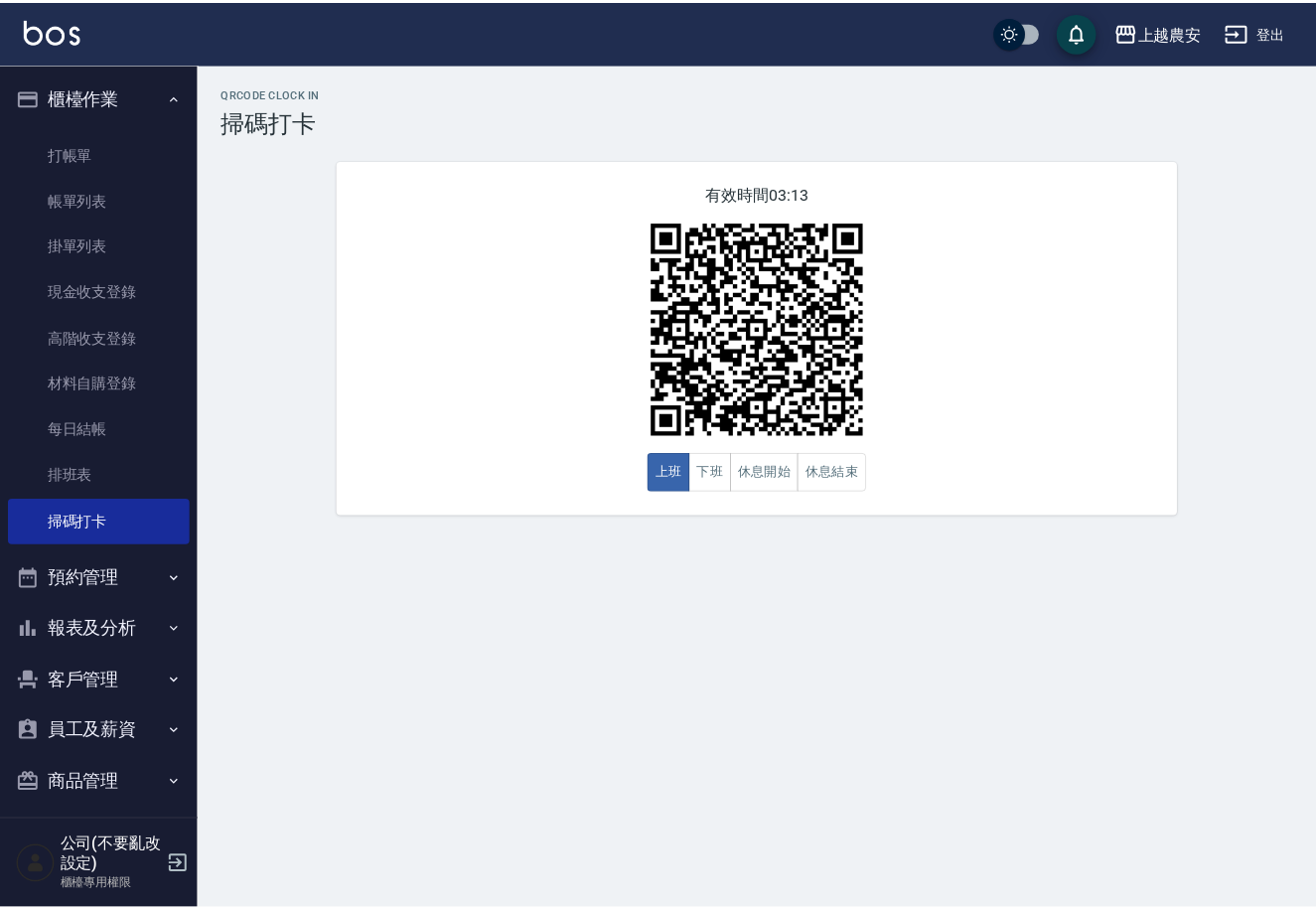 scroll, scrollTop: 0, scrollLeft: 0, axis: both 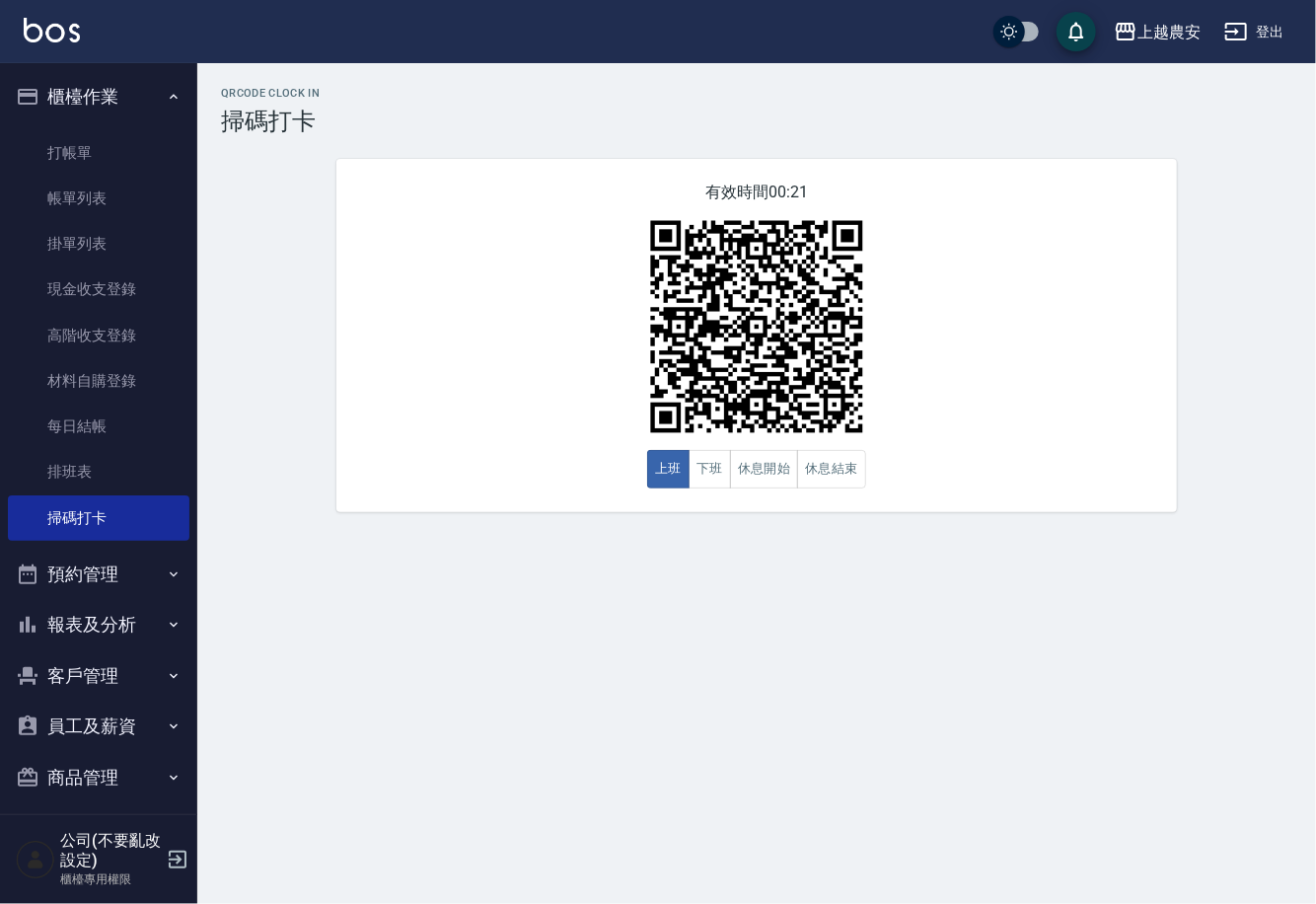 click on "報表及分析" at bounding box center [99, 625] 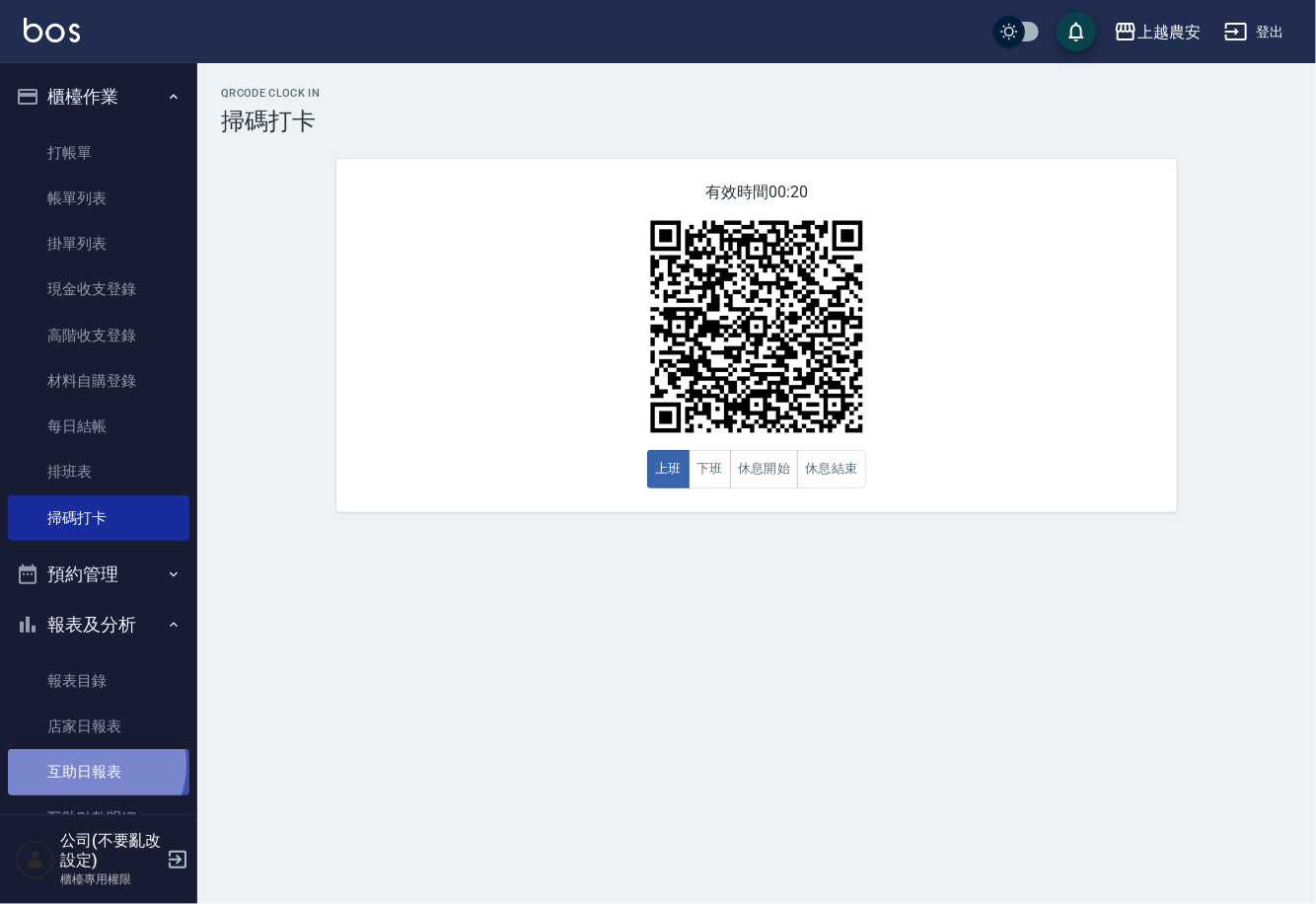 click on "互助日報表" at bounding box center [99, 772] 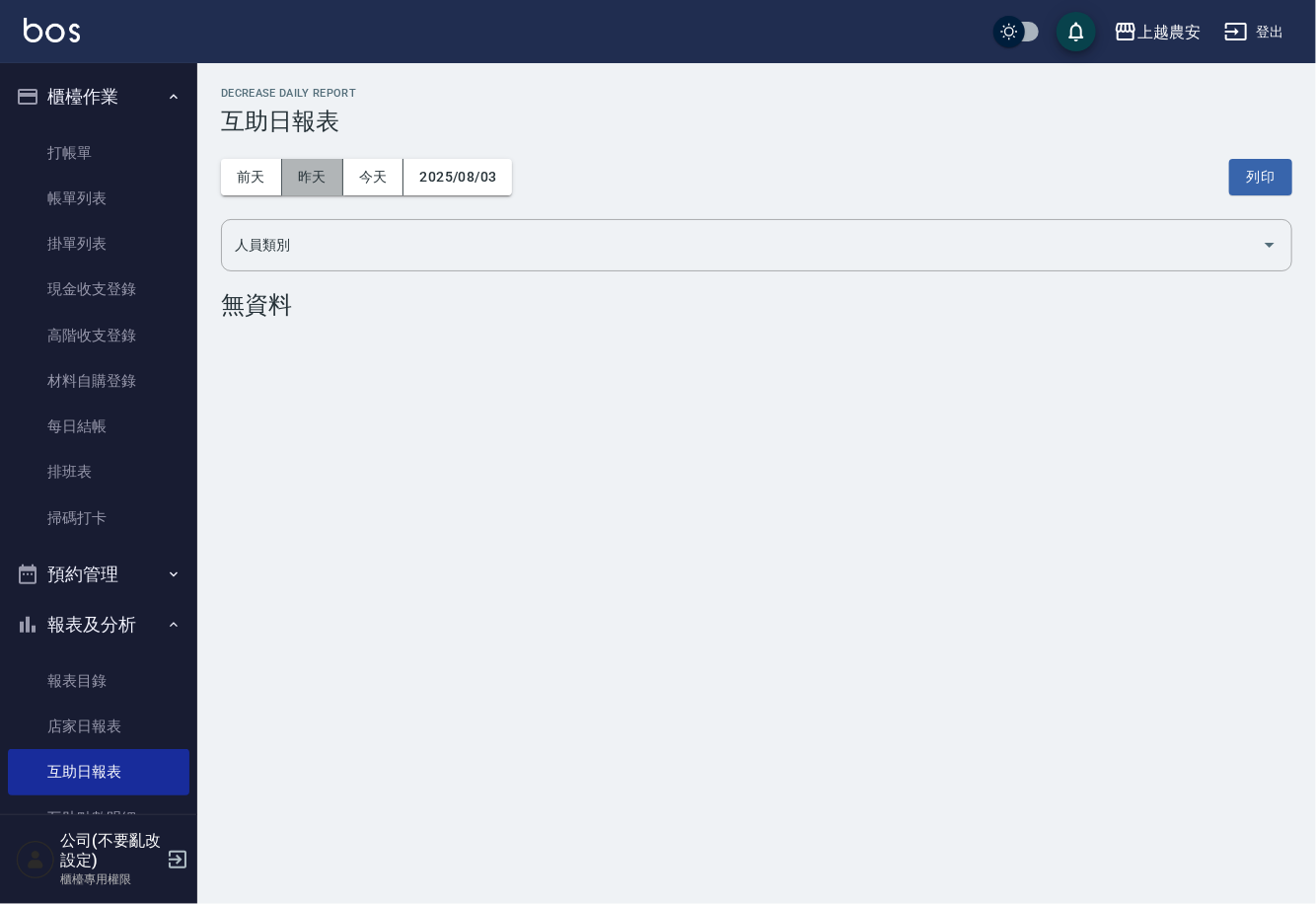 click on "昨天" at bounding box center (313, 177) 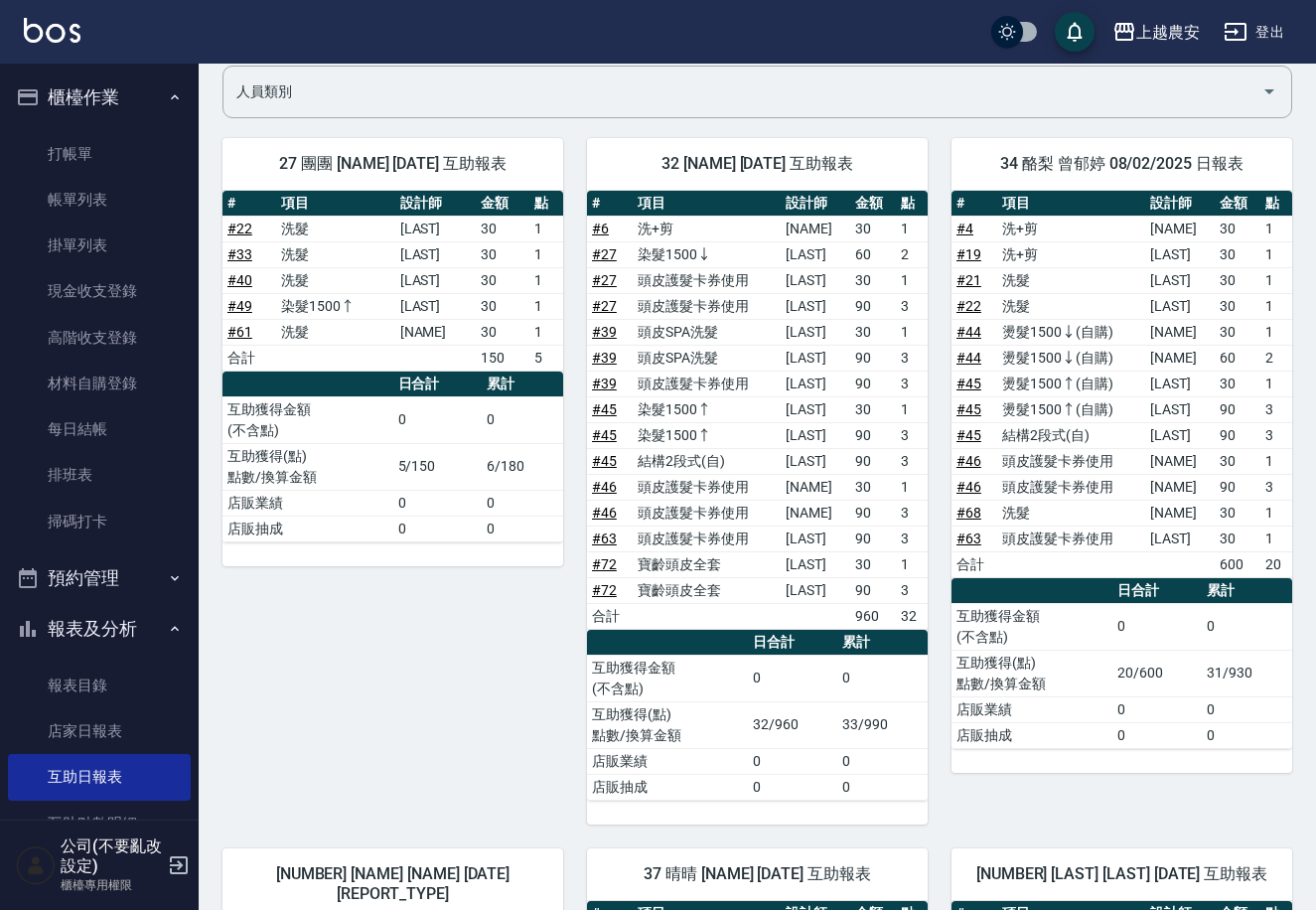 scroll, scrollTop: 147, scrollLeft: 0, axis: vertical 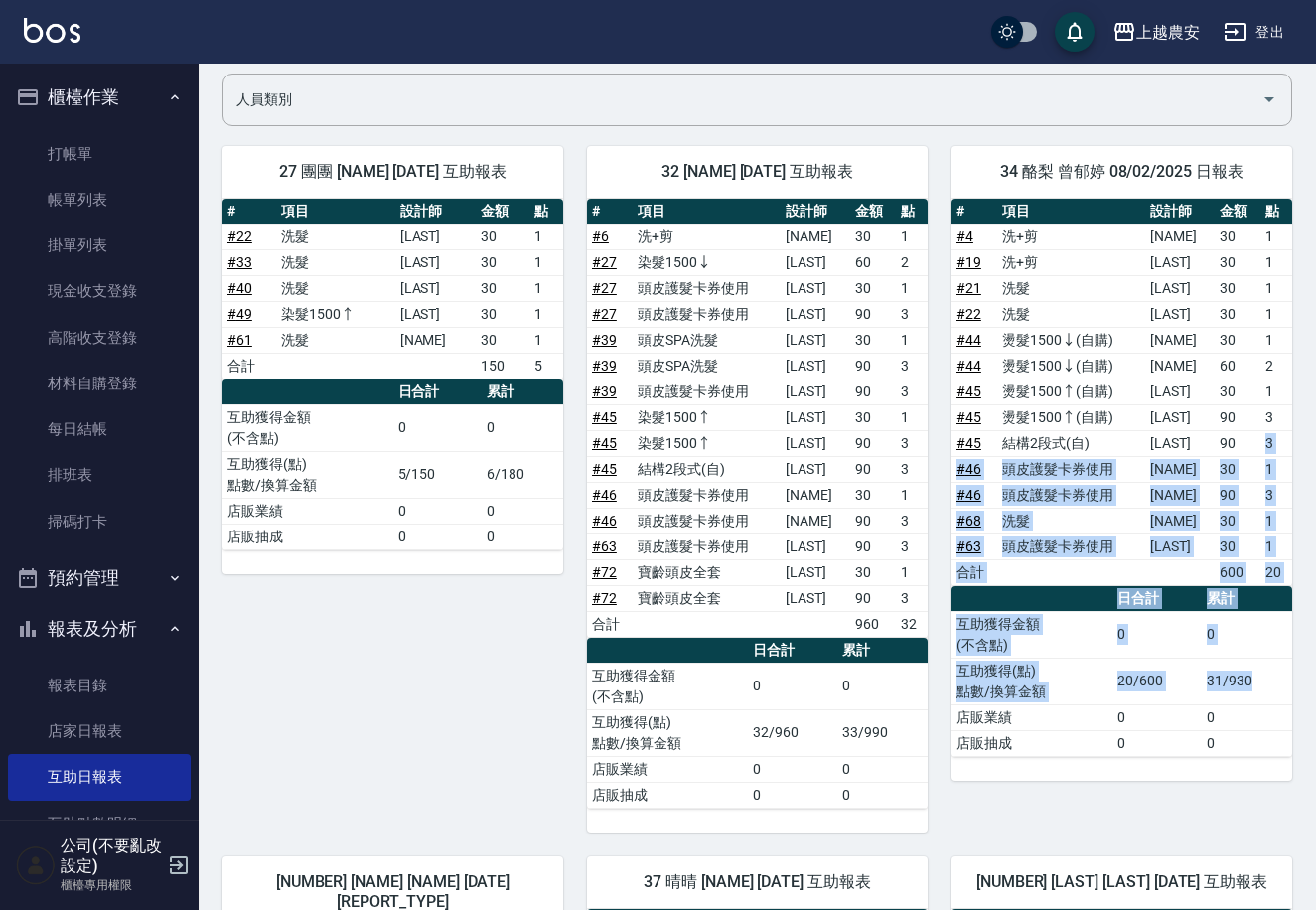 drag, startPoint x: 1268, startPoint y: 429, endPoint x: 1309, endPoint y: 610, distance: 185.58556 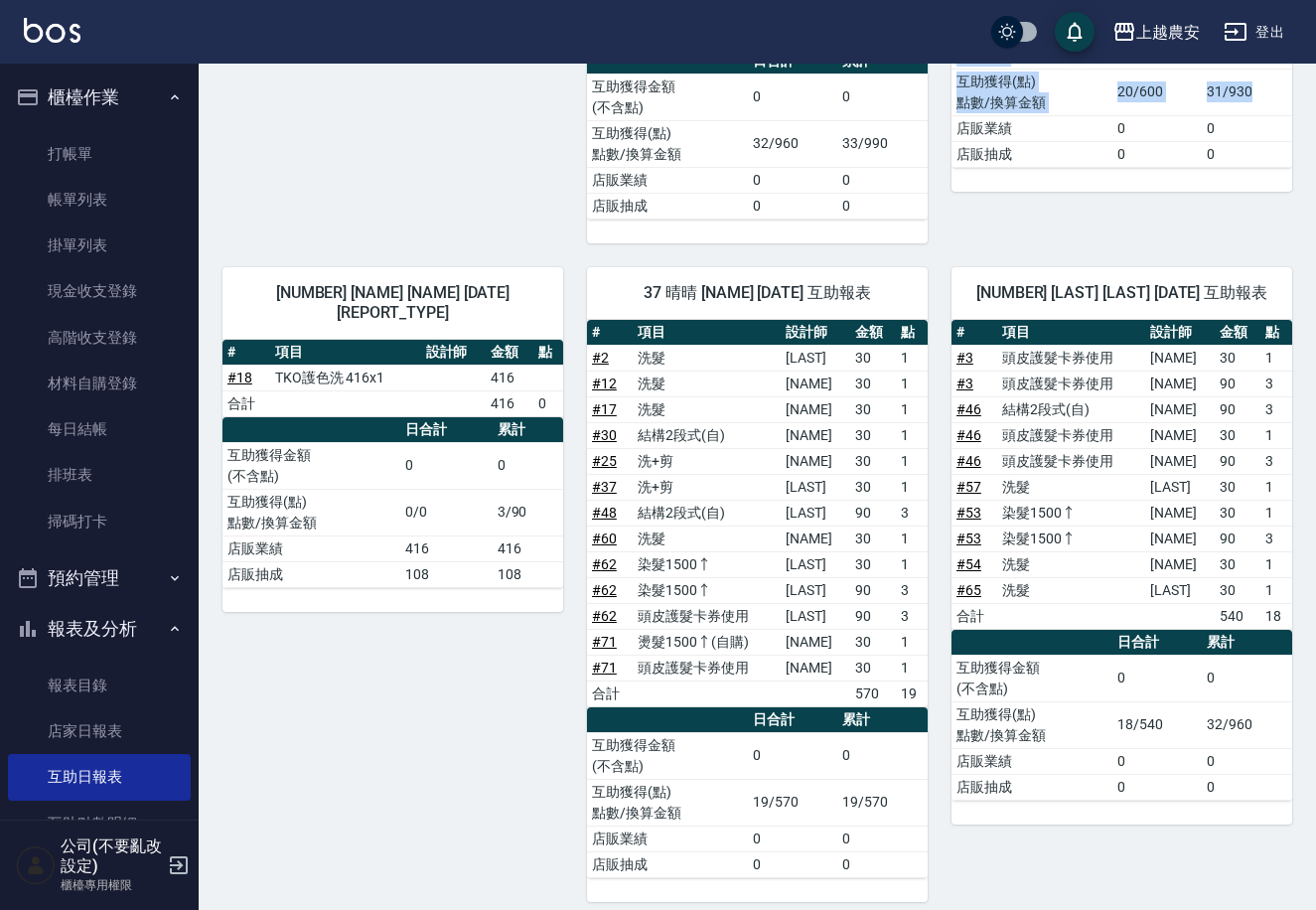 scroll, scrollTop: 725, scrollLeft: 0, axis: vertical 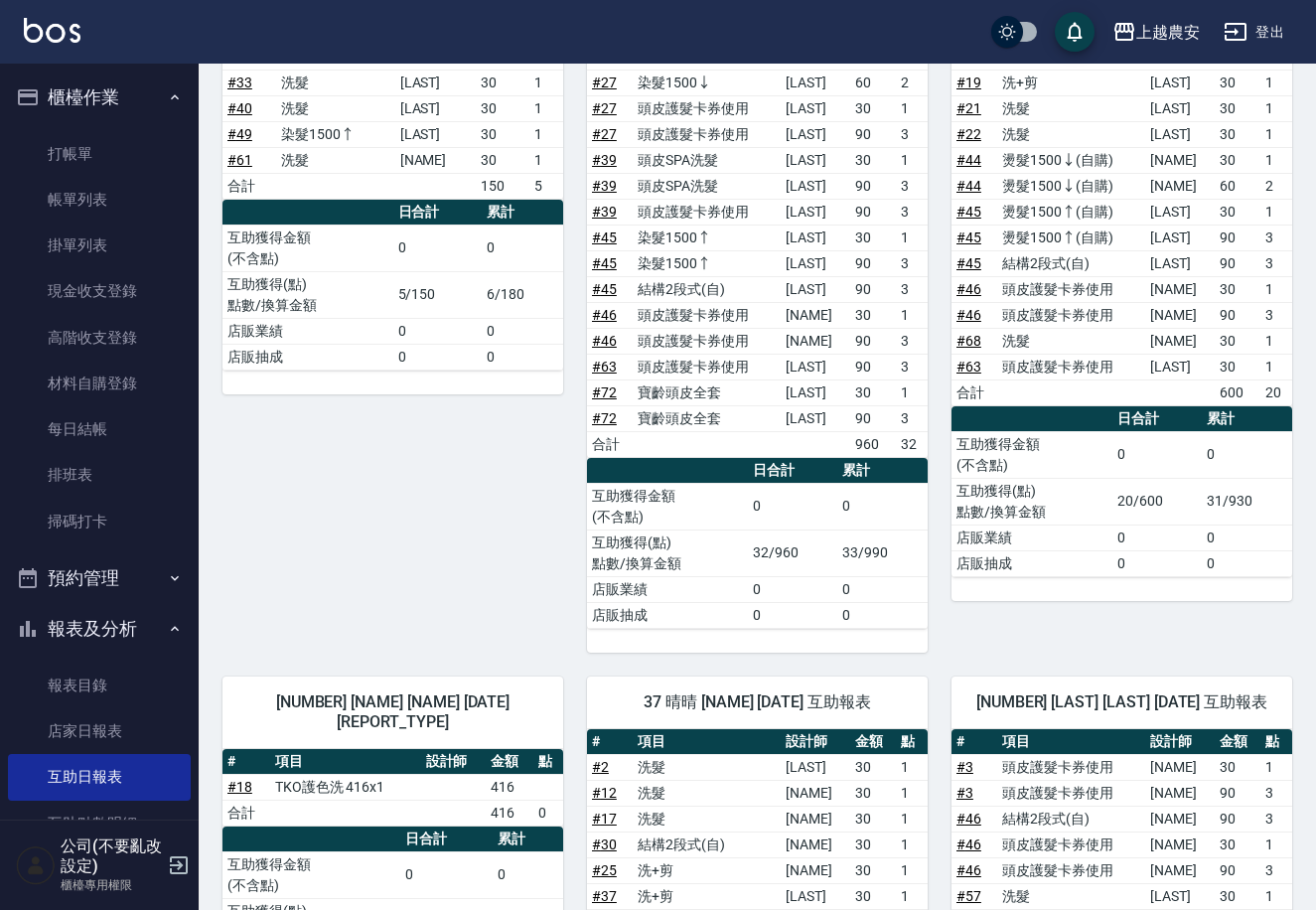 click on "上越農安   [DATE]   互助日報表 列印時間： [DATE] Decrease Daily Report 互助日報表 前天 昨天 今天 [DATE] 列印 人員類別 人員類別 27 團團 郭沛俞 [DATE] 互助報表 # 項目 設計師 金額 點 # 22 洗髮 張維庭 30 1 # 33 洗髮 張維庭 30 1 # 40 洗髮 洪美雅 30 1 # 49 染髮1500↑ 洪美雅 30 1 # 61 洗髮 鄭鈺樺 30 1 合計 150 5 日合計 累計 互助獲得金額 (不含點) 0 0 互助獲得(點) 點數/換算金額 5/150 6/180 店販業績 0 0 店販抽成 0 0 32  林品妤 [DATE] 互助報表 # 項目 設計師 金額 點 # 6 洗+剪 陳亭吟 30 1 # 27 染髮1500↓ 張維庭 60 2 # 27 頭皮護髮卡券使用 張維庭 30 1 # 27 頭皮護髮卡券使用 張維庭 90 3 # 39 頭皮SPA洗髮 張維庭 30 1 # 39 頭皮SPA洗髮 張維庭 90 3 # 39 頭皮護髮卡券使用 張維庭 90 3 # 45 染髮1500↑ 張維庭 30 1 # 45 染髮1500↑ 張維庭 90 3 # 45 結構2段式(自) 張維庭 90 3 # 46 頭皮護髮卡券使用 30 1 #" at bounding box center [757, 710] 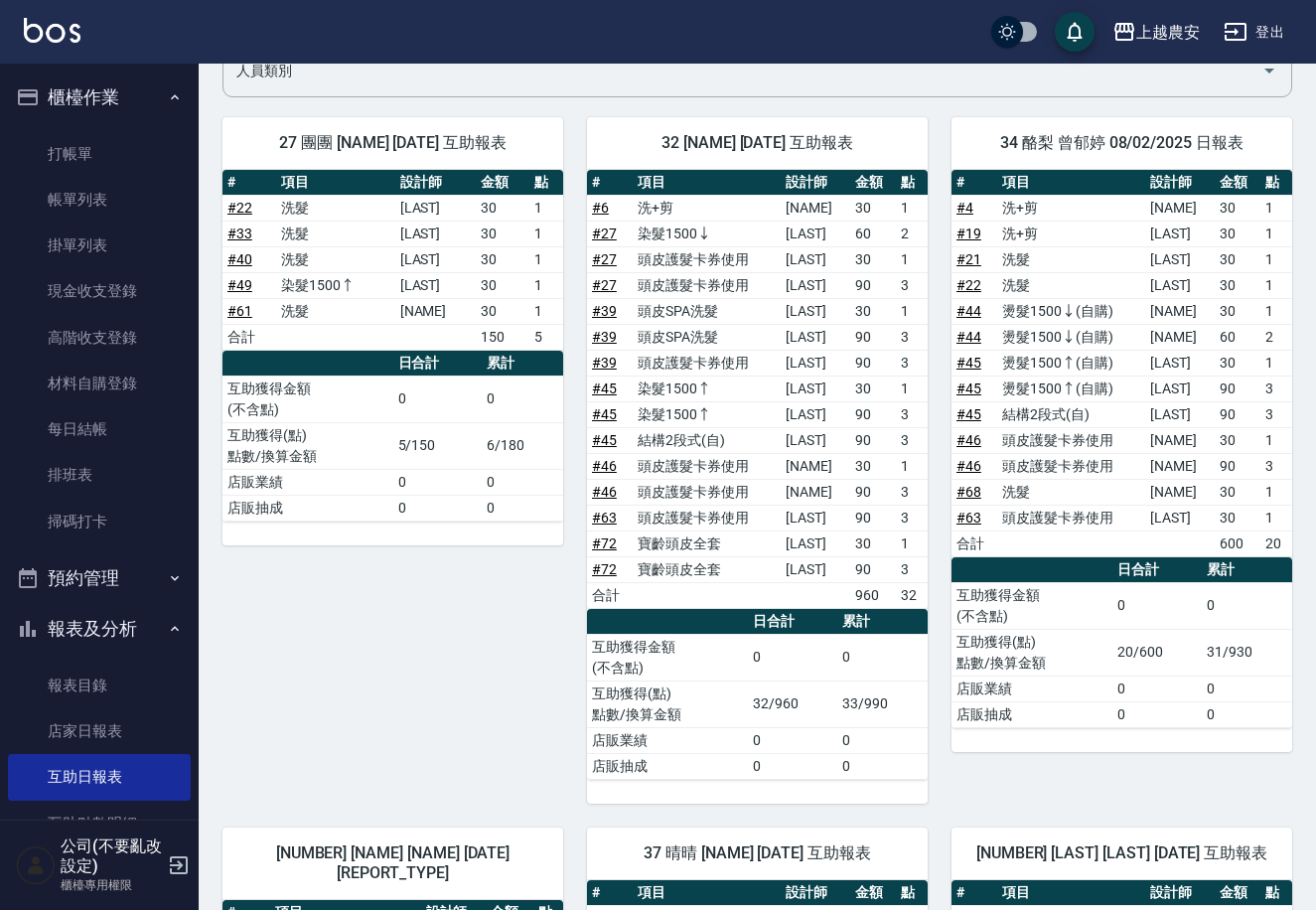 scroll, scrollTop: 159, scrollLeft: 0, axis: vertical 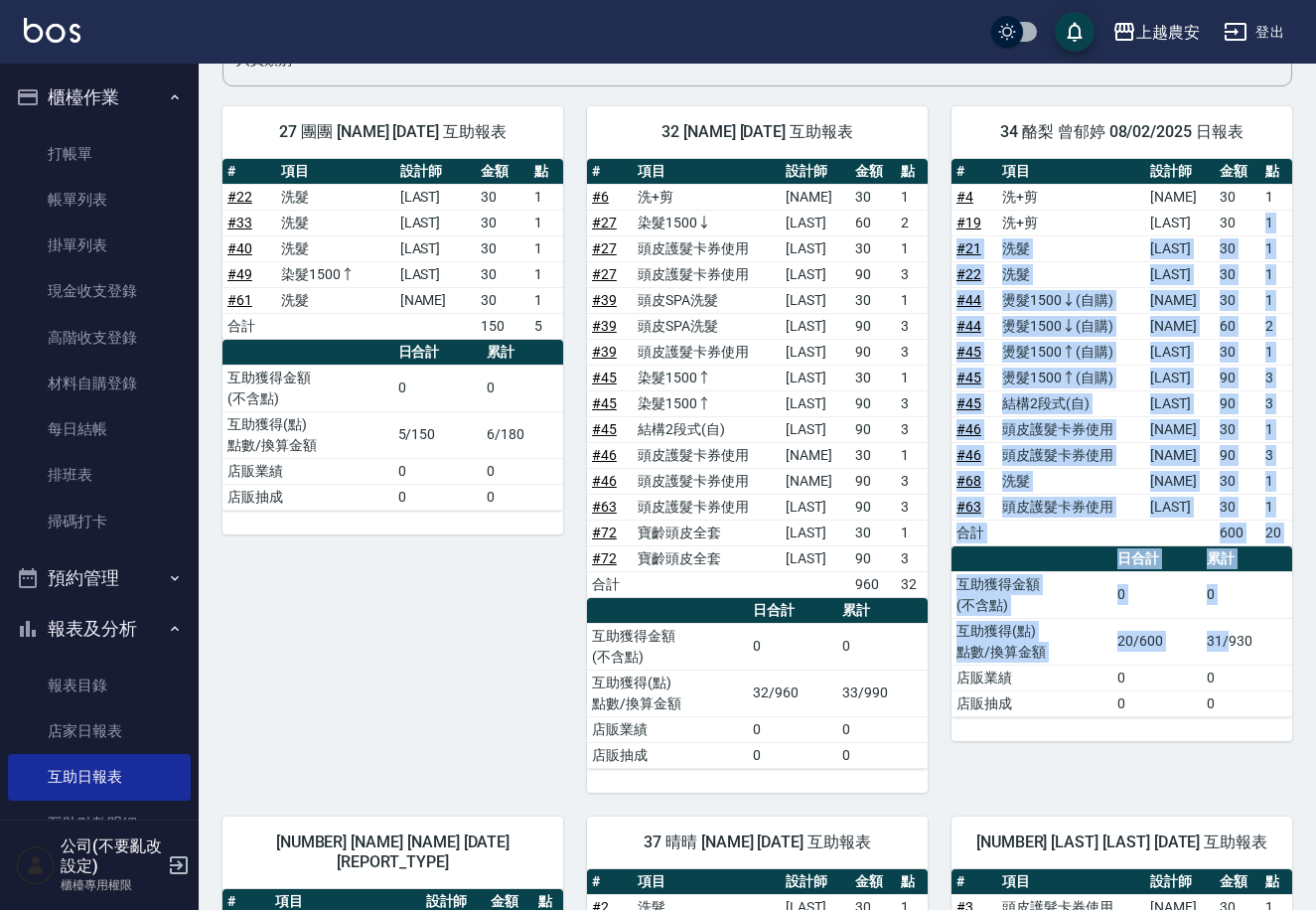 drag, startPoint x: 1228, startPoint y: 303, endPoint x: 1235, endPoint y: 649, distance: 346.0708 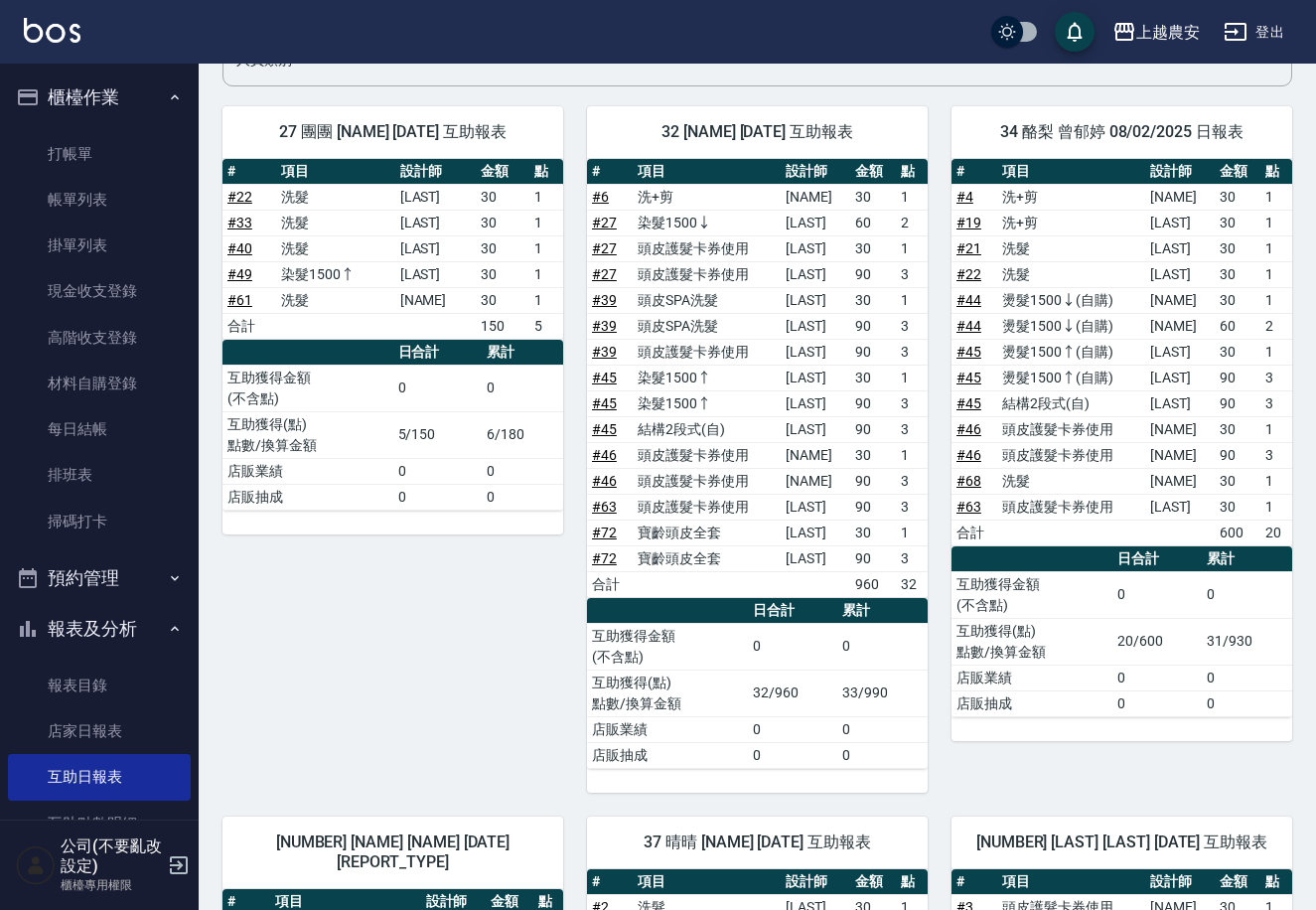 click on "上越農安   [DATE]   互助日報表 列印時間： [DATE] Decrease Daily Report 互助日報表 前天 昨天 今天 [DATE] 列印 人員類別 人員類別 27 團團 郭沛俞 [DATE] 互助報表 # 項目 設計師 金額 點 # 22 洗髮 張維庭 30 1 # 33 洗髮 張維庭 30 1 # 40 洗髮 洪美雅 30 1 # 49 染髮1500↑ 洪美雅 30 1 # 61 洗髮 鄭鈺樺 30 1 合計 150 5 日合計 累計 互助獲得金額 (不含點) 0 0 互助獲得(點) 點數/換算金額 5/150 6/180 店販業績 0 0 店販抽成 0 0 32  林品妤 [DATE] 互助報表 # 項目 設計師 金額 點 # 6 洗+剪 陳亭吟 30 1 # 27 染髮1500↓ 張維庭 60 2 # 27 頭皮護髮卡券使用 張維庭 30 1 # 27 頭皮護髮卡券使用 張維庭 90 3 # 39 頭皮SPA洗髮 張維庭 30 1 # 39 頭皮SPA洗髮 張維庭 90 3 # 39 頭皮護髮卡券使用 張維庭 90 3 # 45 染髮1500↑ 張維庭 30 1 # 45 染髮1500↑ 張維庭 90 3 # 45 結構2段式(自) 張維庭 90 3 # 46 頭皮護髮卡券使用 30 1 #" at bounding box center [757, 850] 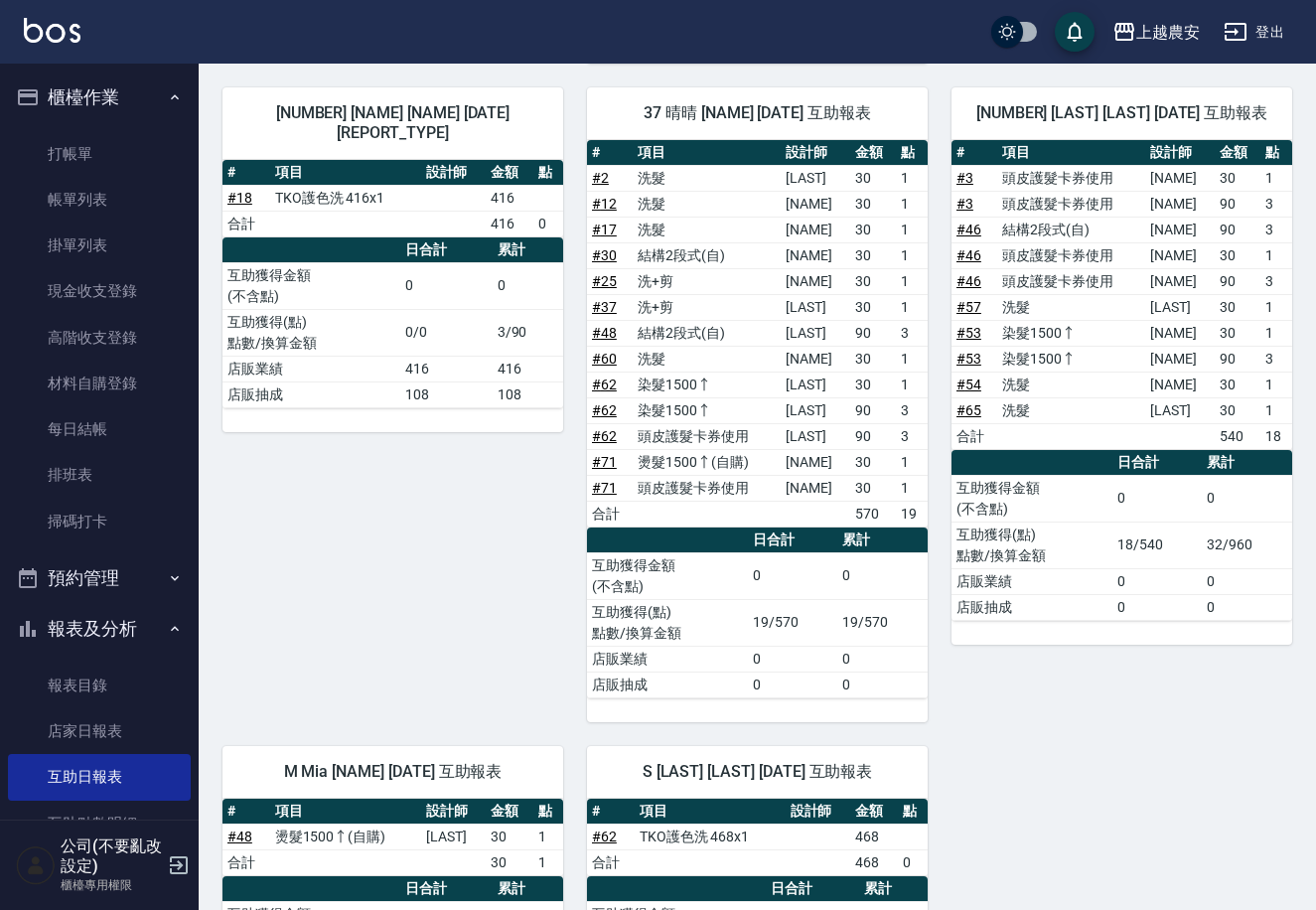 scroll, scrollTop: 897, scrollLeft: 0, axis: vertical 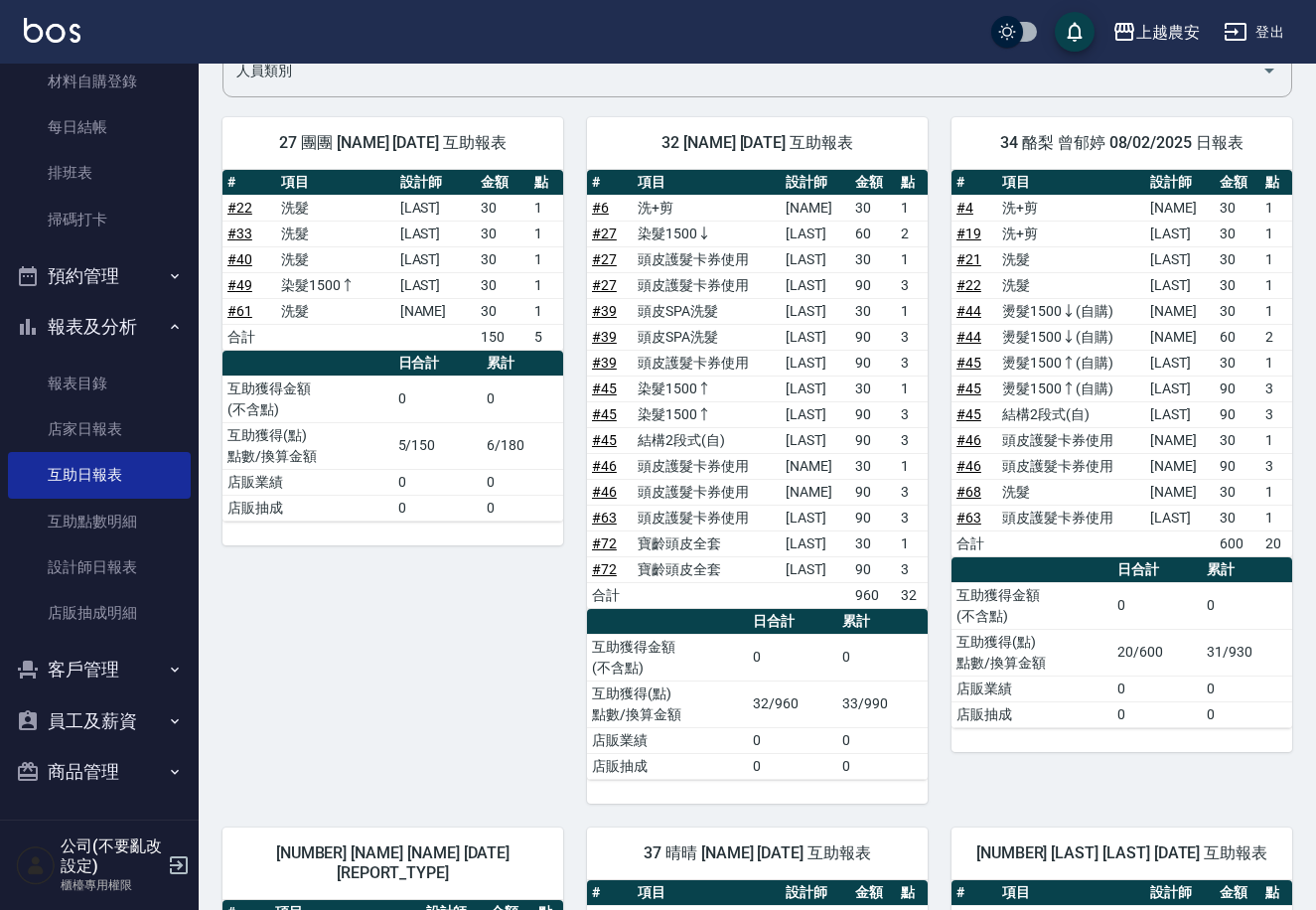 click on "27 團團 [NAME] 08/02/2025 互助報表 # 項目 設計師 金額 點 # 22 洗髮 [NAME] 30 1 # 33 洗髮 [NAME] 30 1 # 40 洗髮 [NAME] 30 1 # 49 染髮1500↑ [NAME] 30 1 # 61 洗髮 [NAME] 30 1 合計 150 5 日合計 累計 互助獲得金額 (不含點) 0 0 互助獲得(點) 點數/換算金額 5/150 6/180 店販業績 0 0 店販抽成 0 0" at bounding box center [380, 448] 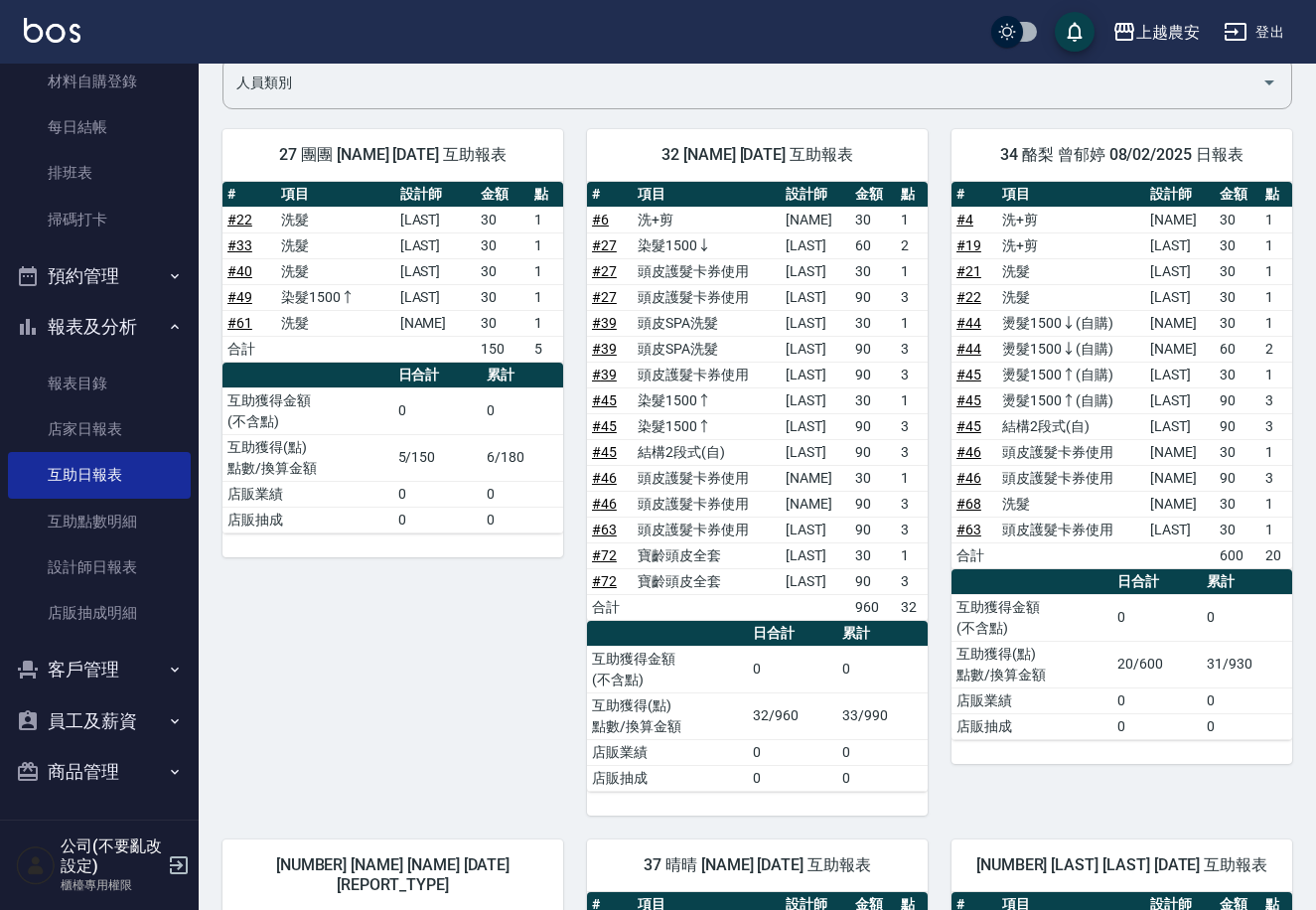 scroll, scrollTop: 84, scrollLeft: 0, axis: vertical 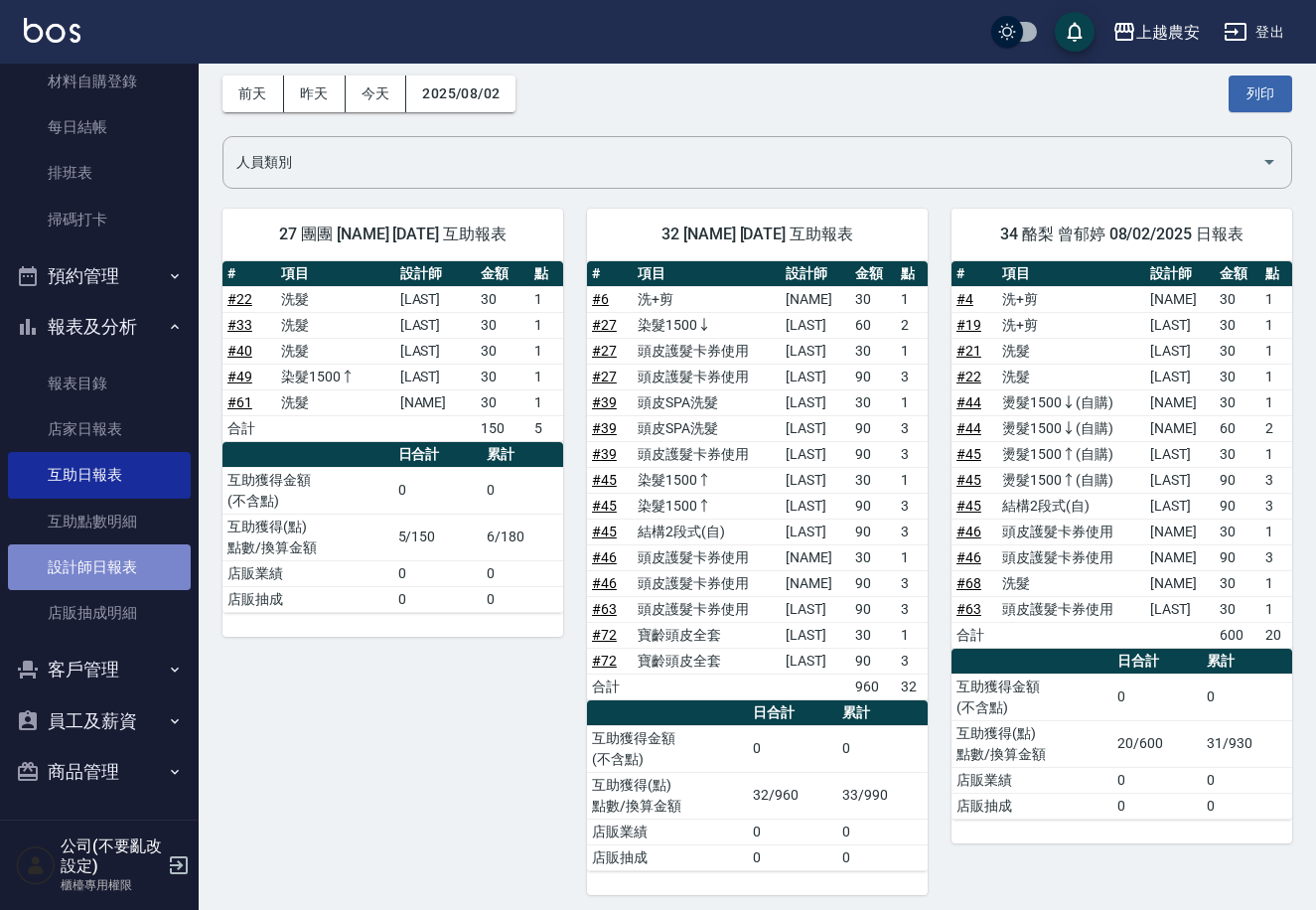 click on "設計師日報表" at bounding box center [99, 567] 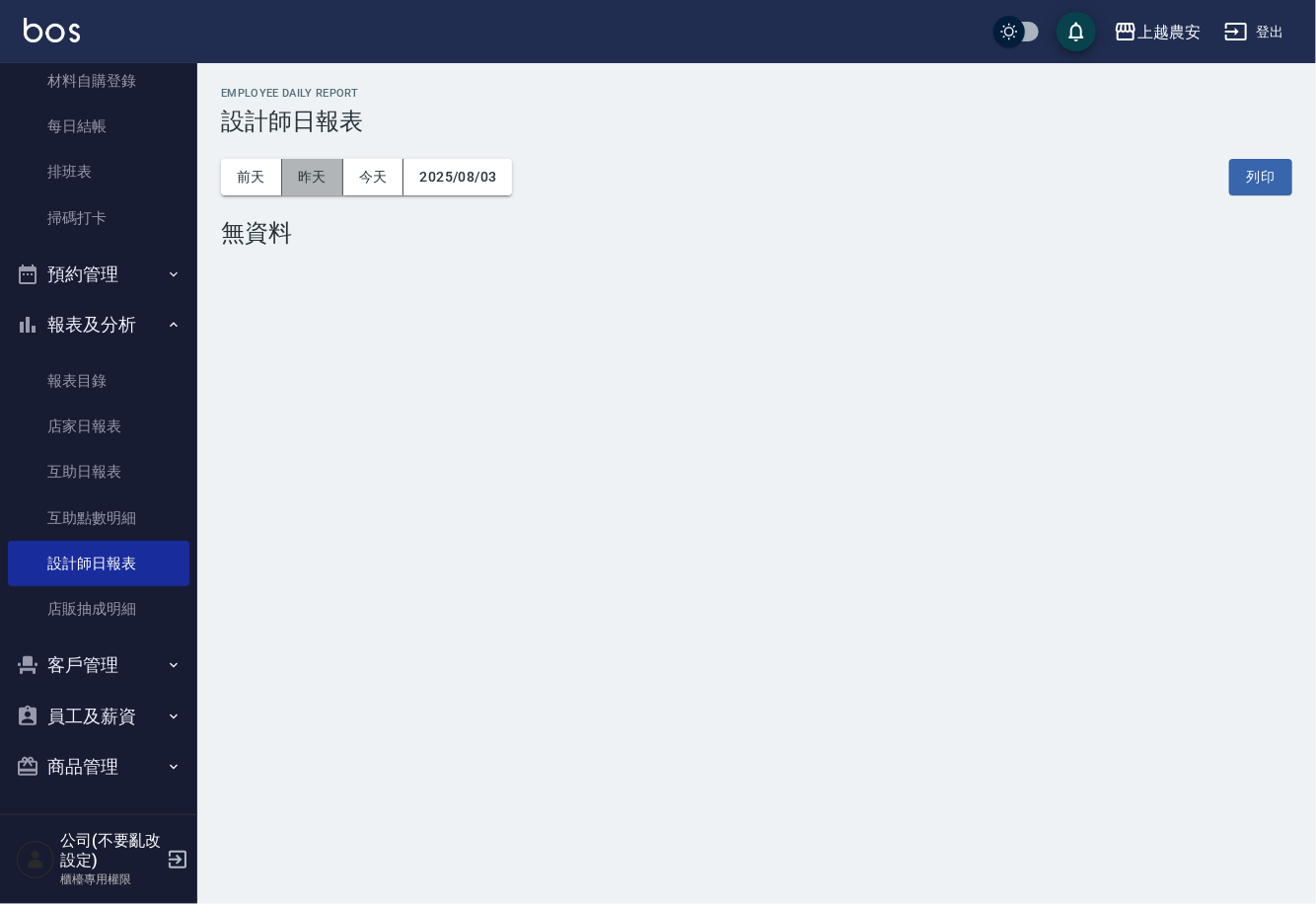 click on "昨天" at bounding box center (313, 177) 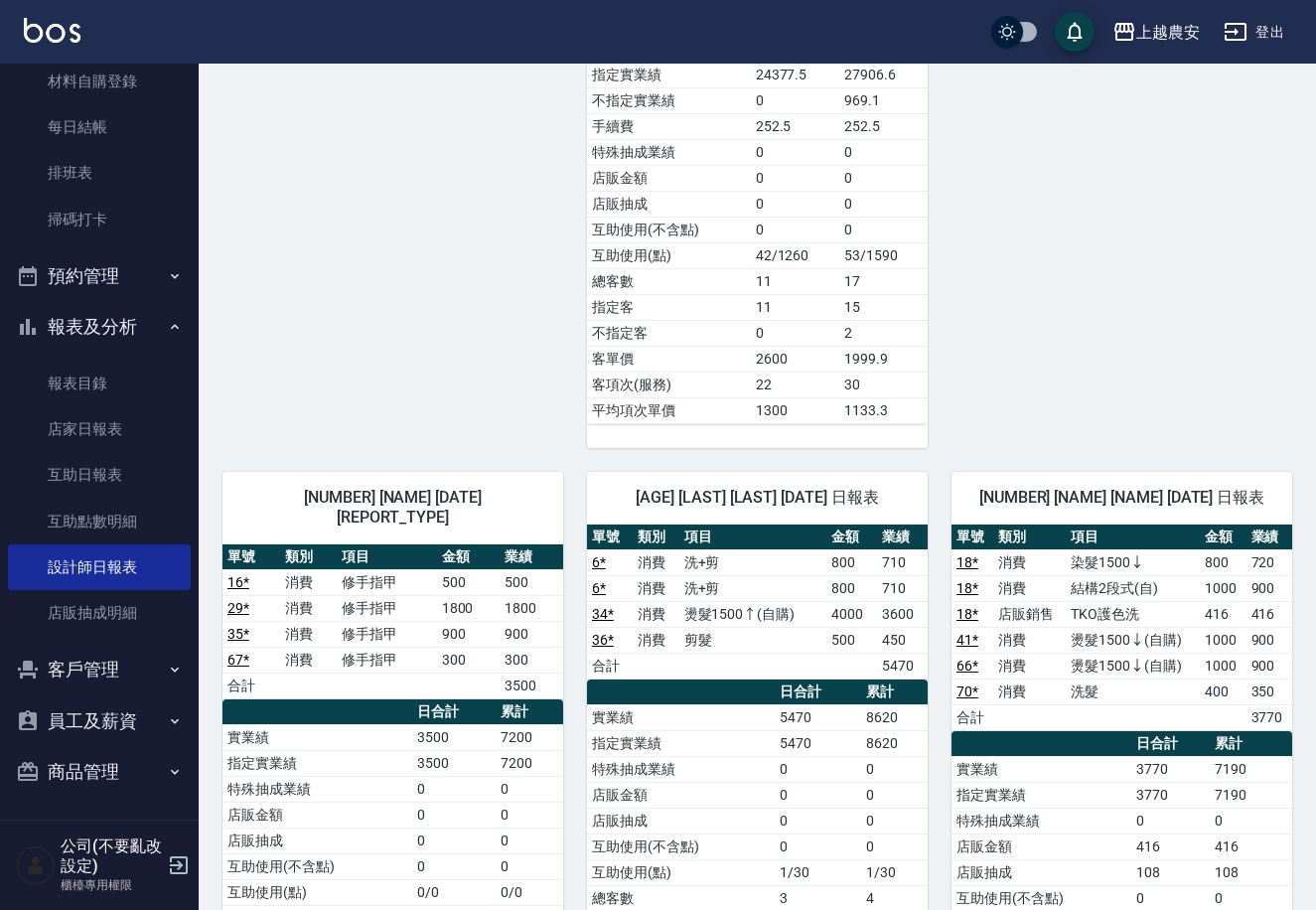 scroll, scrollTop: 0, scrollLeft: 0, axis: both 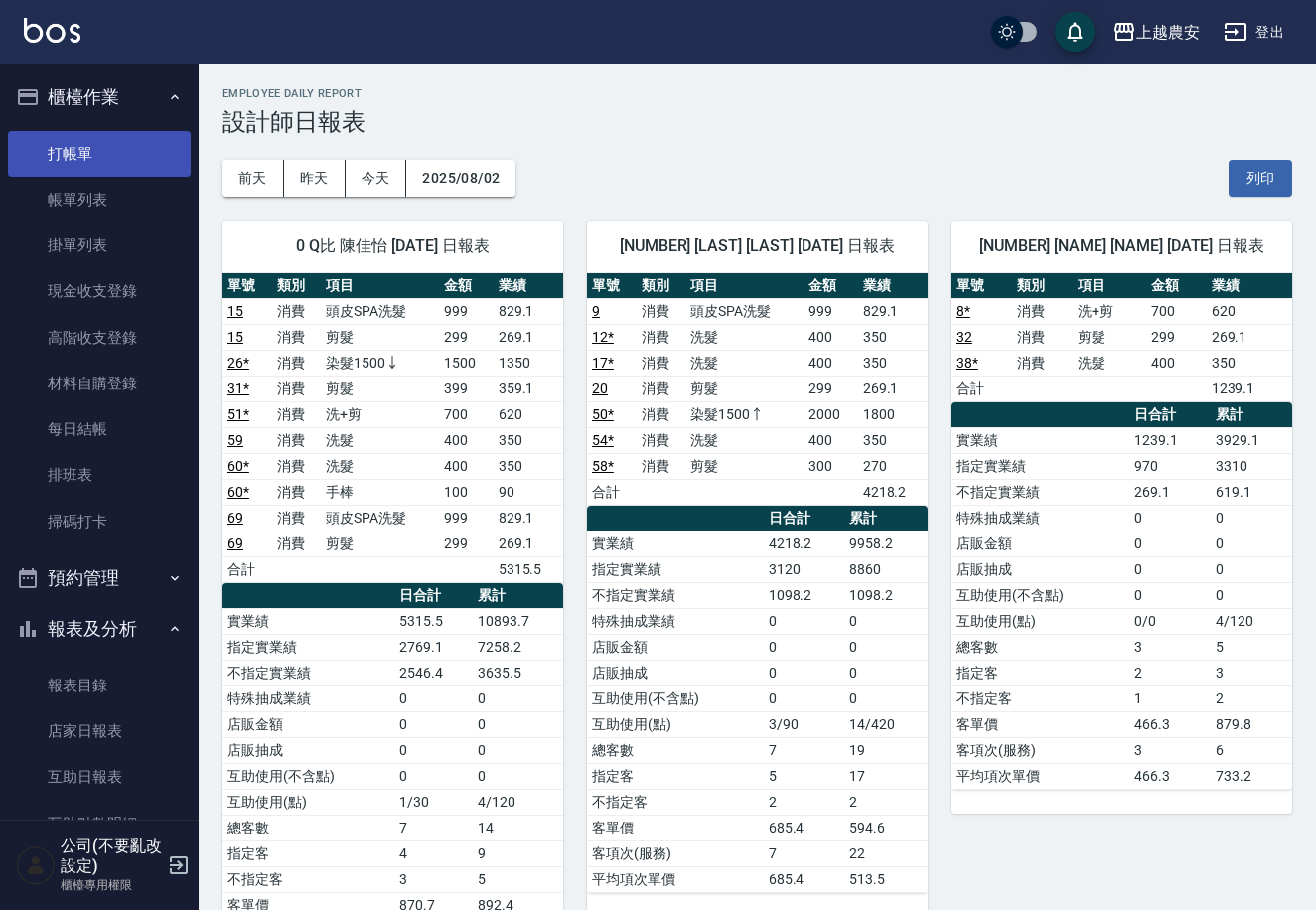 click on "打帳單" at bounding box center (99, 154) 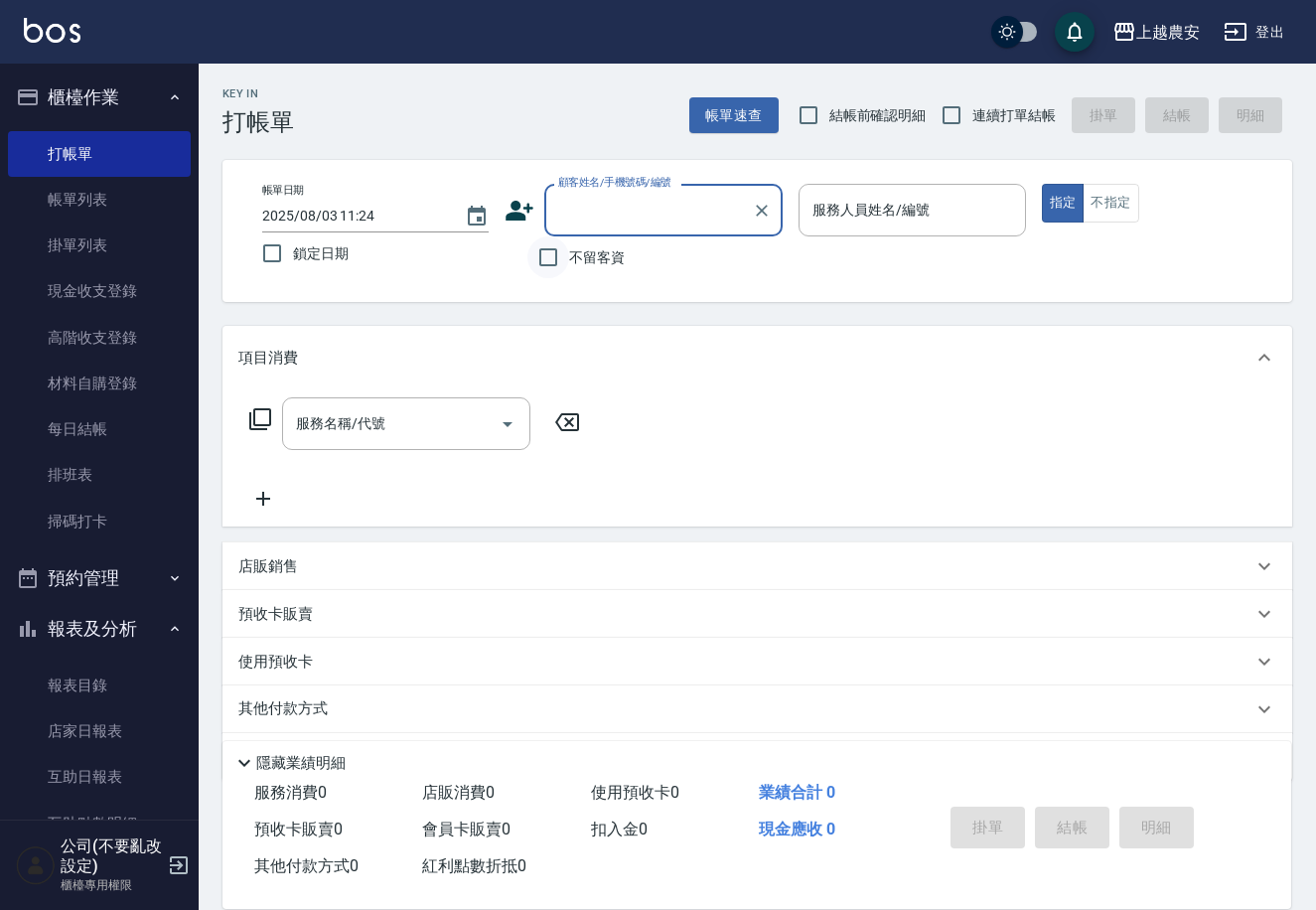 click on "不留客資" at bounding box center (548, 257) 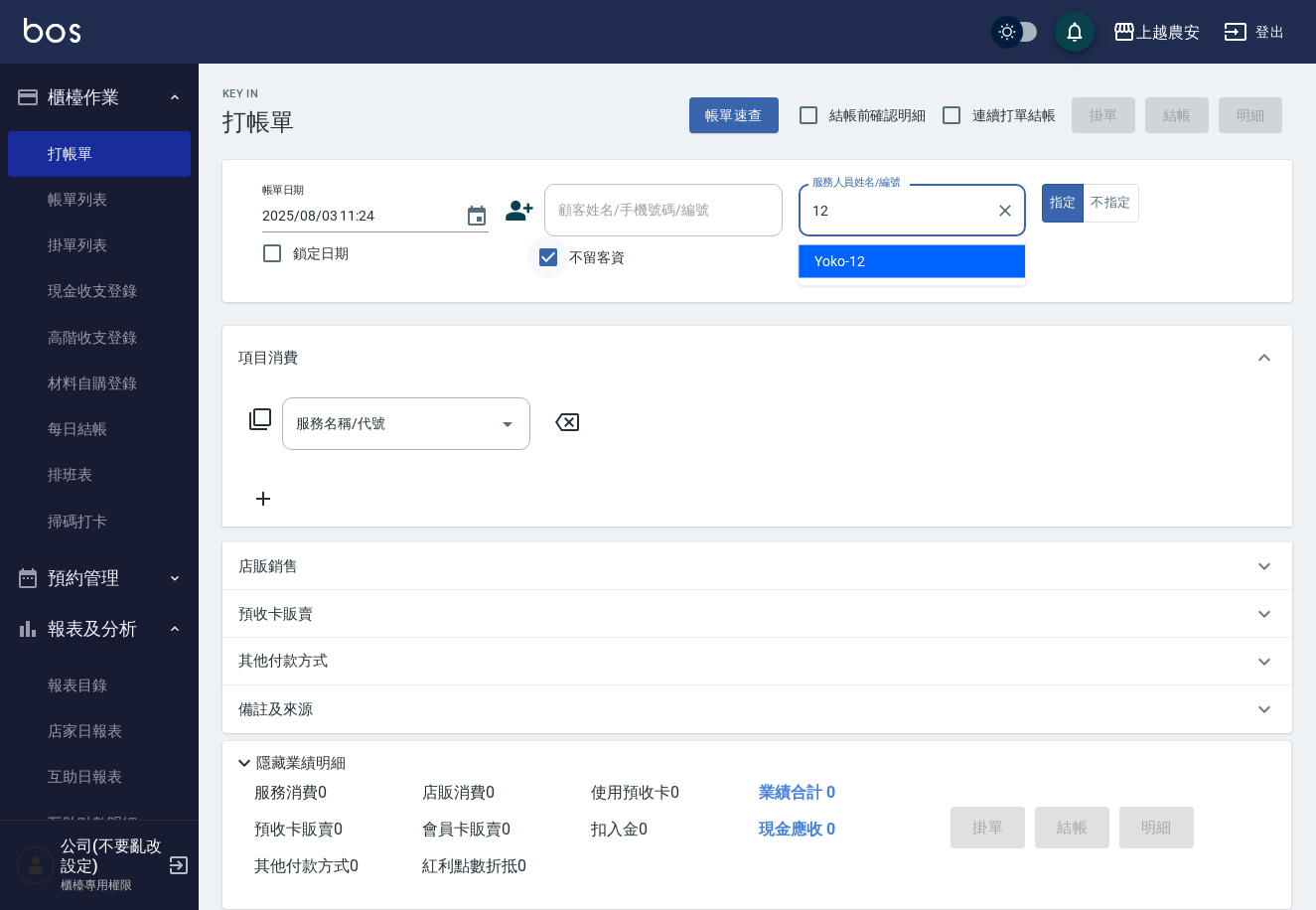 type on "[LAST]-[NUMBER]" 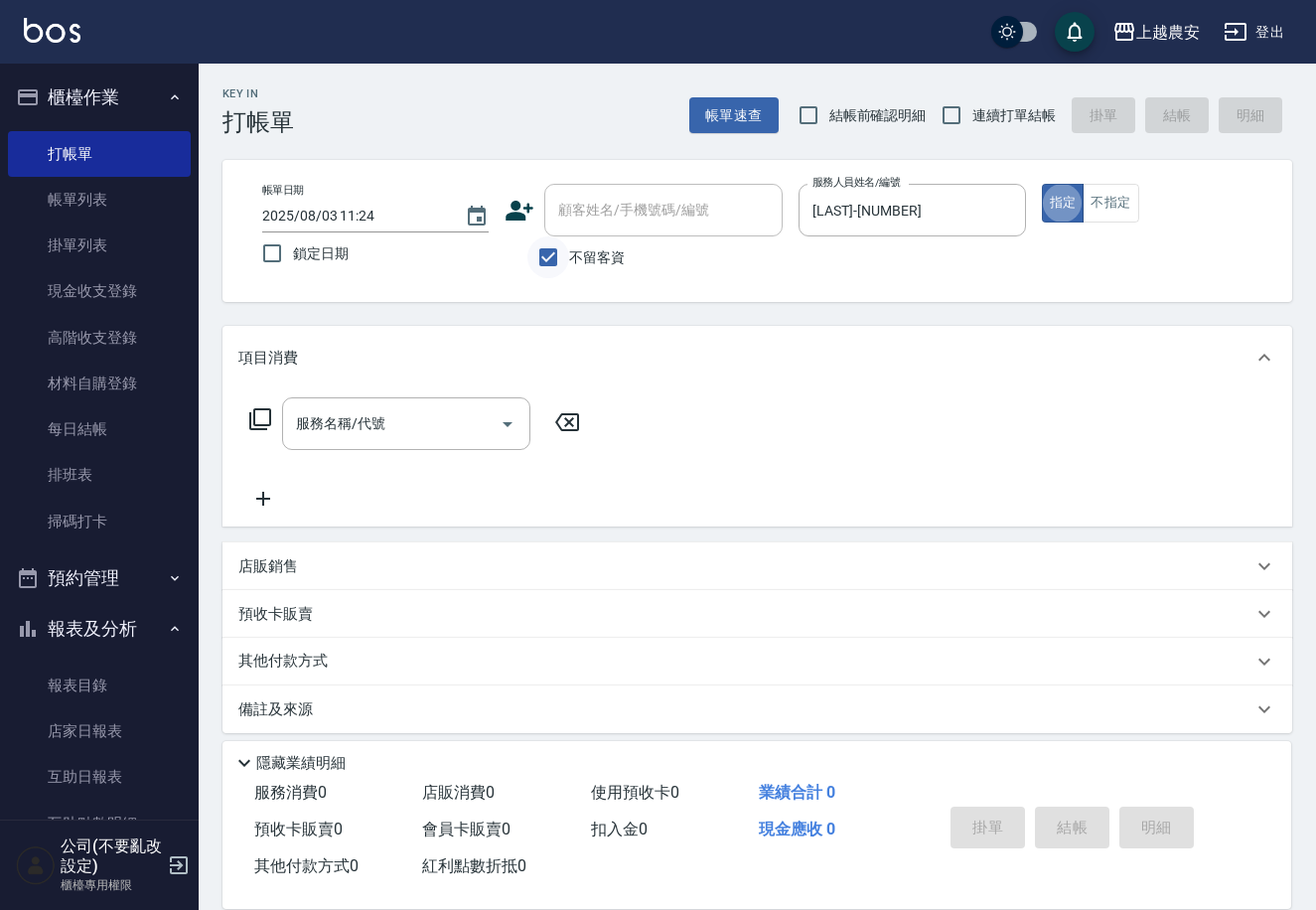 type on "true" 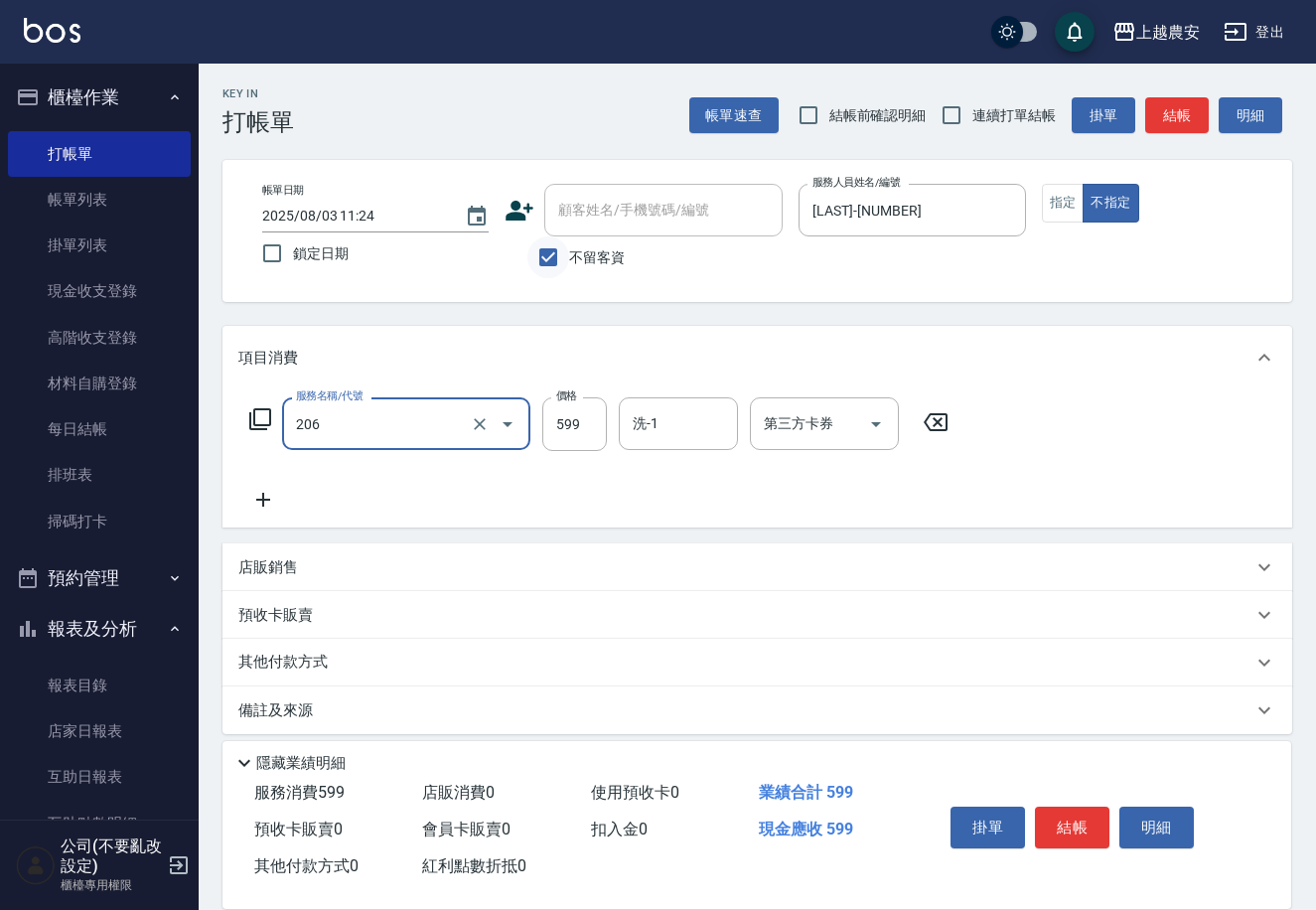 type on "洗+剪(206)" 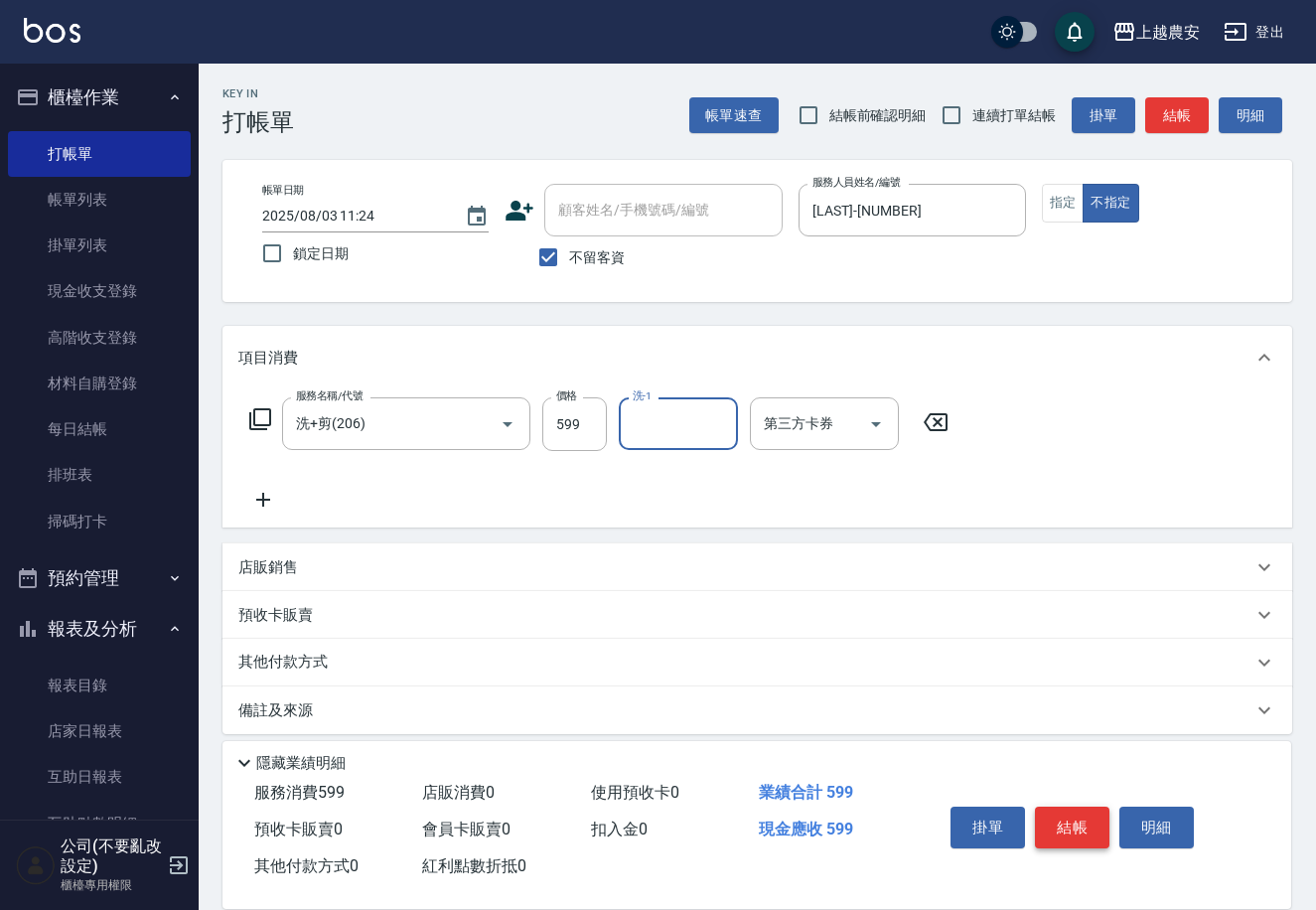 click on "結帳" at bounding box center (1072, 828) 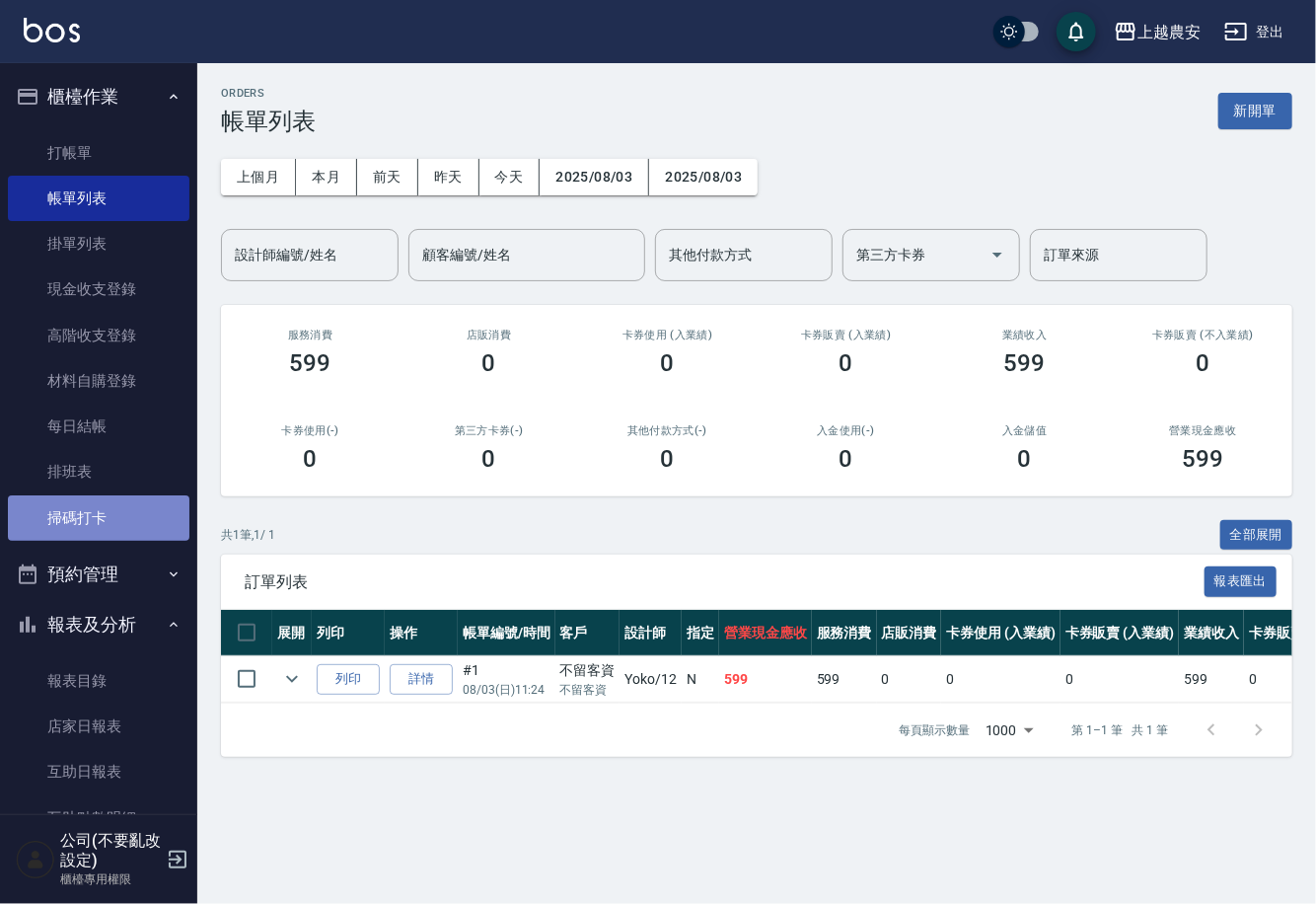 click on "掃碼打卡" at bounding box center [99, 518] 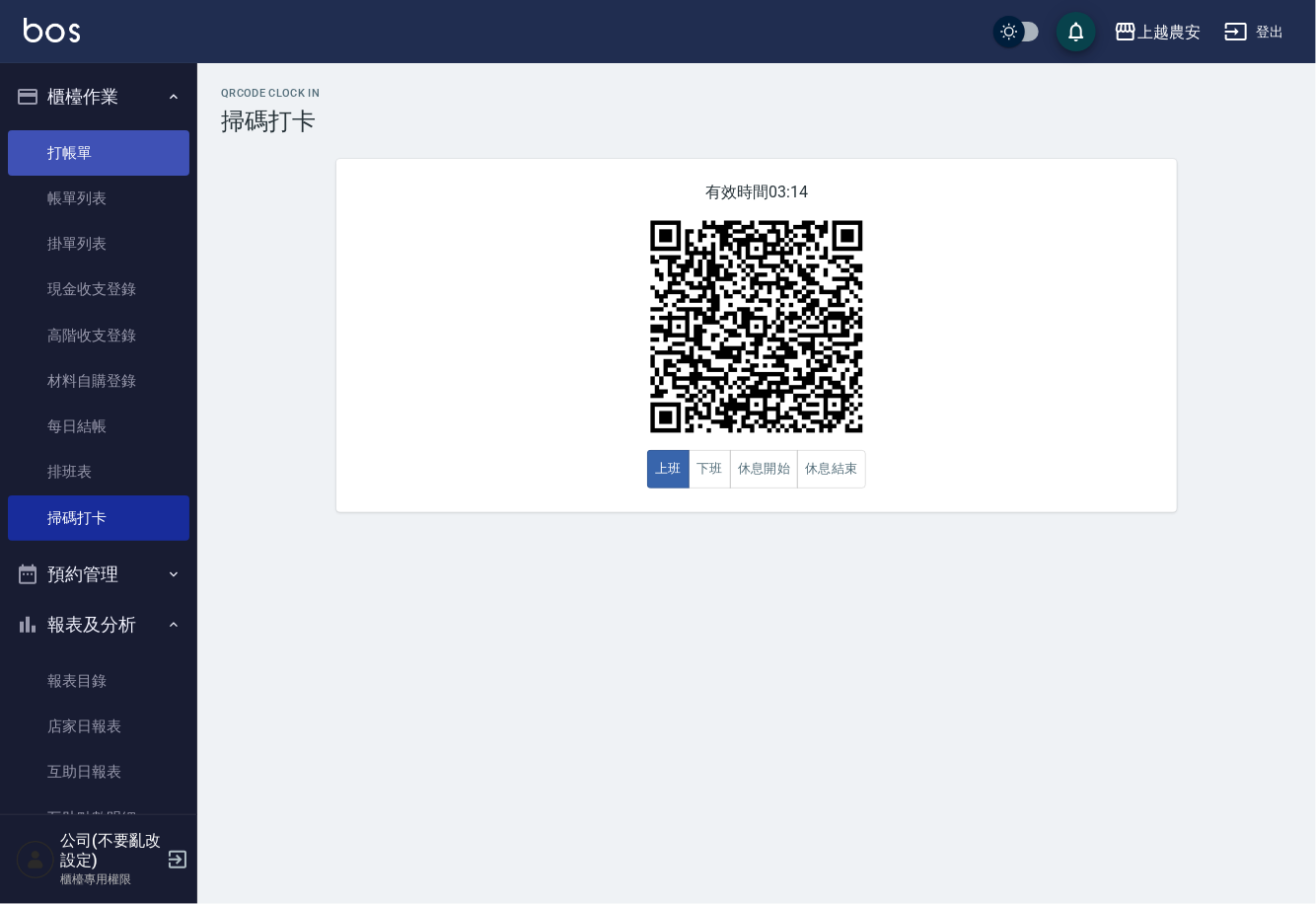 click on "打帳單" at bounding box center (99, 153) 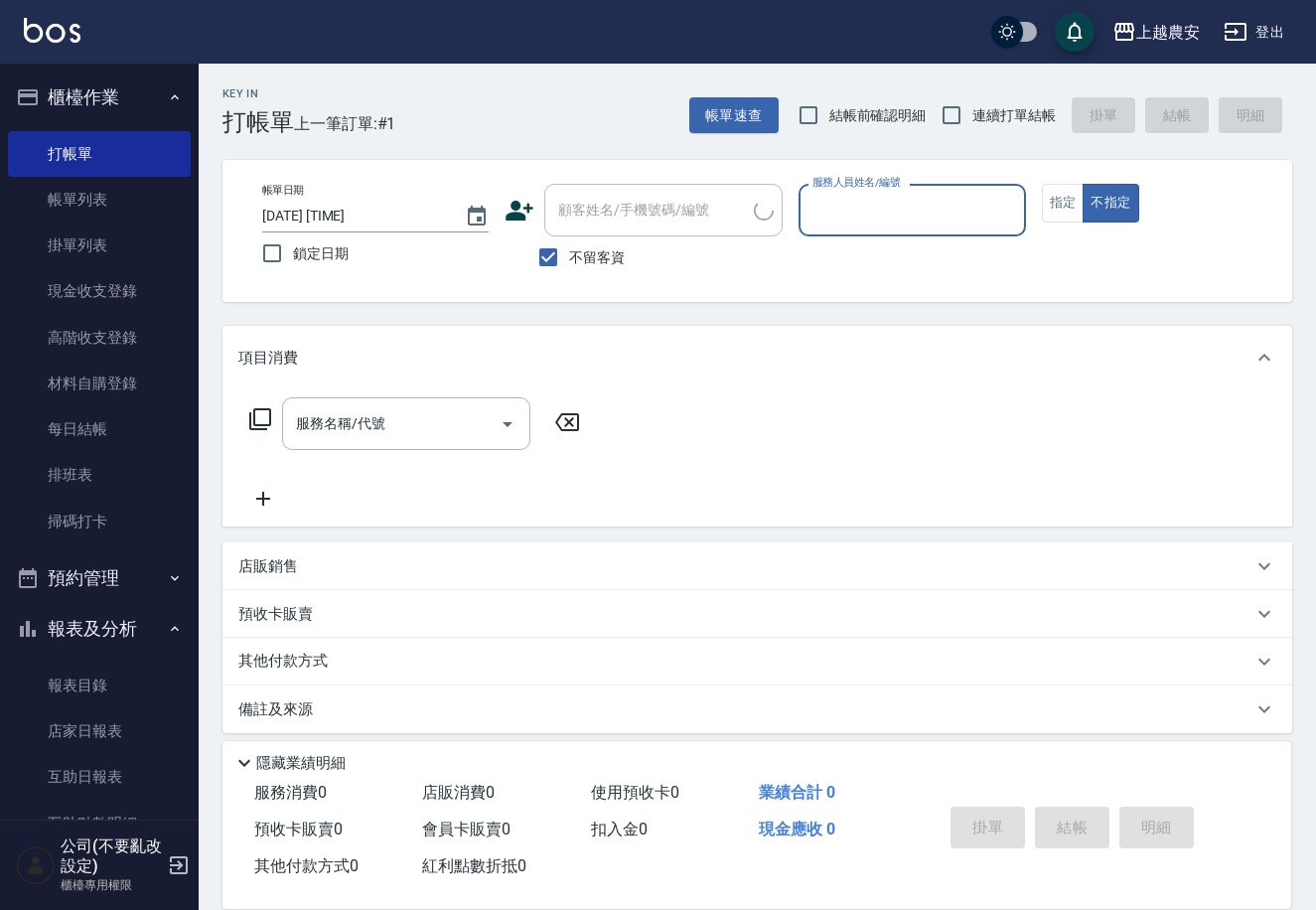 click on "不留客資" at bounding box center [597, 257] 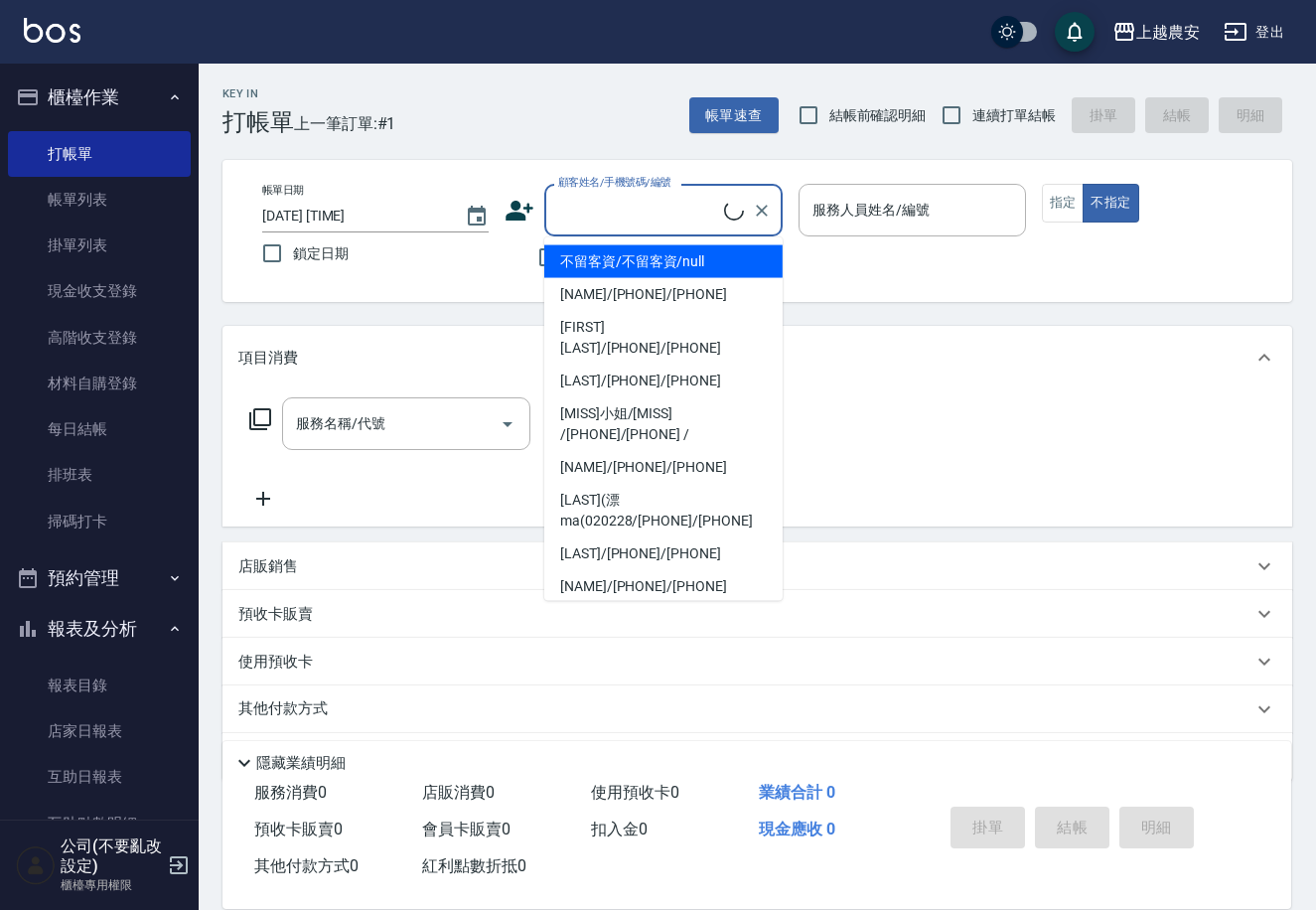 click on "顧客姓名/手機號碼/編號 顧客姓名/手機號碼/編號" at bounding box center (663, 210) 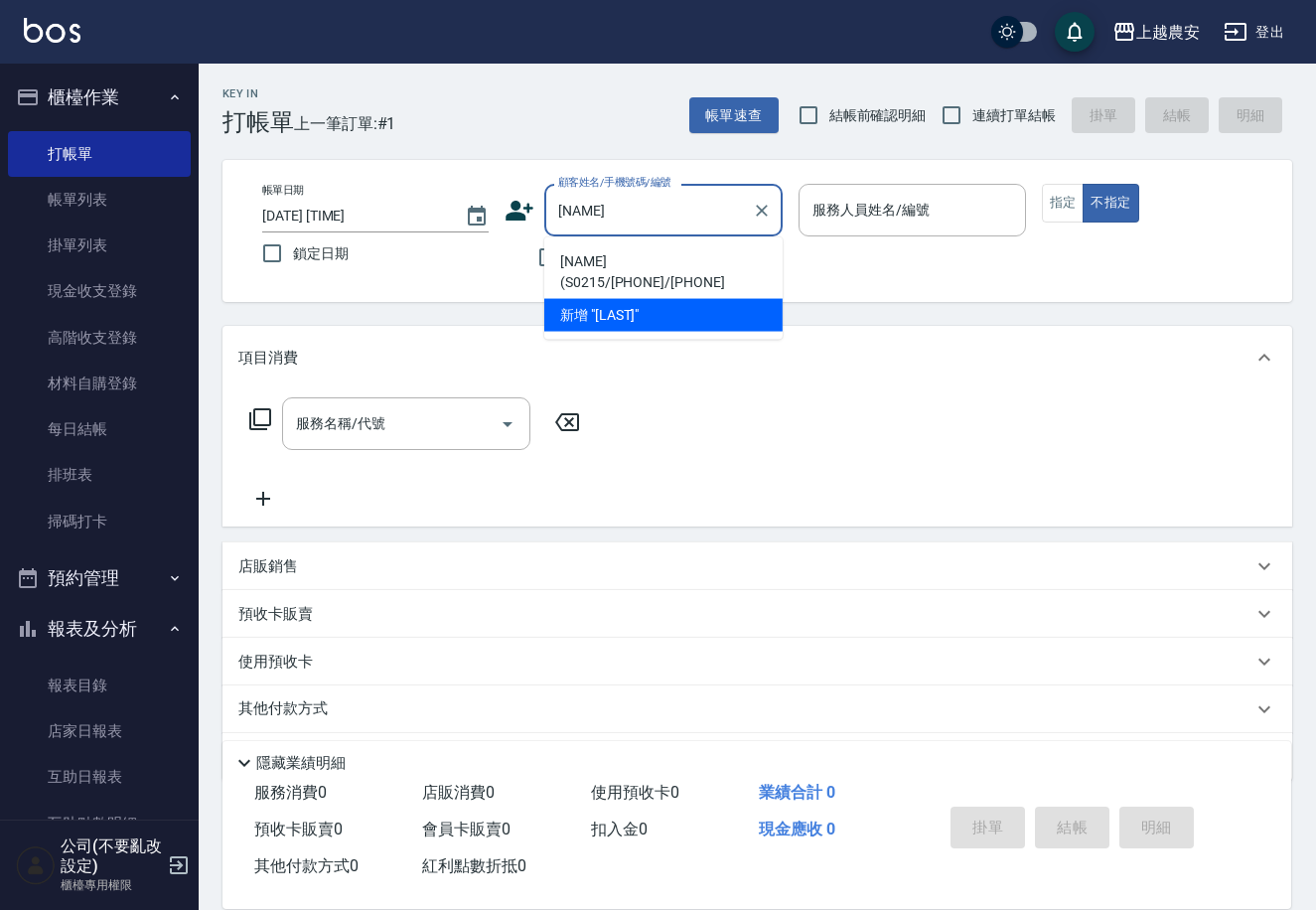 click on "[NAME](S0215/[PHONE]/[PHONE]" at bounding box center (663, 272) 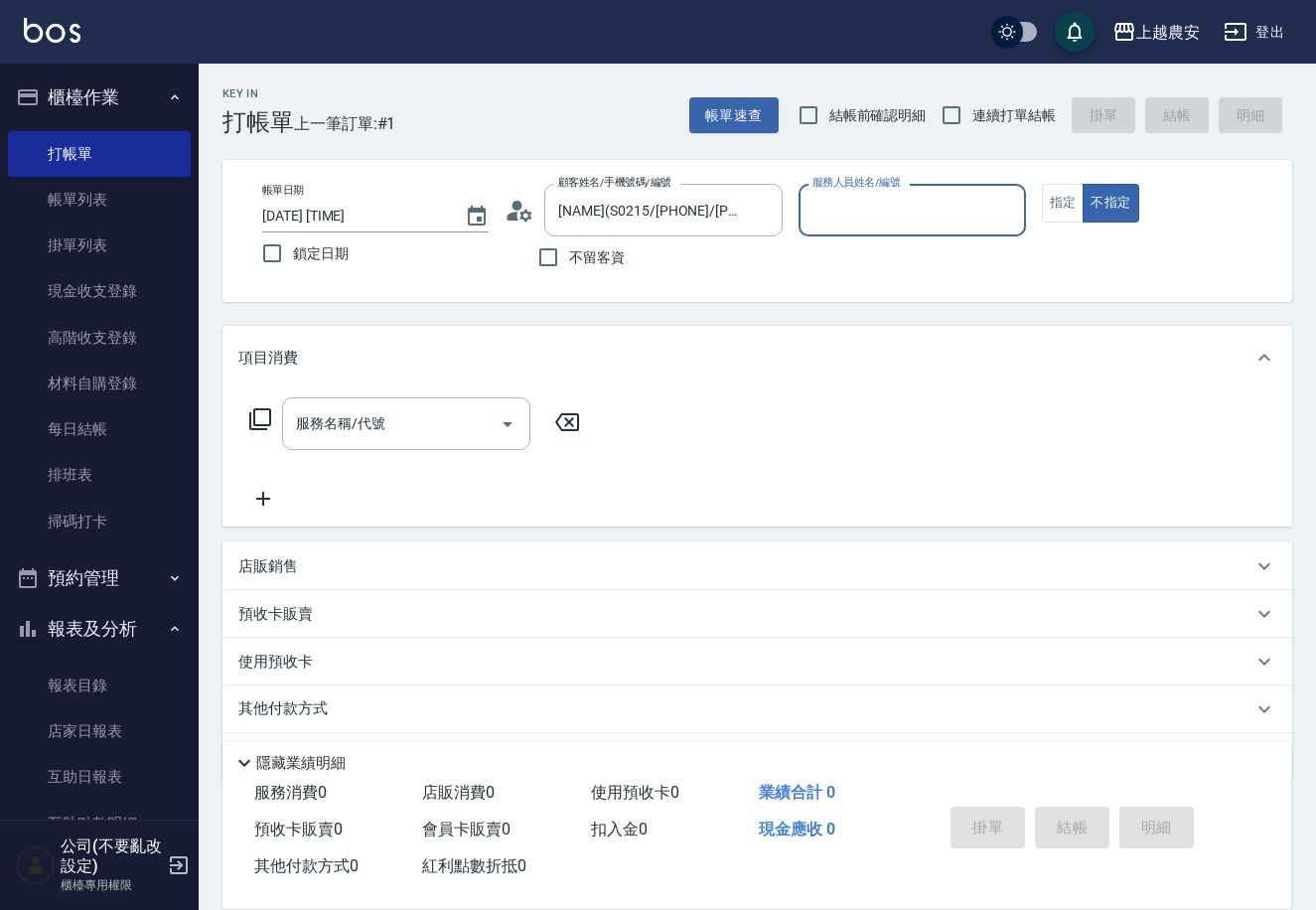 type on "Sandy-S" 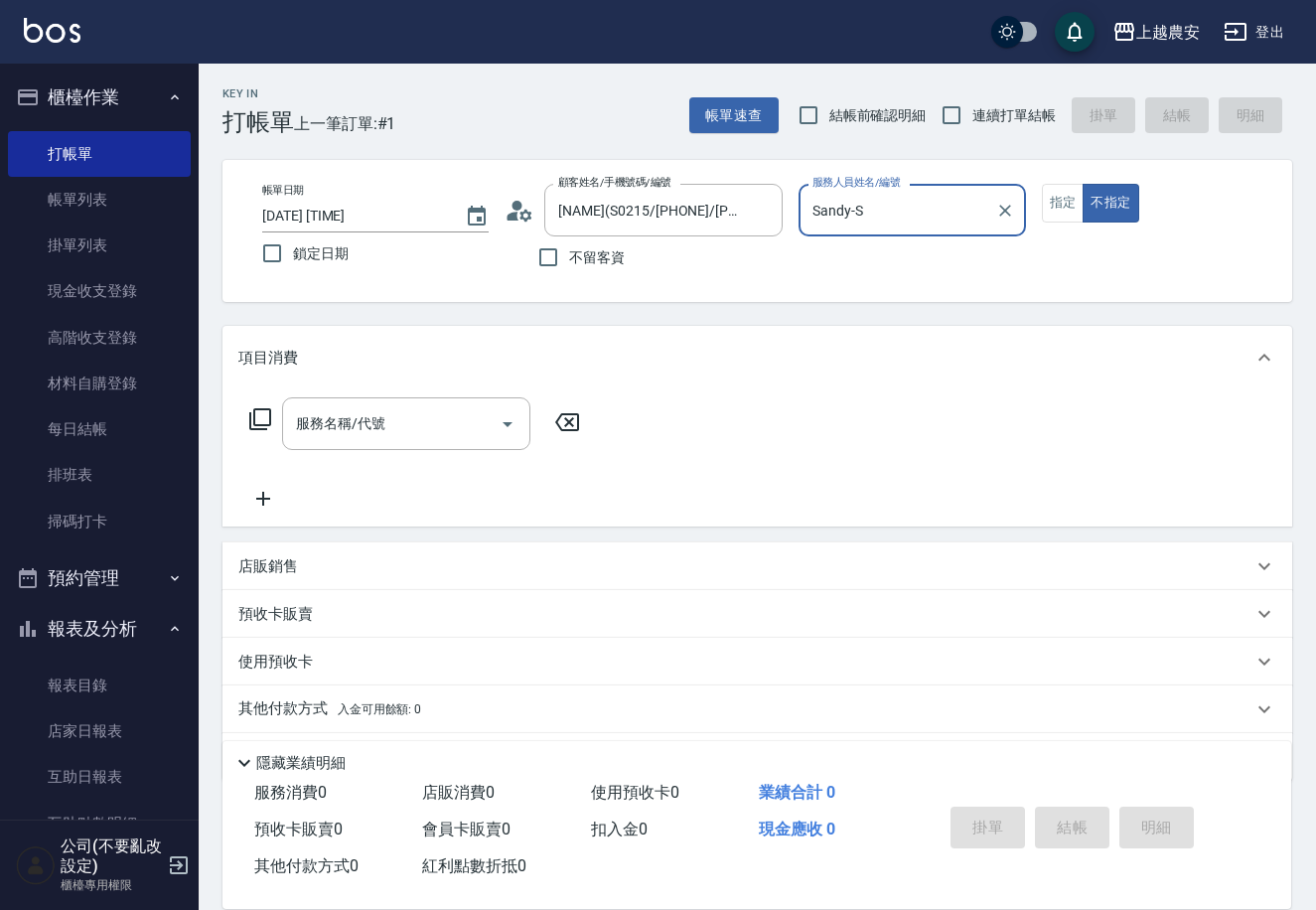 click on "不指定" at bounding box center [1110, 203] 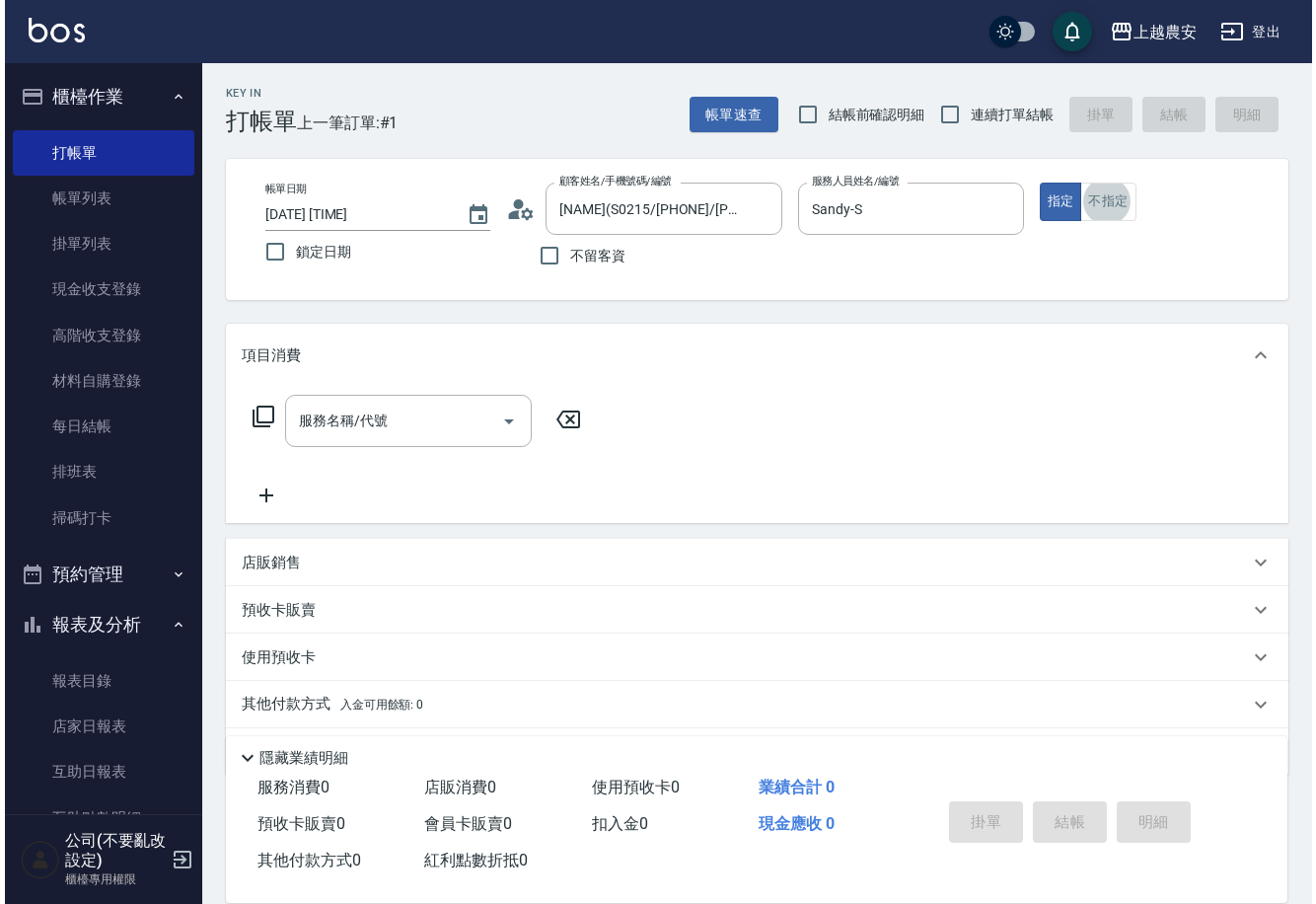 scroll, scrollTop: 48, scrollLeft: 0, axis: vertical 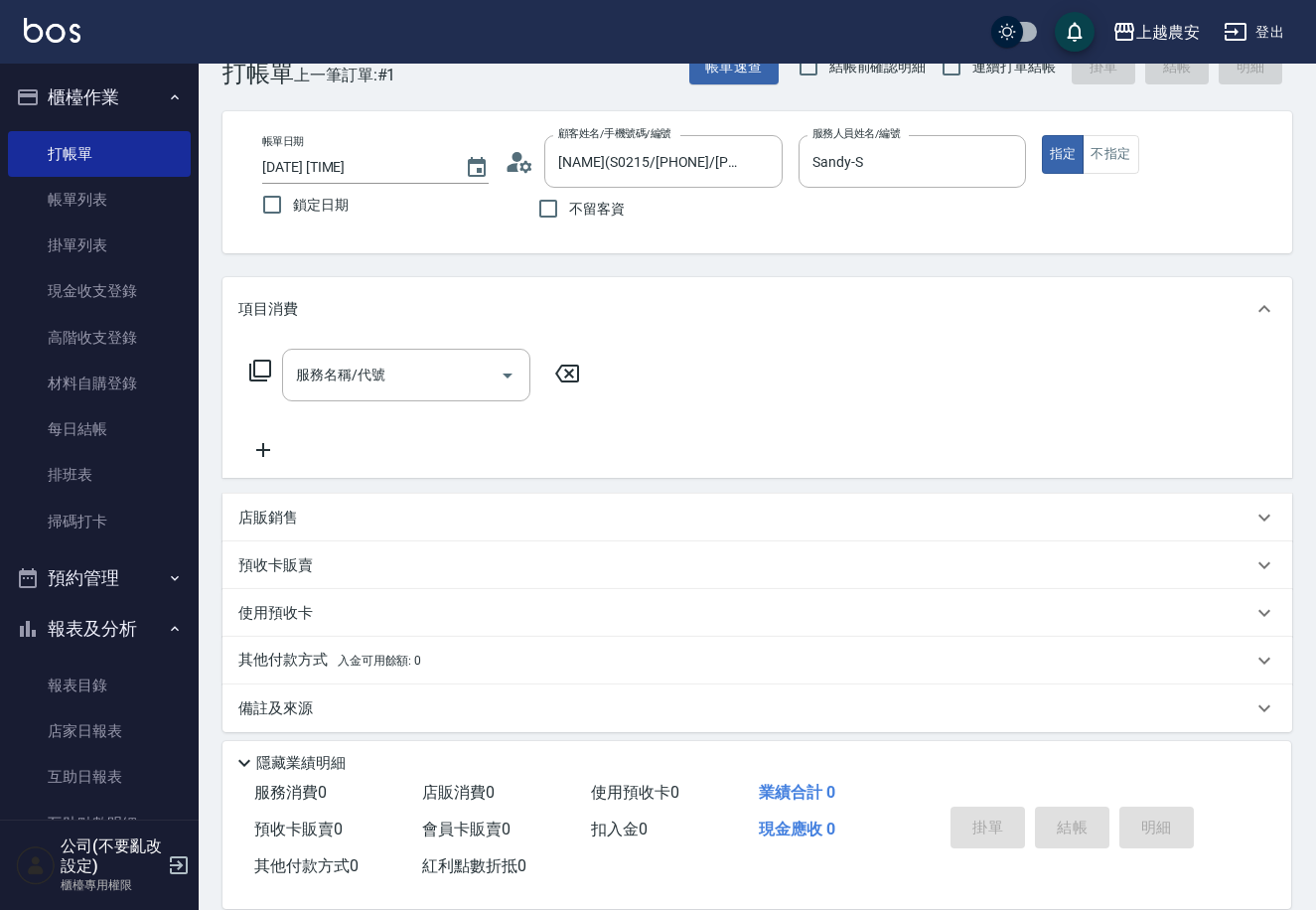 click 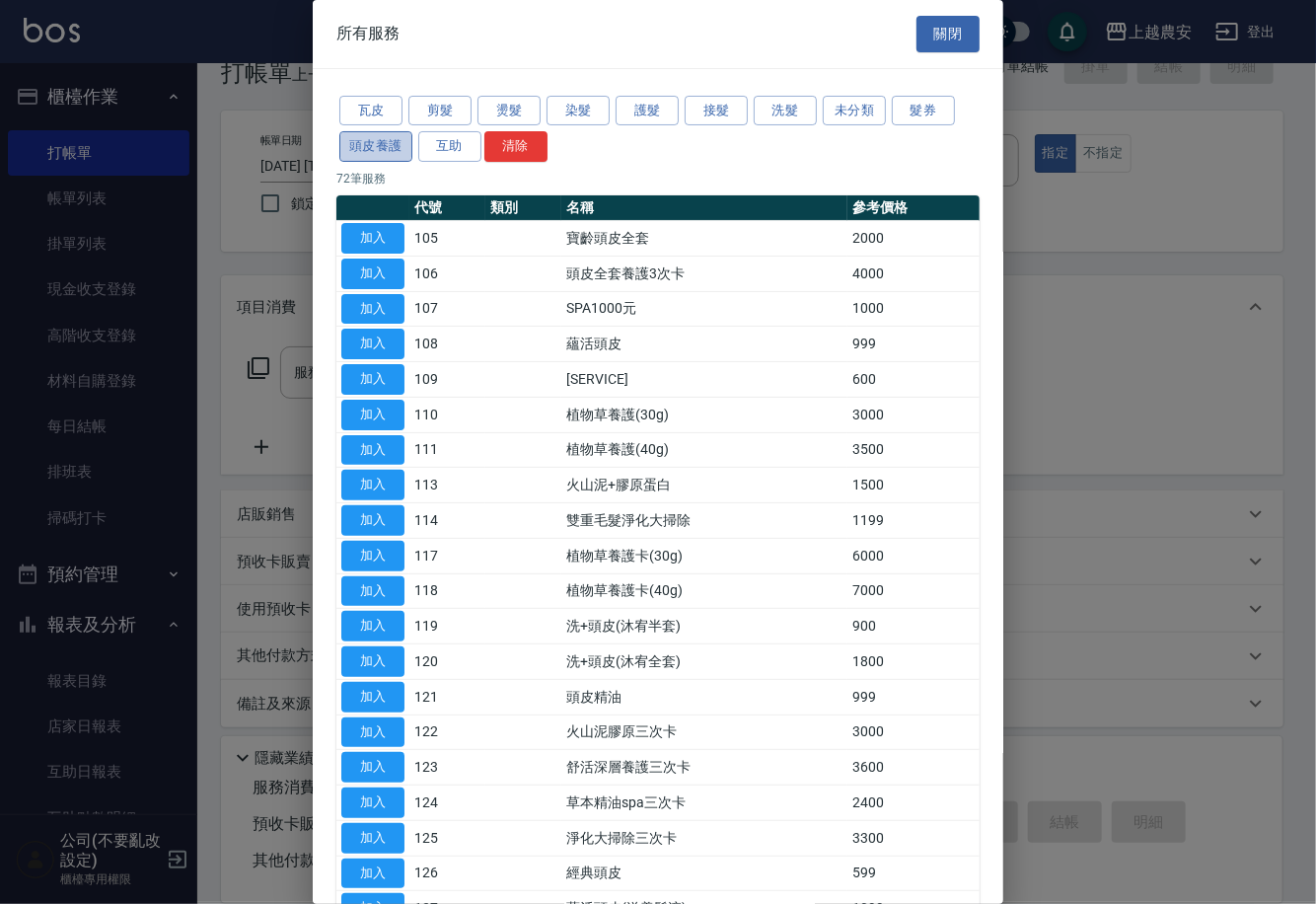 click on "頭皮養護" at bounding box center (376, 146) 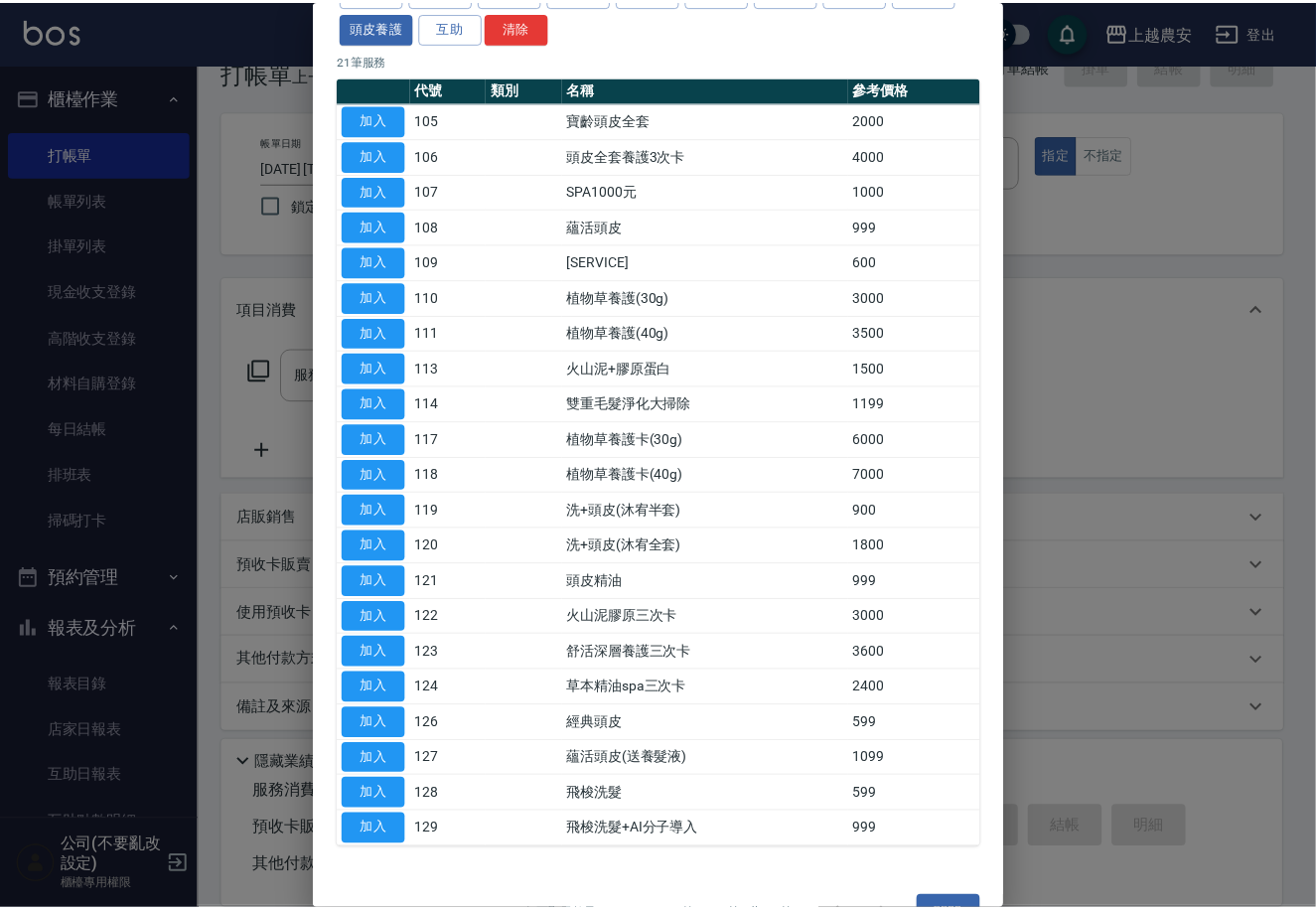 scroll, scrollTop: 126, scrollLeft: 0, axis: vertical 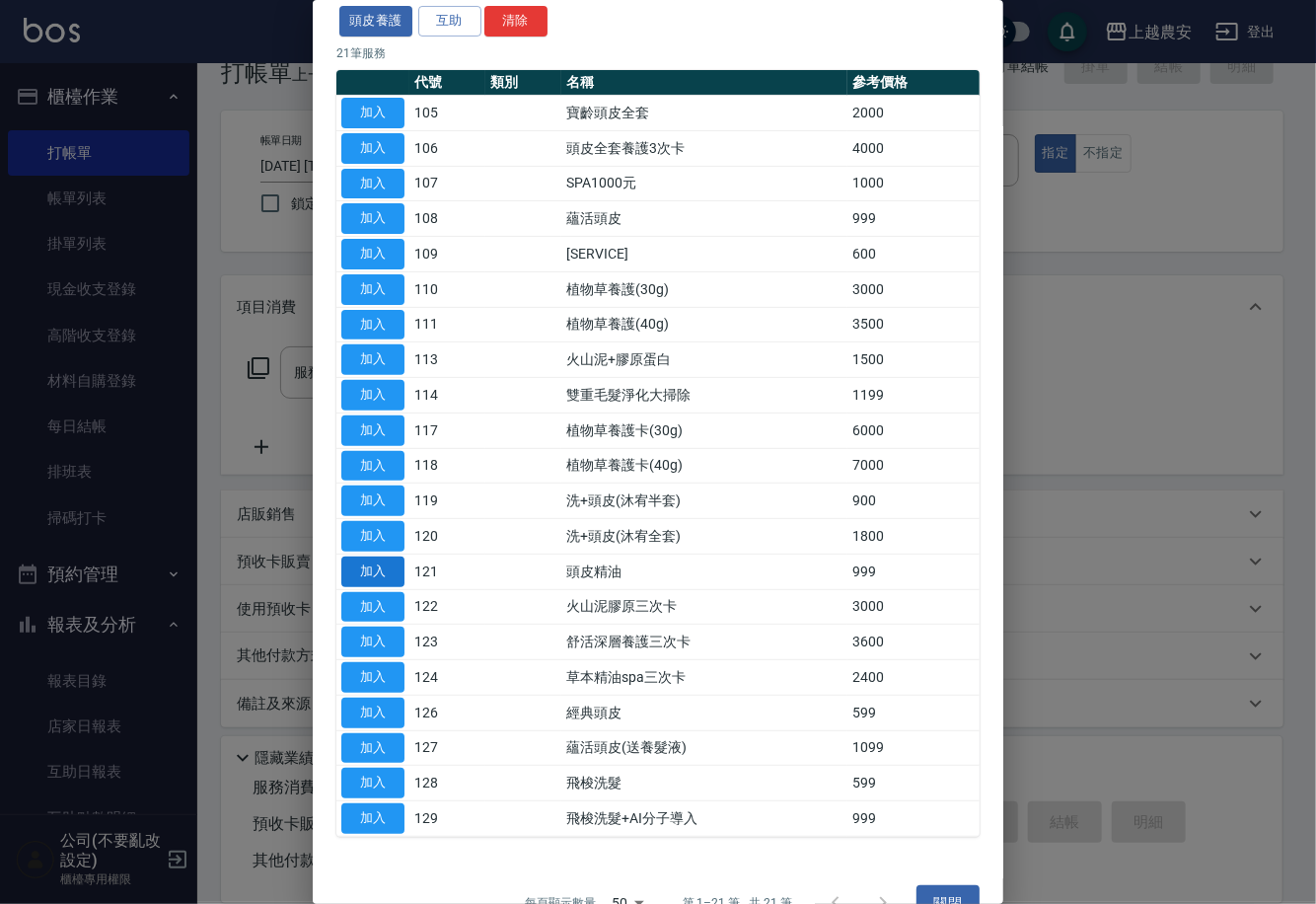 click on "加入" at bounding box center (373, 571) 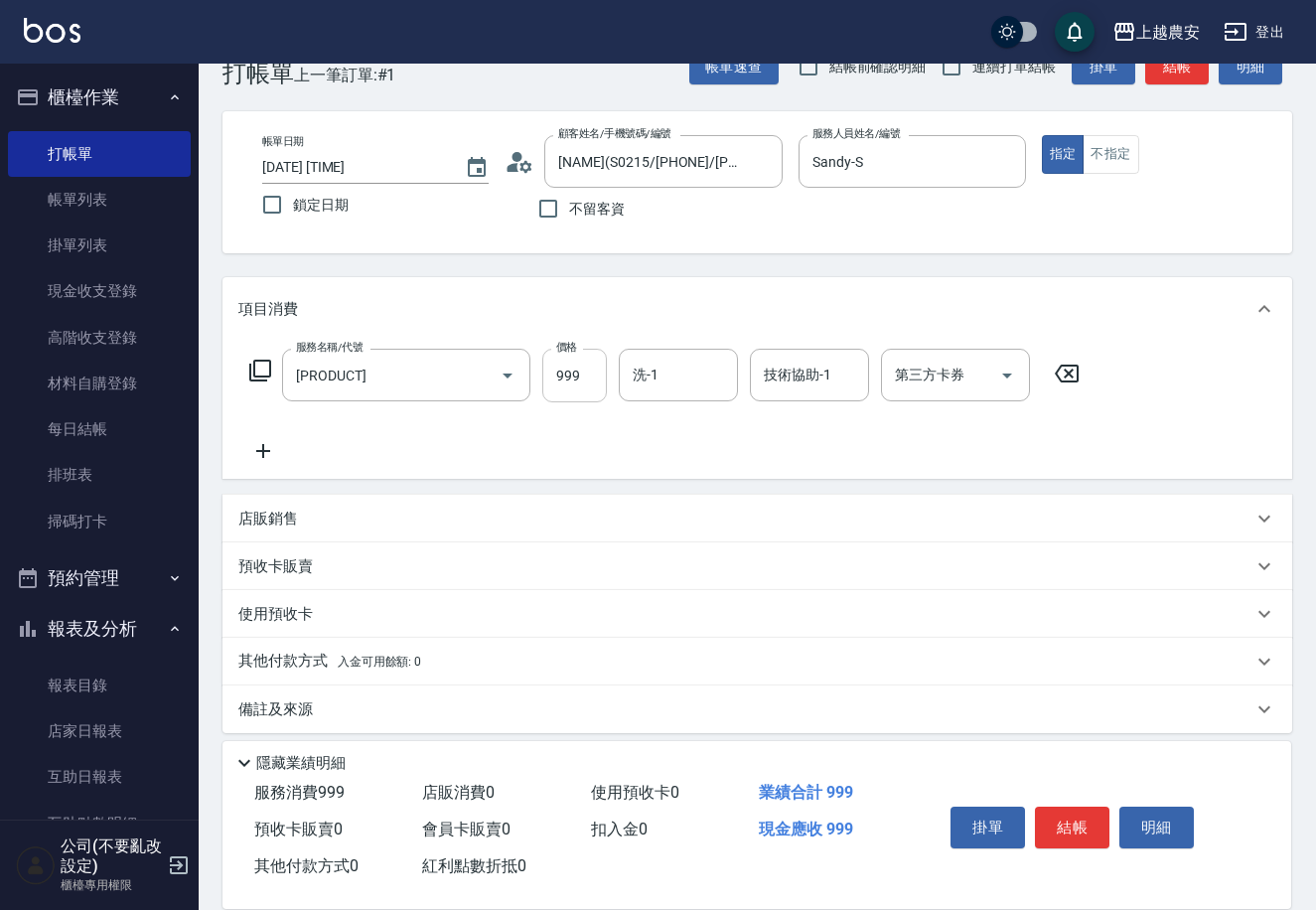 click on "999" at bounding box center (574, 376) 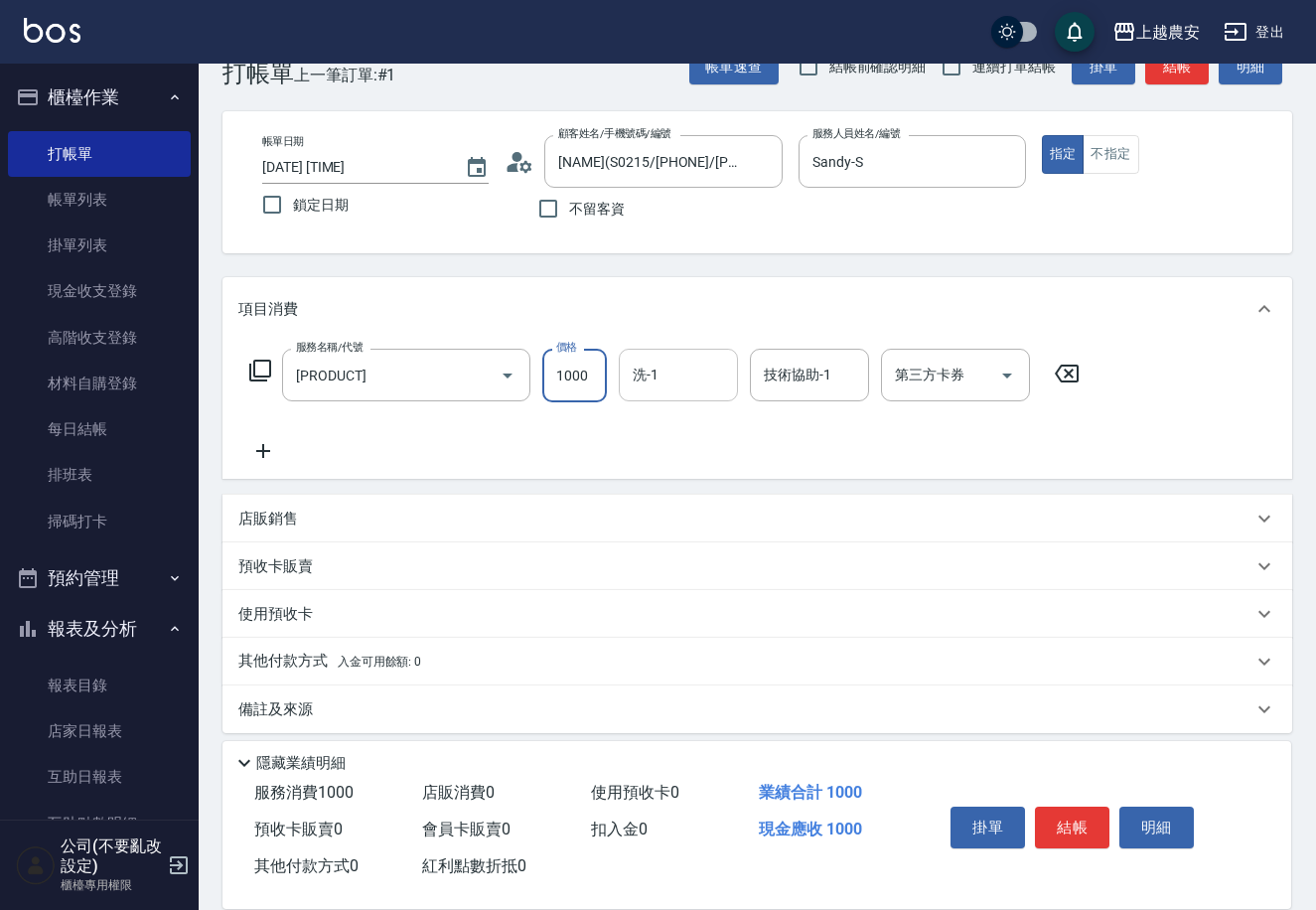 type on "1000" 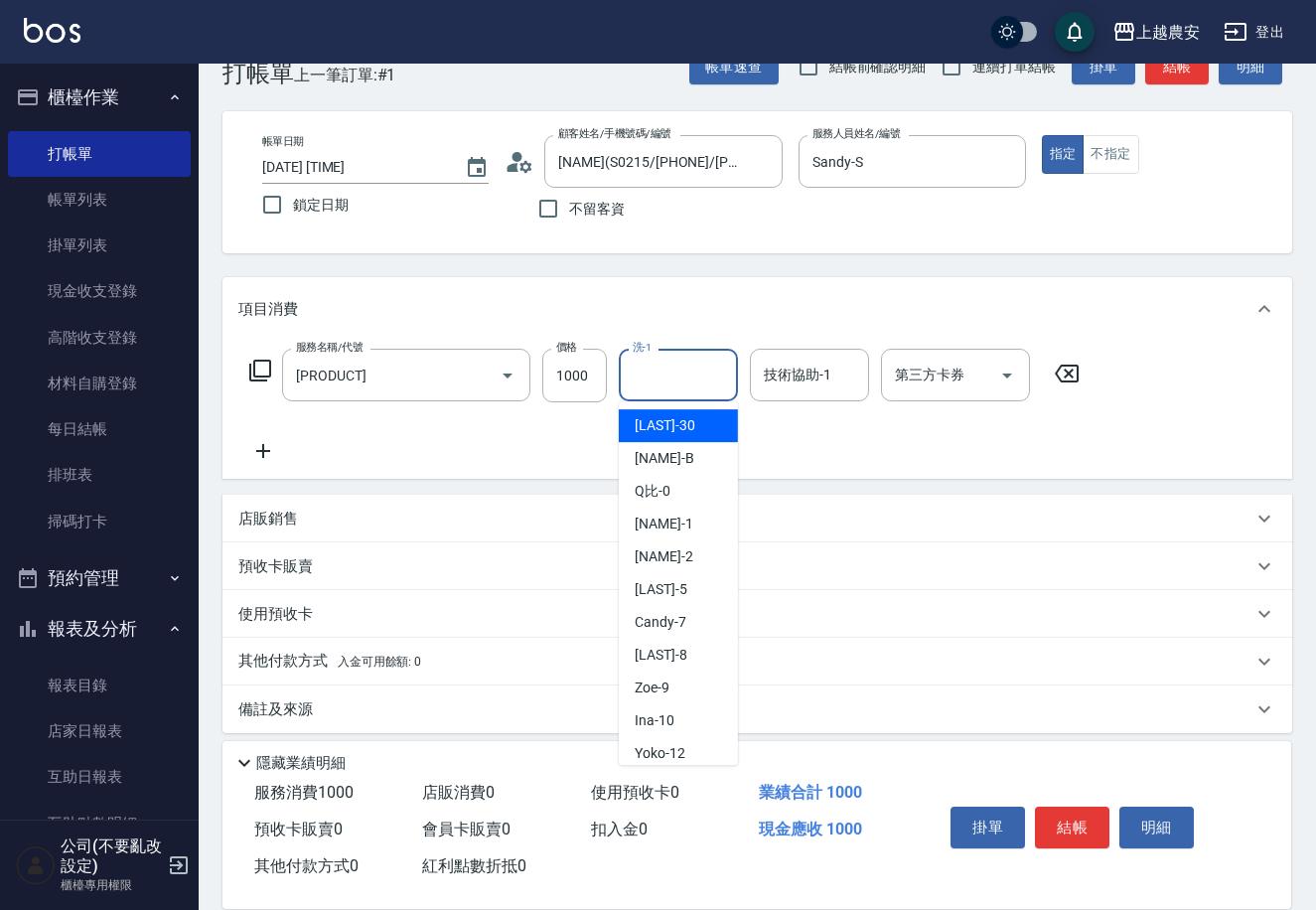 click on "洗-1" at bounding box center (678, 375) 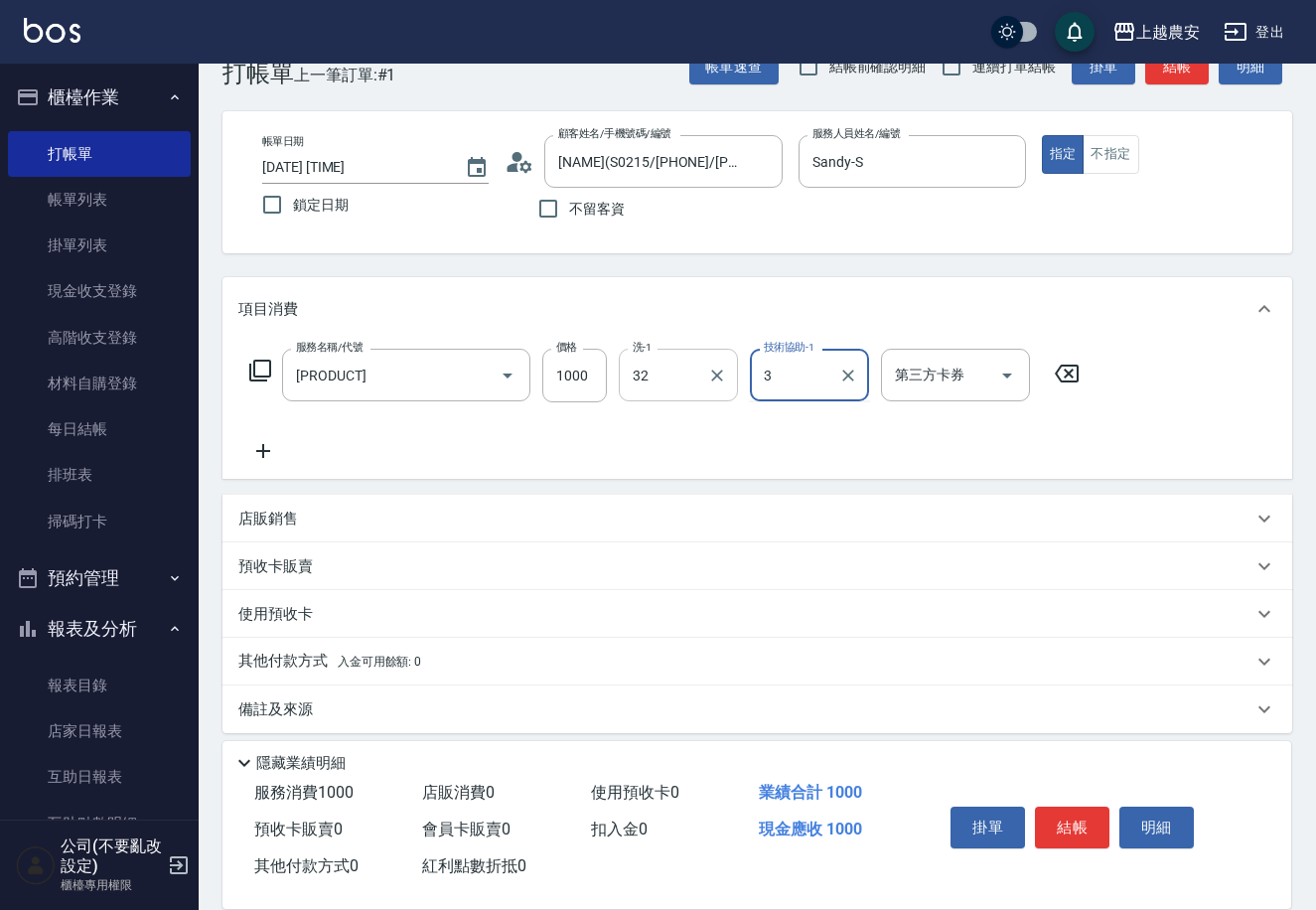 type on "[FIRST]-[NUMBER]" 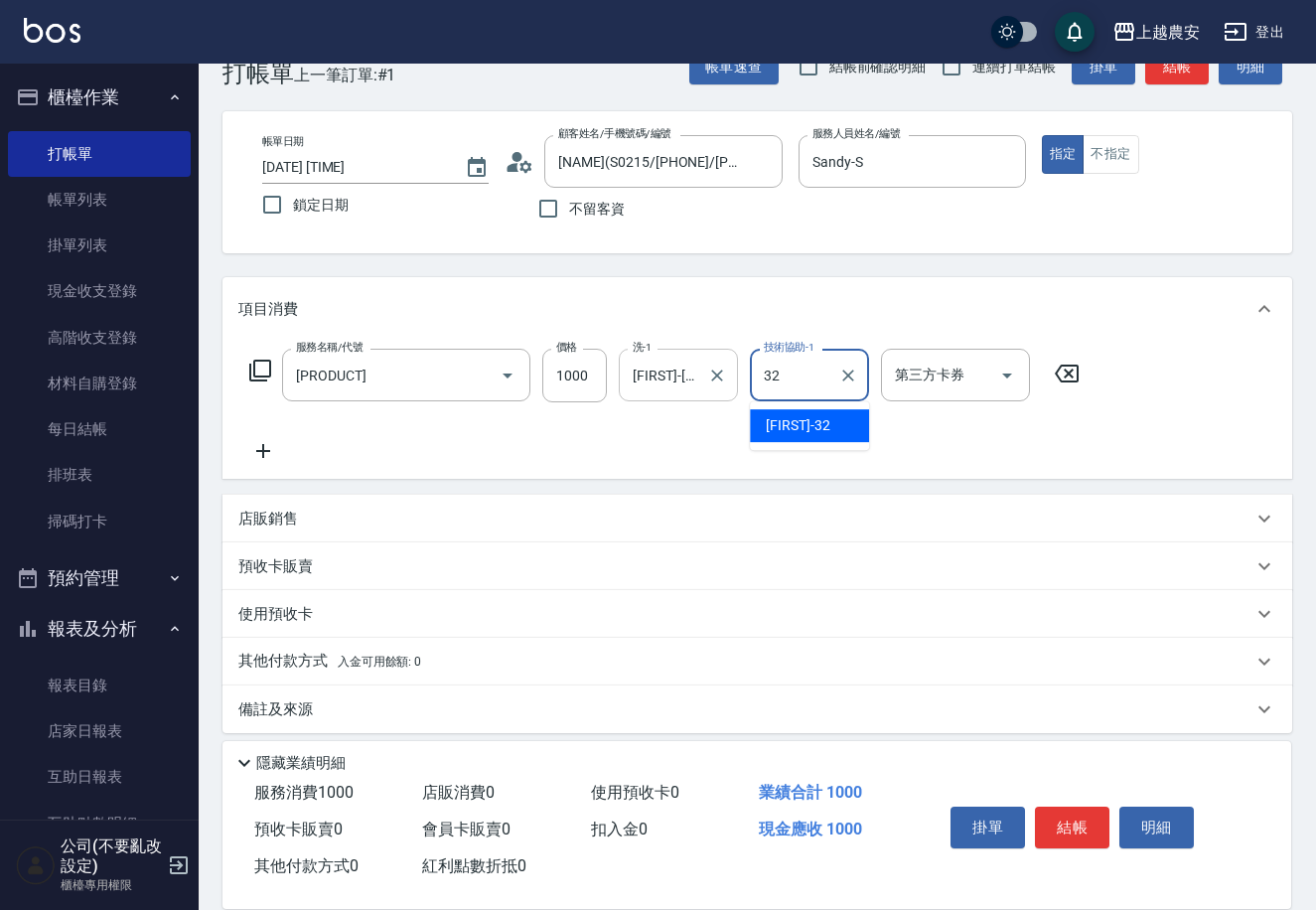 type on "[FIRST]-[NUMBER]" 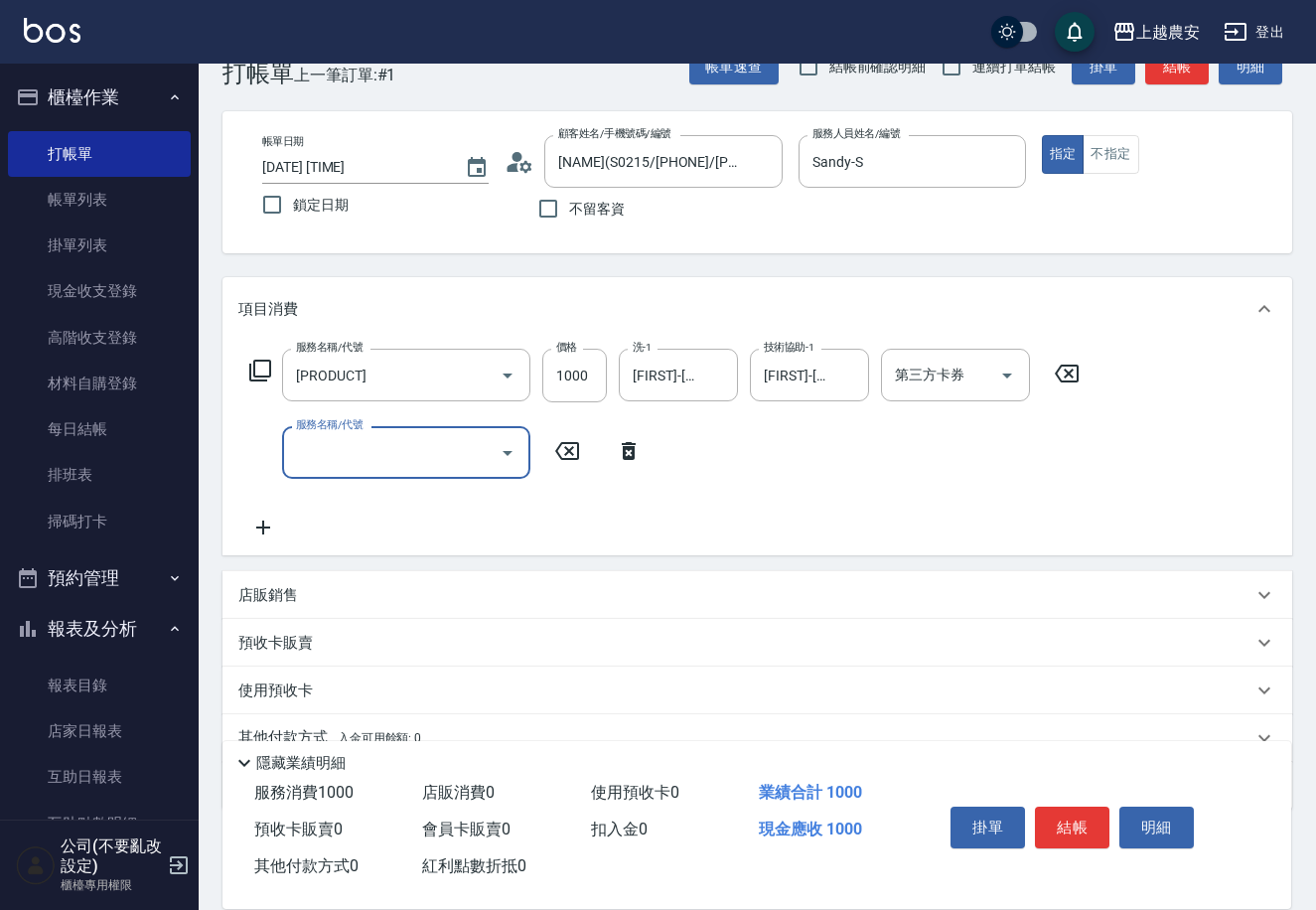 click 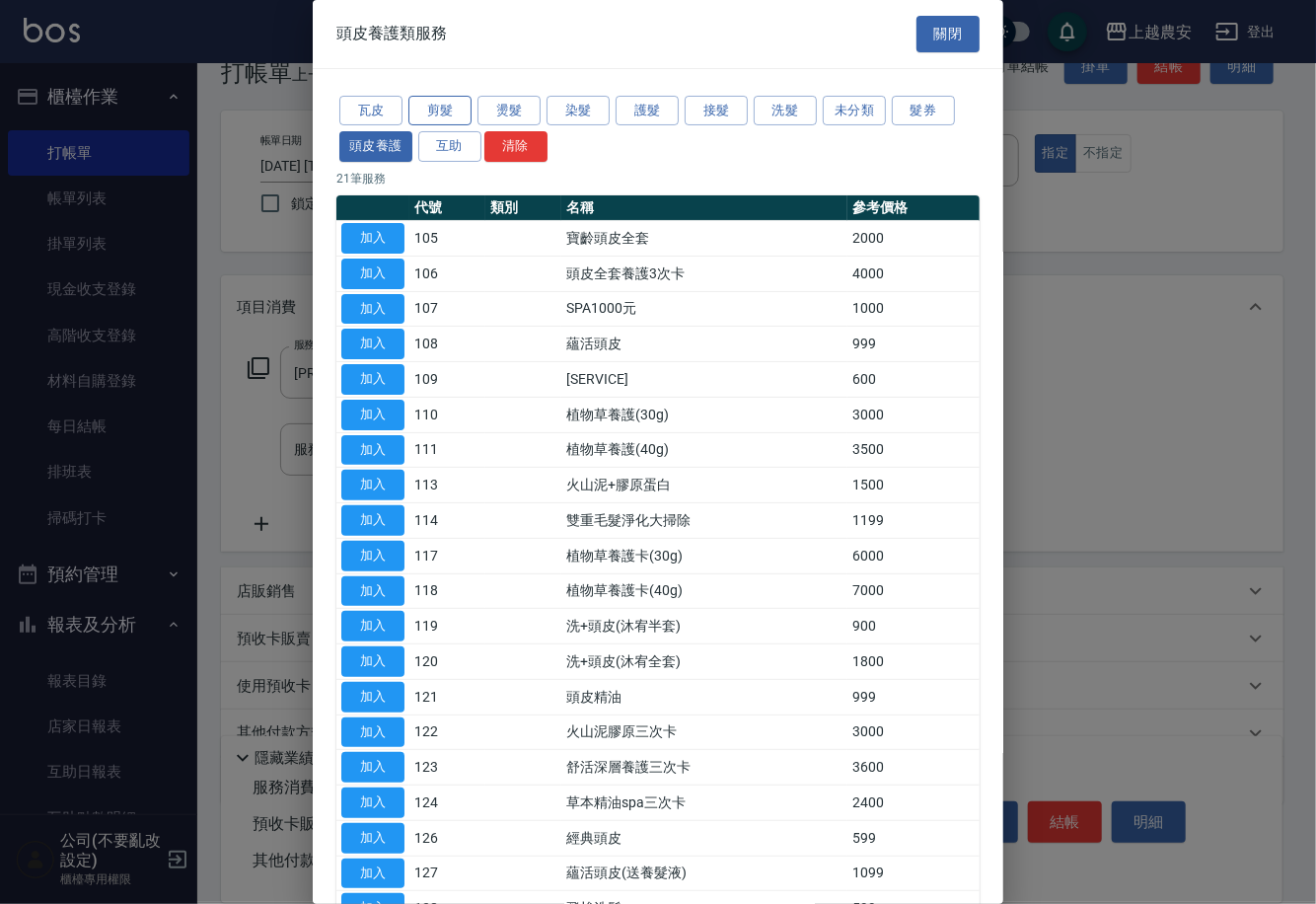 click on "剪髮" at bounding box center (440, 111) 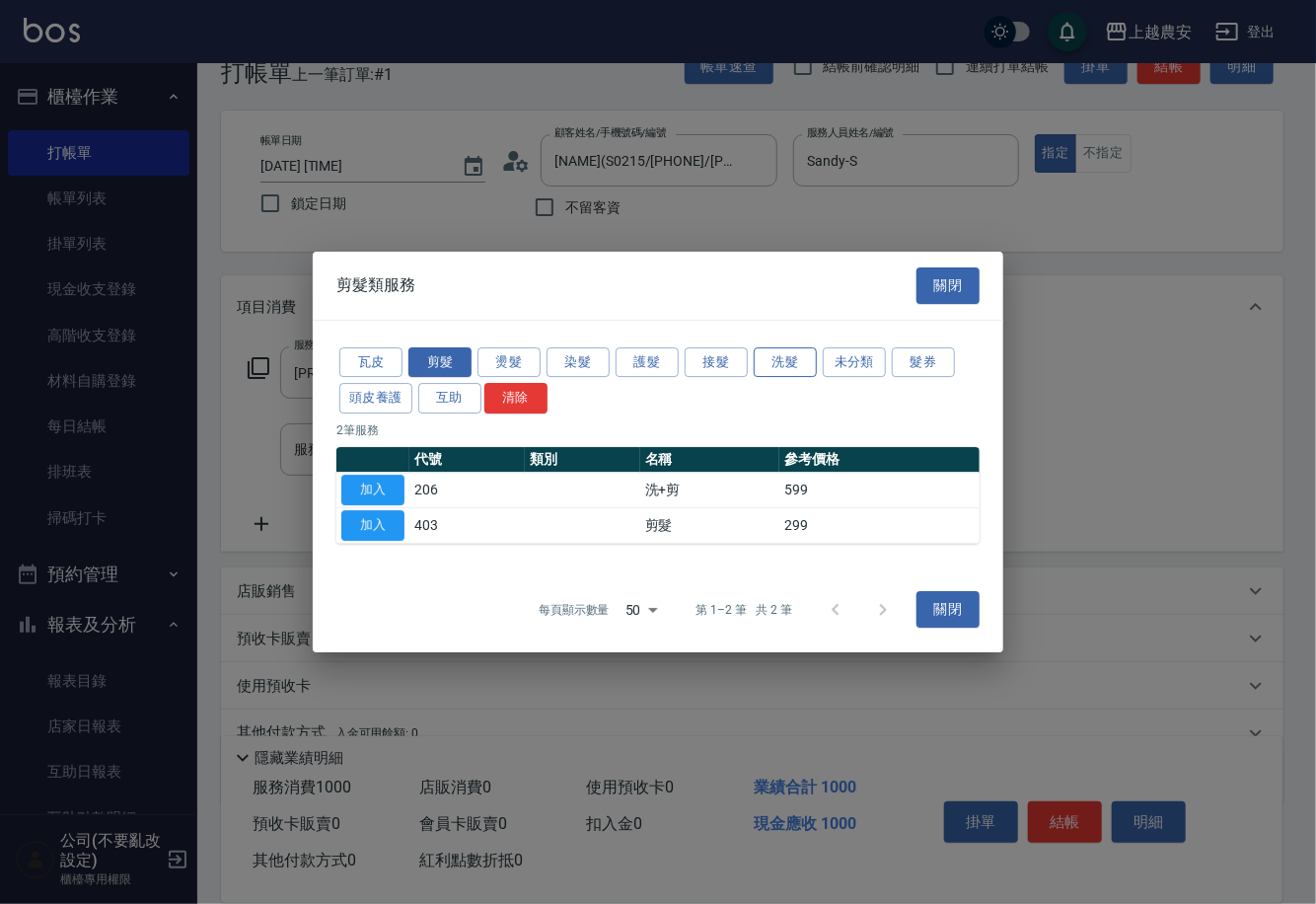click on "洗髮" at bounding box center [785, 362] 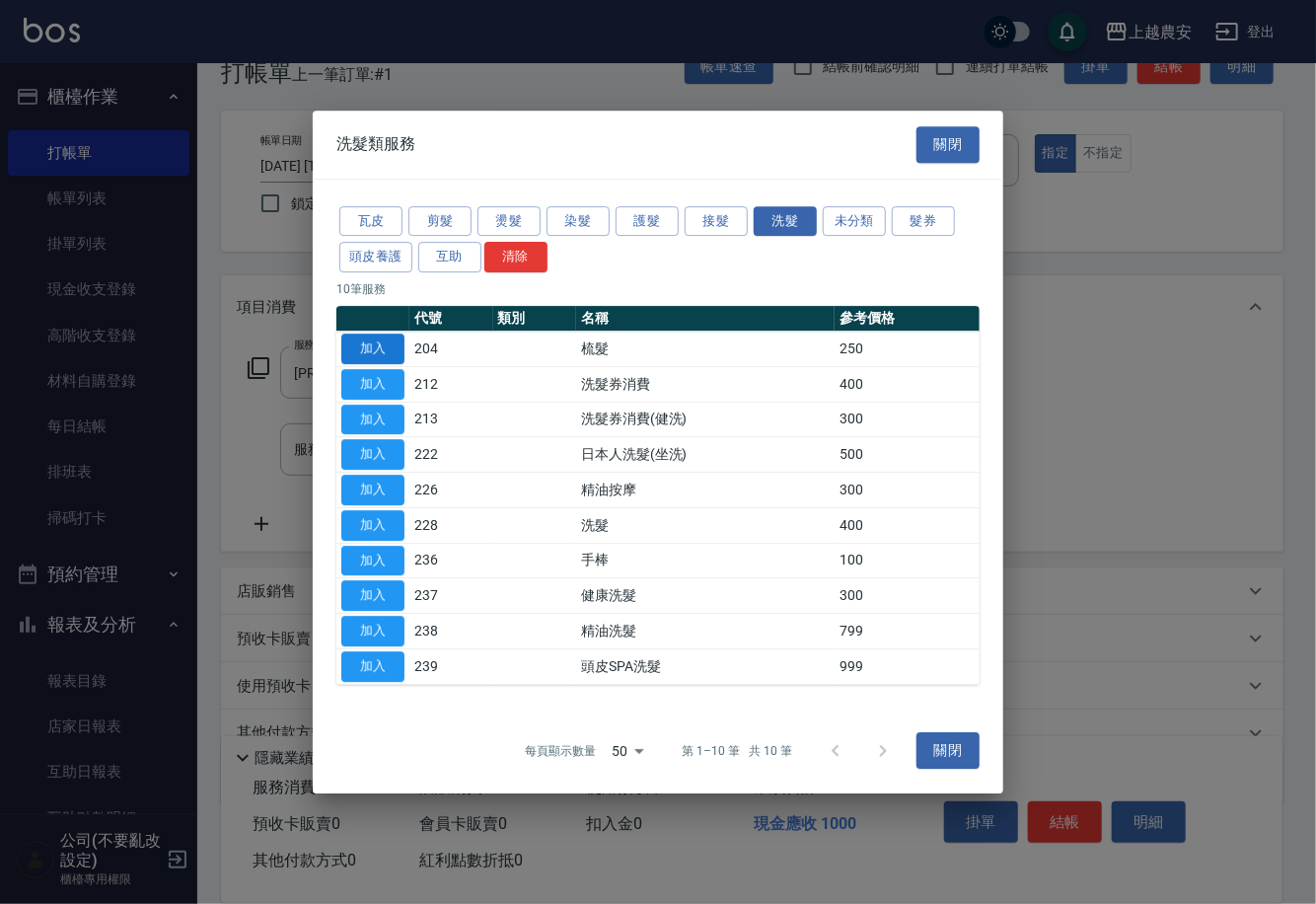 click on "加入" at bounding box center (373, 348) 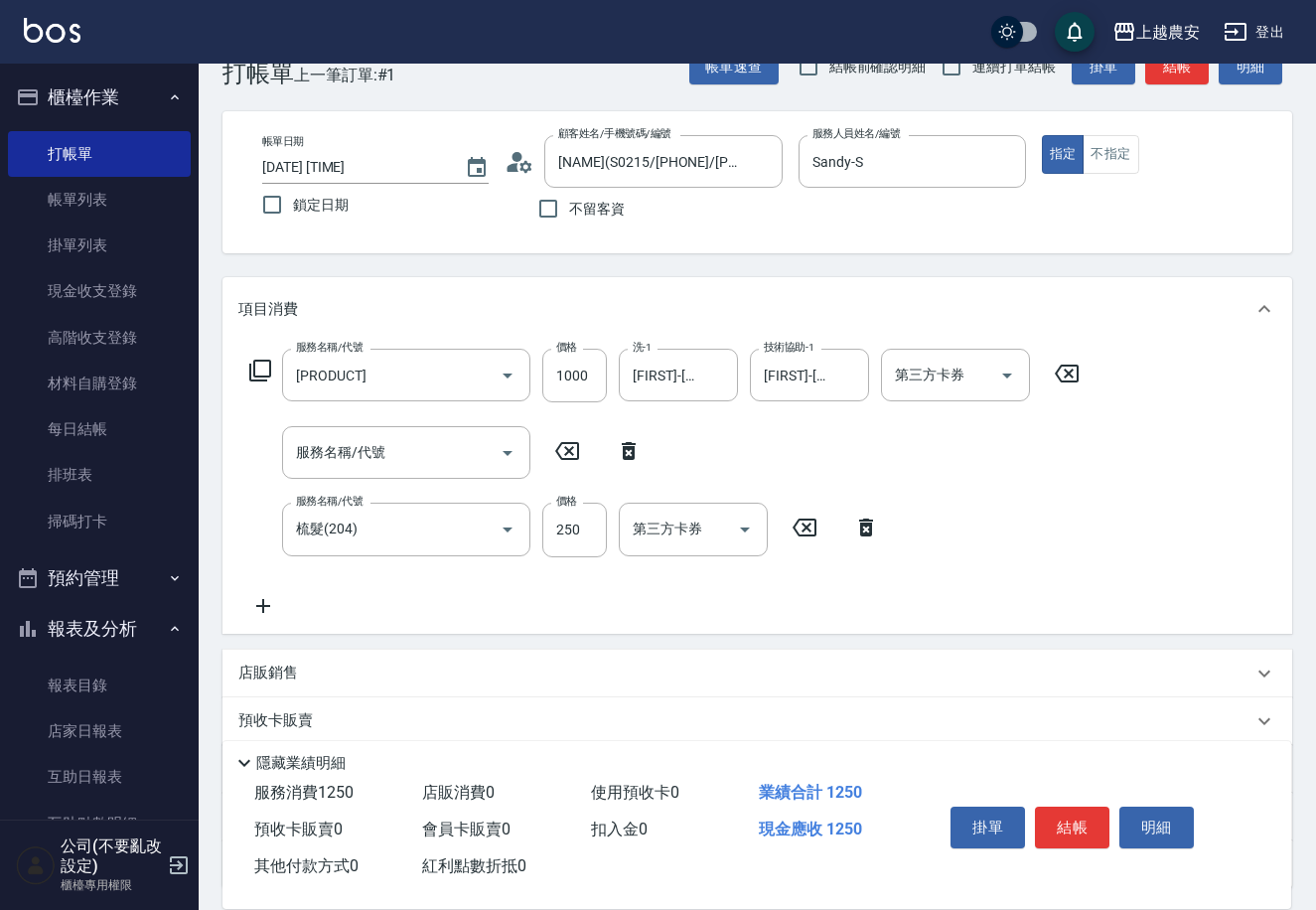 click 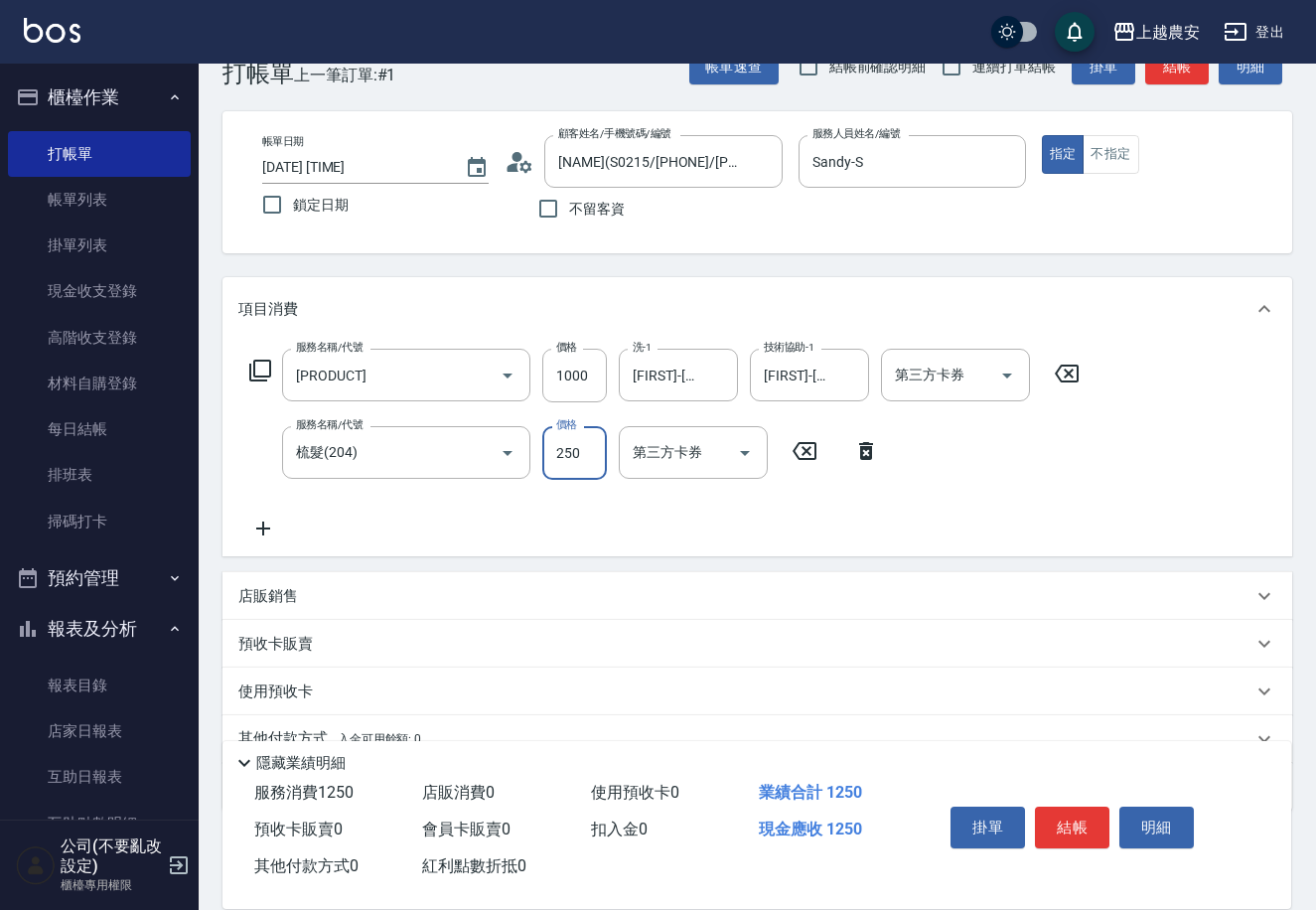 click on "250" at bounding box center [574, 453] 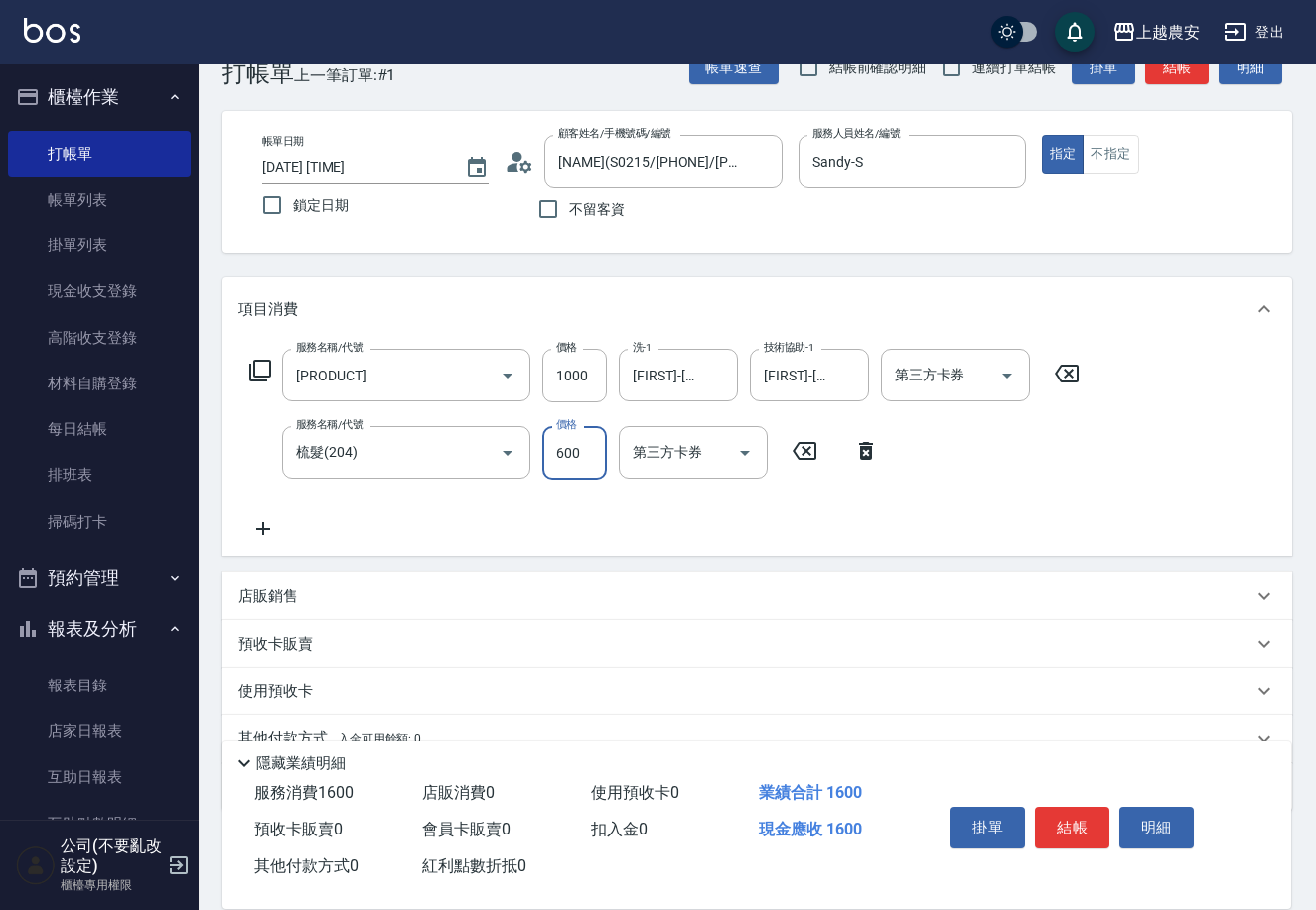 type on "600" 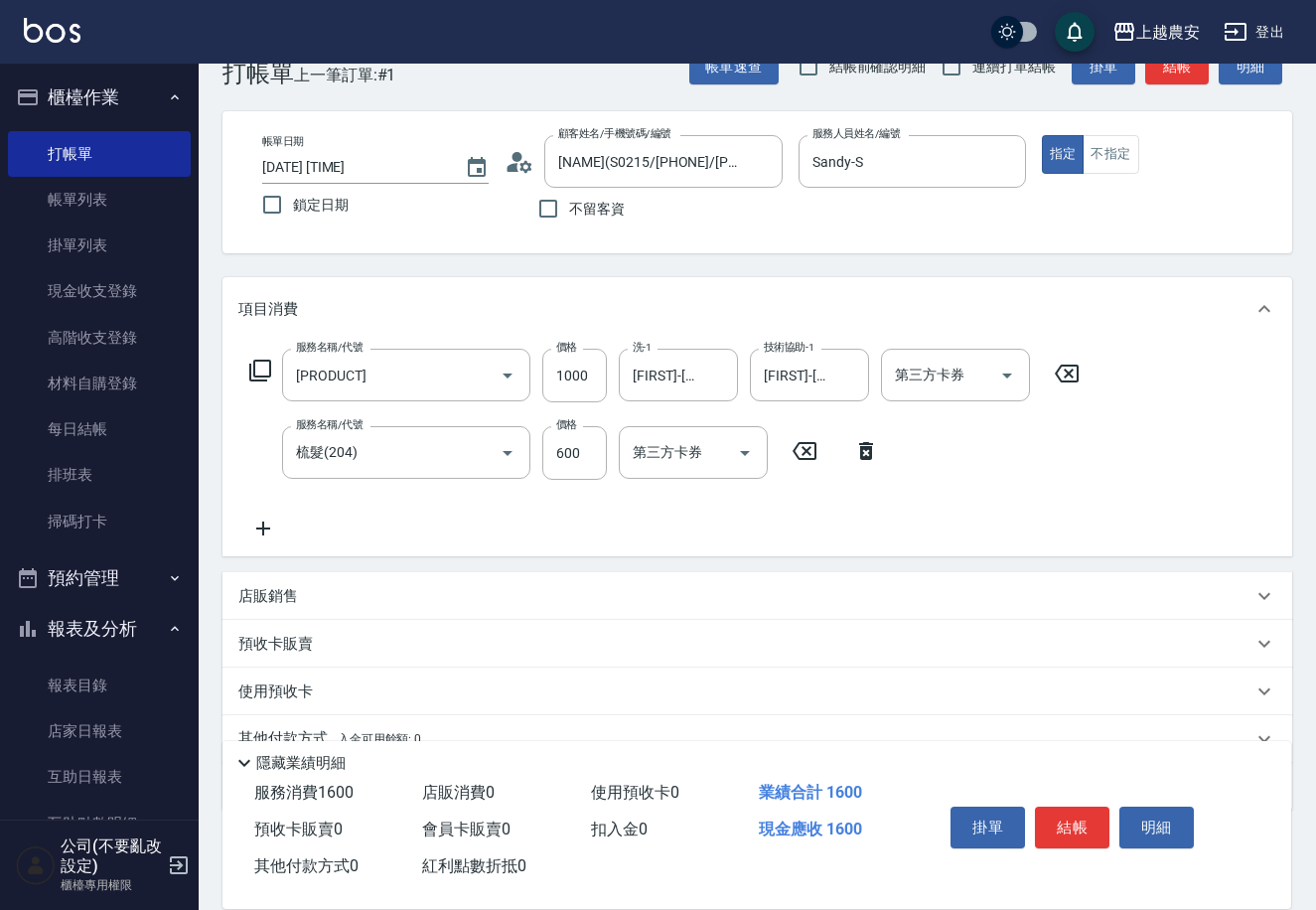 click 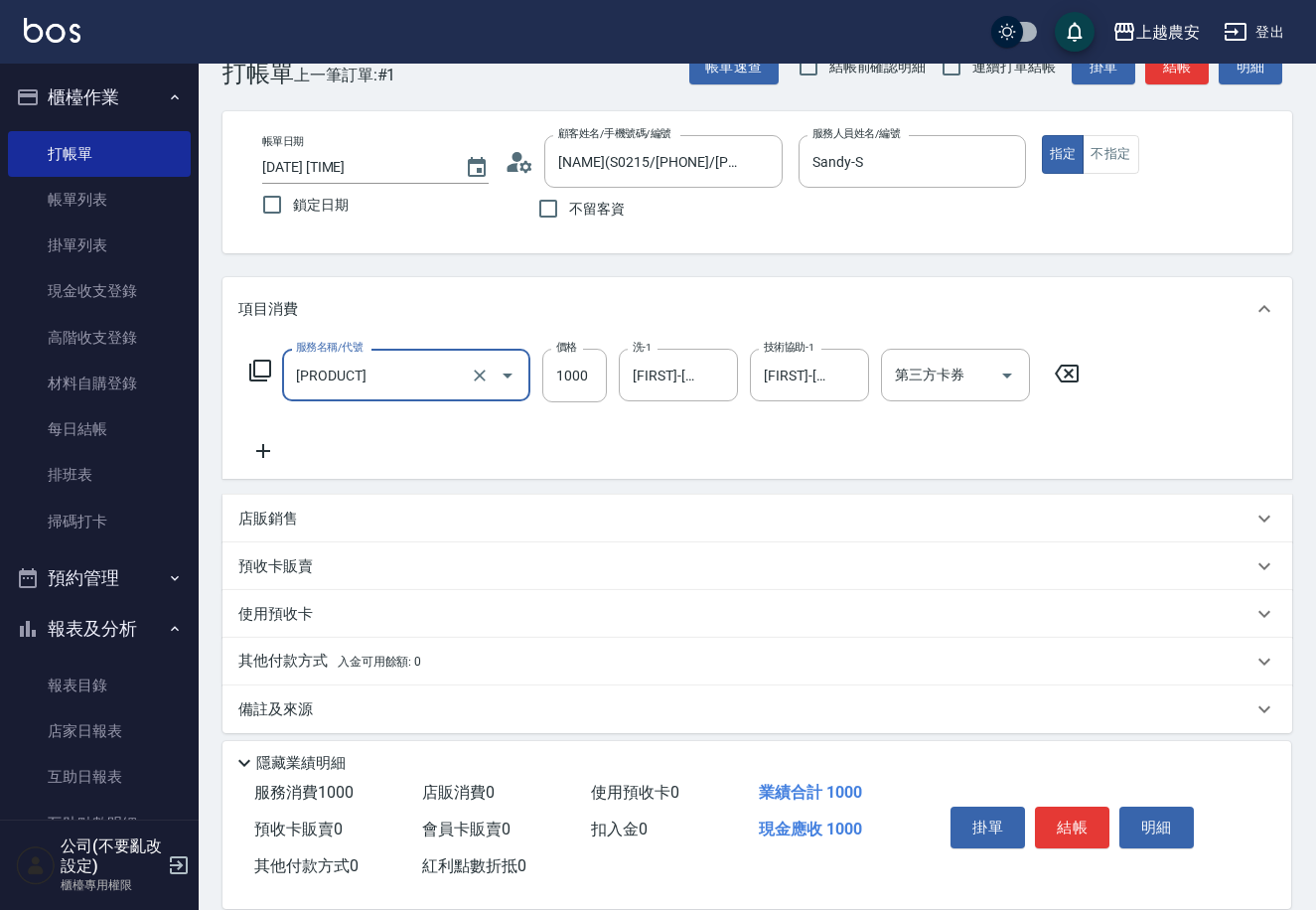 click 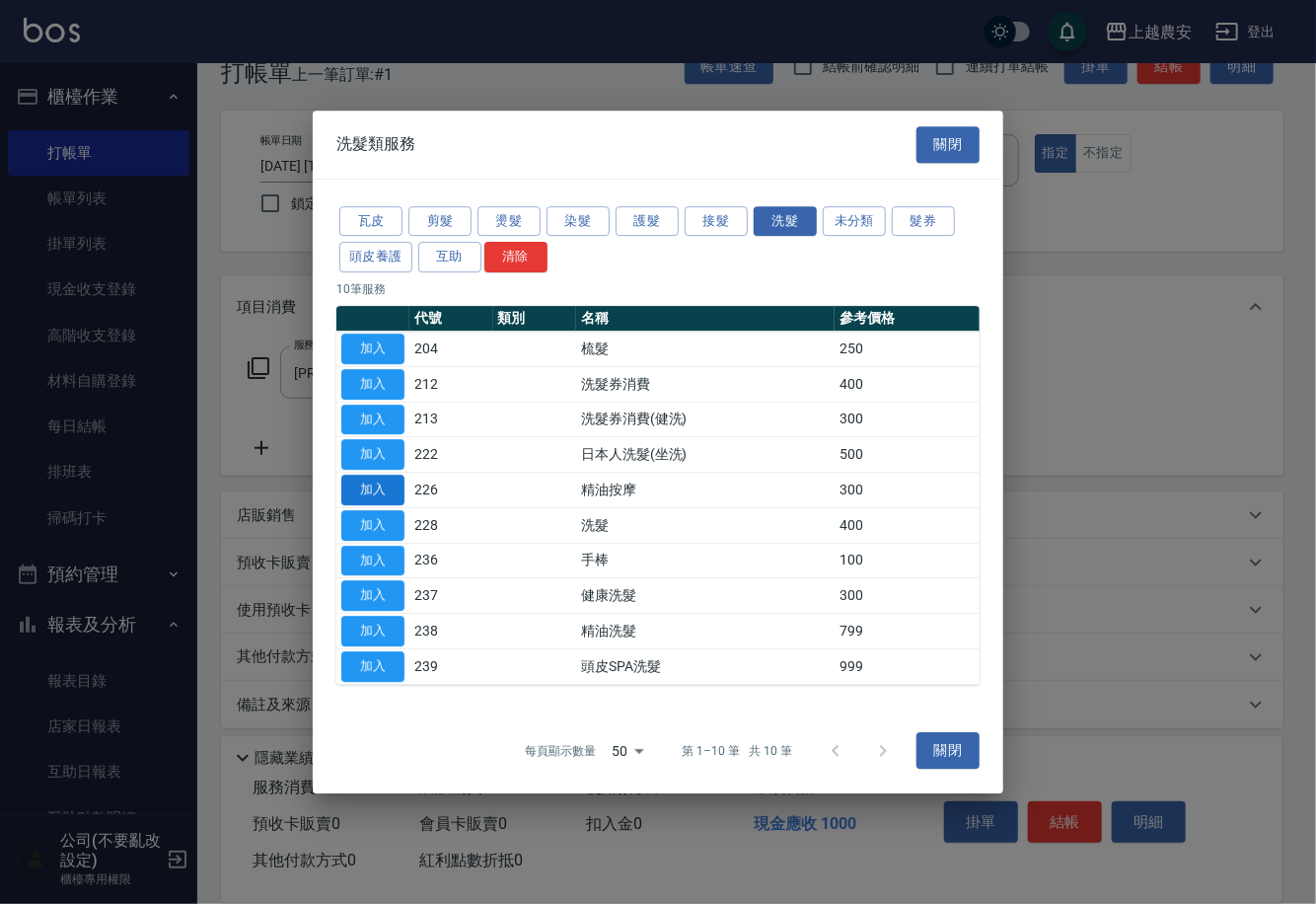 click on "加入" at bounding box center (373, 490) 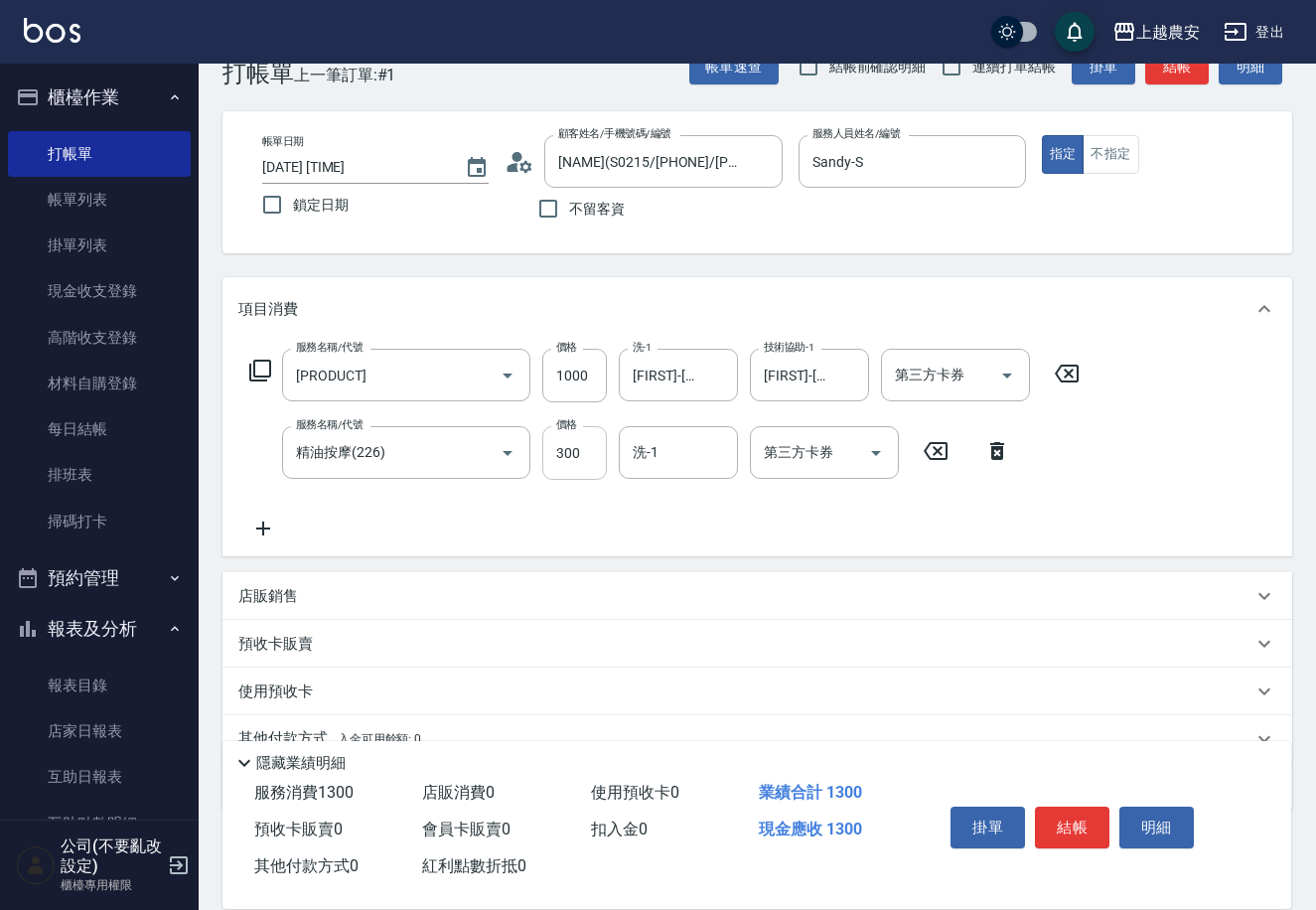 click on "300" at bounding box center (574, 453) 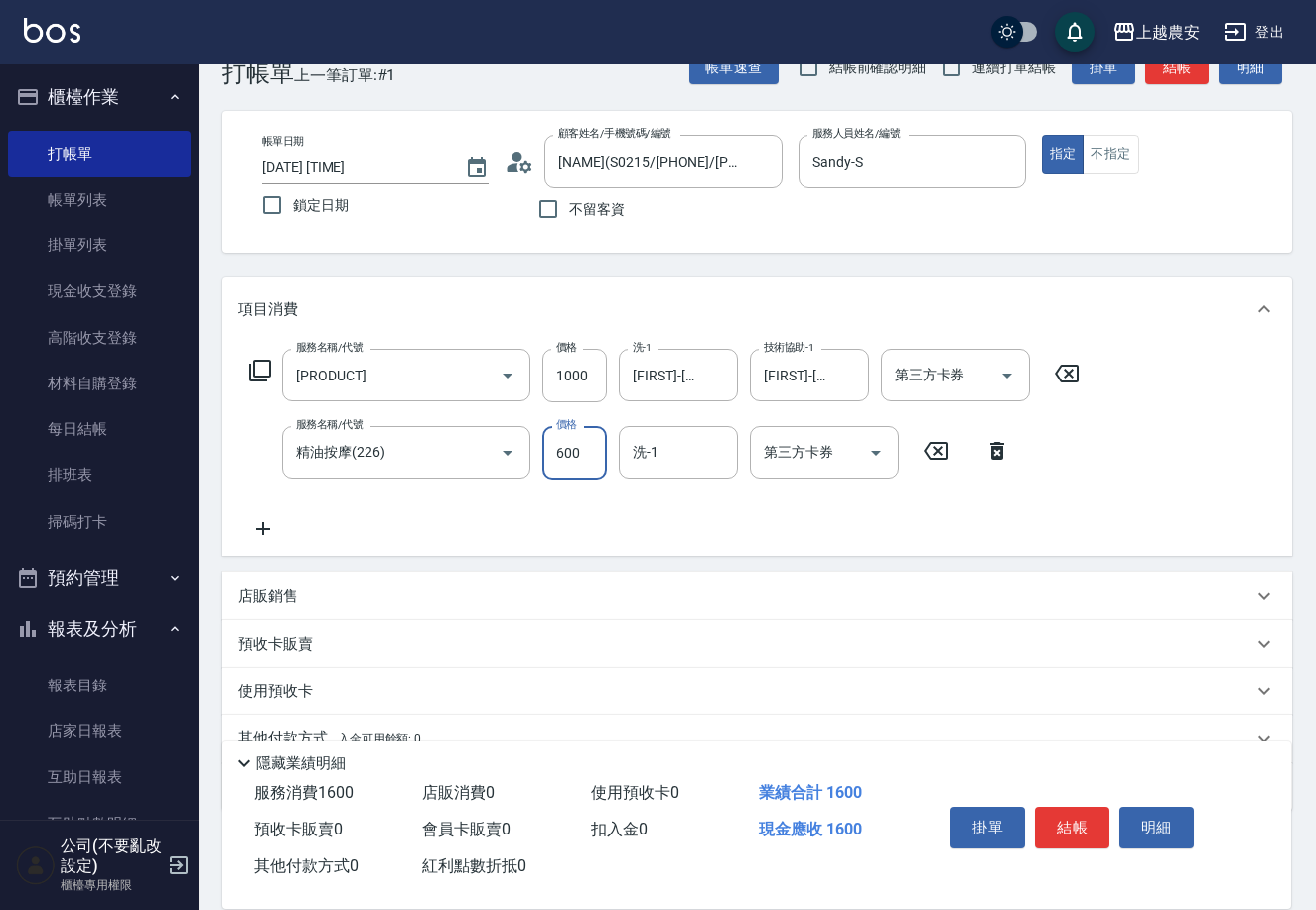 type on "600" 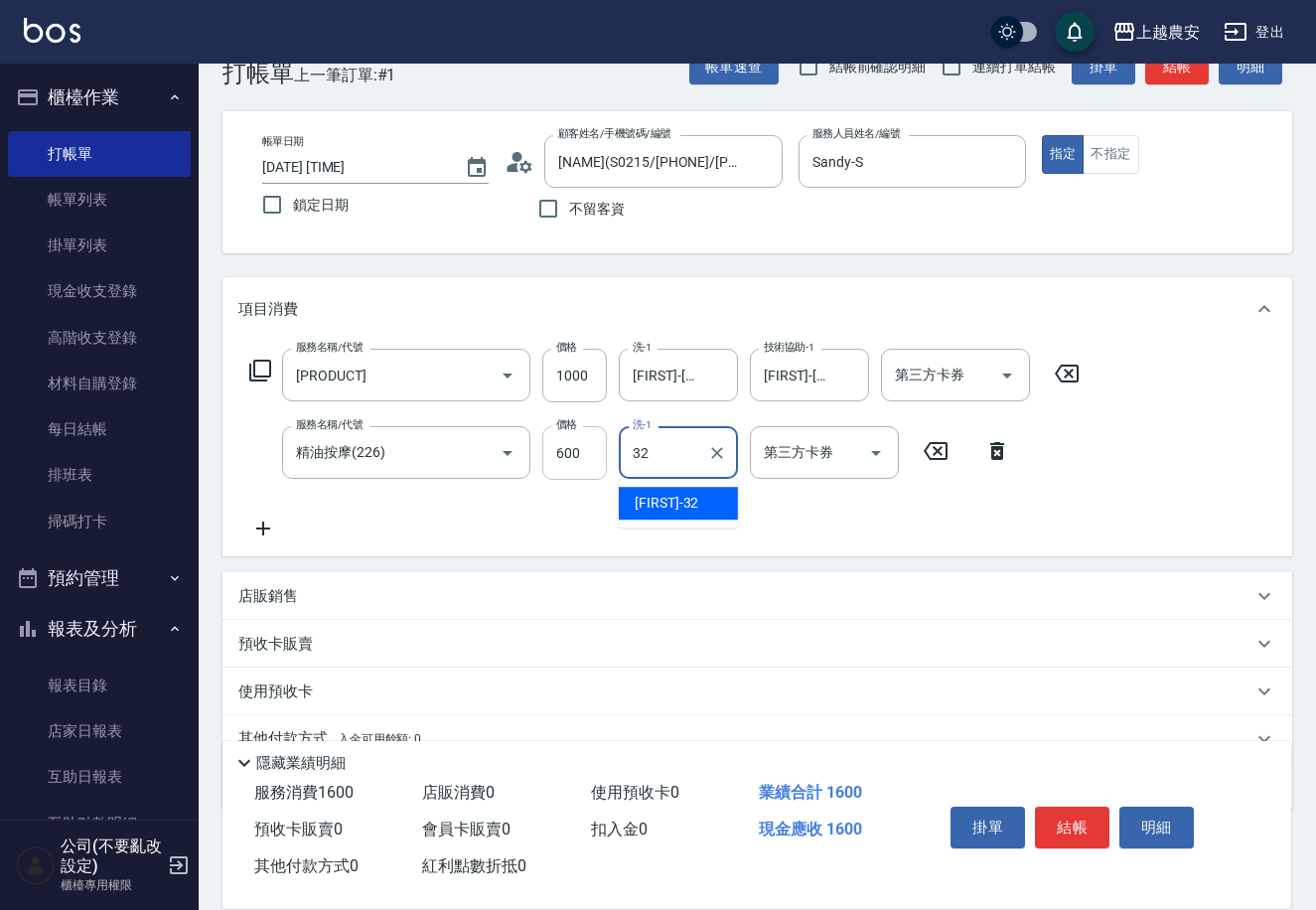 type on "[FIRST]-[NUMBER]" 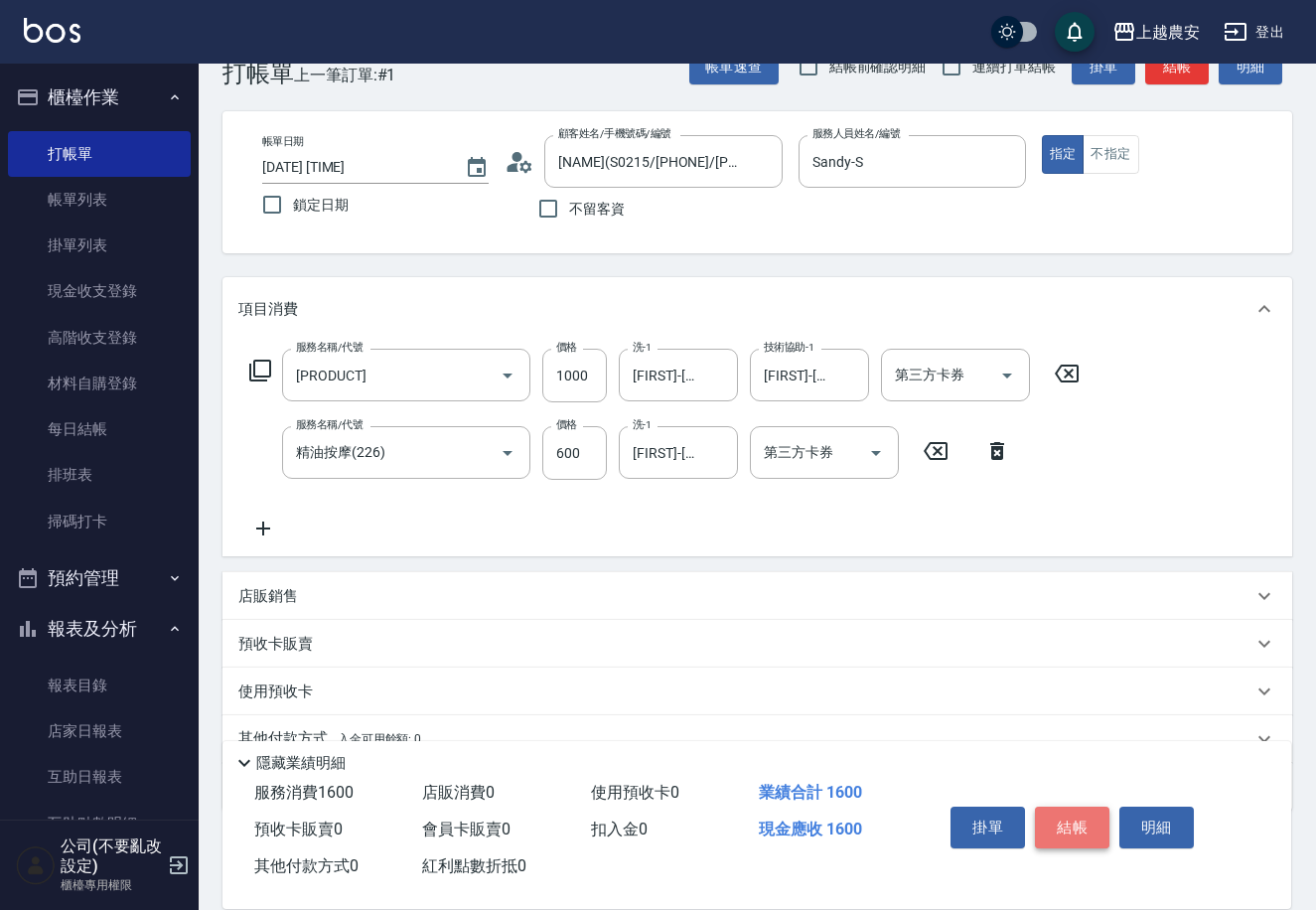 click on "結帳" at bounding box center (1072, 828) 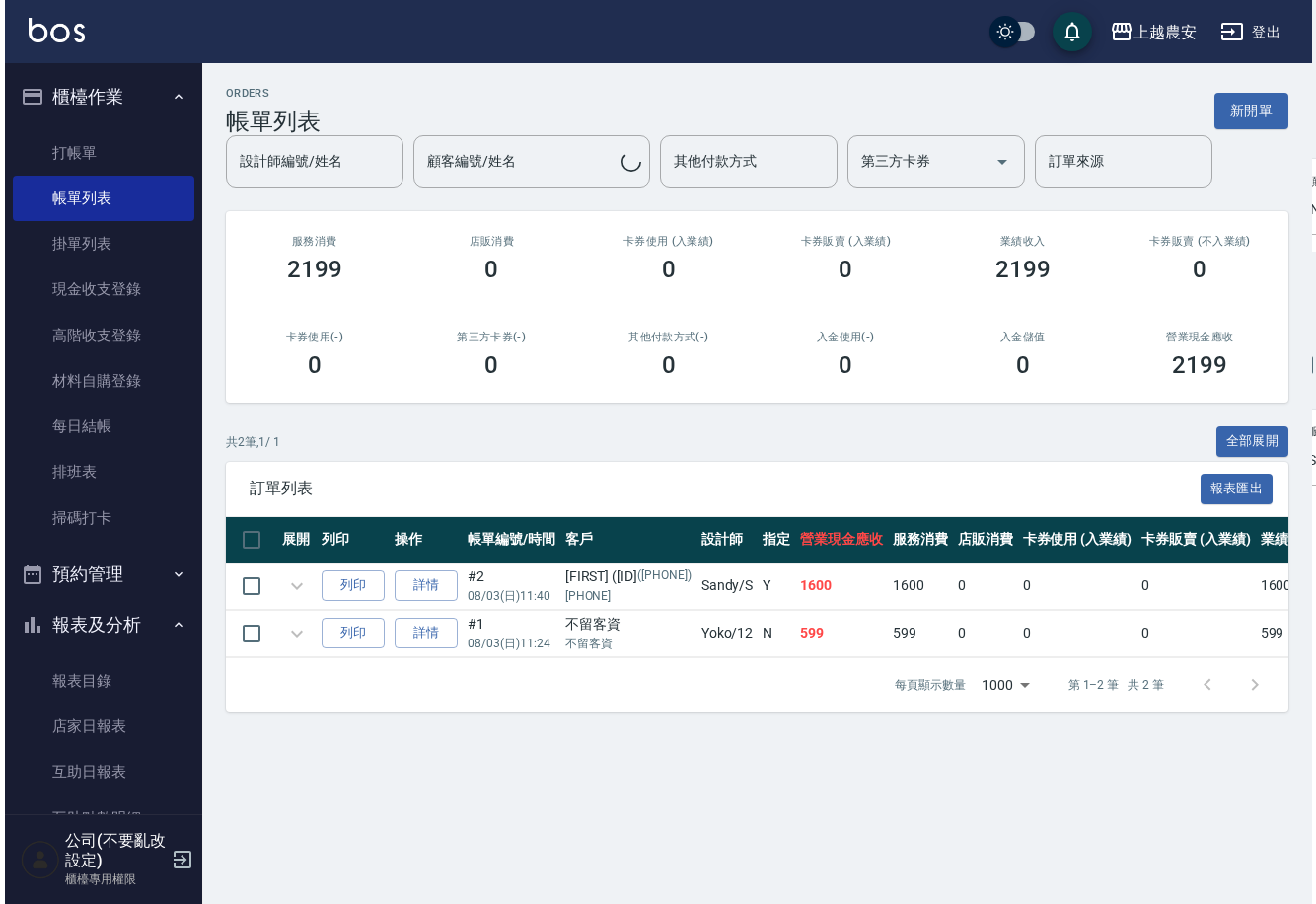 scroll, scrollTop: 0, scrollLeft: 0, axis: both 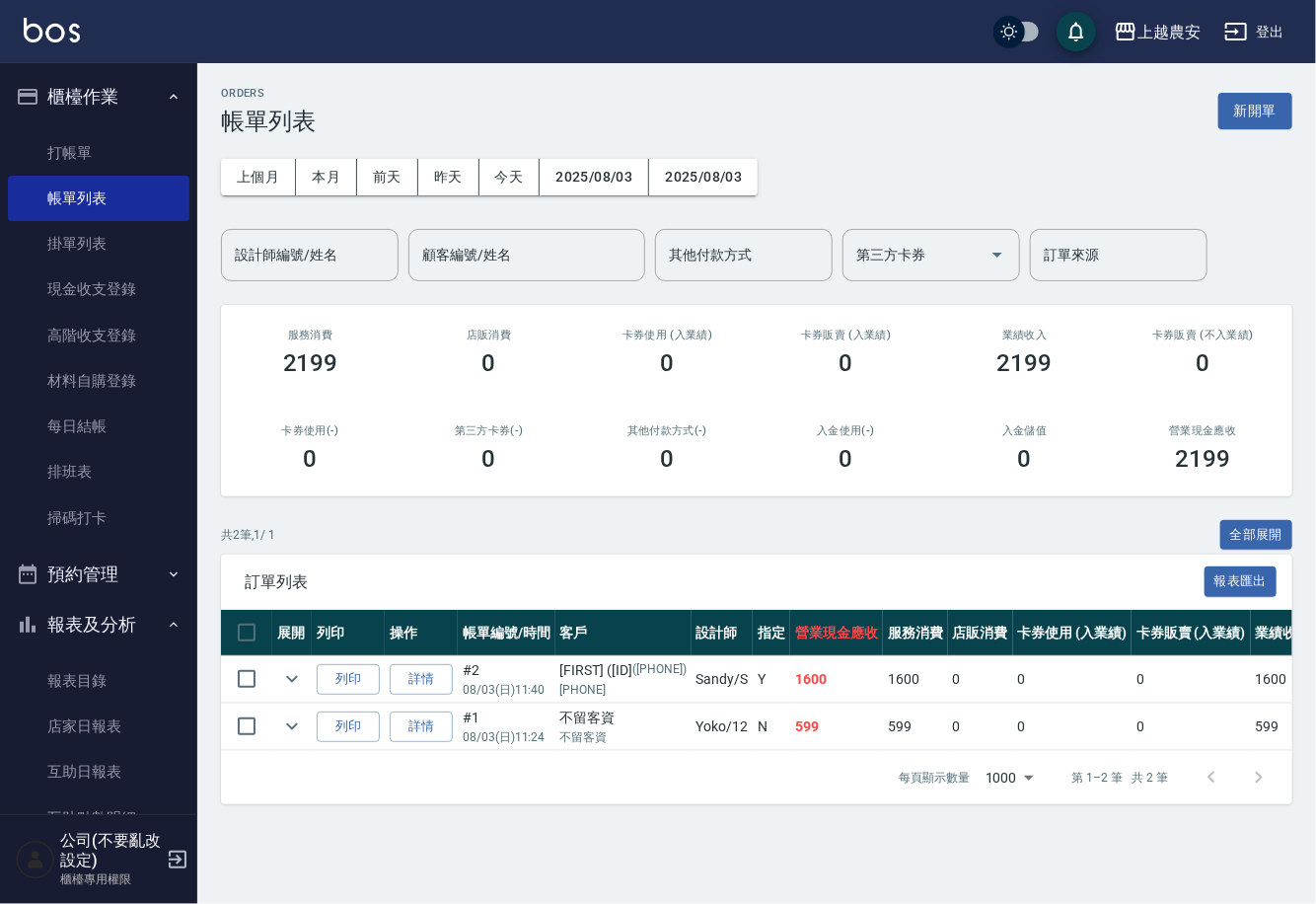 click on "ORDERS 帳單列表 新開單" at bounding box center (757, 111) 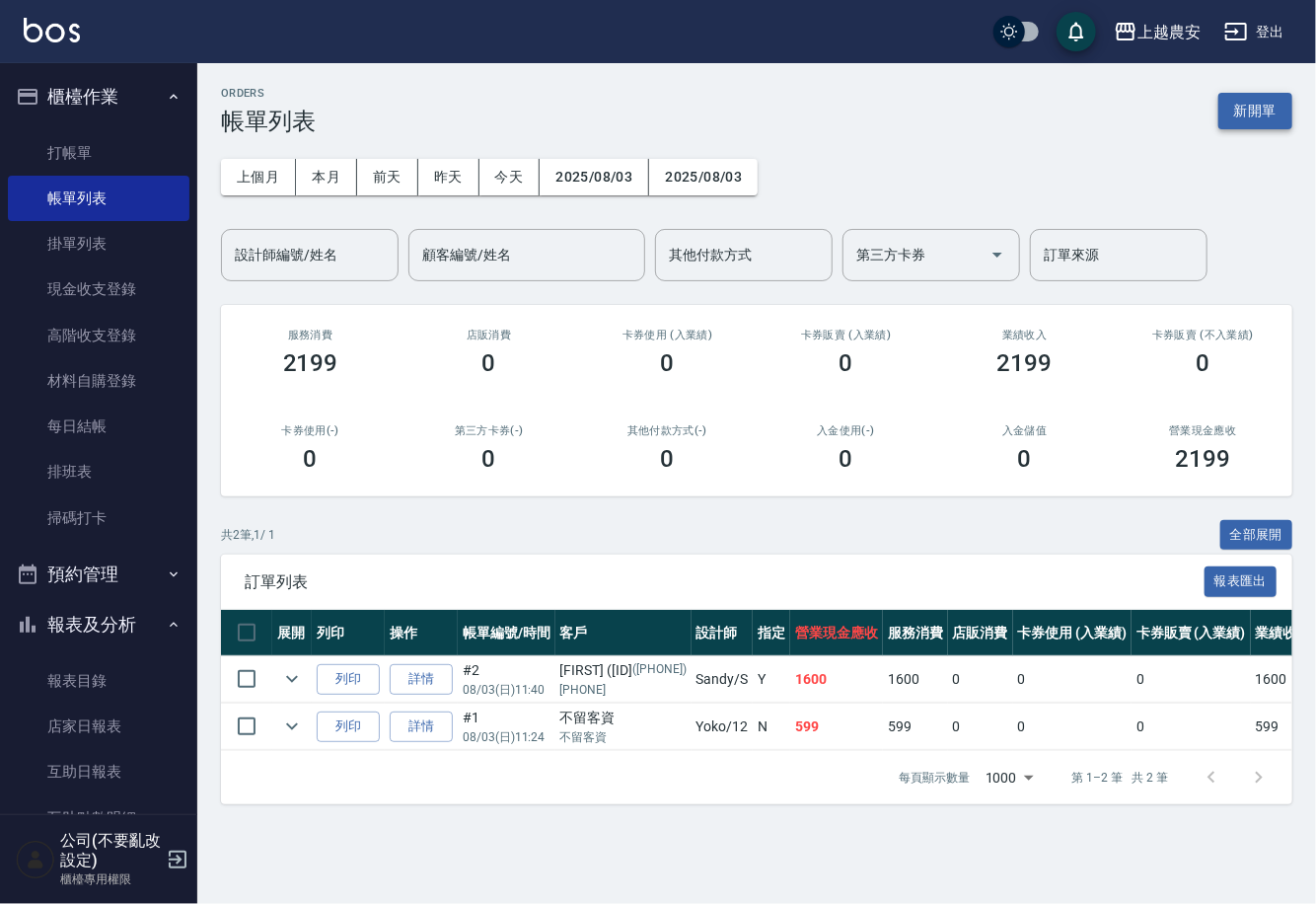 click on "新開單" at bounding box center (1255, 111) 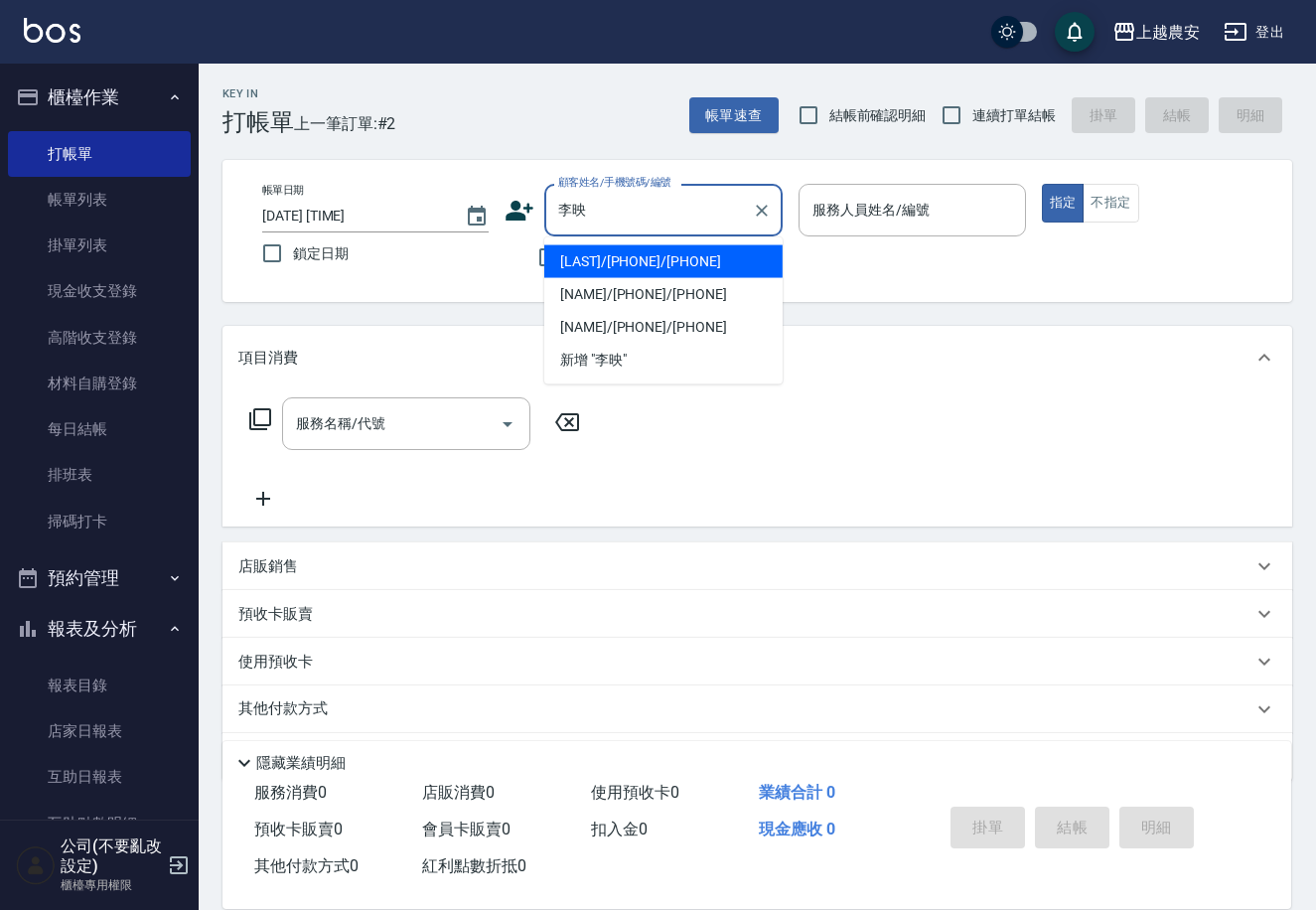 click on "[LAST]/[PHONE]/[PHONE]" at bounding box center [663, 261] 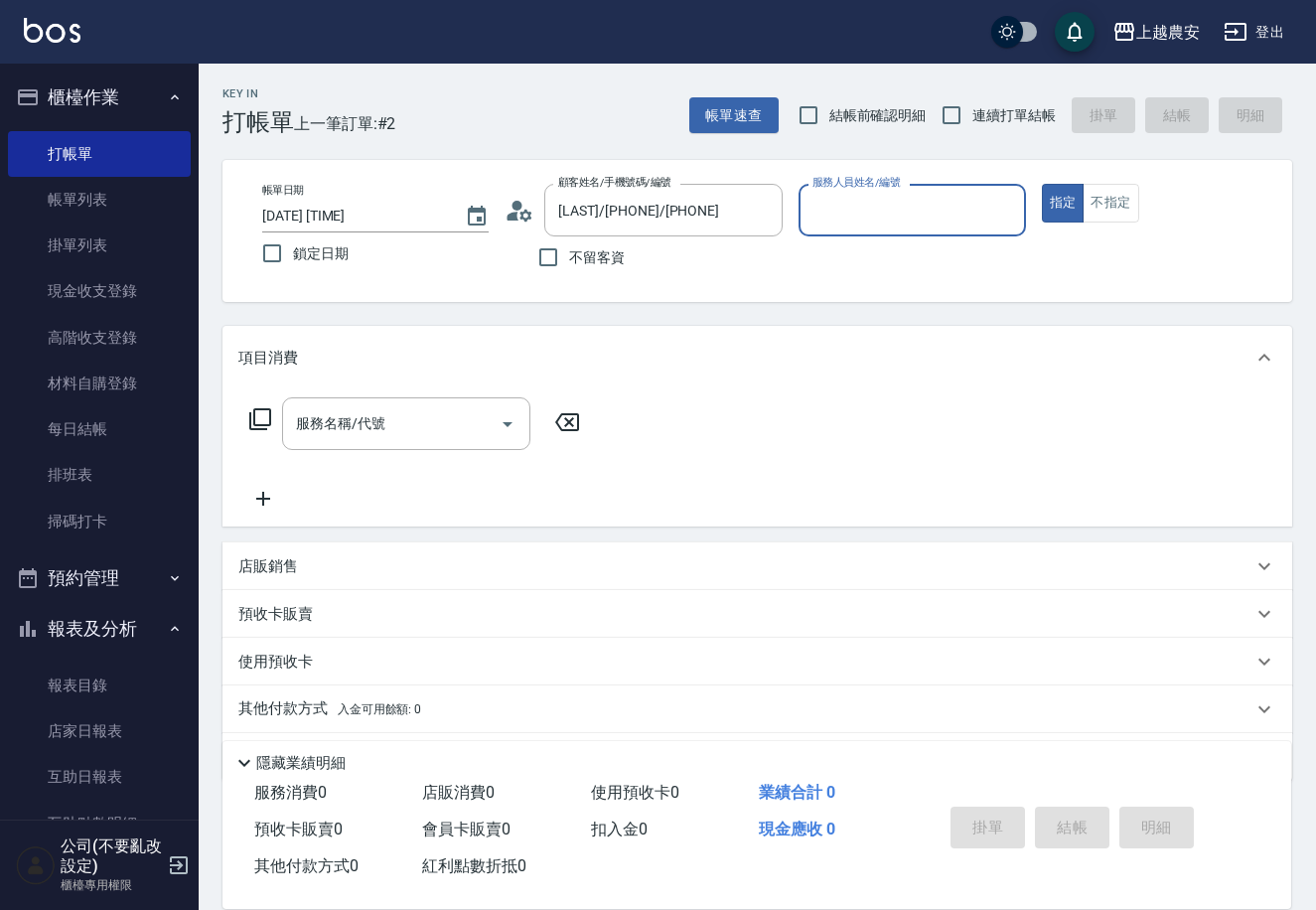 click on "服務人員姓名/編號" at bounding box center (912, 210) 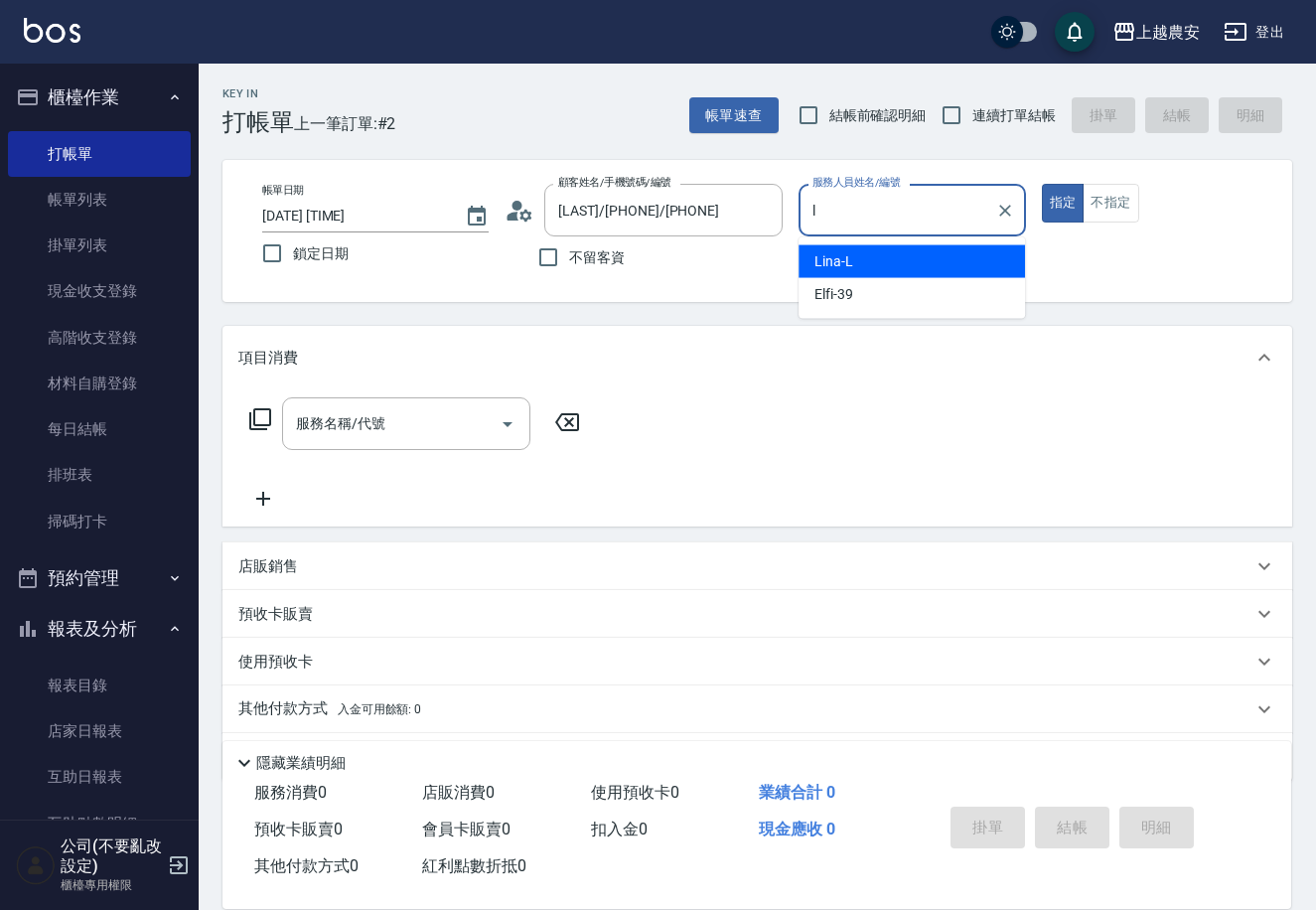 click on "[FIRST]-[LAST]" at bounding box center (912, 261) 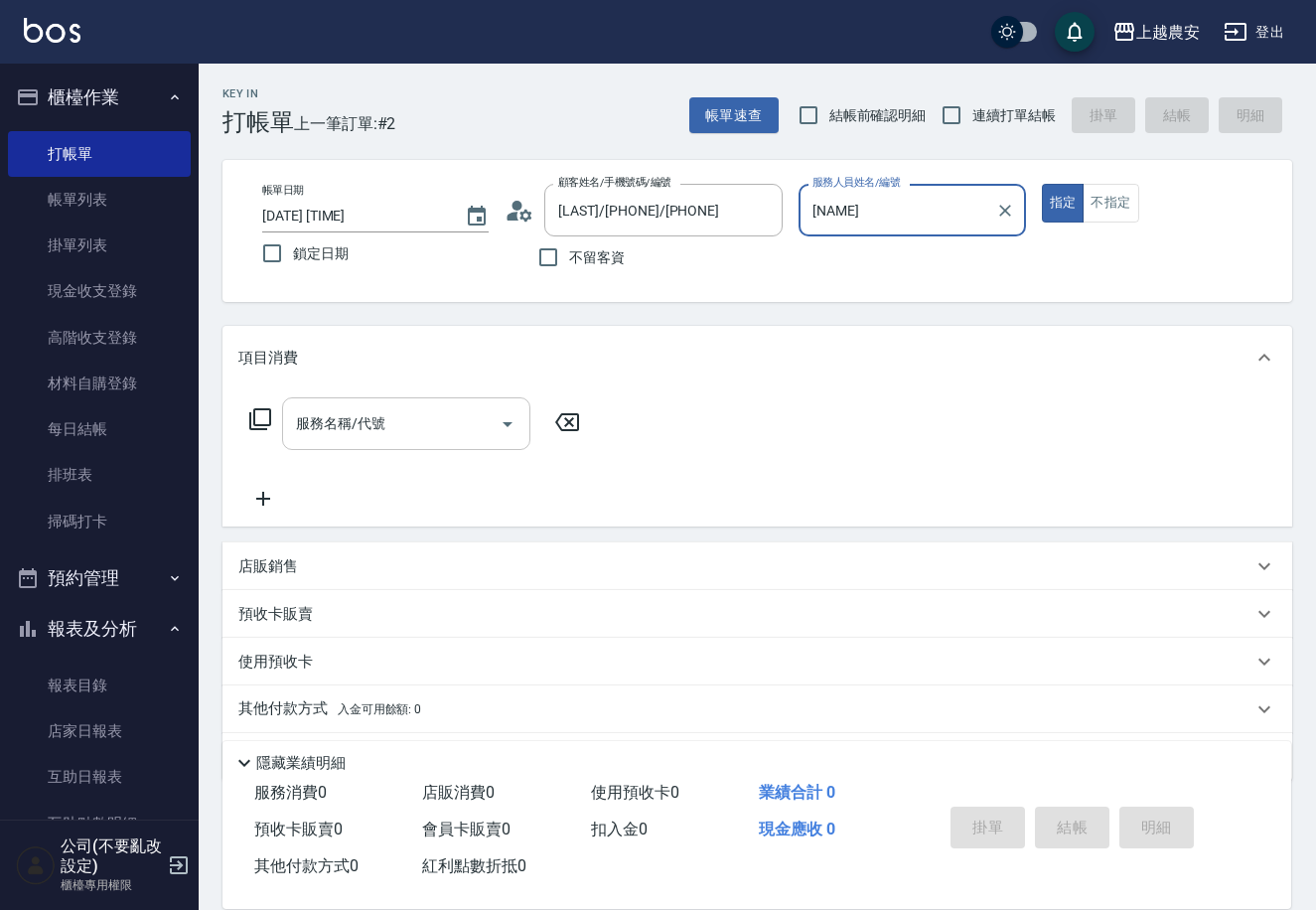 type on "[NAME]" 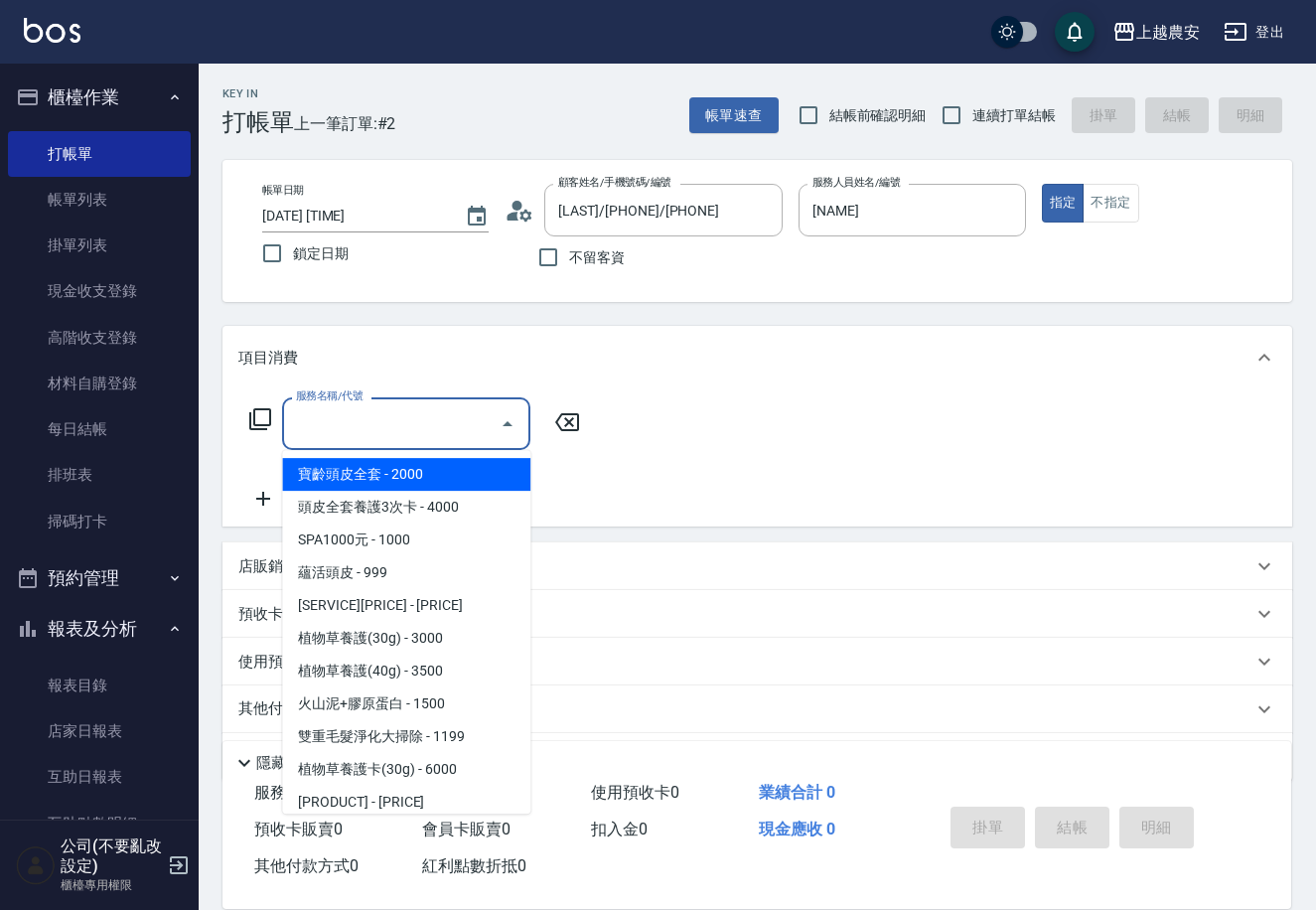 click 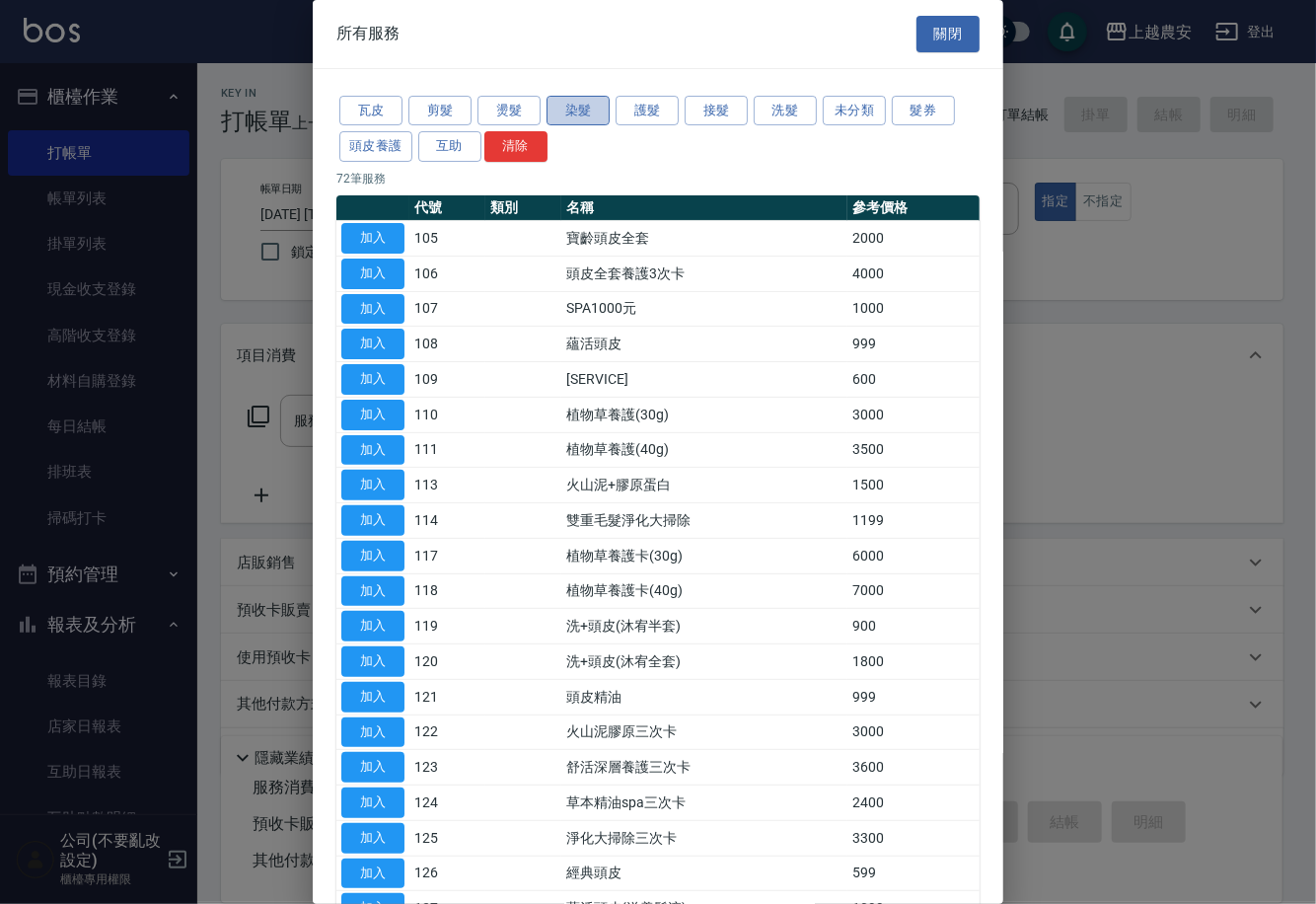 click on "染髮" at bounding box center [578, 111] 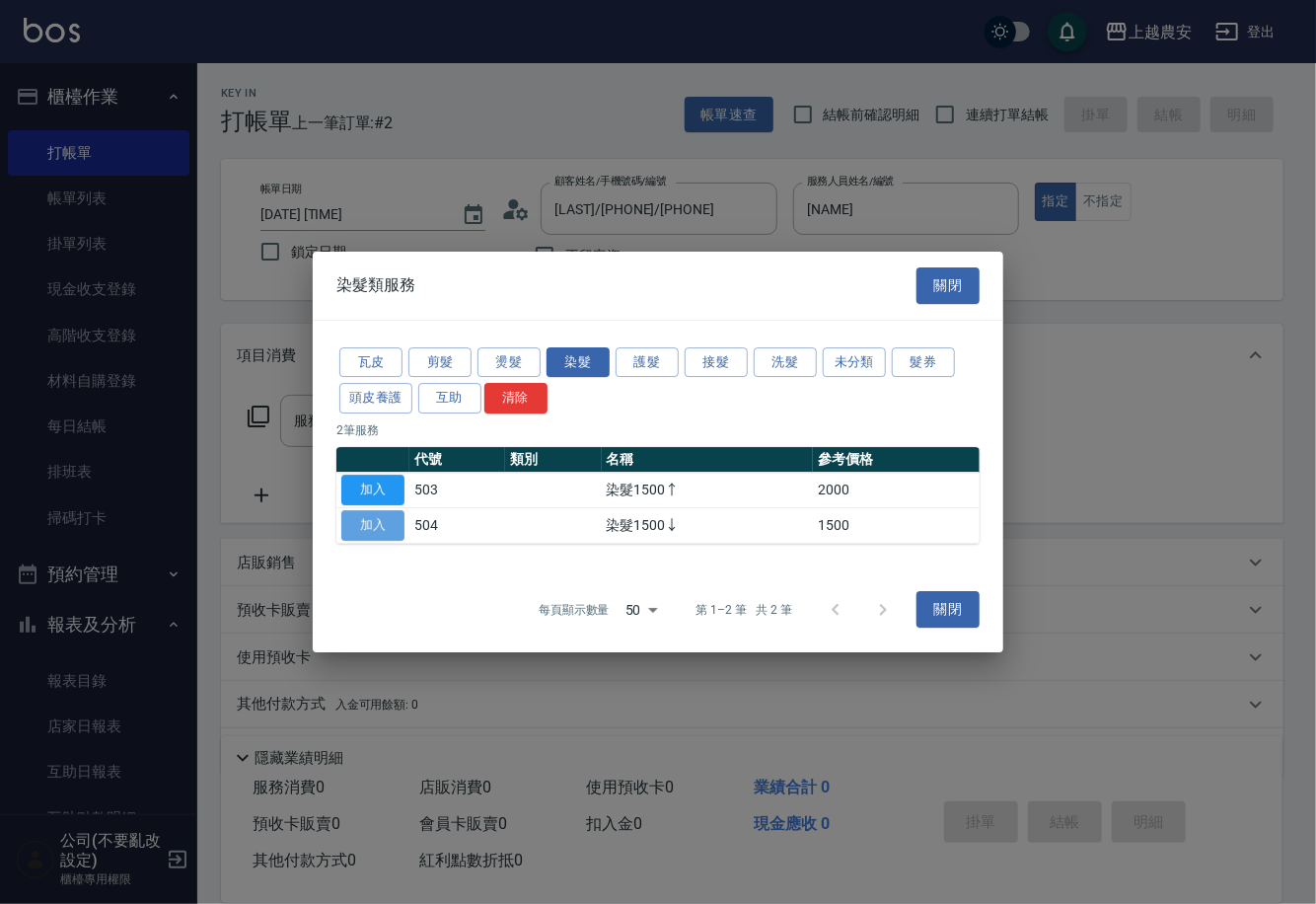 click on "加入" at bounding box center (373, 525) 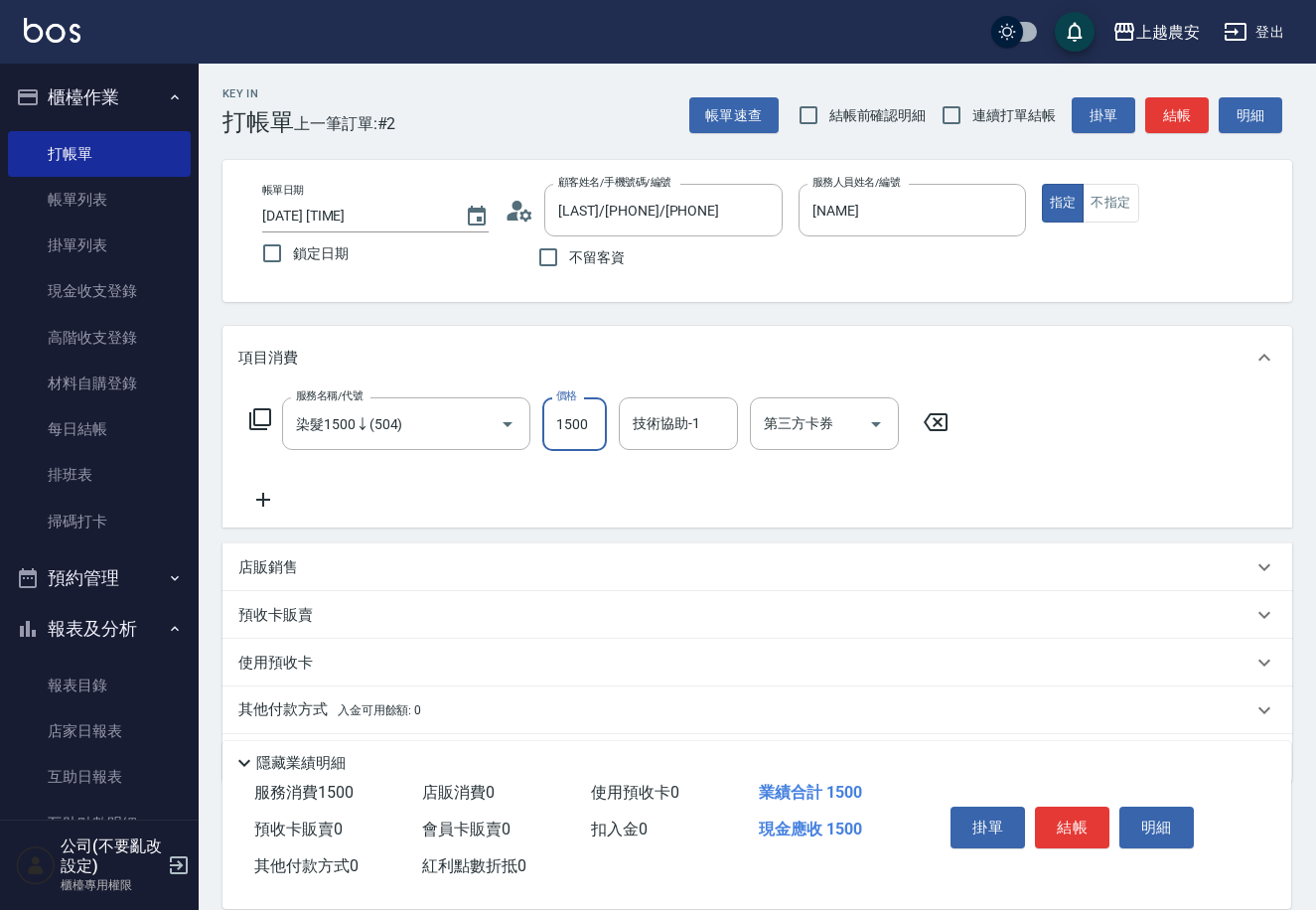click on "1500" at bounding box center (574, 424) 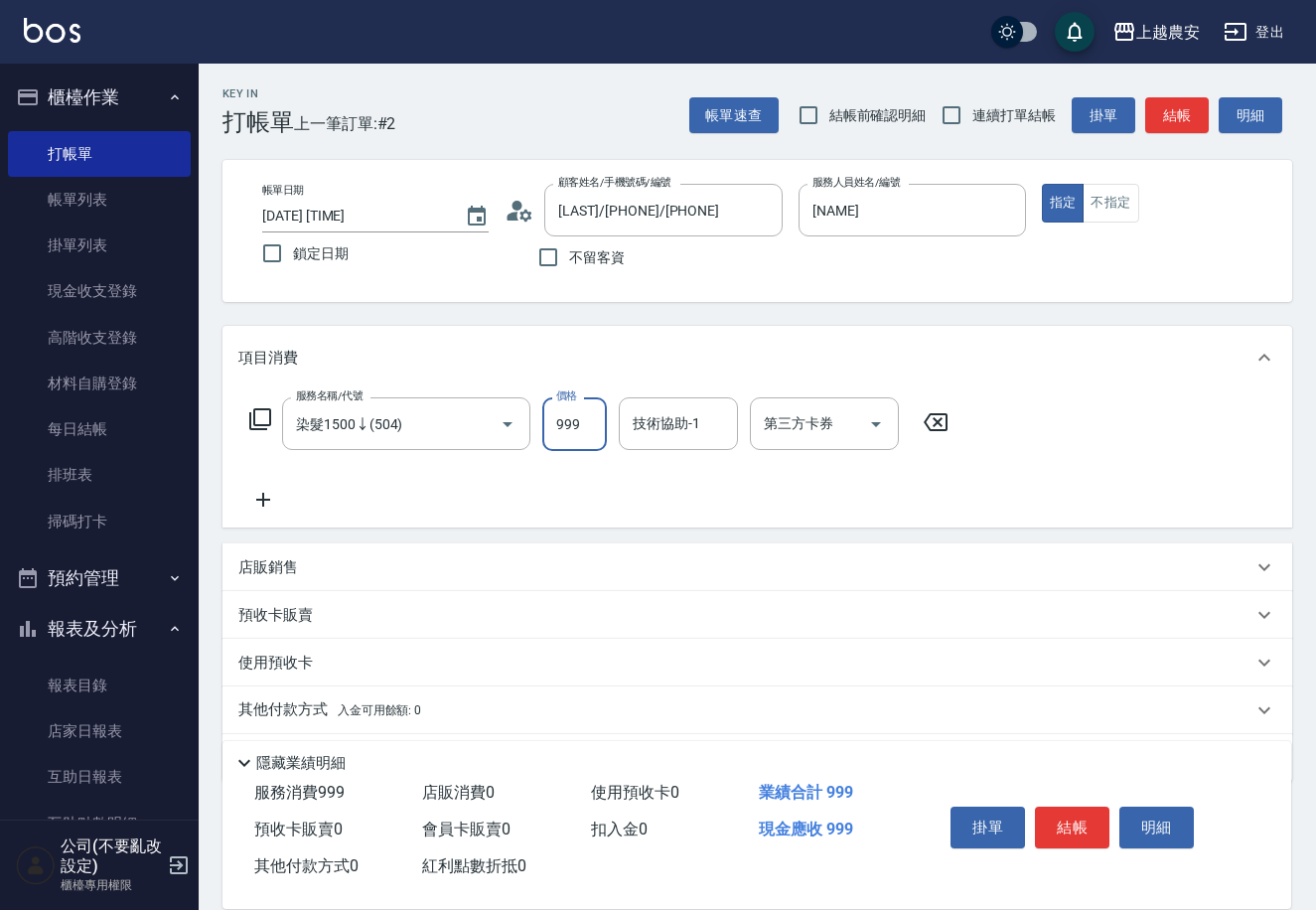 type on "999" 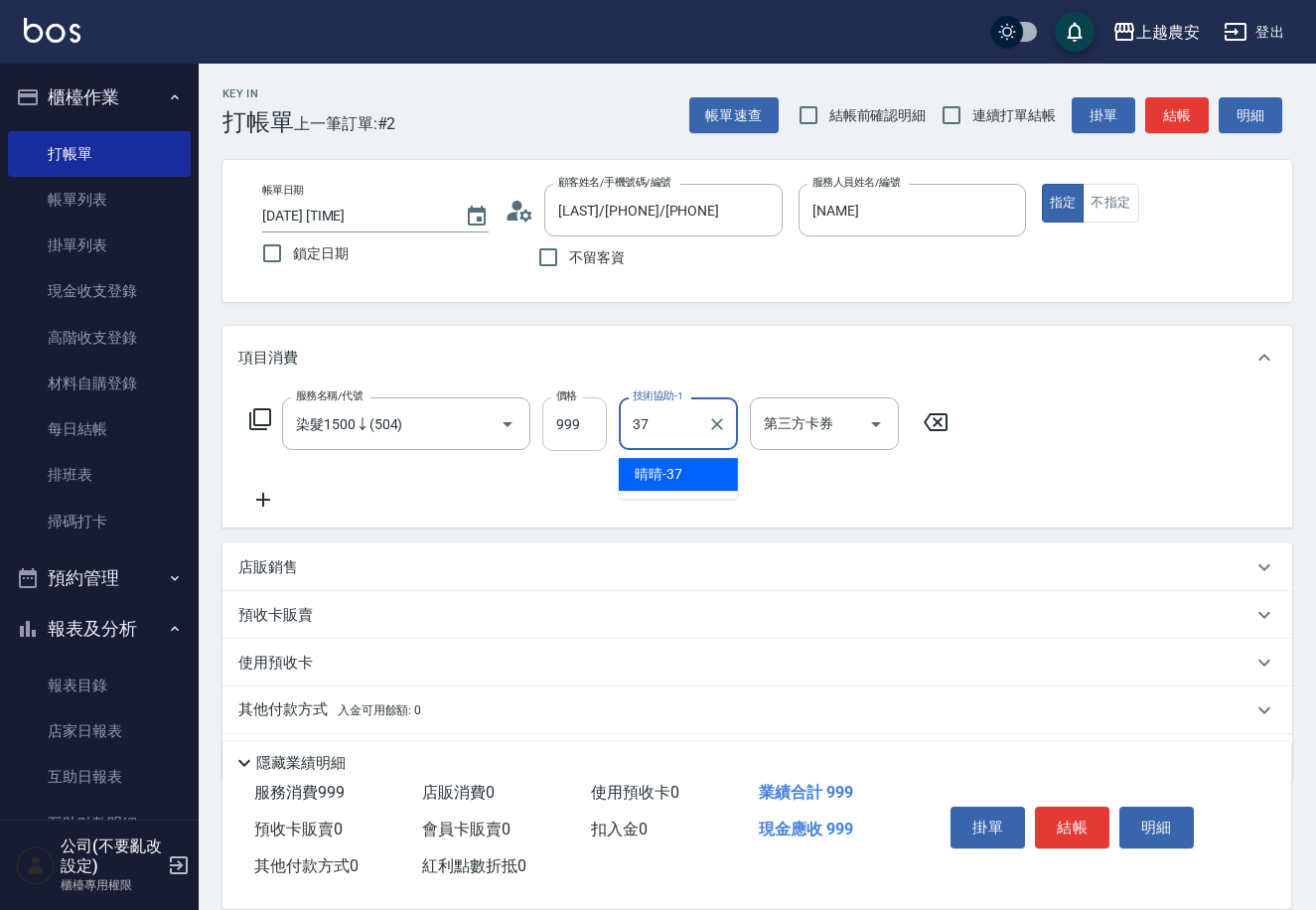 type on "晴晴-37" 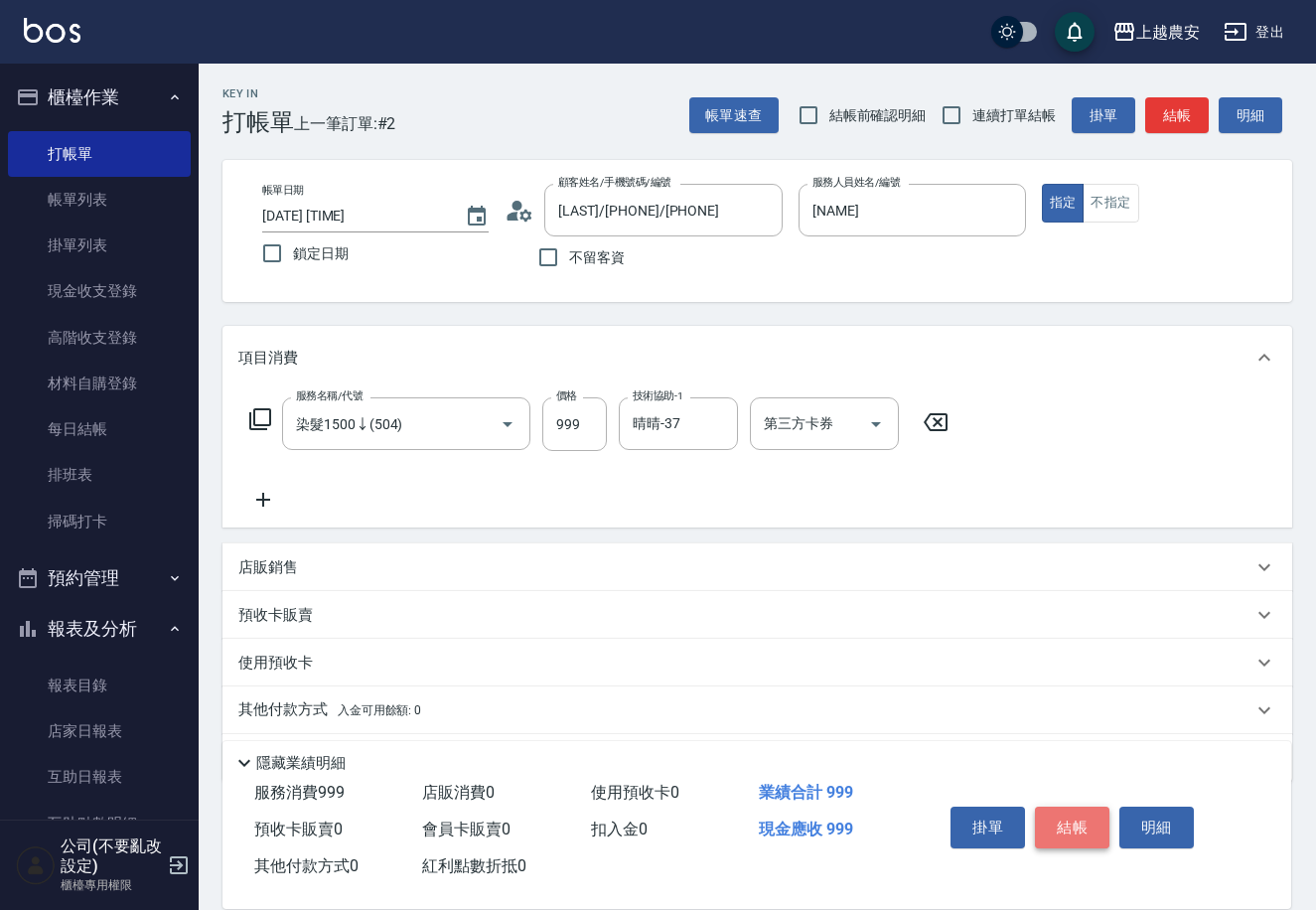 click on "結帳" at bounding box center [1072, 828] 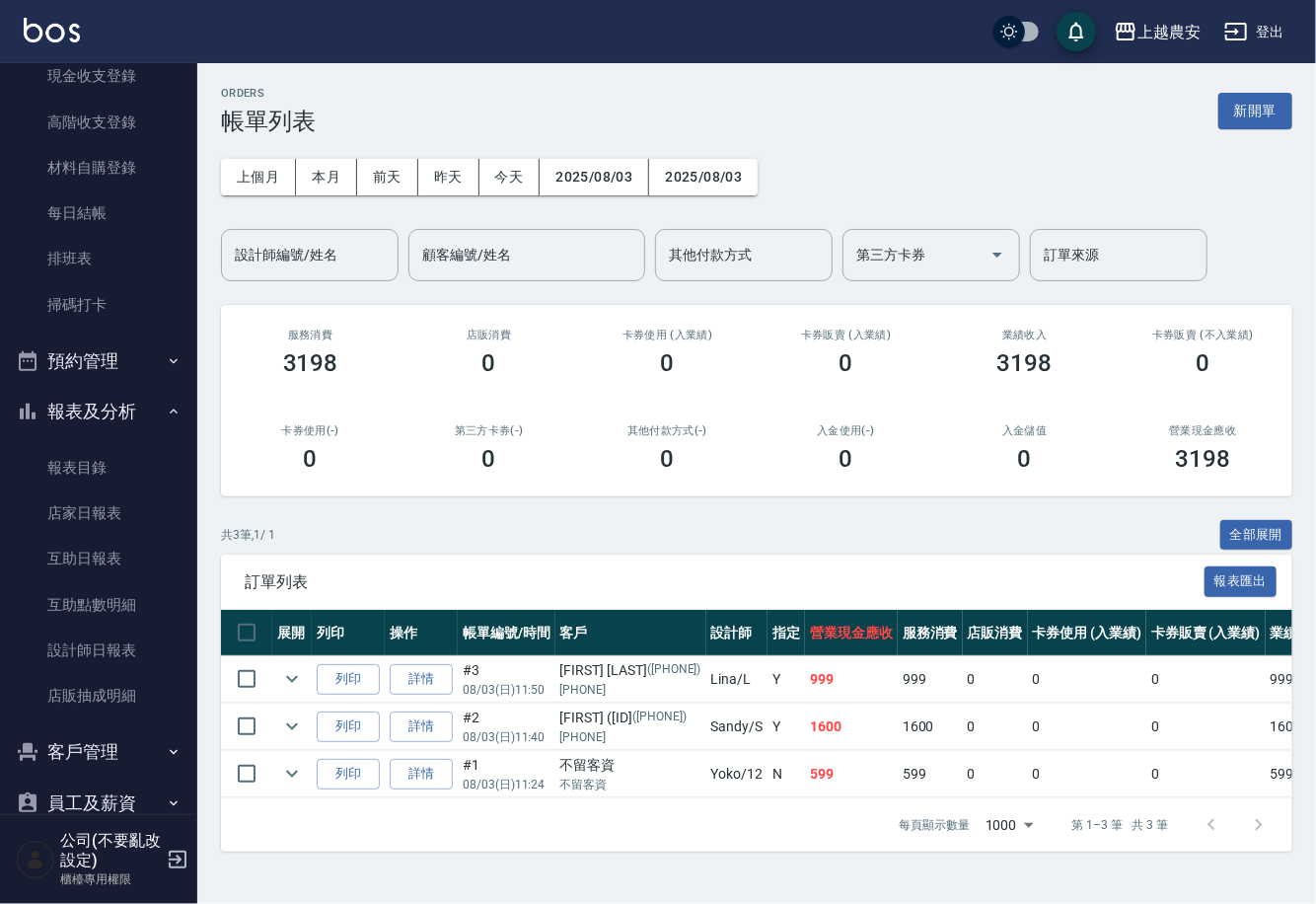 scroll, scrollTop: 300, scrollLeft: 0, axis: vertical 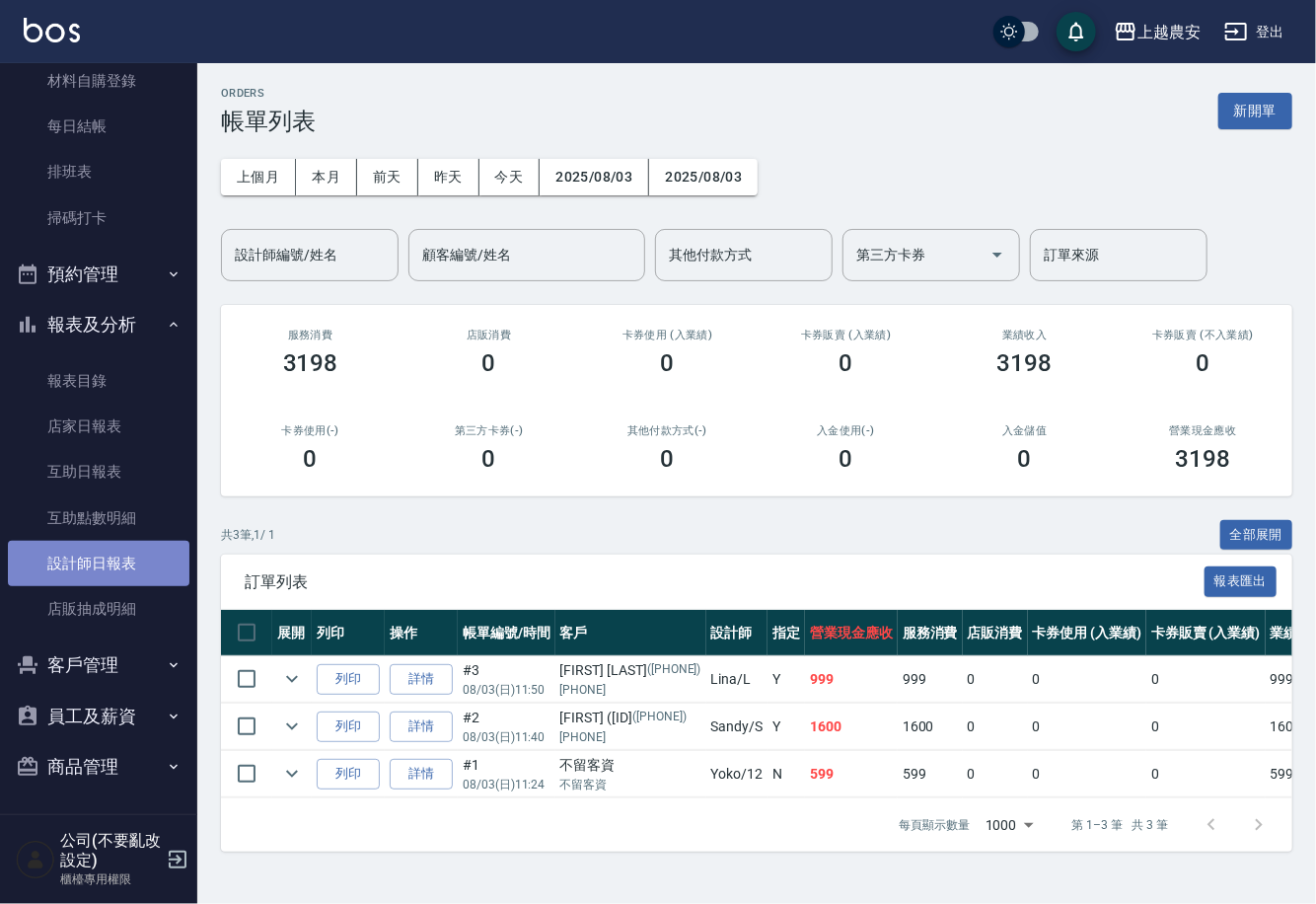 click on "設計師日報表" at bounding box center (99, 564) 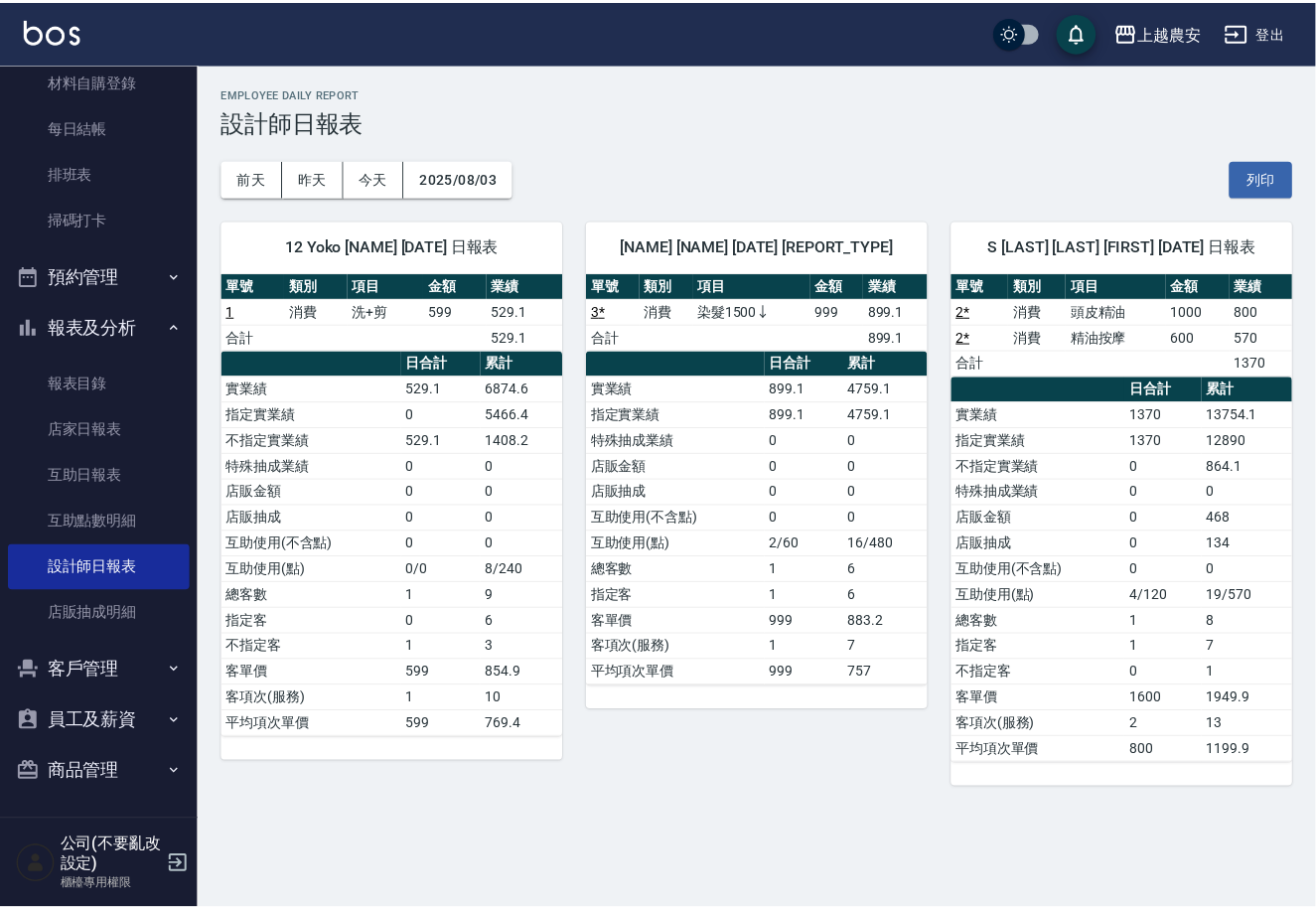 scroll, scrollTop: 0, scrollLeft: 0, axis: both 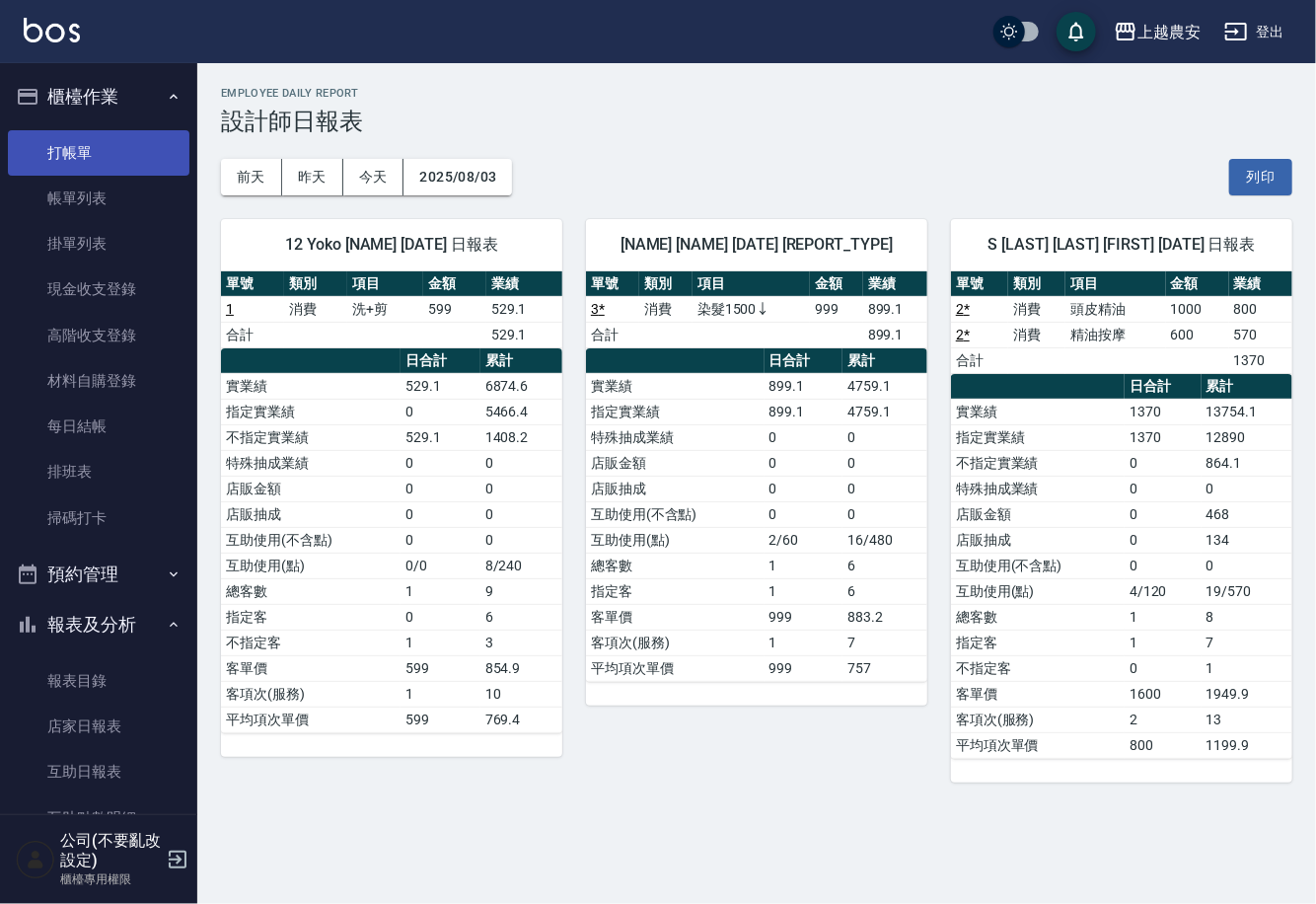 click on "打帳單" at bounding box center (99, 153) 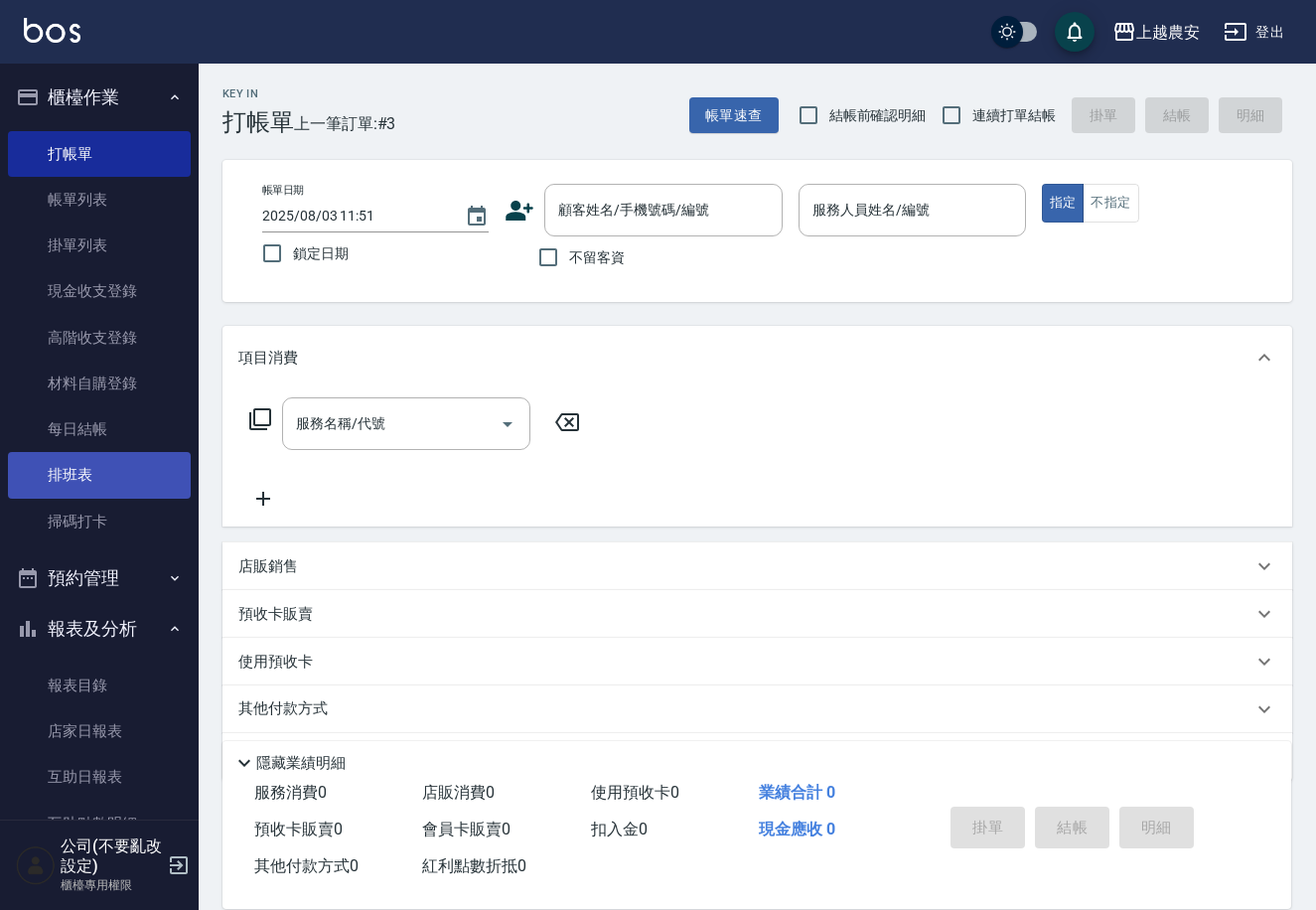 drag, startPoint x: 188, startPoint y: 247, endPoint x: 156, endPoint y: 464, distance: 219.3468 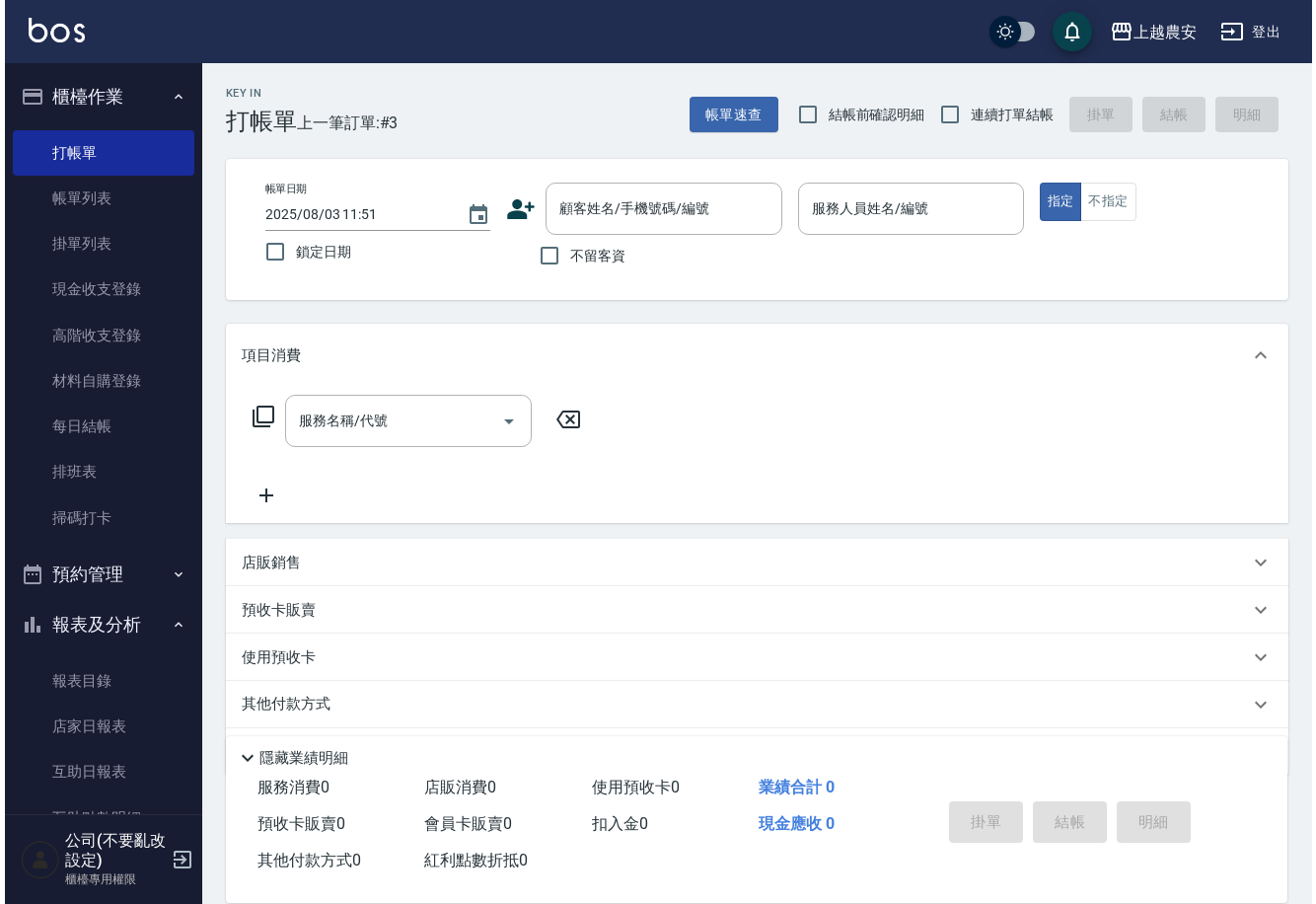 scroll, scrollTop: 300, scrollLeft: 0, axis: vertical 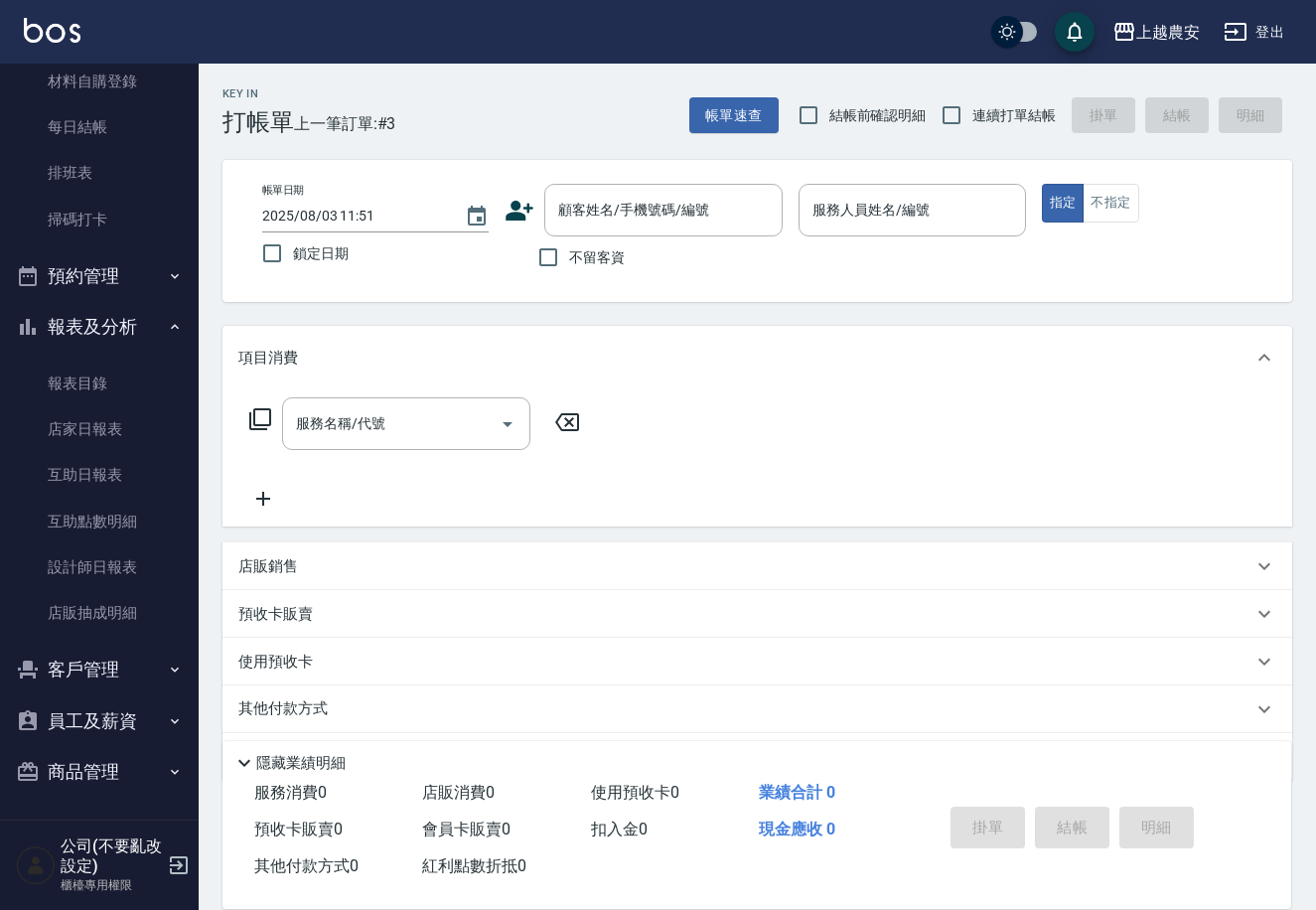 click on "設計師日報表" at bounding box center [99, 567] 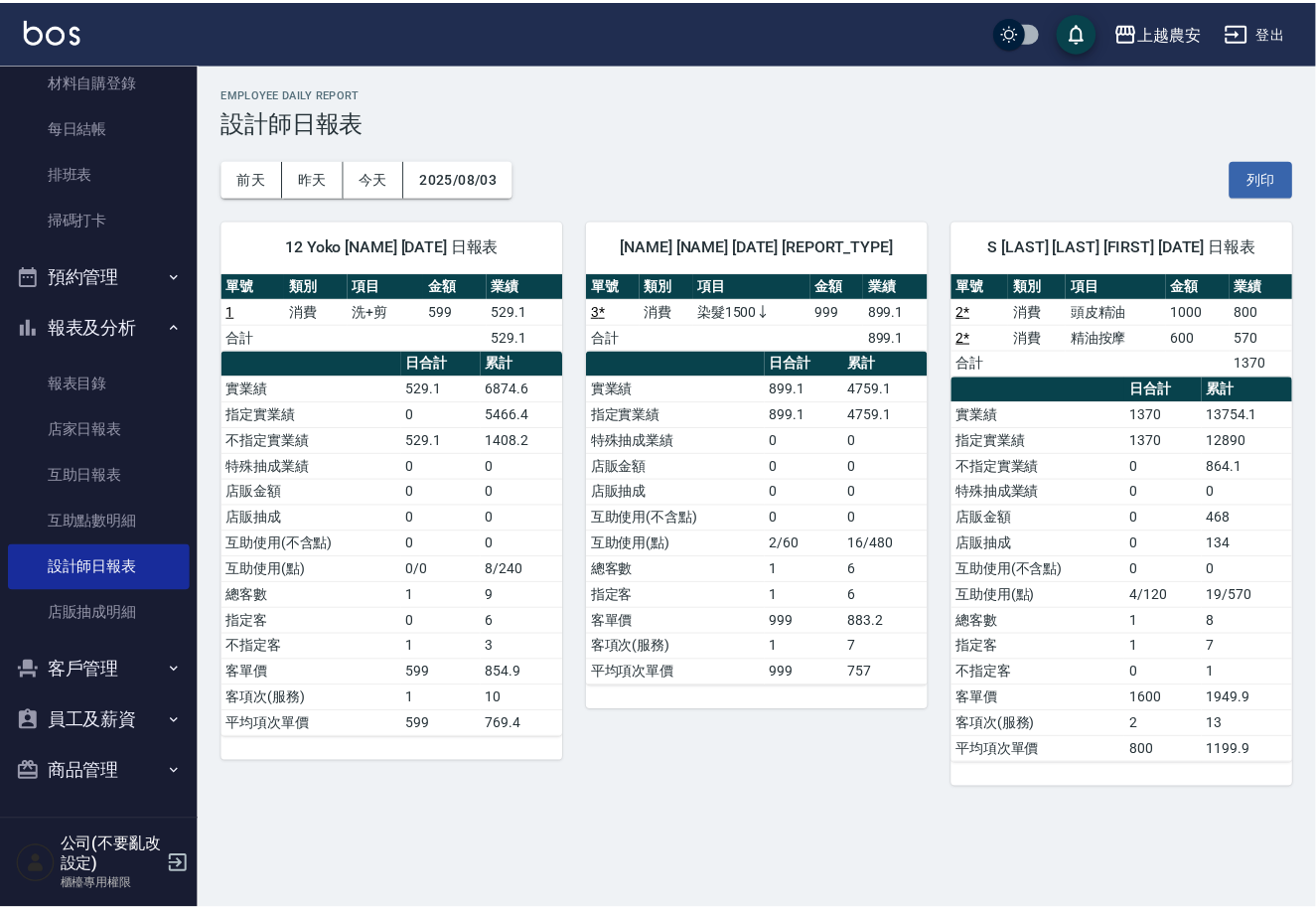 scroll, scrollTop: 0, scrollLeft: 0, axis: both 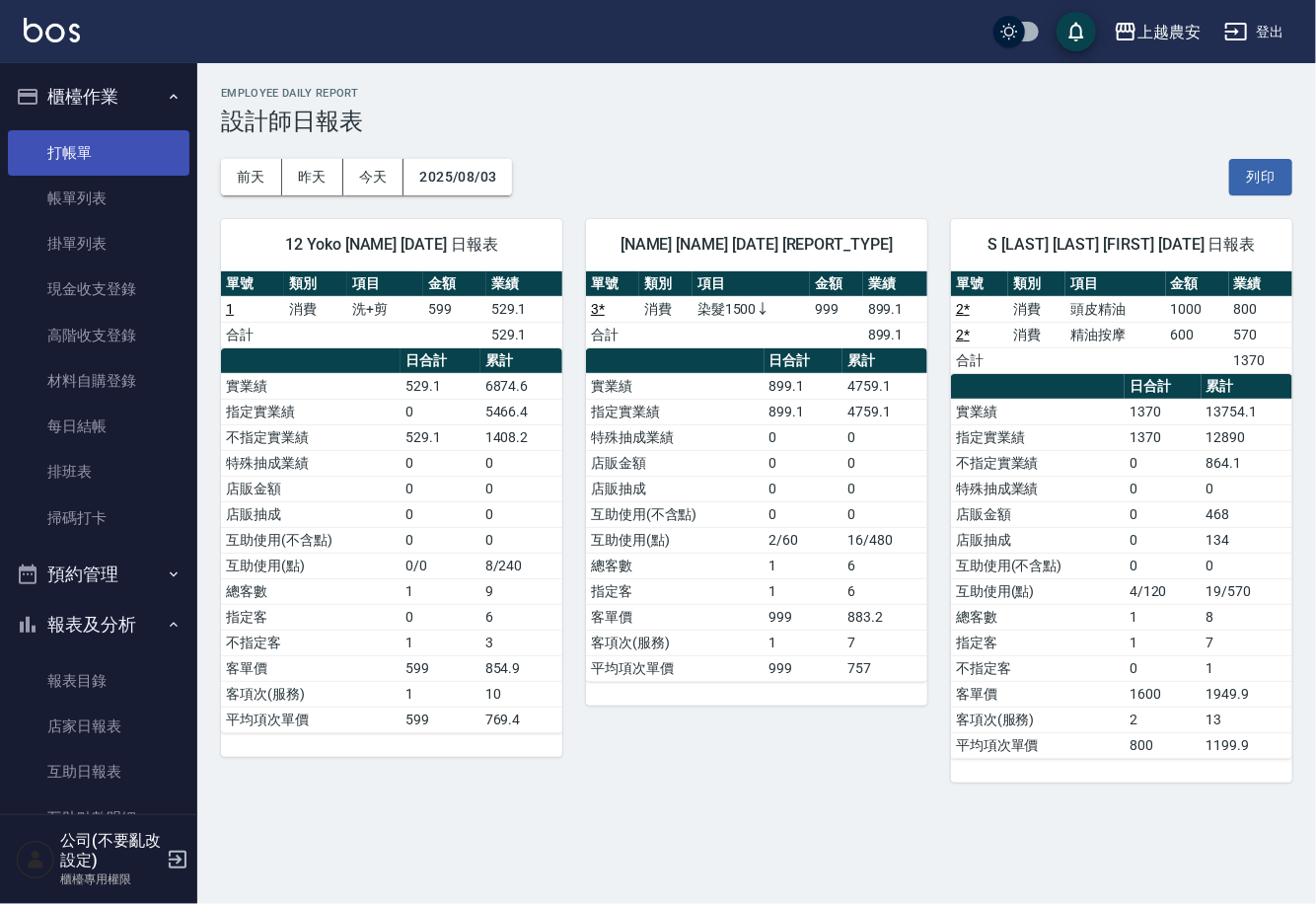 click on "打帳單" at bounding box center (99, 153) 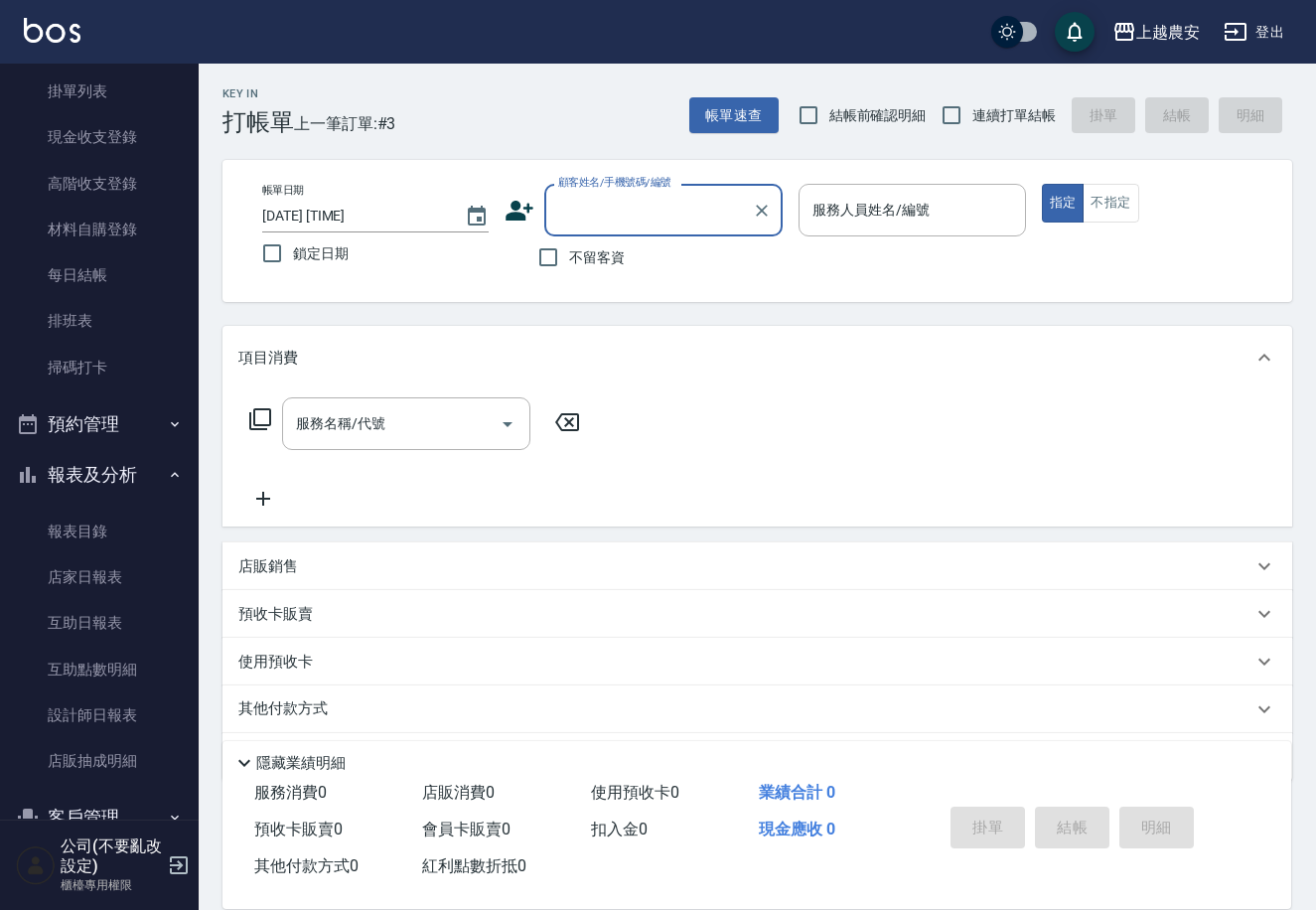 scroll, scrollTop: 164, scrollLeft: 0, axis: vertical 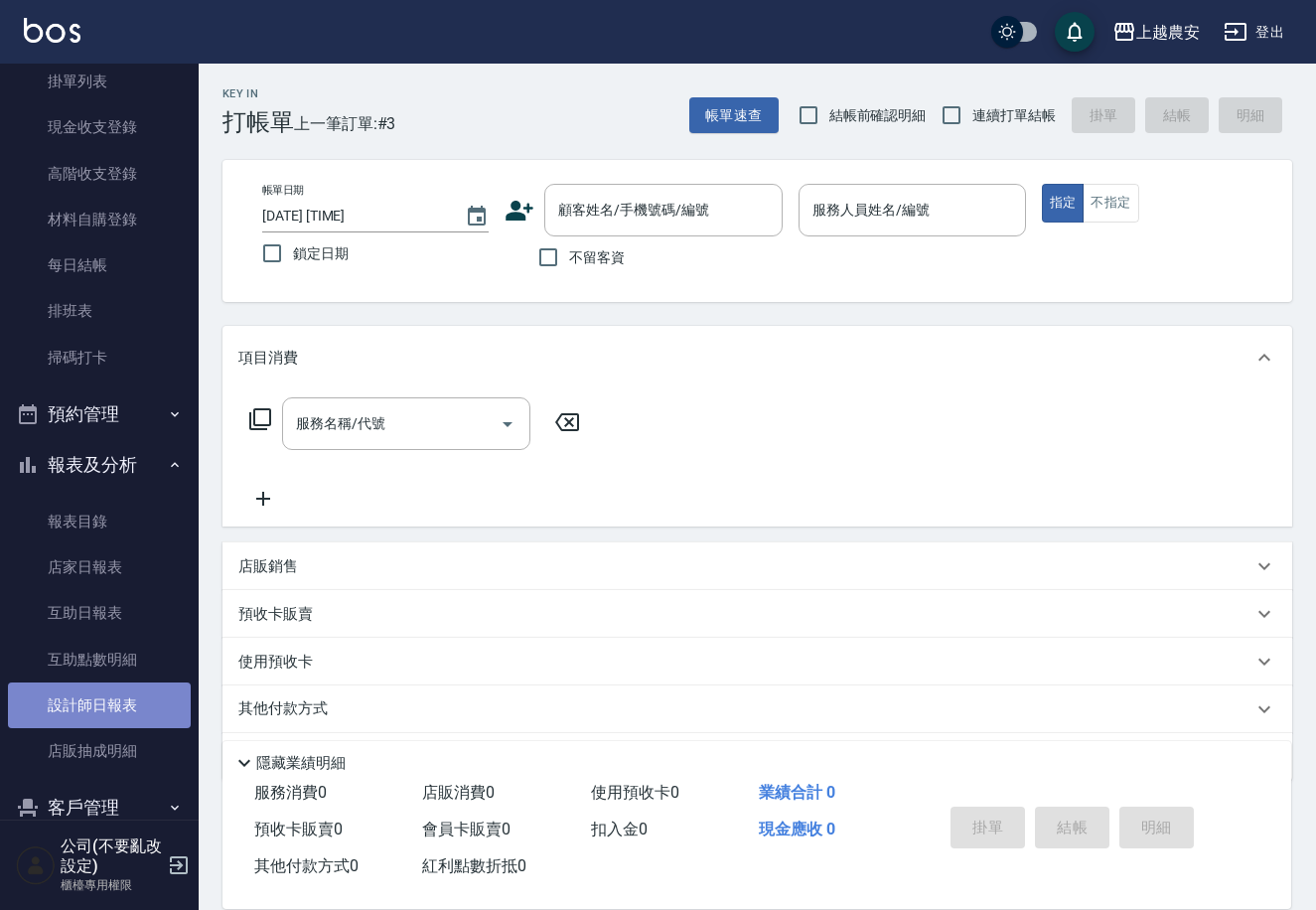 click on "設計師日報表" at bounding box center [99, 705] 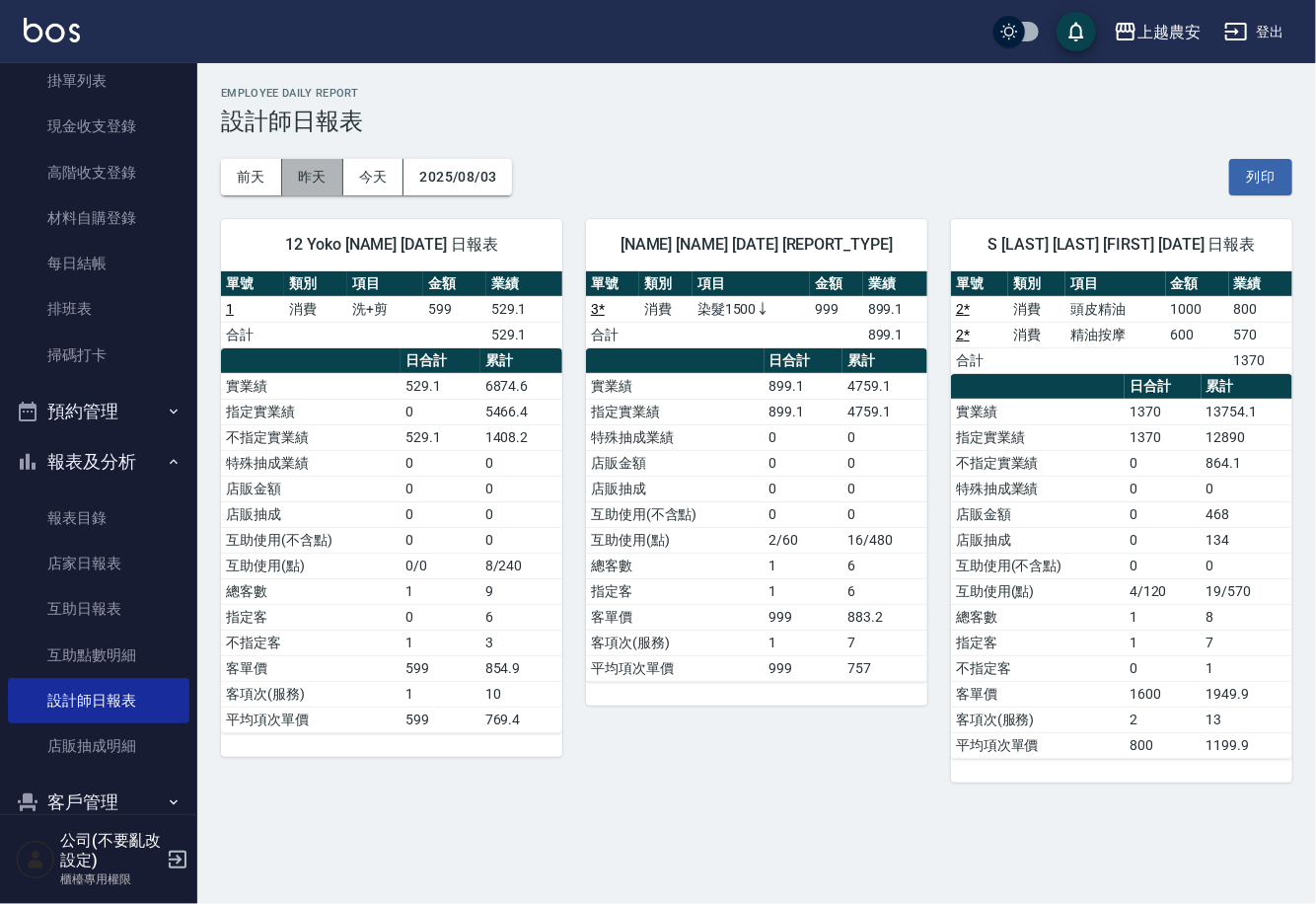 click on "昨天" at bounding box center [313, 177] 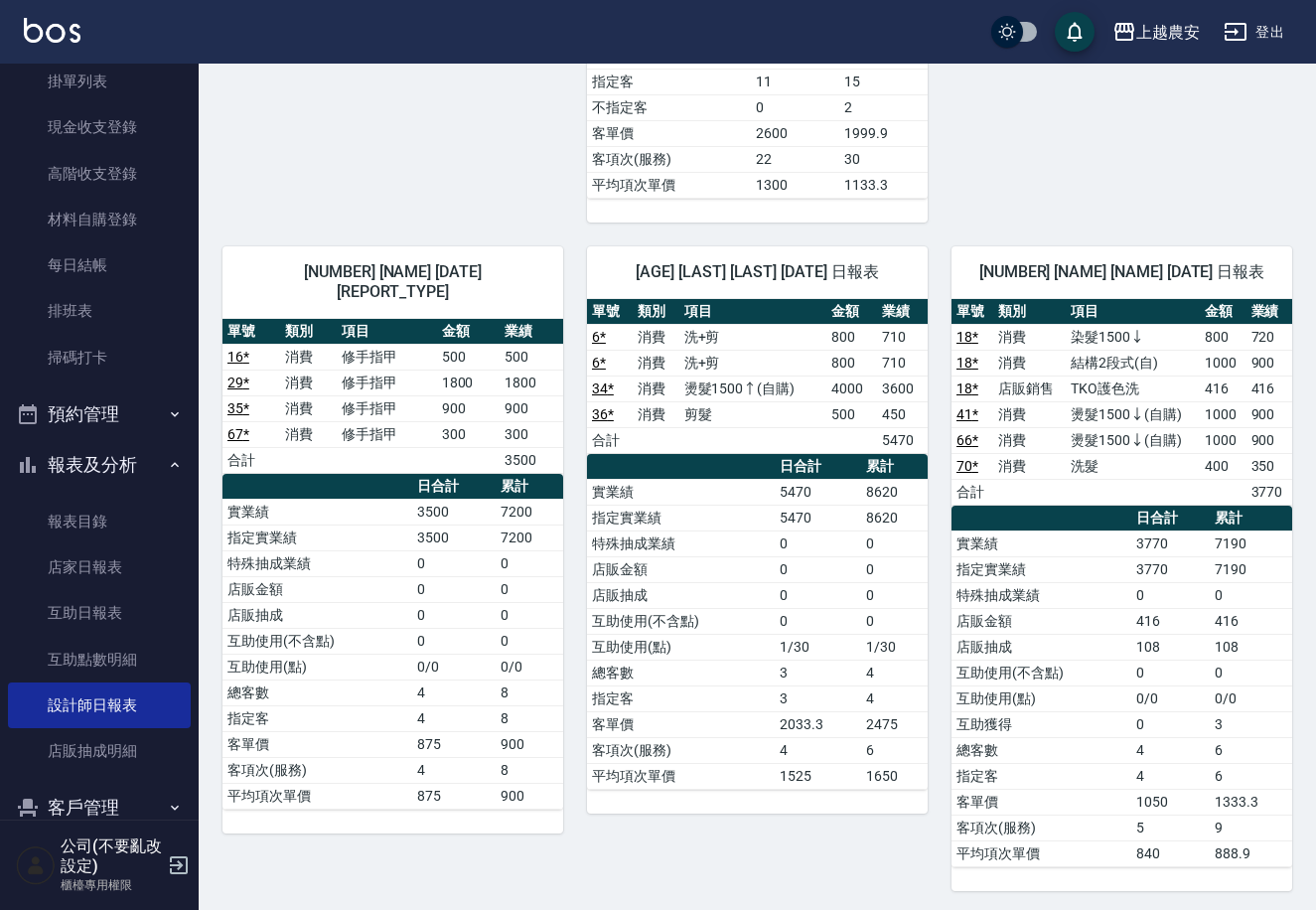 scroll, scrollTop: 1941, scrollLeft: 0, axis: vertical 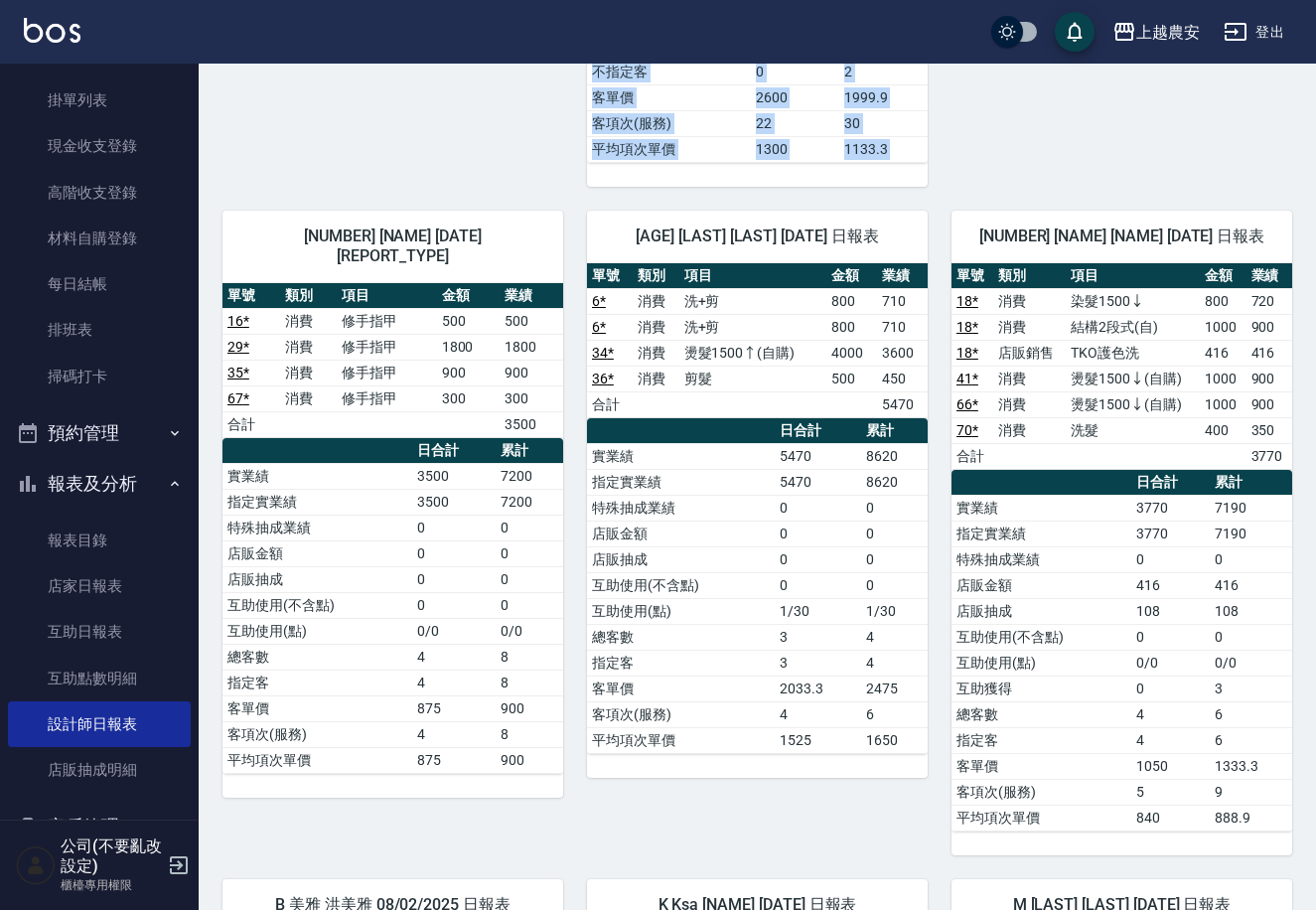 click on "0 [LAST] [LAST] [DATE] 日報表  單號 類別 項目 金額 業績 15 消費 頭皮SPA洗髮 999 829.1 15 消費 剪髮 299 269.1 26 * 消費 染髮1500↓ 1500 1350 31 * 消費 剪髮 399 359.1 51 * 消費 洗+剪 700 620 59 消費 洗髮 400 350 60 * 消費 洗髮 400 350 60 * 消費 手棒 100 90 69 消費 頭皮SPA洗髮 999 829.1 69 消費 剪髮 299 269.1 合計 5315.5 日合計 累計 實業績 5315.5 10893.7 指定實業績 2769.1 7258.2 不指定實業績 2546.4 3635.5 特殊抽成業績 0 0 店販金額 0 0 店販抽成 0 0 互助使用(不含點) 0 0 互助使用(點) 1/30 4/120 總客數 7 14 指定客 4 9 不指定客 3 5 客單價 870.7 892.4 客項次(服務) 10 20 平均項次單價 609.5 624.7 7 Candy [LAST] [DATE] 日報表  單號 類別 項目 金額 業績 9 消費 頭皮SPA洗髮 999 829.1 12 * 消費 洗髮 400 350 17 * 消費 洗髮 400 350 20 消費 剪髮 299 269.1 50 * 消費 染髮1500↑ 2000 1800 54 * 消費 洗髮 400 350 58 * 消費 剪髮 300 270 合計 4218.2 0" at bounding box center (745, 353) 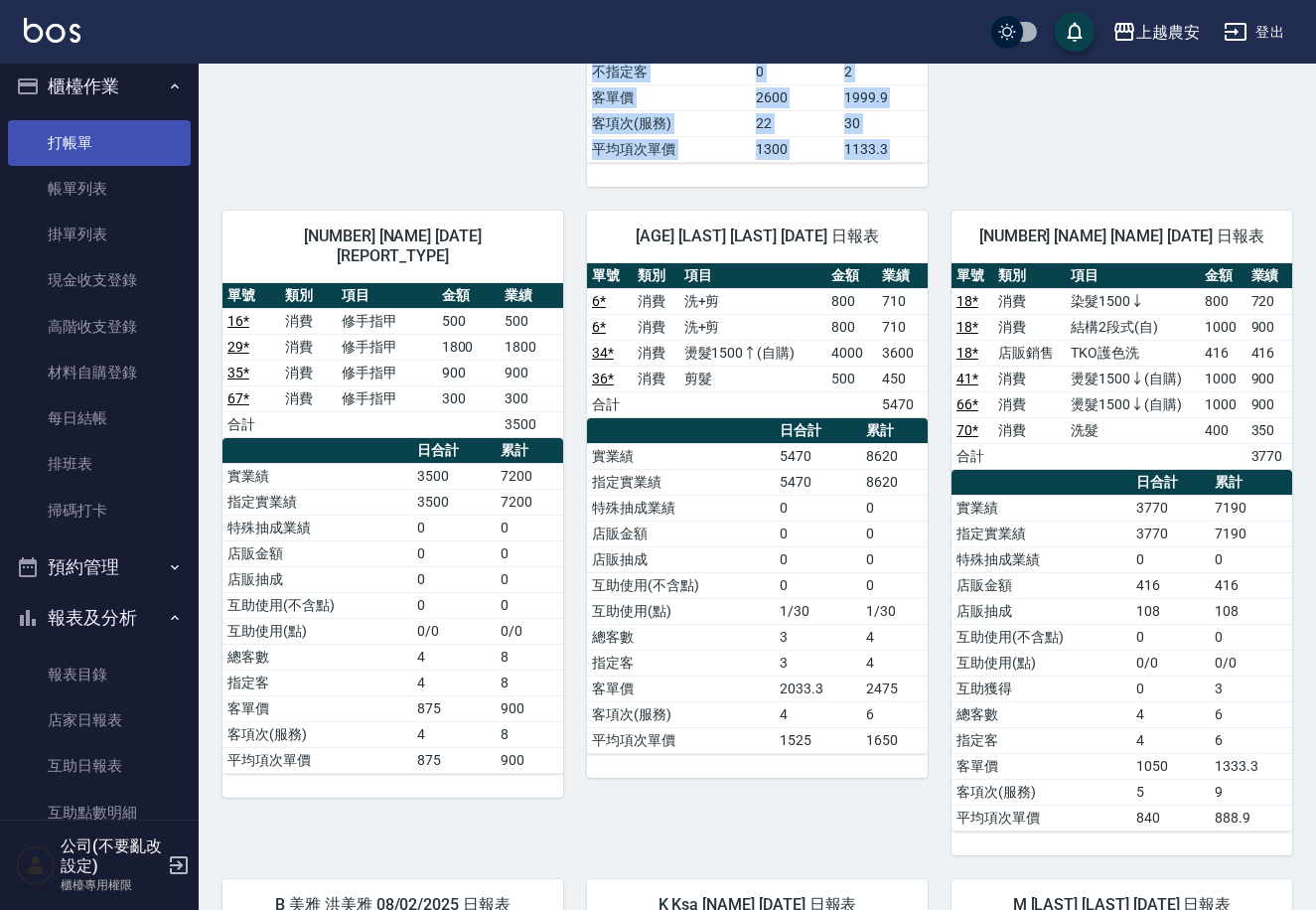 click on "打帳單" at bounding box center (99, 143) 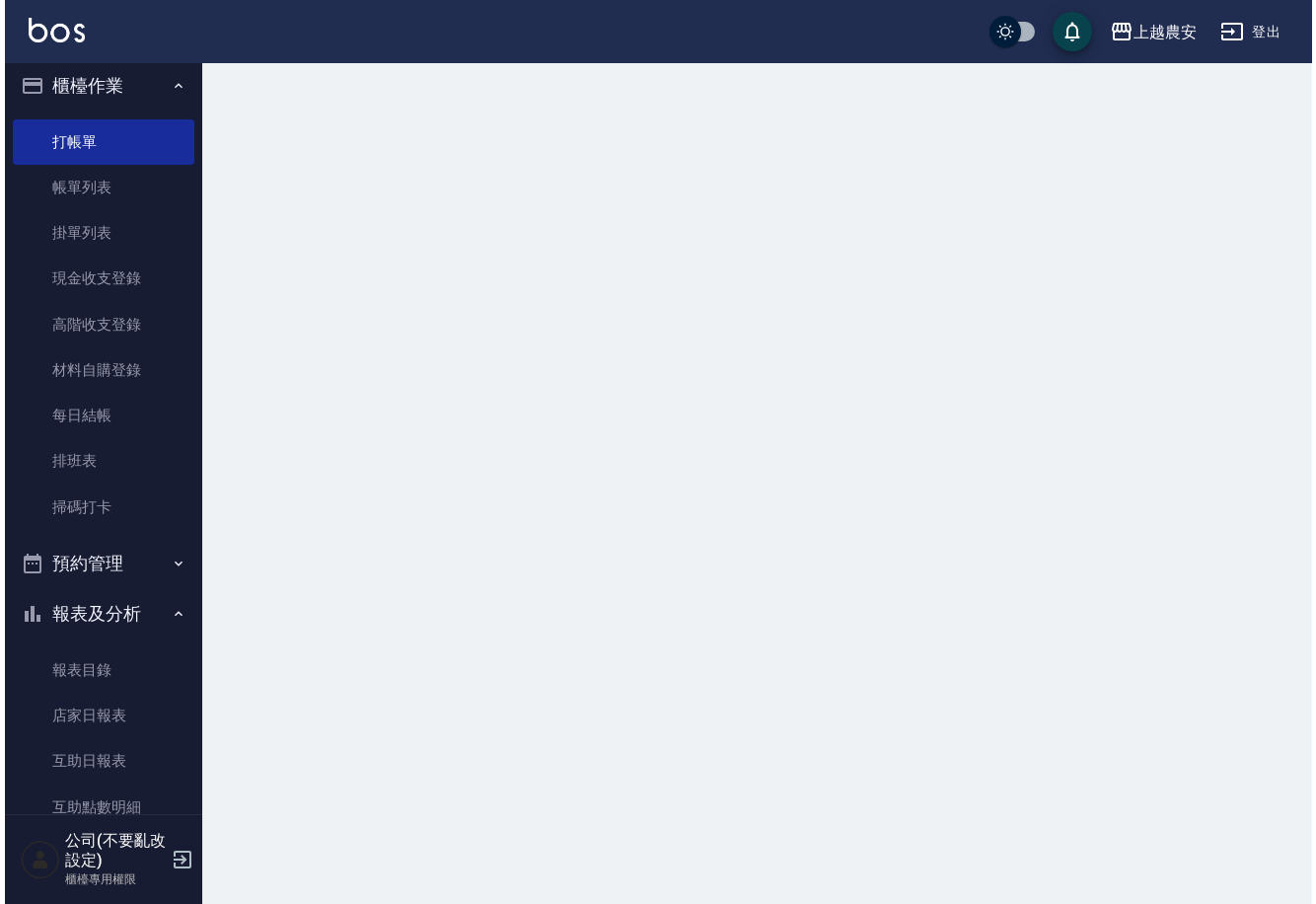 scroll, scrollTop: 0, scrollLeft: 0, axis: both 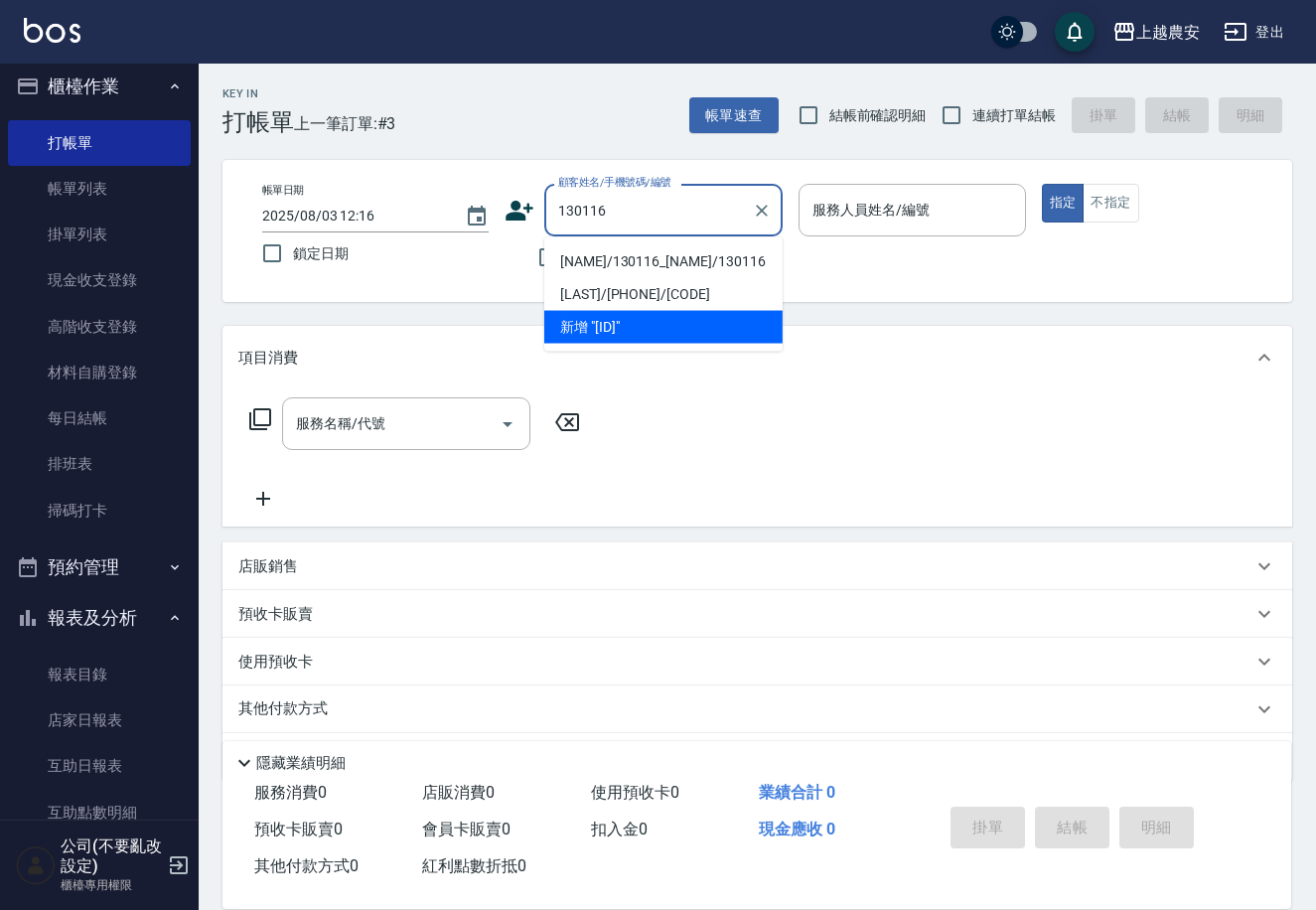 click on "[NAME]/130116_[NAME]/130116" at bounding box center (663, 261) 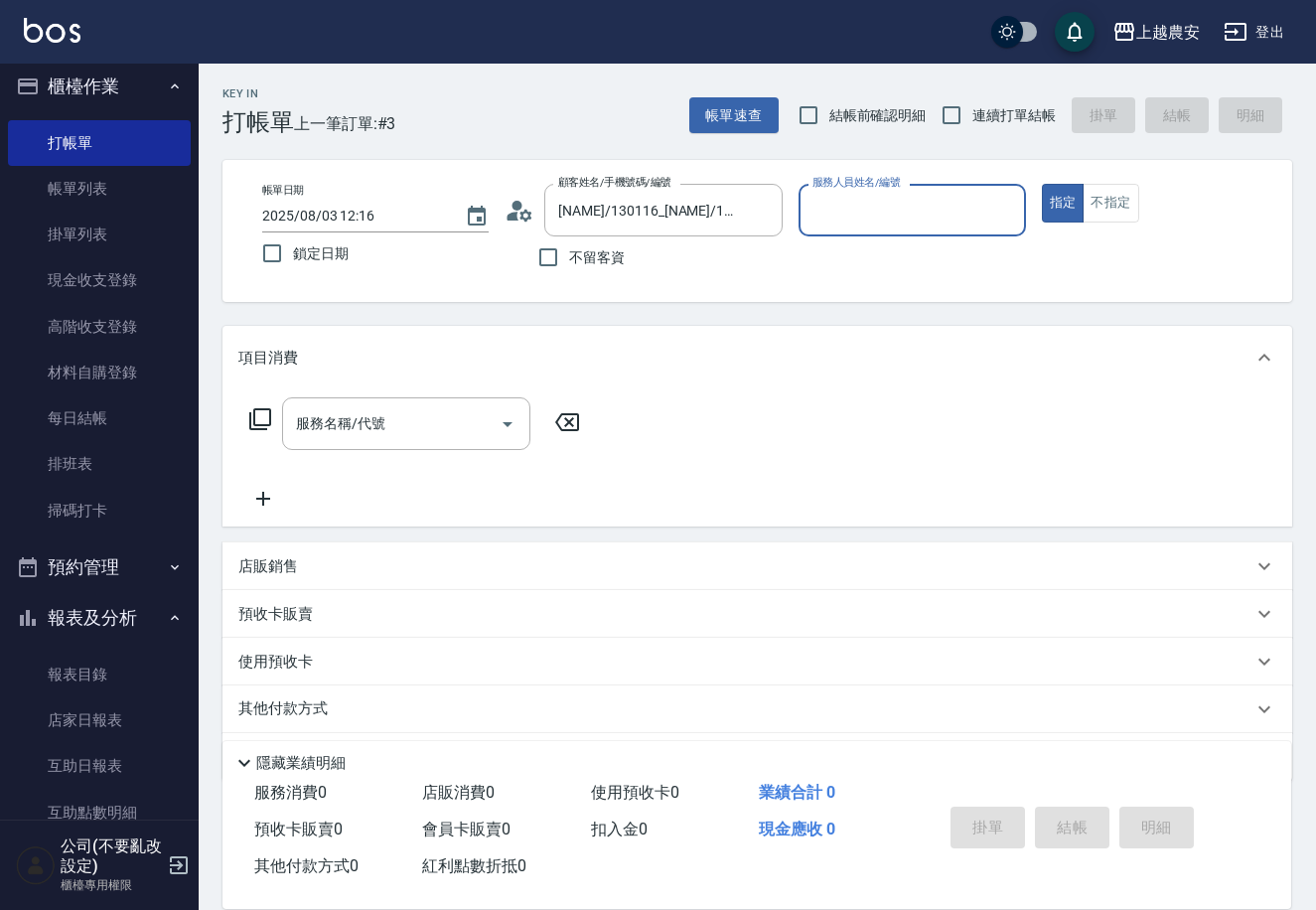 type on "Nana-13" 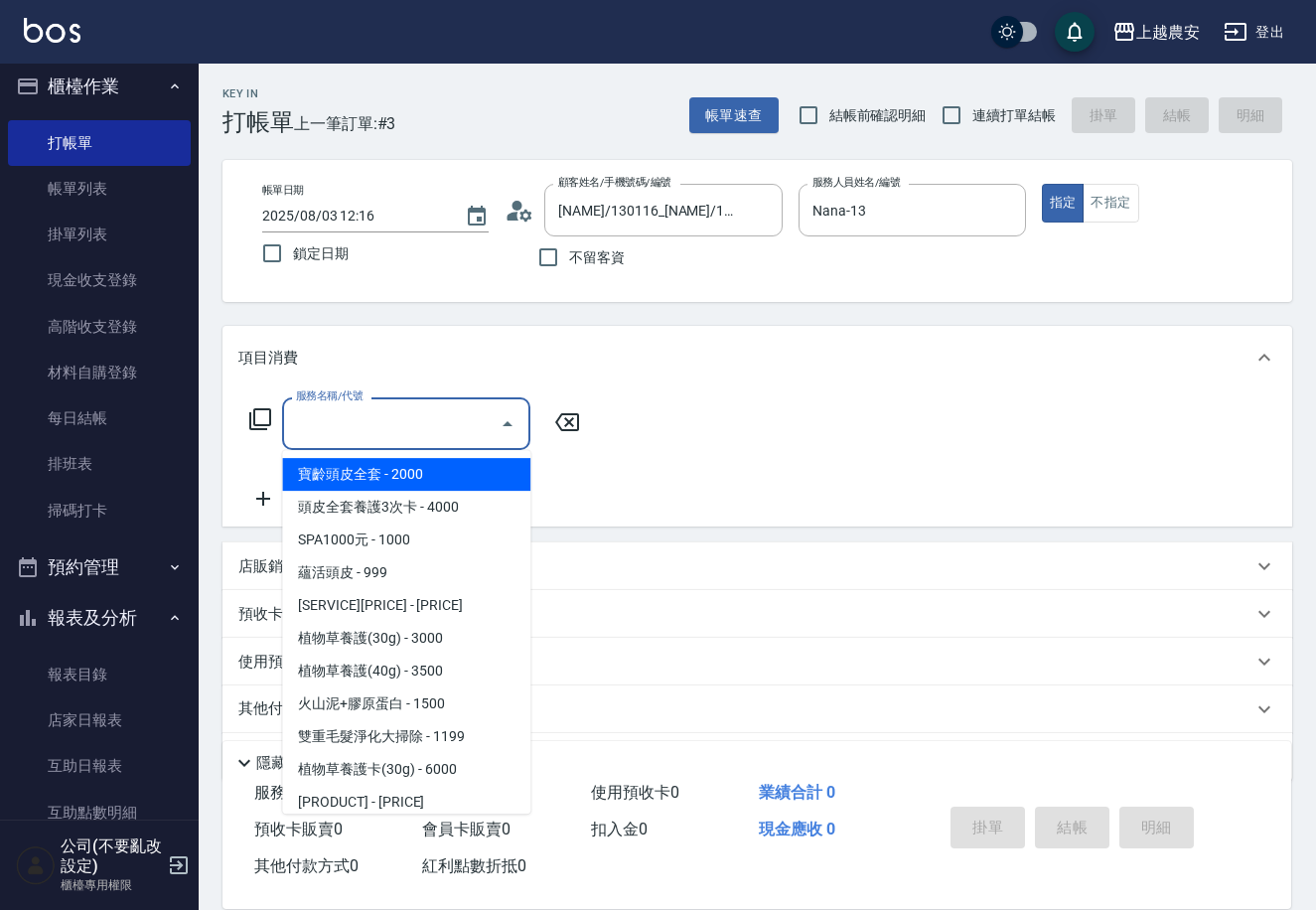 click on "服務名稱/代號" at bounding box center [391, 423] 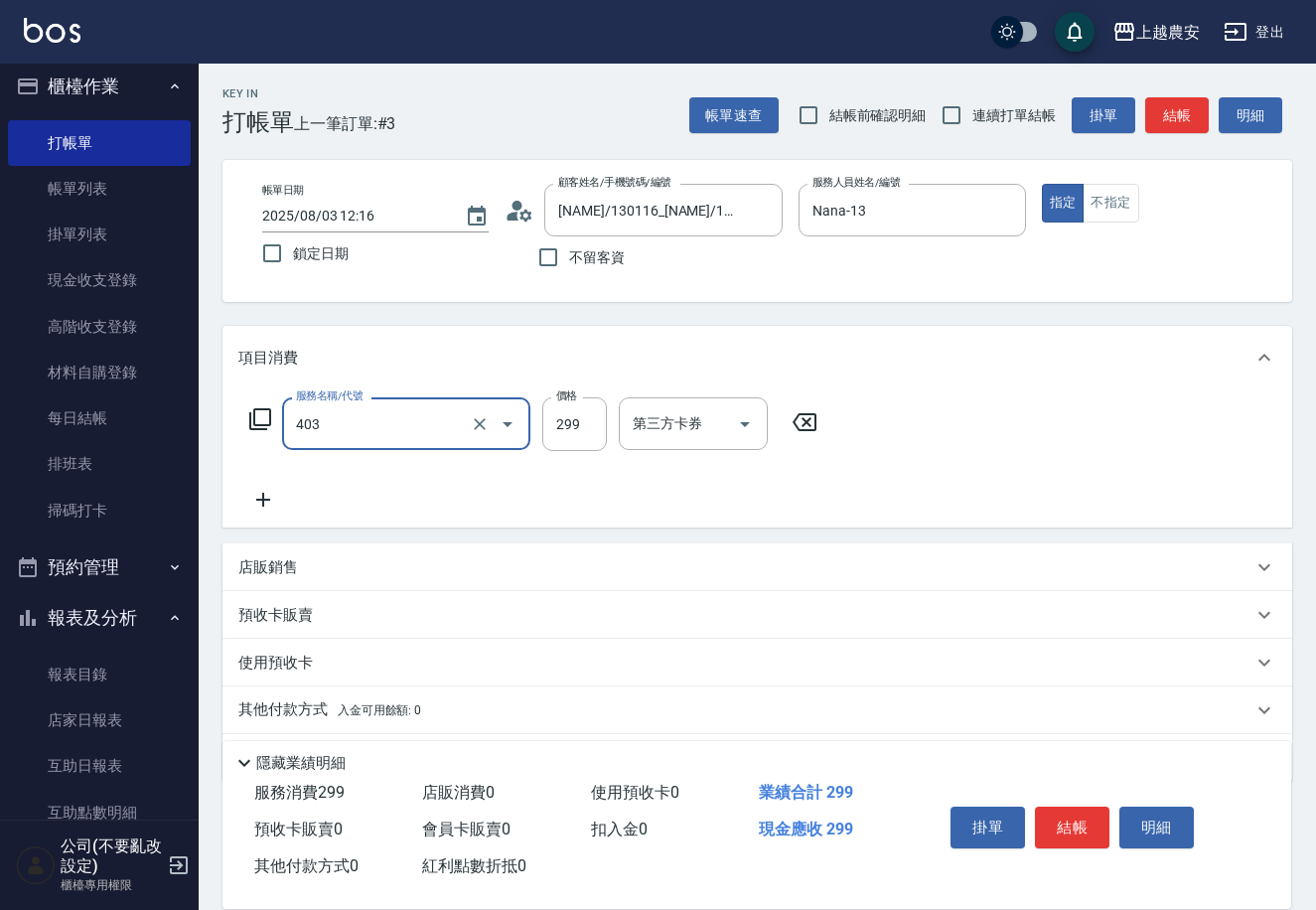 type on "剪髮(403)" 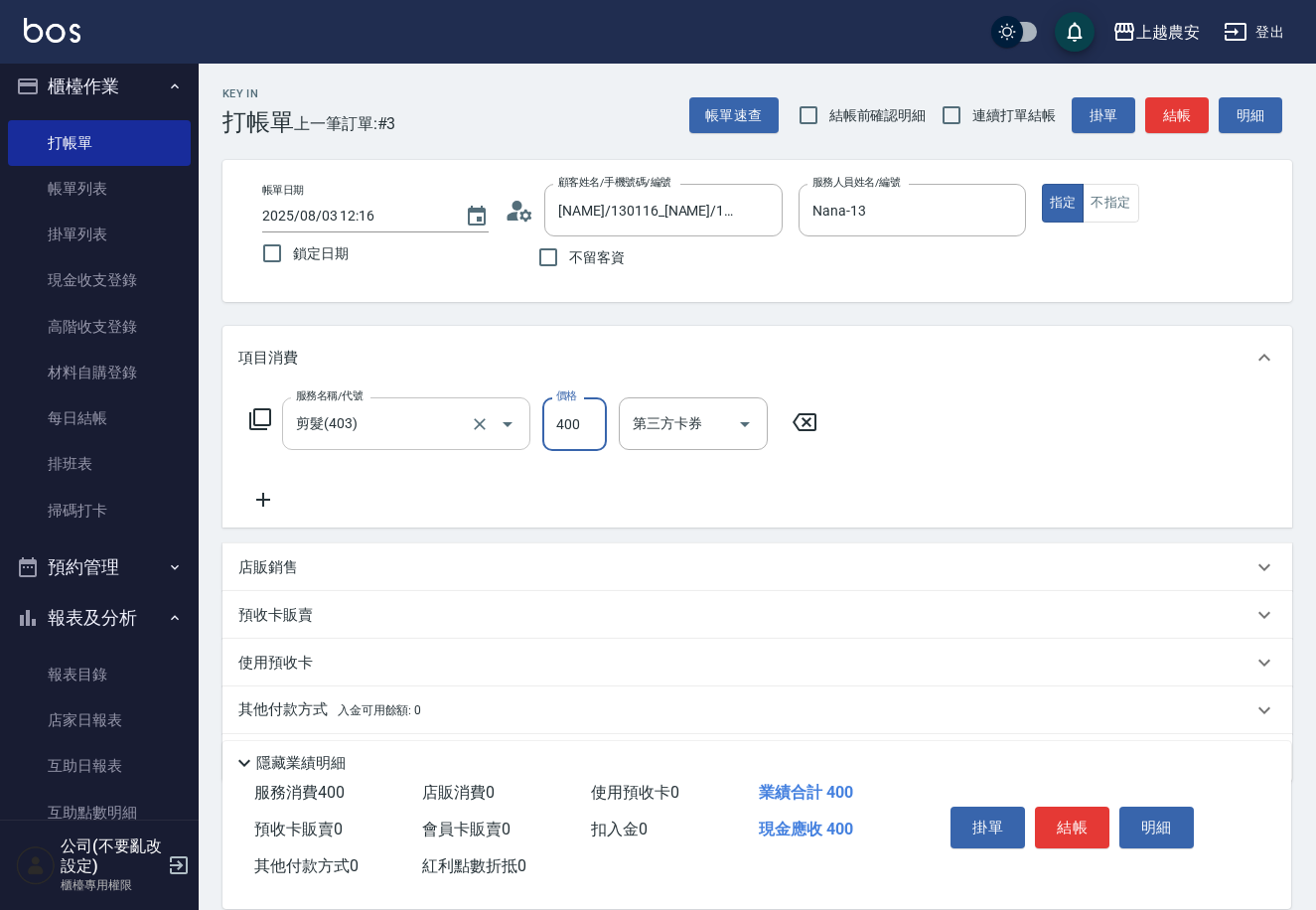 type on "400" 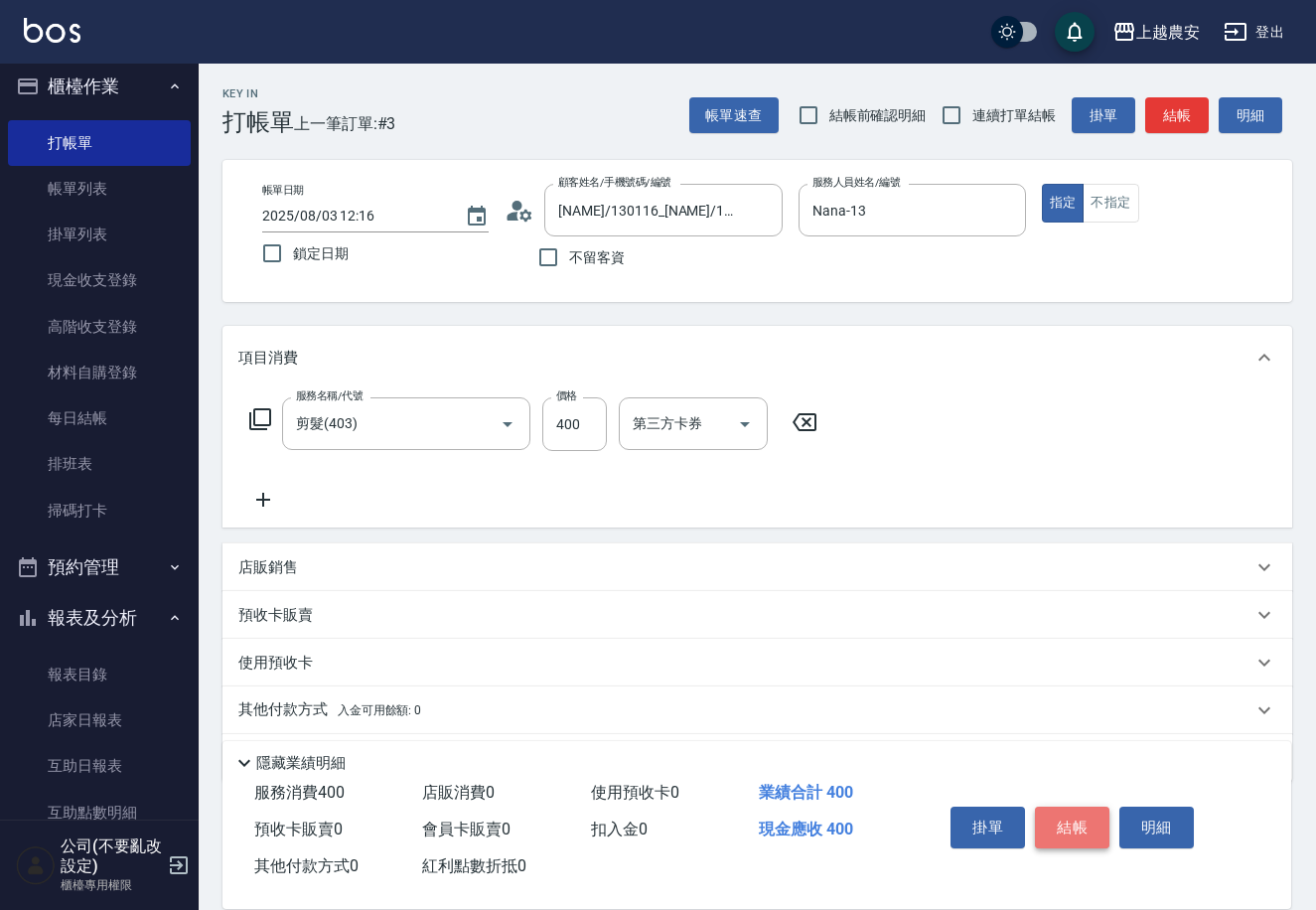 click on "結帳" at bounding box center [1072, 828] 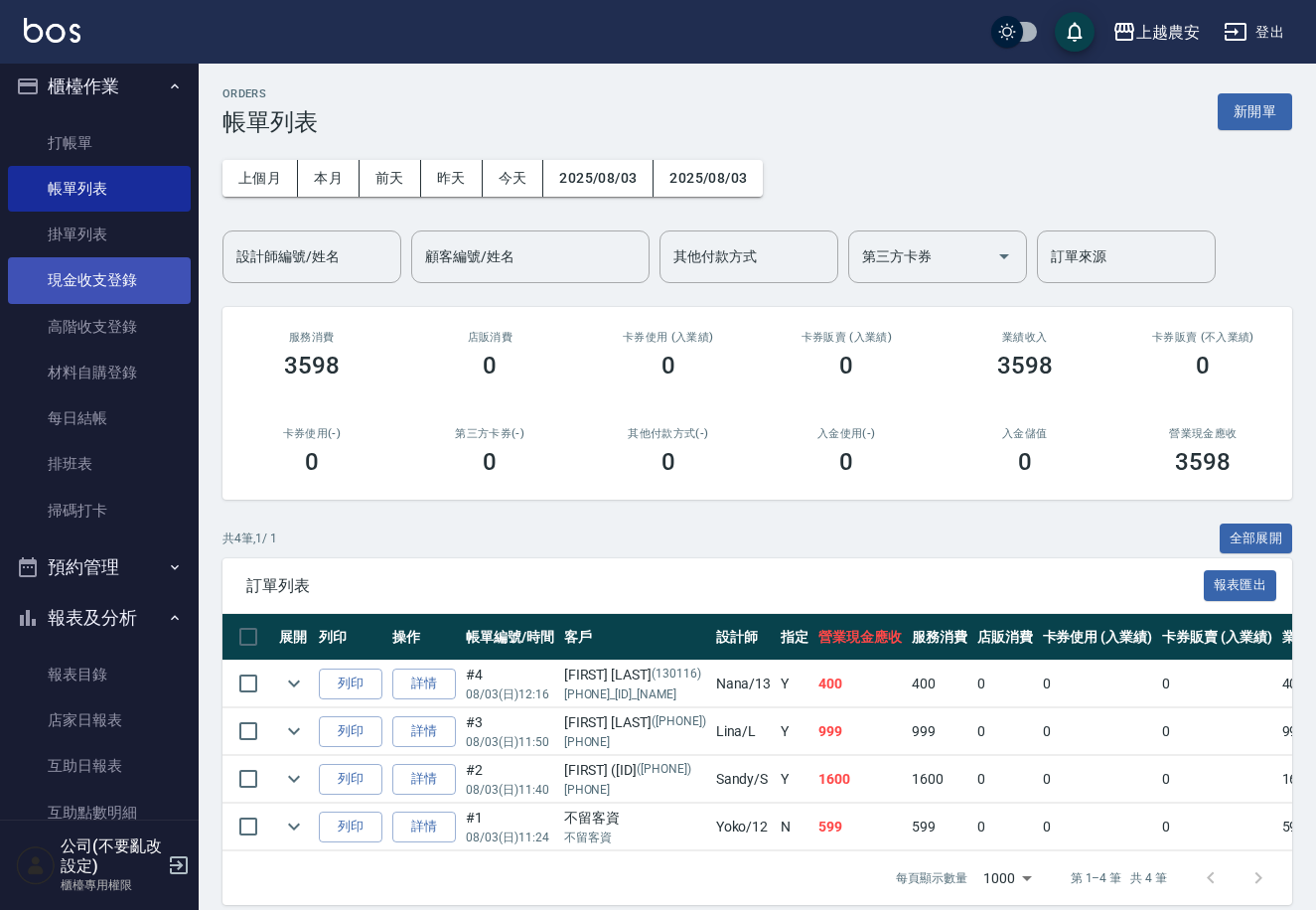 click on "現金收支登錄" at bounding box center [99, 280] 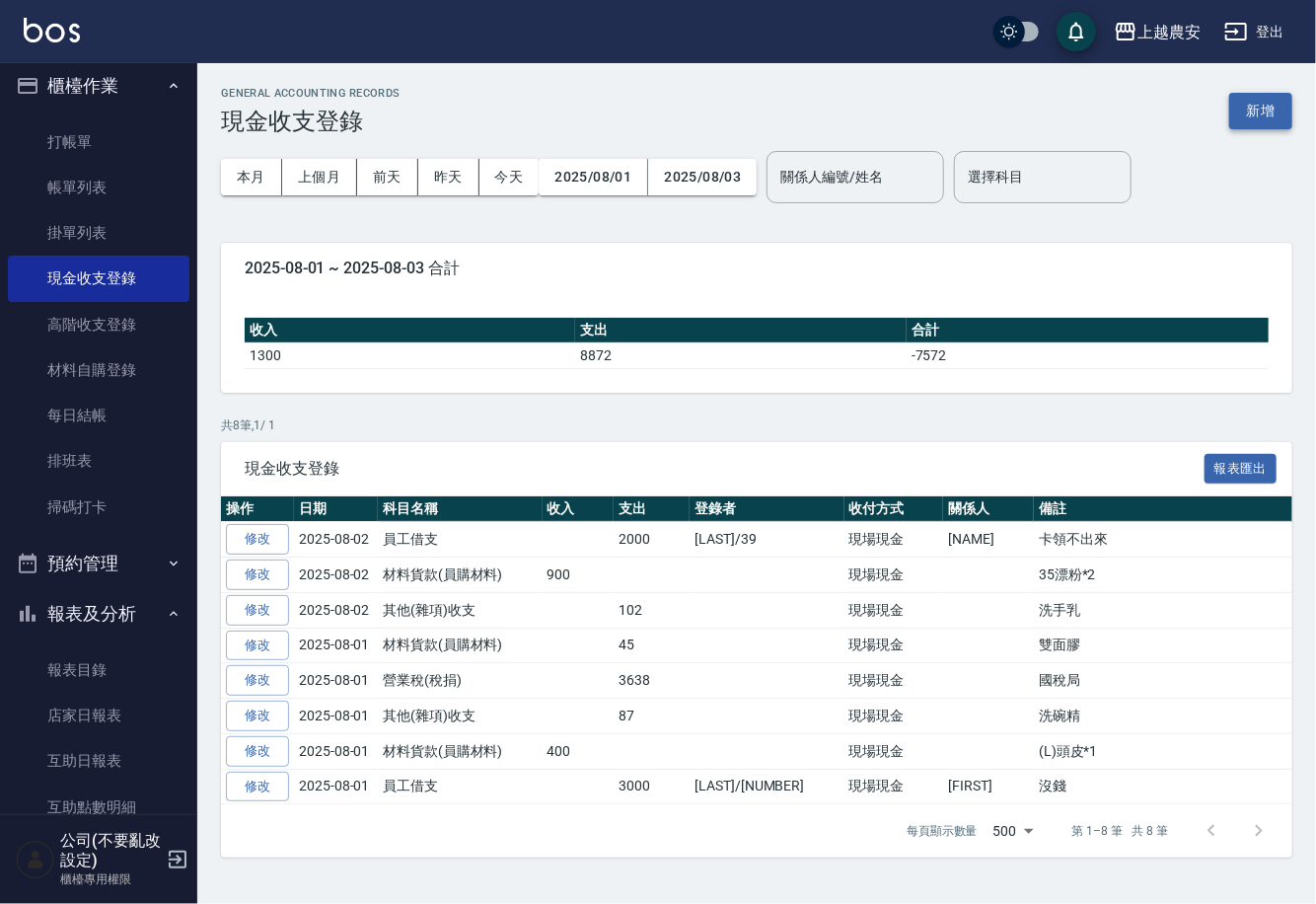 click on "新增" at bounding box center (1261, 111) 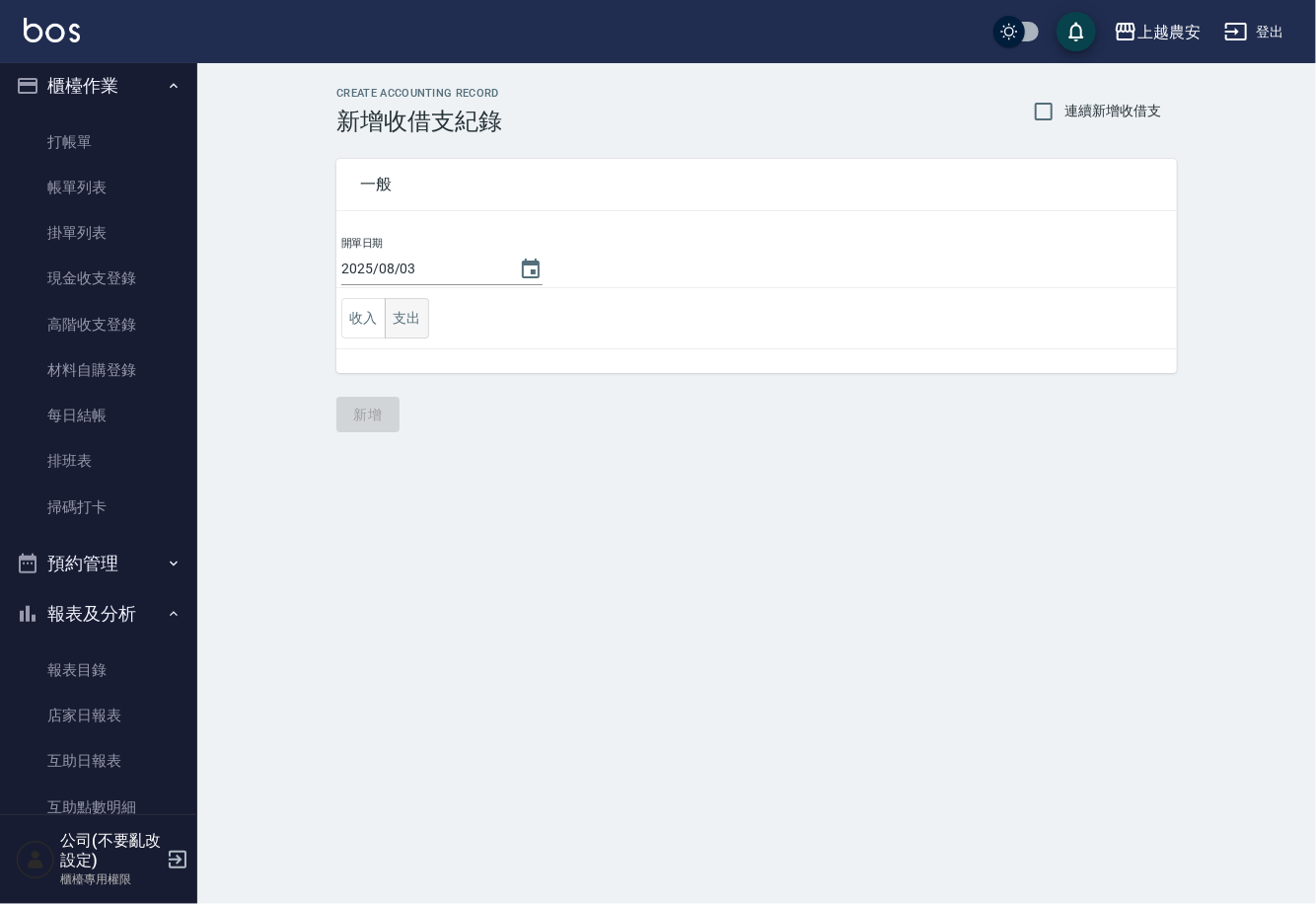 click on "支出" at bounding box center [406, 318] 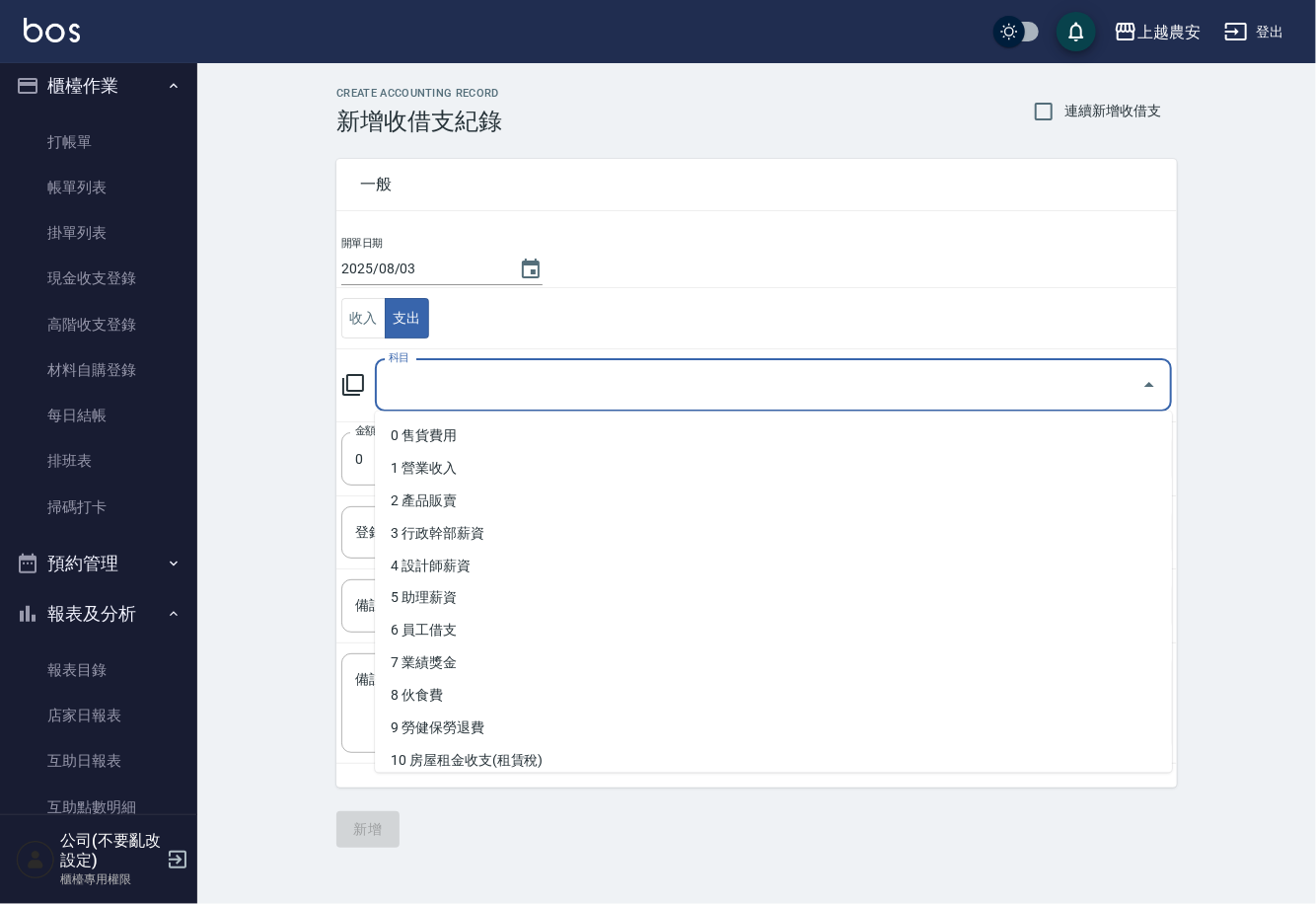 click on "科目" at bounding box center [759, 385] 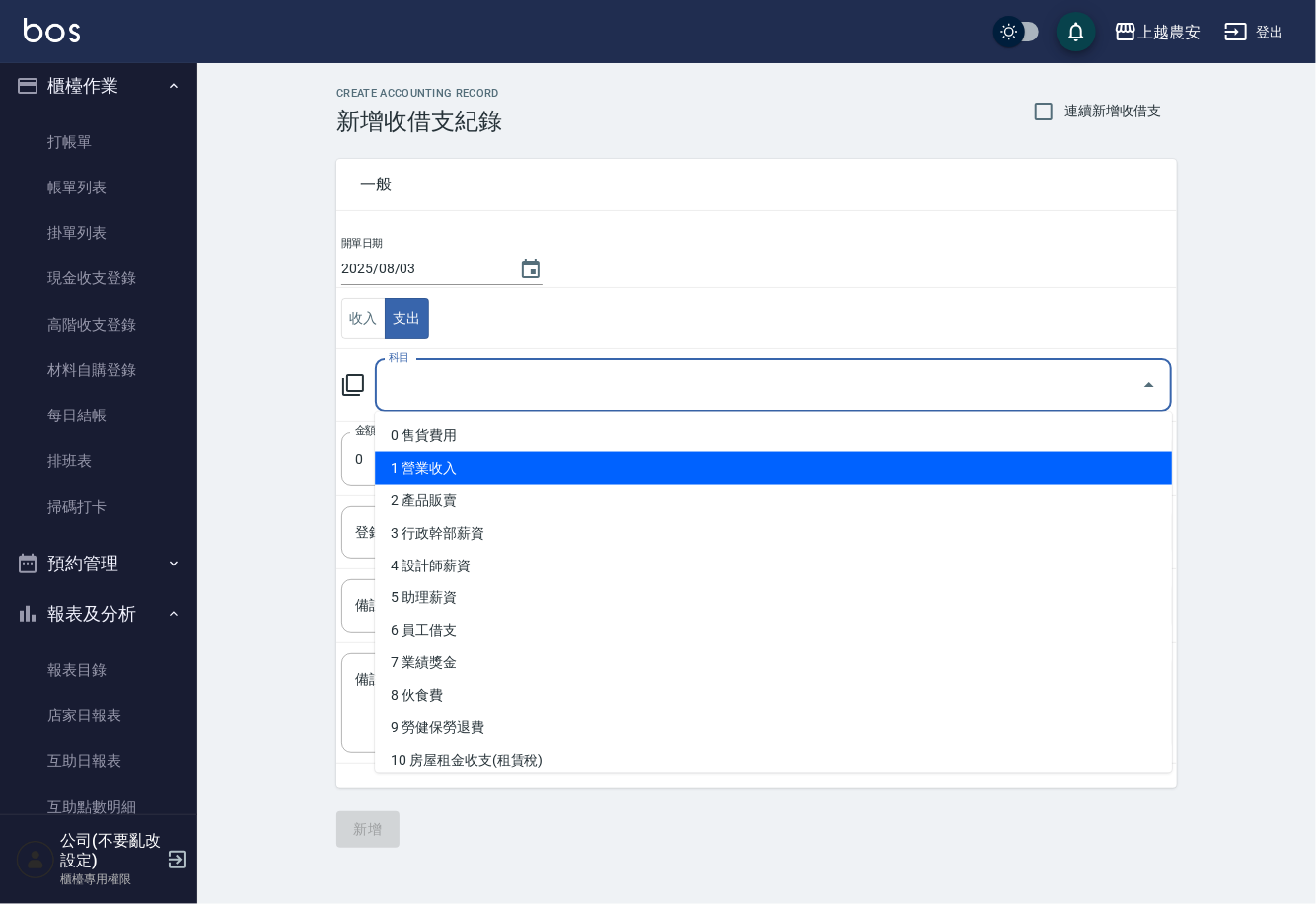 scroll, scrollTop: 923, scrollLeft: 0, axis: vertical 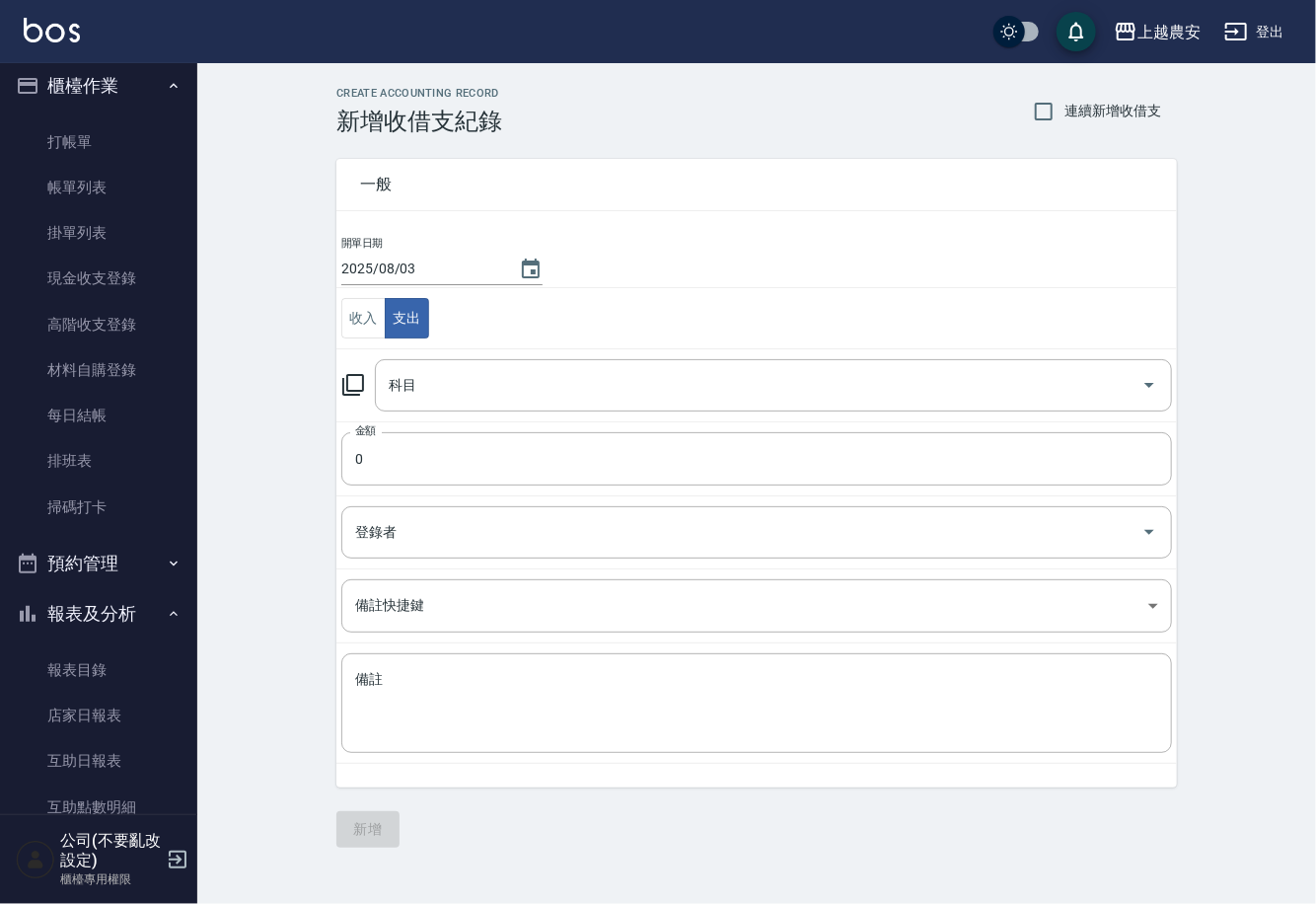 click on "收入 支出" at bounding box center (757, 319) 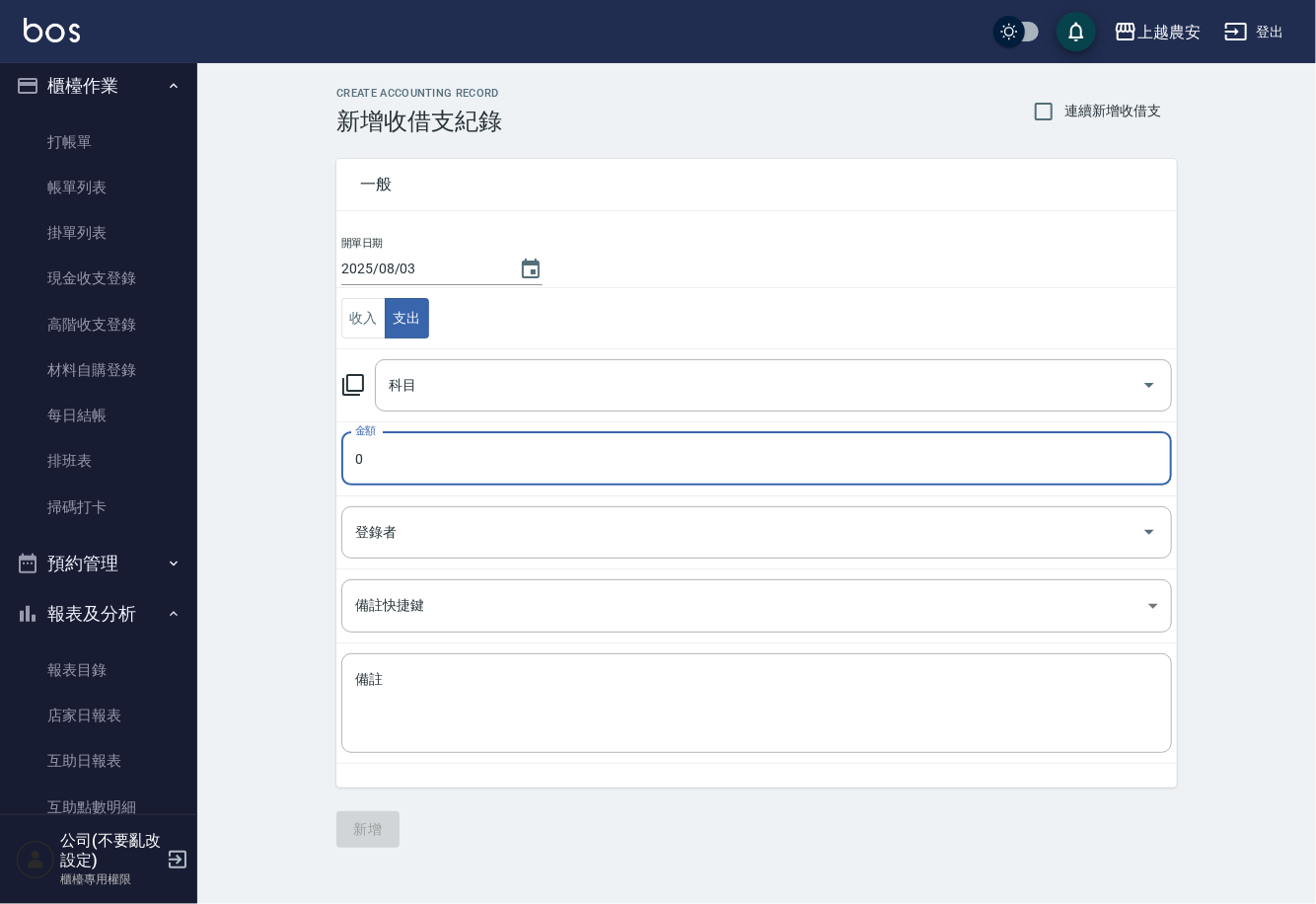 click on "0" at bounding box center [757, 459] 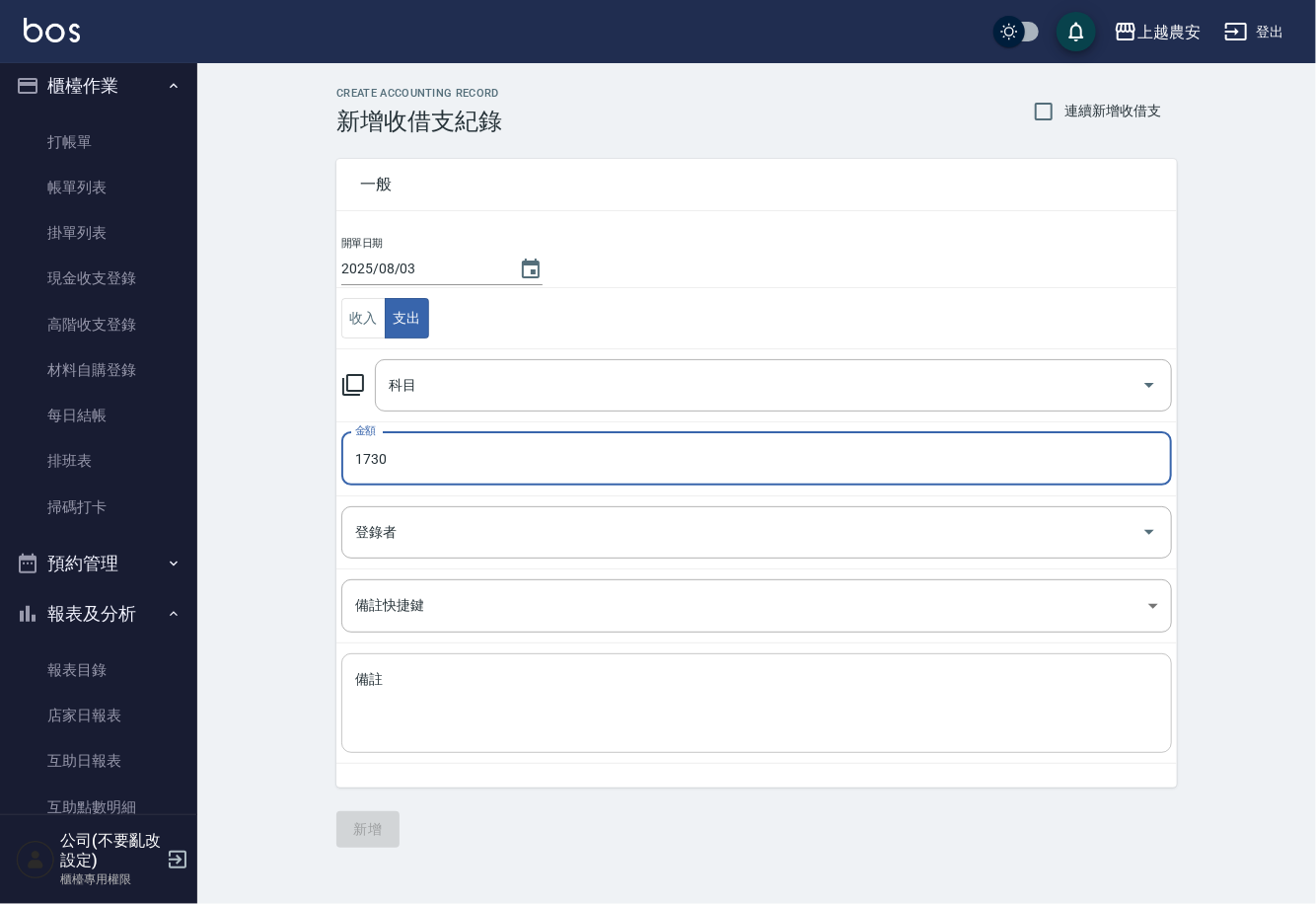 type on "1730" 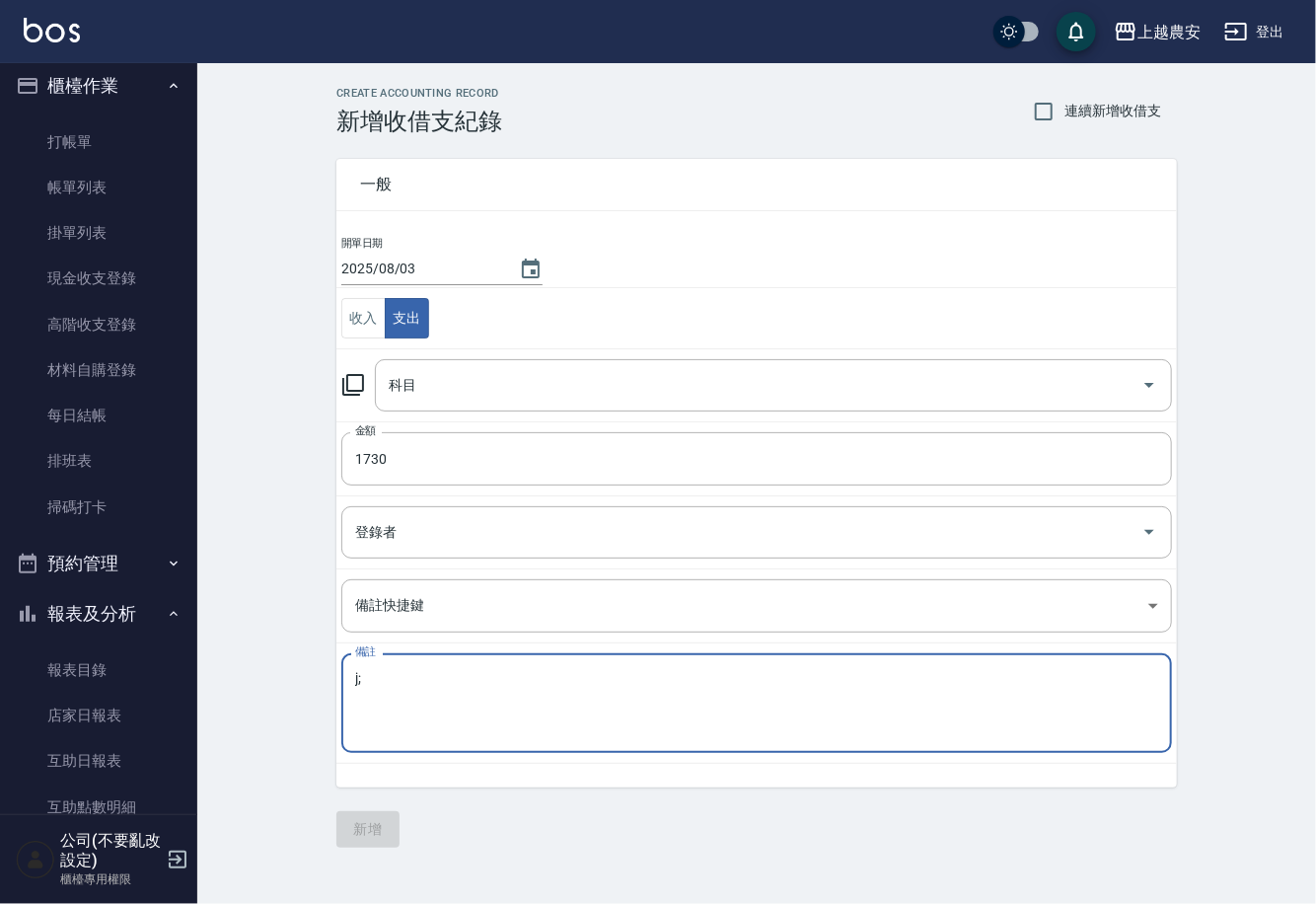 type on "j" 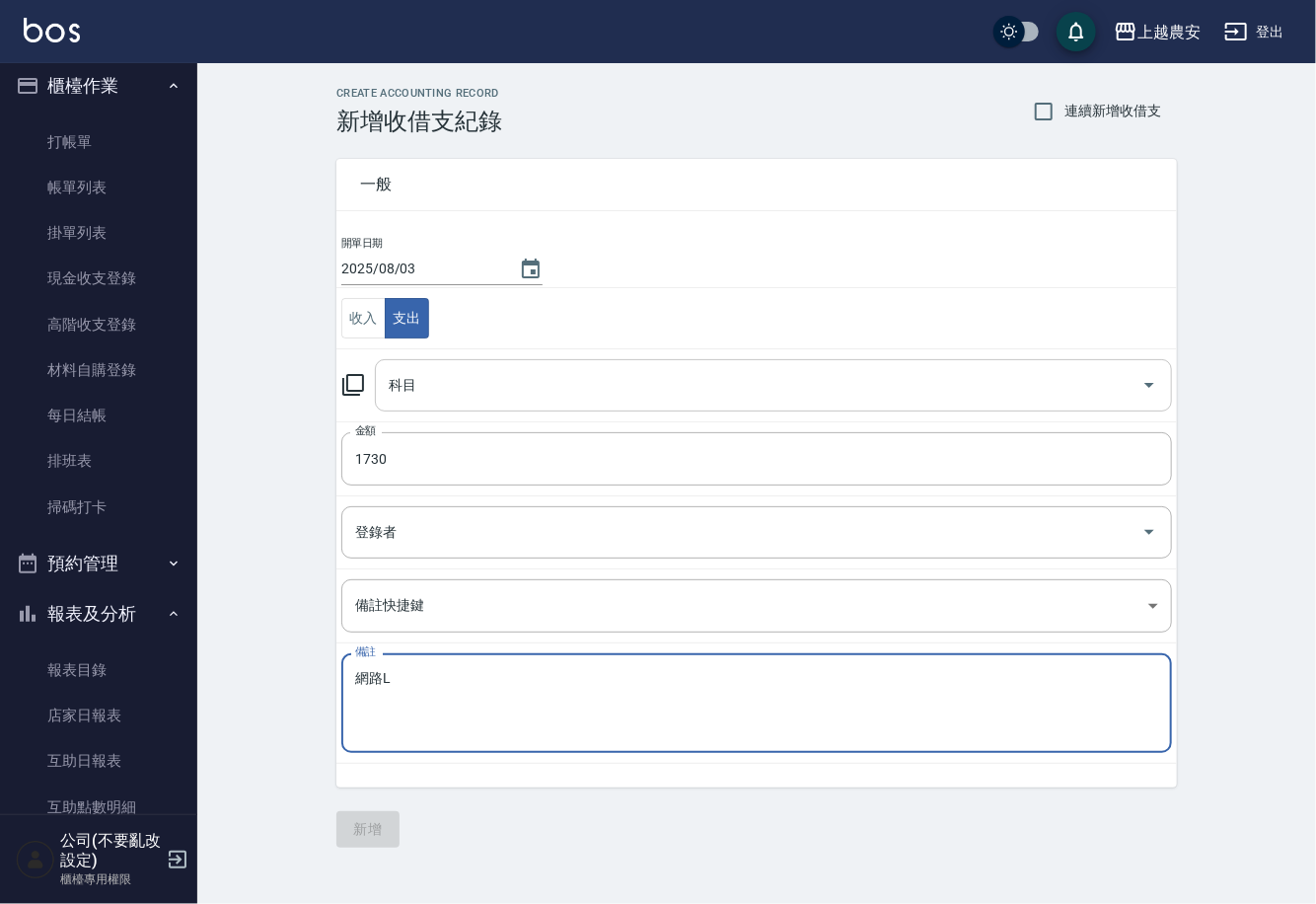type on "網路L" 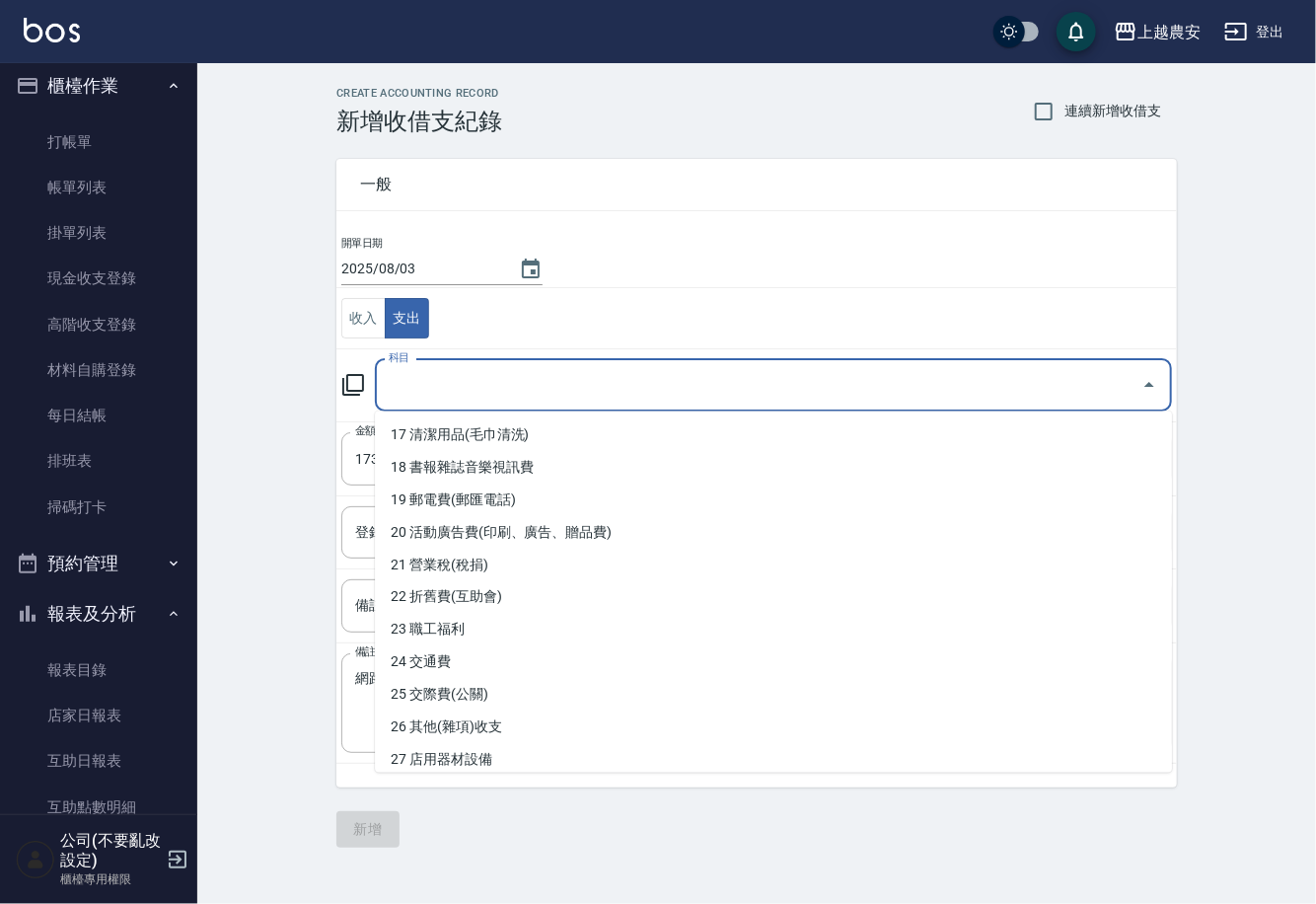 scroll, scrollTop: 575, scrollLeft: 0, axis: vertical 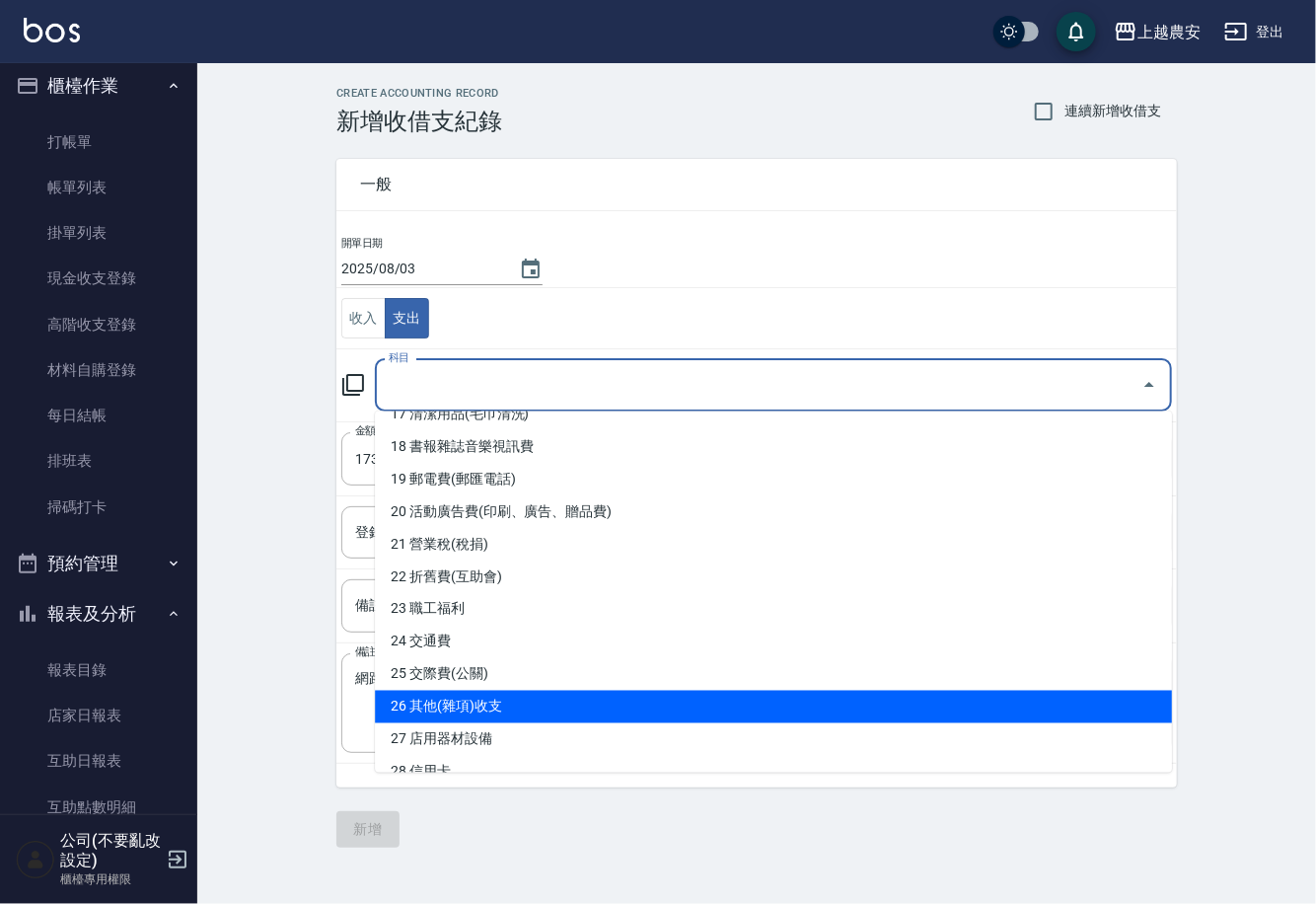 click on "26 其他(雜項)收支" at bounding box center (773, 707) 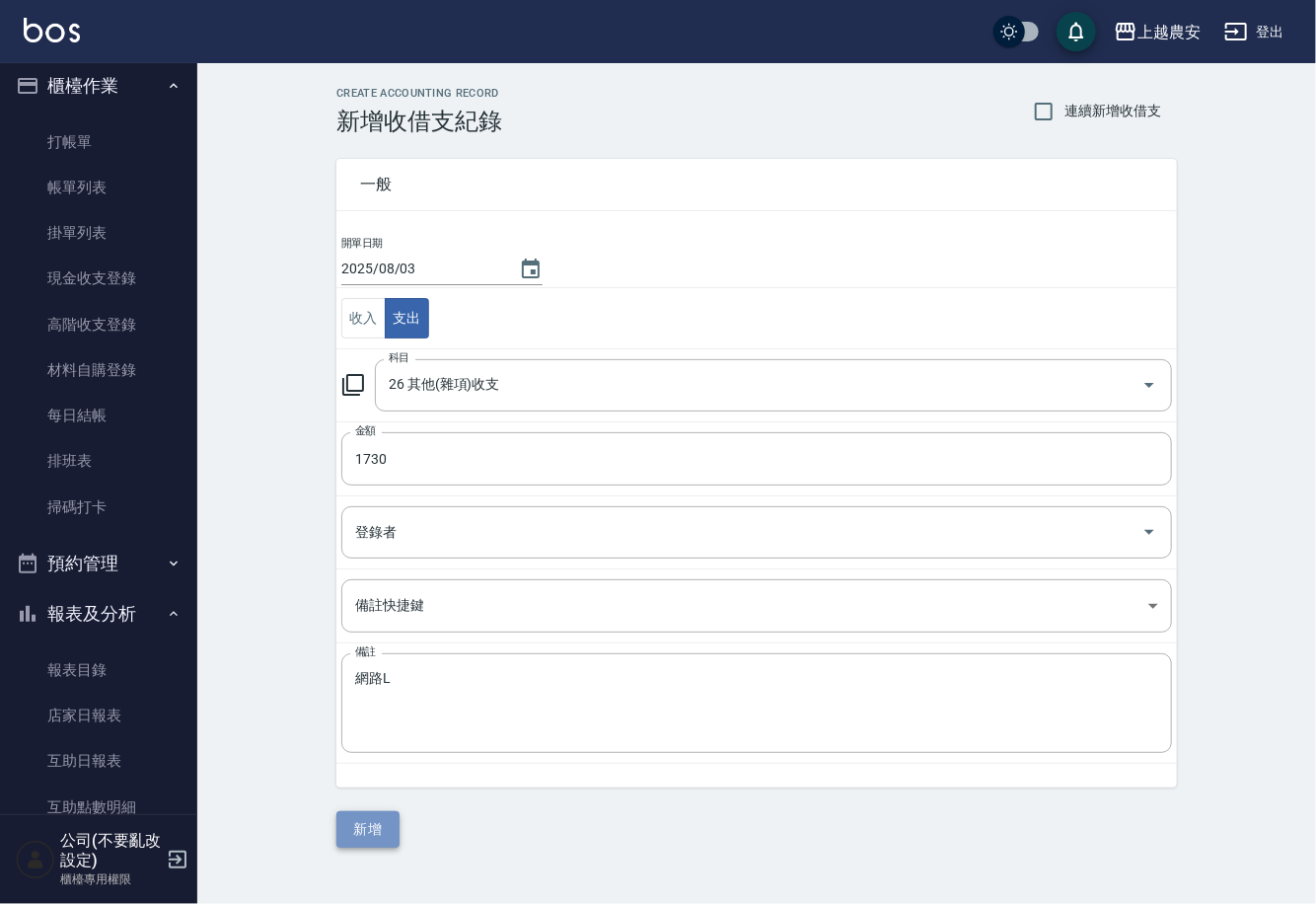 click on "新增" at bounding box center [368, 829] 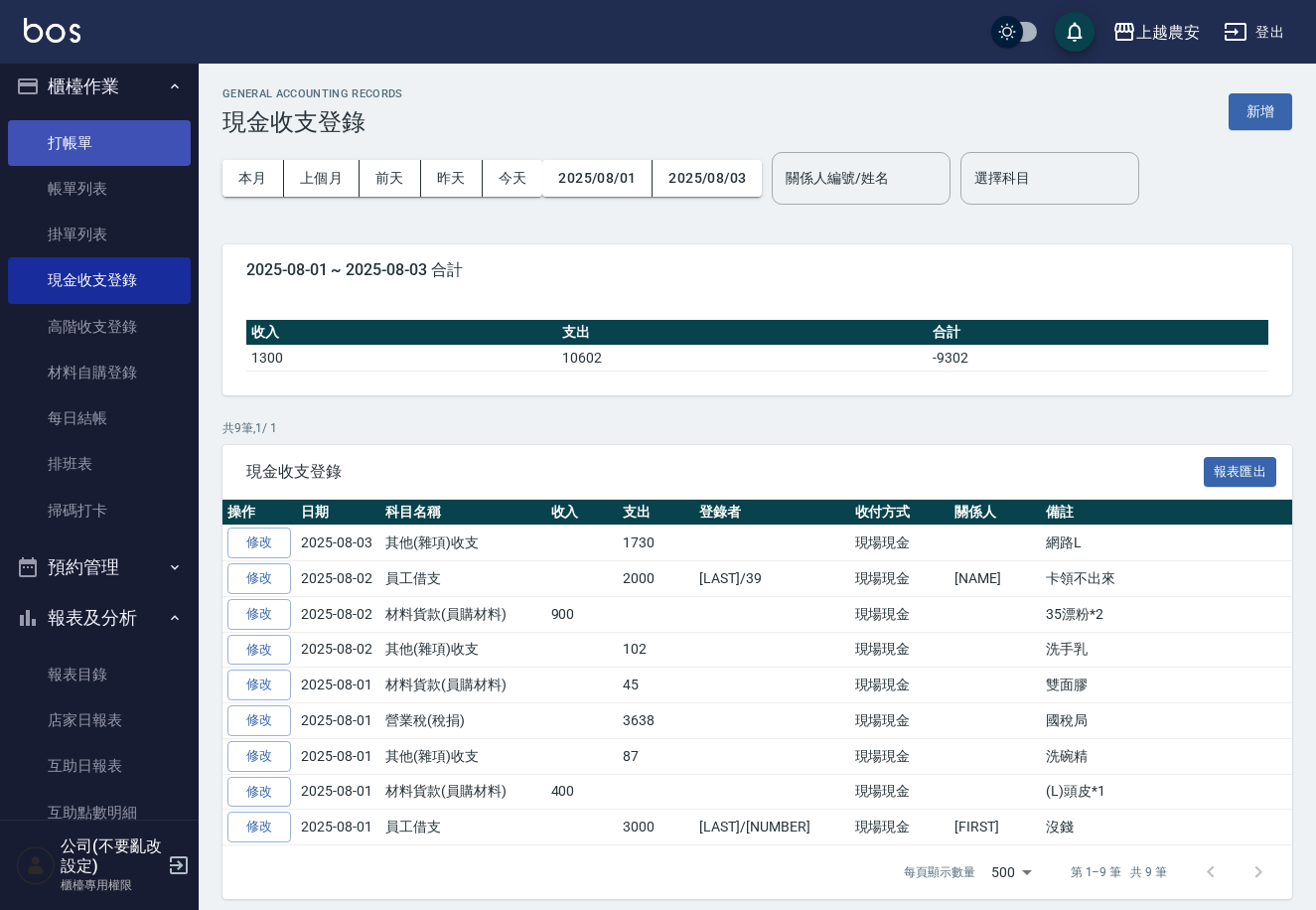 click on "打帳單" at bounding box center (99, 143) 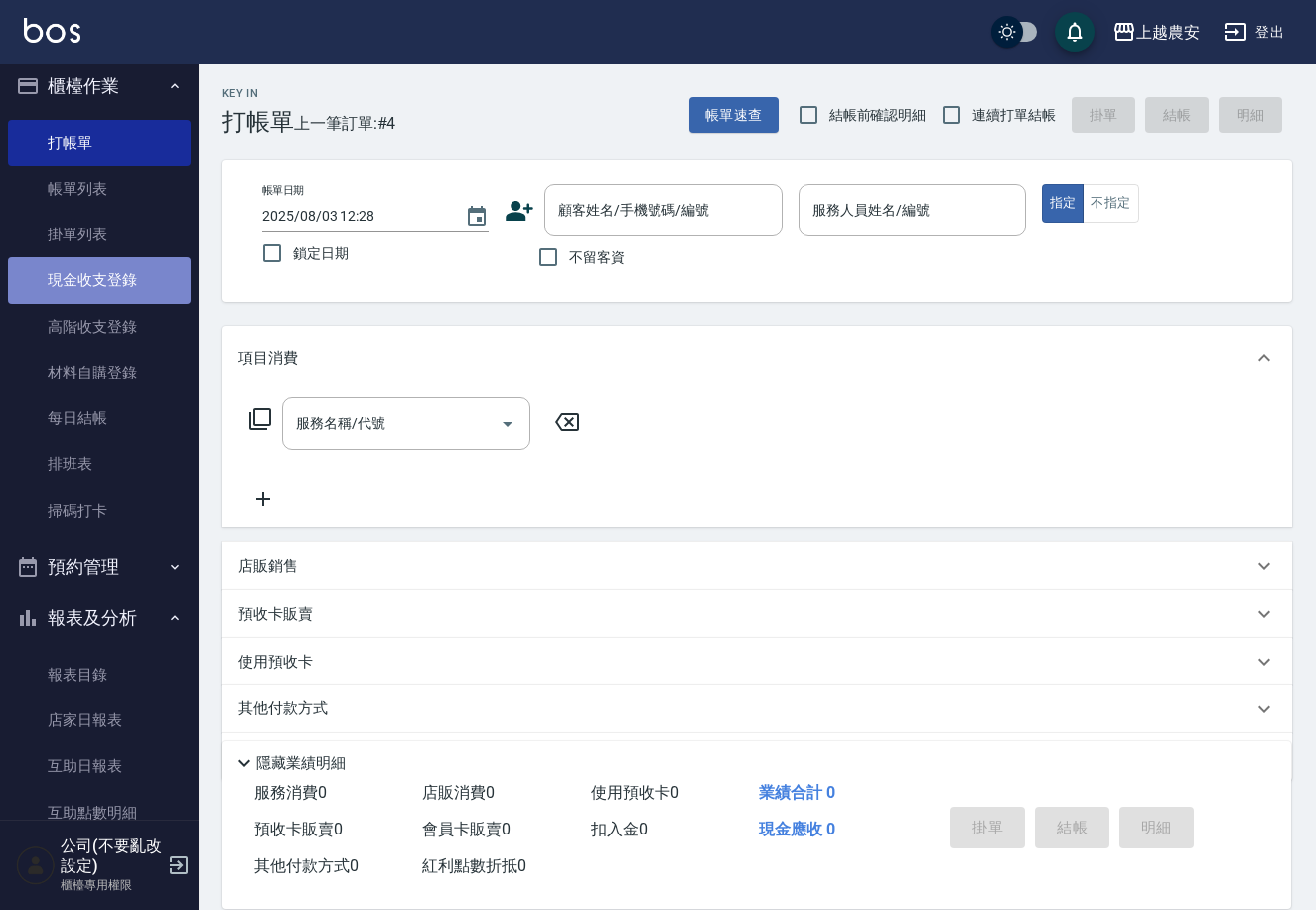 click on "現金收支登錄" at bounding box center [99, 280] 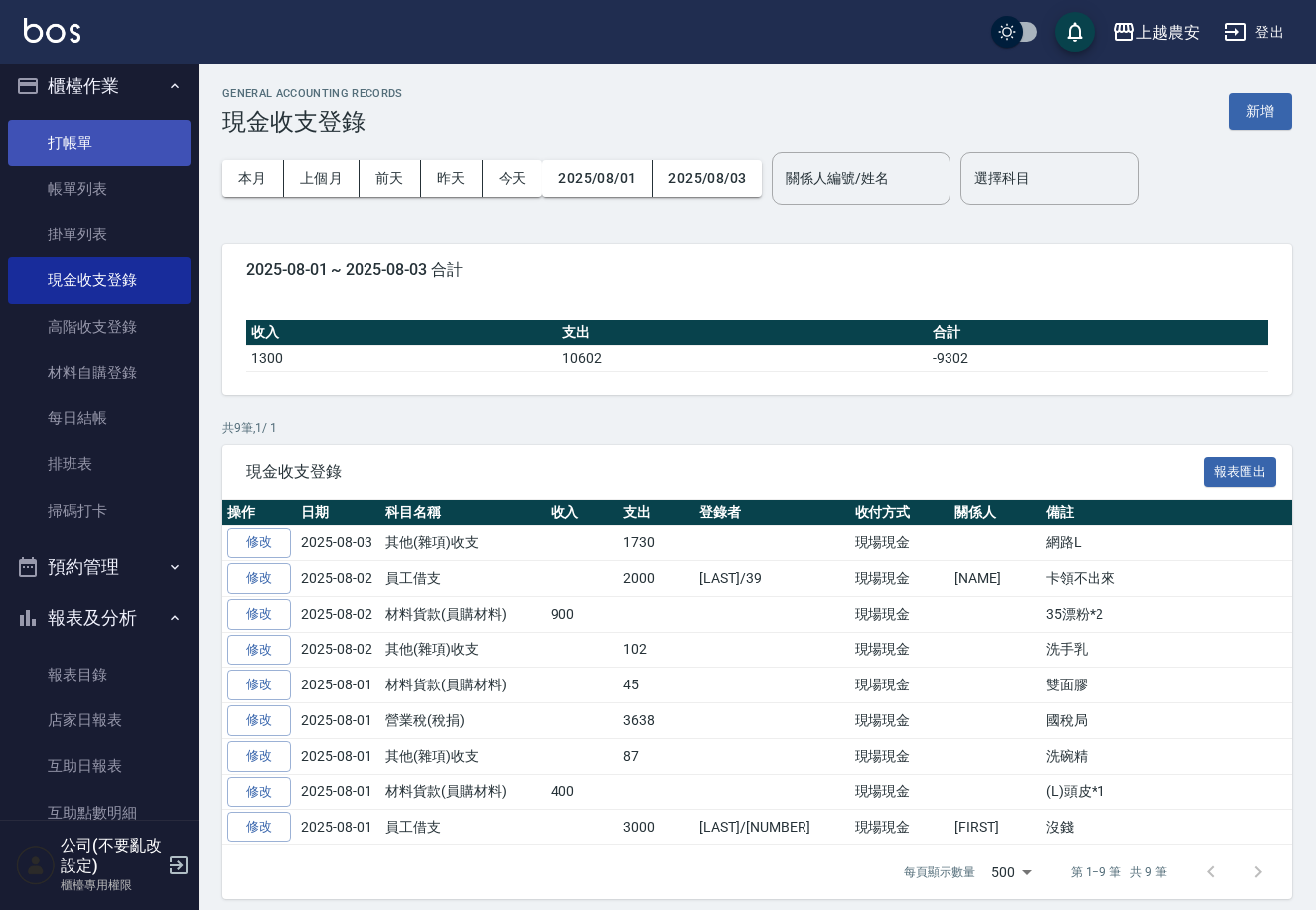 click on "打帳單" at bounding box center (99, 143) 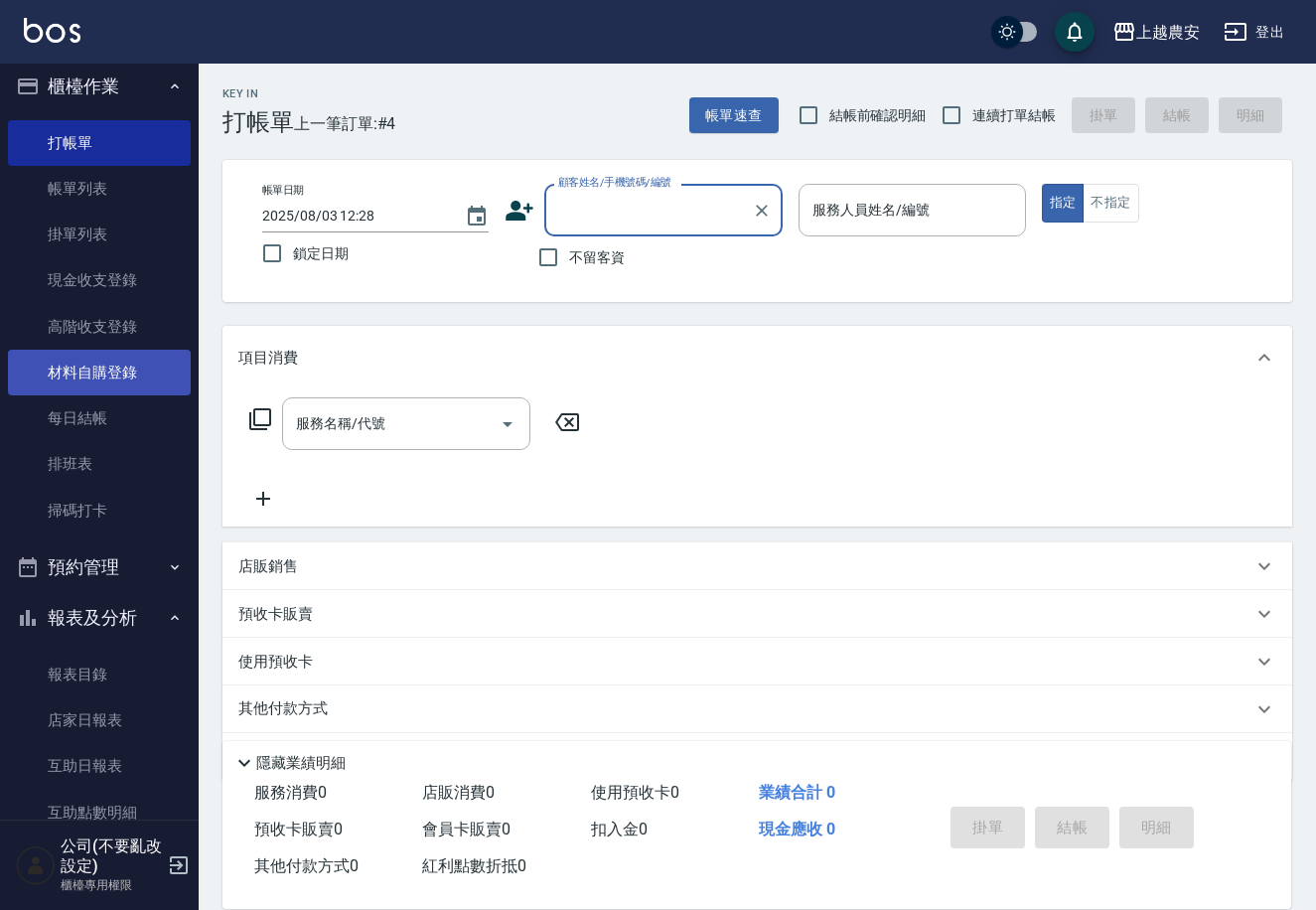 click on "材料自購登錄" at bounding box center (99, 373) 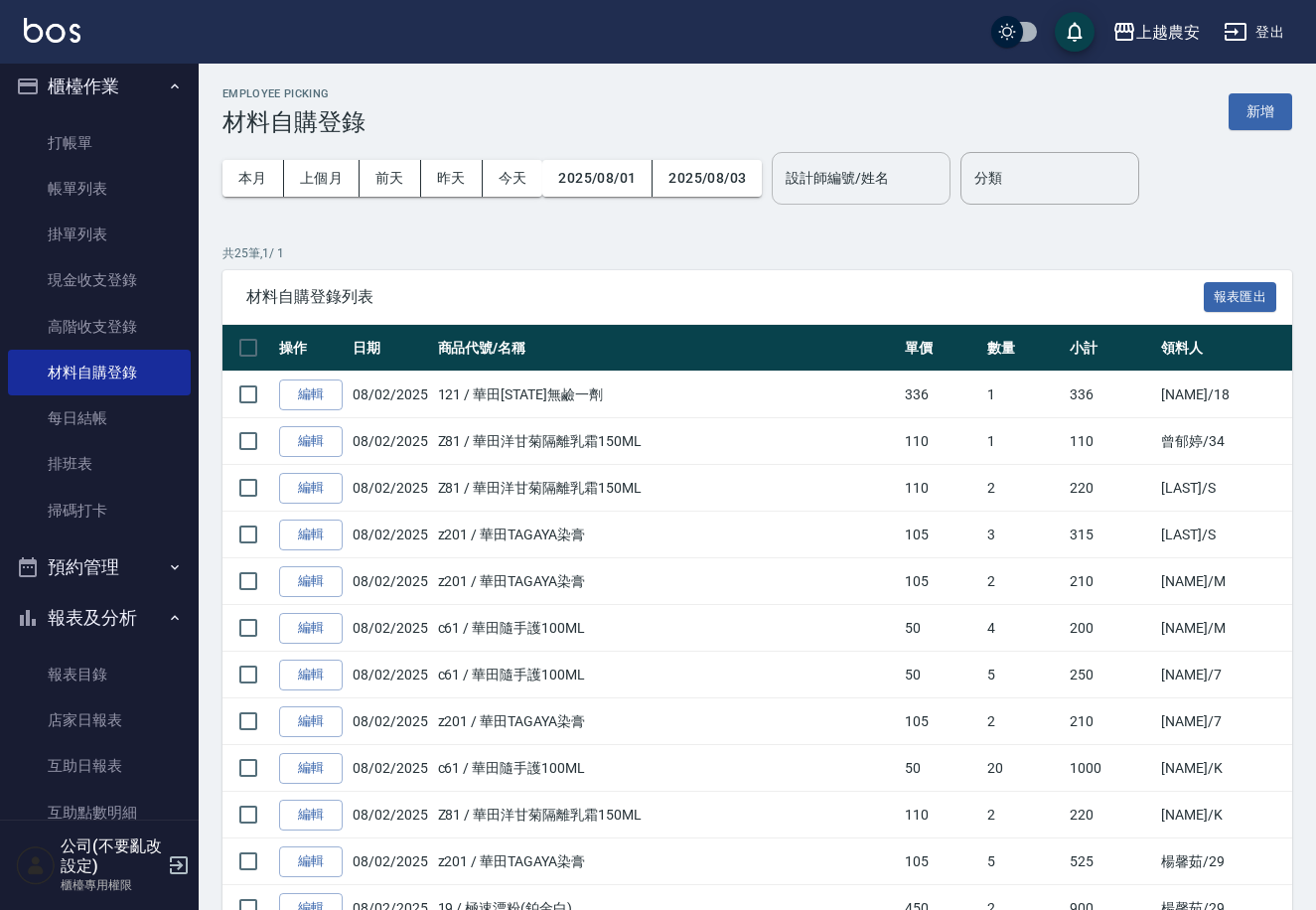 click on "設計師編號/姓名" at bounding box center (861, 178) 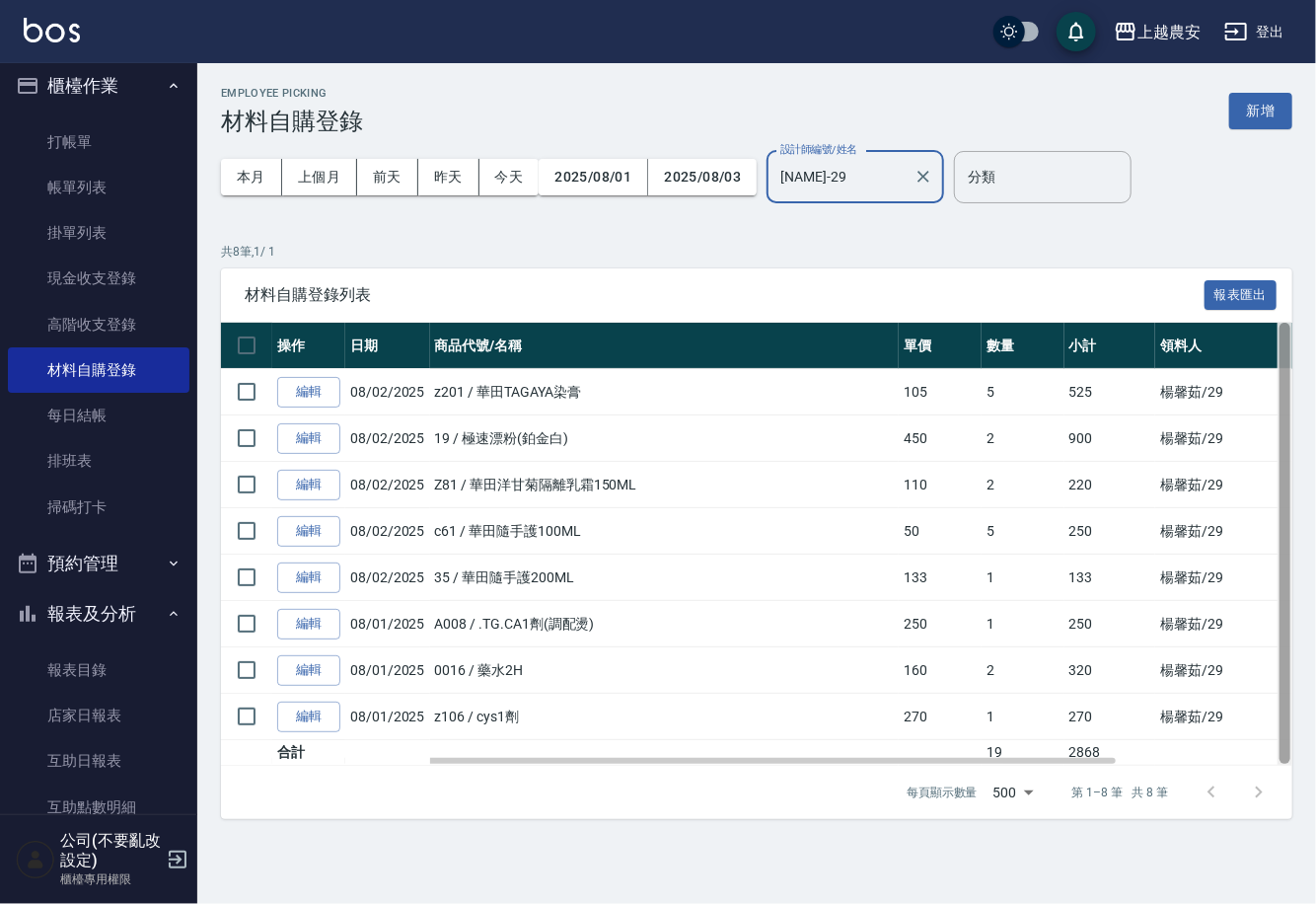 type on "[NAME]-29" 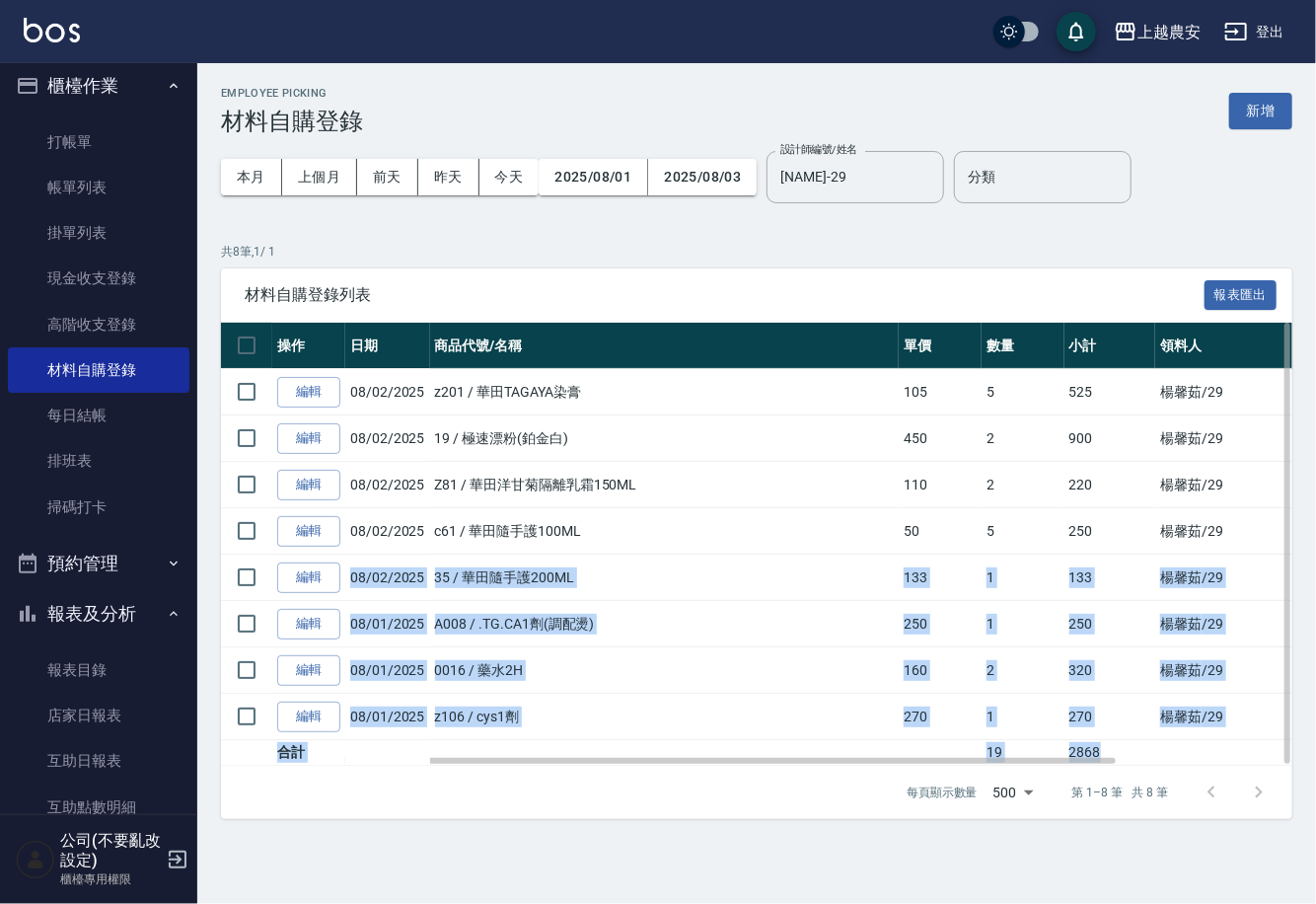 drag, startPoint x: 1278, startPoint y: 468, endPoint x: 1268, endPoint y: 540, distance: 72.69113 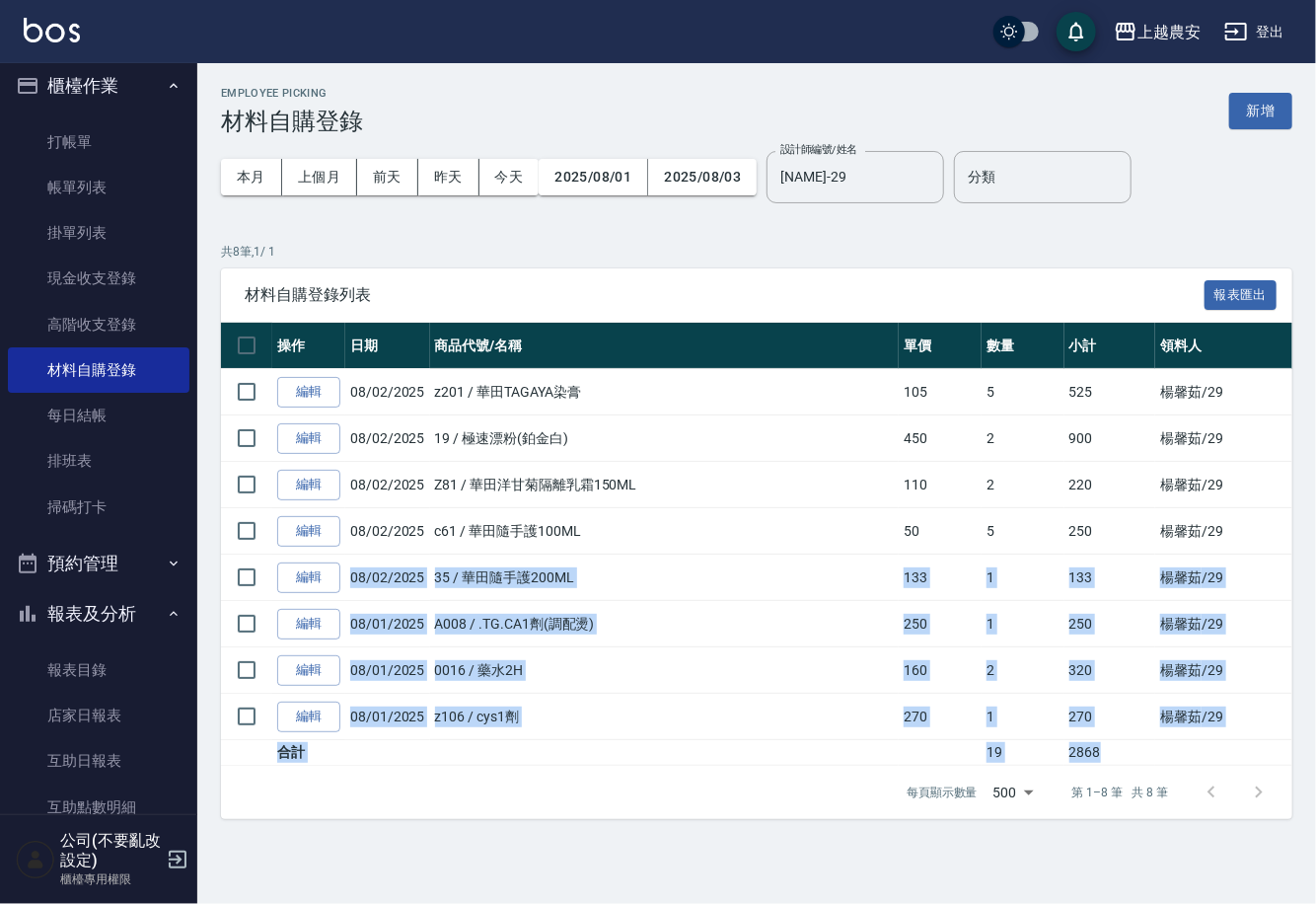 click on "Employee Picking 材料自購登錄 新增 本月 上個月 前天 昨天 今天 2025/08/01 2025/08/03 設計師編號/姓名 楊馨茹-29 設計師編號/姓名 分類 分類 共  8  筆, 1  /   1 材料自購登錄列表 報表匯出 操作 日期 商品代號/名稱 單價 數量 小計 領料人 用途 備註 編輯 08/02/2025 z201 / 華田TAGAYA染膏 105 5 525 楊馨茹 /29 自購 編輯 08/02/2025 19 / 極速漂粉(鉑金白) 450 2 900 楊馨茹 /29 自購 編輯 08/02/2025 Z81 / 華田洋甘菊隔離乳霜150ML 110 2 220 楊馨茹 /29 自購 編輯 08/02/2025 c61 / 華田隨手護100ML 50 5 250 楊馨茹 /29 自購 編輯 08/02/2025 35 / 華田隨手護200ML 133 1 133 楊馨茹 /29 自購 編輯 08/01/2025 A008 / .TG.CA1劑(調配燙) 250 1 250 楊馨茹 /29 自購 編輯 08/01/2025 0016 / 藥水2H 160 2 320 楊馨茹 /29 自購 編輯 08/01/2025 z106 / cys1劑 270 1 270 楊馨茹 /29 自購 合計 19 2868 每頁顯示數量 500 500 第 1–8 筆   共 8 筆 0  selected 刪除" at bounding box center (757, 453) 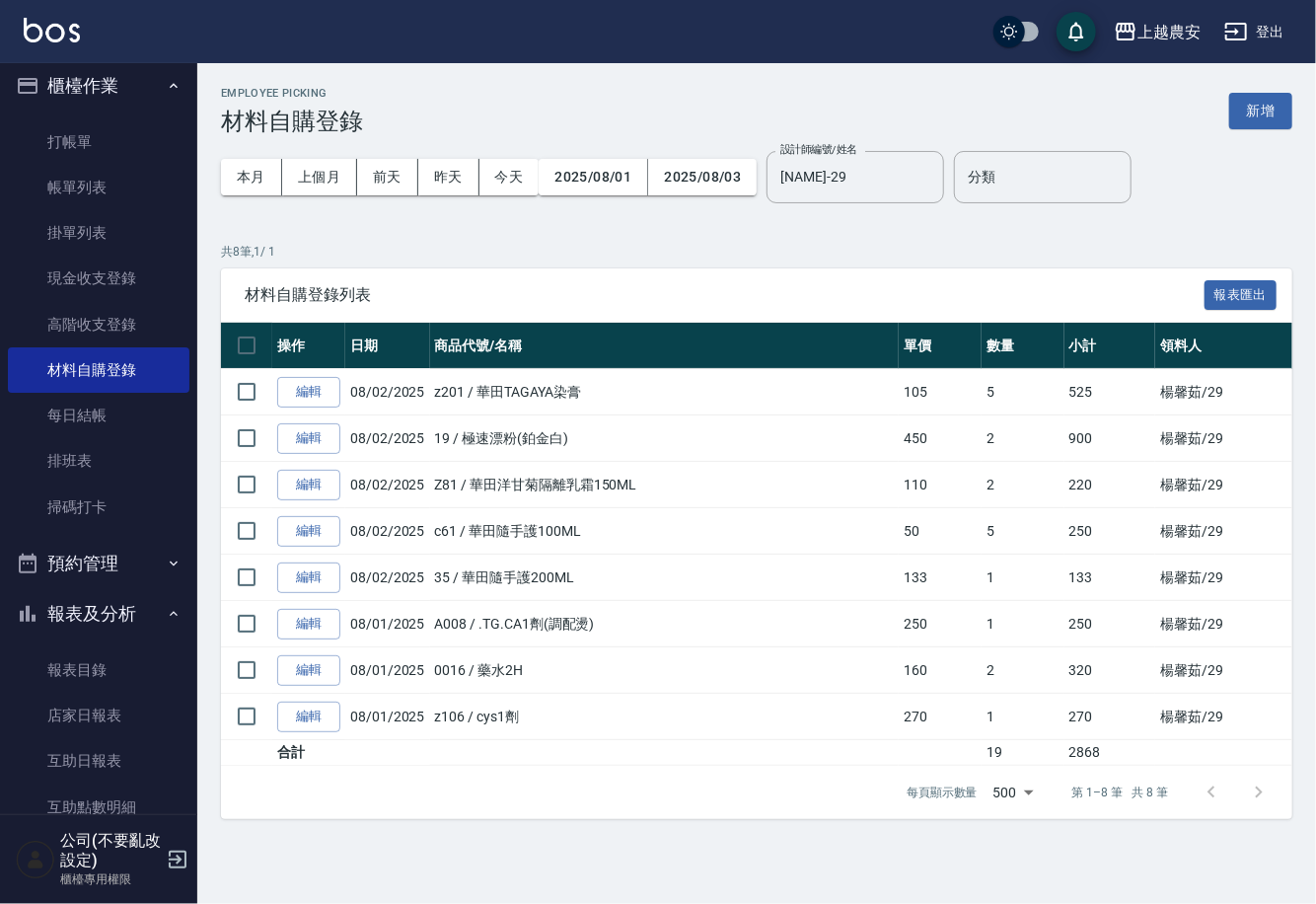click on "每頁顯示數量 500 500 第 1–8 筆   共 8 筆" at bounding box center (757, 792) 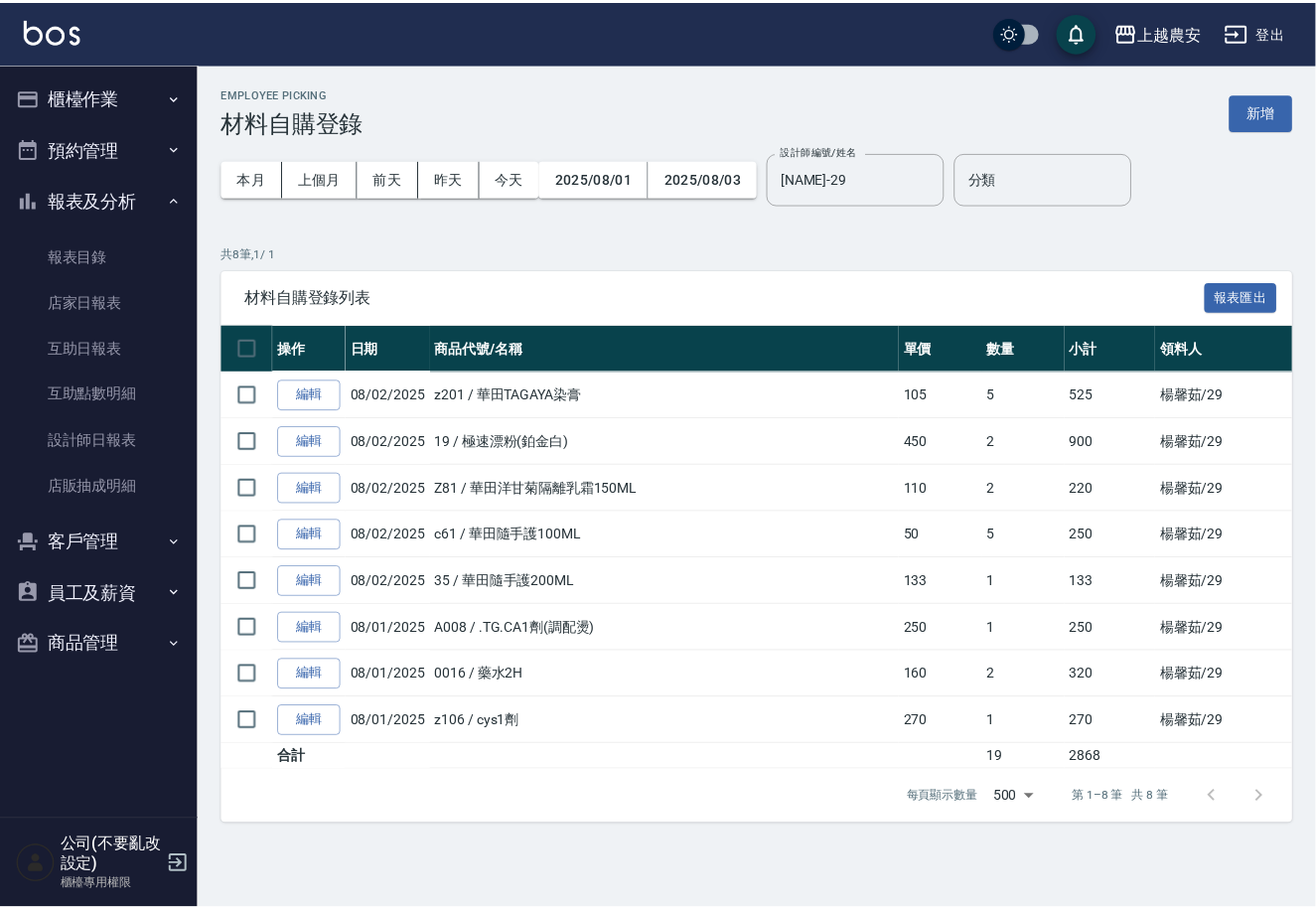 scroll, scrollTop: 0, scrollLeft: 0, axis: both 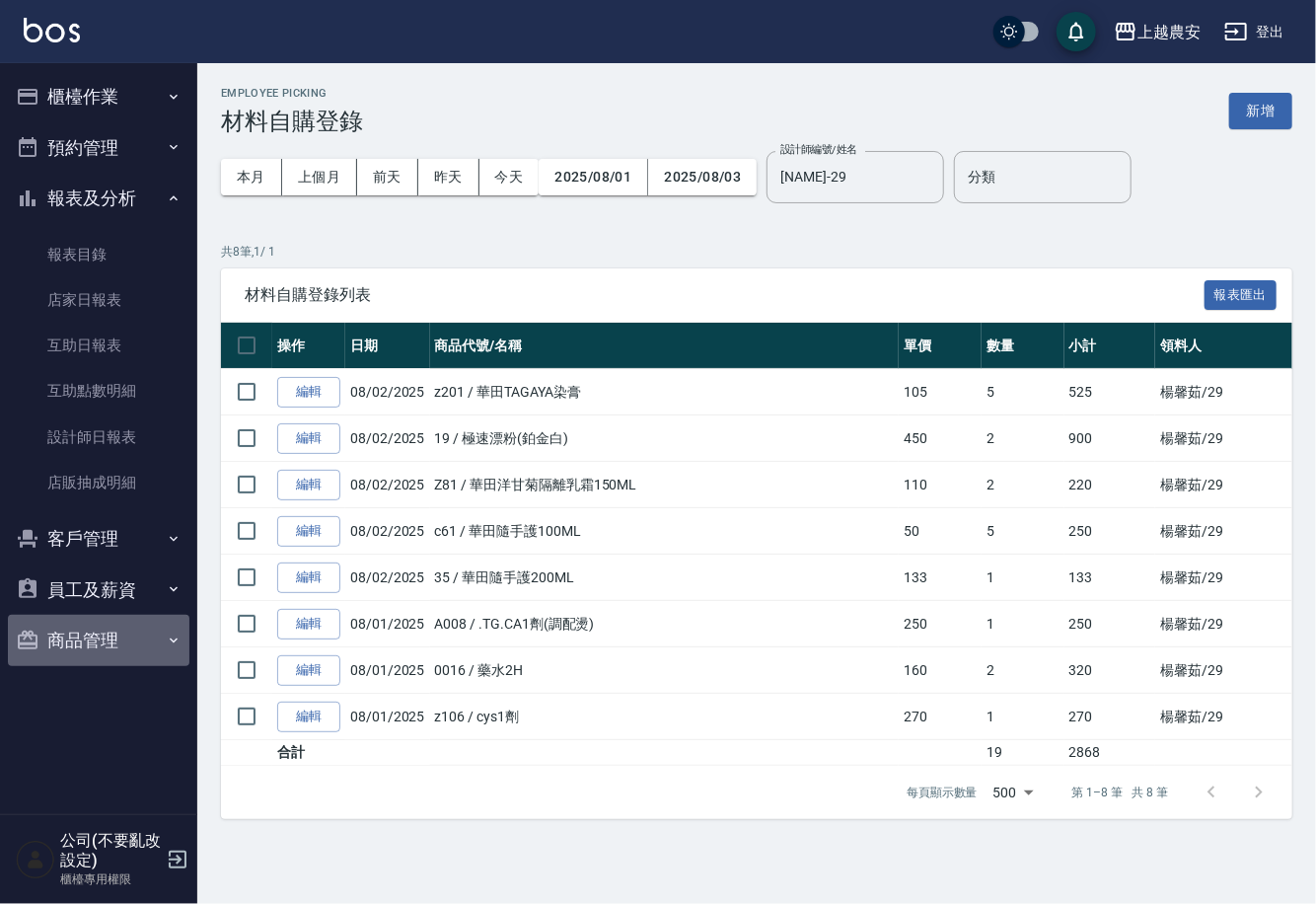 click on "商品管理" at bounding box center [99, 640] 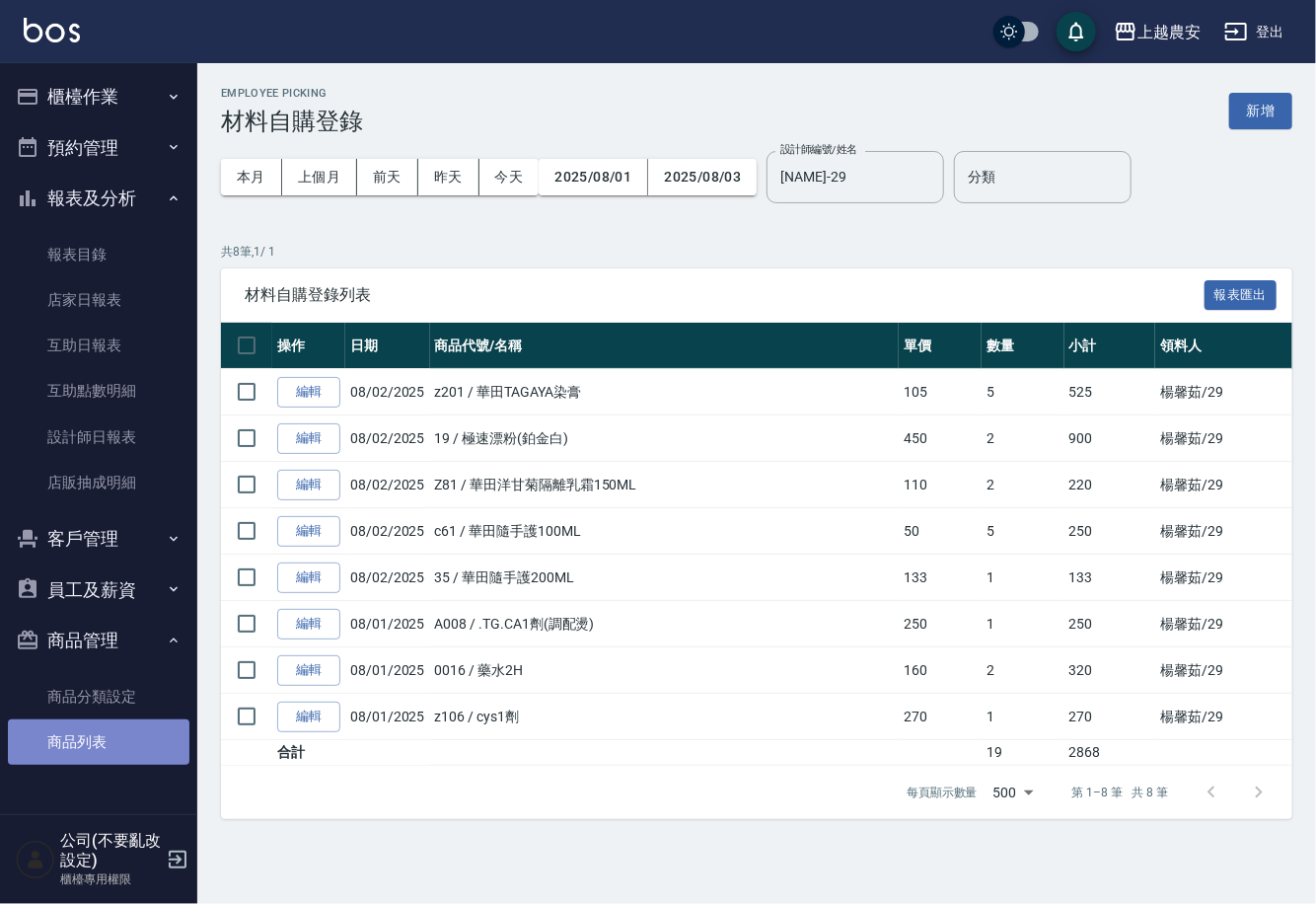 click on "商品列表" at bounding box center [99, 742] 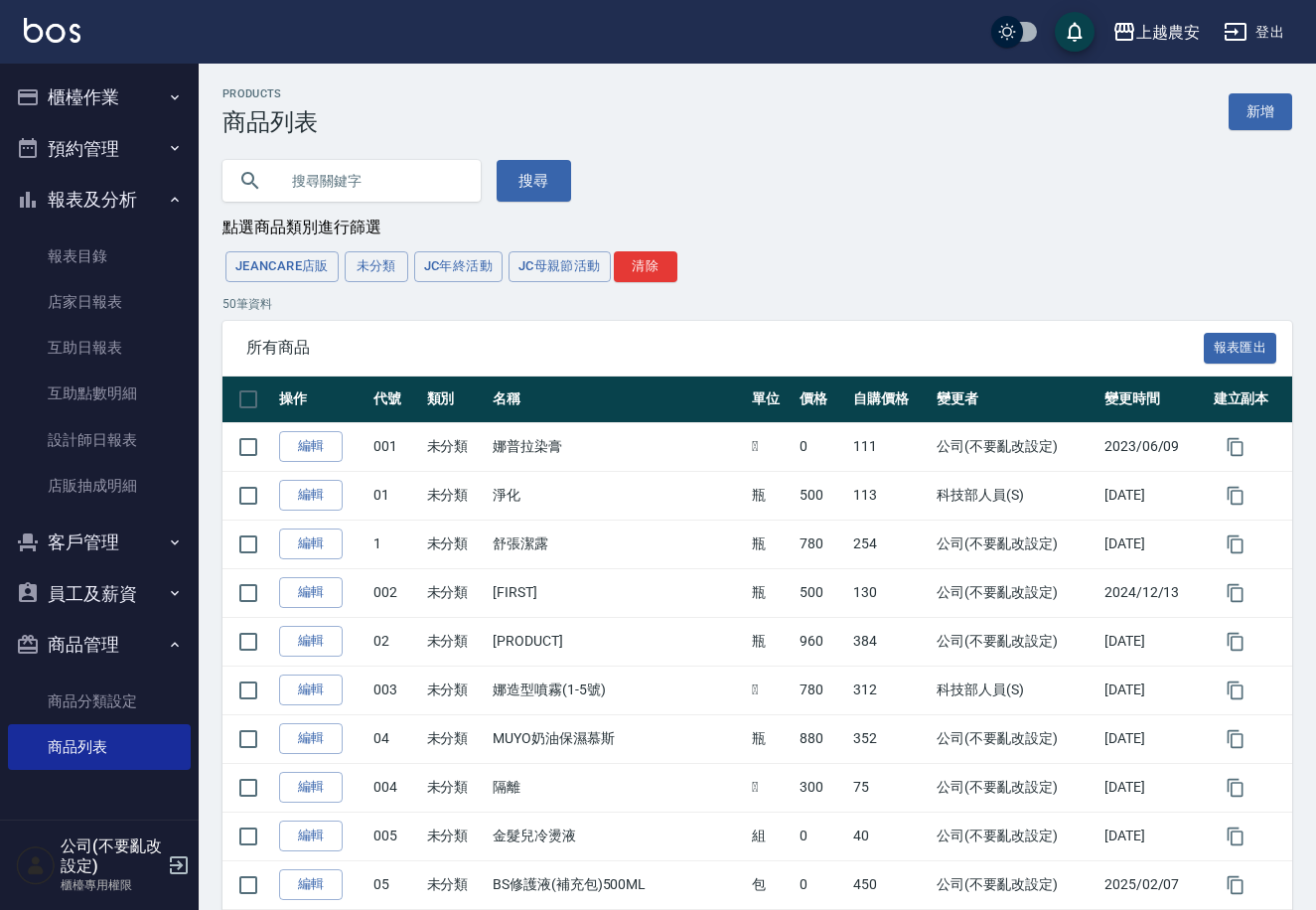 click at bounding box center [371, 181] 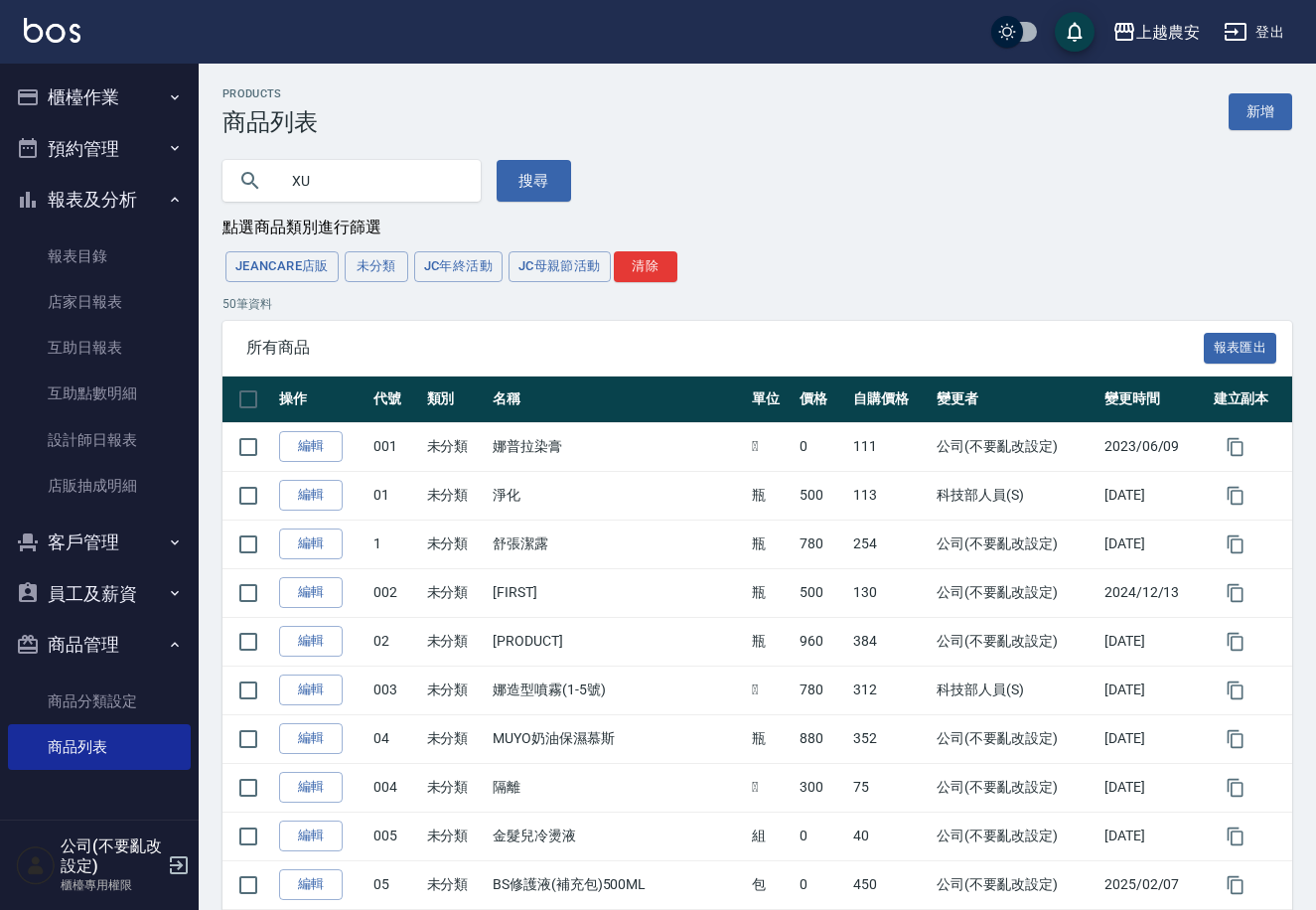 type on "X" 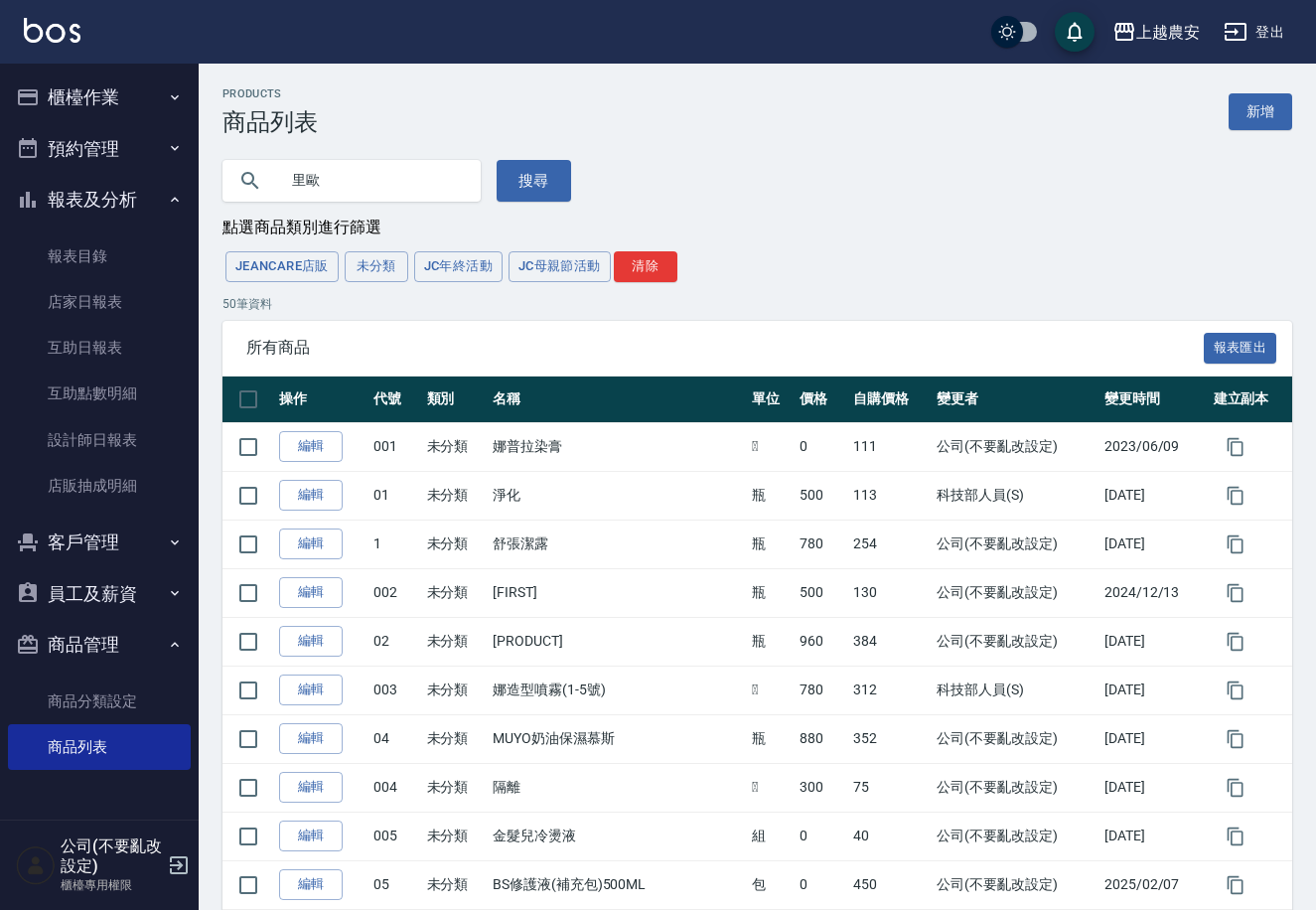 type on "里歐" 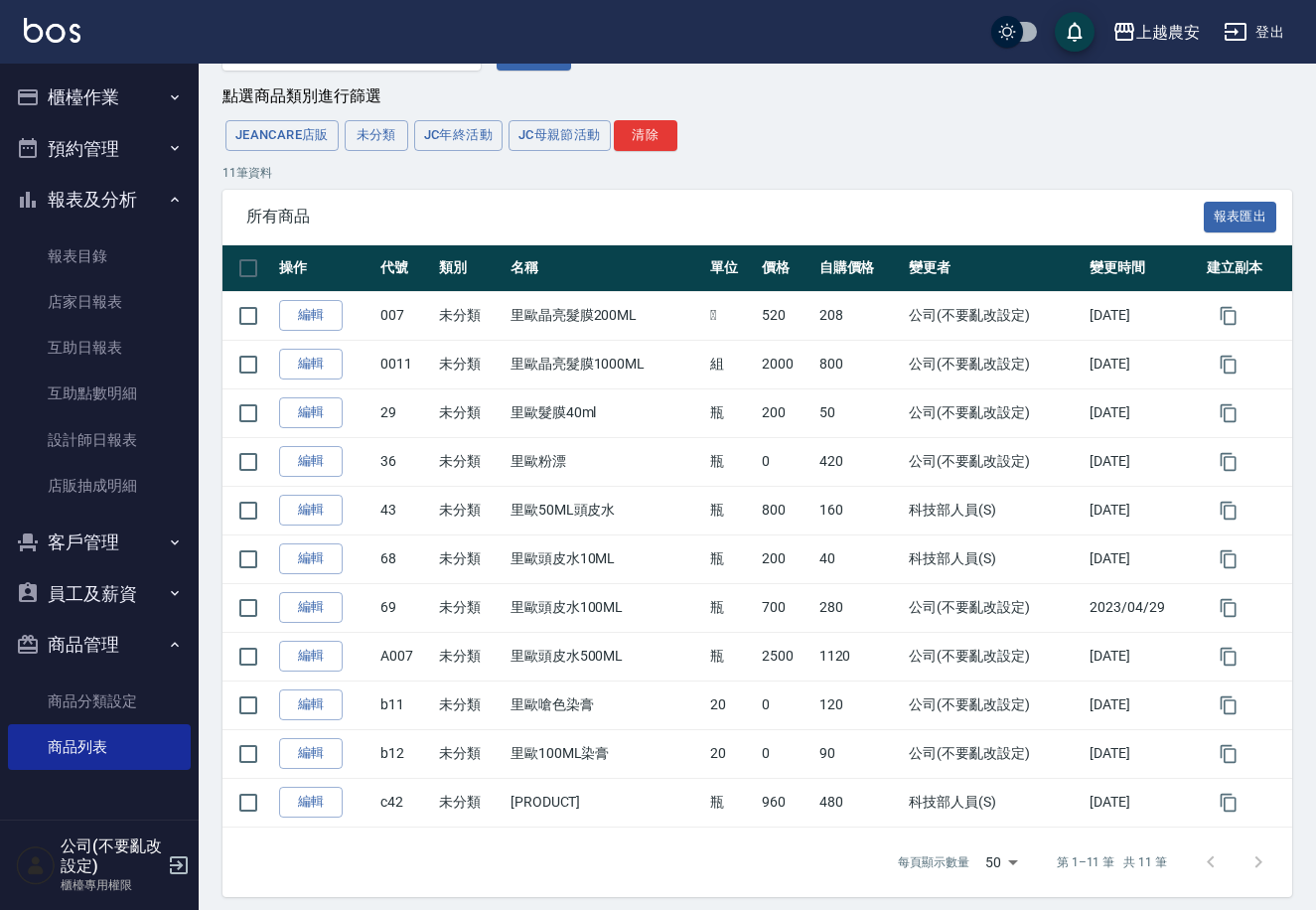 scroll, scrollTop: 142, scrollLeft: 0, axis: vertical 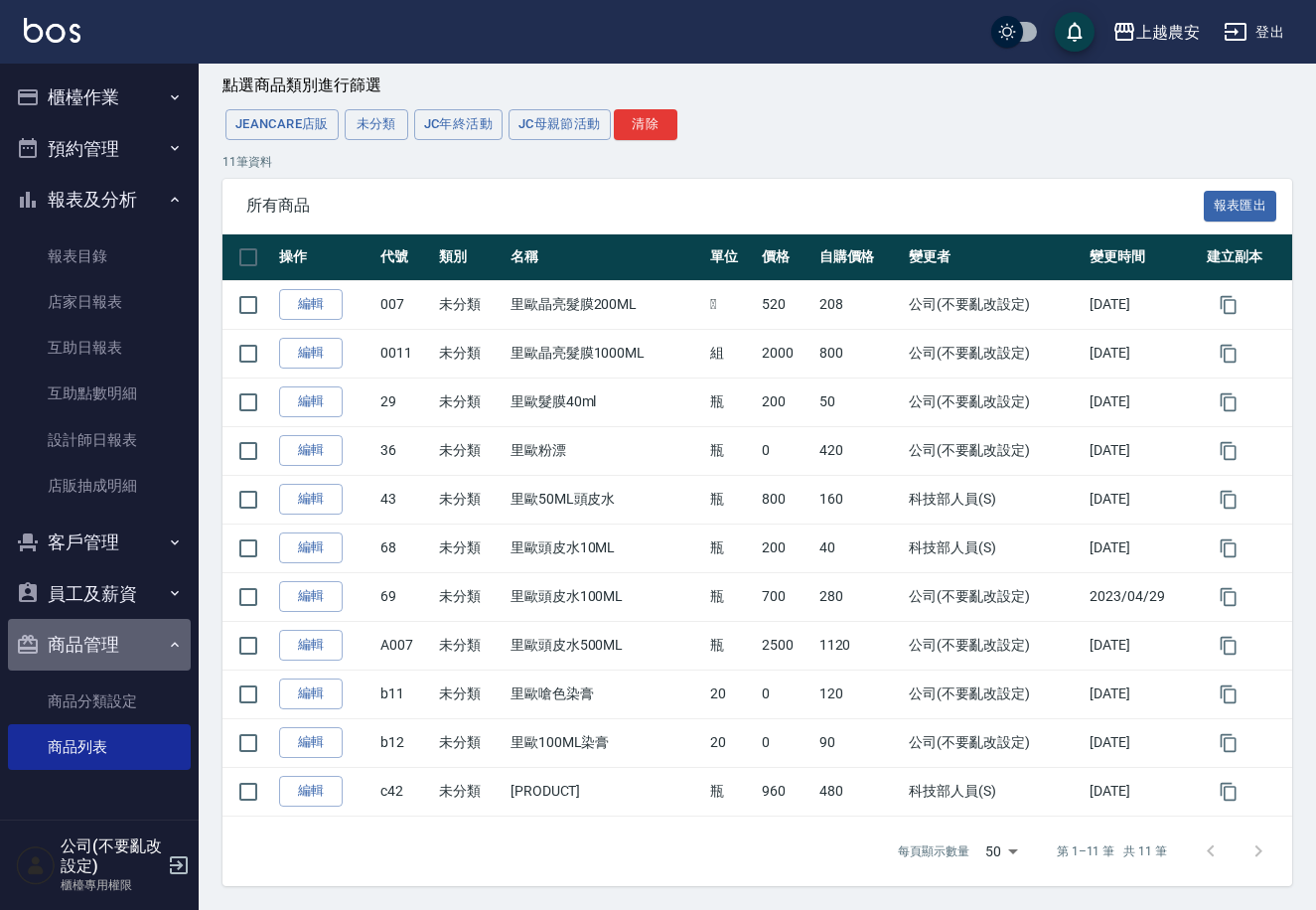click on "商品管理" at bounding box center (99, 645) 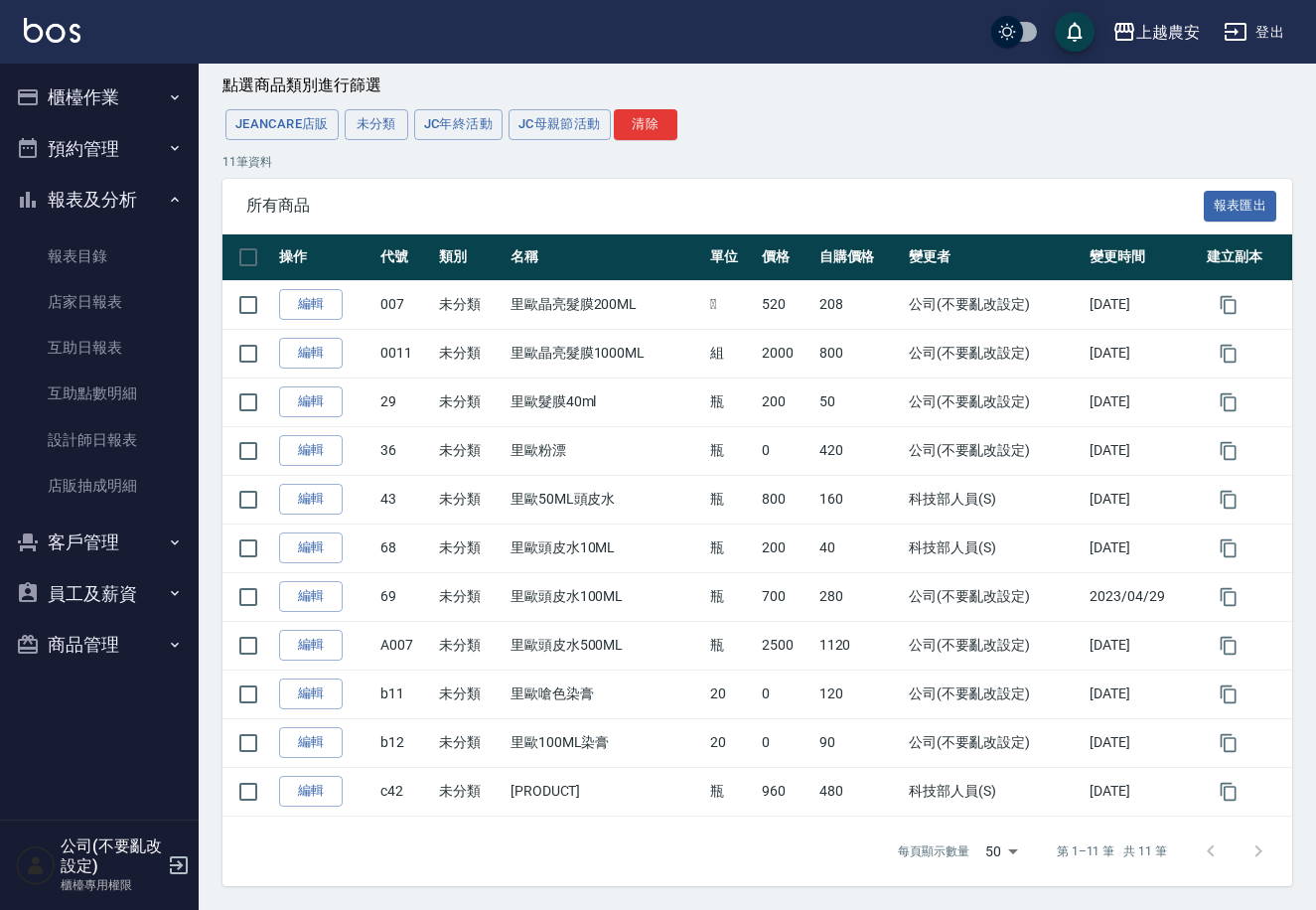 click on "報表及分析" at bounding box center (99, 200) 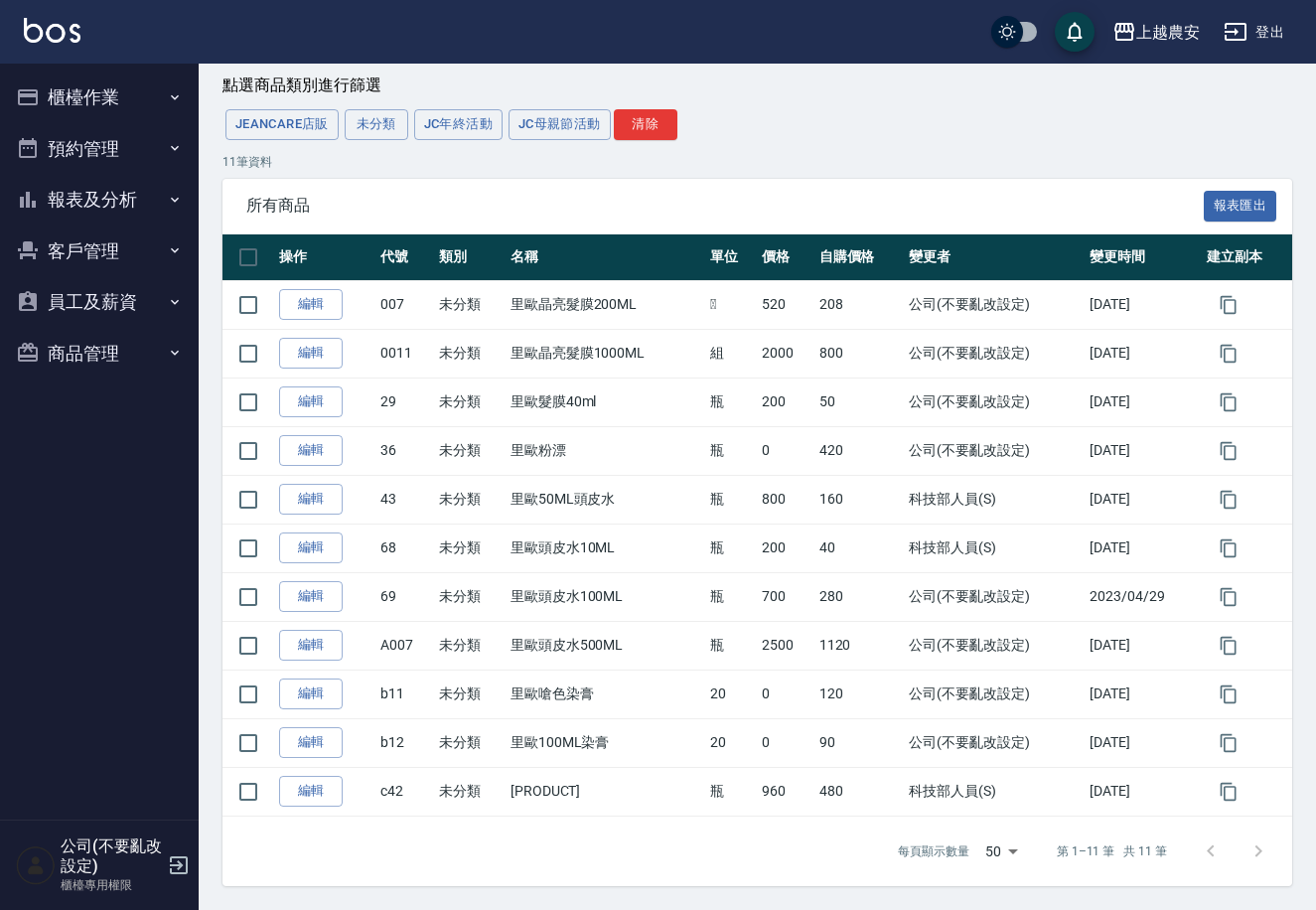 click on "櫃檯作業" at bounding box center (99, 97) 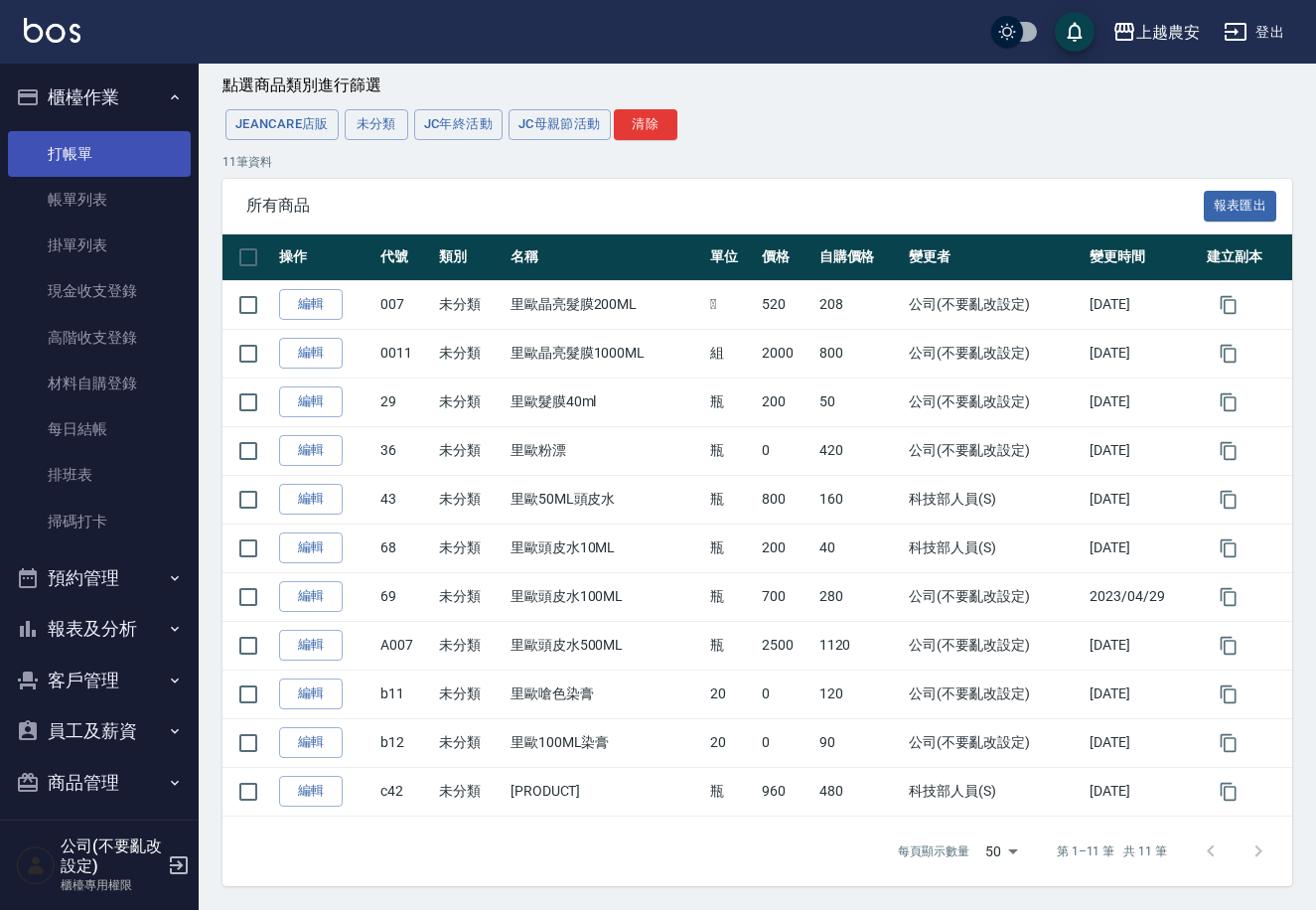 click on "打帳單" at bounding box center [99, 154] 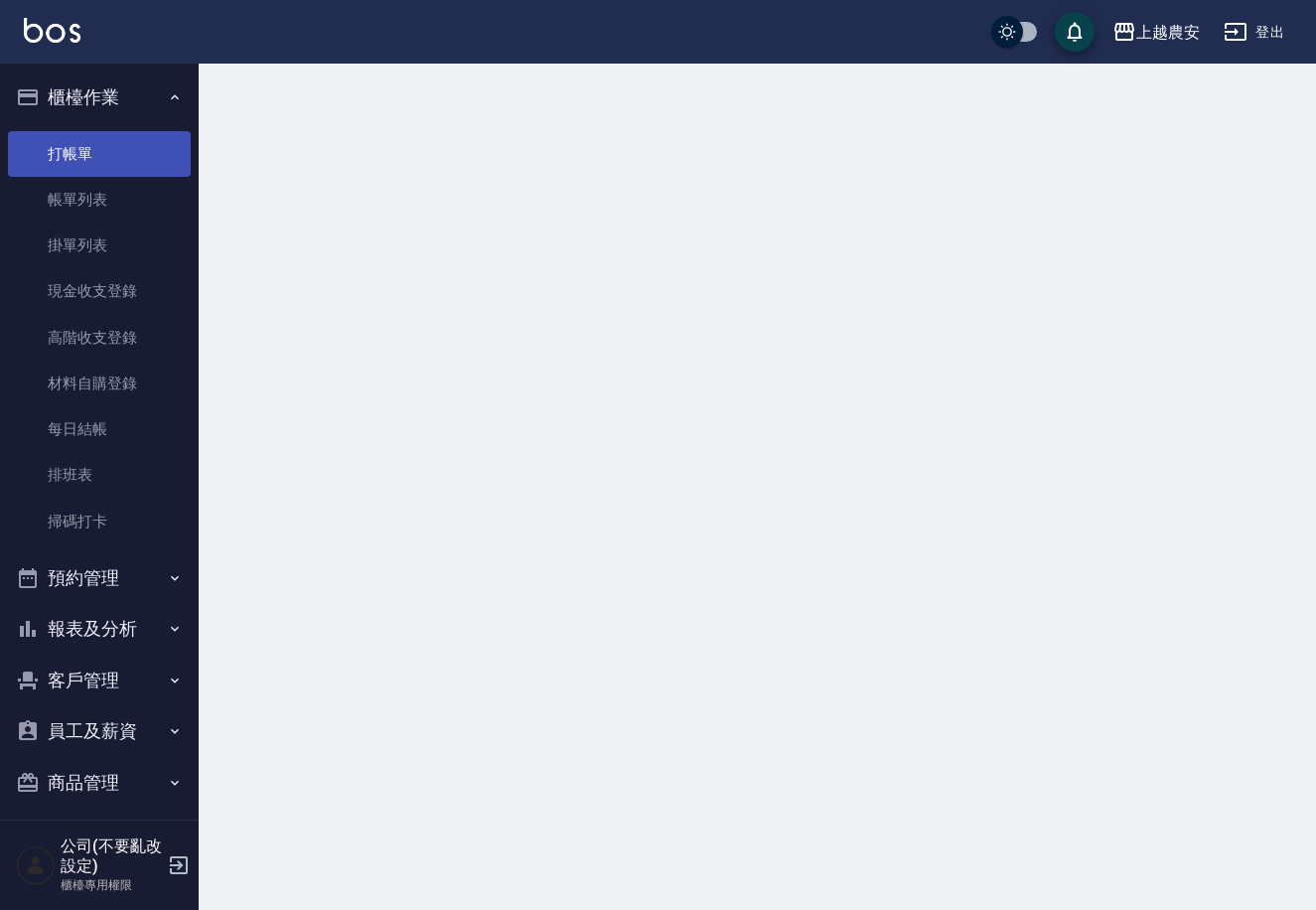scroll, scrollTop: 0, scrollLeft: 0, axis: both 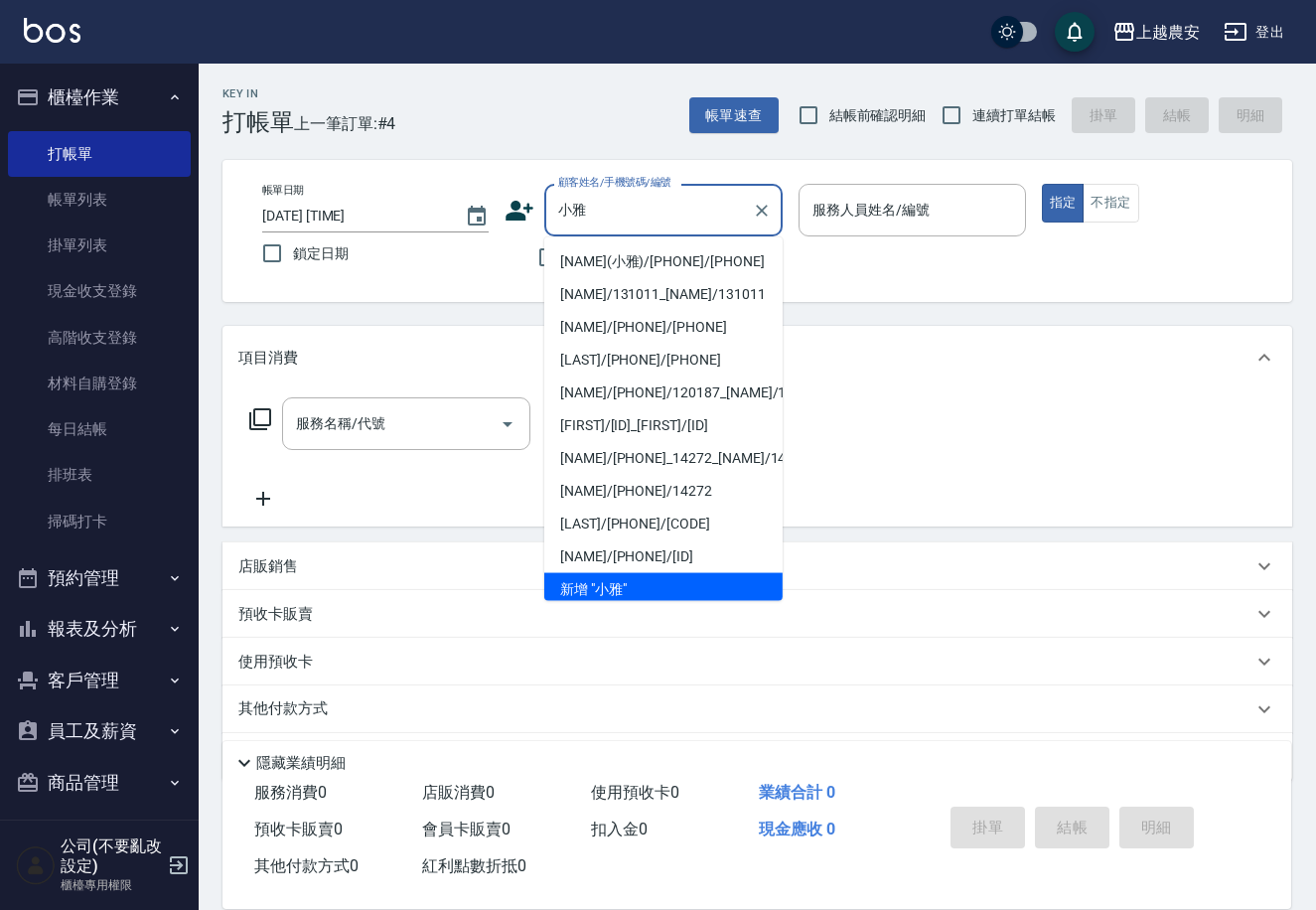 type on "[NAME](小雅)/[PHONE]/[PHONE]" 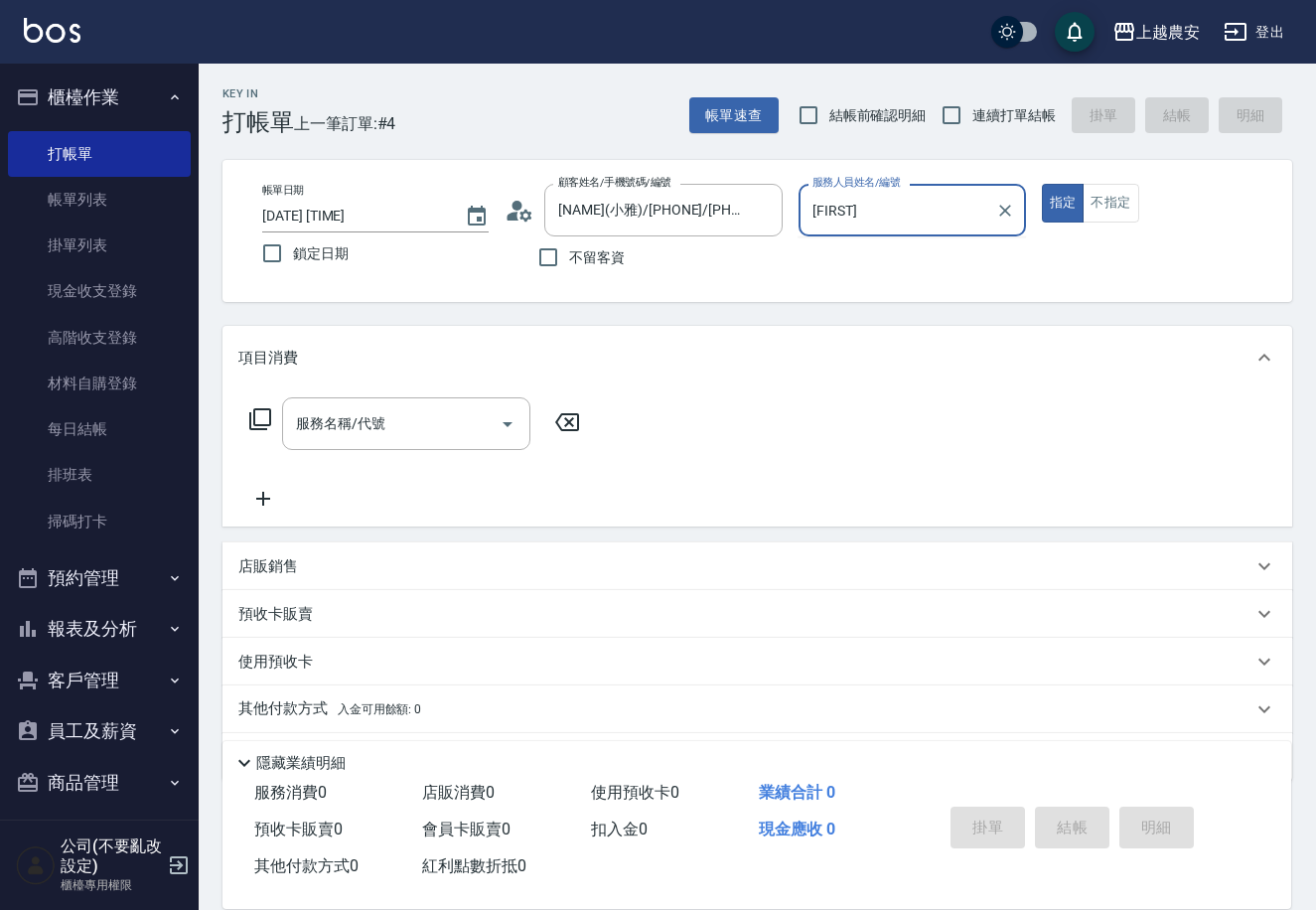 type on "C" 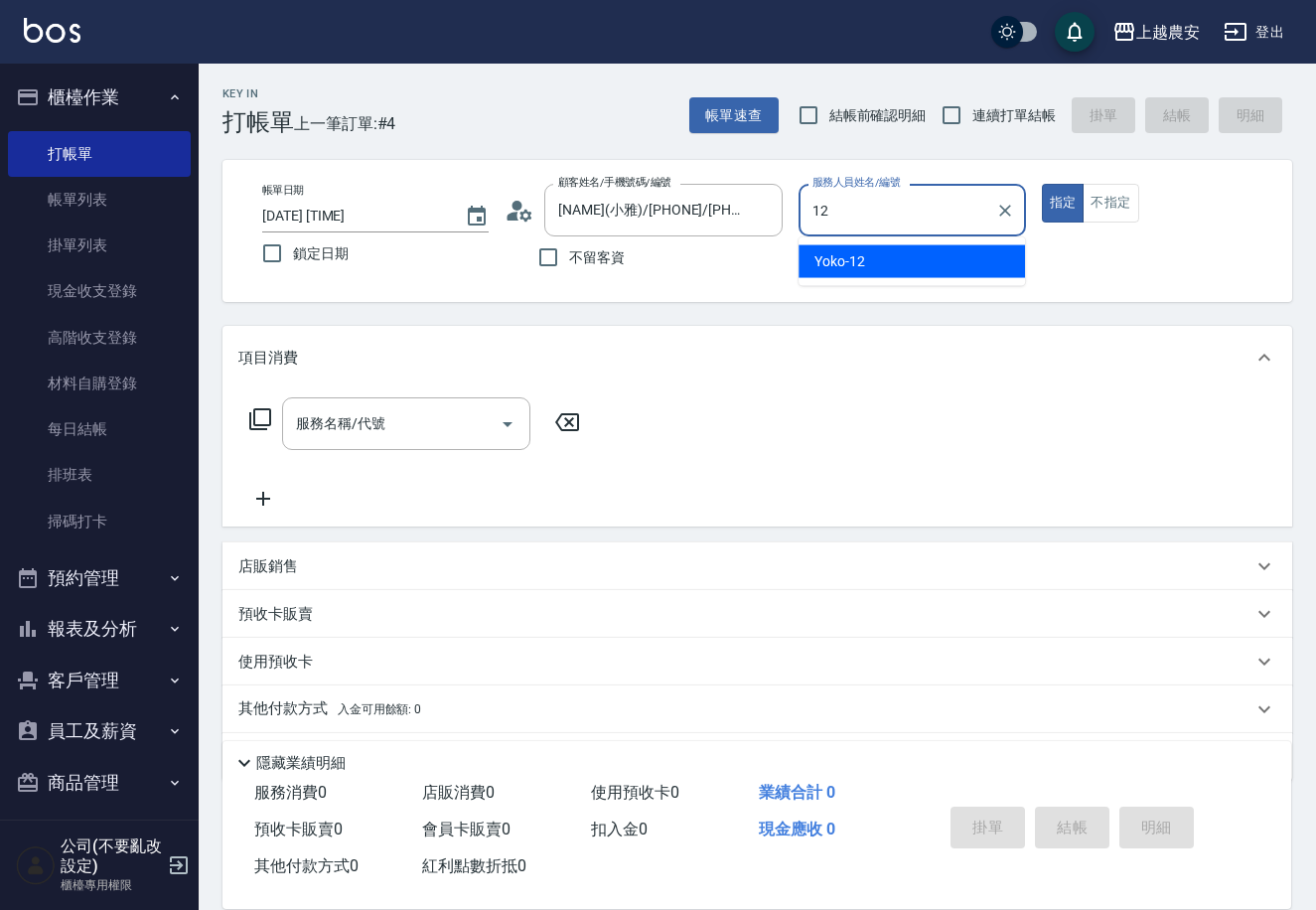 type on "[LAST]-[NUMBER]" 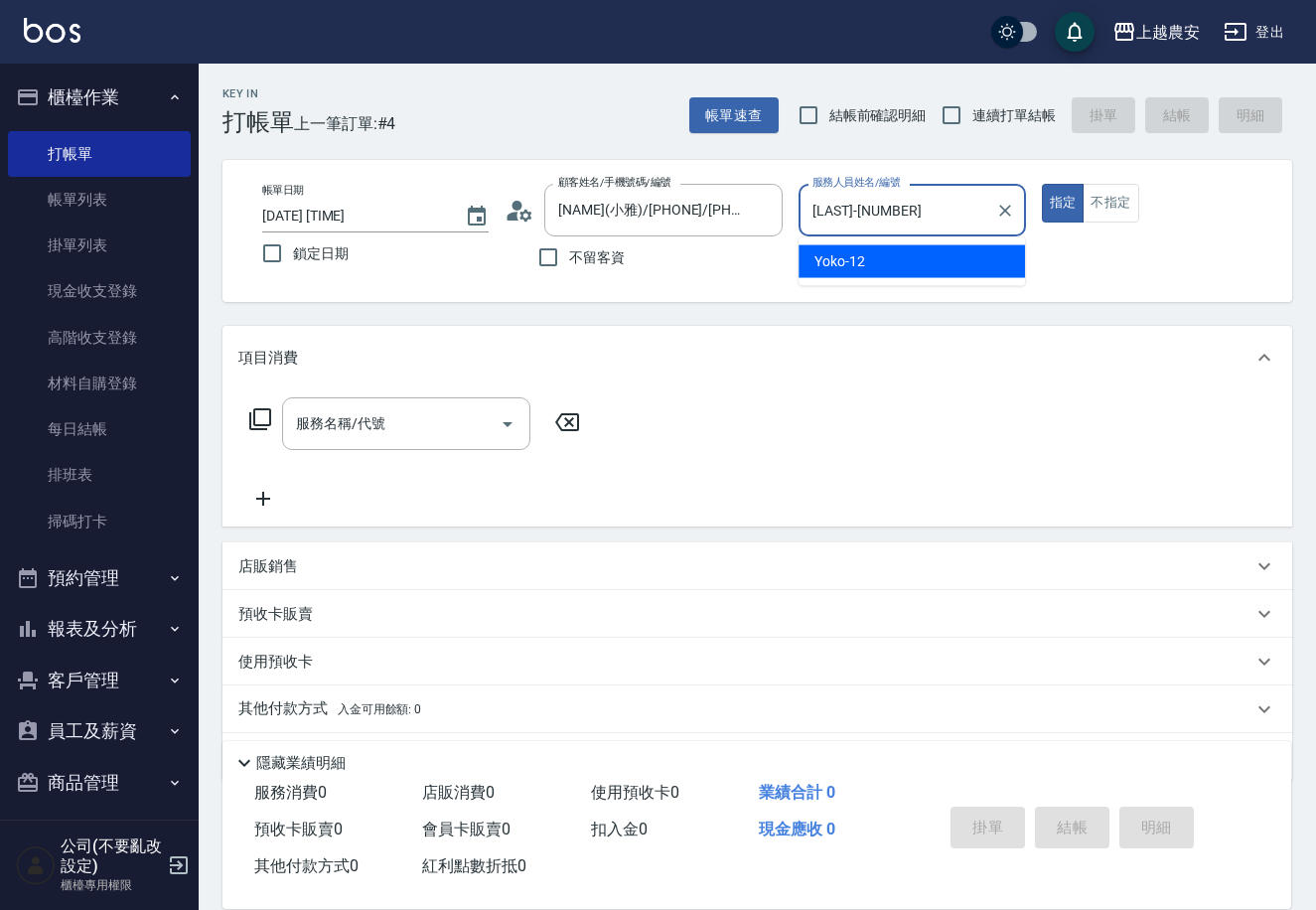 type on "true" 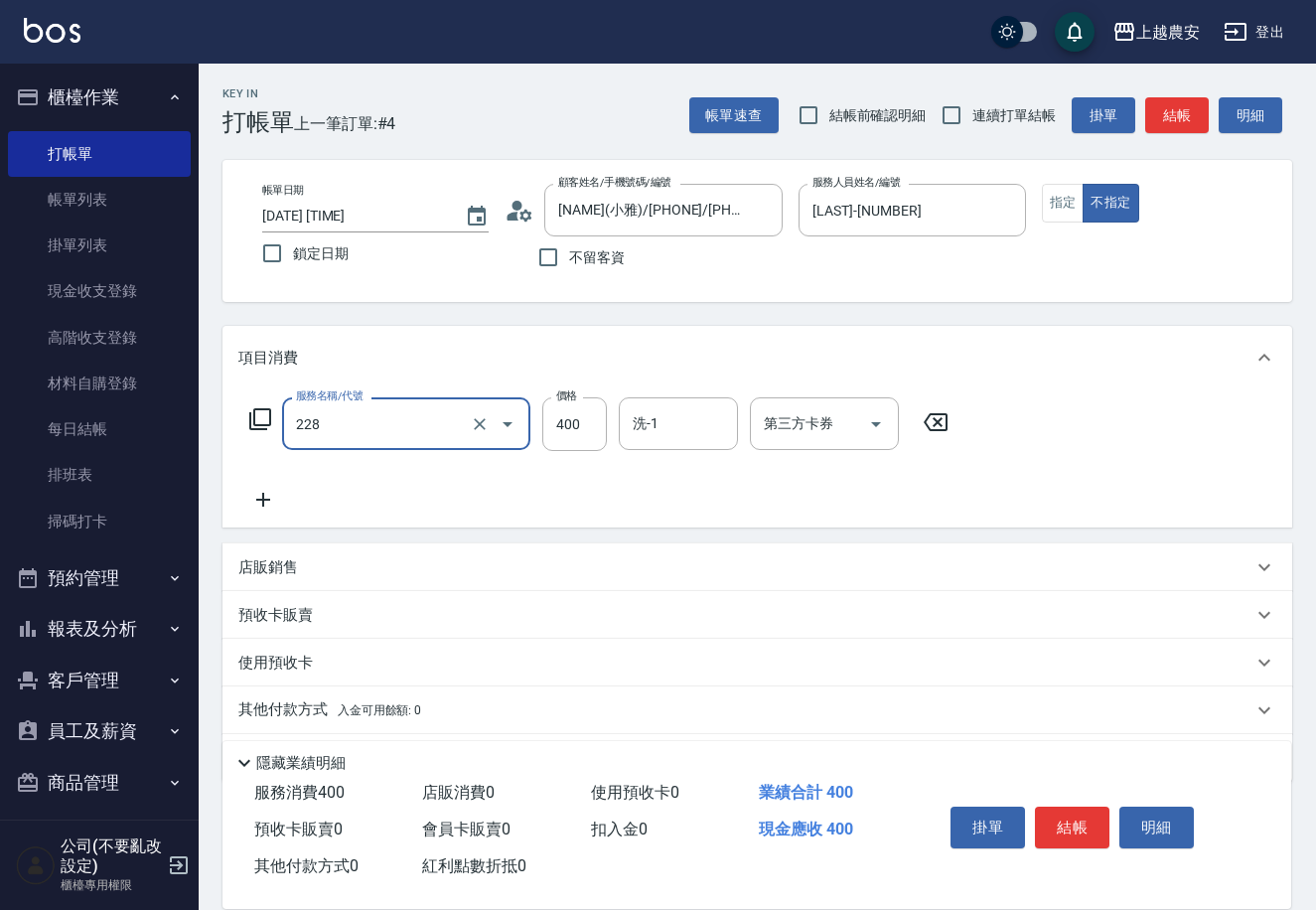 type on "洗髮(228)" 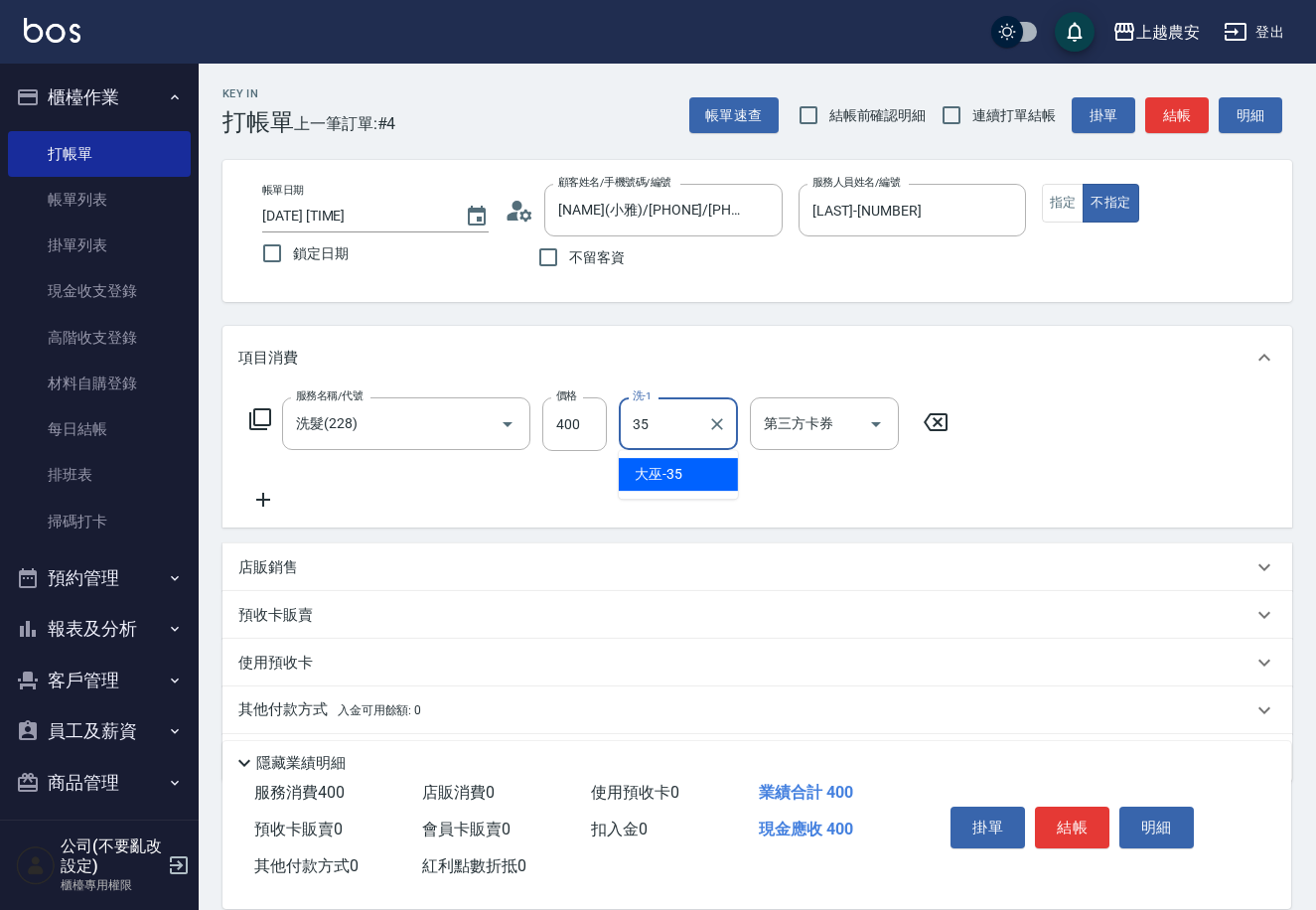 type on "[FIRST]-[NUMBER]" 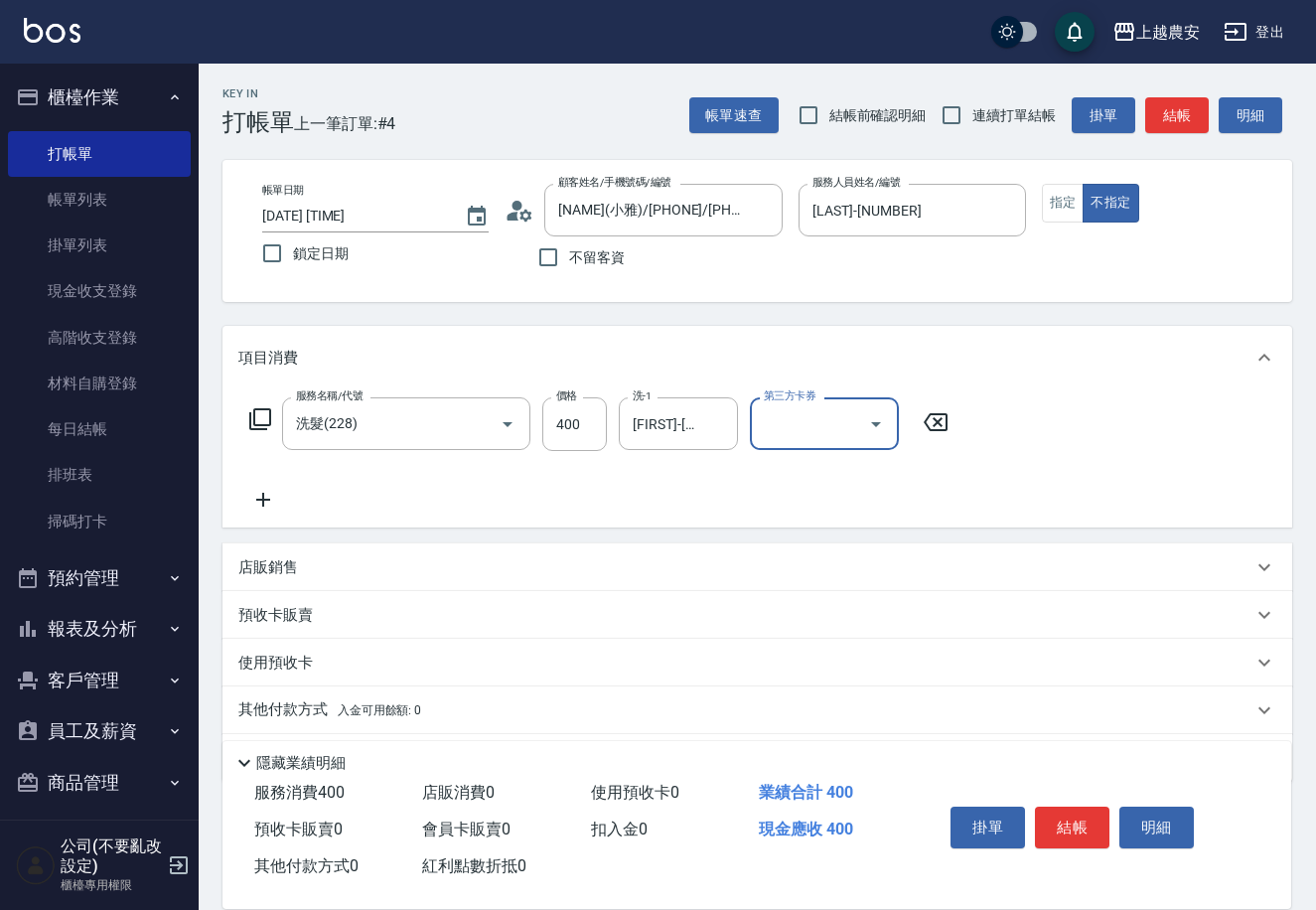 click on "結帳" at bounding box center [1072, 828] 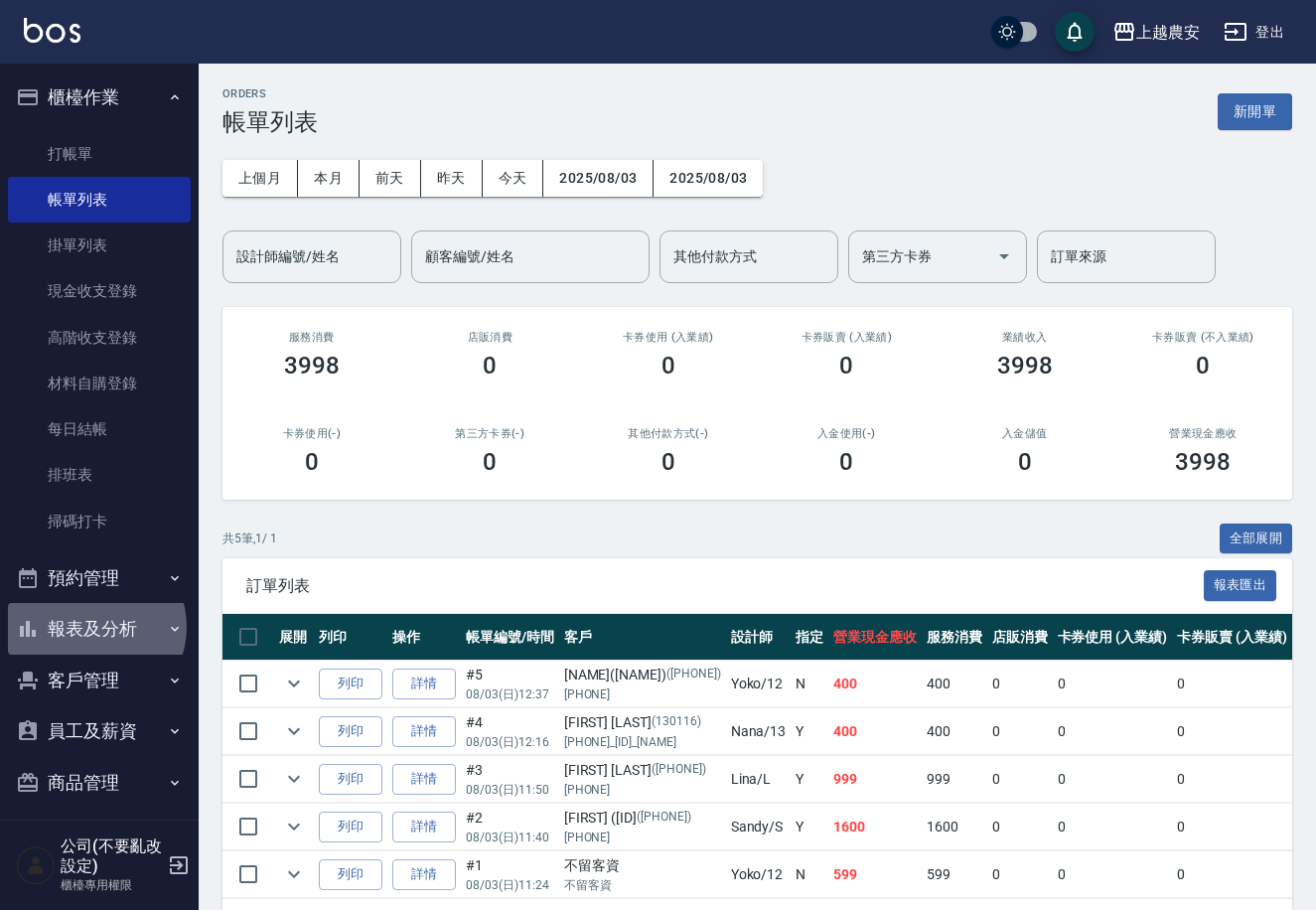 click on "報表及分析" at bounding box center (99, 629) 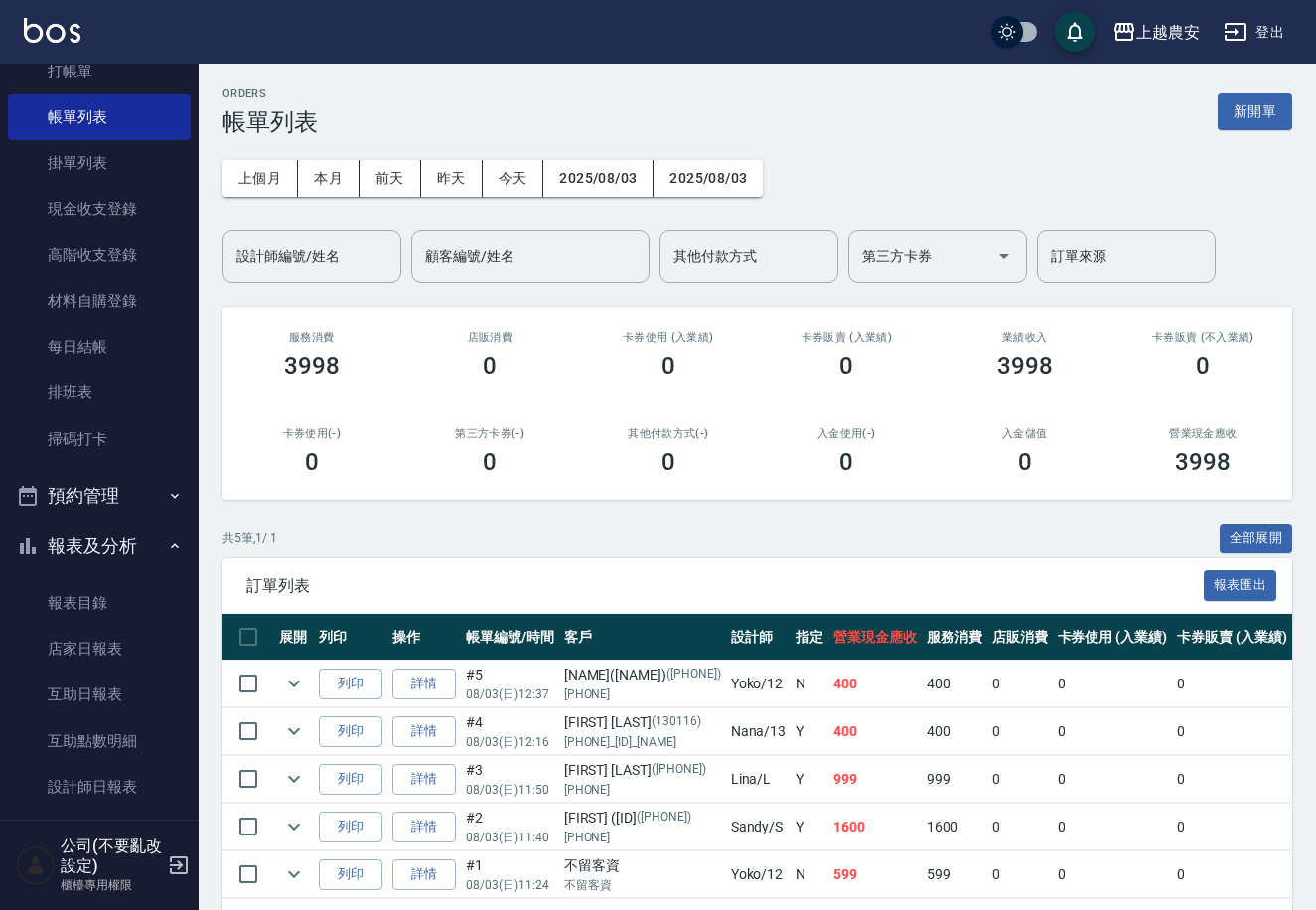 scroll, scrollTop: 84, scrollLeft: 0, axis: vertical 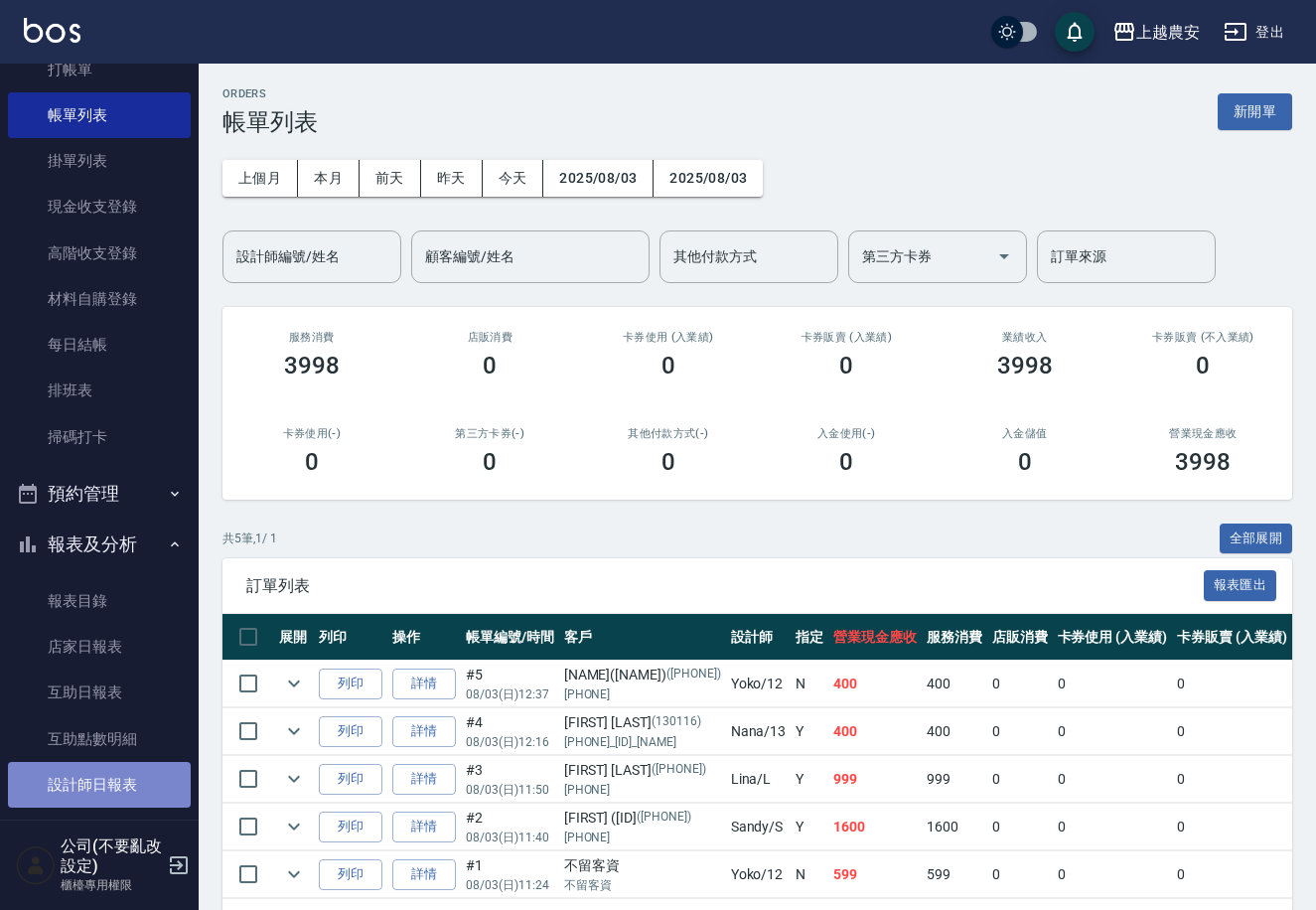 click on "設計師日報表" at bounding box center (99, 785) 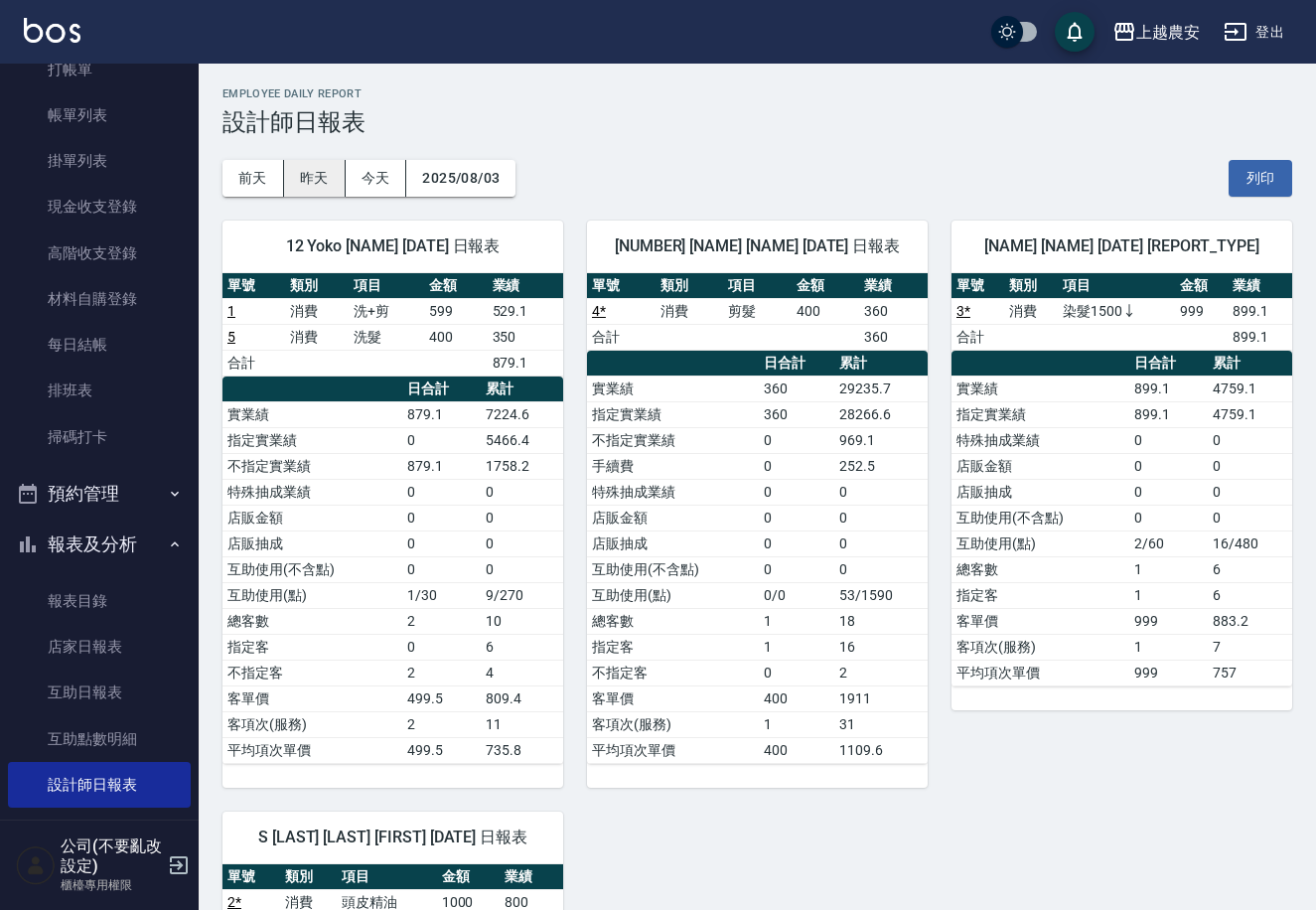 click on "昨天" at bounding box center (315, 178) 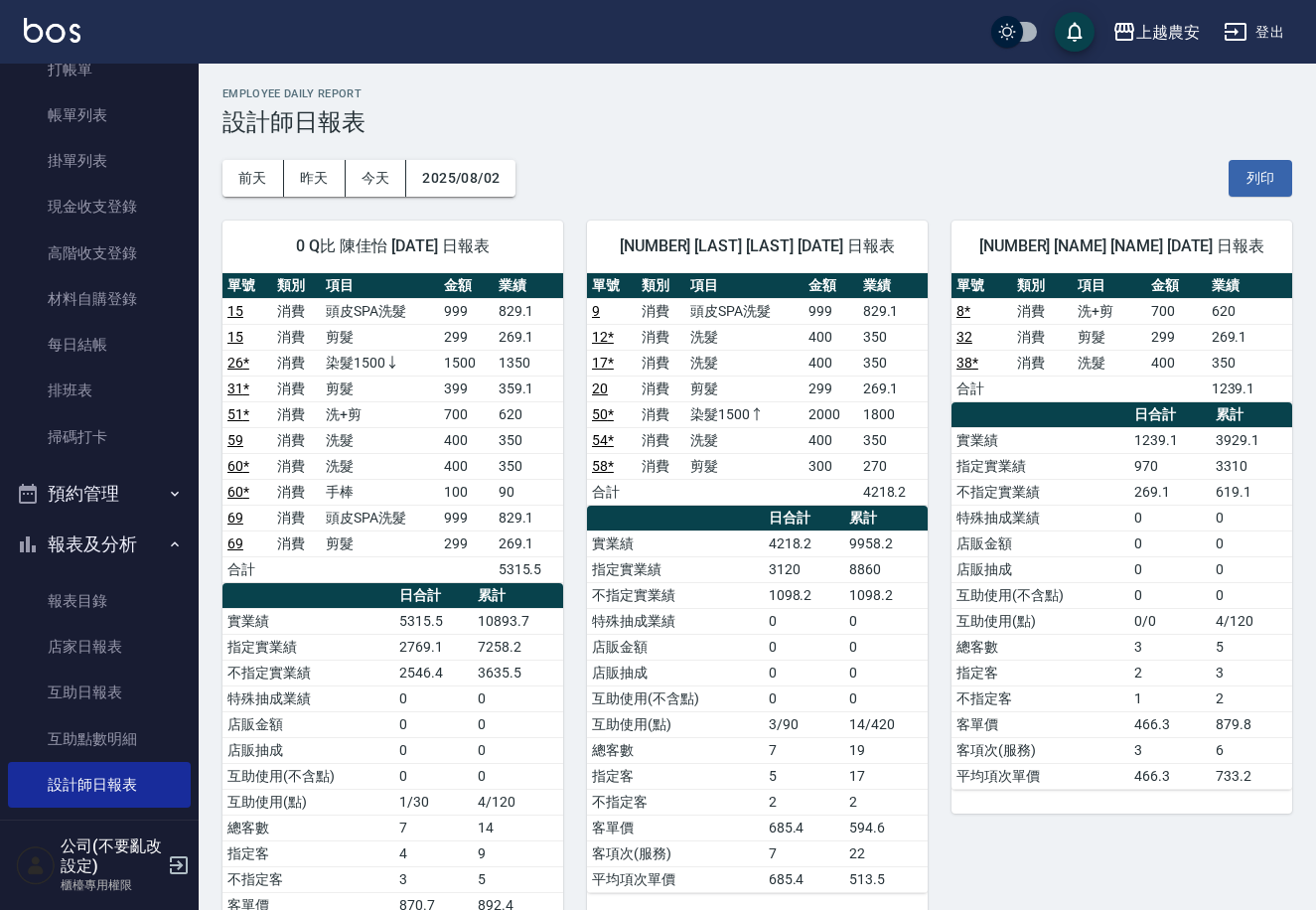 drag, startPoint x: 1314, startPoint y: 163, endPoint x: 1323, endPoint y: 129, distance: 35.17101 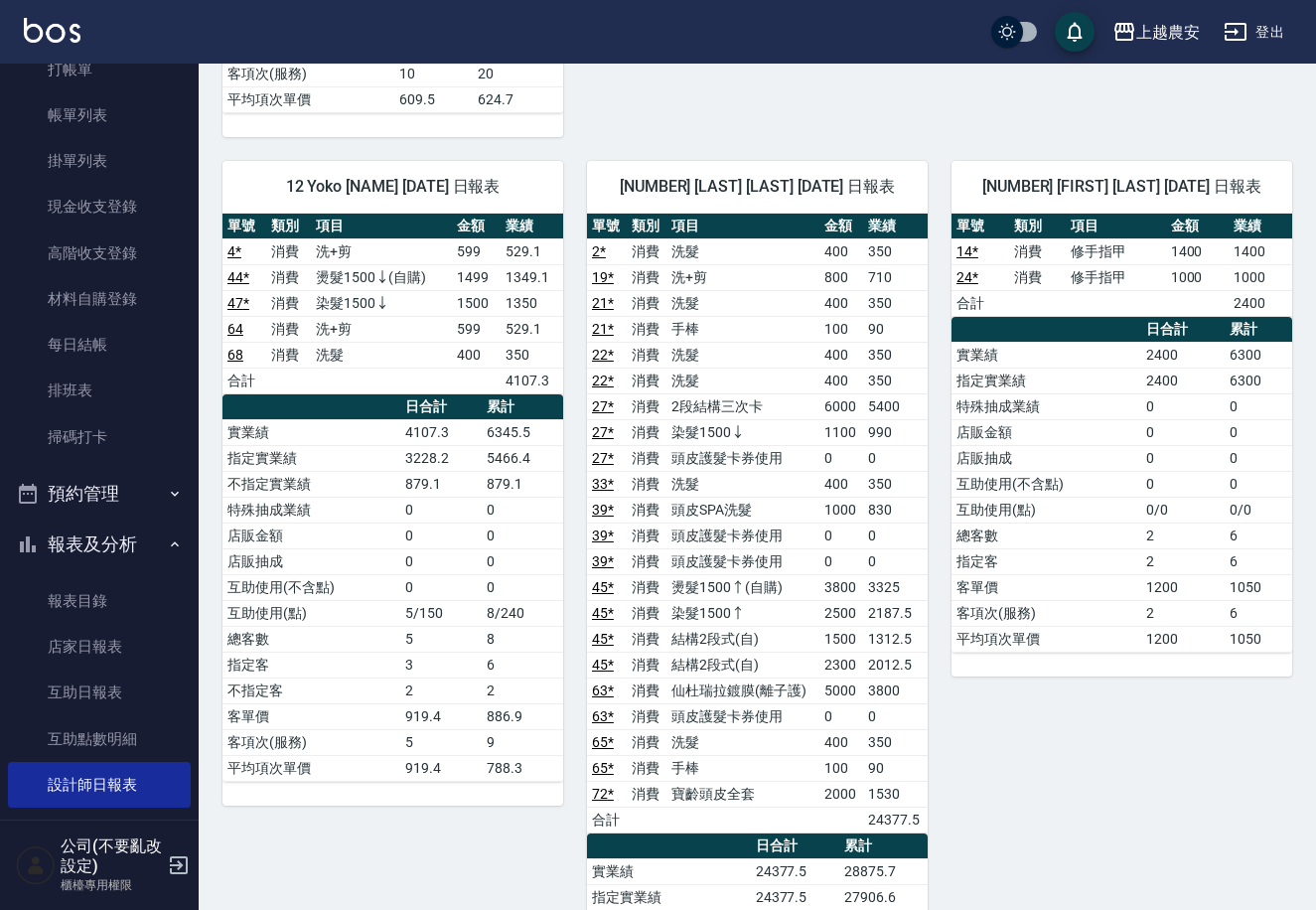 scroll, scrollTop: 861, scrollLeft: 0, axis: vertical 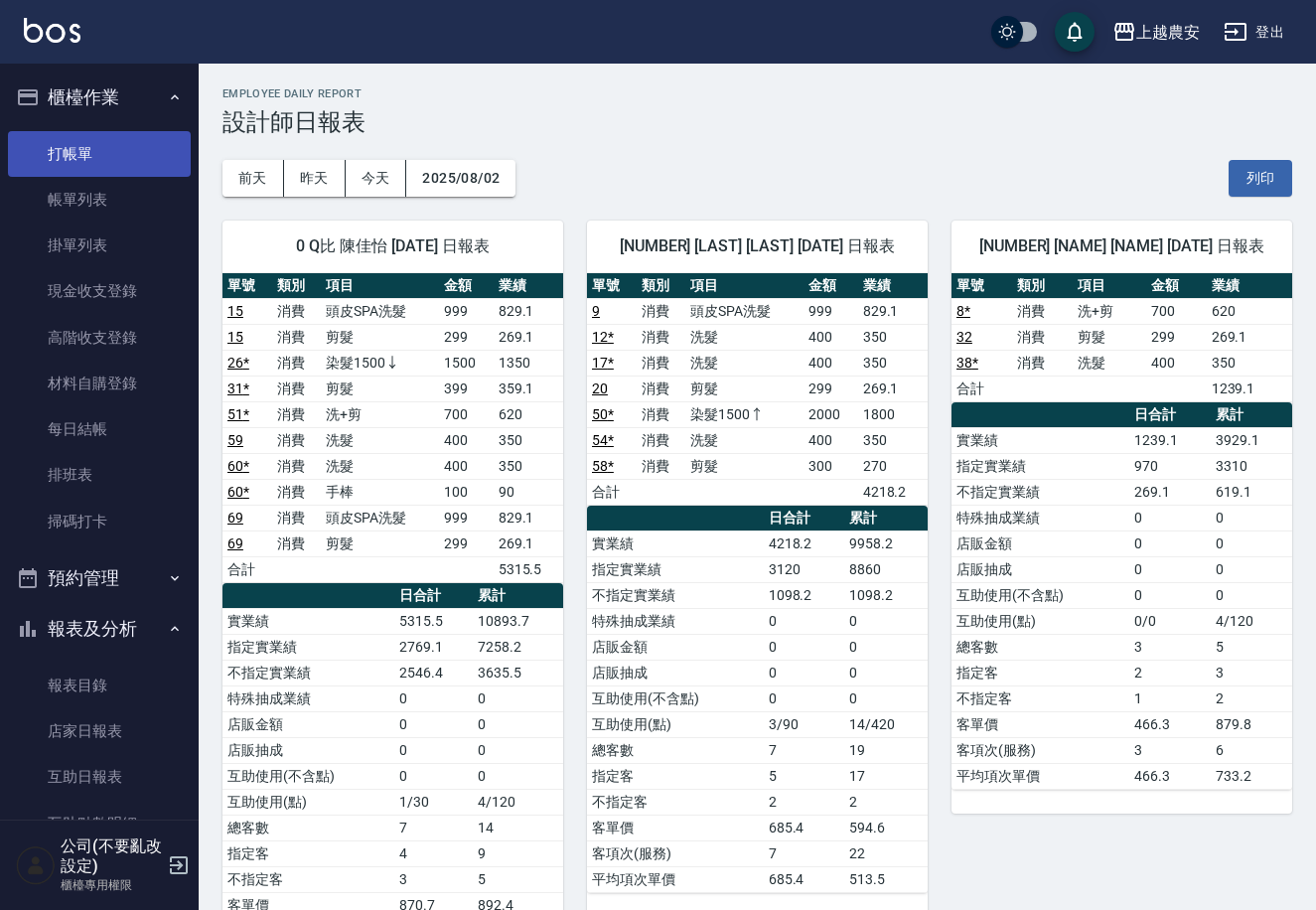 click on "打帳單" at bounding box center [99, 154] 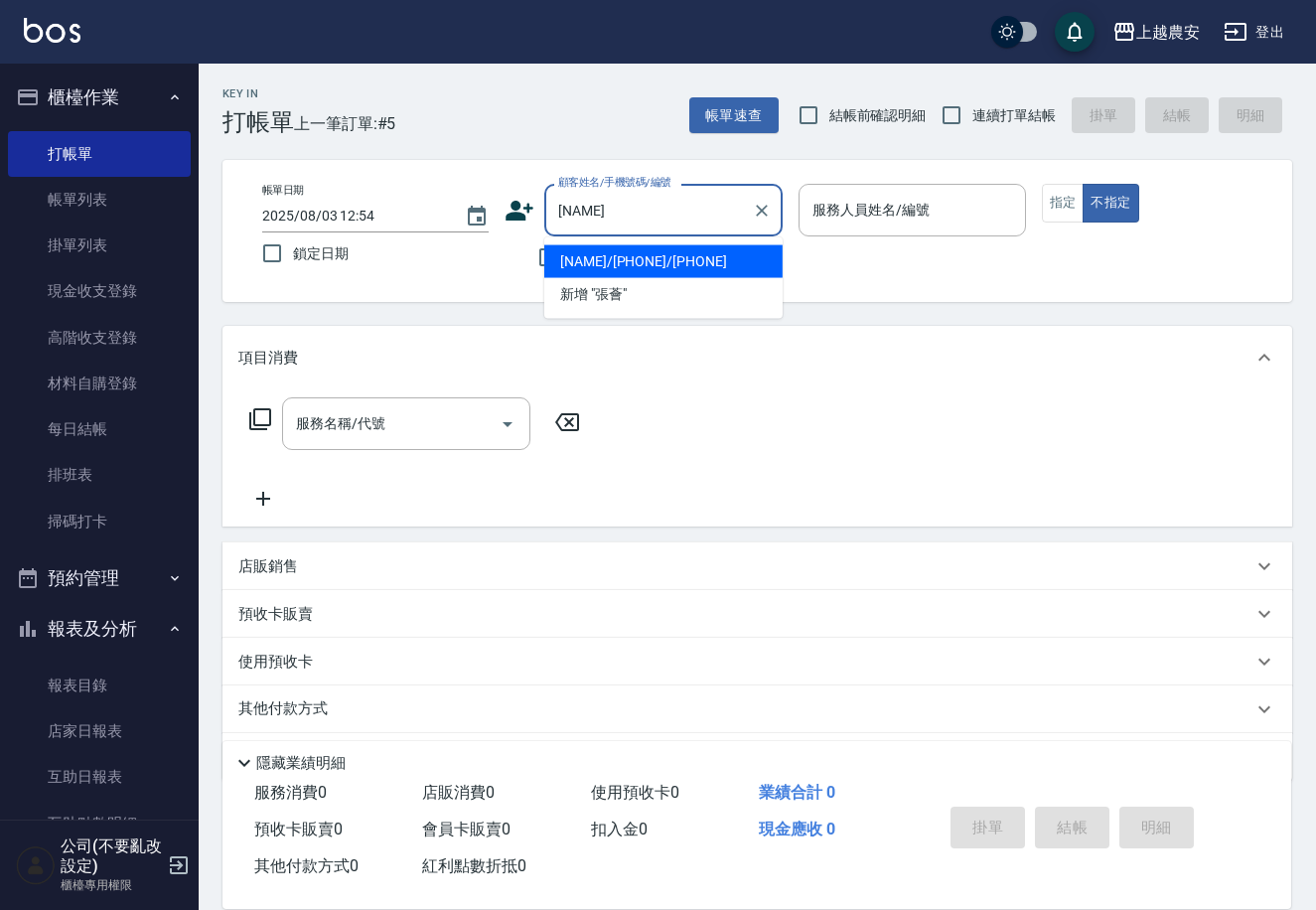 click on "[NAME]/[PHONE]/[PHONE]" at bounding box center [663, 261] 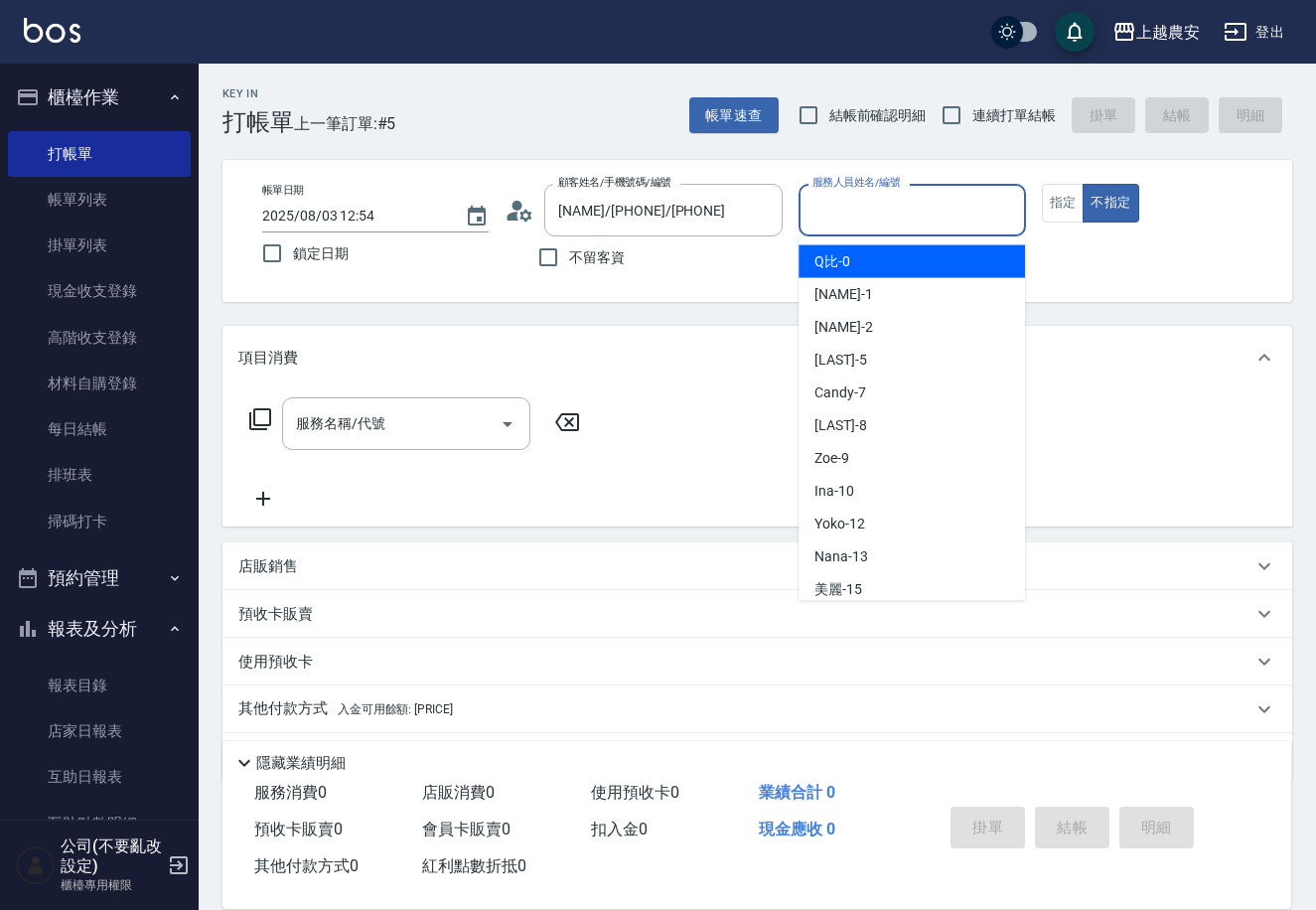click on "服務人員姓名/編號" at bounding box center (912, 210) 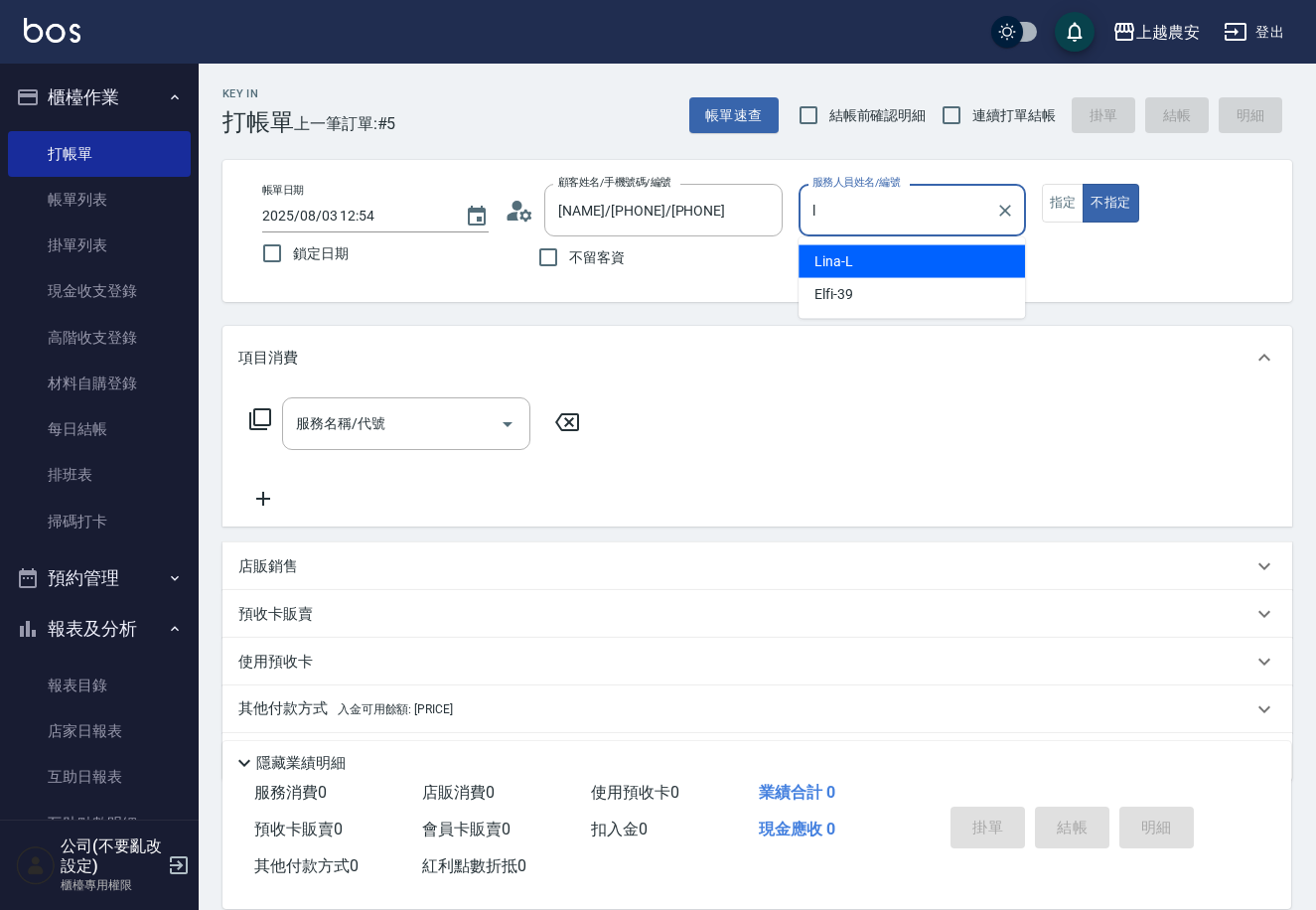 click on "[FIRST]-[LAST]" at bounding box center [833, 261] 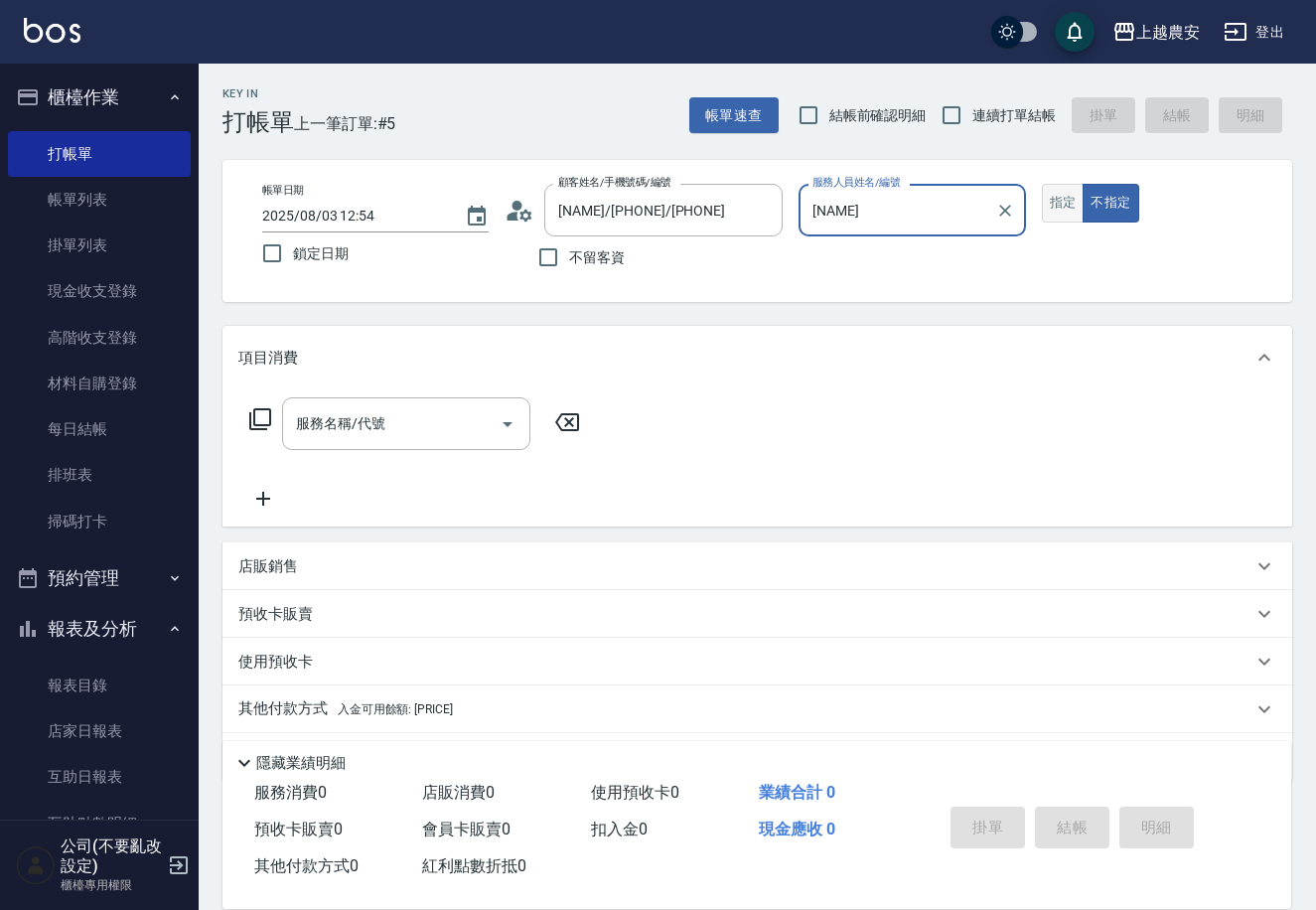 type on "[NAME]" 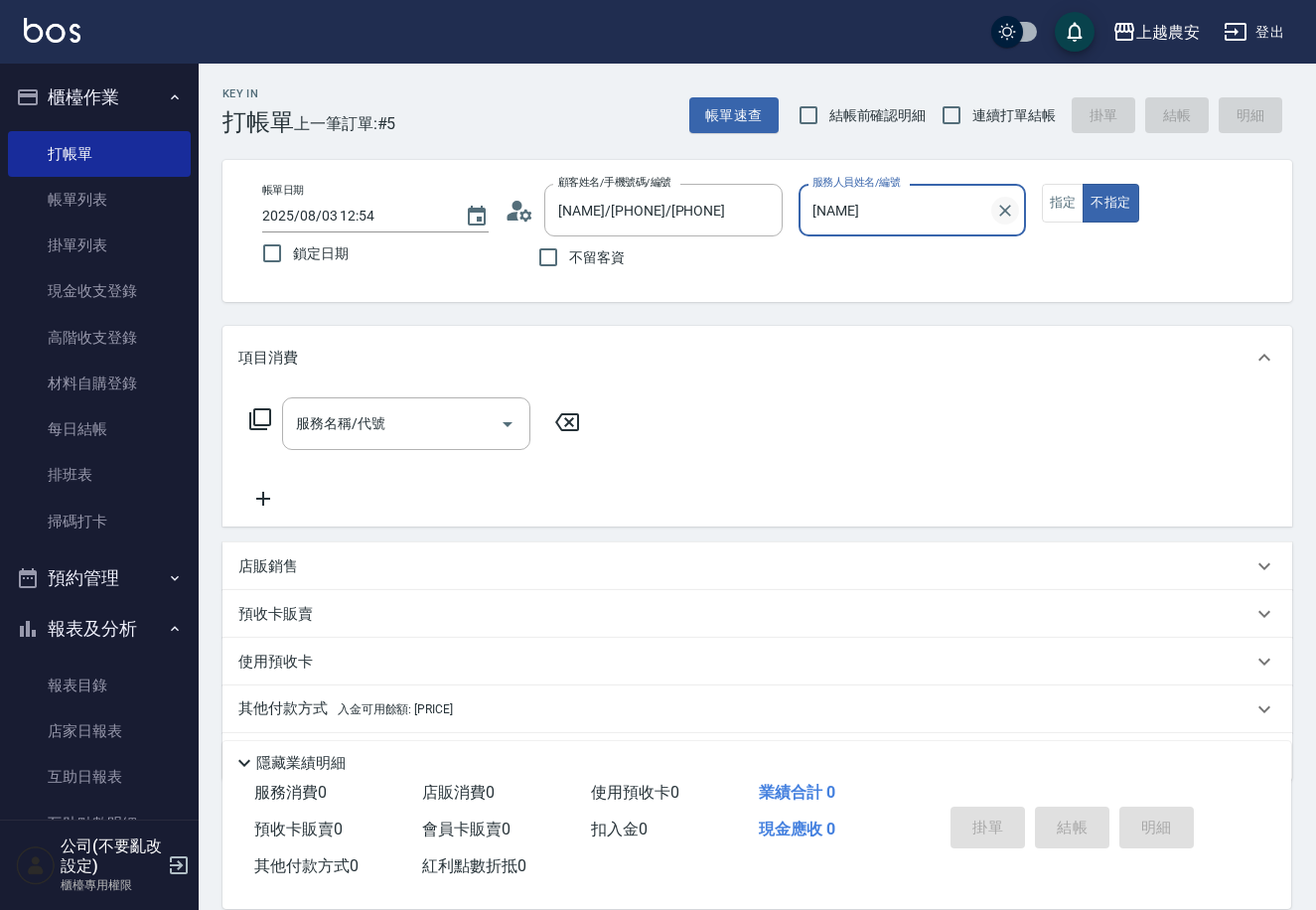 drag, startPoint x: 1043, startPoint y: 199, endPoint x: 999, endPoint y: 202, distance: 44.102154 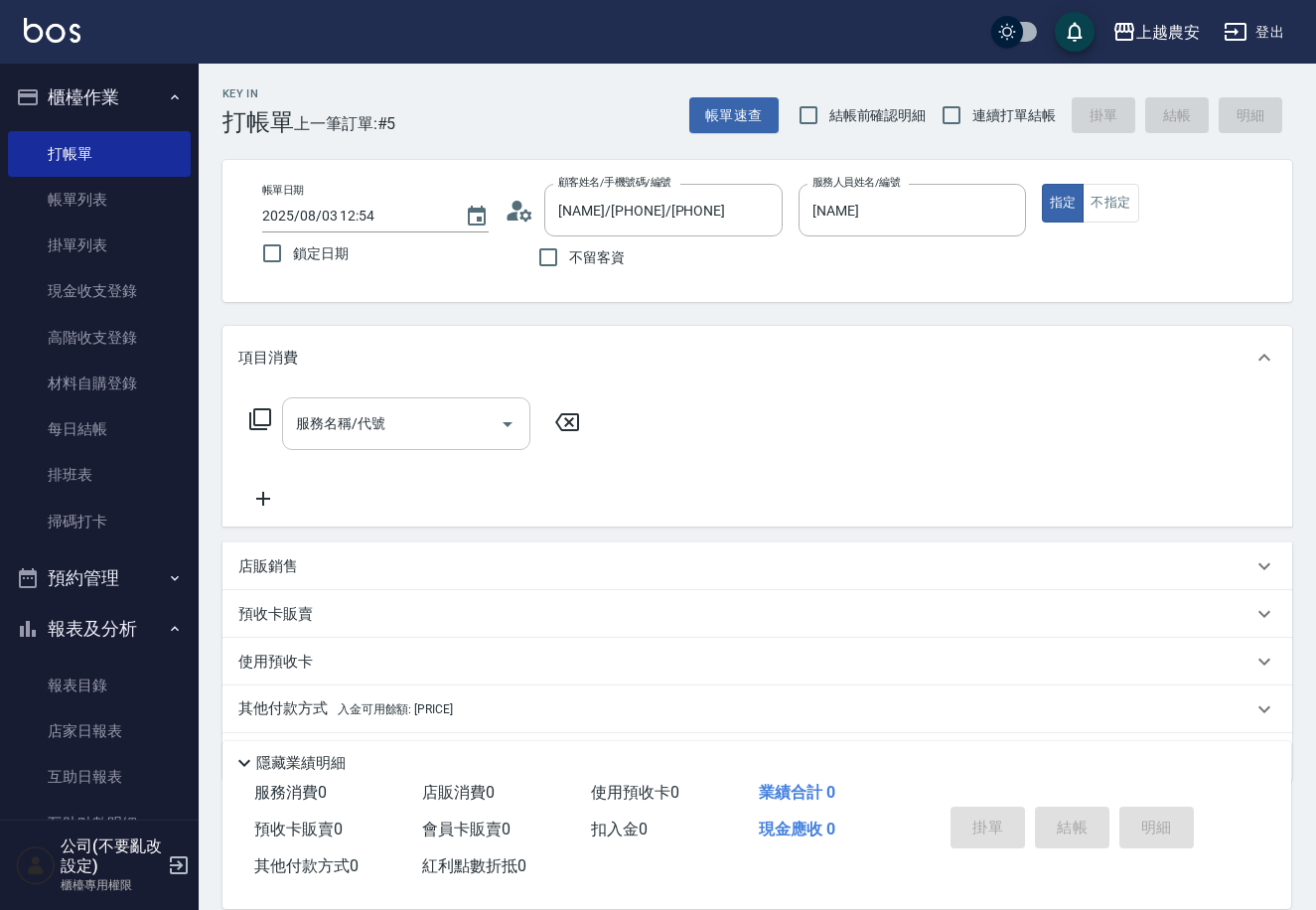 click on "服務名稱/代號" at bounding box center [406, 423] 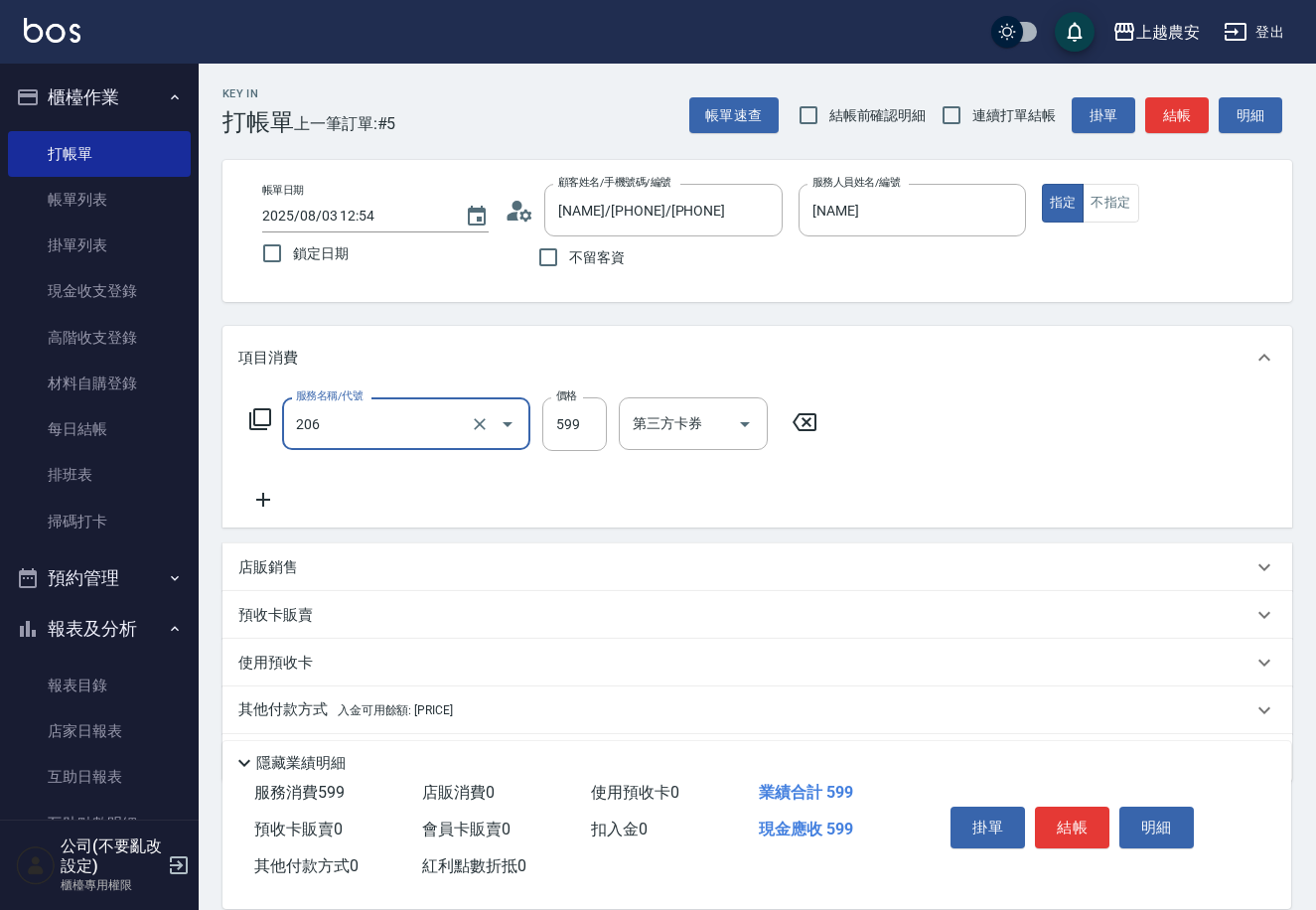 type on "洗+剪(206)" 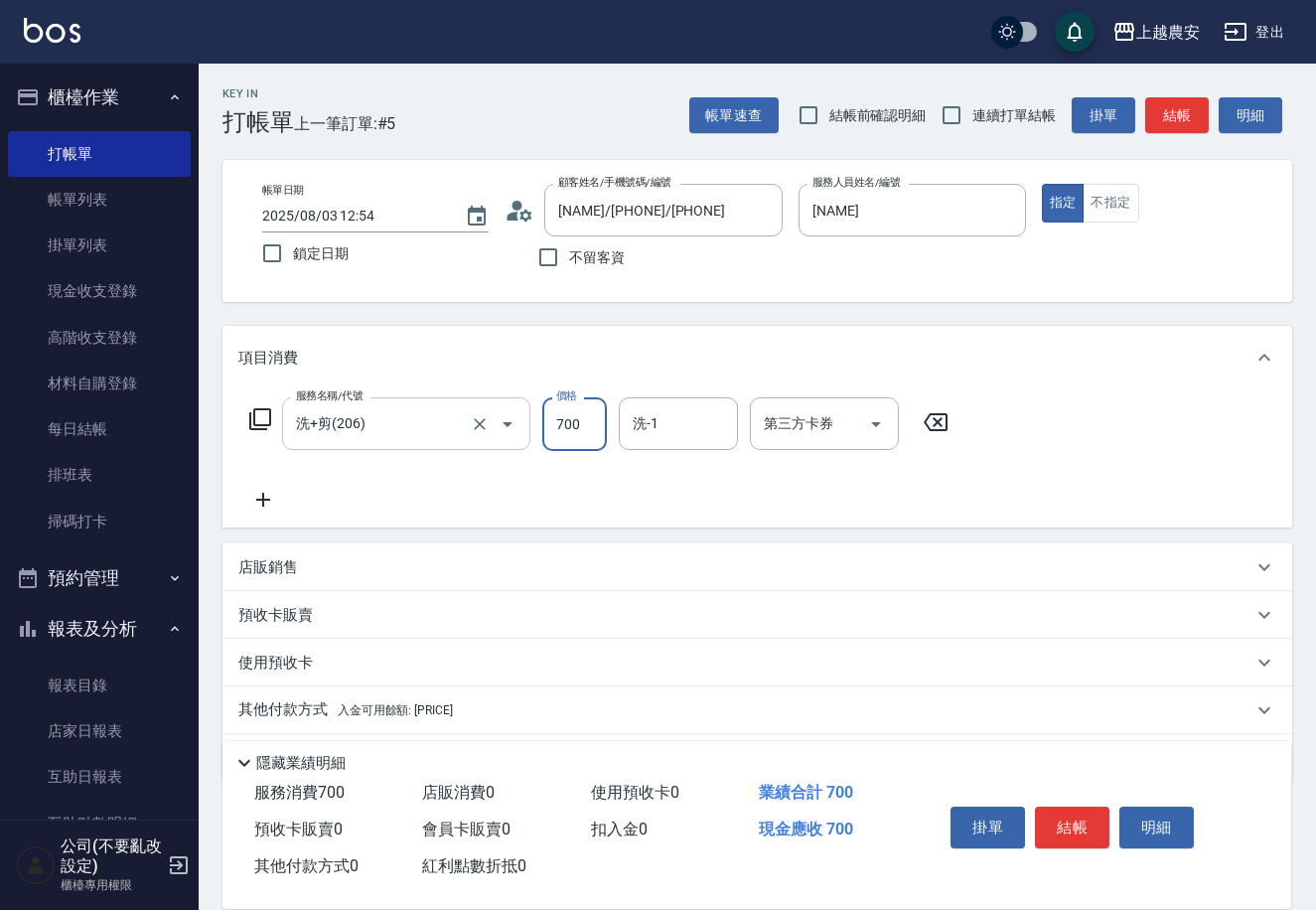 type on "700" 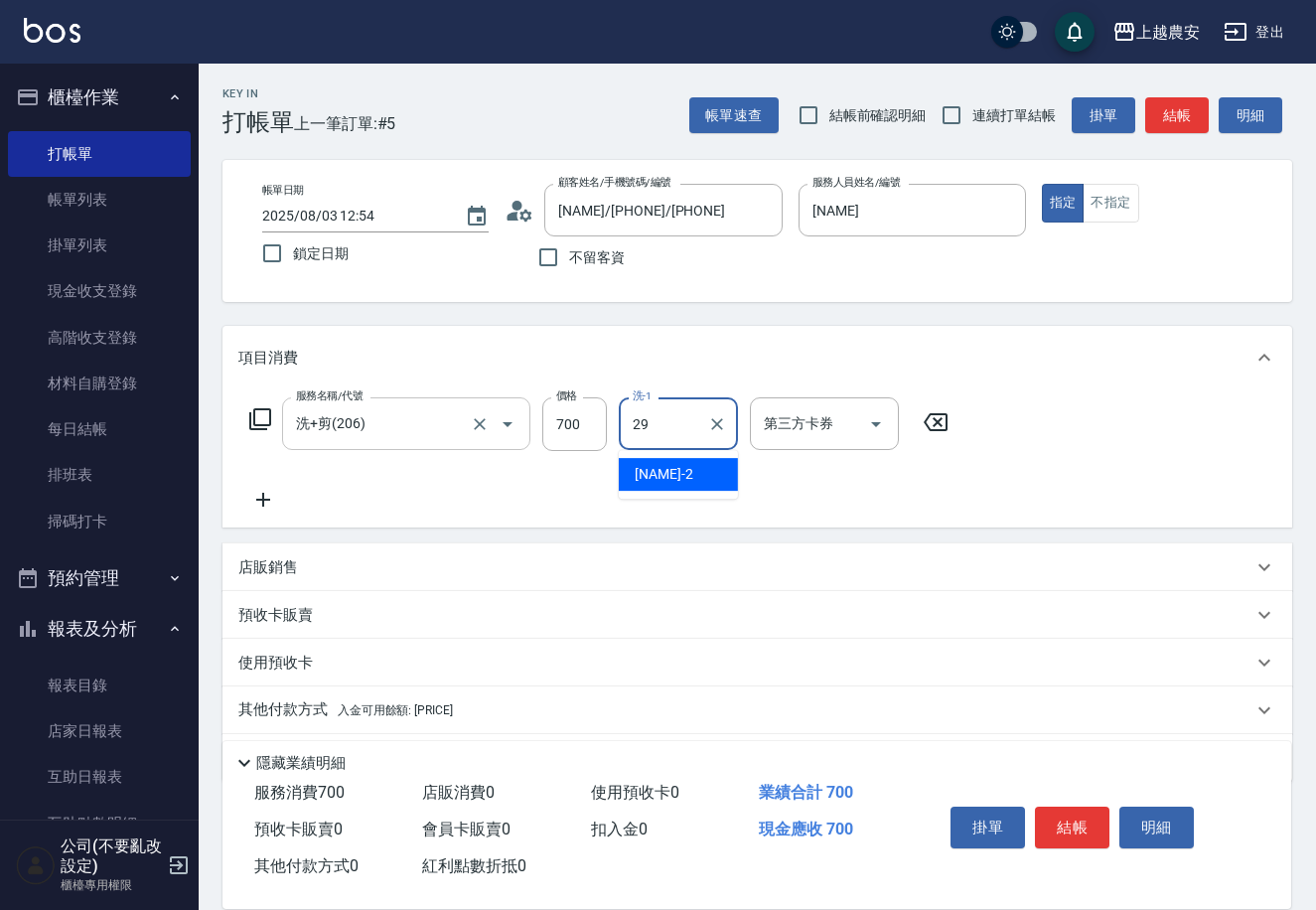 type on "[NAME]-29" 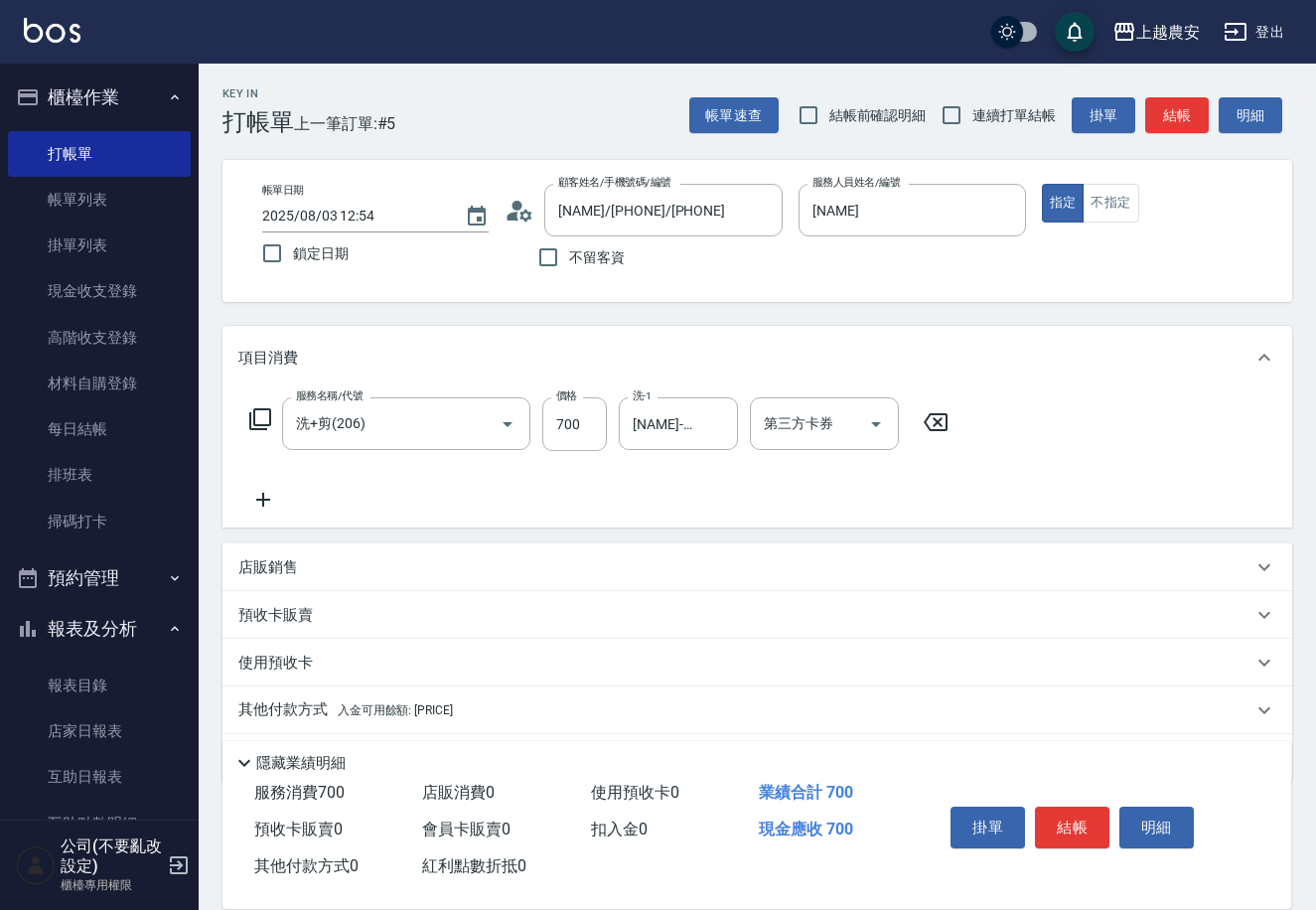 click 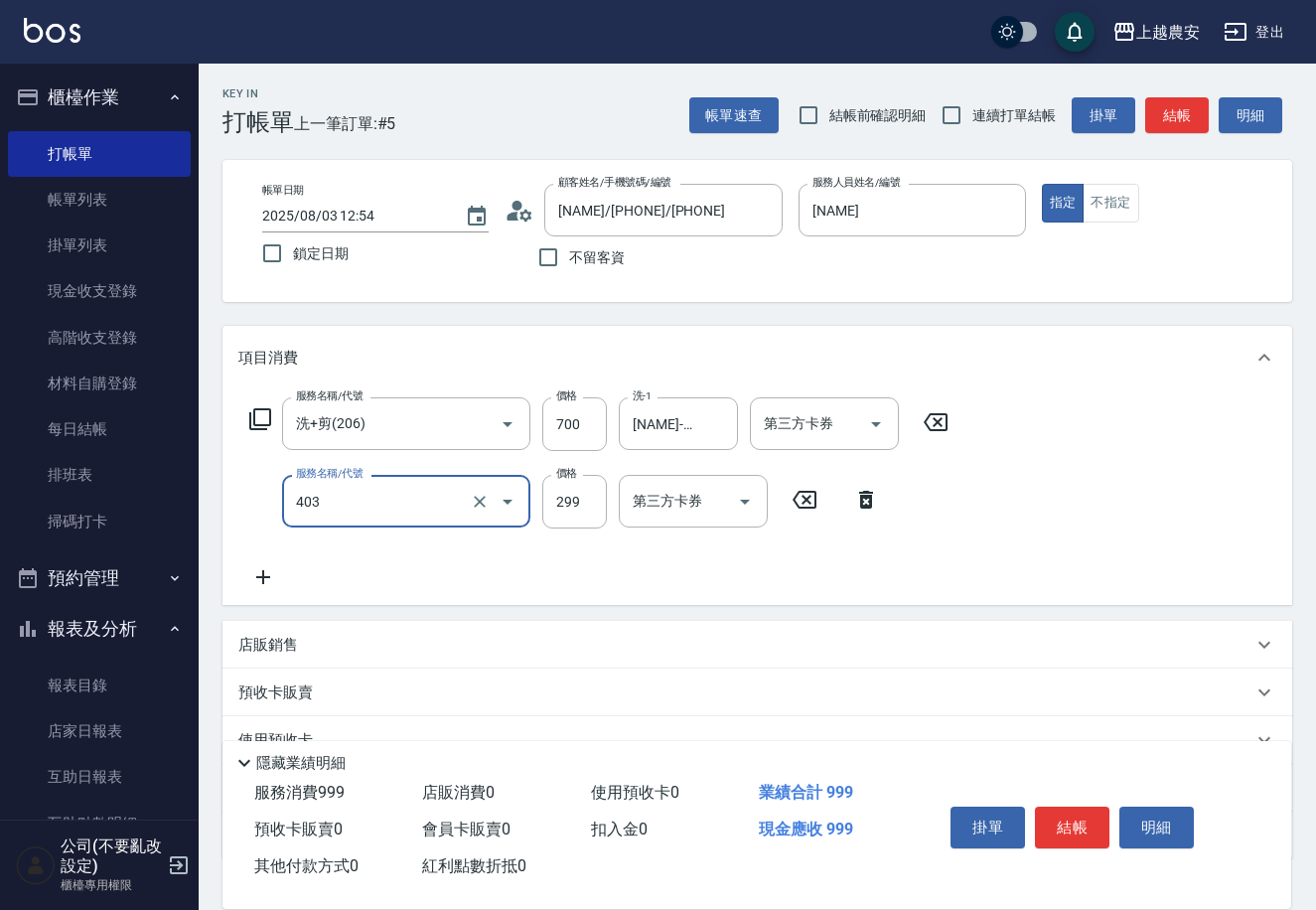 type on "剪髮(403)" 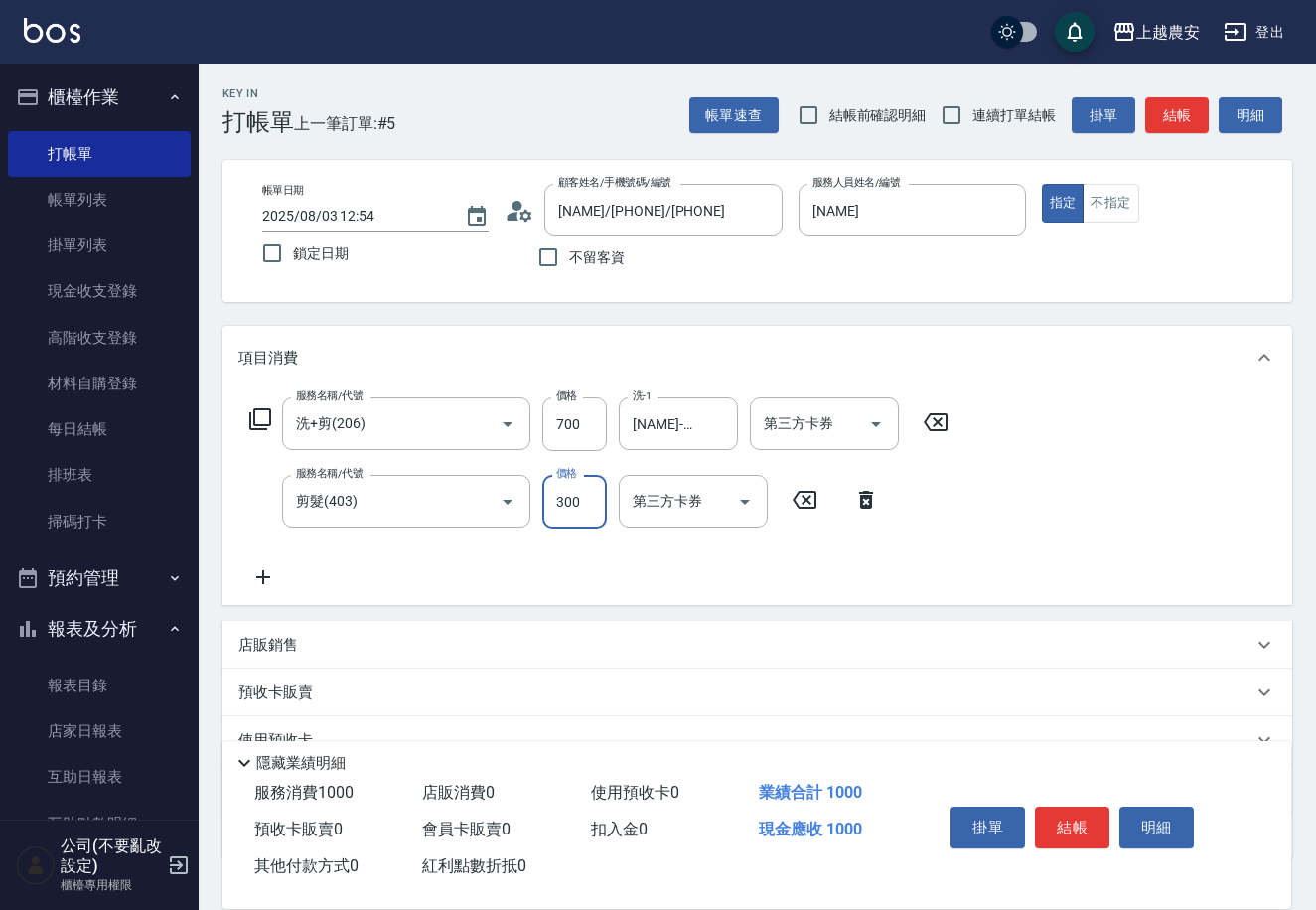 type on "300" 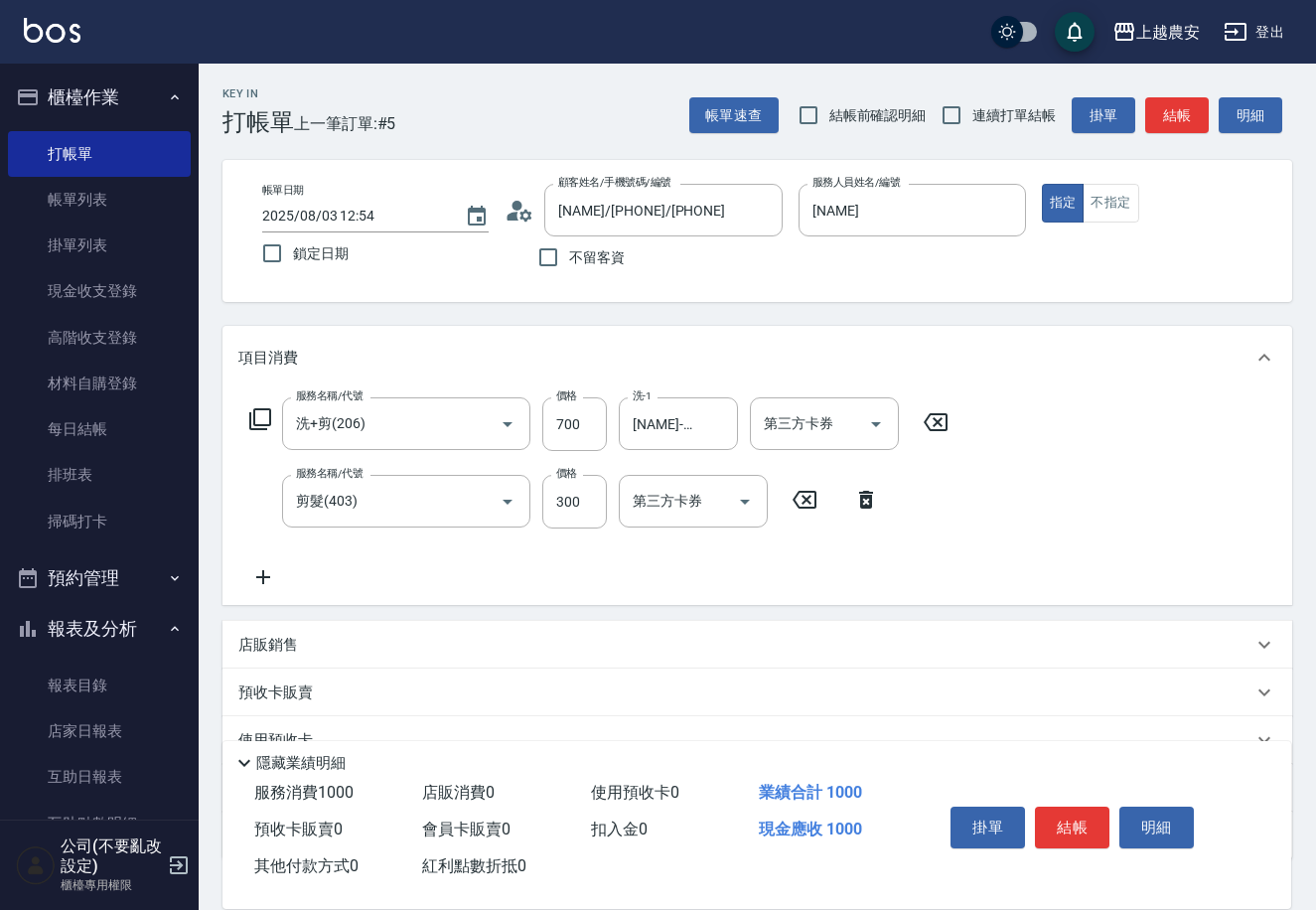 click 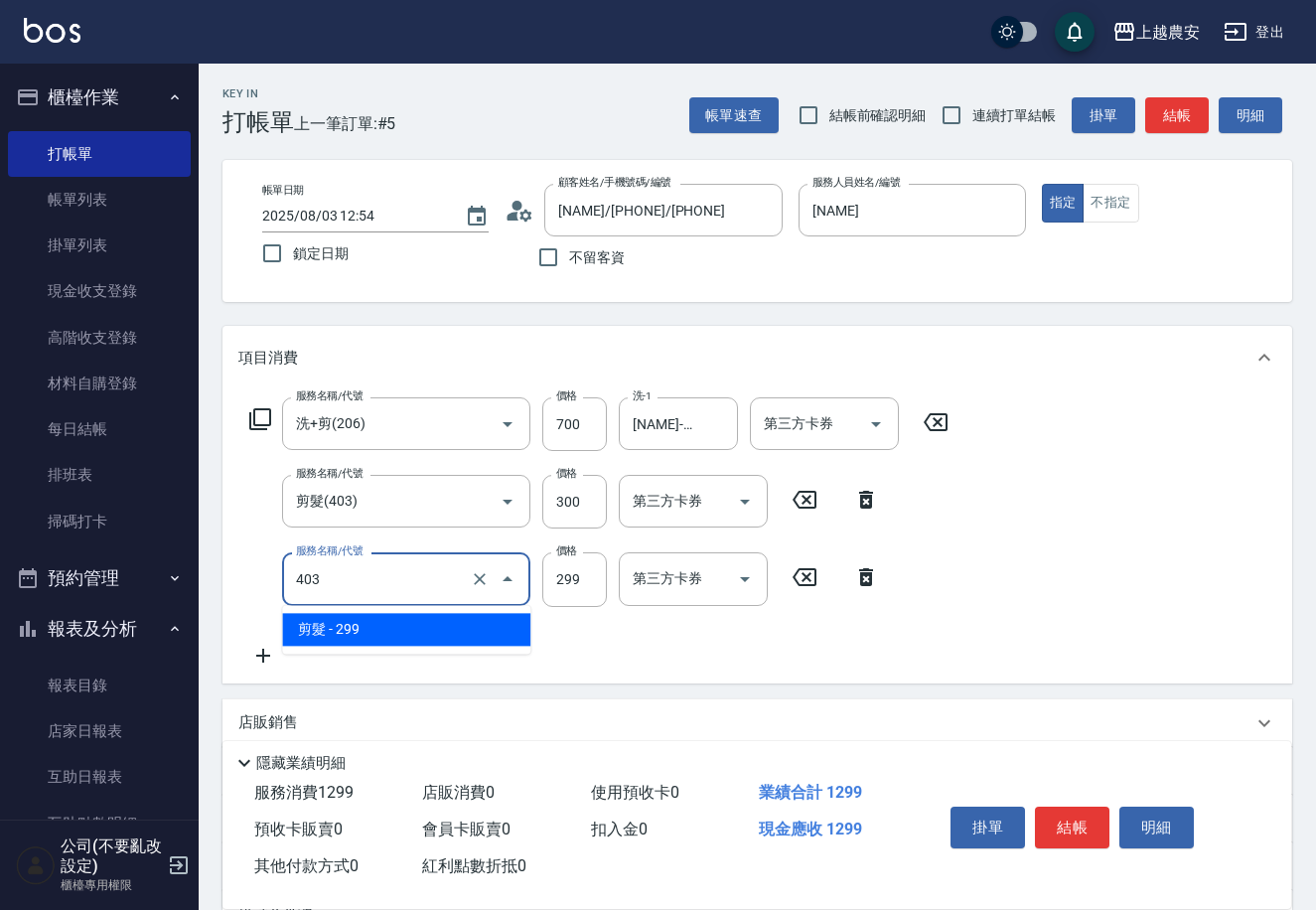 drag, startPoint x: 315, startPoint y: 591, endPoint x: 255, endPoint y: 587, distance: 60.133186 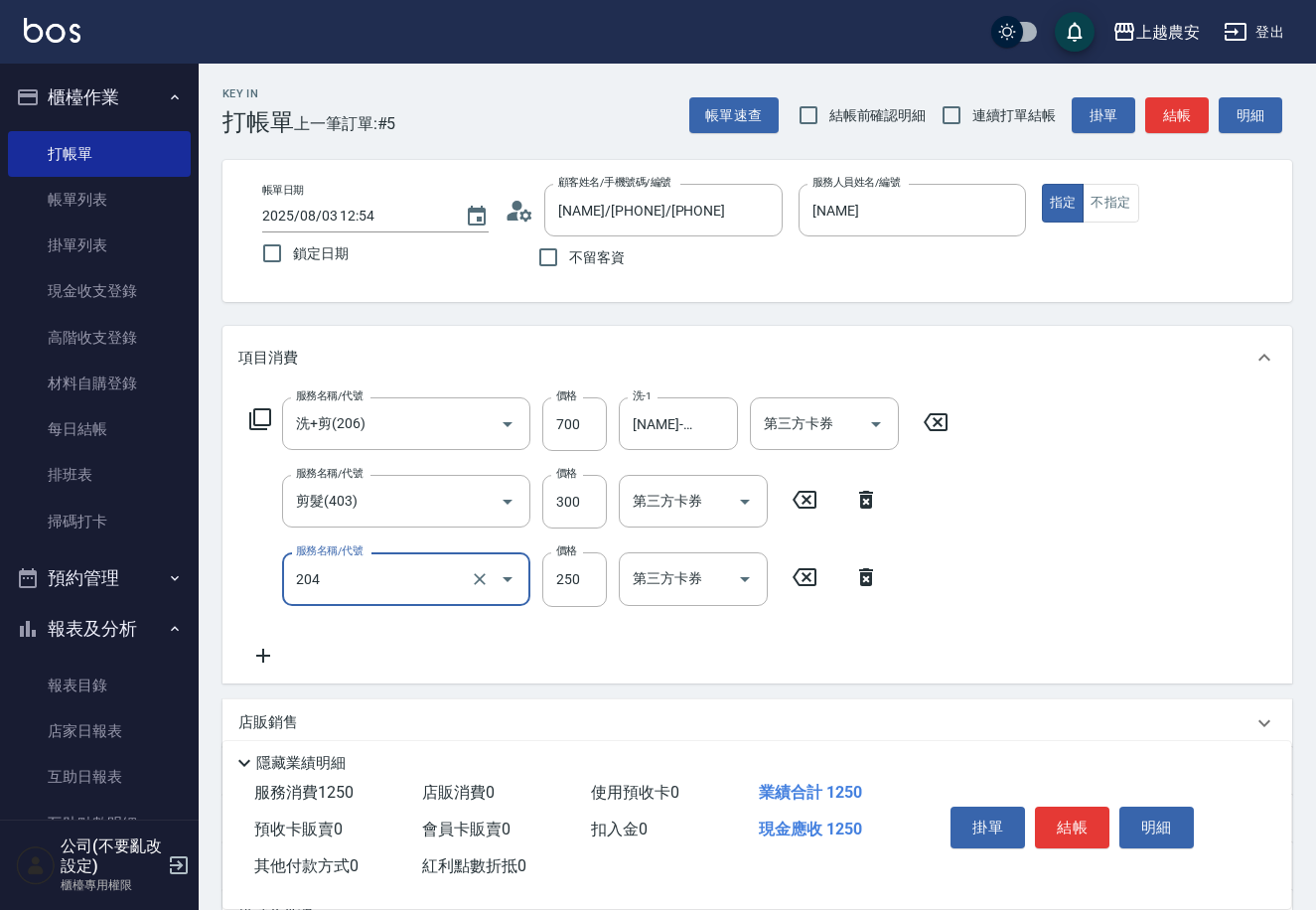 type on "梳髮(204)" 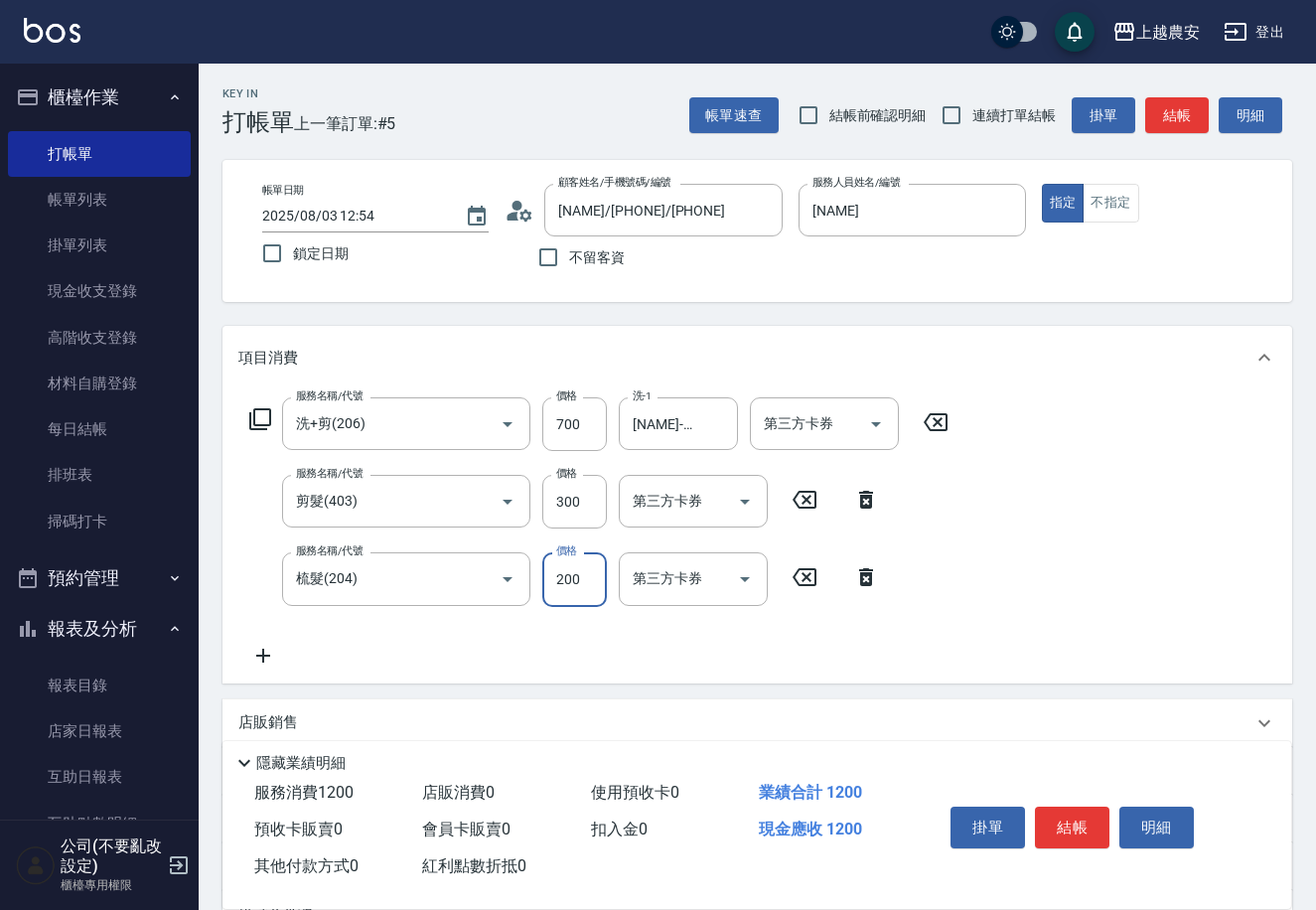 scroll, scrollTop: 214, scrollLeft: 0, axis: vertical 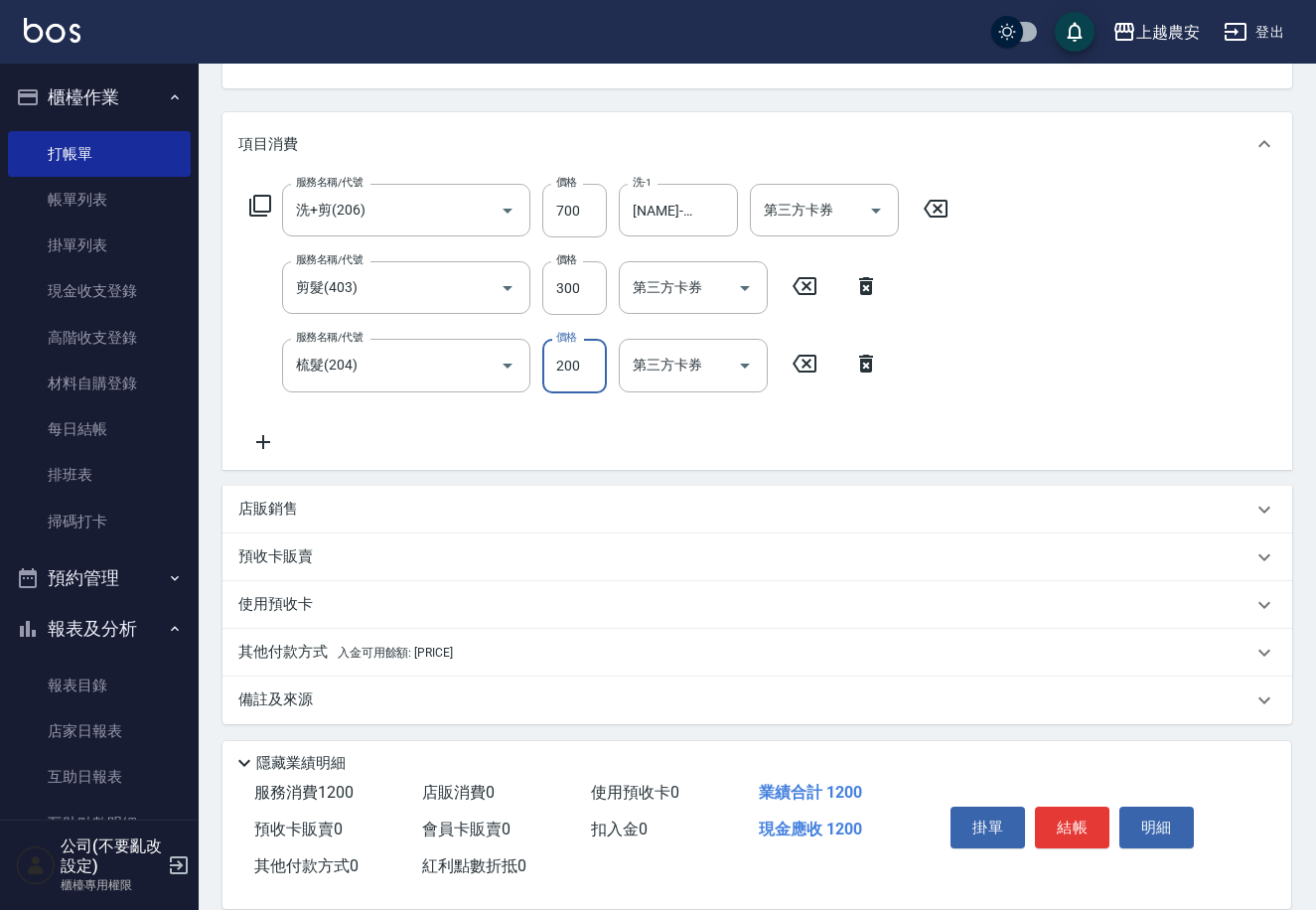 type on "200" 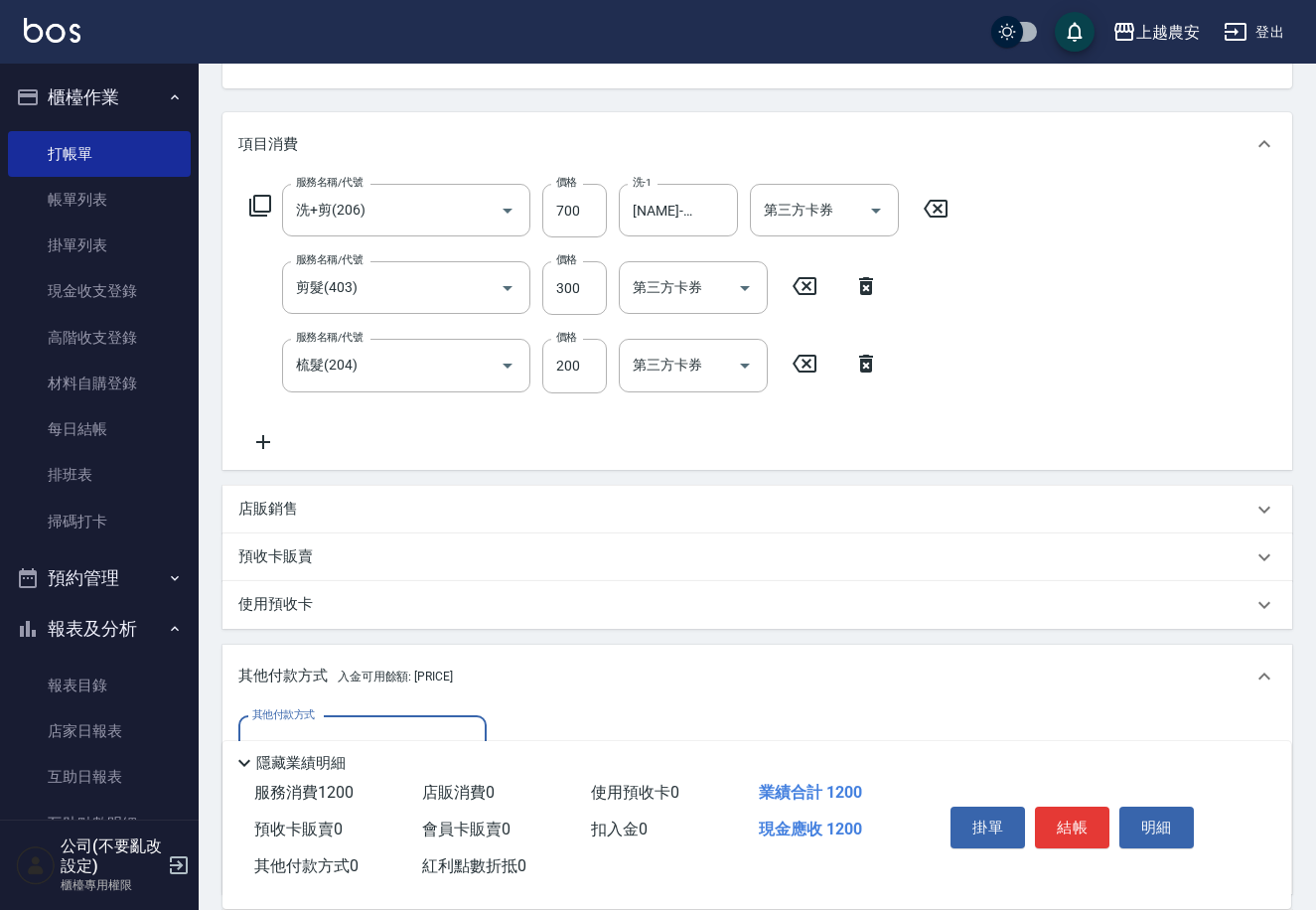 scroll, scrollTop: 1, scrollLeft: 0, axis: vertical 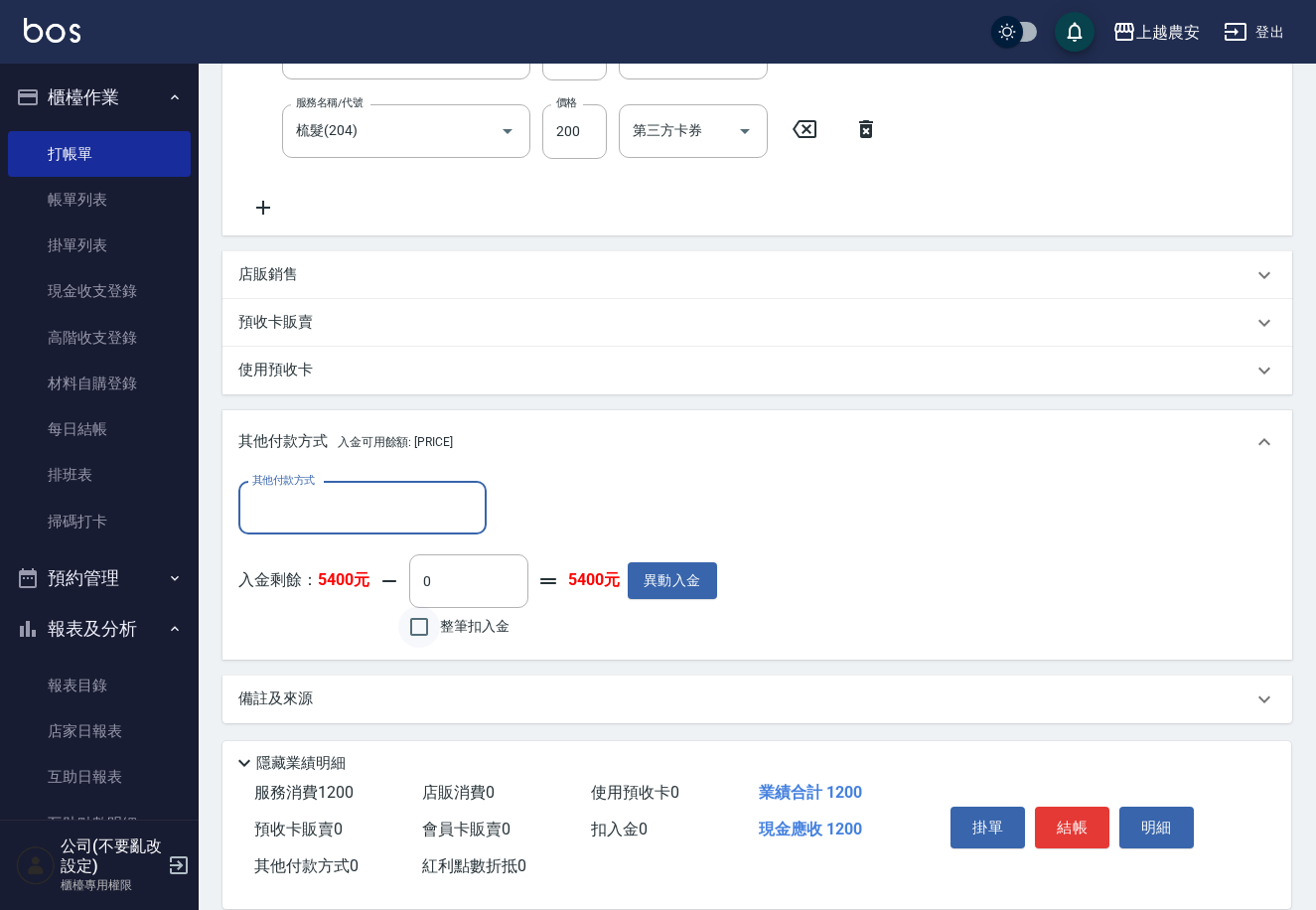 click on "整筆扣入金" at bounding box center (419, 627) 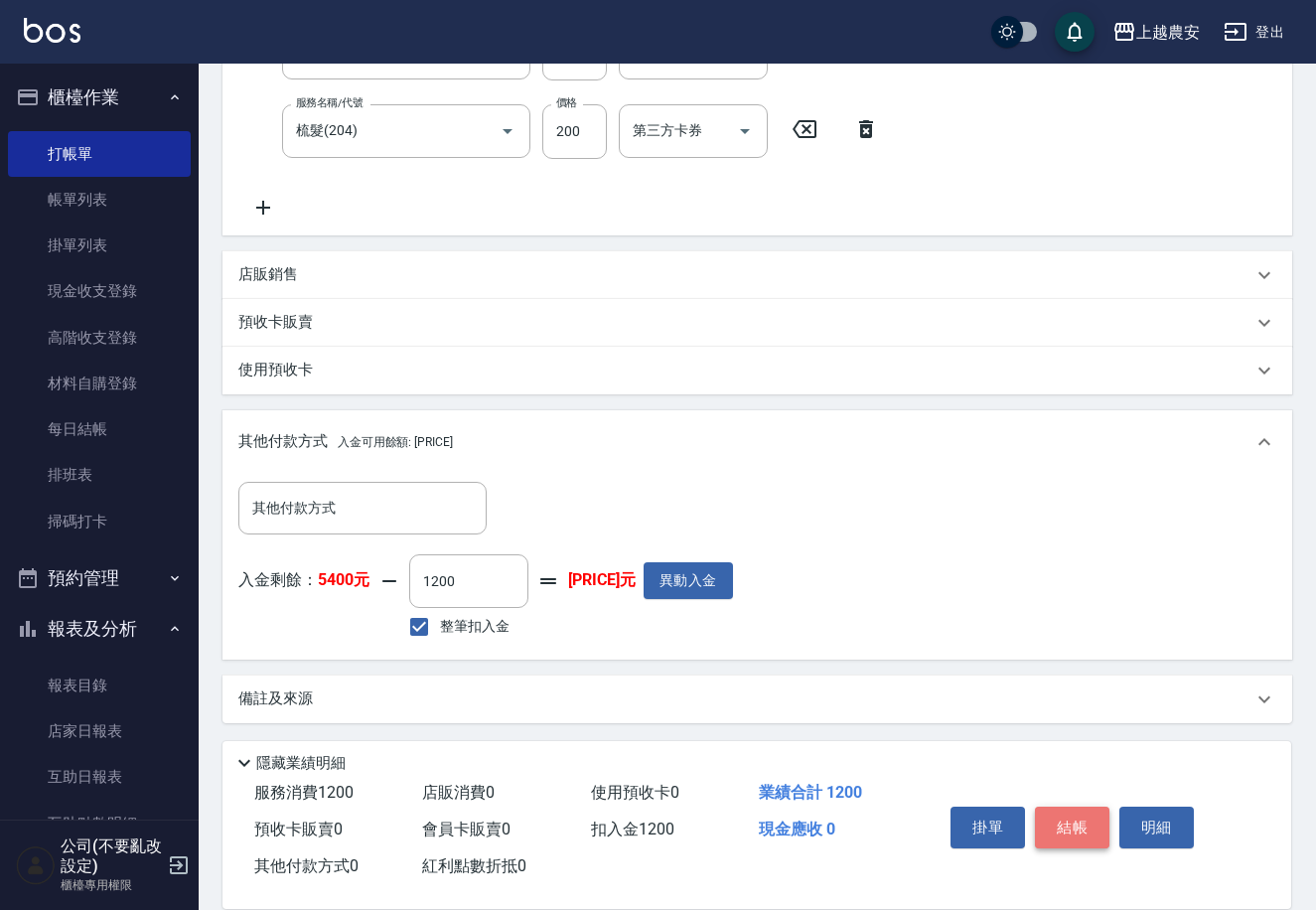 click on "結帳" at bounding box center [1072, 828] 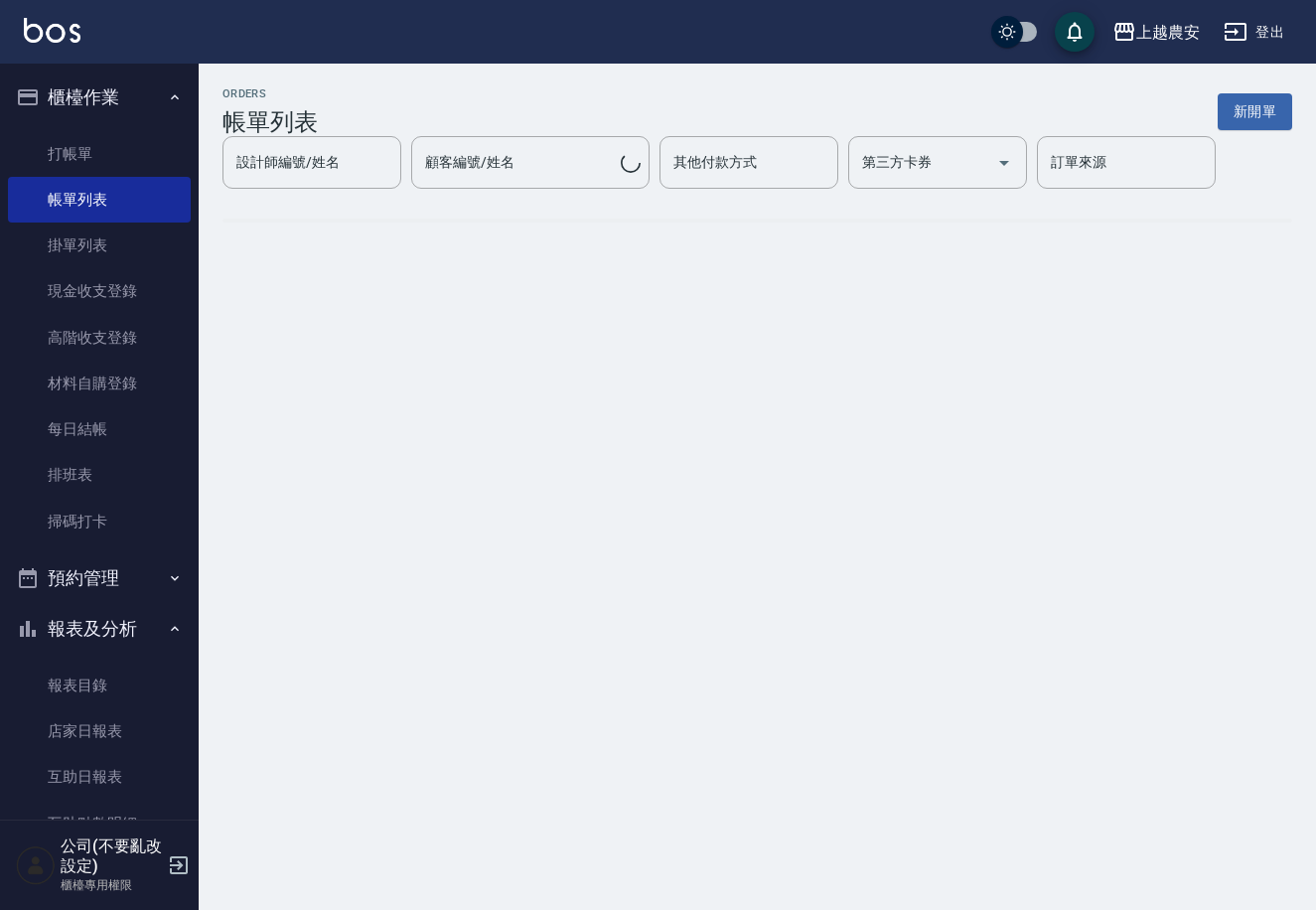 scroll, scrollTop: 0, scrollLeft: 0, axis: both 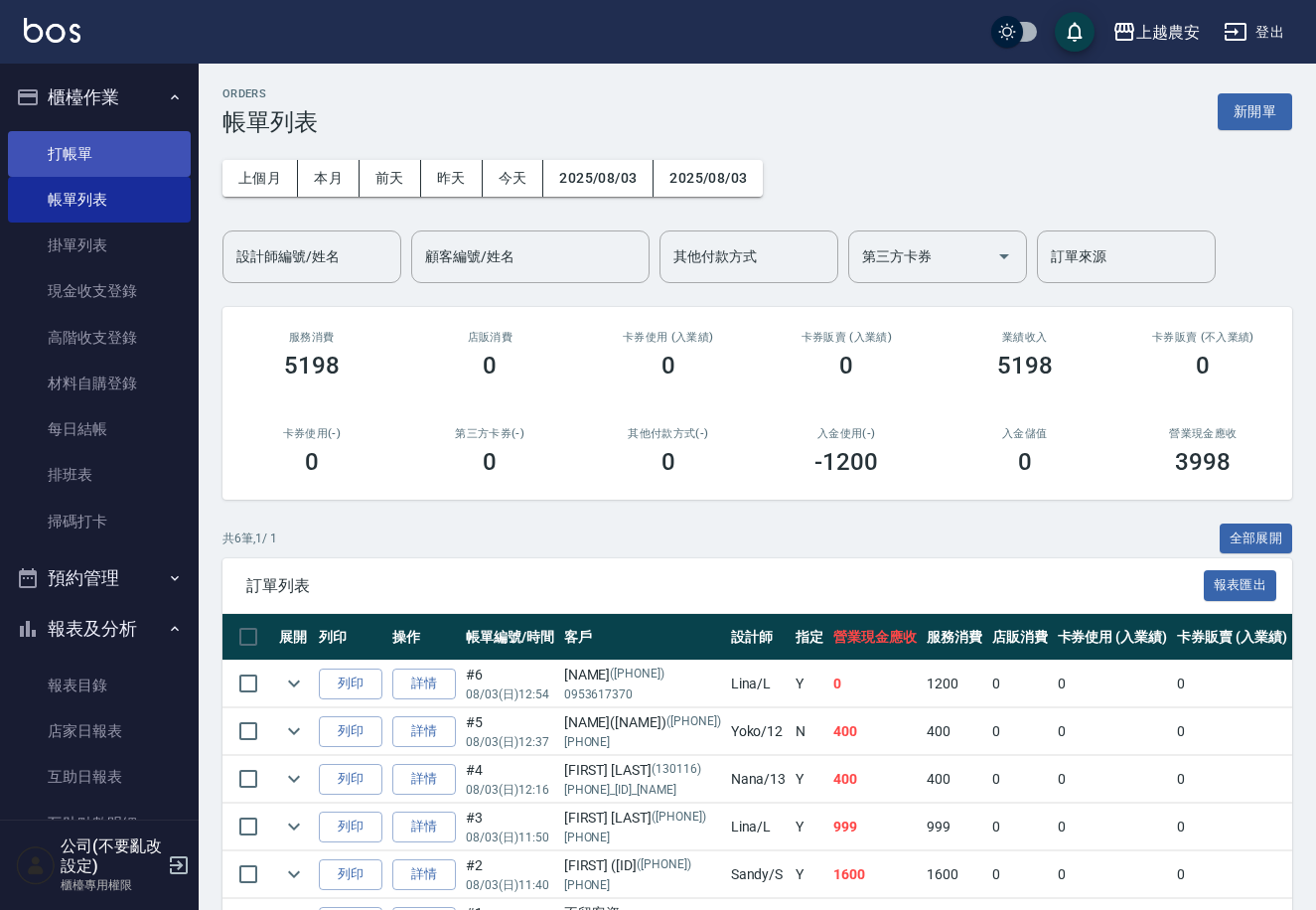 click on "打帳單" at bounding box center (99, 154) 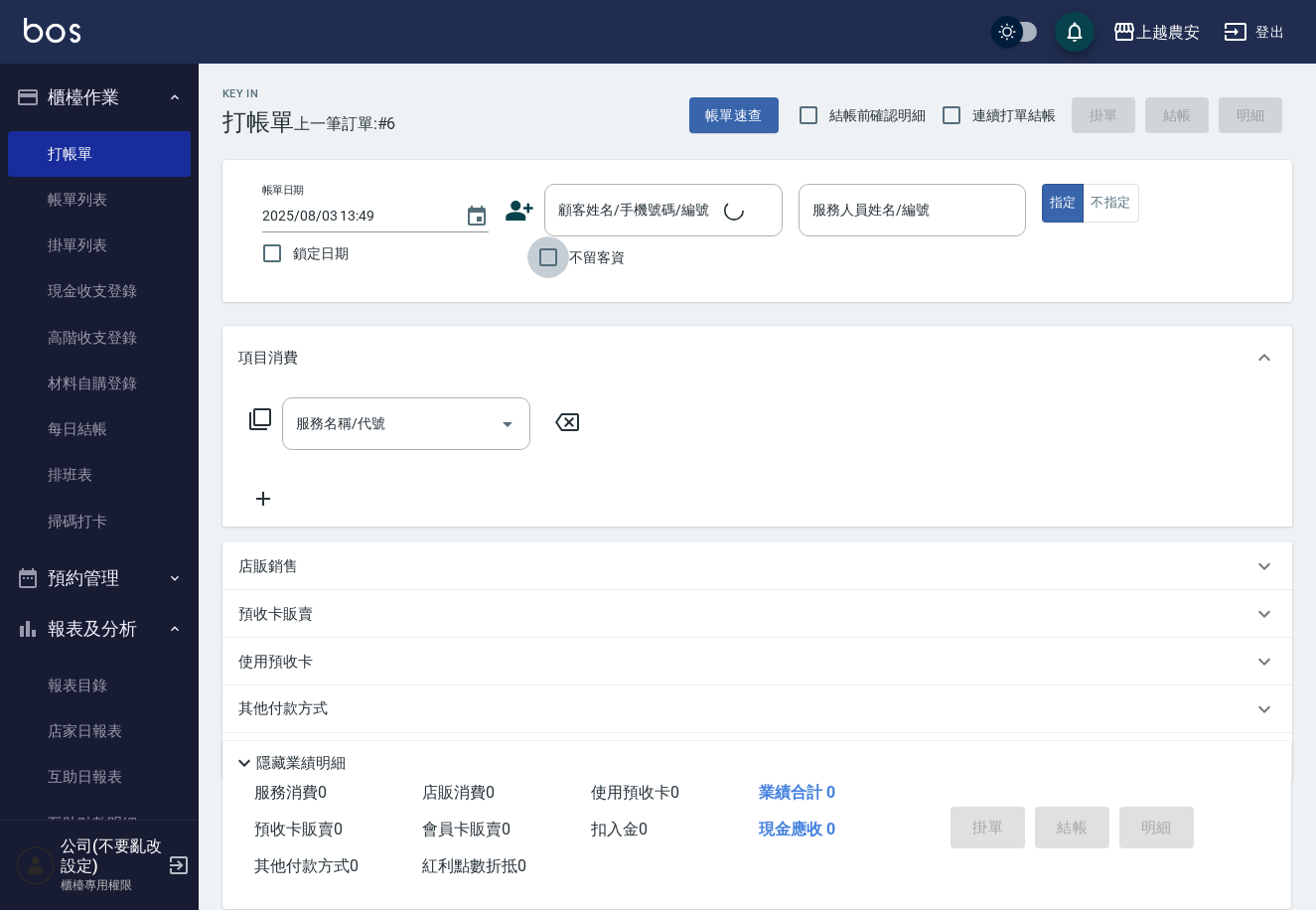 click on "不留客資" at bounding box center (548, 257) 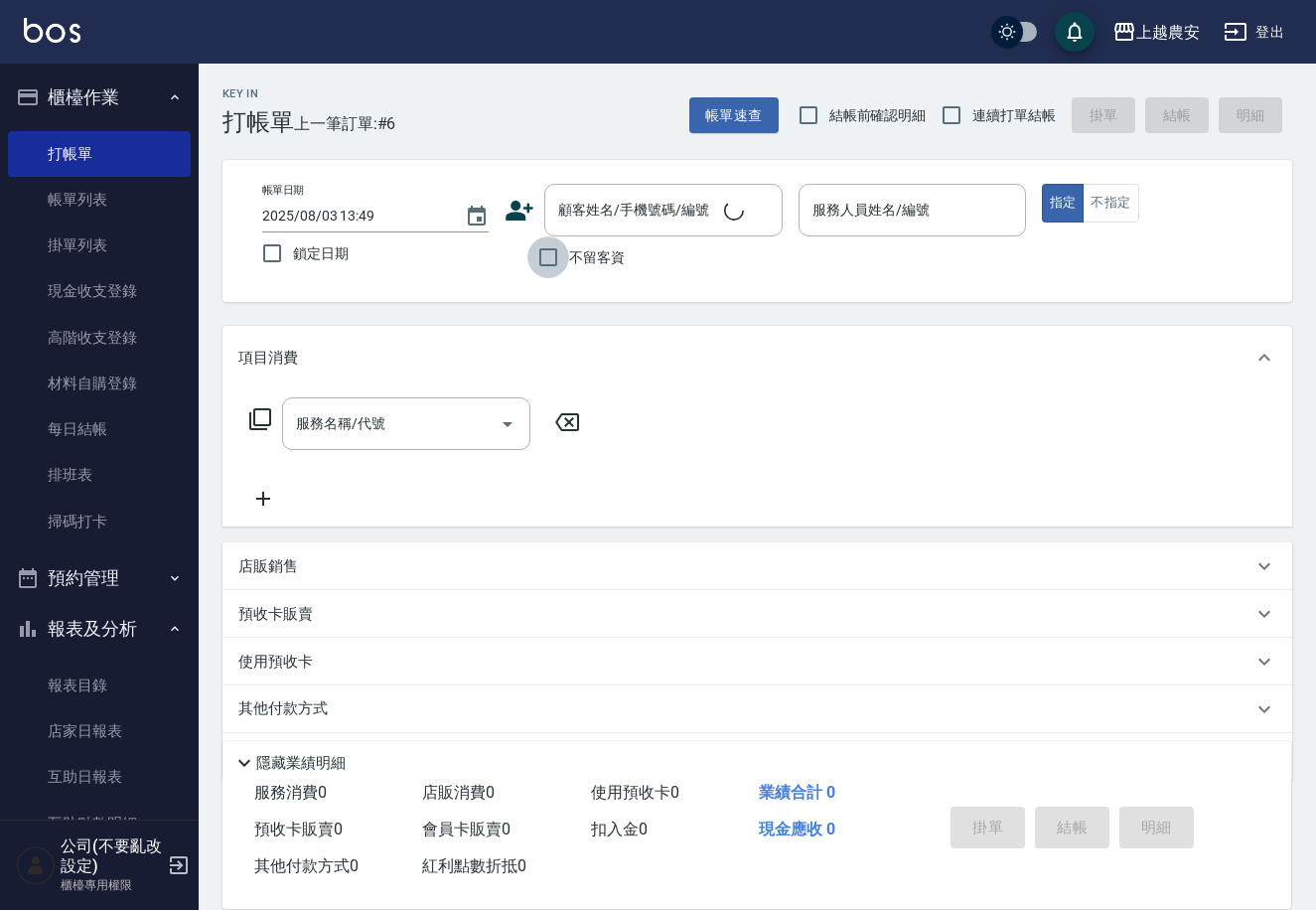 checkbox on "true" 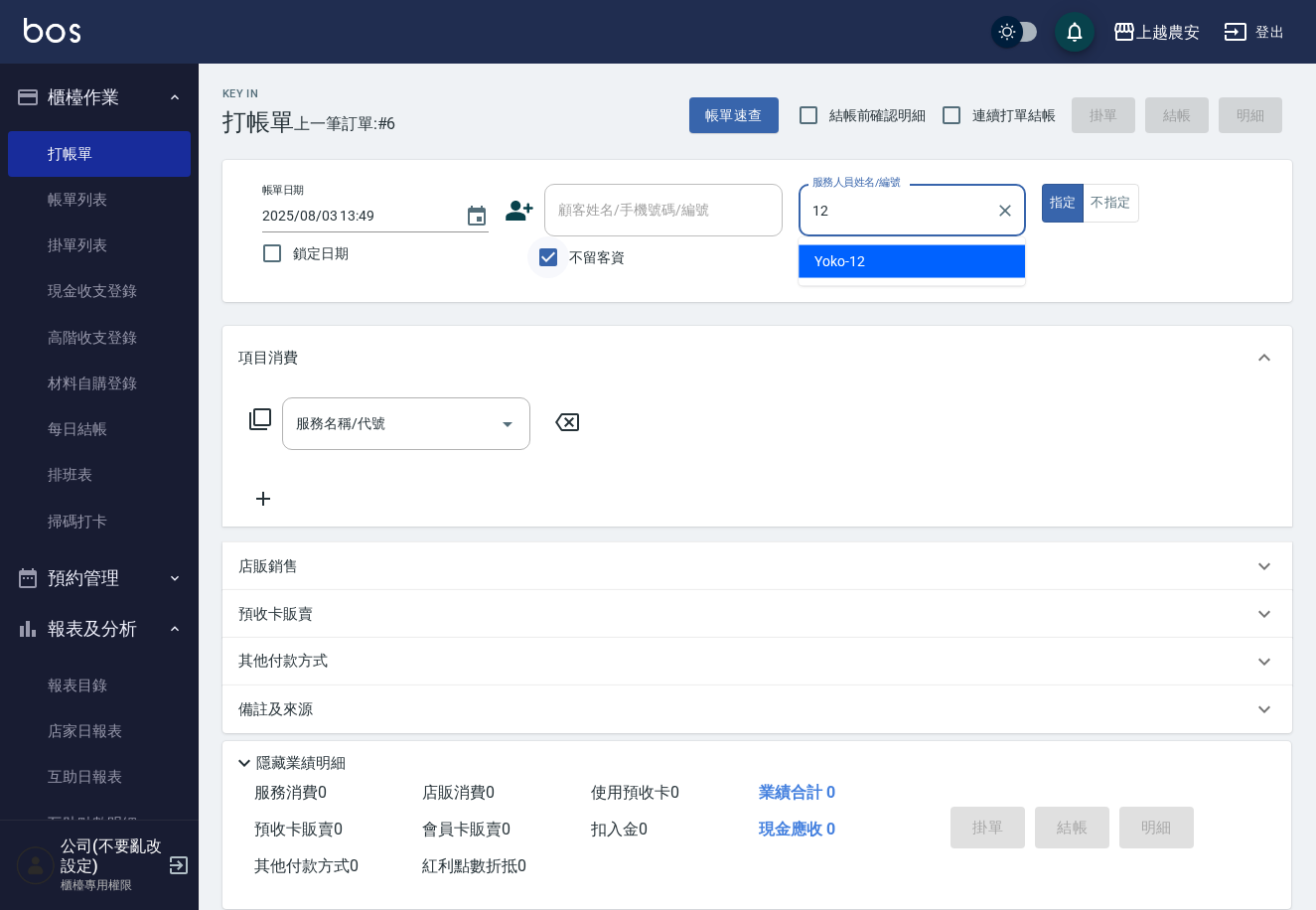 type on "[LAST]-[NUMBER]" 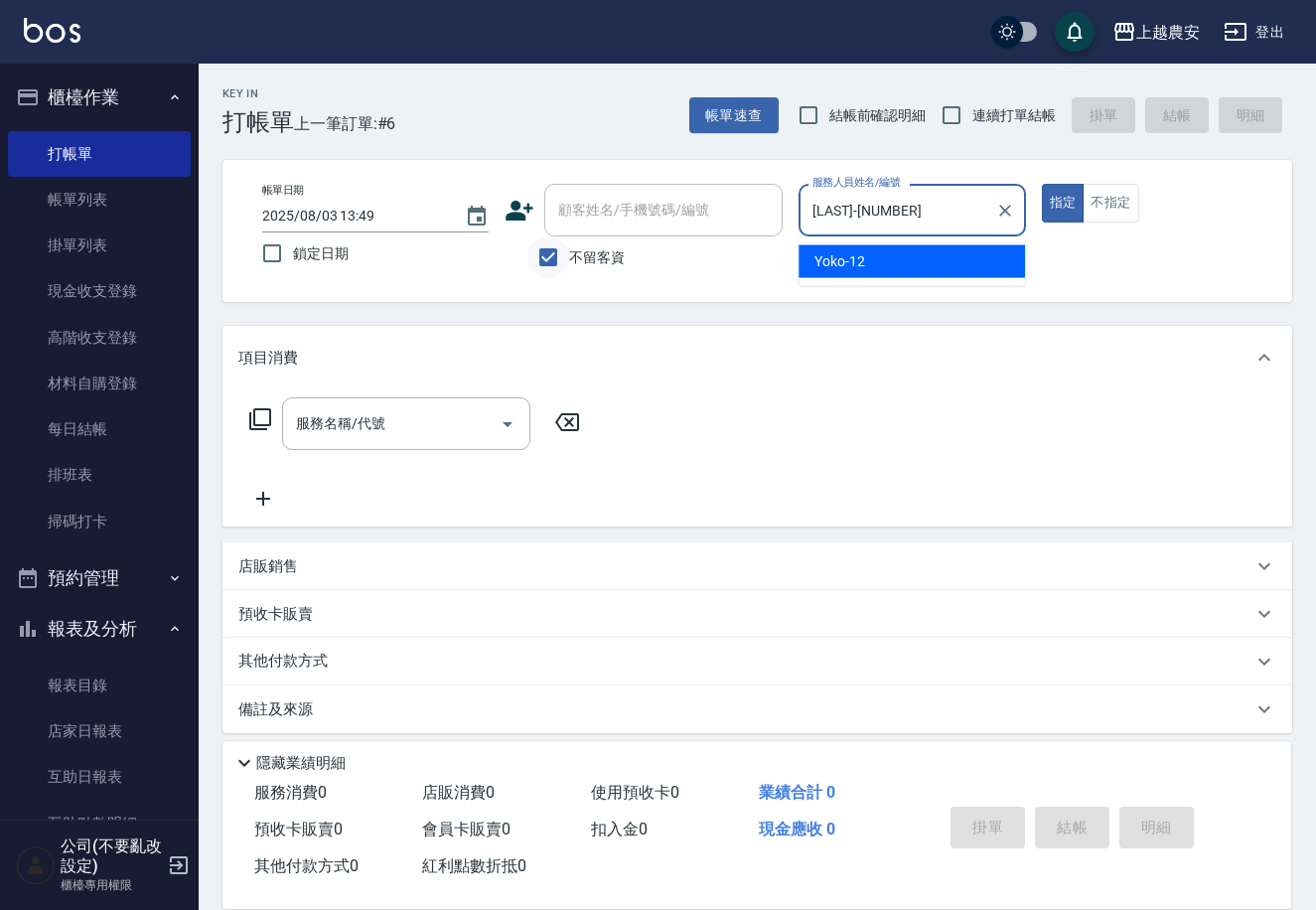 type on "true" 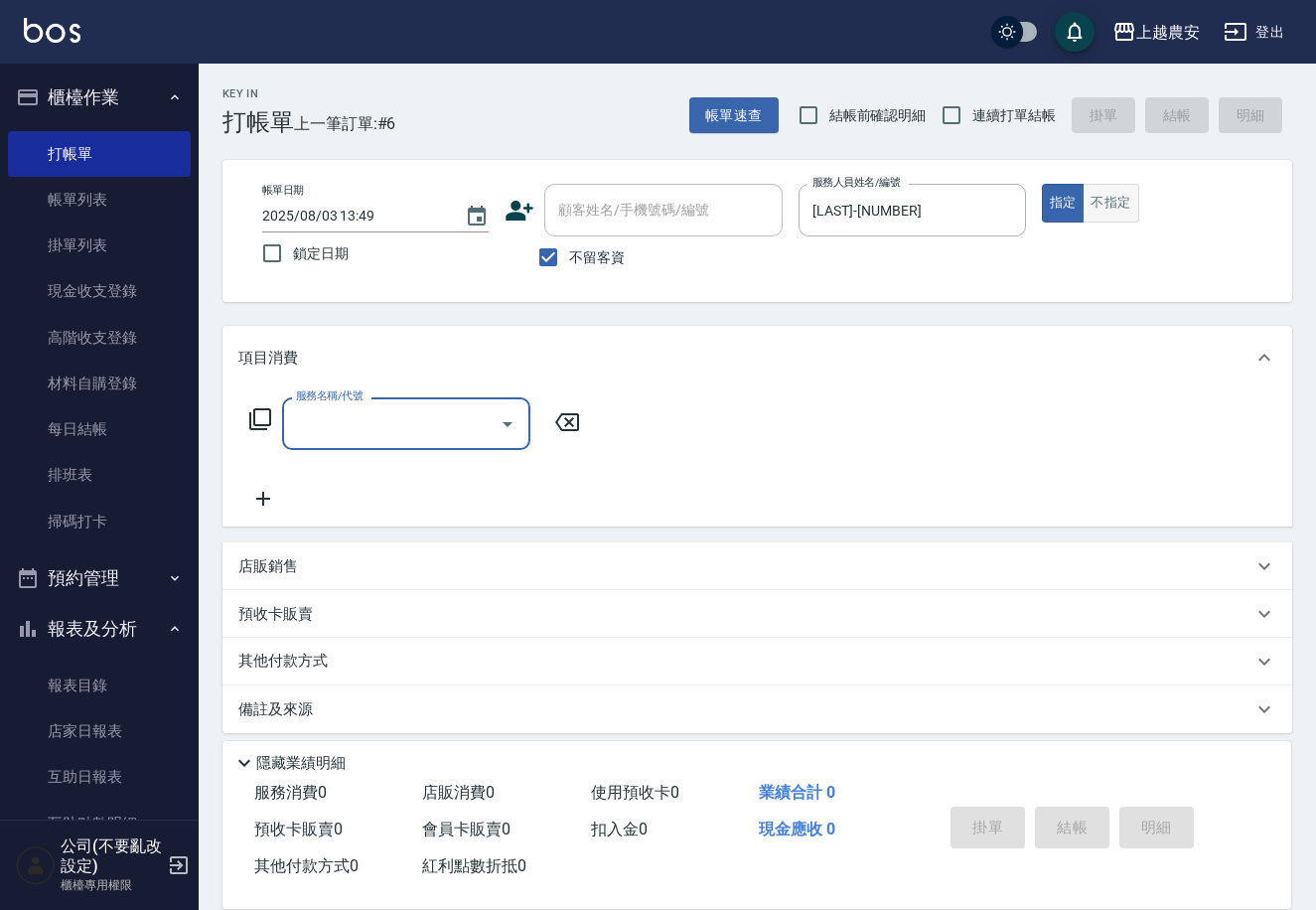 click on "不指定" at bounding box center (1110, 203) 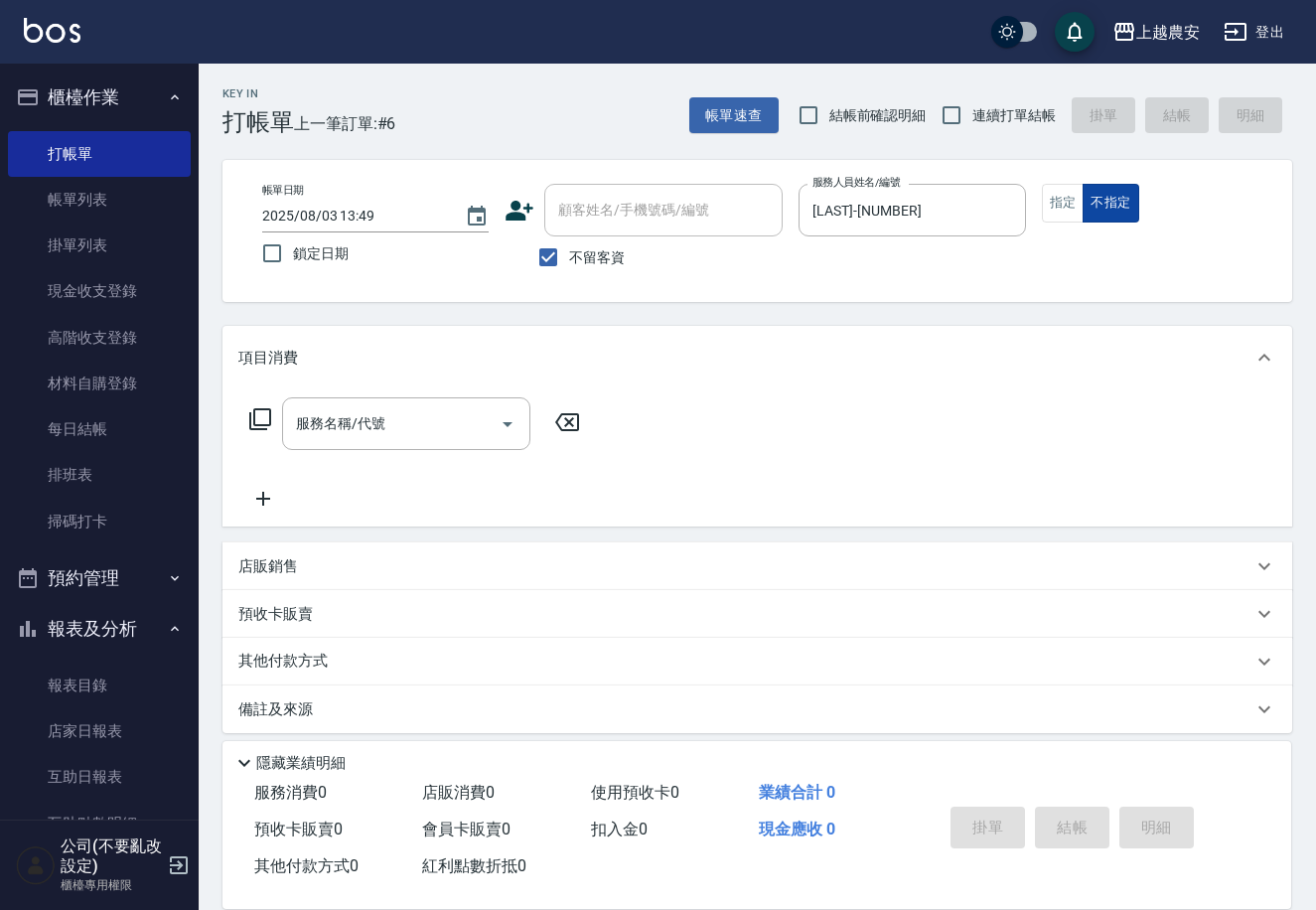 type on "false" 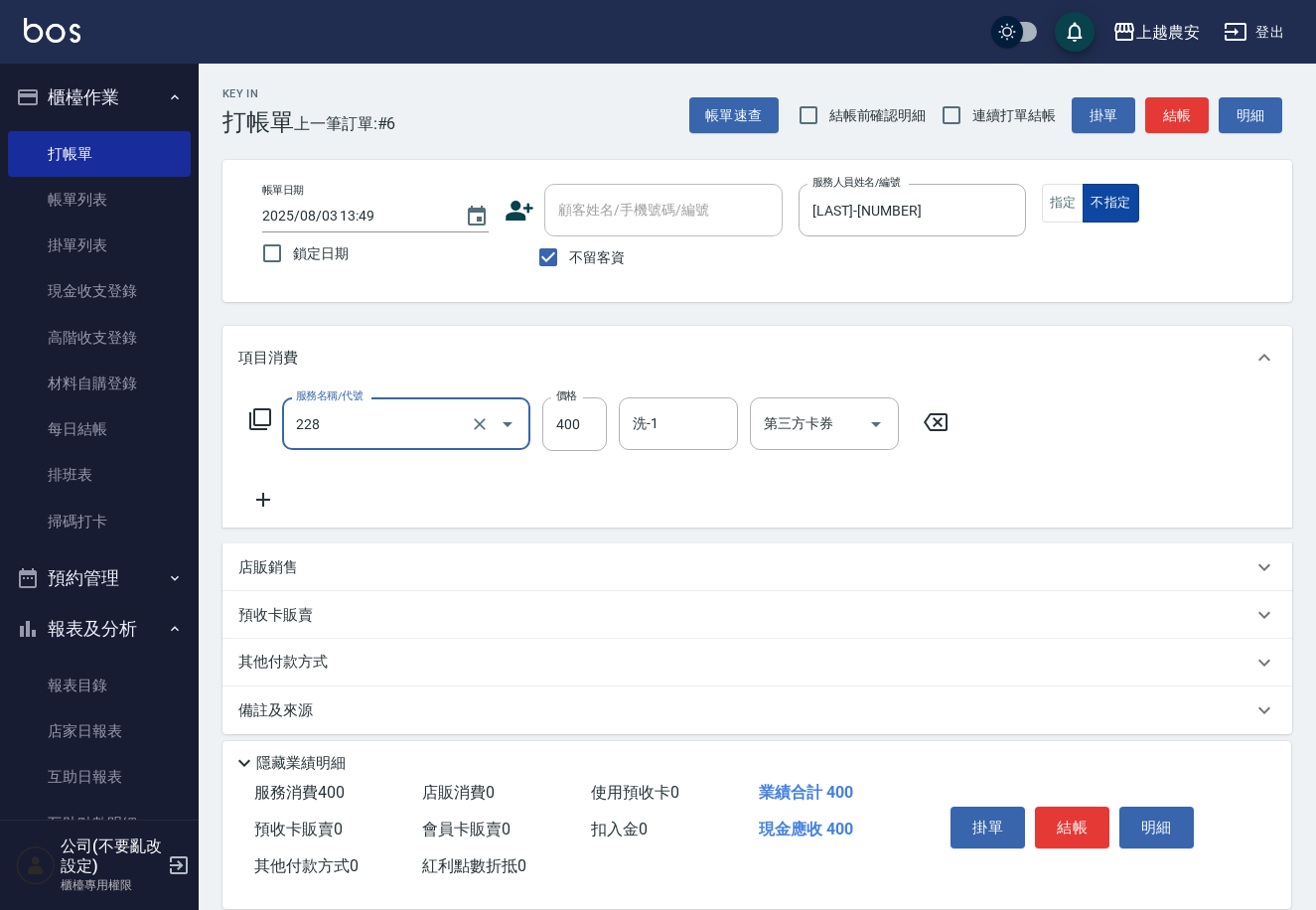 type on "洗髮(228)" 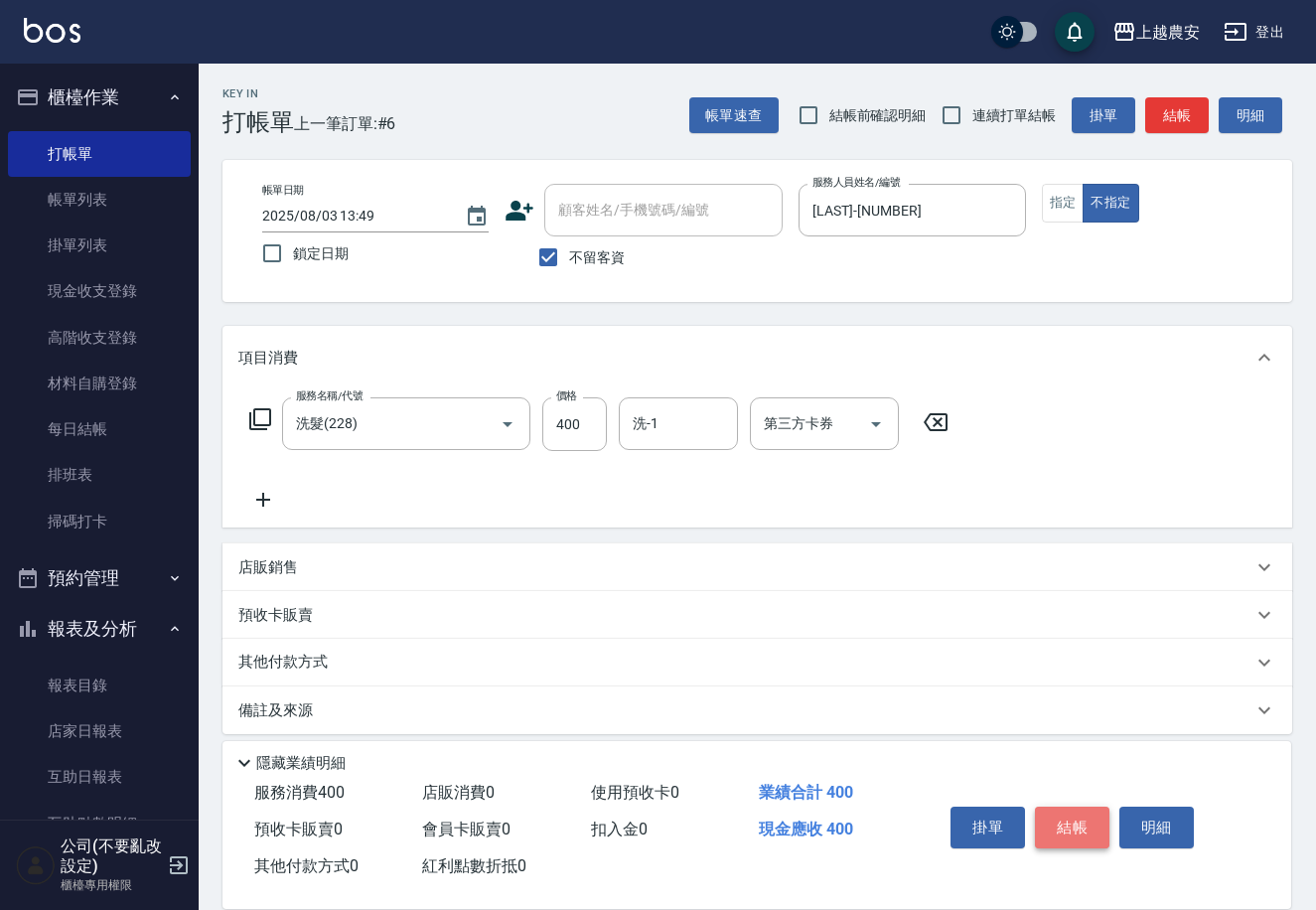 click on "結帳" at bounding box center (1072, 828) 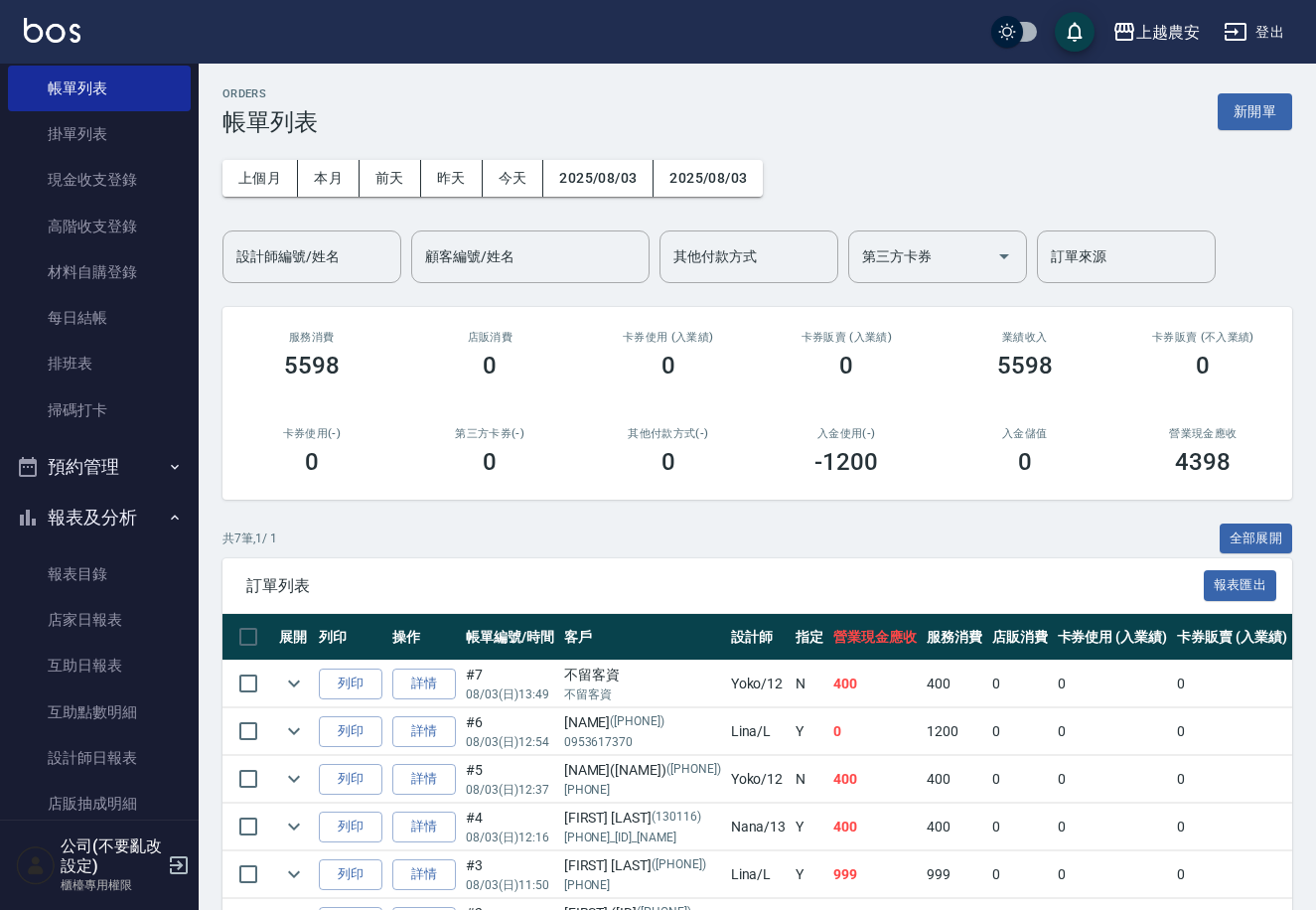 scroll, scrollTop: 158, scrollLeft: 0, axis: vertical 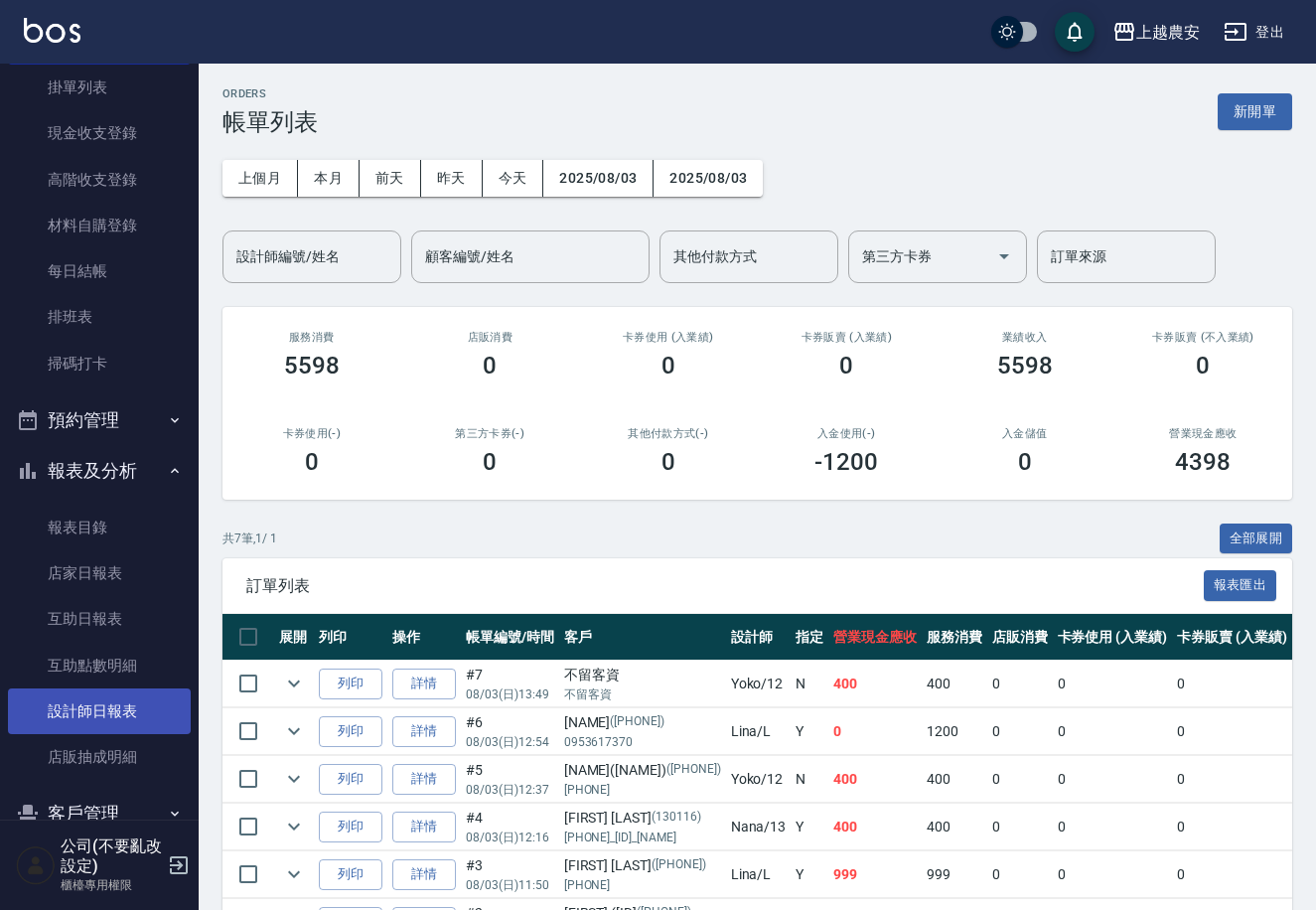 click on "設計師日報表" at bounding box center (99, 711) 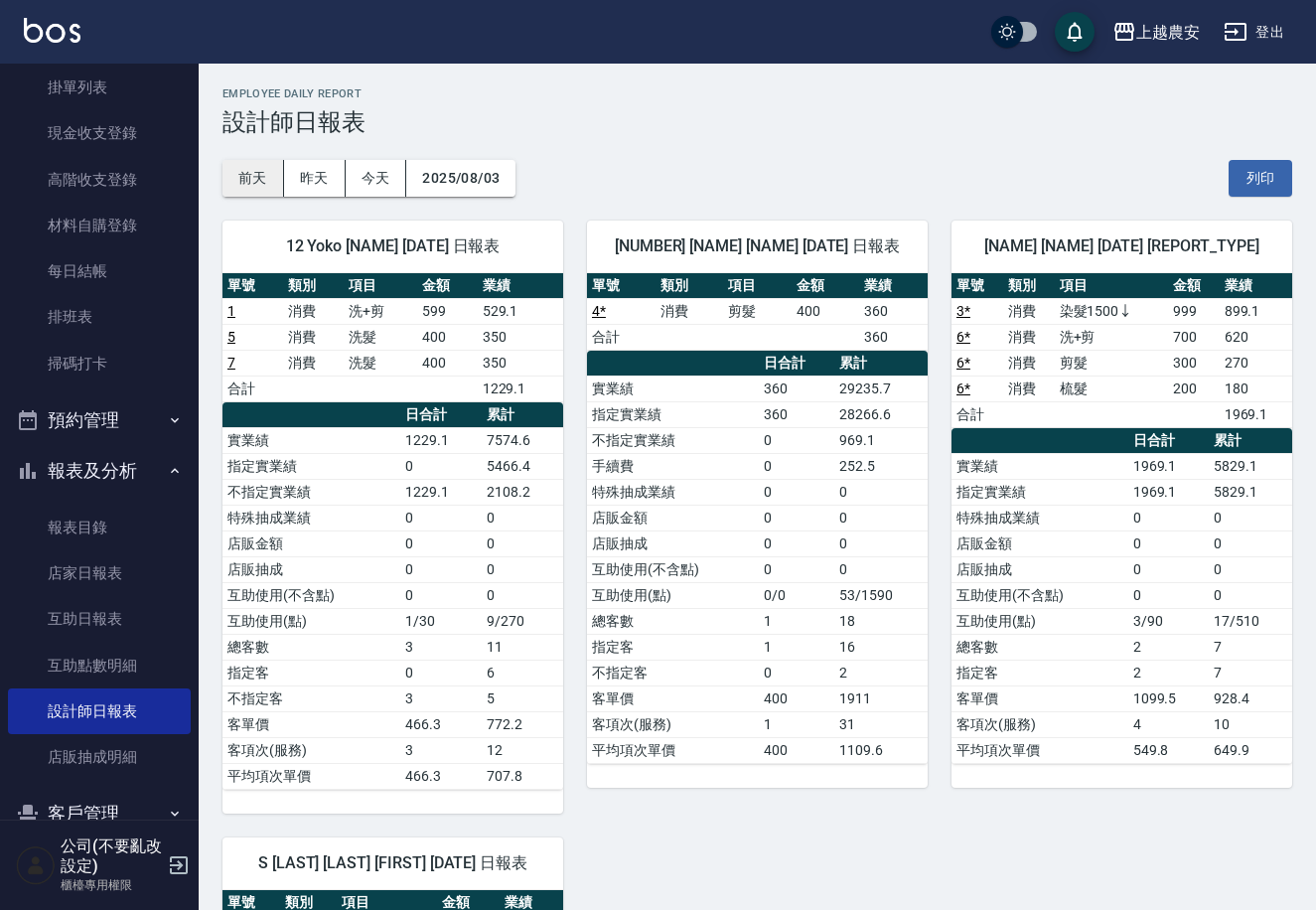 click on "前天" at bounding box center [253, 178] 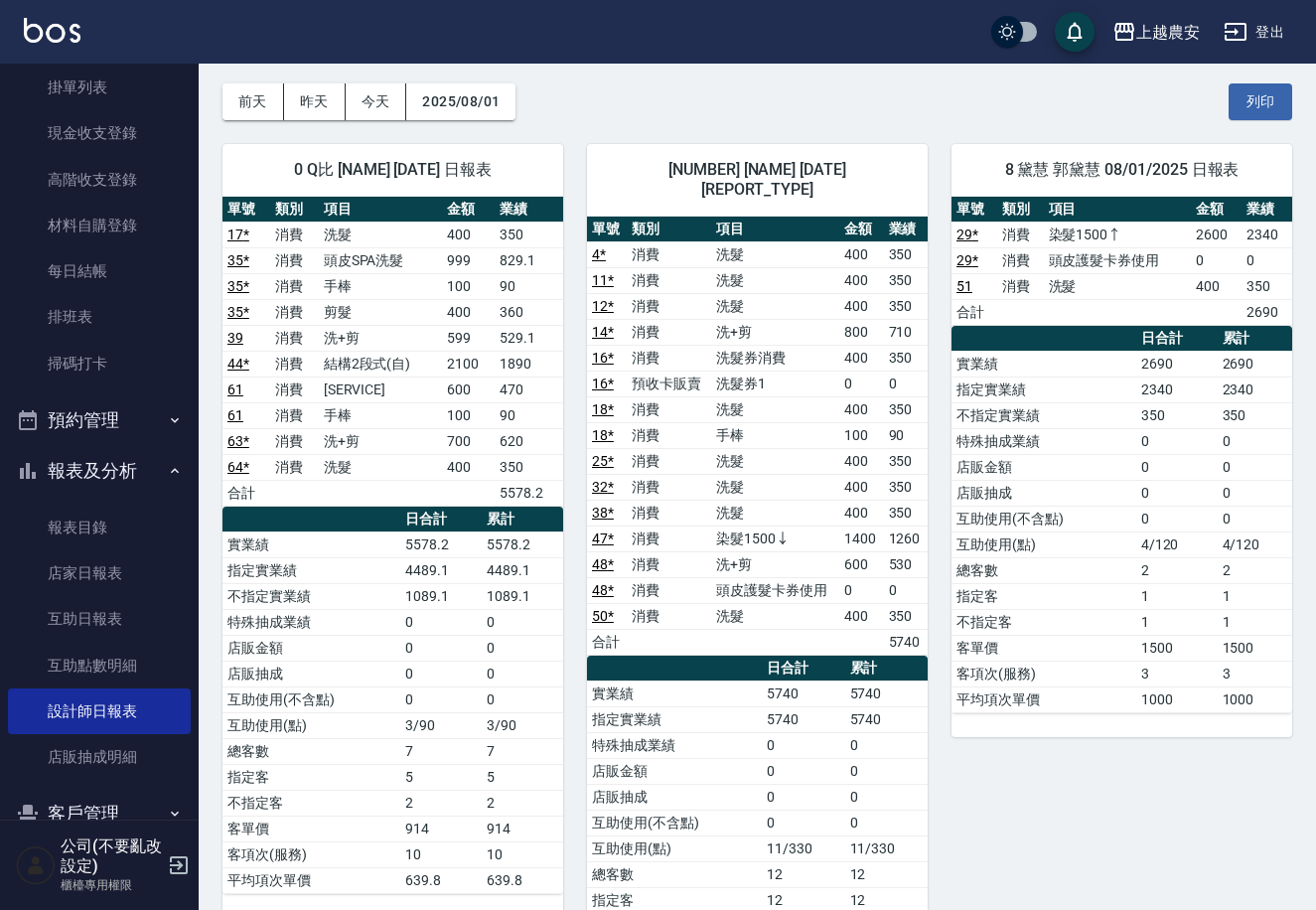 scroll, scrollTop: 0, scrollLeft: 0, axis: both 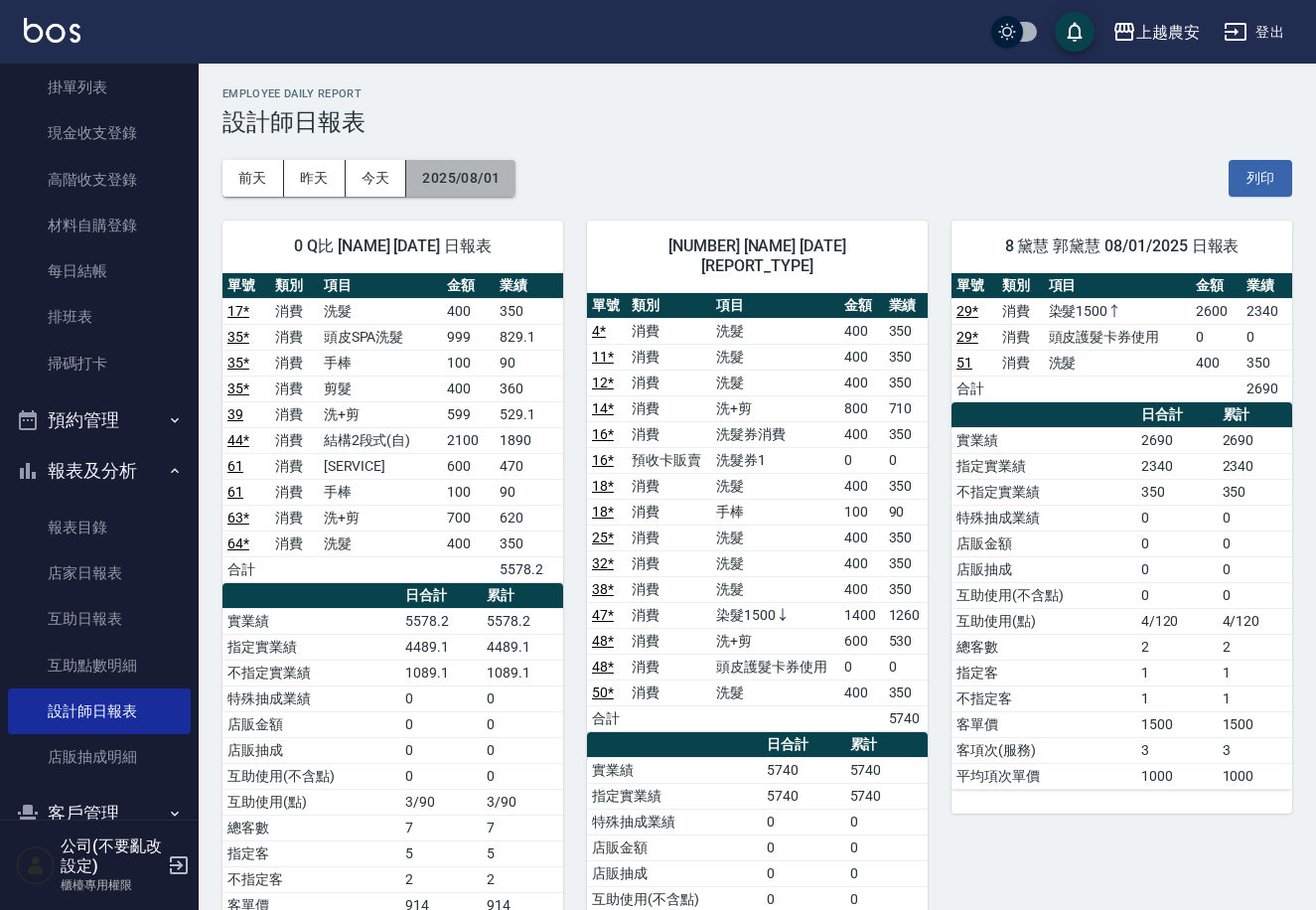 click on "2025/08/01" at bounding box center (461, 178) 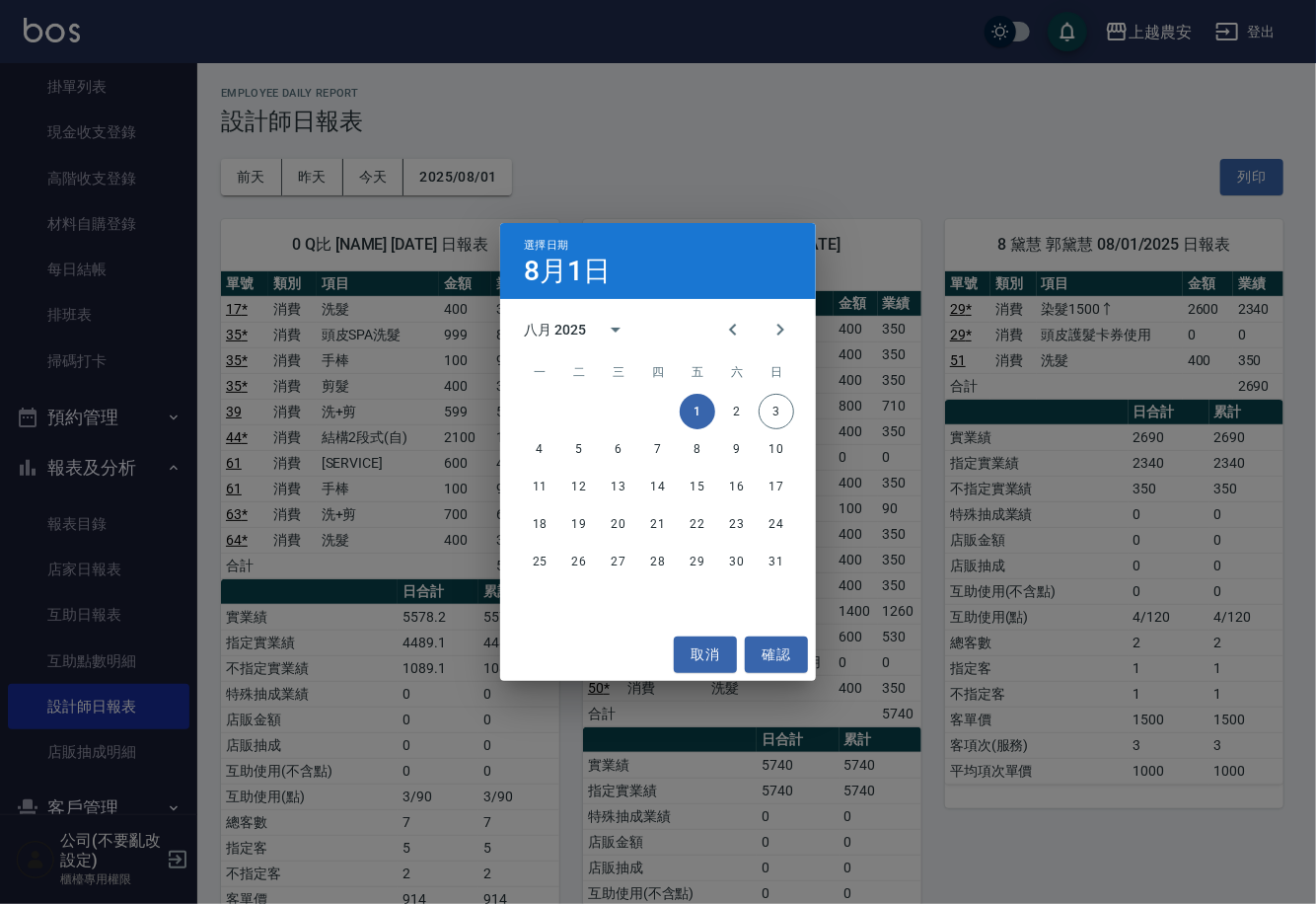 click on "1" at bounding box center (697, 412) 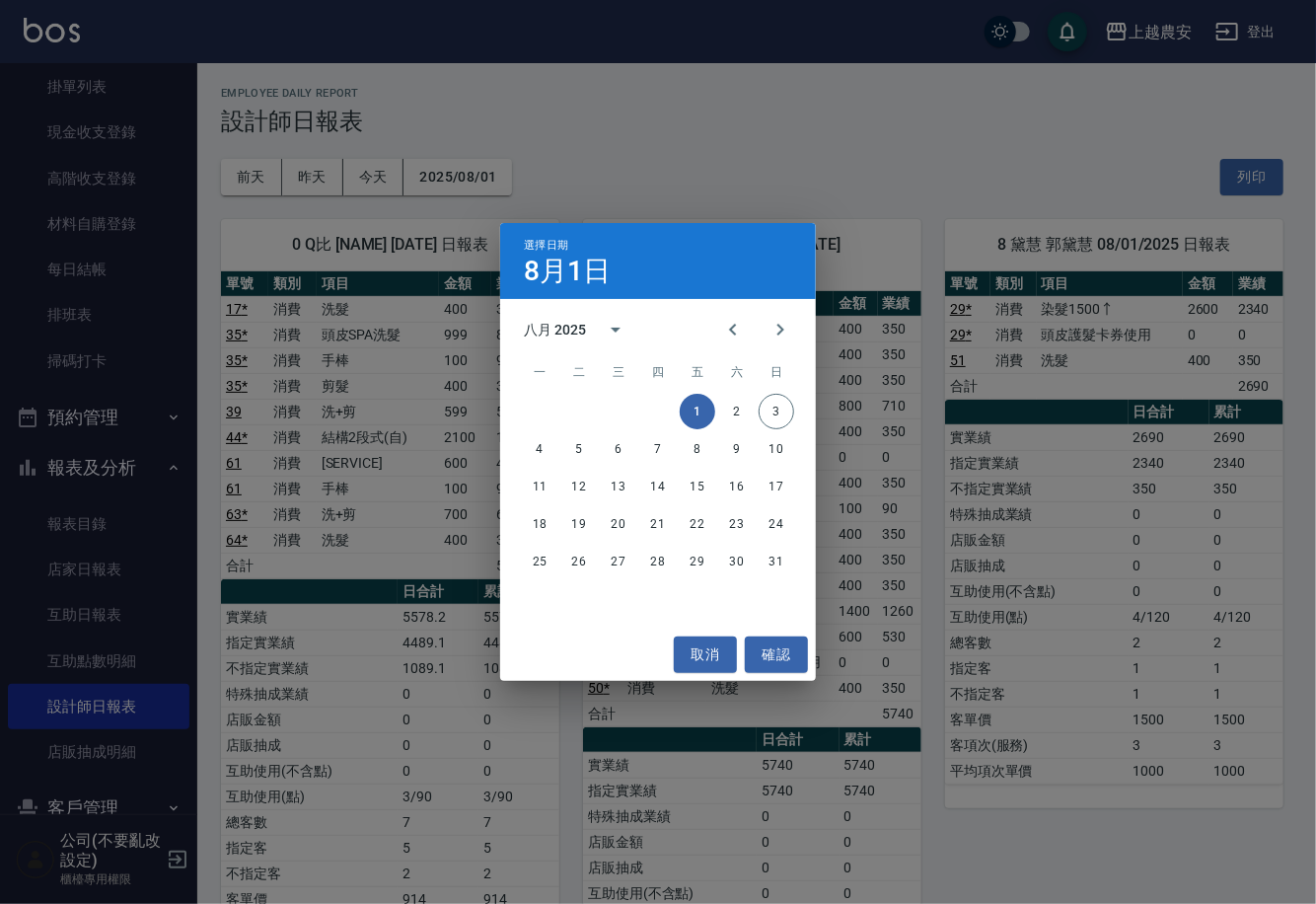 click on "1" at bounding box center (697, 412) 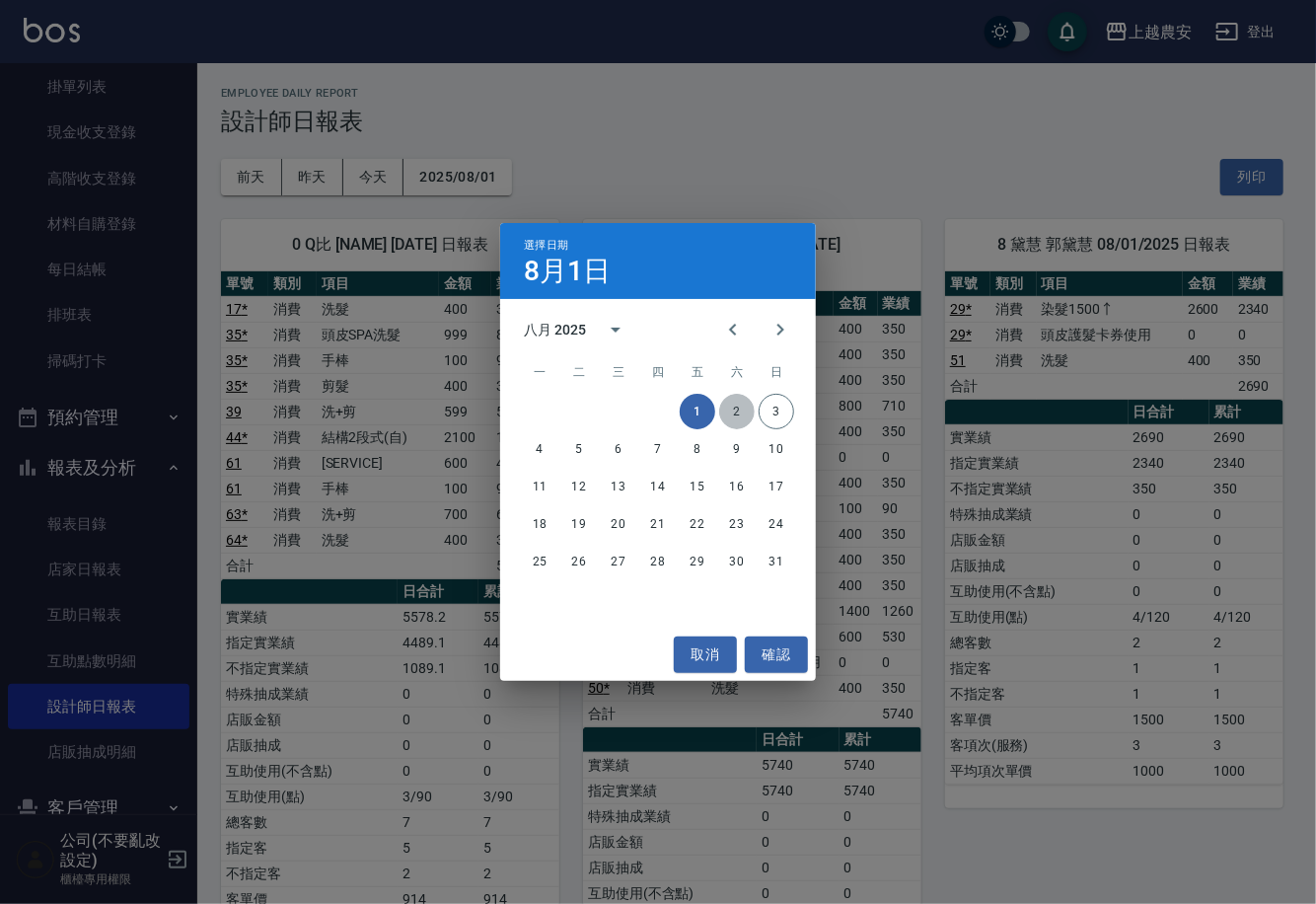 click on "2" at bounding box center [737, 412] 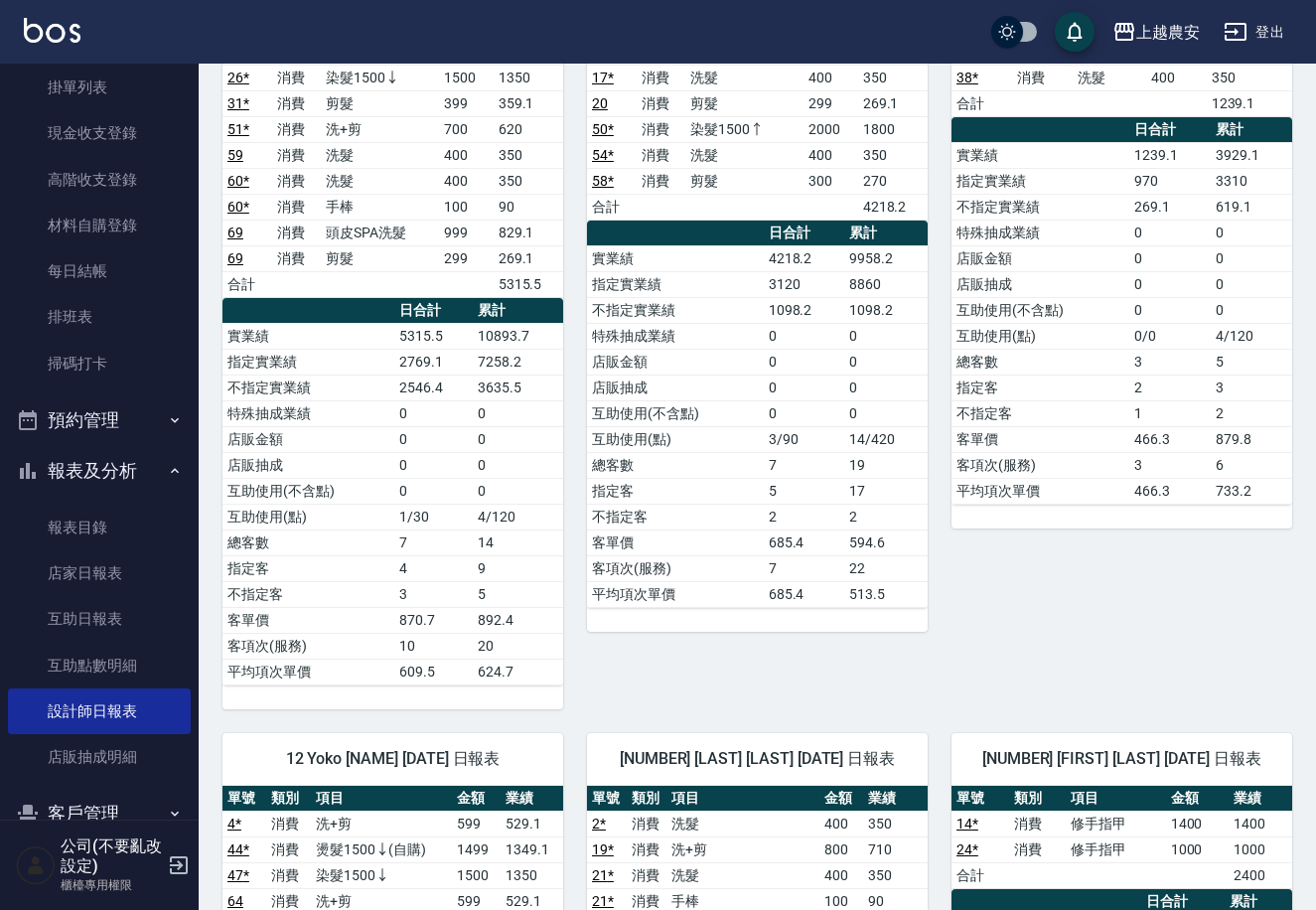 scroll, scrollTop: 0, scrollLeft: 0, axis: both 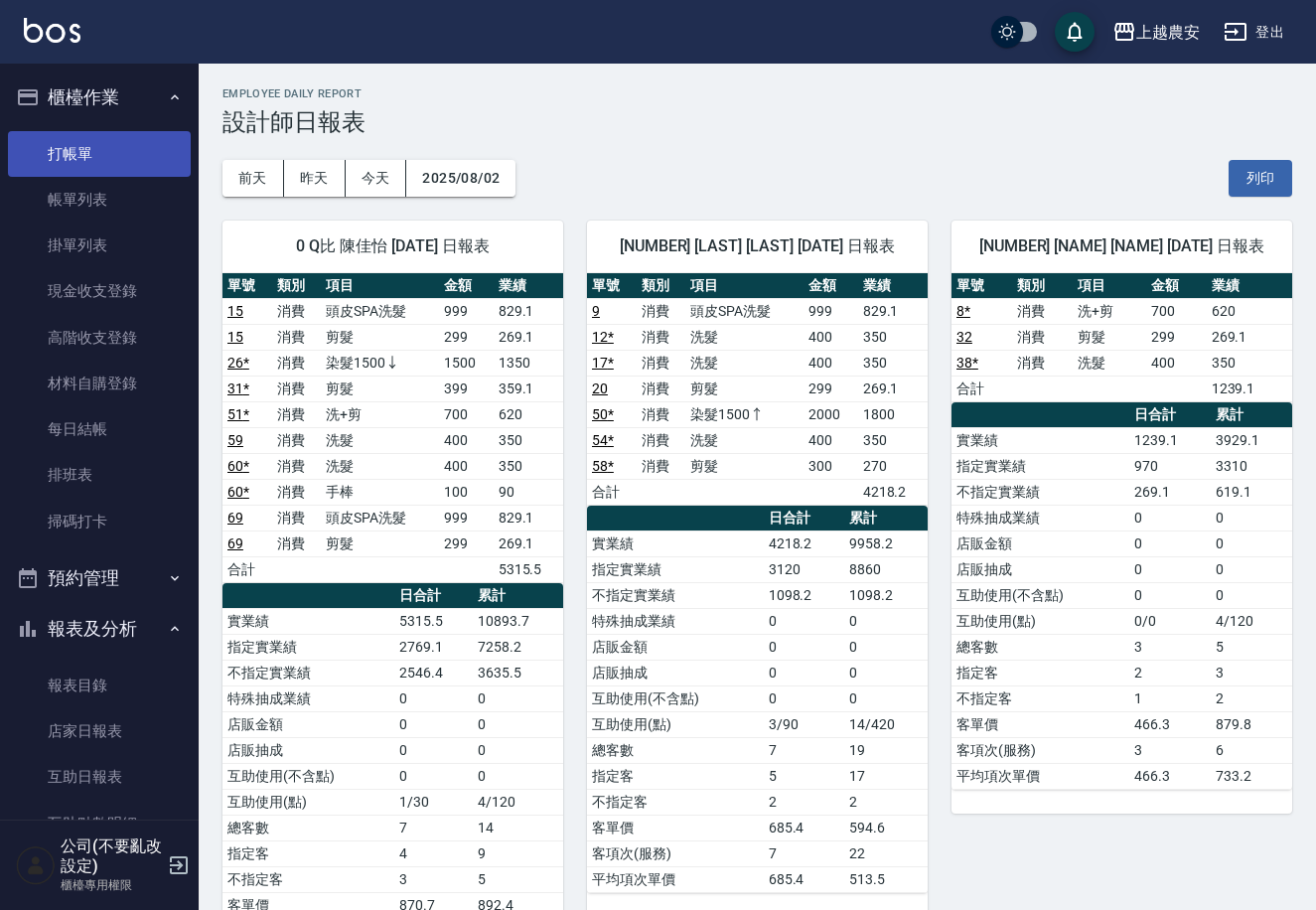 click on "打帳單" at bounding box center [99, 154] 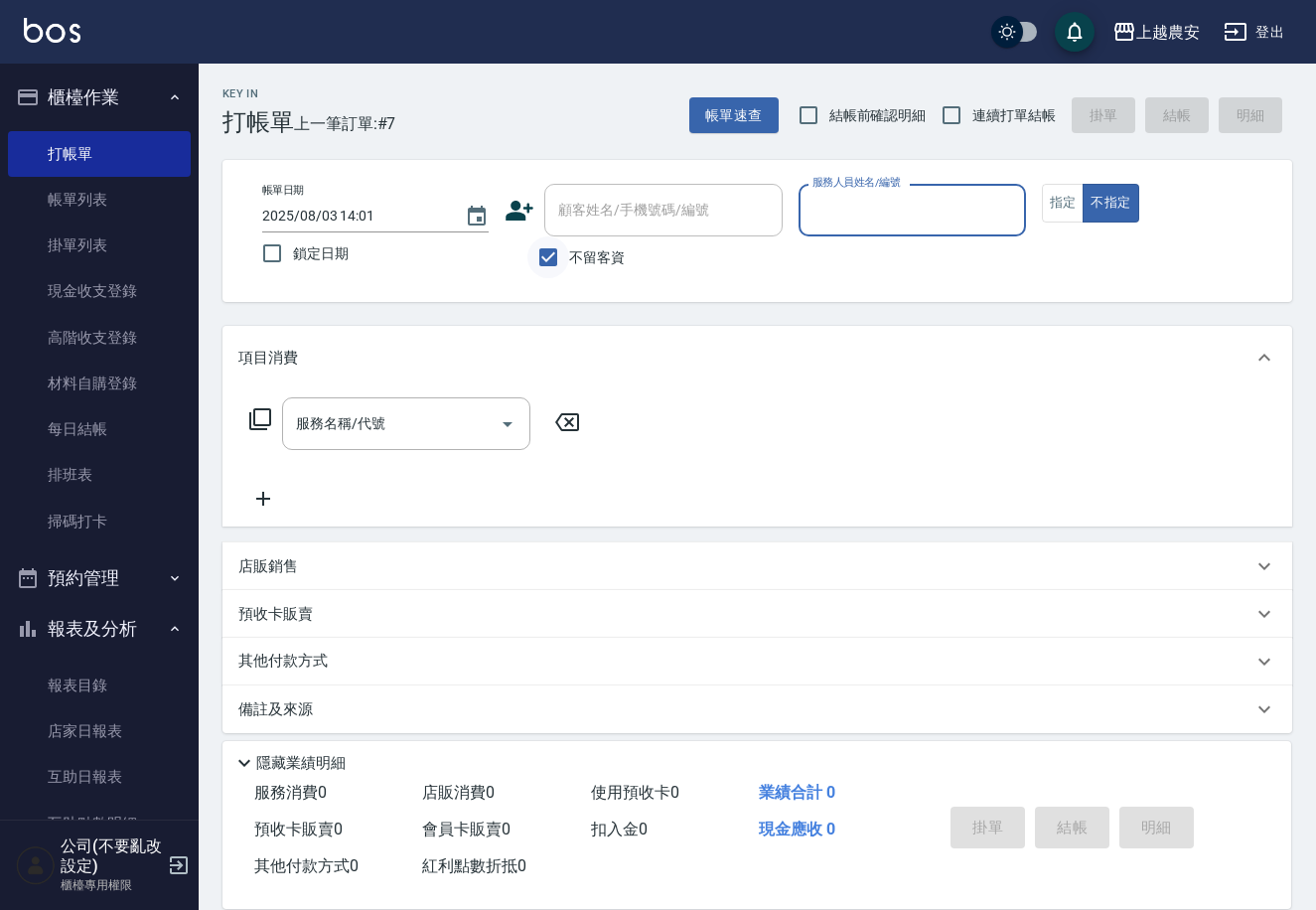 click on "不留客資" at bounding box center (548, 257) 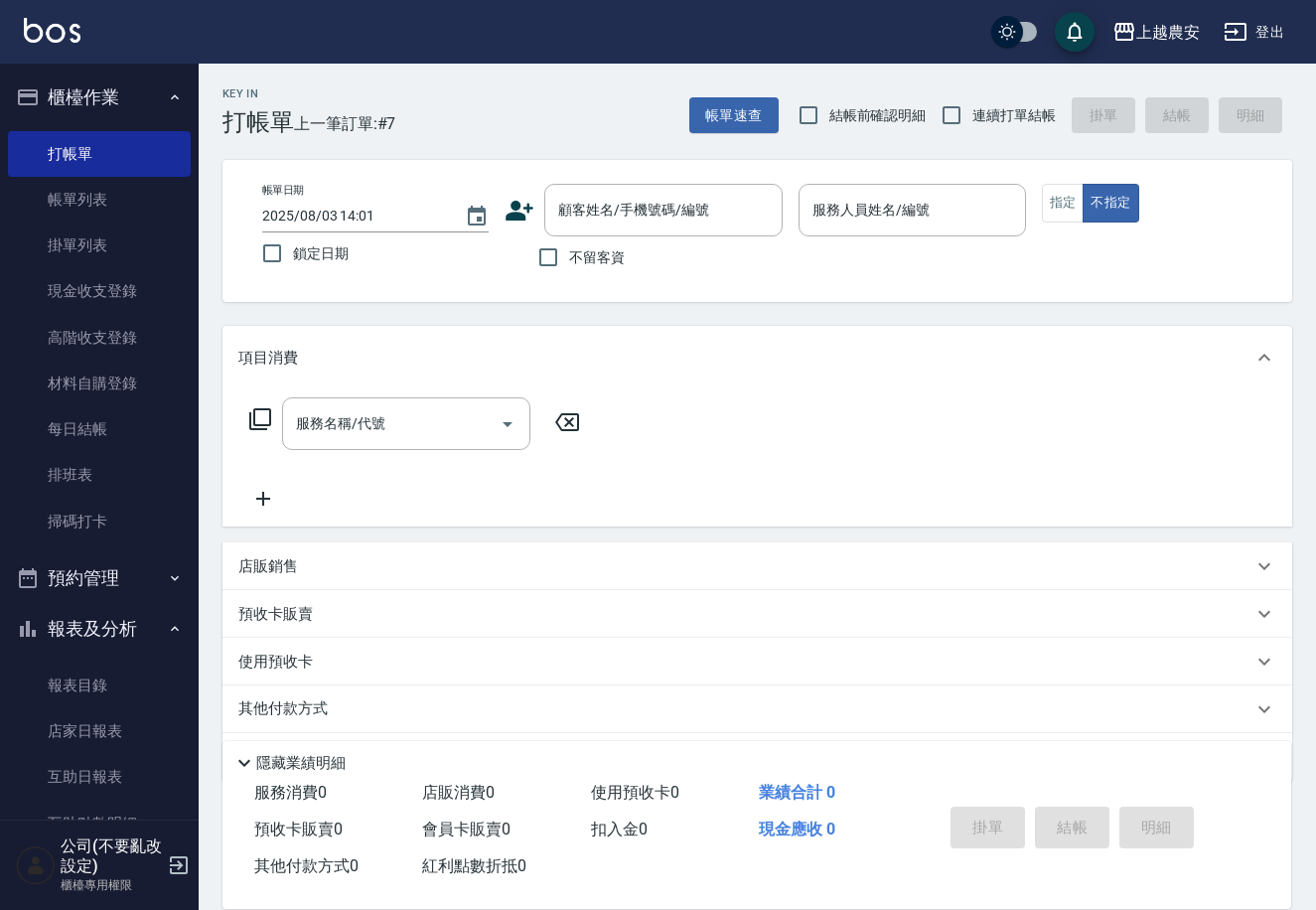 click 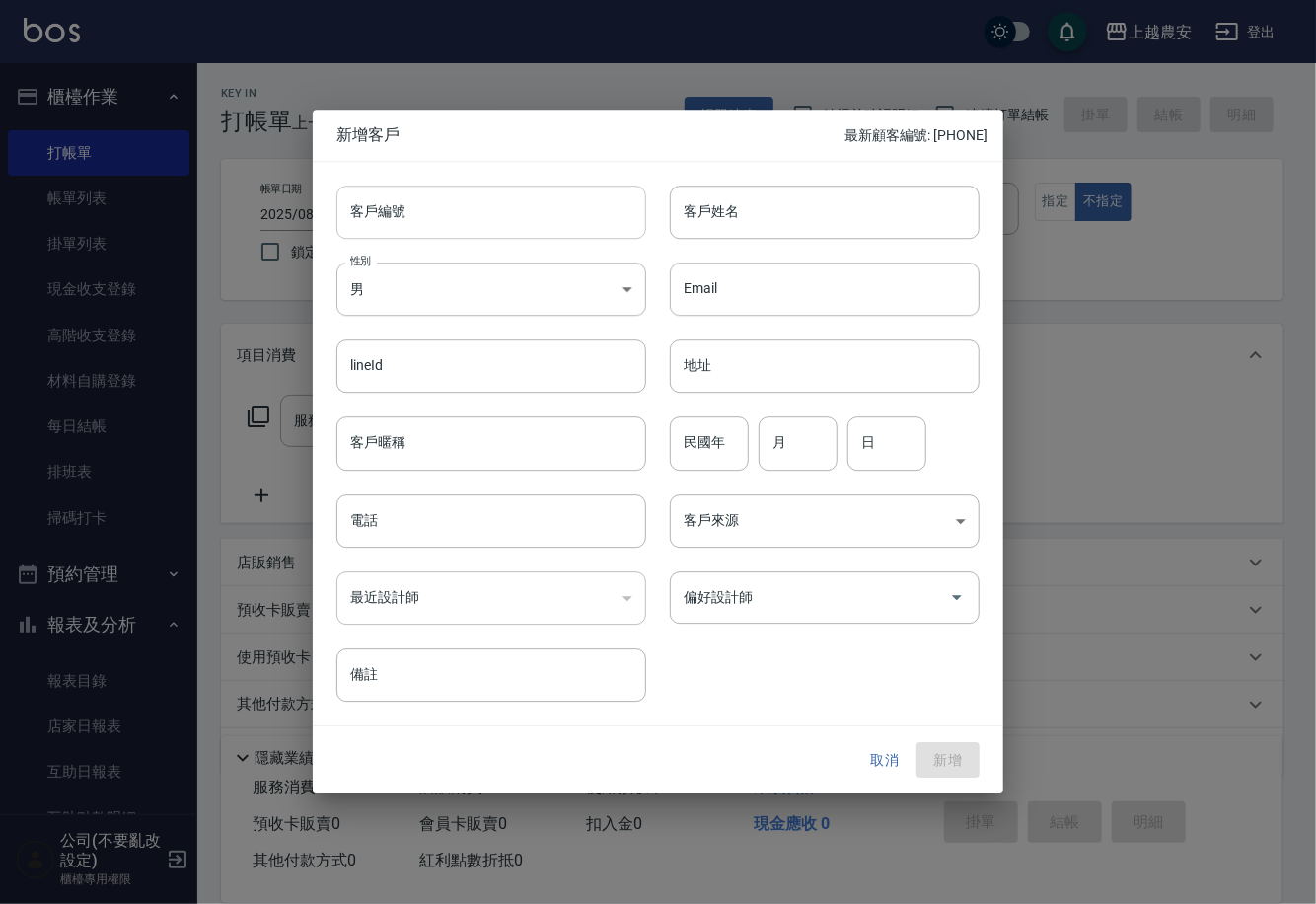 click on "客戶編號" at bounding box center [491, 212] 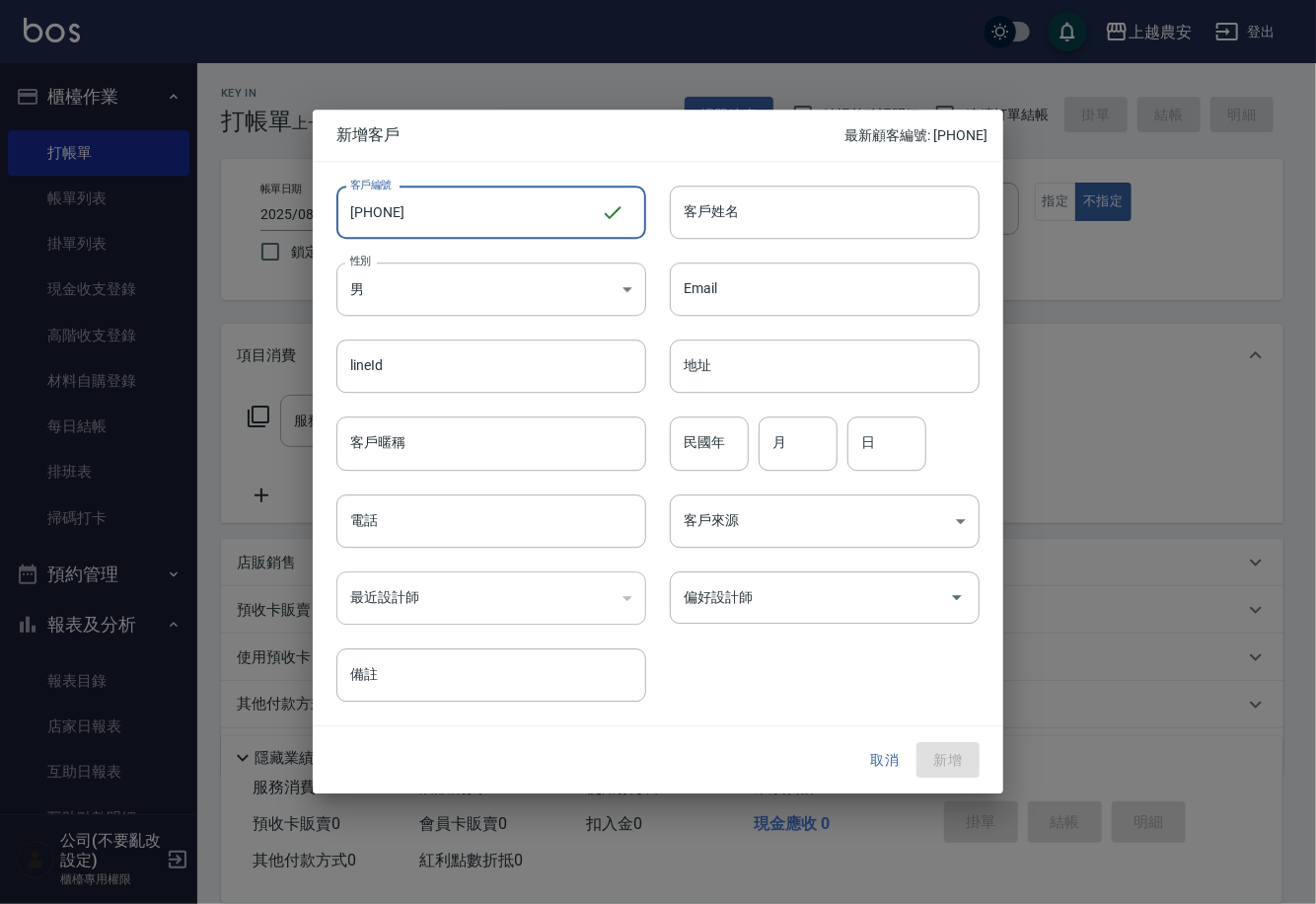drag, startPoint x: 348, startPoint y: 213, endPoint x: 493, endPoint y: 198, distance: 145.7738 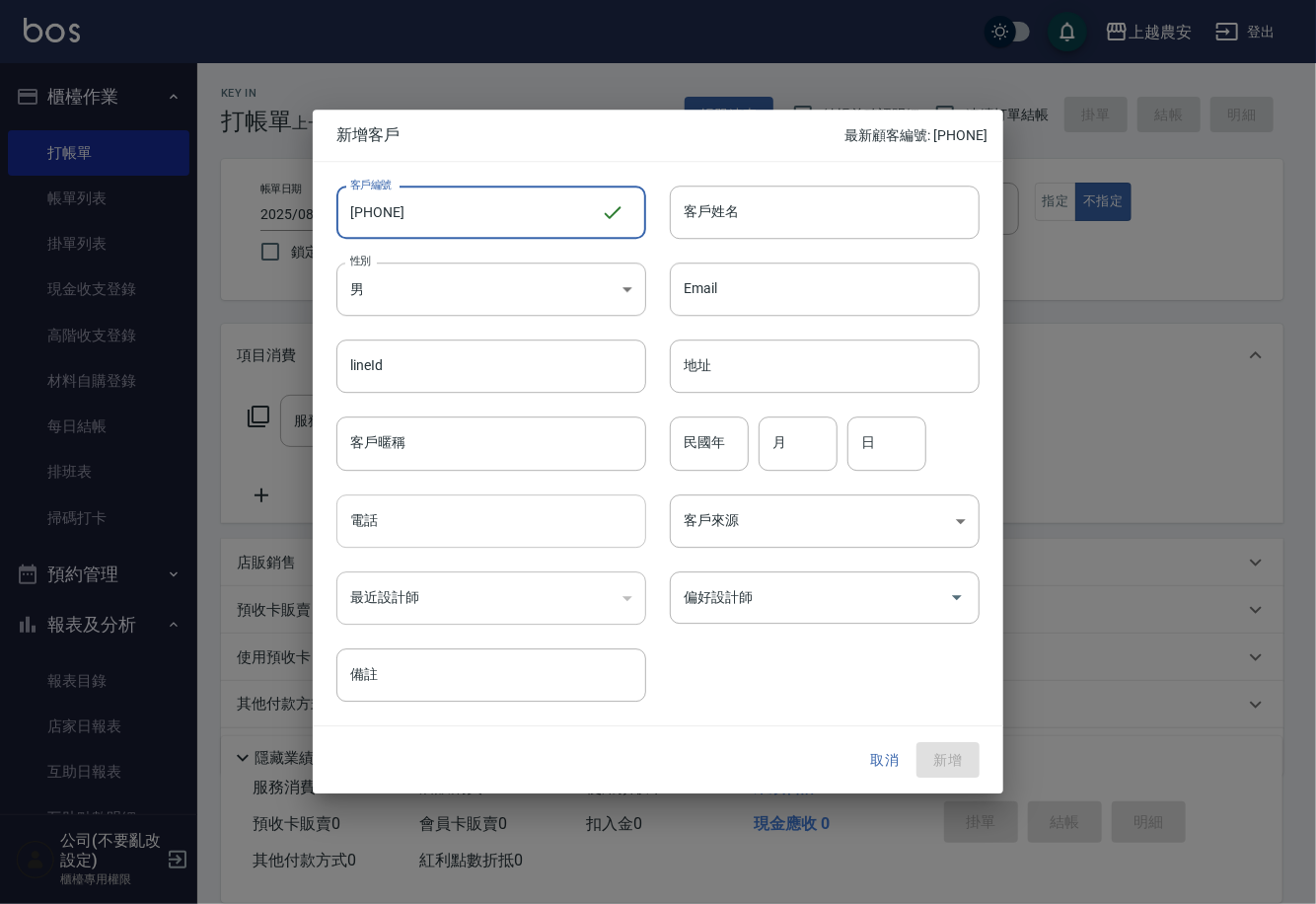 type on "[PHONE]" 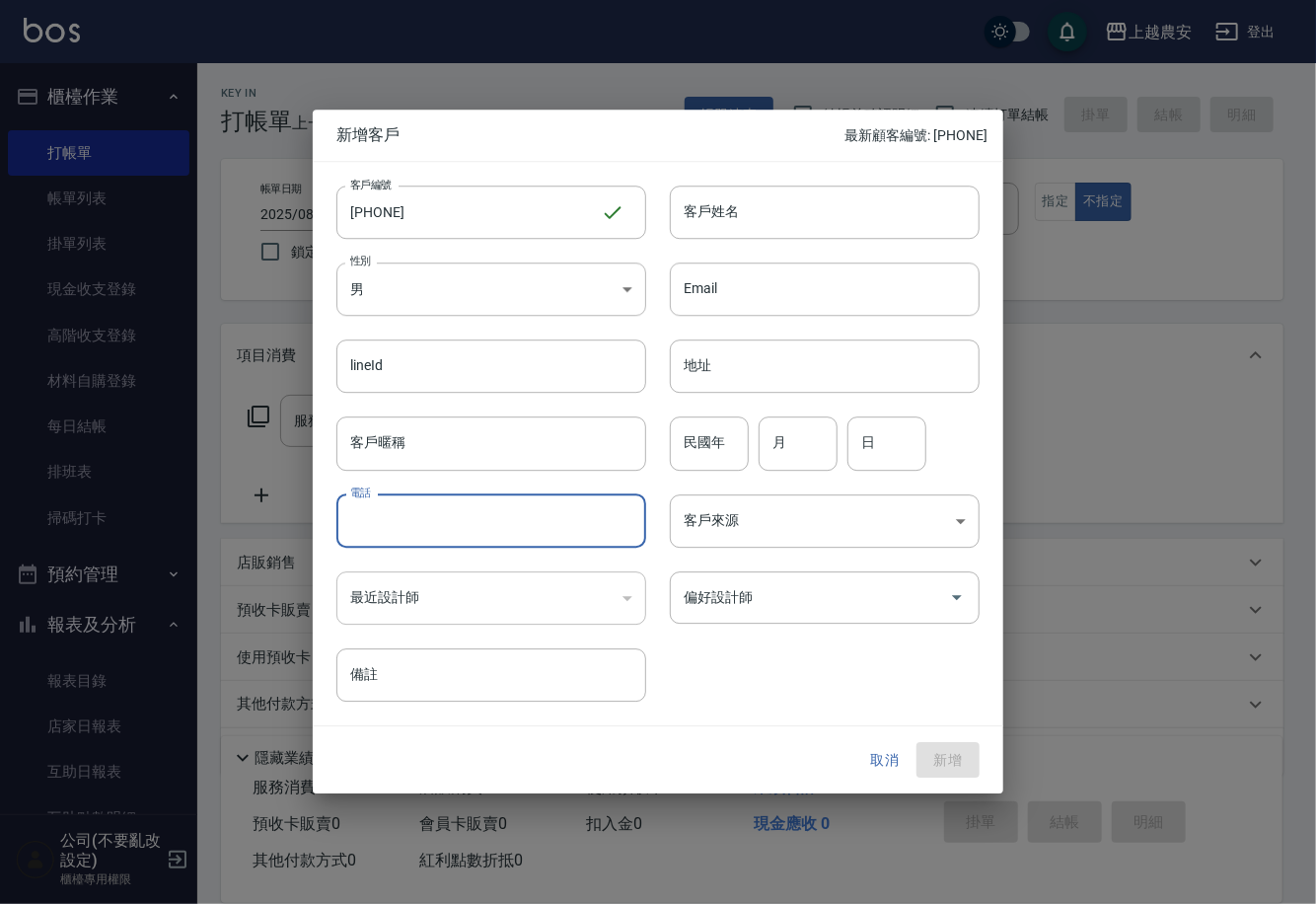 paste on "[PHONE]" 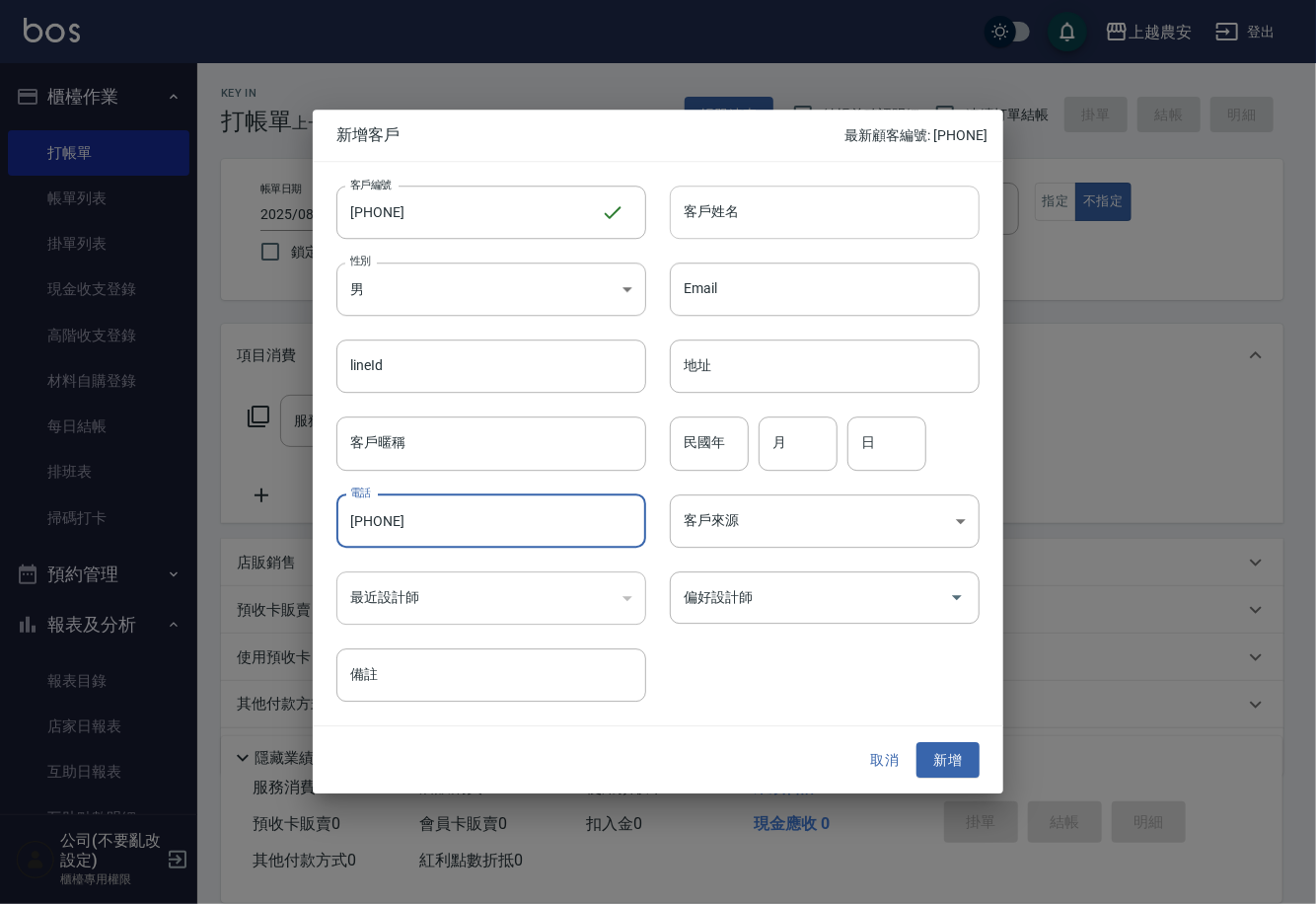 type on "[PHONE]" 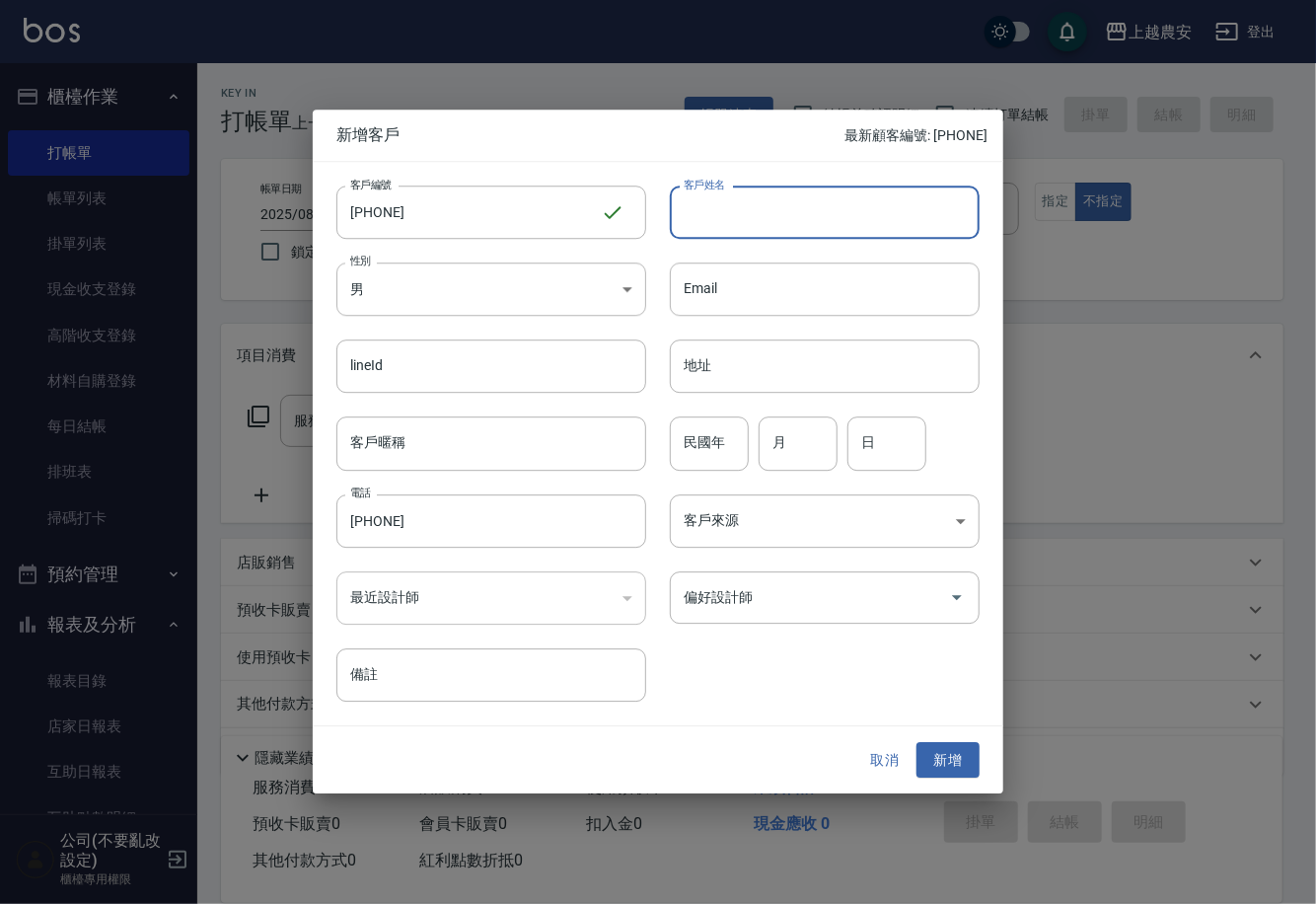 click on "客戶姓名" at bounding box center (825, 212) 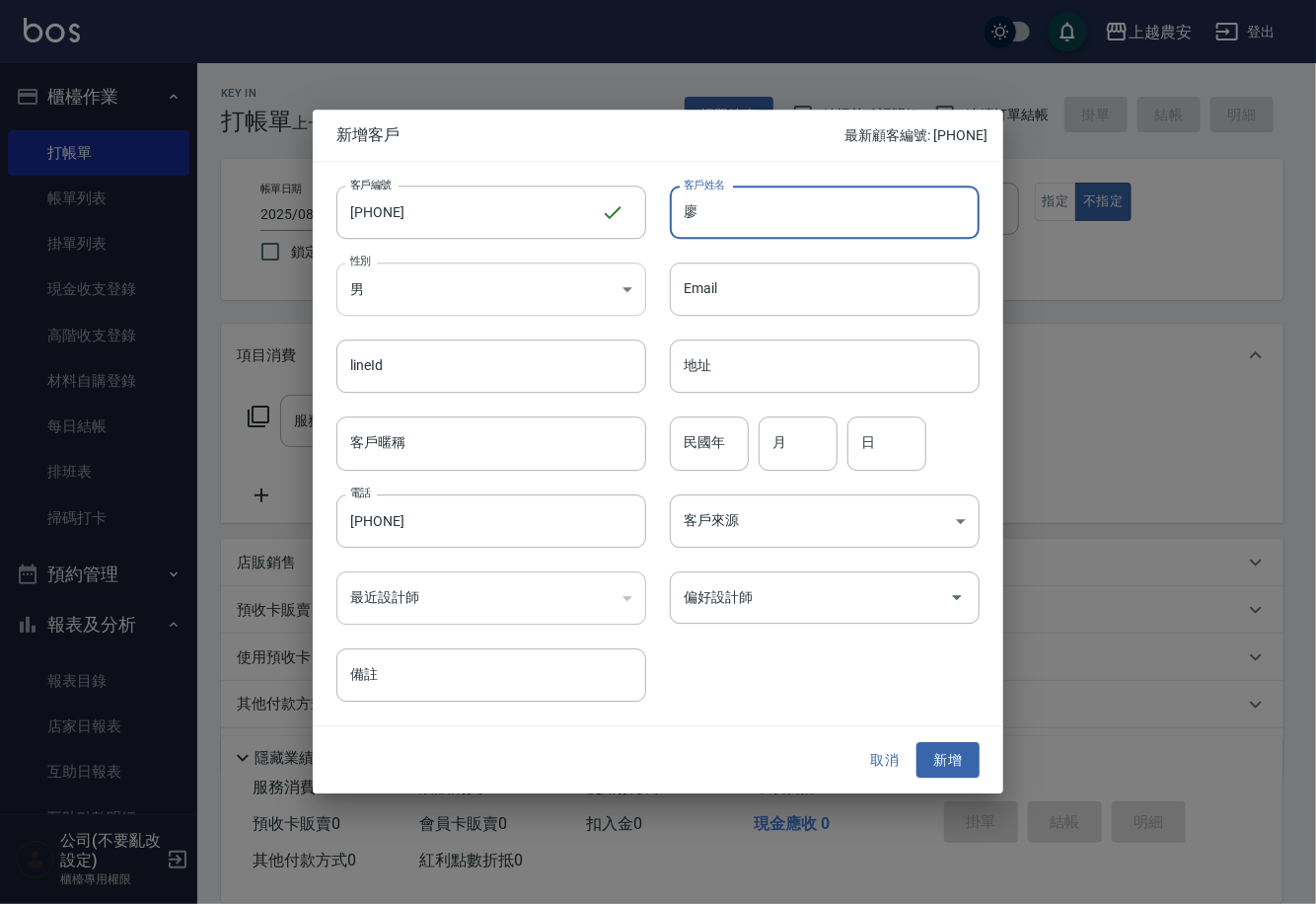 type on "廖" 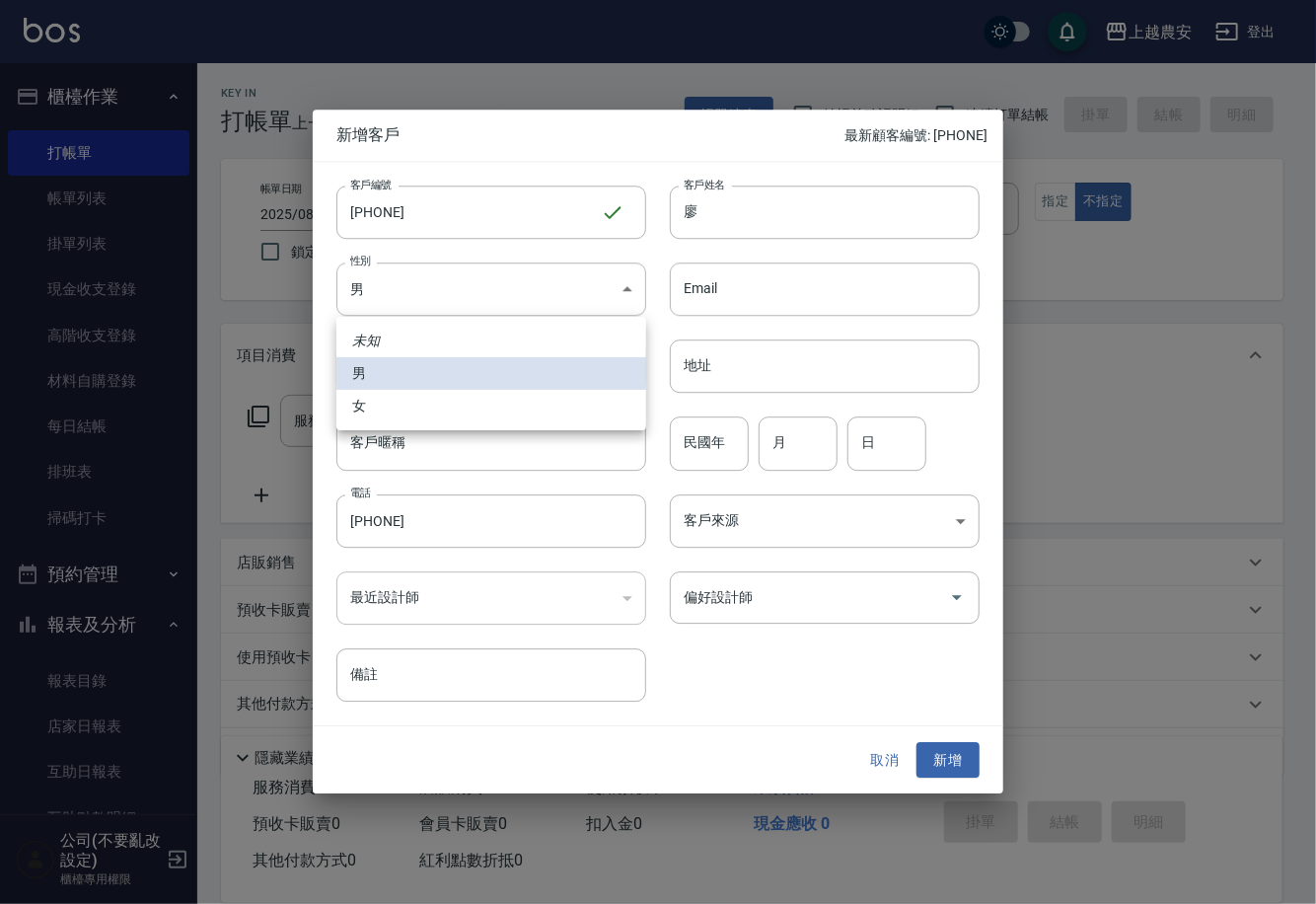 click on "女" at bounding box center (491, 406) 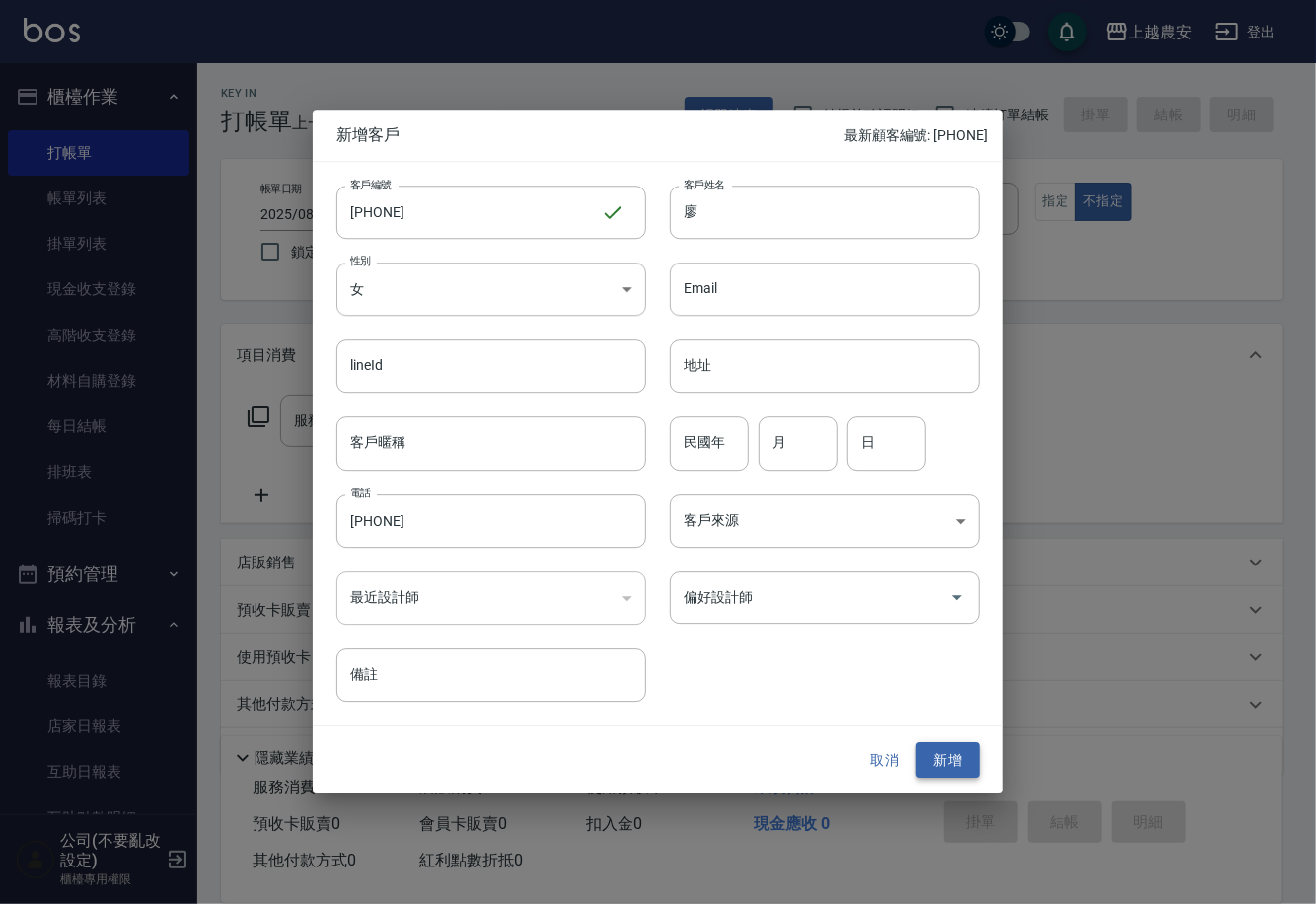 click on "新增" at bounding box center [948, 760] 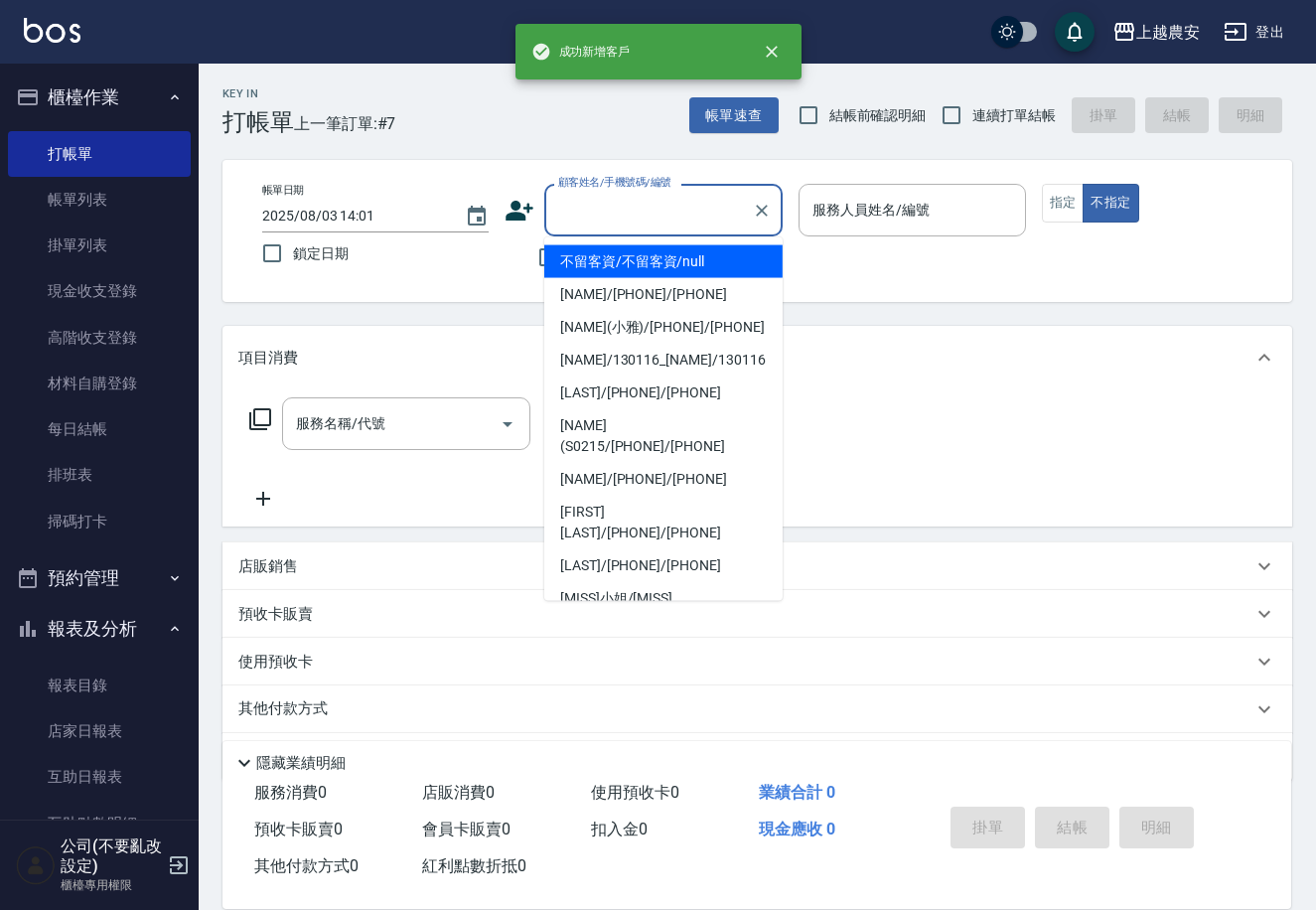 paste on "[PHONE]" 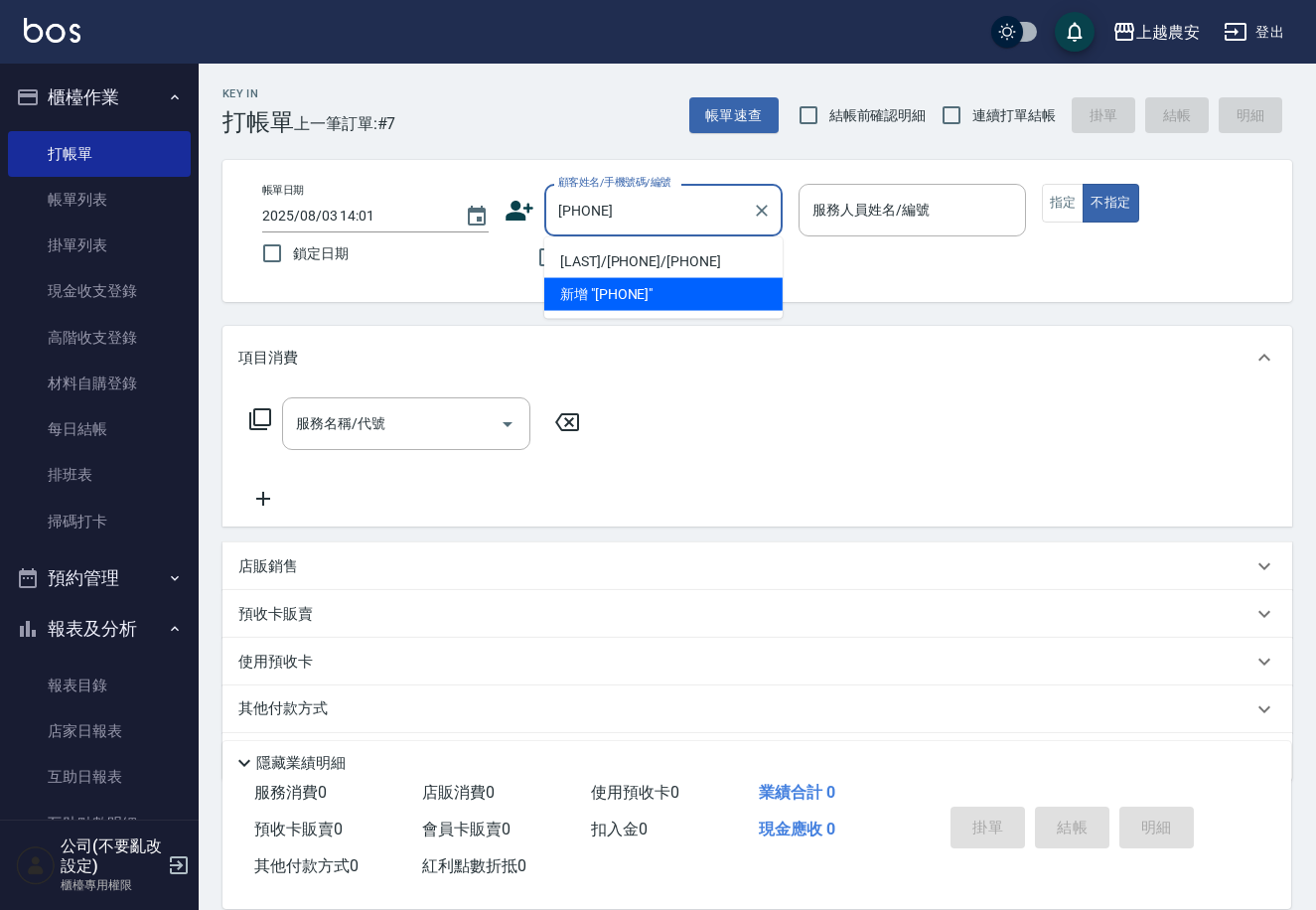 type on "[LAST]/[PHONE]/[PHONE]" 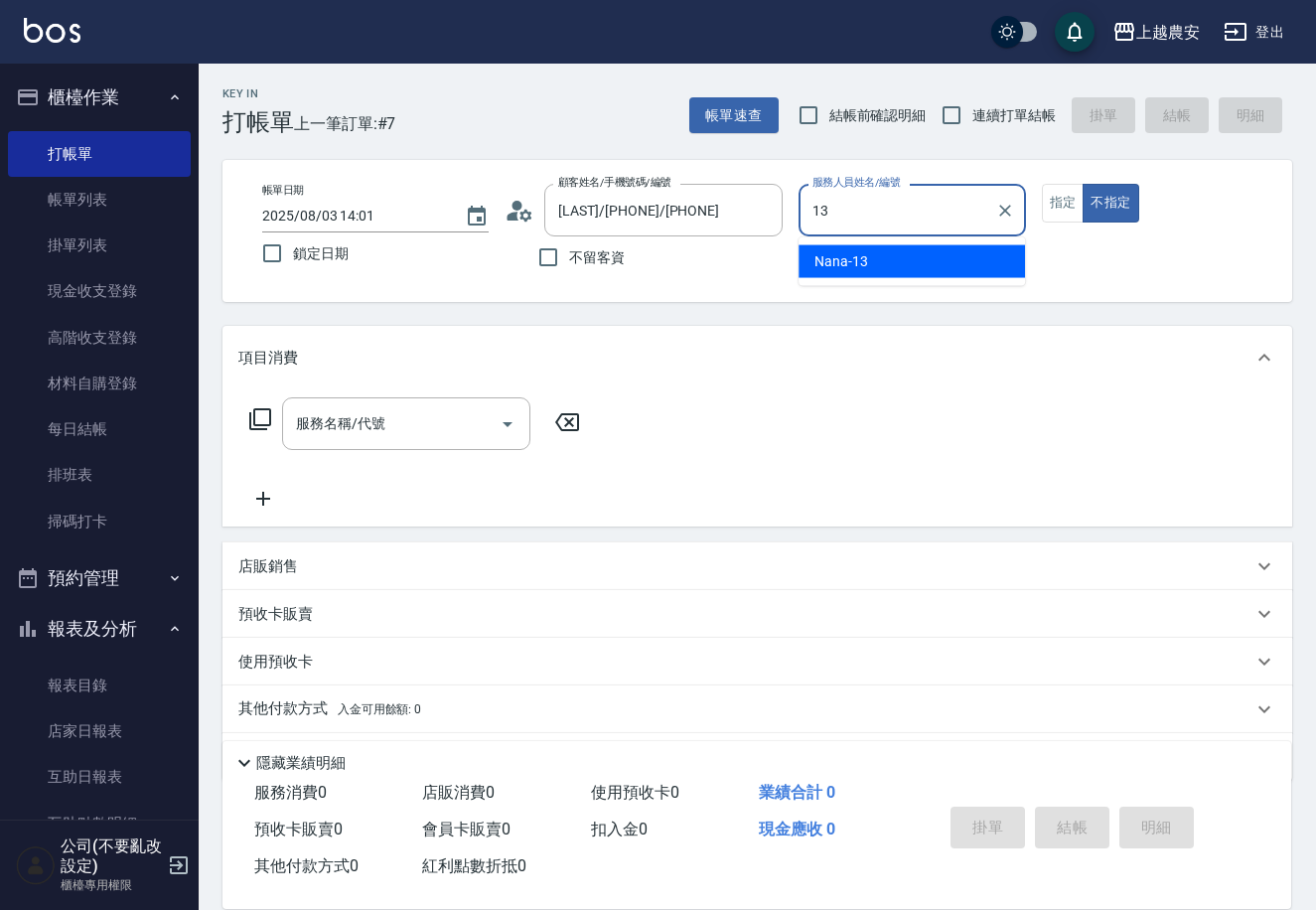 type on "13" 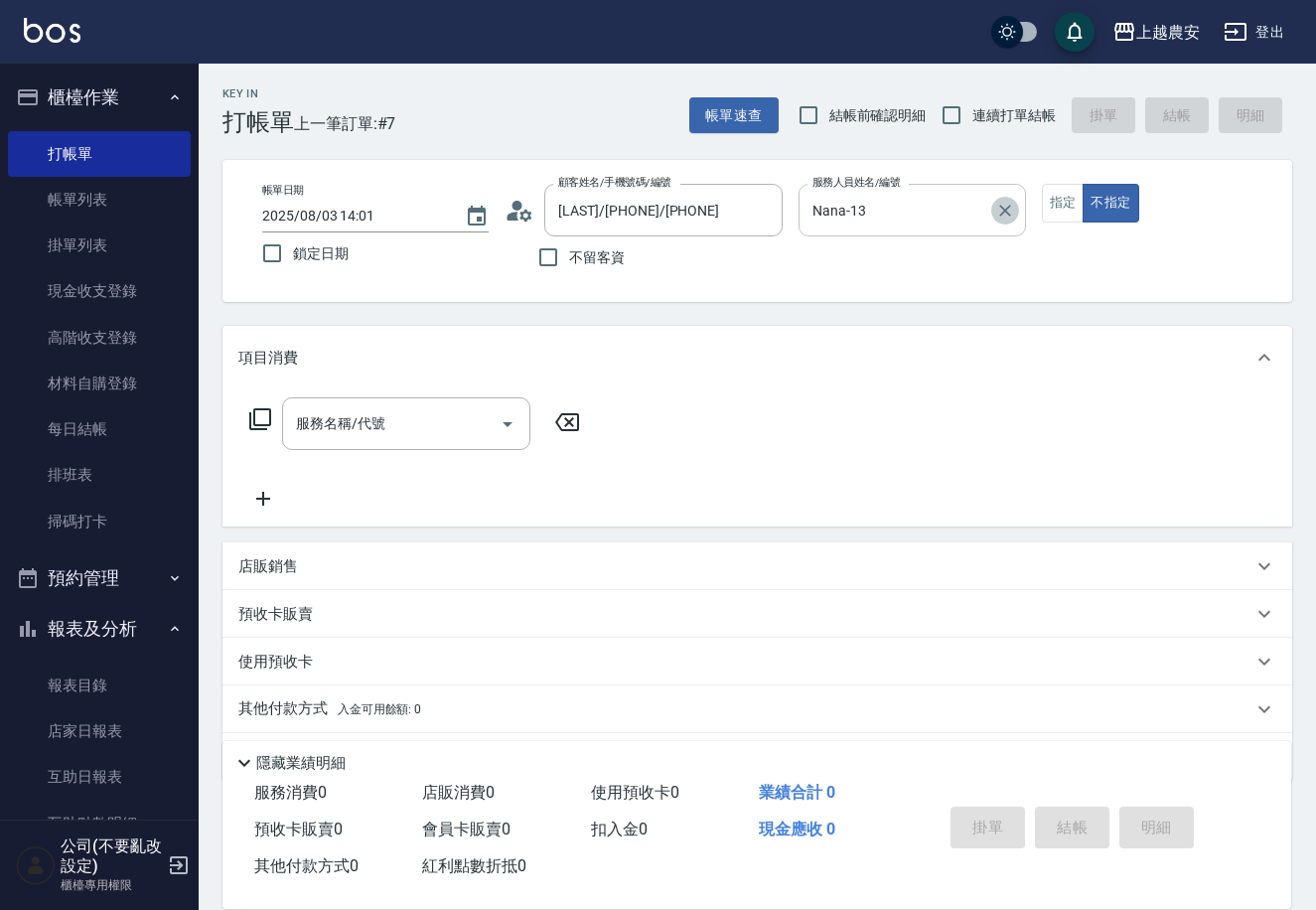 click 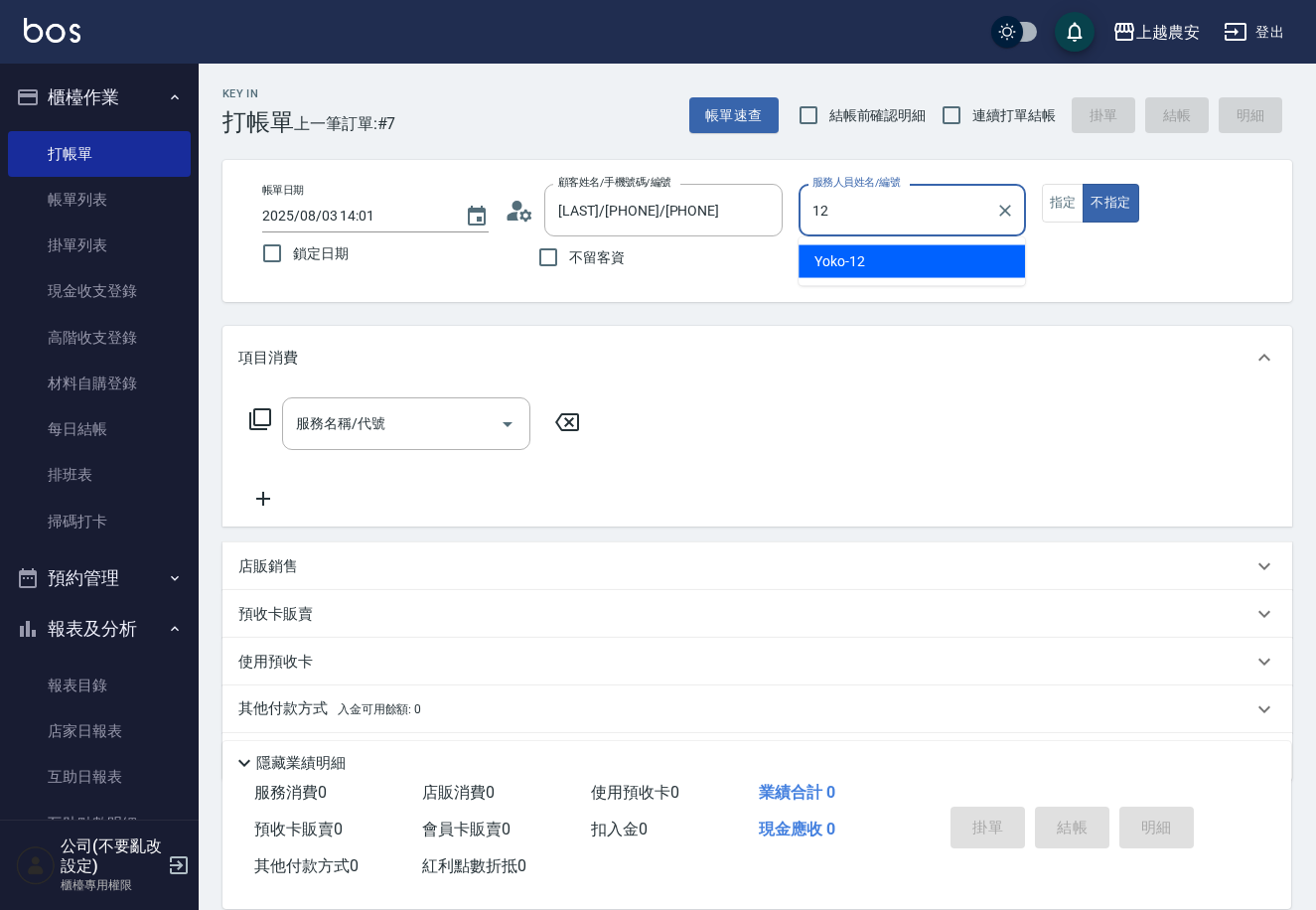 type on "[LAST]-[NUMBER]" 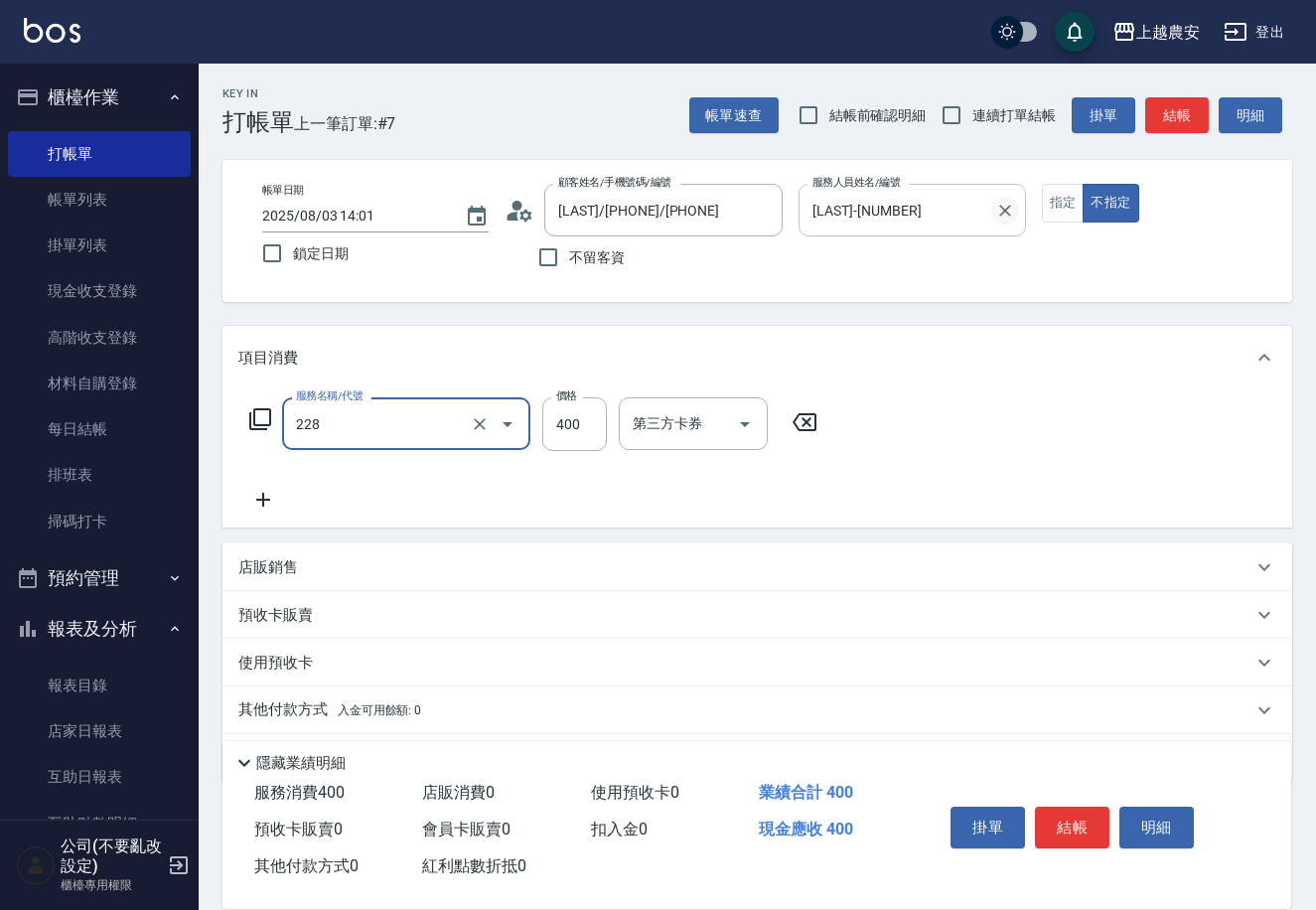 type on "洗髮(228)" 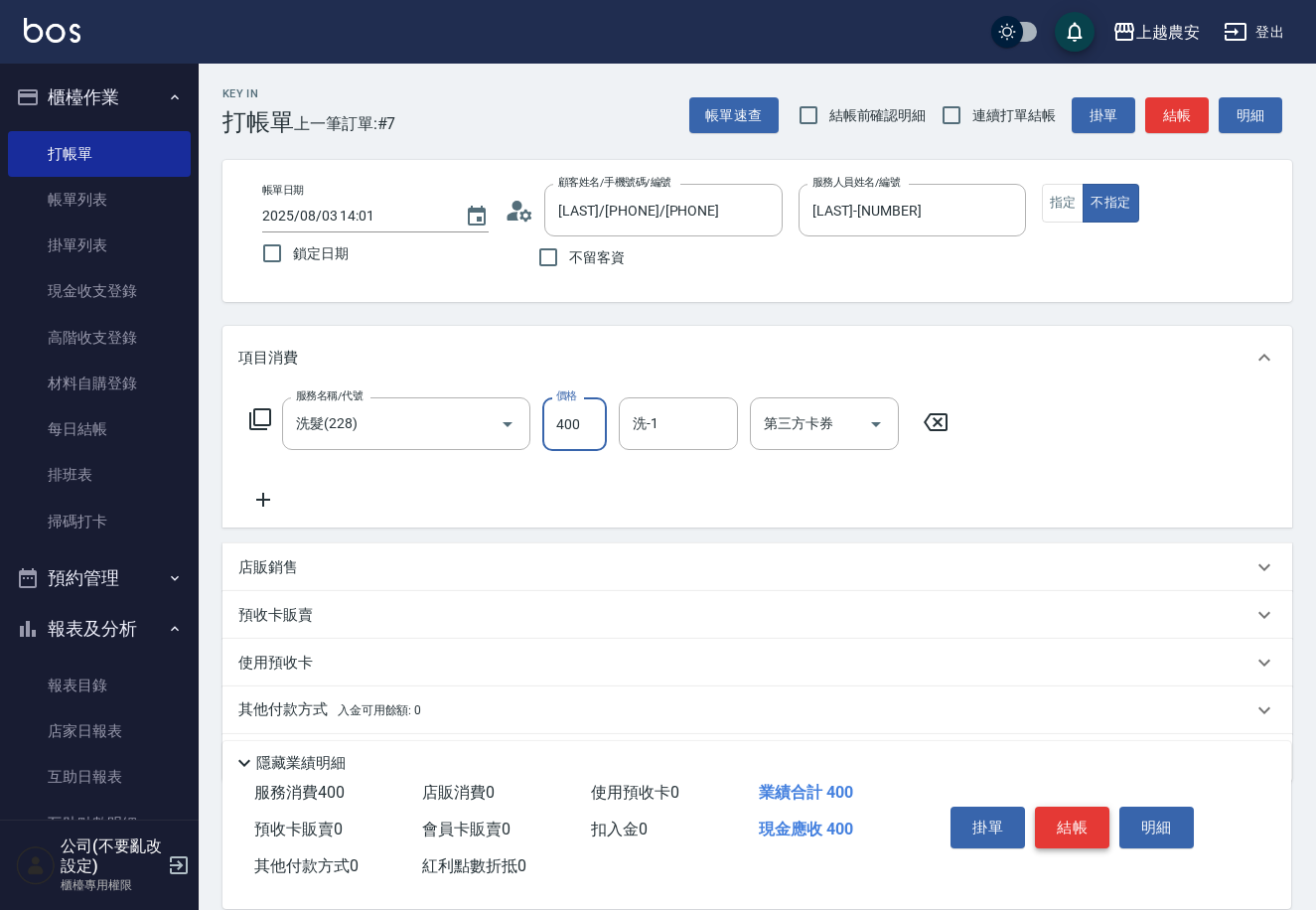 click on "結帳" at bounding box center [1072, 828] 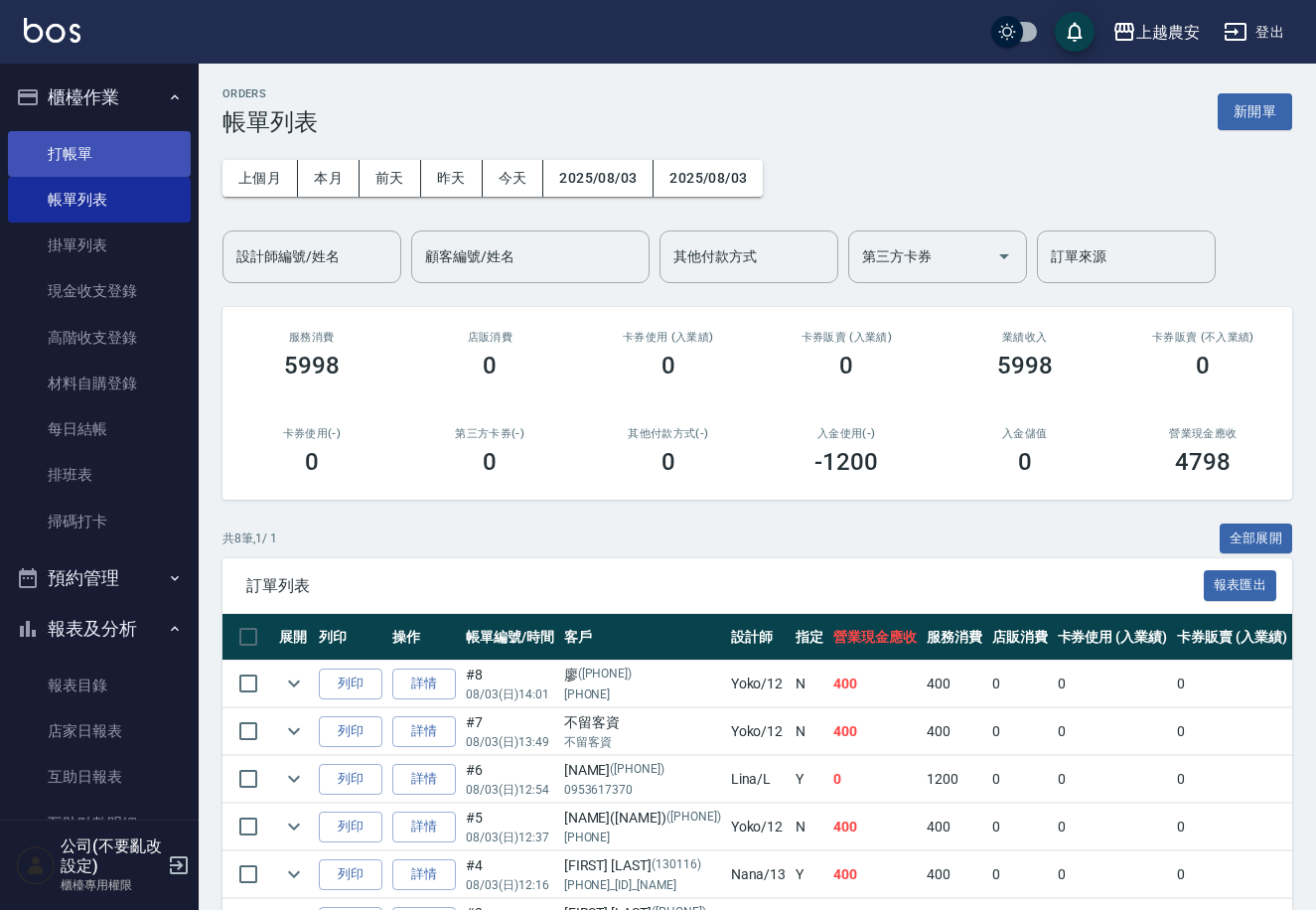 click on "打帳單" at bounding box center [99, 154] 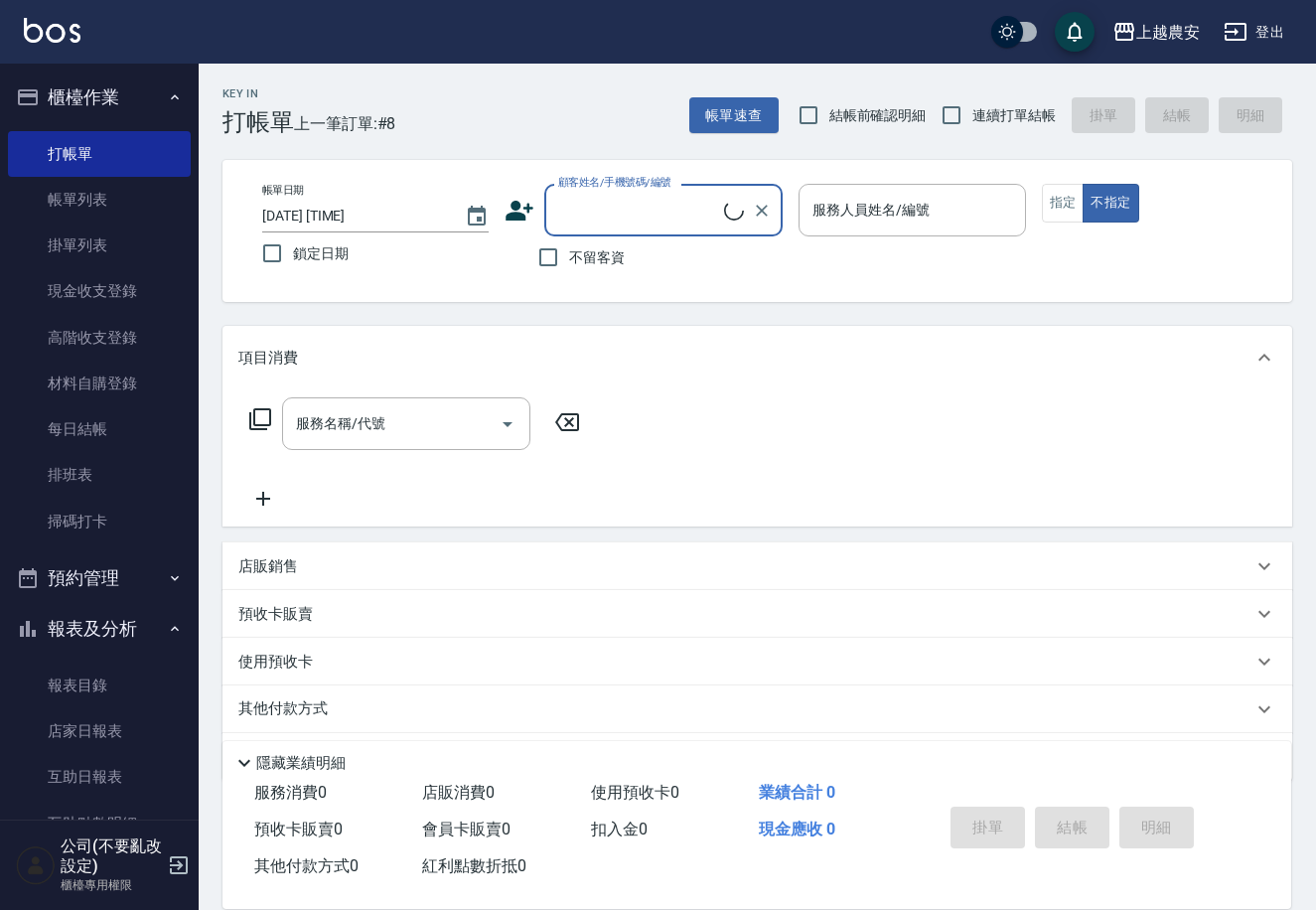 click 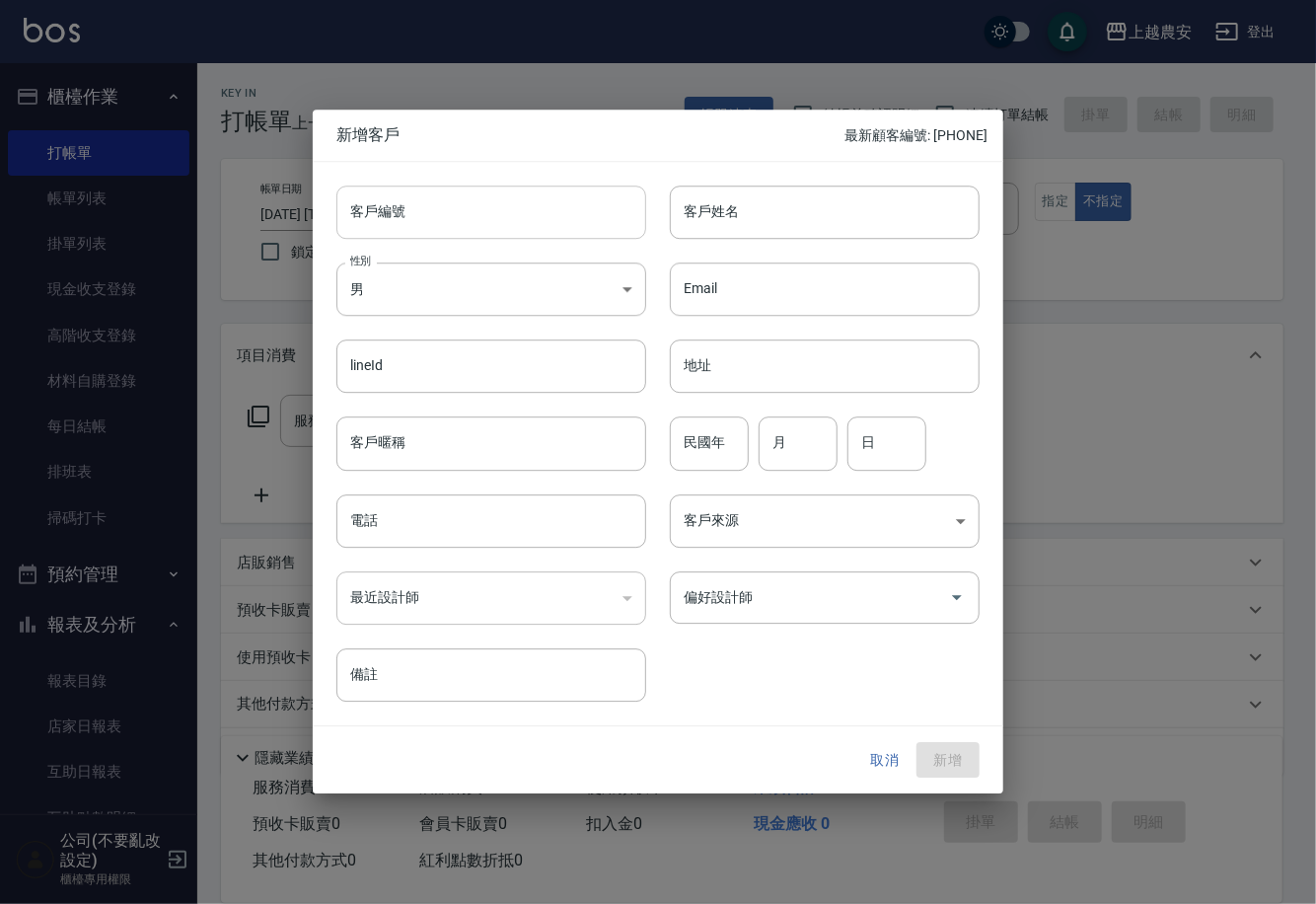click on "客戶編號" at bounding box center [491, 212] 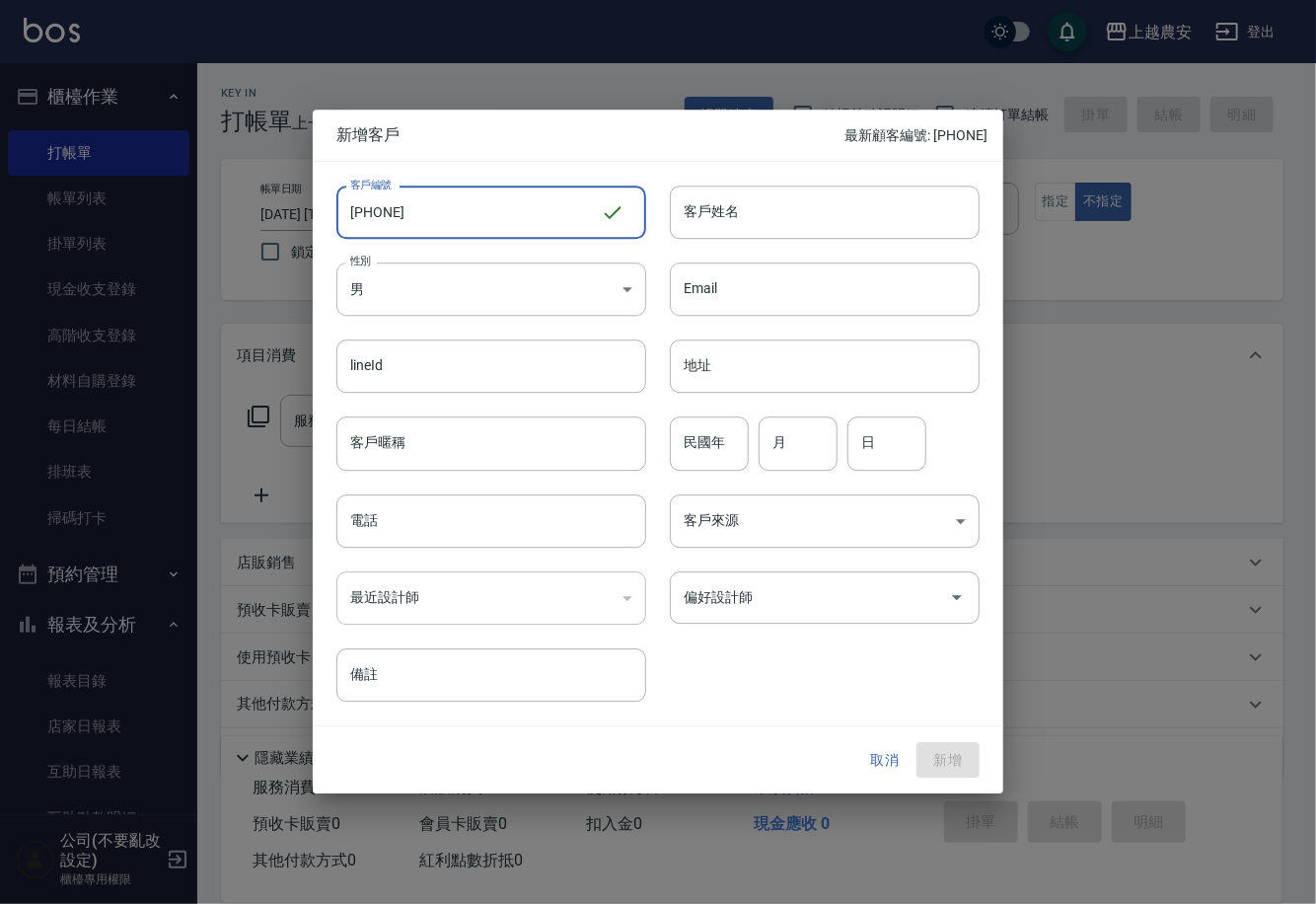 drag, startPoint x: 341, startPoint y: 207, endPoint x: 466, endPoint y: 233, distance: 127.67537 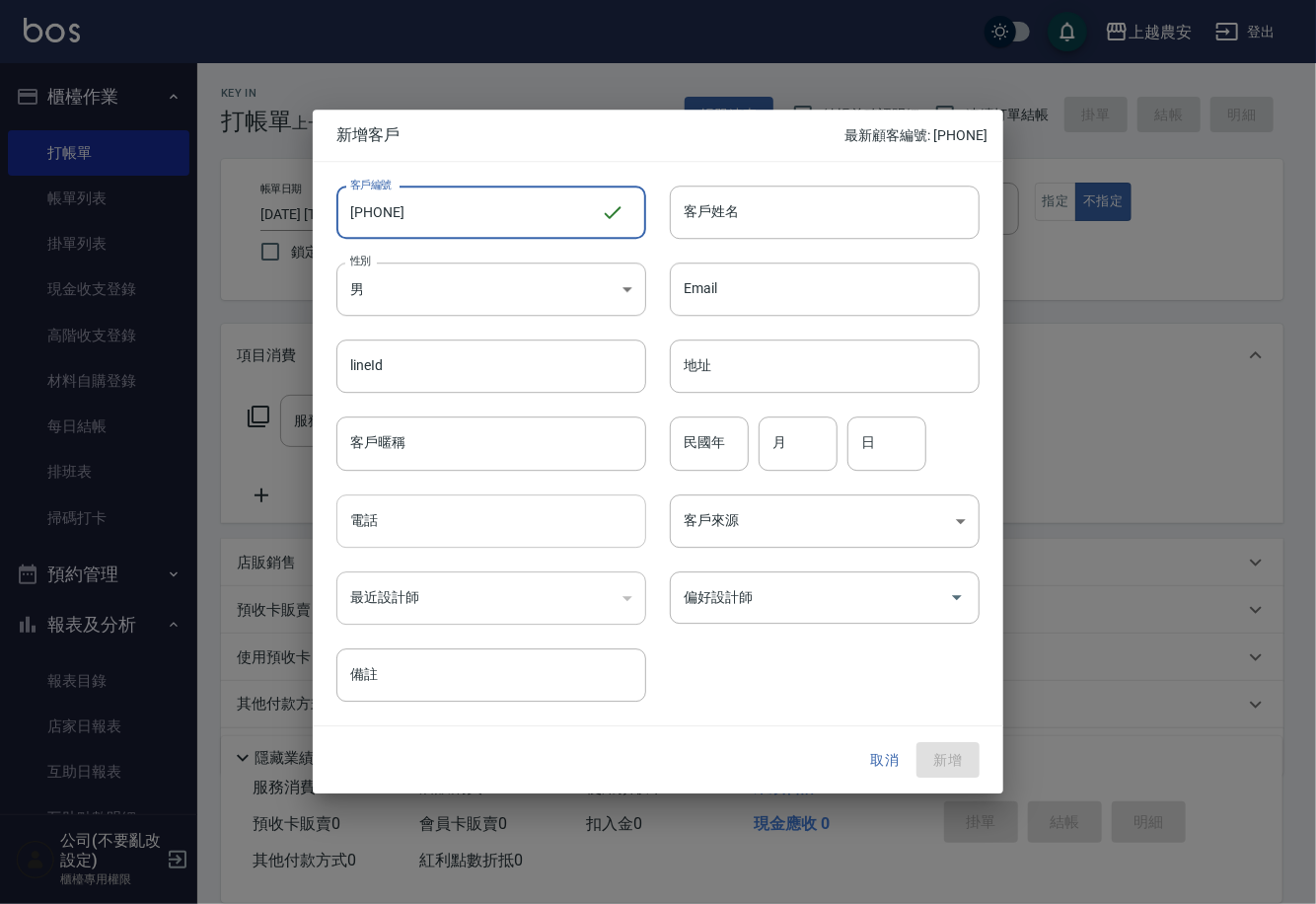 type on "[PHONE]" 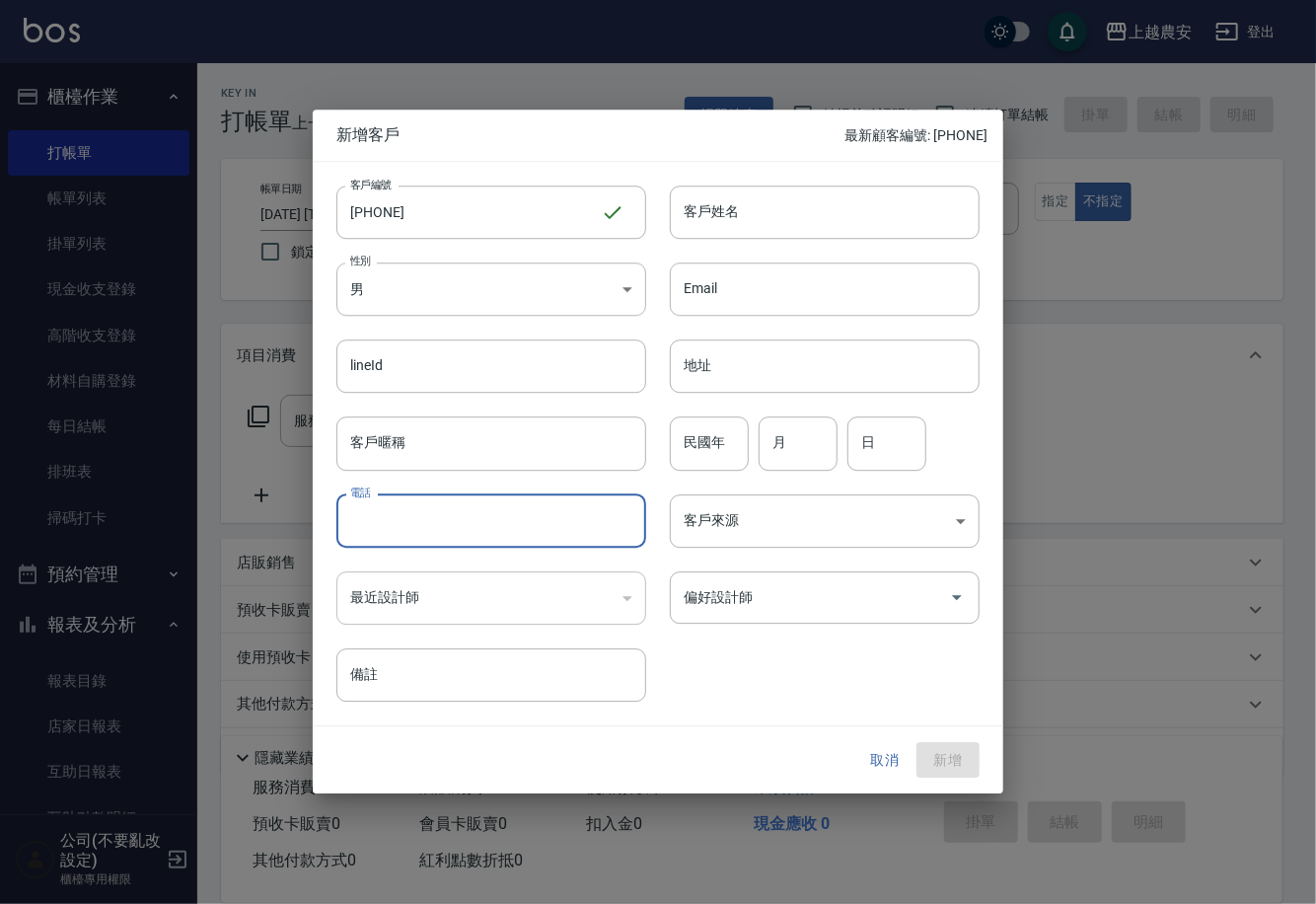 paste on "[PHONE]" 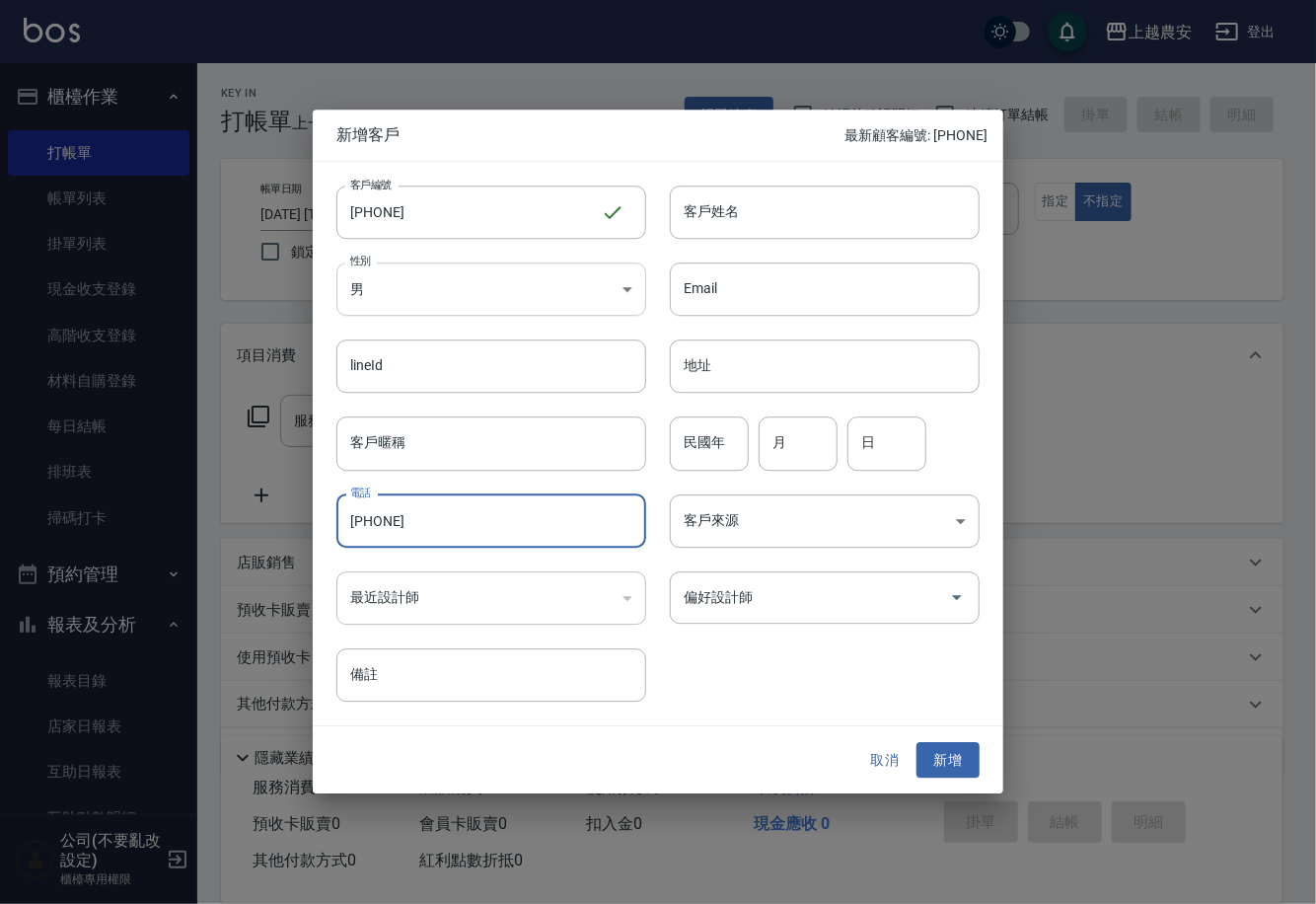 type on "[PHONE]" 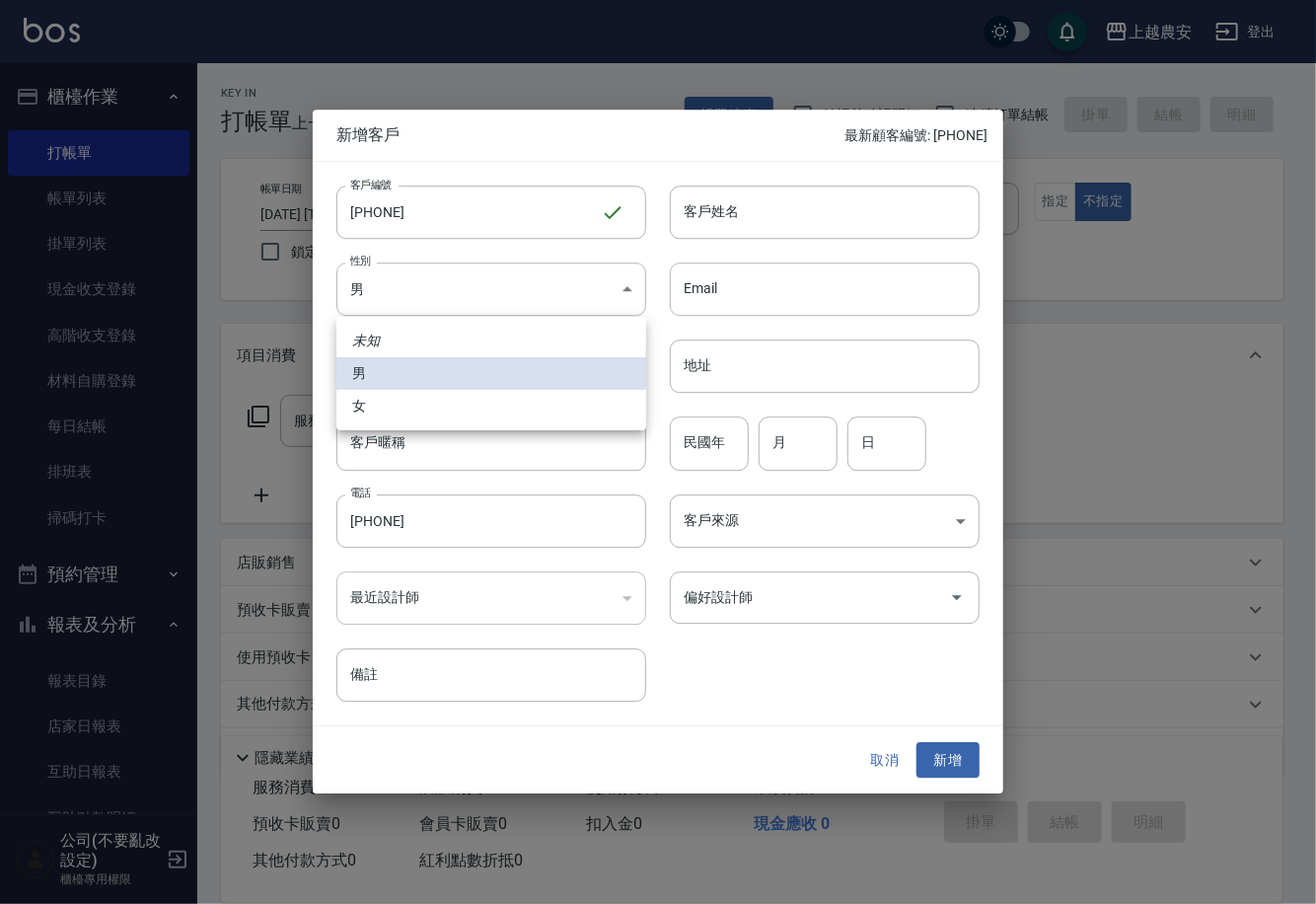 click on "女" at bounding box center (491, 406) 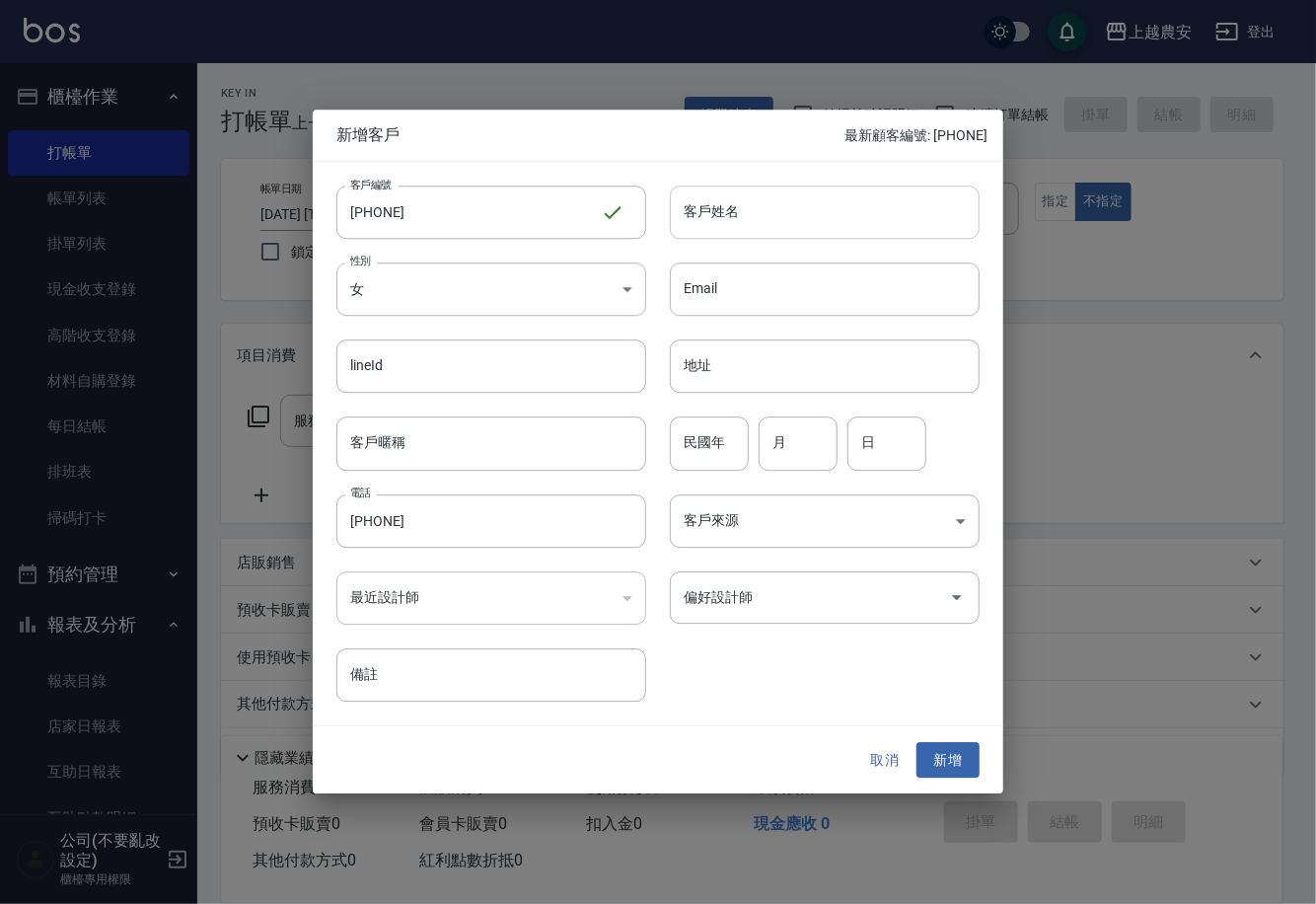 click on "客戶姓名" at bounding box center [825, 212] 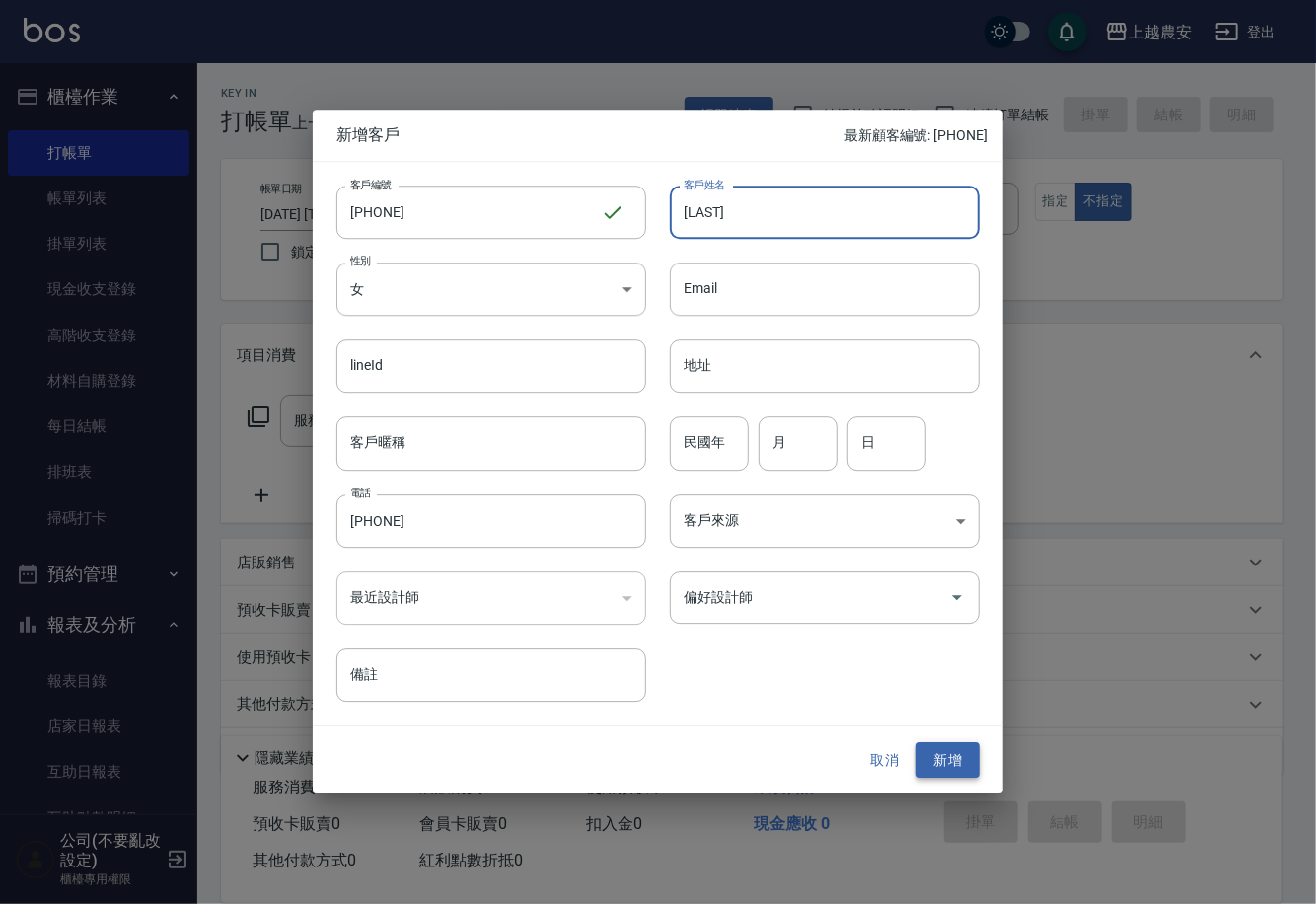type on "[LAST]" 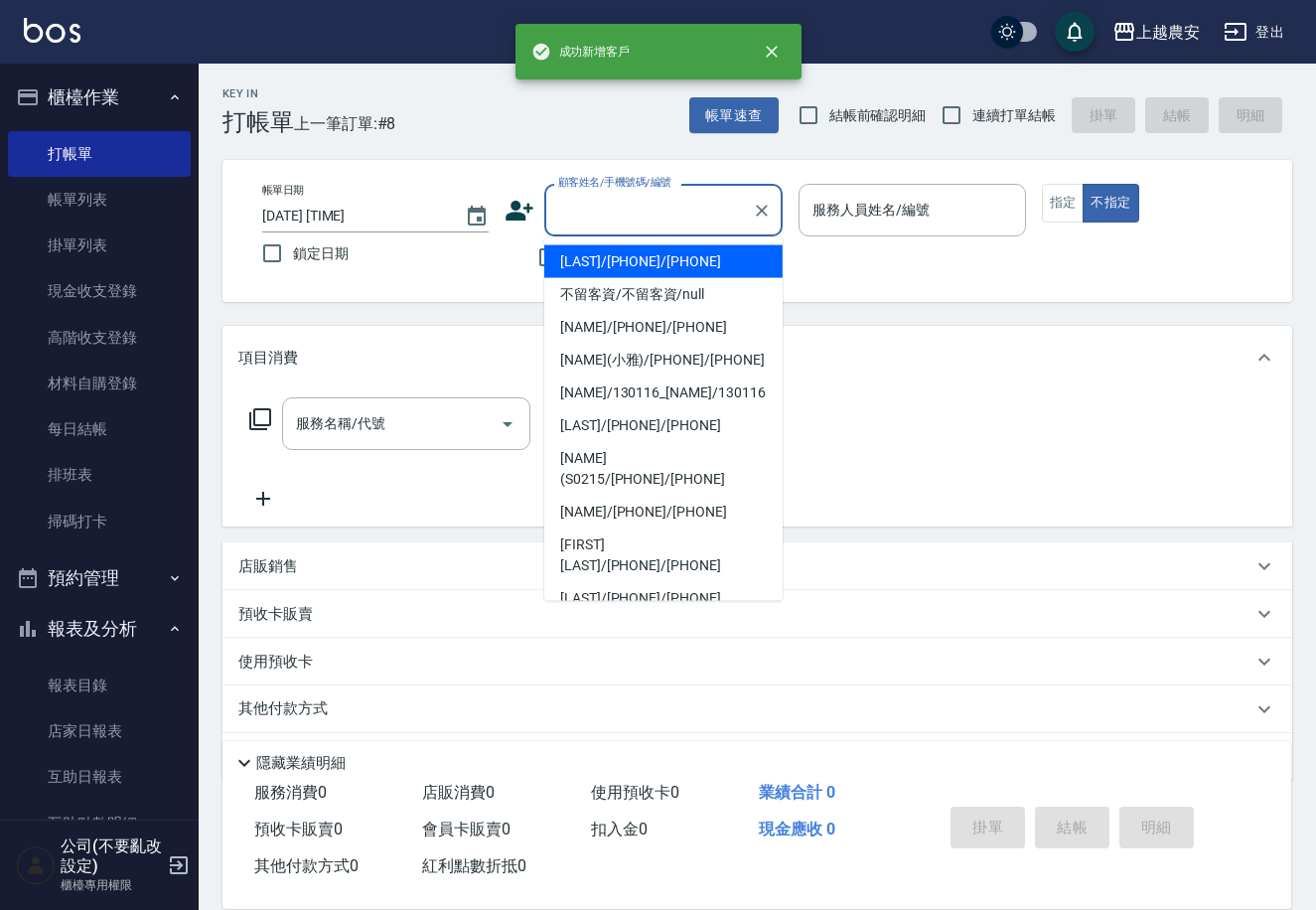 paste on "[PHONE]" 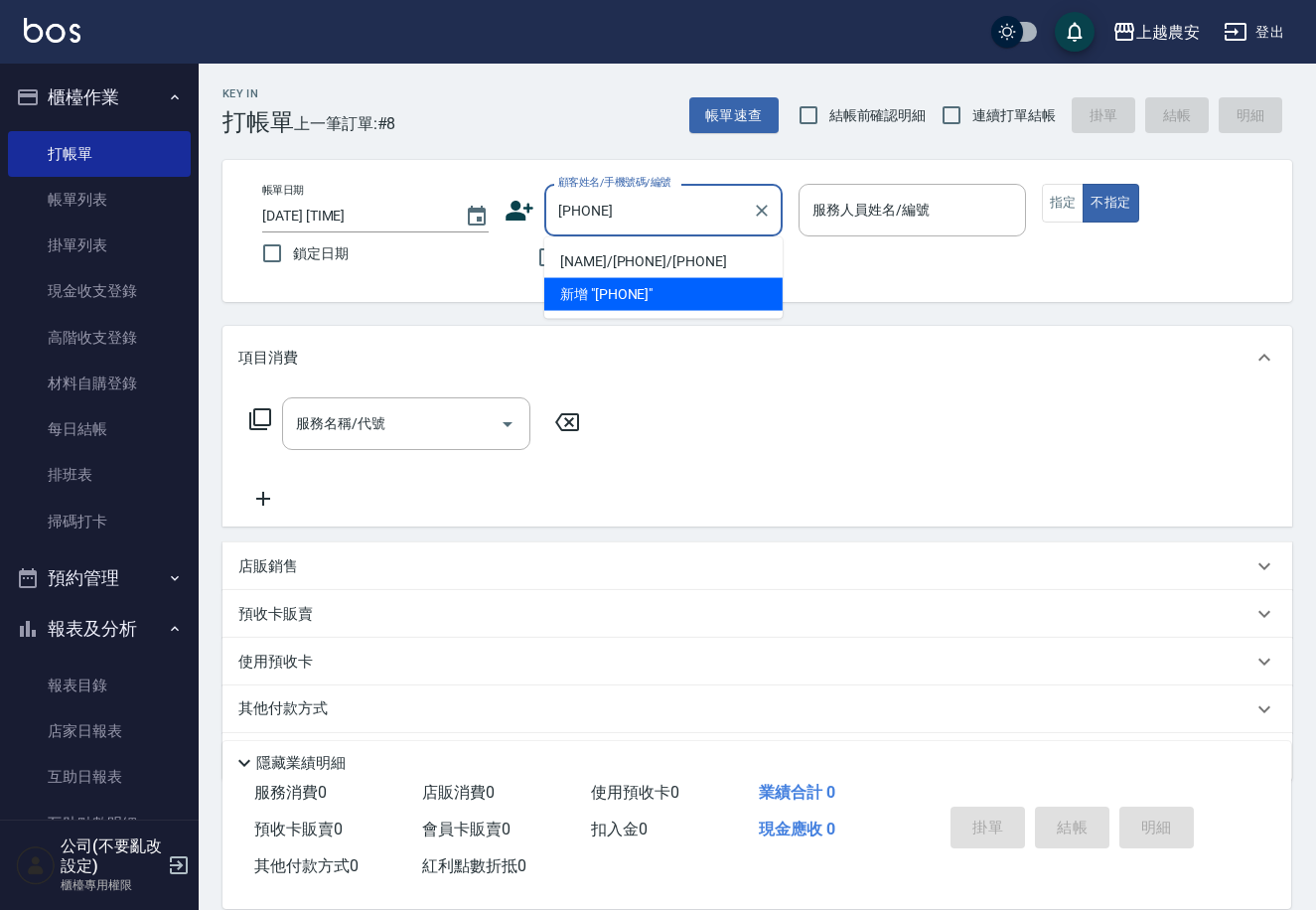 type on "[NAME]/[PHONE]/[PHONE]" 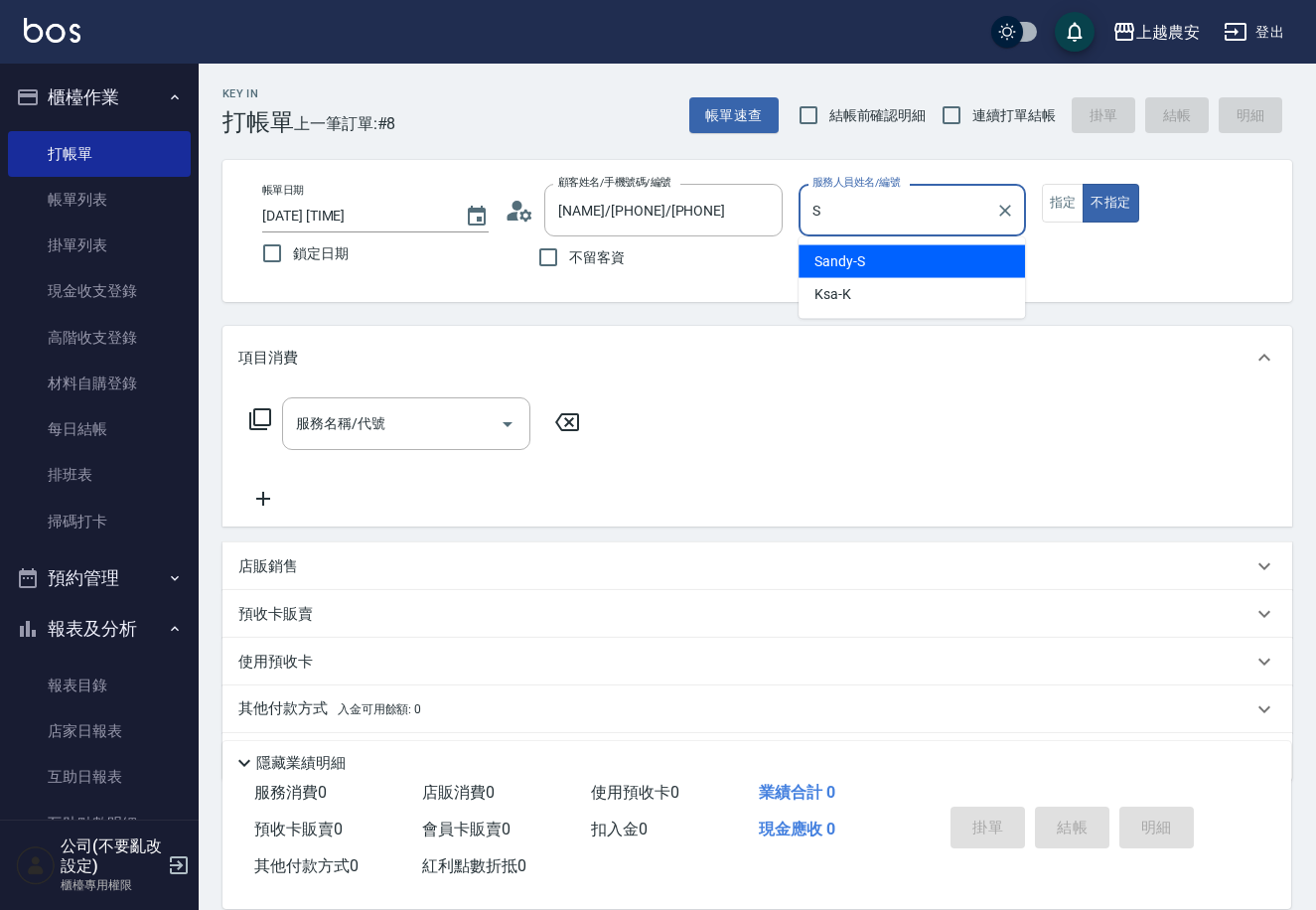 type on "Sandy-S" 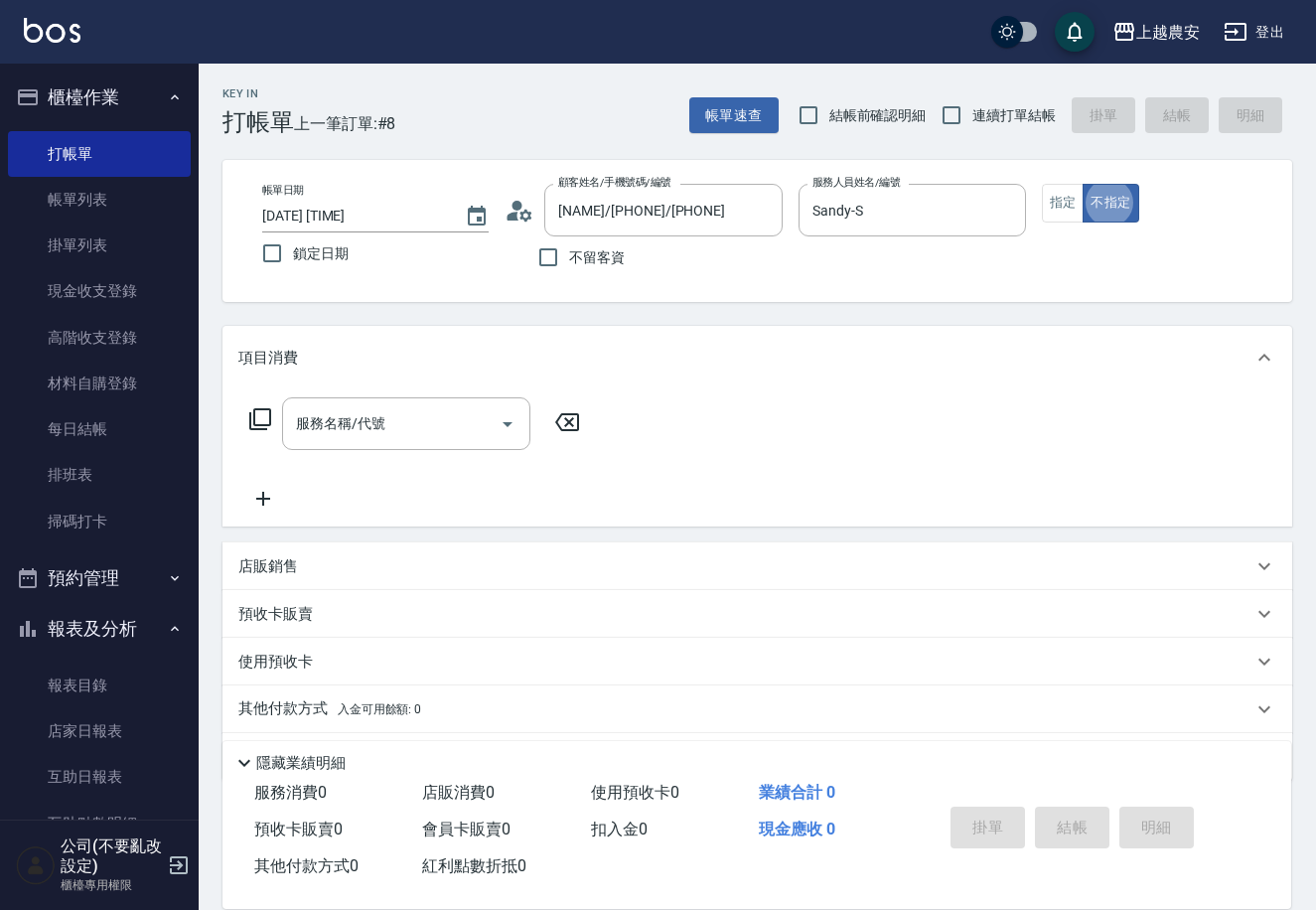 type on "false" 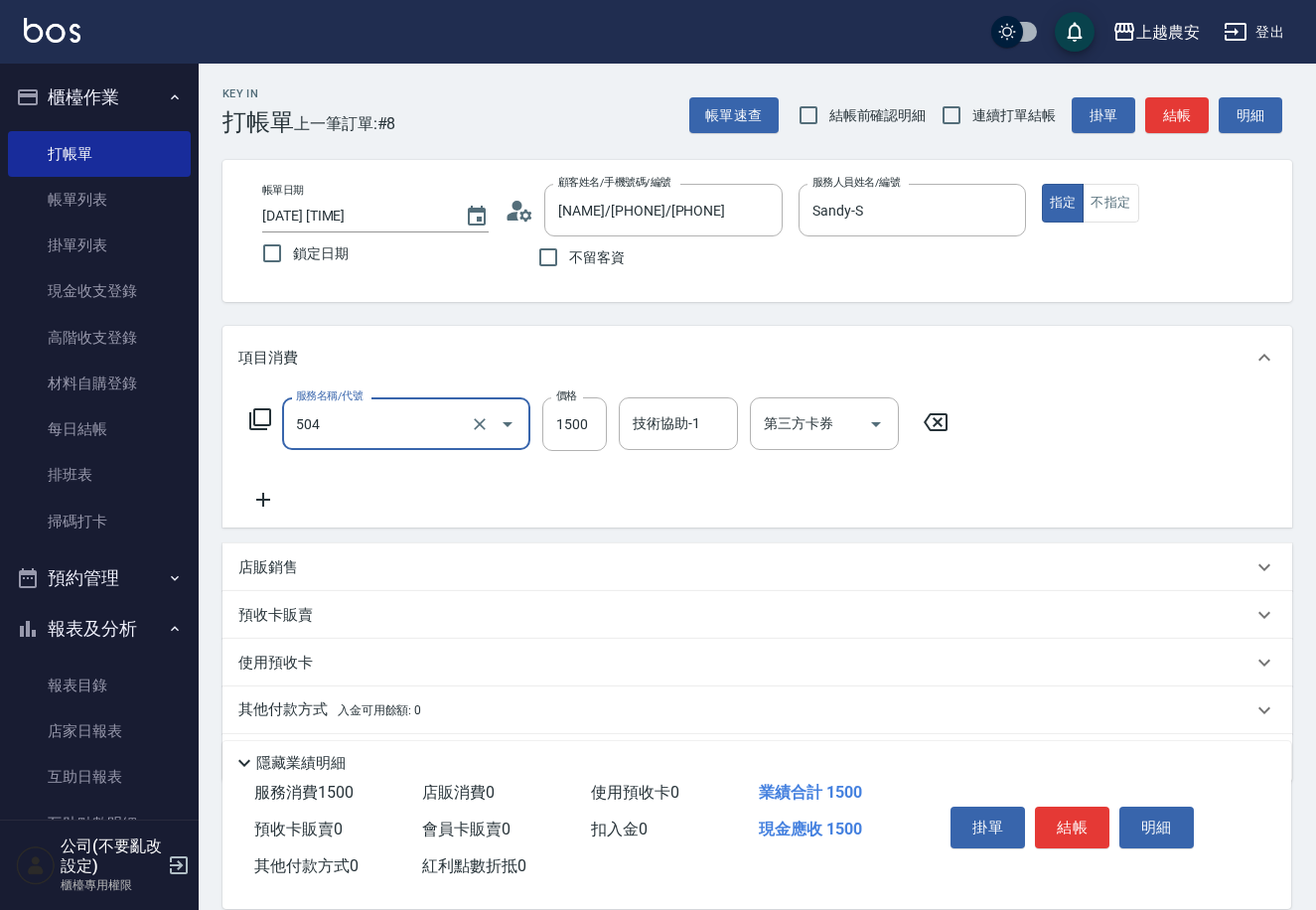 type on "染髮1500↓(504)" 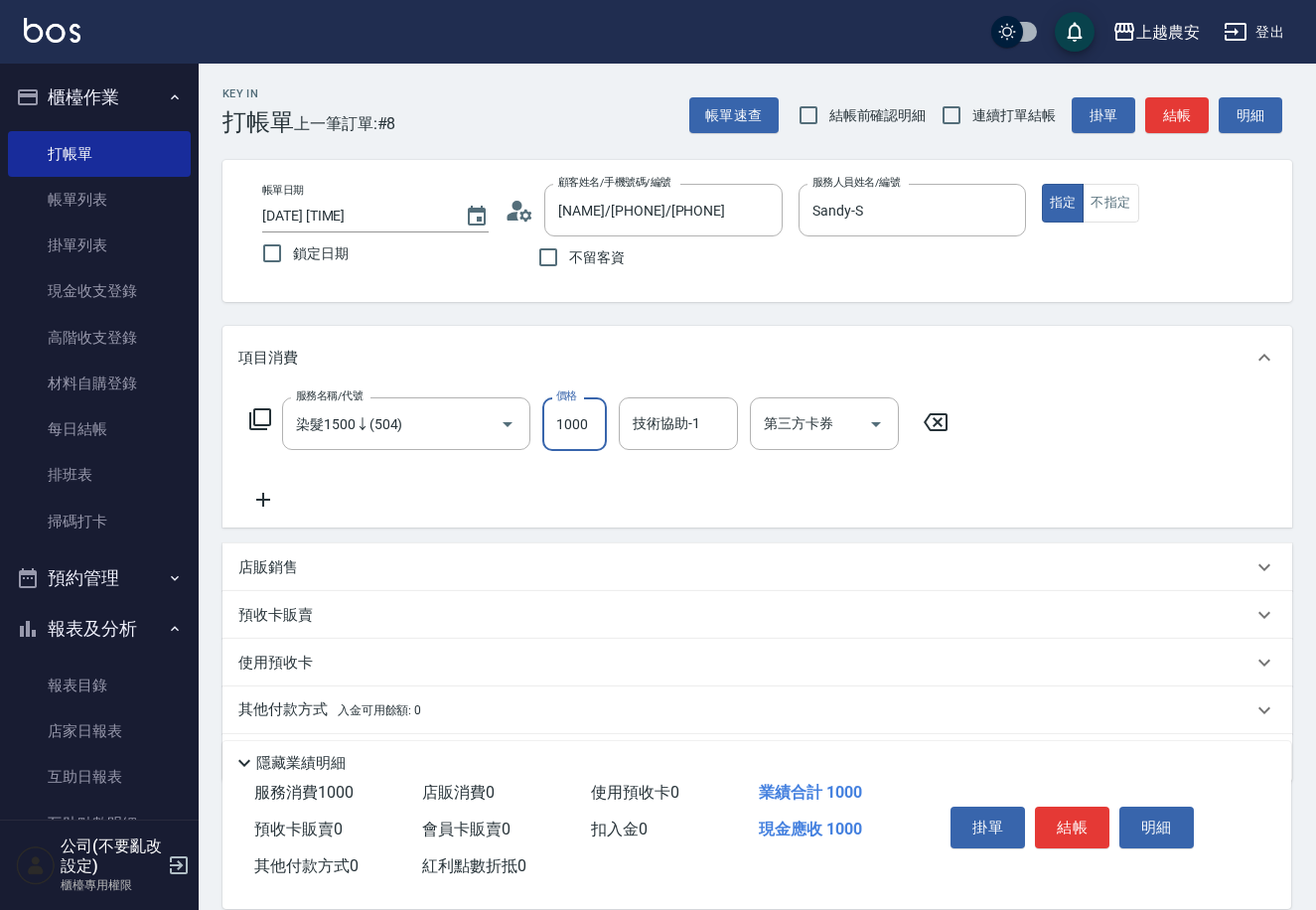 type on "1000" 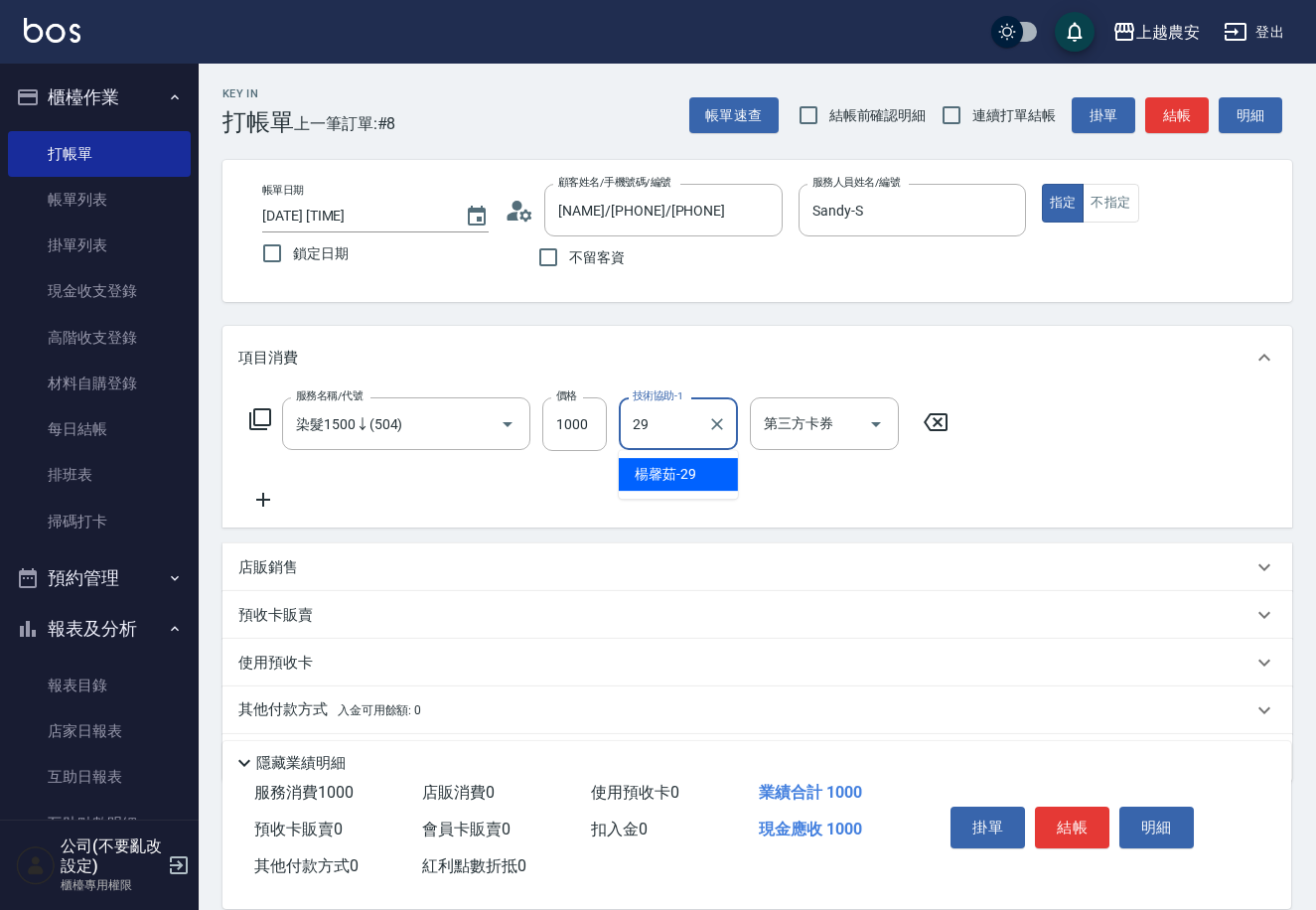 type on "[NAME]-29" 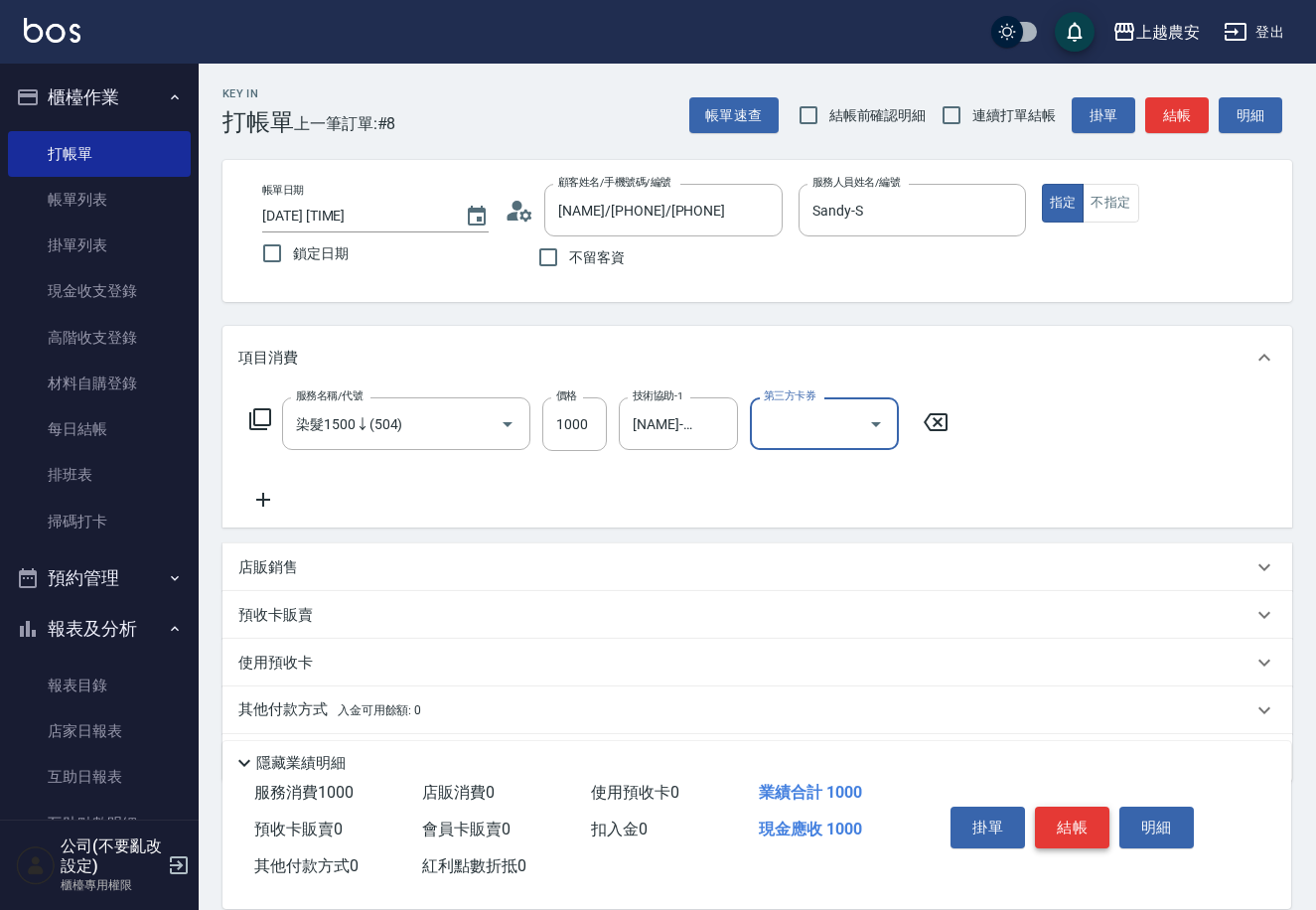 click on "結帳" at bounding box center [1072, 828] 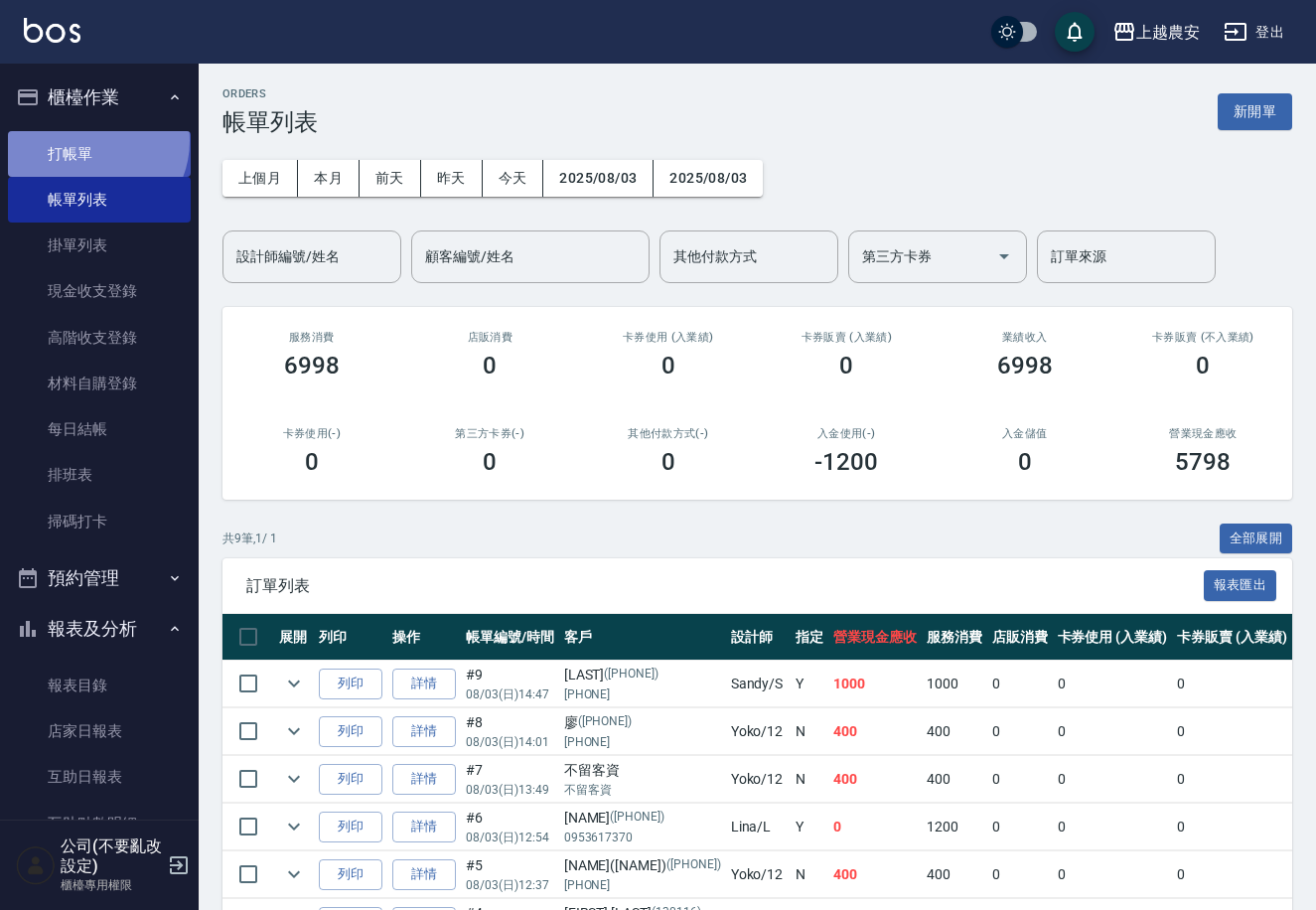 click on "打帳單" at bounding box center [99, 154] 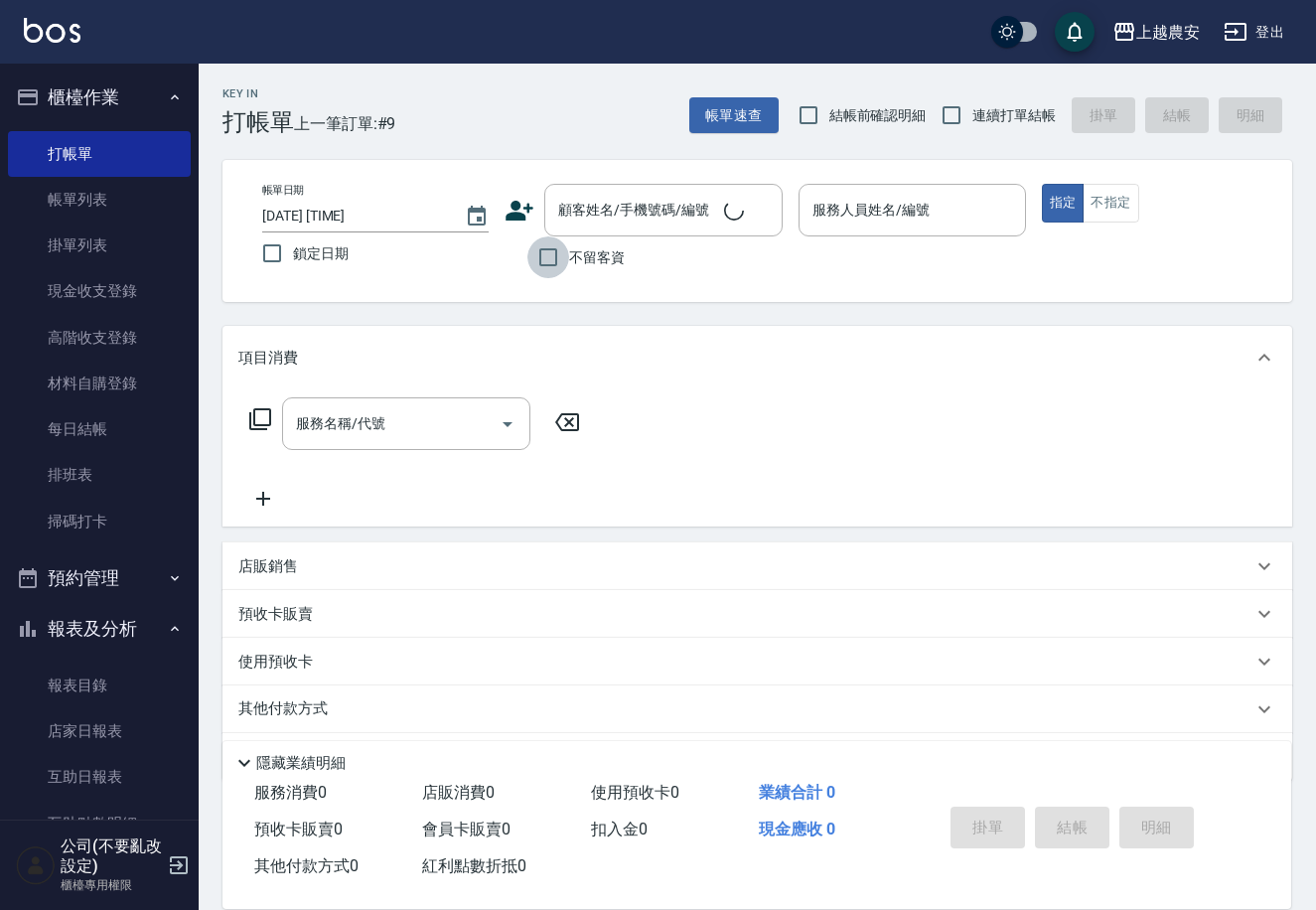 click on "不留客資" at bounding box center (548, 257) 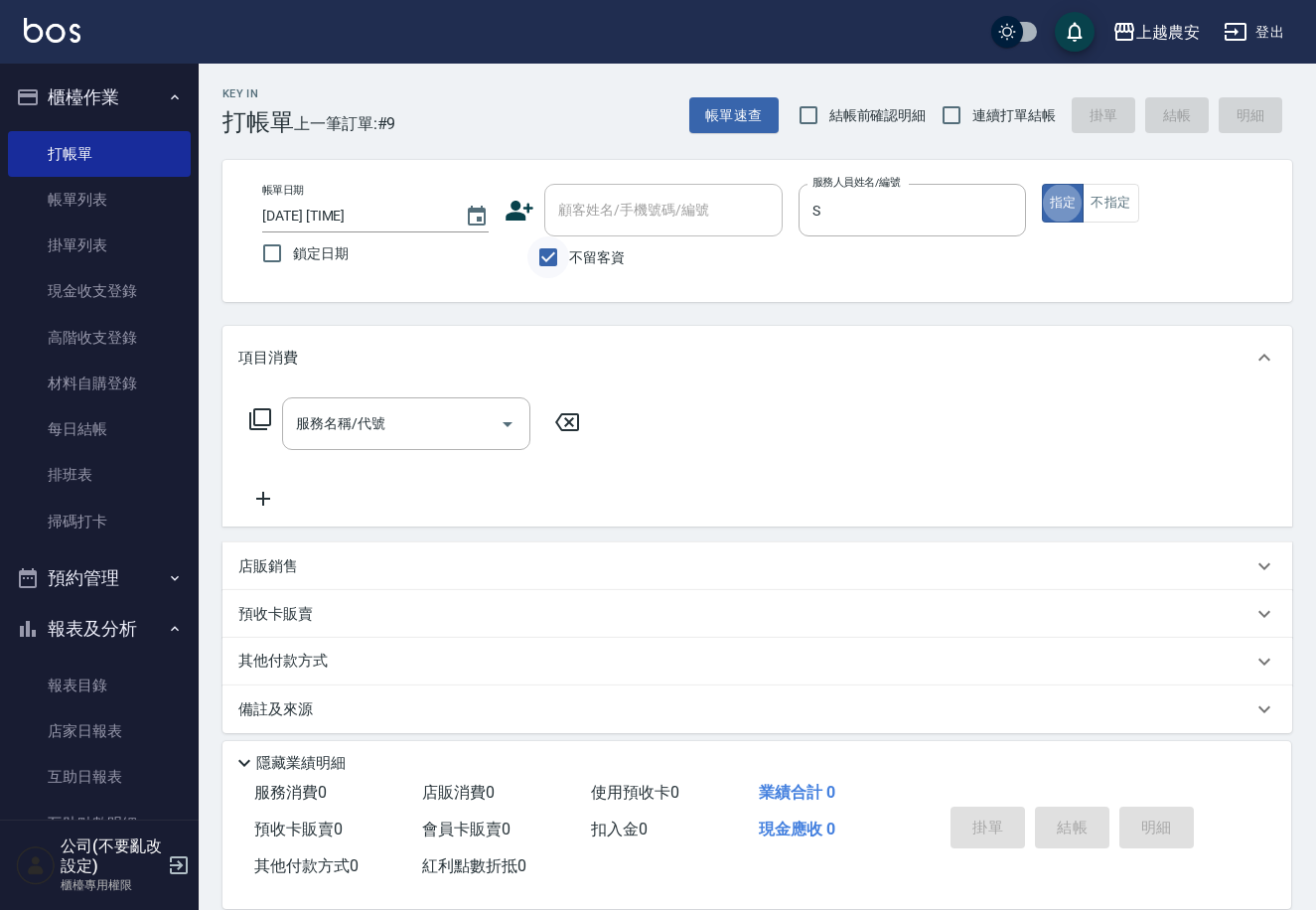 type on "Sandy-S" 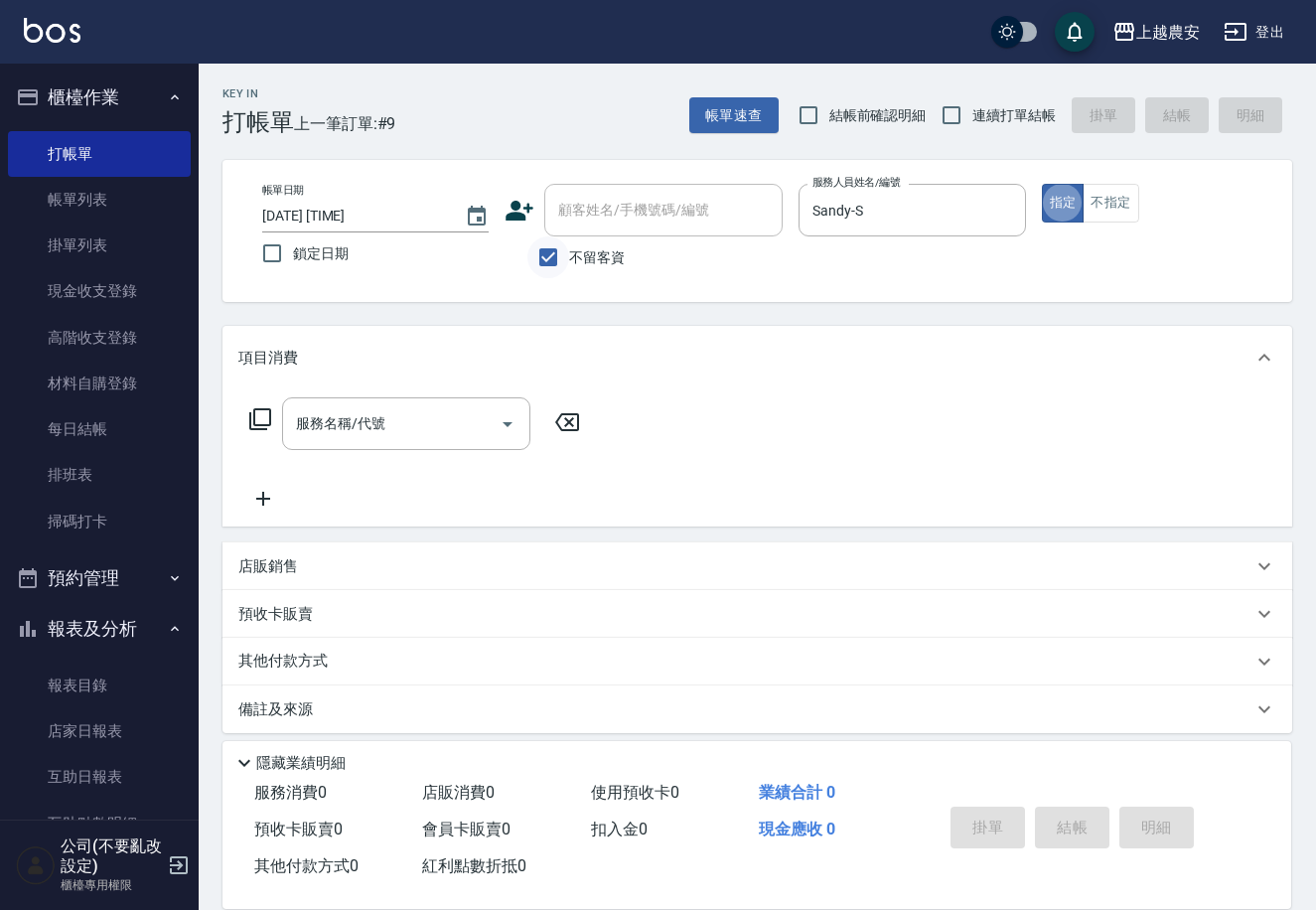 type on "true" 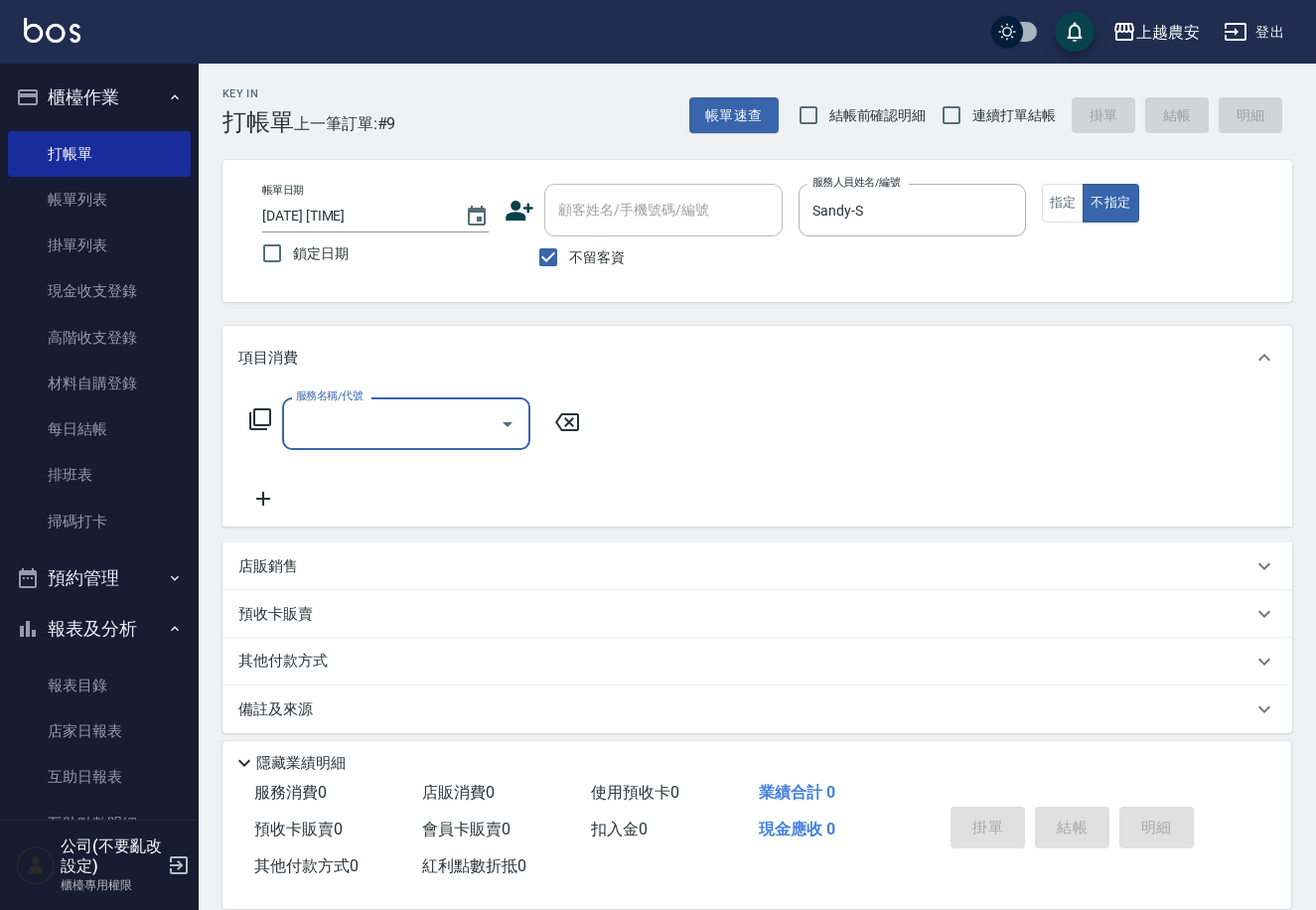 click 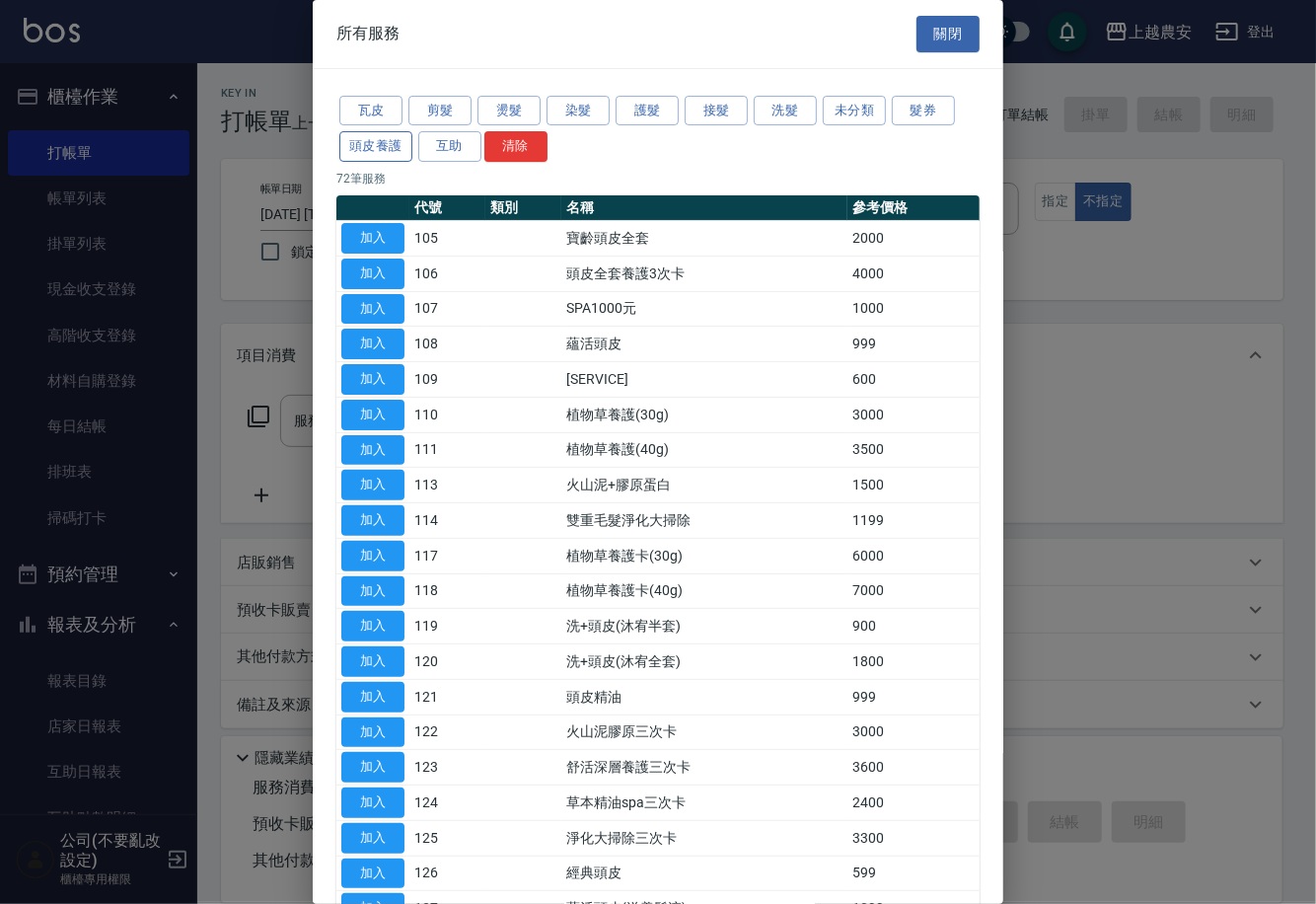 click on "頭皮養護" at bounding box center [376, 146] 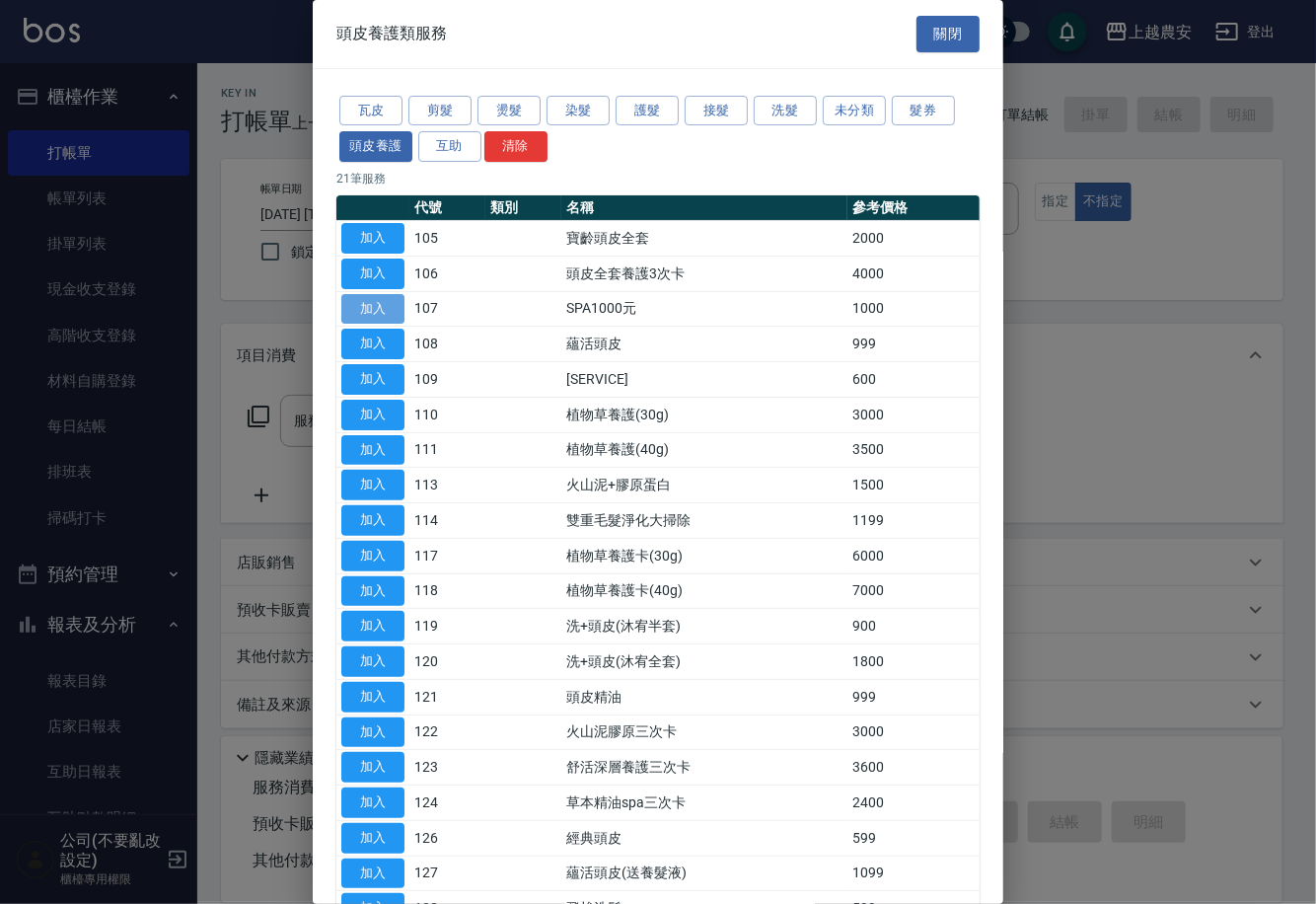 click on "加入" at bounding box center (373, 309) 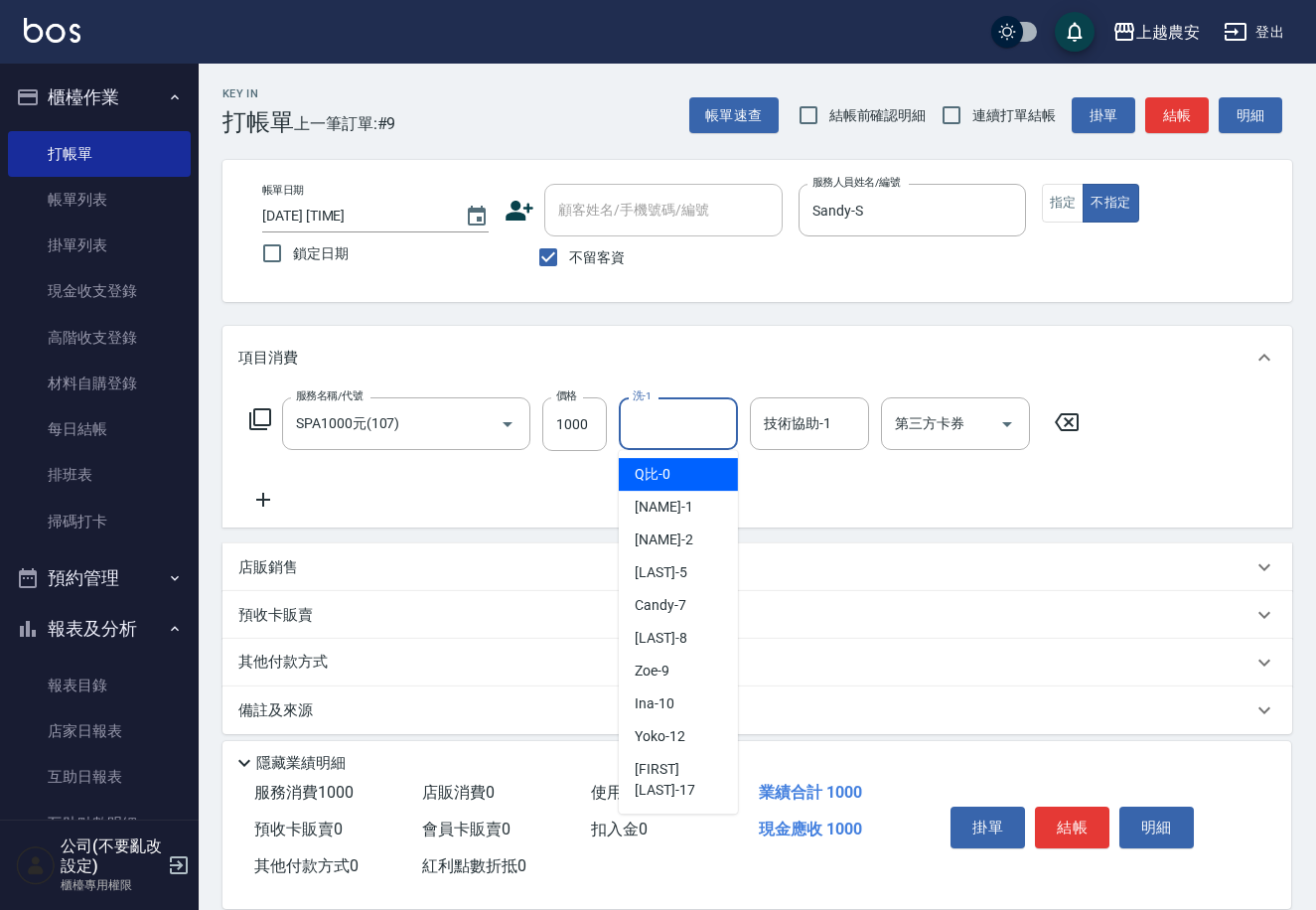 click on "洗-1" at bounding box center (678, 423) 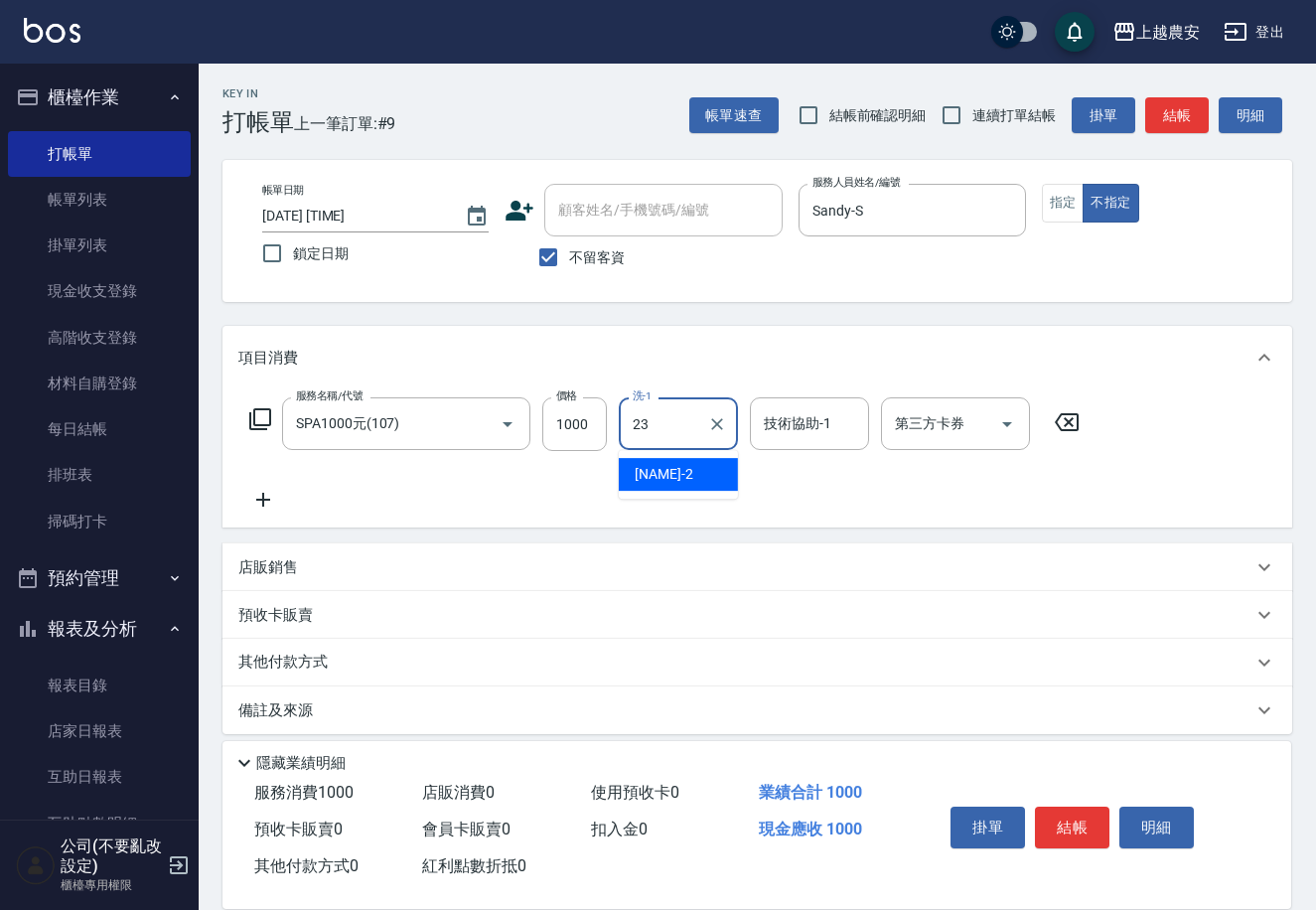 type on "栗子-23" 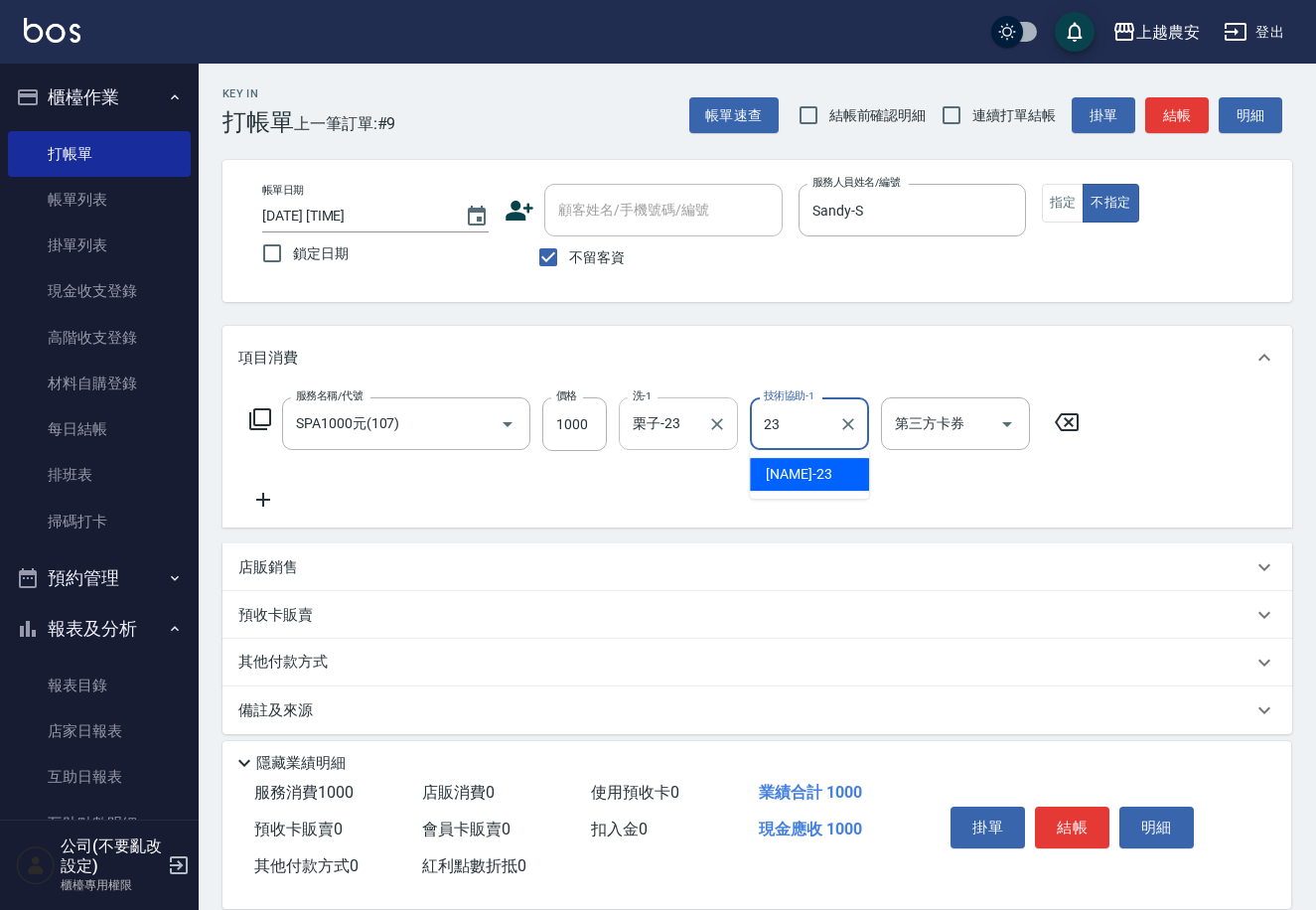 type on "栗子-23" 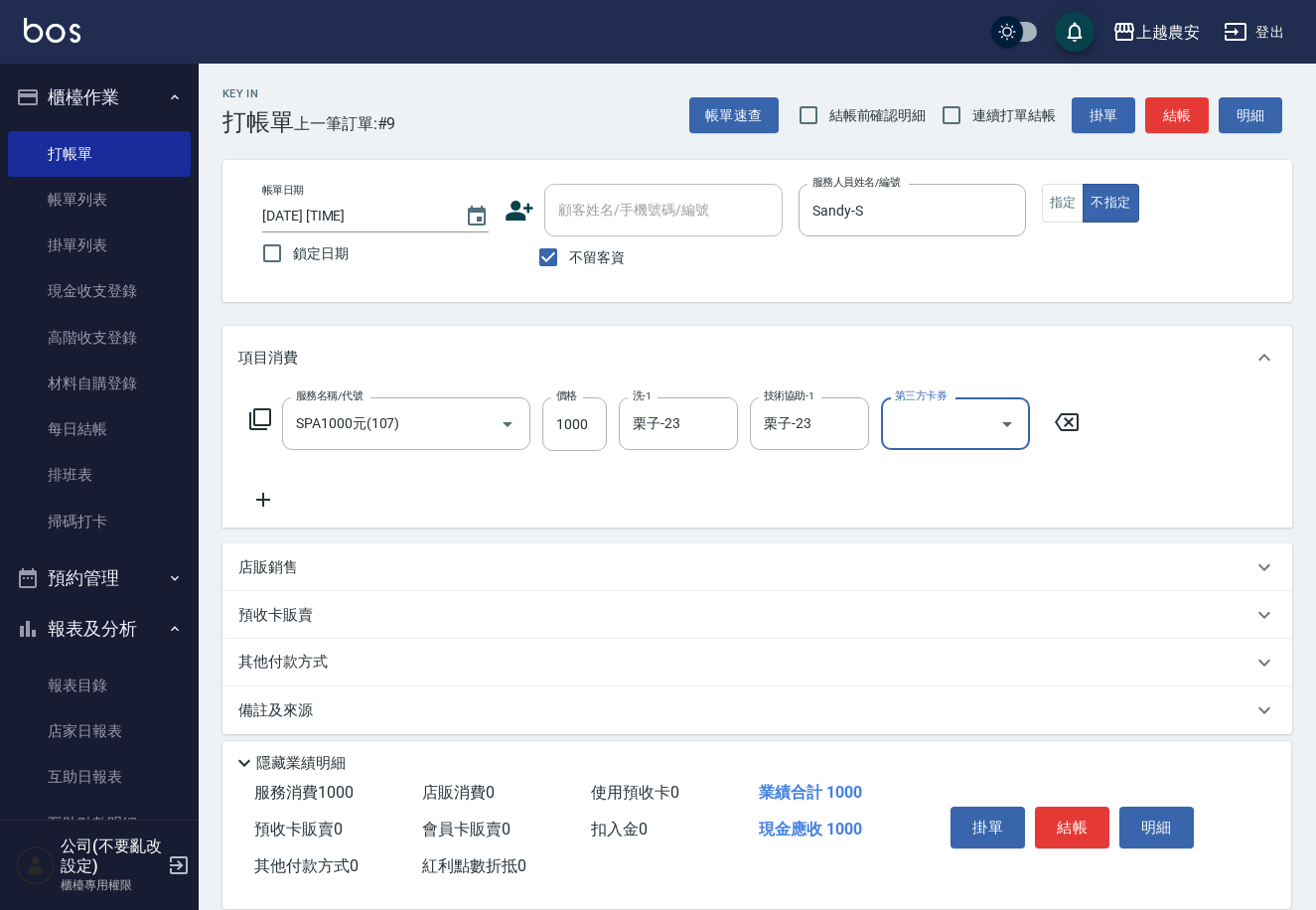 click on "結帳" at bounding box center [1072, 828] 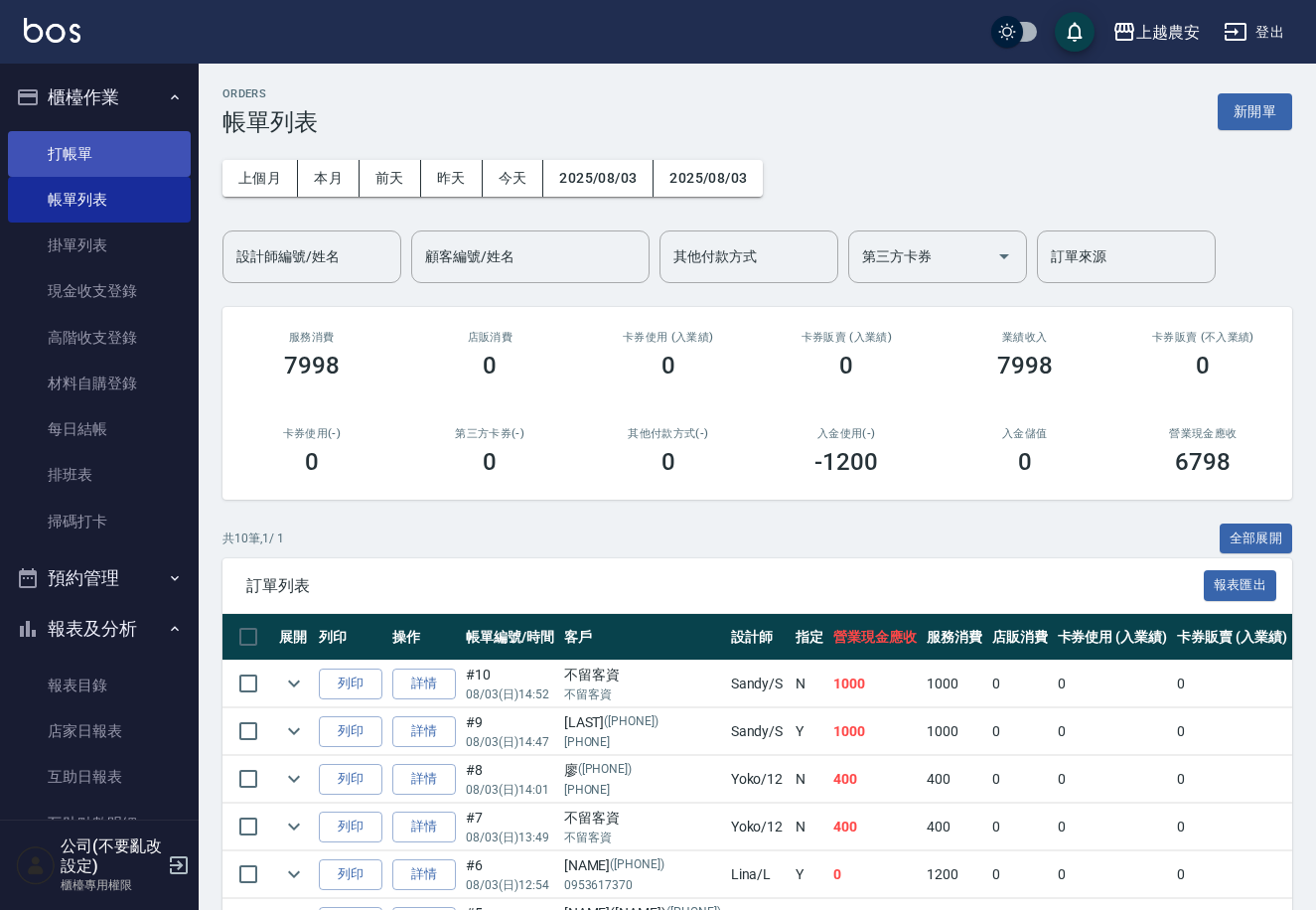 click on "打帳單" at bounding box center (99, 154) 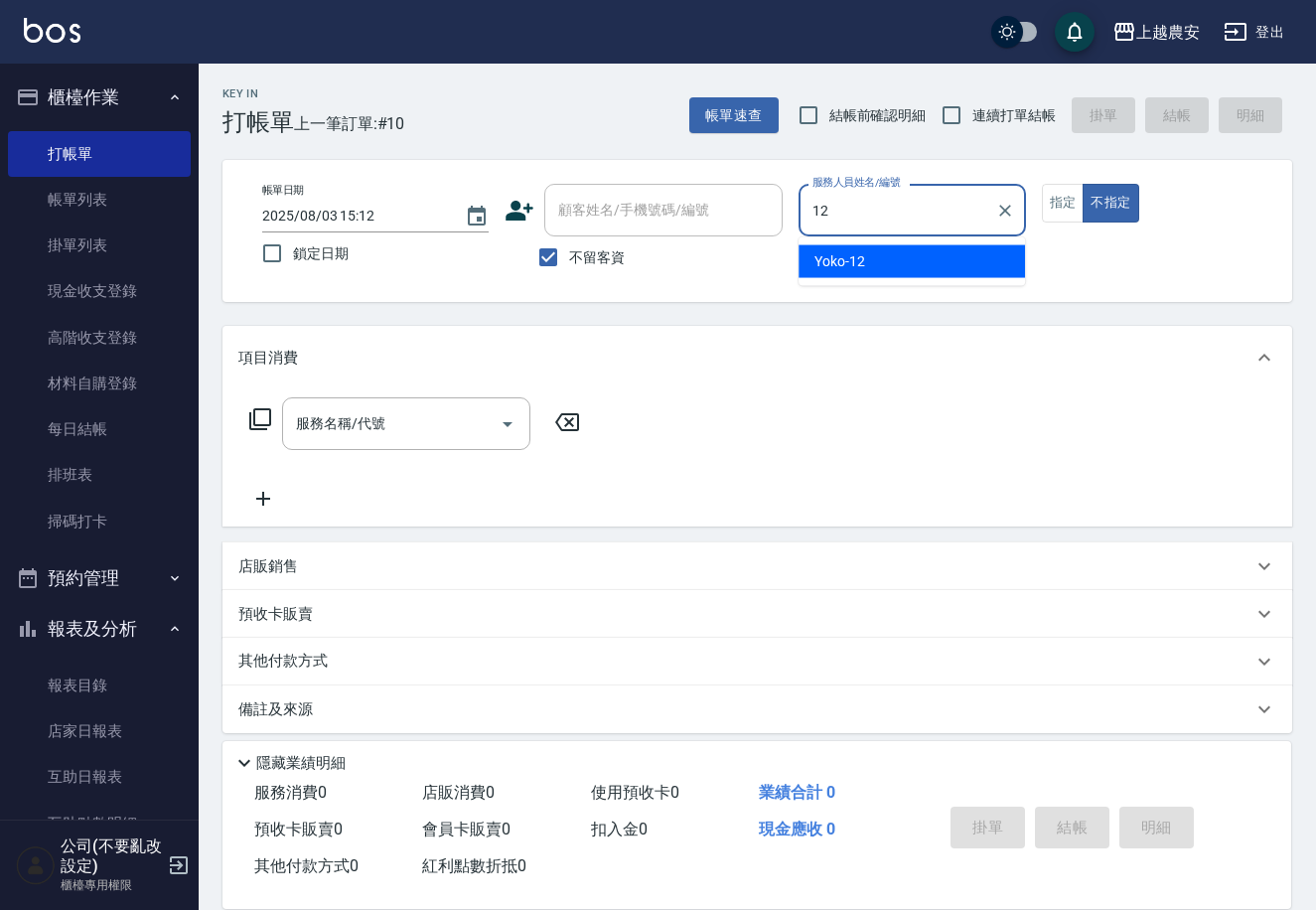type on "[LAST]-[NUMBER]" 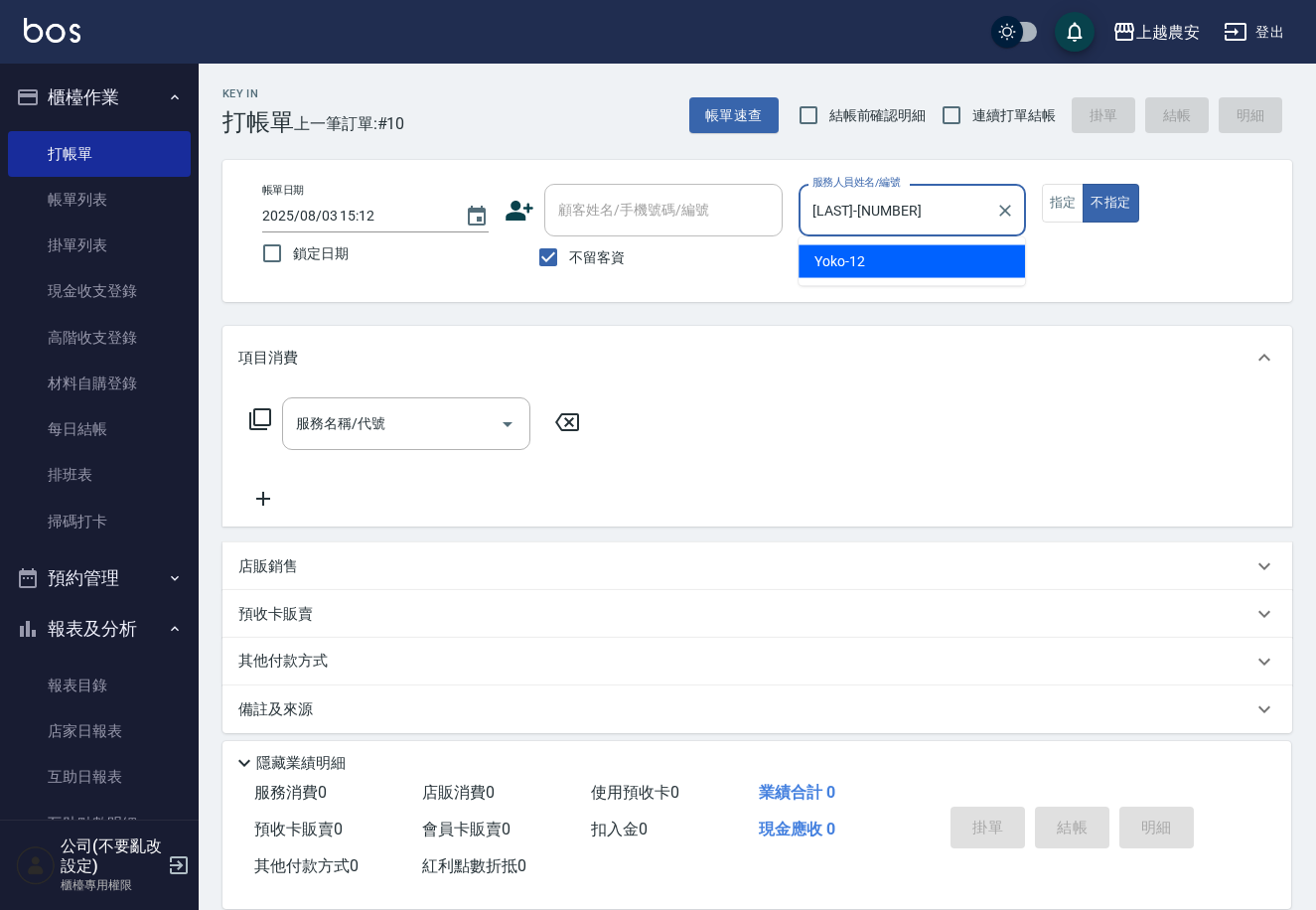 type on "false" 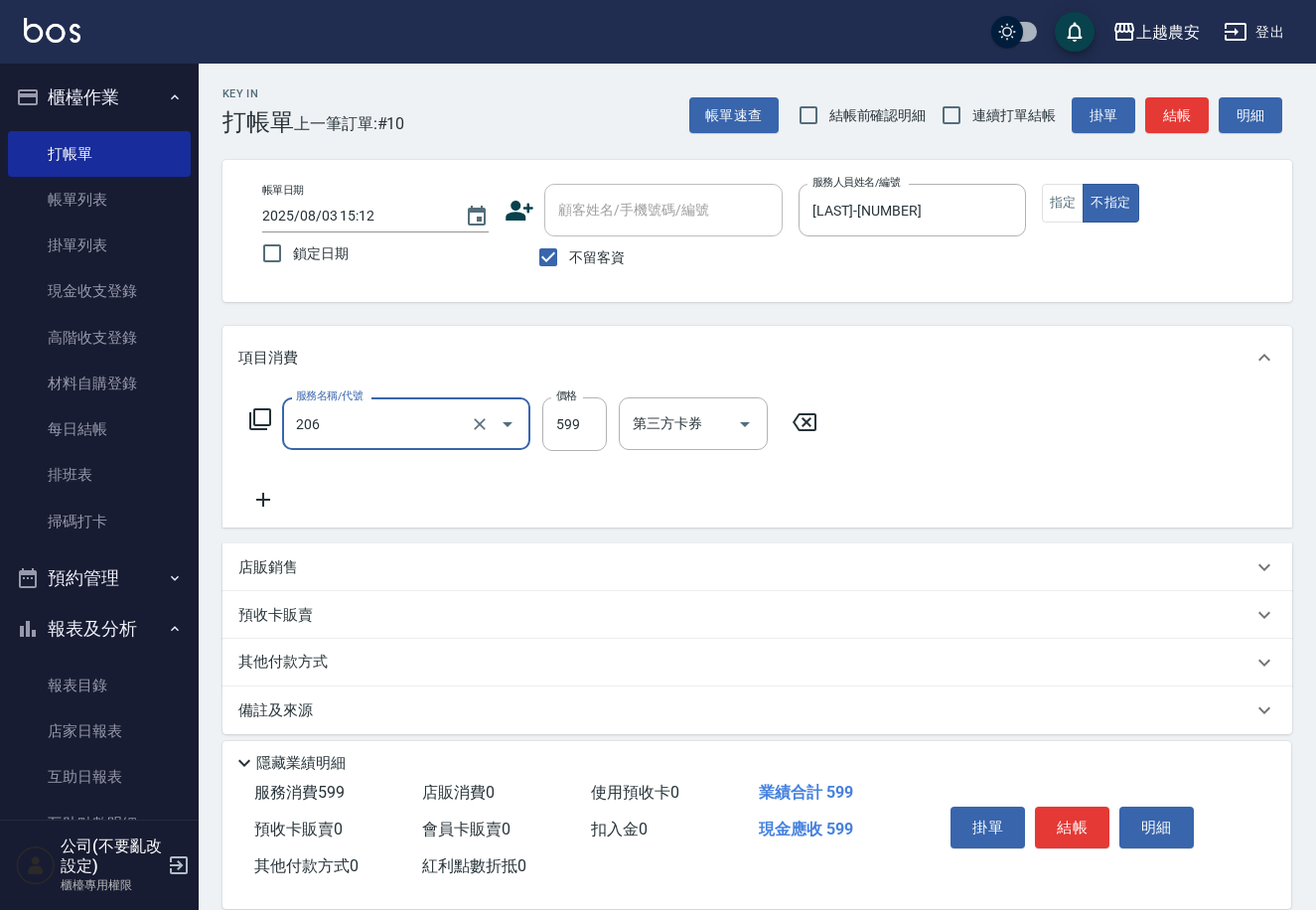 type on "洗+剪(206)" 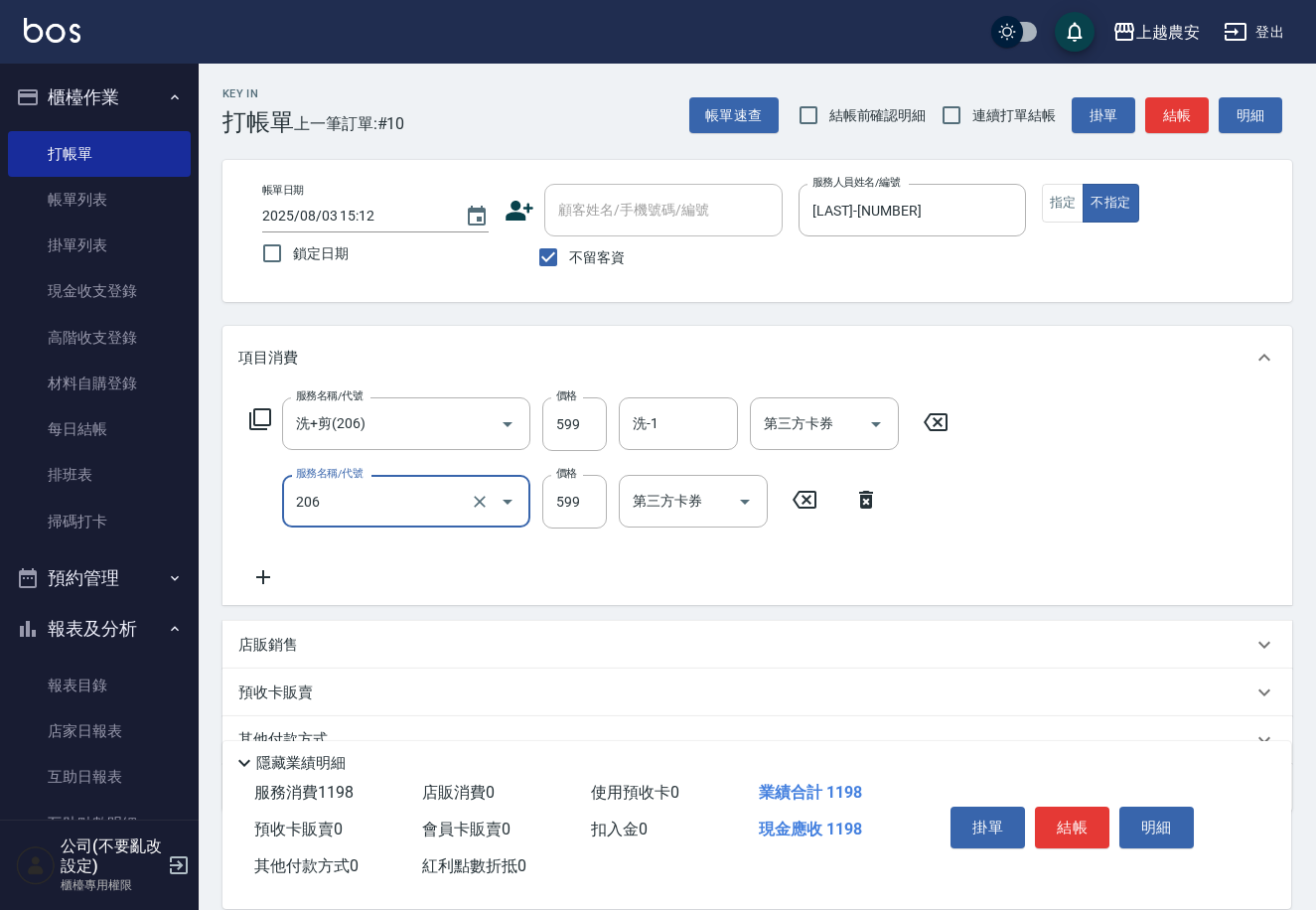 type on "洗+剪(206)" 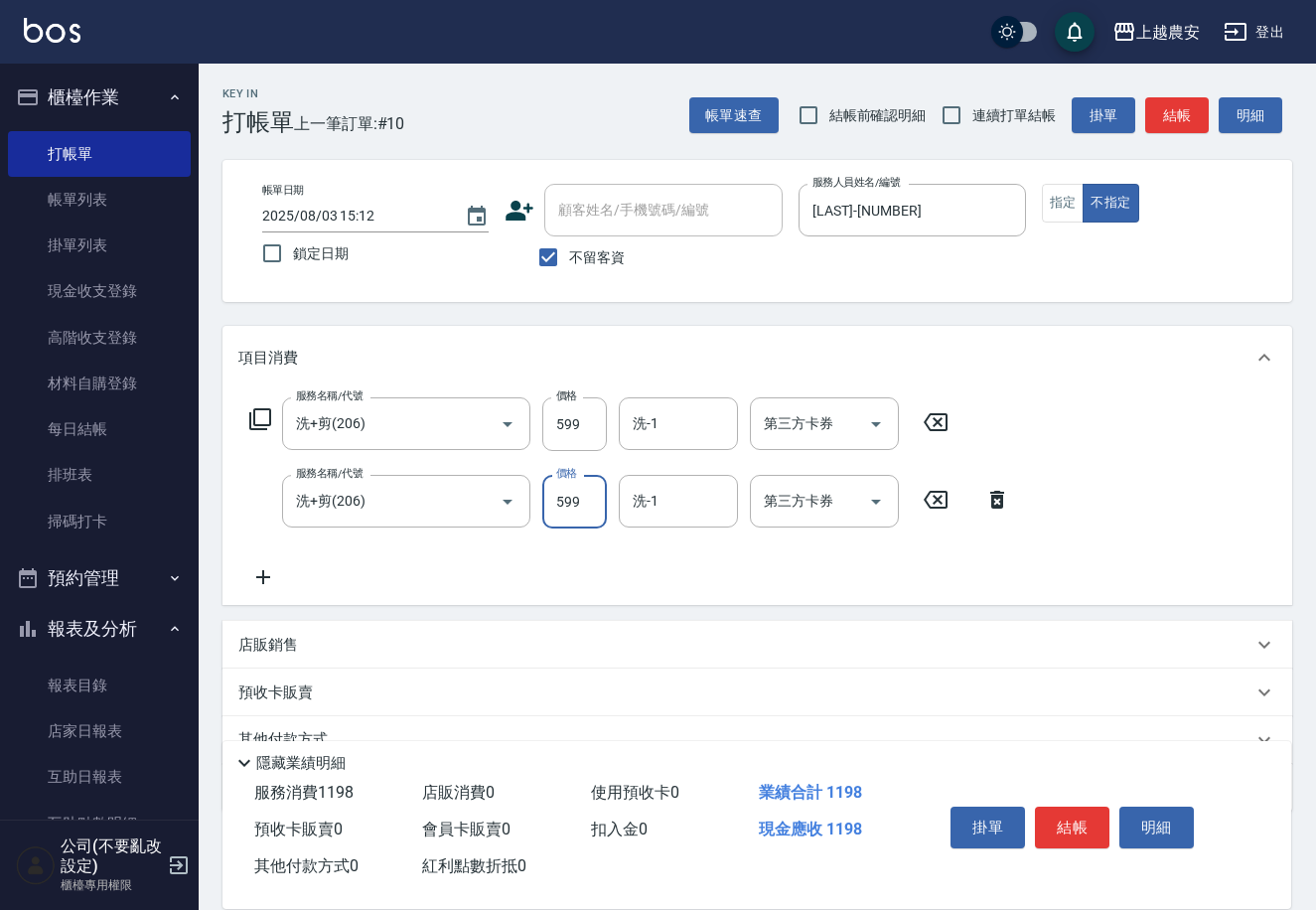 click on "結帳" at bounding box center (1072, 828) 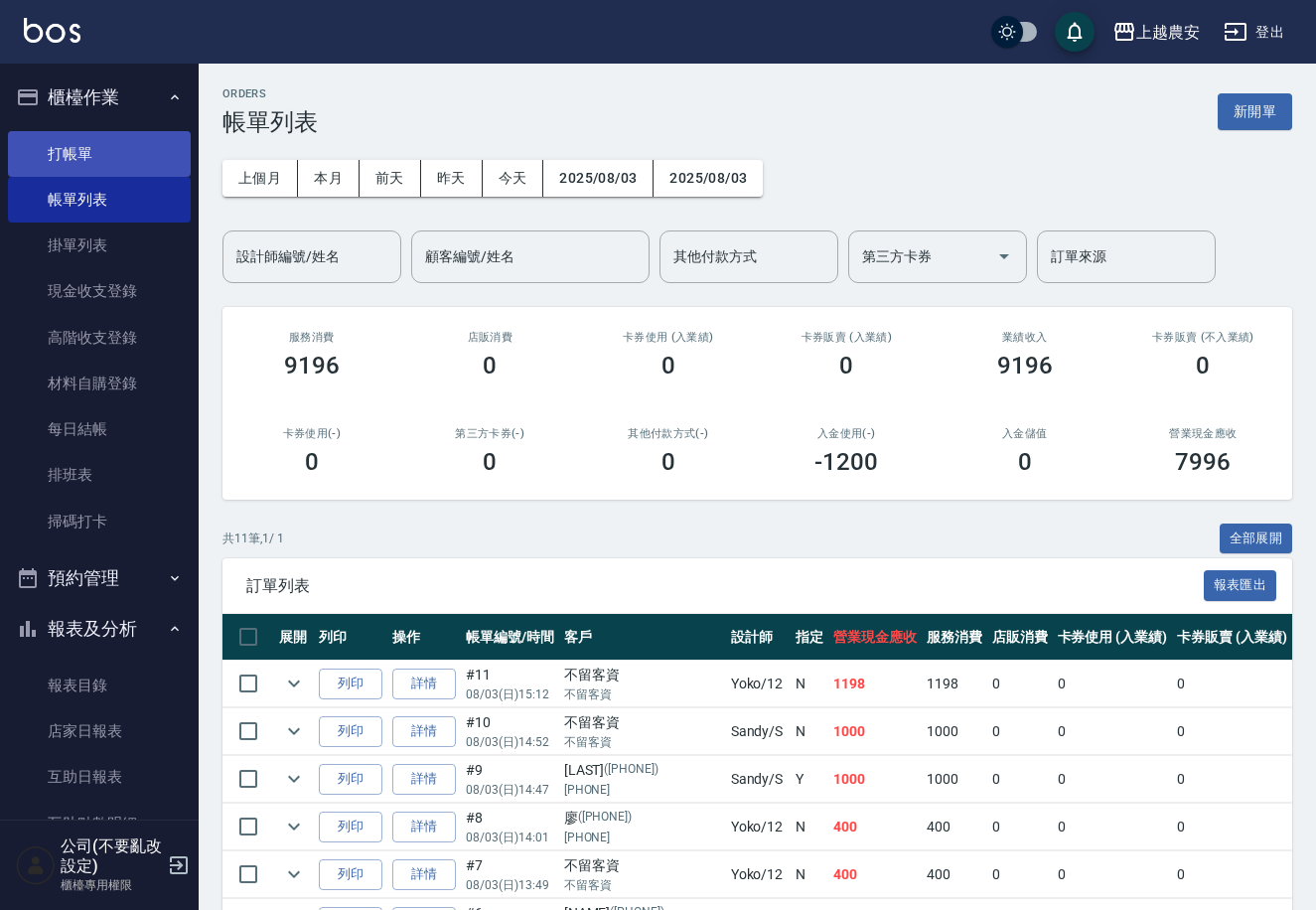 click on "打帳單" at bounding box center (99, 154) 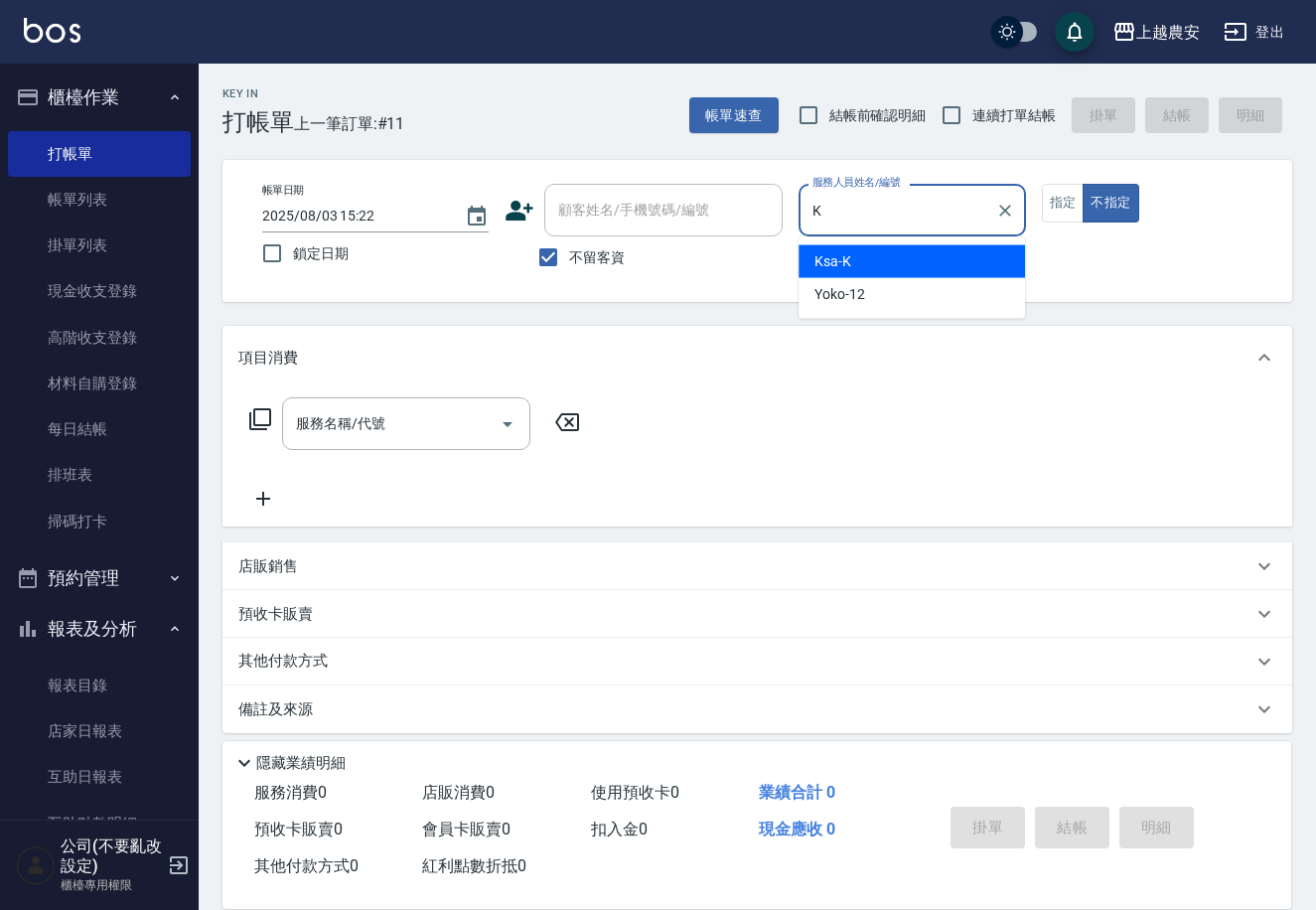 type on "Ksa-K" 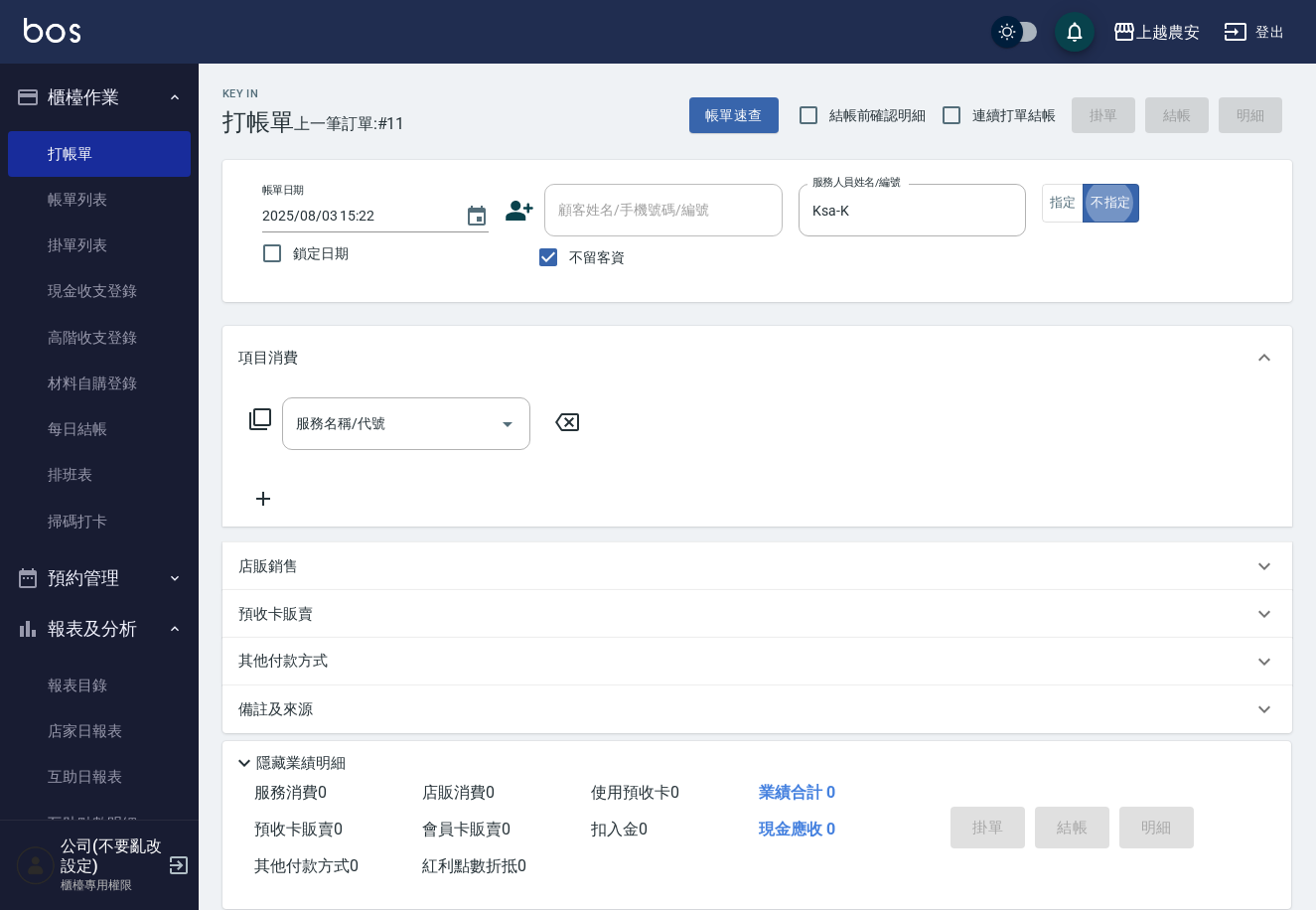 type on "false" 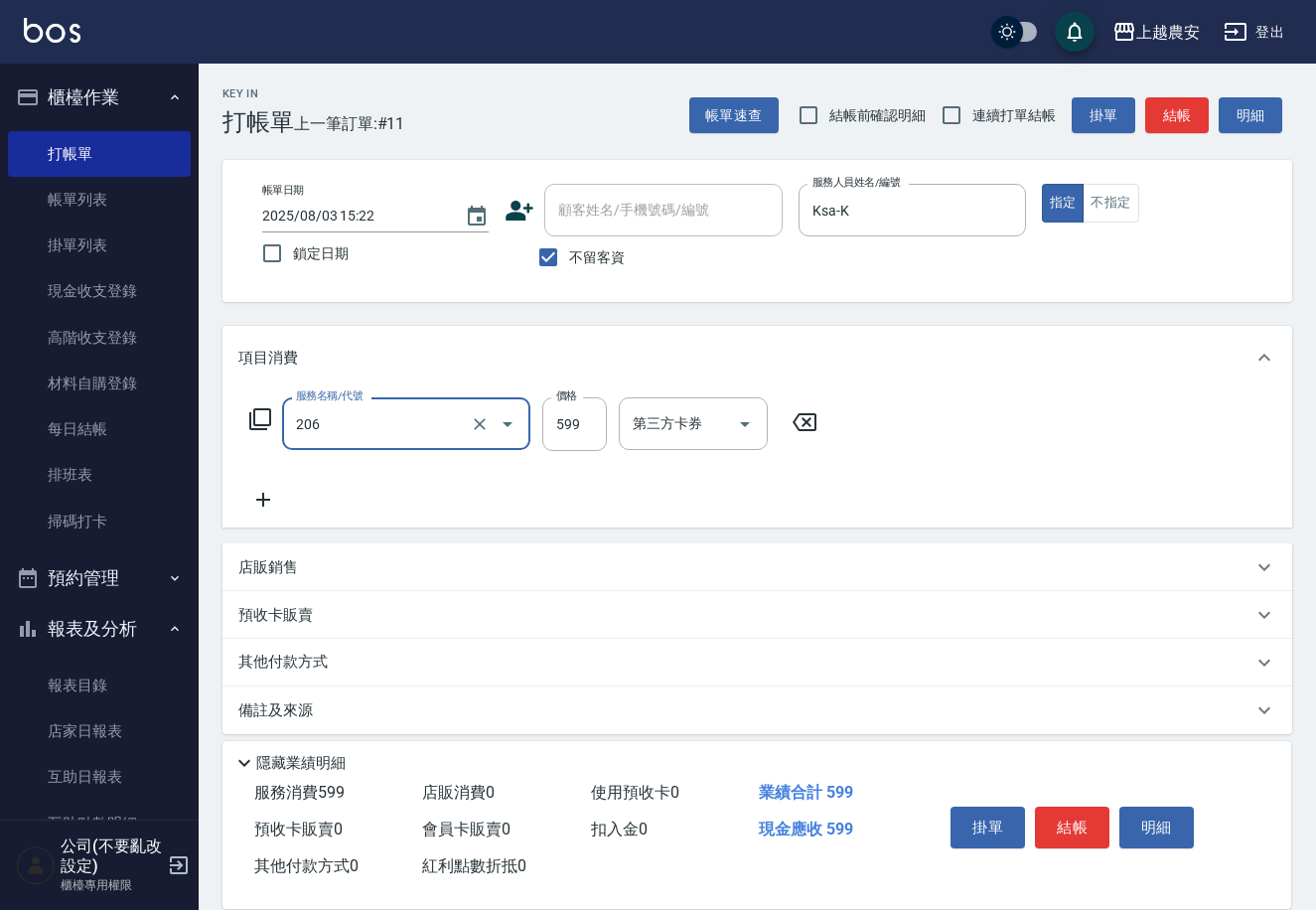 type on "洗+剪(206)" 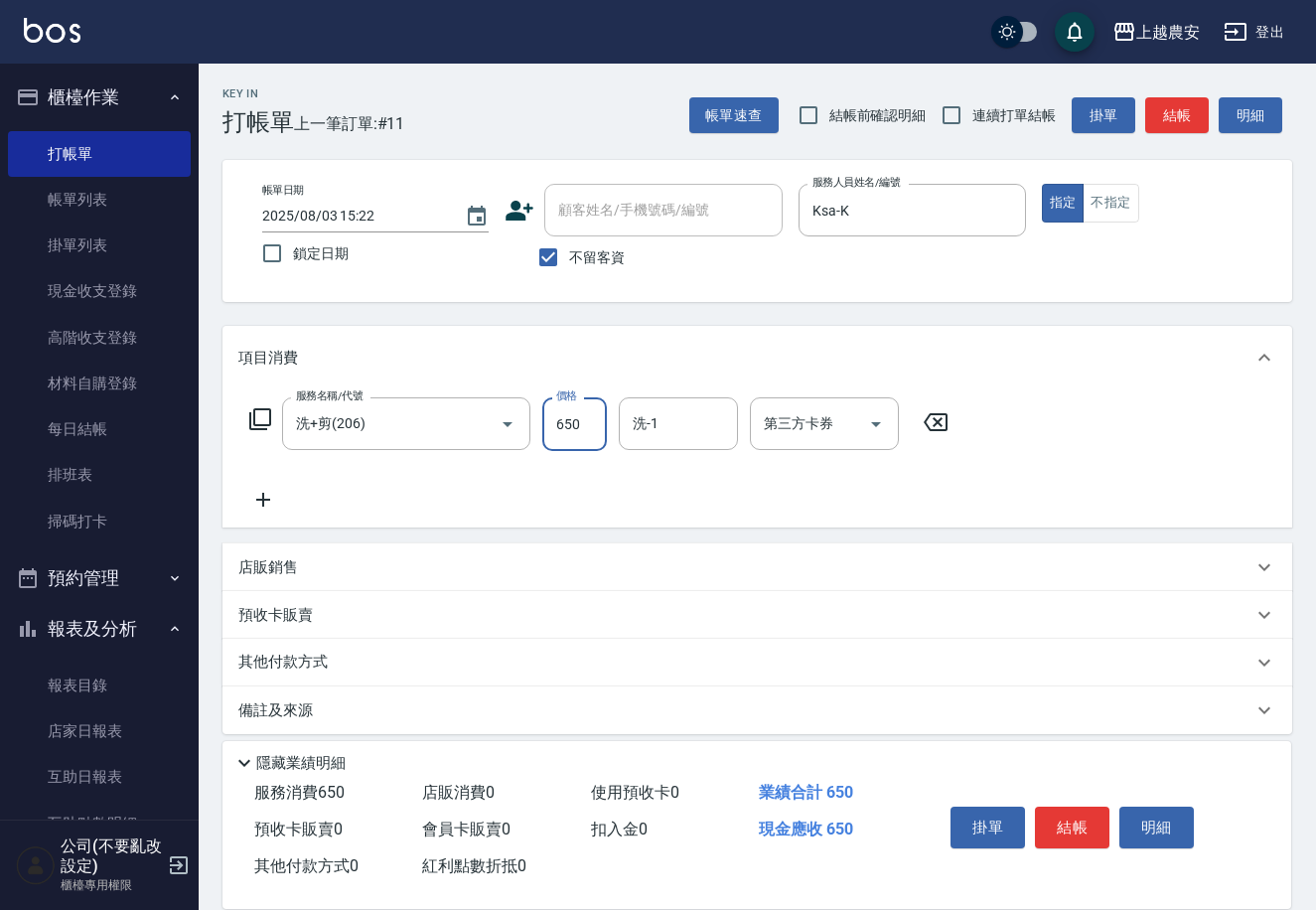 type on "650" 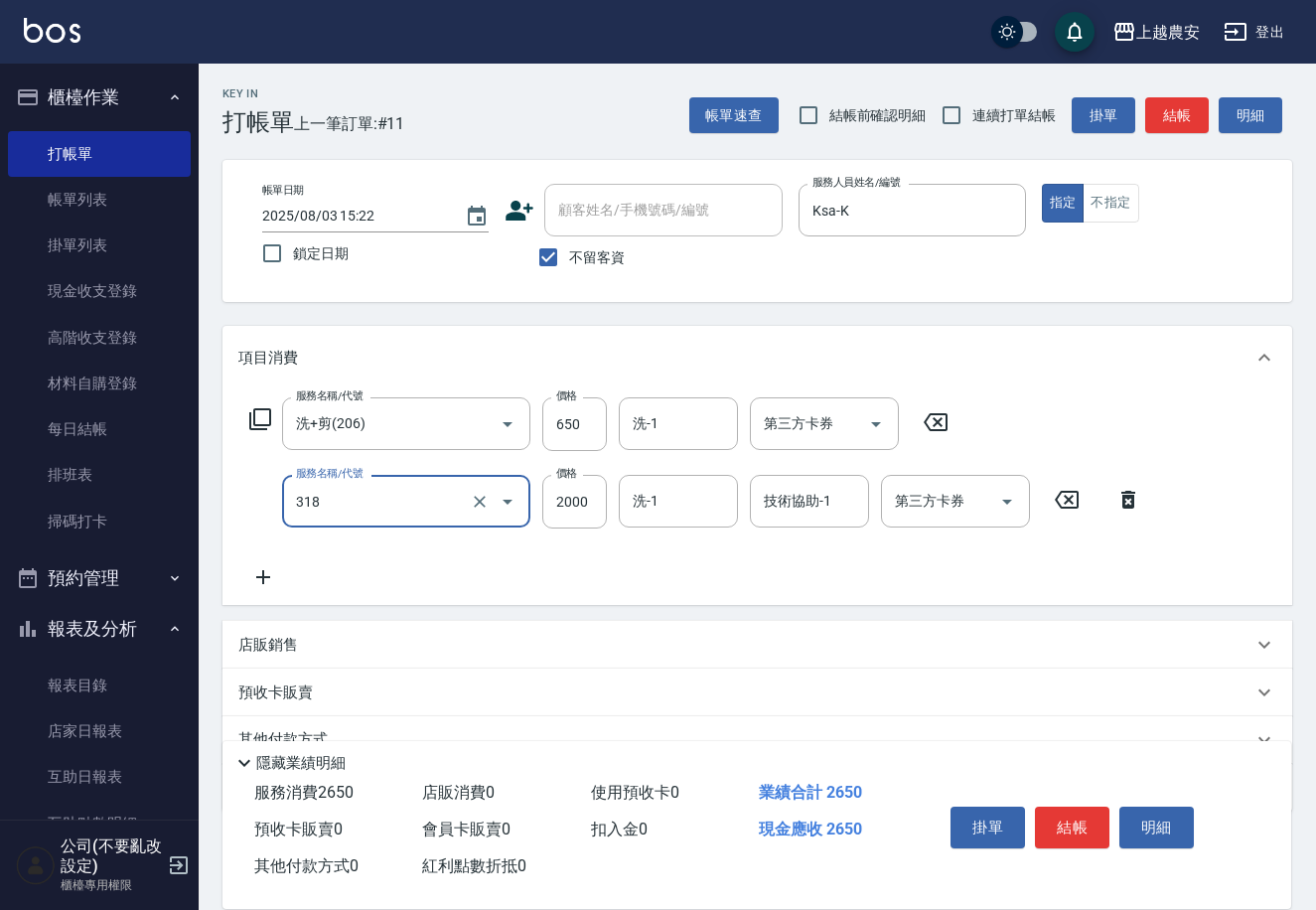 type on "燙髮1500↑(自購)(318)" 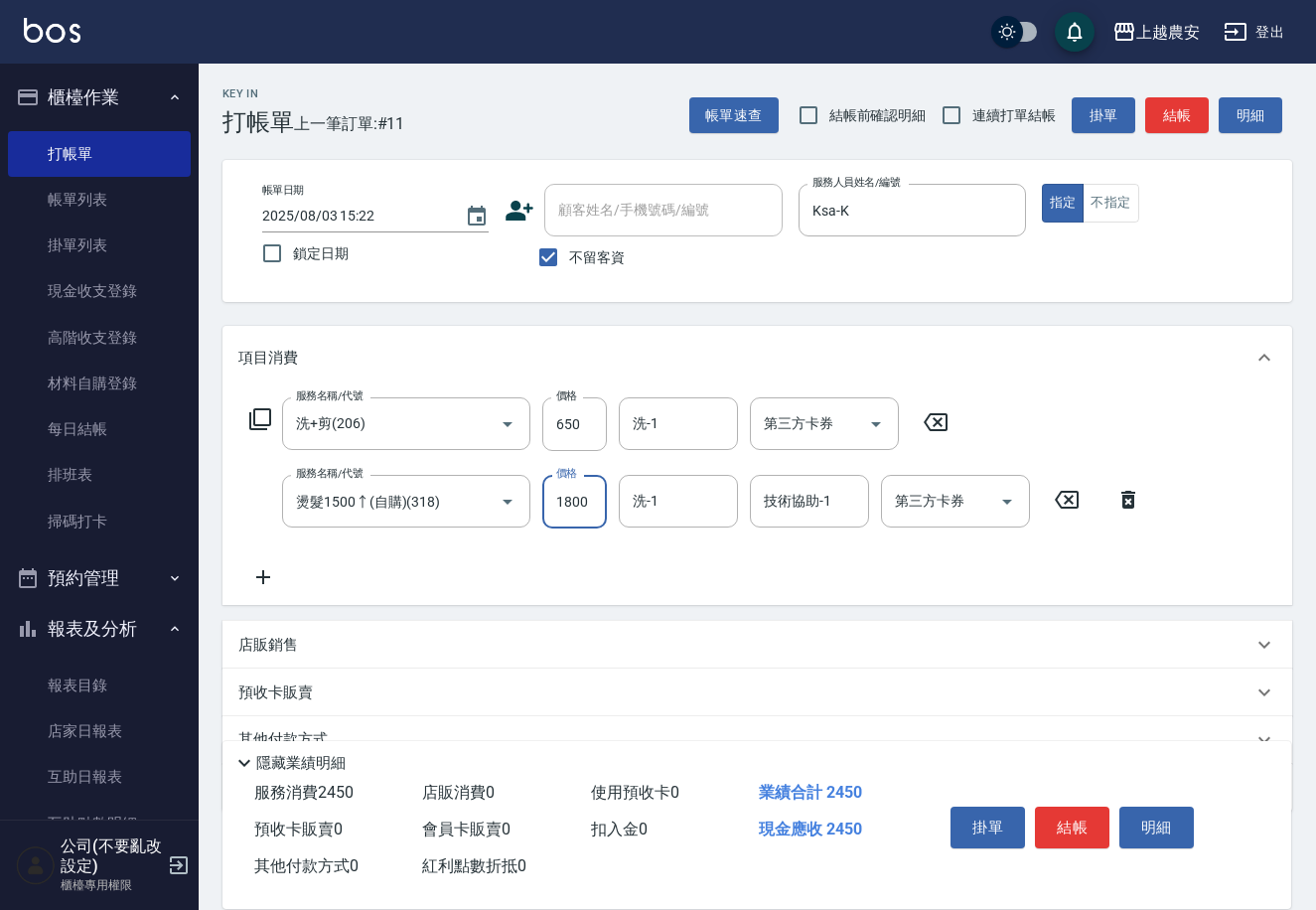 type on "1800" 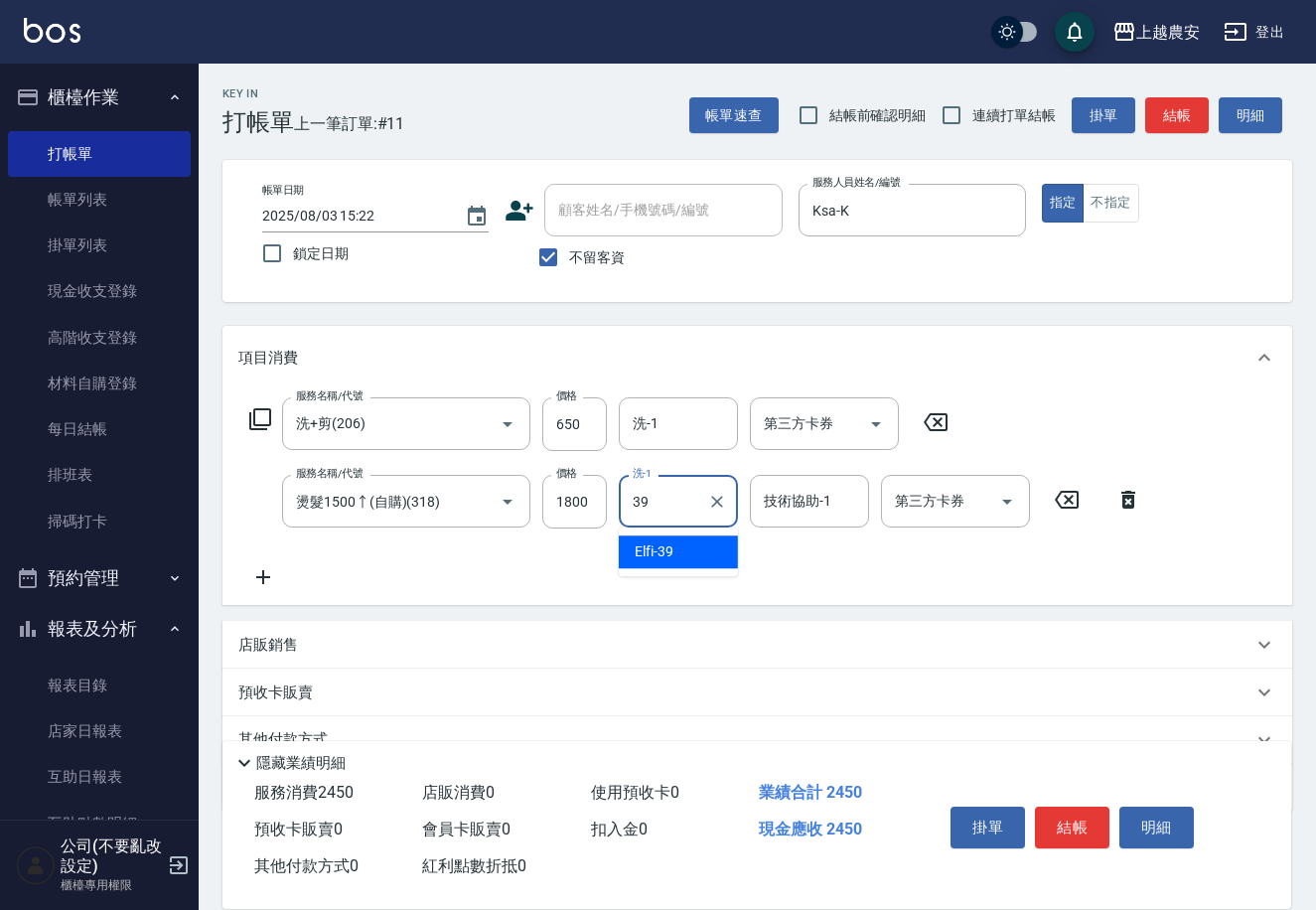 type on "Elfi-39" 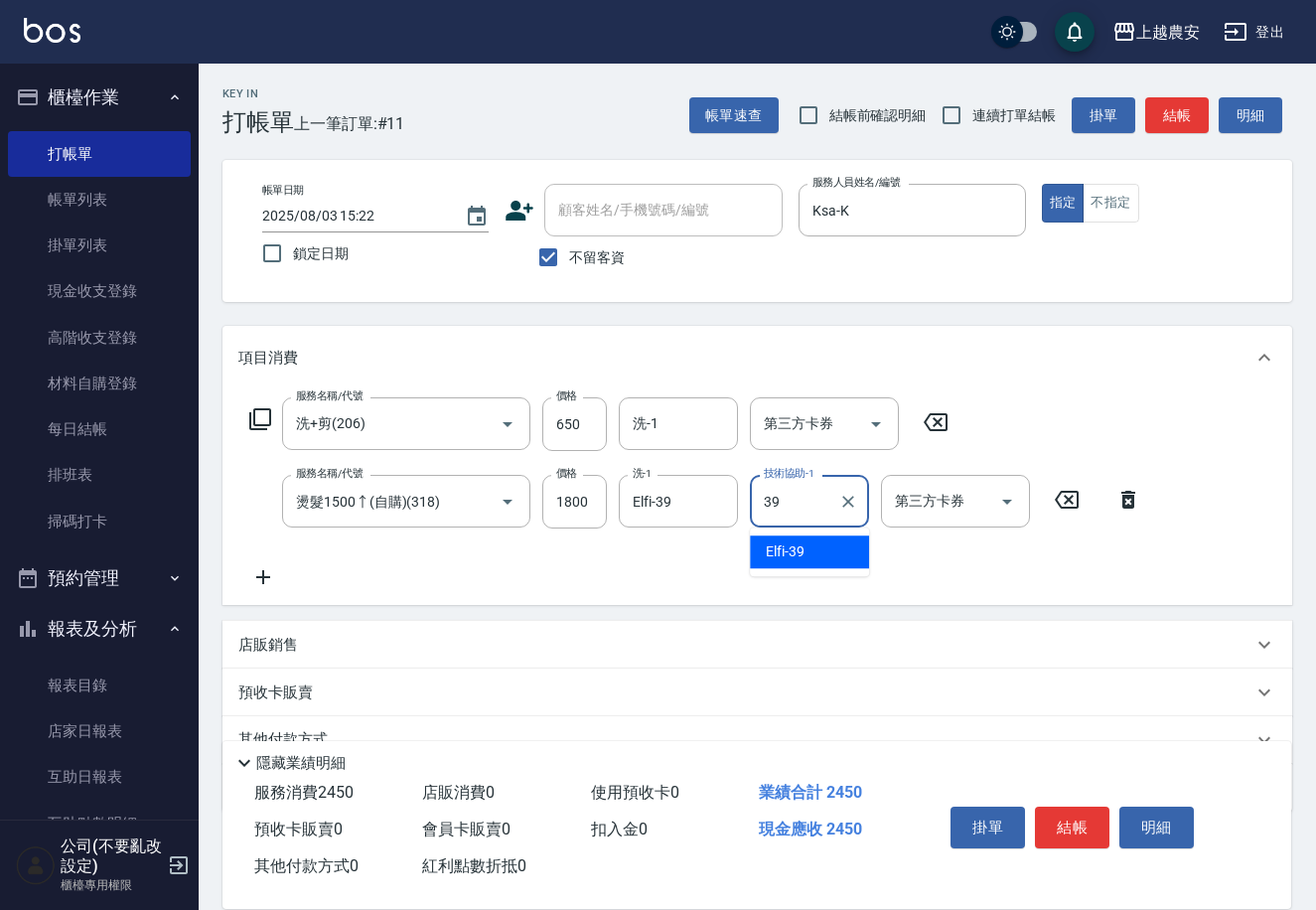 type on "Elfi-39" 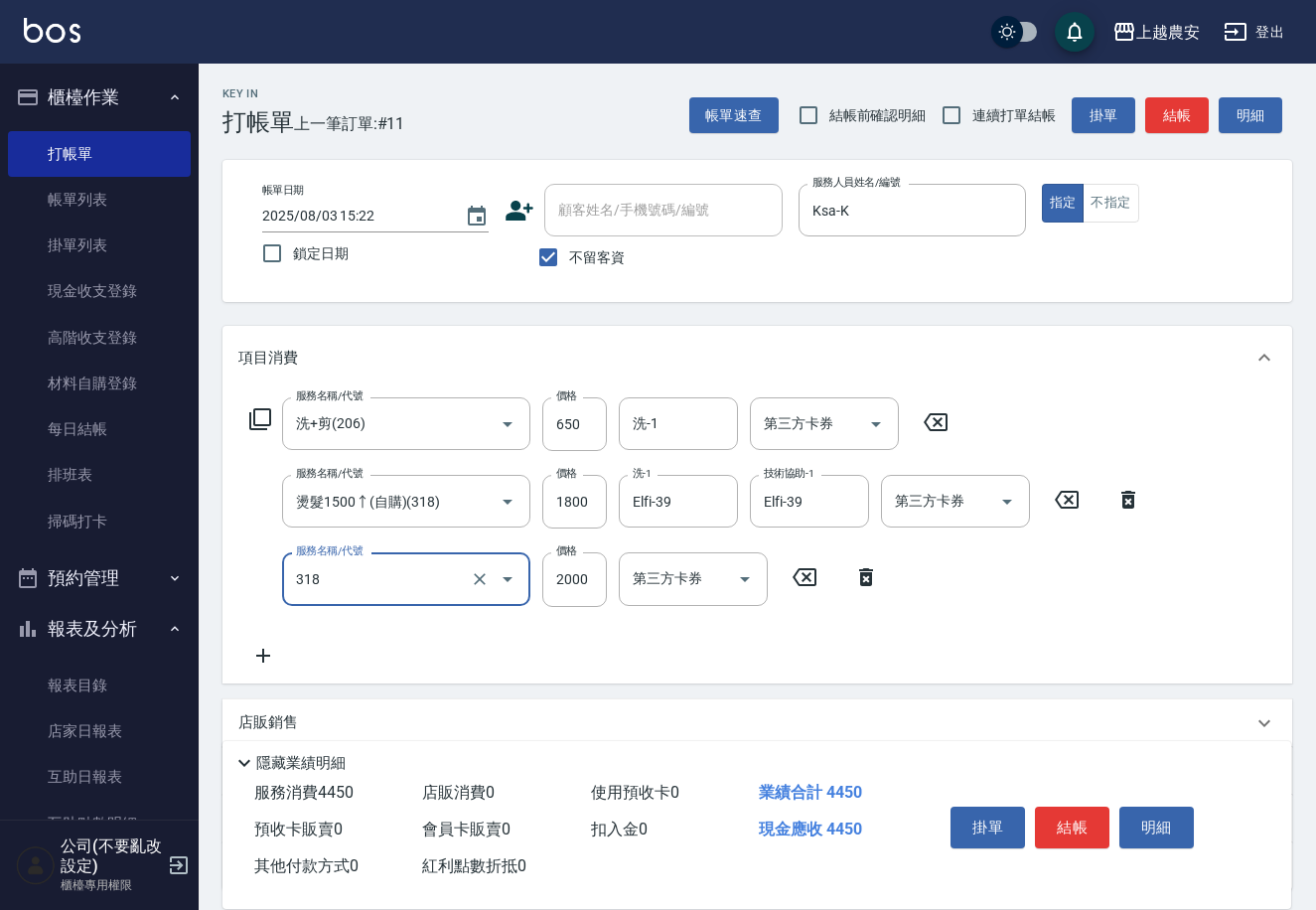 type on "燙髮1500↑(自購)(318)" 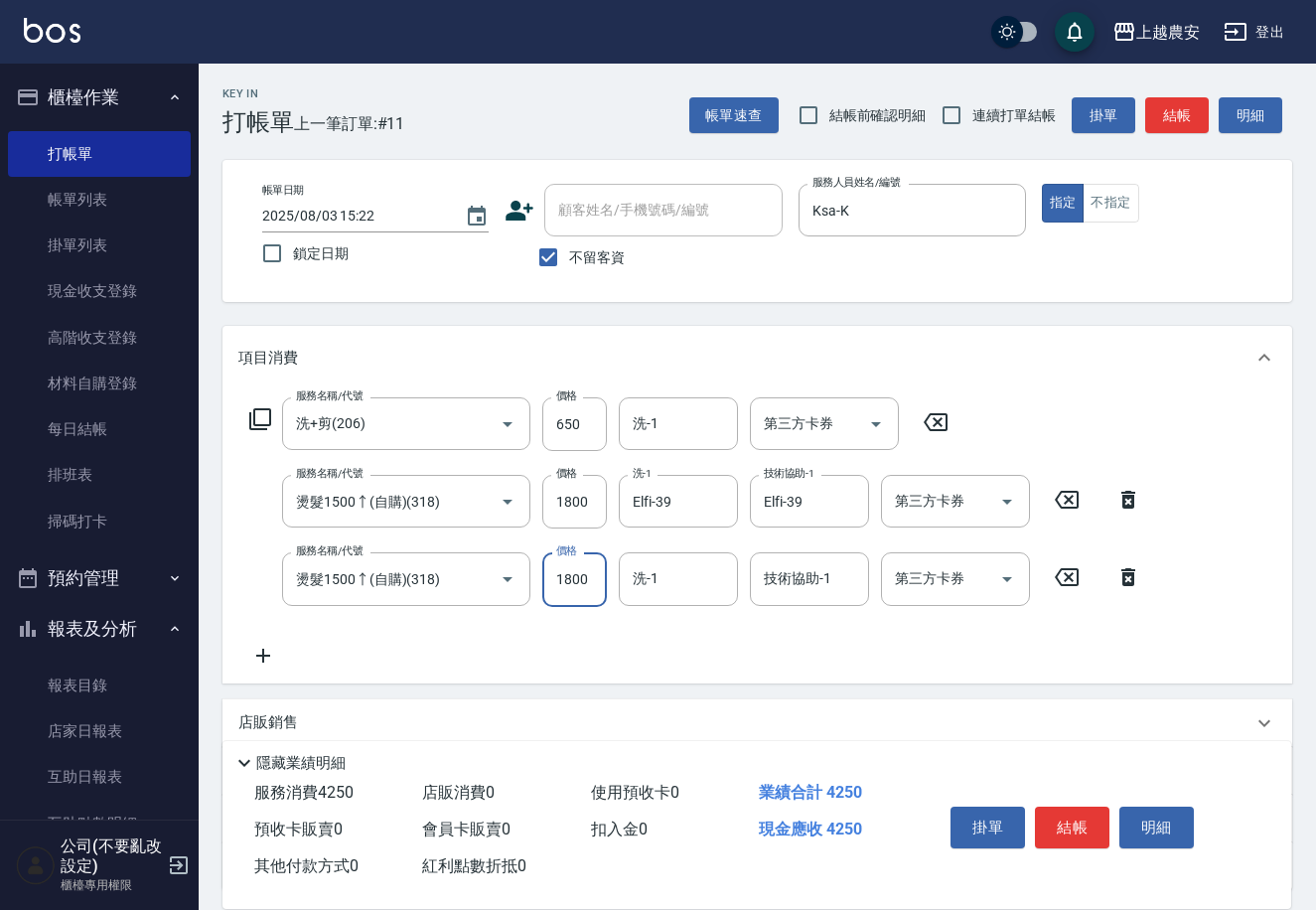 type on "1800" 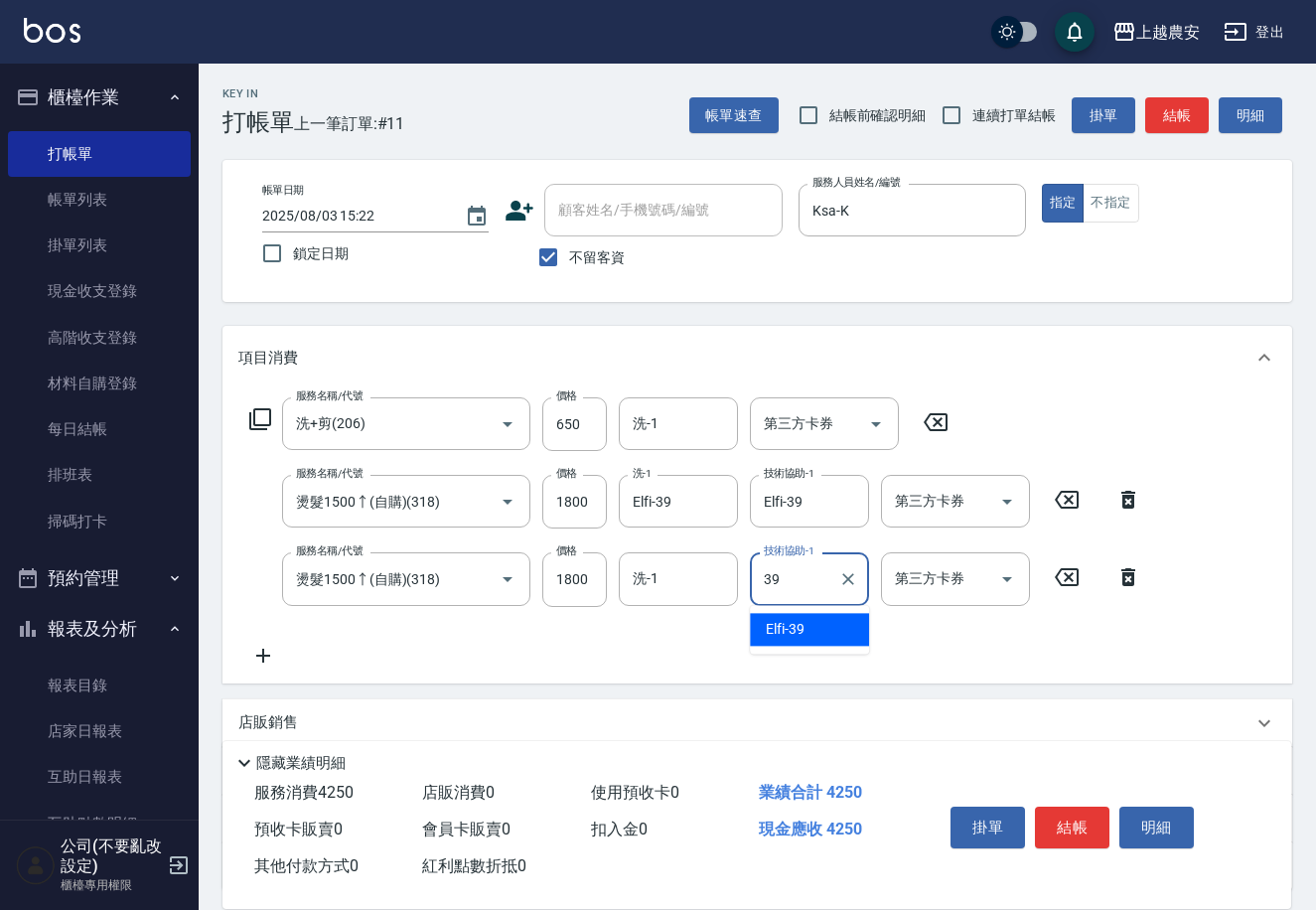 type on "Elfi-39" 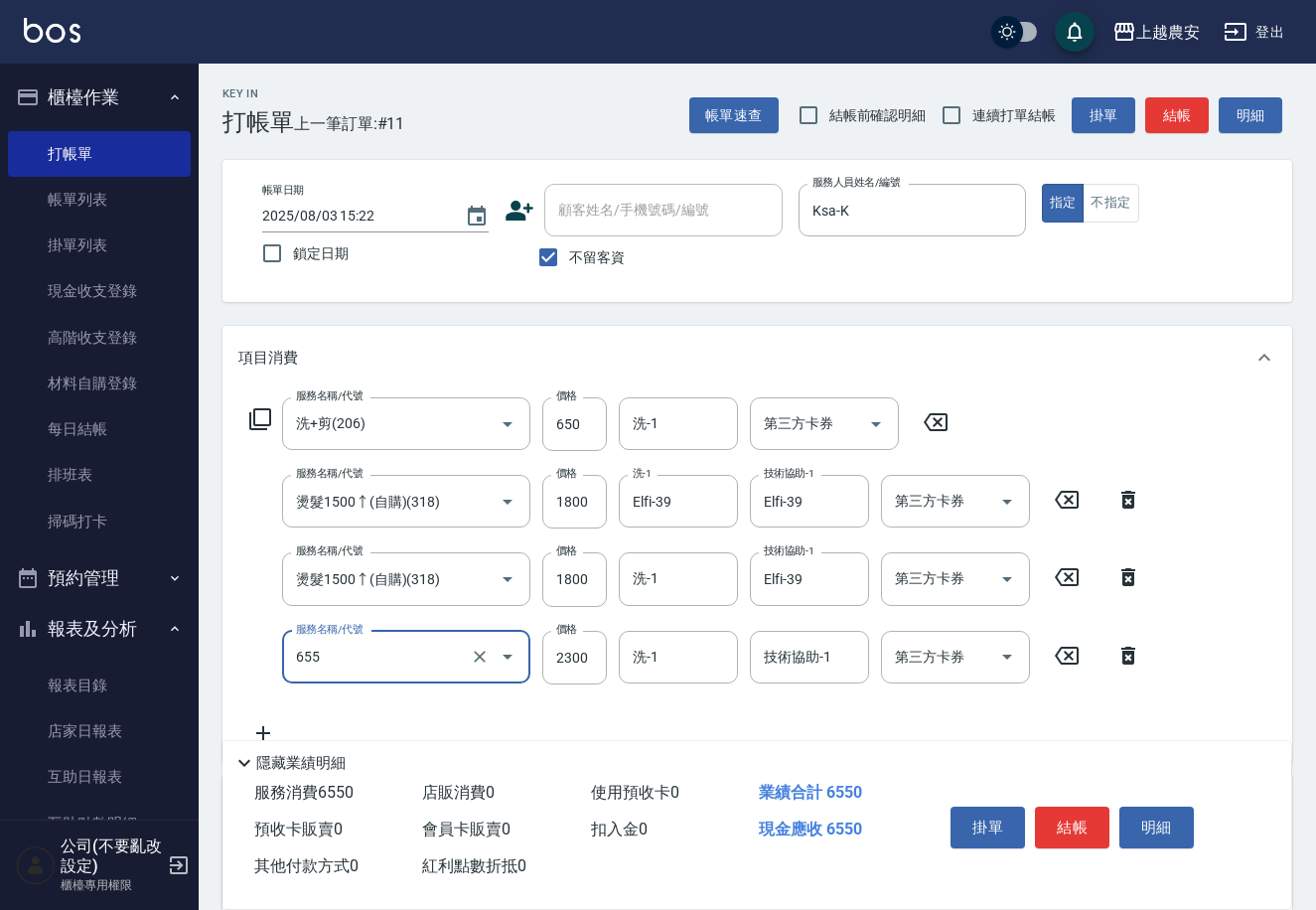 type on "結構2段式(自)(655)" 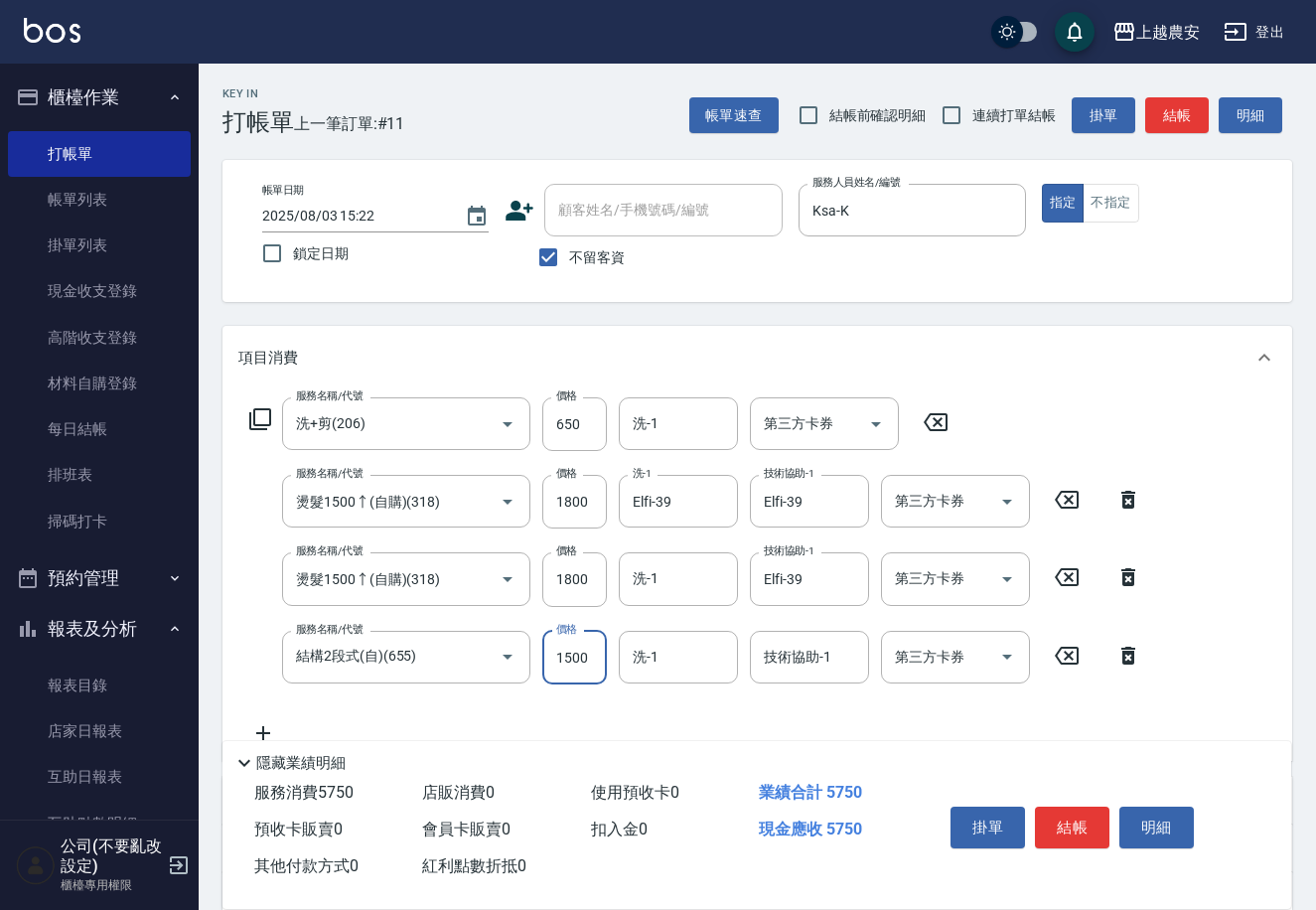 type on "1500" 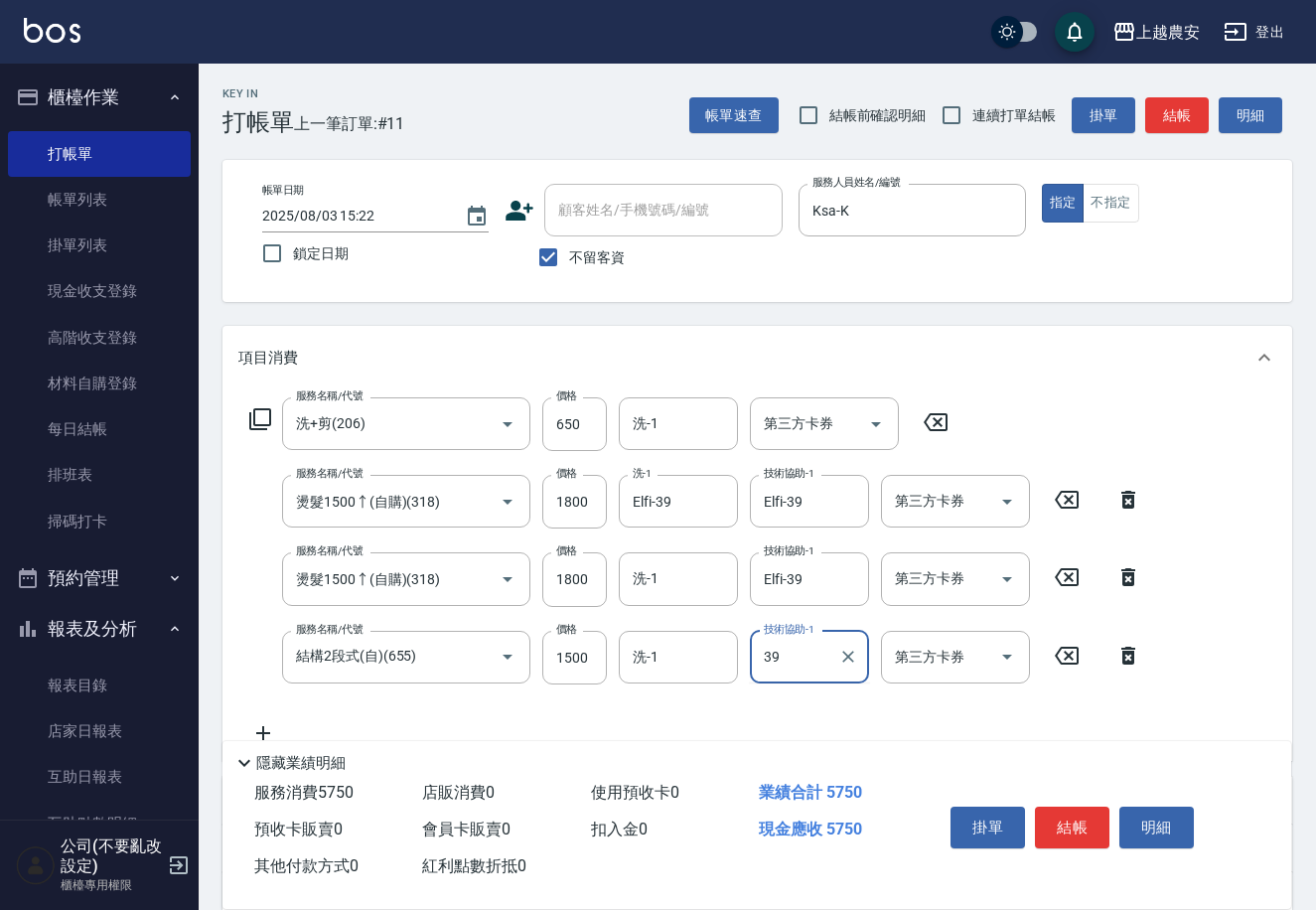type on "Elfi-39" 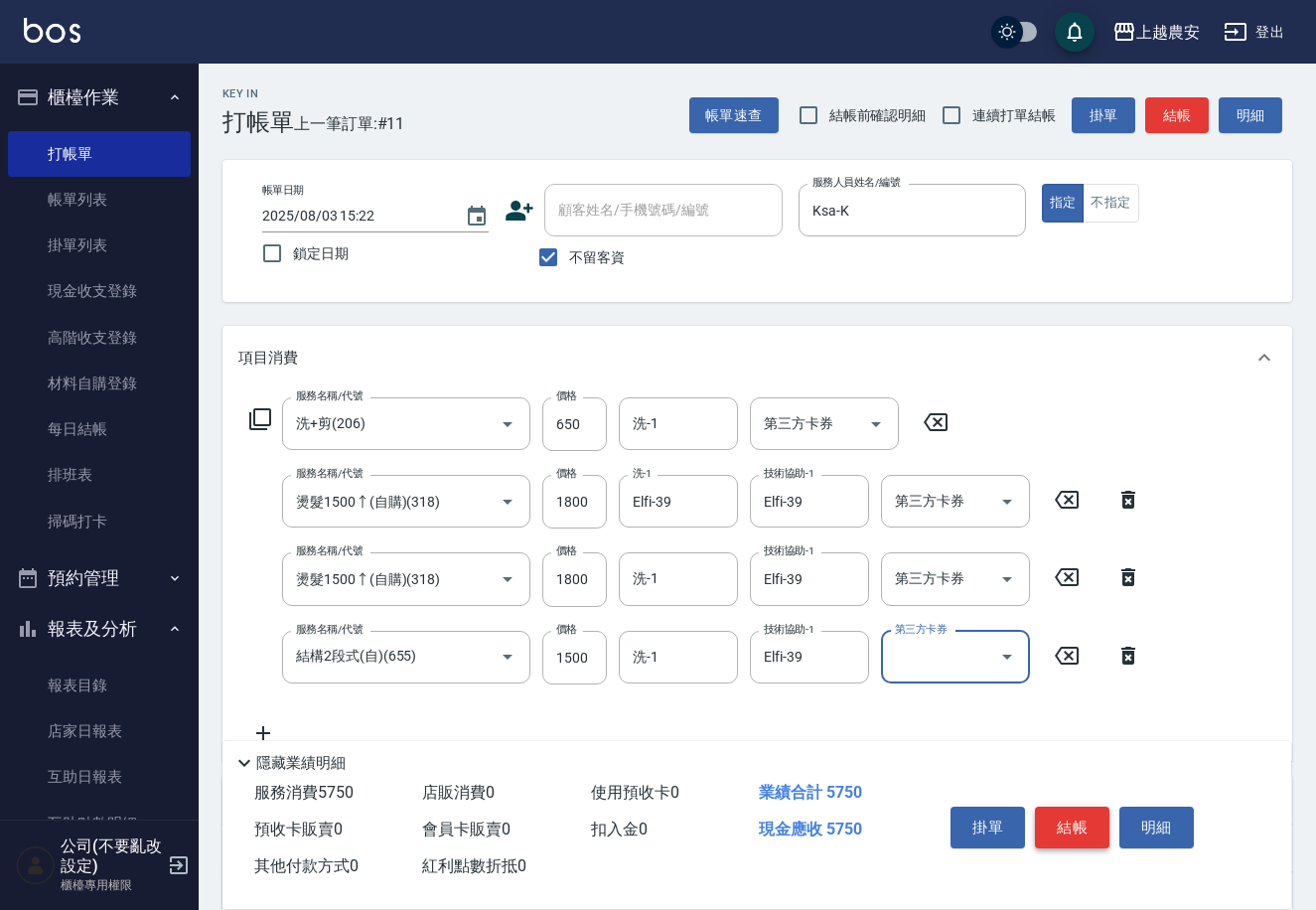 click on "結帳" at bounding box center (1072, 828) 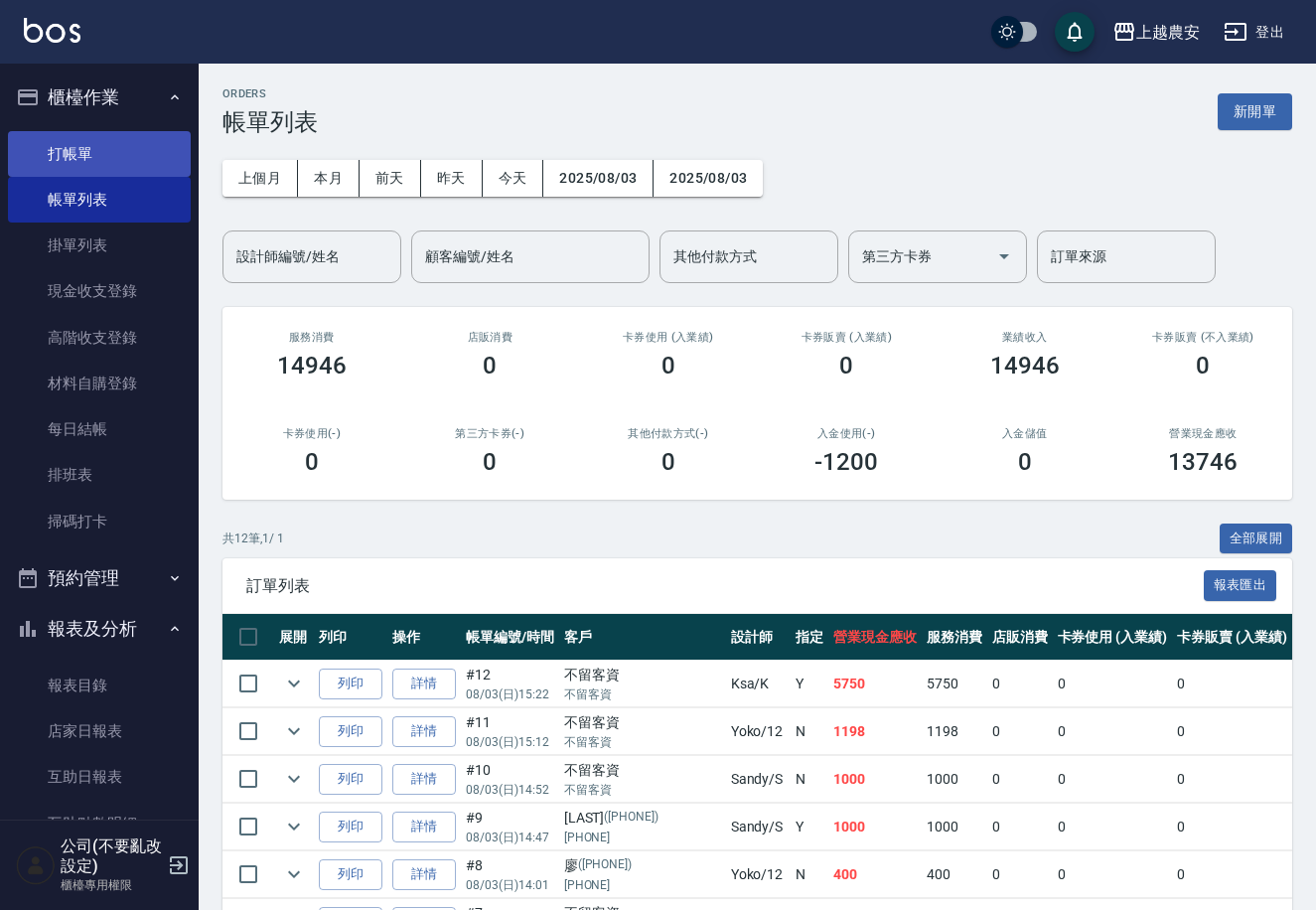 click on "打帳單" at bounding box center (99, 154) 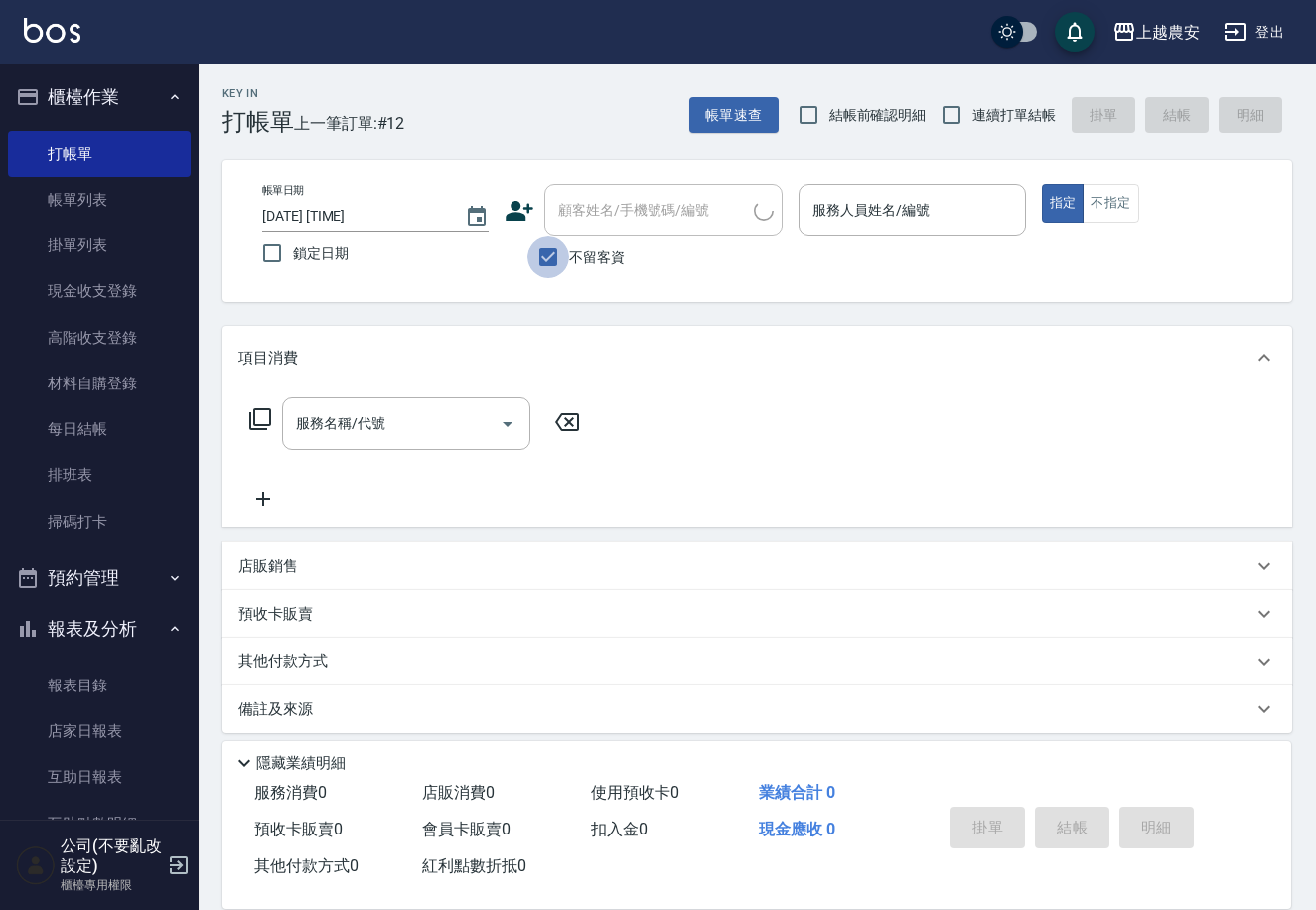 click on "不留客資" at bounding box center (548, 257) 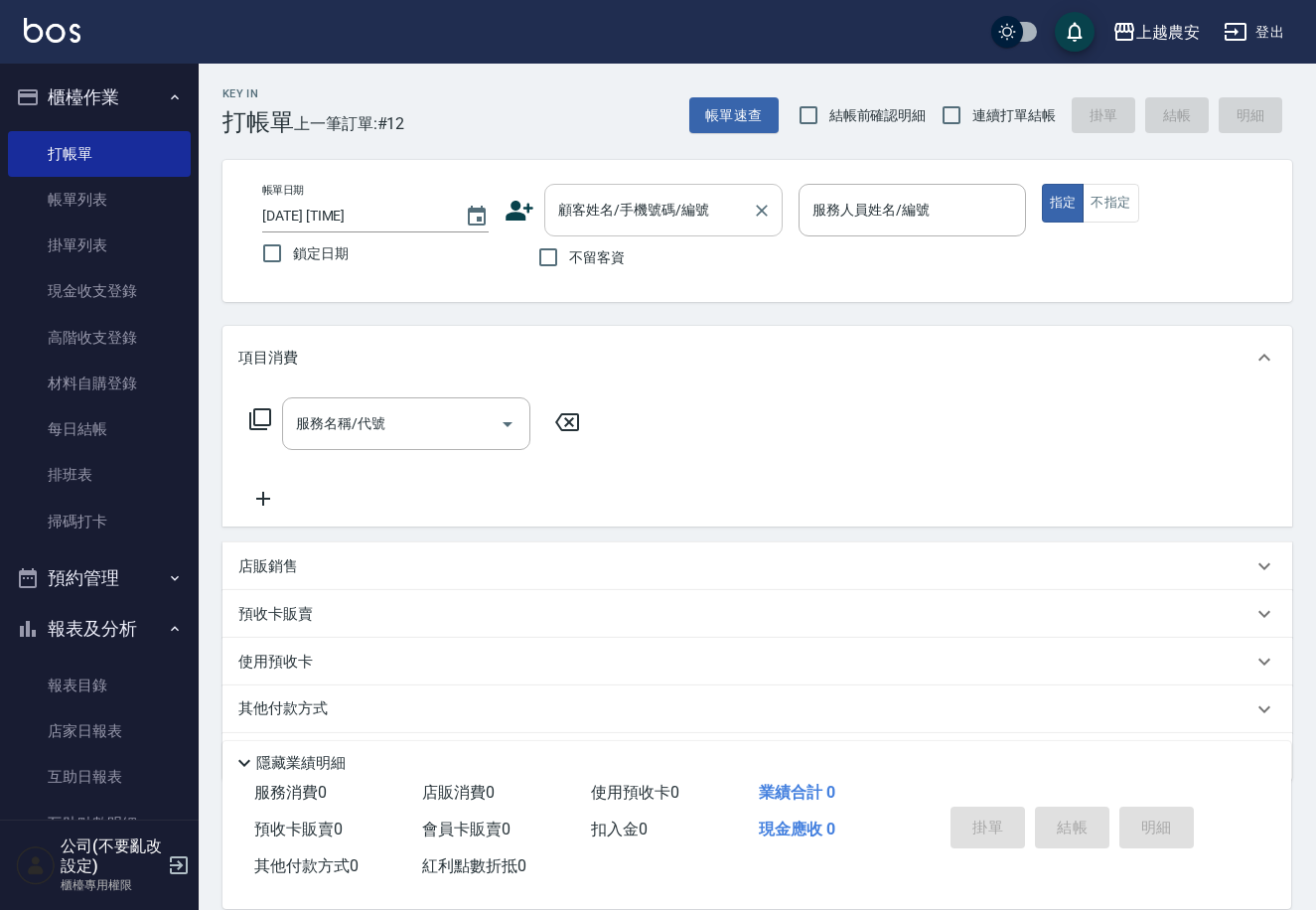 click on "顧客姓名/手機號碼/編號" at bounding box center (649, 210) 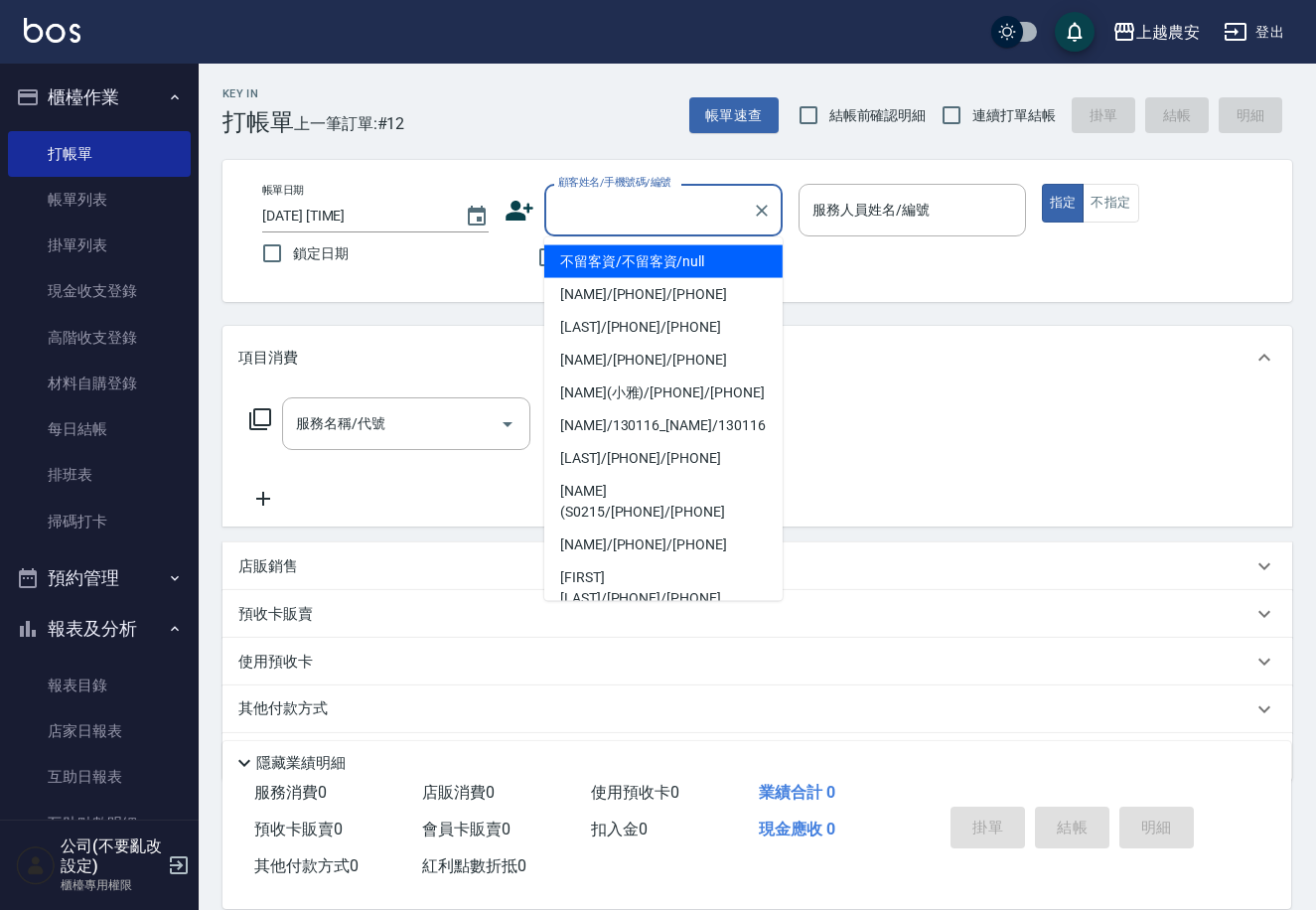 click 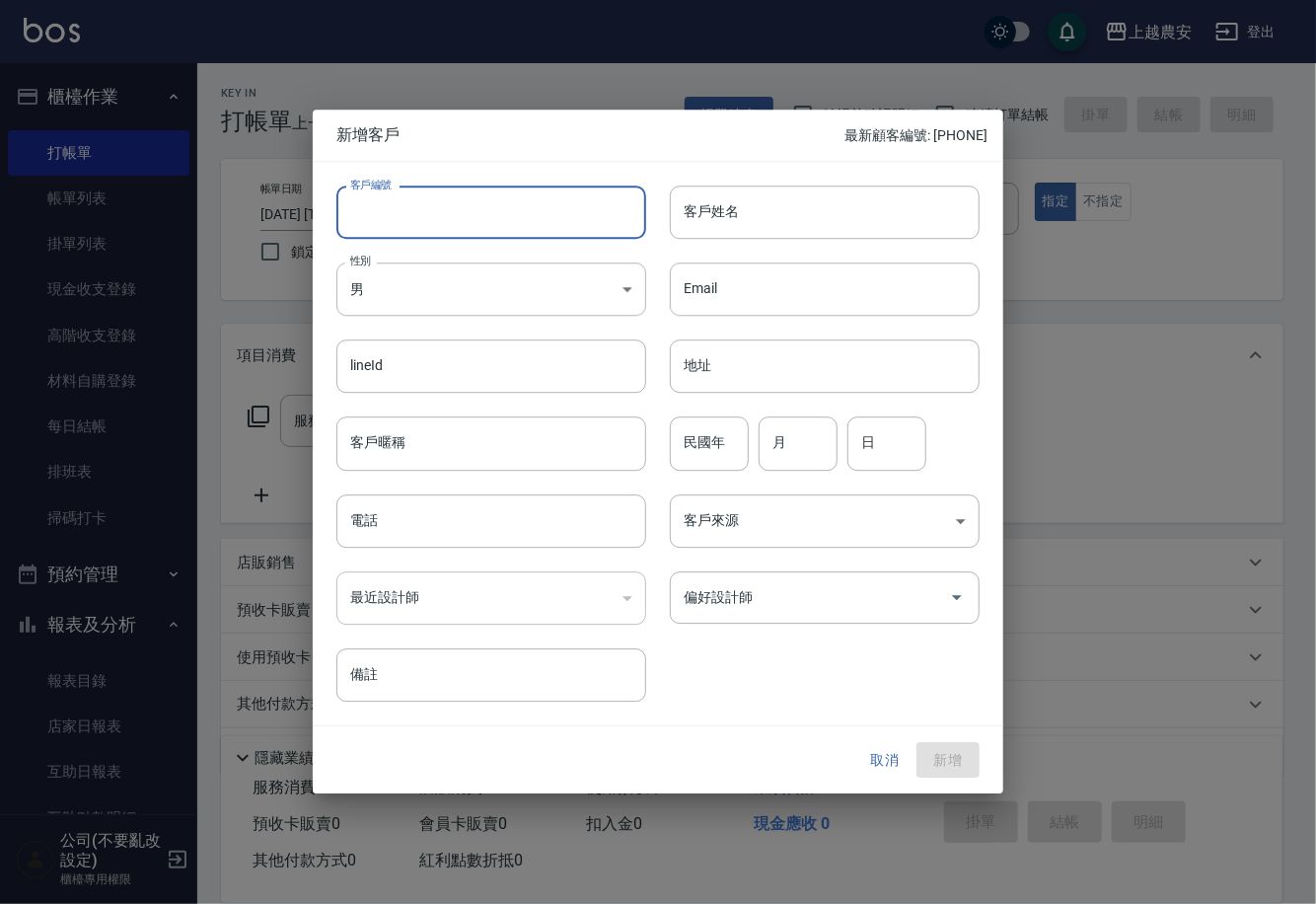 click on "客戶編號" at bounding box center (491, 212) 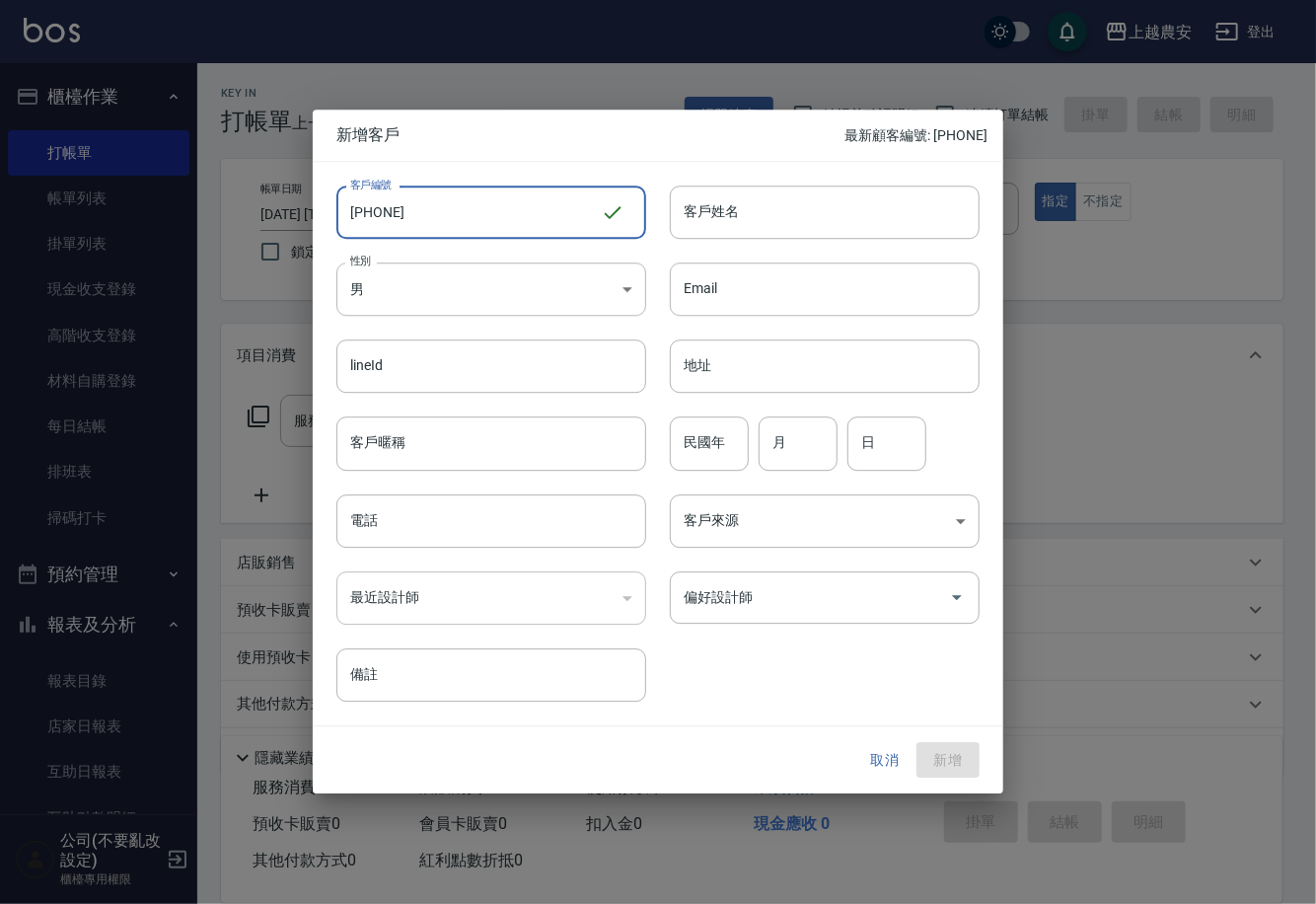 drag, startPoint x: 350, startPoint y: 209, endPoint x: 538, endPoint y: 193, distance: 188.6796 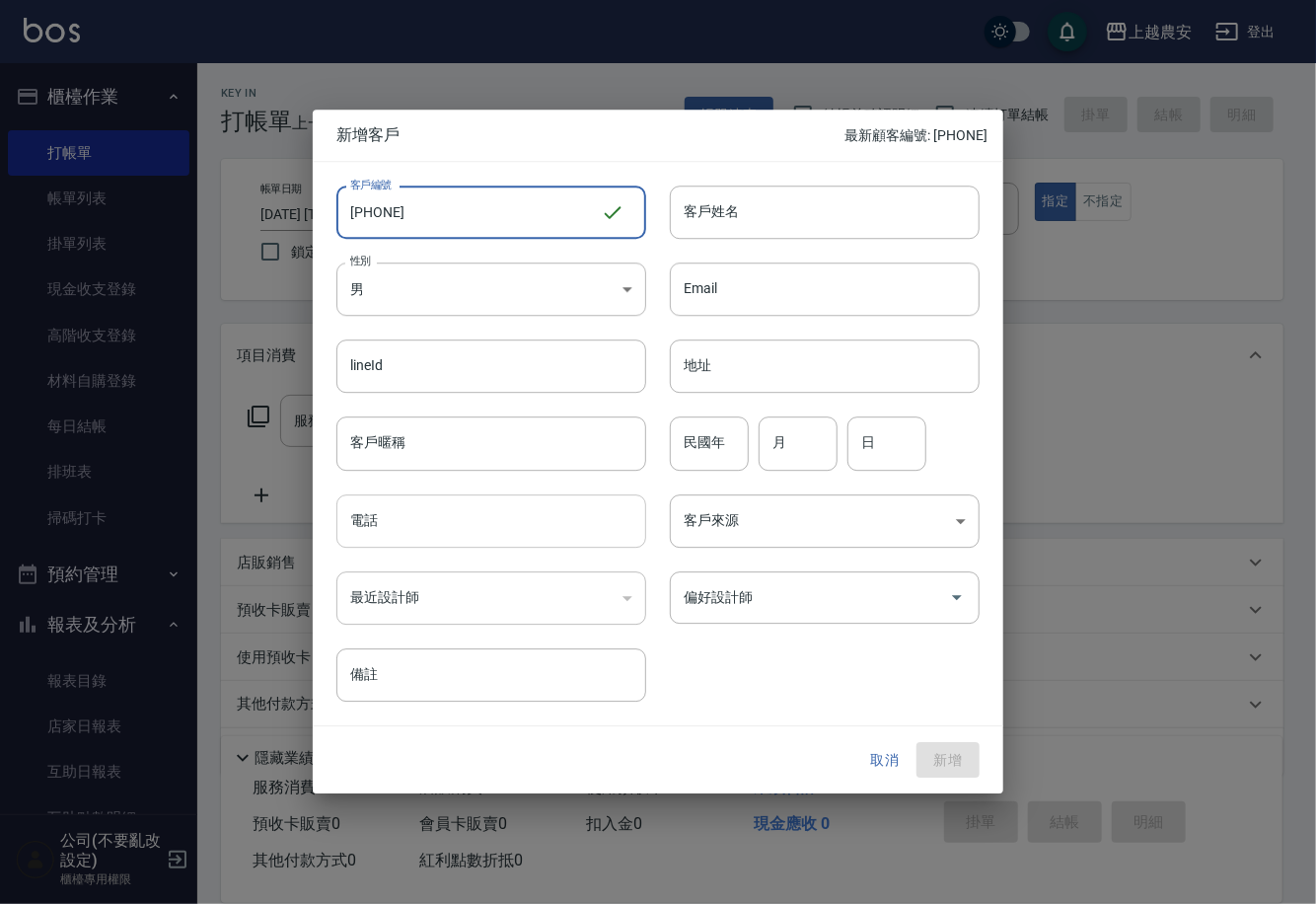 type on "[PHONE]" 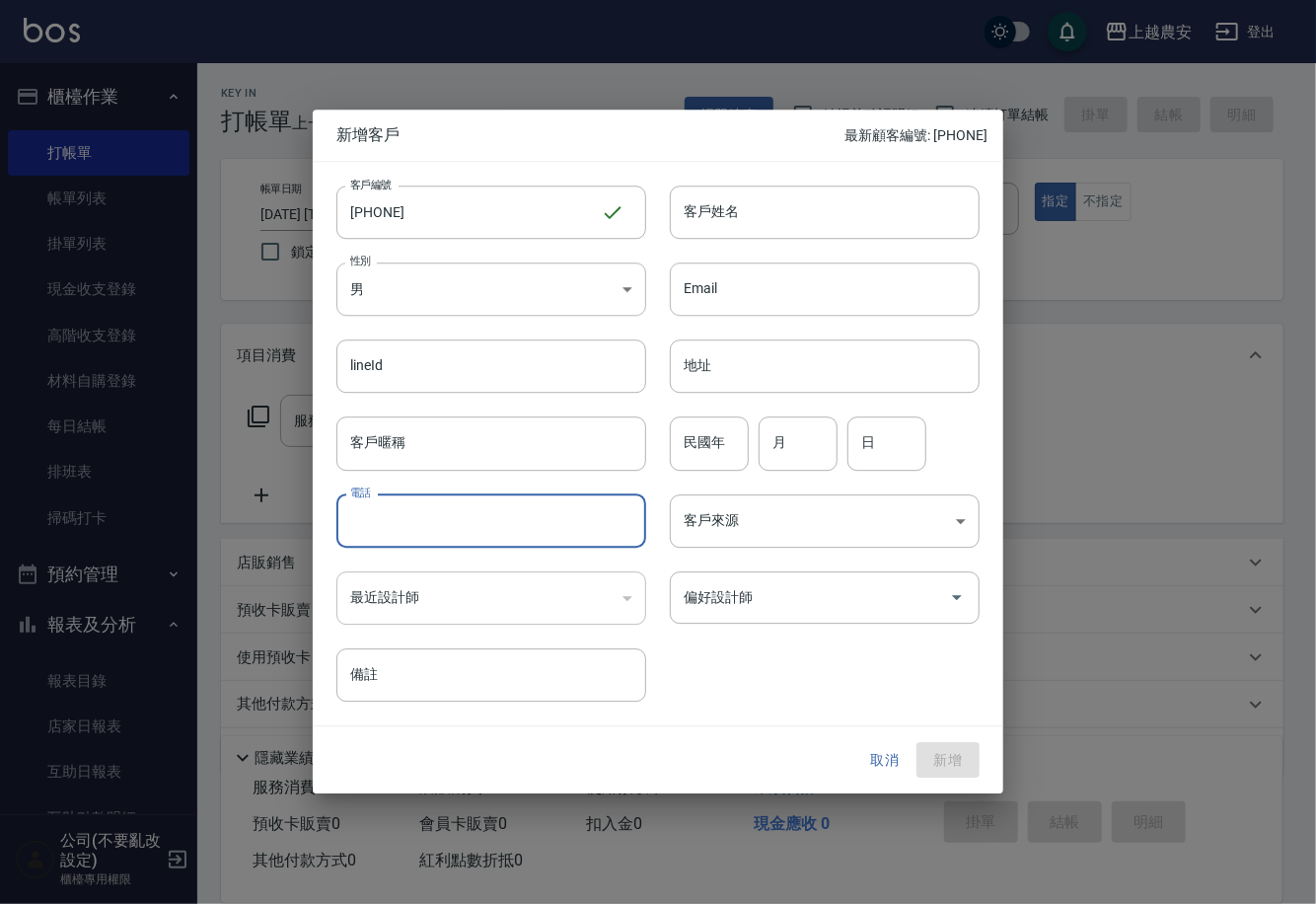 paste on "[PHONE]" 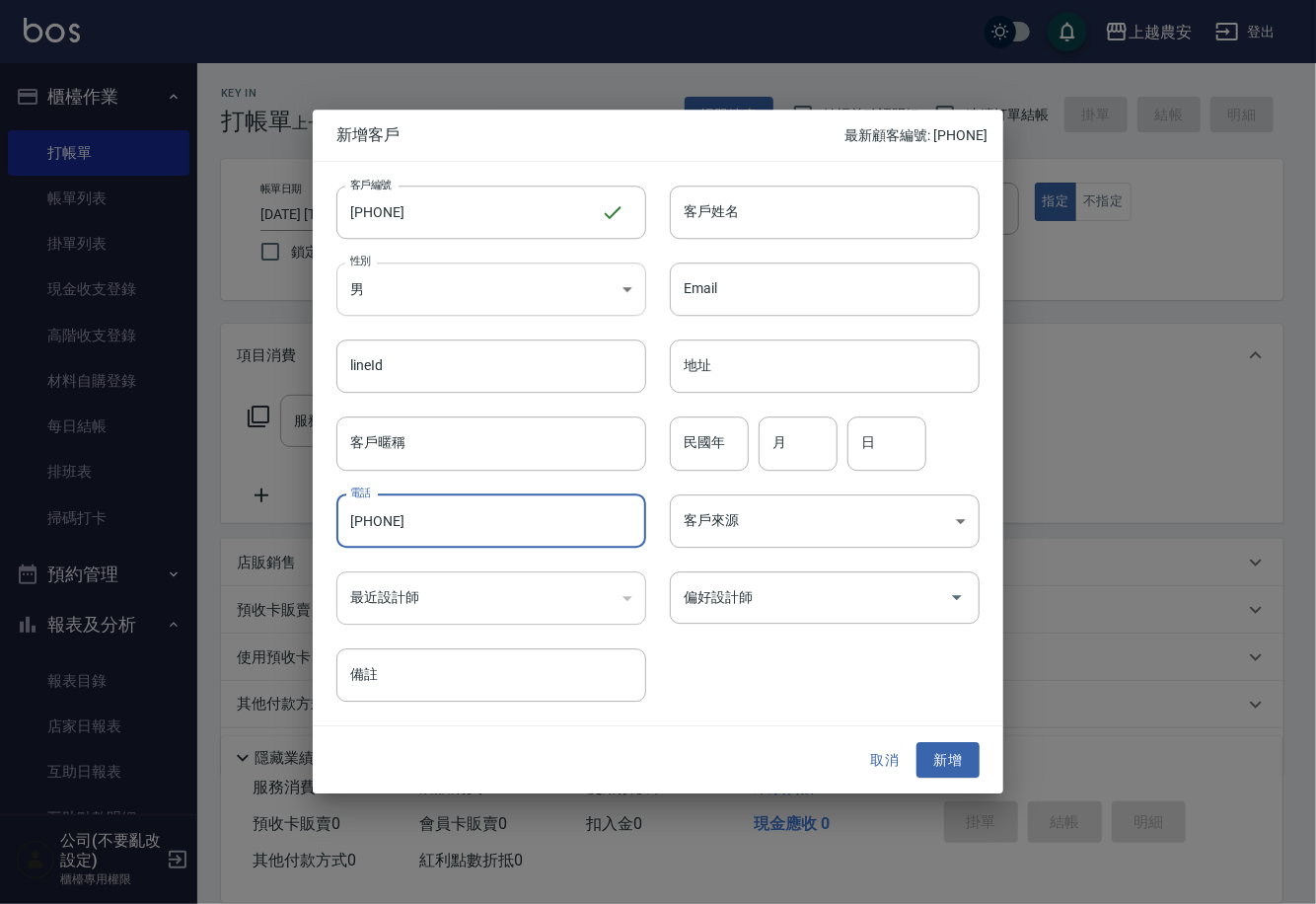 type on "[PHONE]" 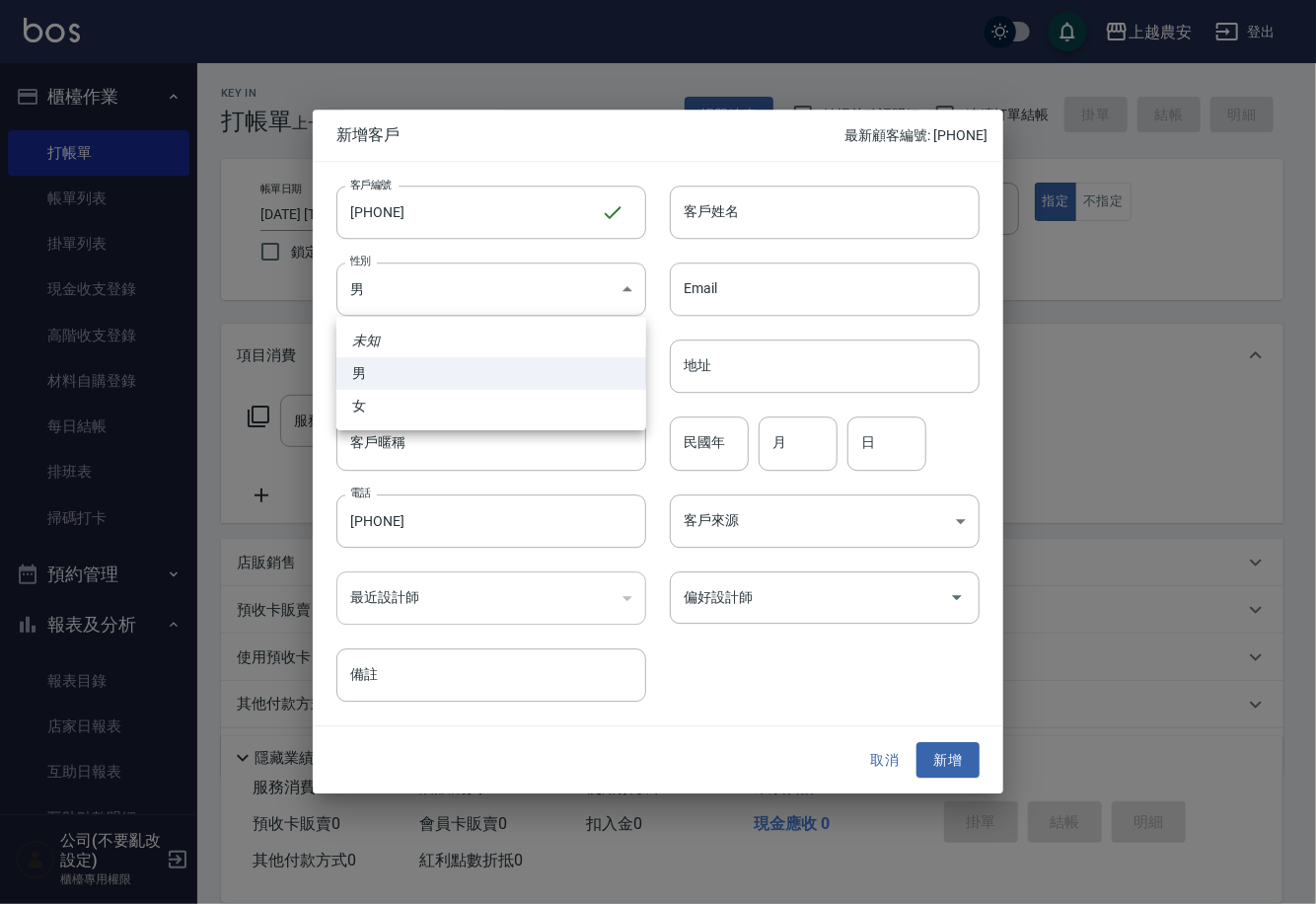 click on "女" at bounding box center (491, 406) 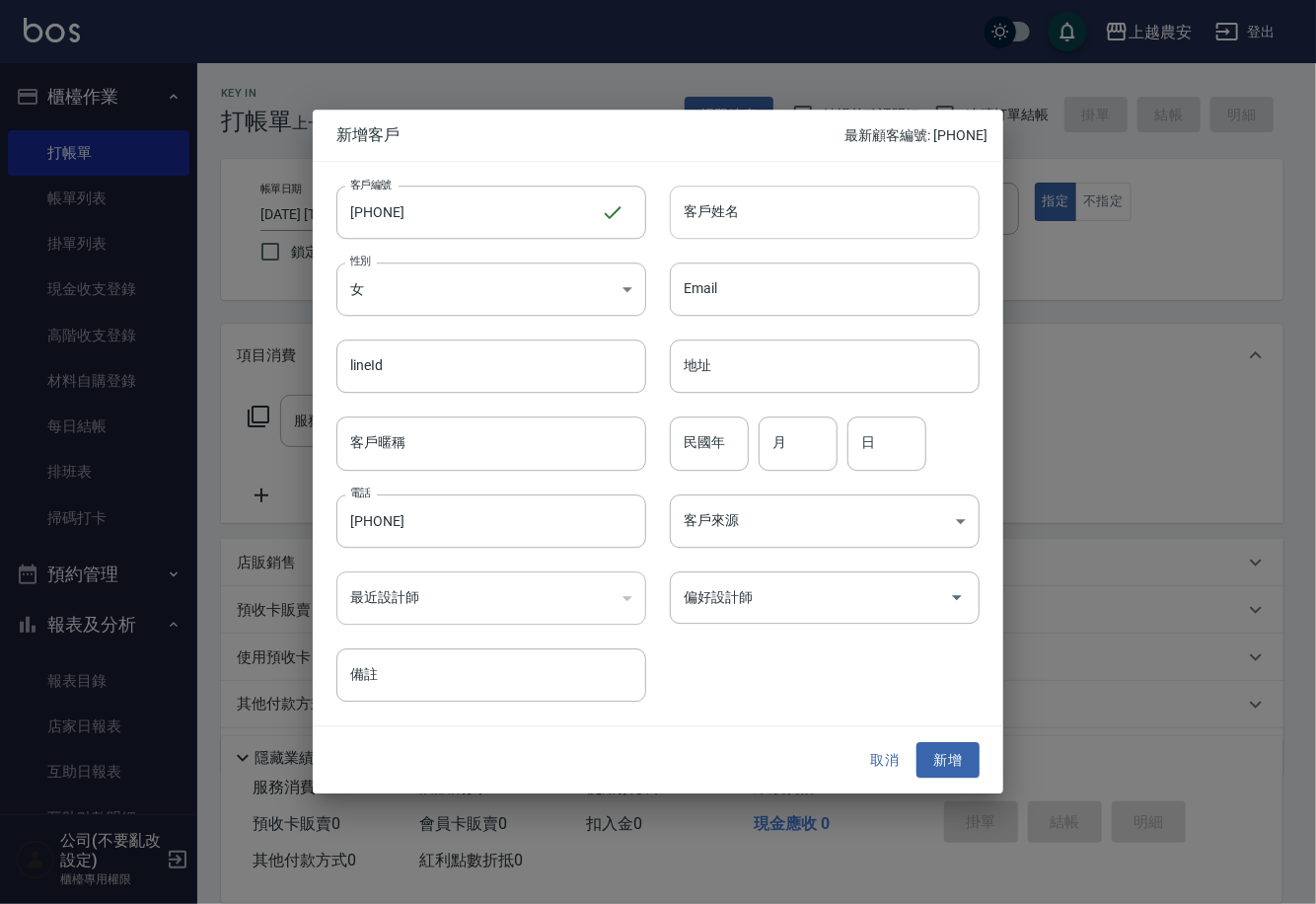 click on "客戶姓名" at bounding box center (825, 212) 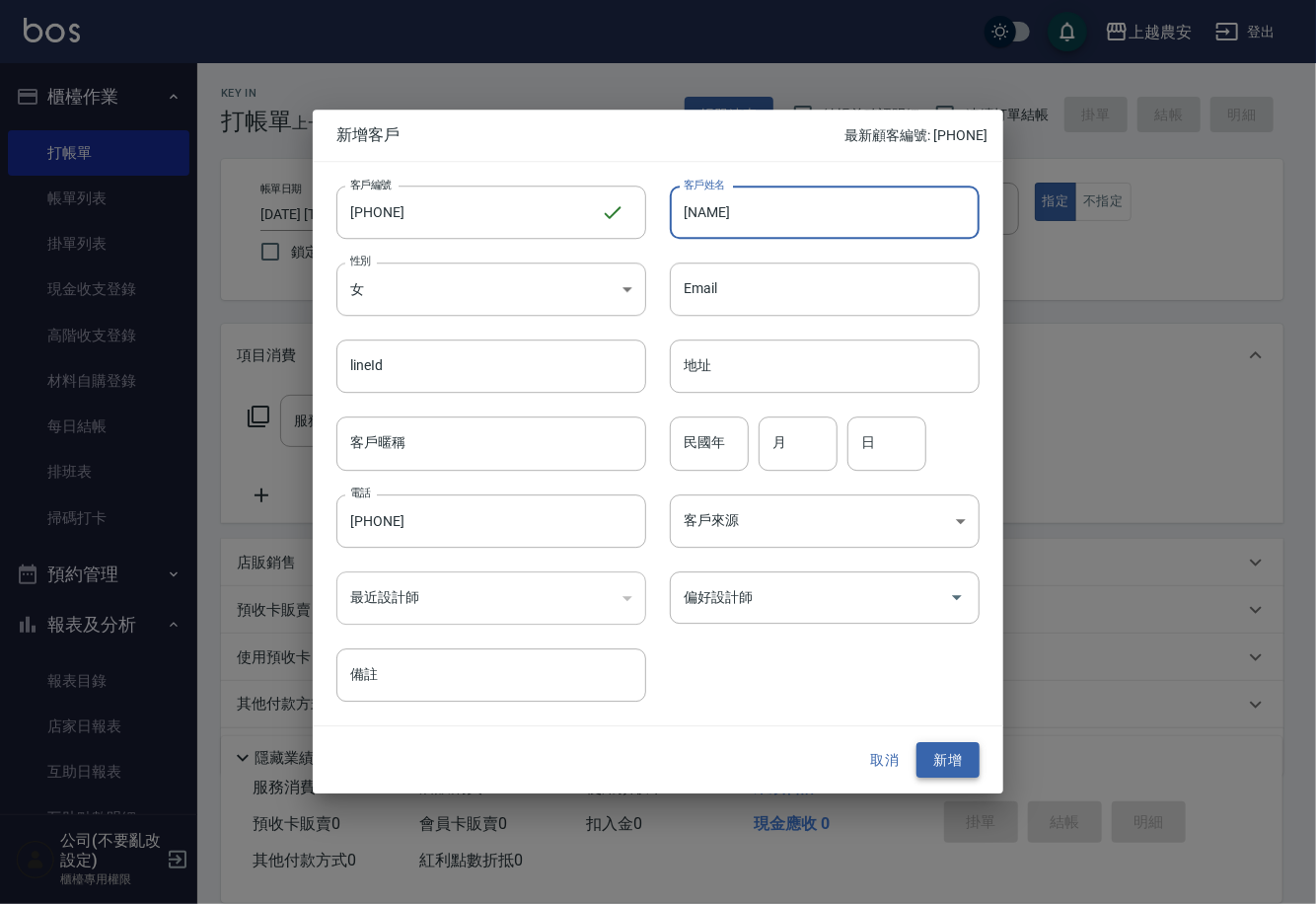 type on "[NAME]" 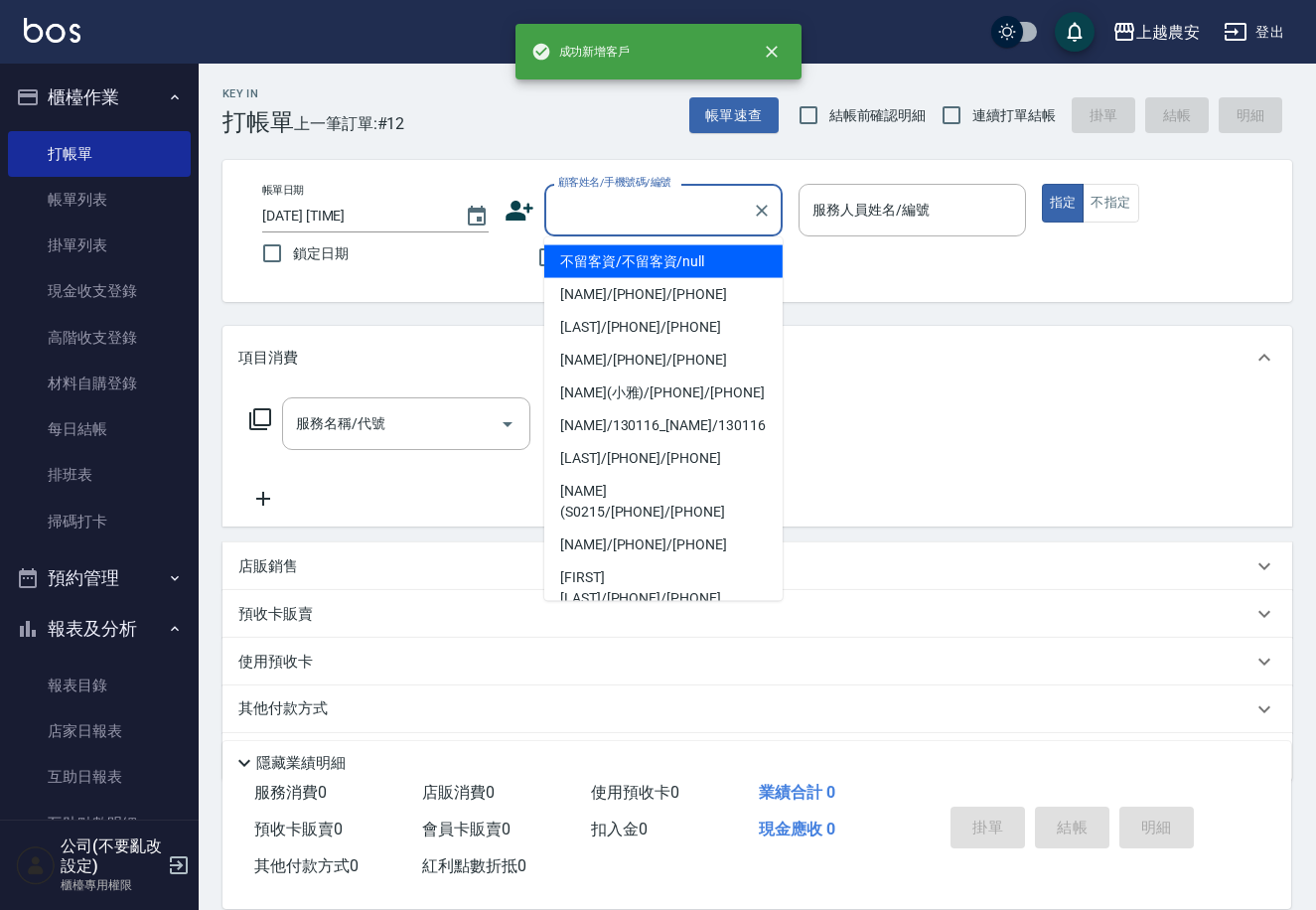 paste on "[PHONE]" 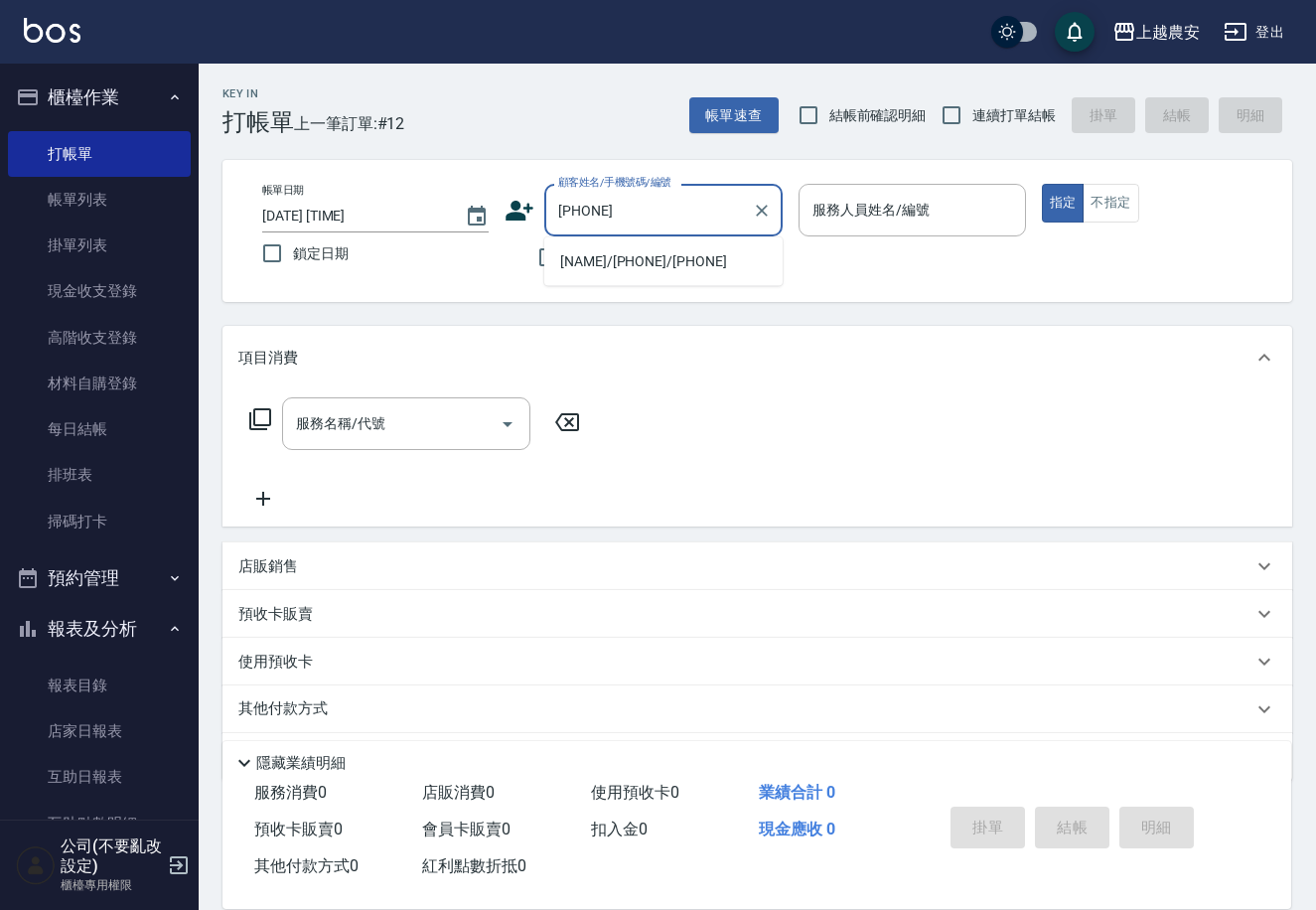 click on "[NAME]/[PHONE]/[PHONE]" at bounding box center (663, 261) 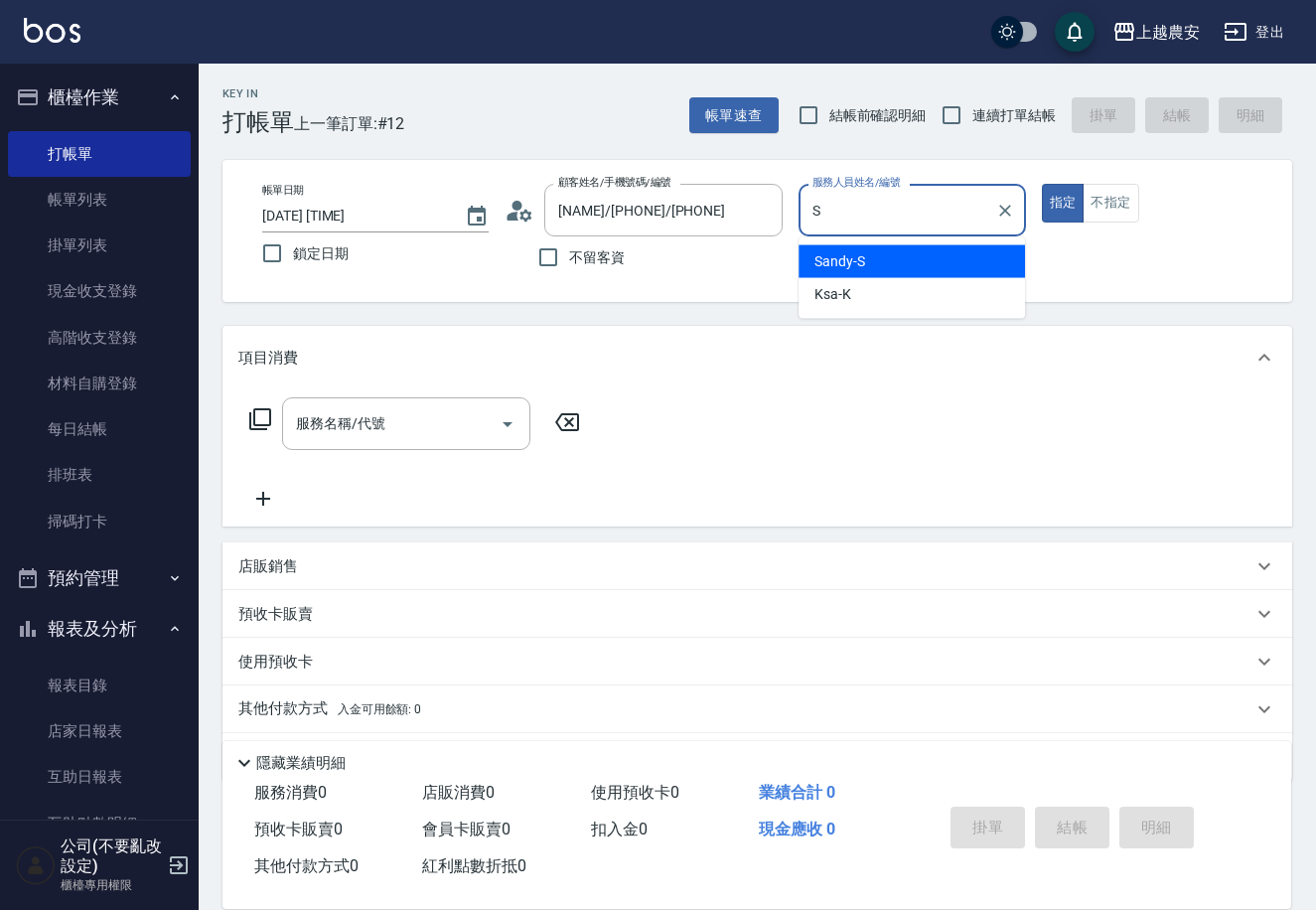 type on "Sandy-S" 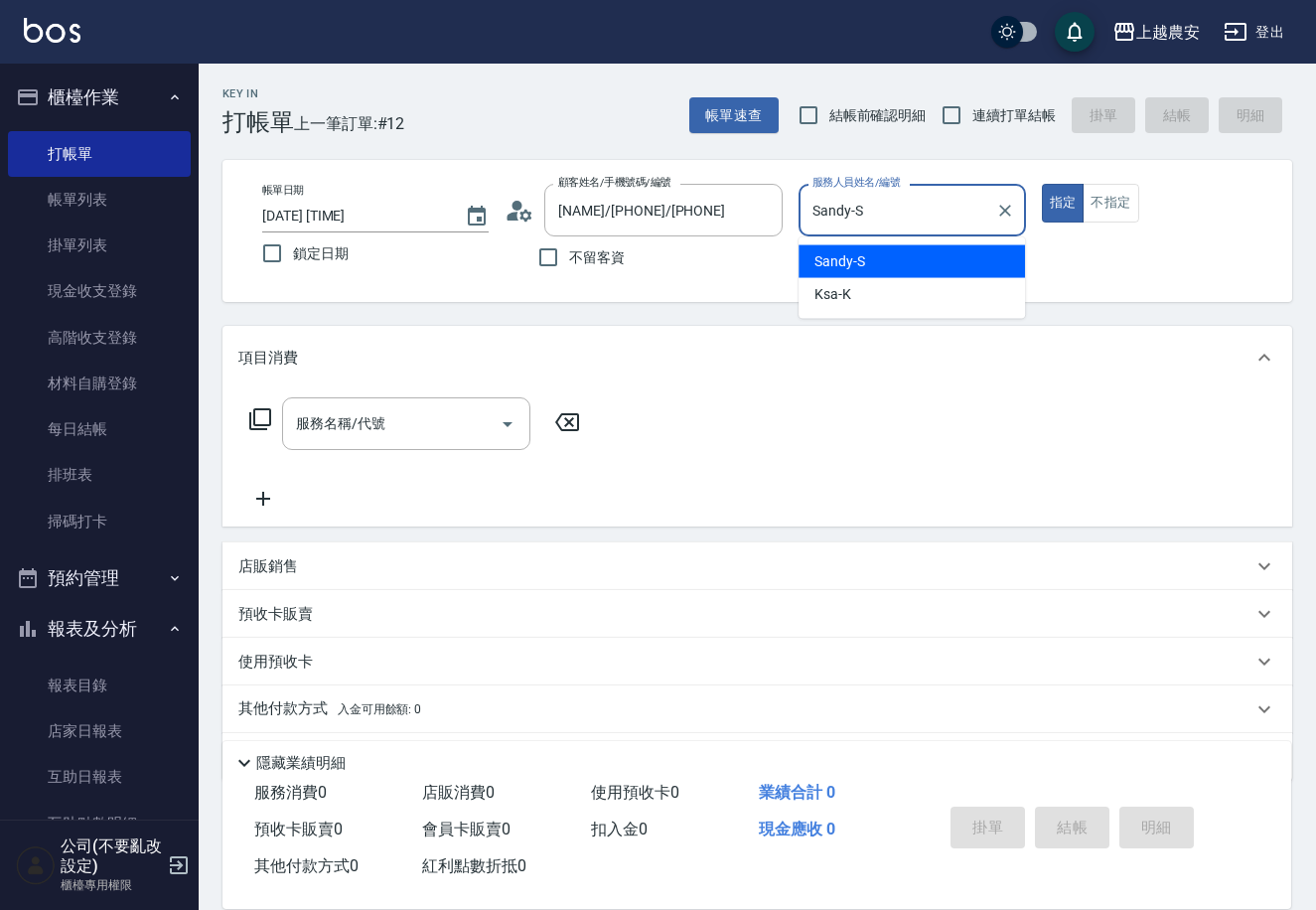 type on "true" 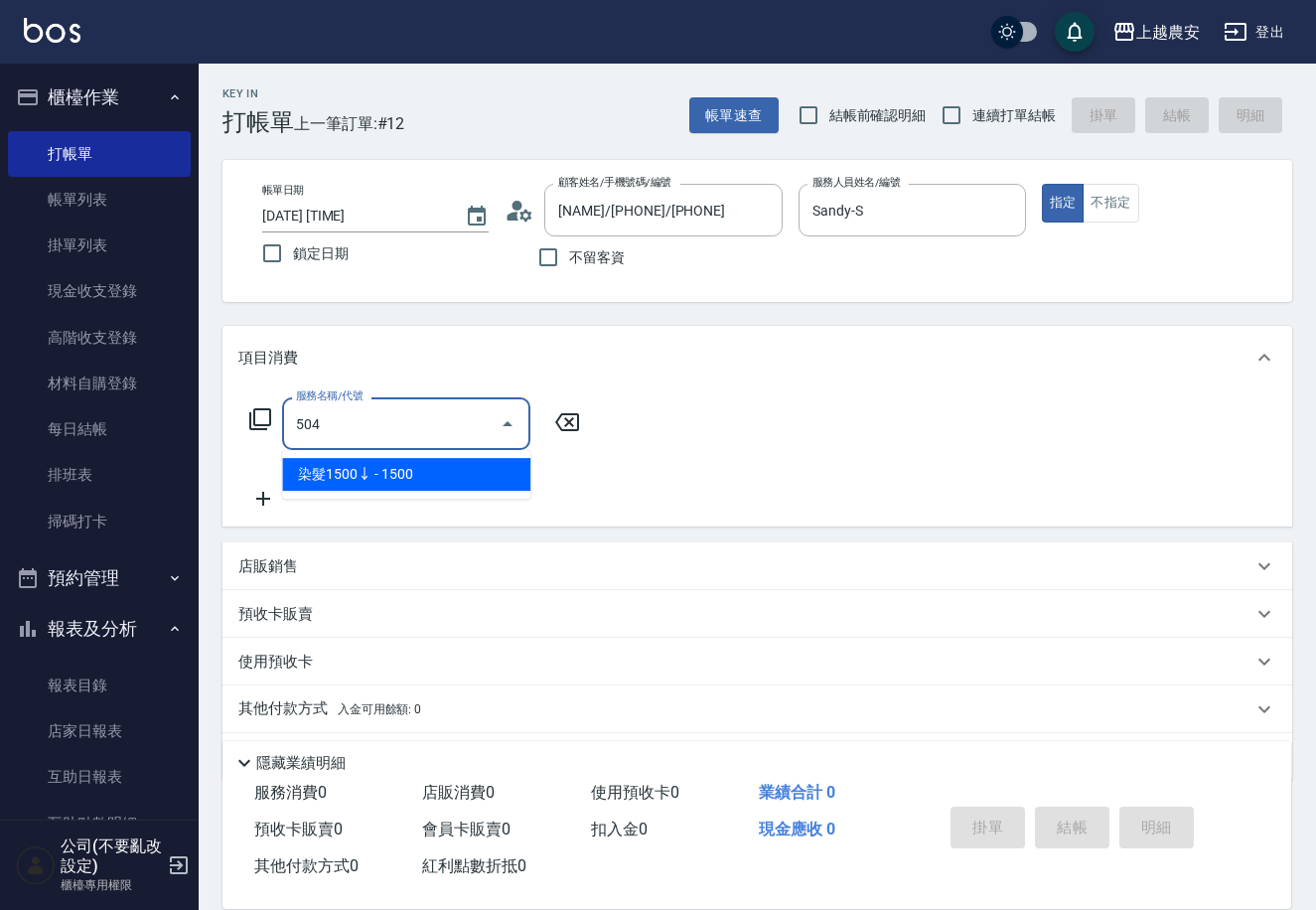 type on "染髮1500↓(504)" 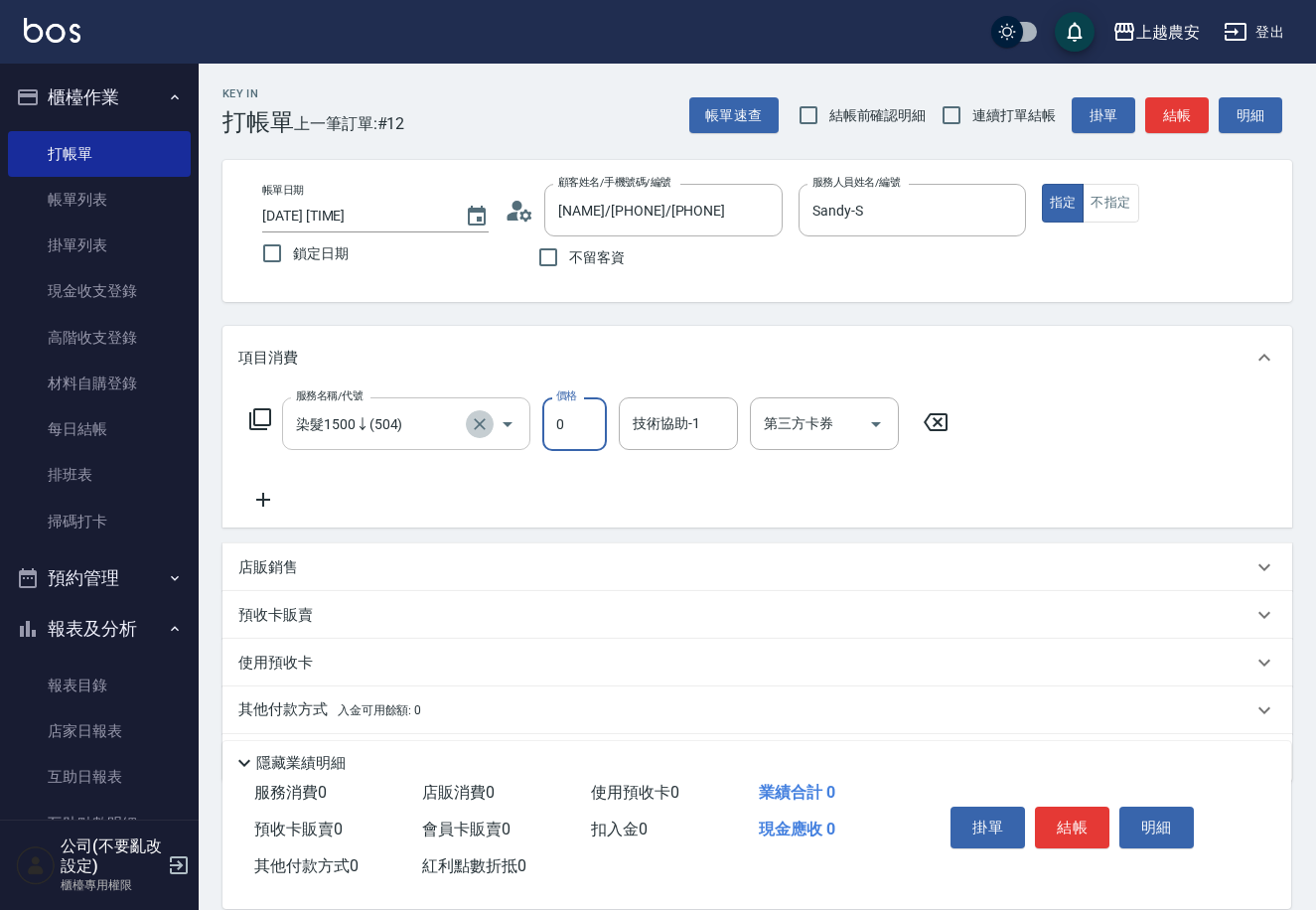 click 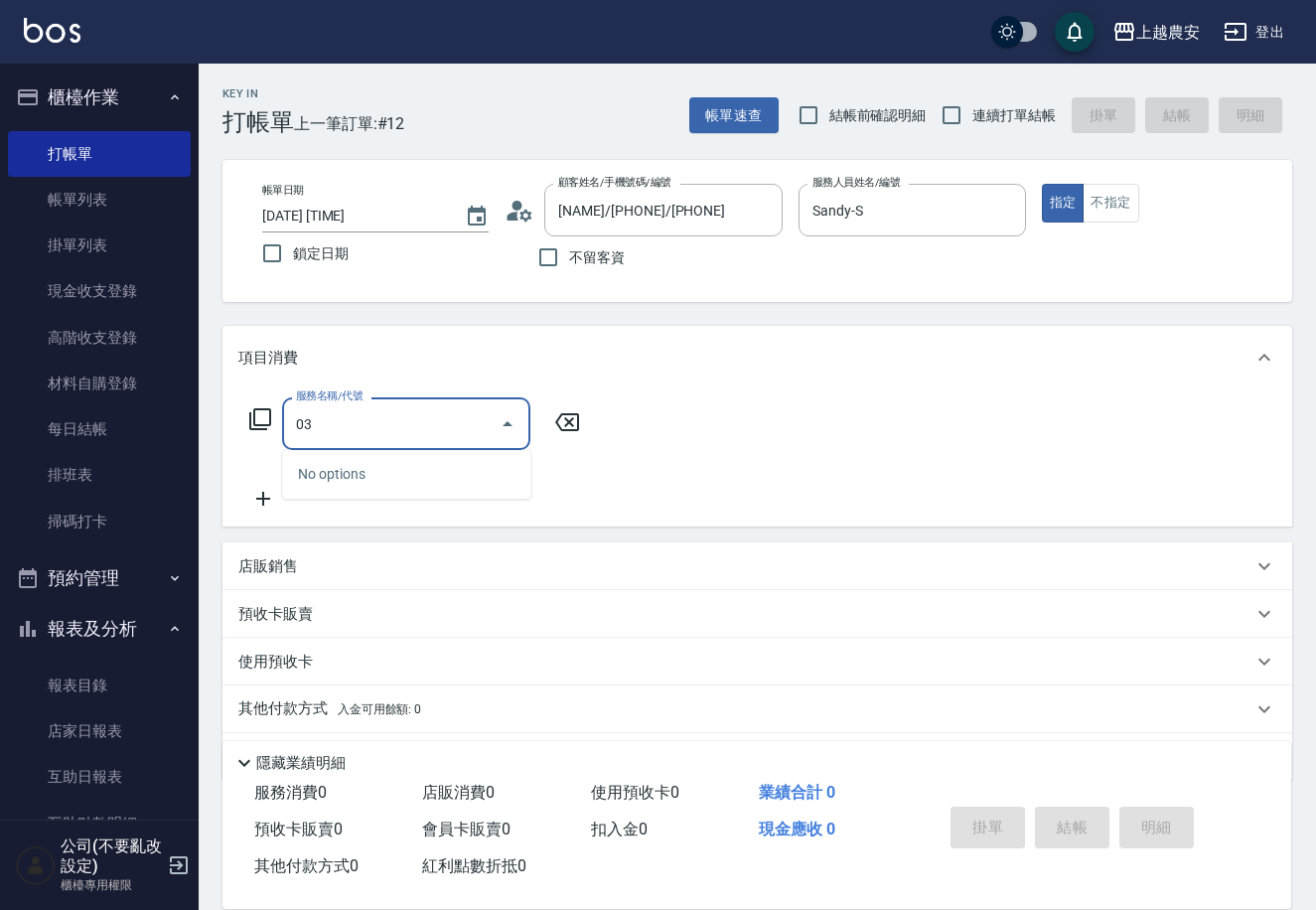 type on "0" 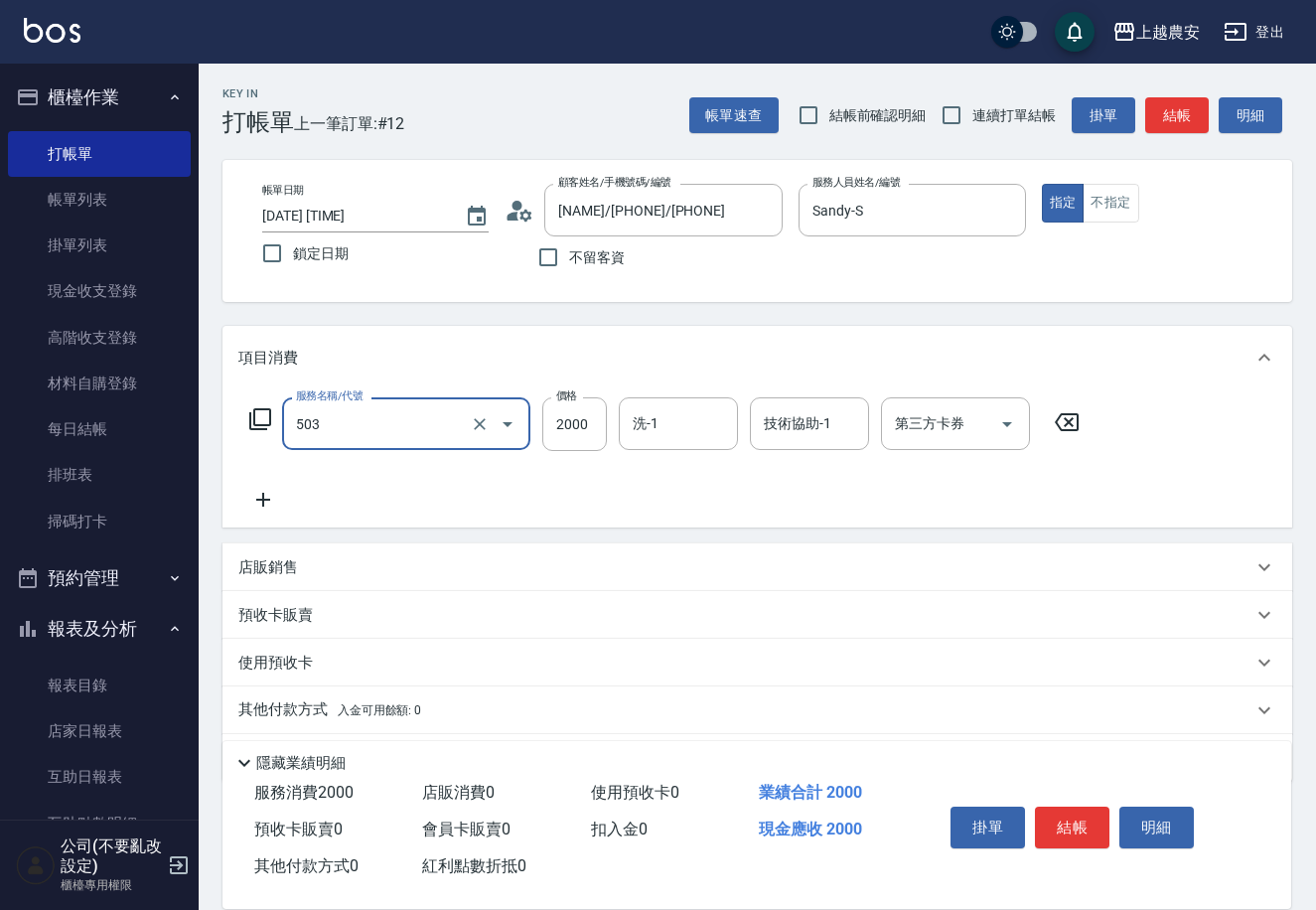 type on "染髮1500↑(503)" 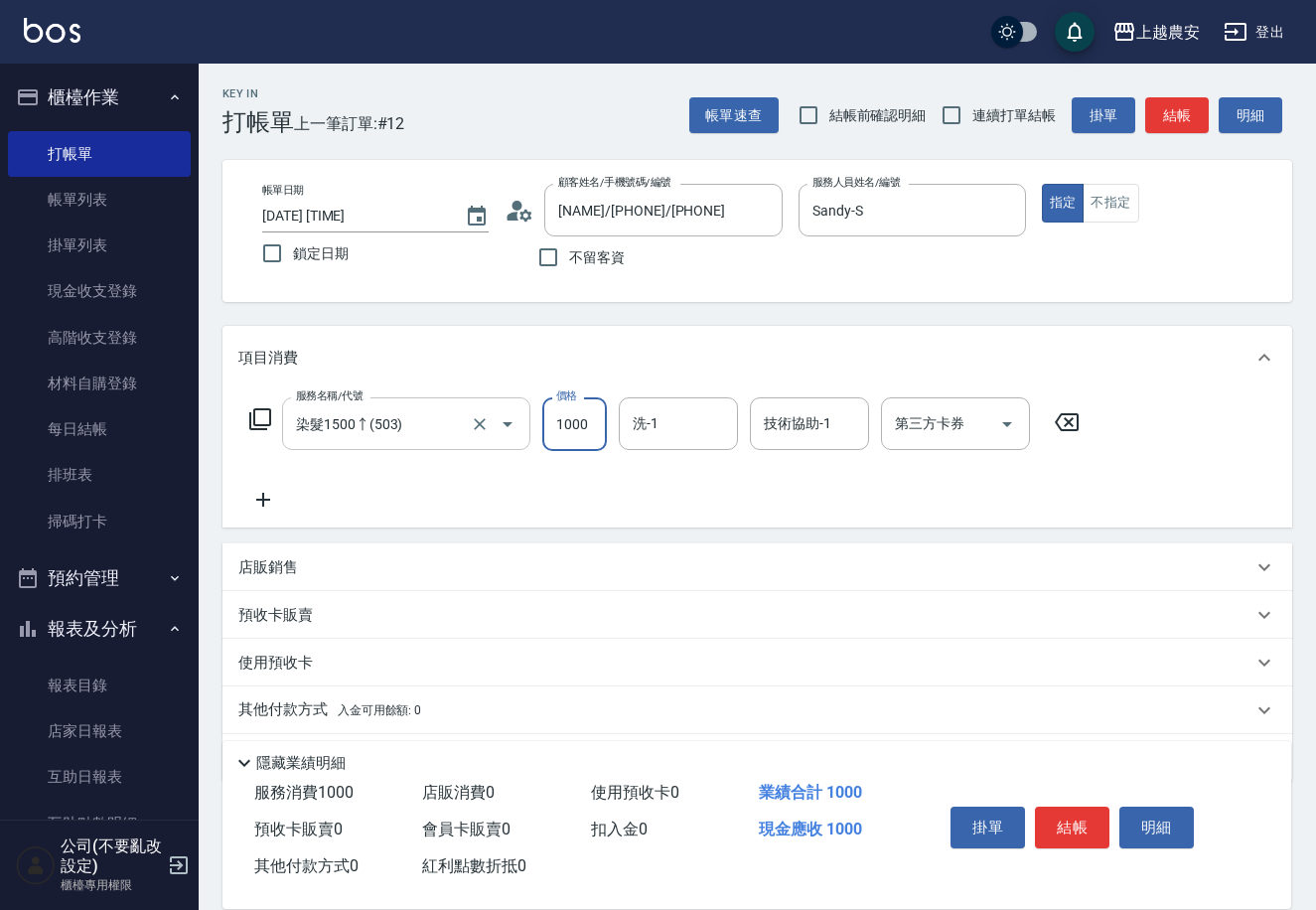 type on "1000" 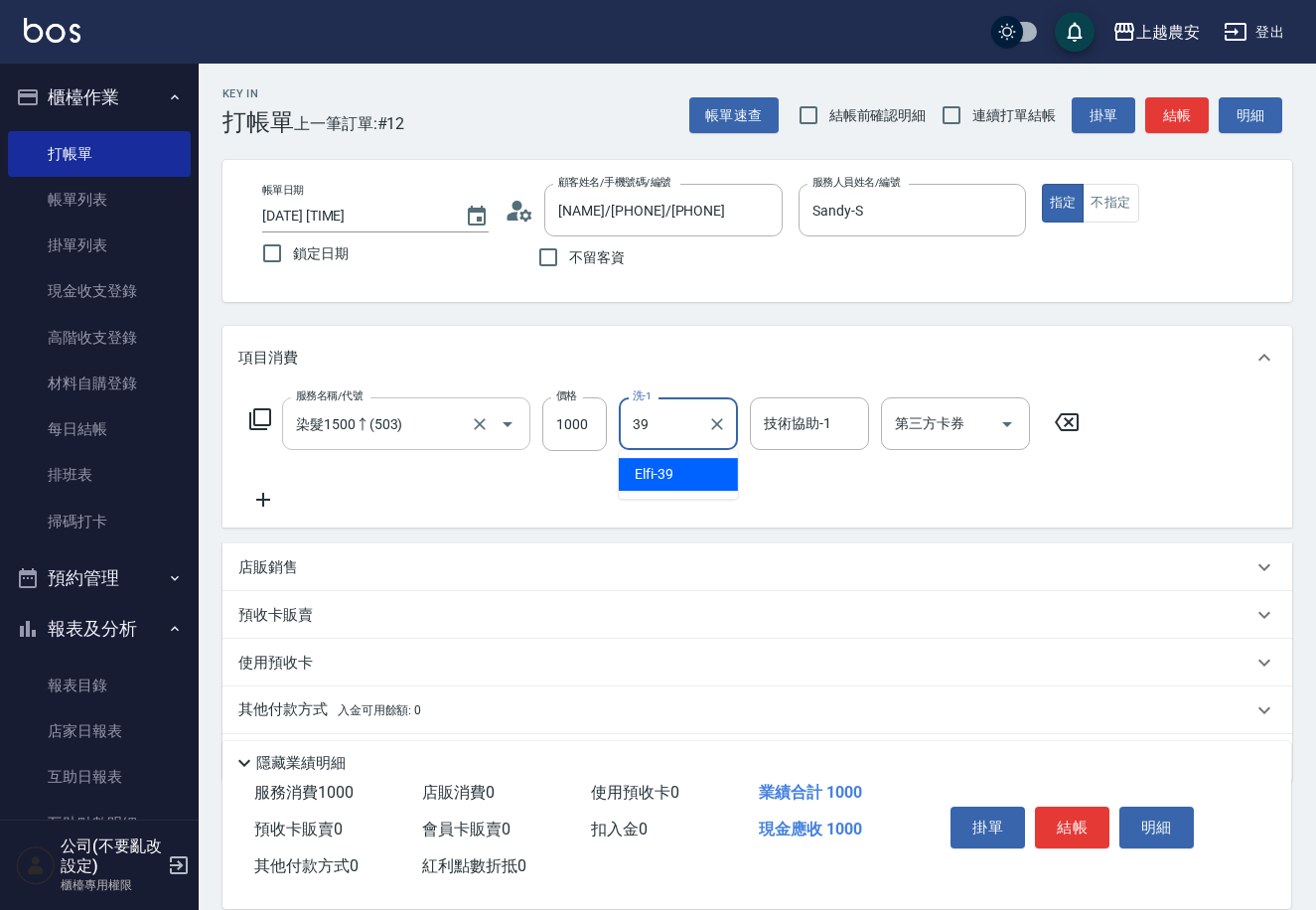 type on "Elfi-39" 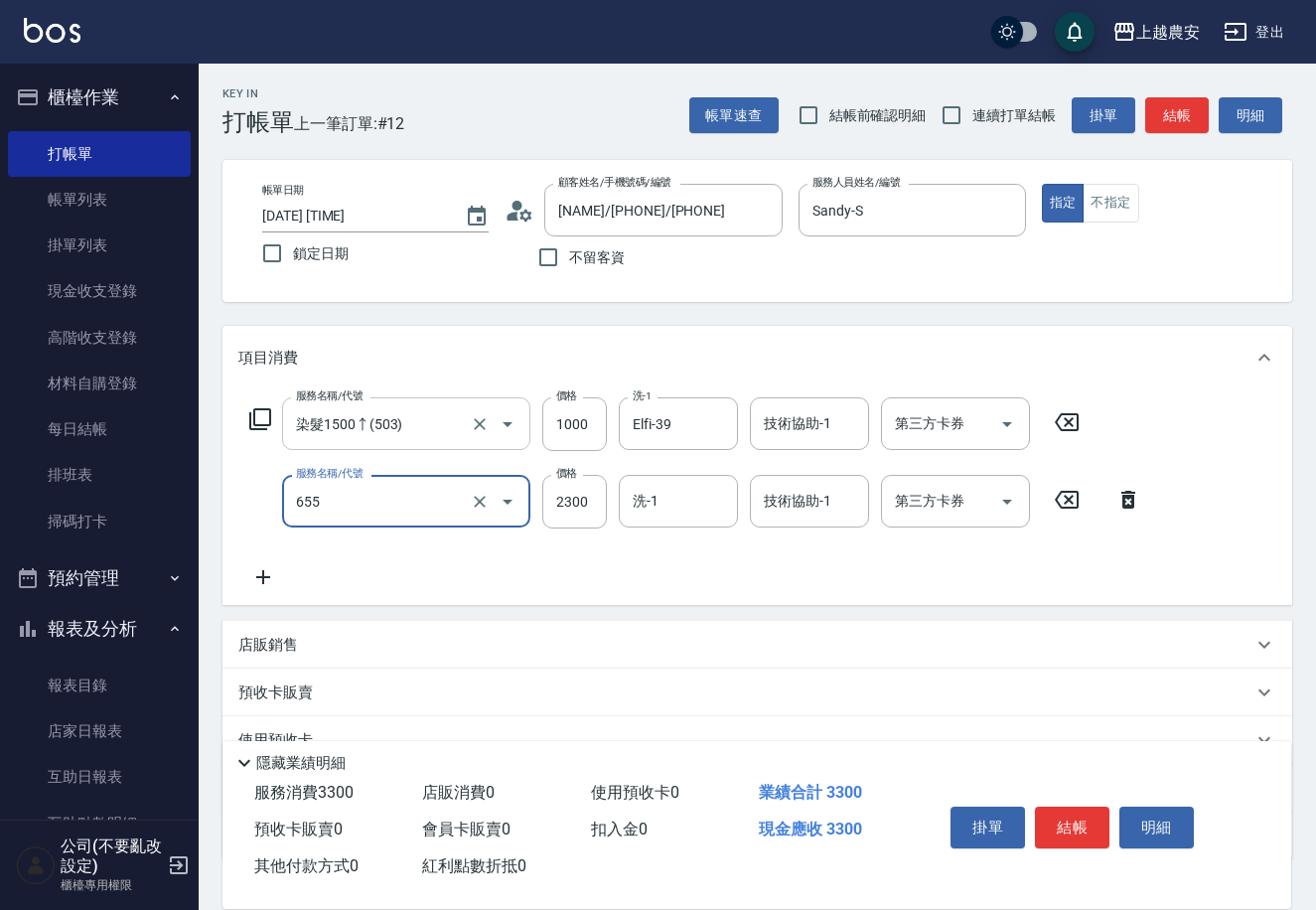 type on "結構2段式(自)(655)" 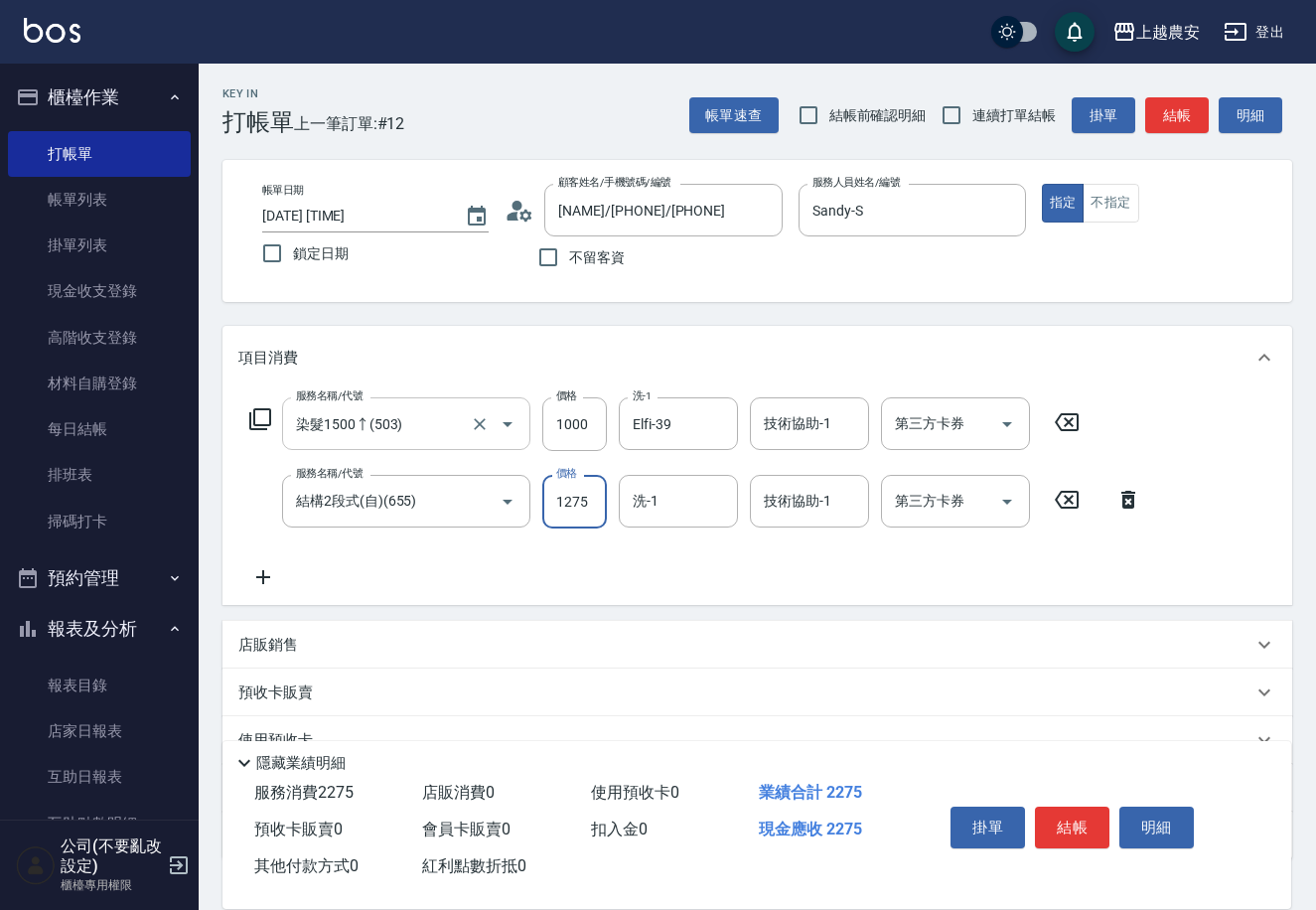 type on "1275" 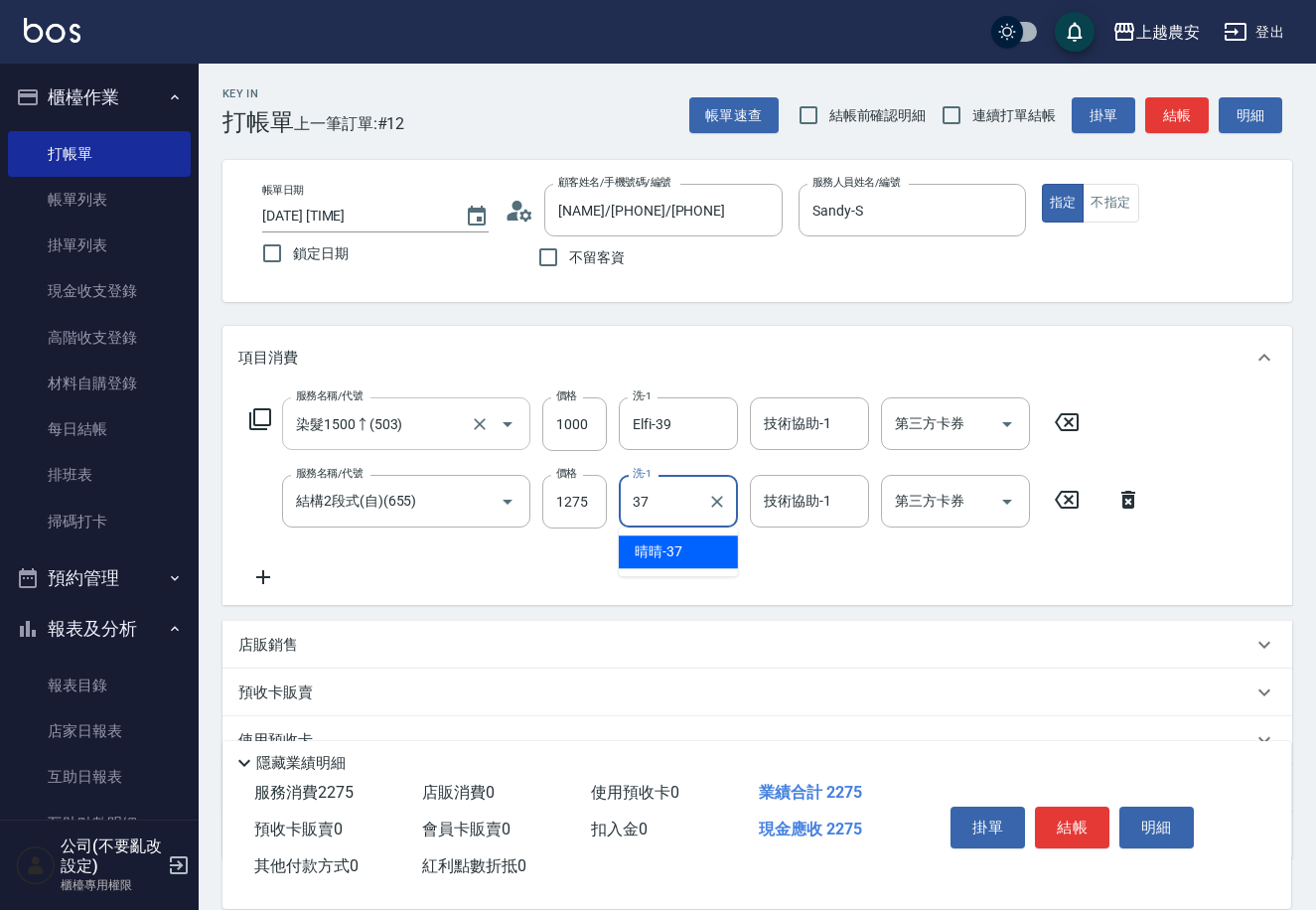 type on "晴晴-37" 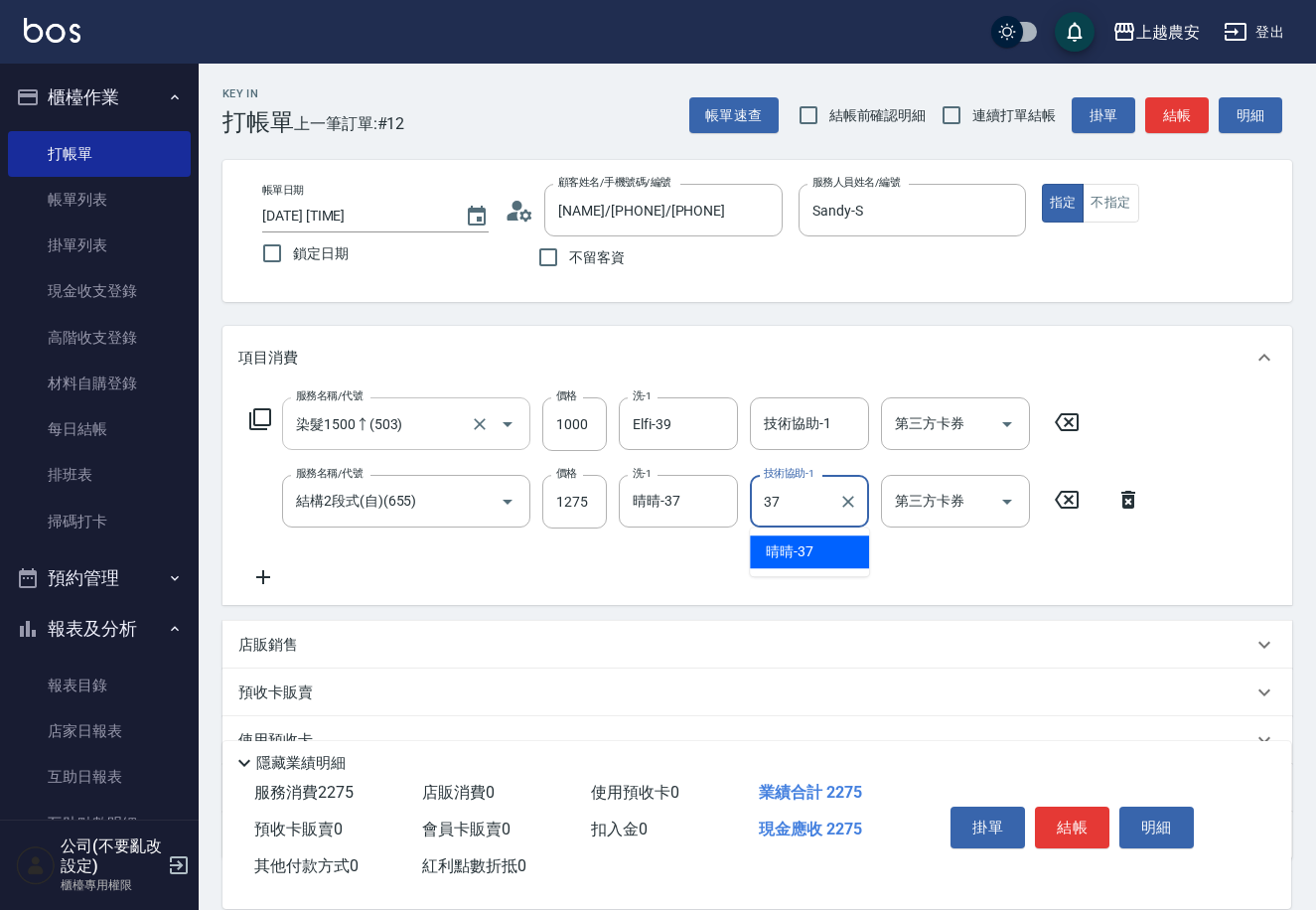 type on "晴晴-37" 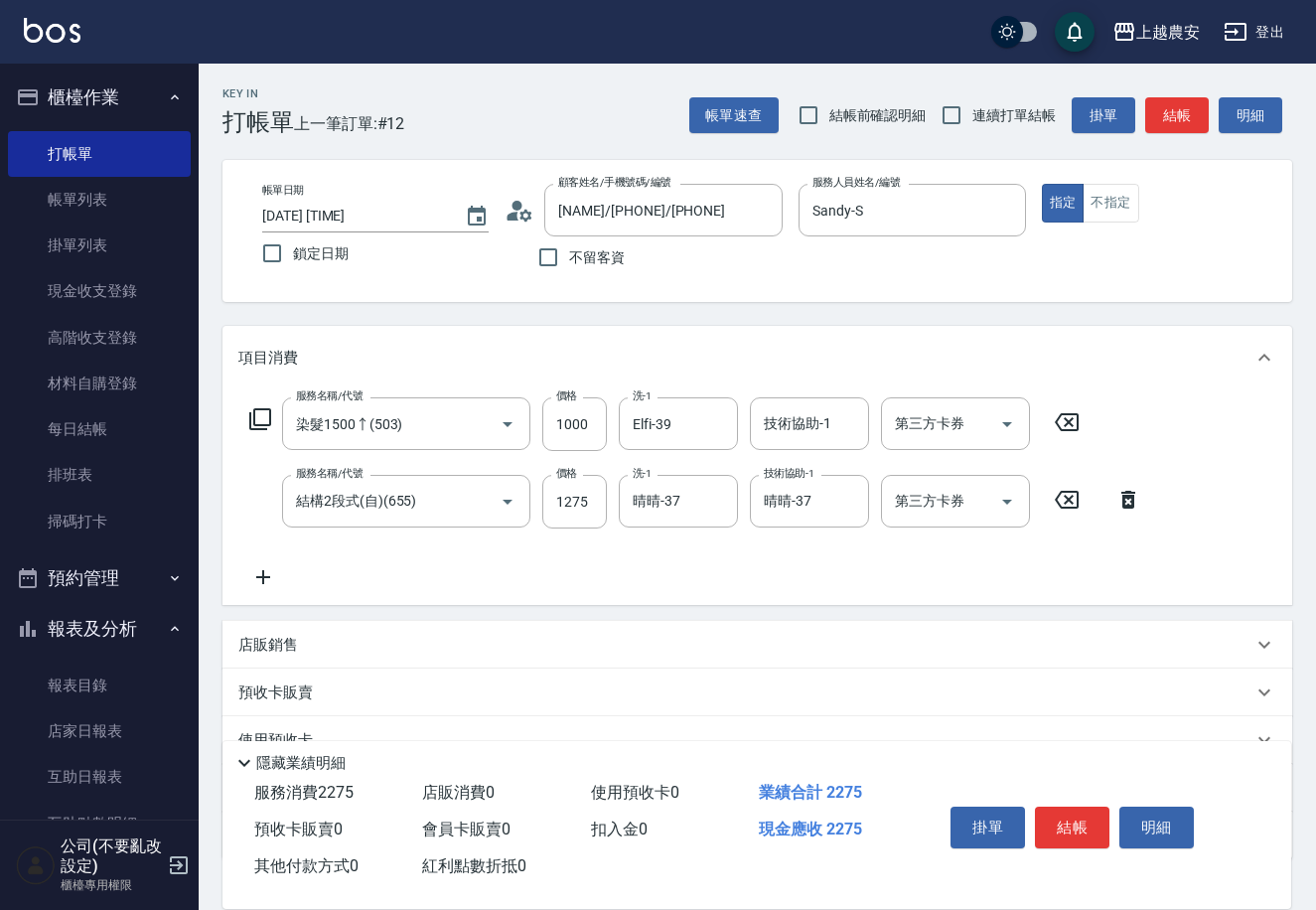click on "店販銷售" at bounding box center (268, 645) 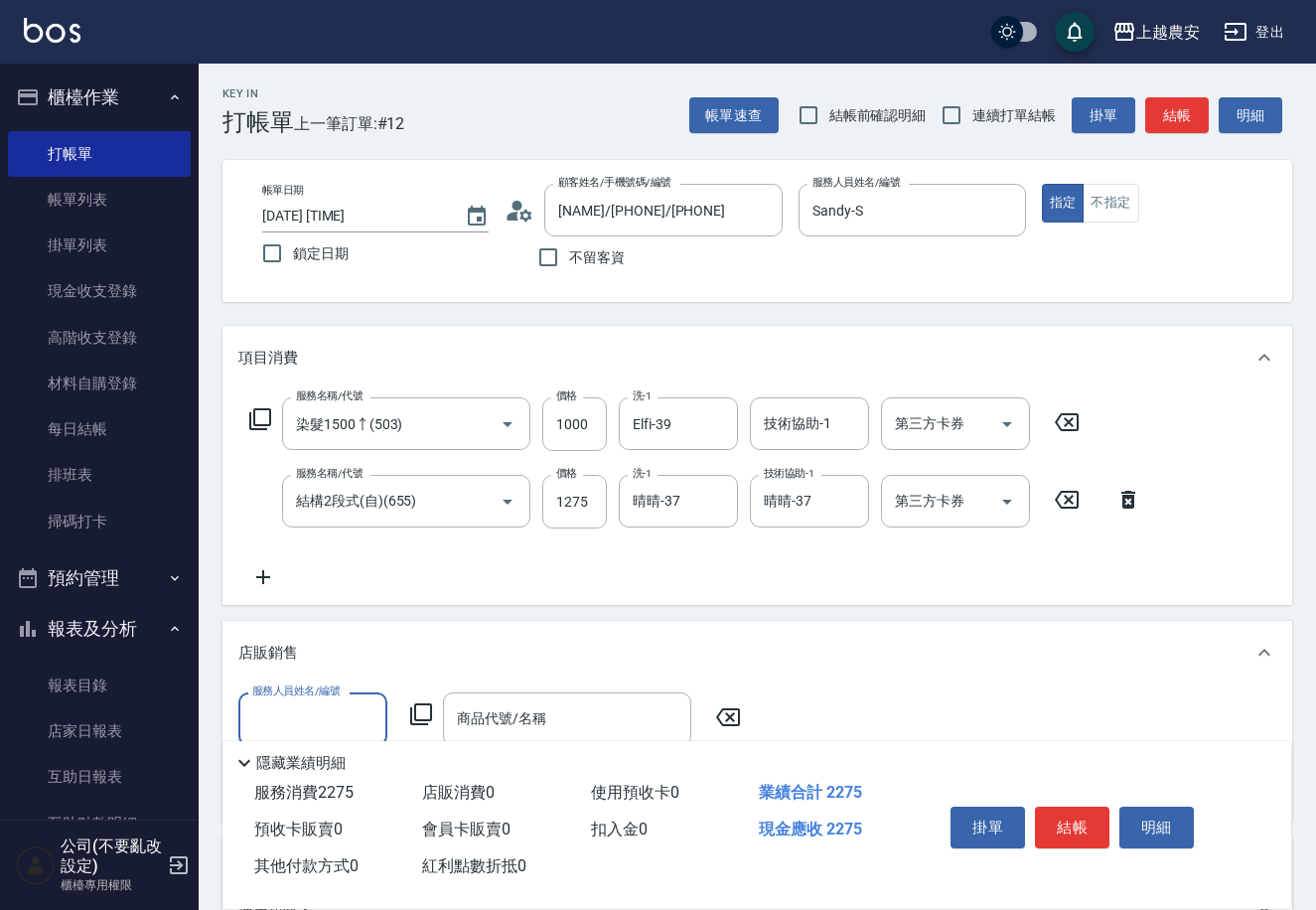 scroll, scrollTop: 1, scrollLeft: 0, axis: vertical 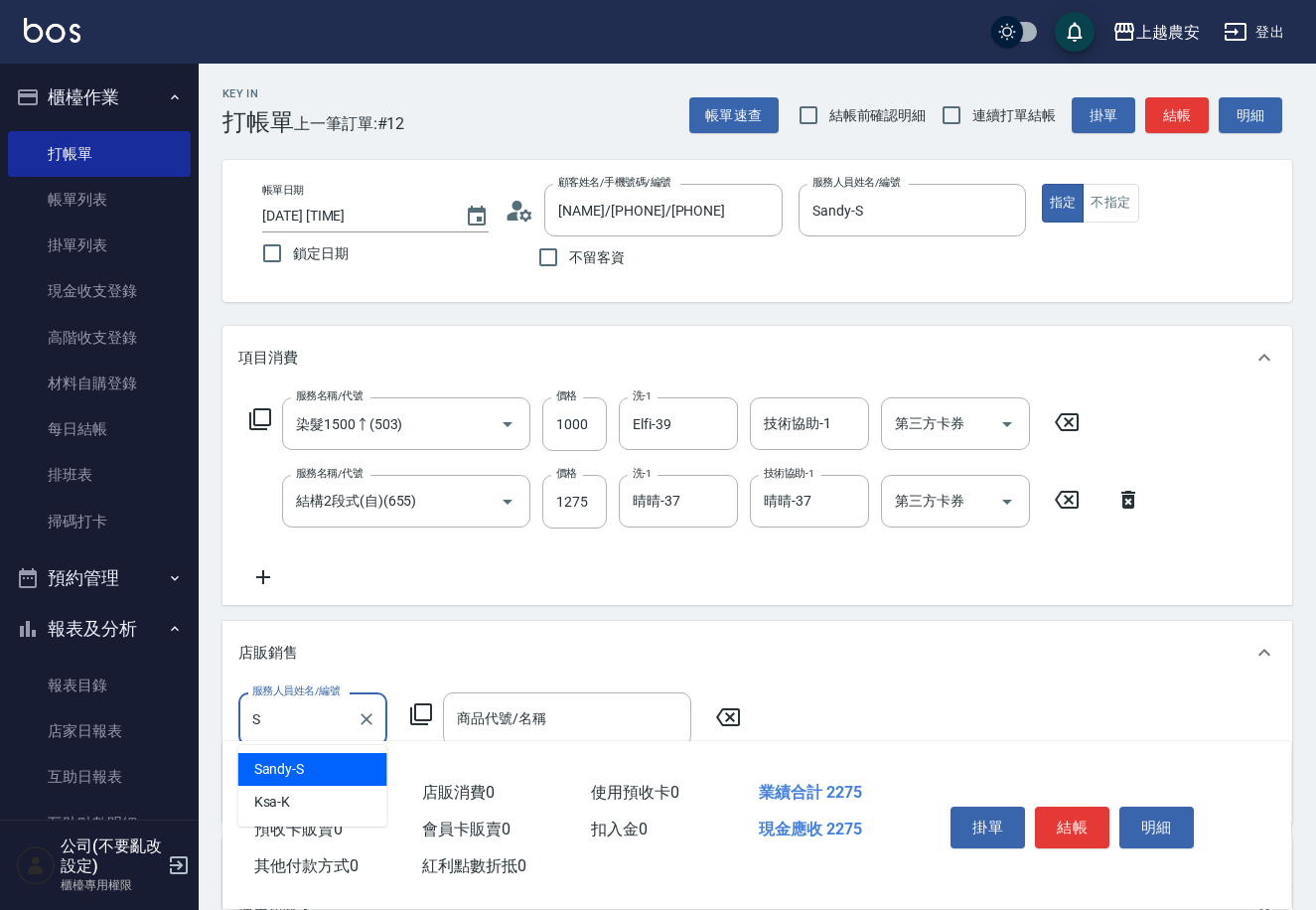 type on "Sandy-S" 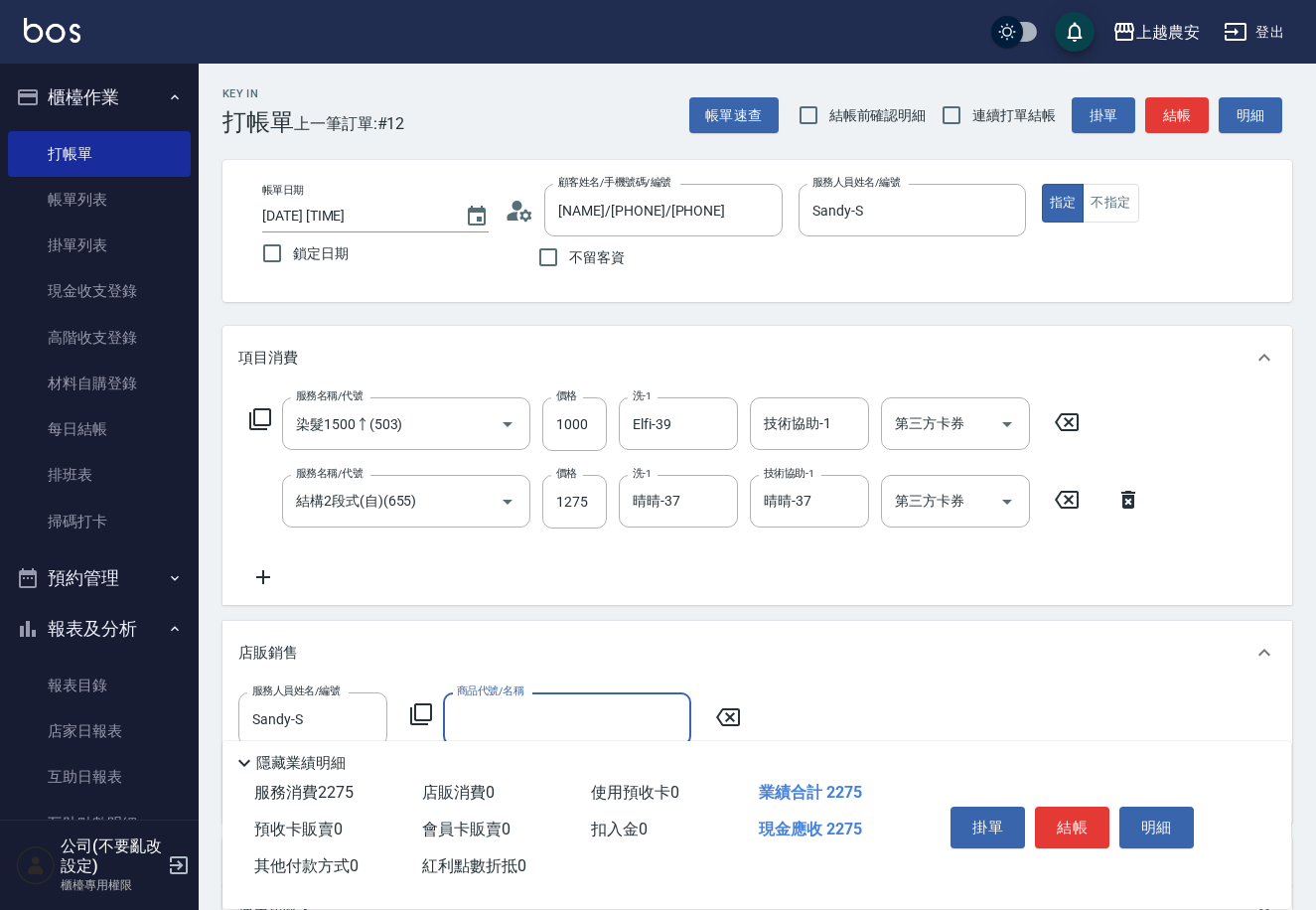 scroll, scrollTop: 305, scrollLeft: 0, axis: vertical 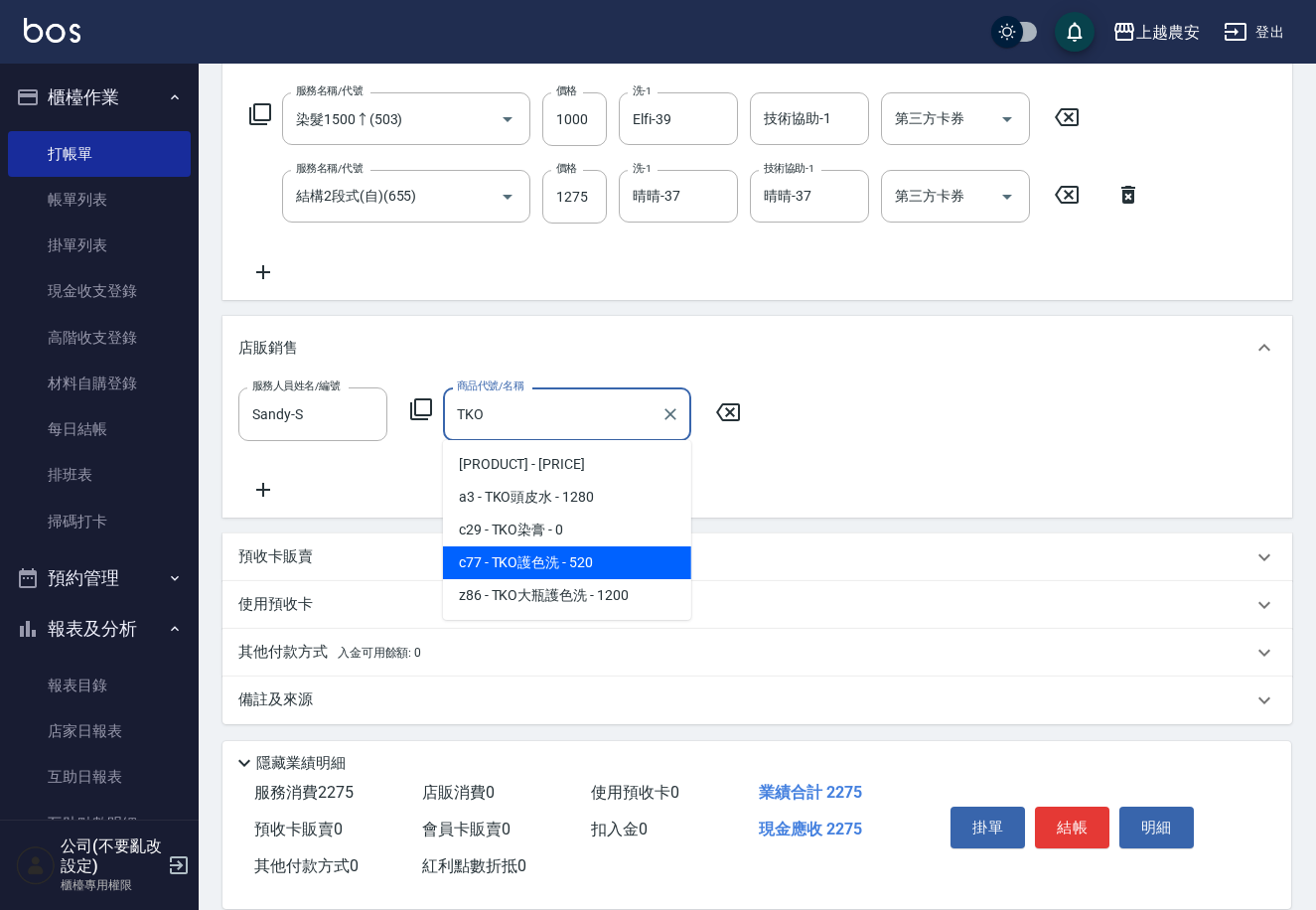 click on "c77 - TKO護色洗 - 520" at bounding box center (567, 562) 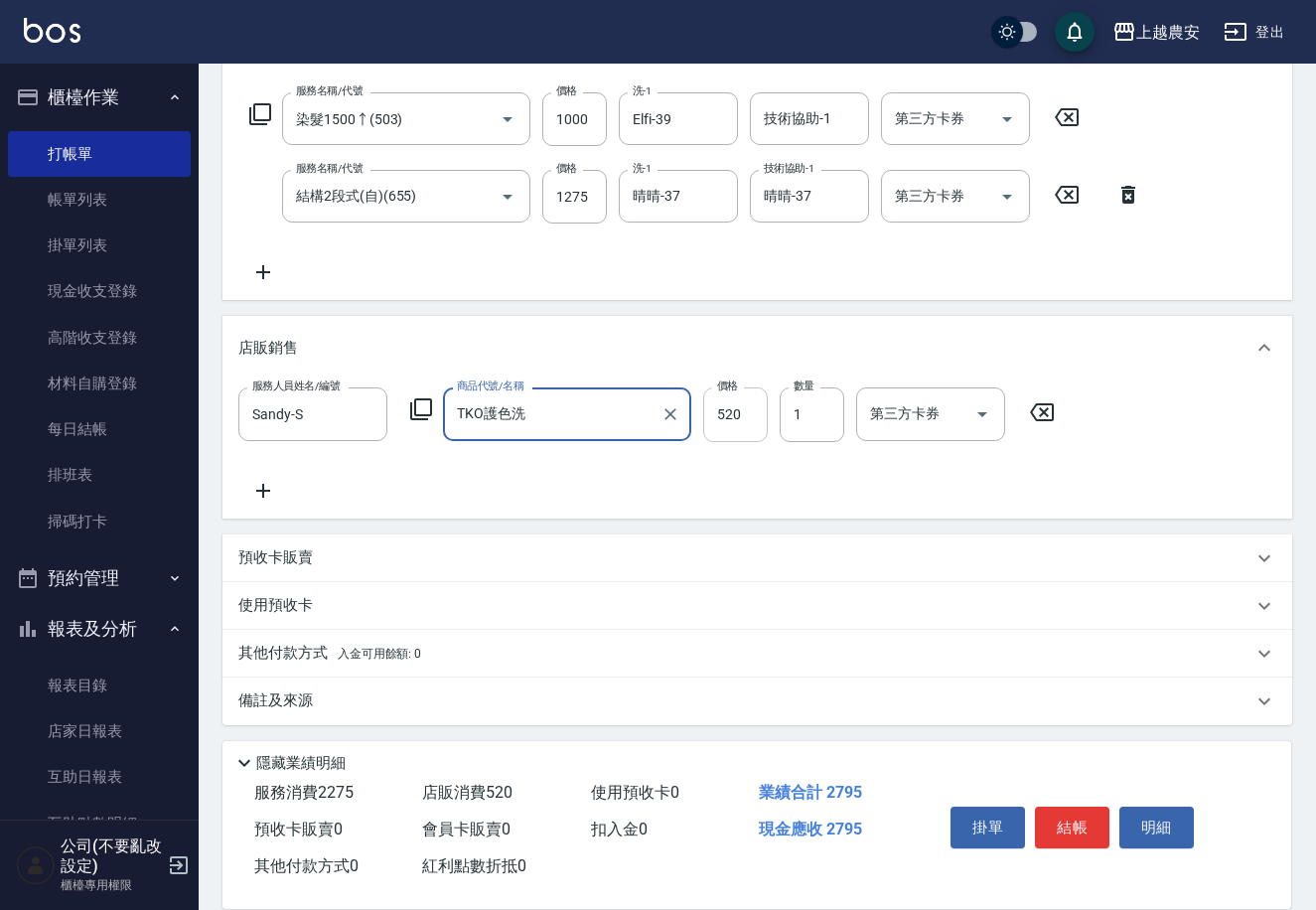type on "TKO護色洗" 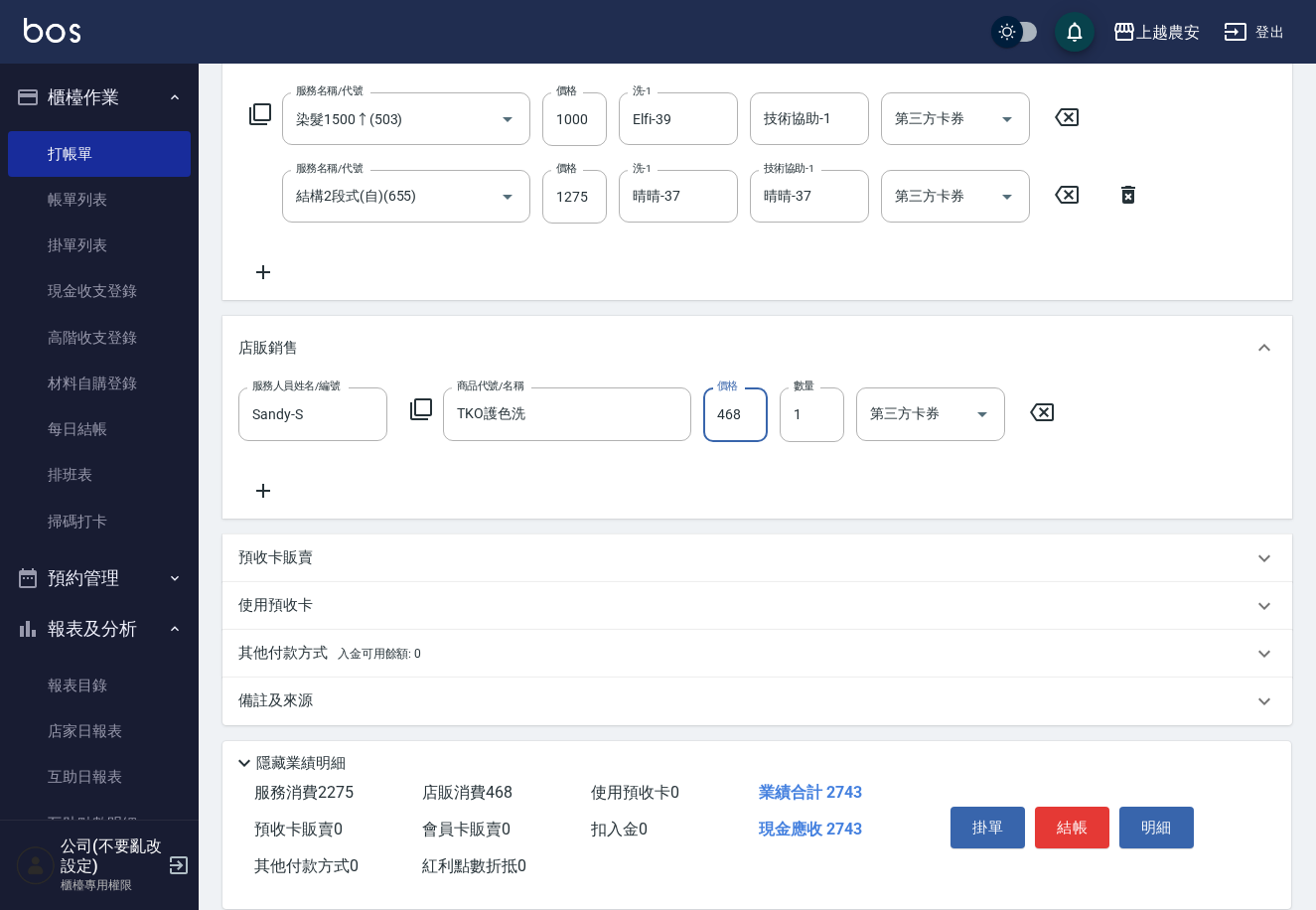 type on "468" 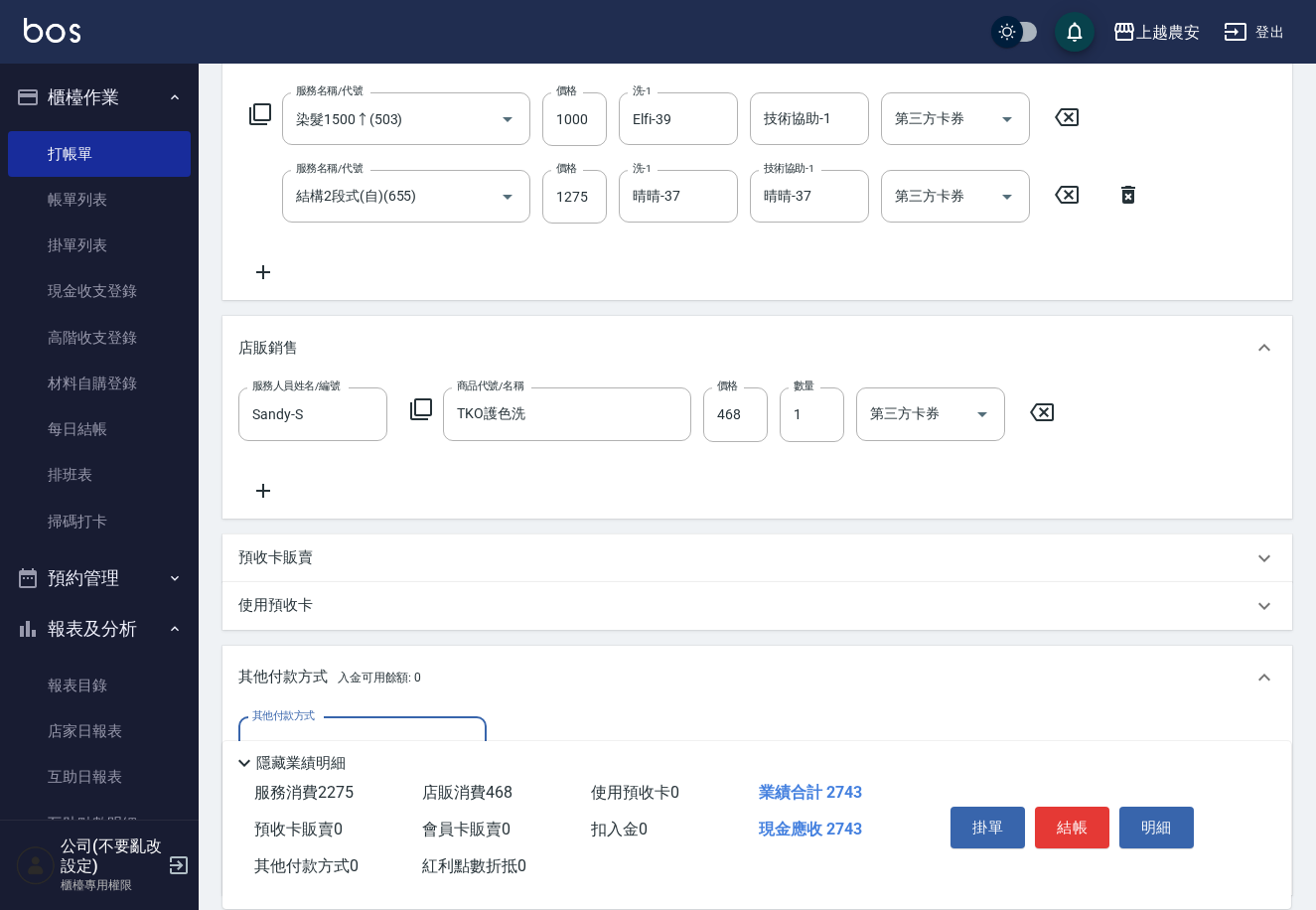 scroll, scrollTop: 1, scrollLeft: 0, axis: vertical 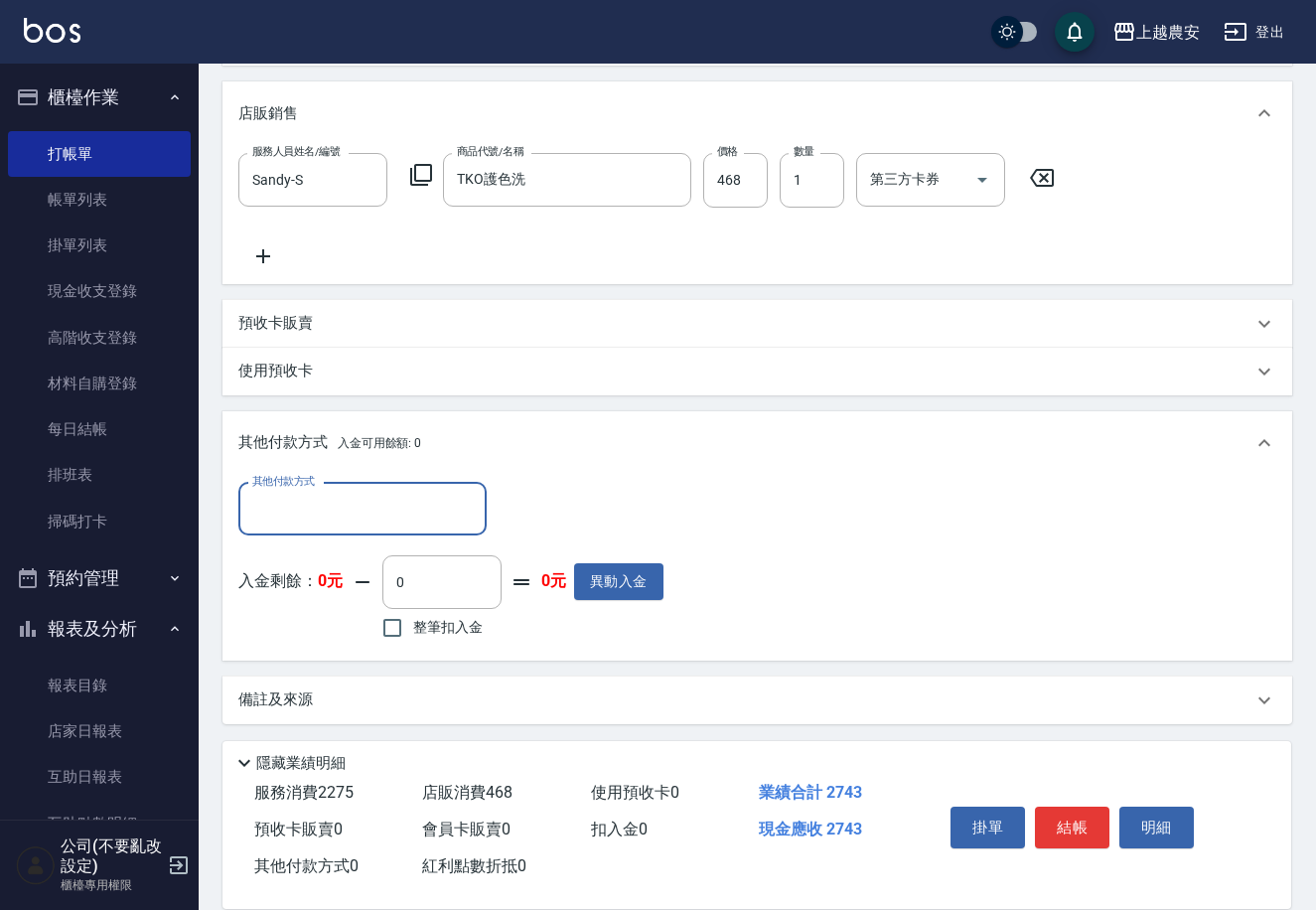 click on "其他付款方式" at bounding box center [363, 509] 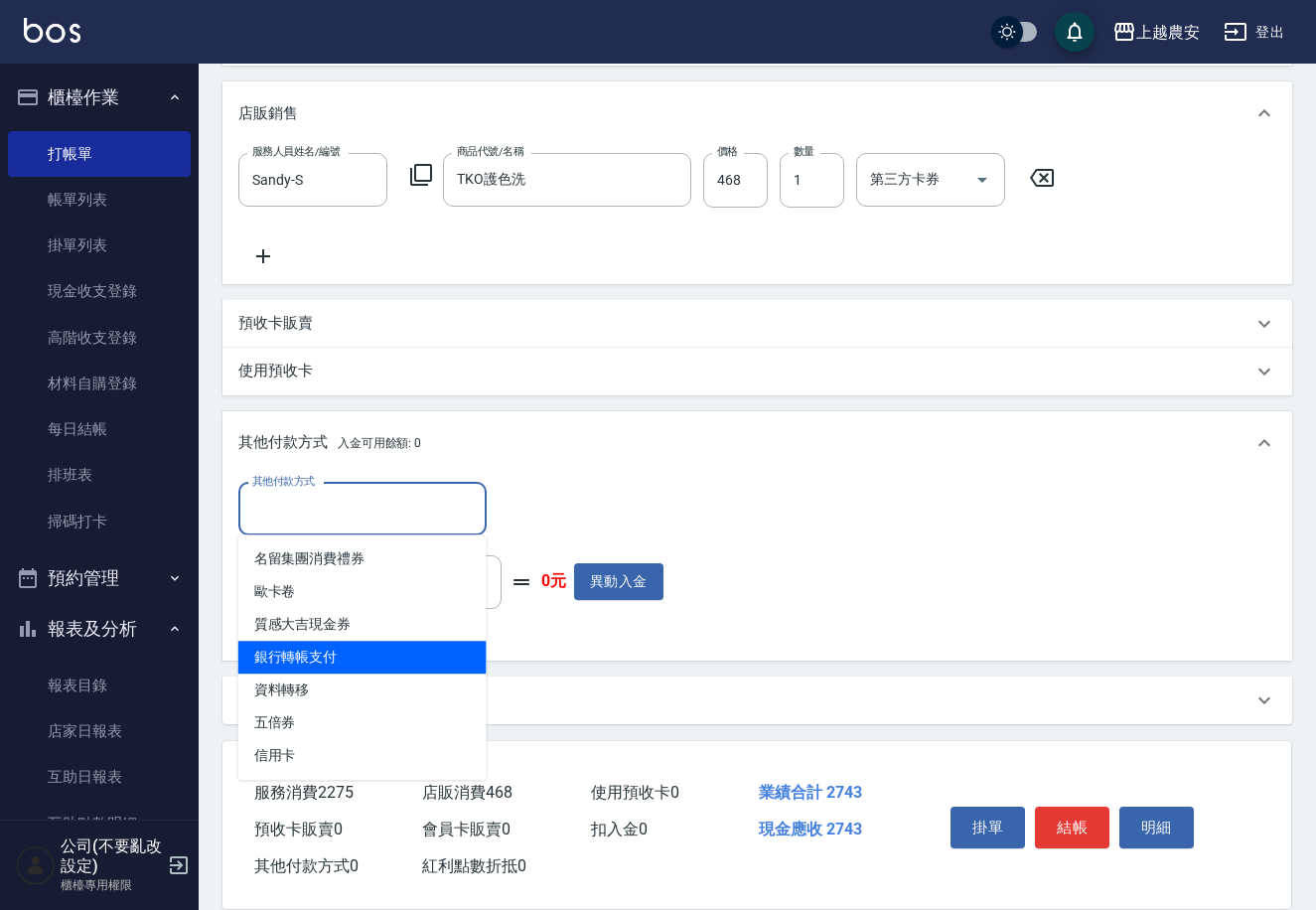 click on "銀行轉帳支付" at bounding box center (363, 657) 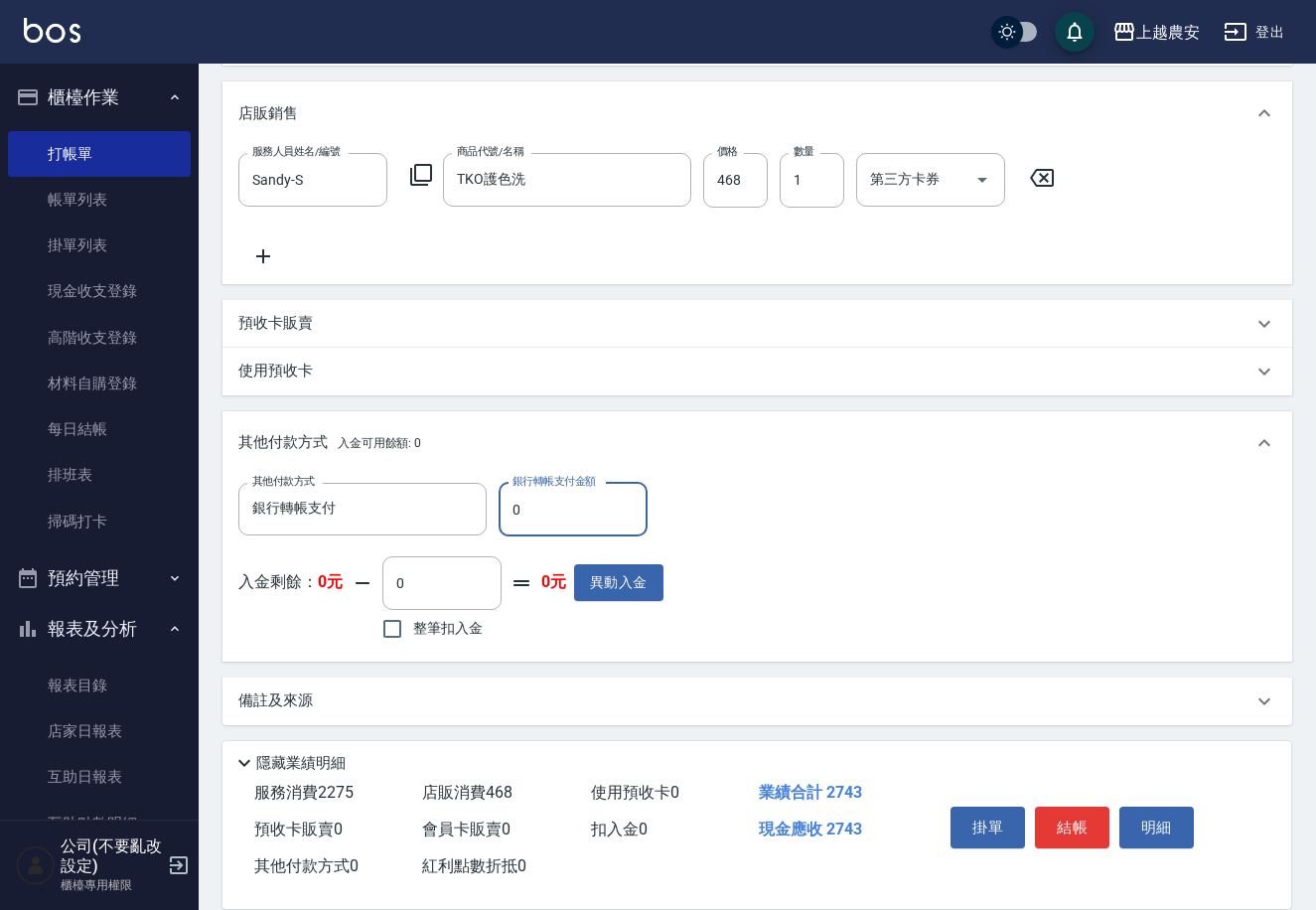 drag, startPoint x: 505, startPoint y: 499, endPoint x: 542, endPoint y: 498, distance: 37.013511 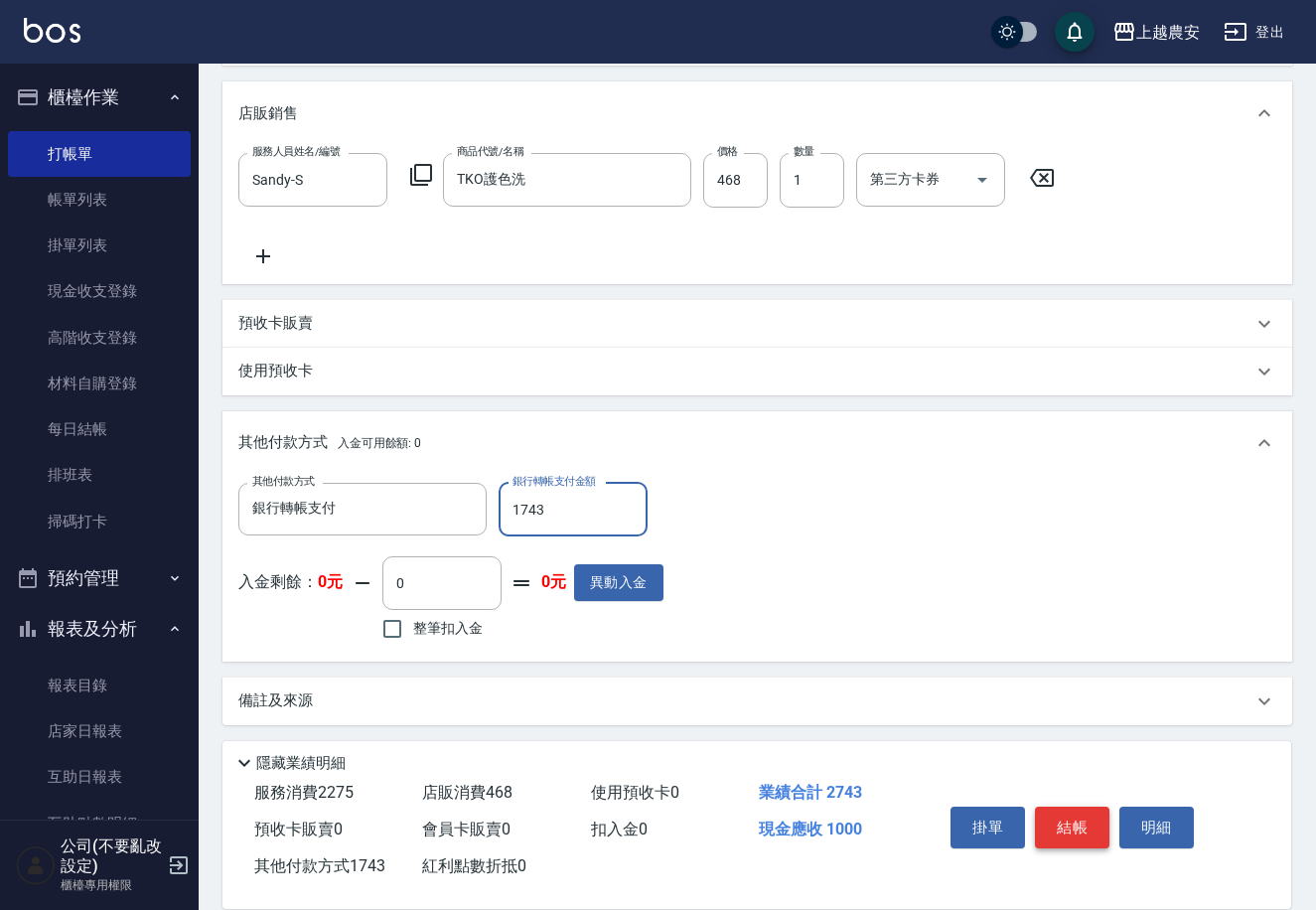 type on "1743" 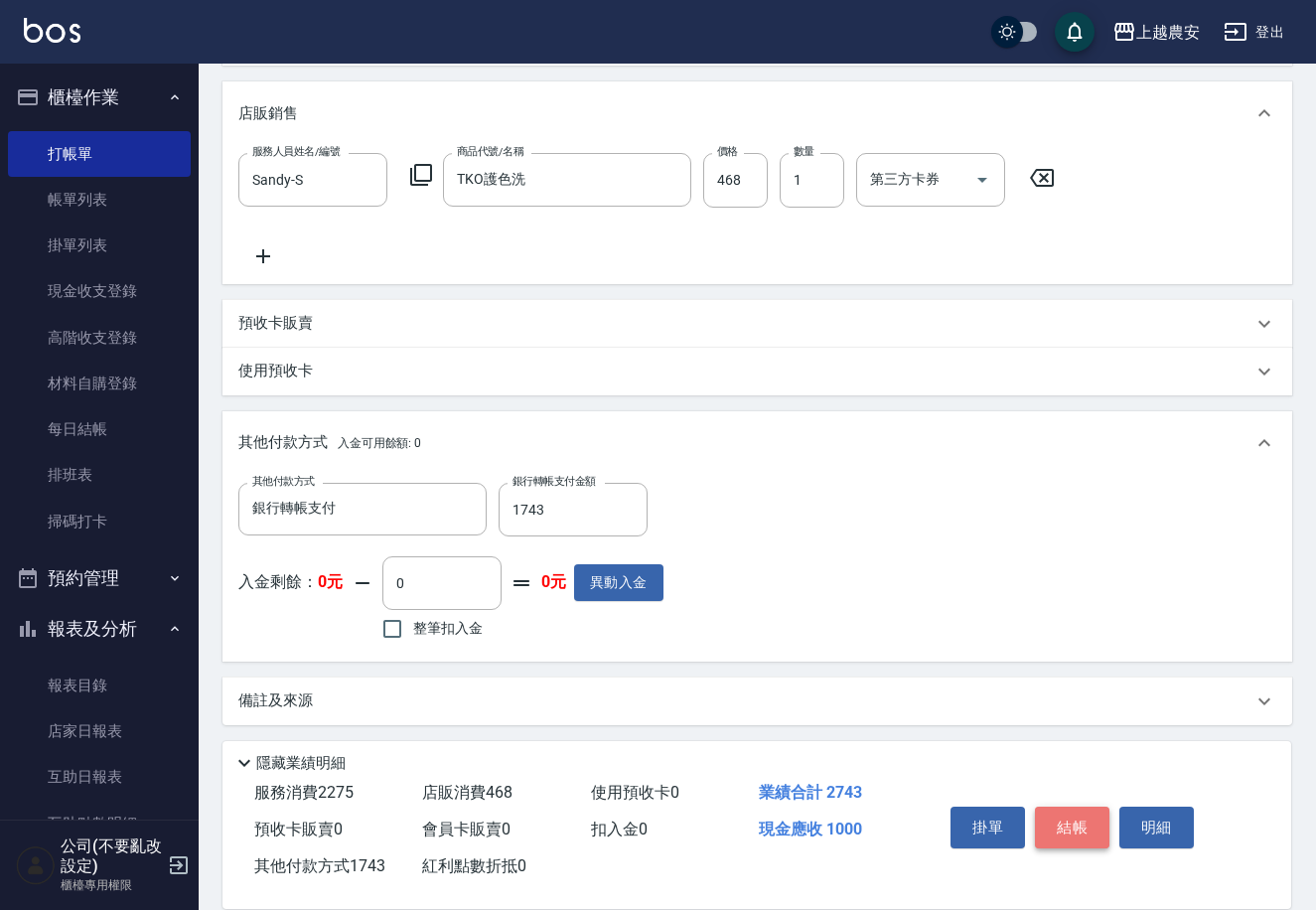 click on "結帳" at bounding box center (1072, 828) 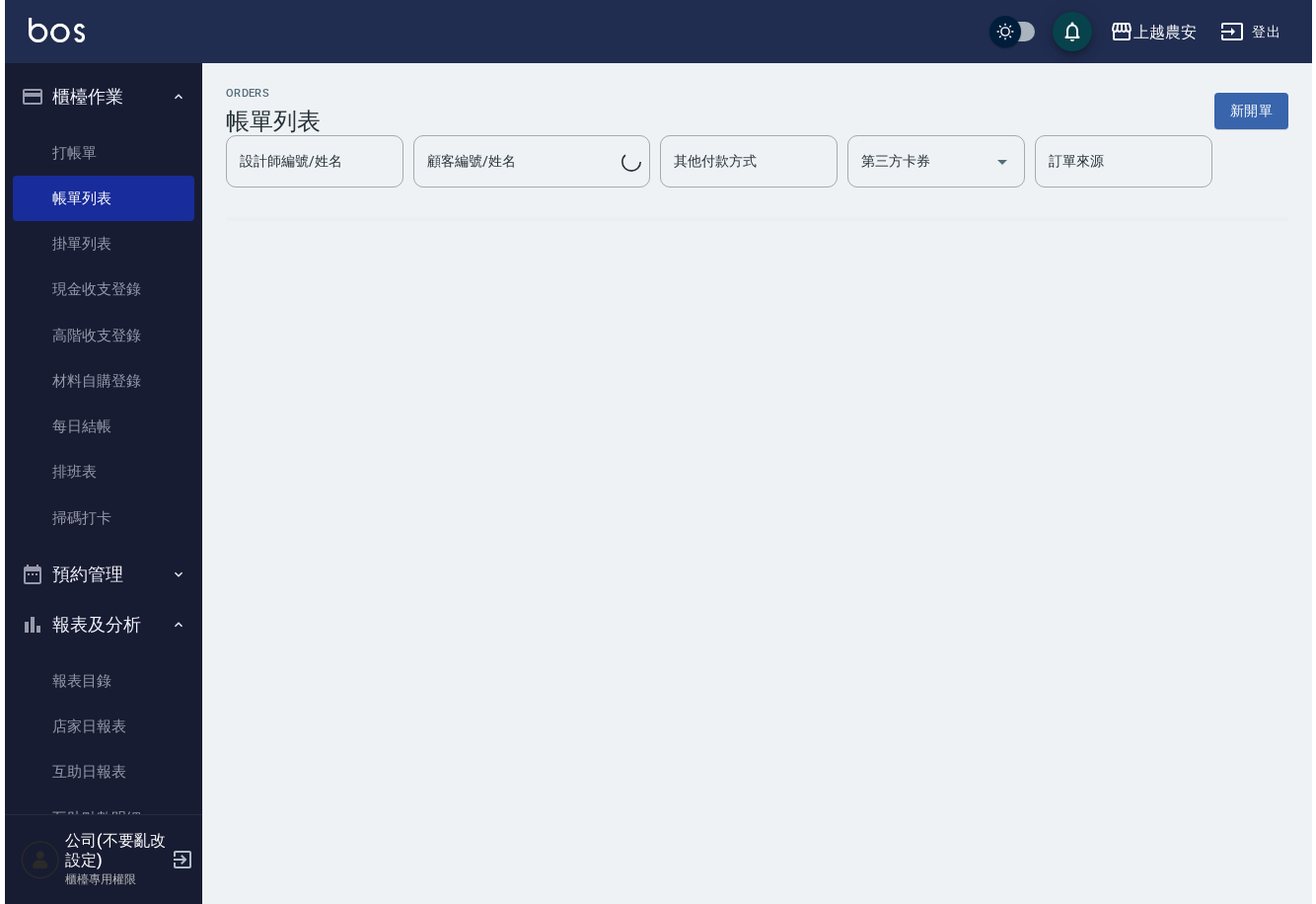 scroll, scrollTop: 0, scrollLeft: 0, axis: both 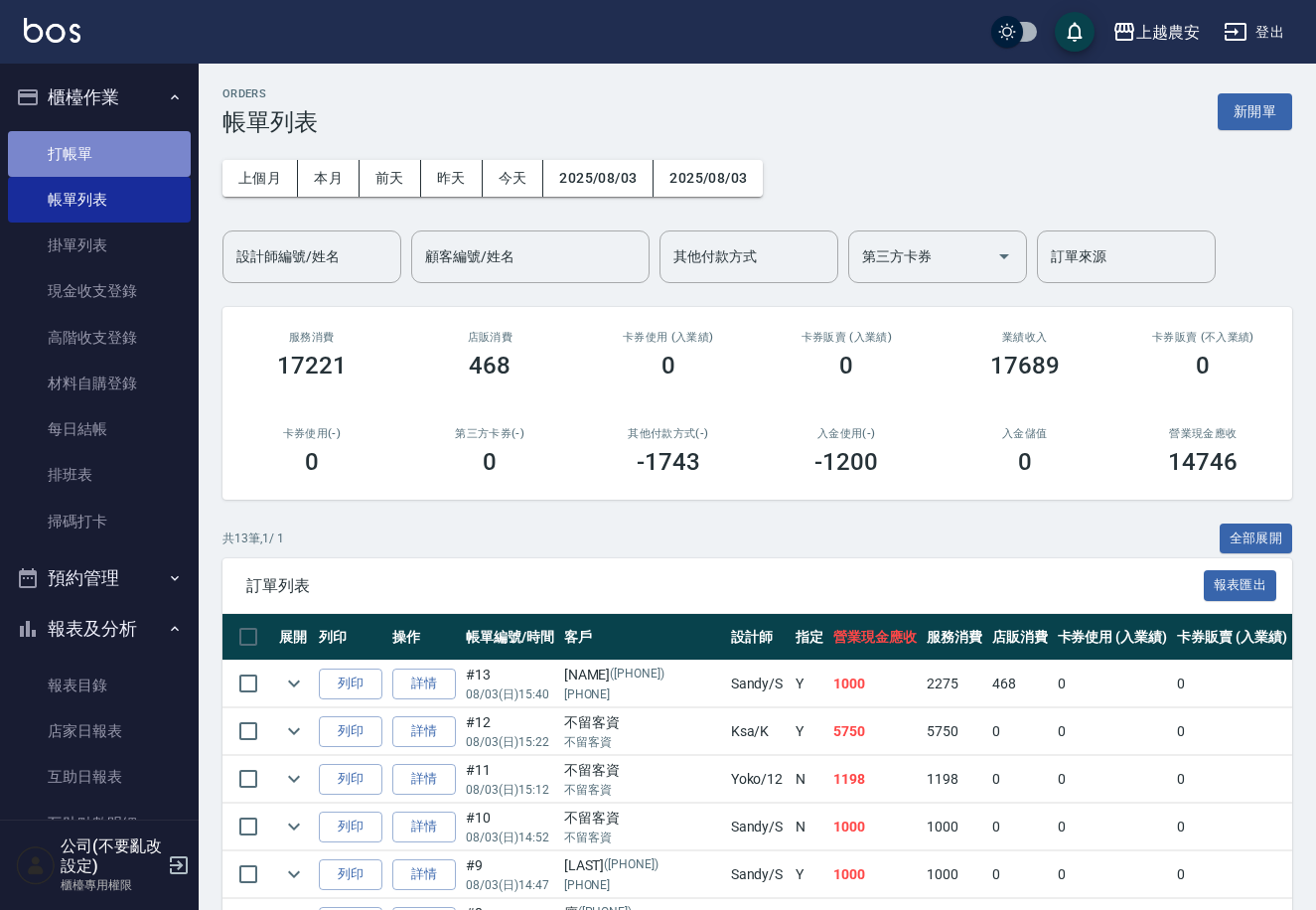click on "打帳單" at bounding box center [99, 154] 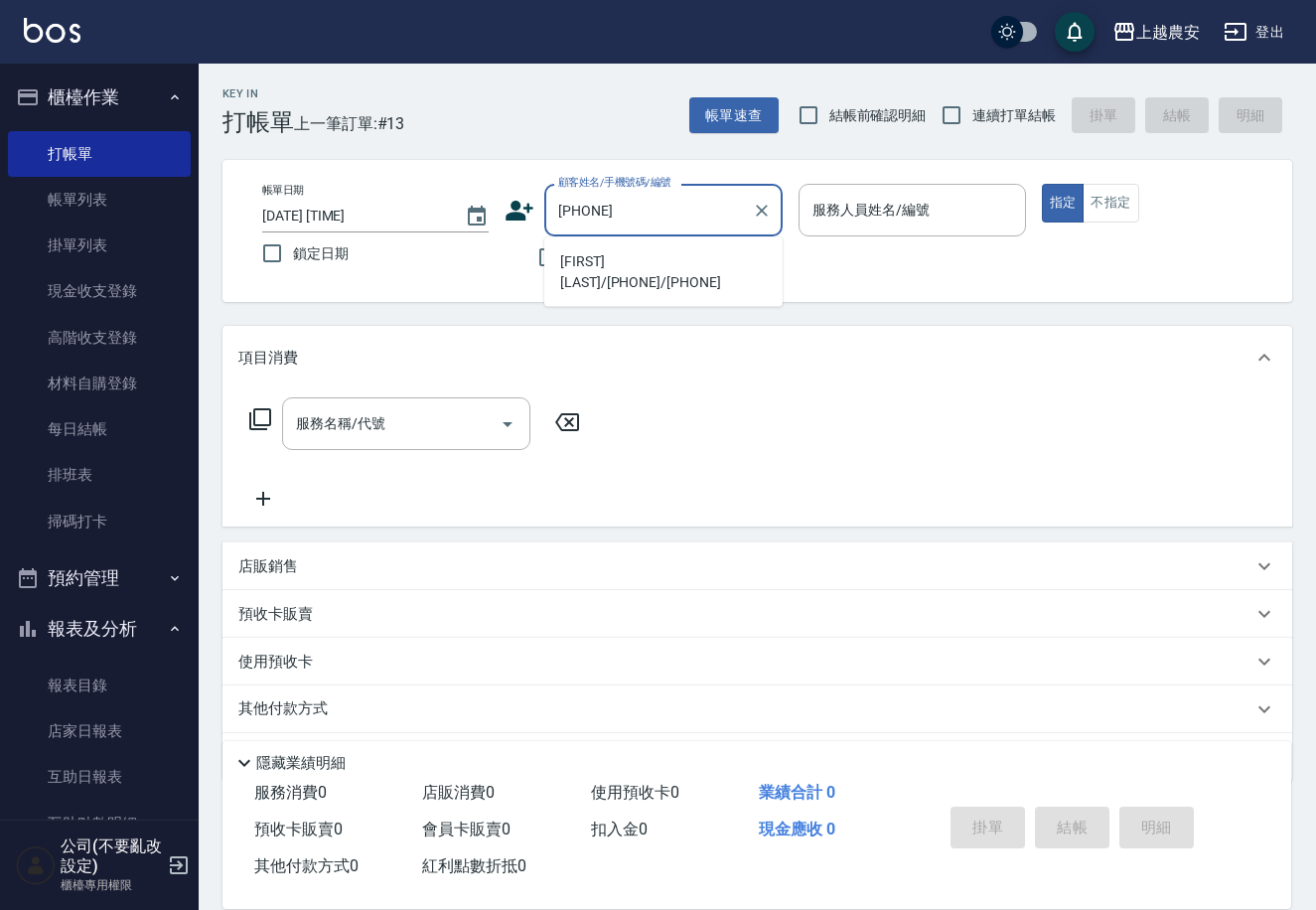 click on "[FIRST] [LAST]/[PHONE]/[PHONE]" at bounding box center (663, 272) 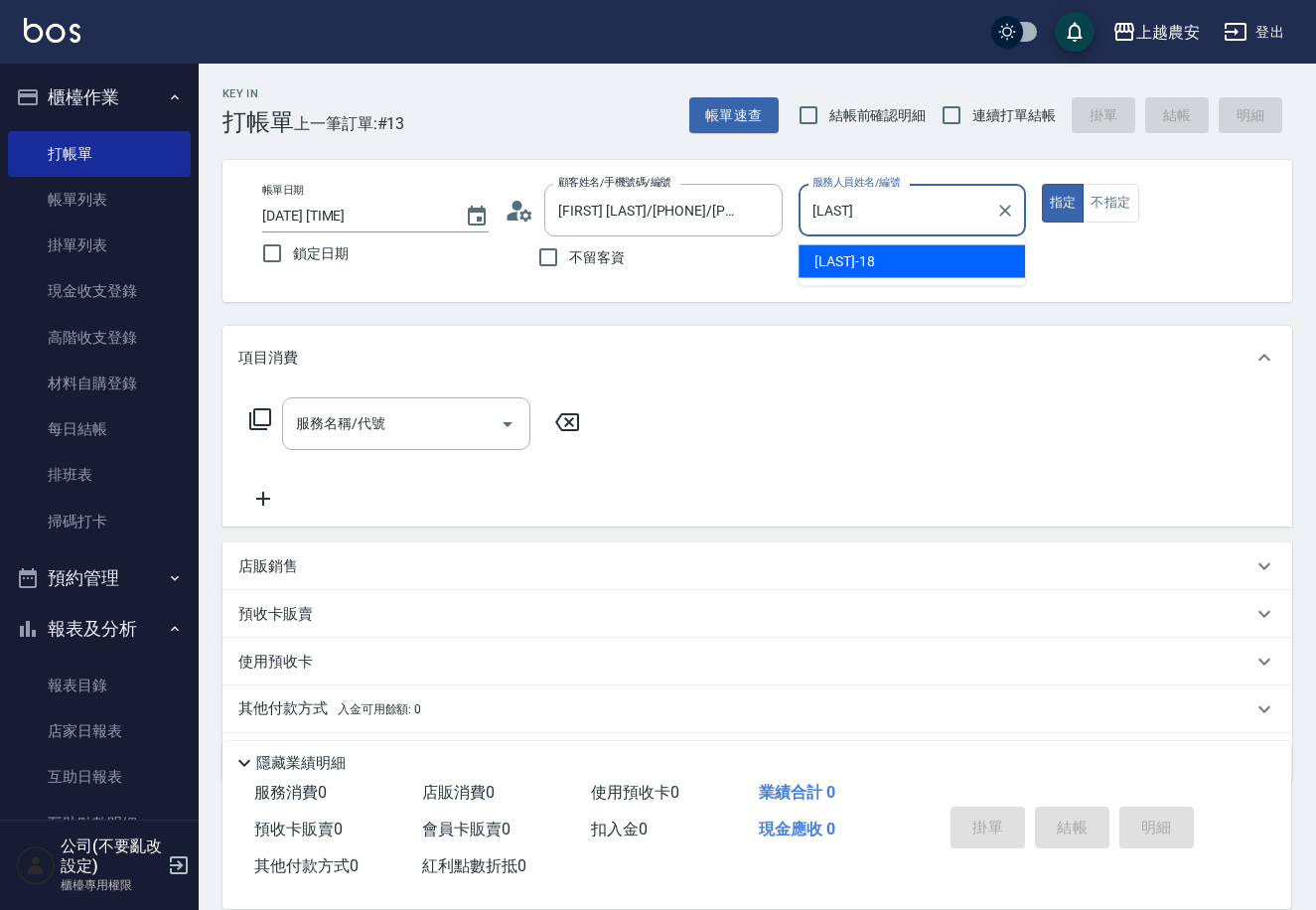 type on "Y" 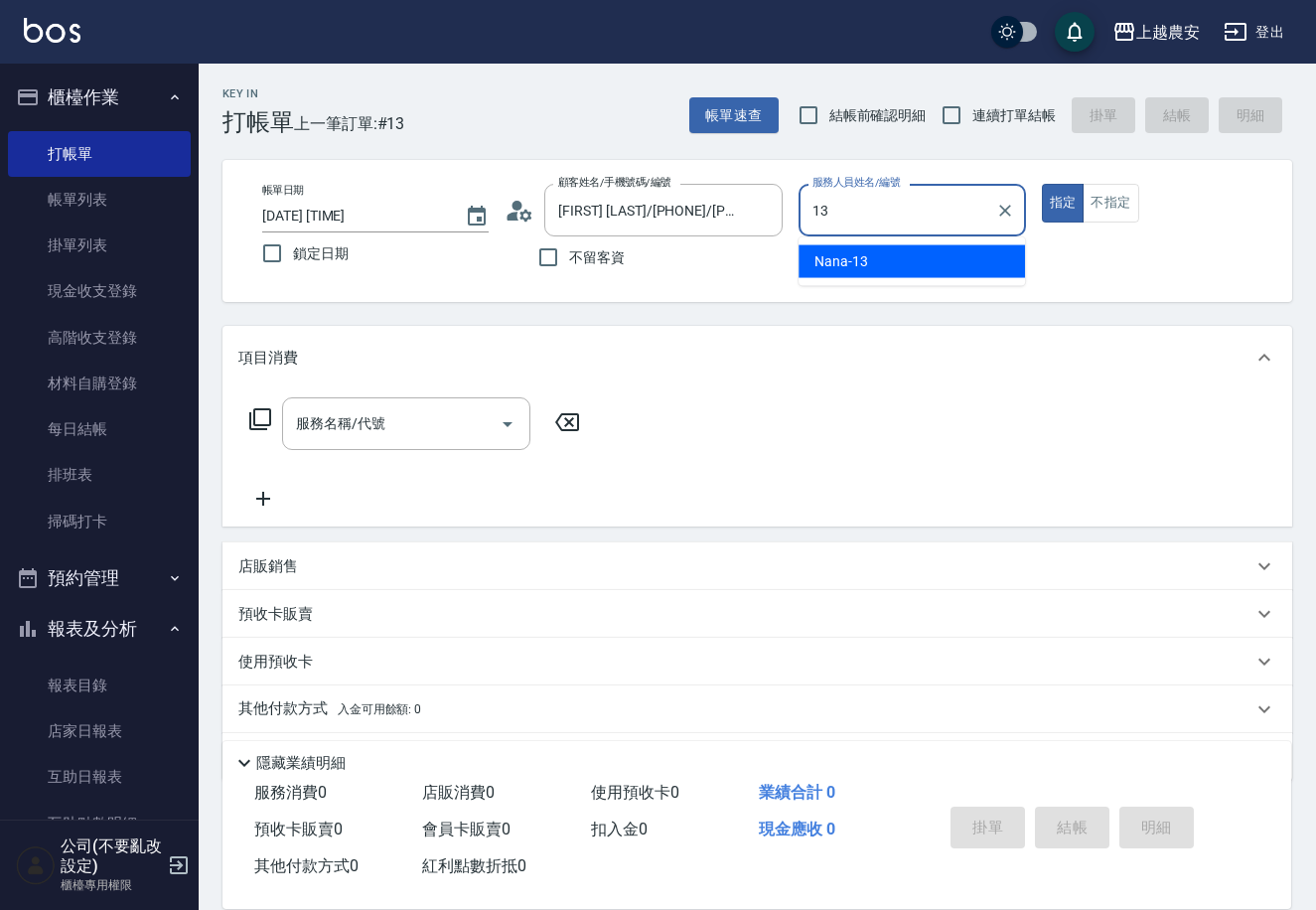type on "Nana-13" 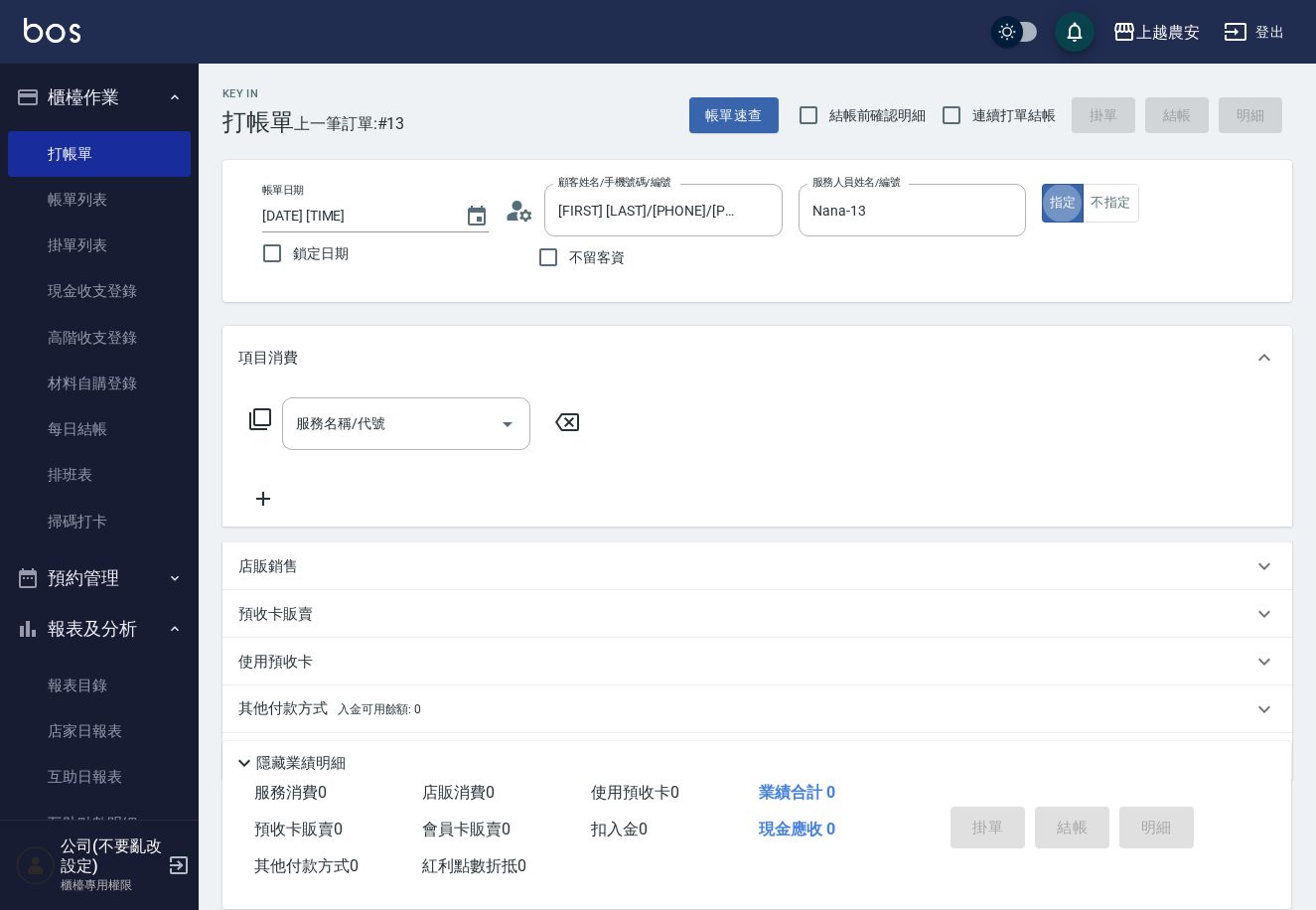 type on "true" 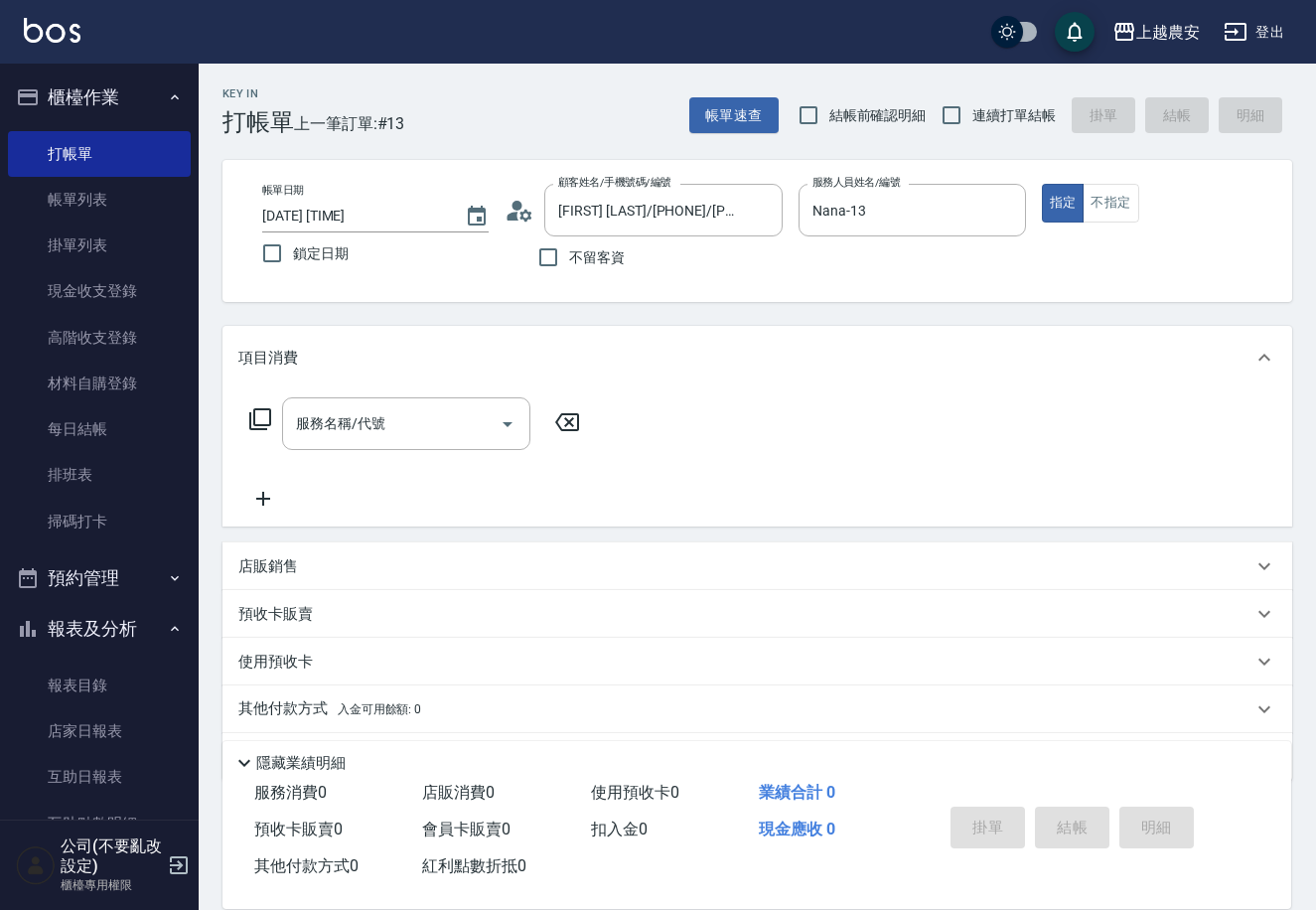 click 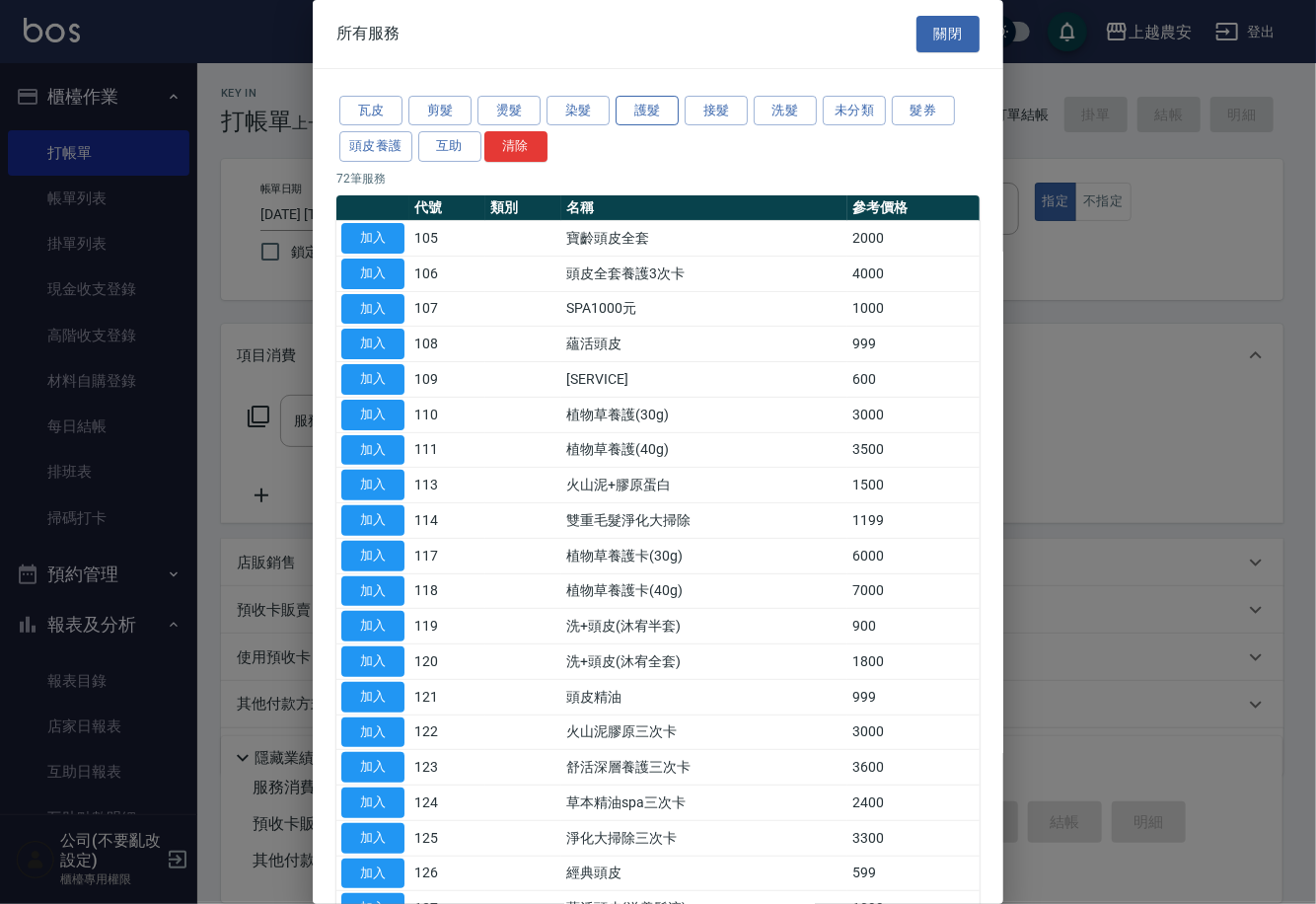 click on "護髮" at bounding box center [647, 111] 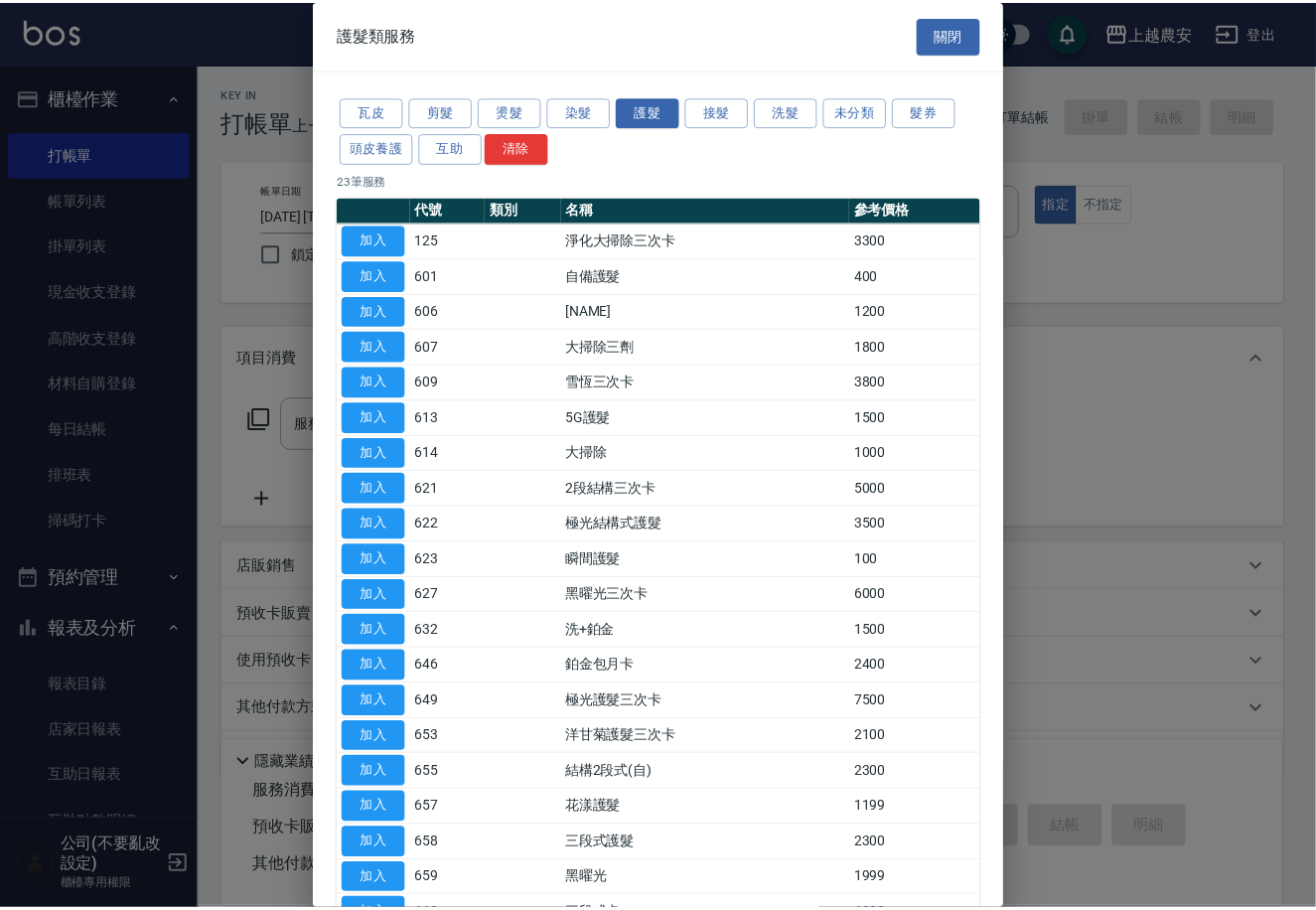 scroll, scrollTop: 237, scrollLeft: 0, axis: vertical 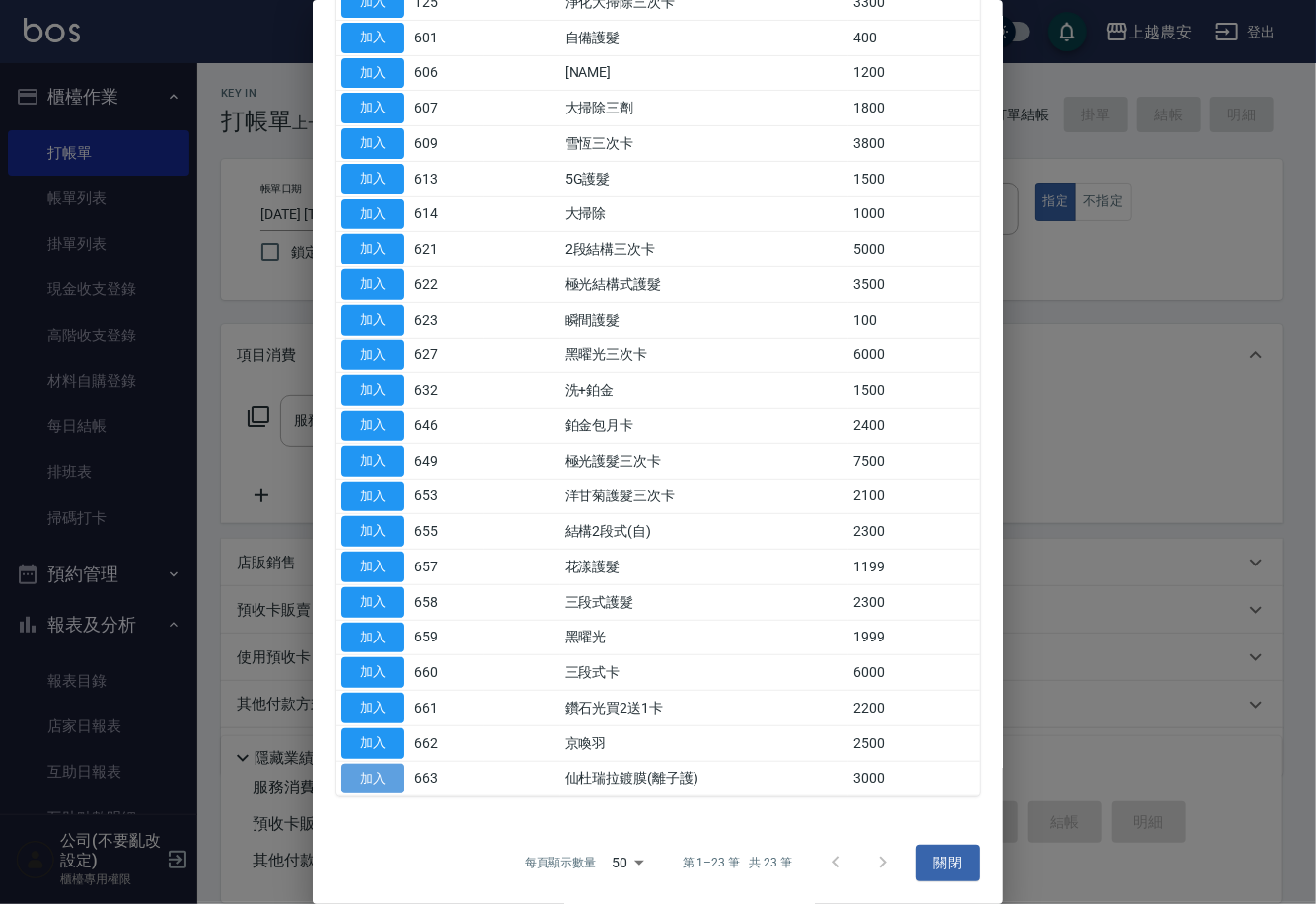 click on "加入" at bounding box center [373, 779] 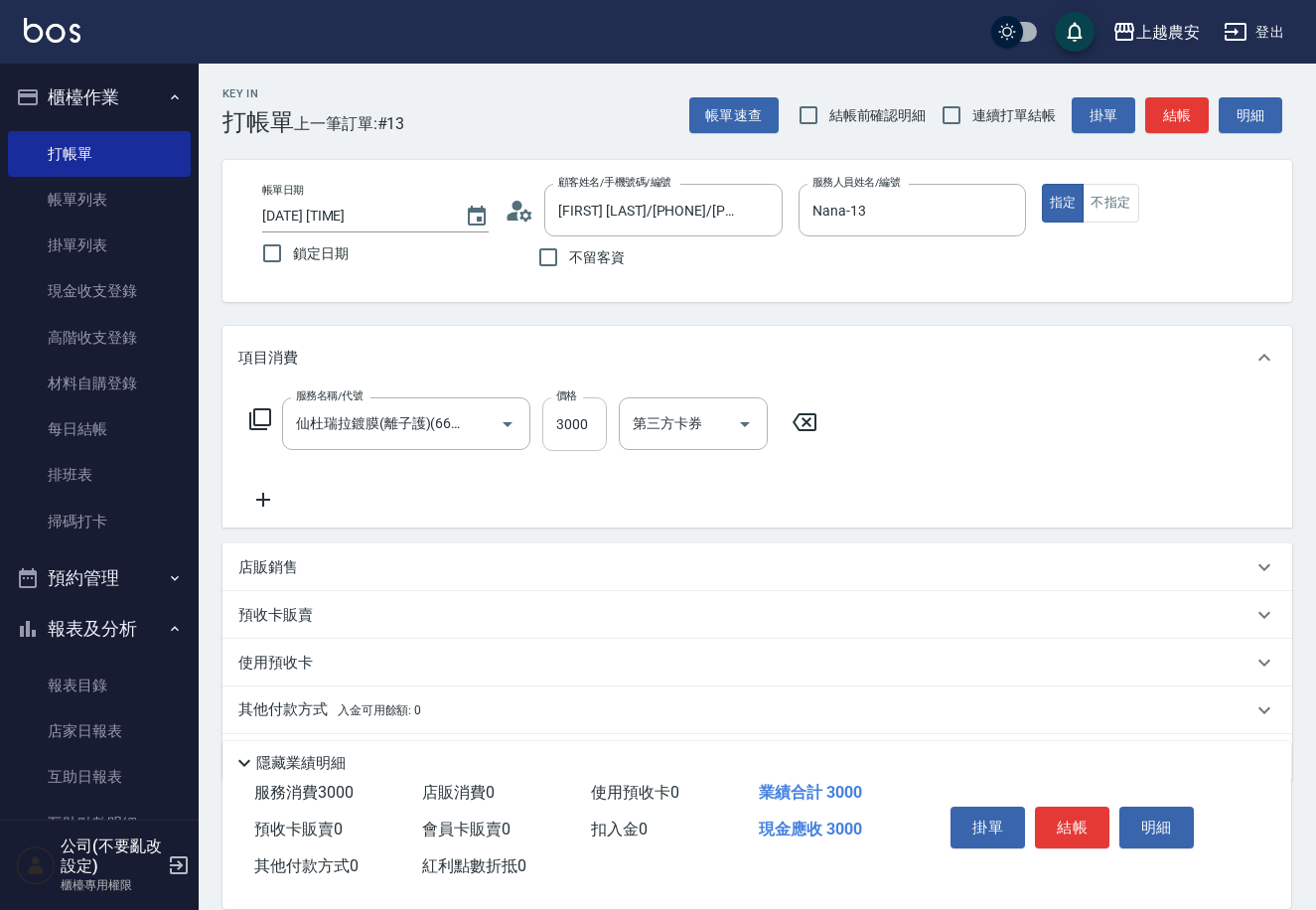 click on "3000" at bounding box center (574, 424) 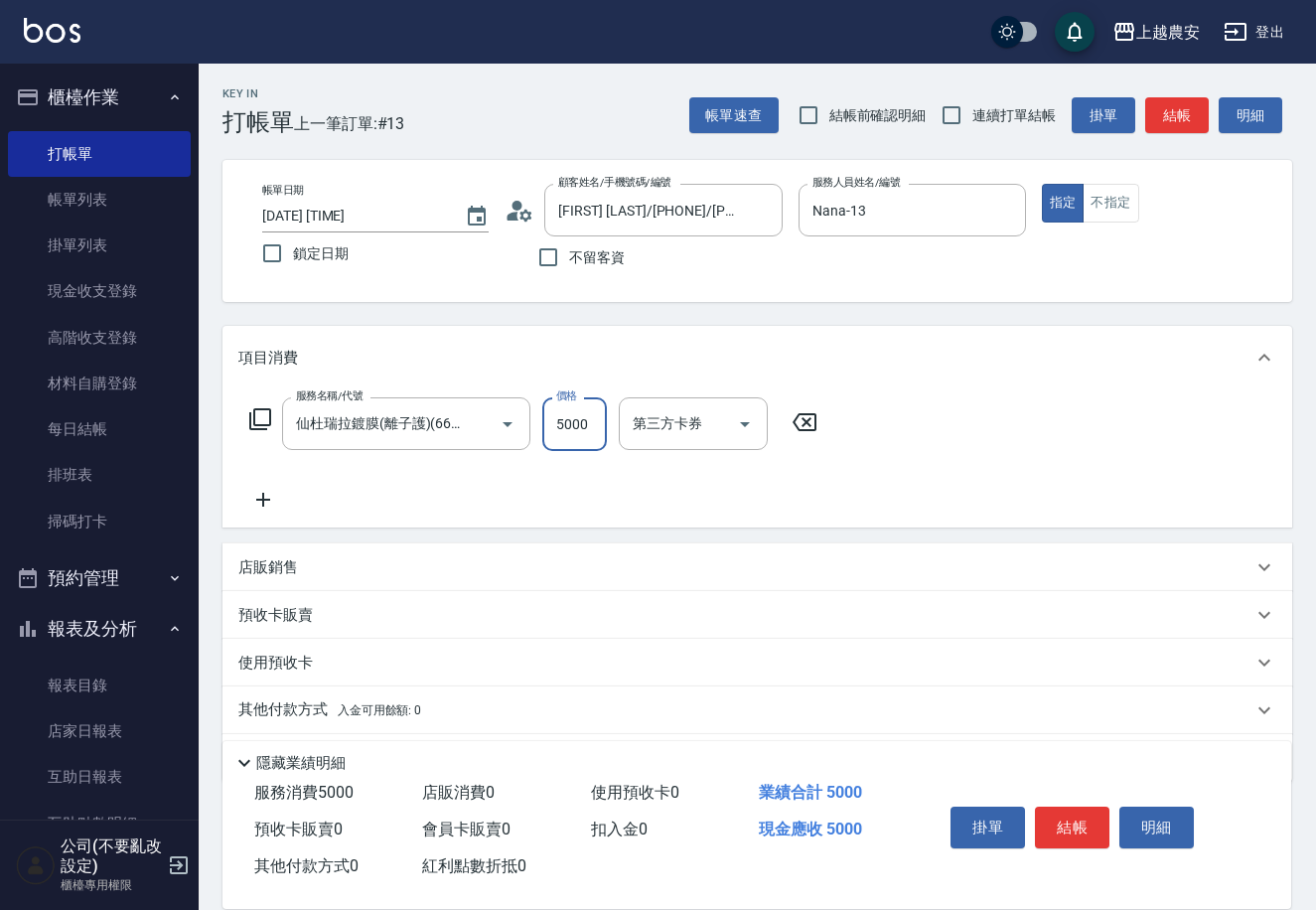 type on "5000" 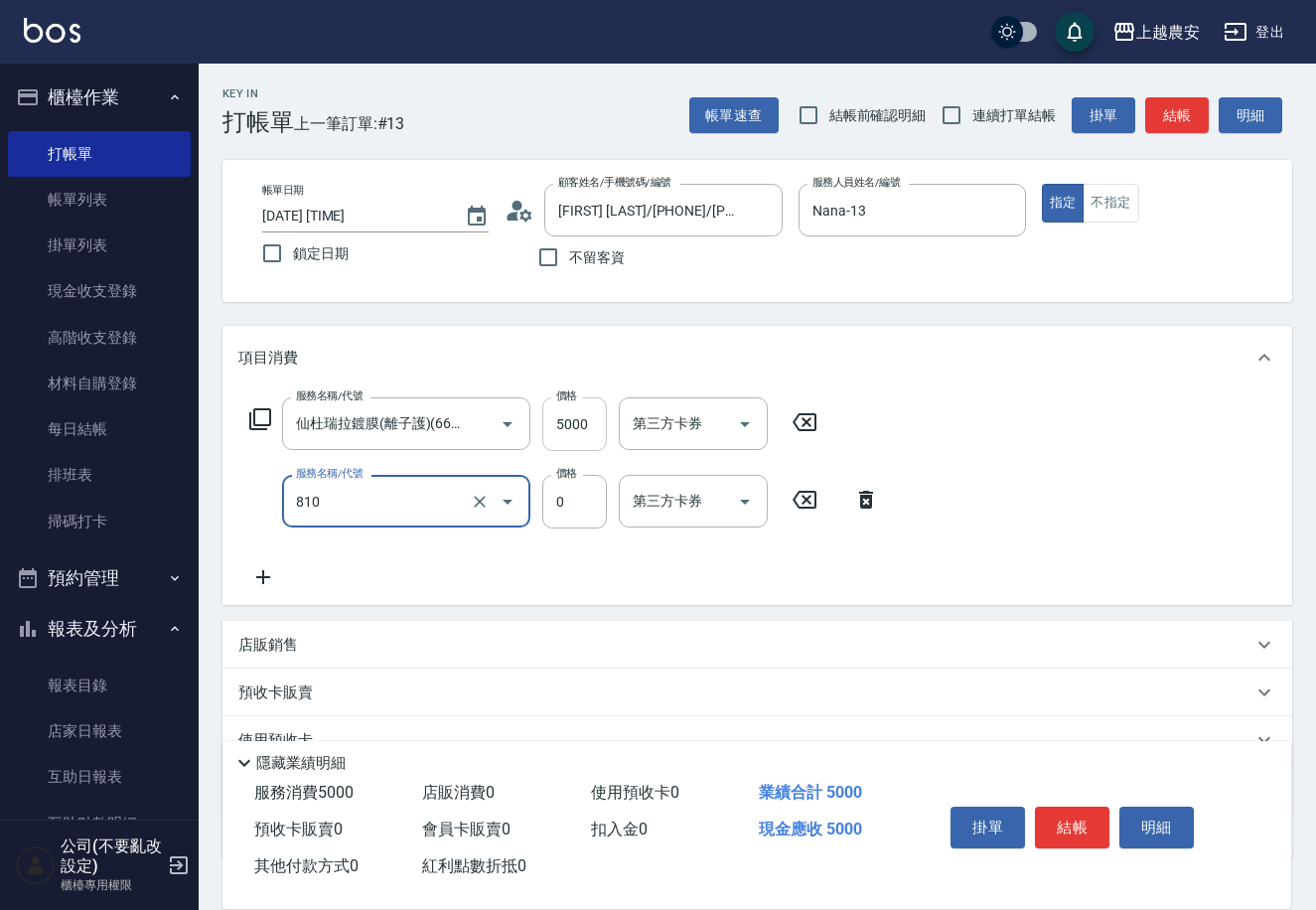 type on "頭皮護髮卡券使用([PRICE])" 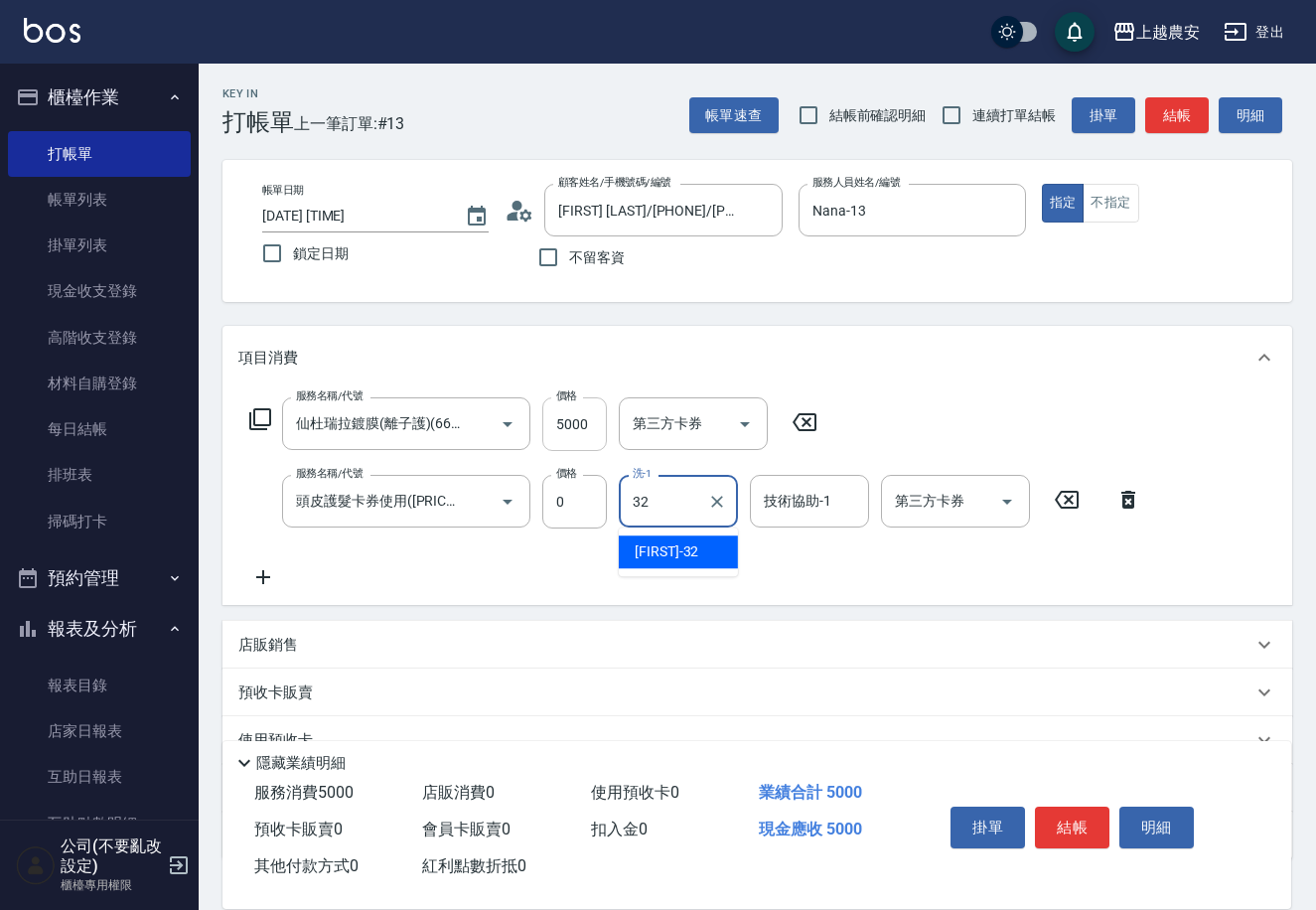 type on "[FIRST]-[NUMBER]" 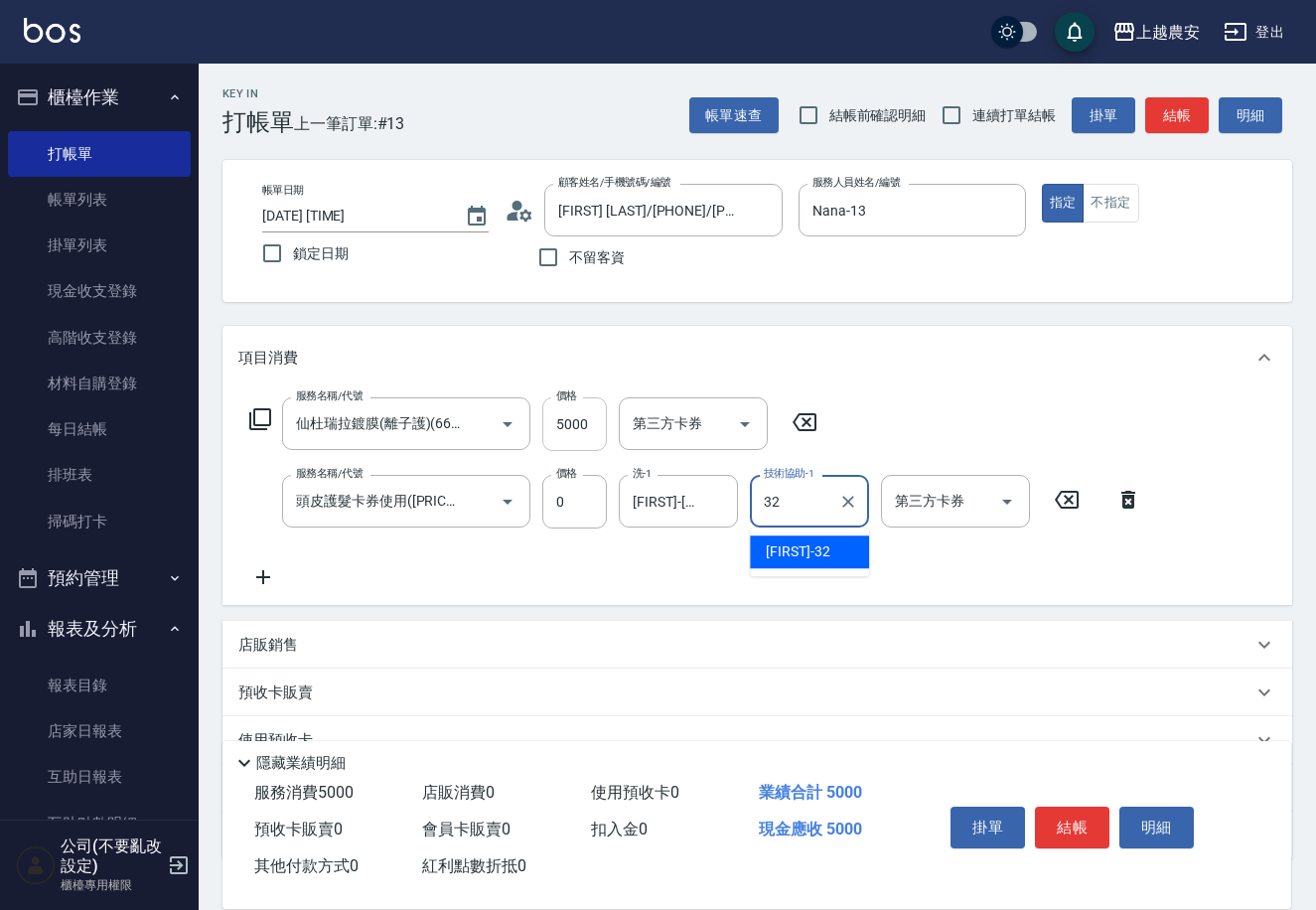 type on "[FIRST]-[NUMBER]" 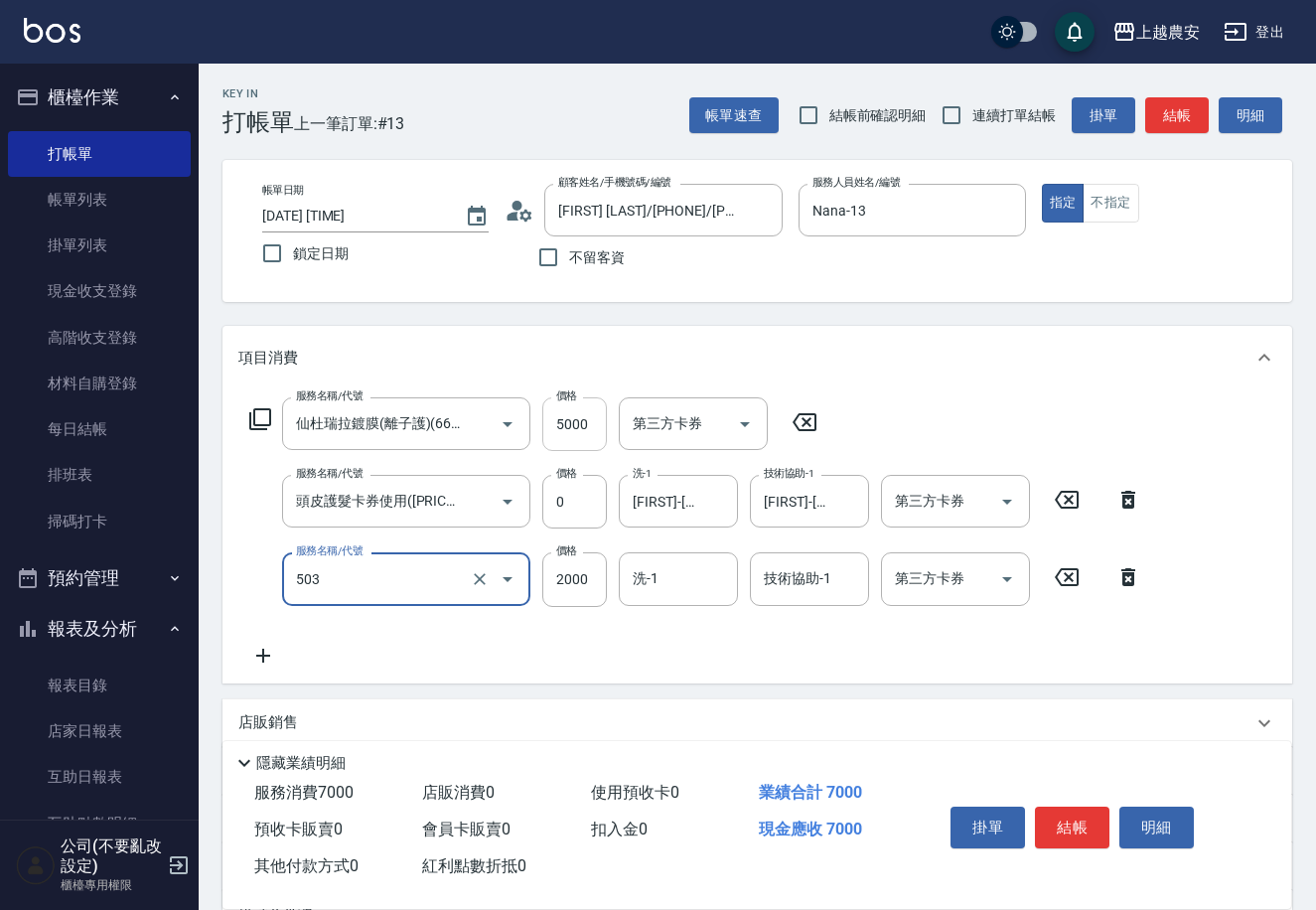 type on "染髮1500↑(503)" 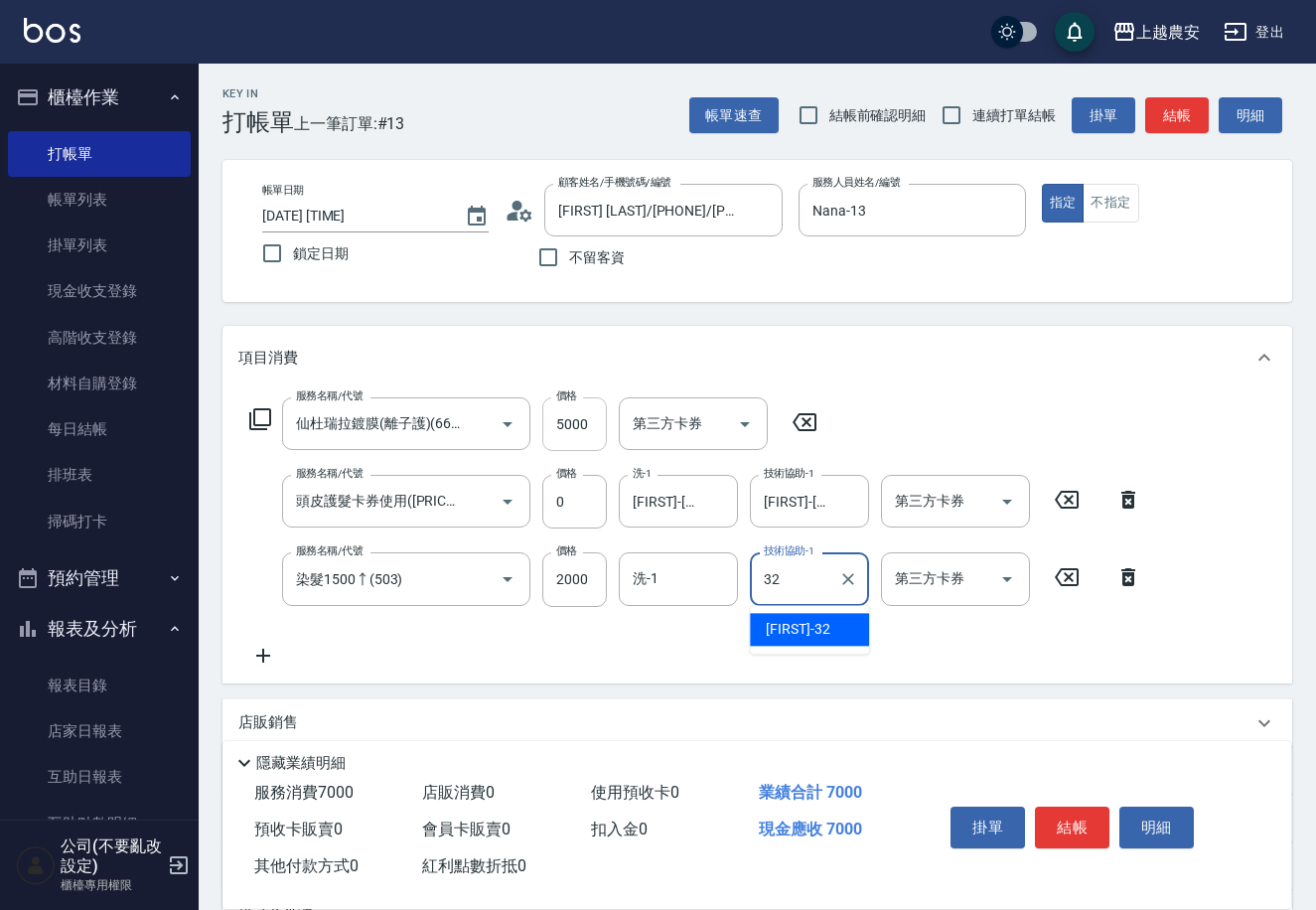 type on "[FIRST]-[NUMBER]" 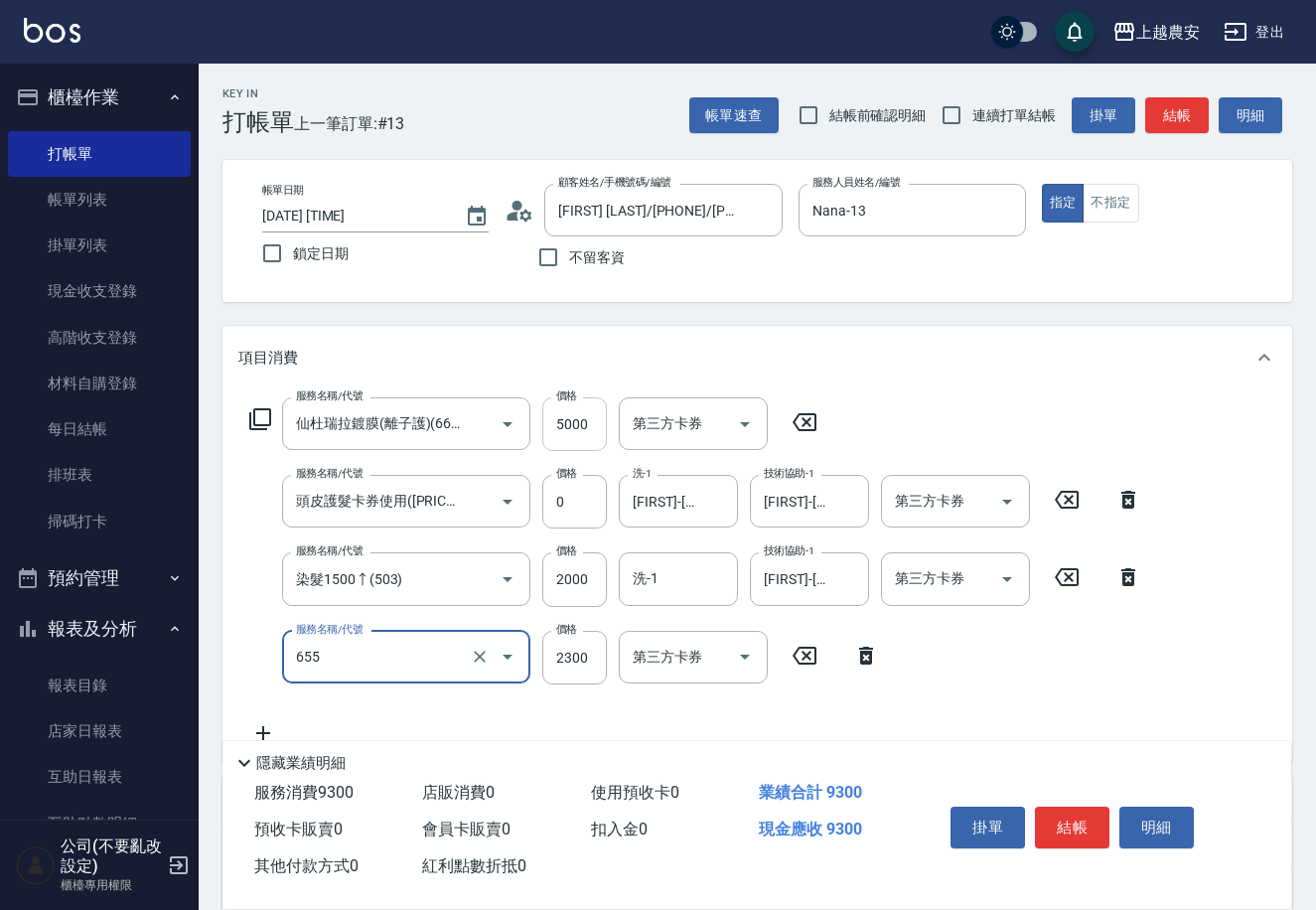 type on "結構2段式(自)(655)" 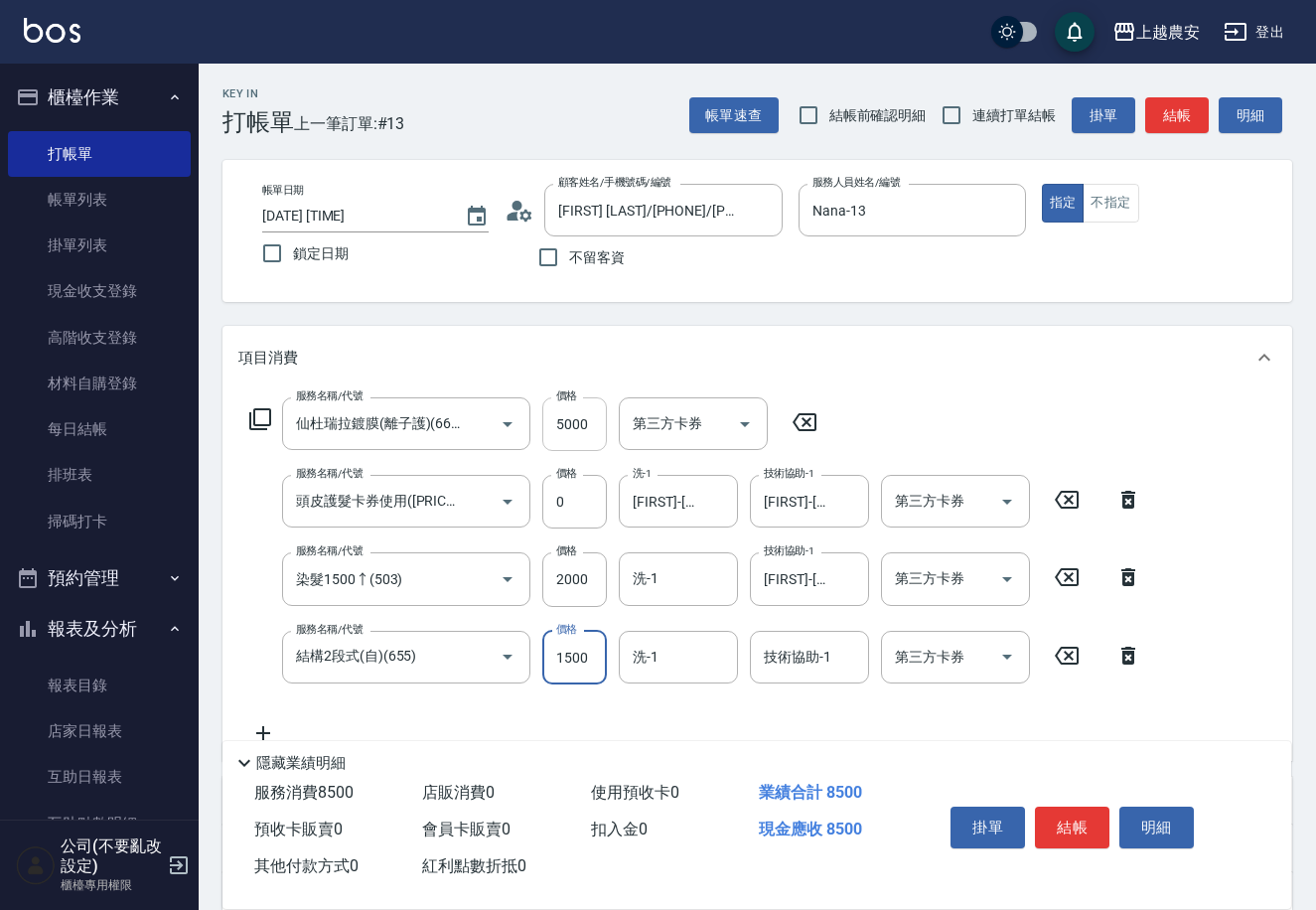 type on "1500" 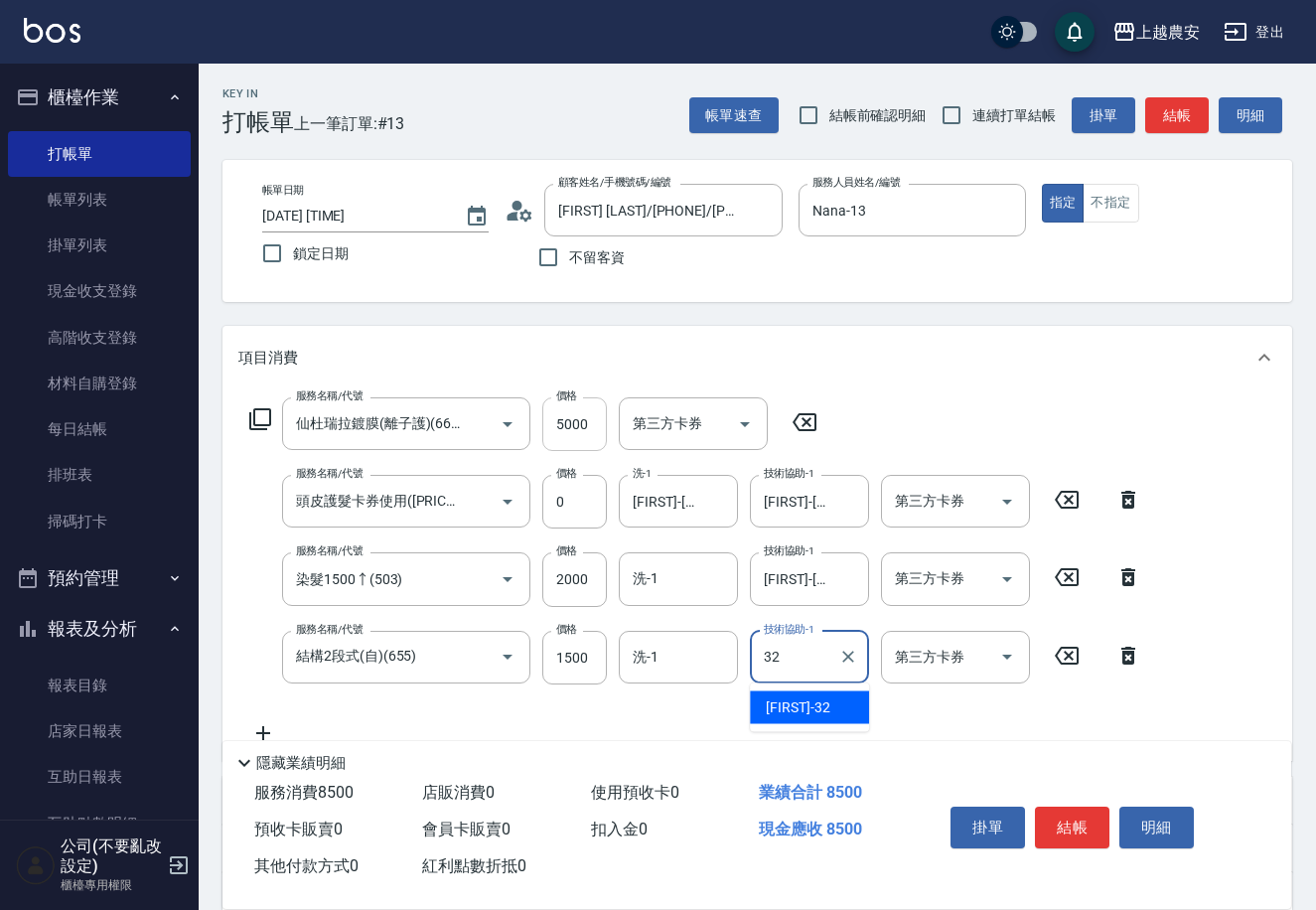 type on "[FIRST]-[NUMBER]" 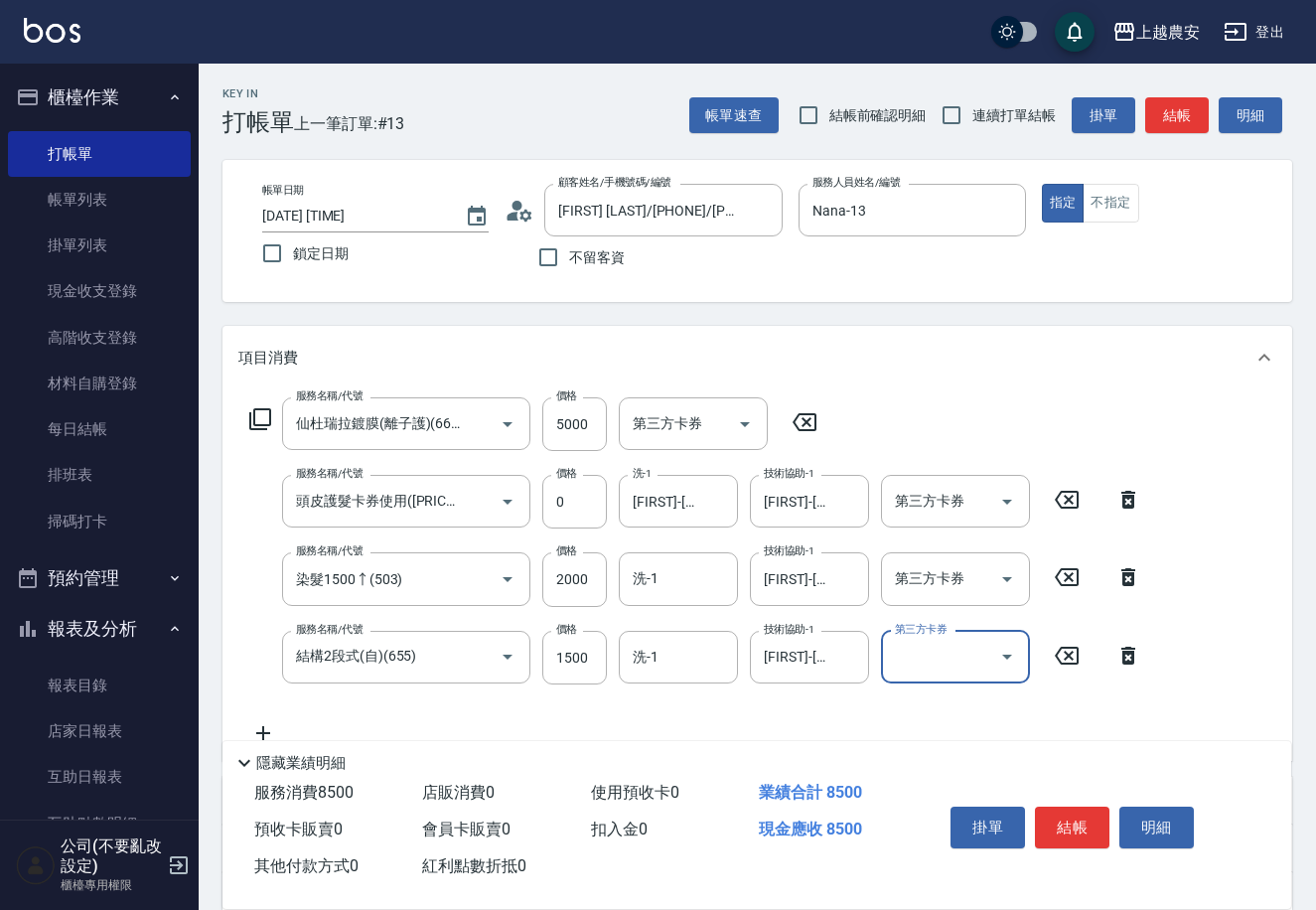 scroll, scrollTop: 291, scrollLeft: 0, axis: vertical 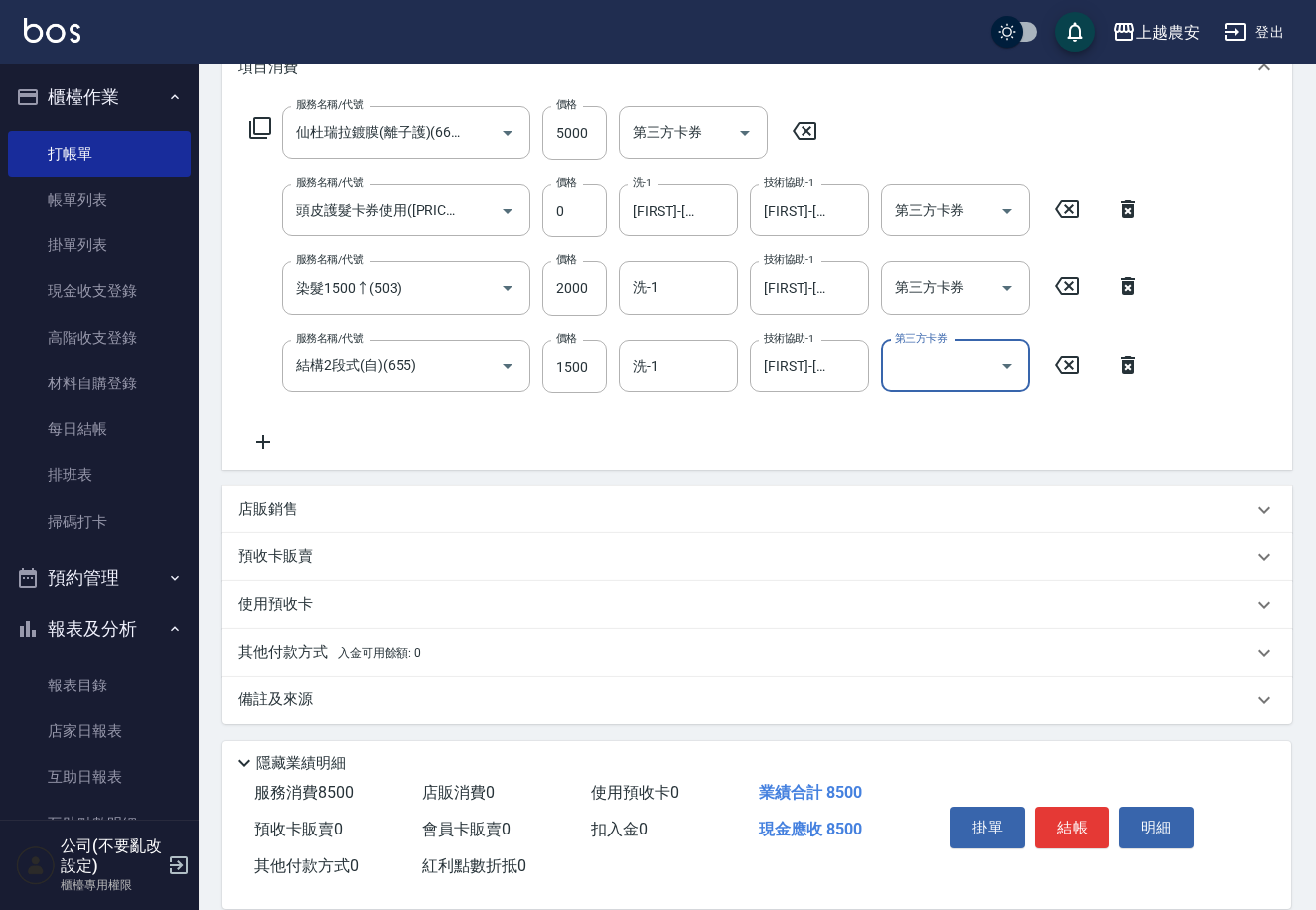 click on "其他付款方式 入金可用餘額: 0" at bounding box center (757, 653) 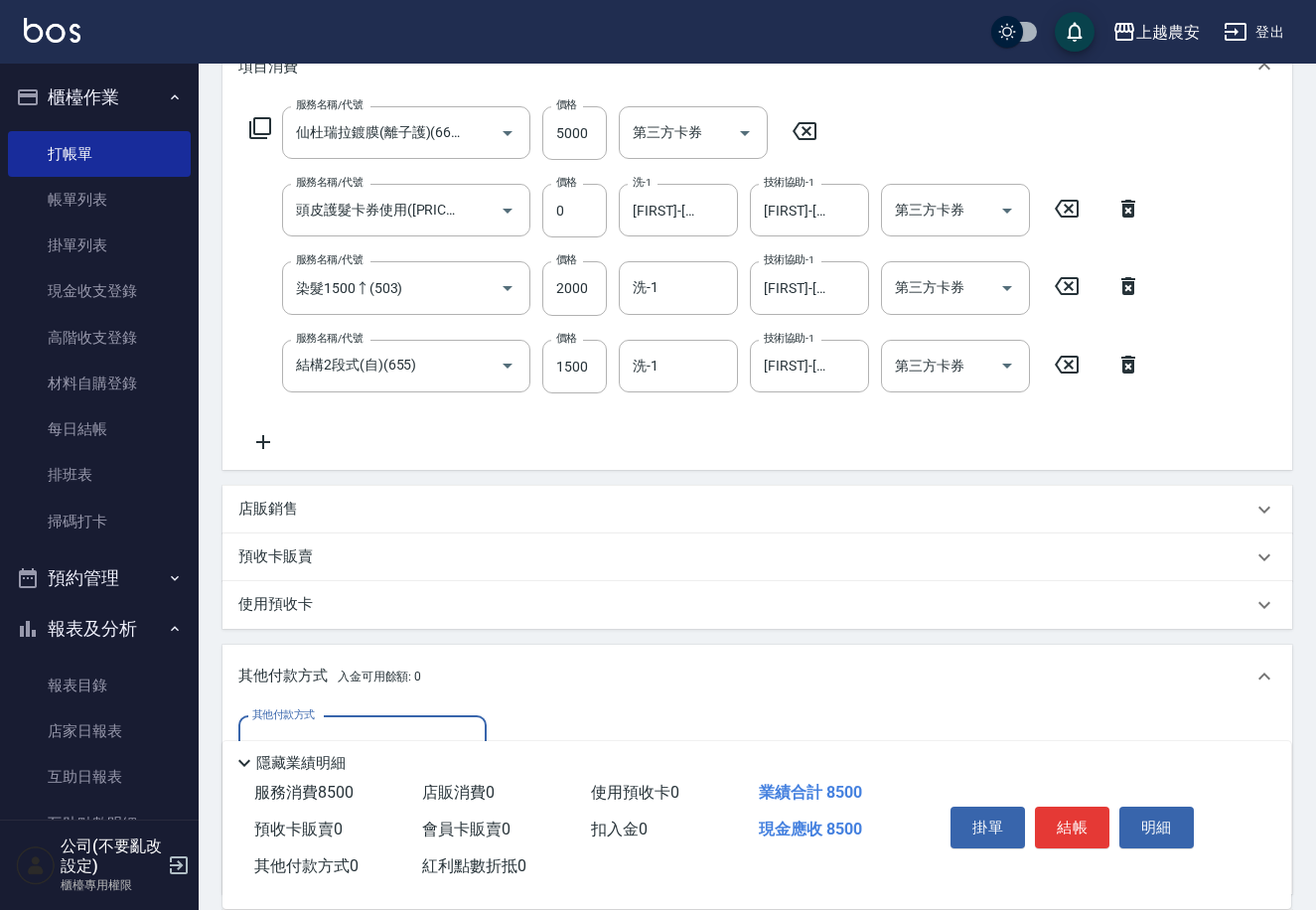 scroll, scrollTop: 0, scrollLeft: 0, axis: both 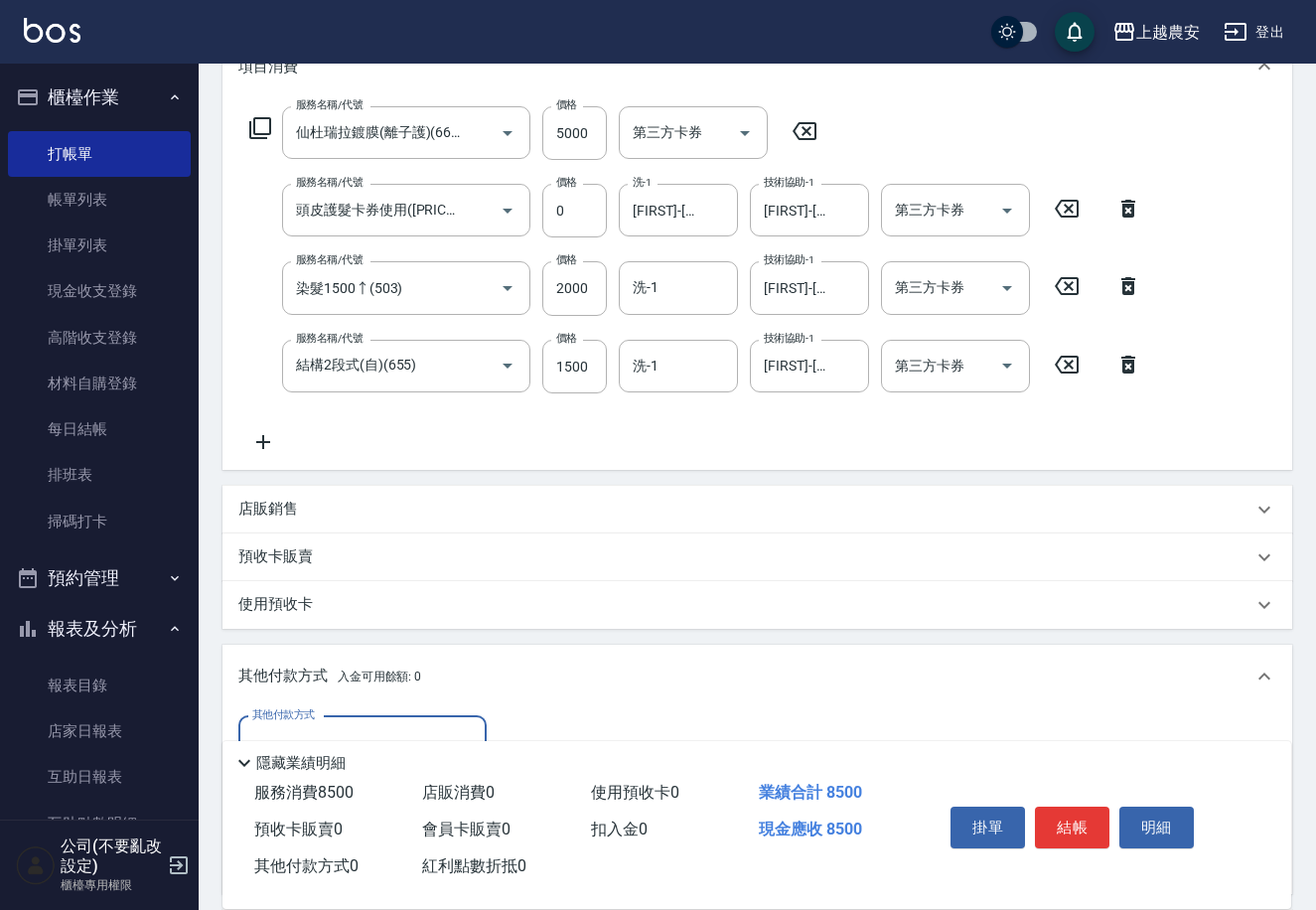 click on "其他付款方式" at bounding box center (363, 742) 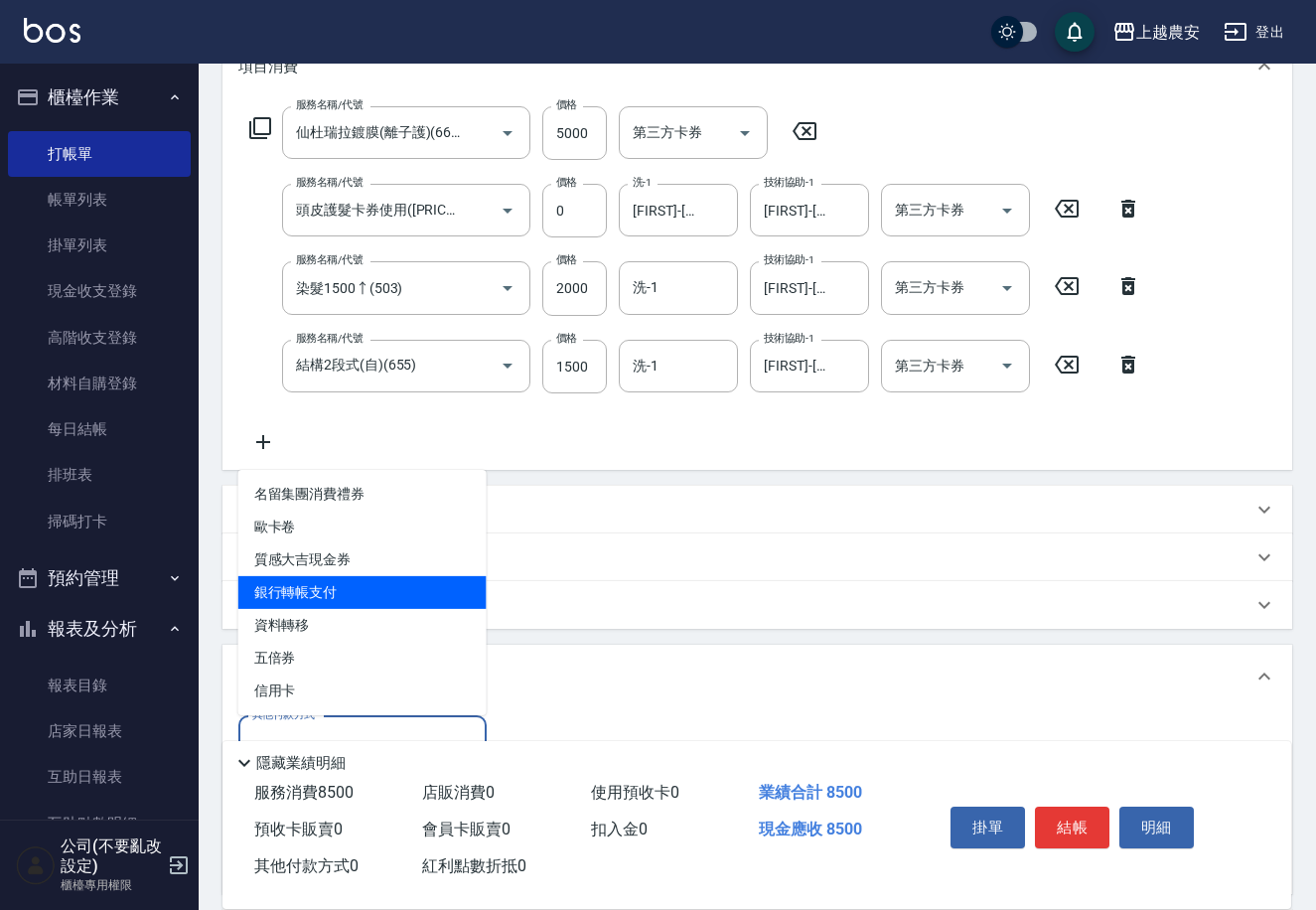 click on "銀行轉帳支付" at bounding box center (363, 592) 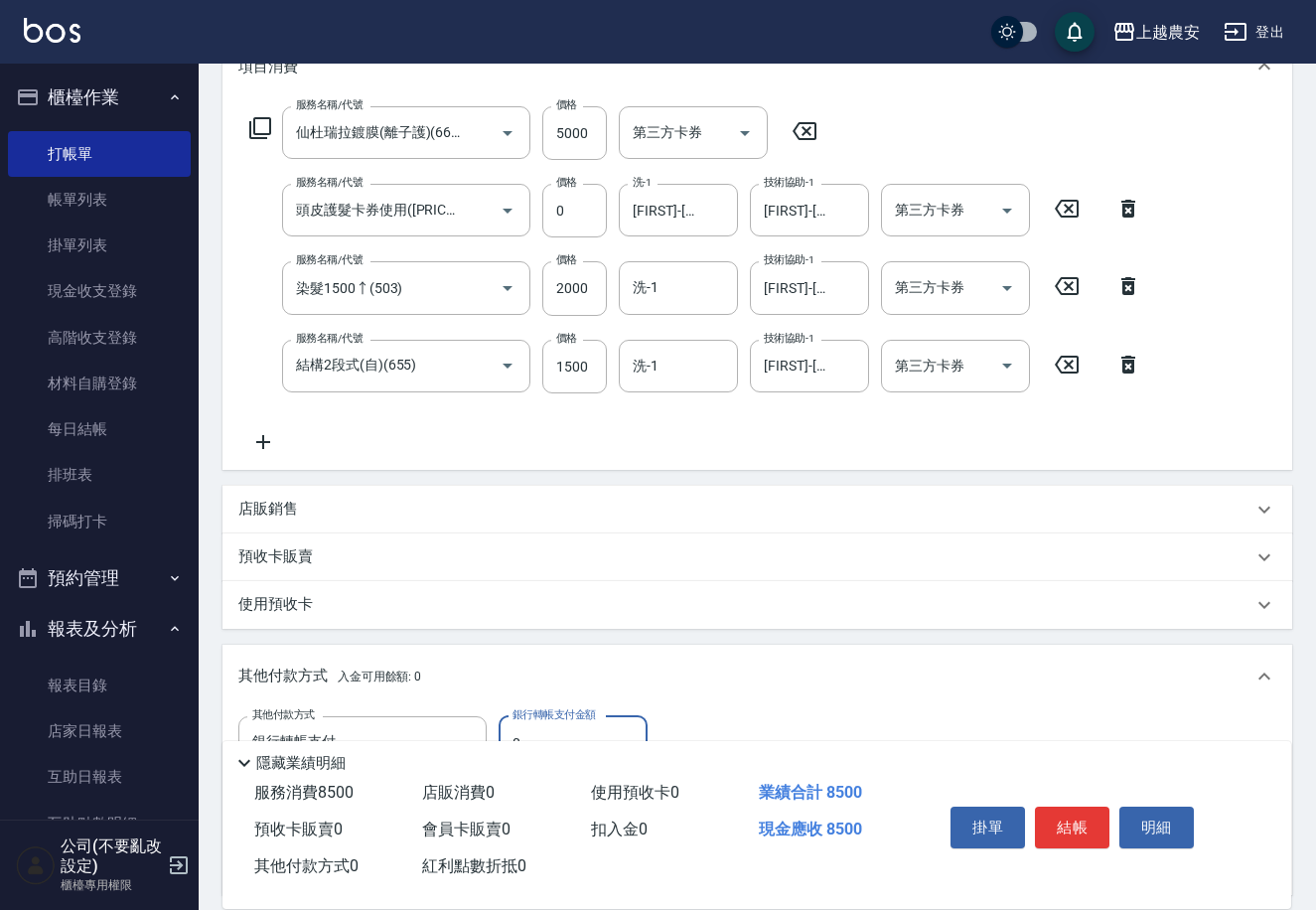 type on "銀行轉帳支付" 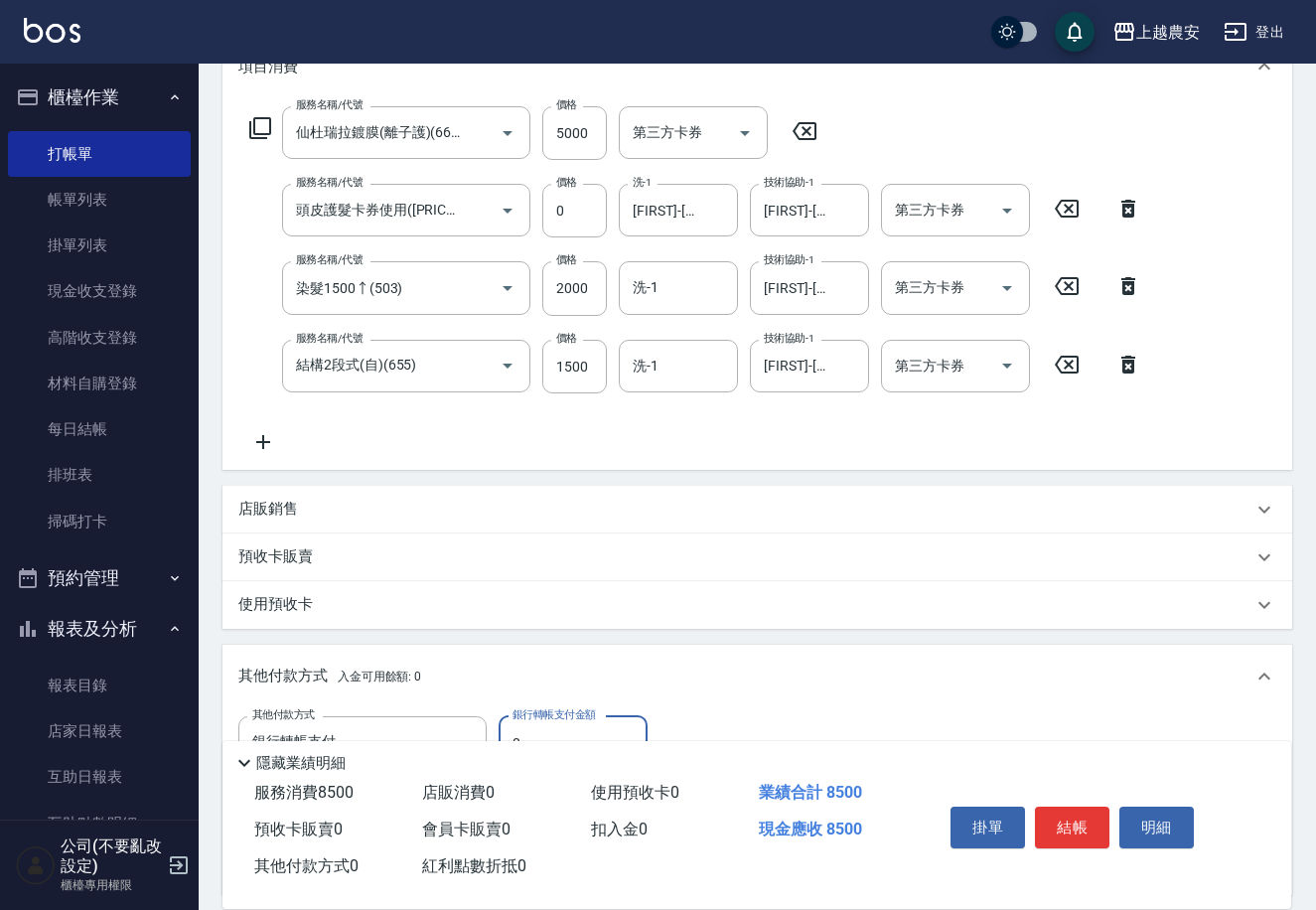 scroll, scrollTop: 526, scrollLeft: 0, axis: vertical 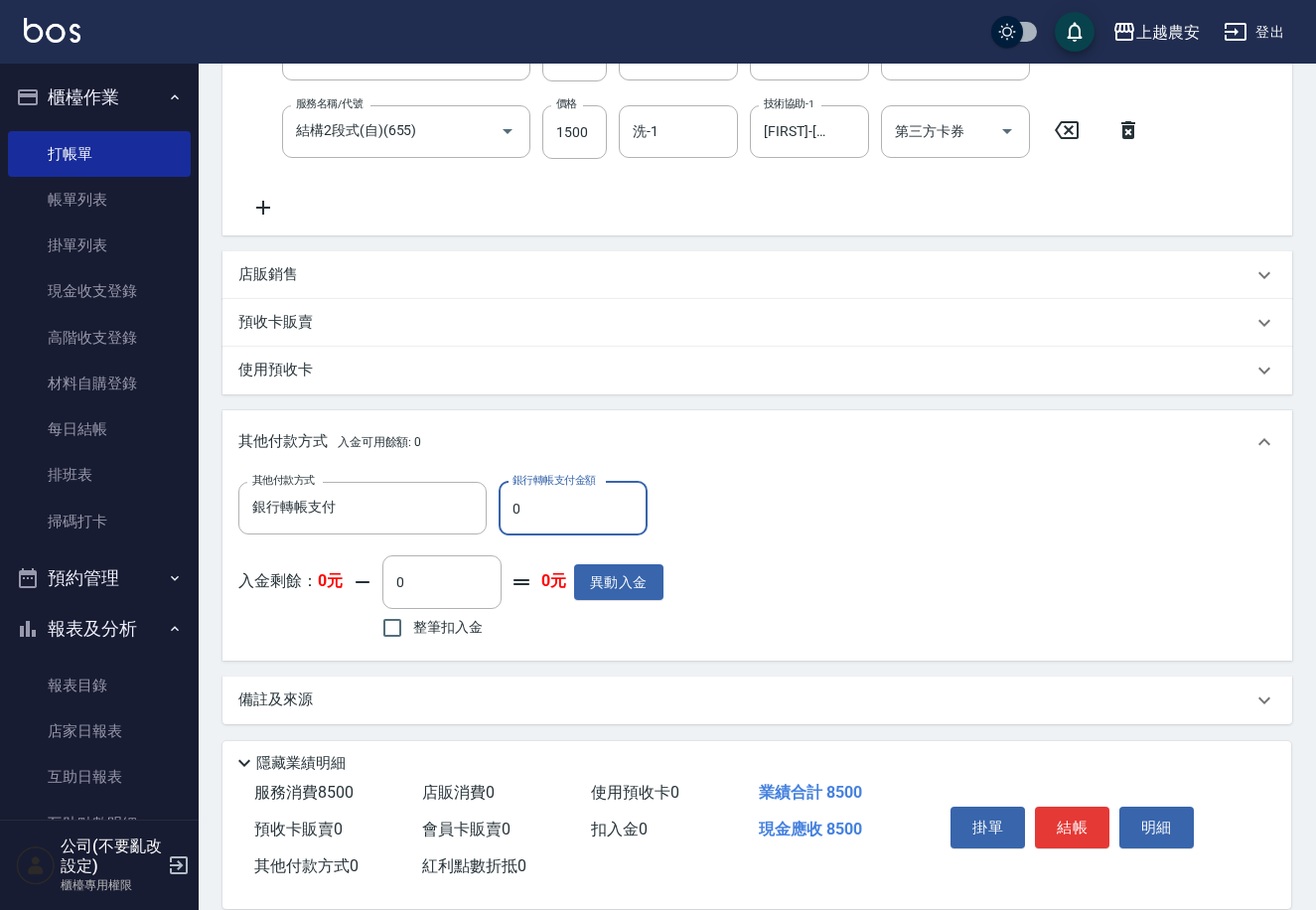 click on "0" at bounding box center [573, 509] 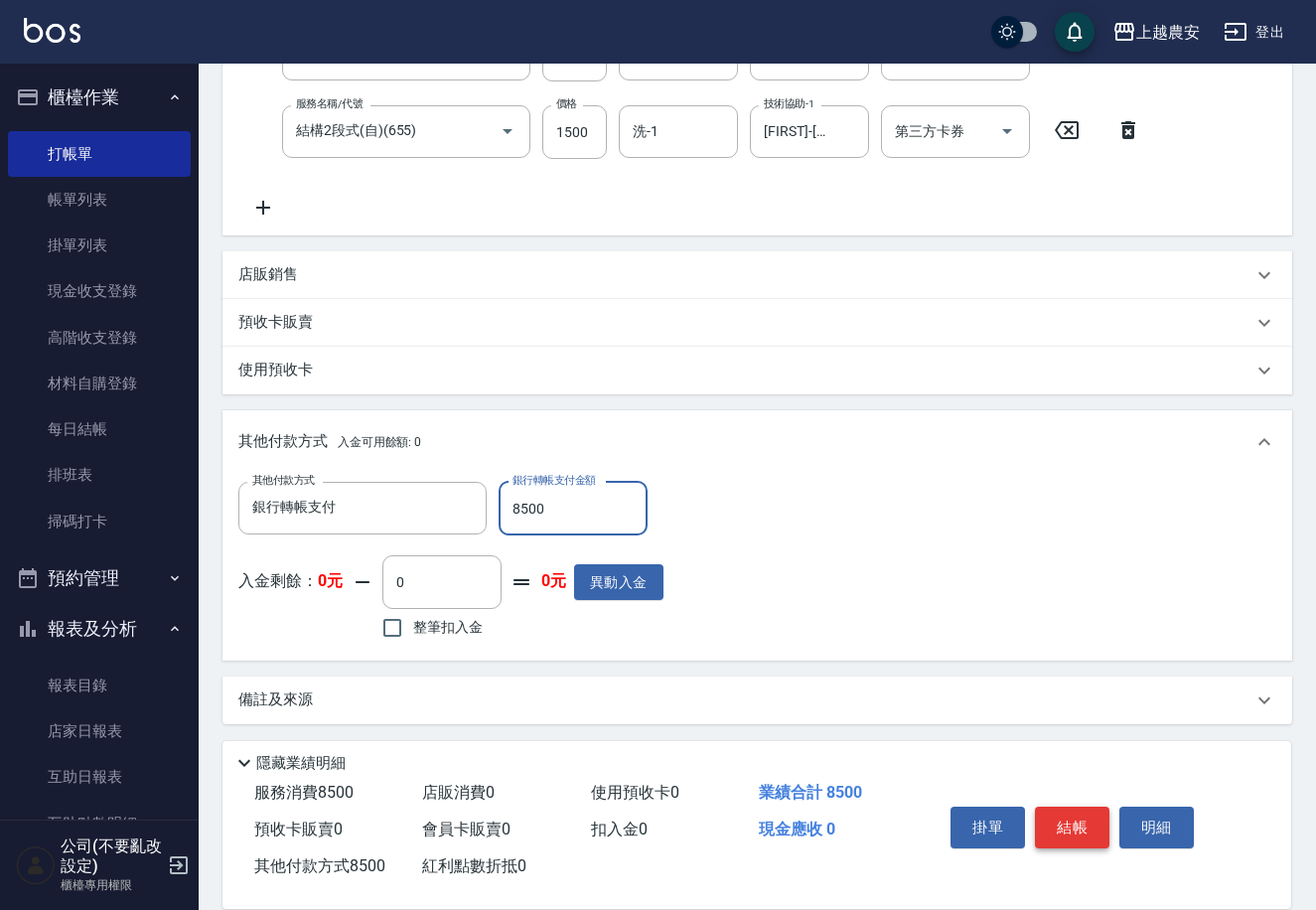 type on "8500" 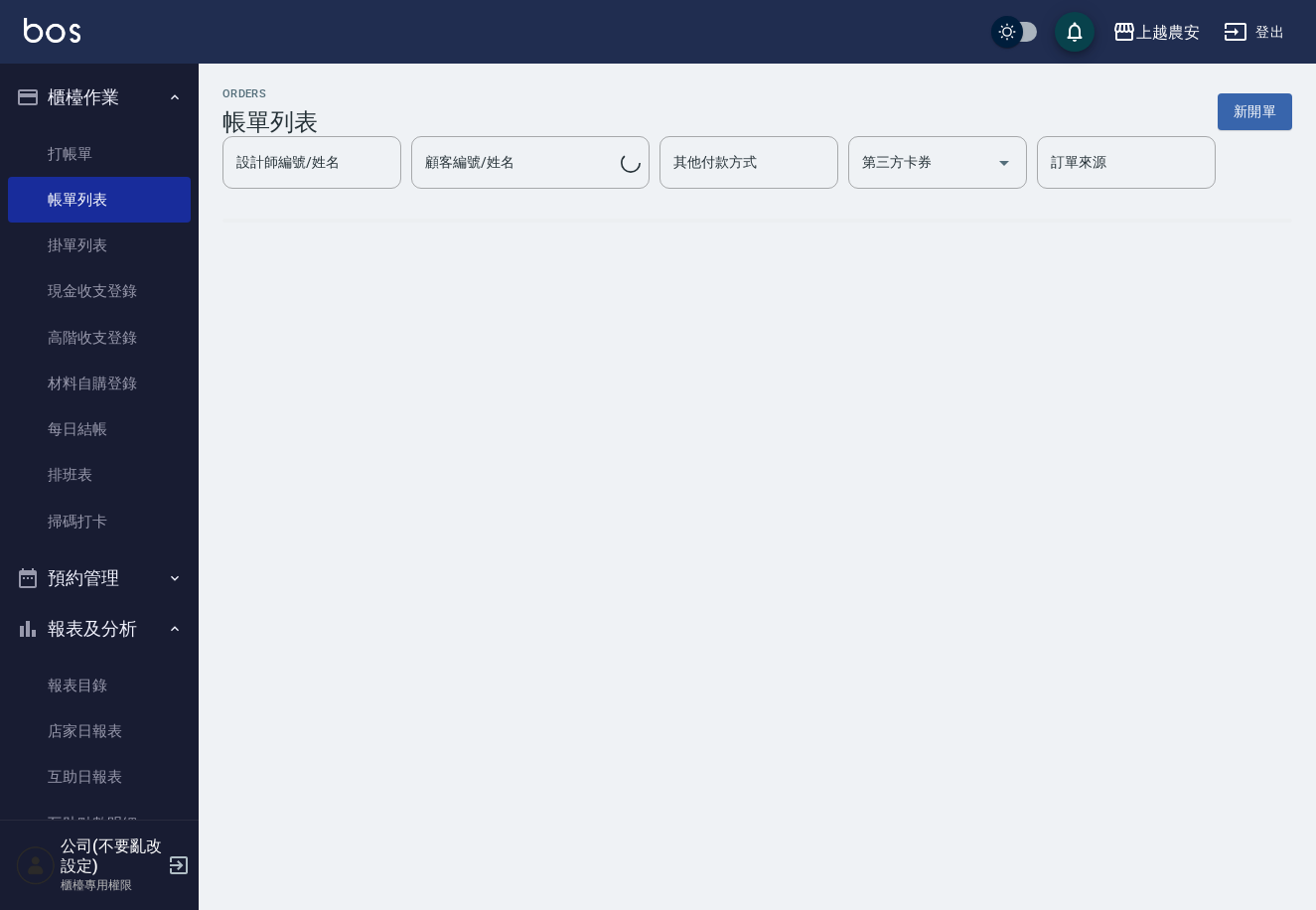 scroll, scrollTop: 0, scrollLeft: 0, axis: both 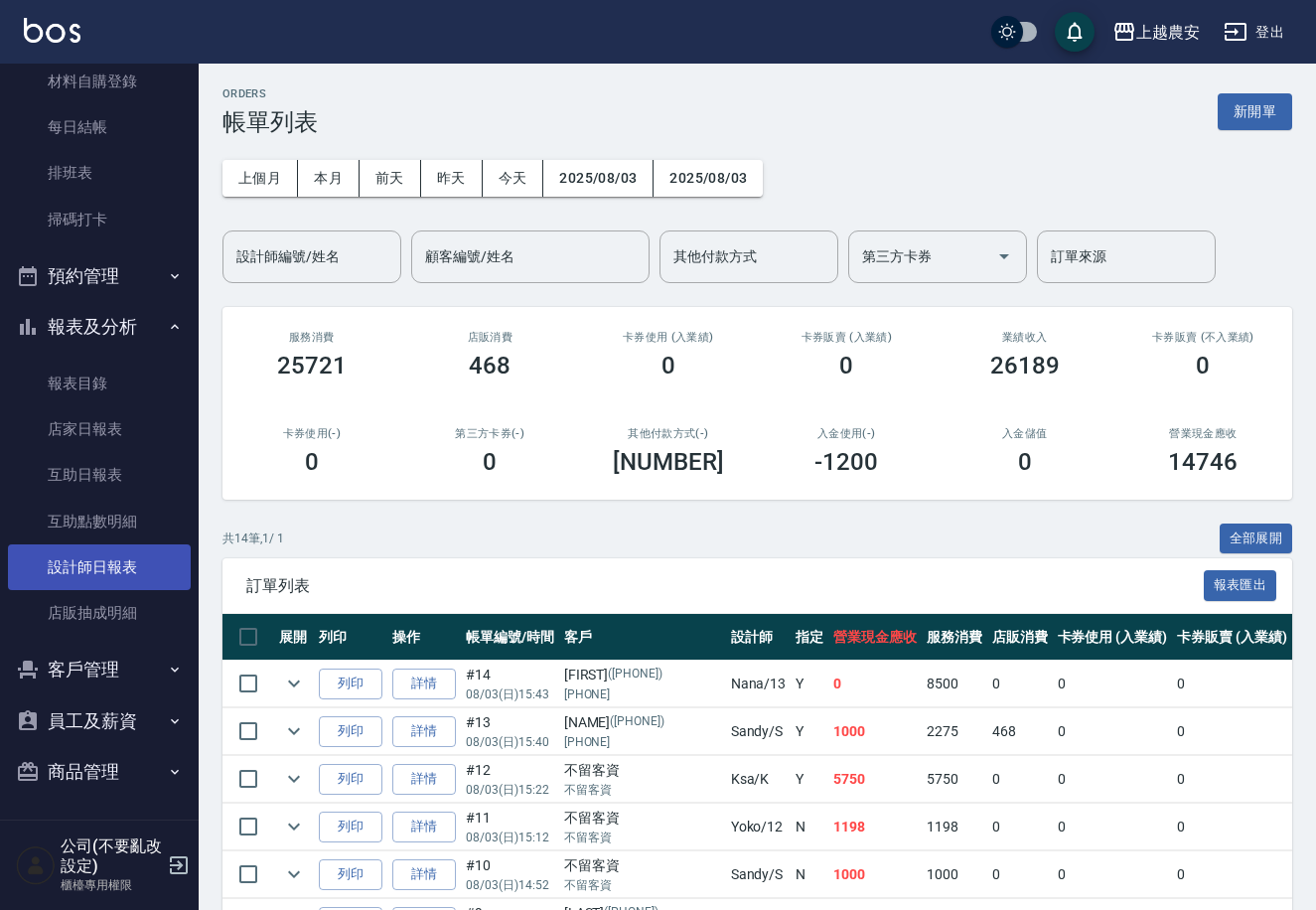 click on "設計師日報表" at bounding box center [99, 567] 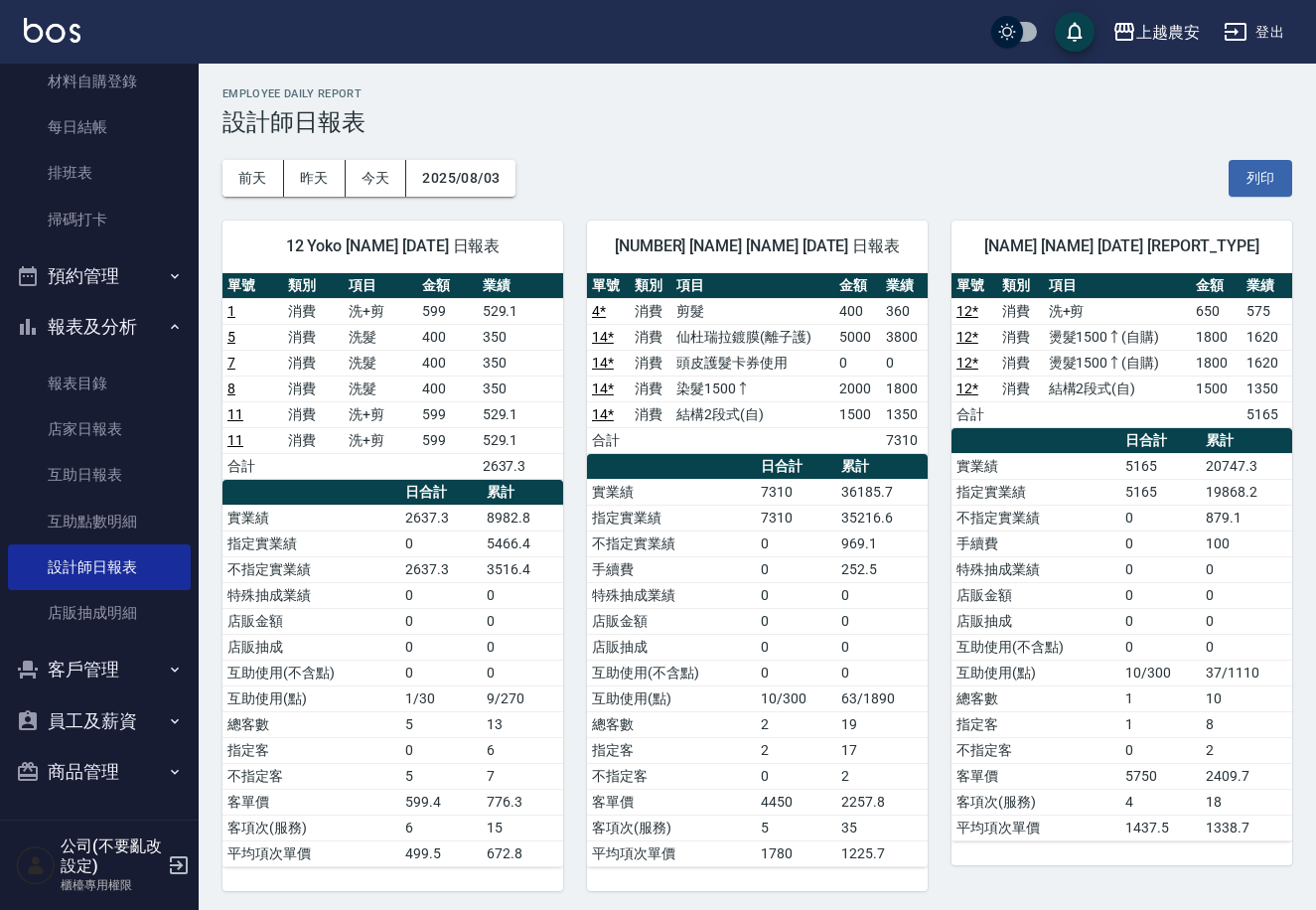 scroll, scrollTop: 0, scrollLeft: 0, axis: both 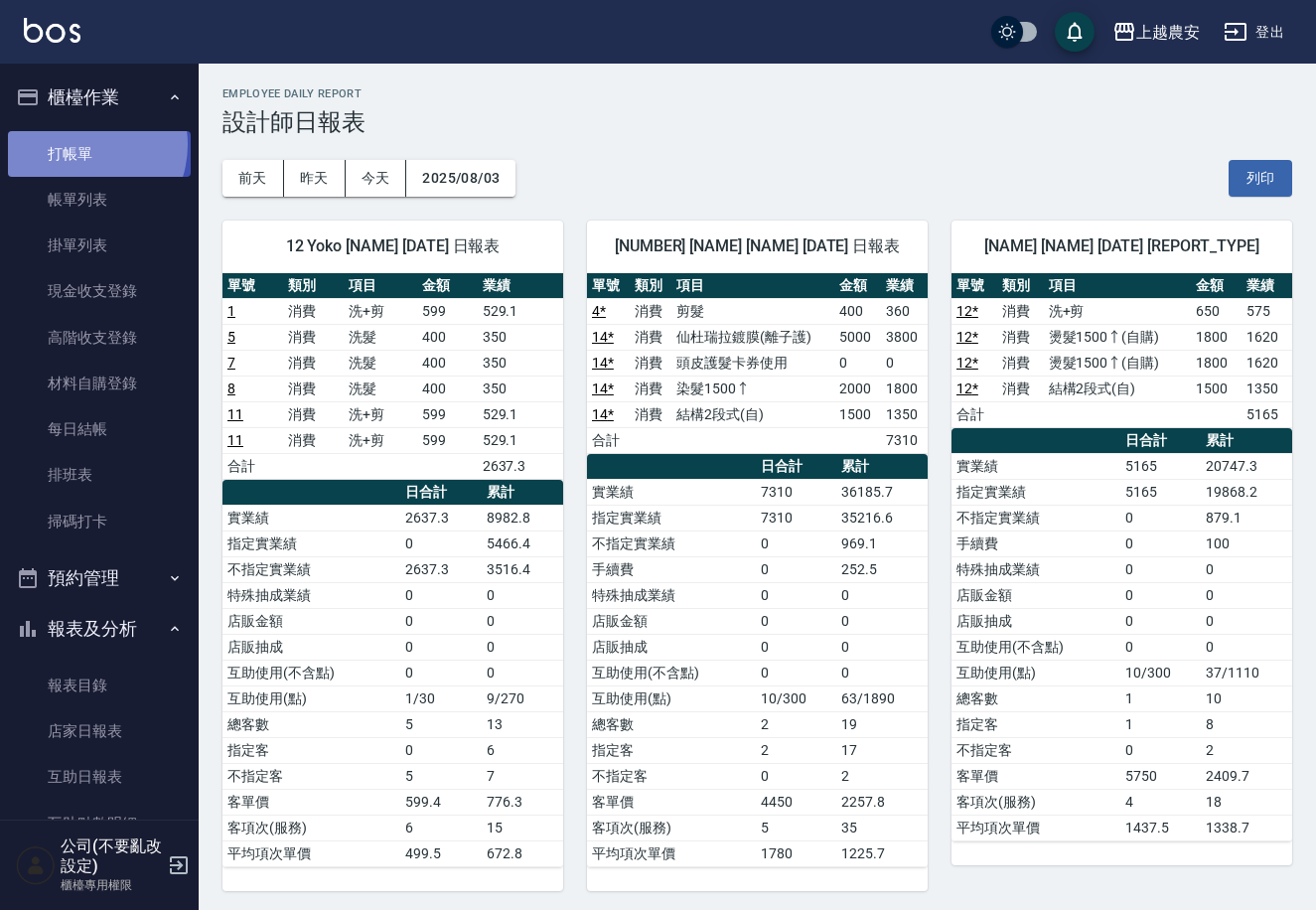 click on "打帳單" at bounding box center (99, 154) 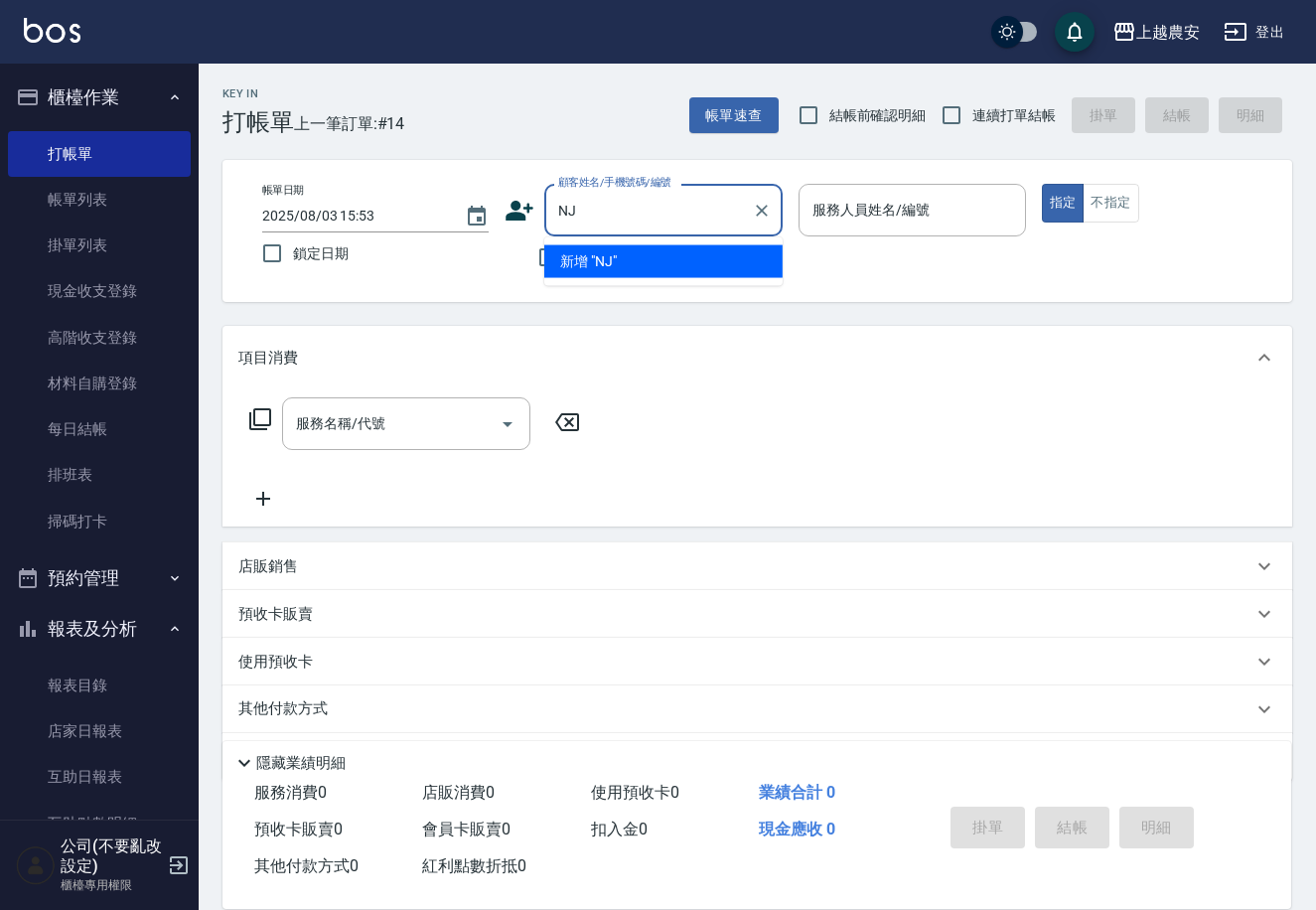 type on "N" 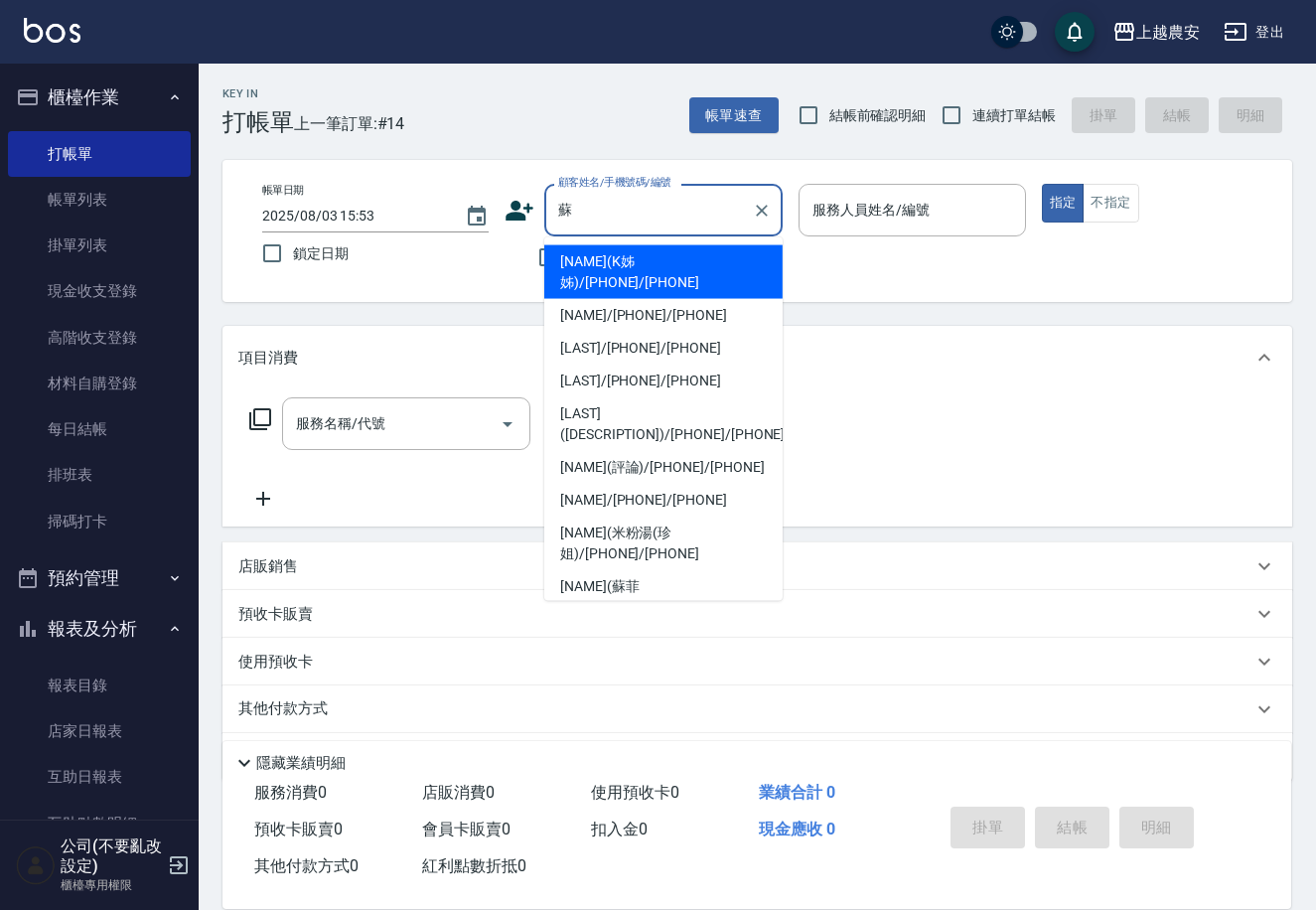 click on "[LAST]/[PHONE]/[PHONE]" at bounding box center (663, 348) 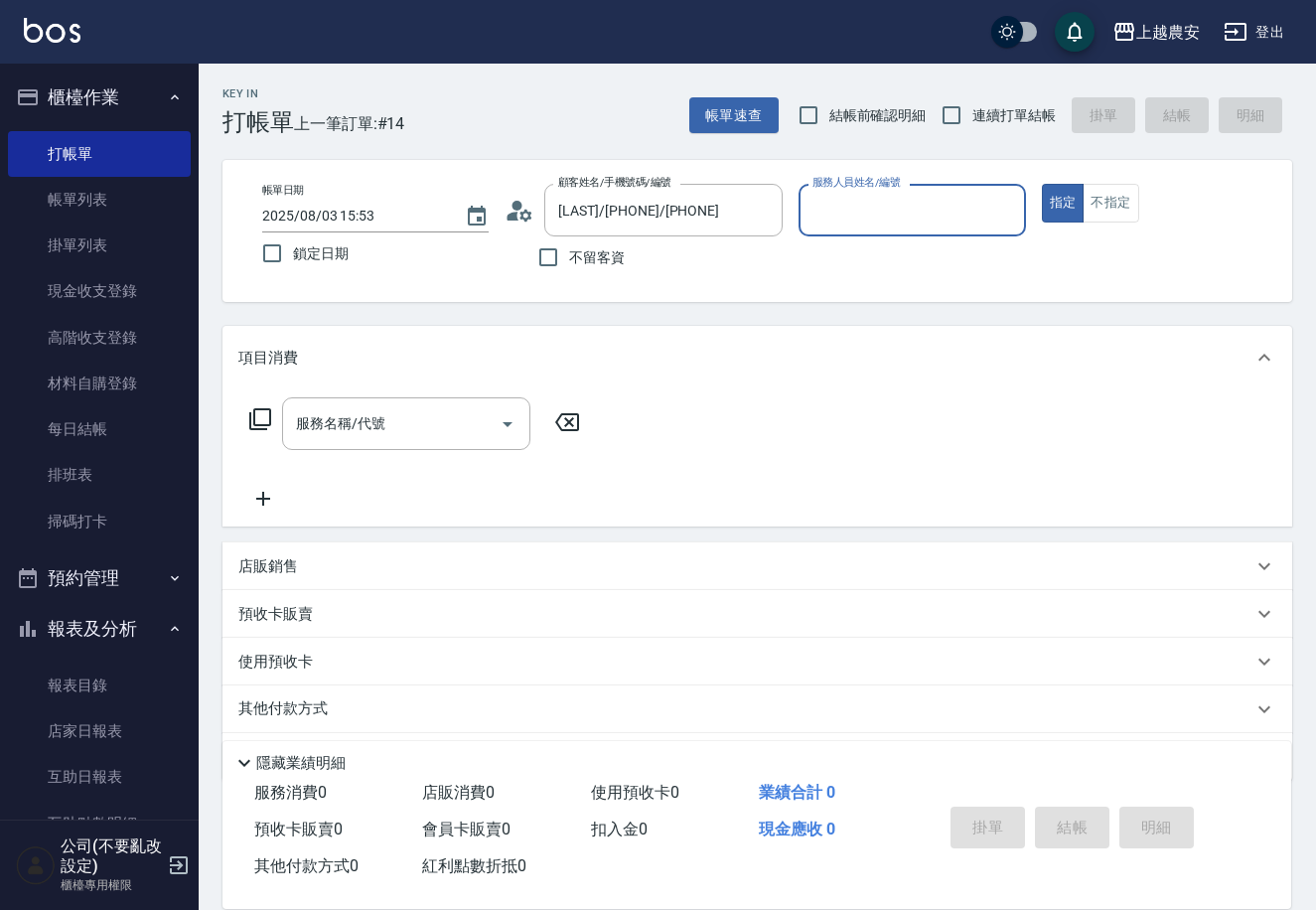 type on "[FIRST]-[LAST]" 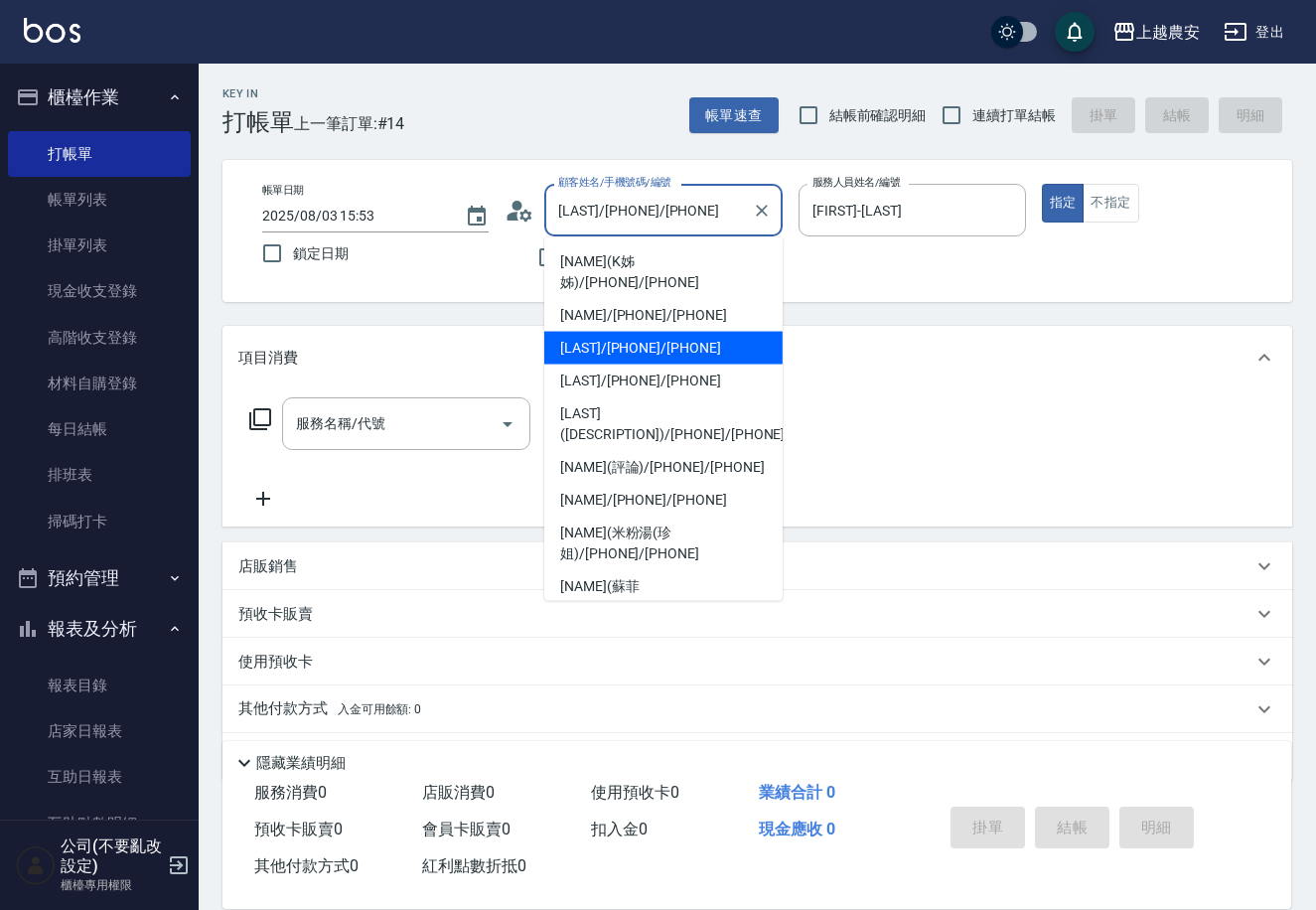 click on "[LAST]/[PHONE]/[PHONE]" at bounding box center [649, 210] 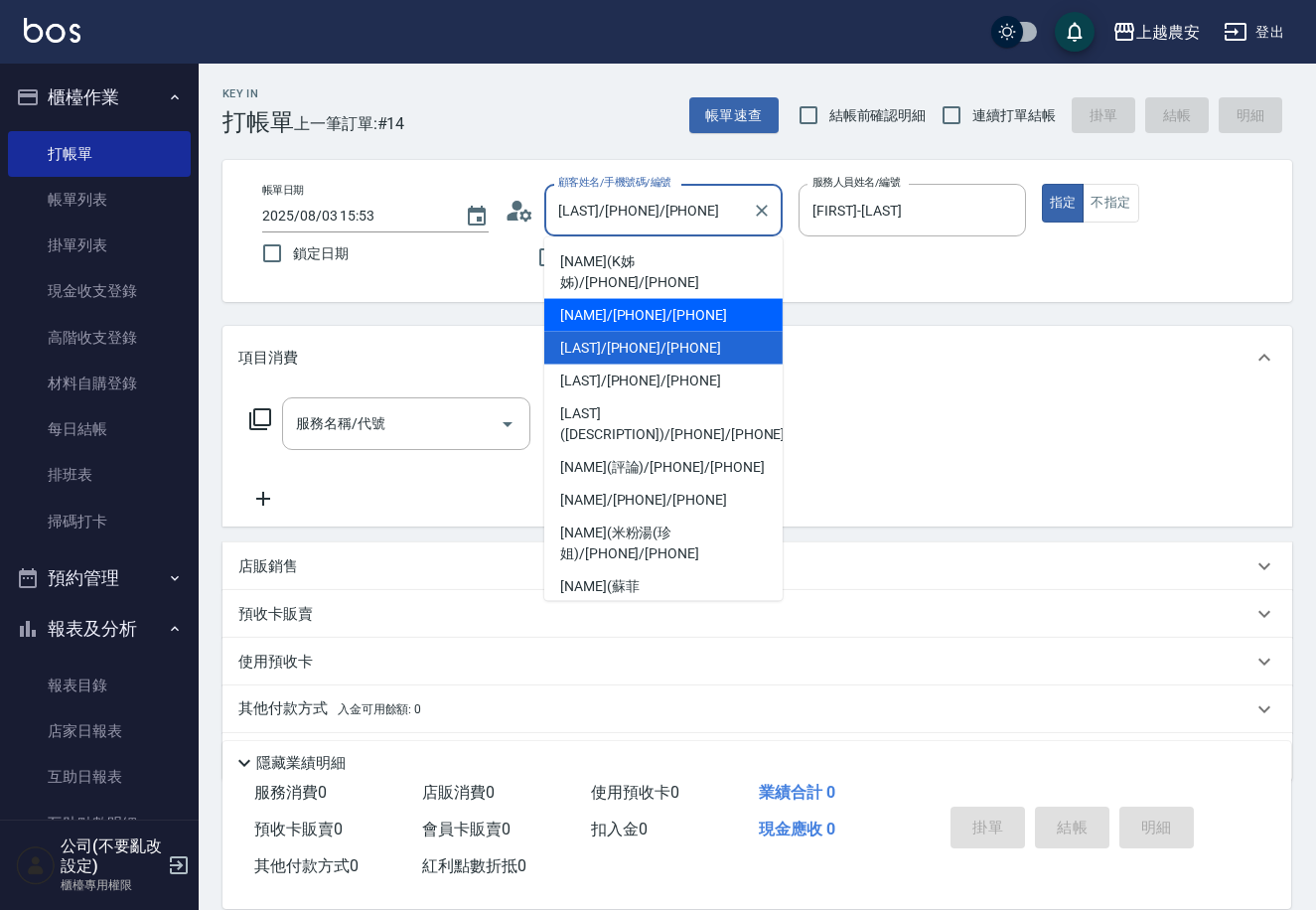click on "[NAME]/[PHONE]/[PHONE]" at bounding box center [663, 315] 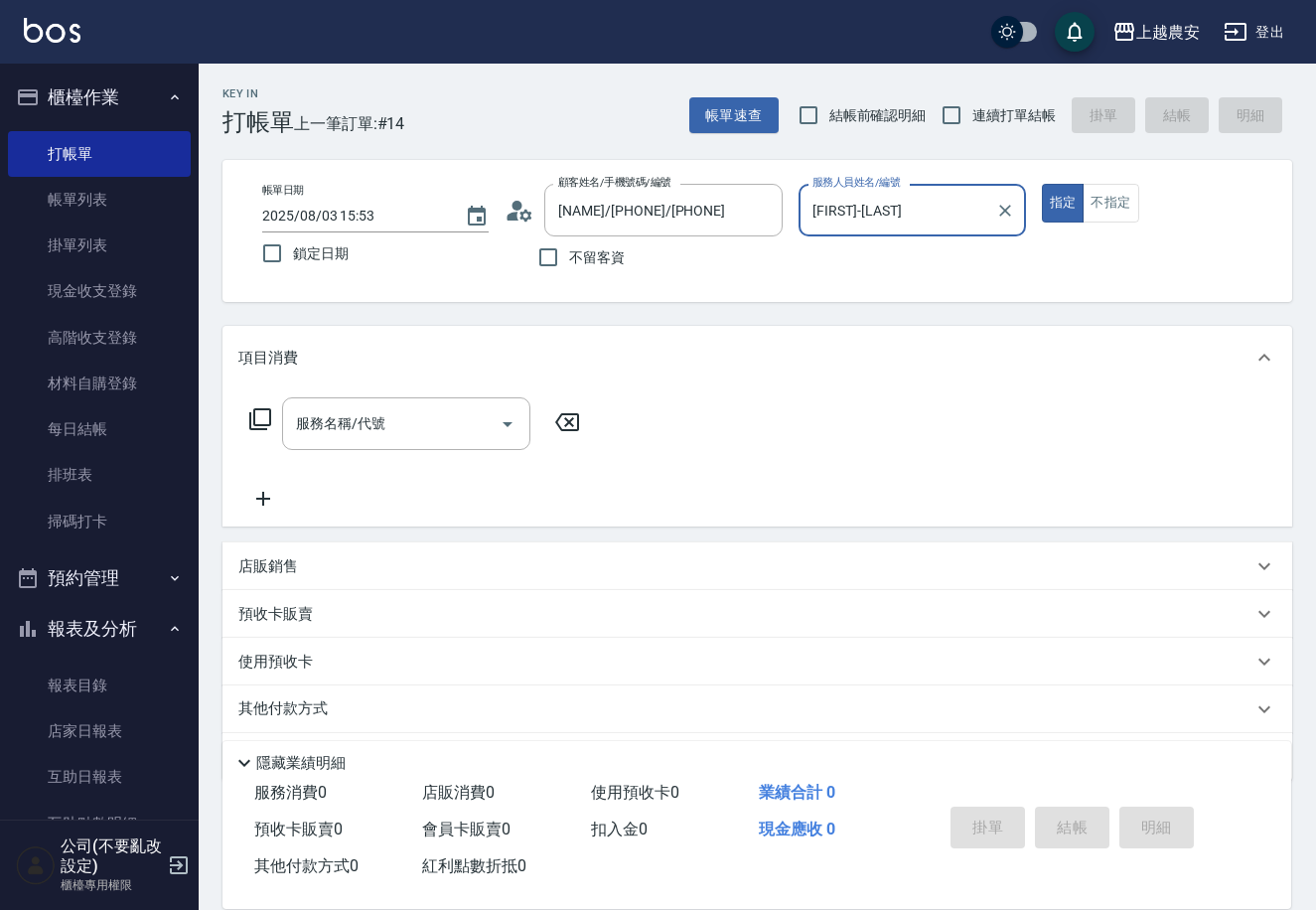 type on "Nana-13" 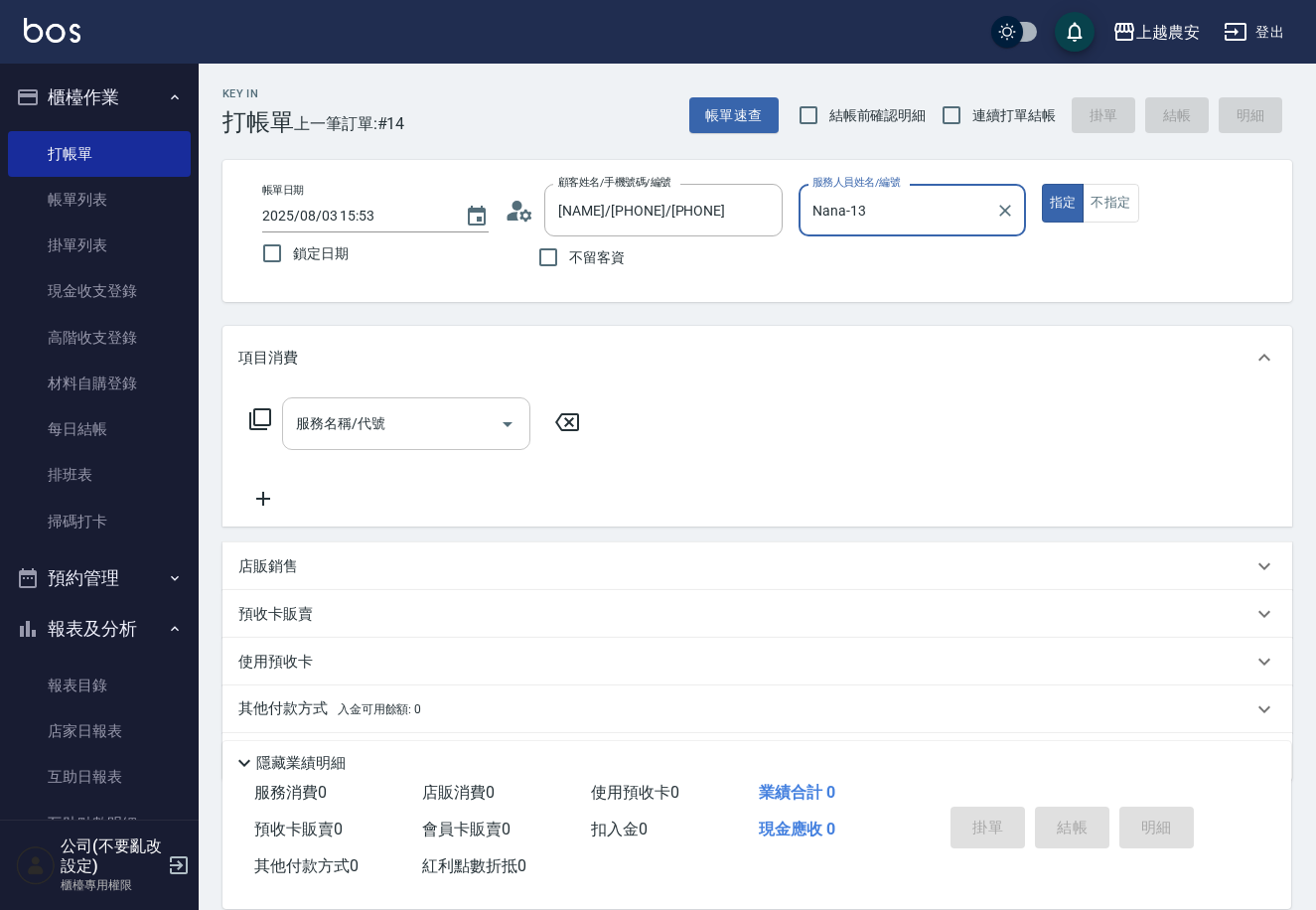 click on "服務名稱/代號" at bounding box center (391, 423) 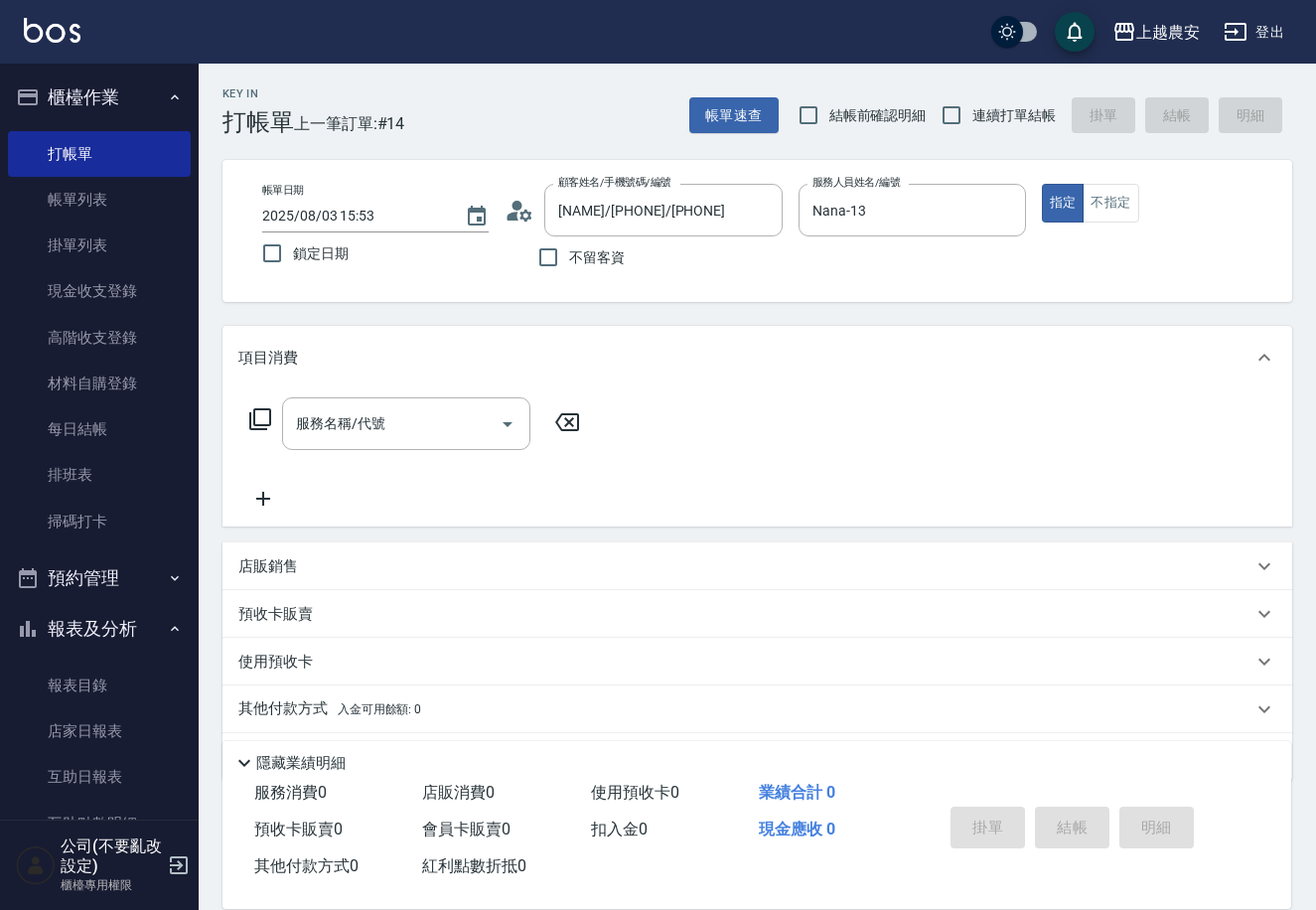 click 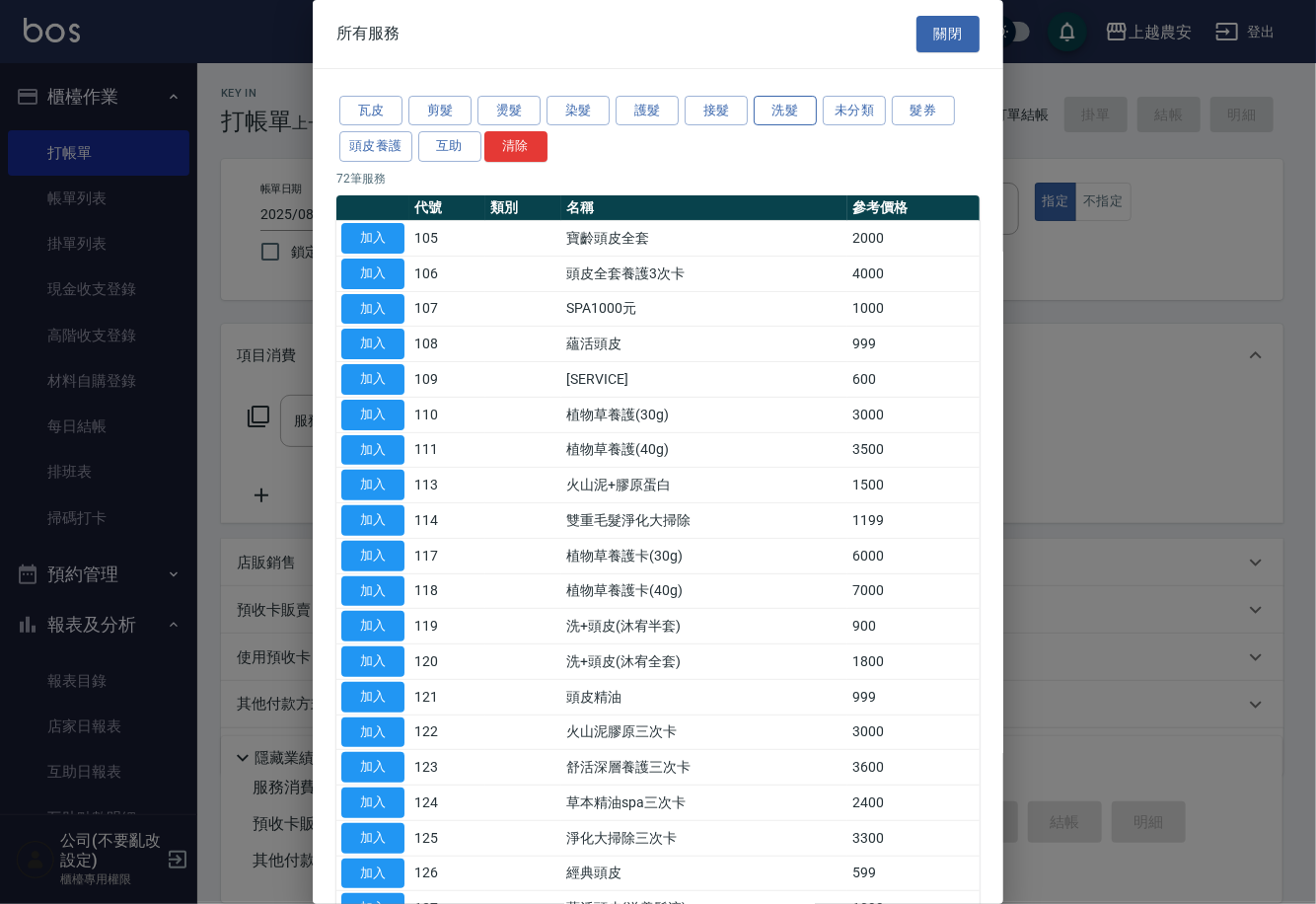 click on "洗髮" at bounding box center (785, 111) 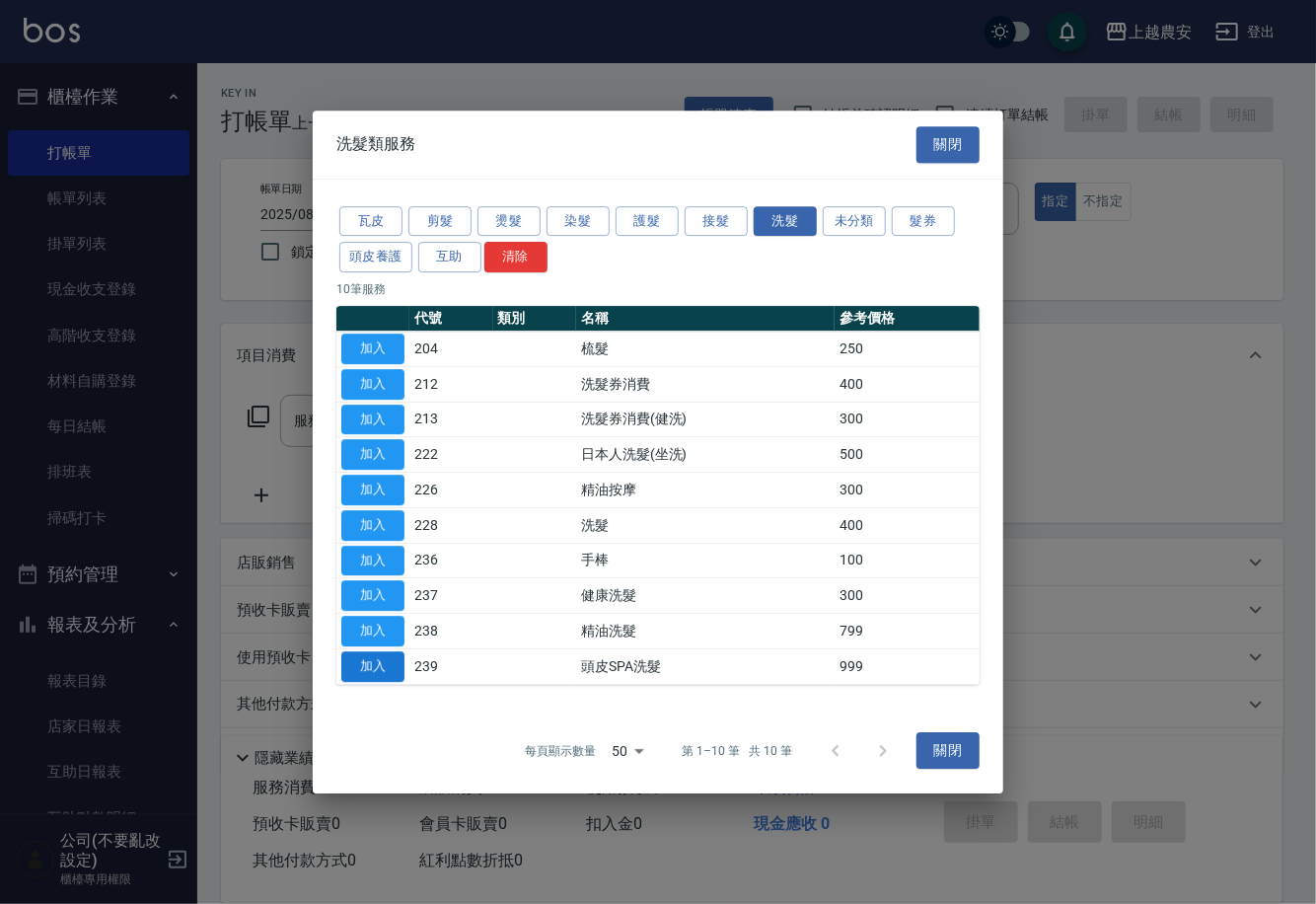 click on "加入" at bounding box center (373, 666) 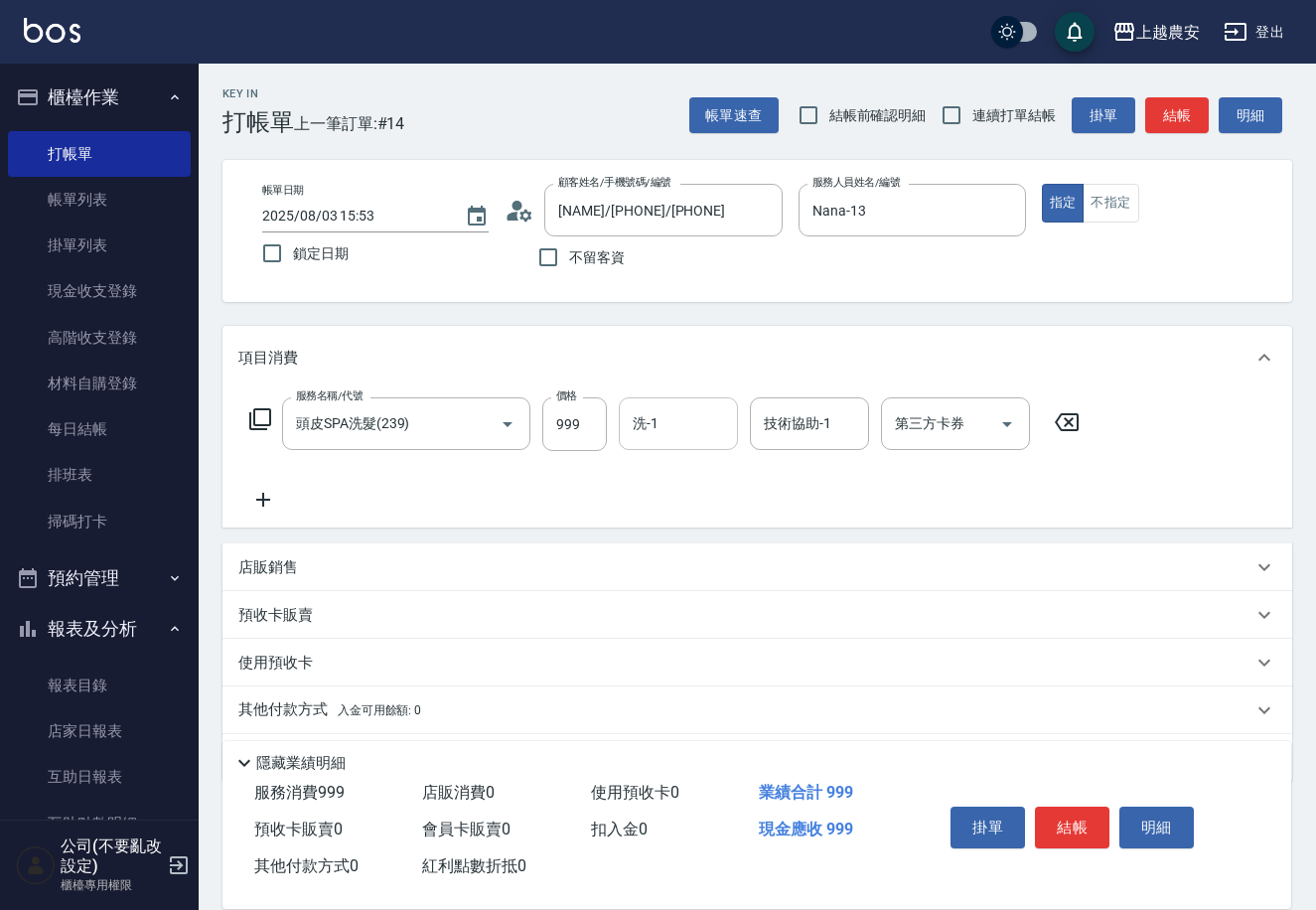 click on "洗-1" at bounding box center [678, 423] 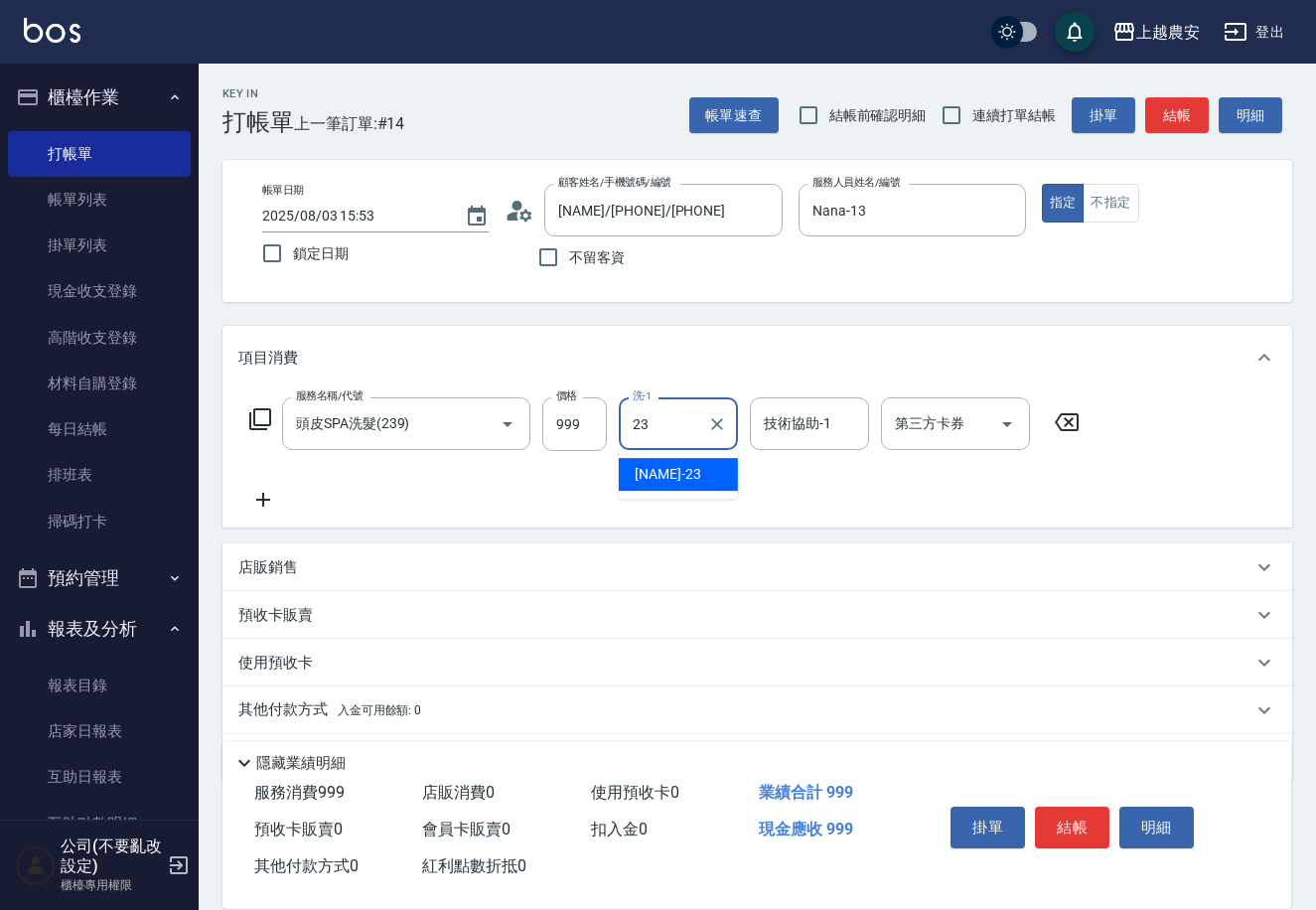 type on "栗子-23" 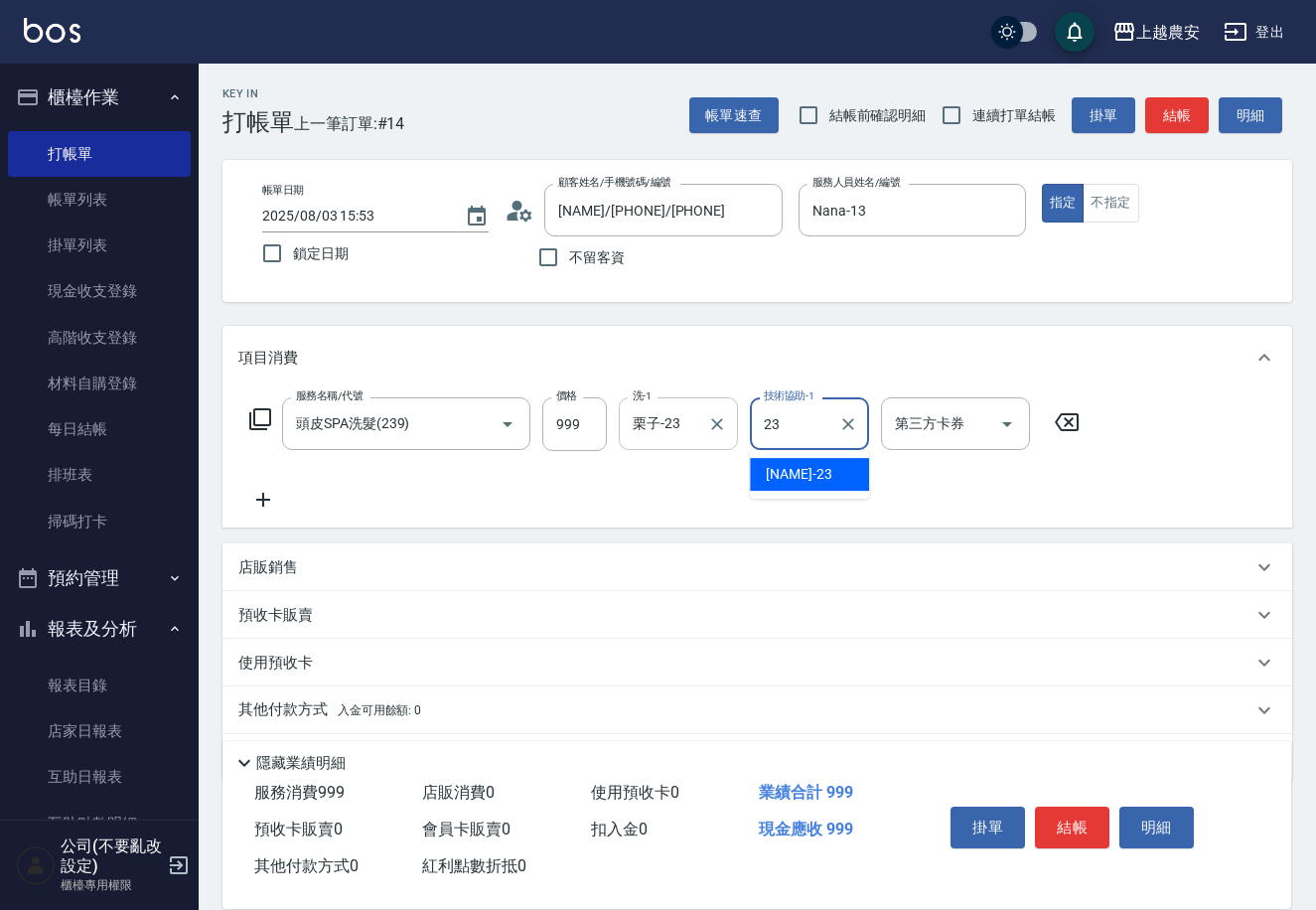 type on "栗子-23" 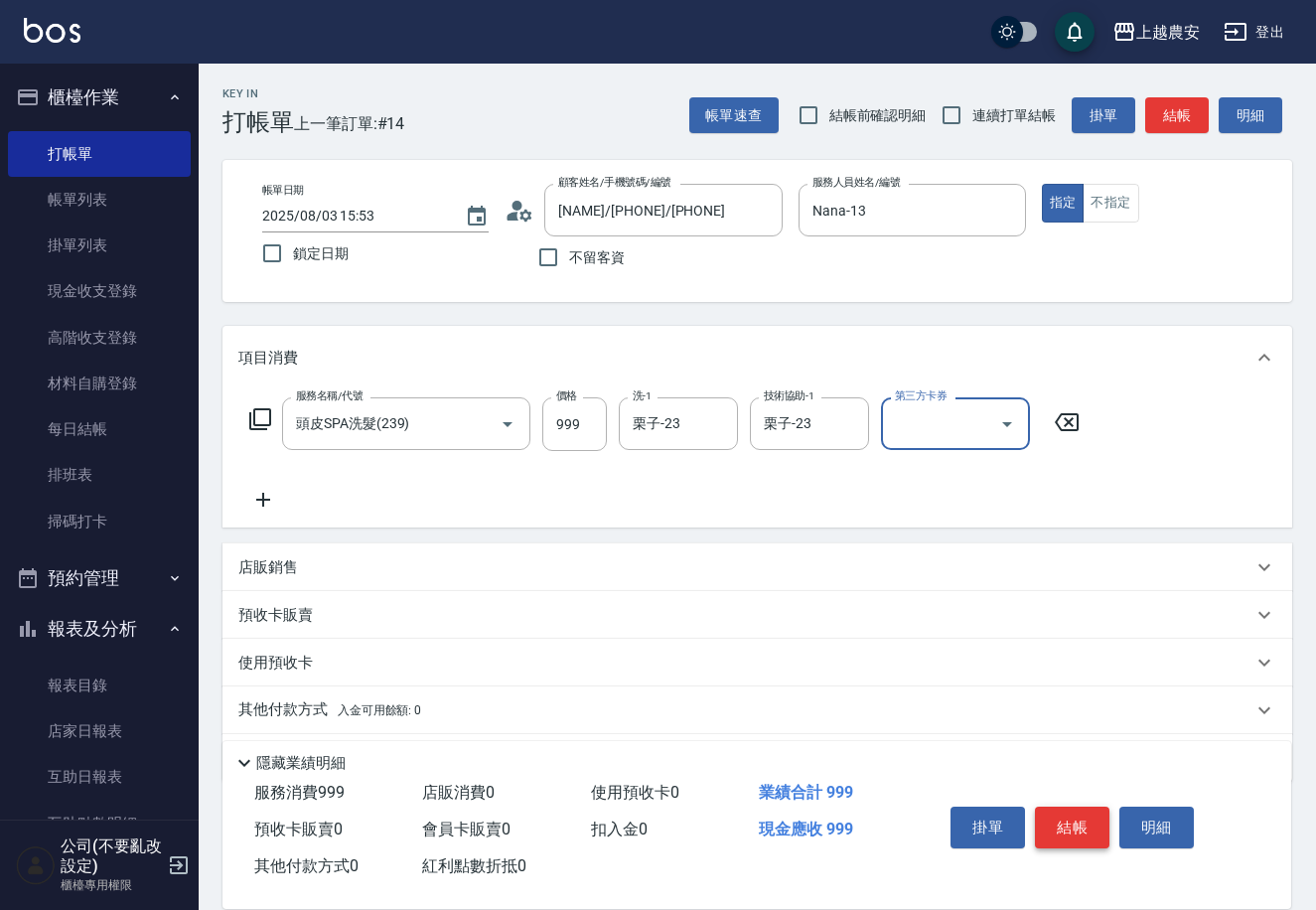 click on "結帳" at bounding box center [1072, 828] 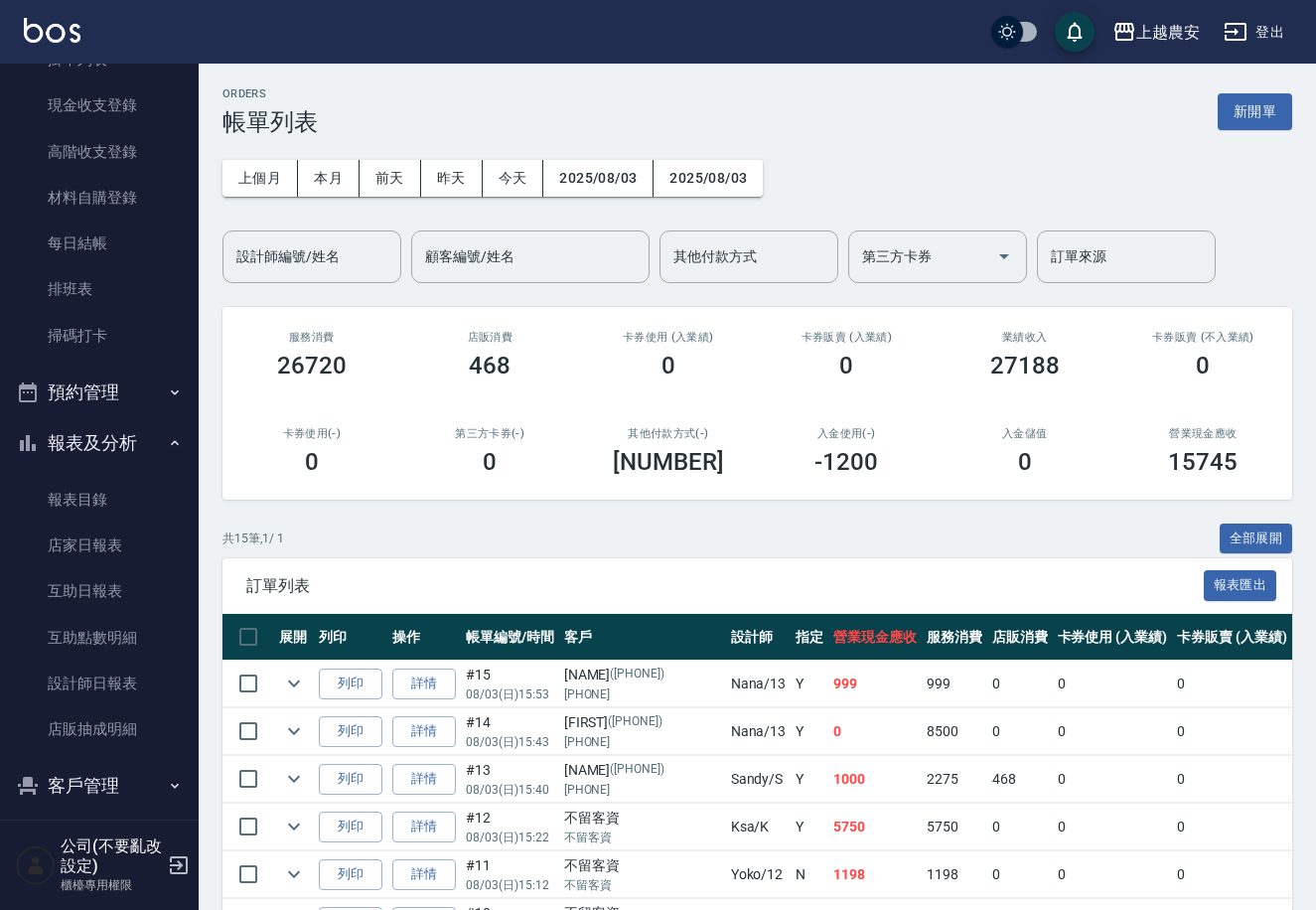 scroll, scrollTop: 302, scrollLeft: 0, axis: vertical 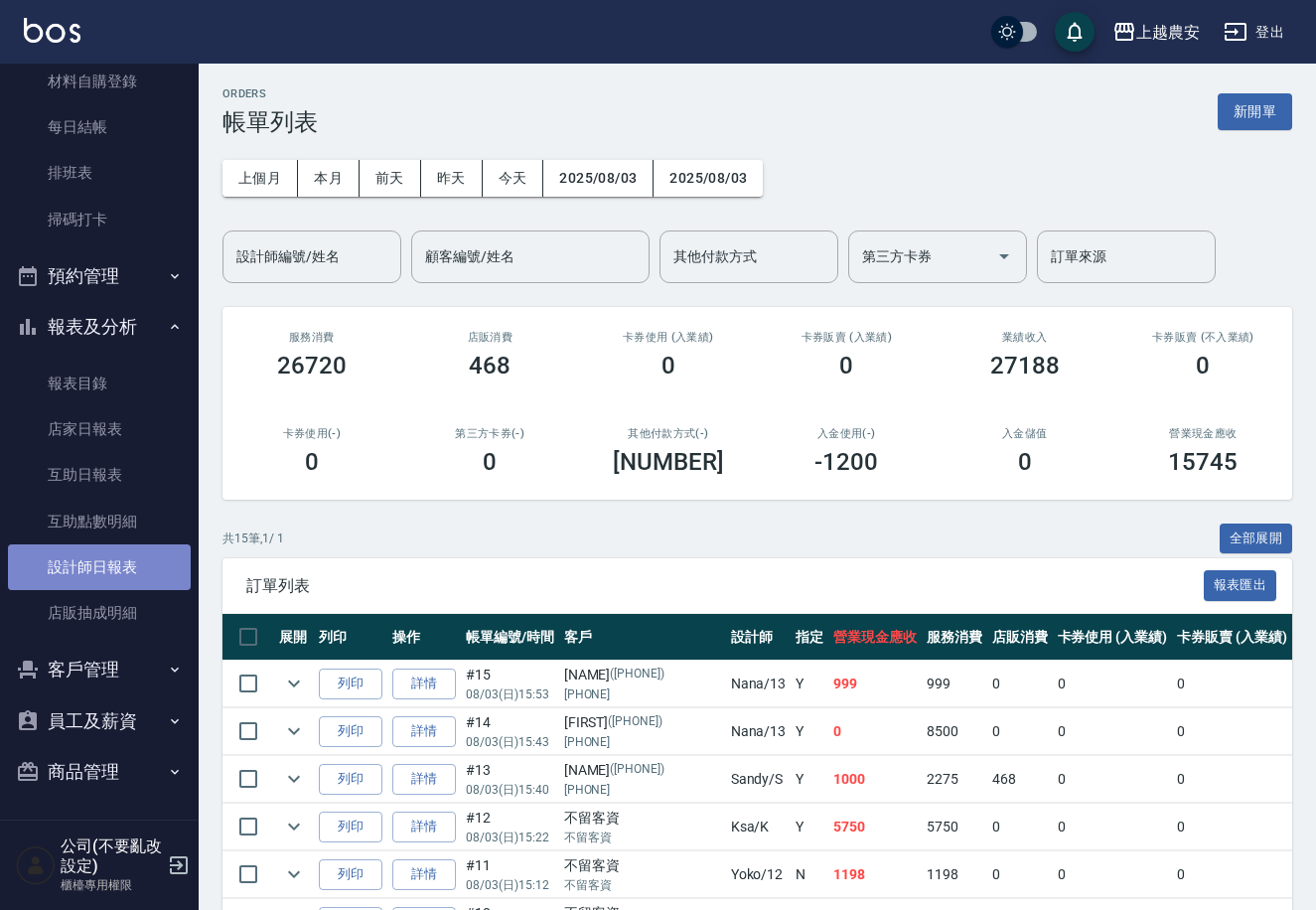 click on "設計師日報表" at bounding box center (99, 567) 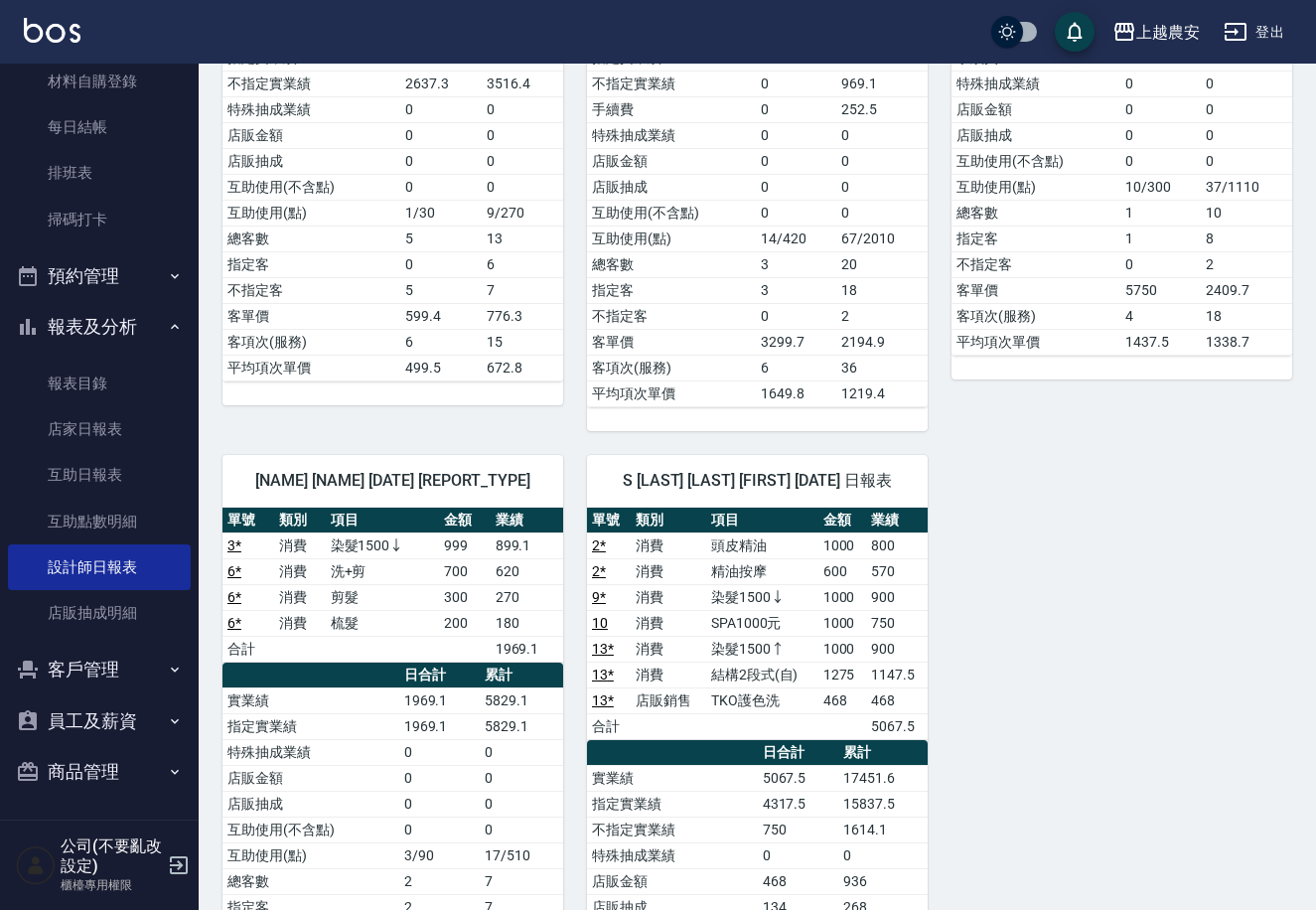 scroll, scrollTop: 495, scrollLeft: 0, axis: vertical 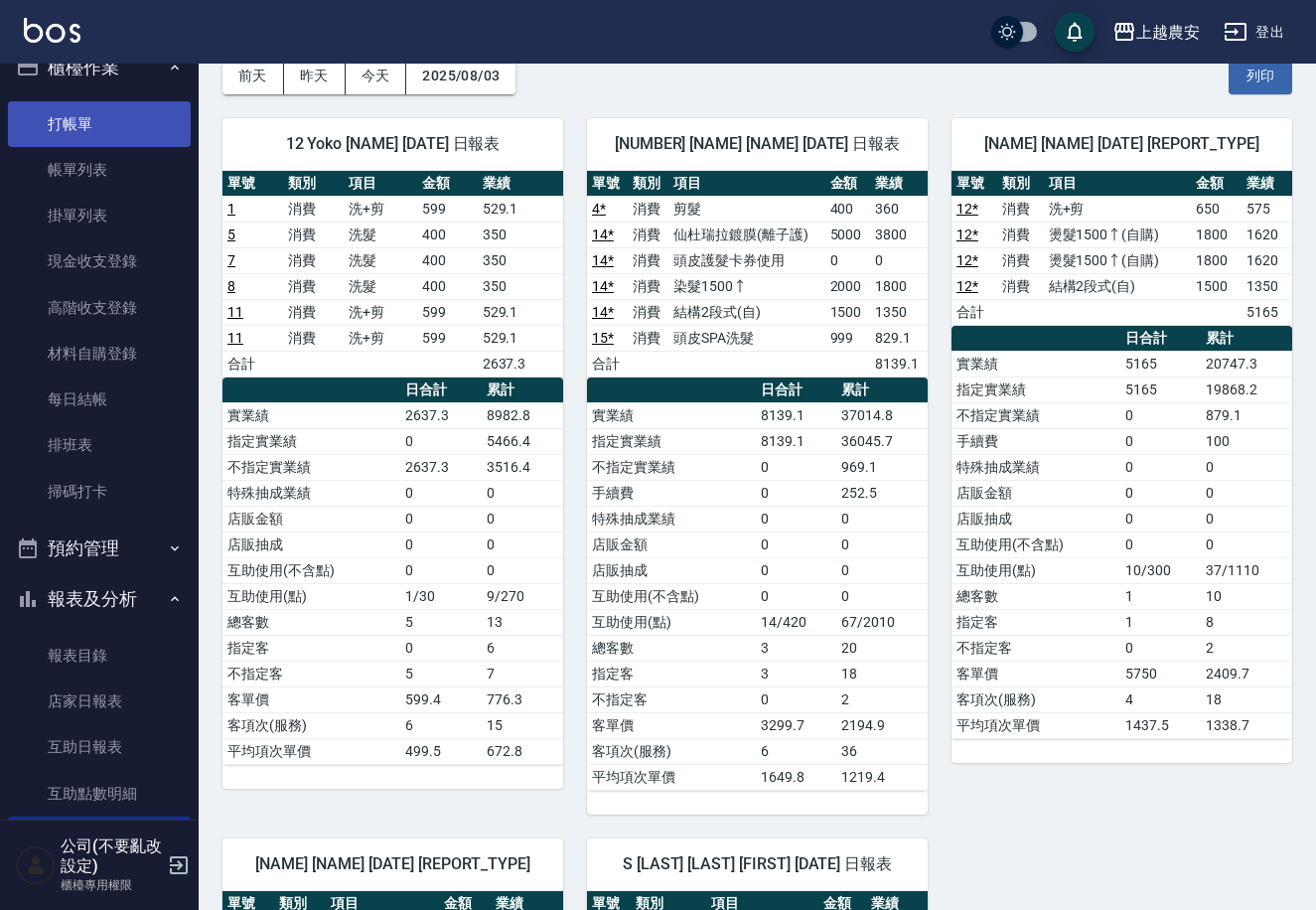 click on "打帳單" at bounding box center [99, 124] 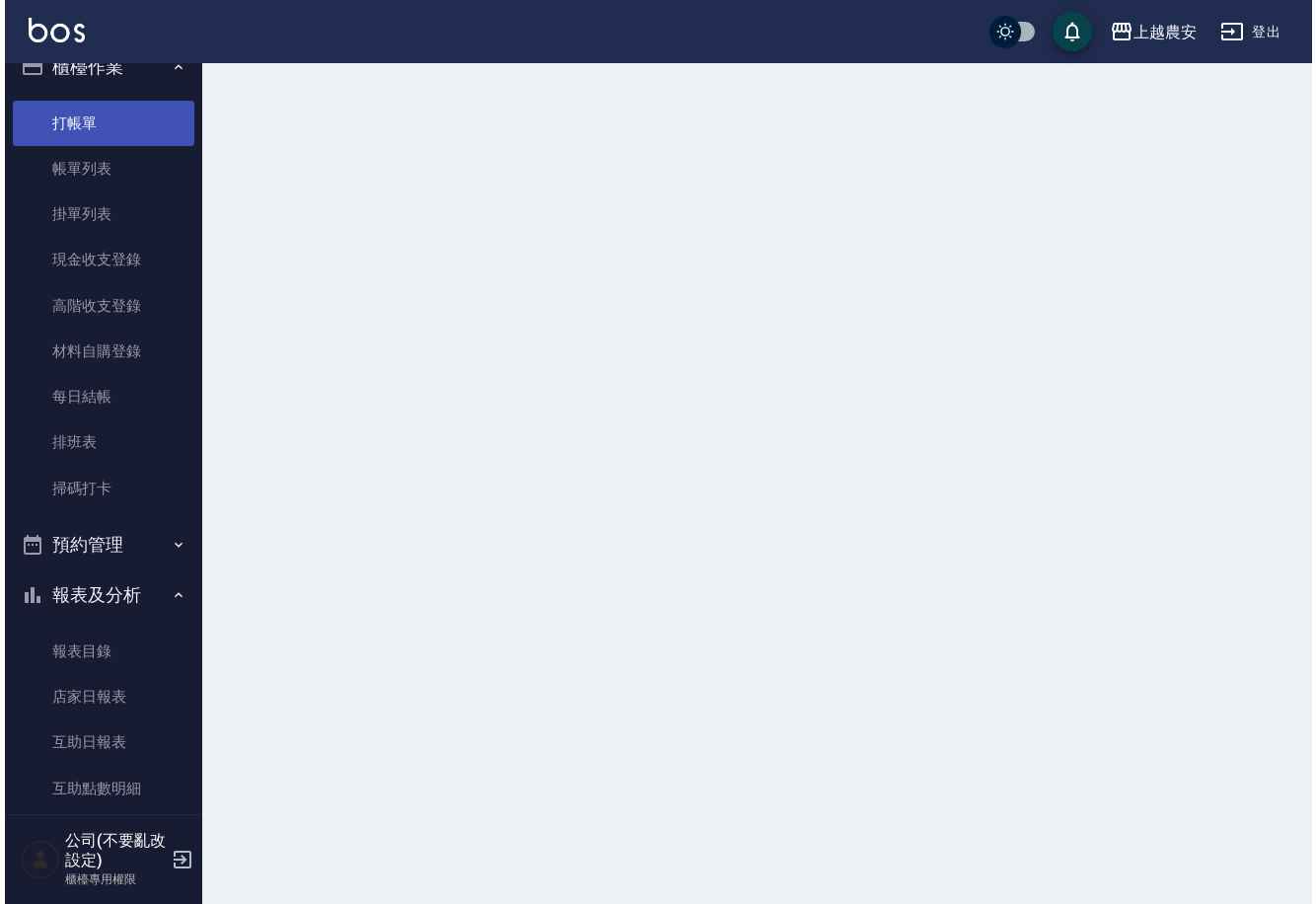 scroll, scrollTop: 0, scrollLeft: 0, axis: both 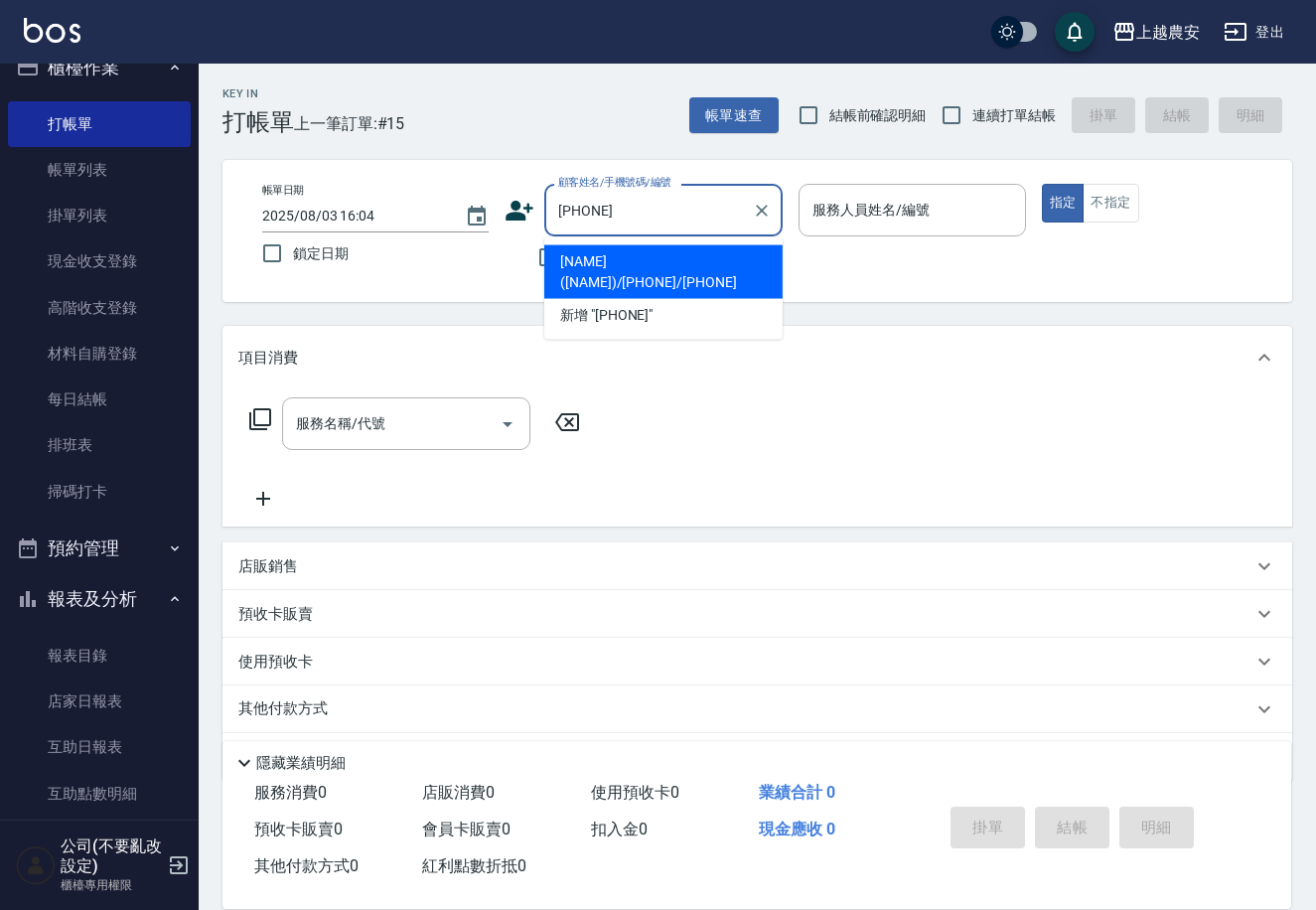 click on "[NAME]([NAME])/[PHONE]/[PHONE]" at bounding box center (663, 272) 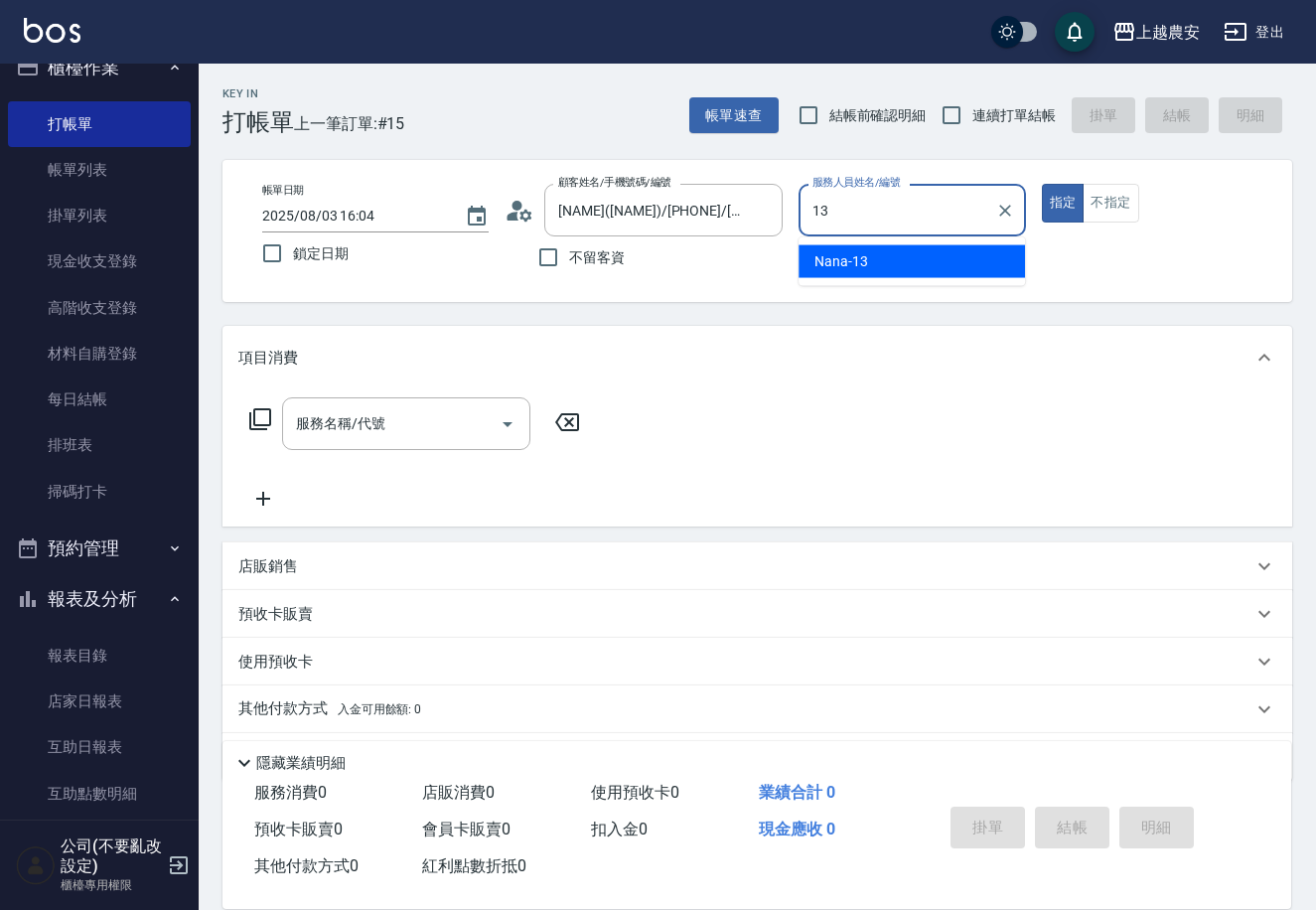 type on "Nana-13" 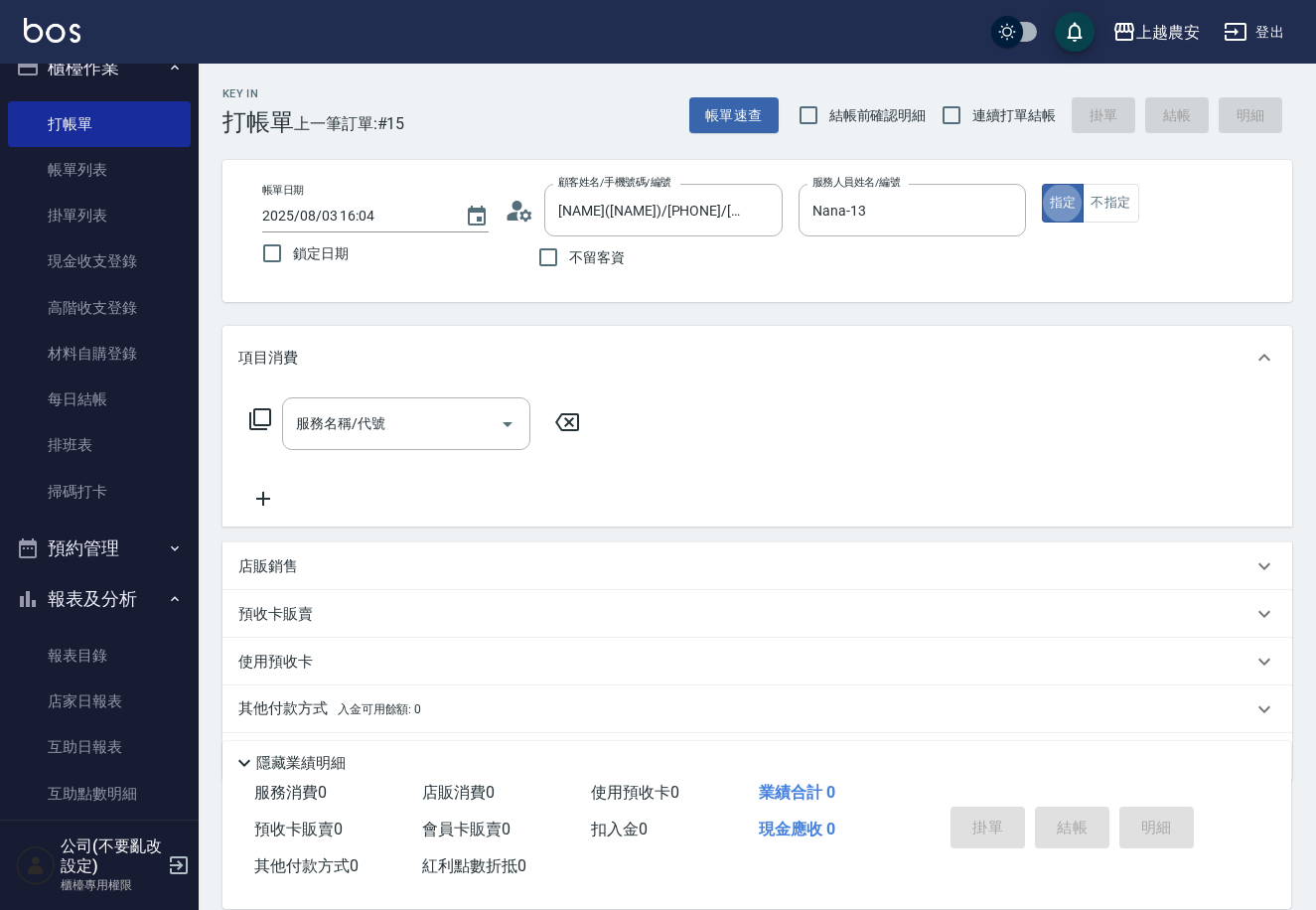 type on "true" 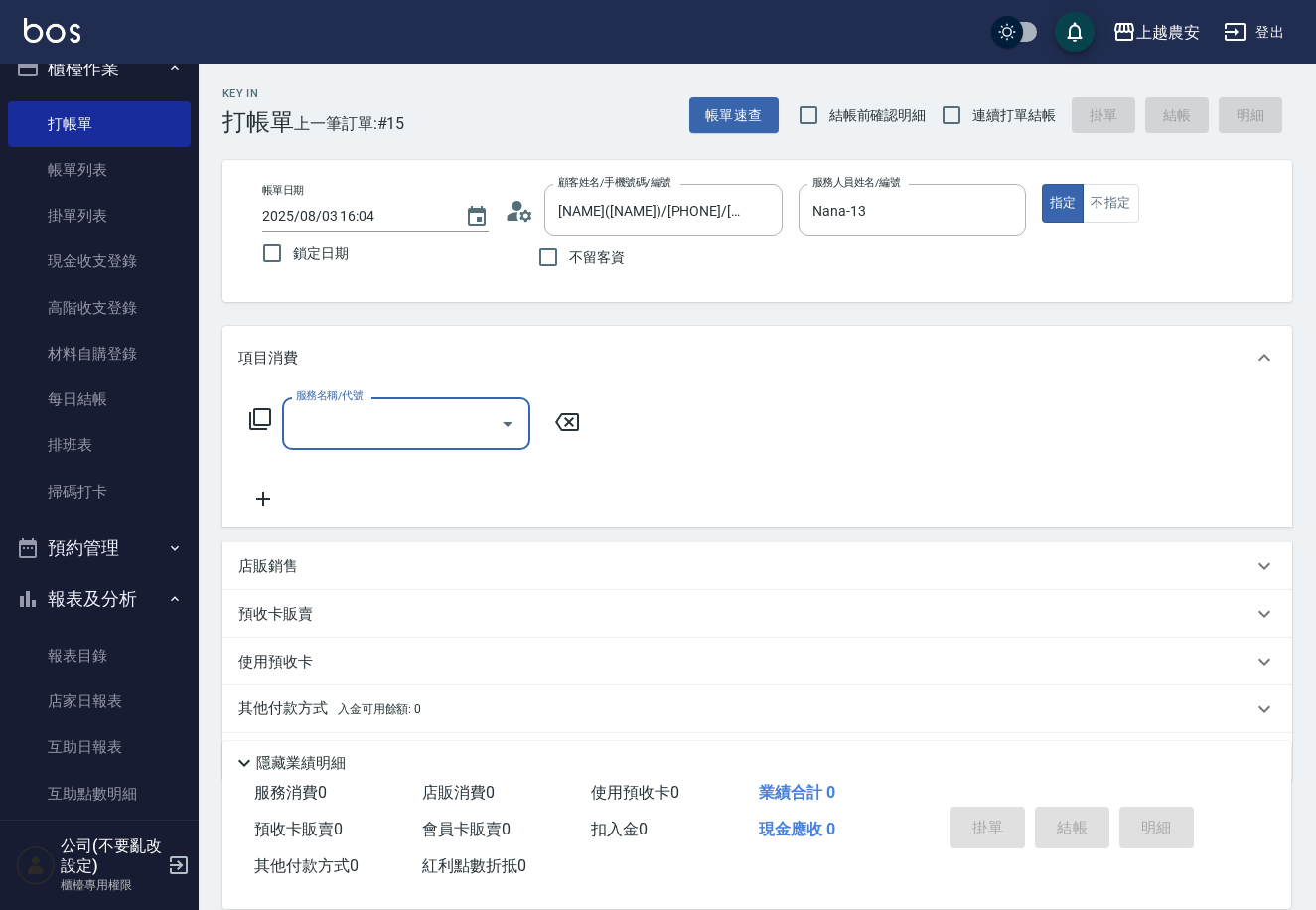 click 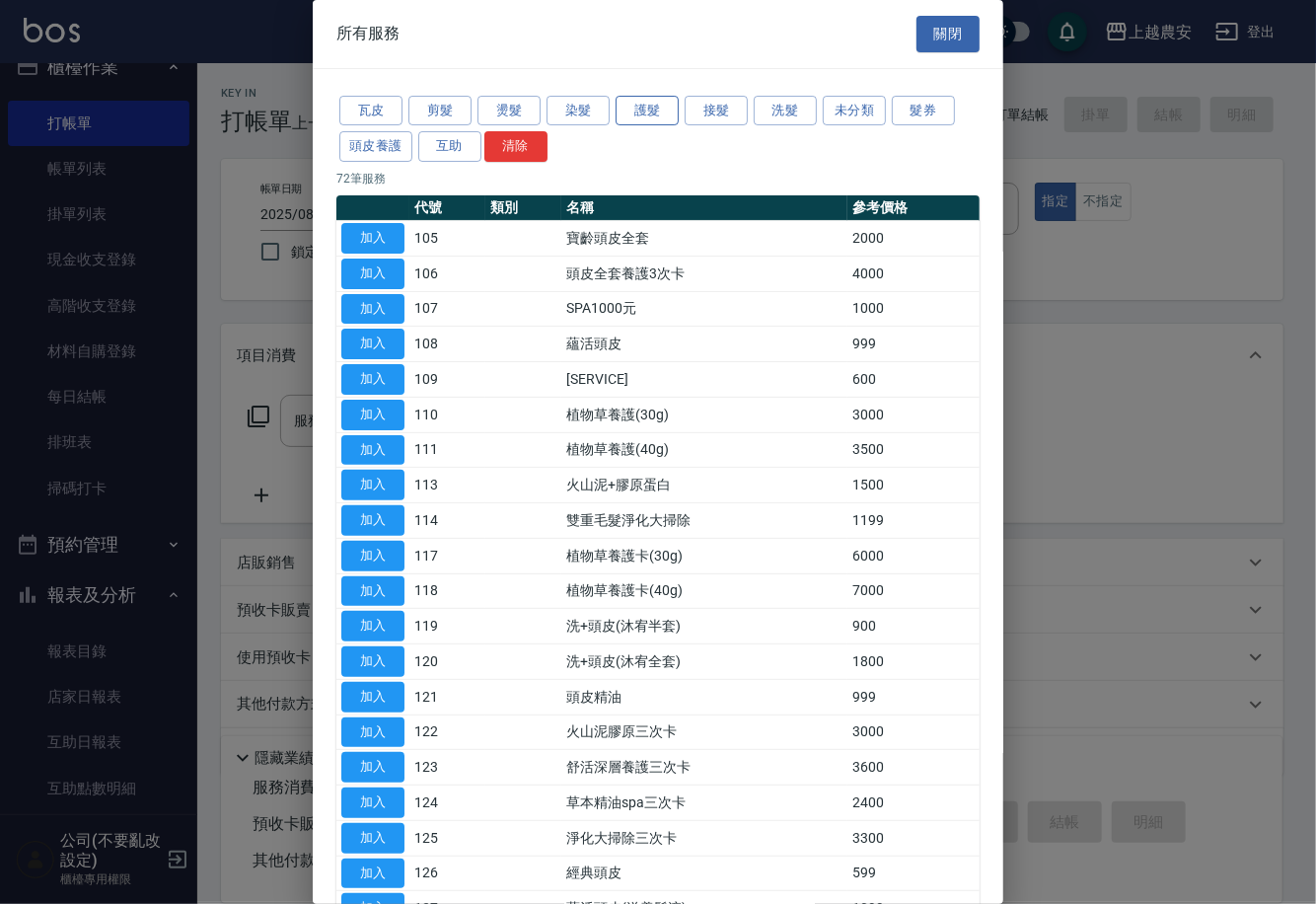 click on "護髮" at bounding box center (647, 111) 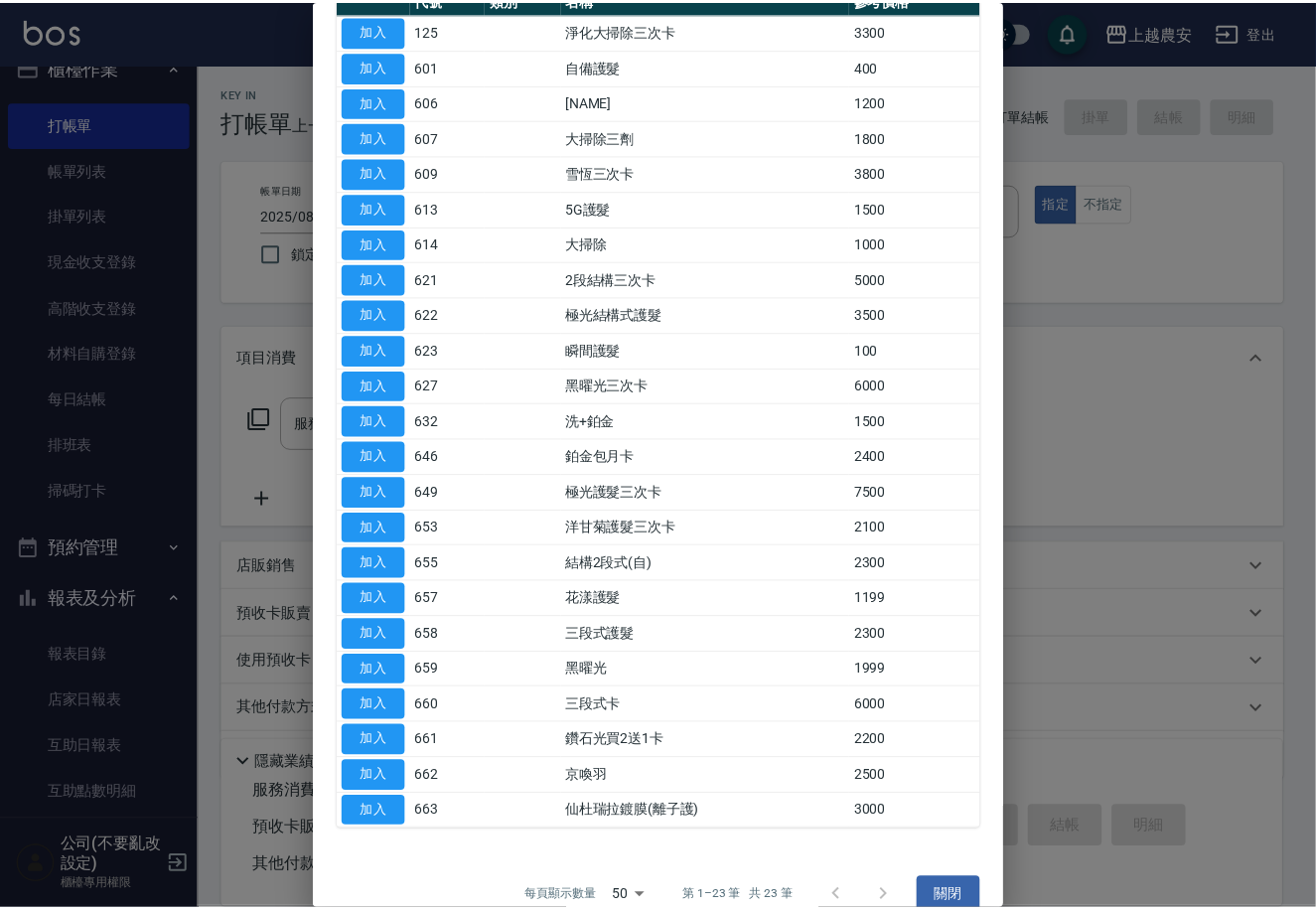 scroll, scrollTop: 237, scrollLeft: 0, axis: vertical 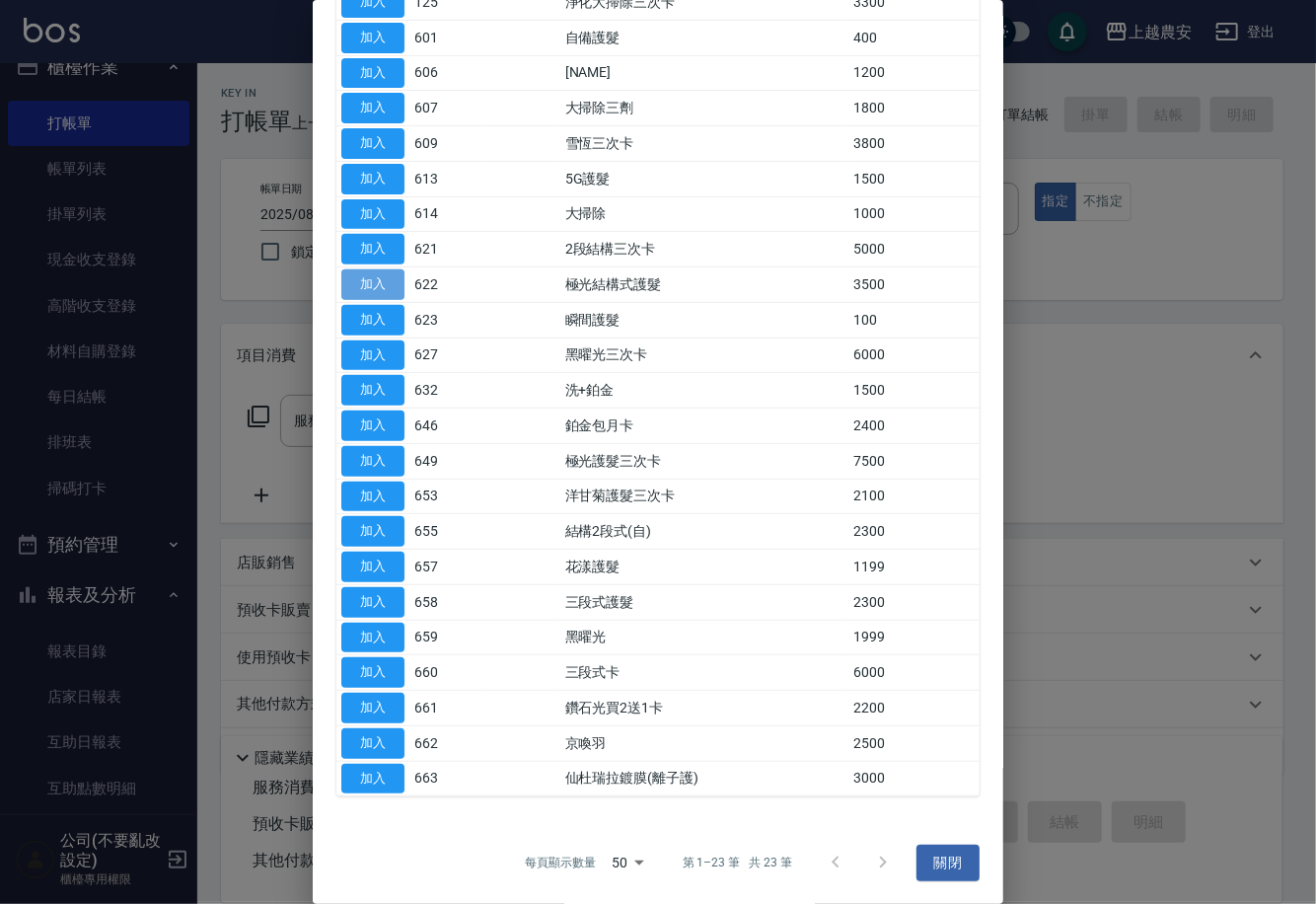 click on "加入" at bounding box center [373, 284] 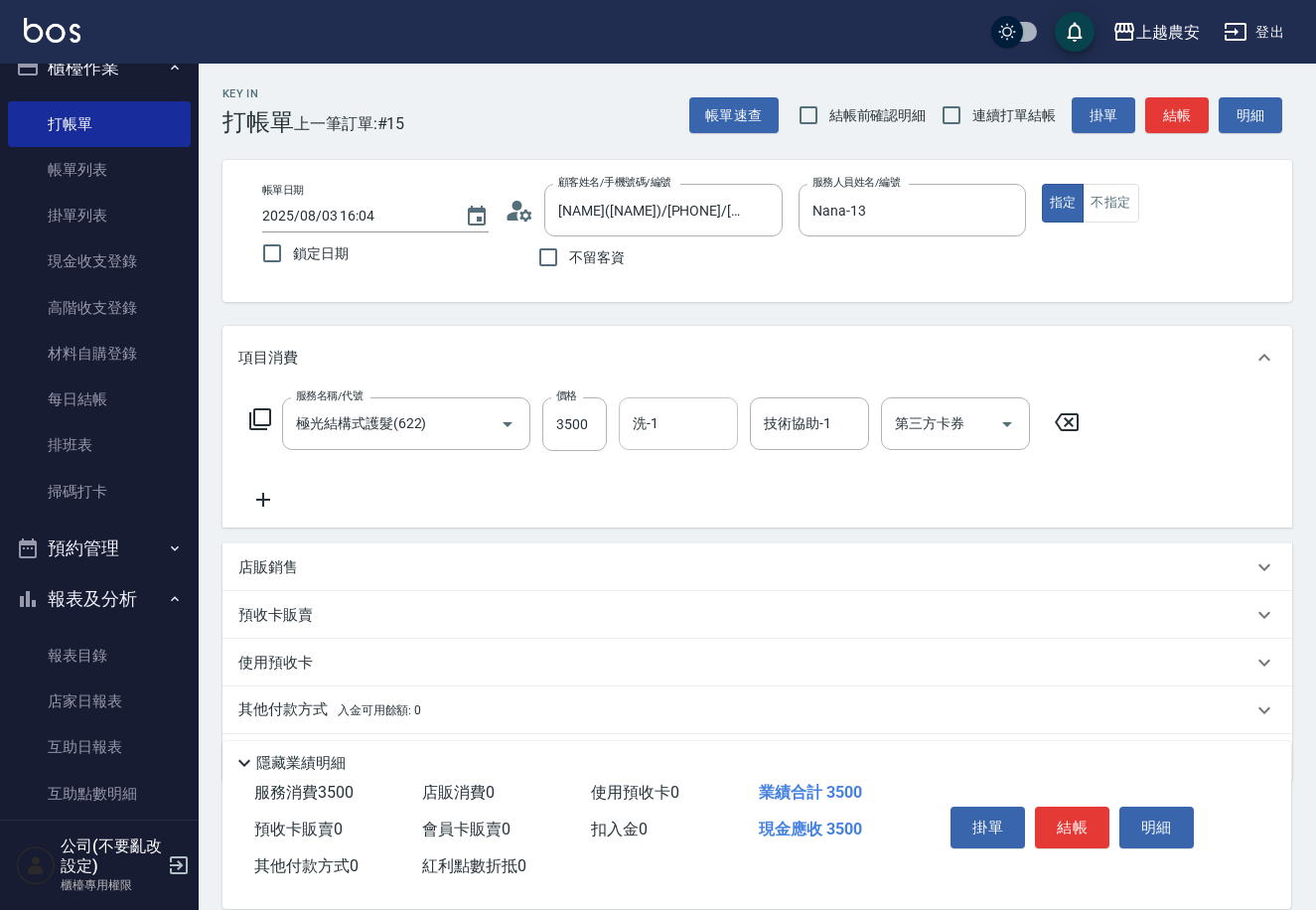 click on "洗-1" at bounding box center (678, 423) 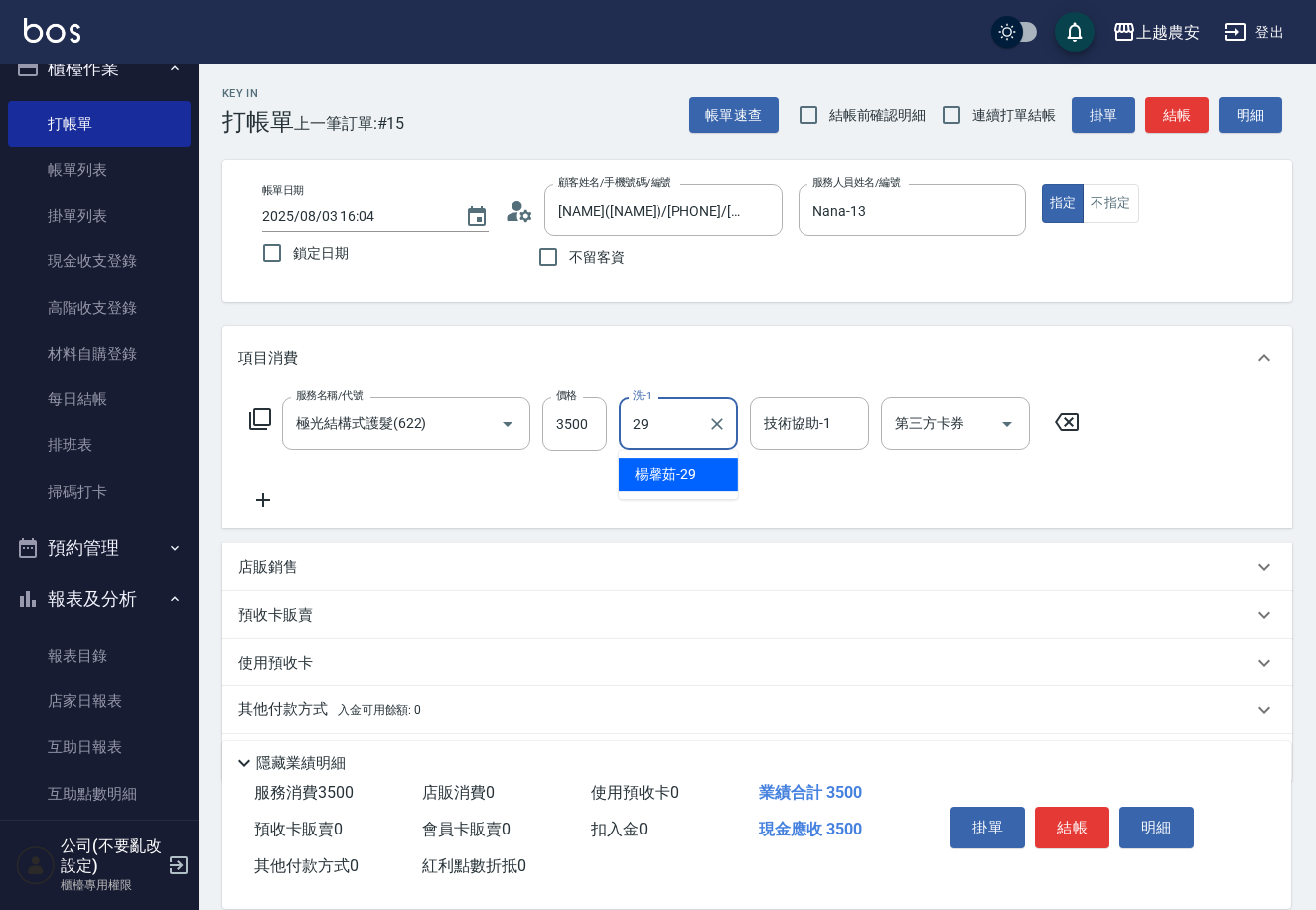 type on "[NAME]-29" 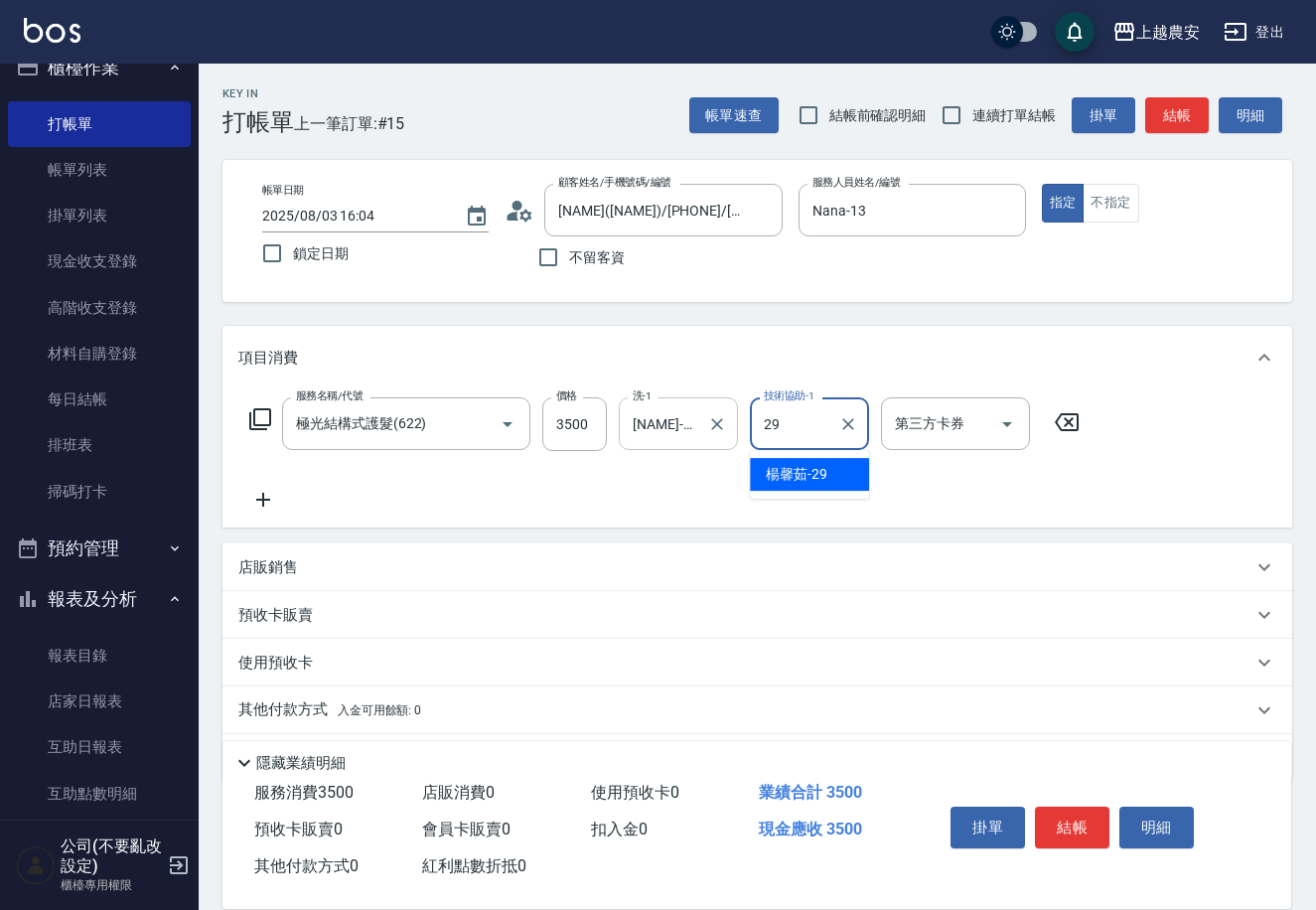 type on "[NAME]-29" 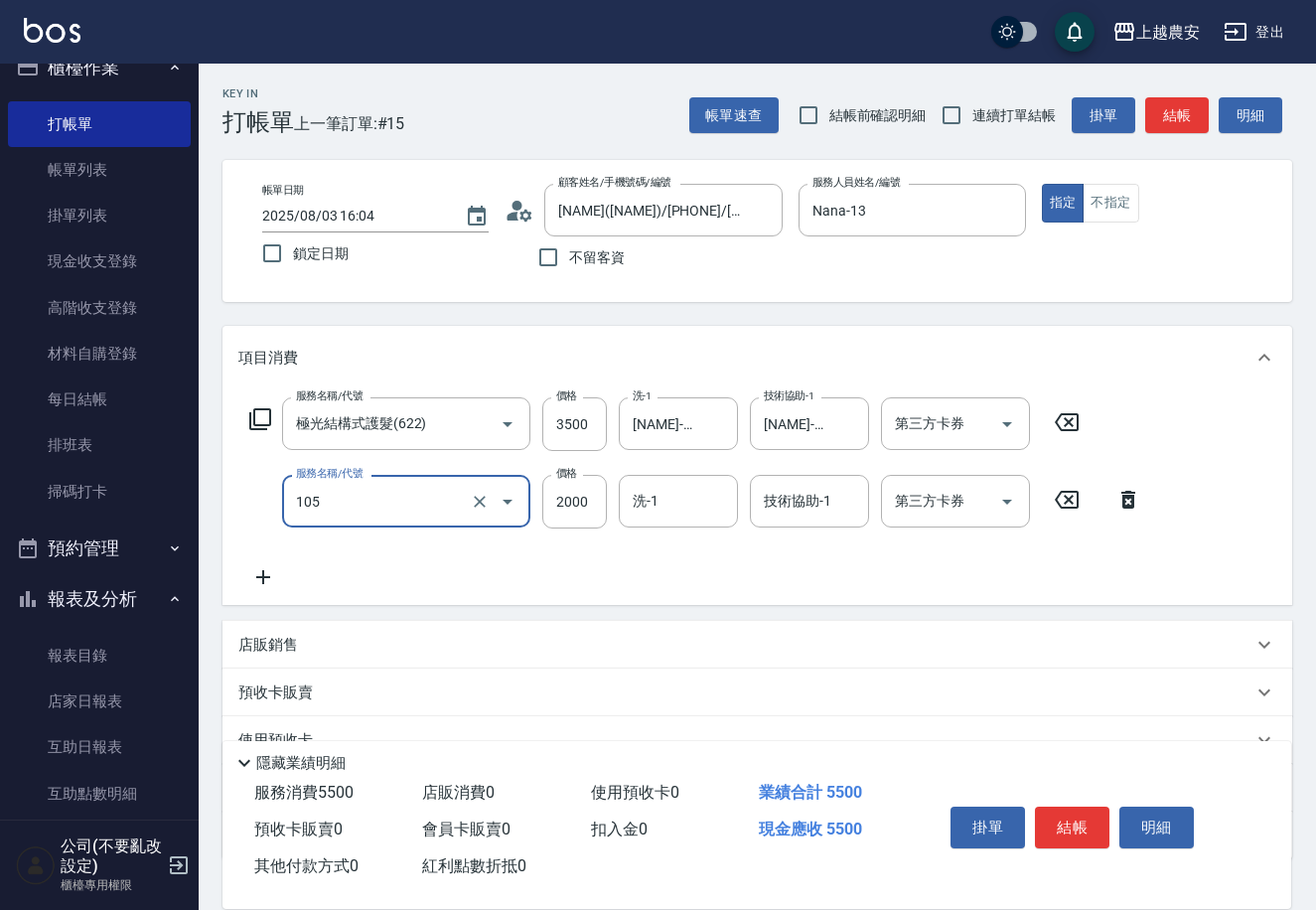 type on "寶齡頭皮全套(105)" 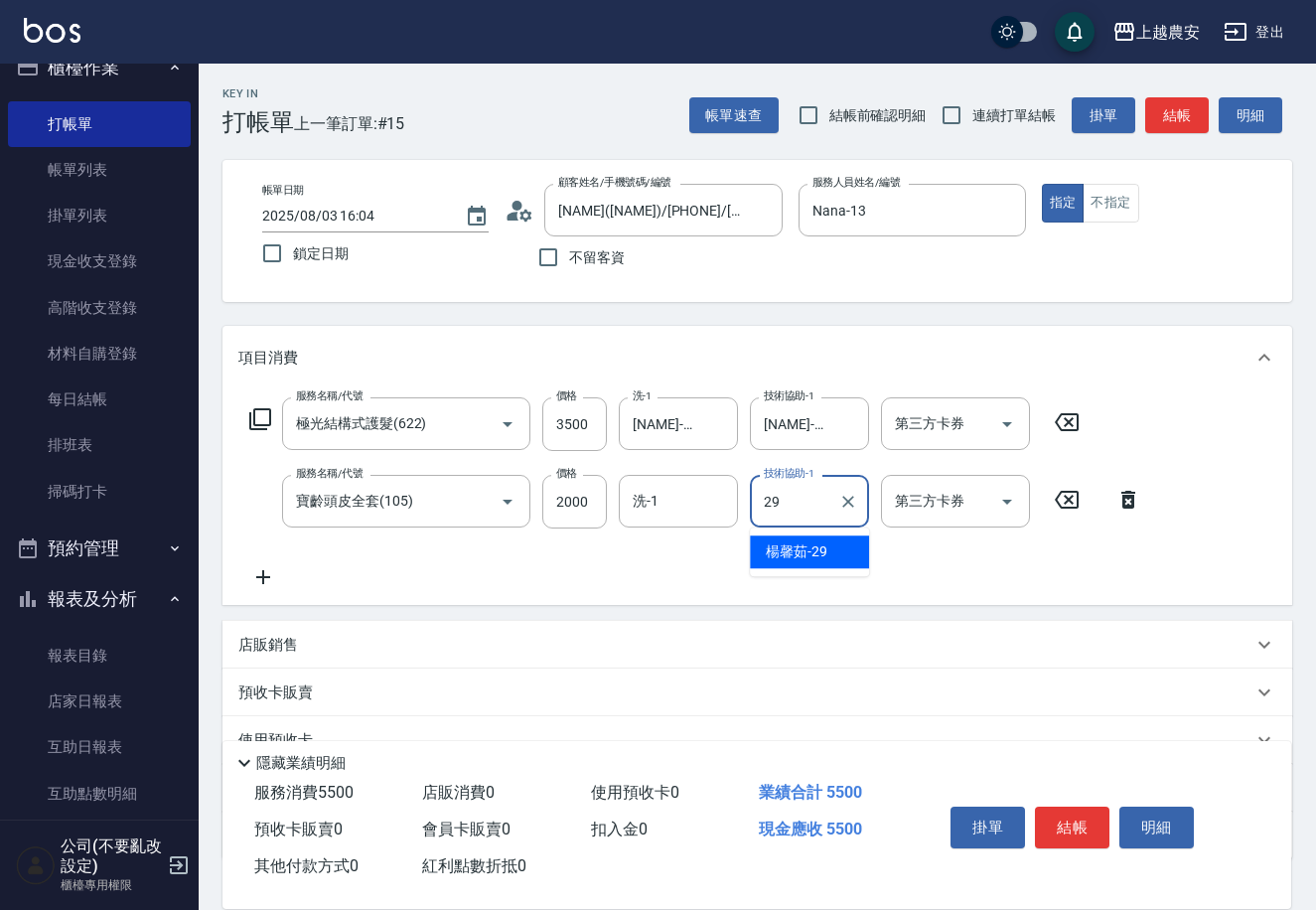 type on "[NAME]-29" 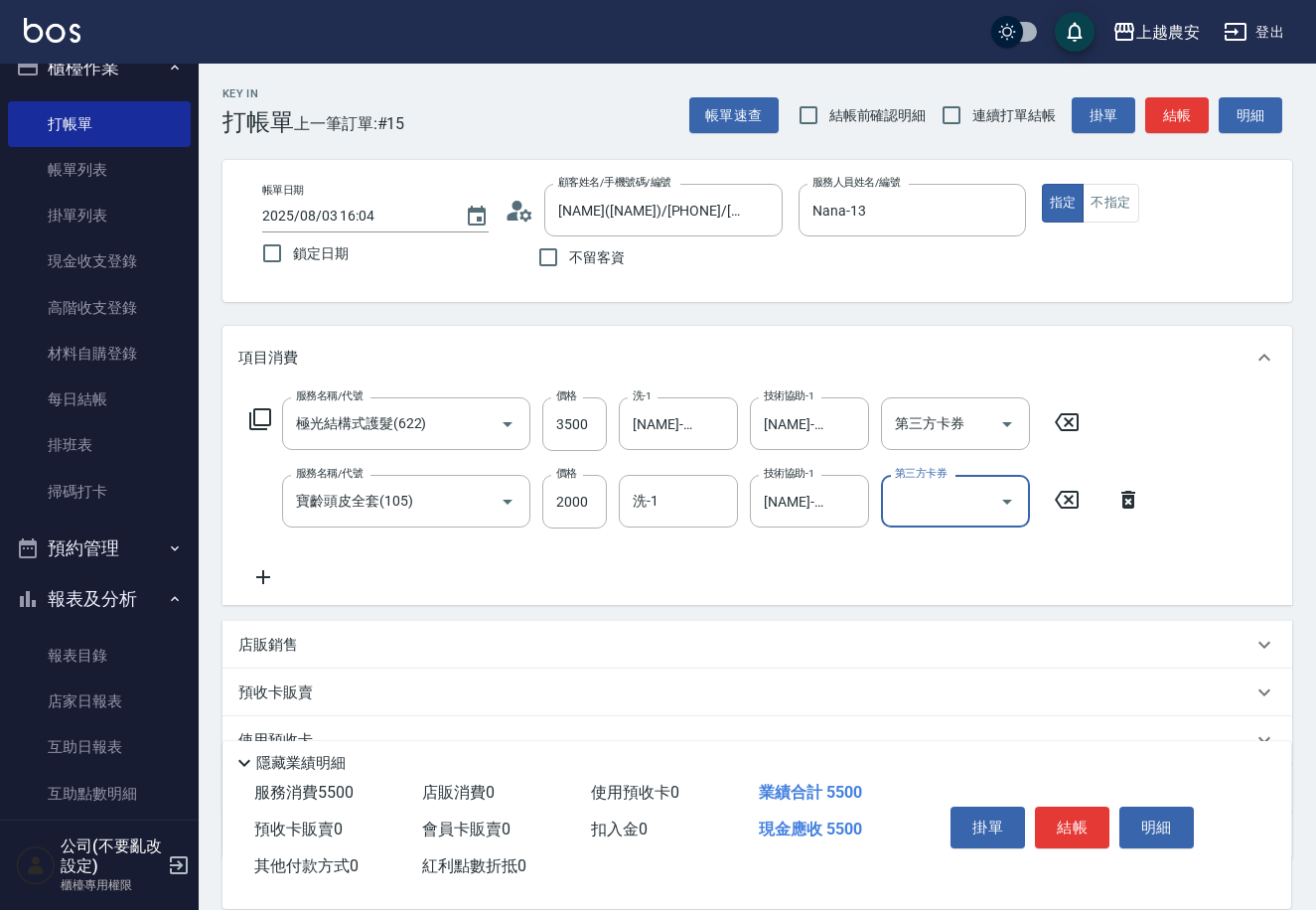 scroll, scrollTop: 136, scrollLeft: 0, axis: vertical 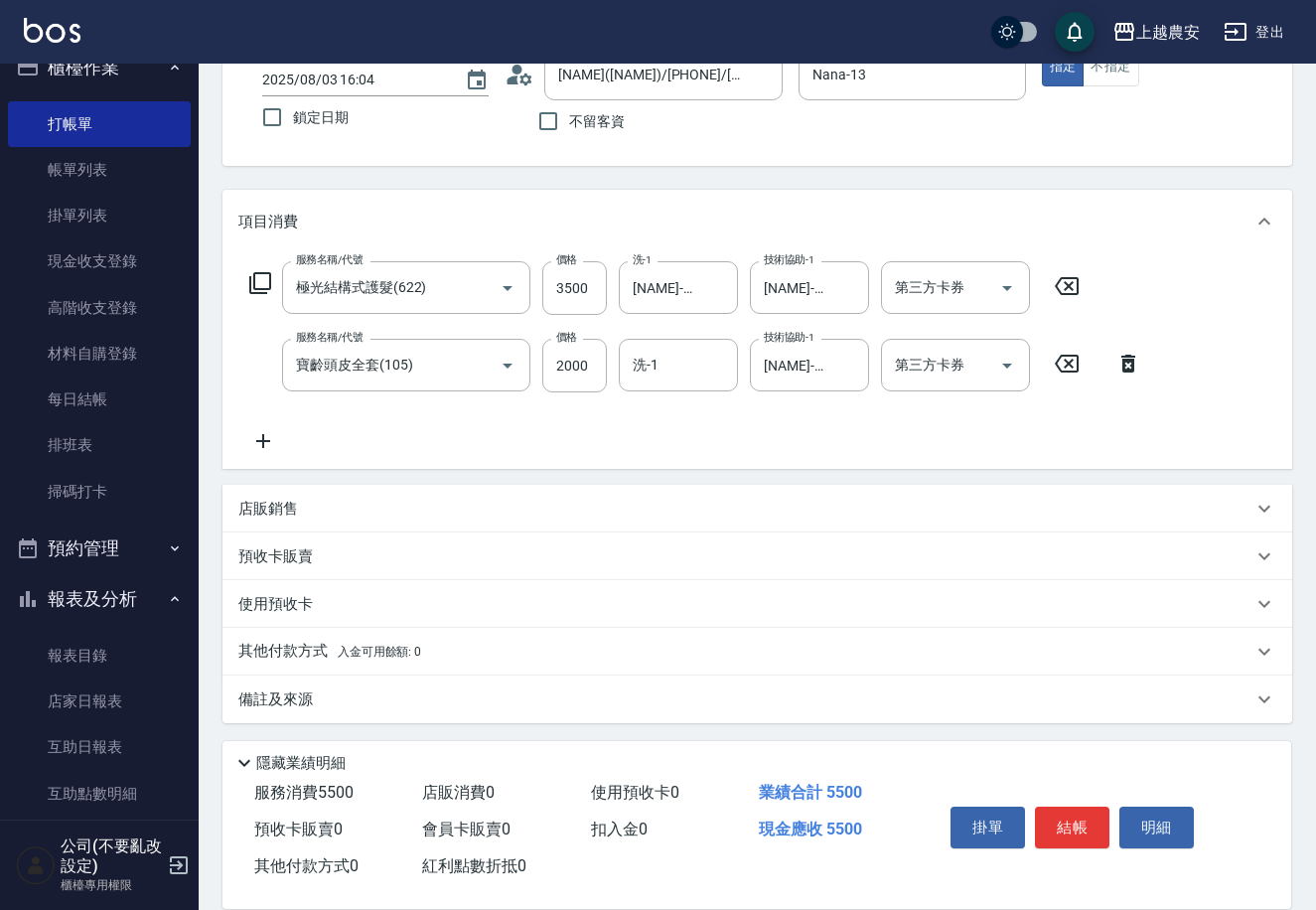click on "其他付款方式 入金可用餘額: 0" at bounding box center [330, 652] 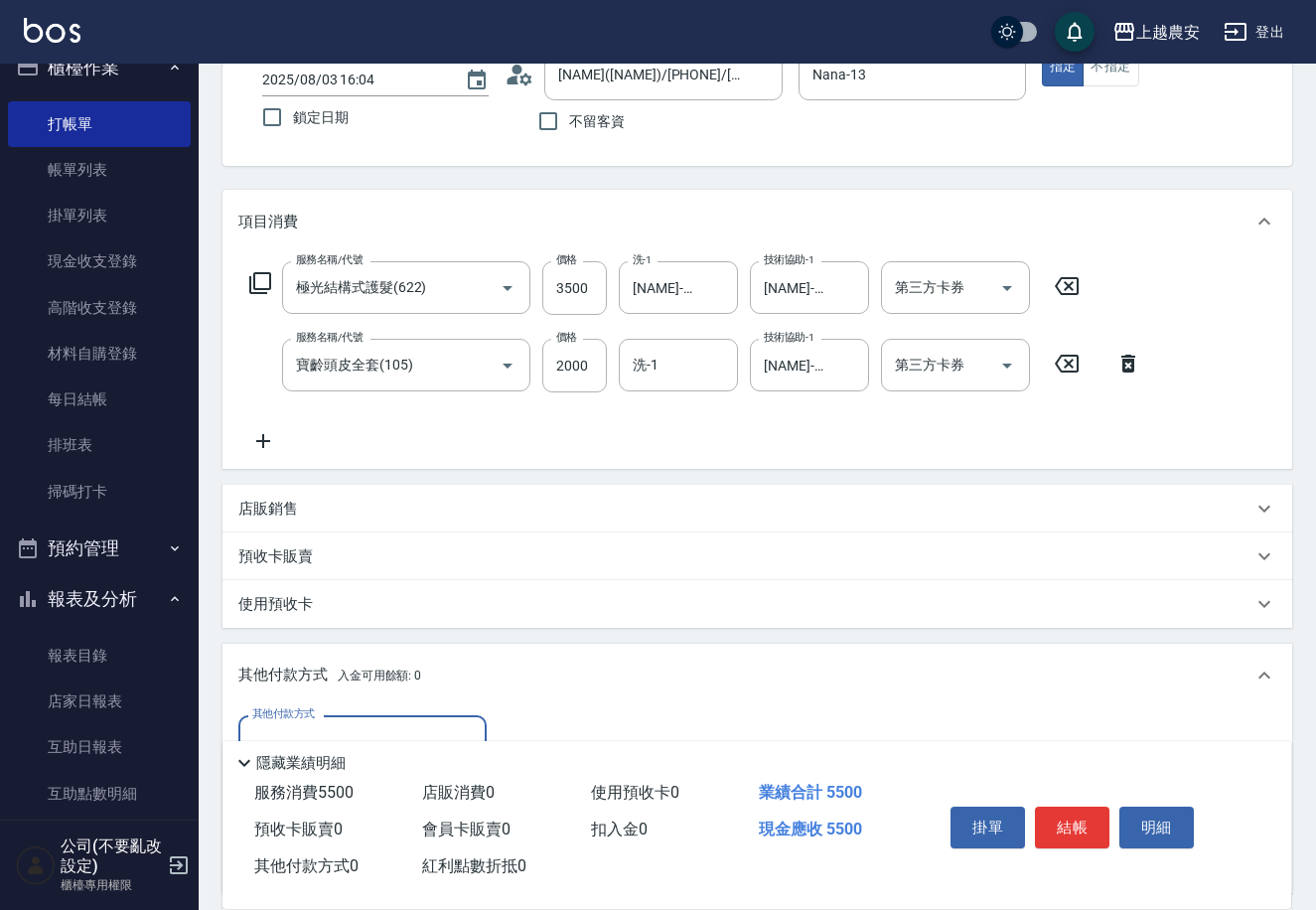 scroll, scrollTop: 1, scrollLeft: 0, axis: vertical 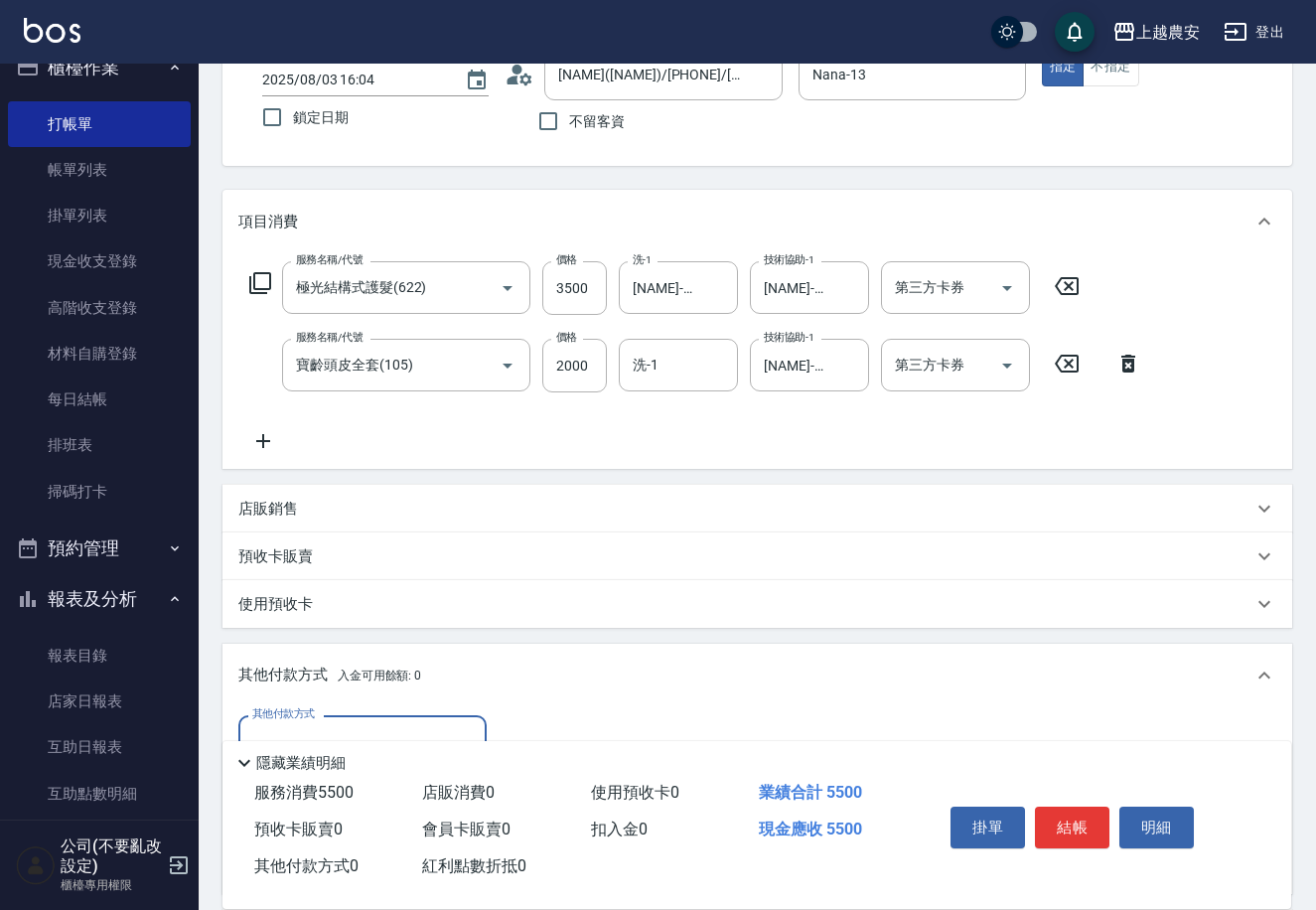 click on "其他付款方式" at bounding box center [363, 741] 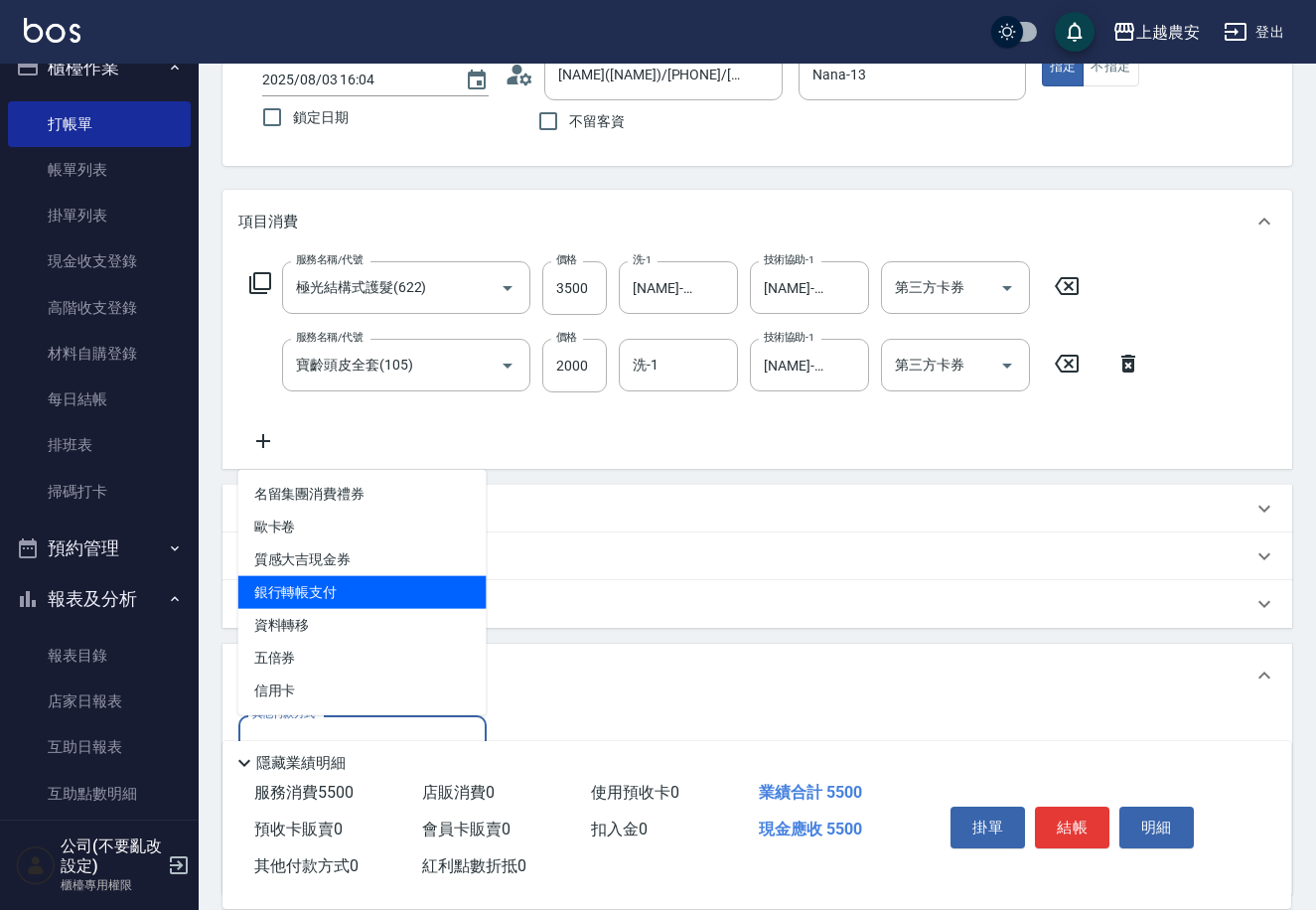 click on "銀行轉帳支付" at bounding box center [363, 592] 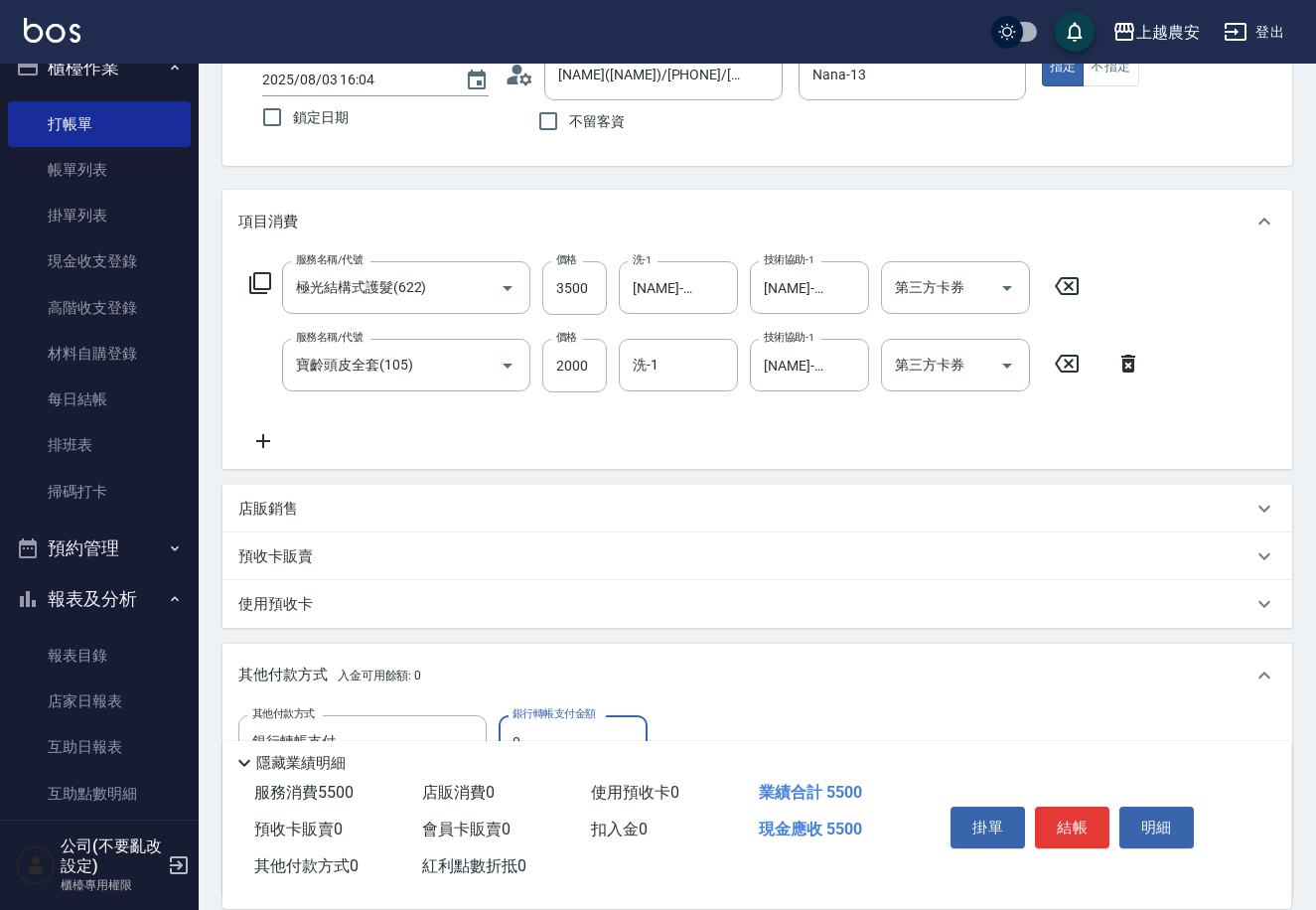 scroll, scrollTop: 371, scrollLeft: 0, axis: vertical 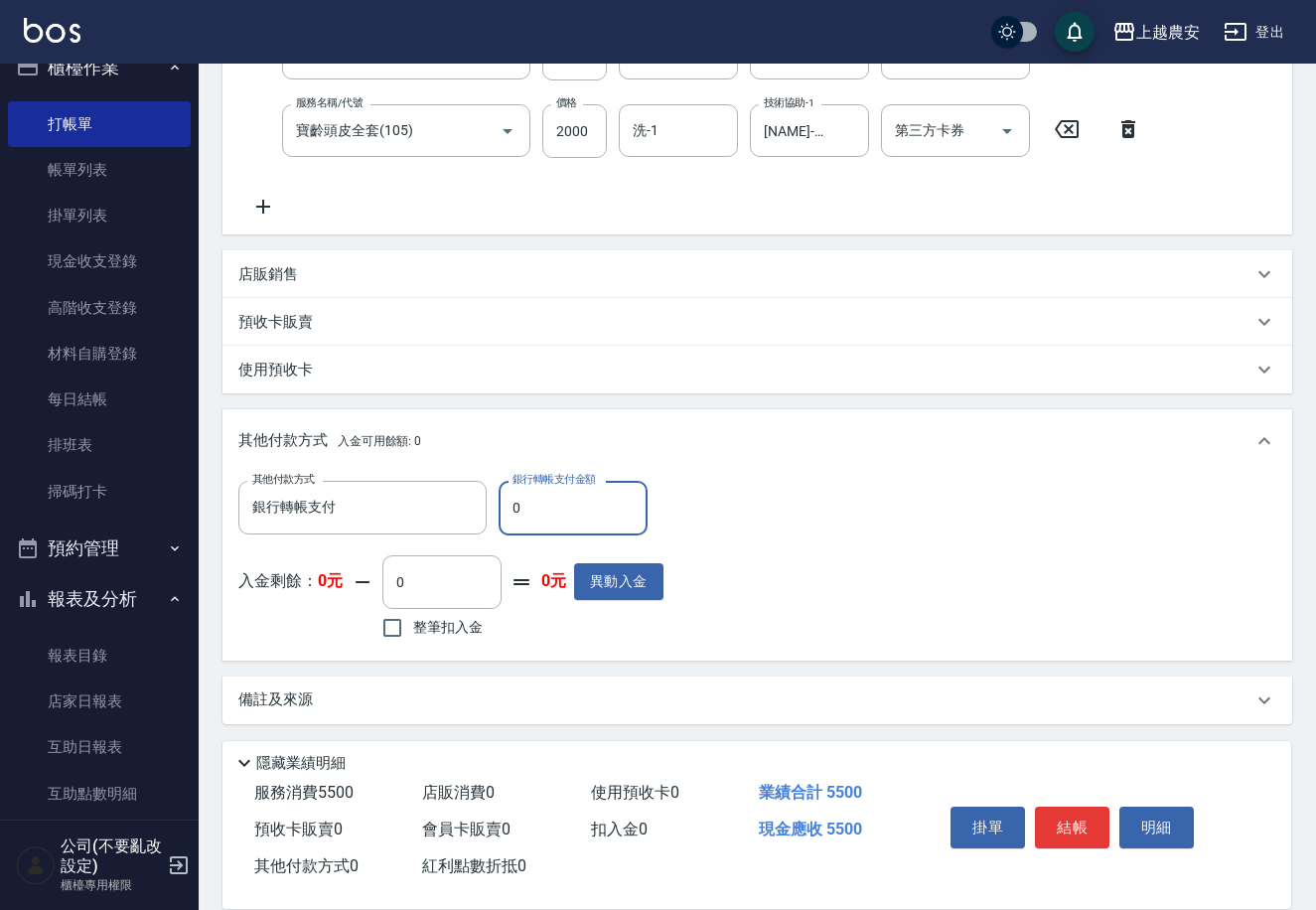 drag, startPoint x: 566, startPoint y: 513, endPoint x: 686, endPoint y: 488, distance: 122.57651 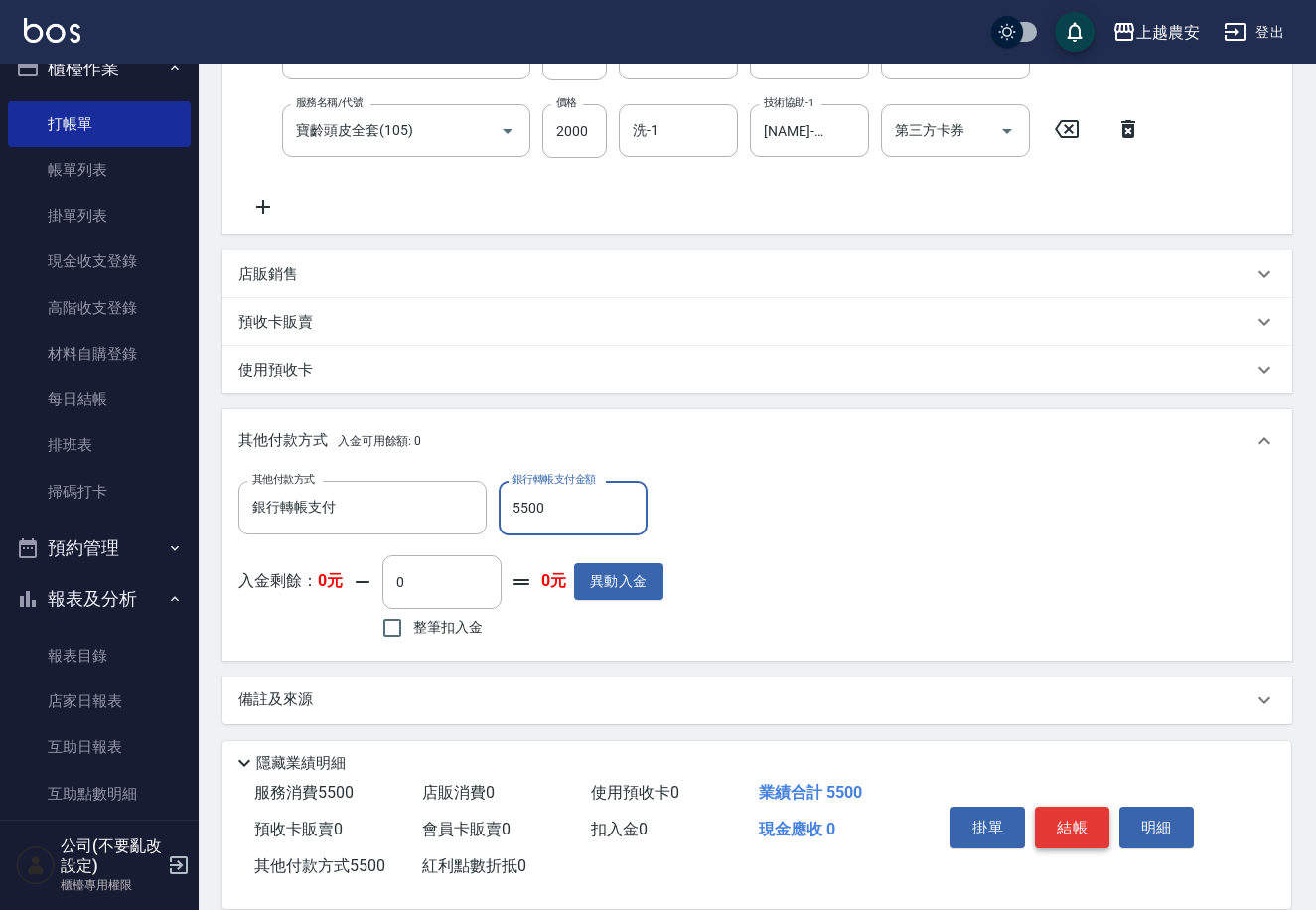 type on "5500" 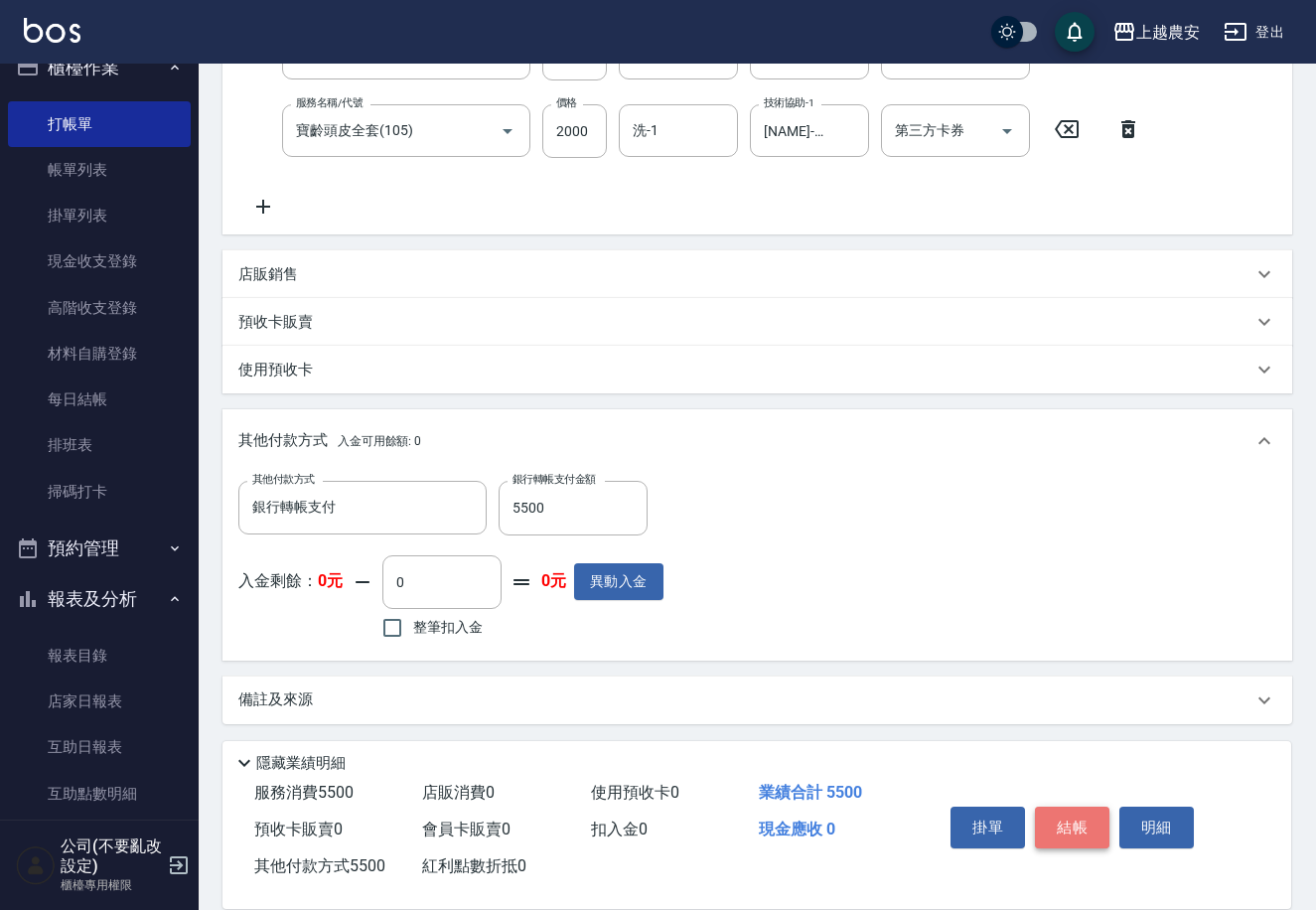 click on "結帳" at bounding box center (1072, 828) 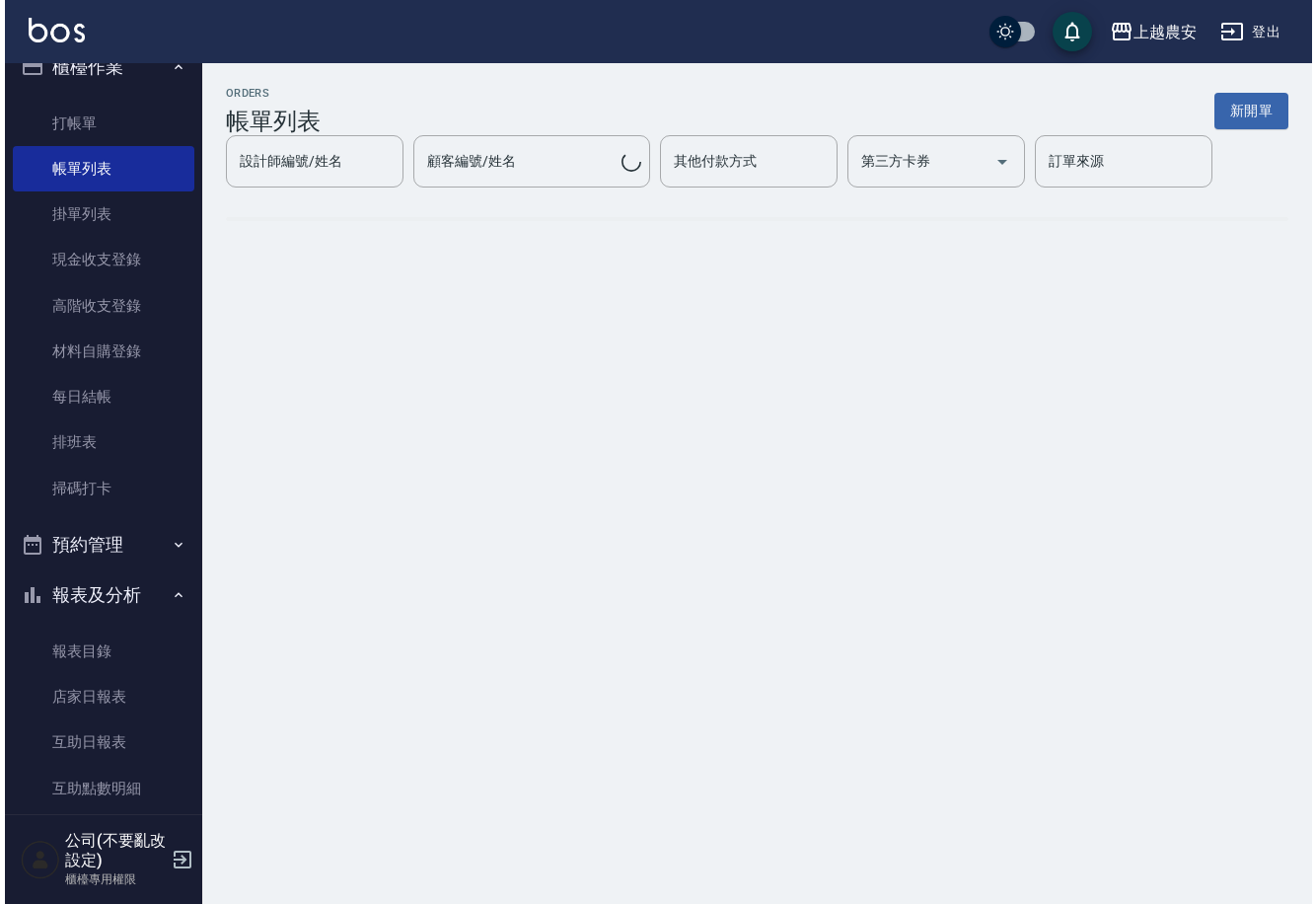 scroll, scrollTop: 0, scrollLeft: 0, axis: both 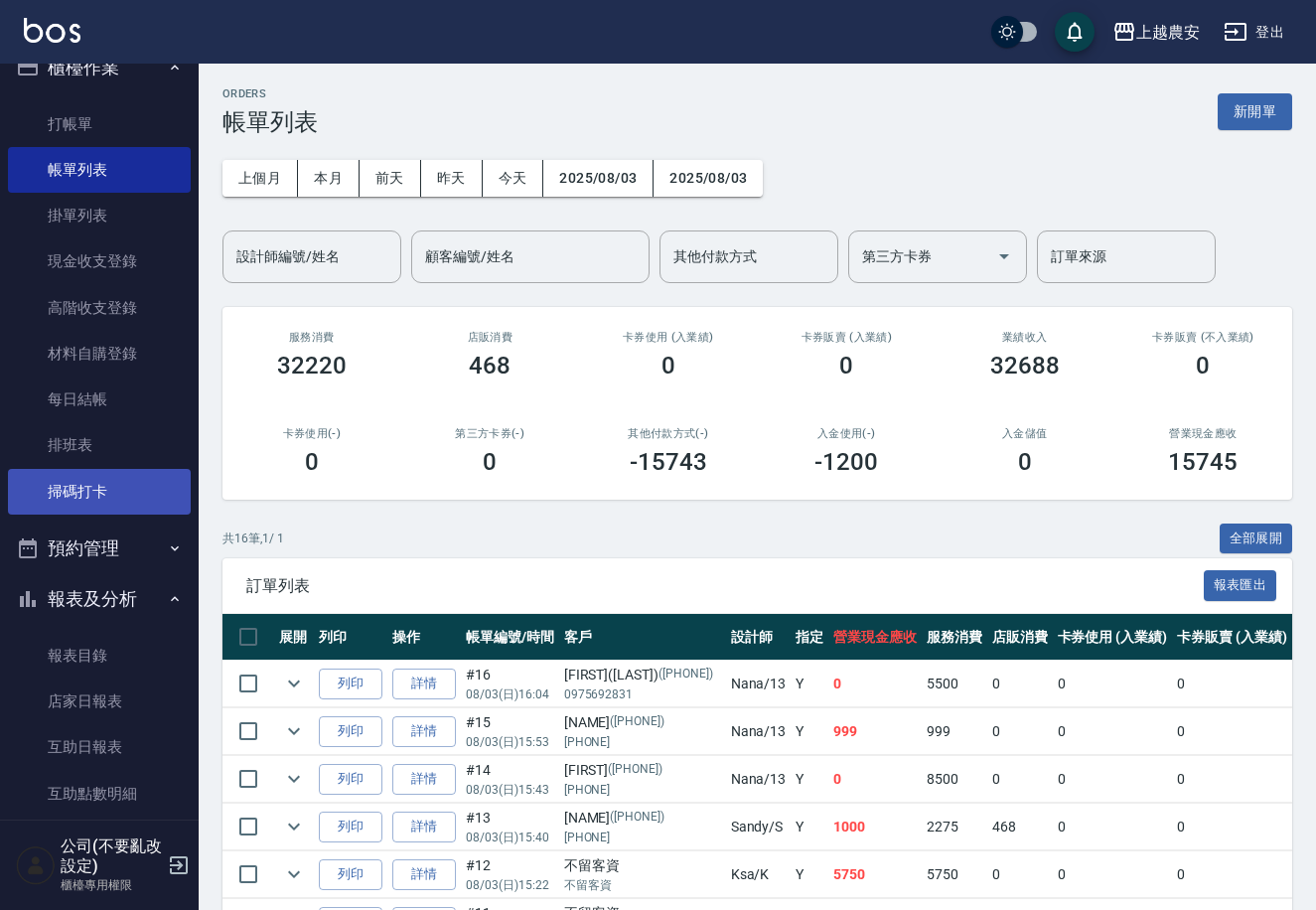 drag, startPoint x: 43, startPoint y: 477, endPoint x: 91, endPoint y: 477, distance: 48 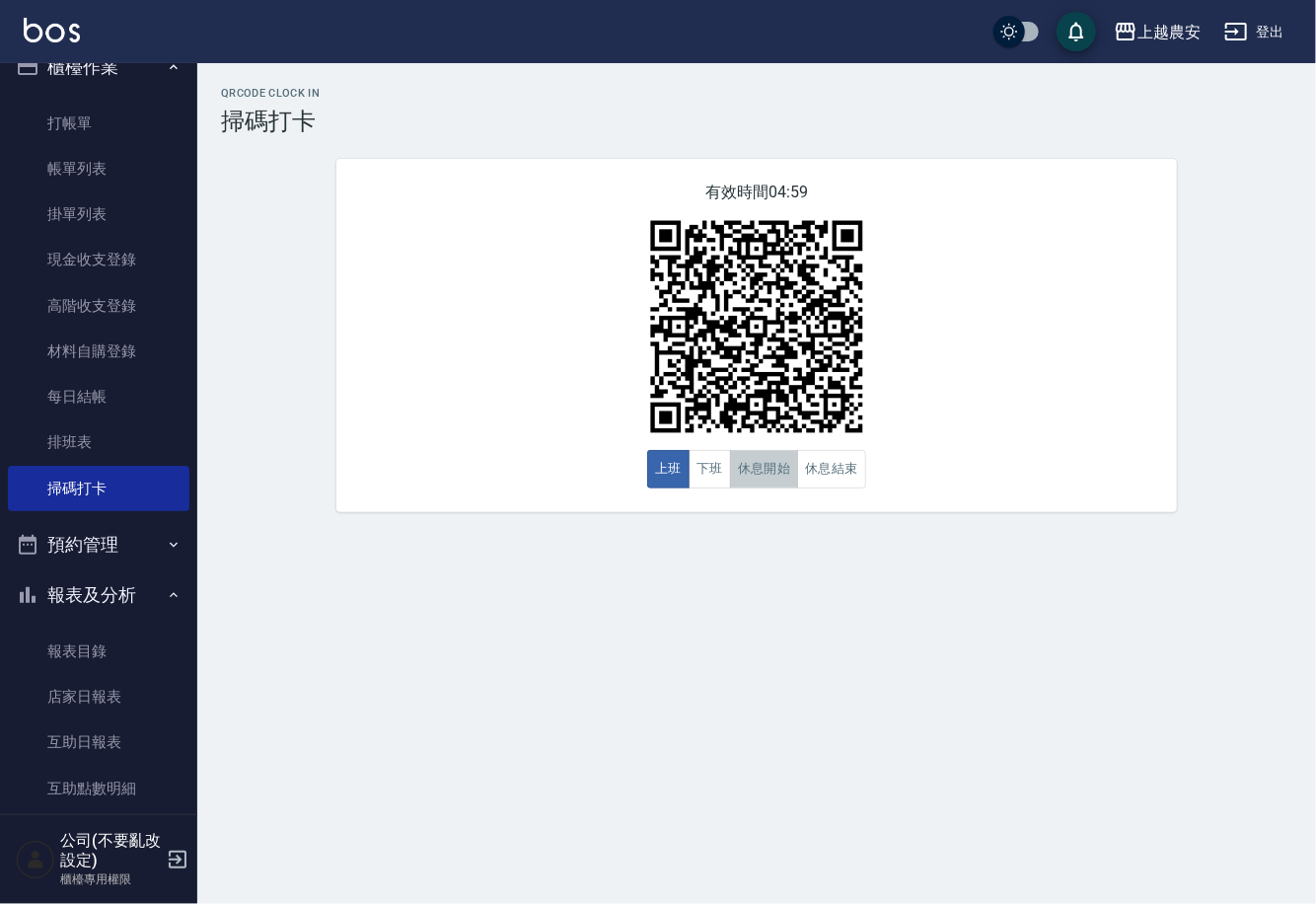 click on "休息開始" at bounding box center (765, 469) 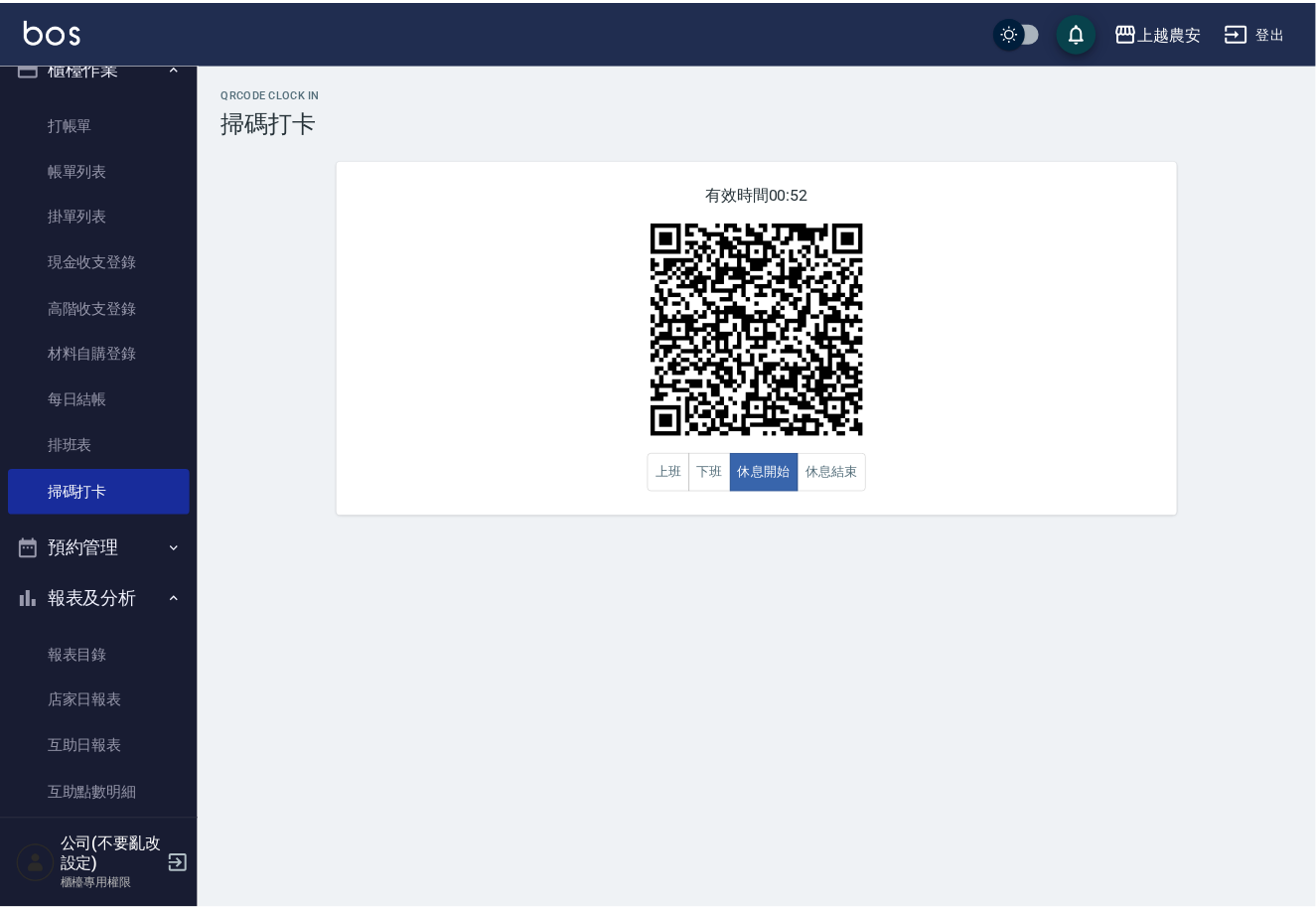 scroll, scrollTop: 302, scrollLeft: 0, axis: vertical 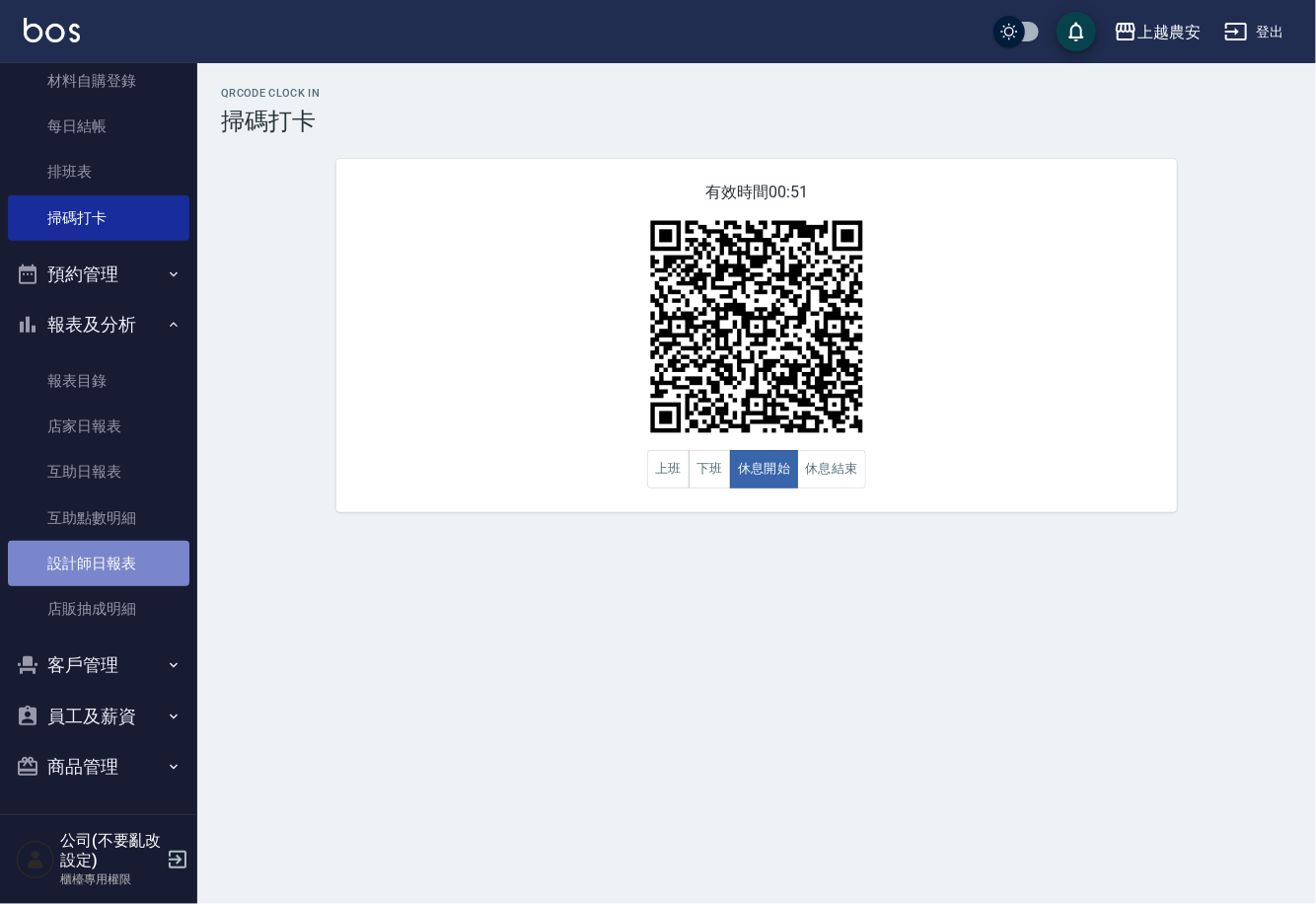 click on "設計師日報表" at bounding box center (99, 564) 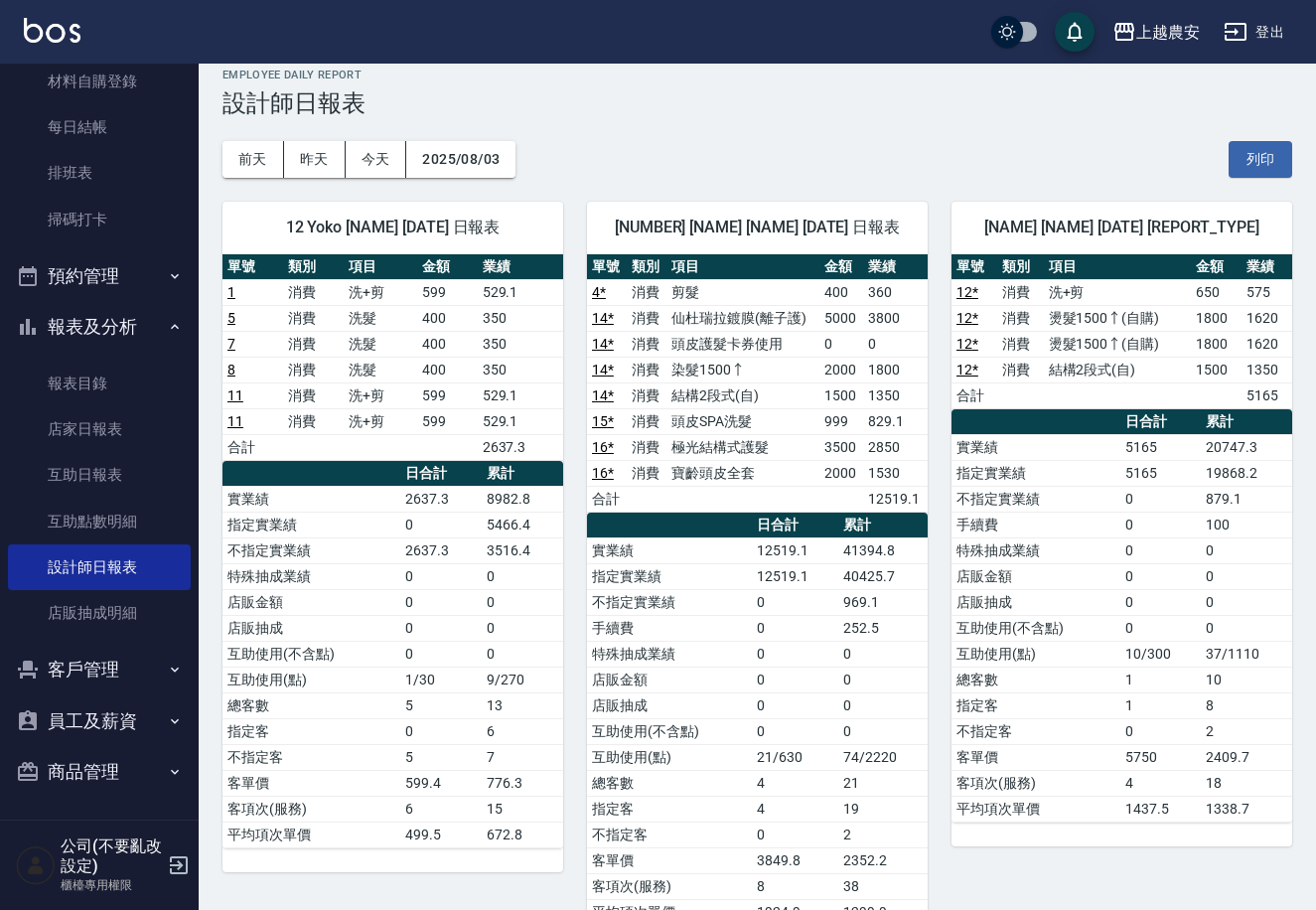 scroll, scrollTop: 20, scrollLeft: 0, axis: vertical 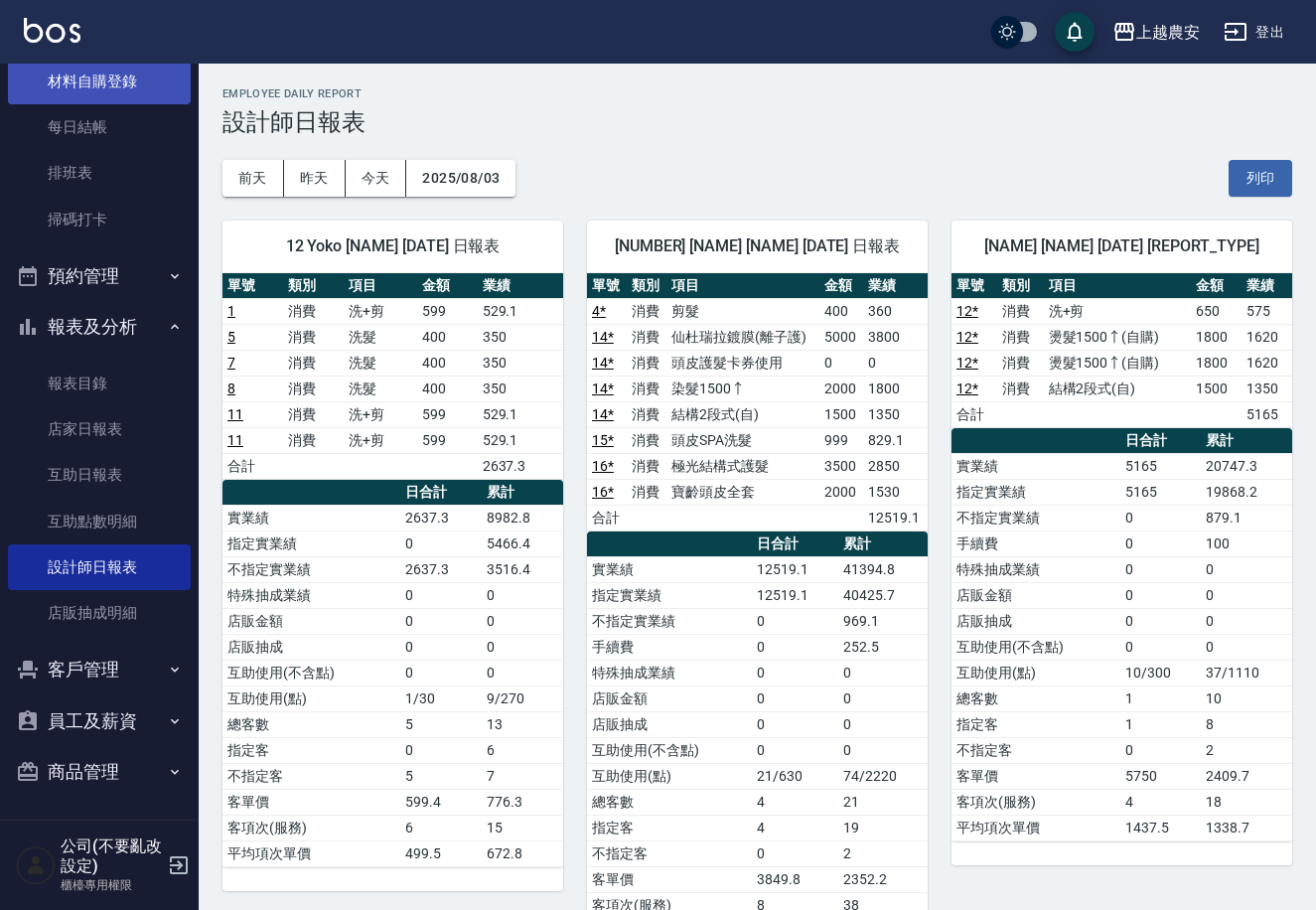 click on "材料自購登錄" at bounding box center (99, 81) 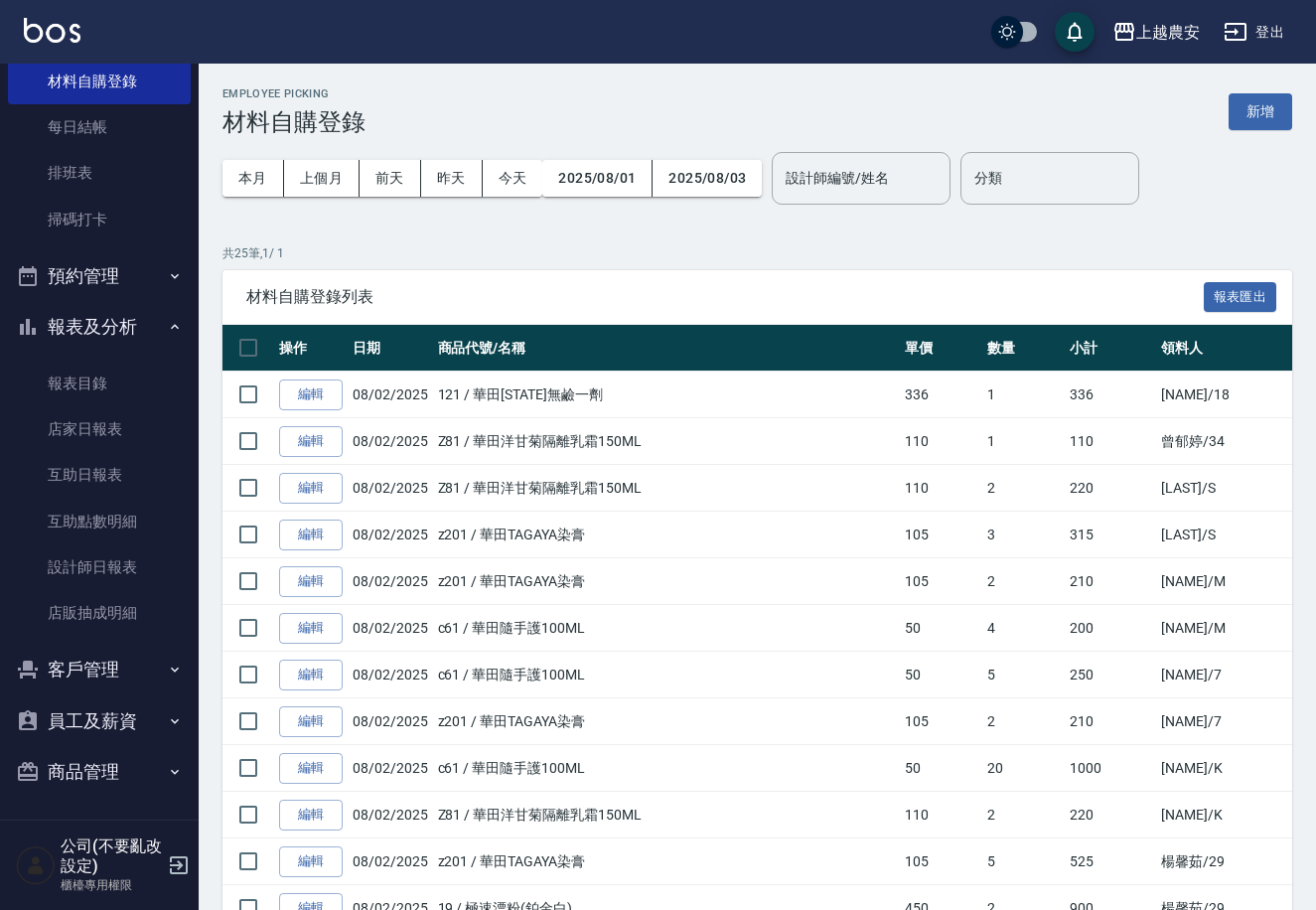 scroll, scrollTop: 0, scrollLeft: 0, axis: both 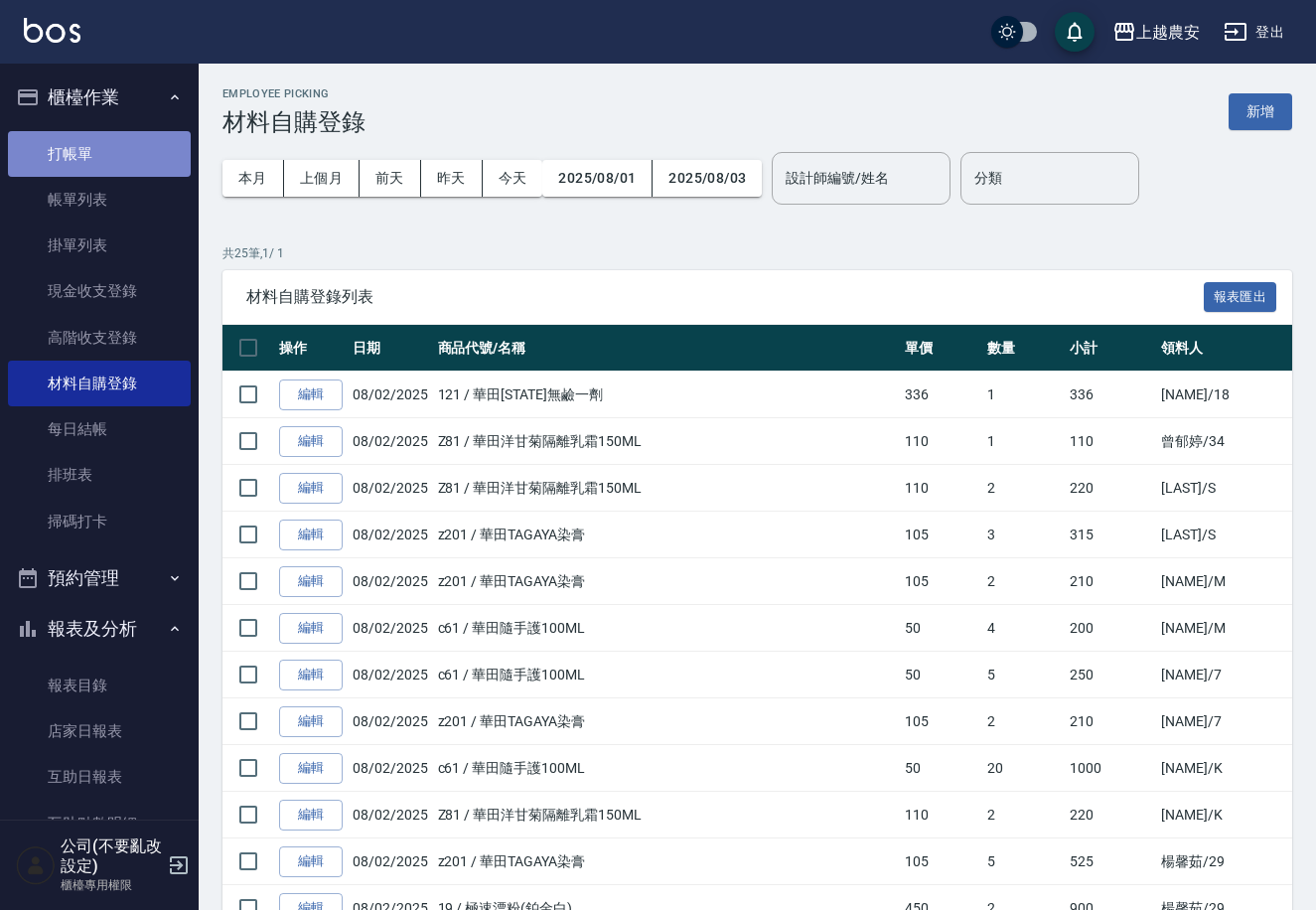 click on "打帳單" at bounding box center (99, 154) 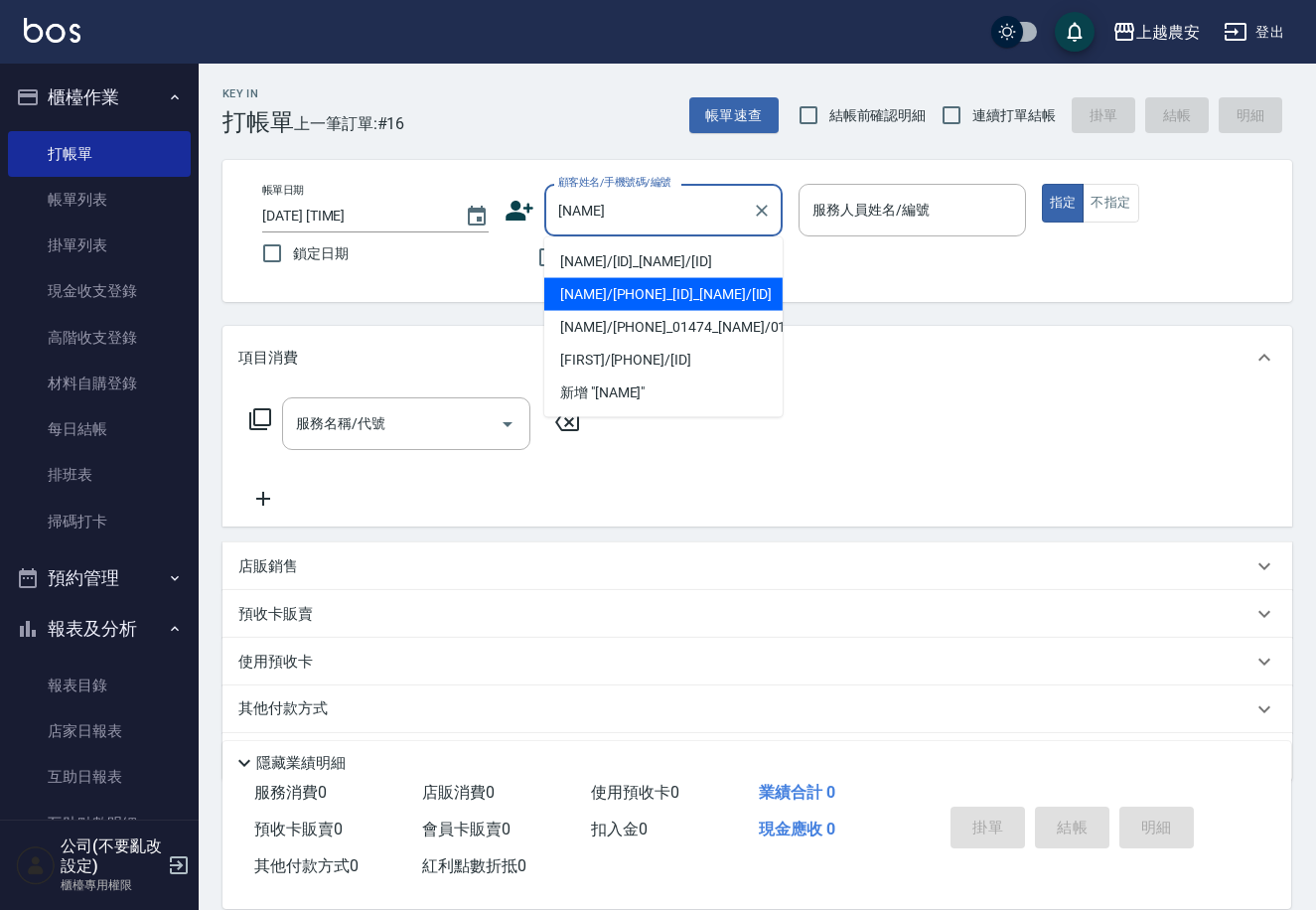 type on "[FIRST]" 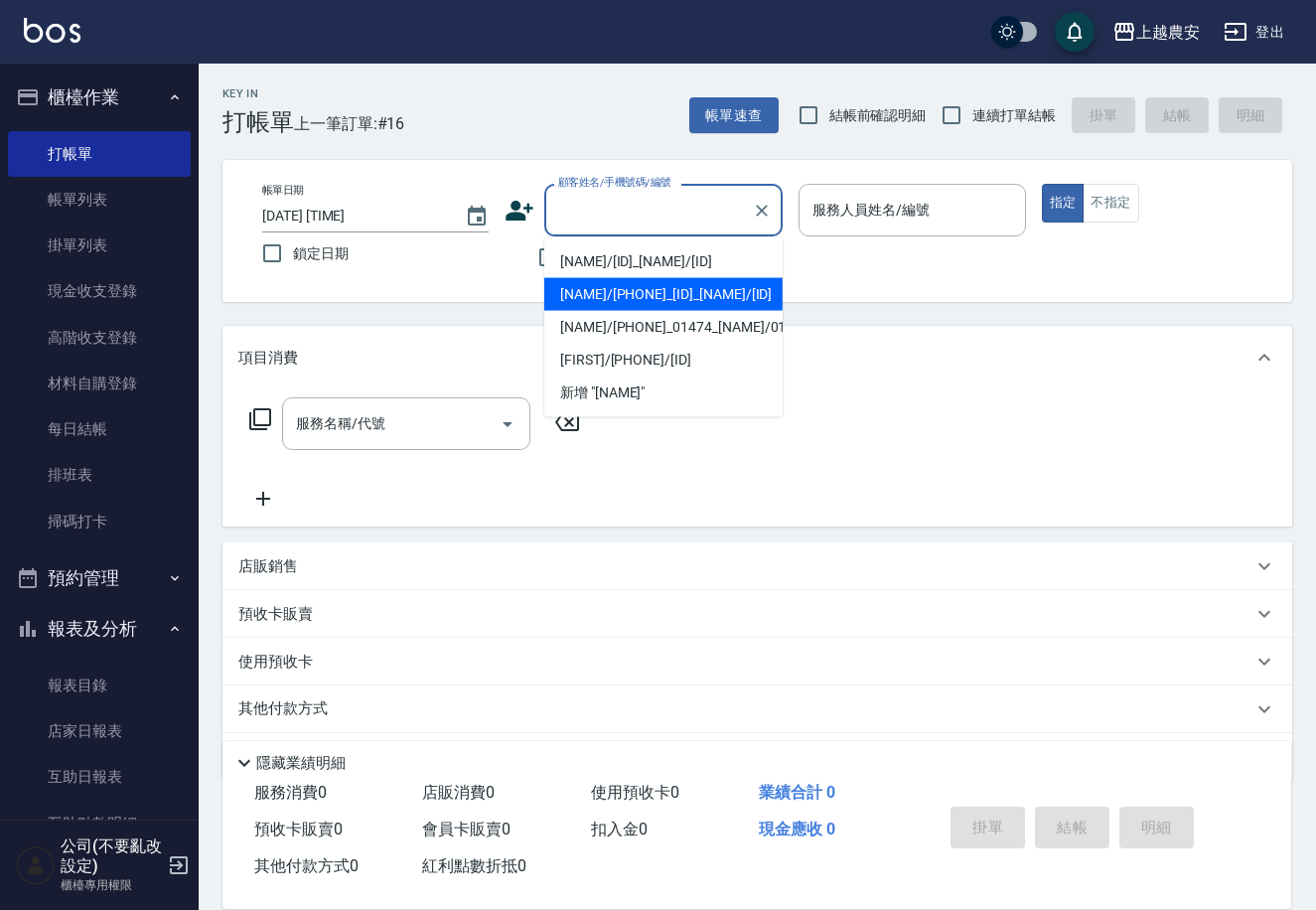 click on "Key In 打帳單 上一筆訂單:#16 帳單速查 結帳前確認明細 連續打單結帳 掛單 結帳 明細 帳單日期 2025/08/03 16:25 鎖定日期 顧客姓名/手機號碼/編號 顧客姓名/手機號碼/編號 不留客資 服務人員姓名/編號 服務人員姓名/編號 指定 不指定 項目消費 服務名稱/代號 服務名稱/代號 店販銷售 服務人員姓名/編號 服務人員姓名/編號 商品代號/名稱 商品代號/名稱 預收卡販賣 卡券名稱/代號 卡券名稱/代號 使用預收卡 其他付款方式 其他付款方式 其他付款方式 備註及來源 備註 備註 訂單來源 ​ 訂單來源 隱藏業績明細 服務消費  0 店販消費  0 使用預收卡  0 業績合計   0 預收卡販賣  0 會員卡販賣  0 扣入金  0 現金應收   0 其他付款方式  0 紅利點數折抵  0 掛單 結帳 明細" at bounding box center [757, 516] 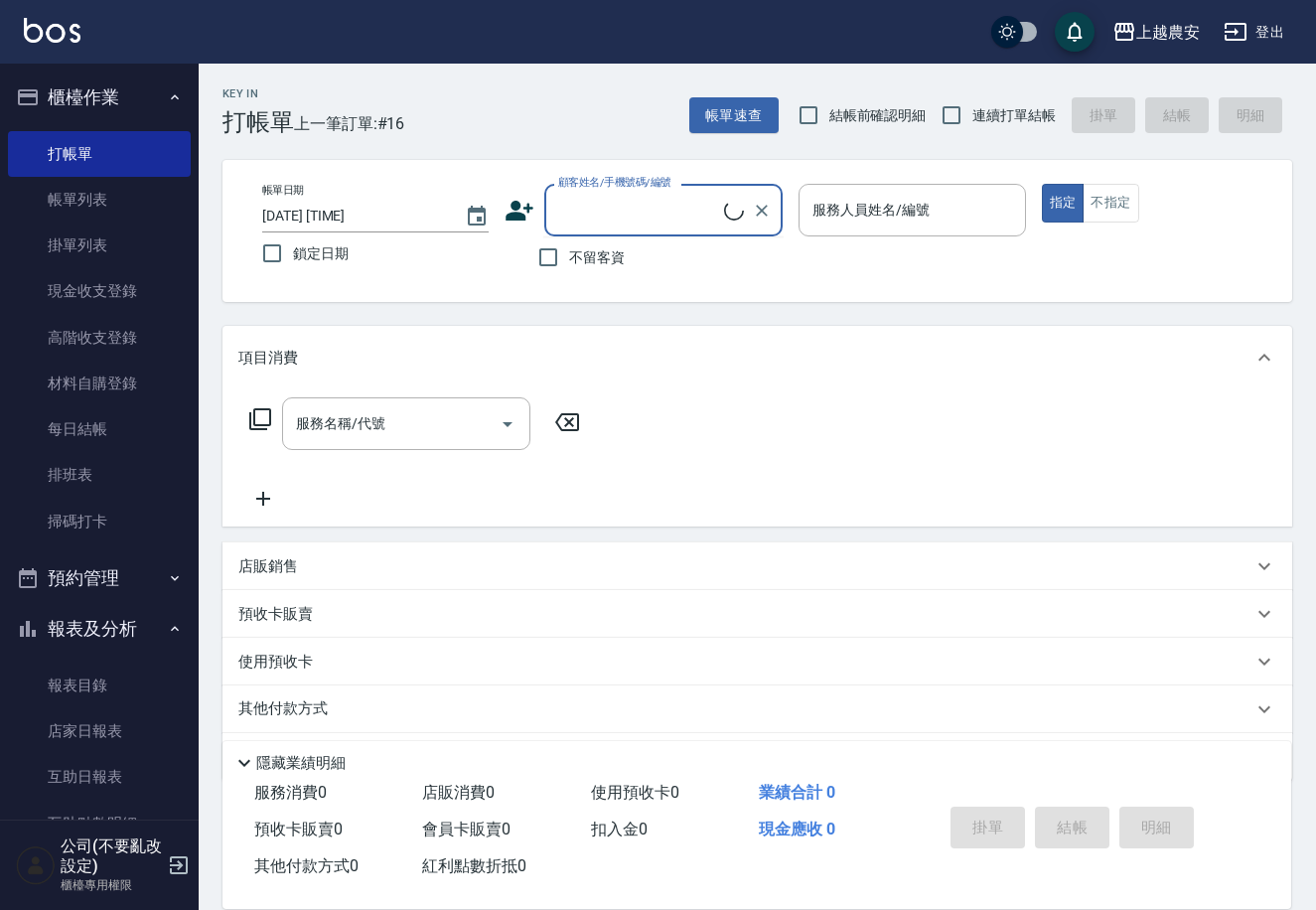 click on "顧客姓名/手機號碼/編號" at bounding box center (639, 210) 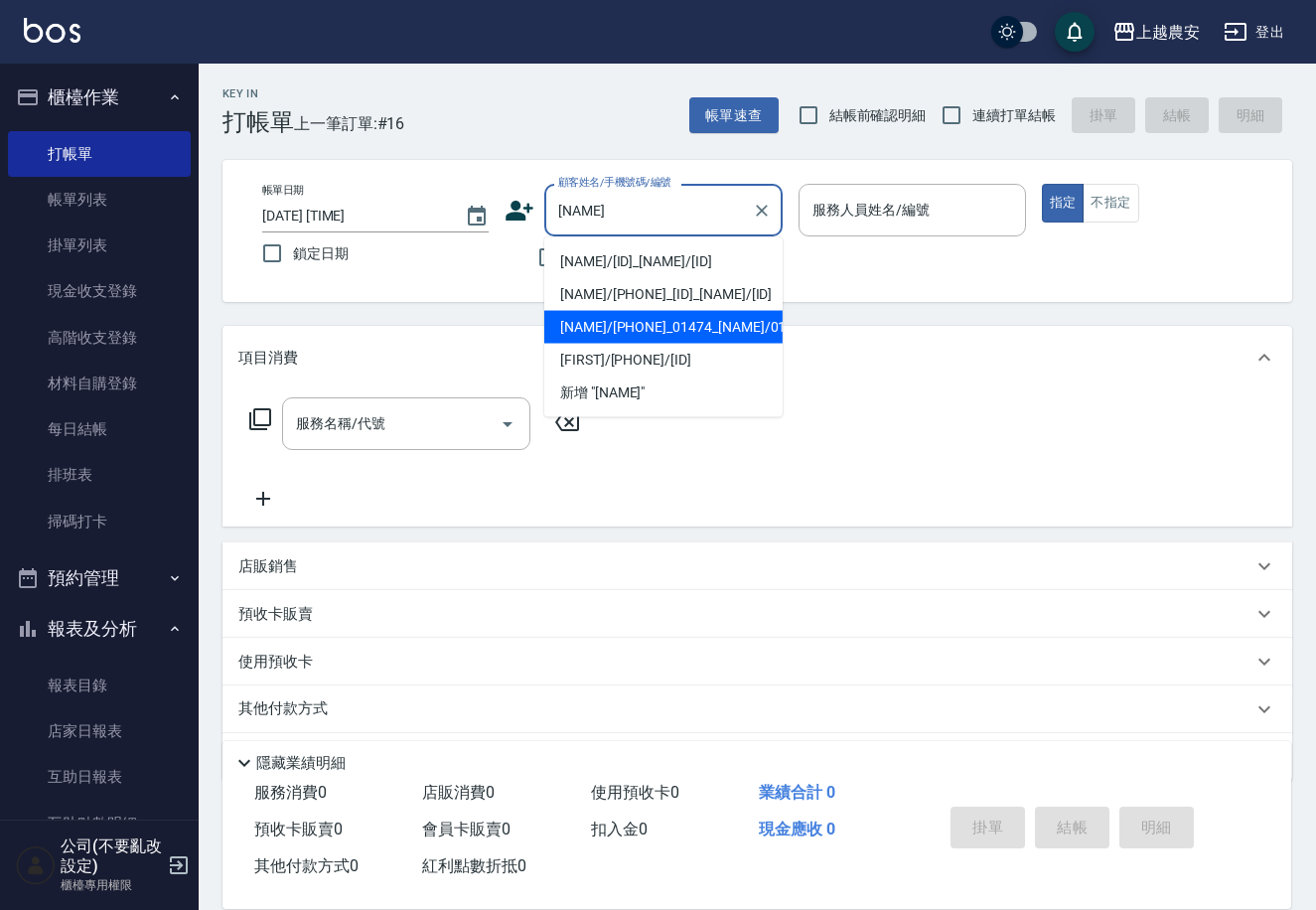 click on "[NAME]/[PHONE]_01474_[NAME]/01474" at bounding box center (663, 327) 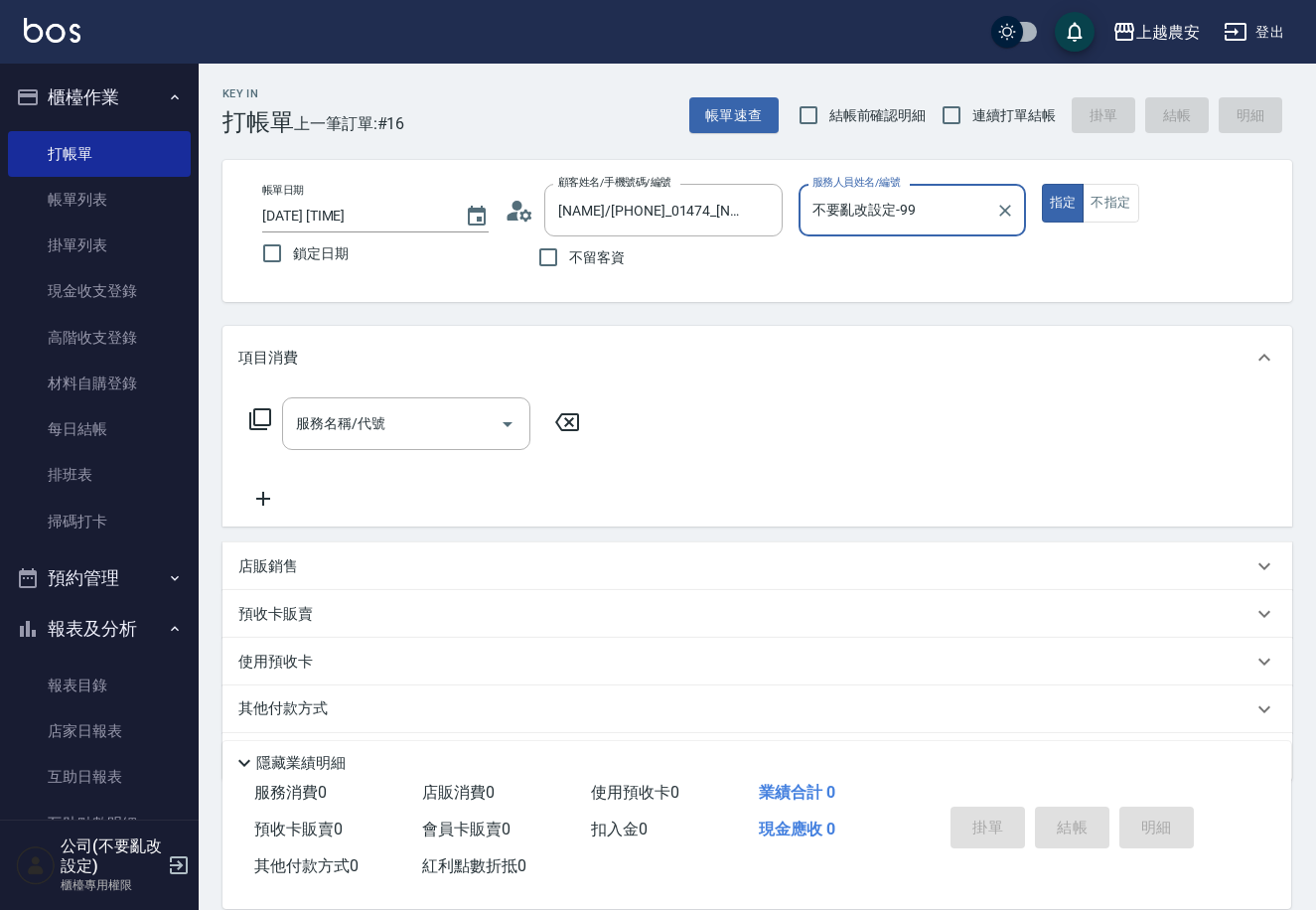 type on "不要亂改設定-99" 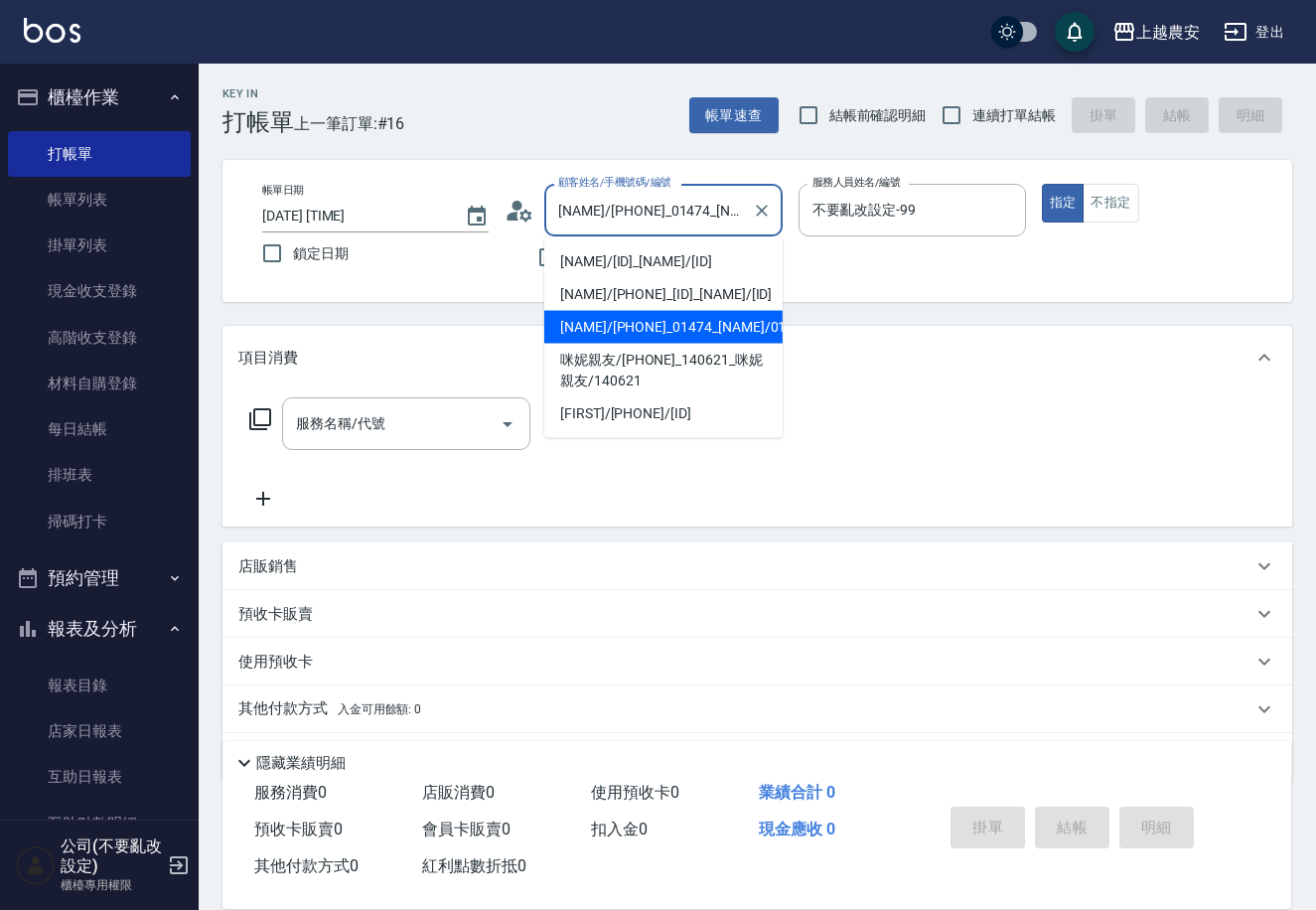 click on "[NAME]/[PHONE]_01474_[NAME]/01474" at bounding box center (649, 210) 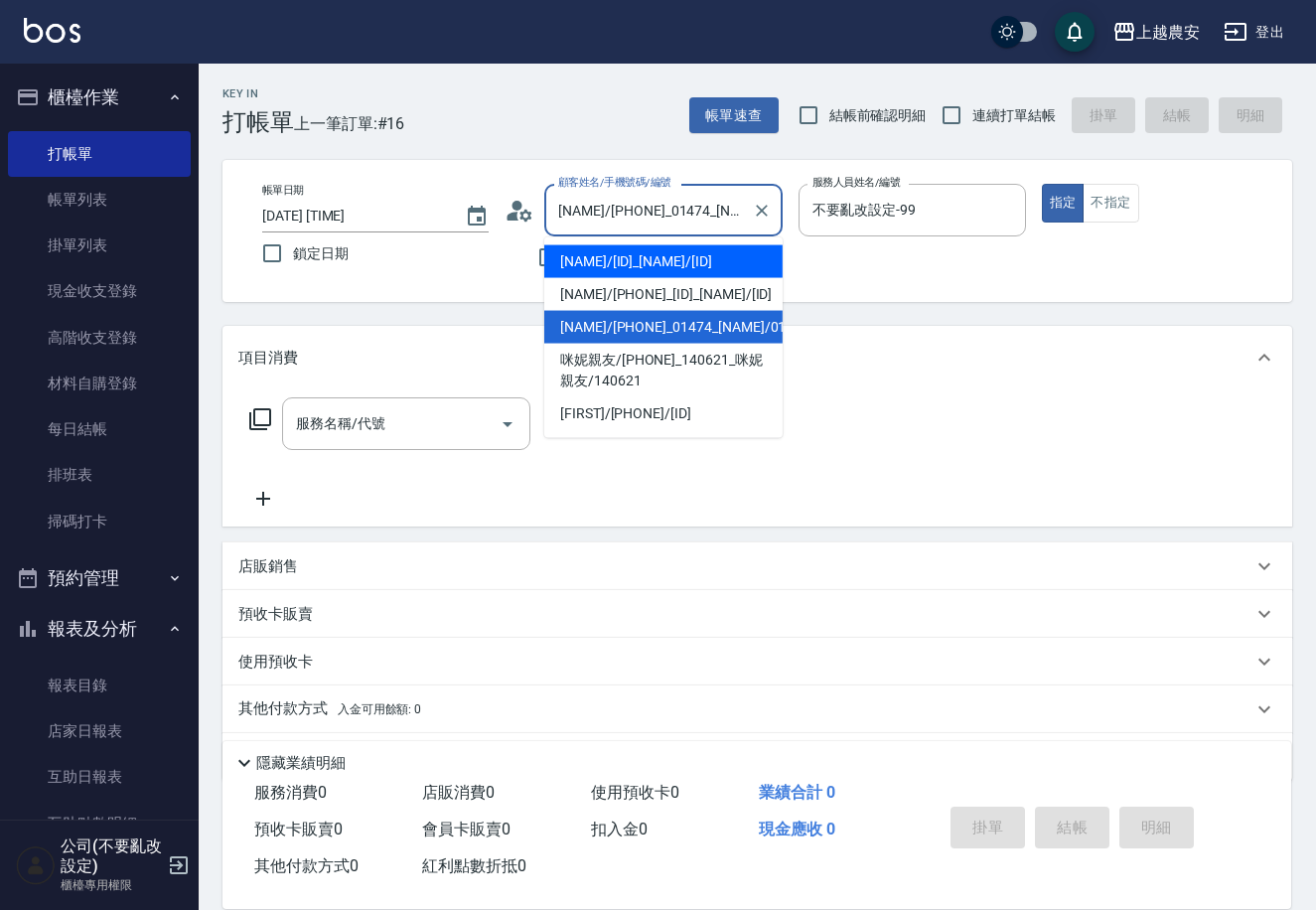 click on "[NAME]/[ID]_[NAME]/[ID]" at bounding box center (663, 261) 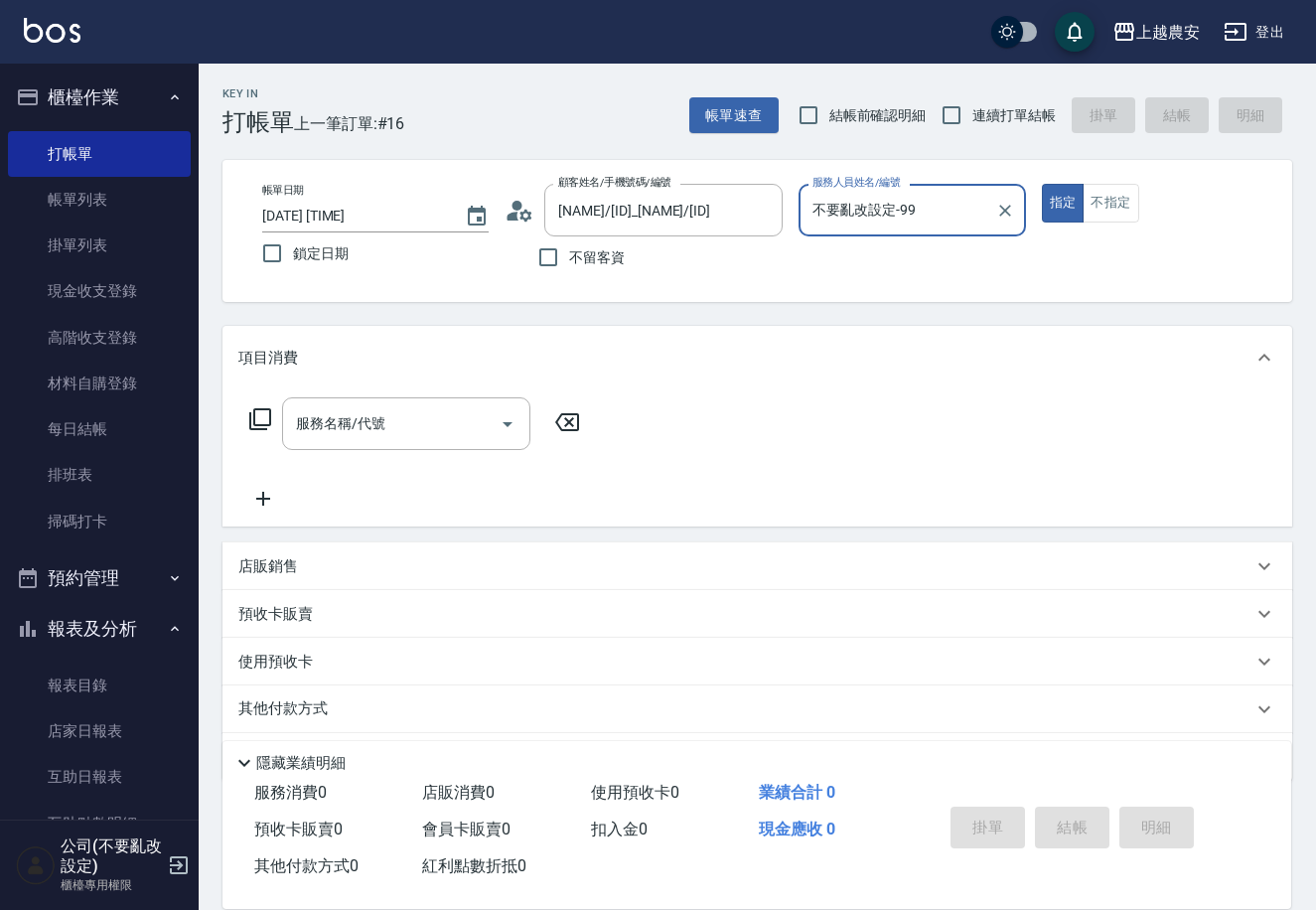 type on "Nana-13" 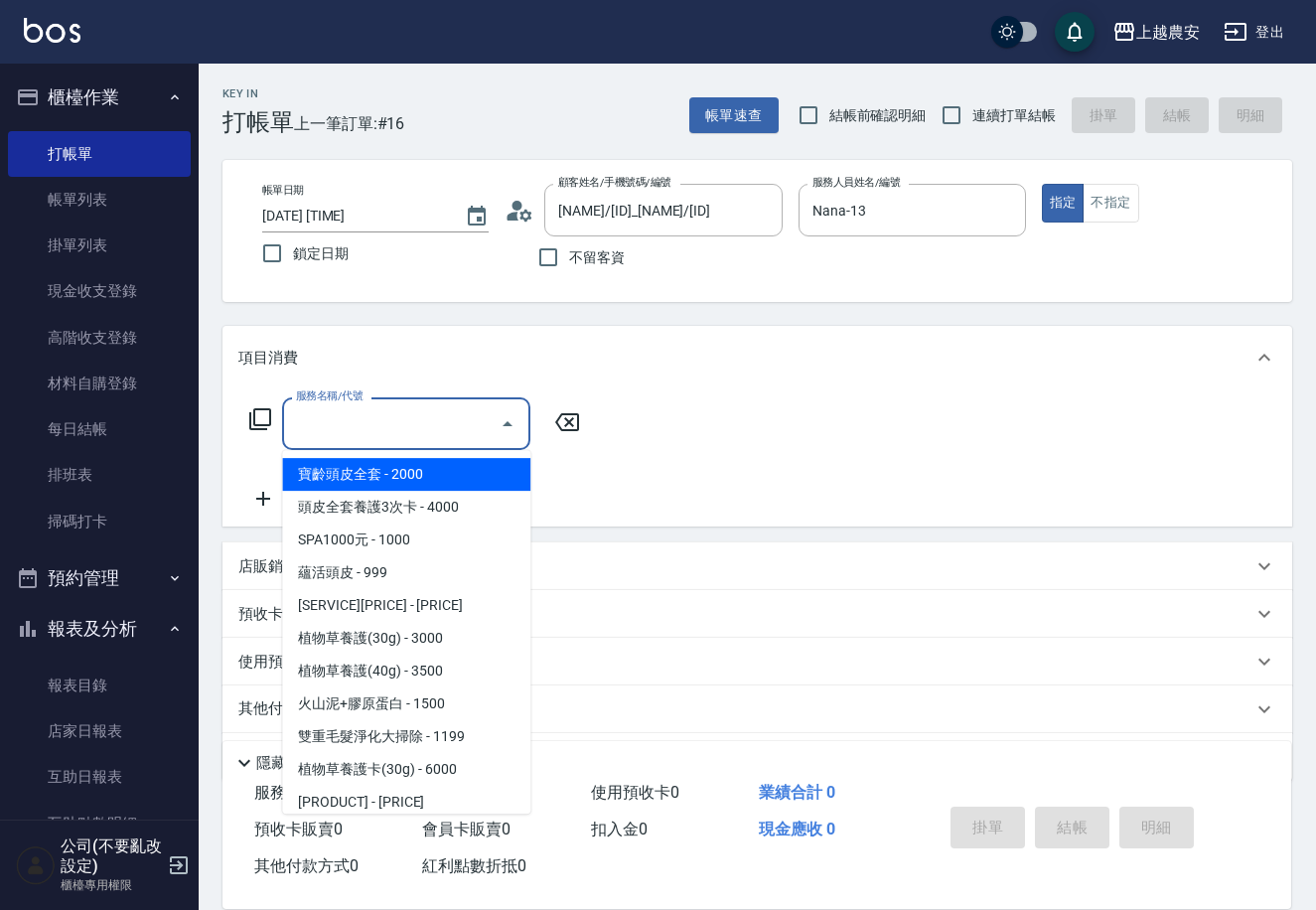 drag, startPoint x: 354, startPoint y: 420, endPoint x: 327, endPoint y: 421, distance: 27.018512 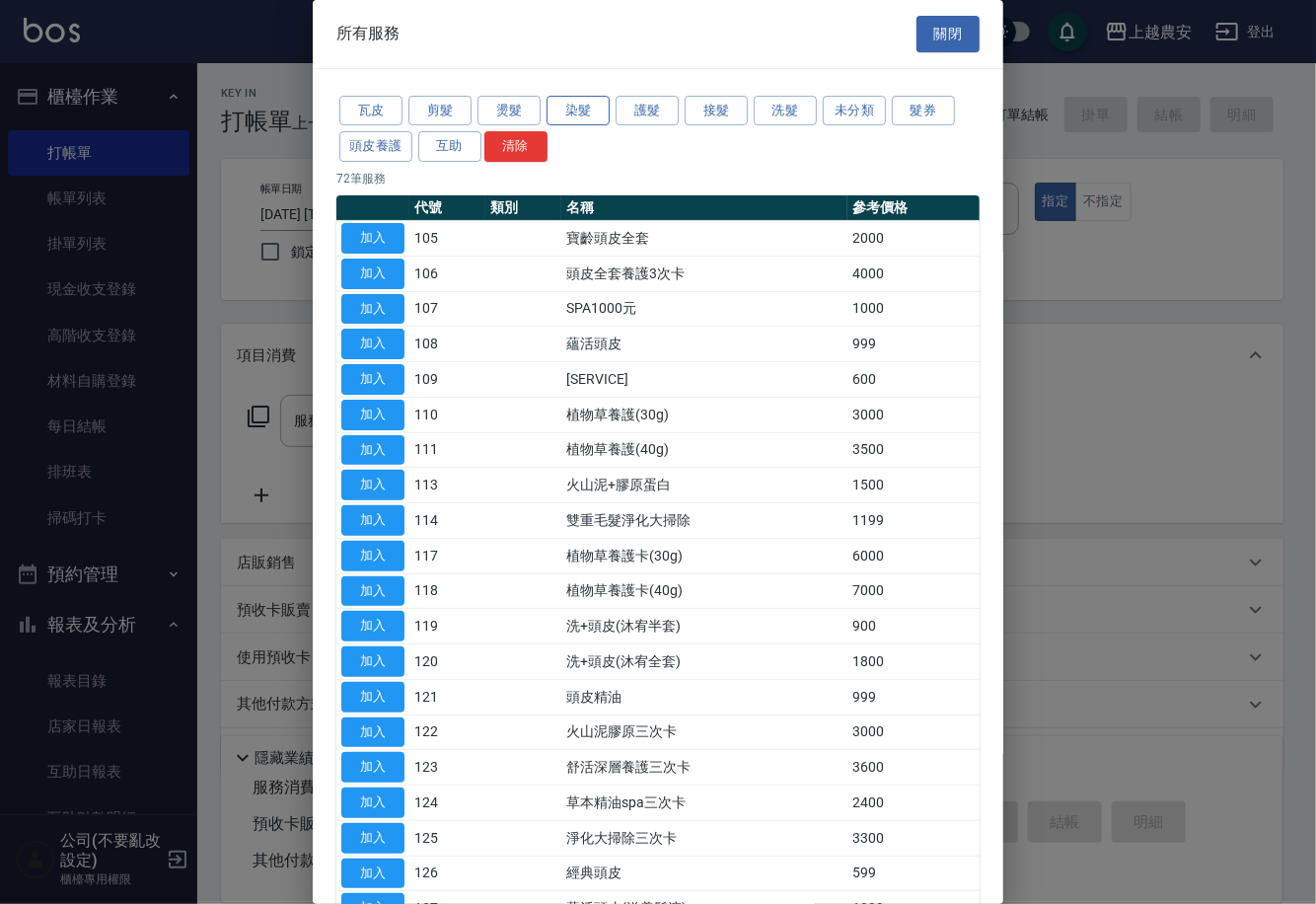 click on "染髮" at bounding box center [578, 111] 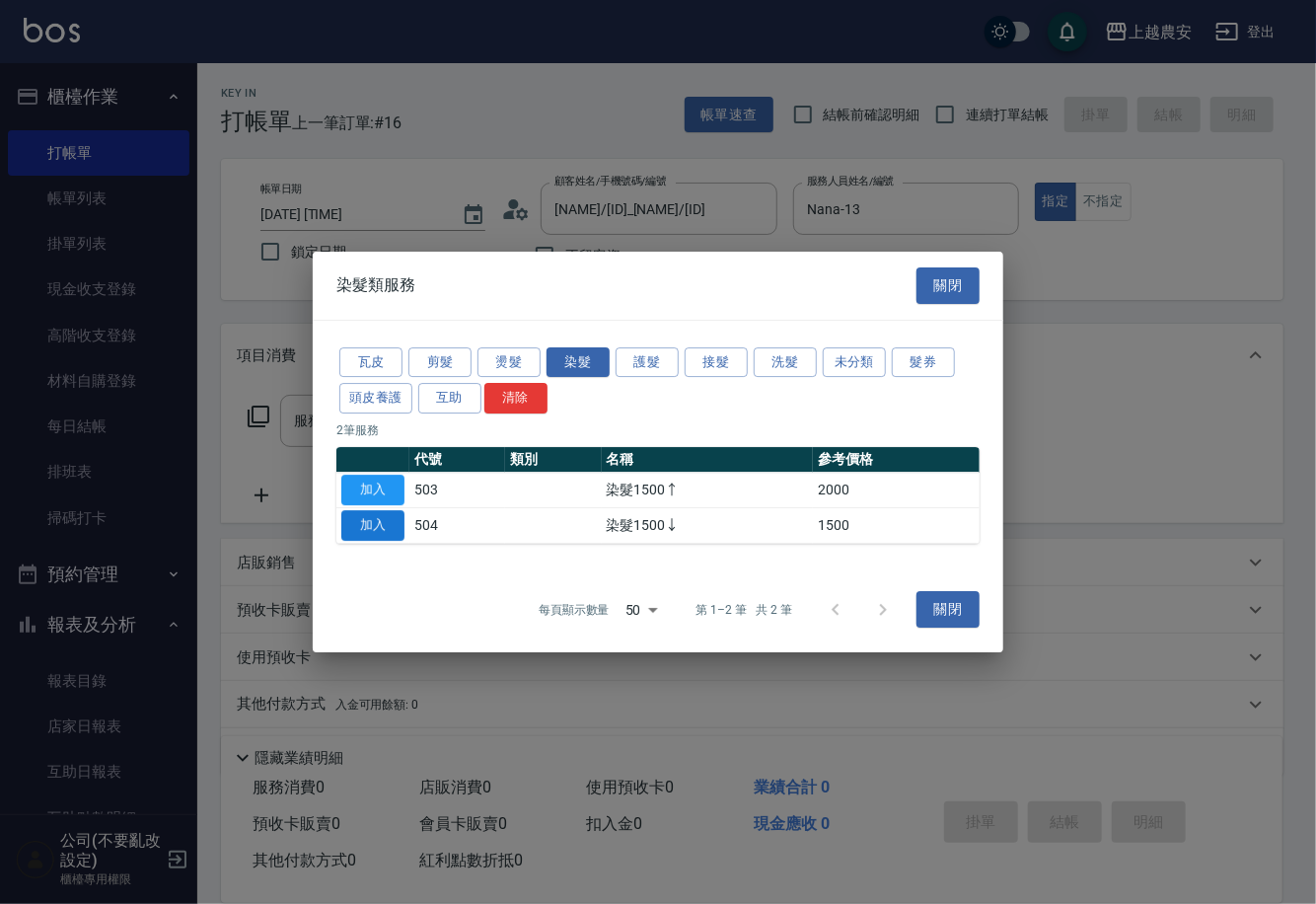 click on "加入" at bounding box center [373, 525] 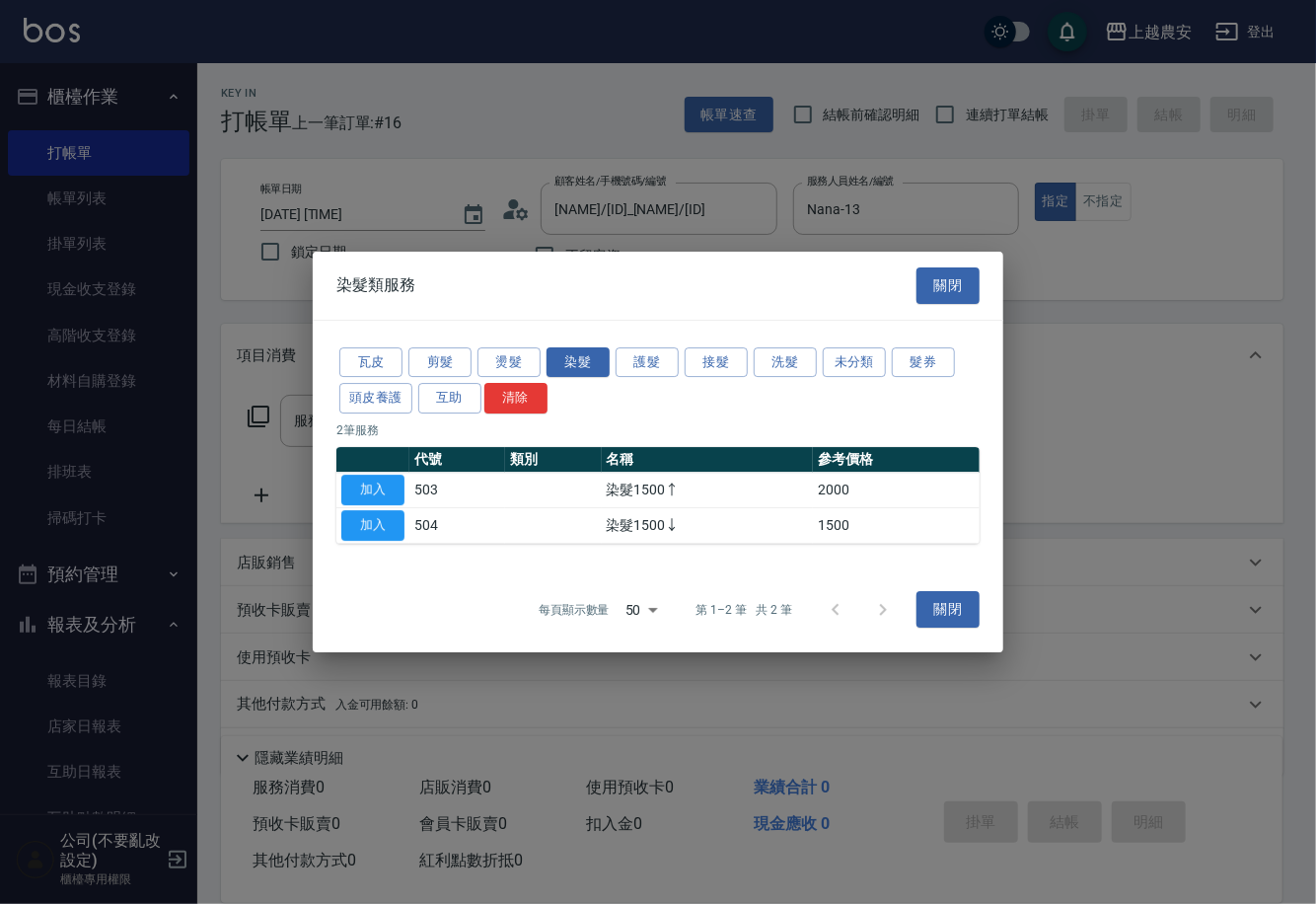 type on "染髮1500↓(504)" 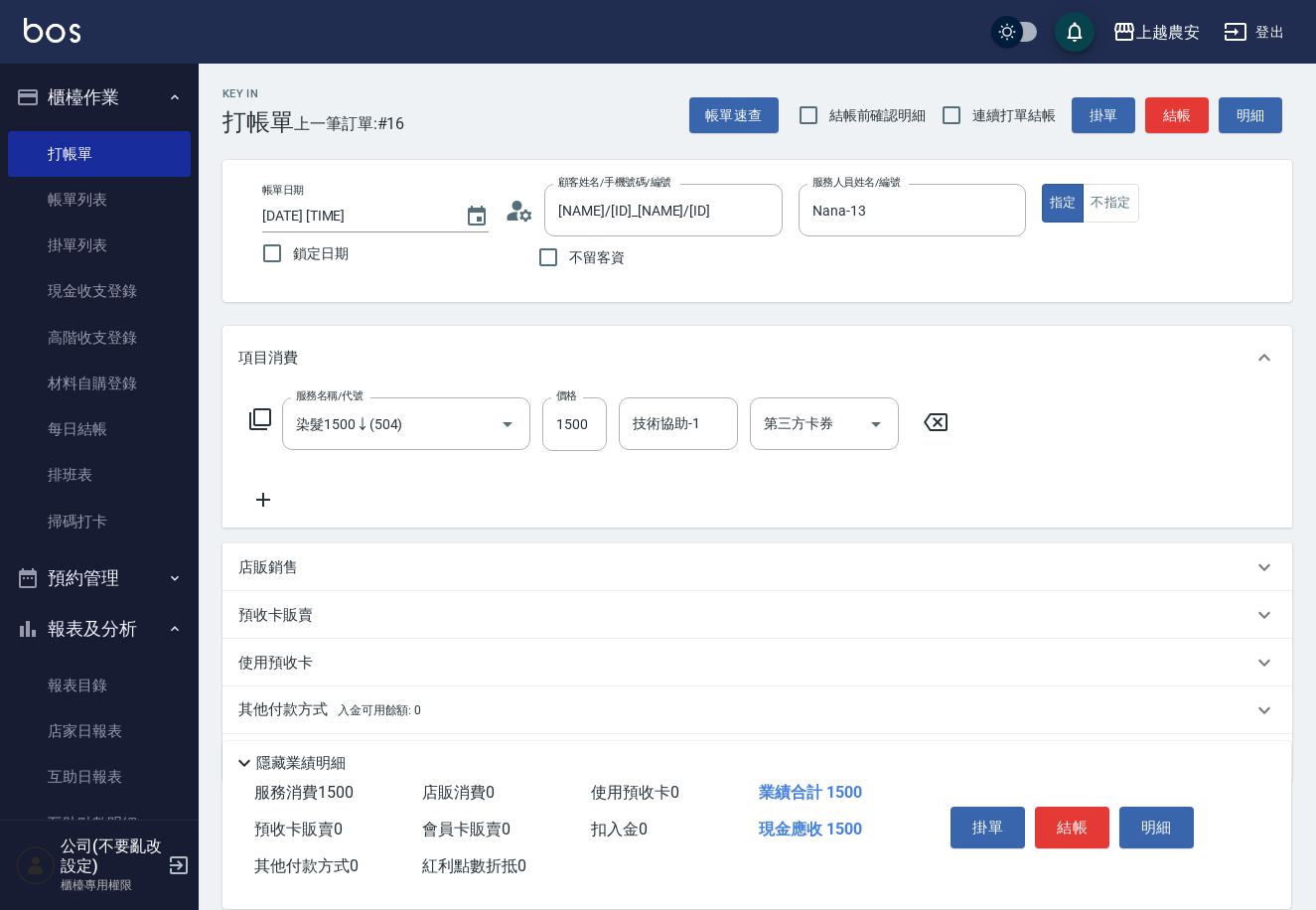 drag, startPoint x: 567, startPoint y: 425, endPoint x: 531, endPoint y: 408, distance: 39.812058 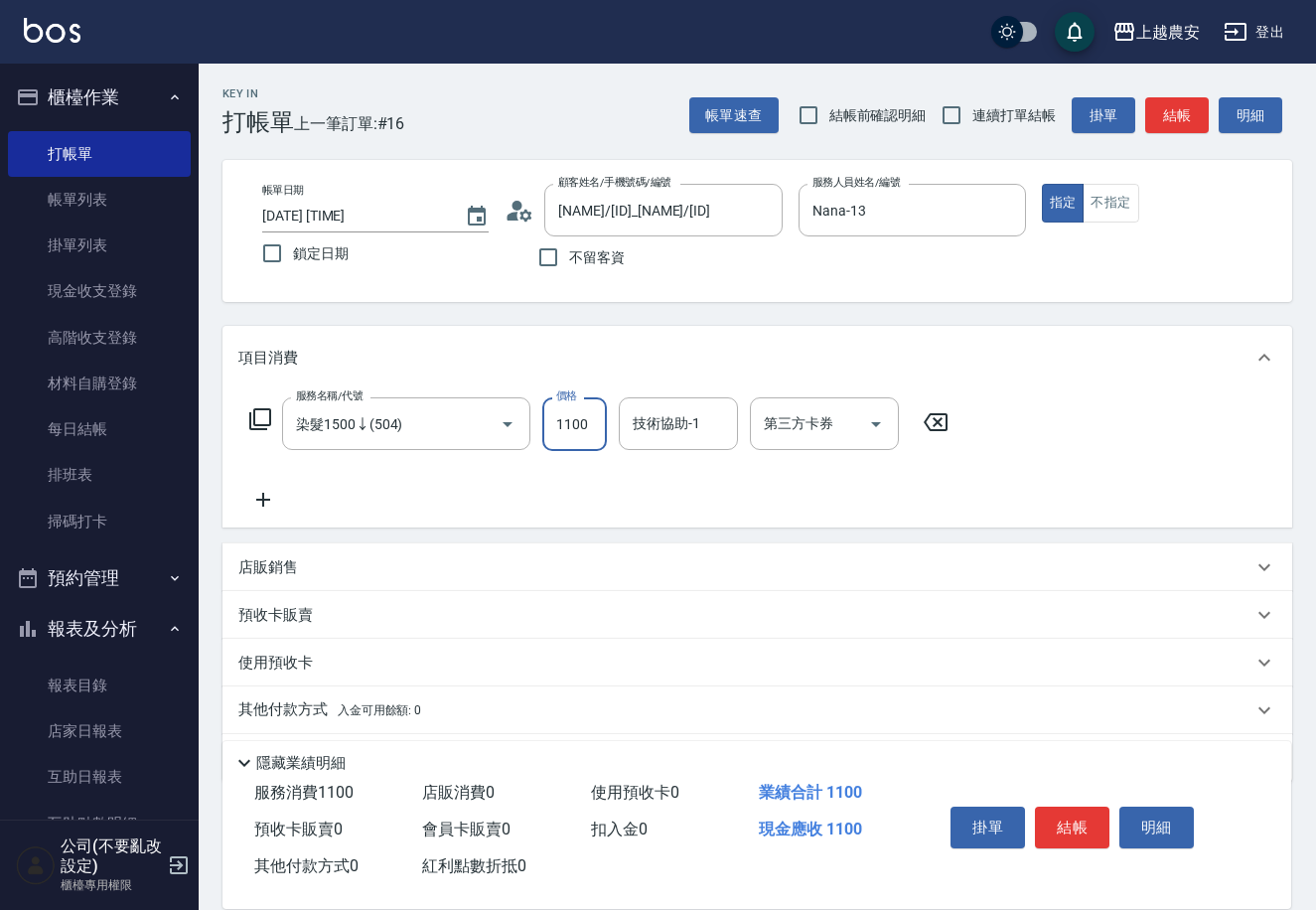 type on "1100" 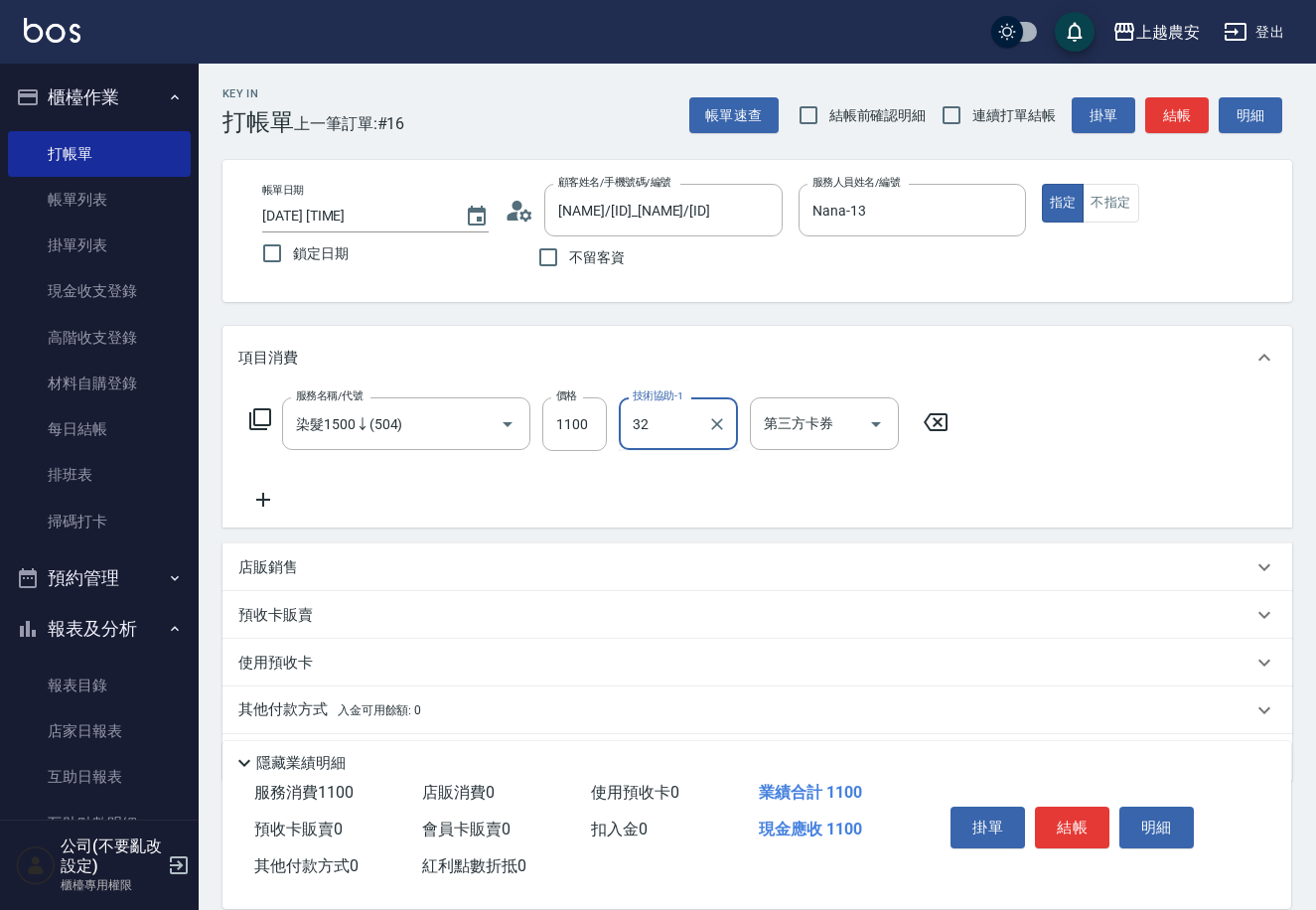 type on "[FIRST]-[NUMBER]" 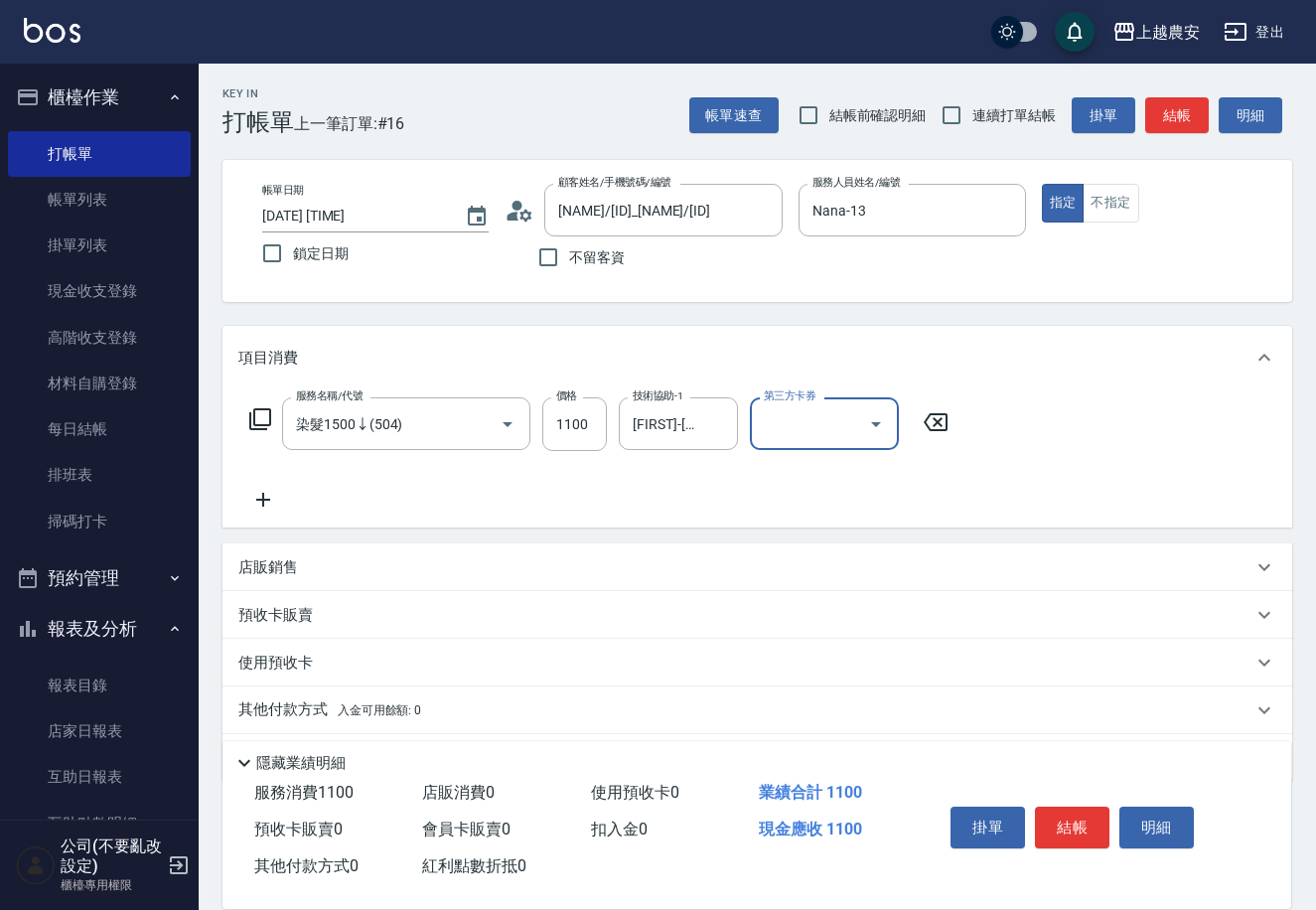 click 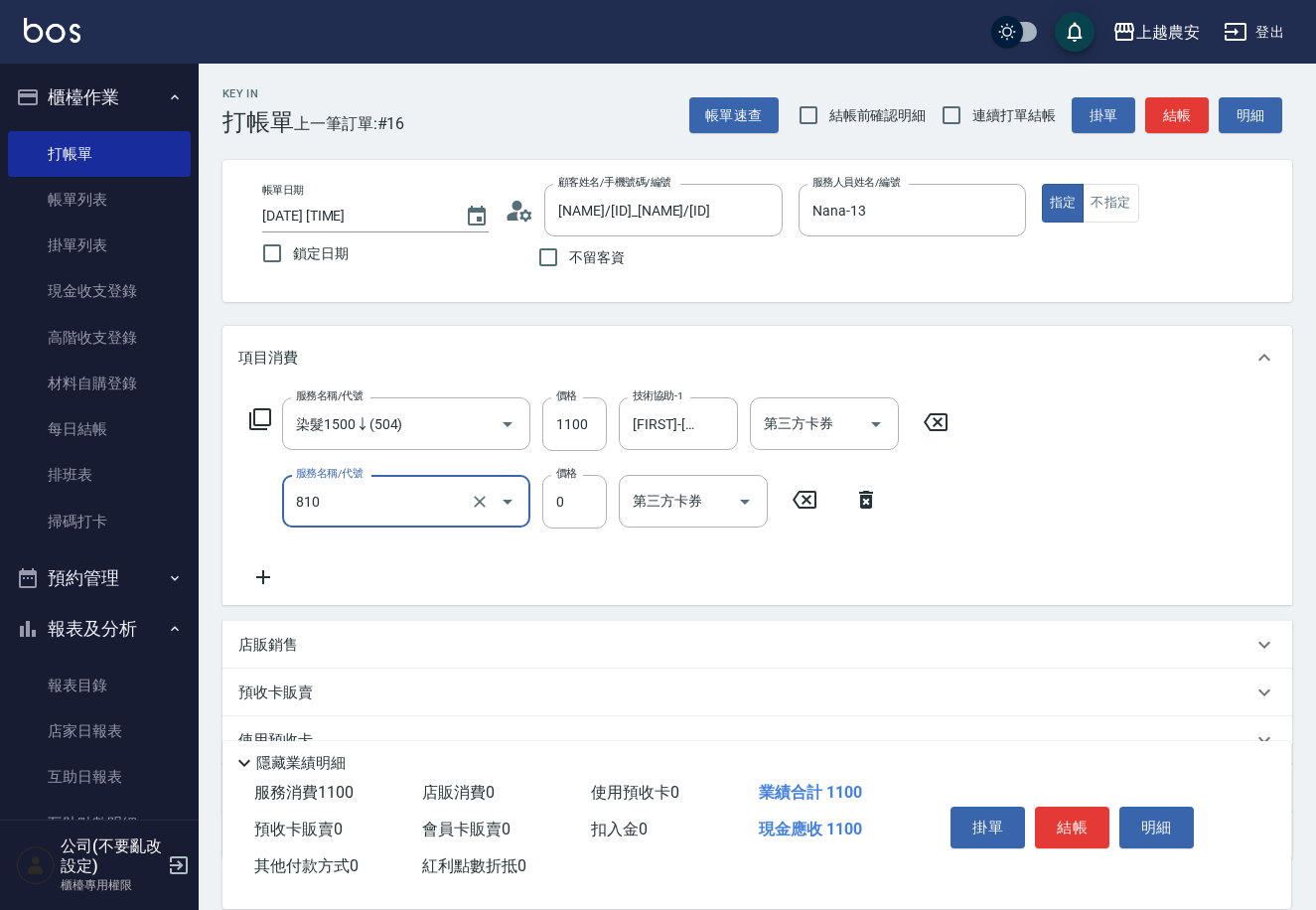 type on "頭皮護髮卡券使用([PRICE])" 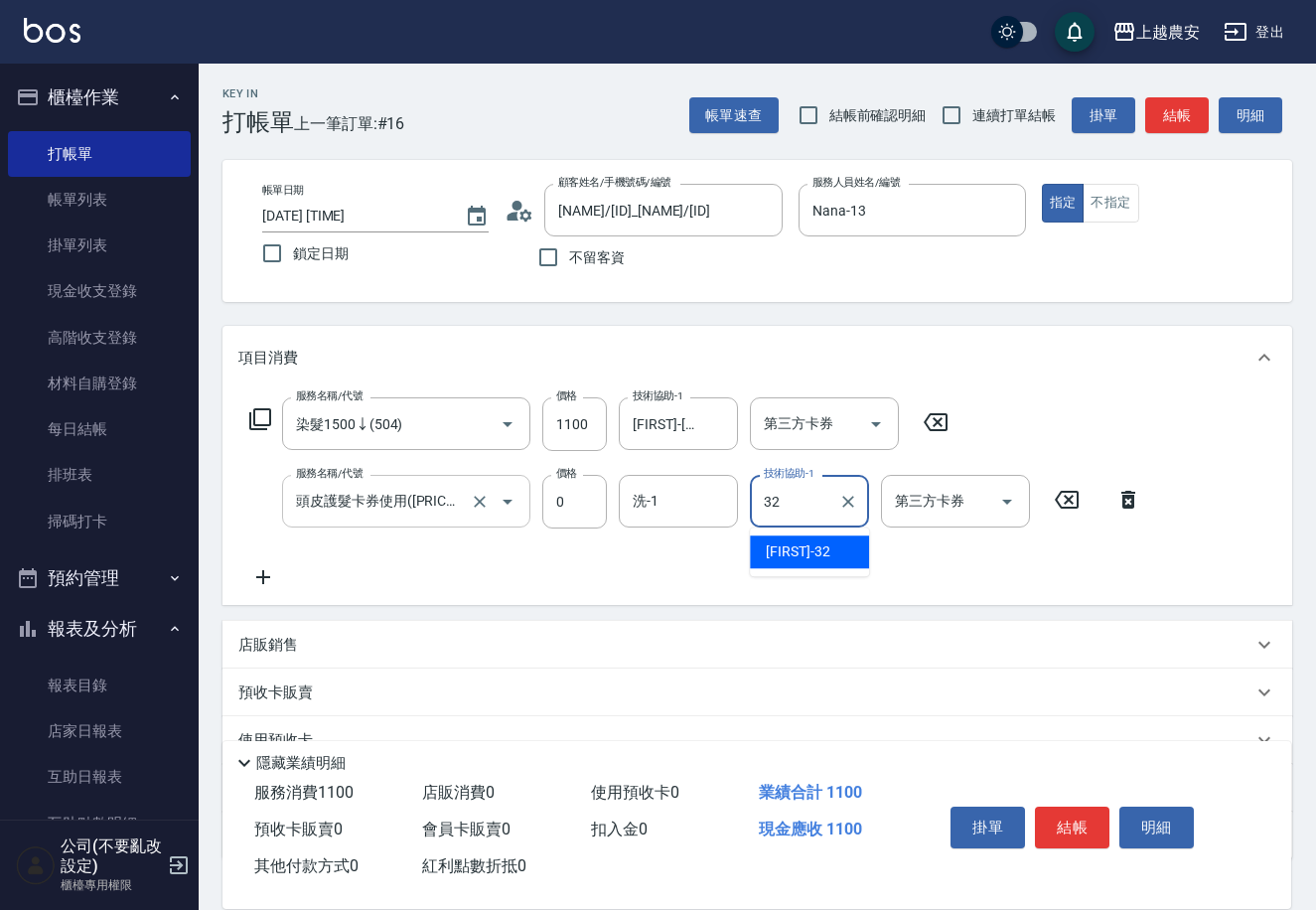 type on "[FIRST]-[NUMBER]" 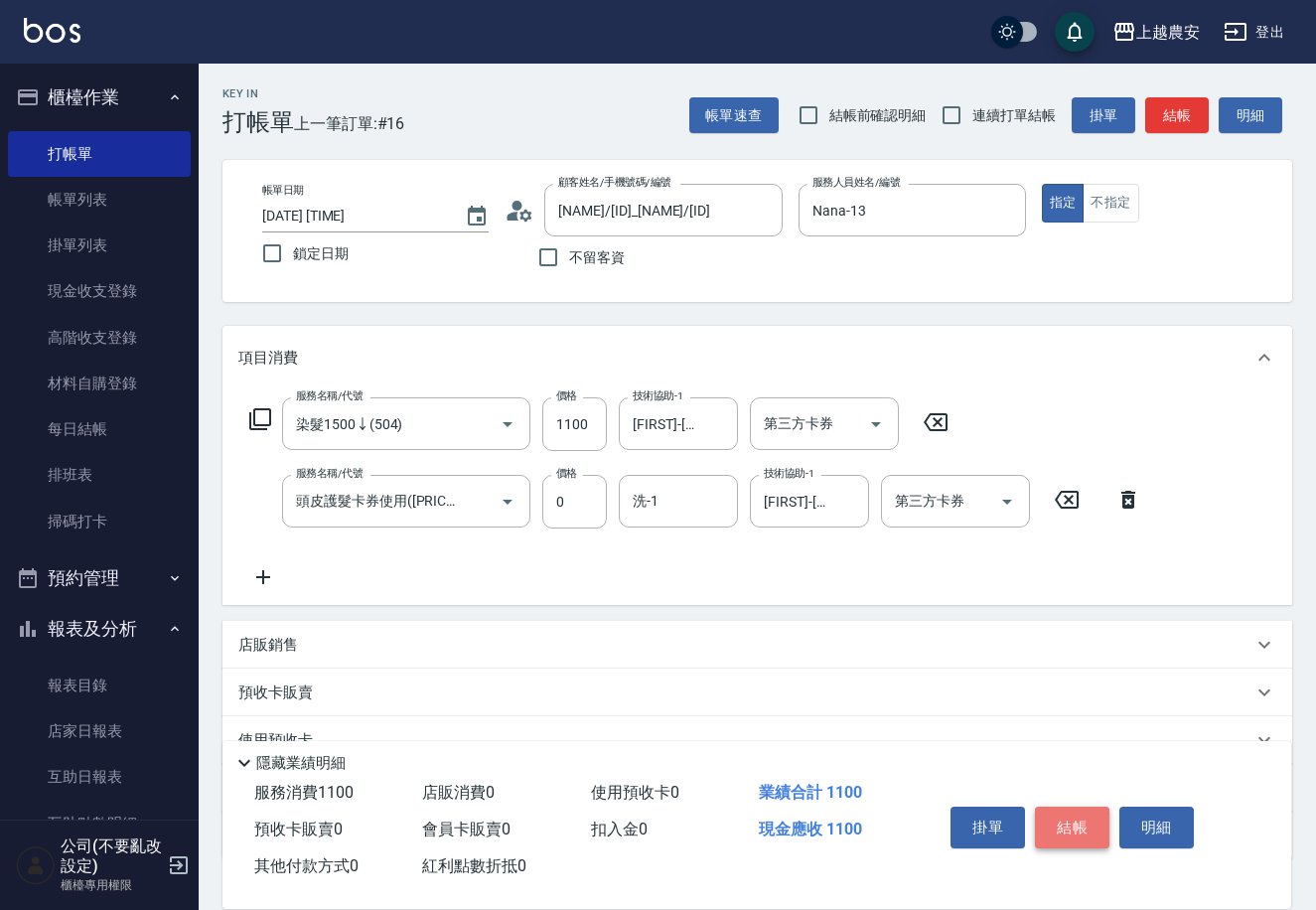 click on "結帳" at bounding box center [1072, 828] 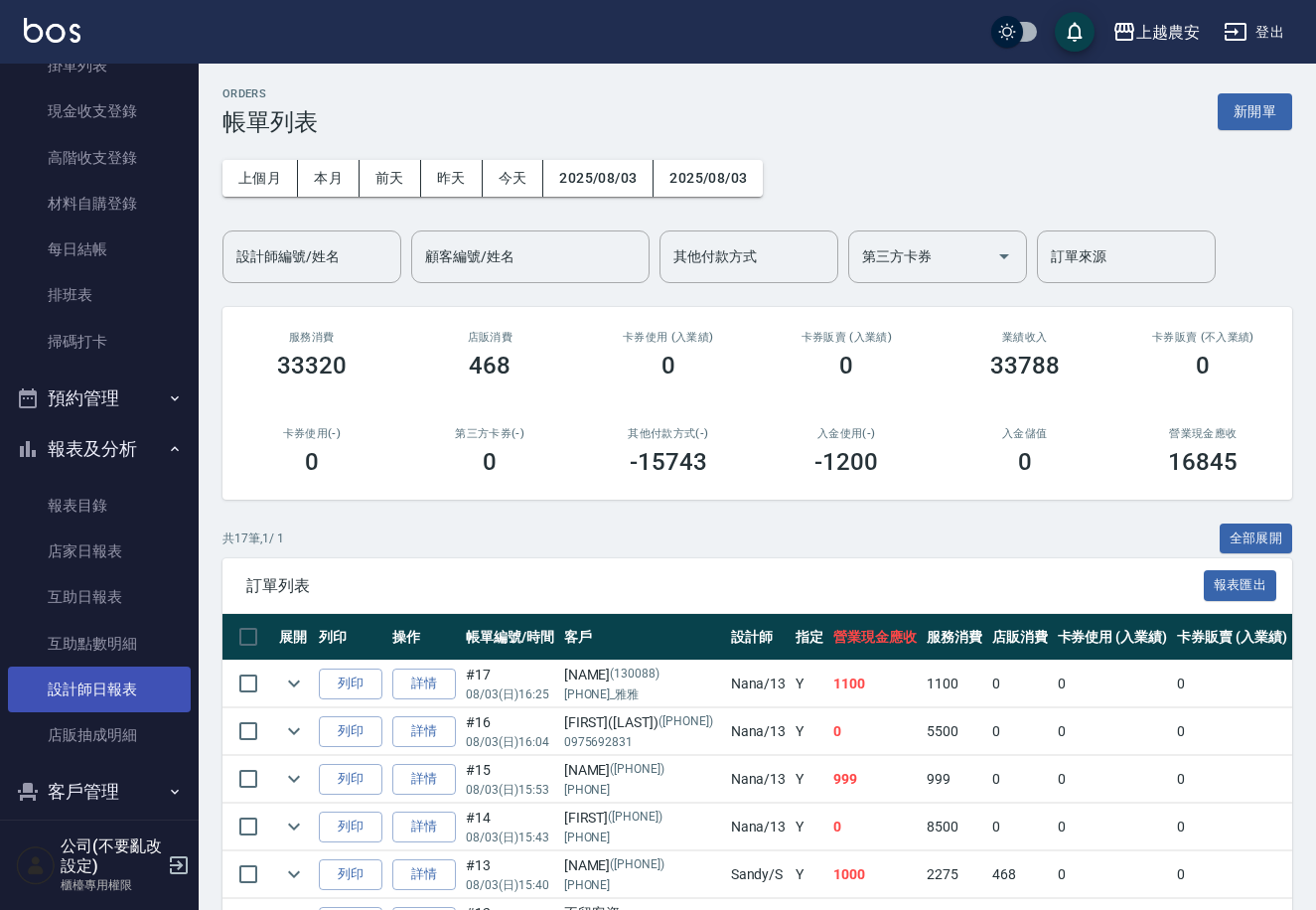scroll, scrollTop: 184, scrollLeft: 0, axis: vertical 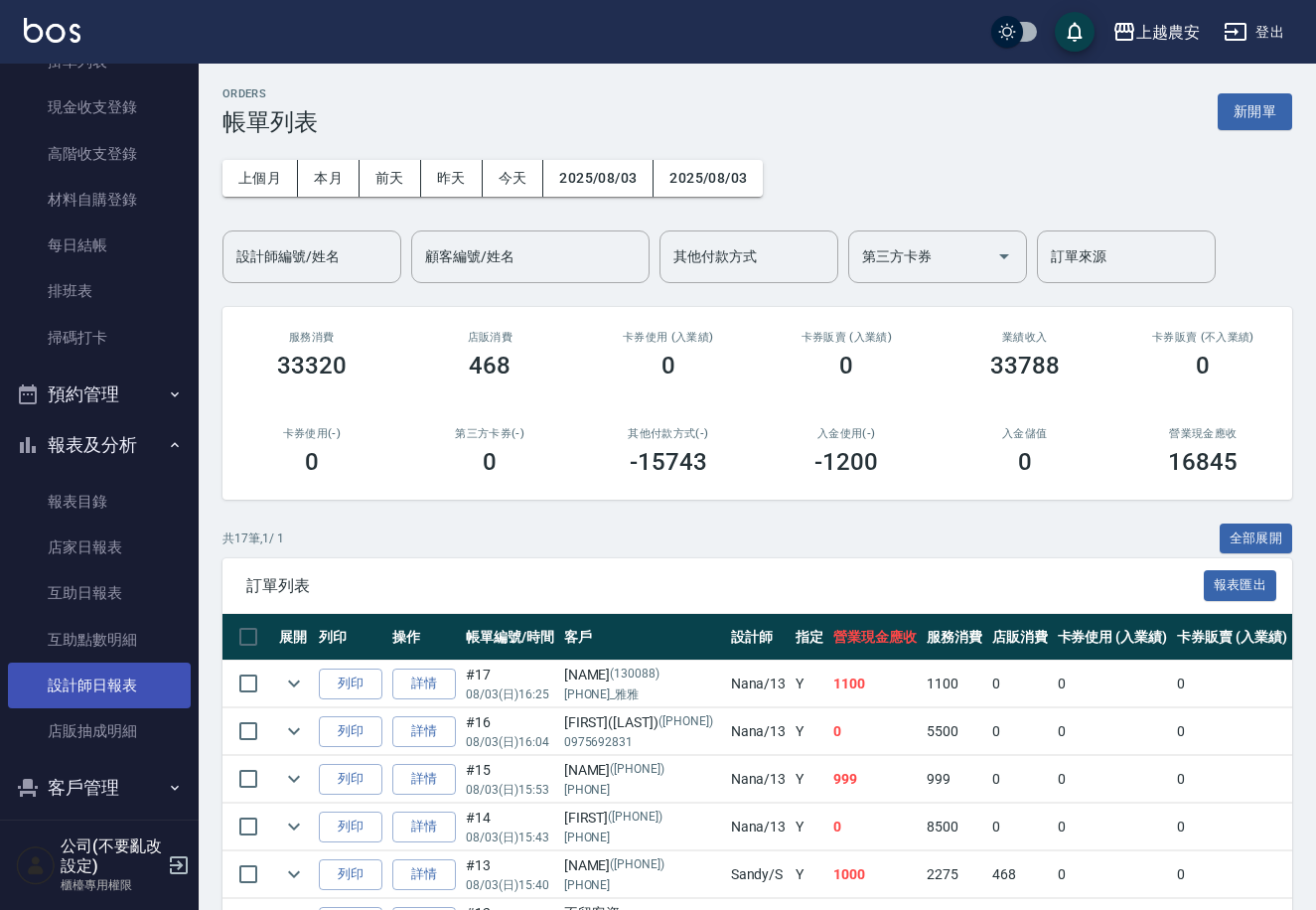 click on "設計師日報表" at bounding box center (99, 685) 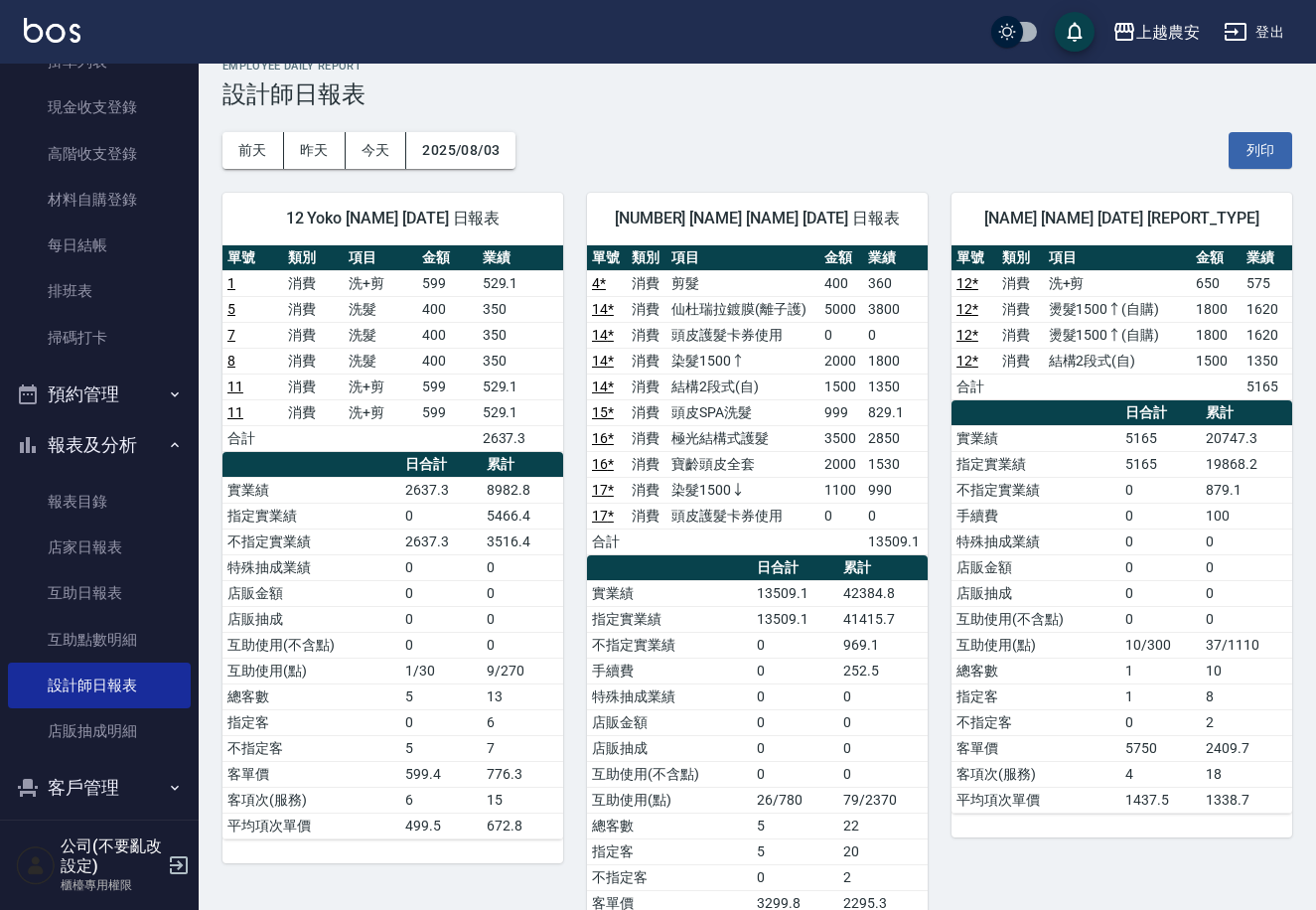 scroll, scrollTop: 0, scrollLeft: 0, axis: both 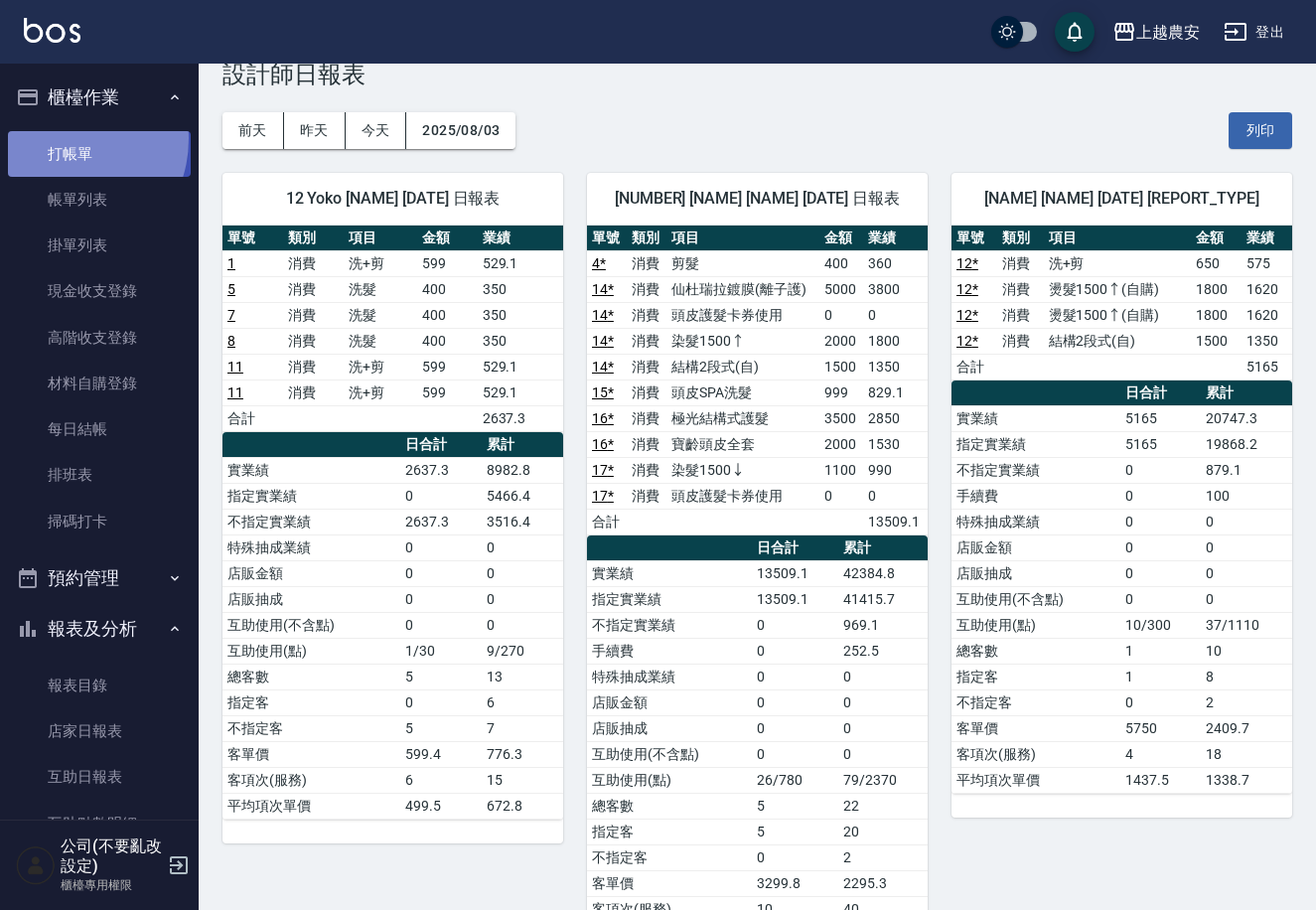 click on "打帳單" at bounding box center (99, 154) 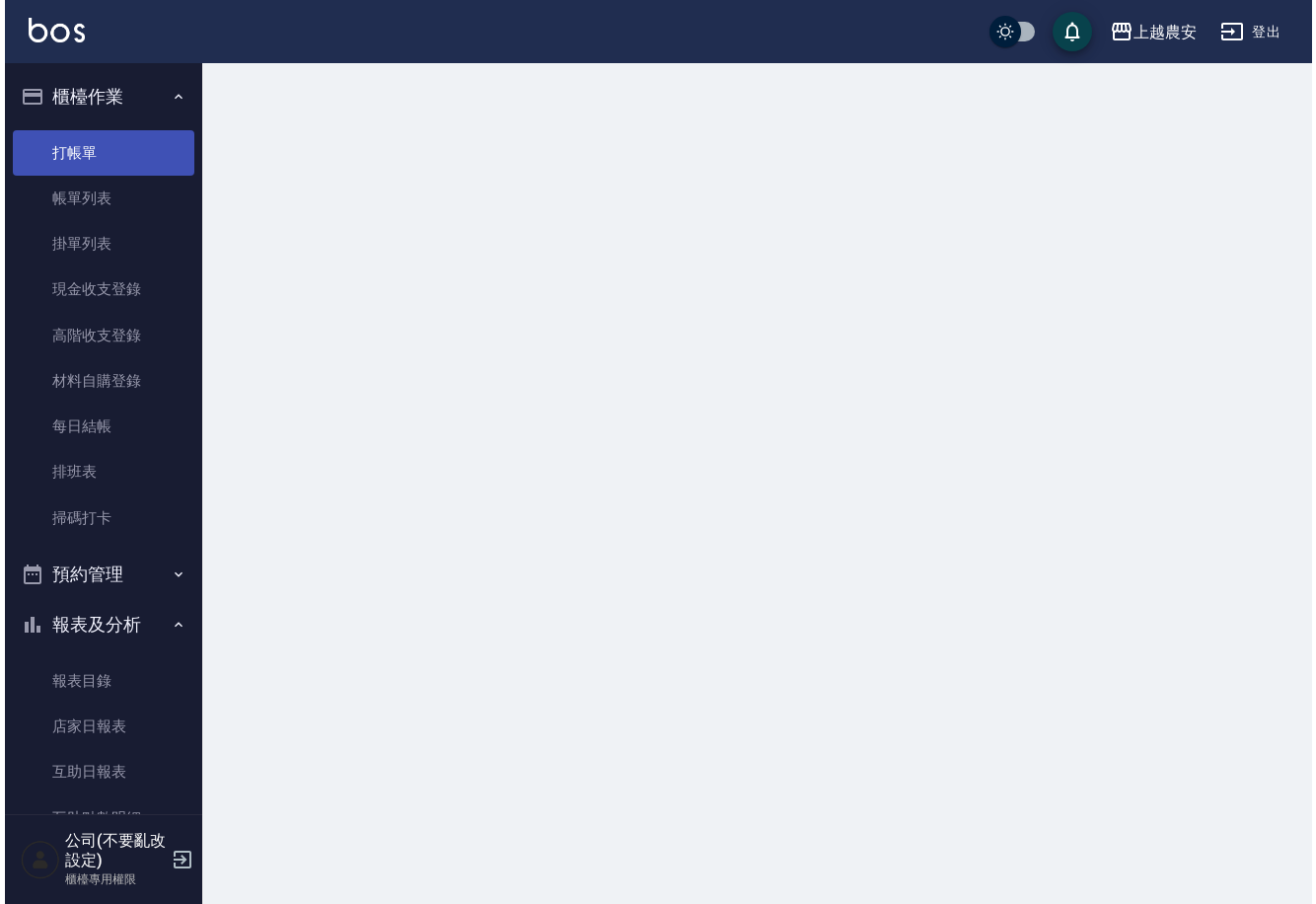 scroll, scrollTop: 0, scrollLeft: 0, axis: both 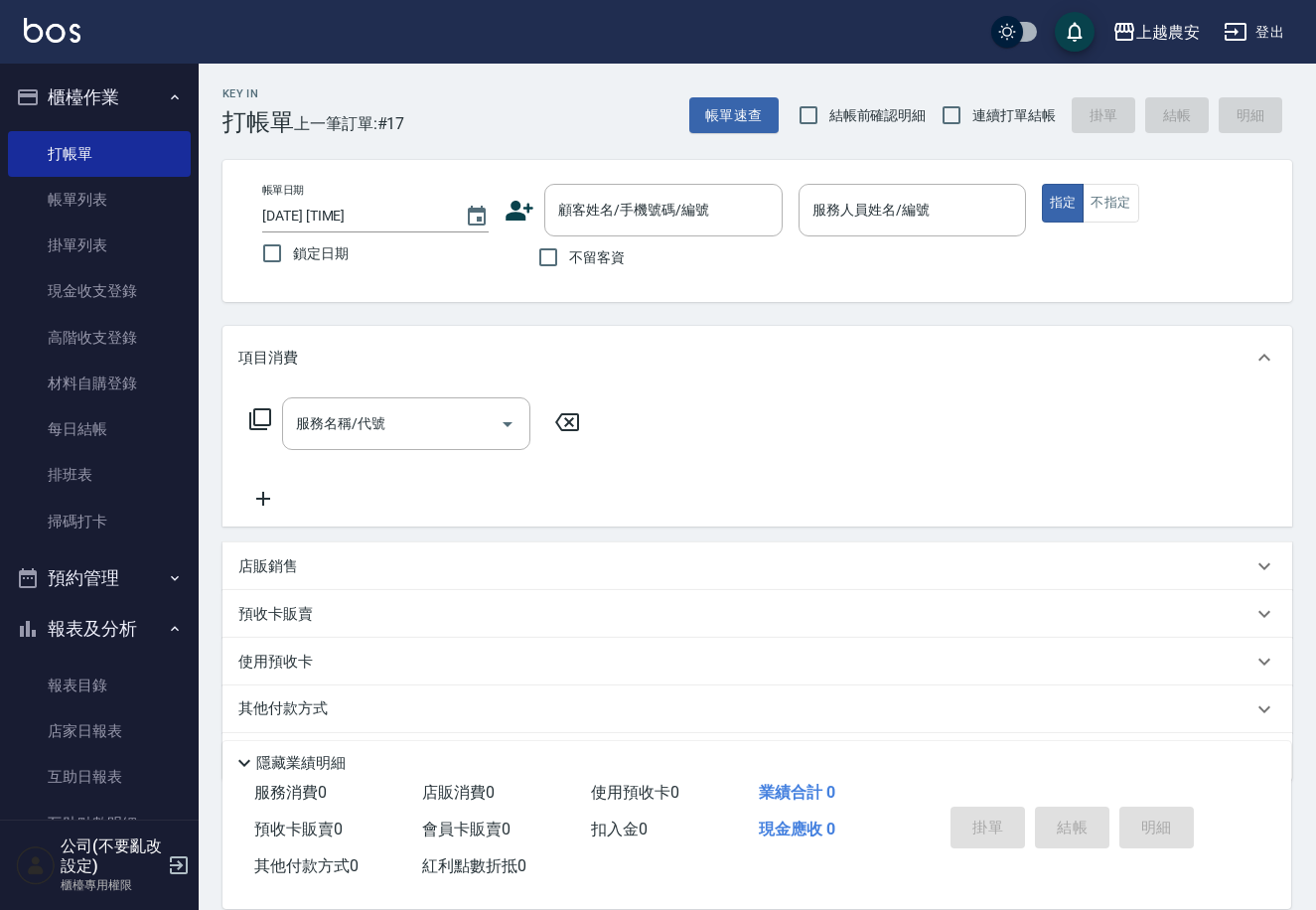 click 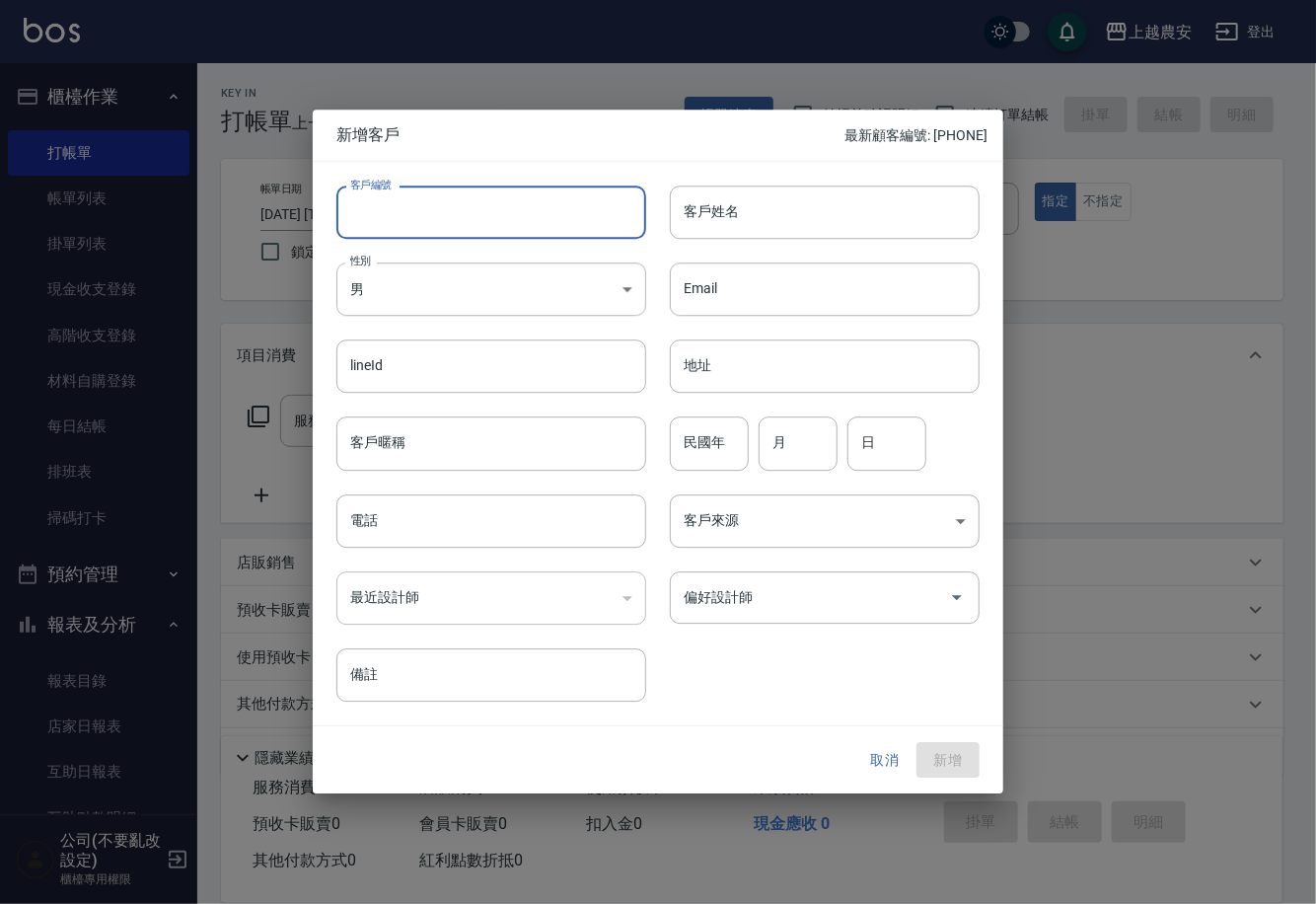 click on "客戶編號" at bounding box center (491, 212) 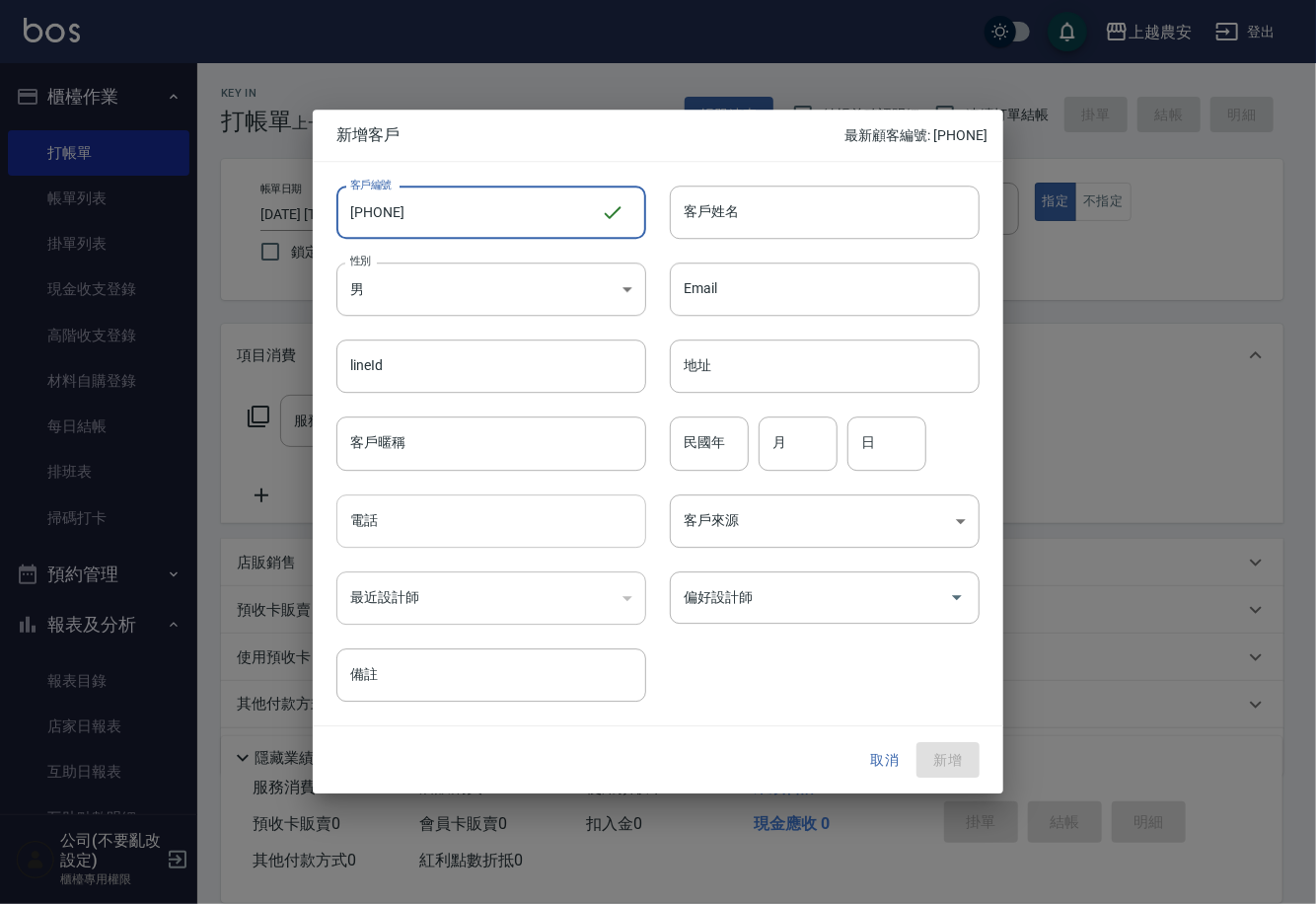 type on "[PHONE]" 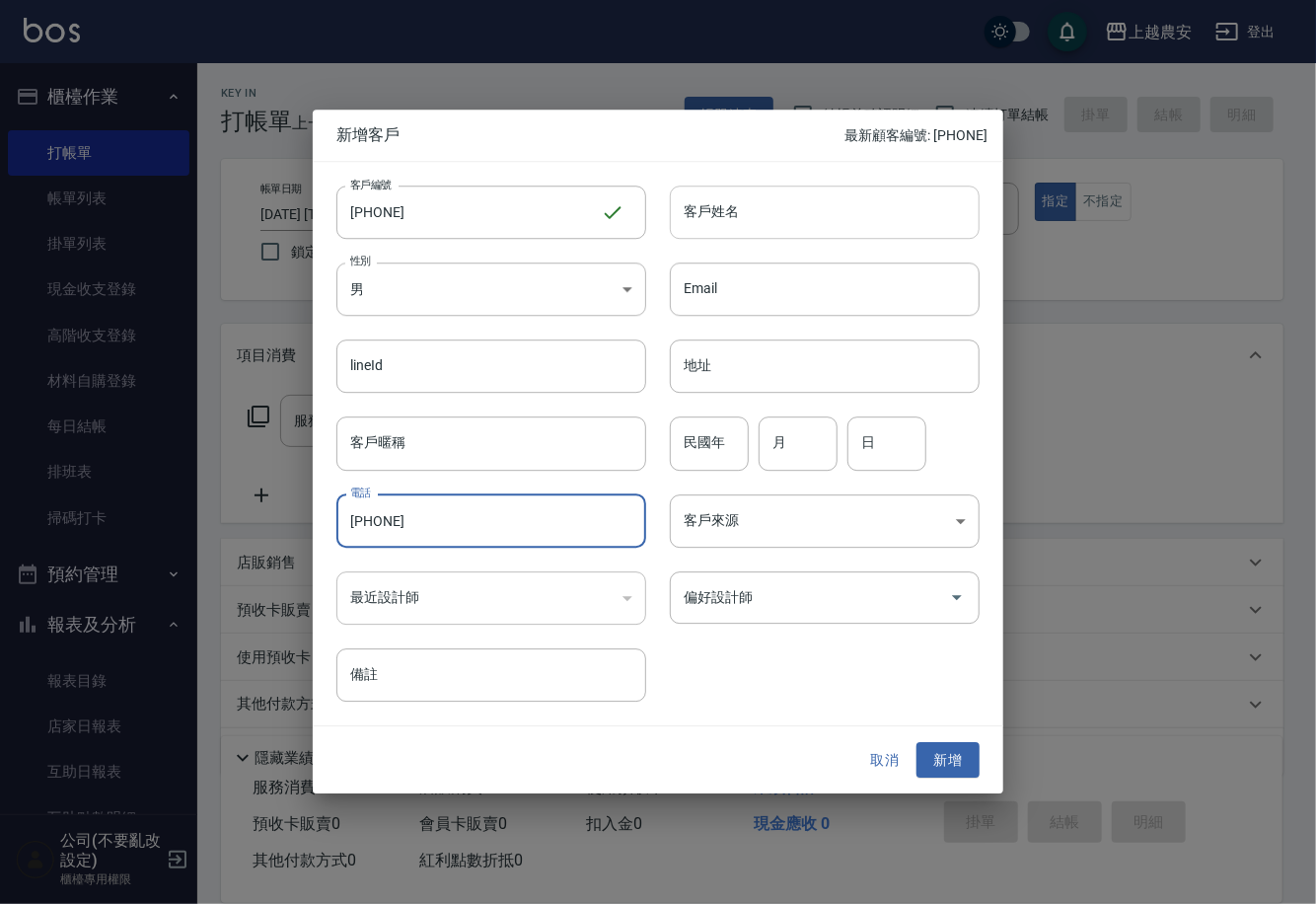 type on "[PHONE]" 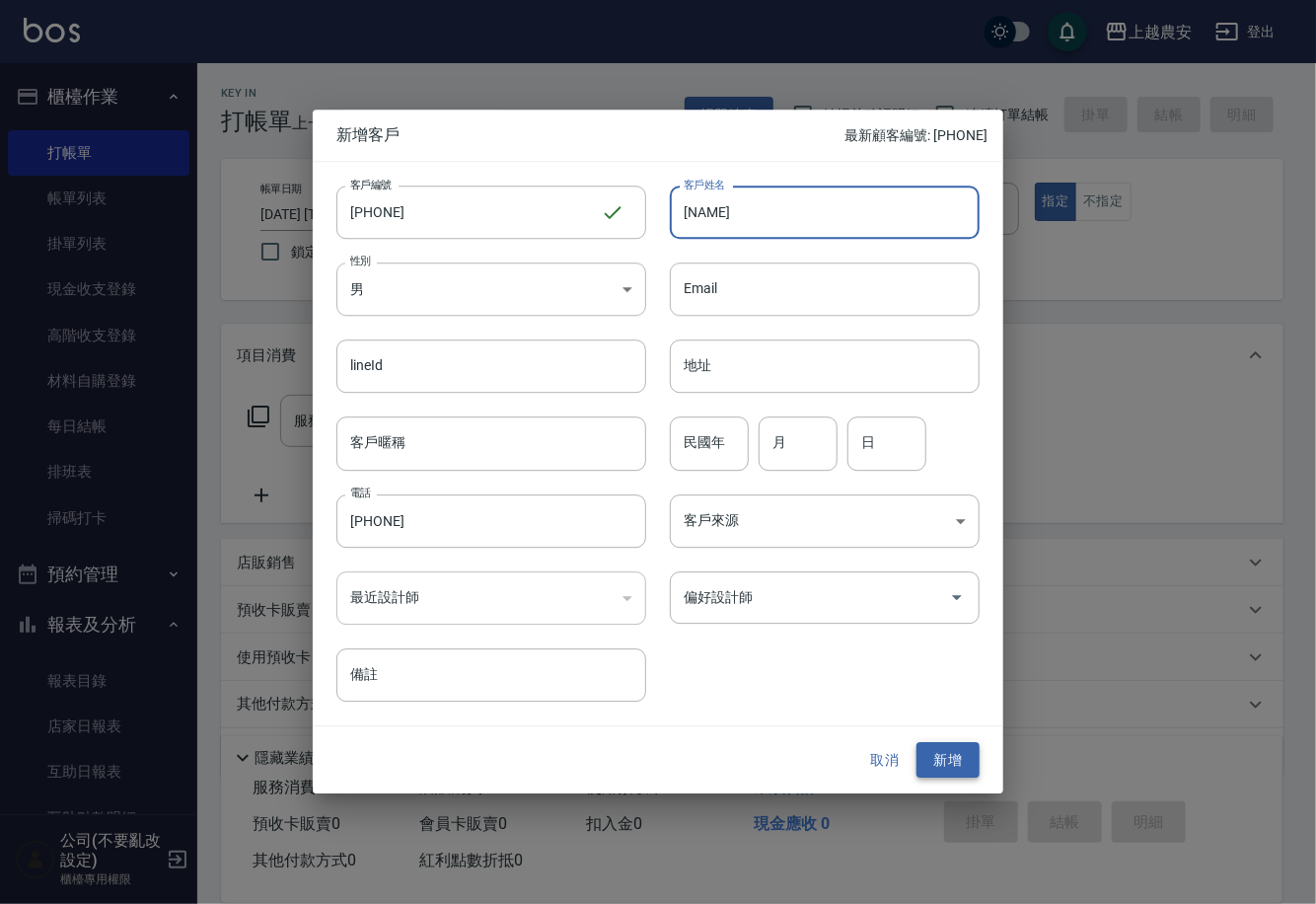 type on "[NAME]" 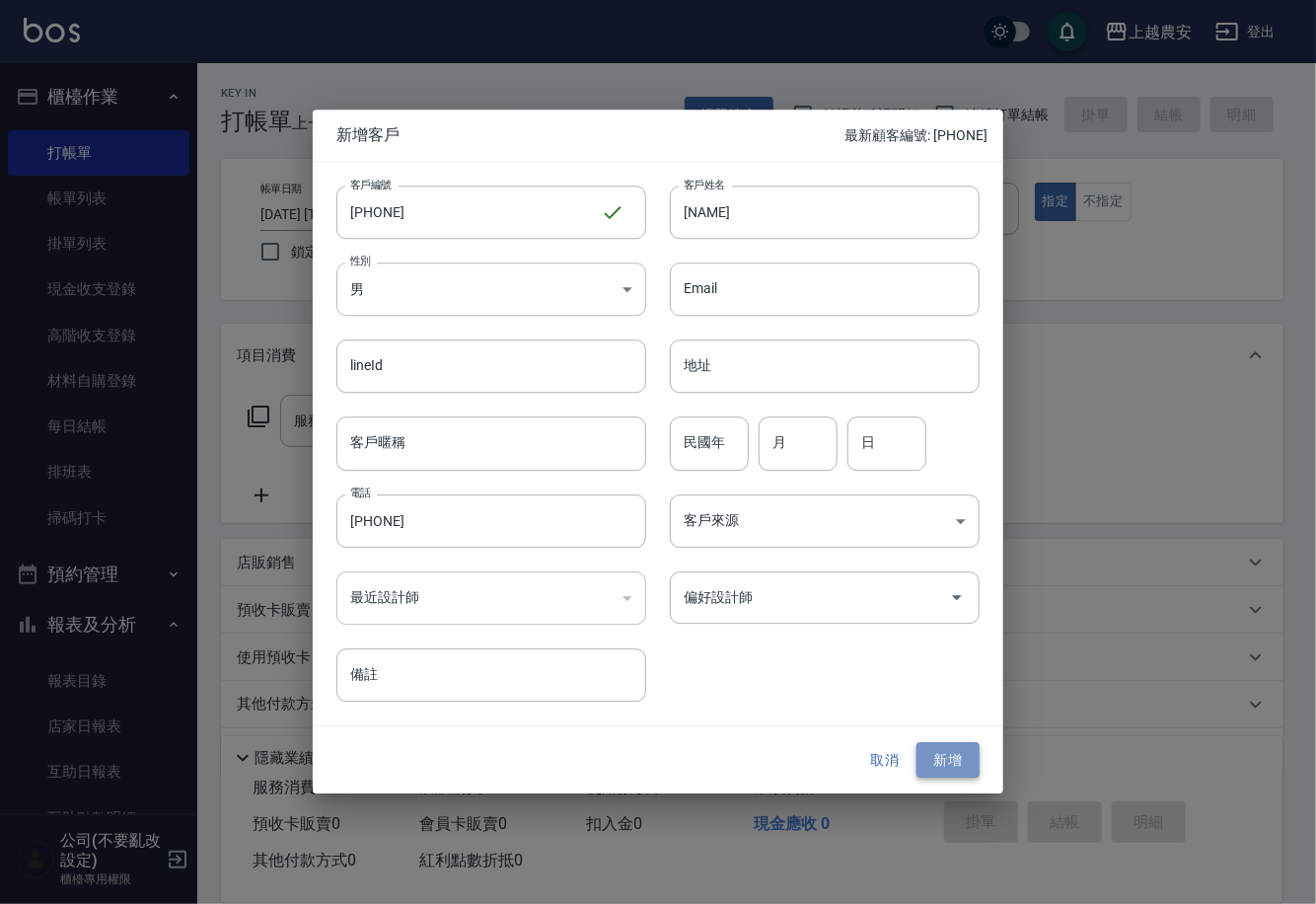 click on "新增" at bounding box center [948, 760] 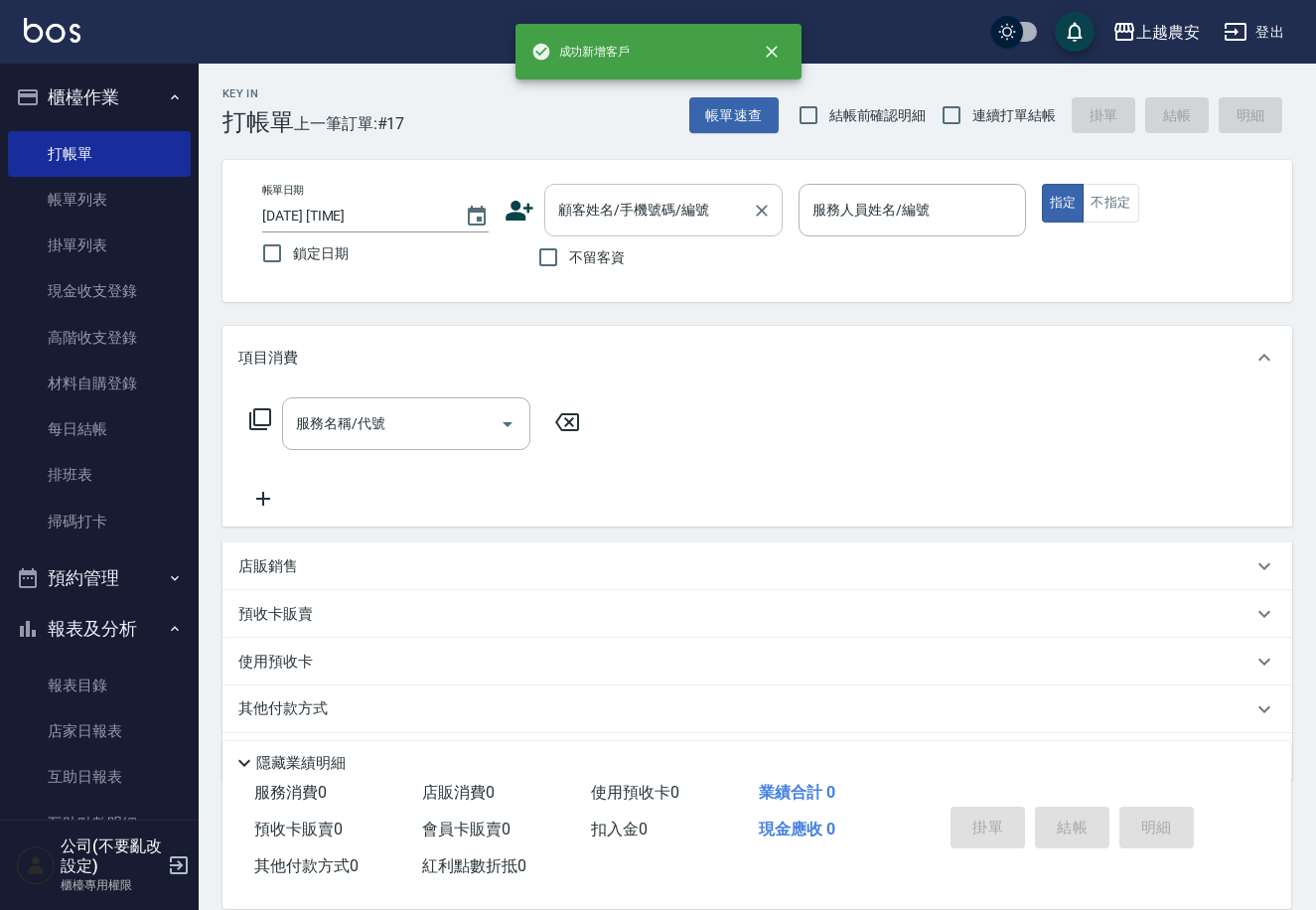 click on "顧客姓名/手機號碼/編號" at bounding box center [649, 210] 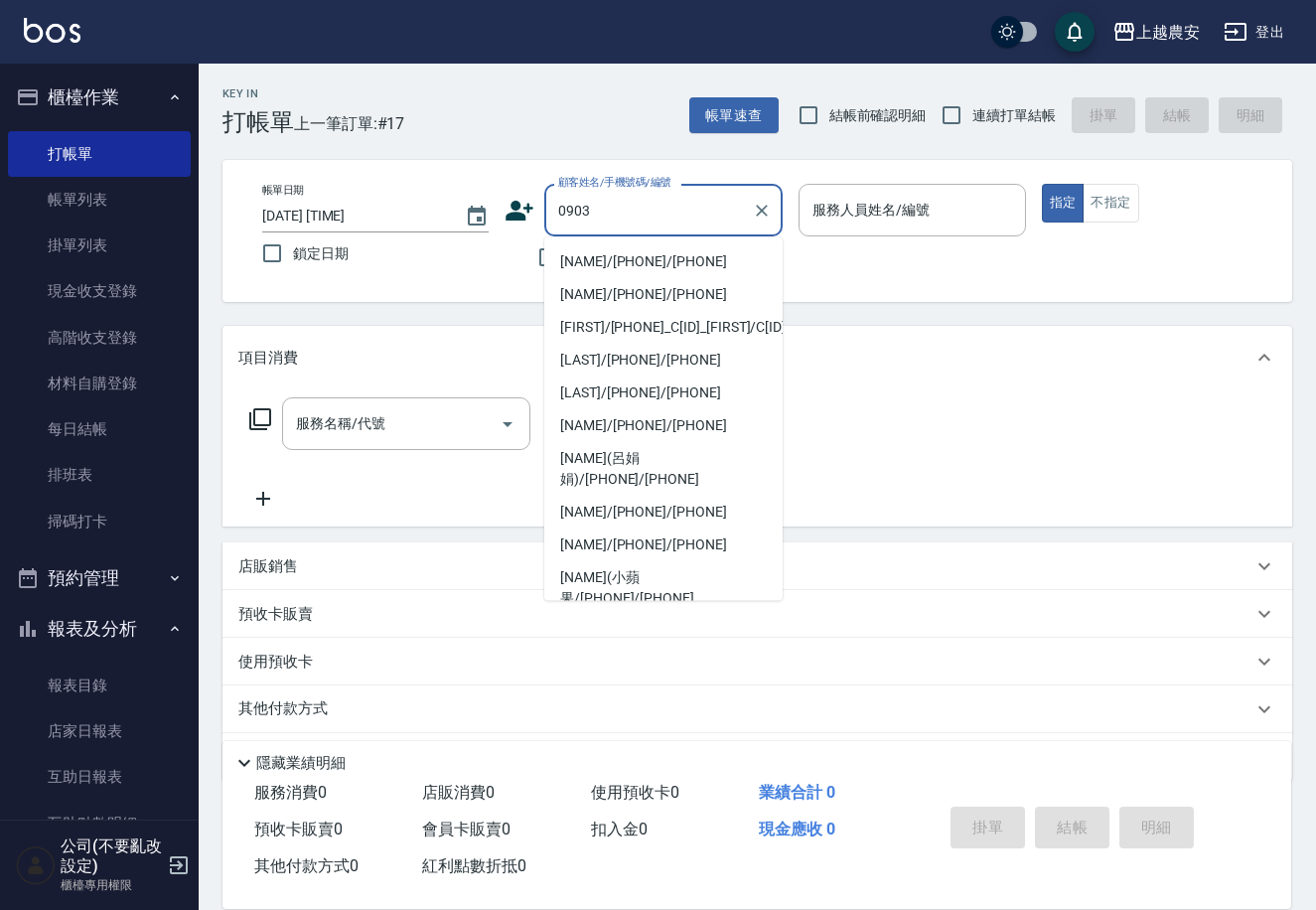 click on "[NAME]/[PHONE]/[PHONE]" at bounding box center (663, 261) 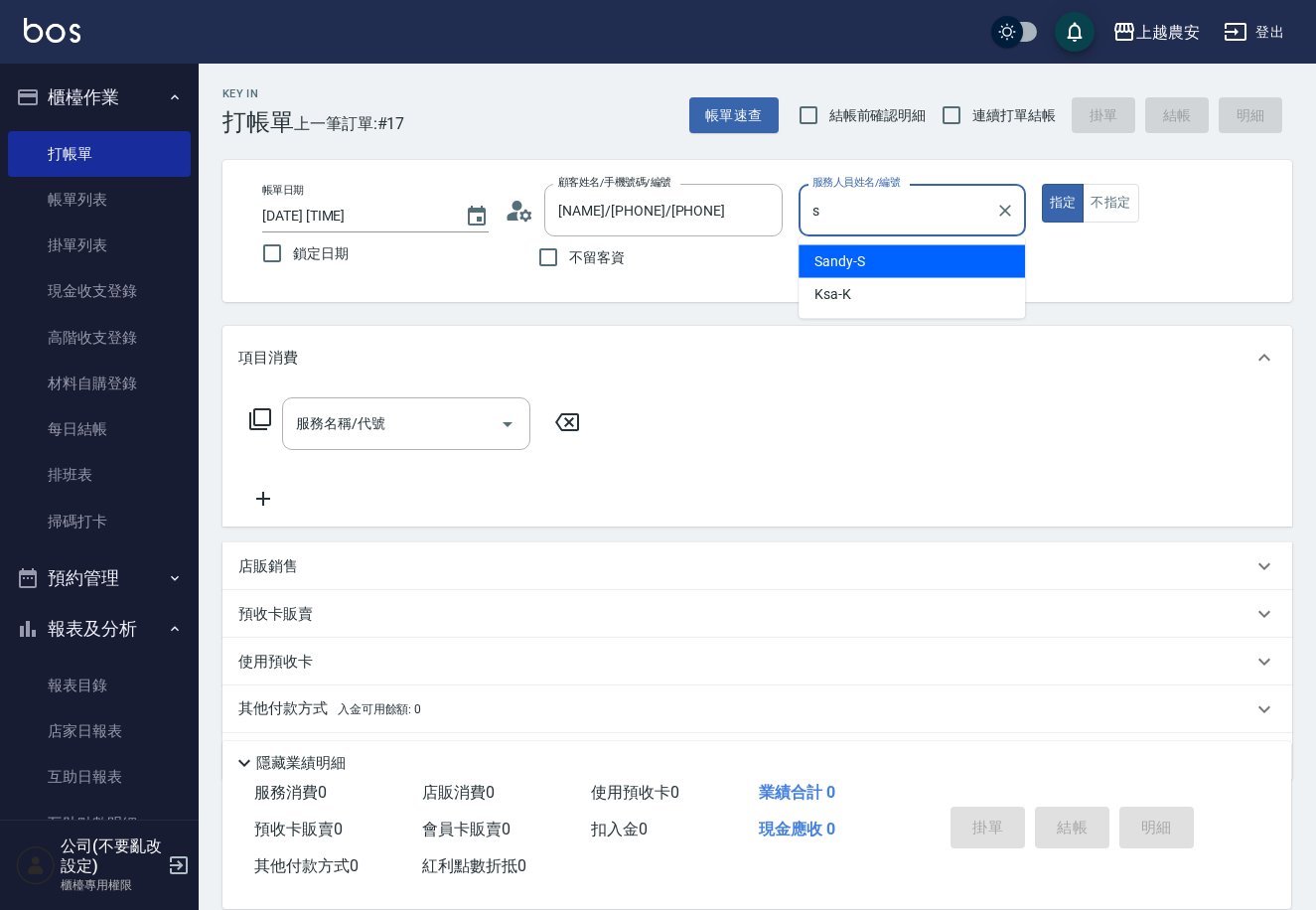click on "[LAST]-[LAST]" at bounding box center (839, 261) 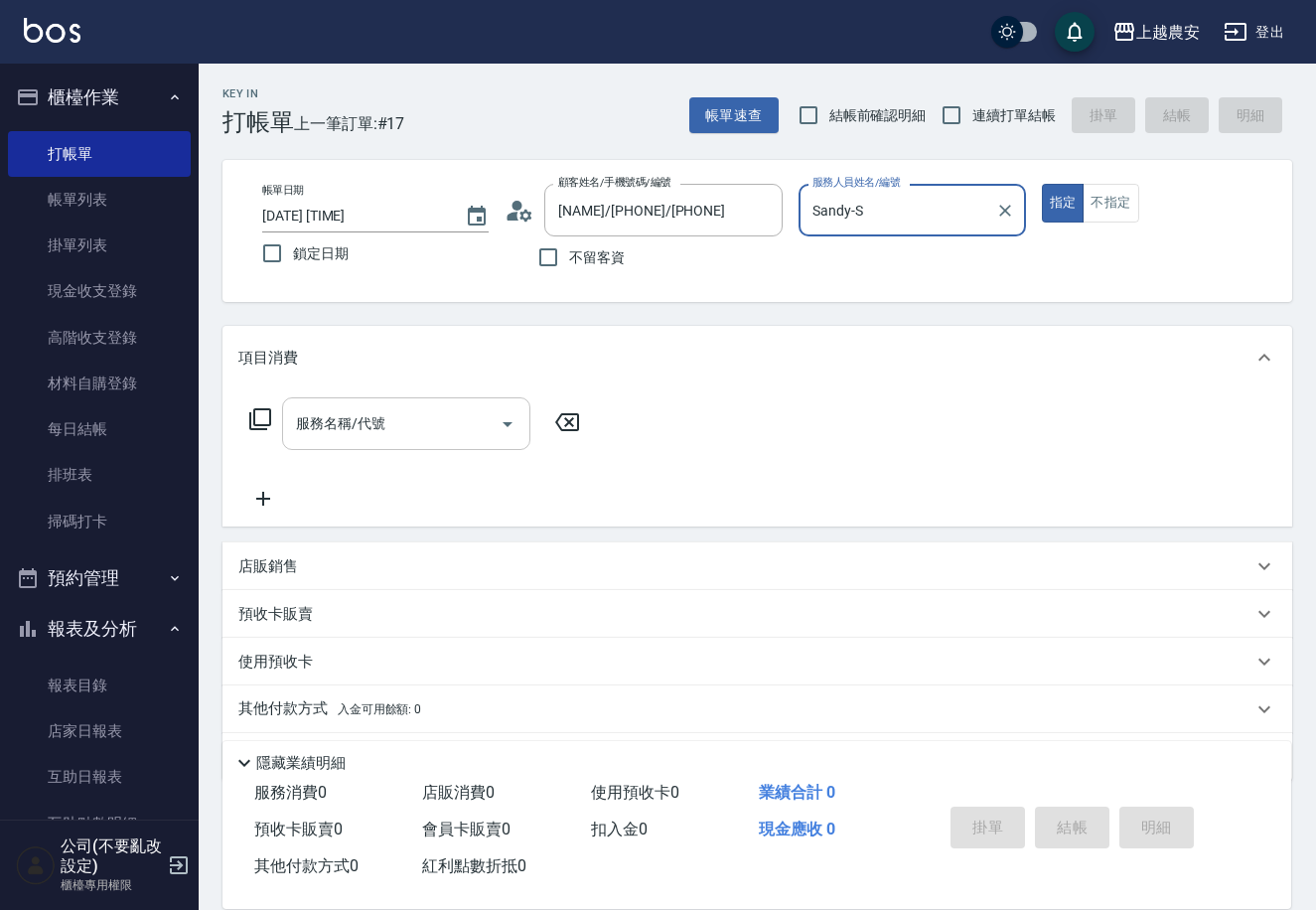 type on "Sandy-S" 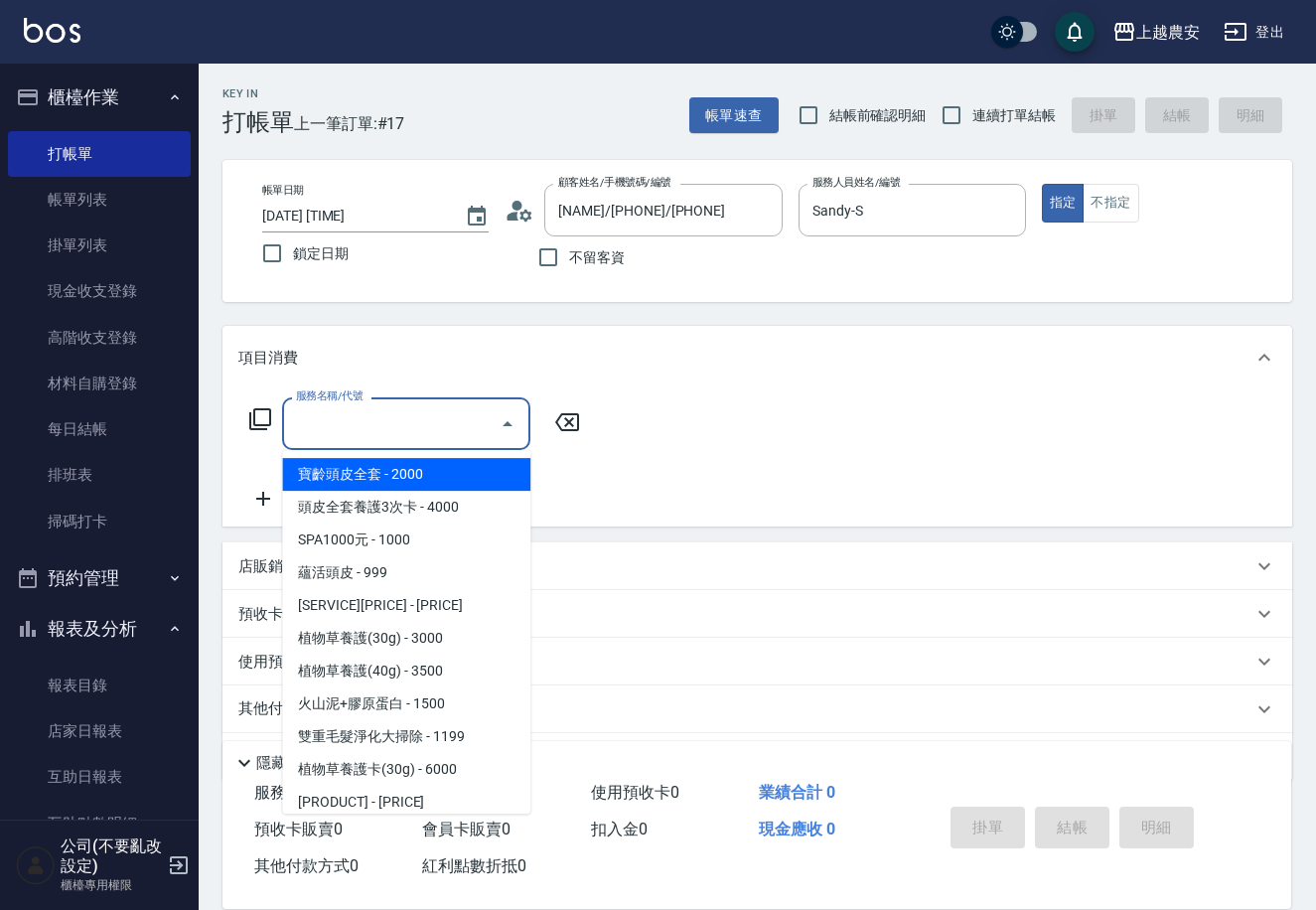 click on "服務名稱/代號" at bounding box center [391, 423] 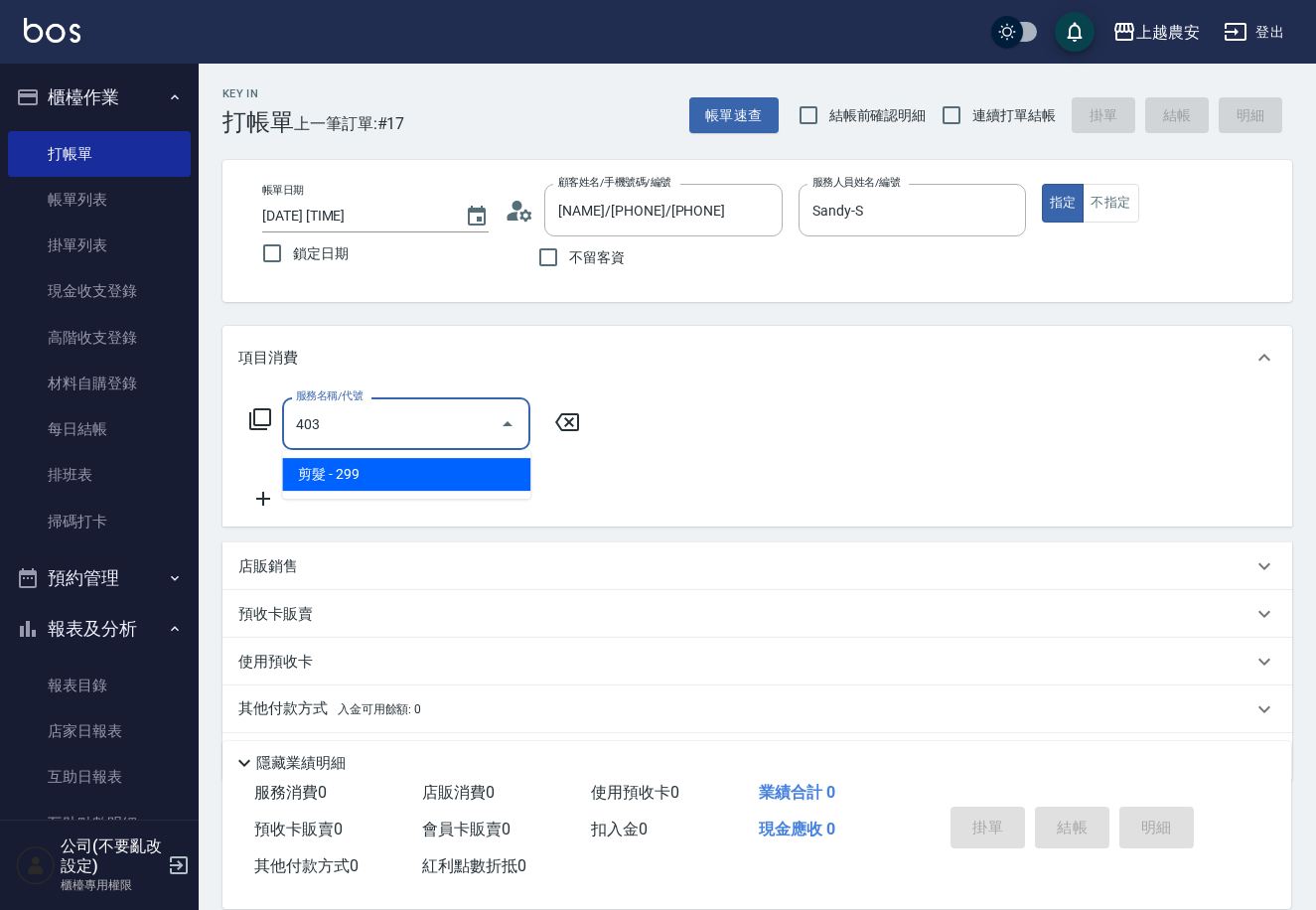 click on "剪髮 - 299" at bounding box center (406, 474) 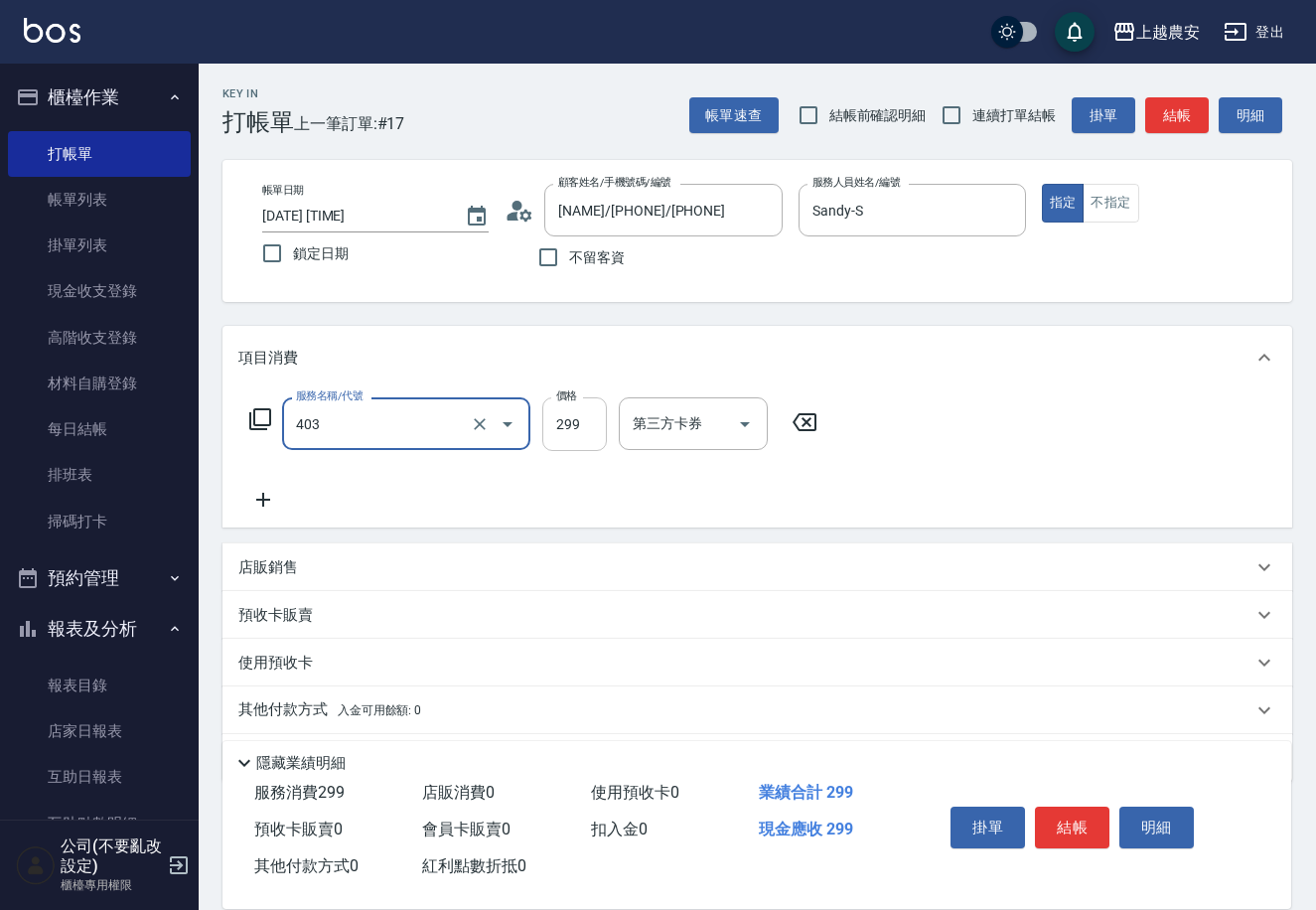 type on "剪髮(403)" 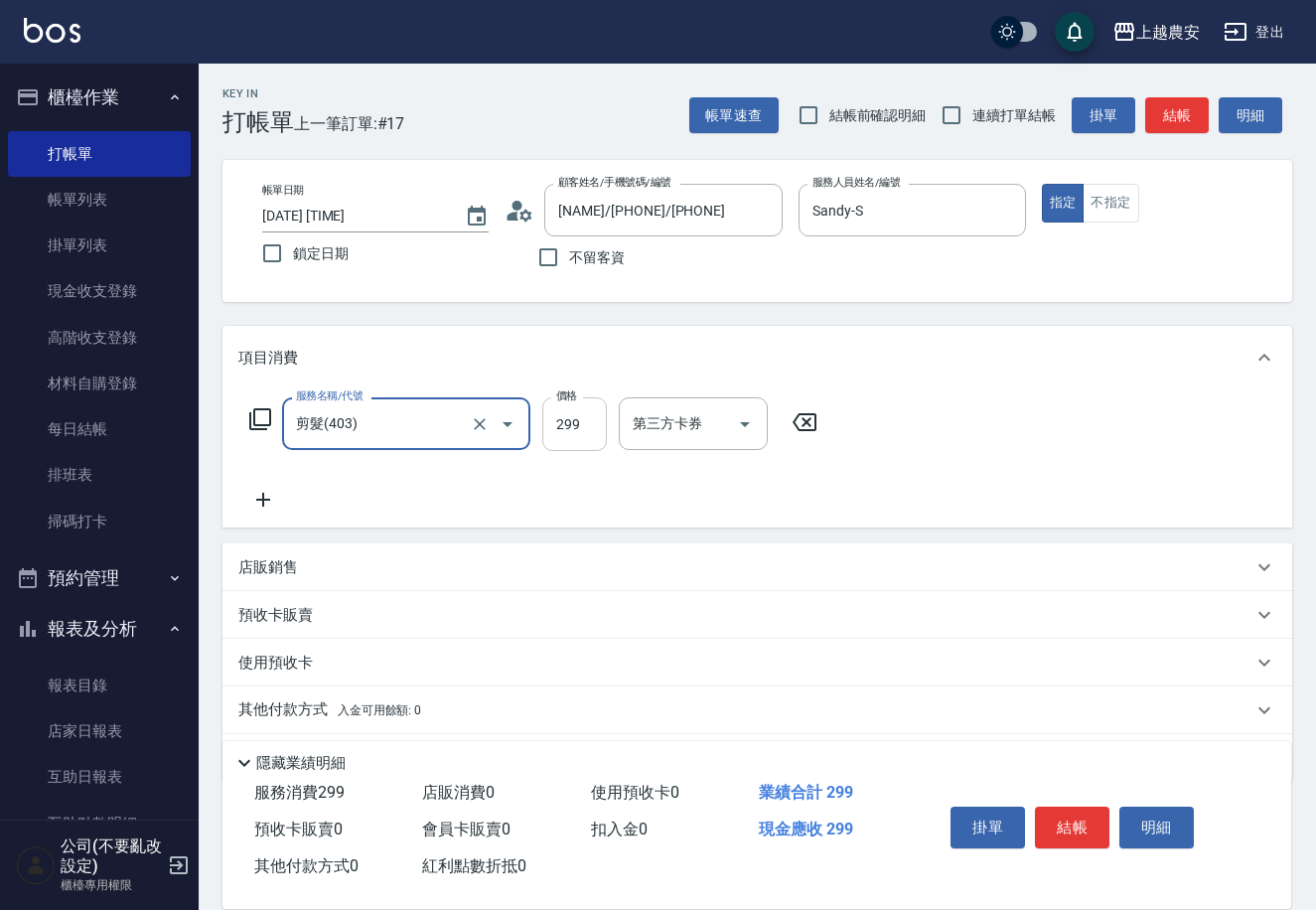 click on "299" at bounding box center (574, 424) 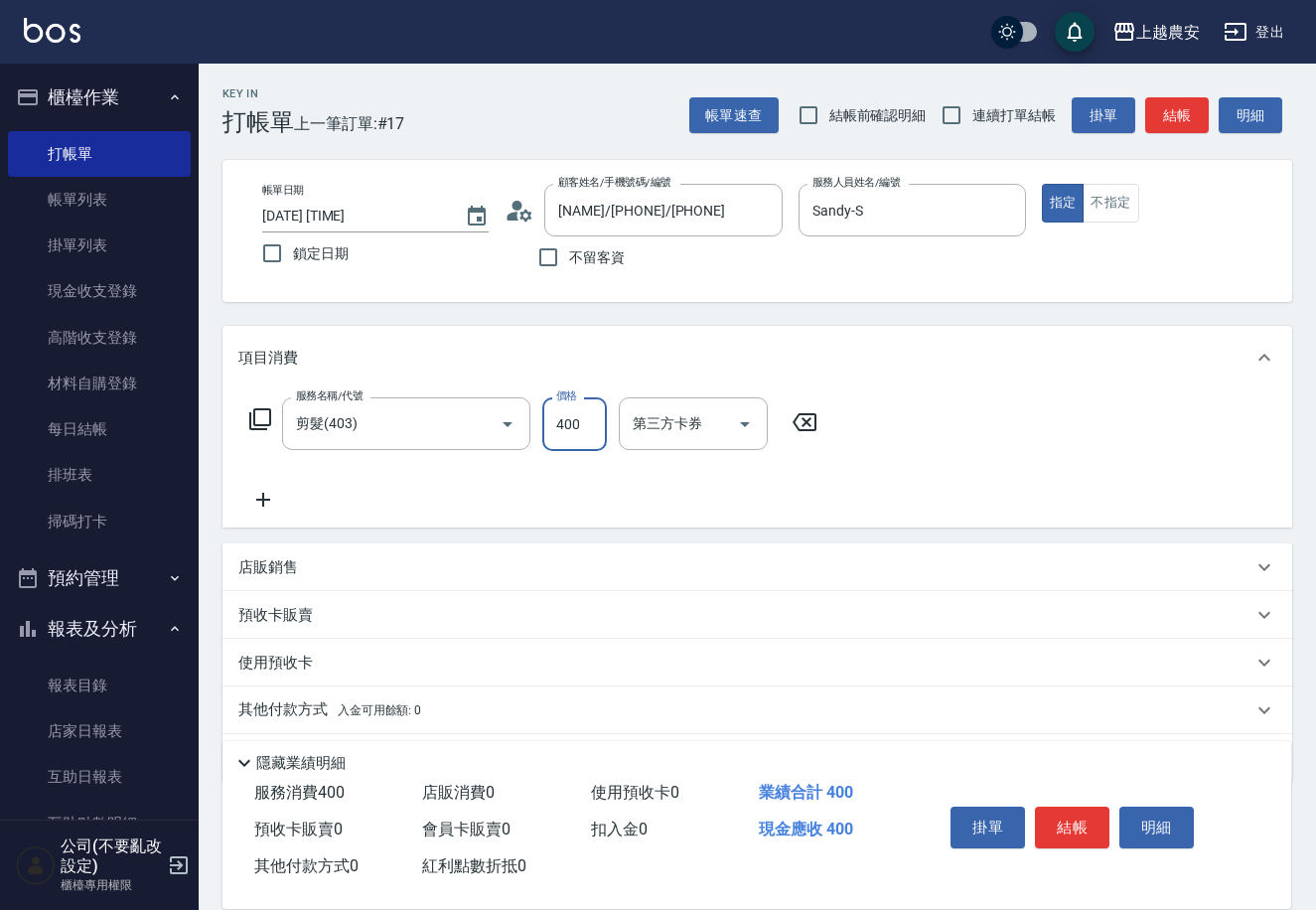 type on "400" 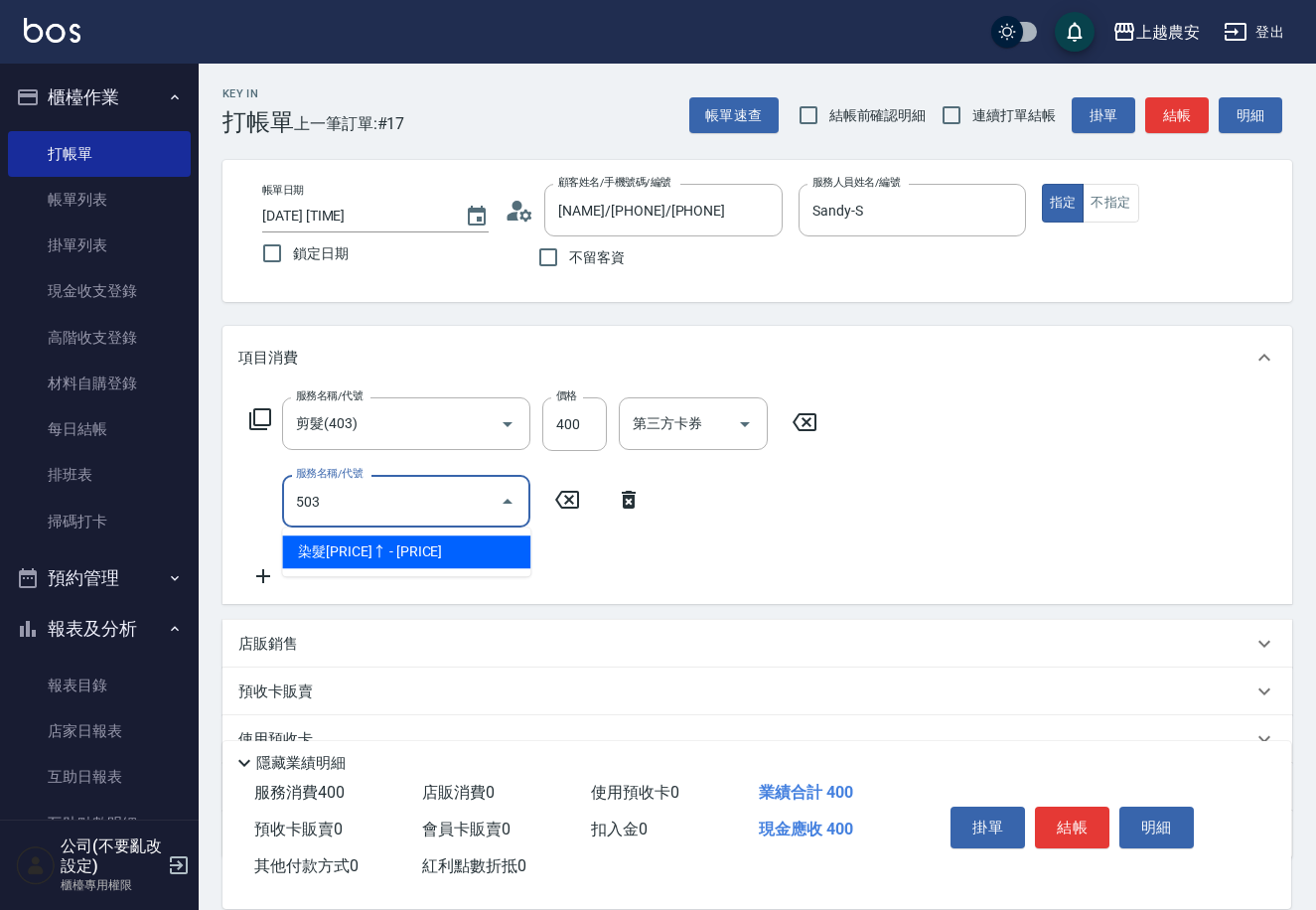 click on "染髮[PRICE]↑ - [PRICE]" at bounding box center (406, 551) 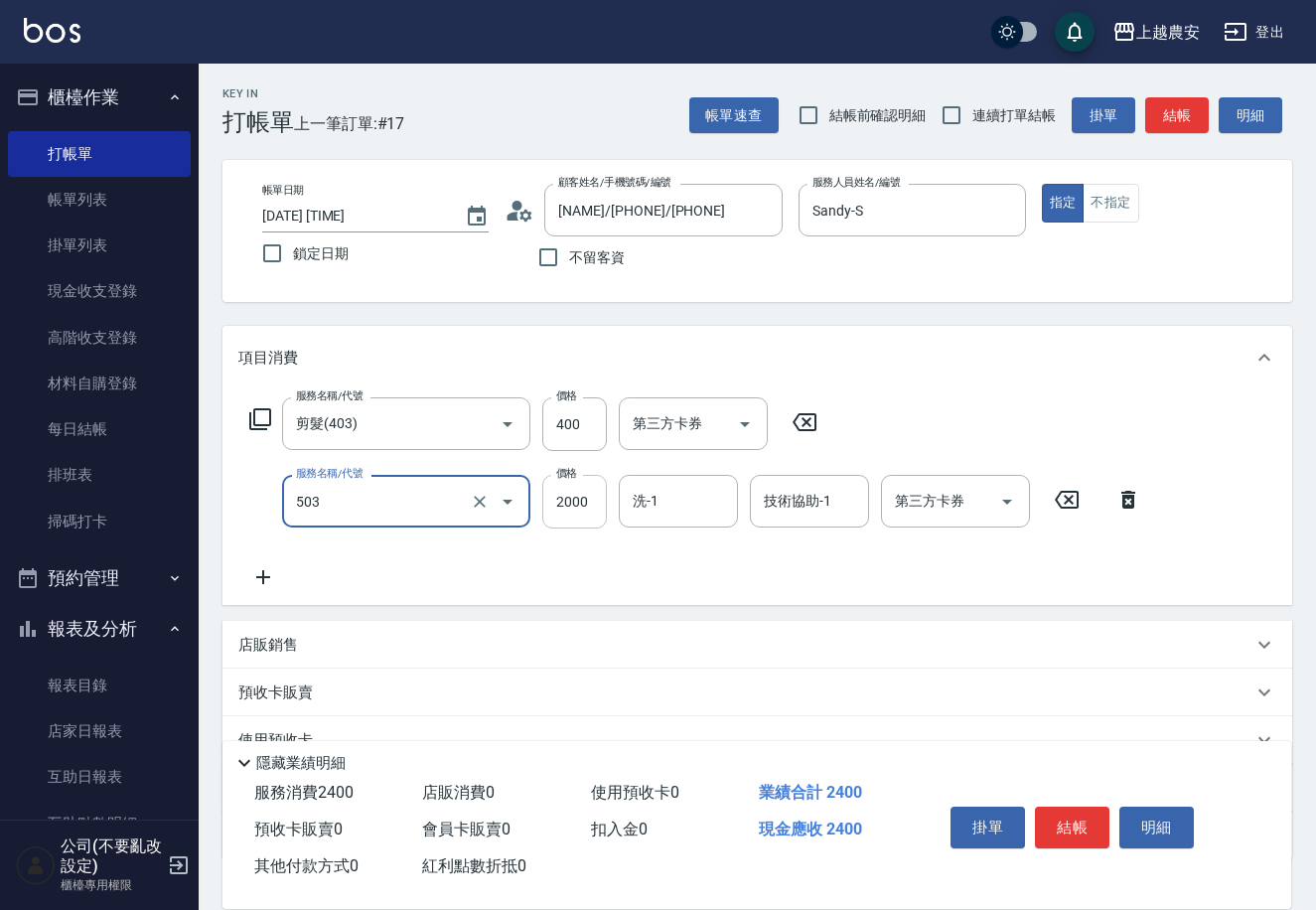 type on "染髮1500↑(503)" 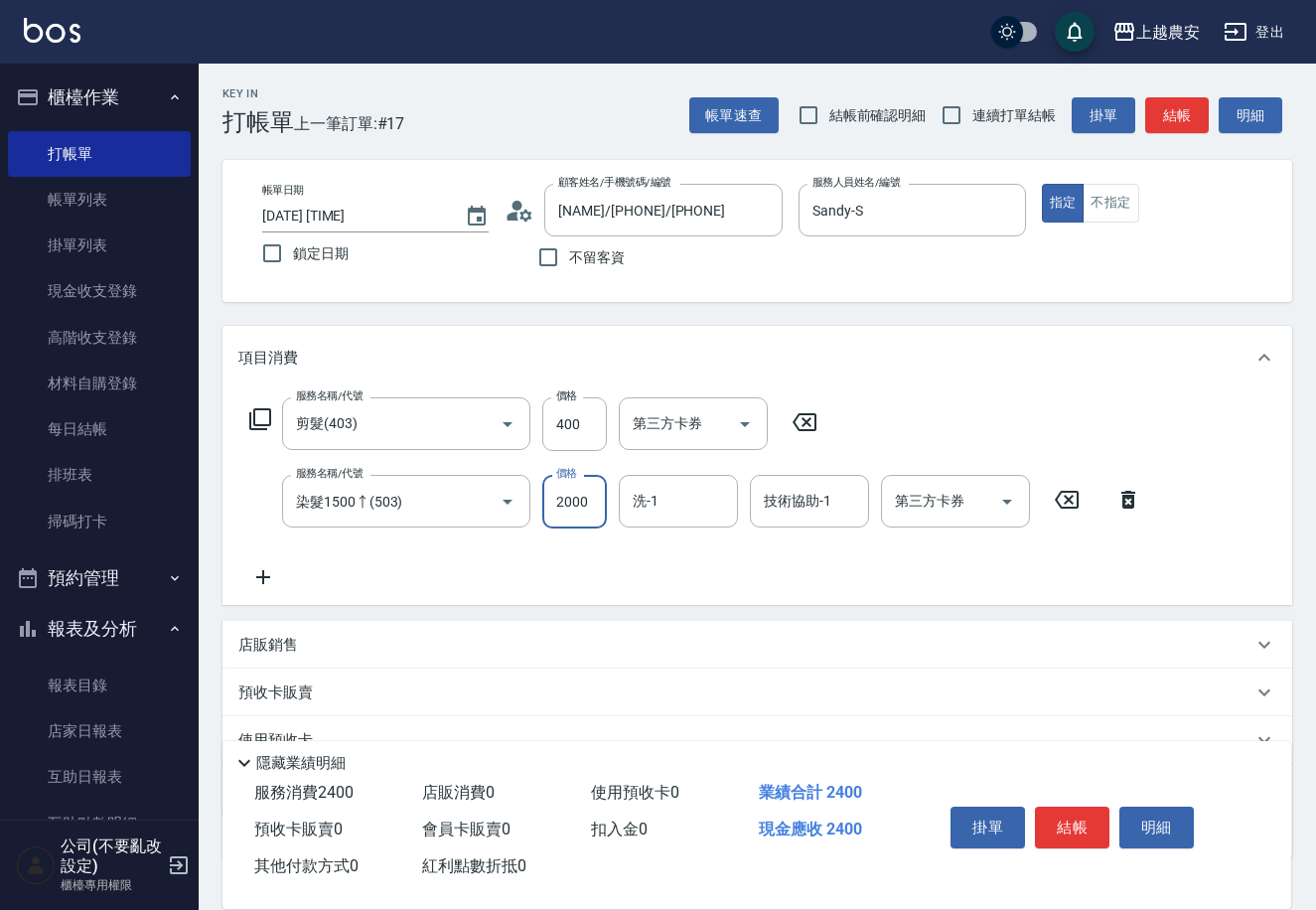 click on "2000" at bounding box center (574, 502) 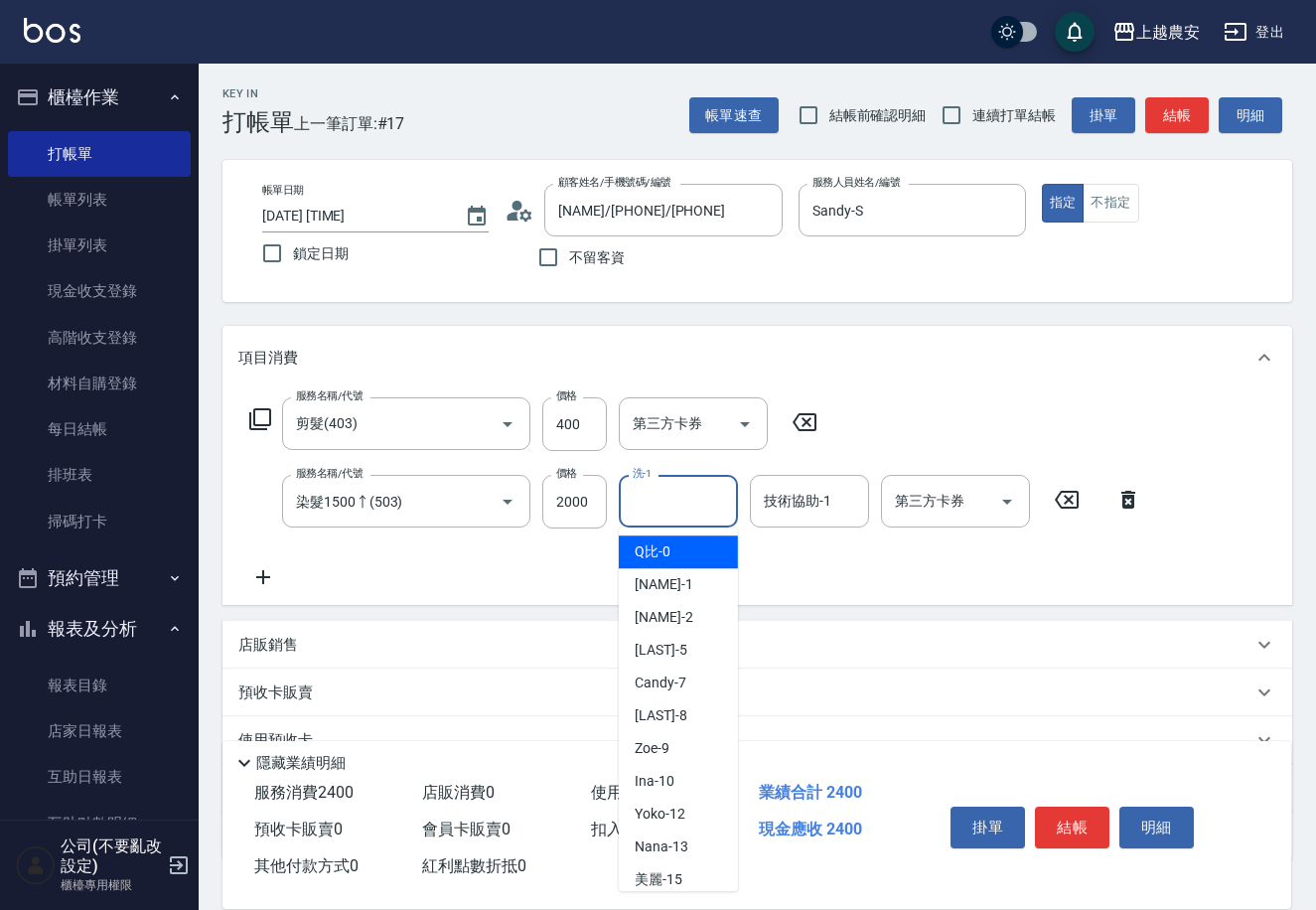 click on "洗-1" at bounding box center (678, 501) 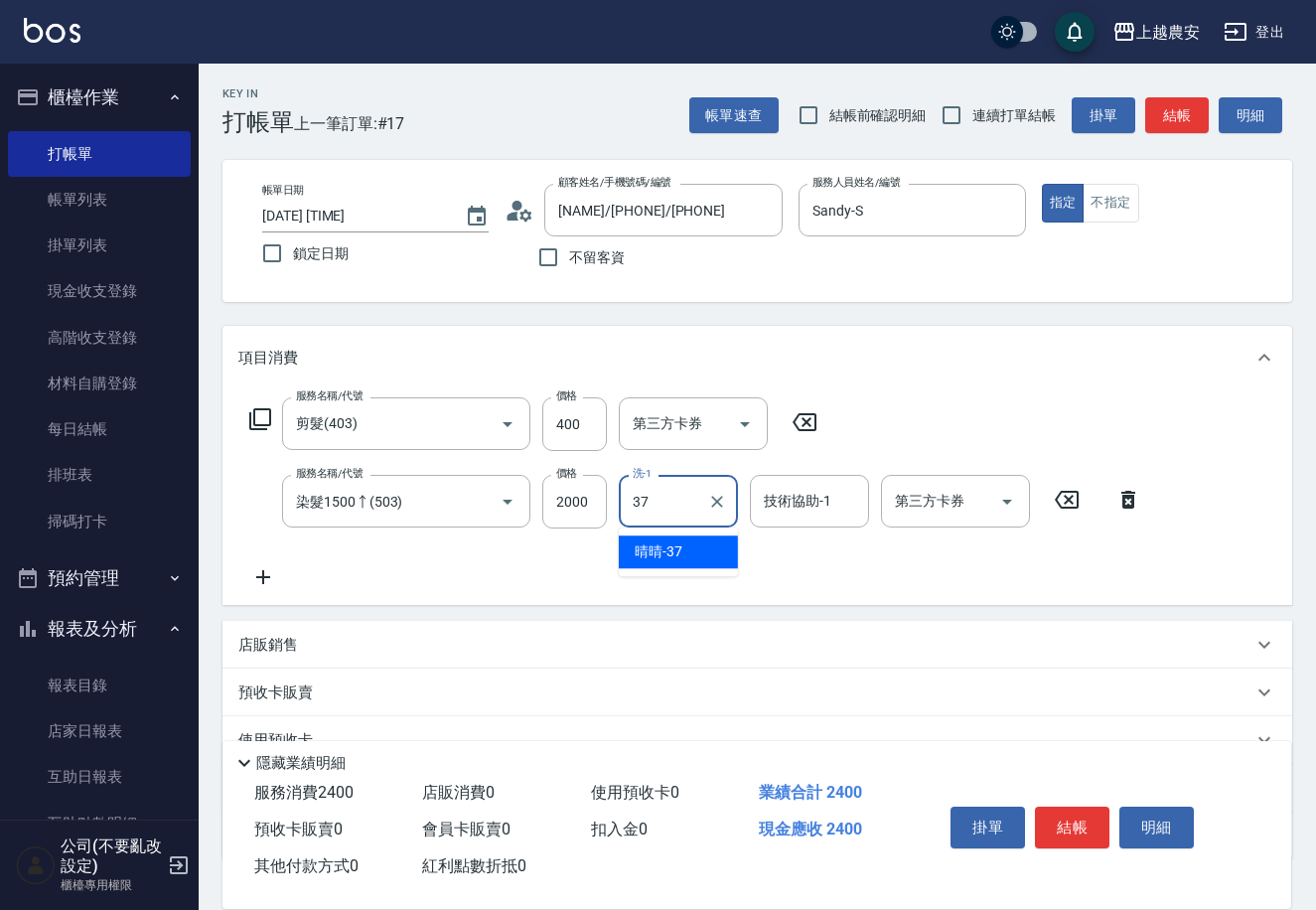 click on "[NAME] -37" at bounding box center (658, 551) 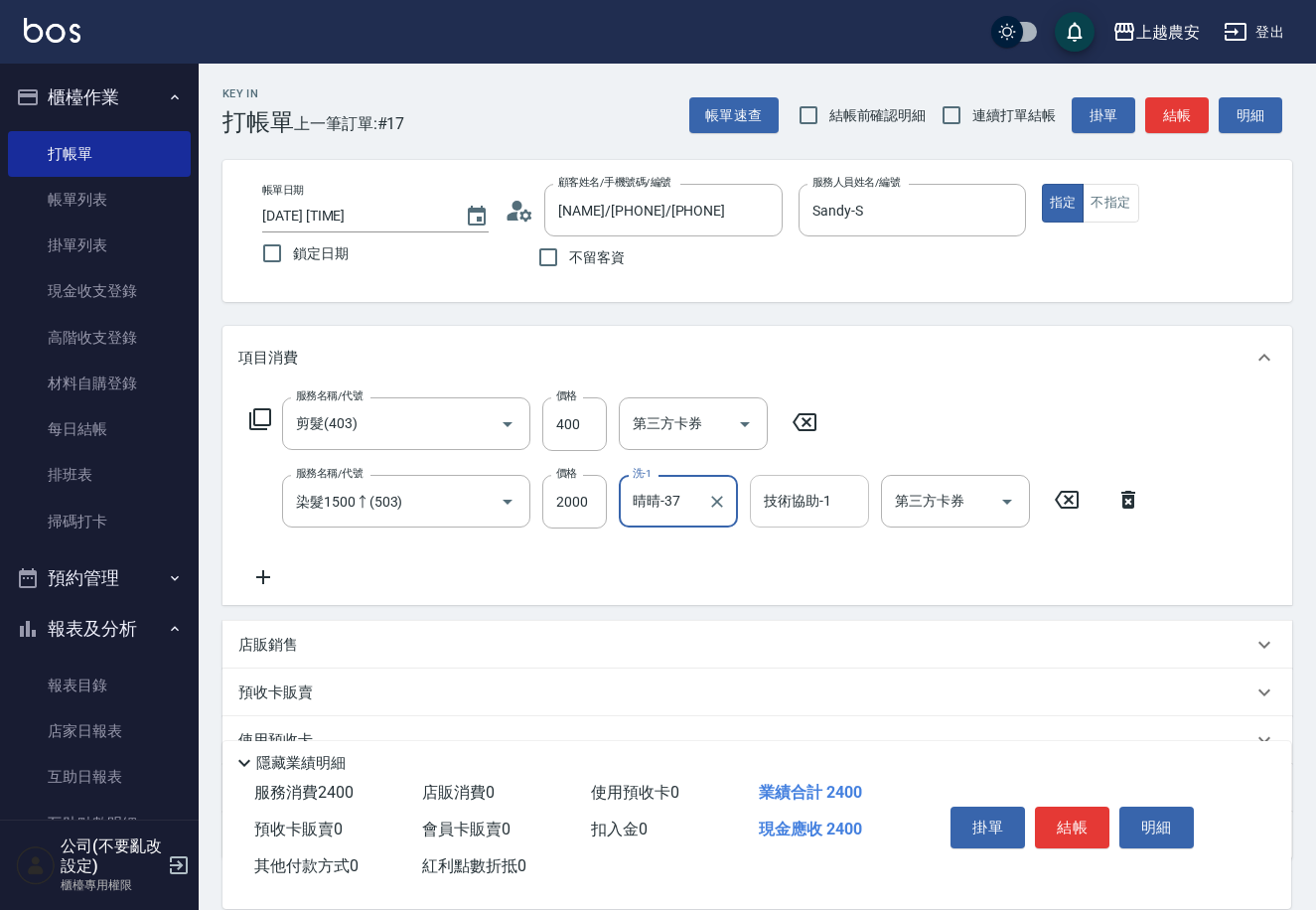 type on "晴晴-37" 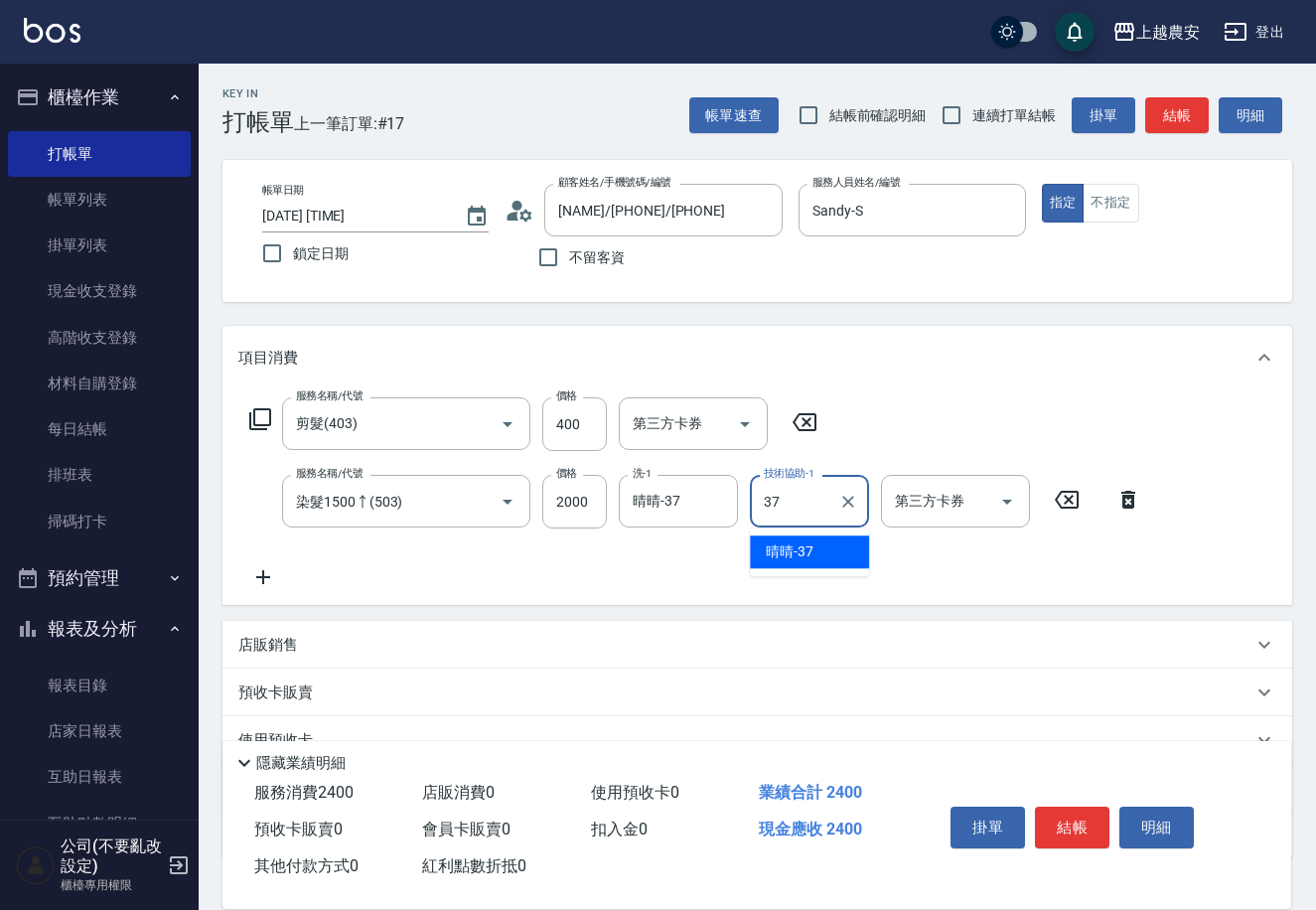 click on "[NAME] -37" at bounding box center (790, 551) 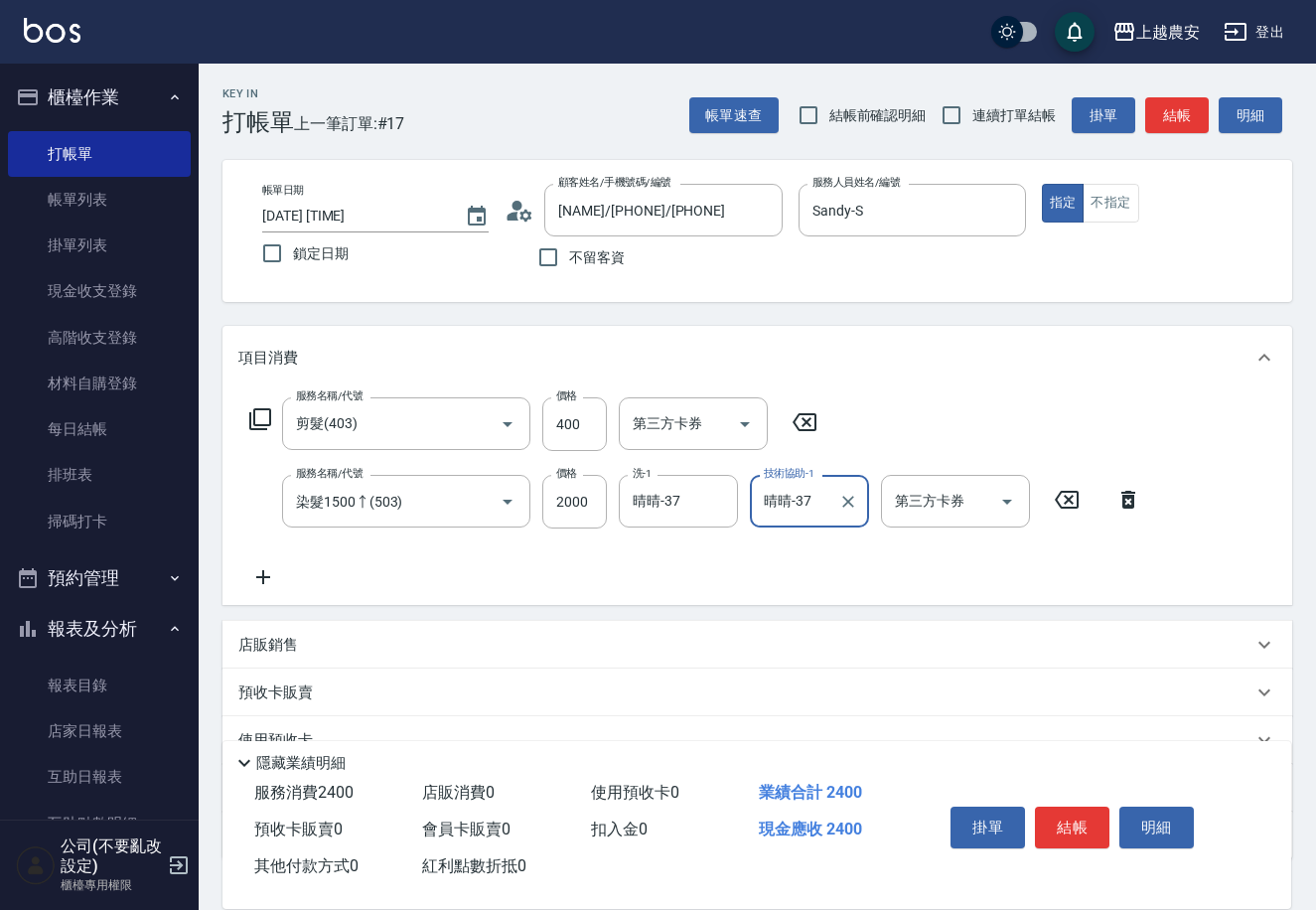 type on "晴晴-37" 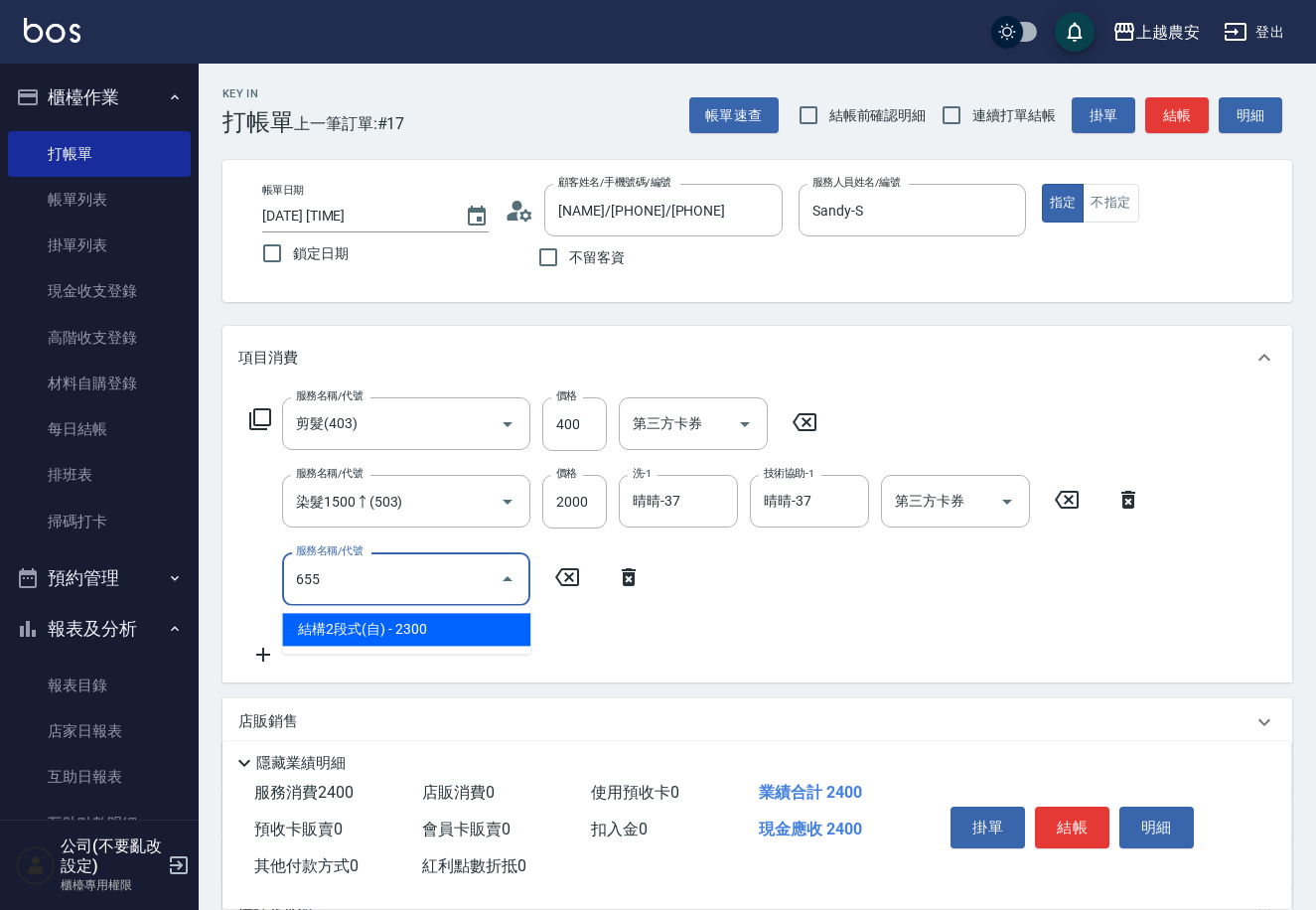 click on "結構2段式(自) - 2300" at bounding box center (406, 629) 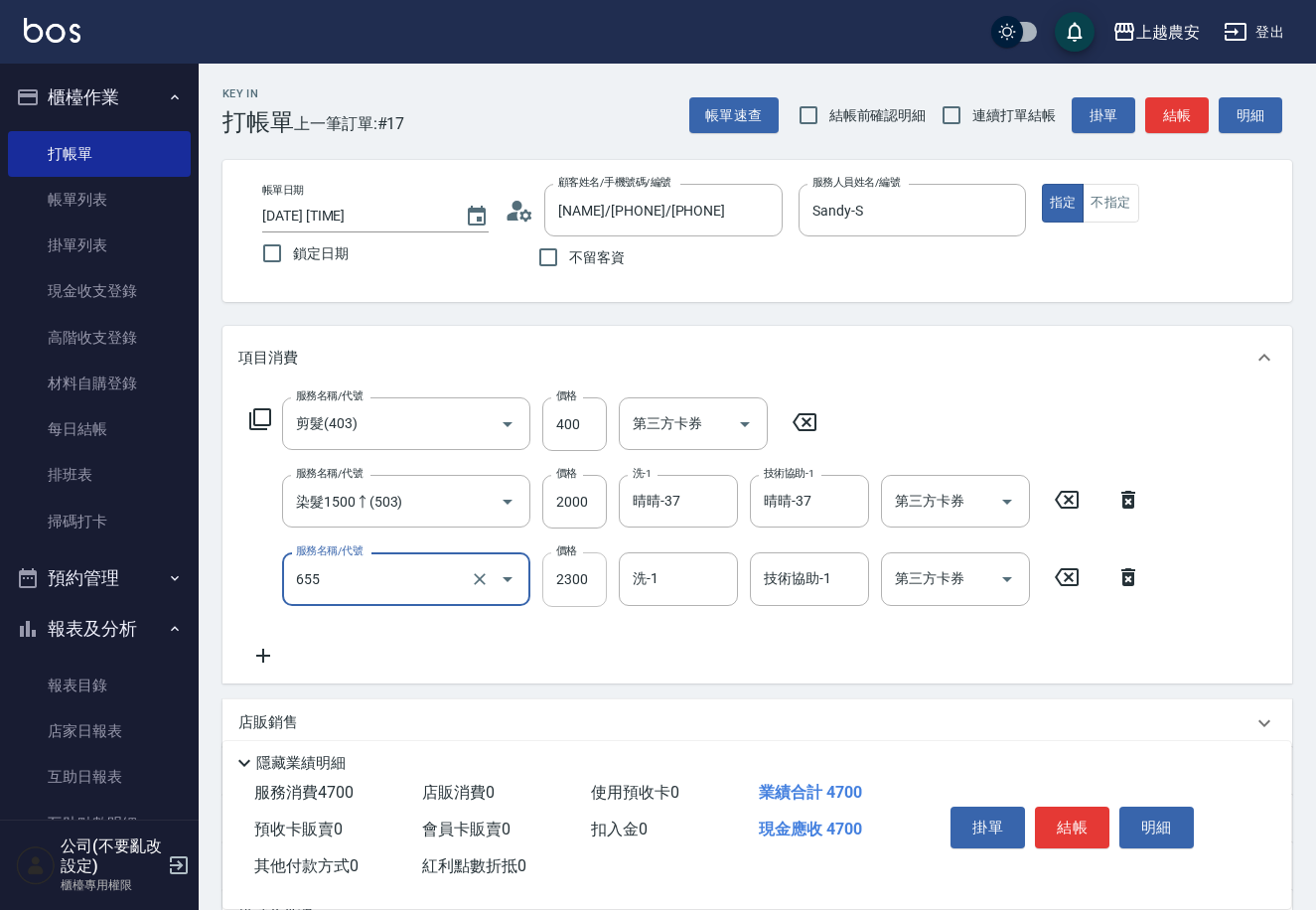 type on "結構2段式(自)(655)" 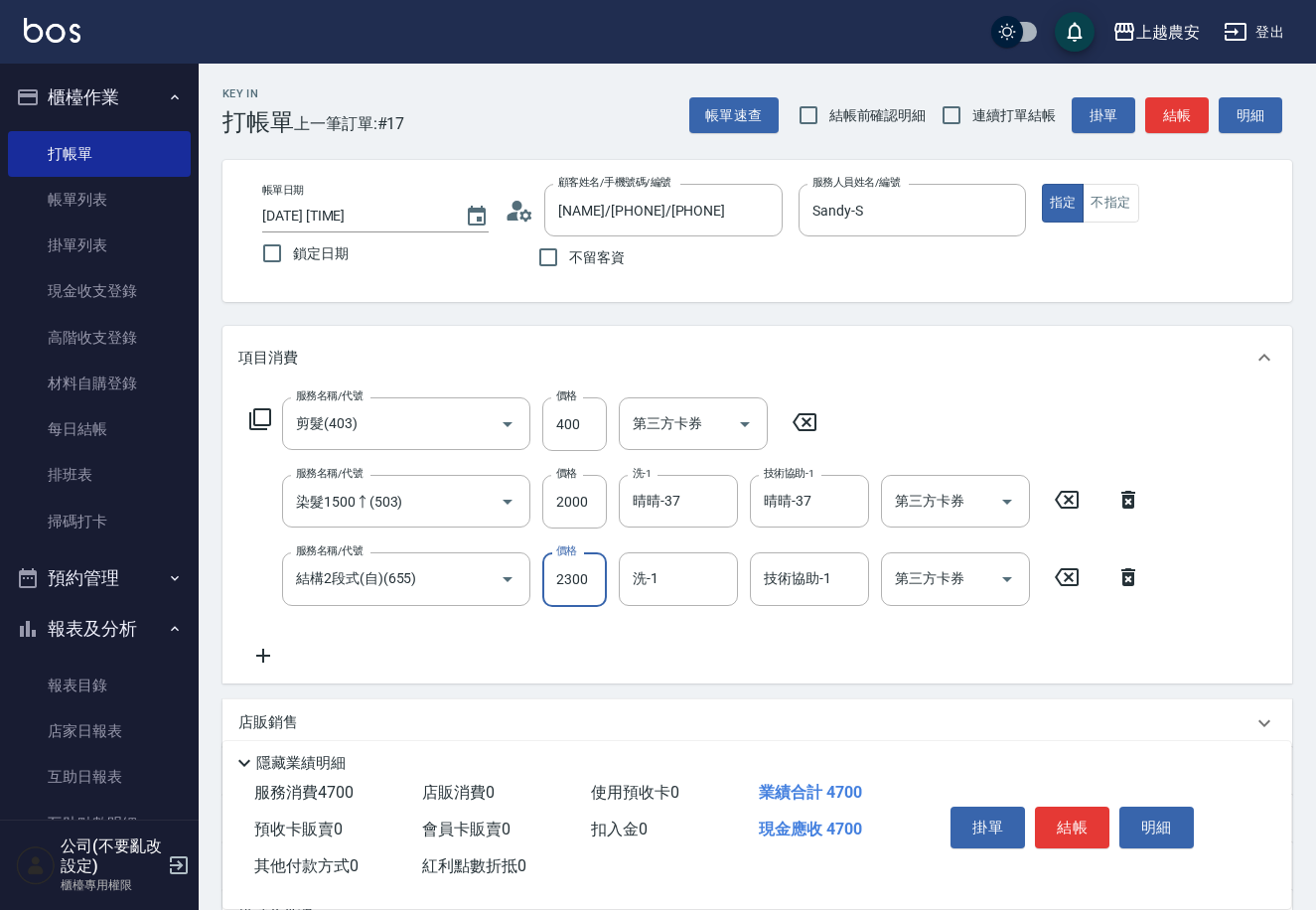 click on "2300" at bounding box center [574, 579] 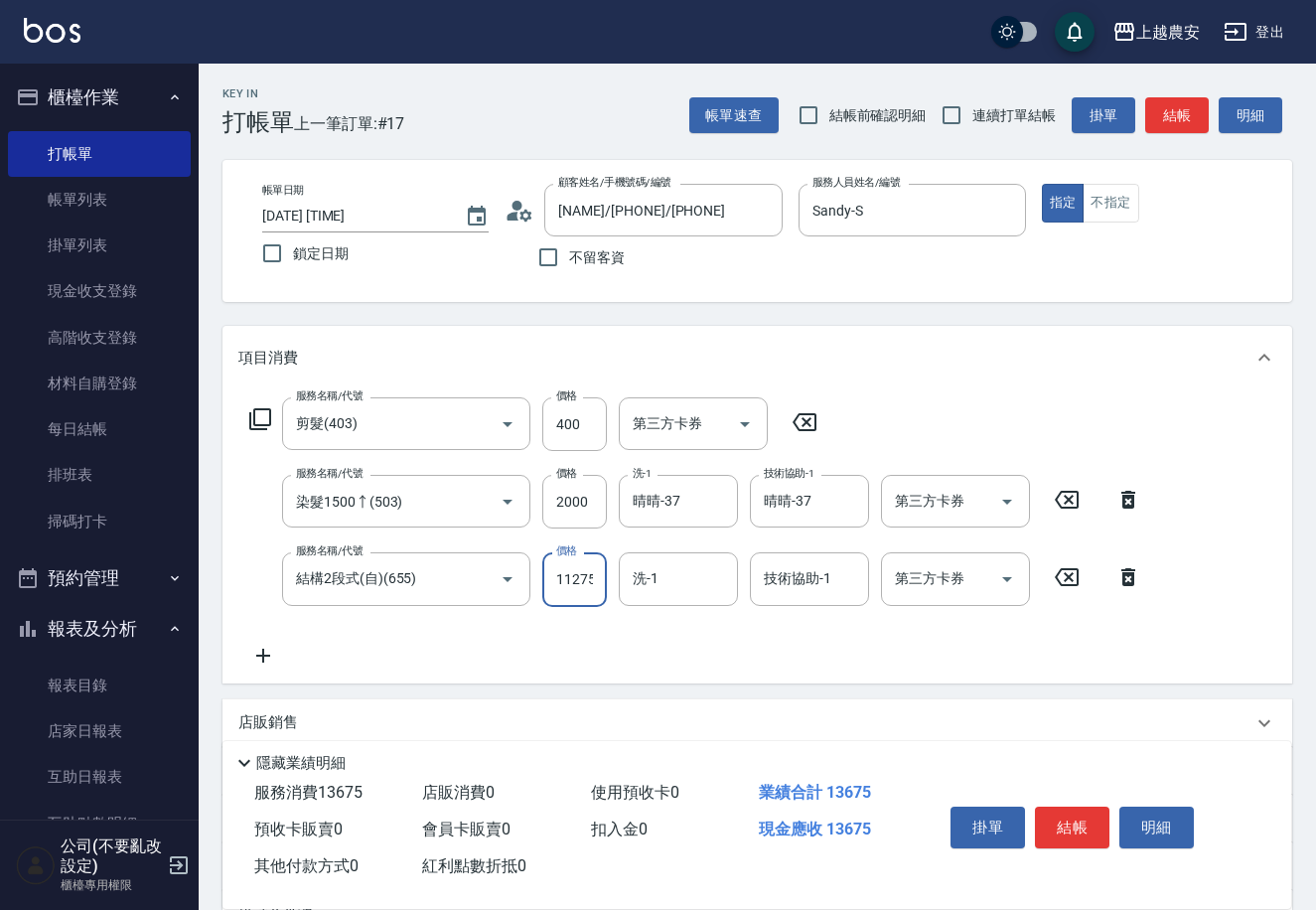 click on "11275" at bounding box center [574, 579] 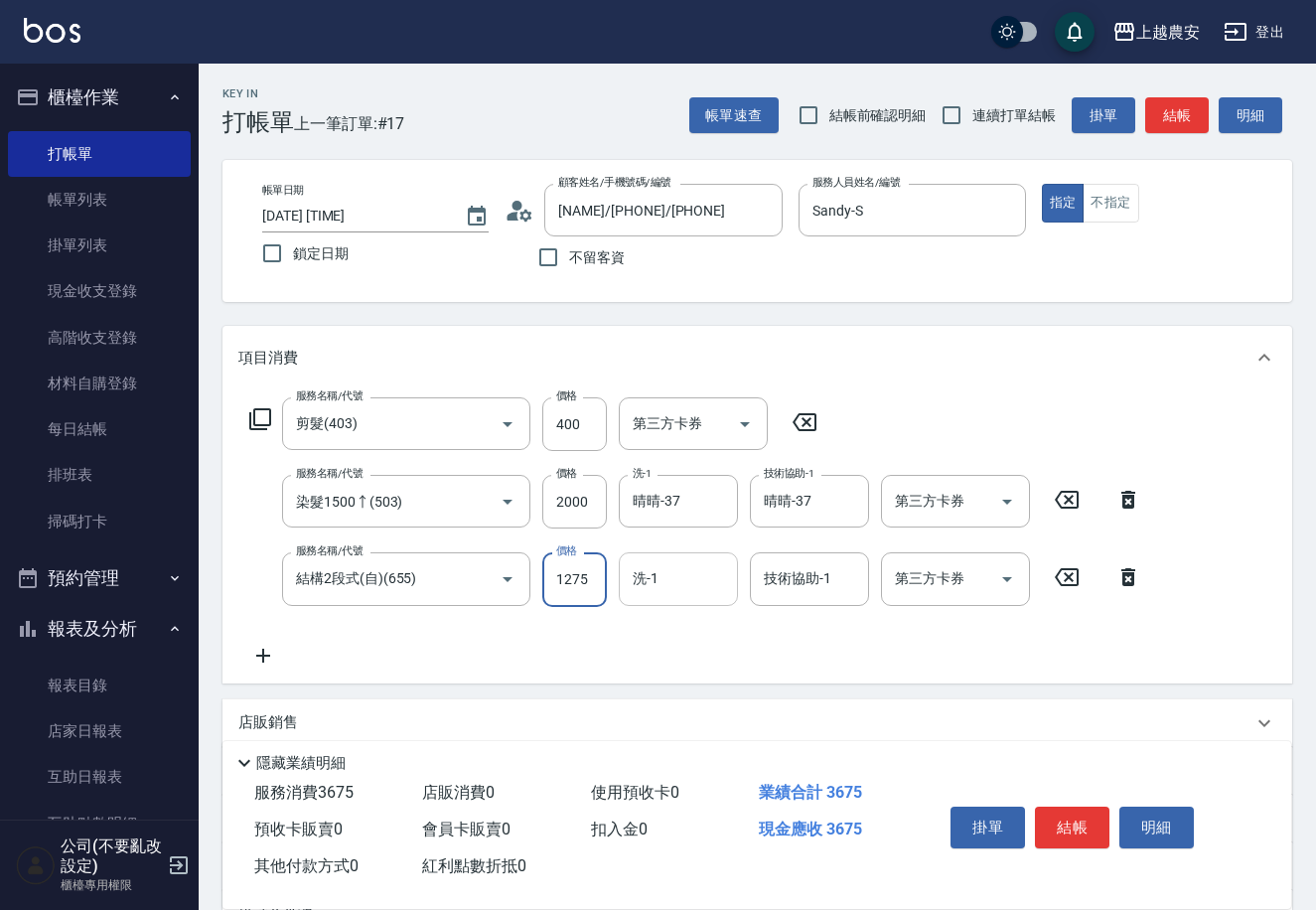 type on "1275" 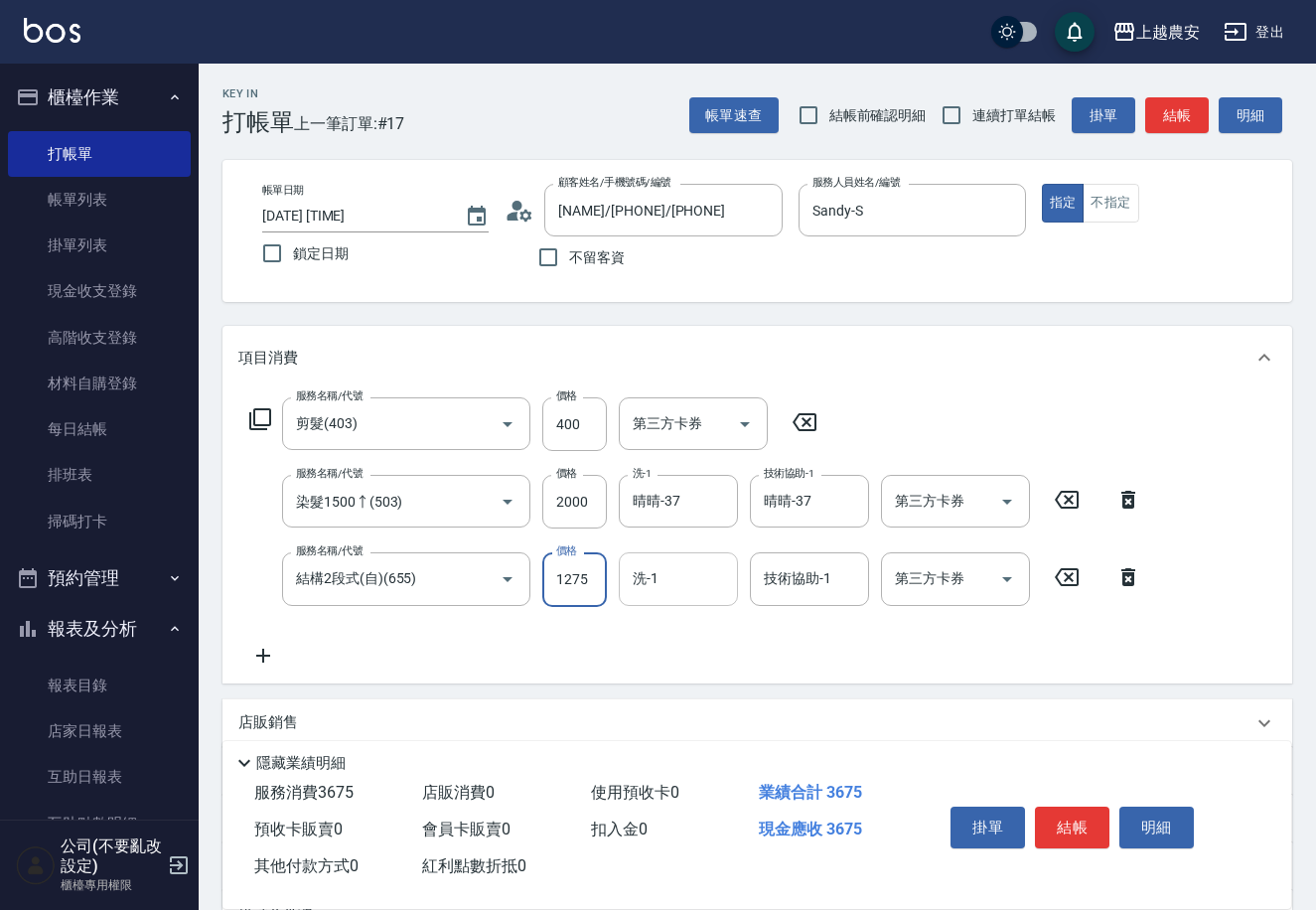 click on "洗-1 洗-1" at bounding box center [678, 578] 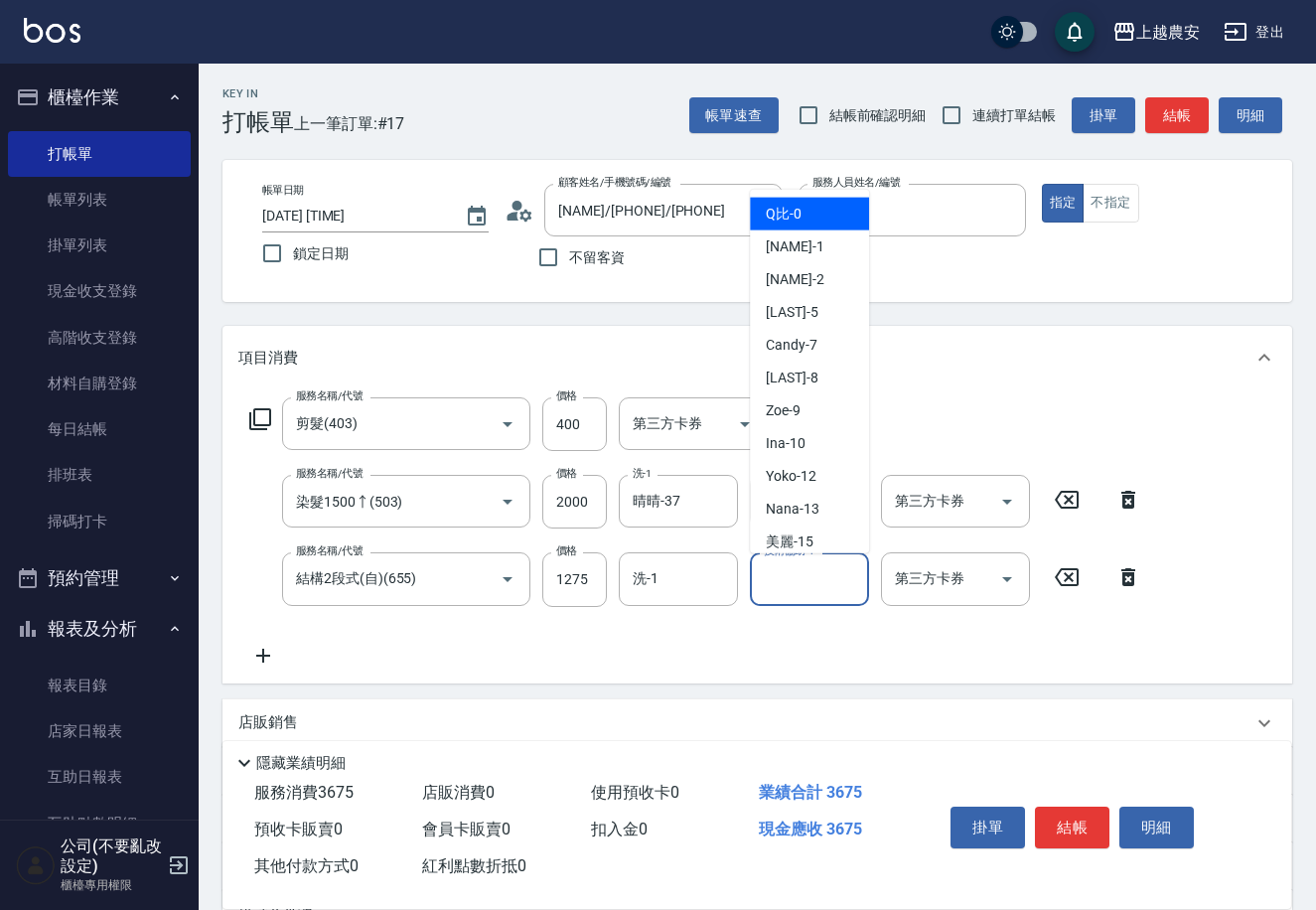 click on "技術協助-1" at bounding box center (809, 578) 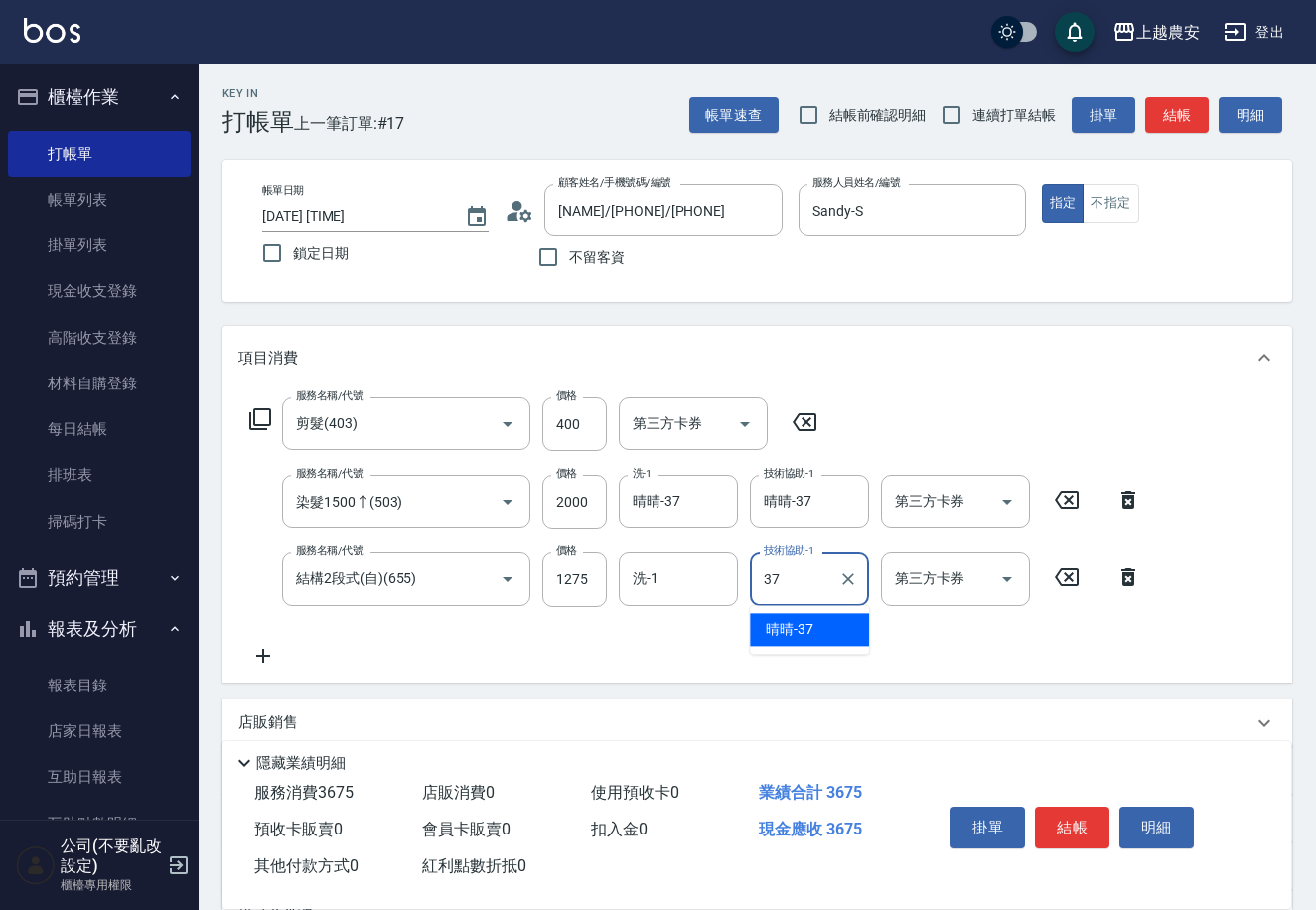click on "[NAME] -37" at bounding box center (809, 629) 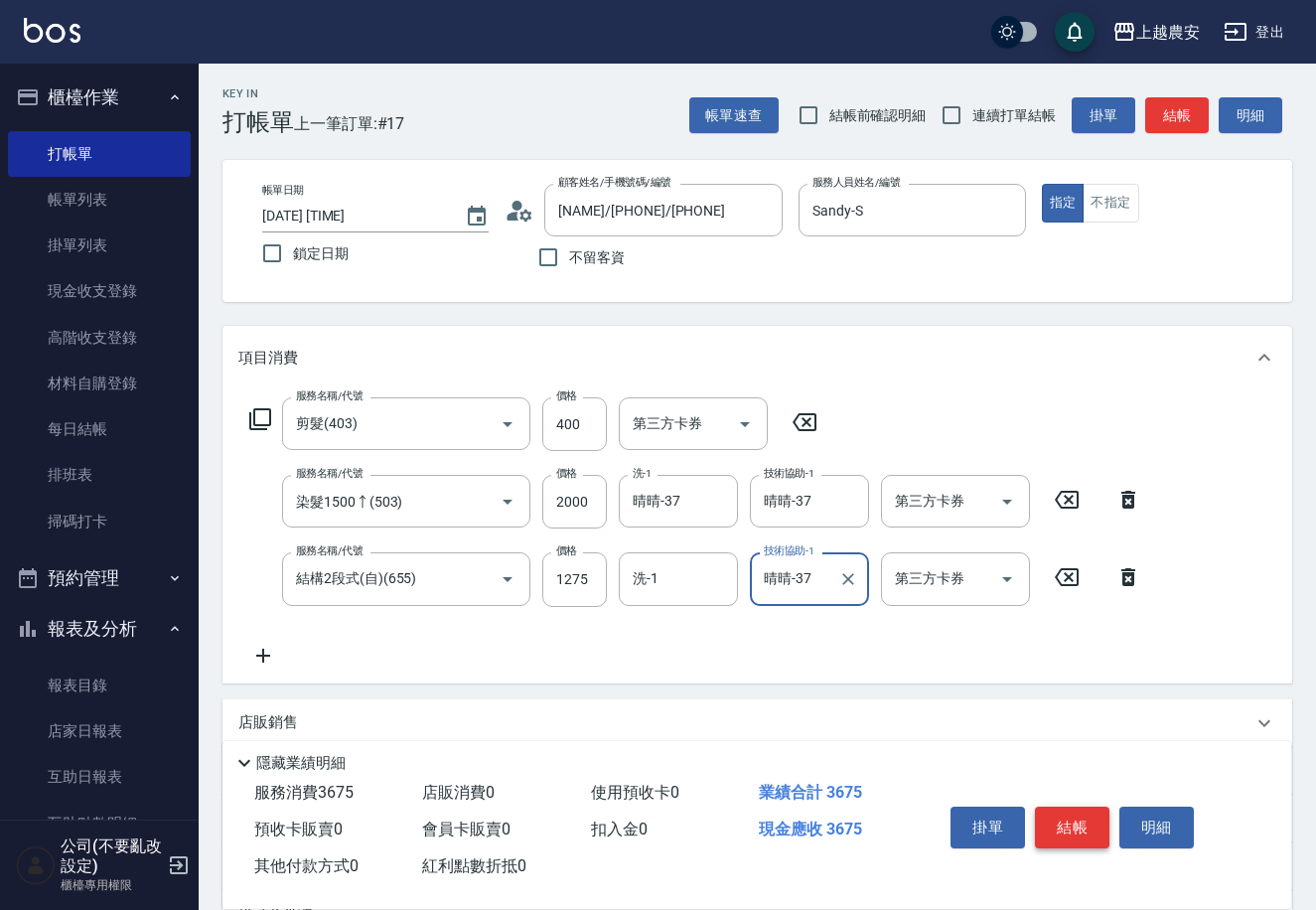 type on "晴晴-37" 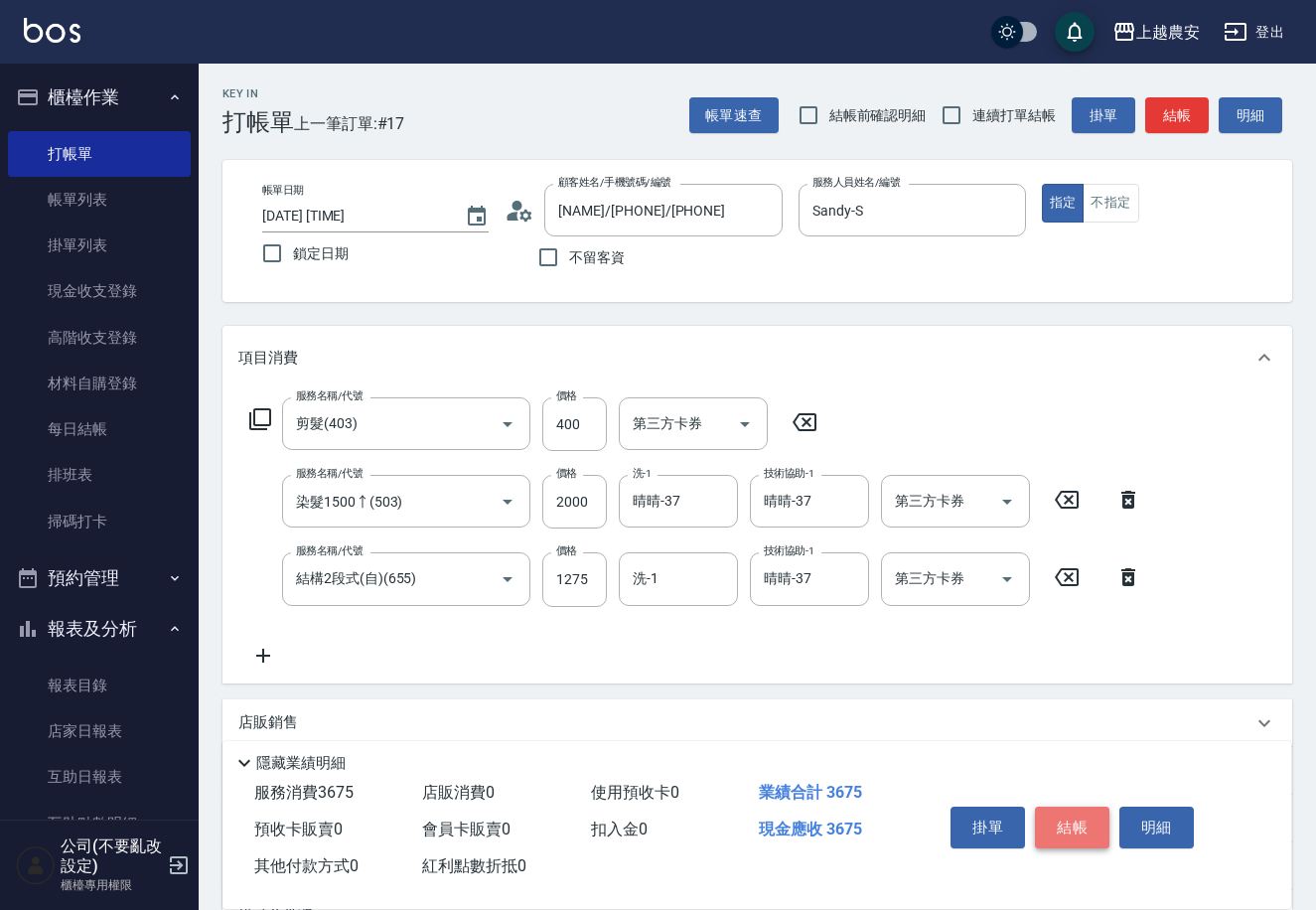 click on "結帳" at bounding box center [1072, 828] 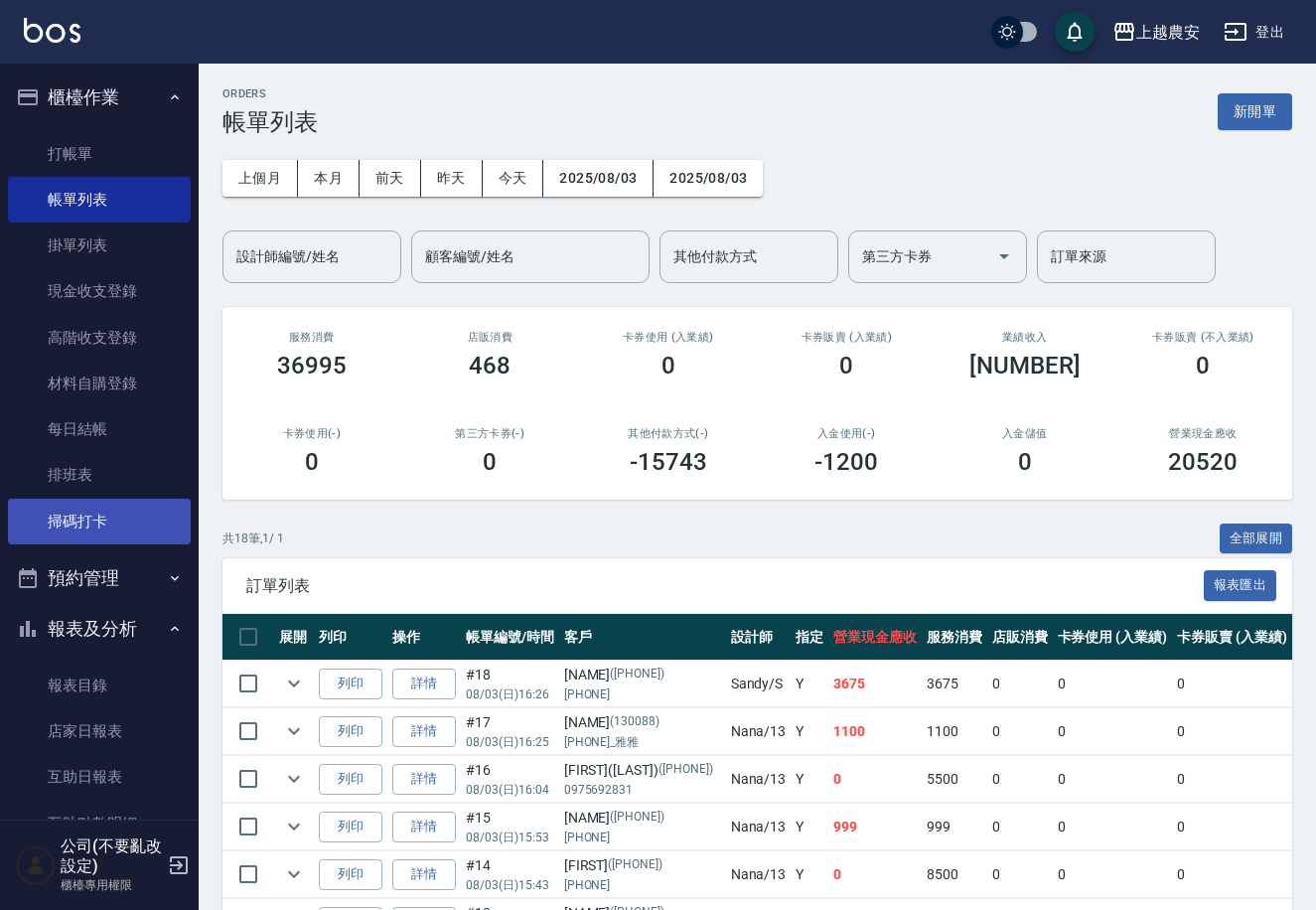 click on "掃碼打卡" at bounding box center [99, 522] 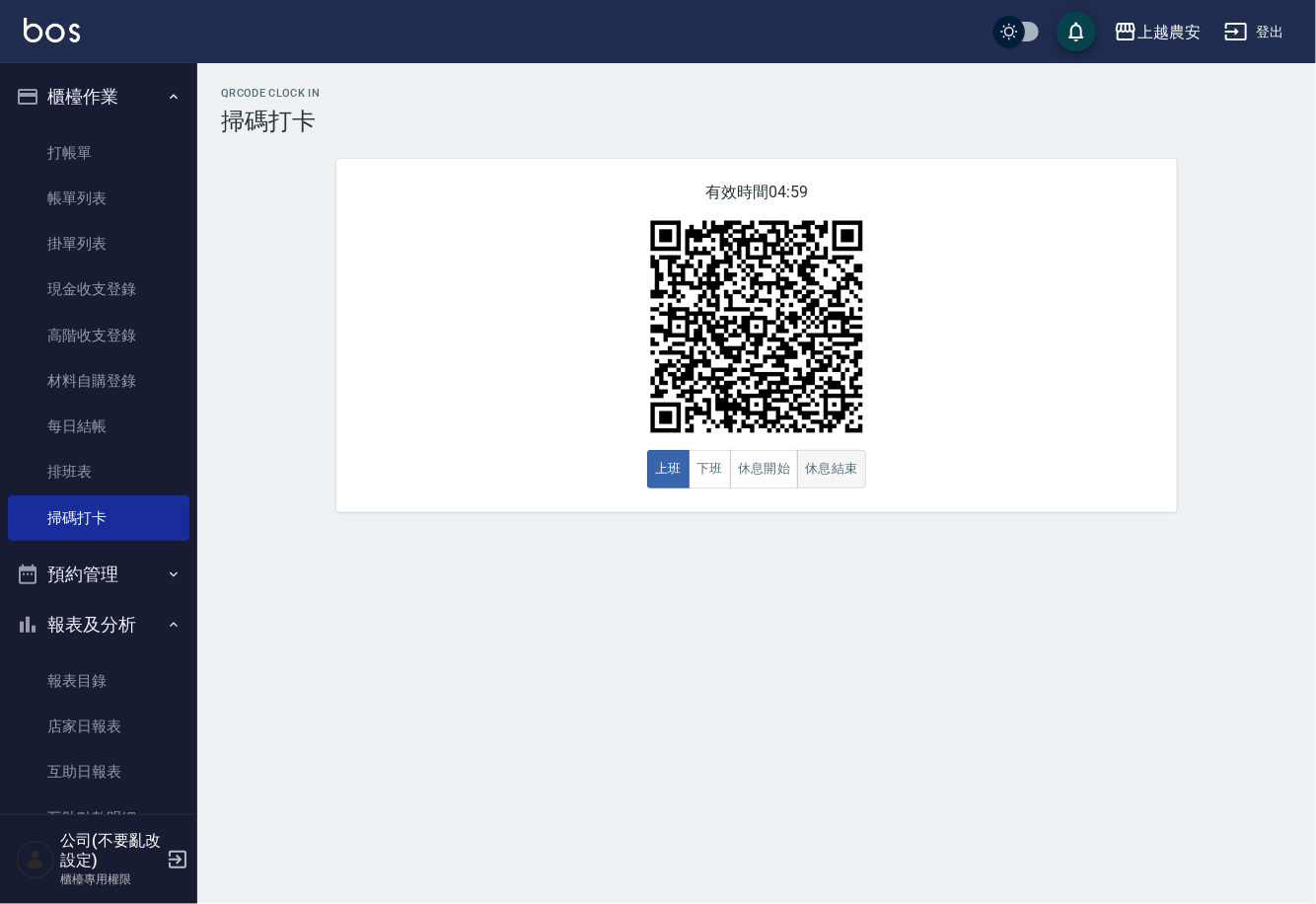 click on "休息結束" at bounding box center (832, 469) 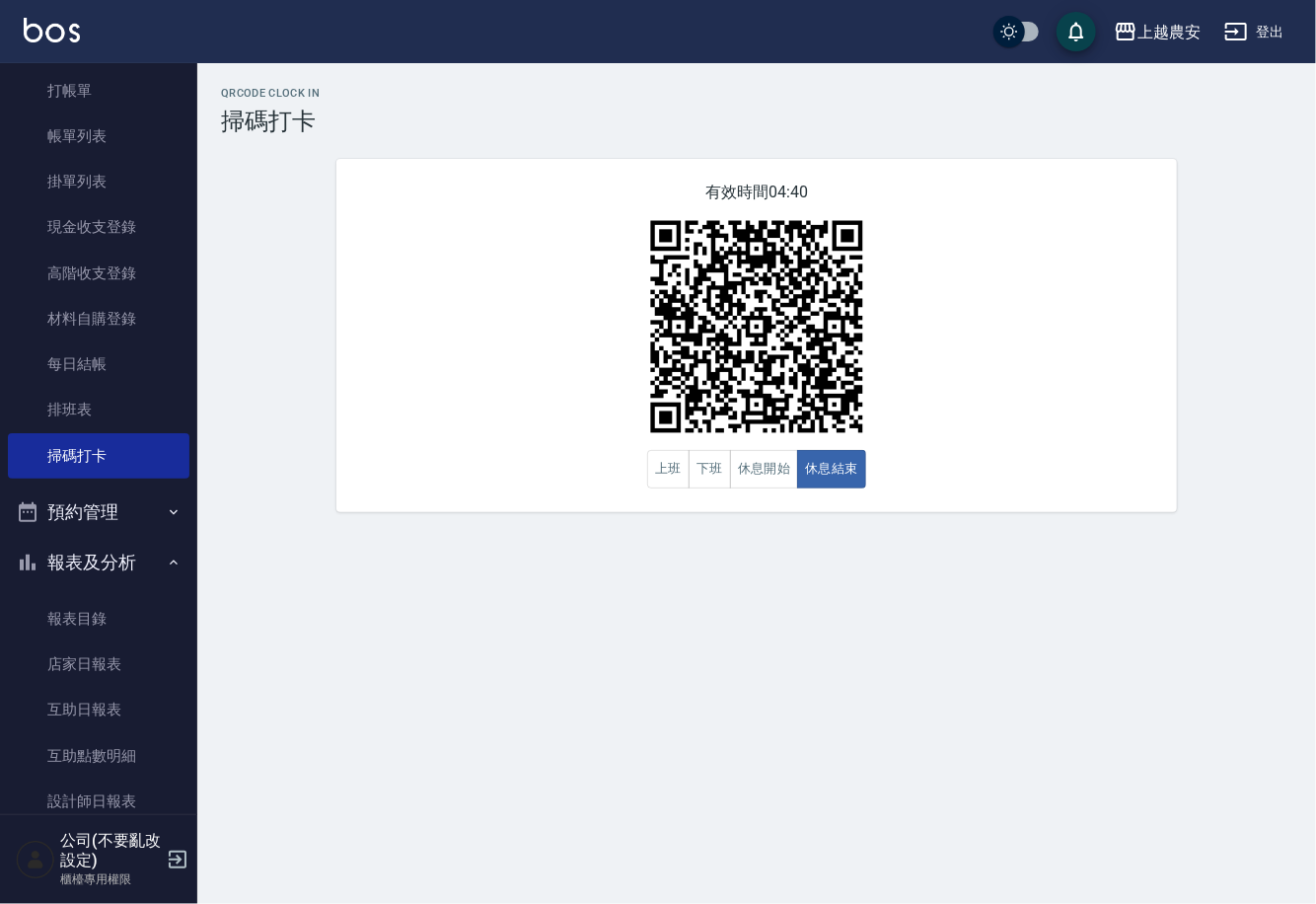 scroll, scrollTop: 69, scrollLeft: 0, axis: vertical 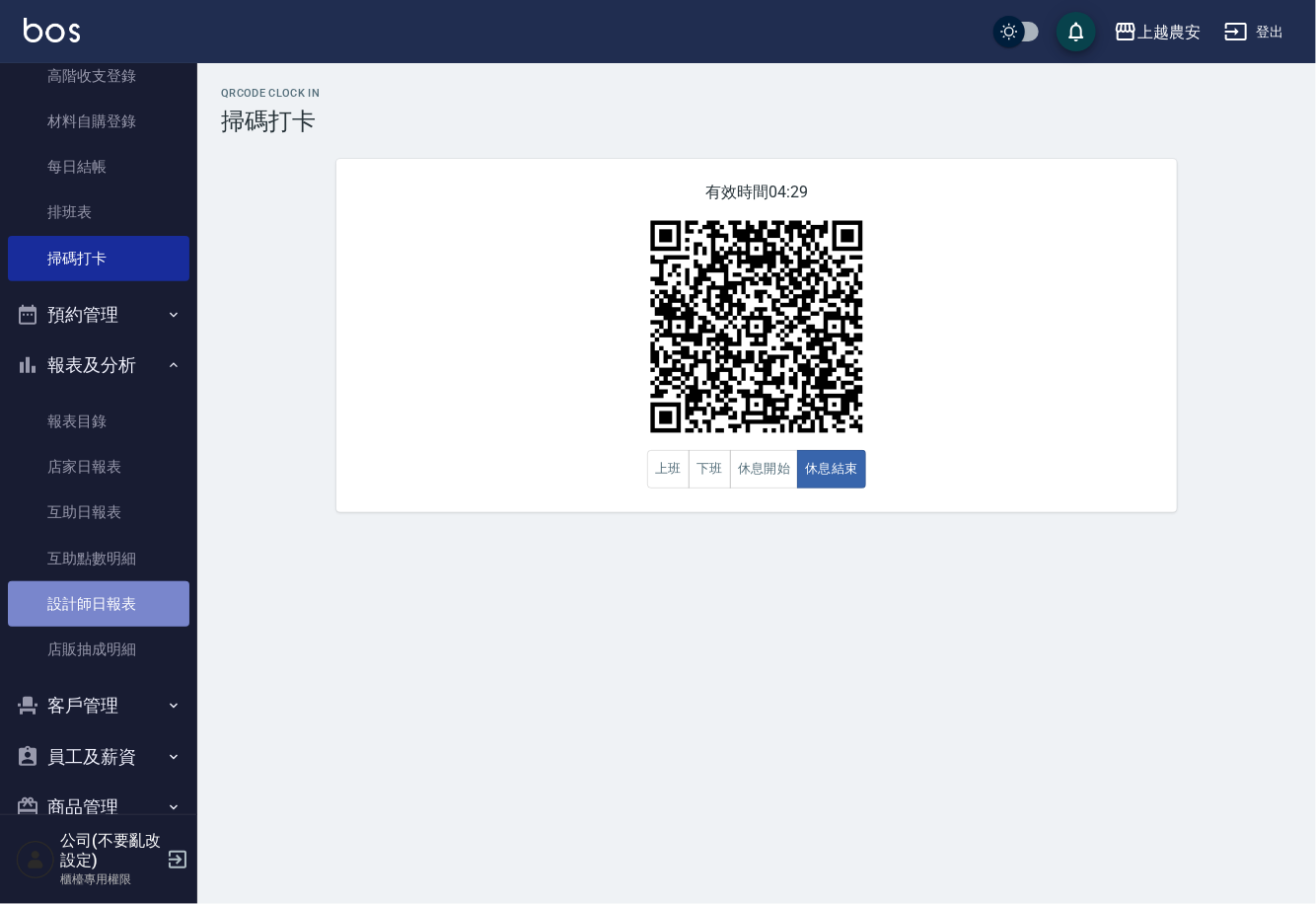click on "設計師日報表" at bounding box center [99, 604] 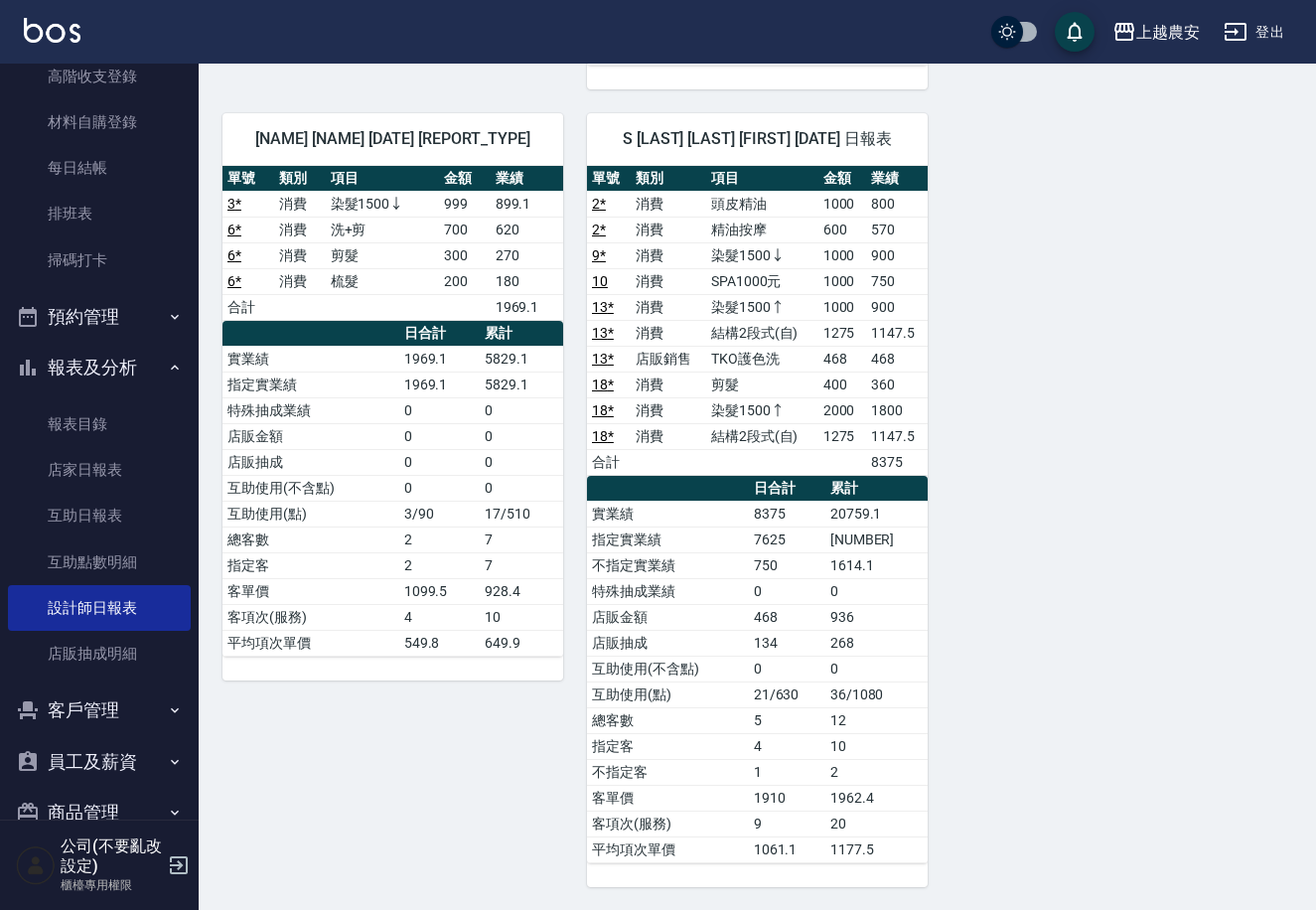 scroll, scrollTop: 0, scrollLeft: 0, axis: both 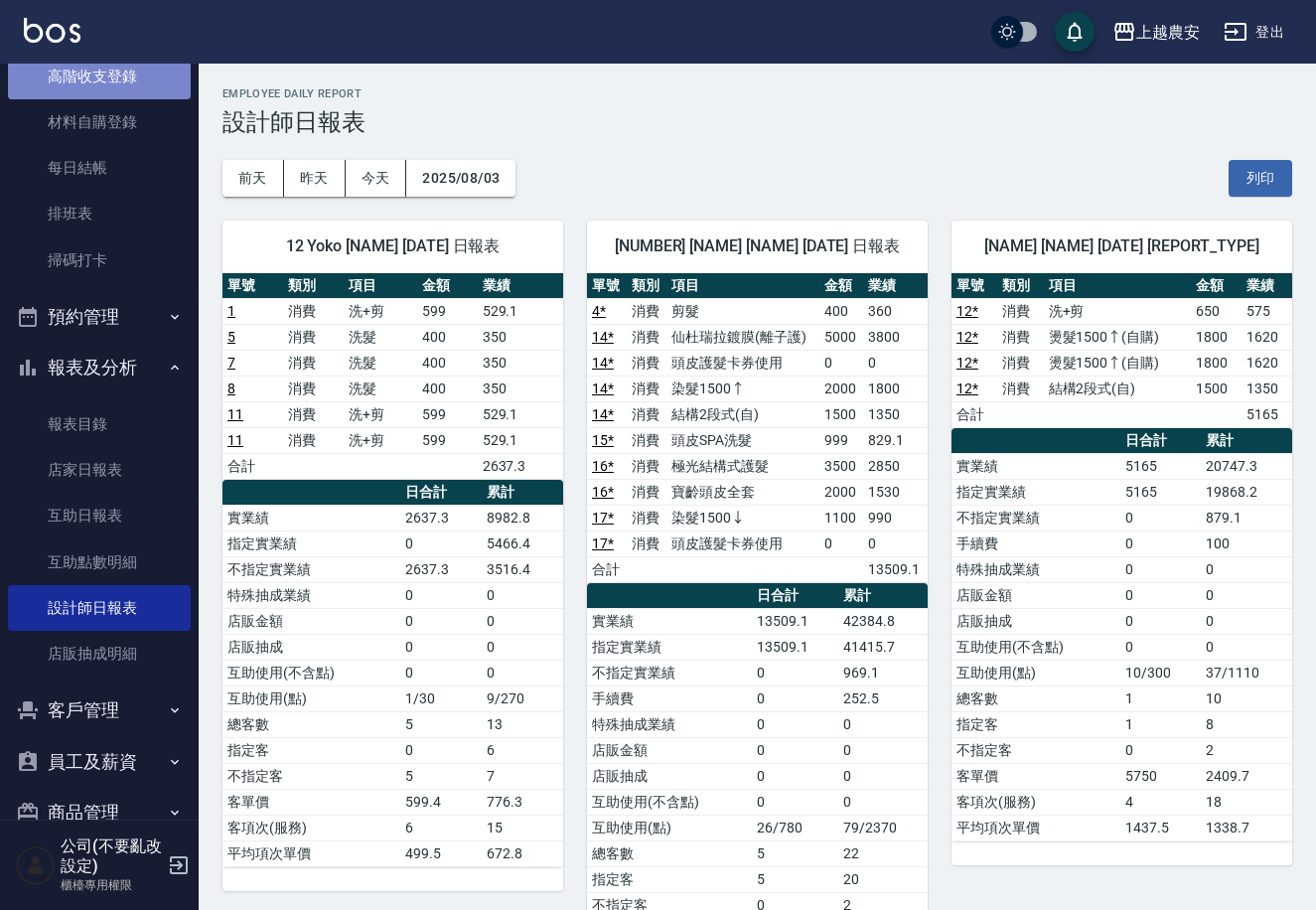 click on "高階收支登錄" at bounding box center (99, 76) 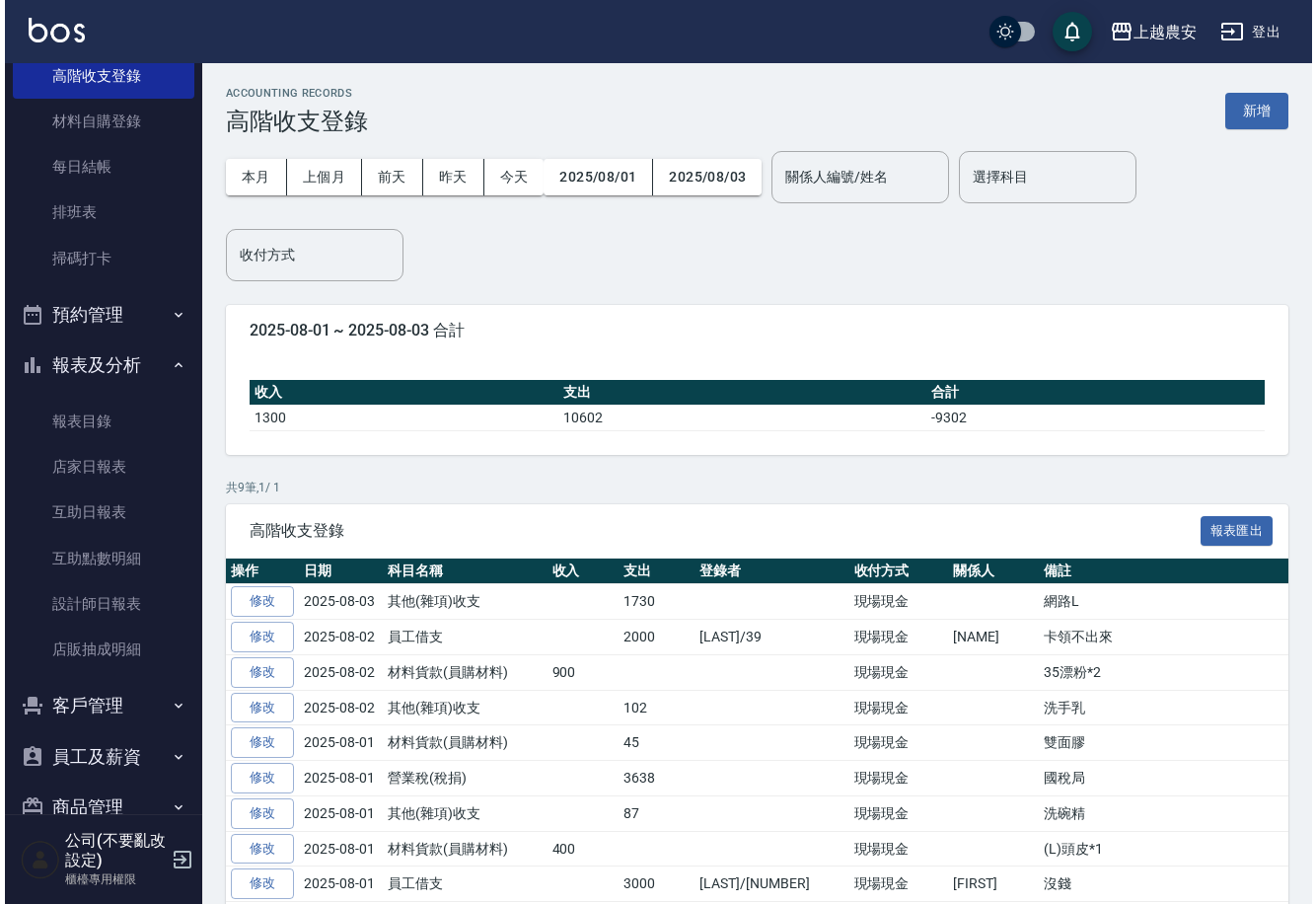 scroll, scrollTop: 0, scrollLeft: 0, axis: both 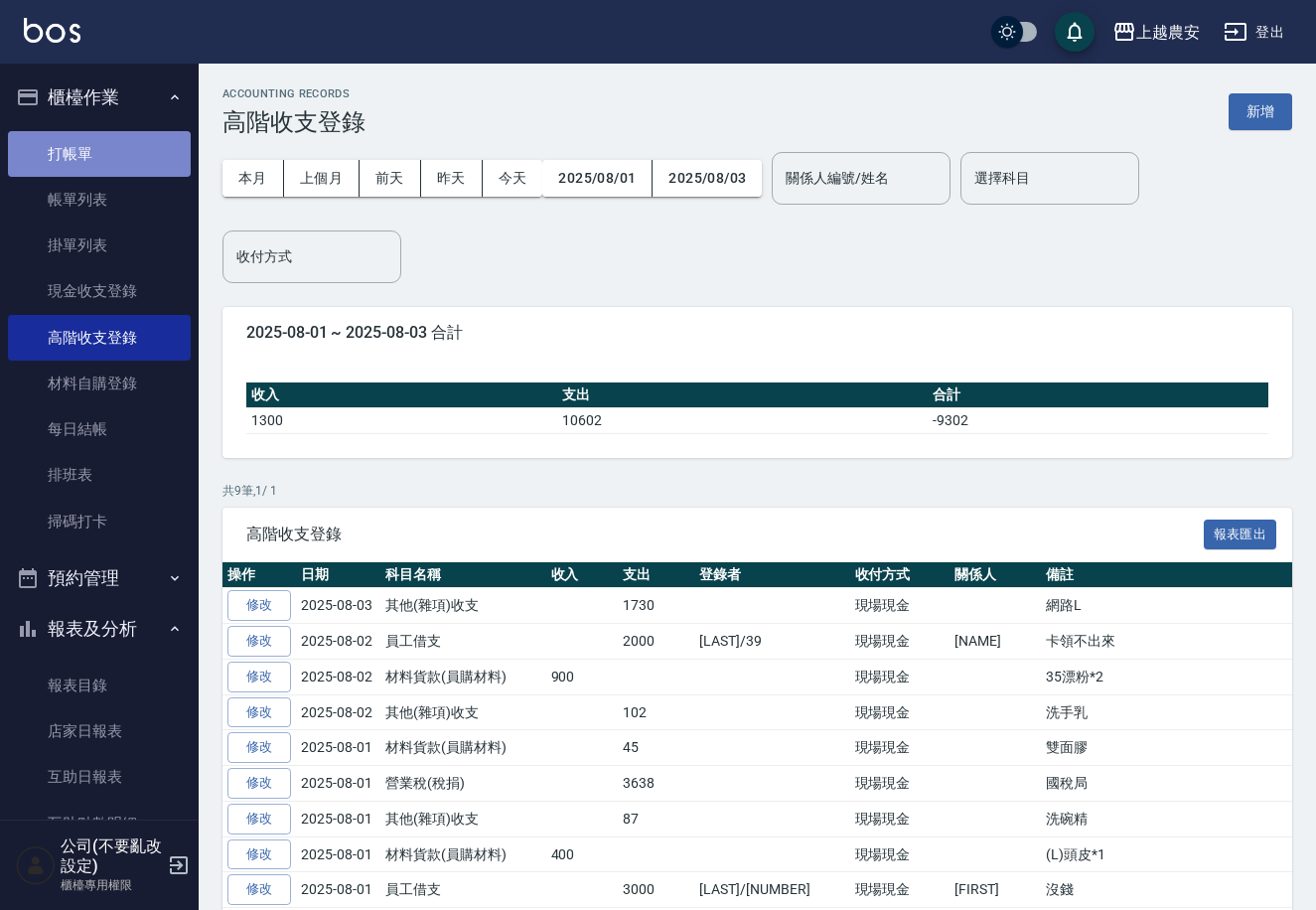 click on "打帳單" at bounding box center (99, 154) 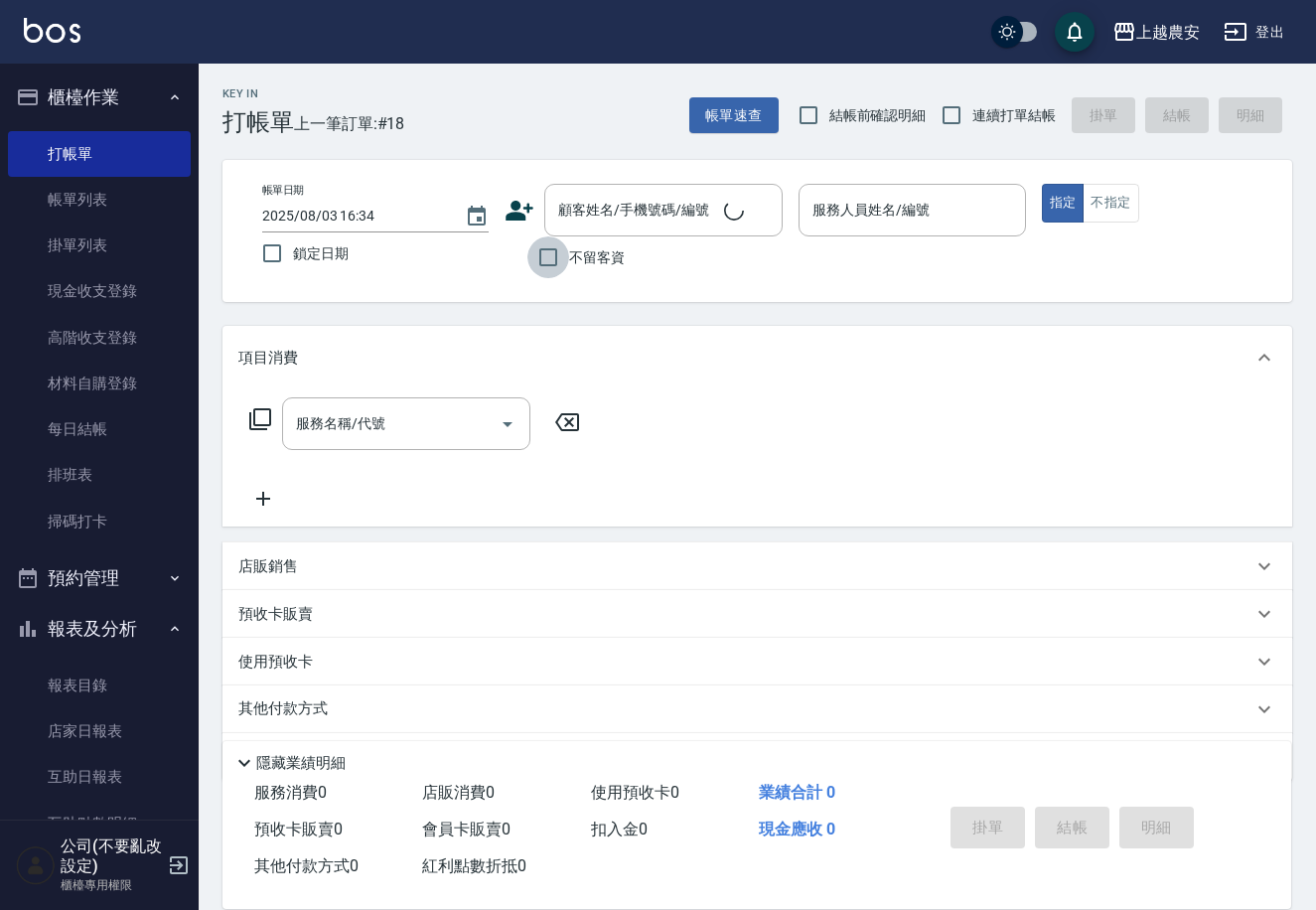 click on "不留客資" at bounding box center (548, 257) 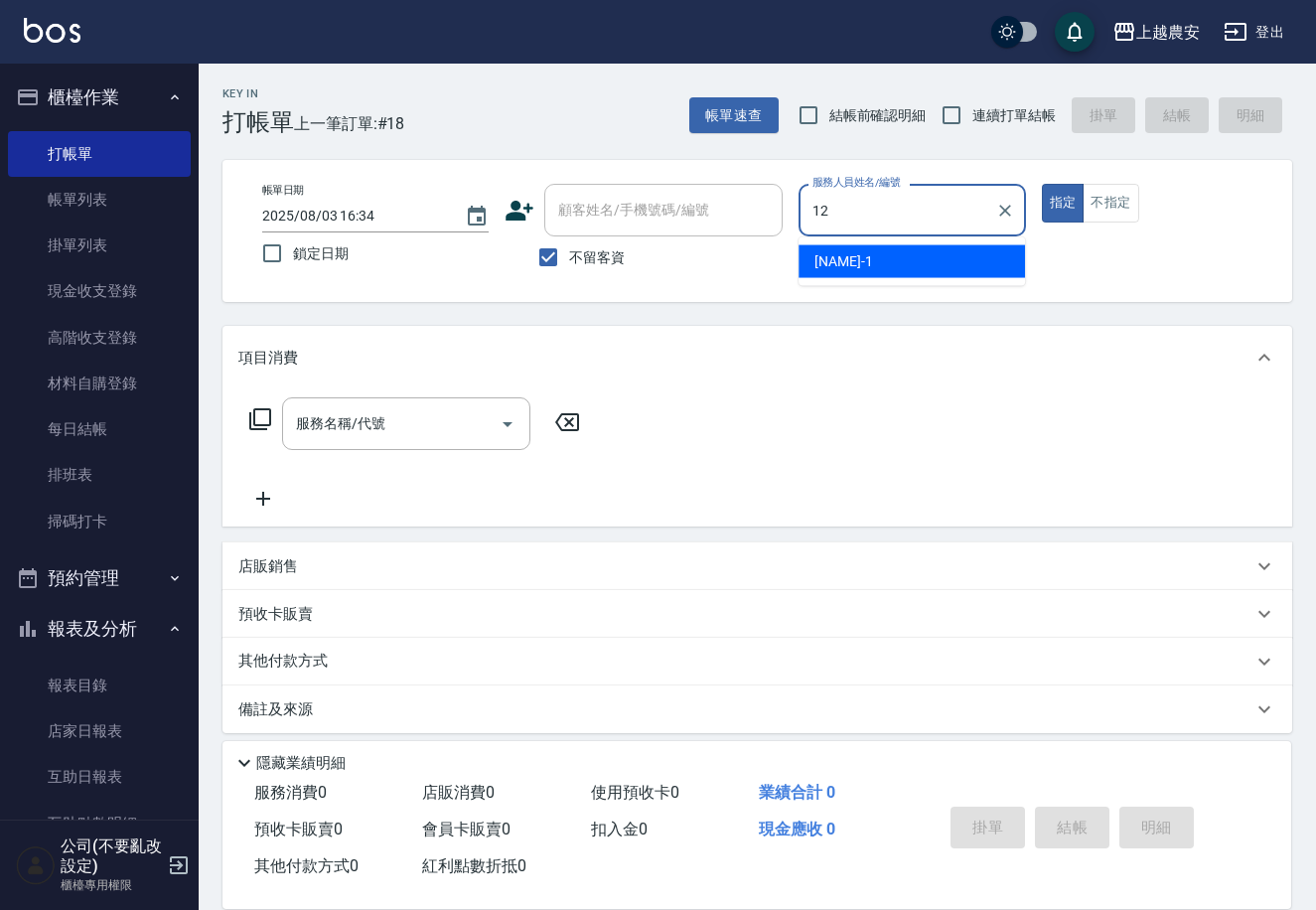 type on "[LAST]-[NUMBER]" 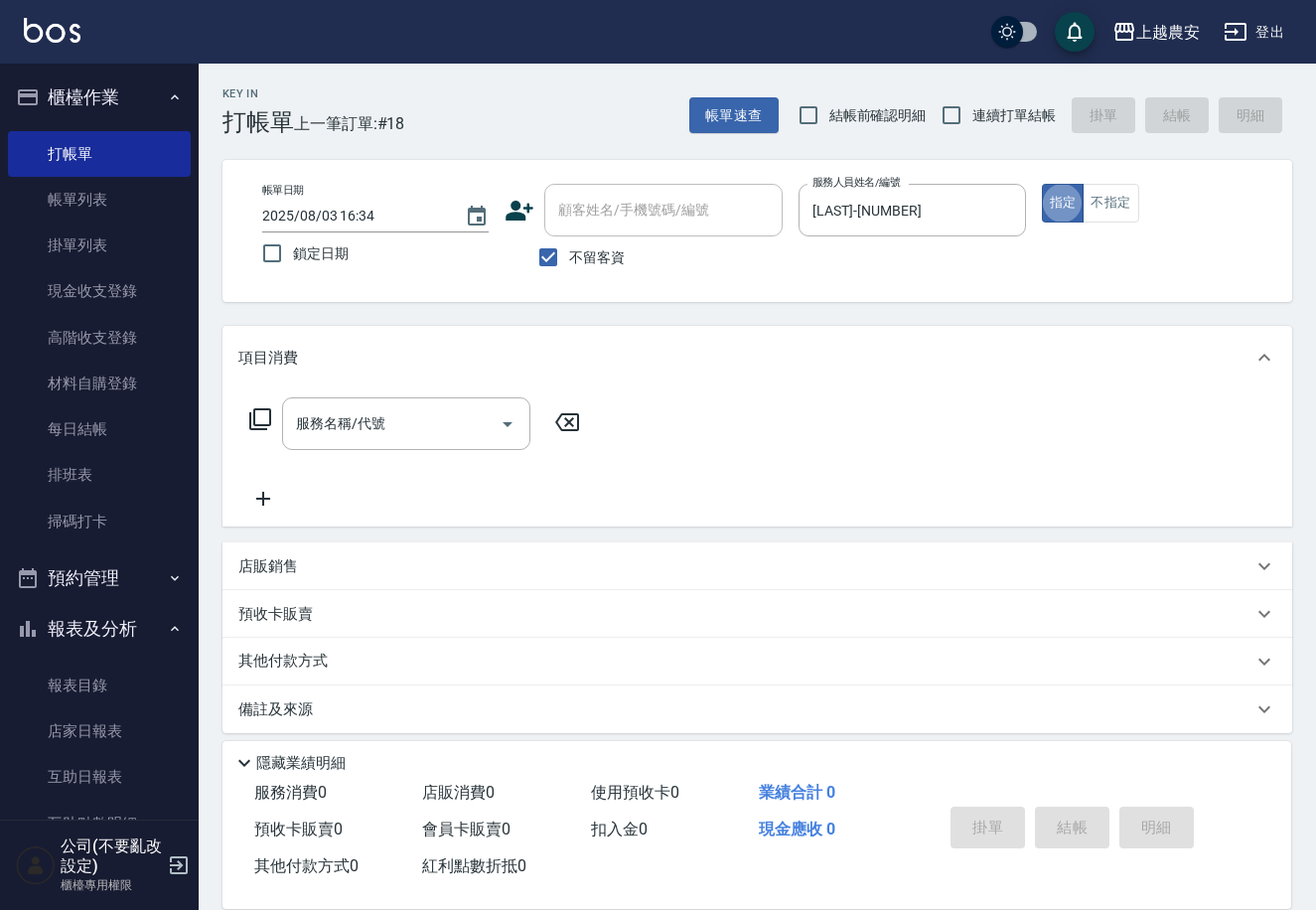 type on "true" 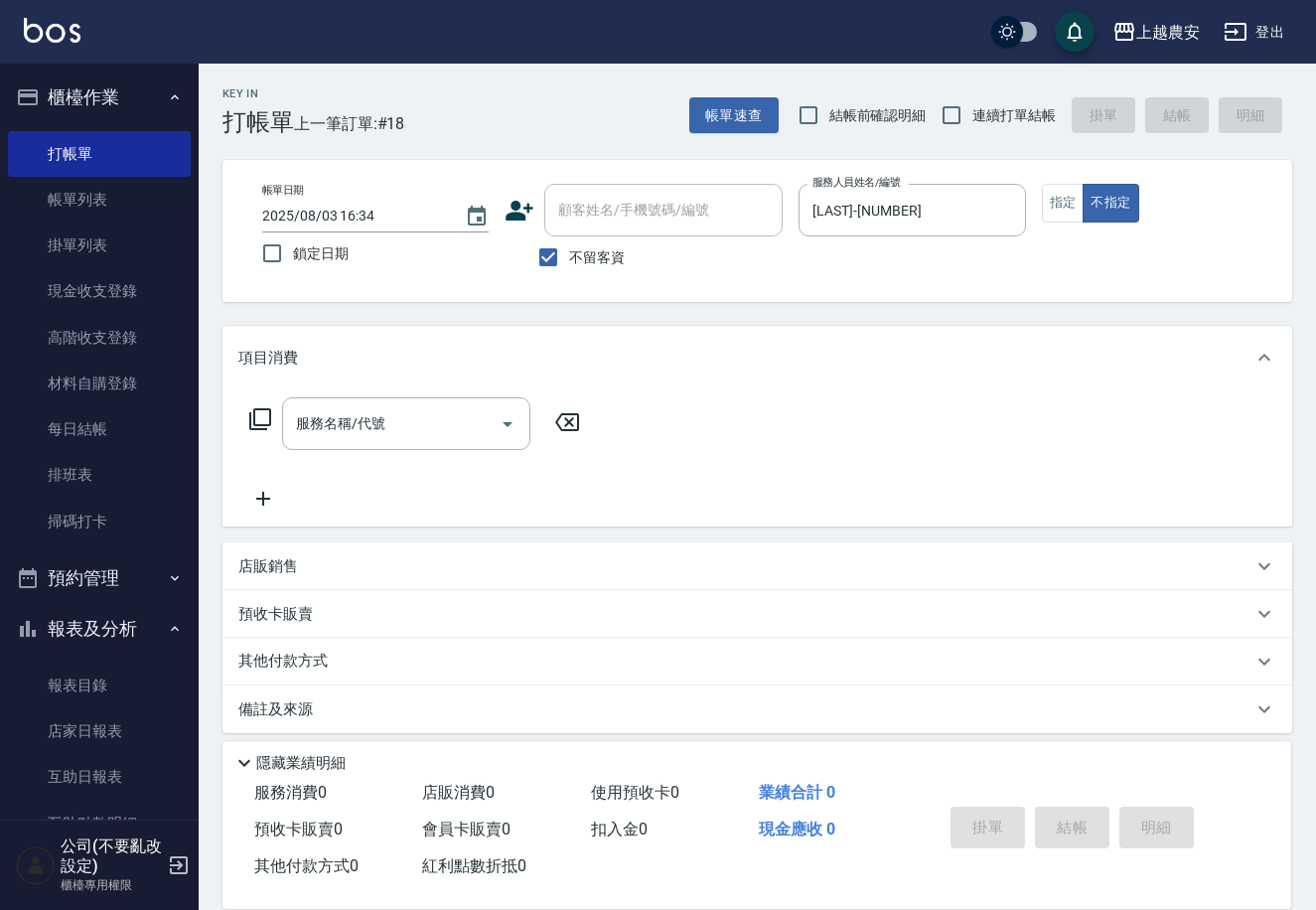 click on "服務名稱/代號 服務名稱/代號" at bounding box center [415, 423] 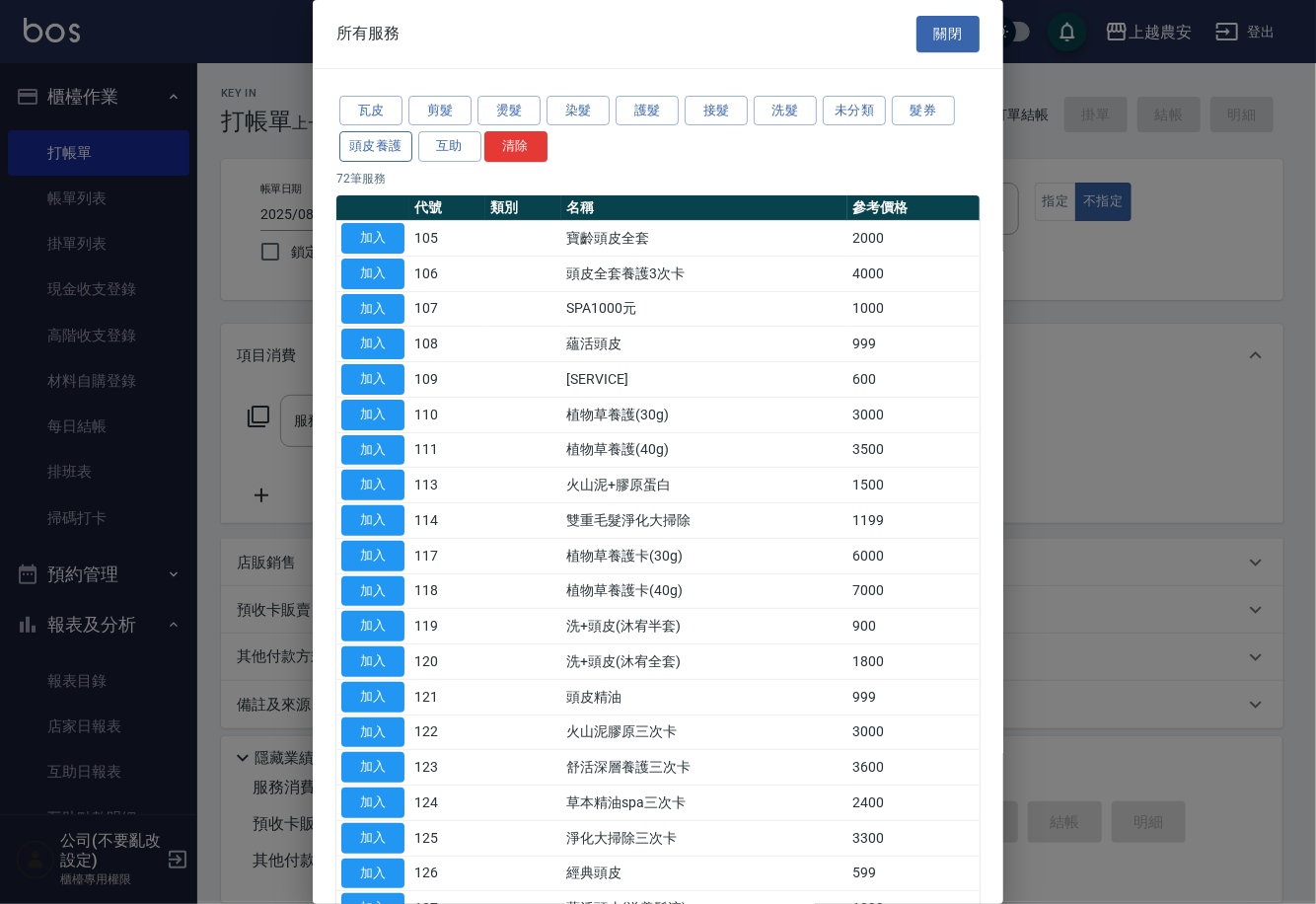 click on "頭皮養護" at bounding box center (376, 146) 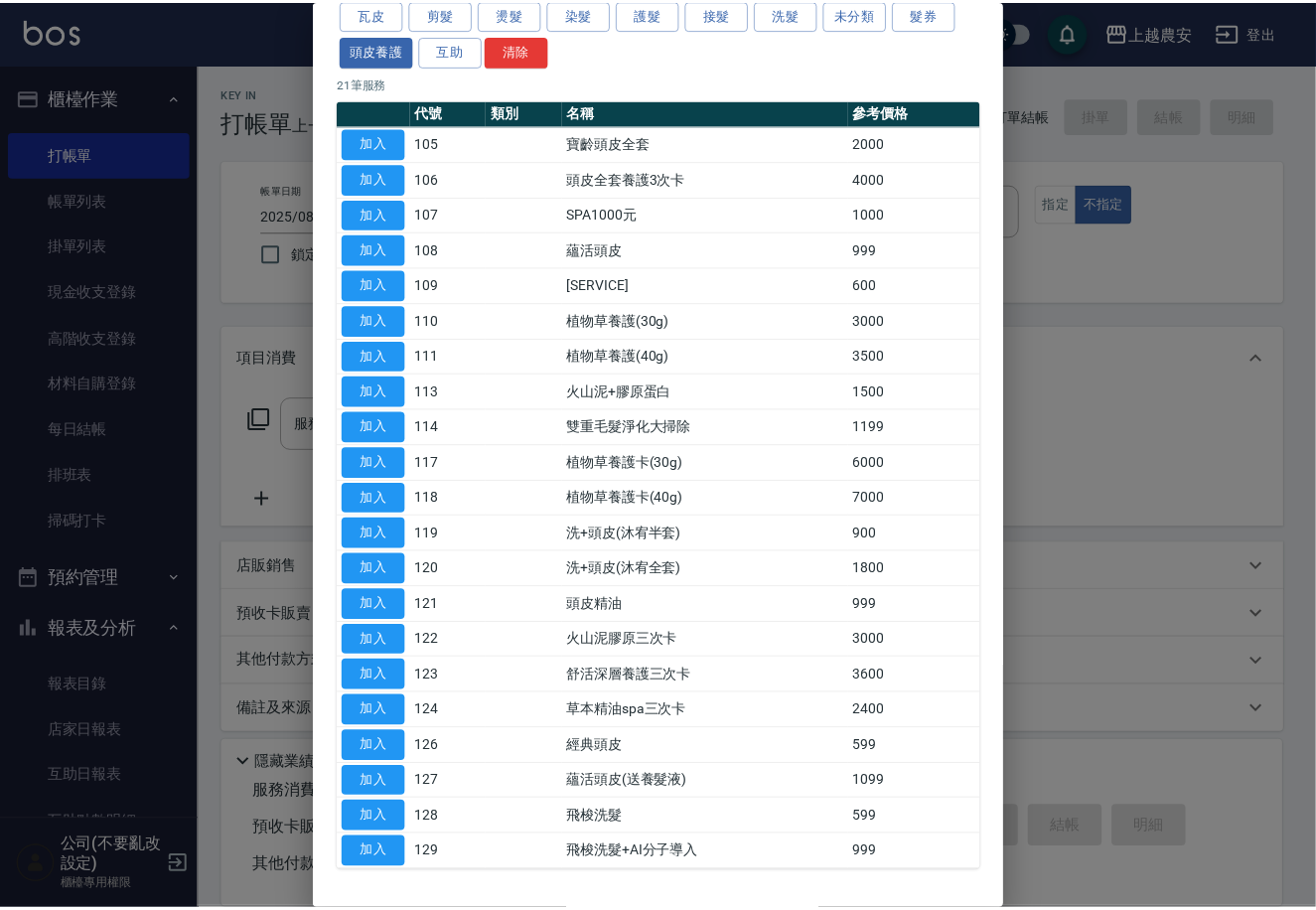 scroll, scrollTop: 166, scrollLeft: 0, axis: vertical 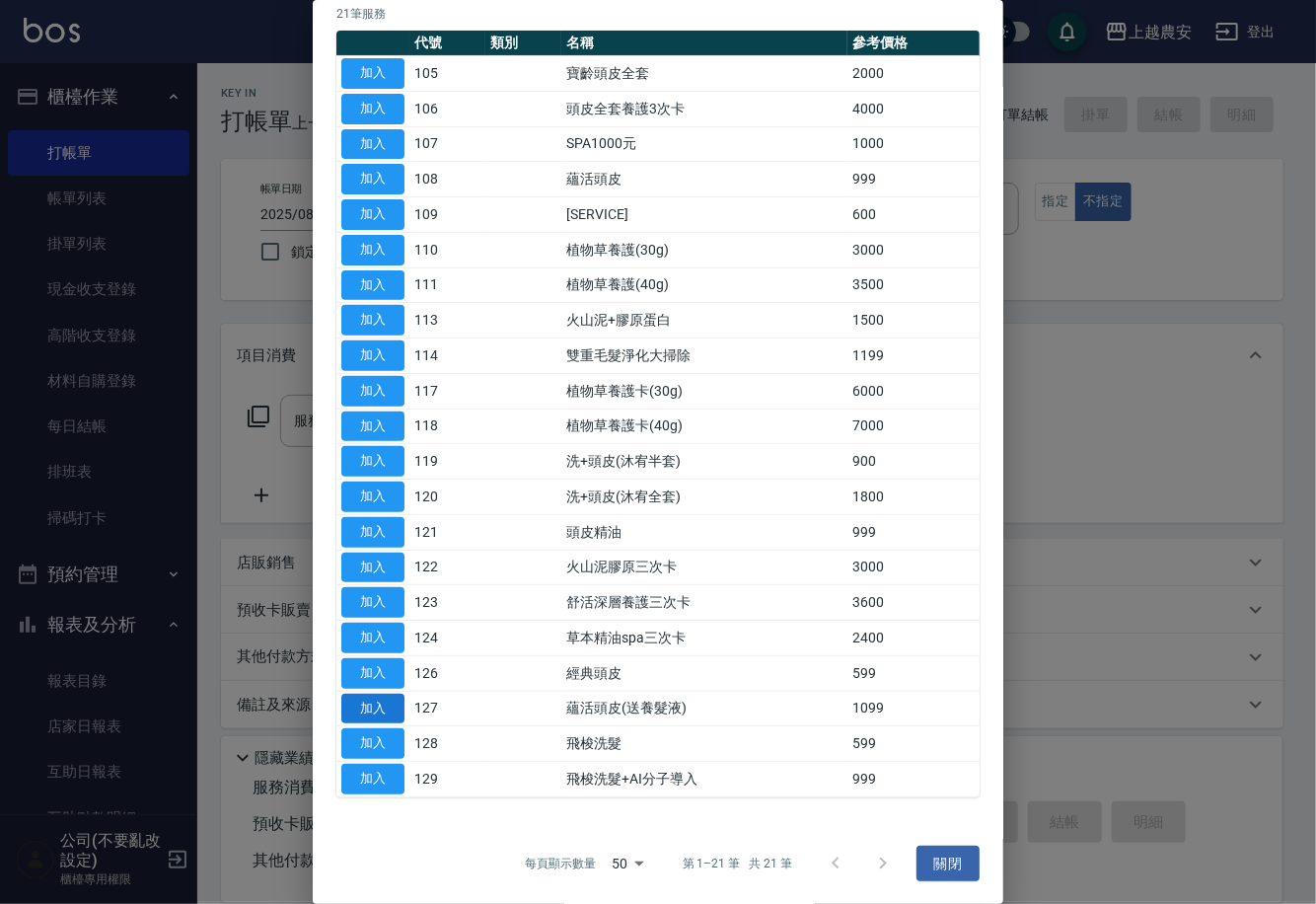 click on "加入" at bounding box center (373, 709) 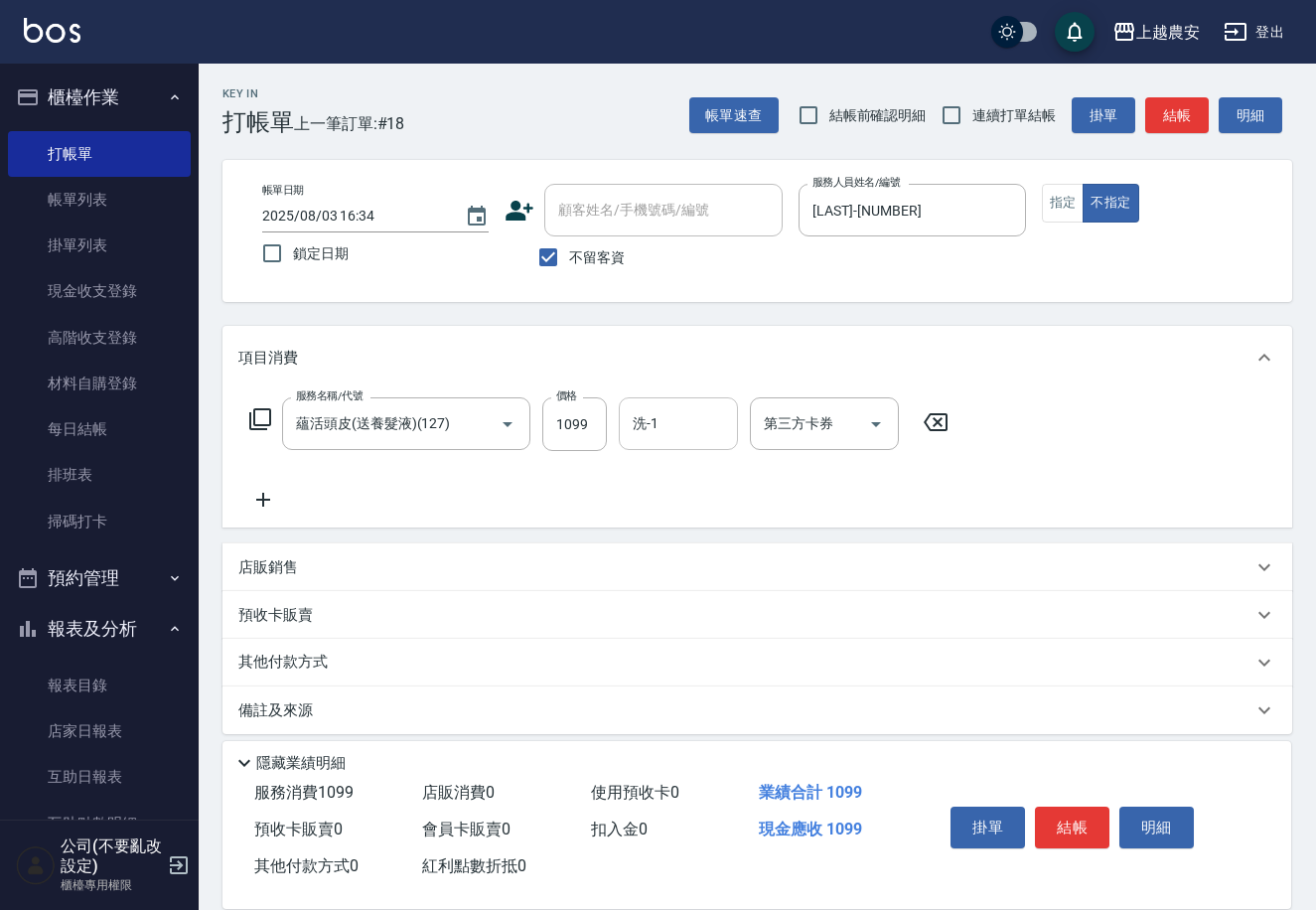 click on "洗-1" at bounding box center (678, 423) 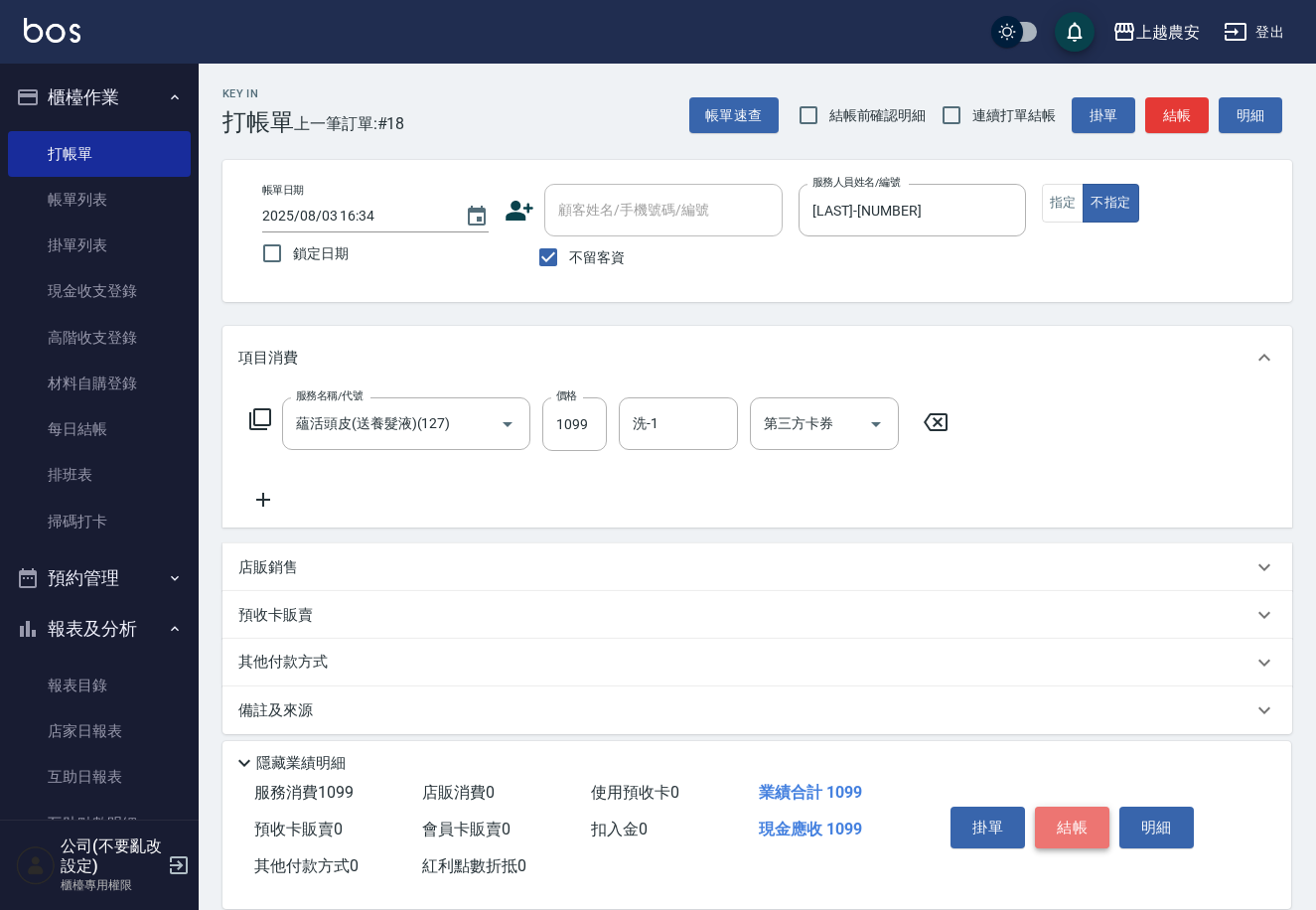 click on "結帳" at bounding box center [1072, 828] 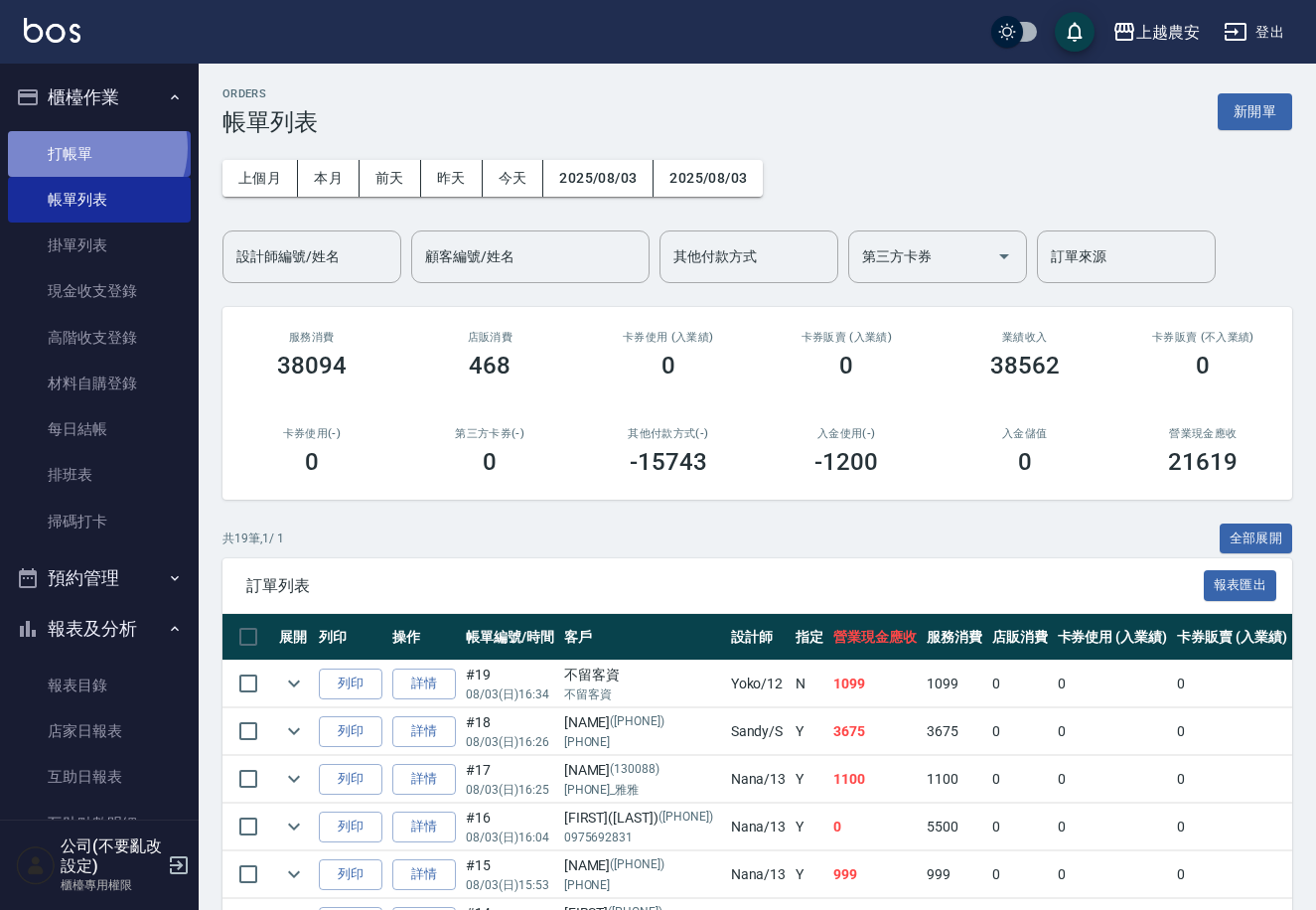 click on "打帳單" at bounding box center (99, 154) 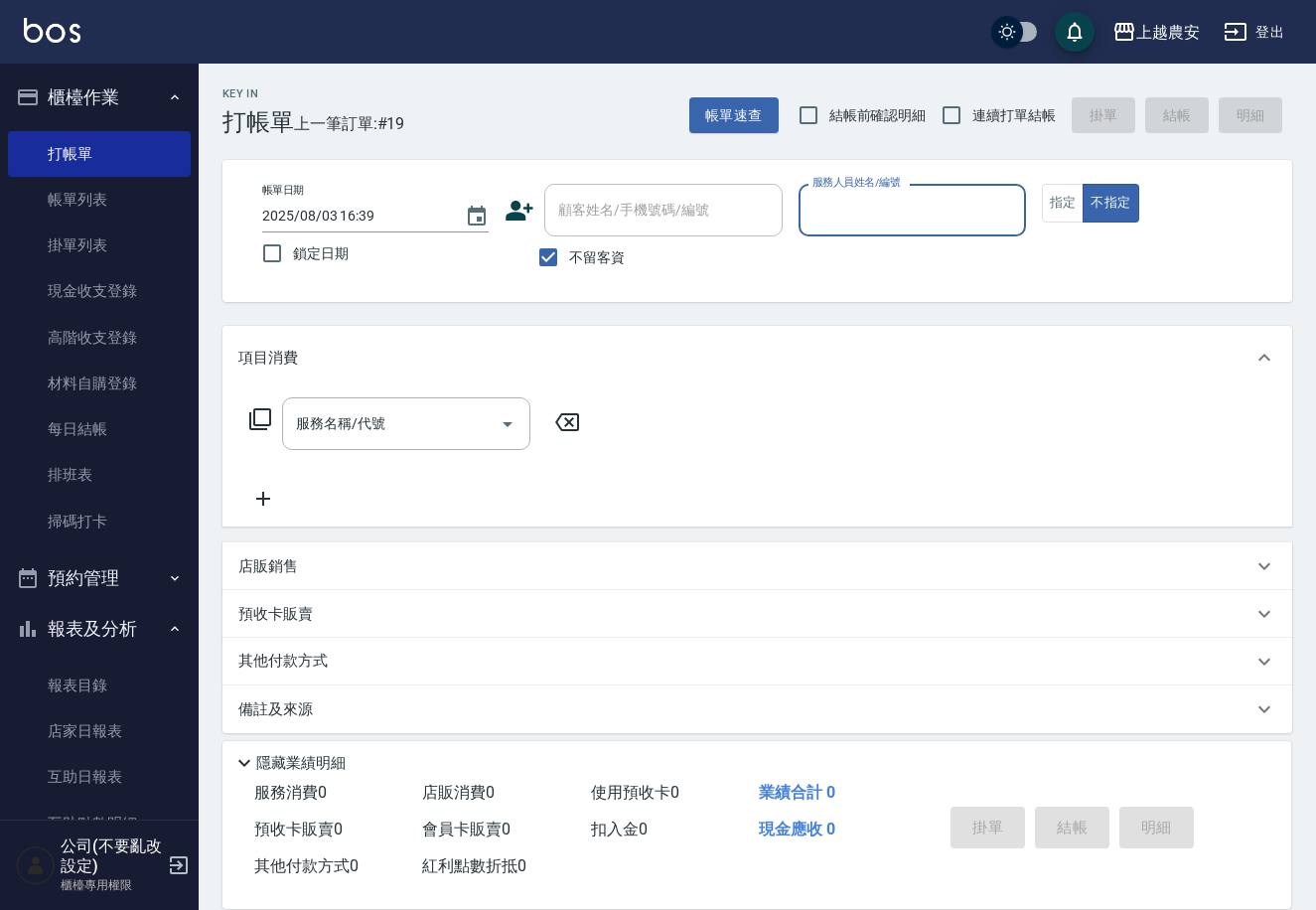 click on "不留客資" at bounding box center (597, 257) 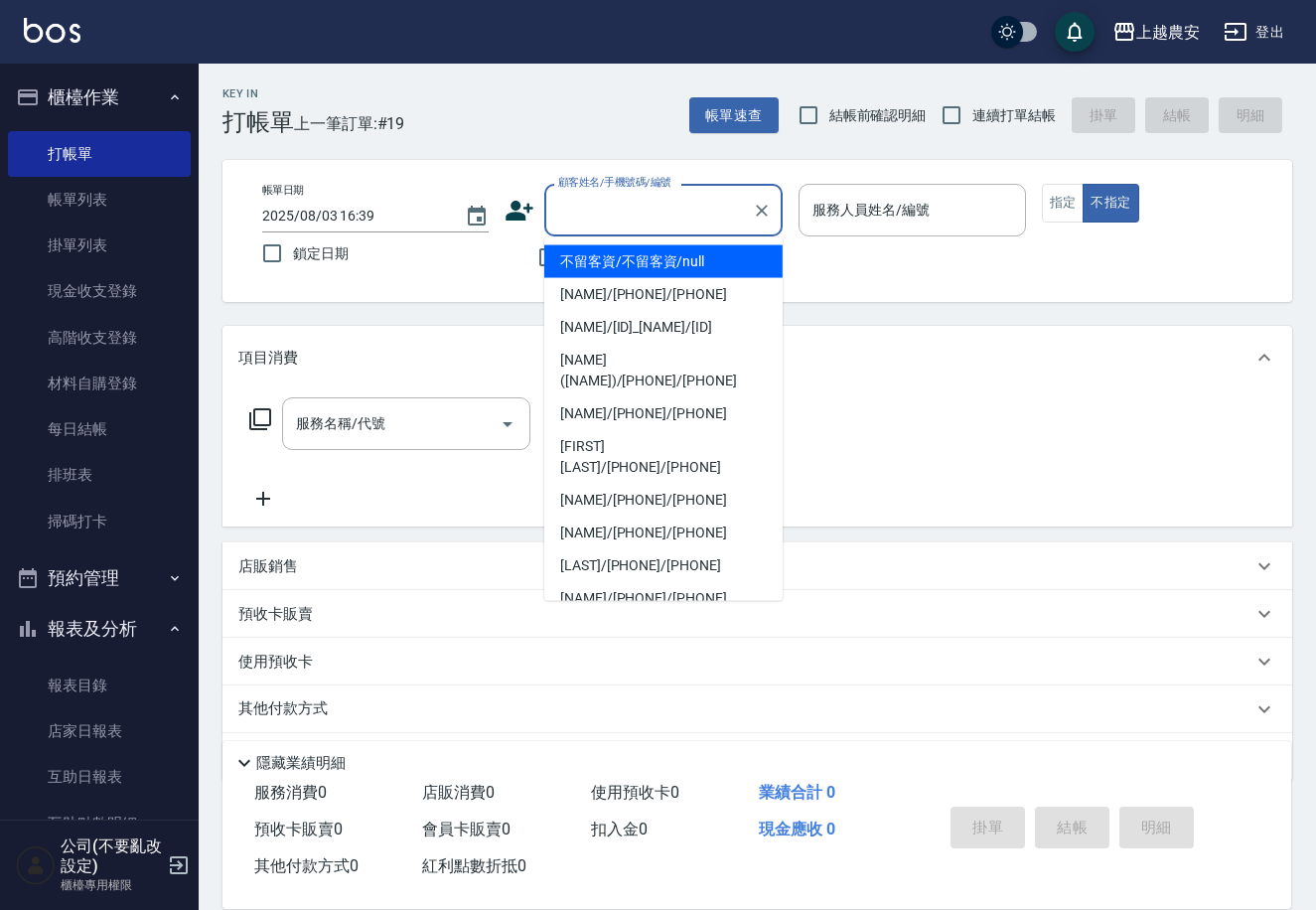 click on "顧客姓名/手機號碼/編號 顧客姓名/手機號碼/編號" at bounding box center [663, 210] 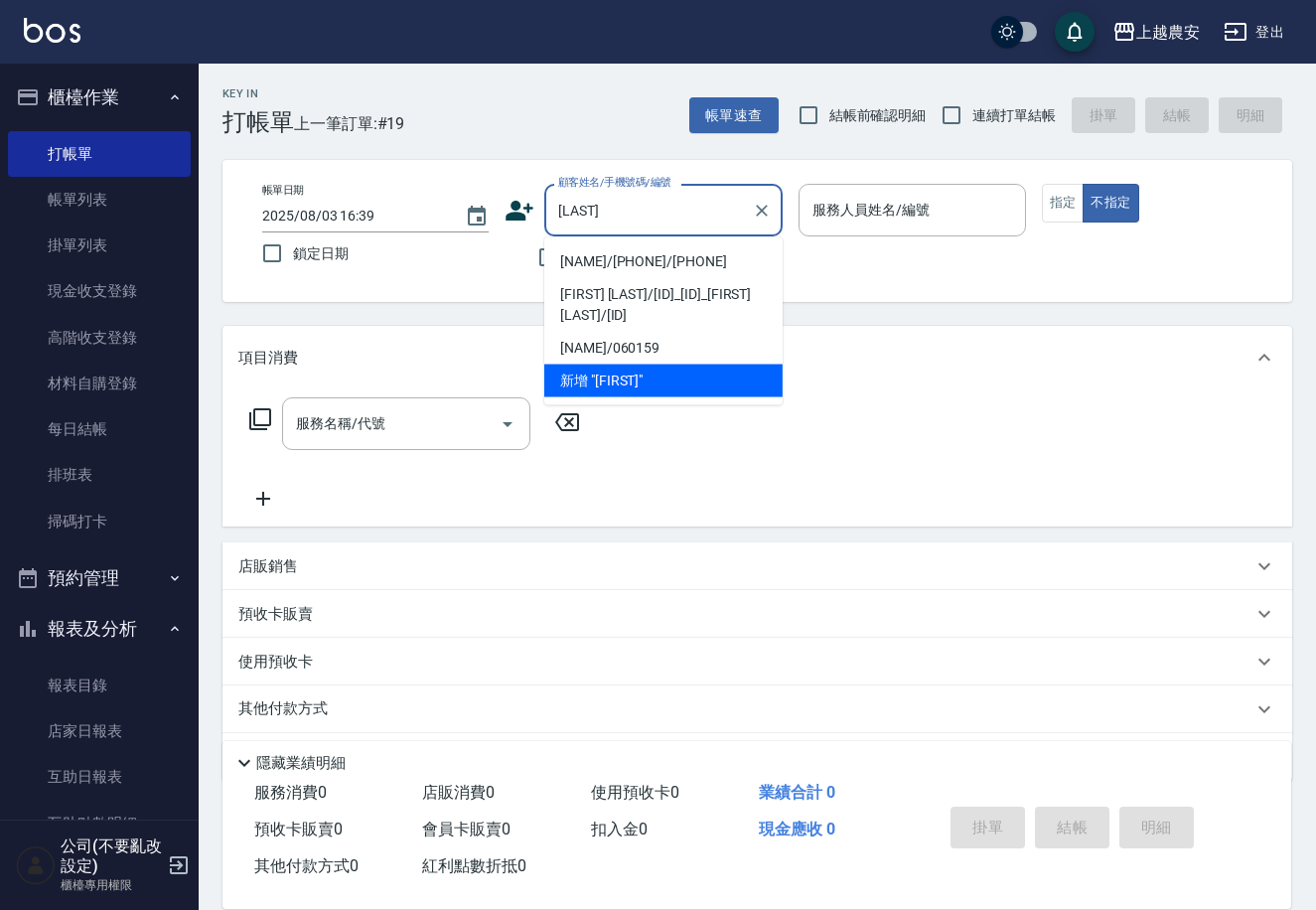 click on "[NAME]/[PHONE]/[PHONE]" at bounding box center [663, 261] 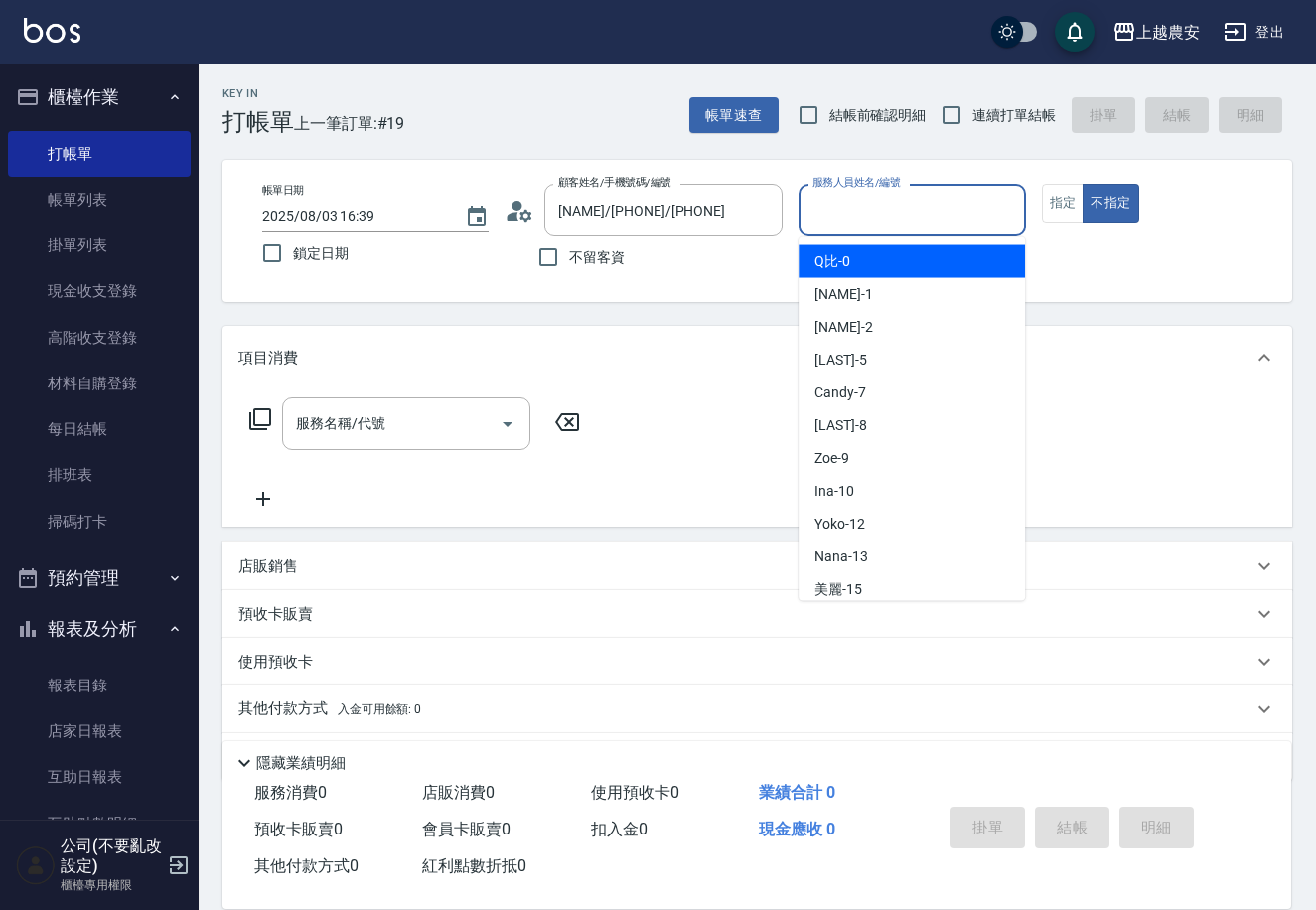 click on "服務人員姓名/編號" at bounding box center [912, 210] 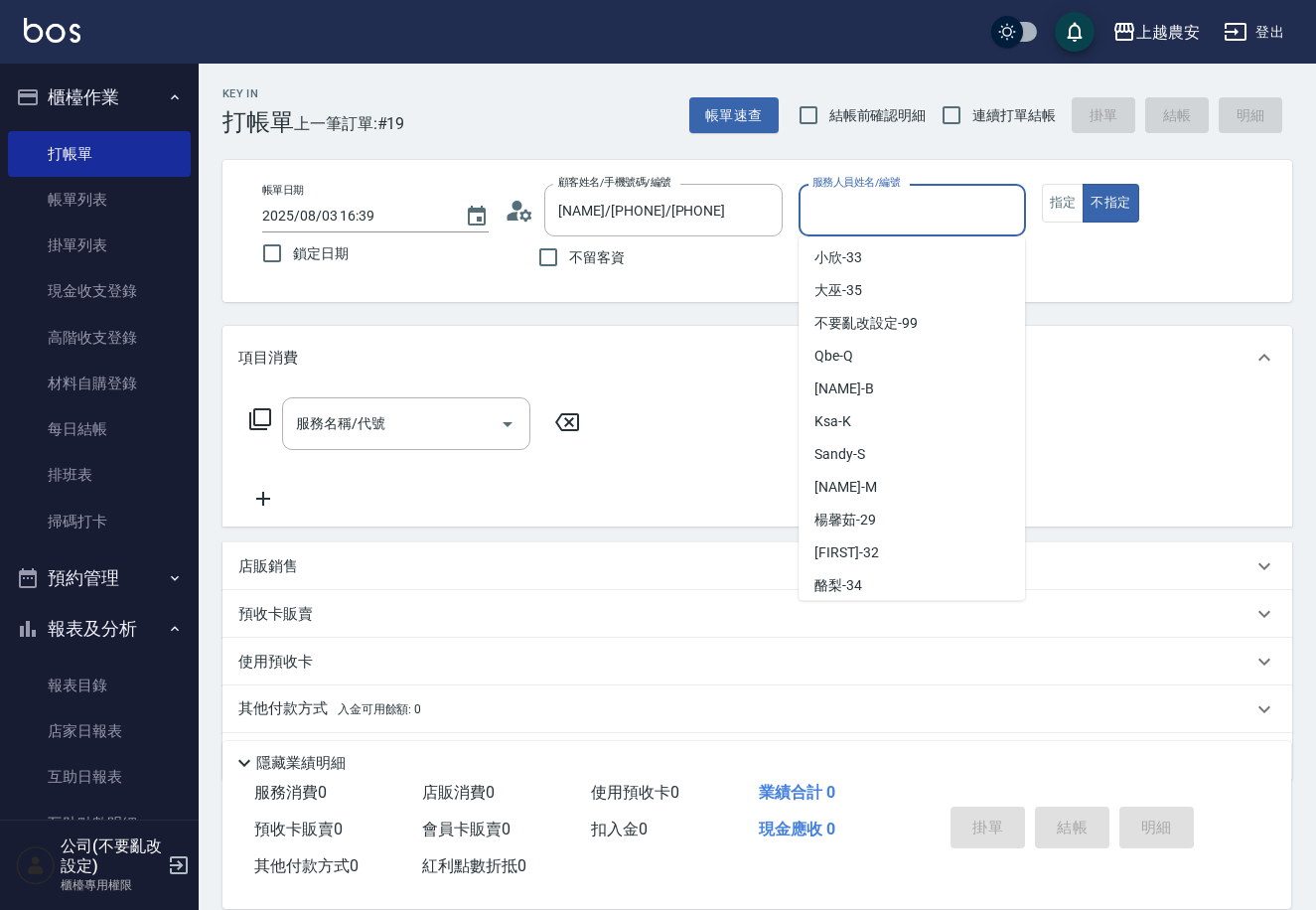 scroll, scrollTop: 863, scrollLeft: 0, axis: vertical 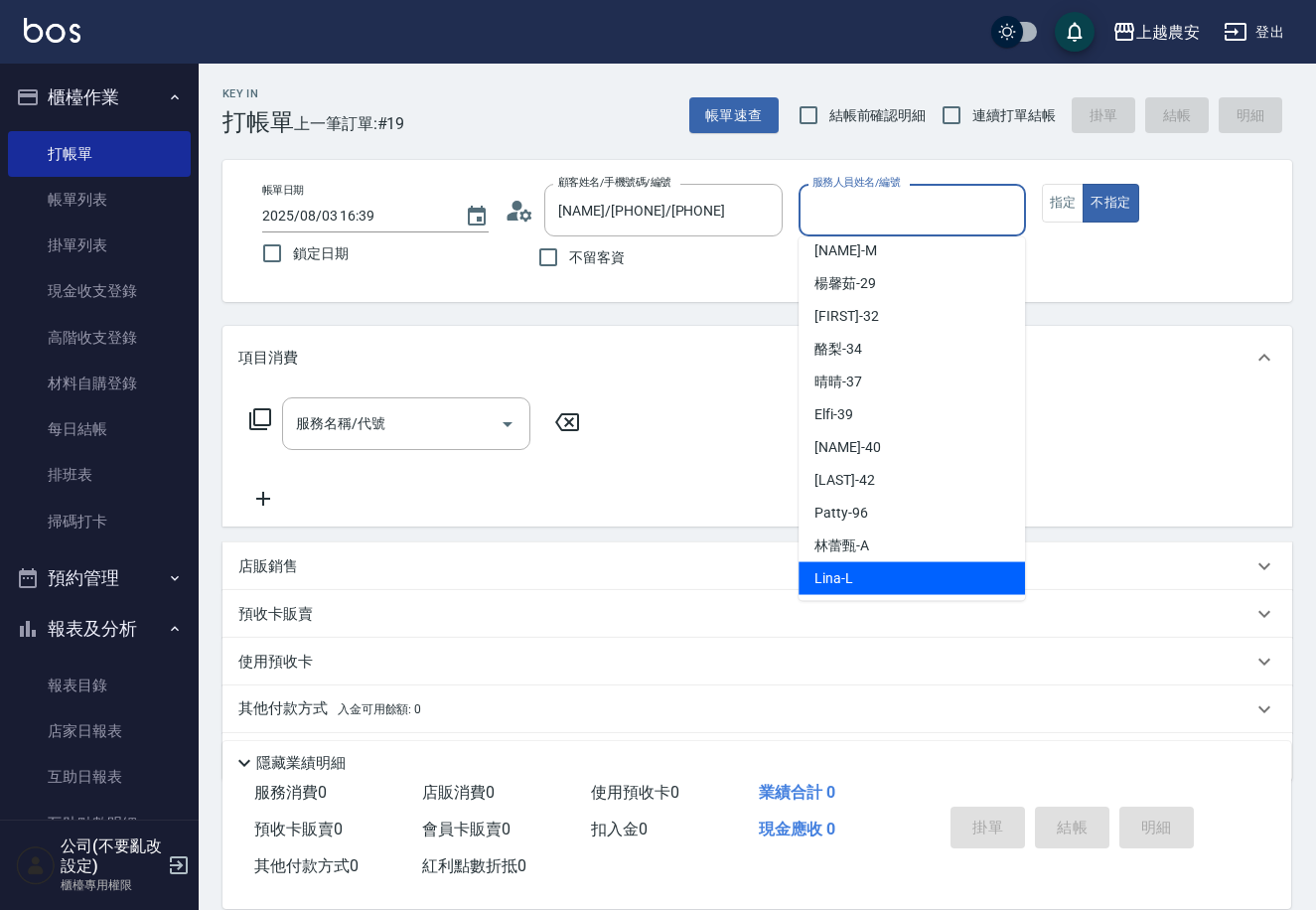 click on "[FIRST]-[LAST]" at bounding box center (912, 578) 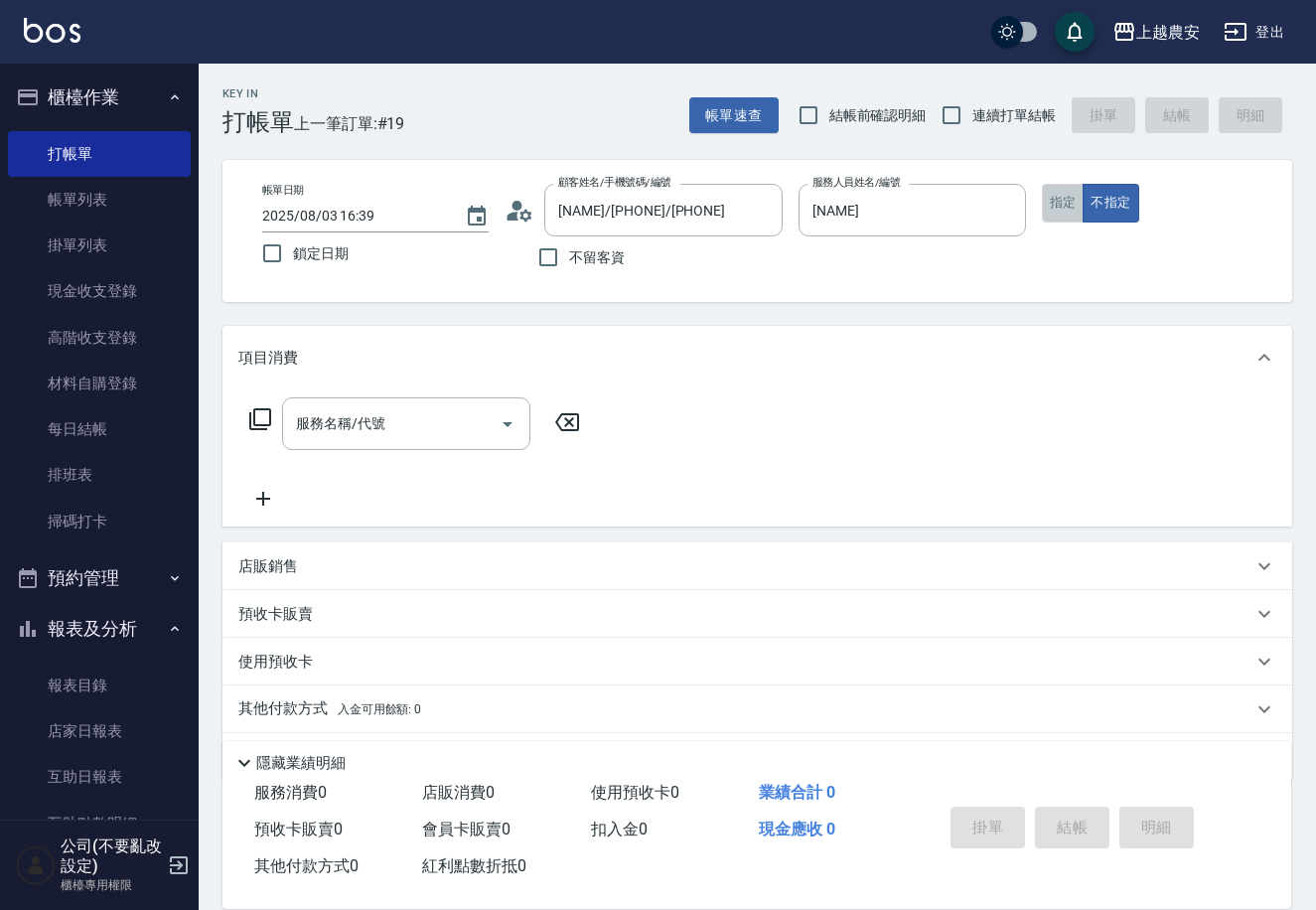 click on "指定" at bounding box center (1063, 203) 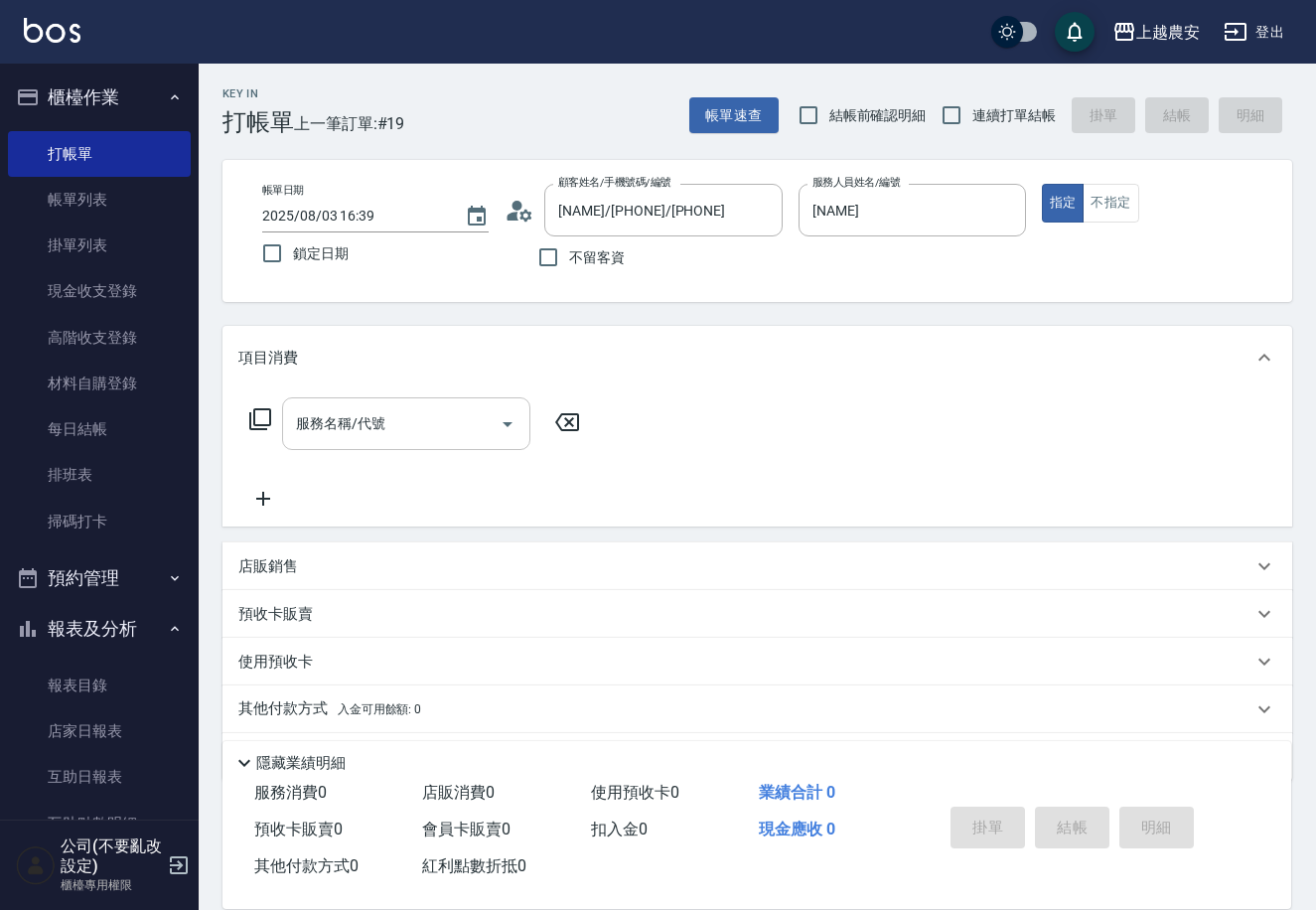 click on "服務名稱/代號" at bounding box center (391, 423) 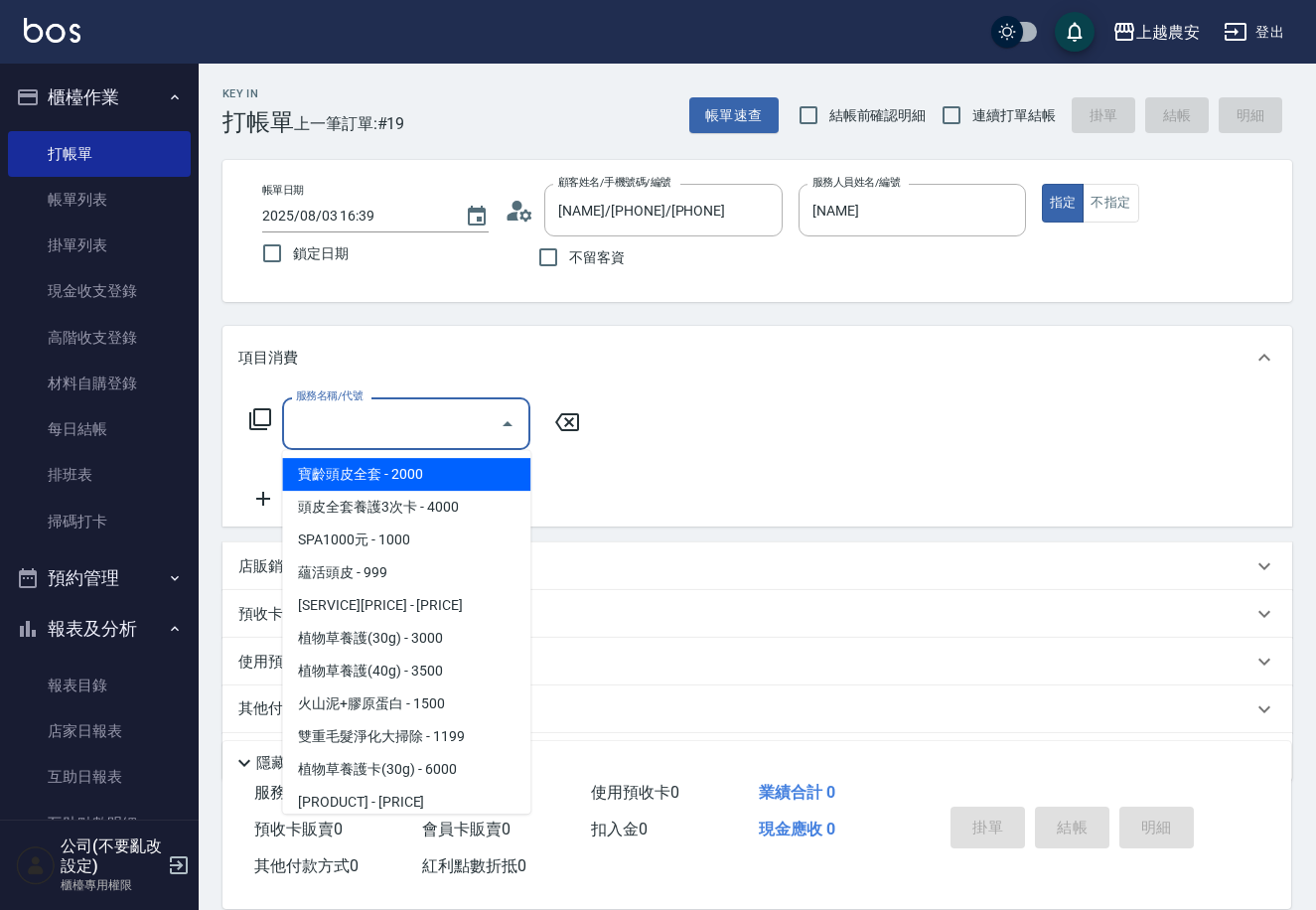 click 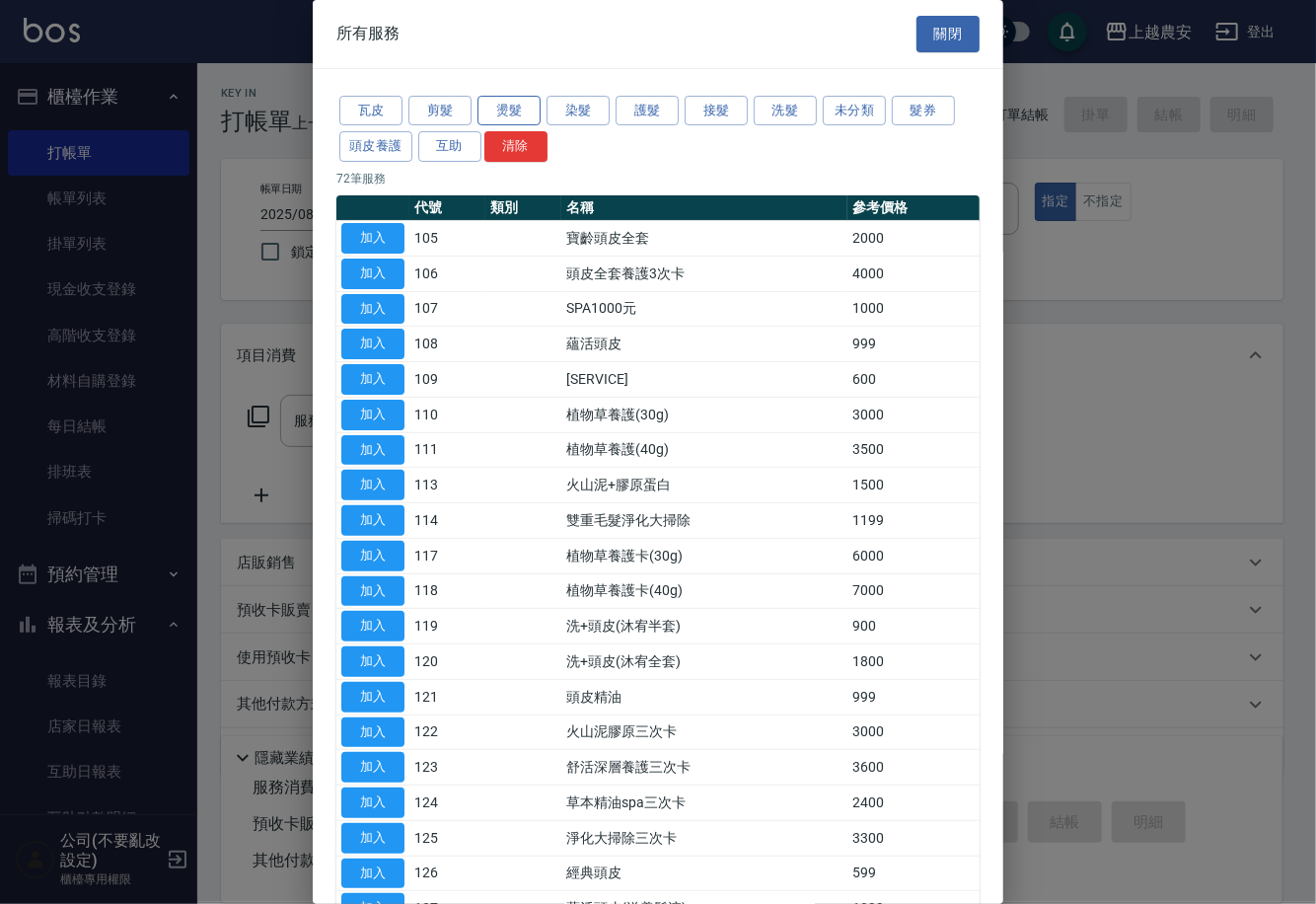 click on "燙髮" at bounding box center (509, 111) 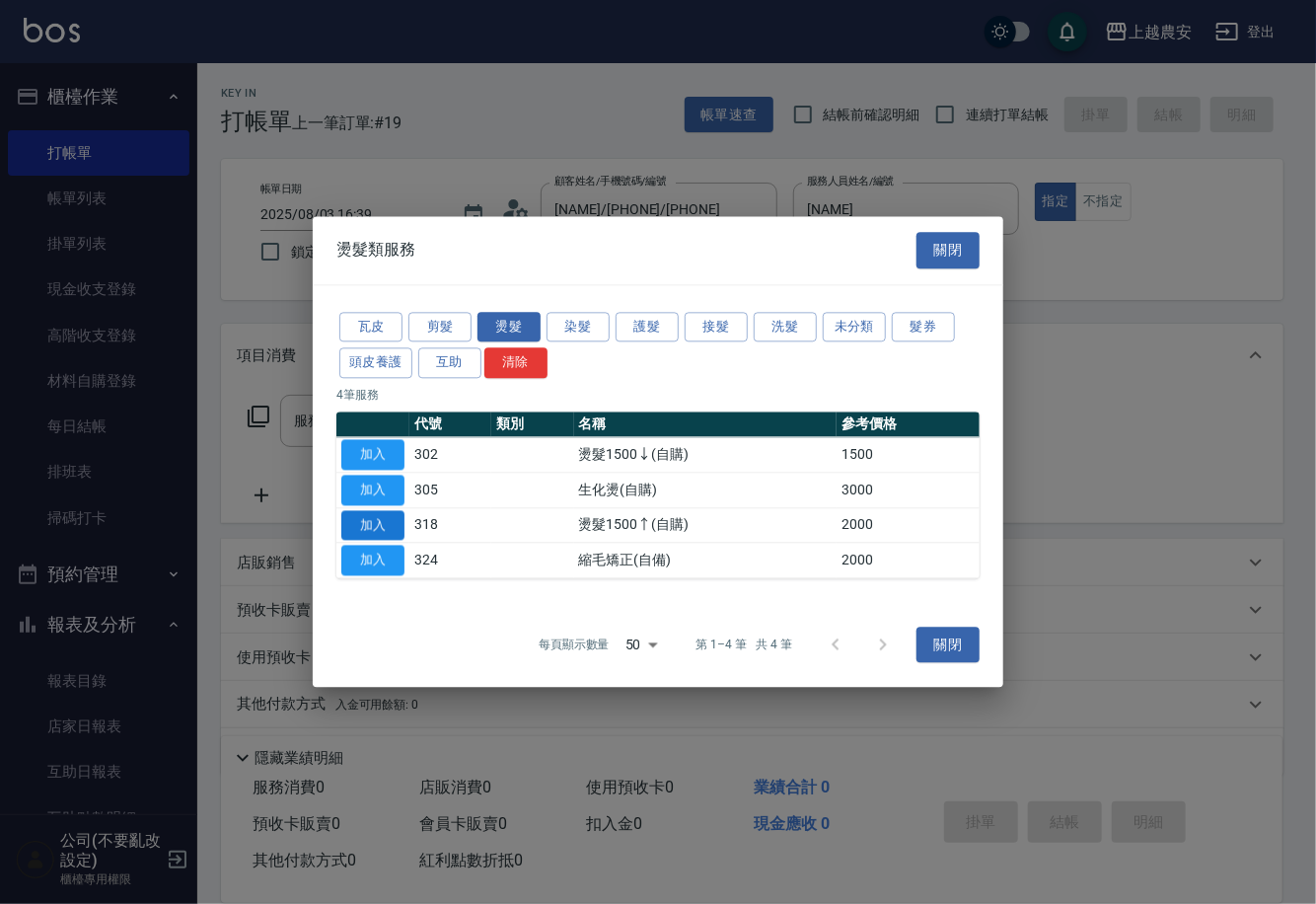 click on "加入" at bounding box center (373, 525) 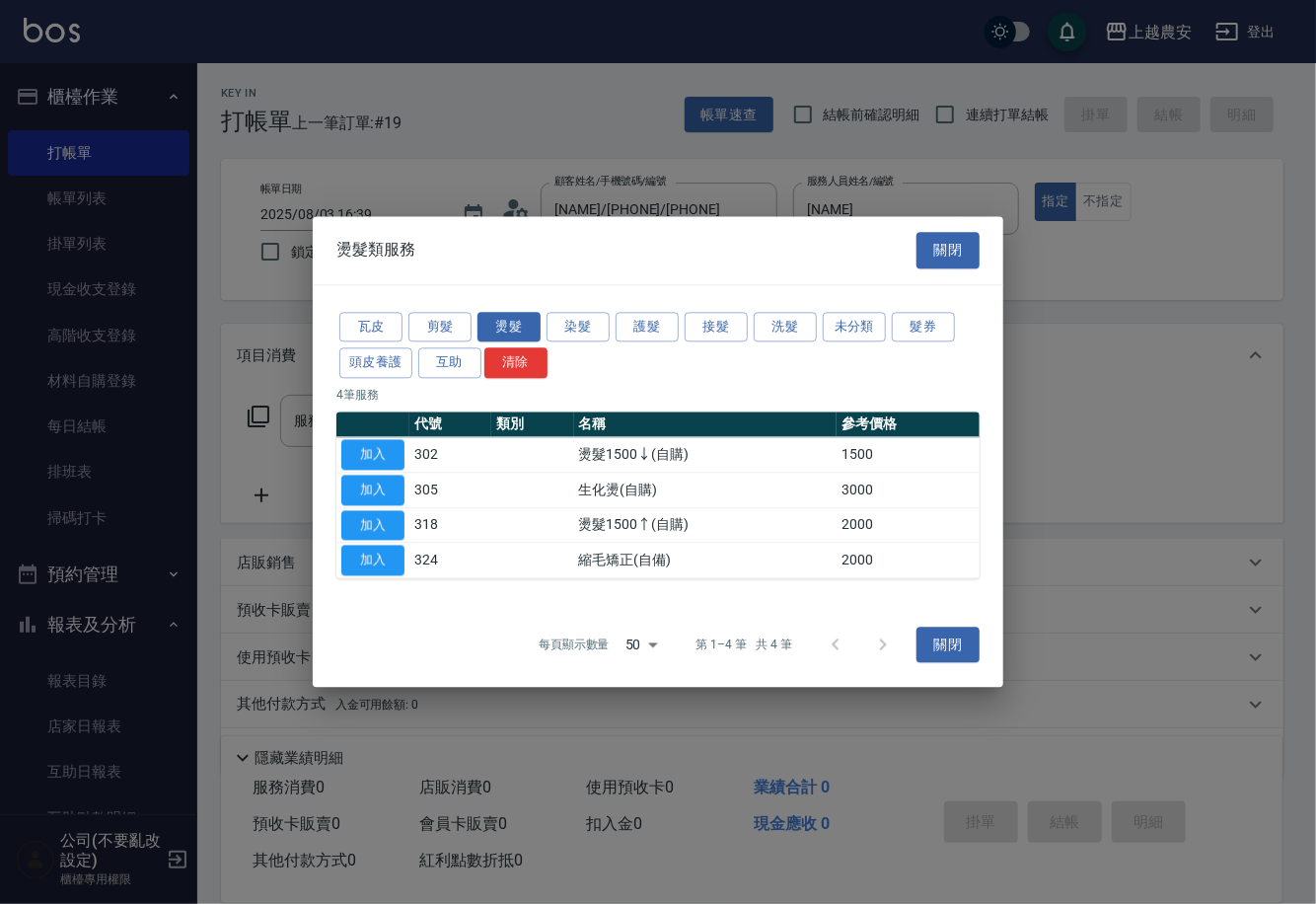 type on "燙髮1500↑(自購)(318)" 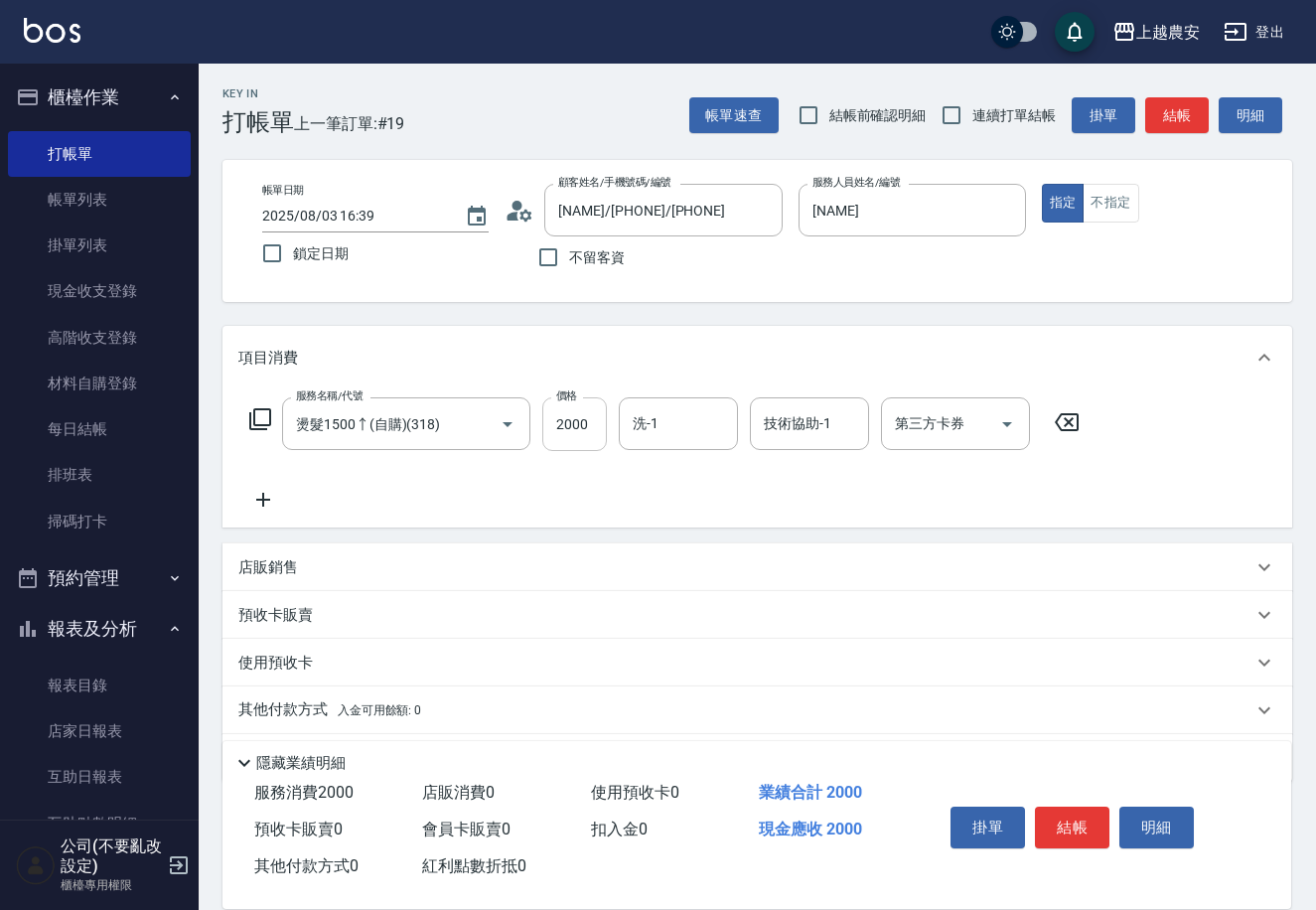 click on "2000" at bounding box center (574, 424) 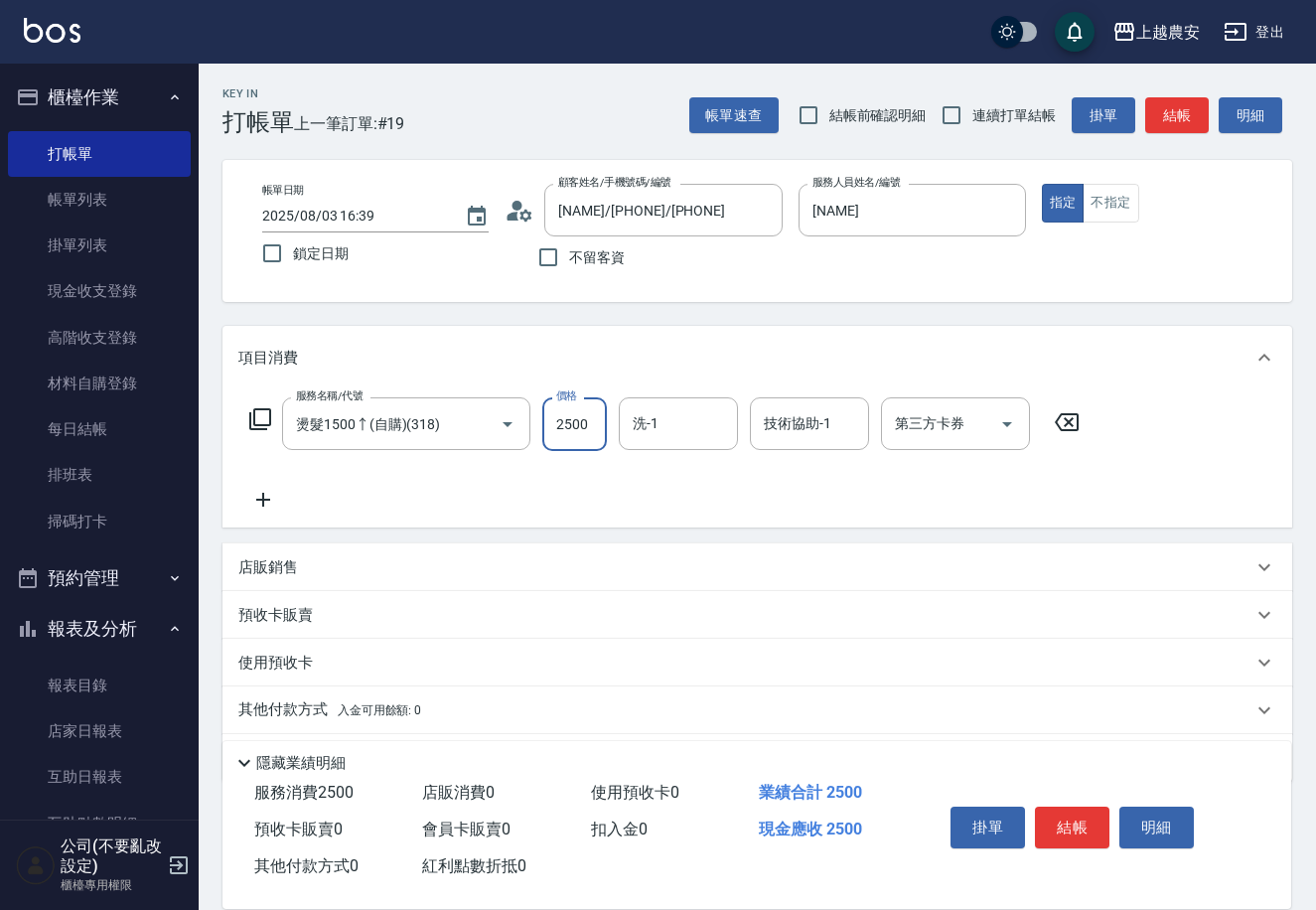 type on "2500" 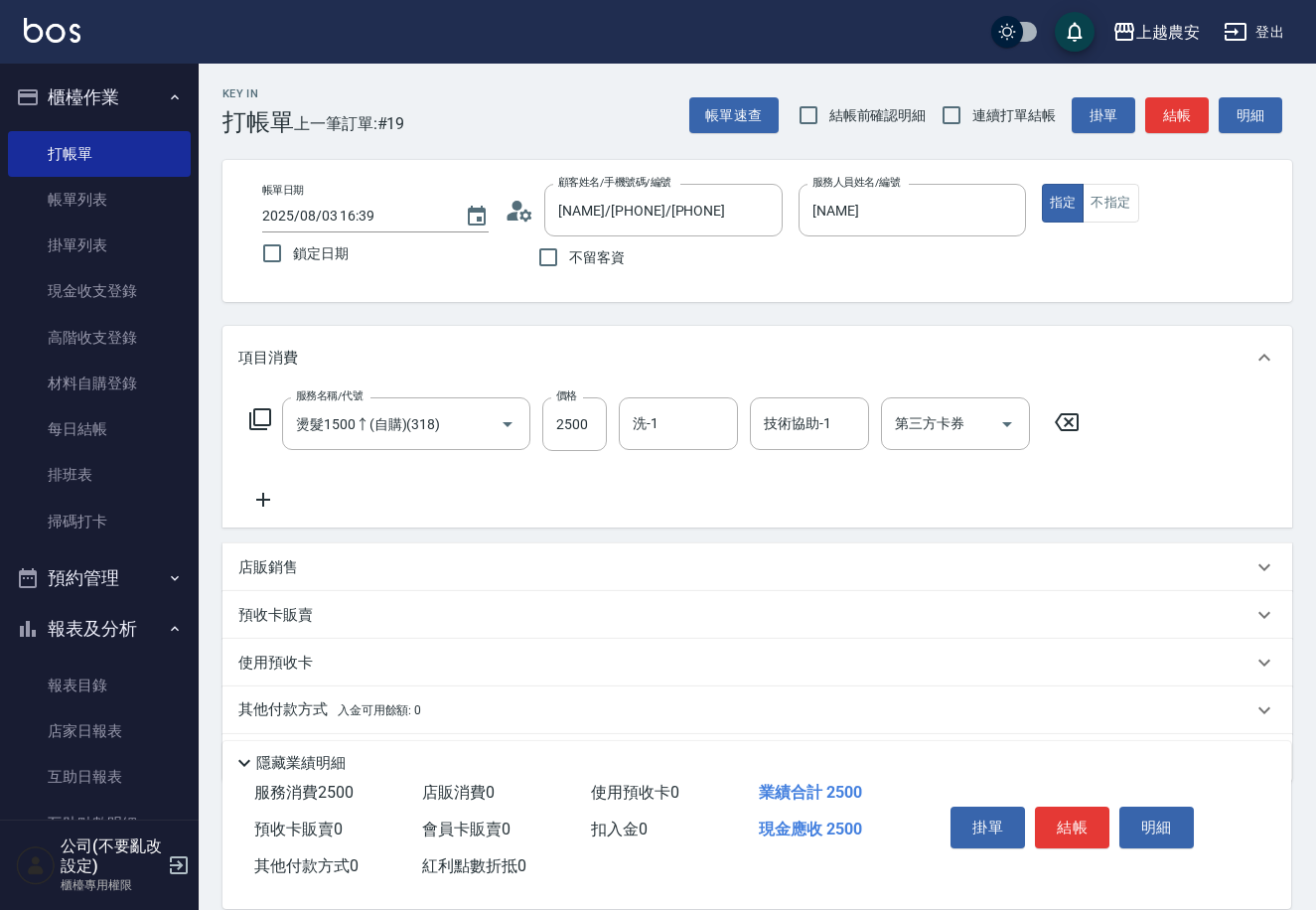 click 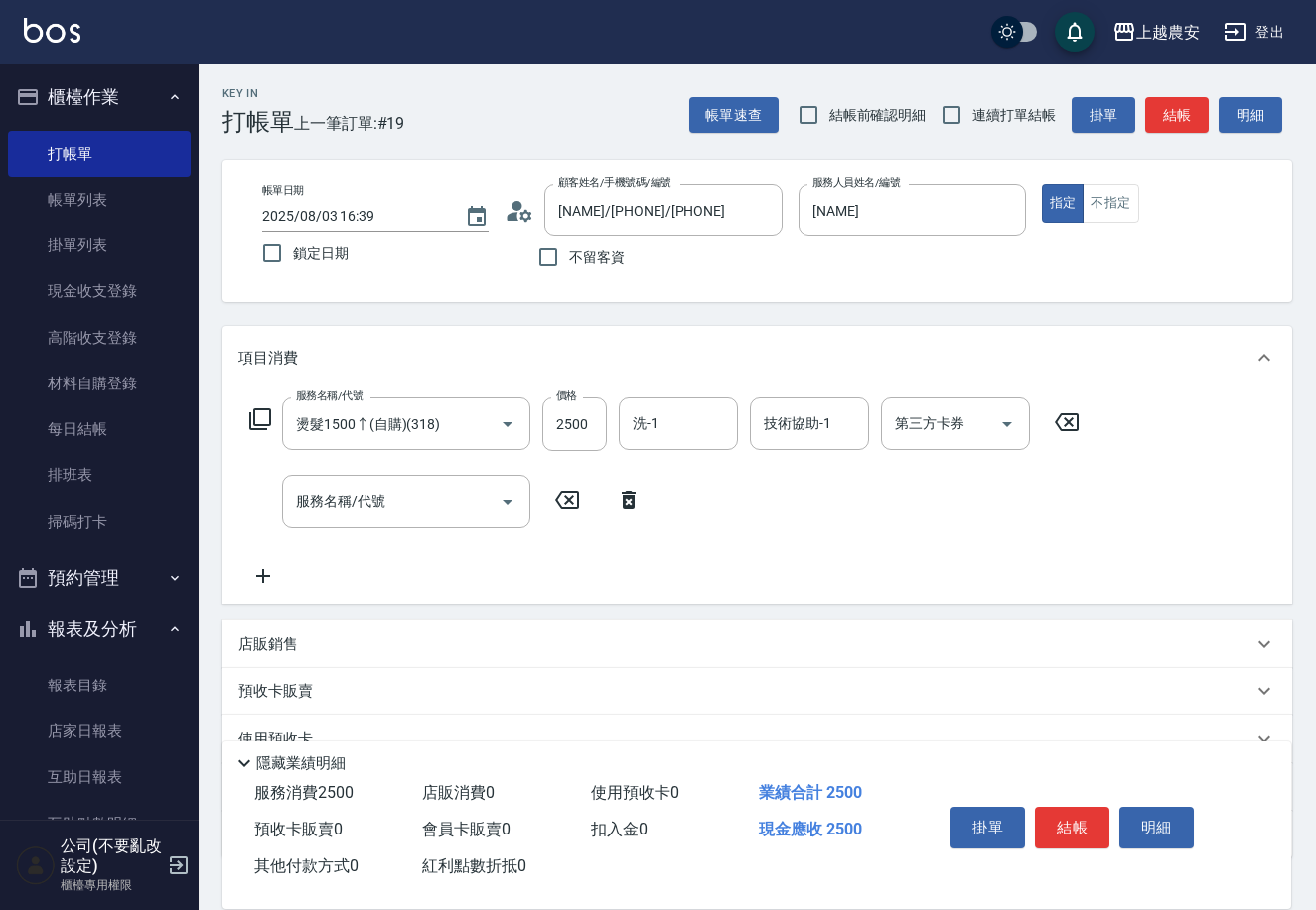 click 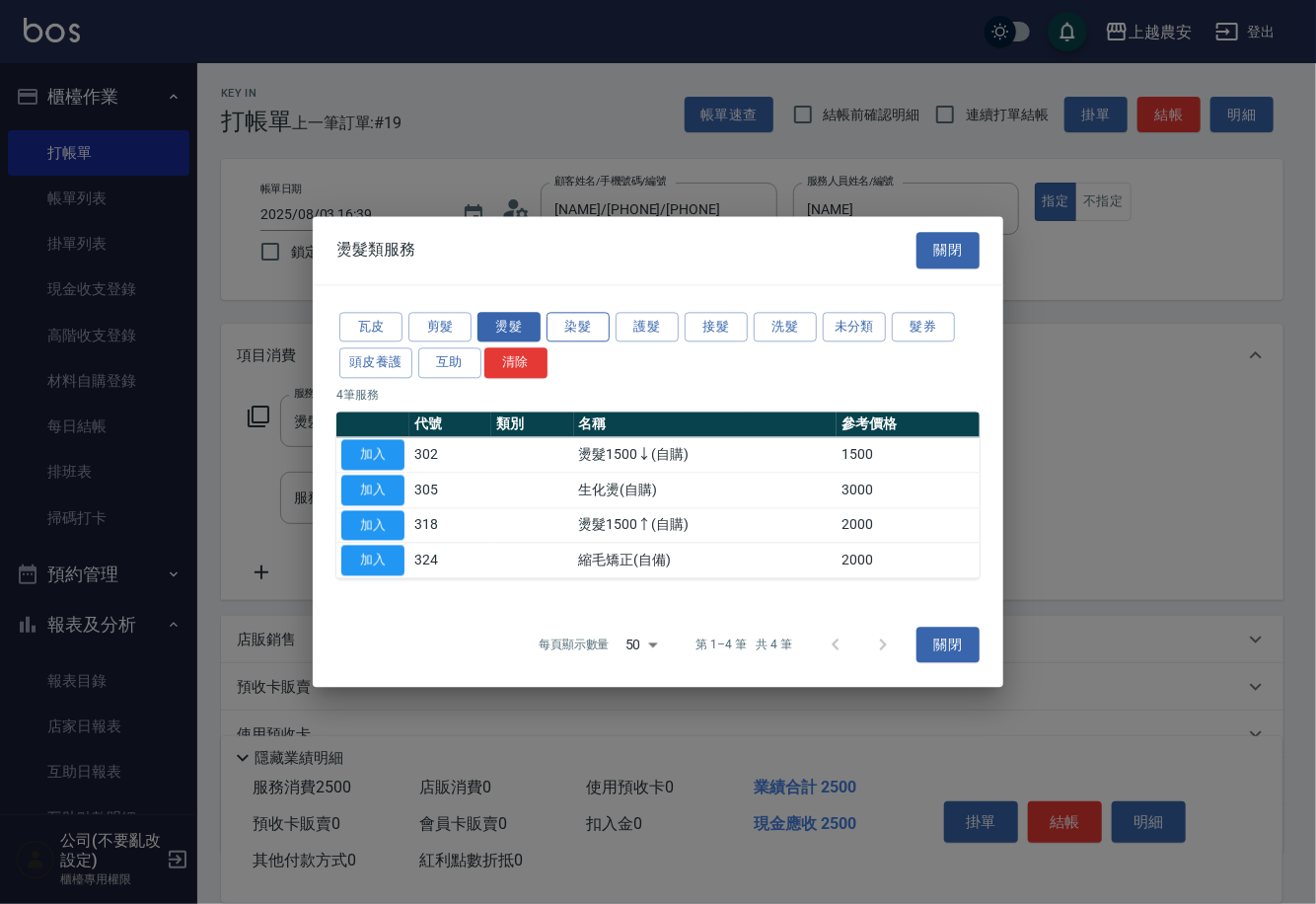 click on "染髮" at bounding box center (578, 327) 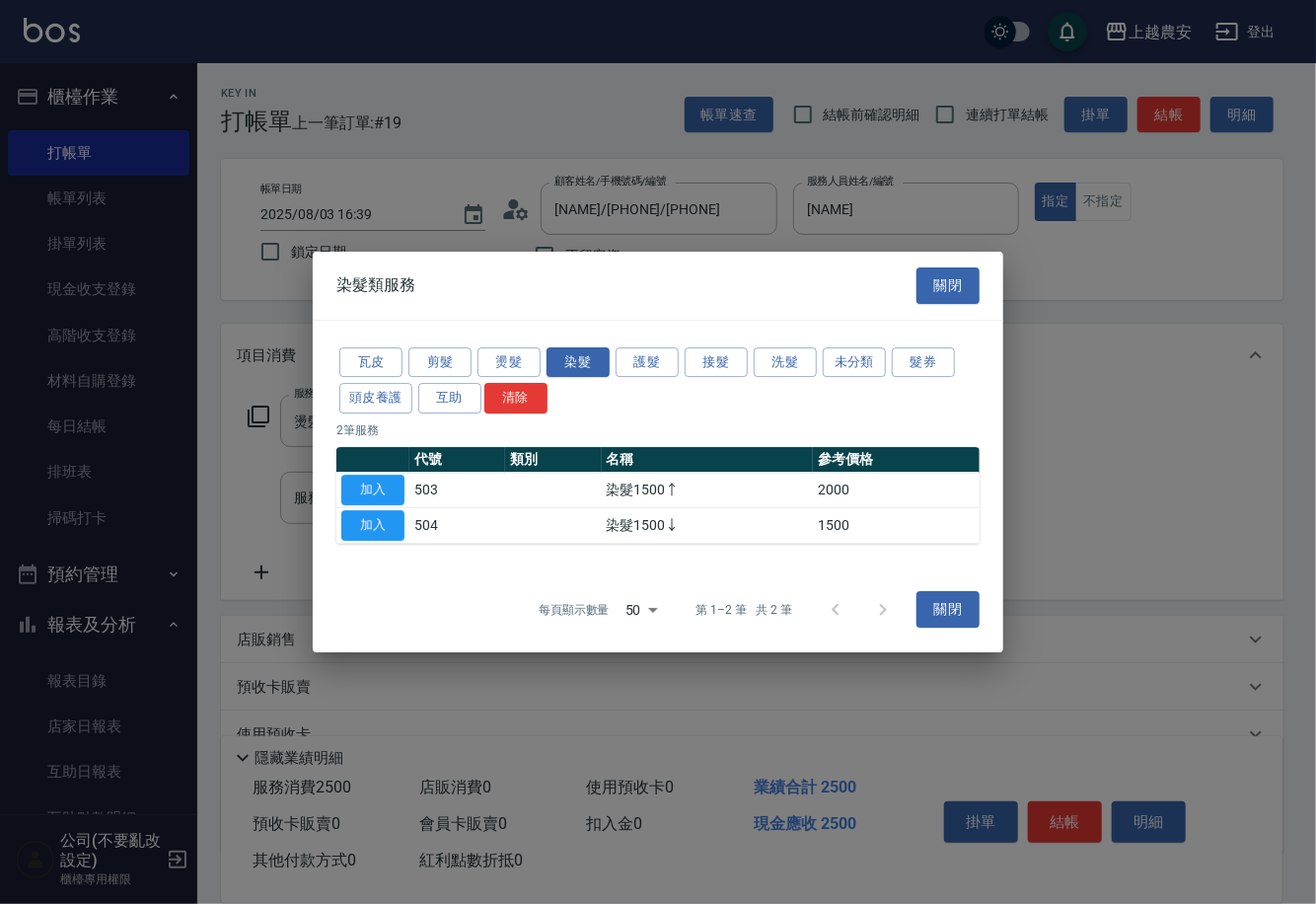 click on "加入" at bounding box center [373, 525] 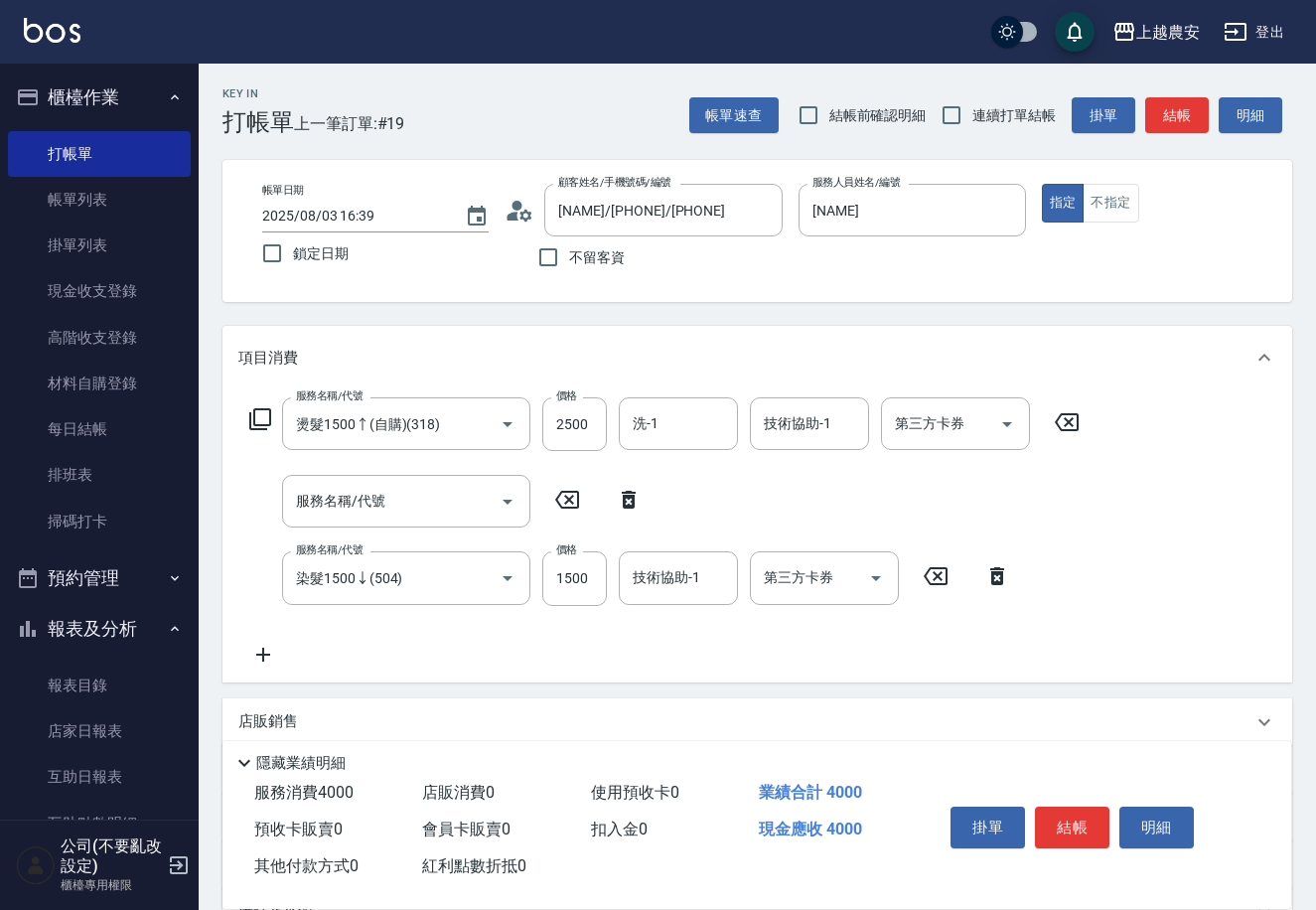 click 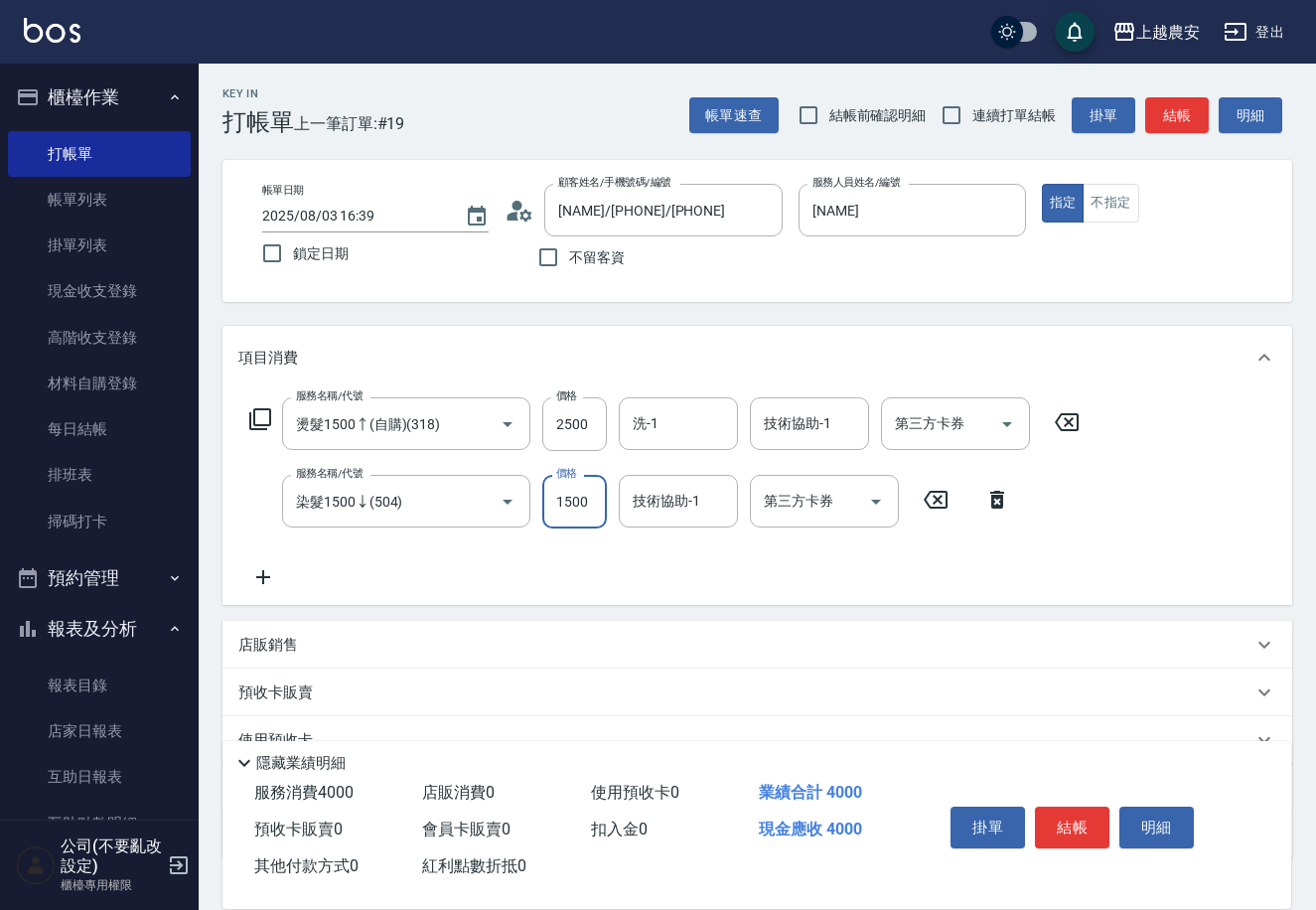 click on "1500" at bounding box center [574, 502] 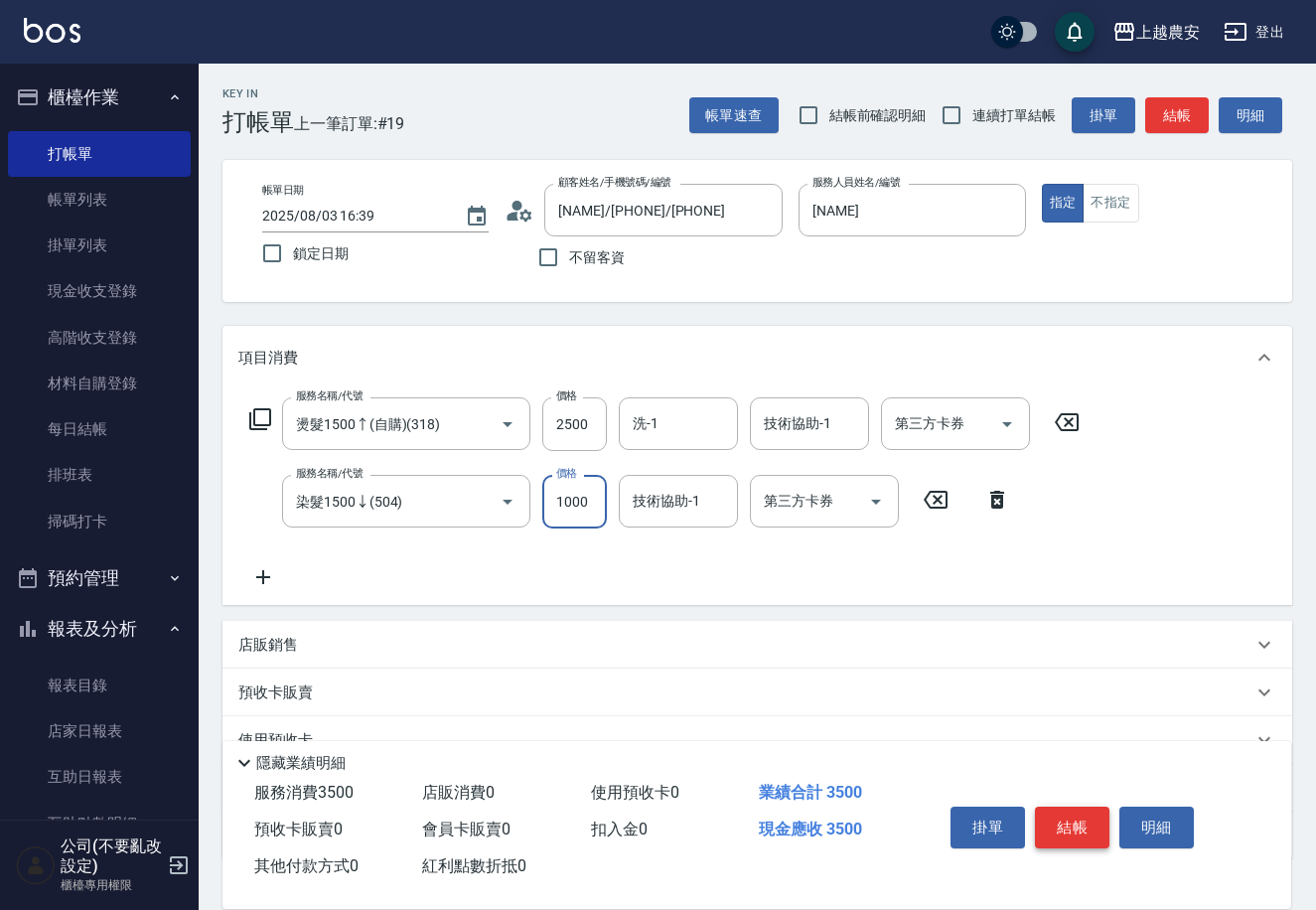 type on "1000" 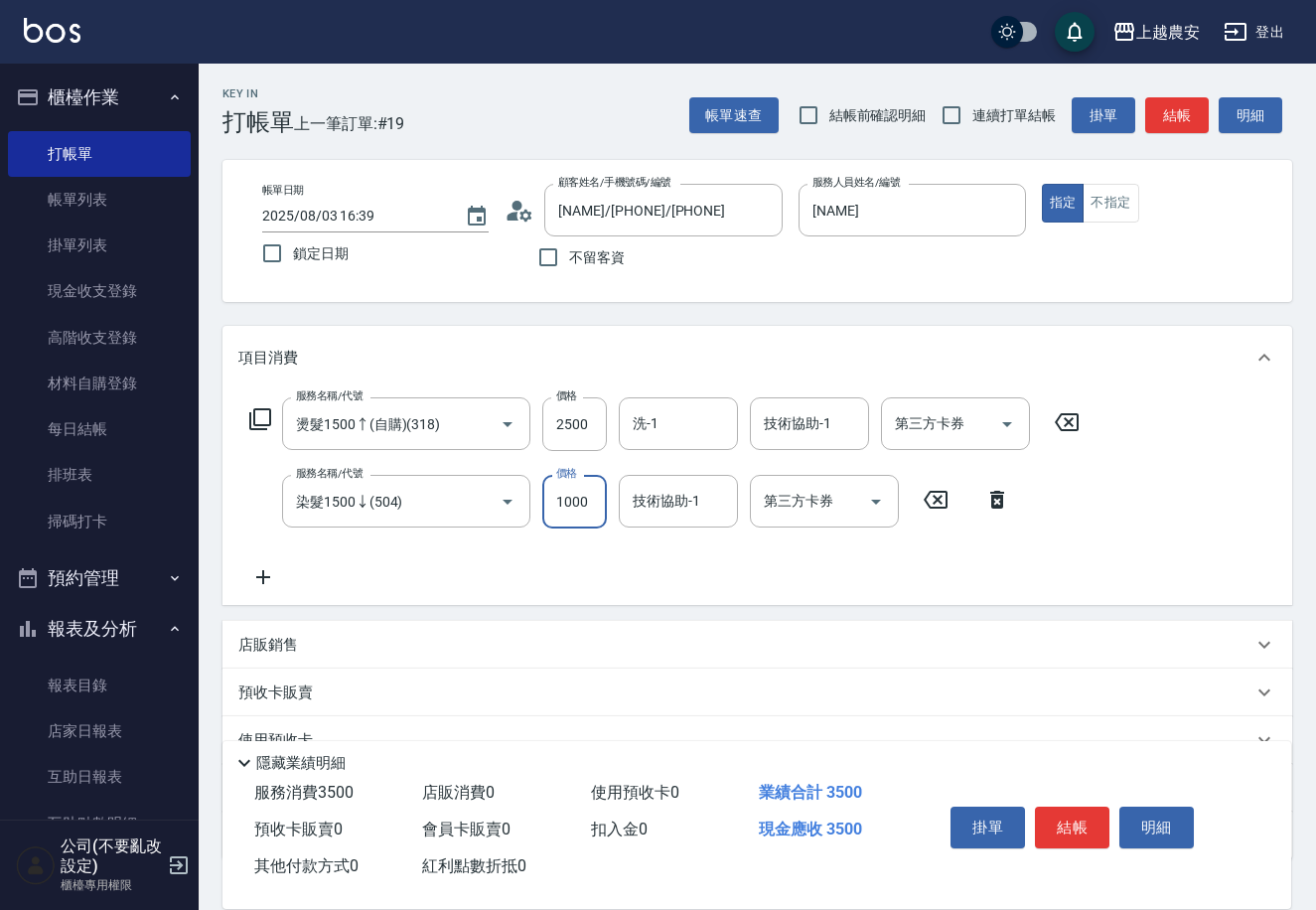 click on "結帳" at bounding box center [1072, 828] 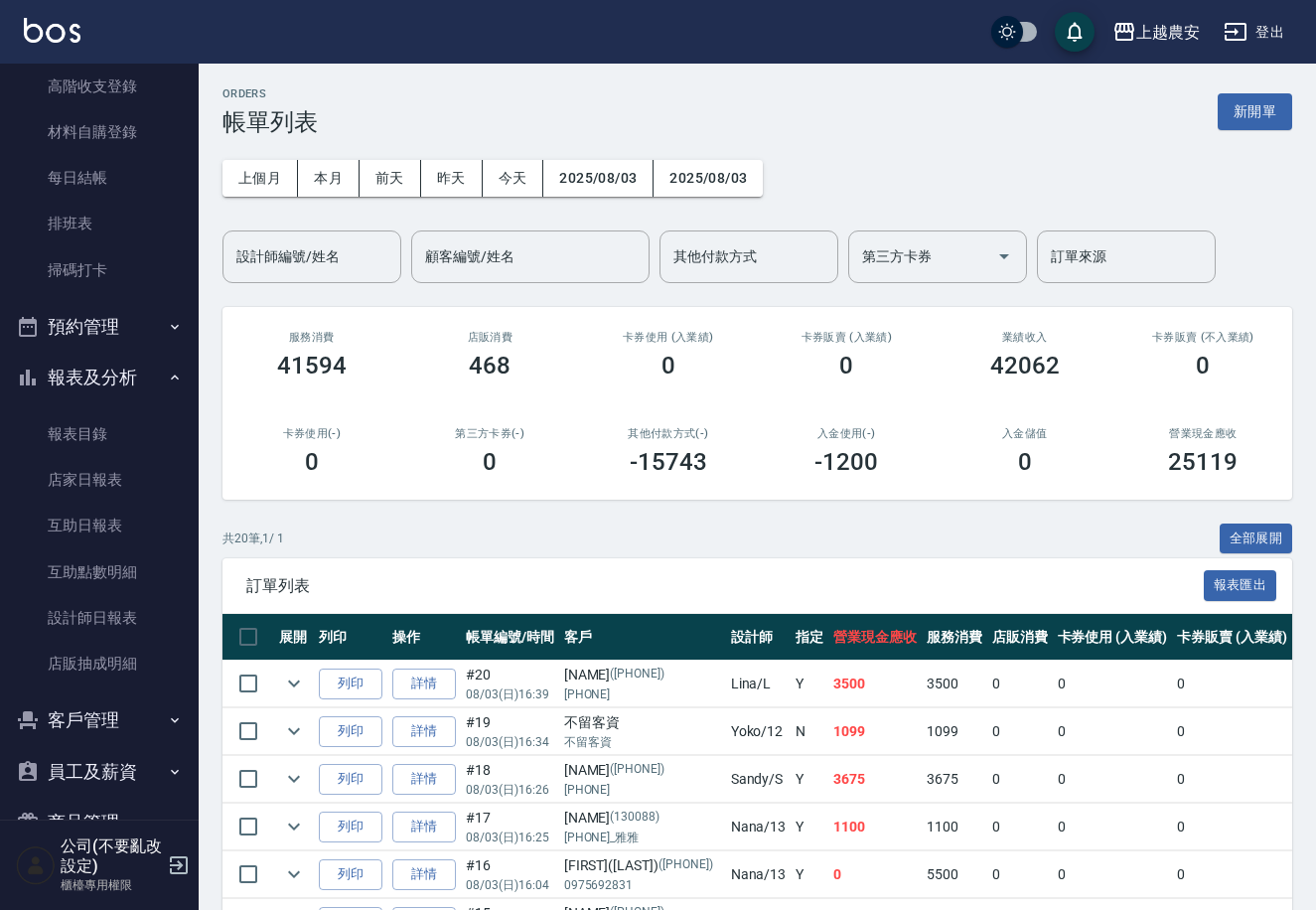 scroll, scrollTop: 255, scrollLeft: 0, axis: vertical 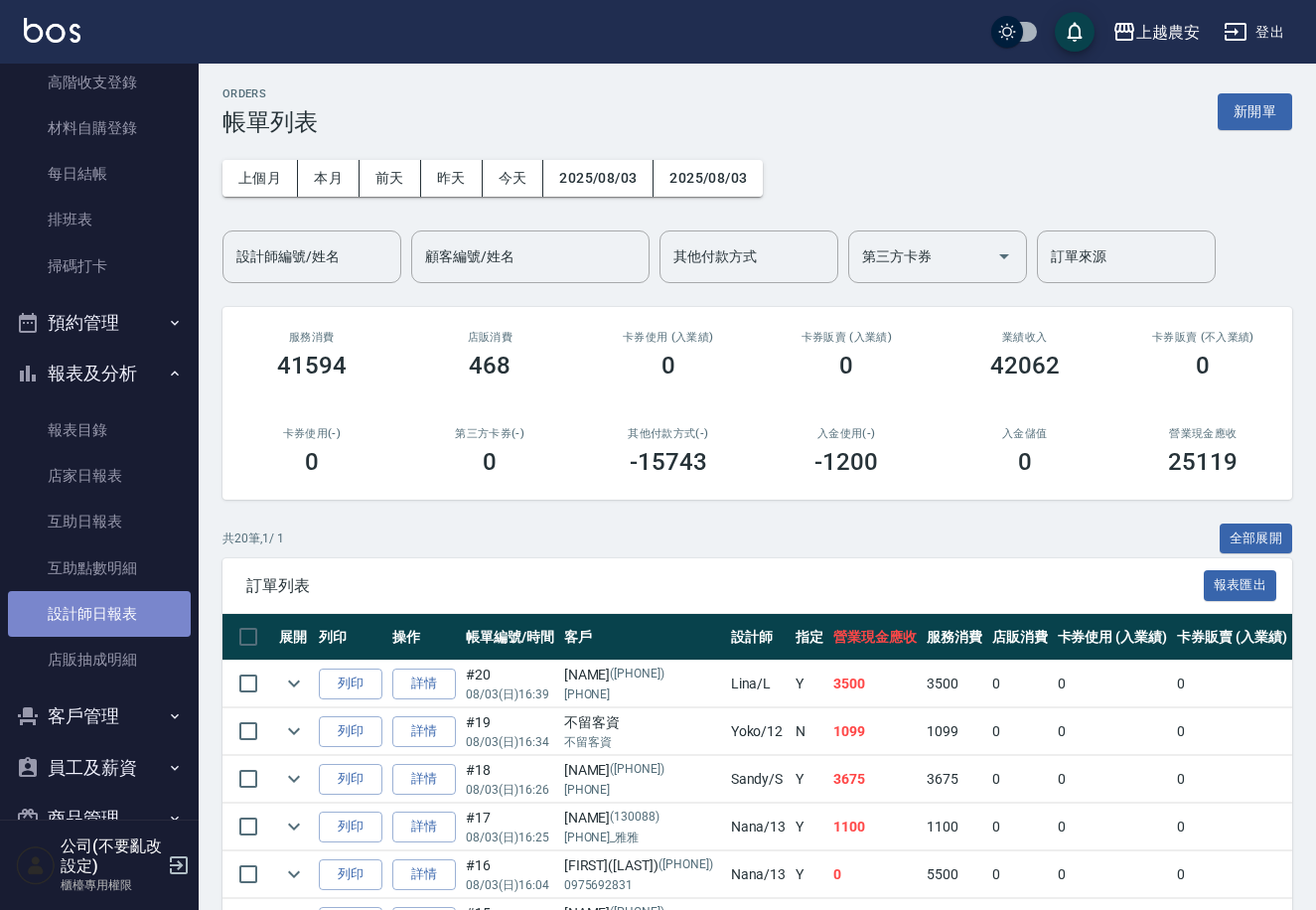 click on "設計師日報表" at bounding box center [99, 614] 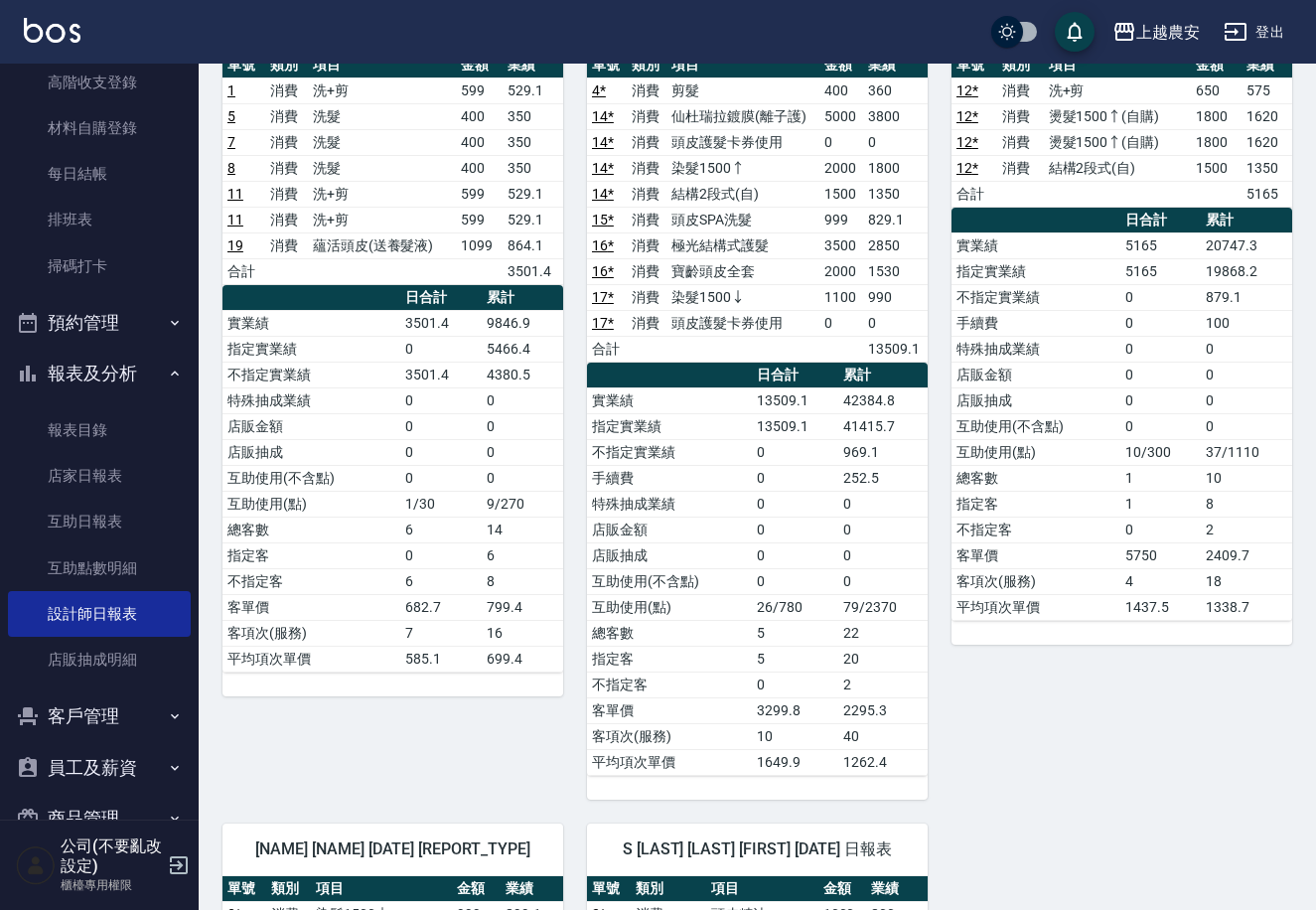 scroll, scrollTop: 0, scrollLeft: 0, axis: both 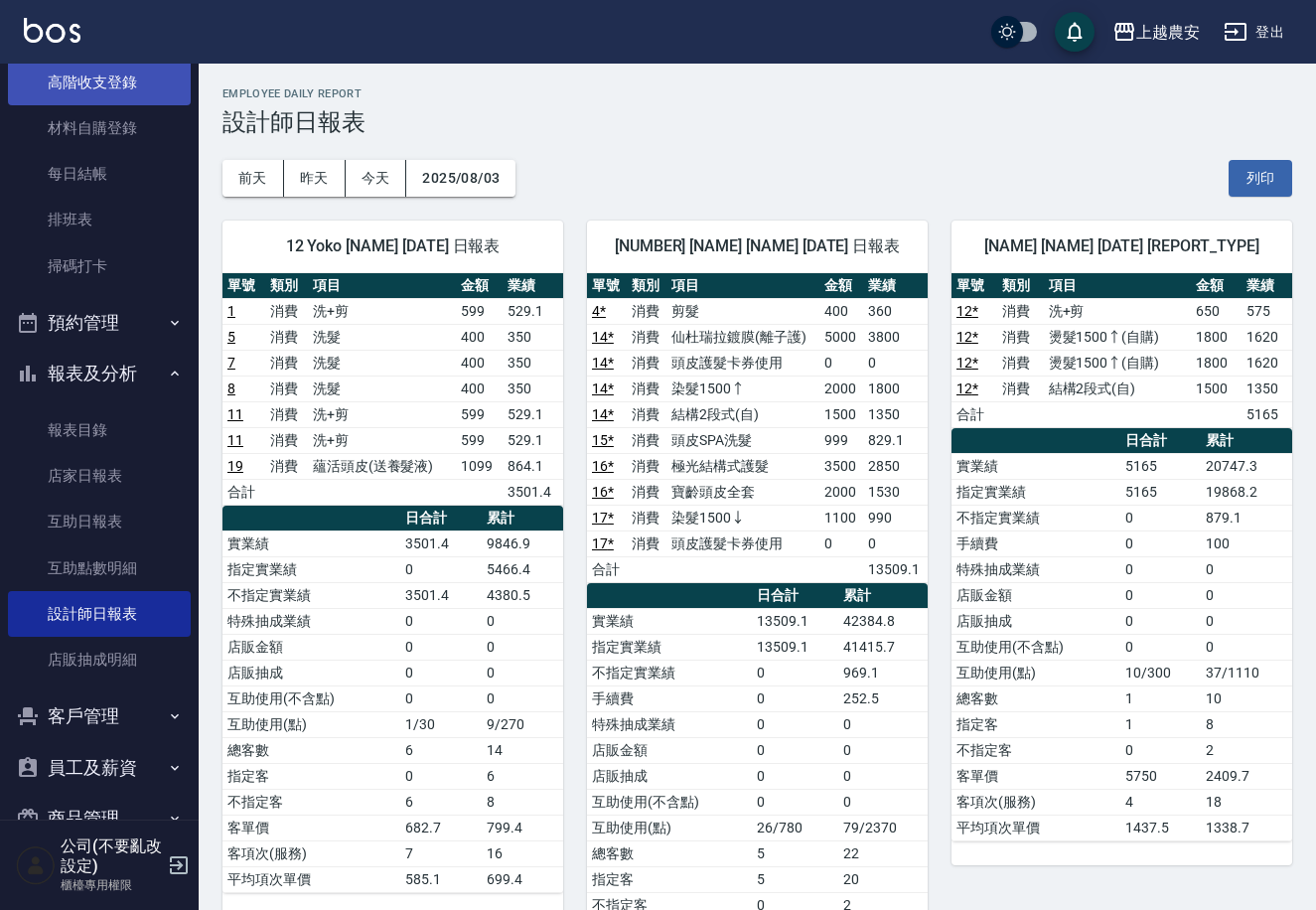 click on "高階收支登錄" at bounding box center [99, 82] 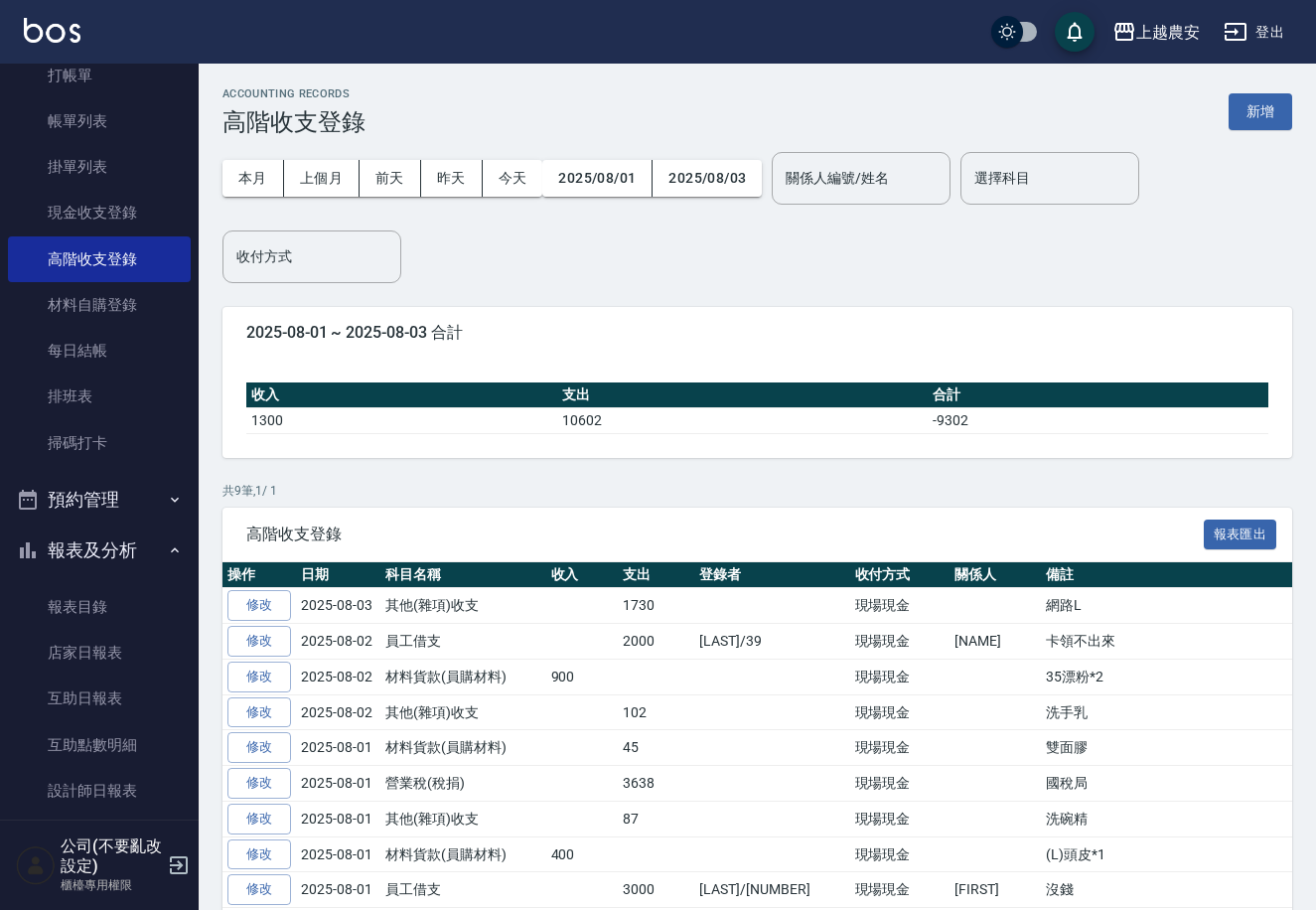 scroll, scrollTop: 54, scrollLeft: 0, axis: vertical 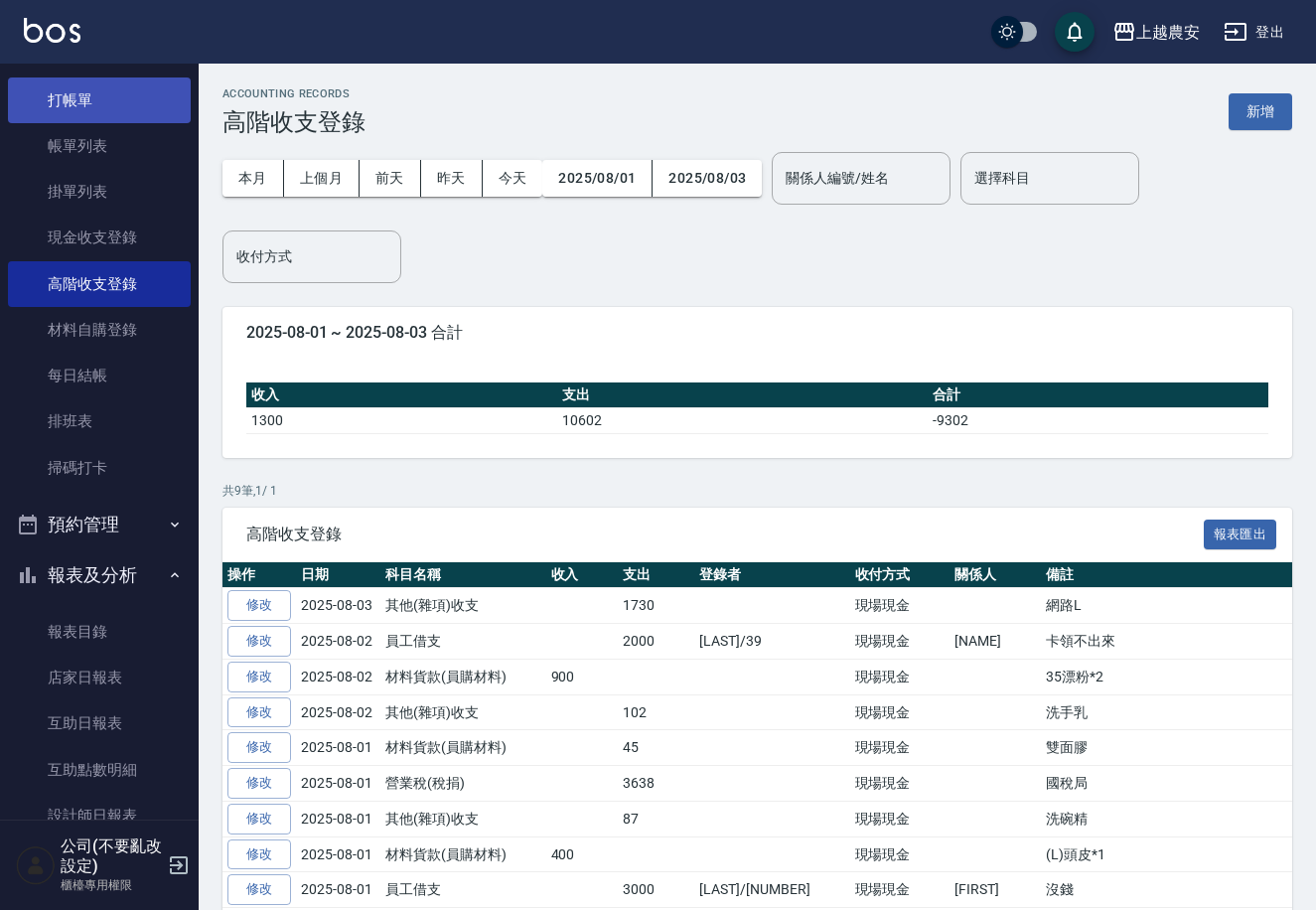click on "打帳單" at bounding box center [99, 100] 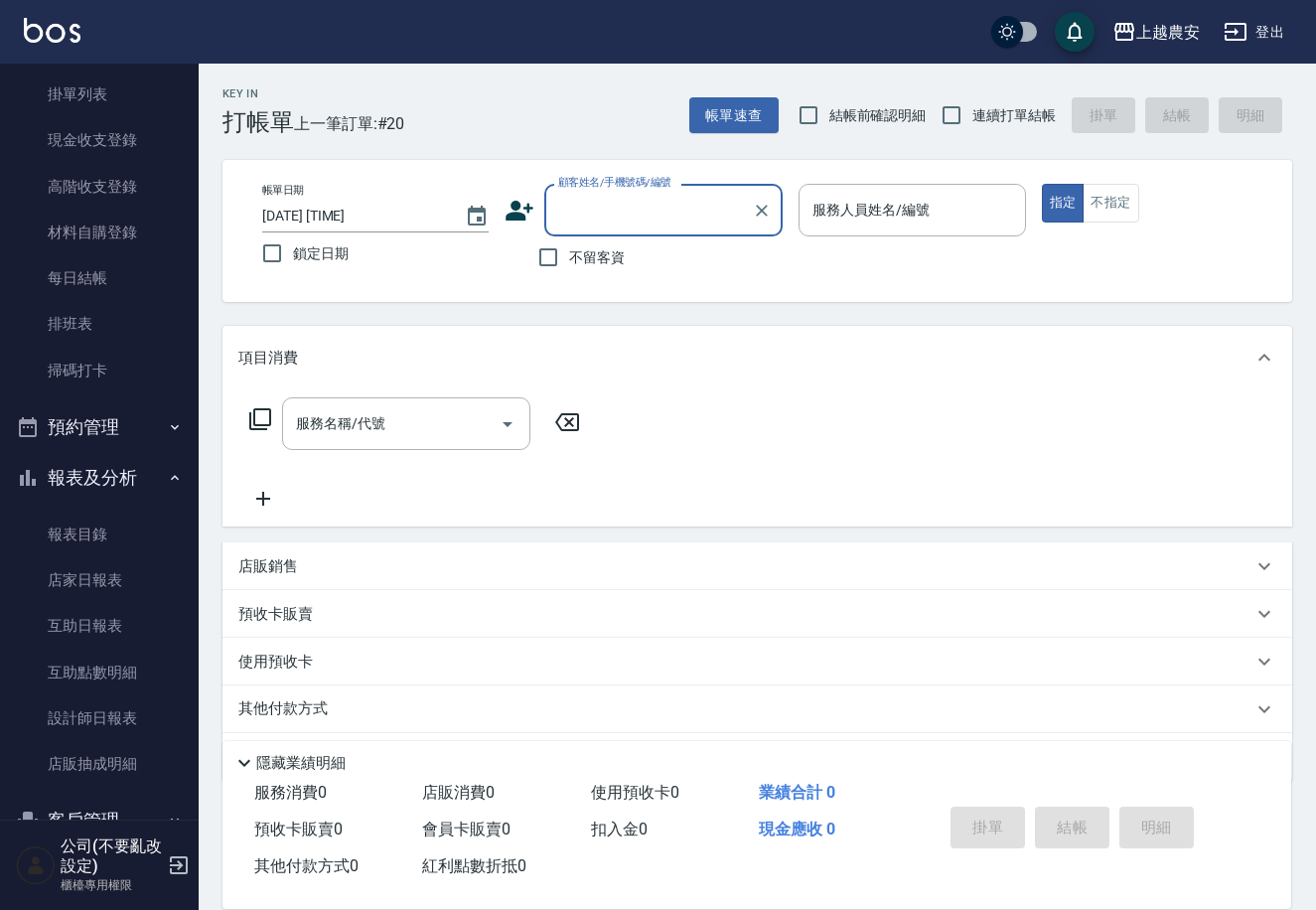 scroll, scrollTop: 242, scrollLeft: 0, axis: vertical 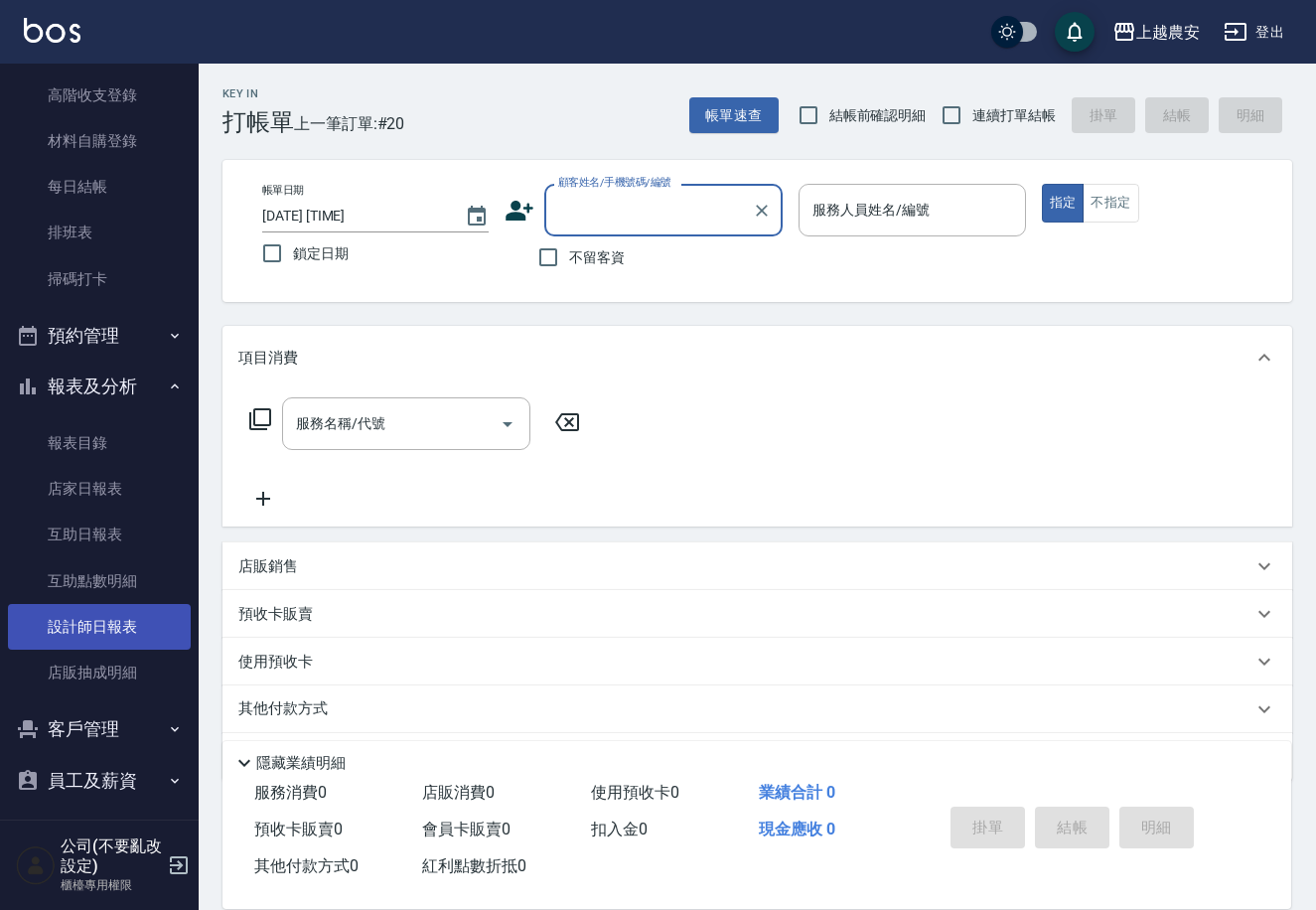 click on "設計師日報表" at bounding box center (99, 627) 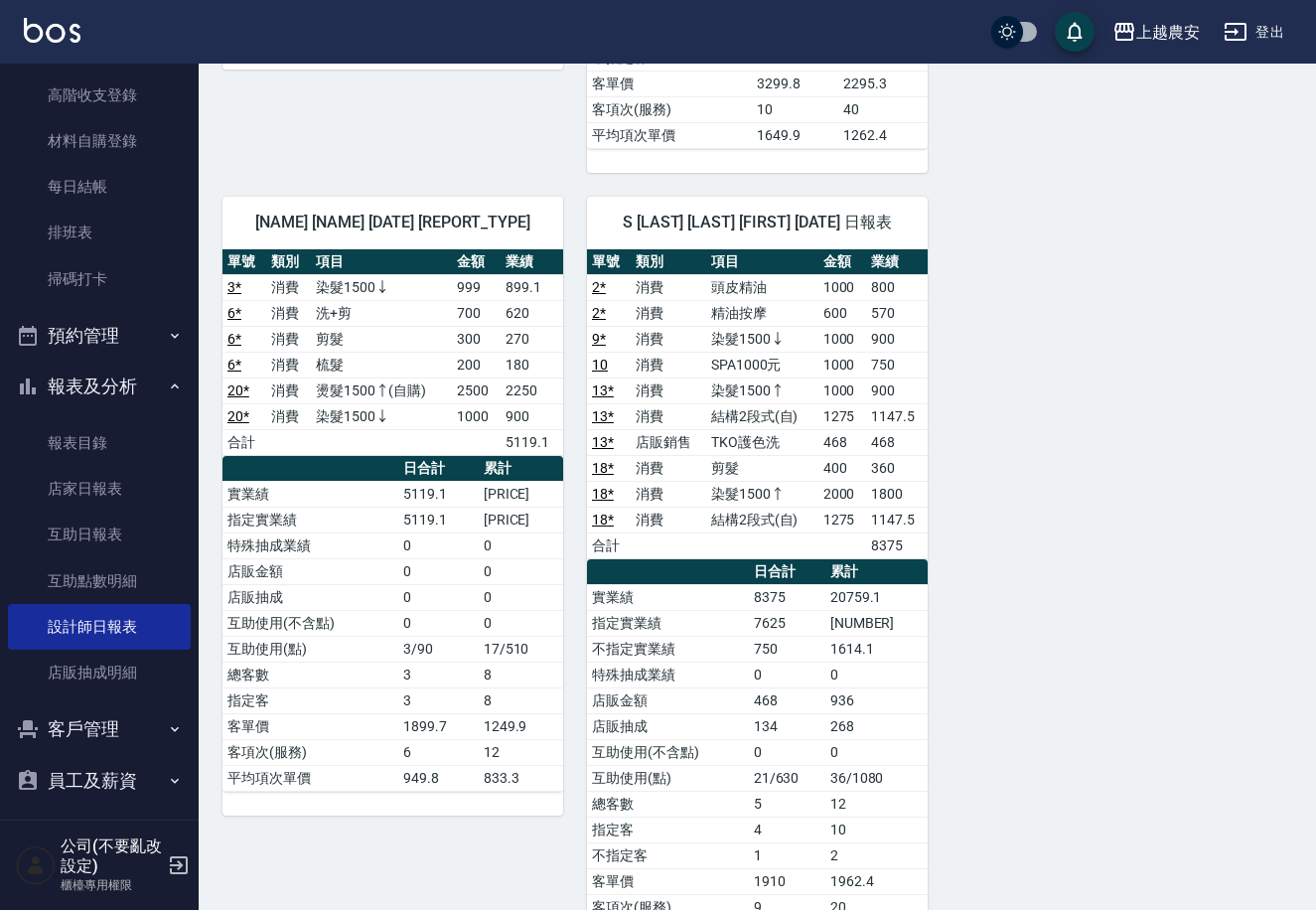 scroll, scrollTop: 931, scrollLeft: 0, axis: vertical 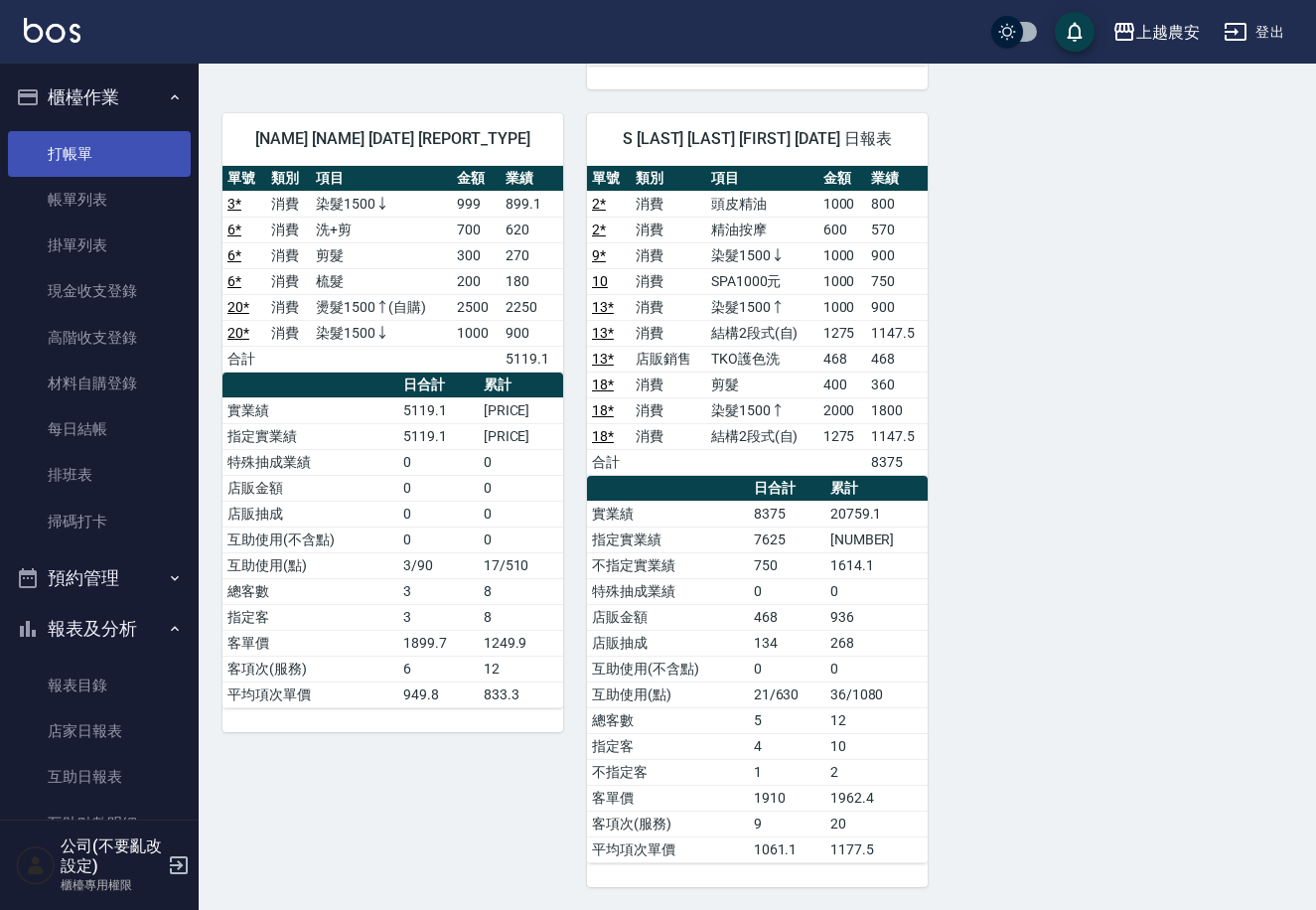 click on "打帳單" at bounding box center [99, 154] 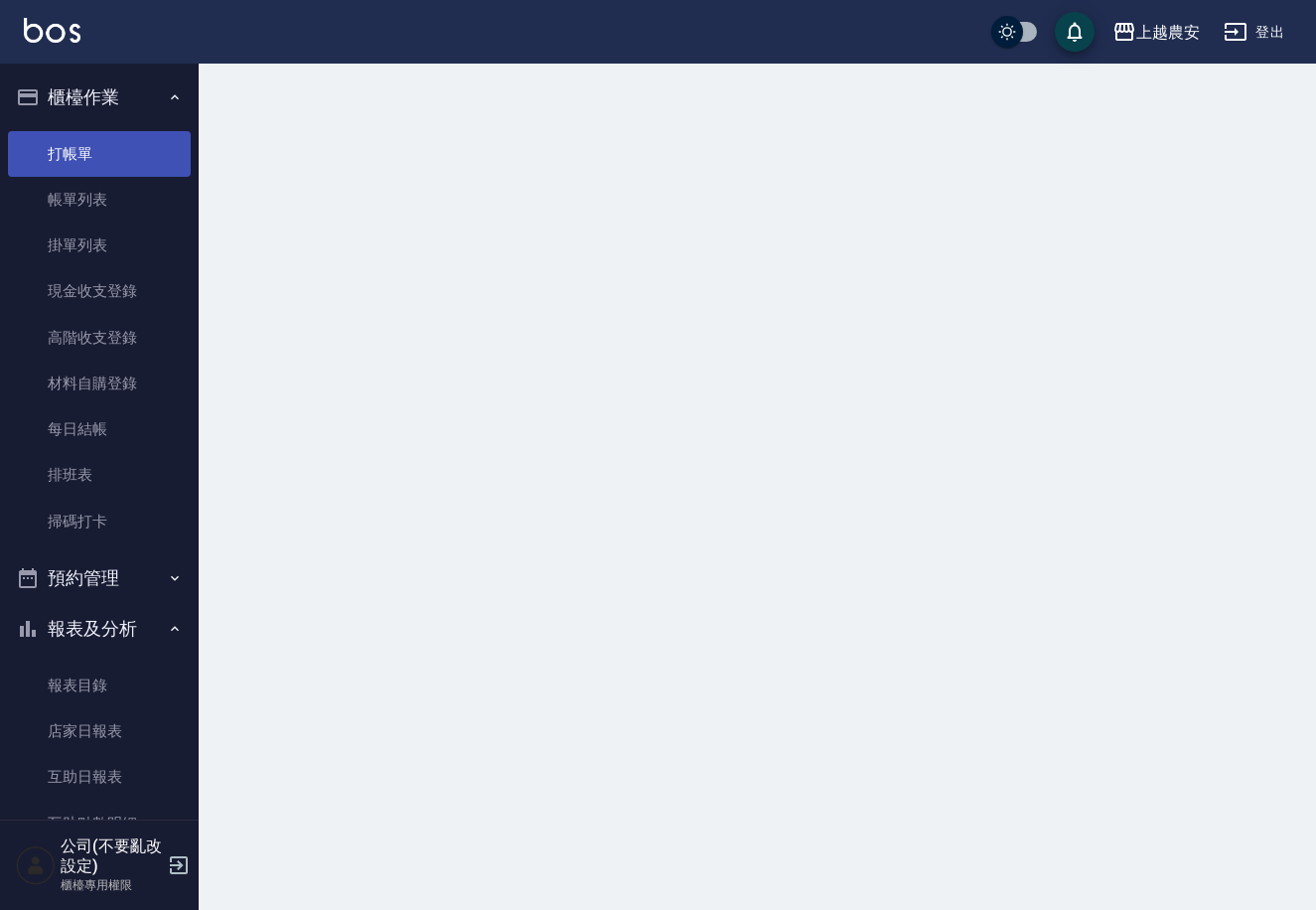 scroll, scrollTop: 0, scrollLeft: 0, axis: both 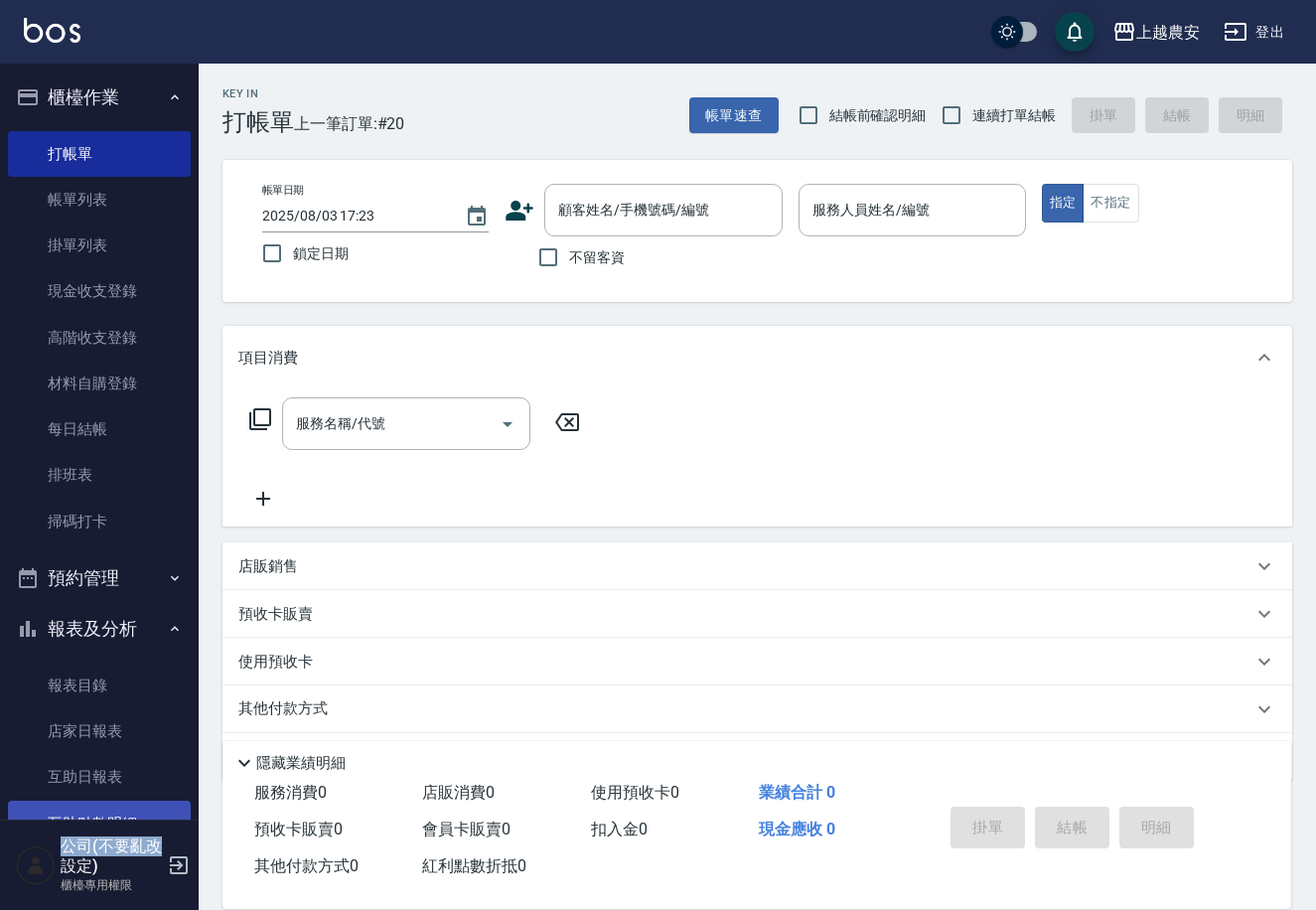 drag, startPoint x: 199, startPoint y: 557, endPoint x: 163, endPoint y: 801, distance: 246.64144 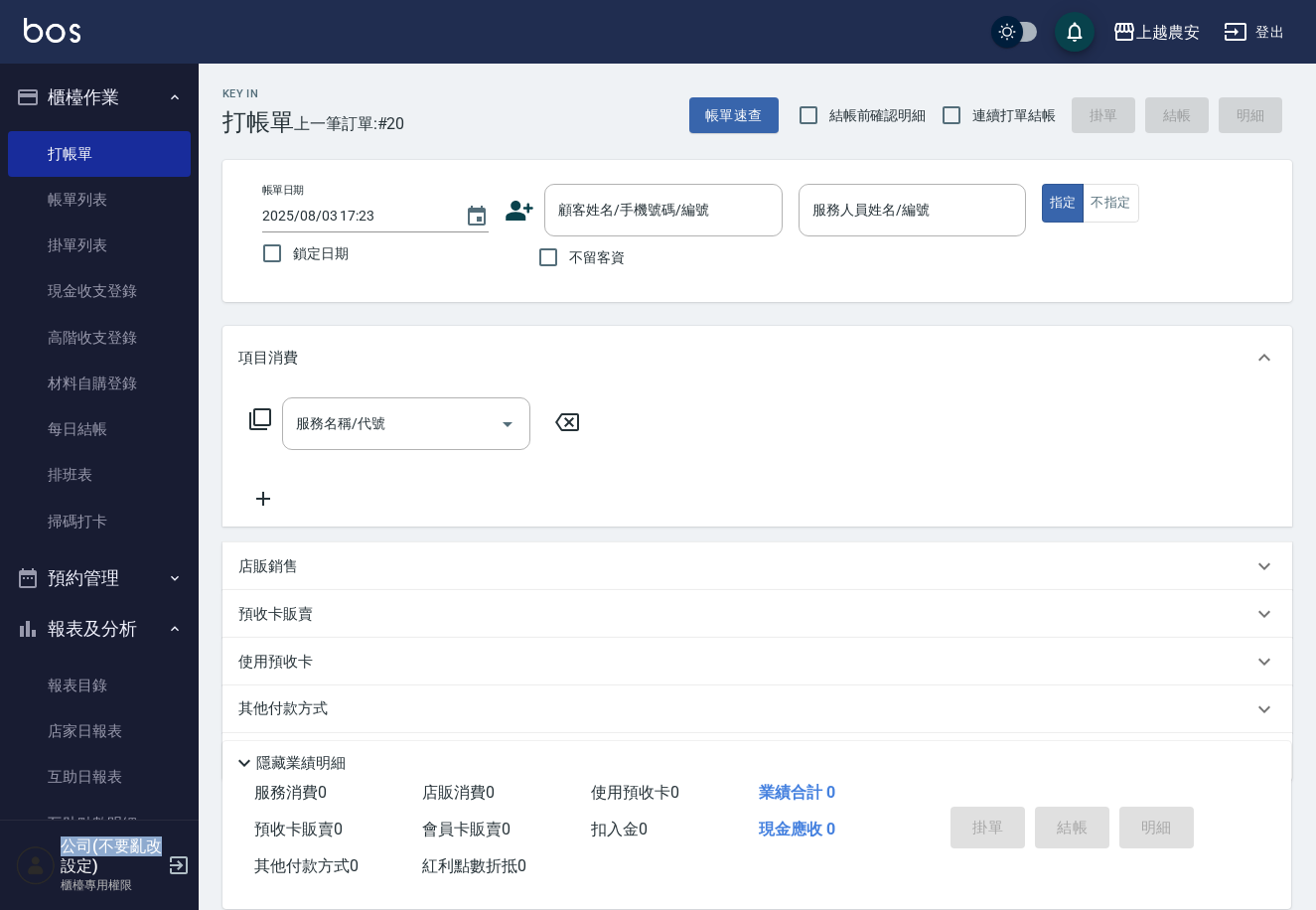 scroll, scrollTop: 206, scrollLeft: 0, axis: vertical 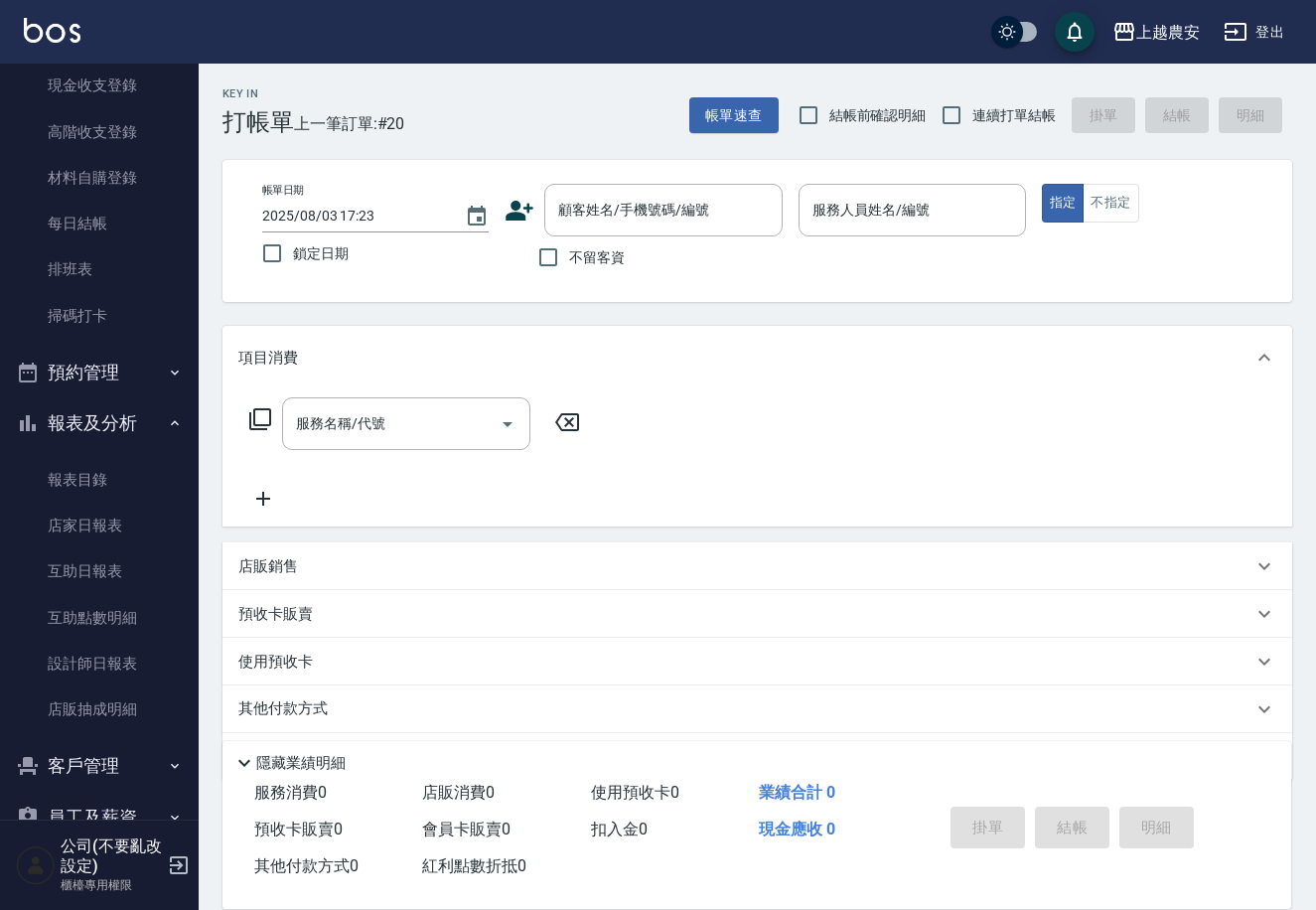 click on "Key In 打帳單 上一筆訂單:#20 帳單速查 結帳前確認明細 連續打單結帳 掛單 結帳 明細 帳單日期 [DATE] 鎖定日期 顧客姓名/手機號碼/編號 顧客姓名/手機號碼/編號 不留客資 服務人員姓名/編號 服務人員姓名/編號 指定 不指定 項目消費 服務名稱/代號 服務名稱/代號 店販銷售 服務人員姓名/編號 服務人員姓名/編號 商品代號/名稱 商品代號/名稱 預收卡販賣 卡券名稱/代號 卡券名稱/代號 使用預收卡 其他付款方式 其他付款方式 其他付款方式 備註及來源 備註 備註 訂單來源 ​ 訂單來源 隱藏業績明細 服務消費  0 店販消費  0 使用預收卡  0 業績合計   0 預收卡販賣  0 會員卡販賣  0 扣入金  0 現金應收   0 其他付款方式  0 紅利點數折抵  0 掛單 結帳 明細" at bounding box center [757, 516] 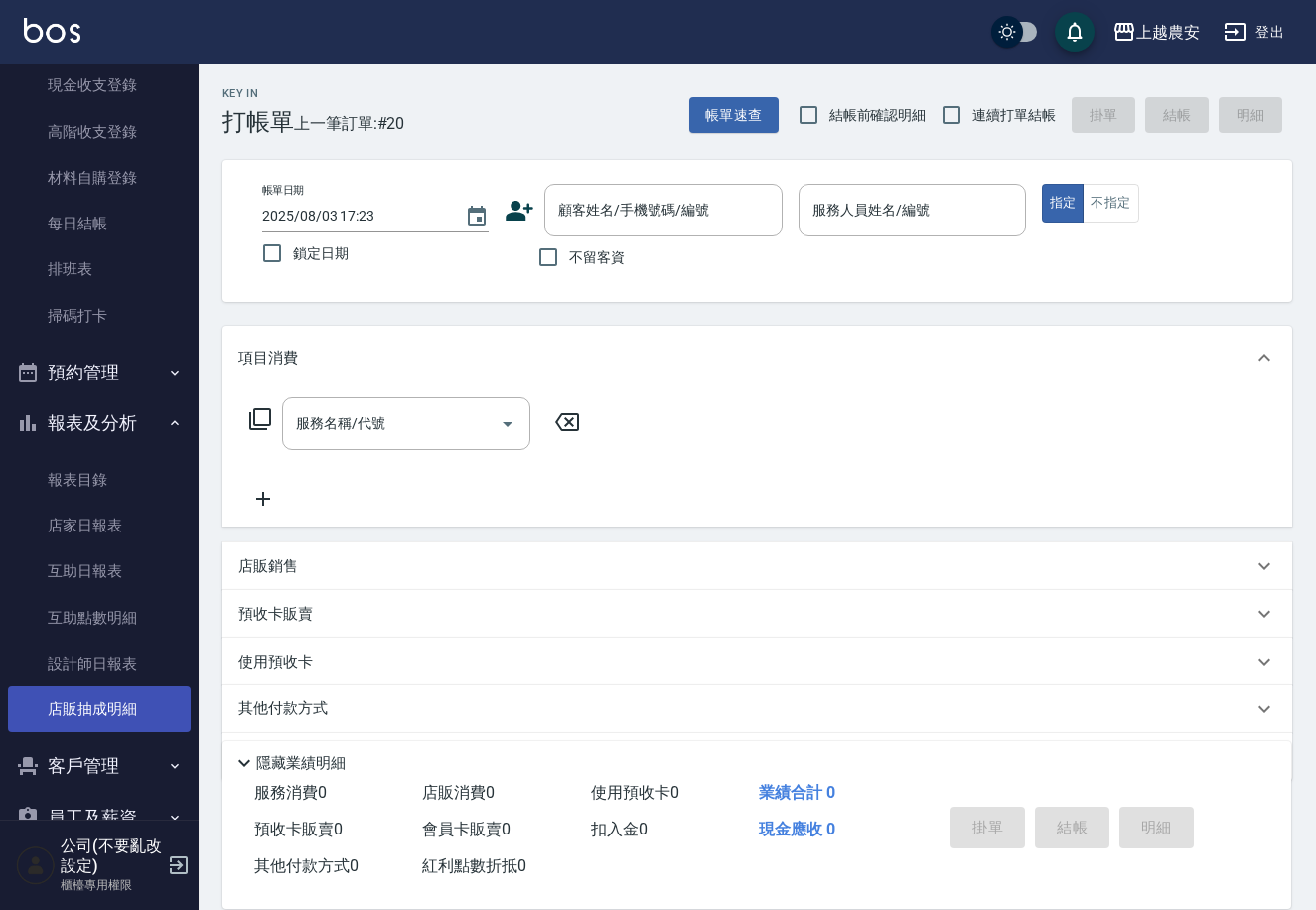 drag, startPoint x: 186, startPoint y: 613, endPoint x: 175, endPoint y: 721, distance: 108.55874 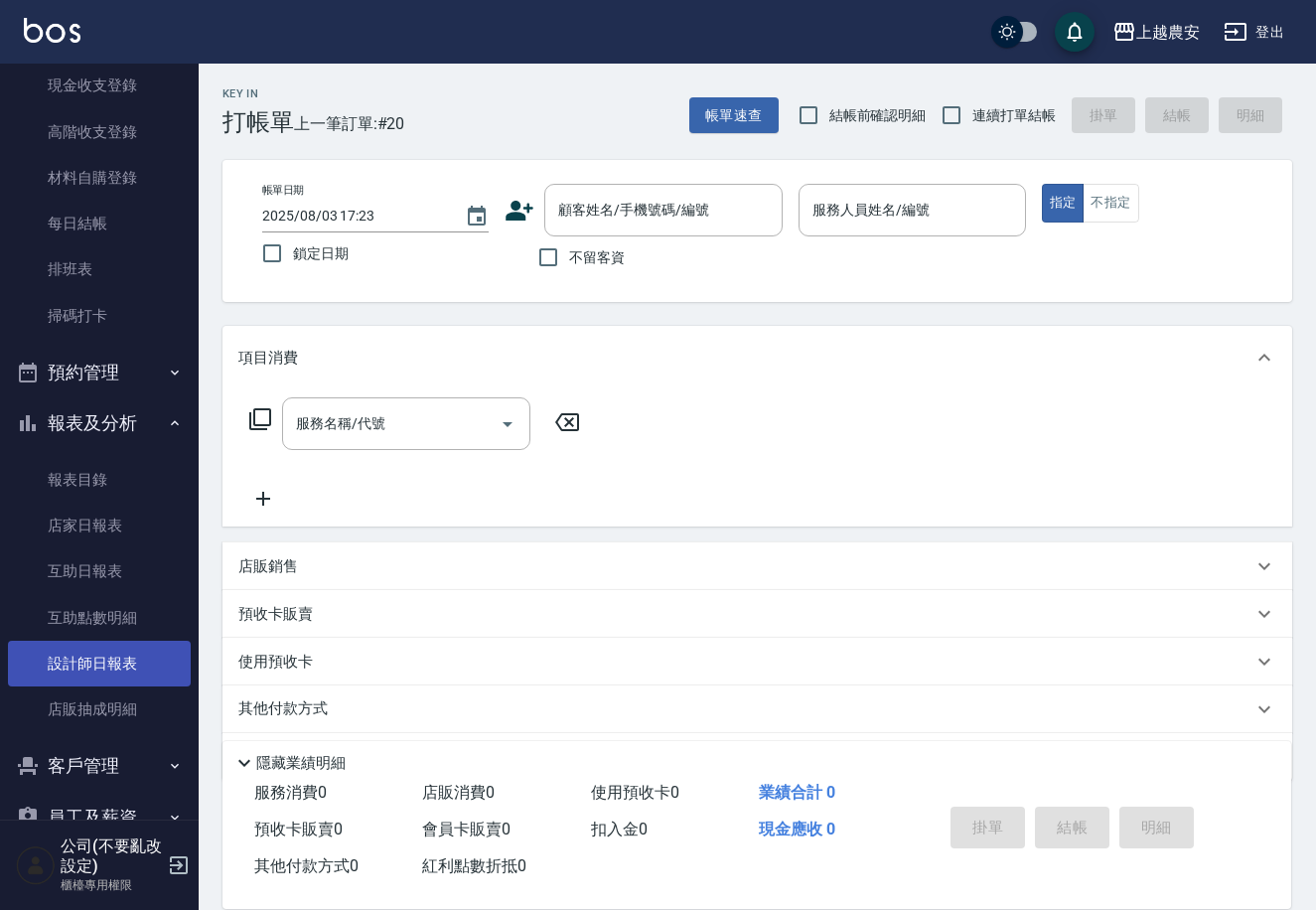 click on "設計師日報表" at bounding box center (99, 664) 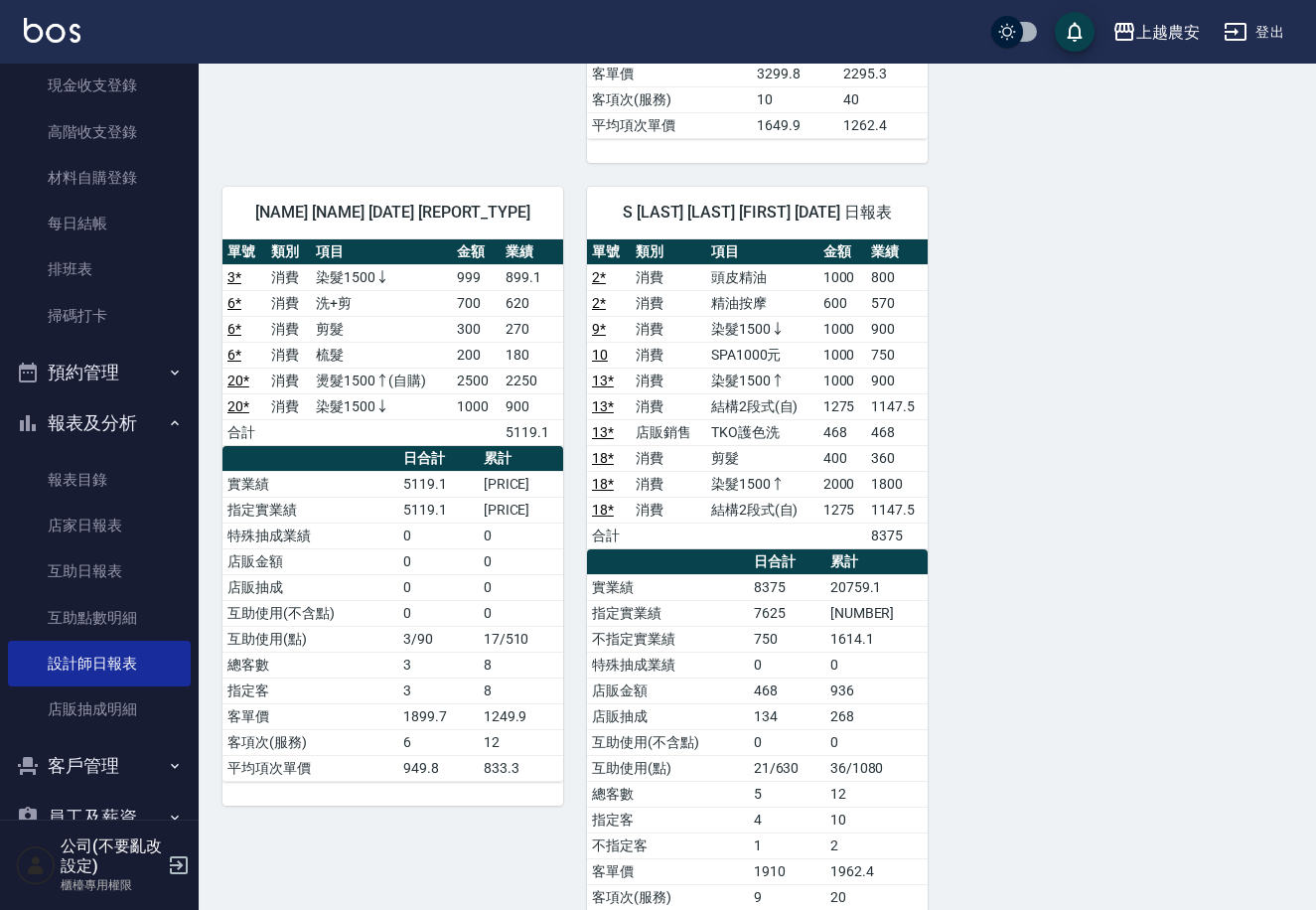 scroll, scrollTop: 780, scrollLeft: 0, axis: vertical 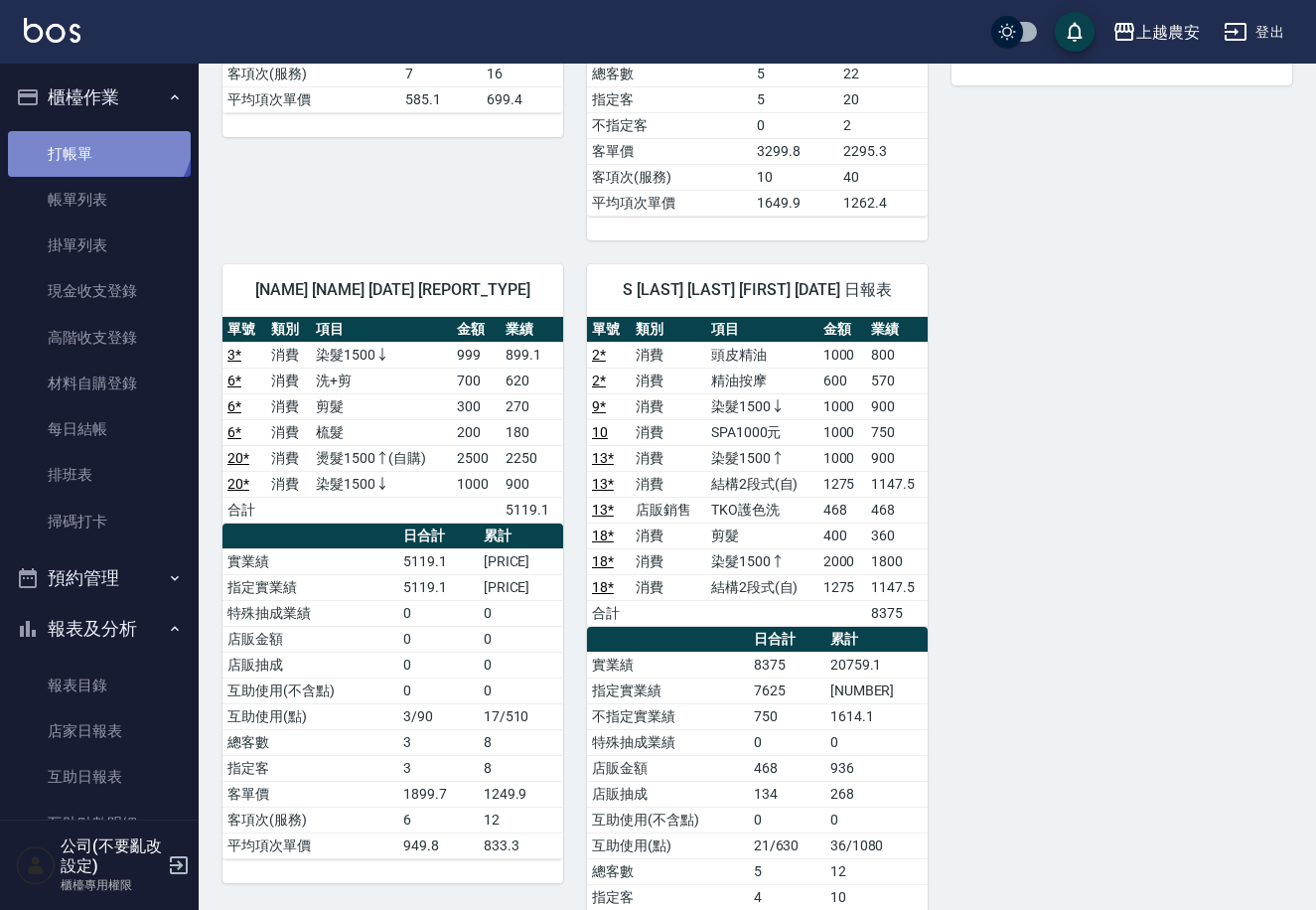 click on "打帳單" at bounding box center [99, 154] 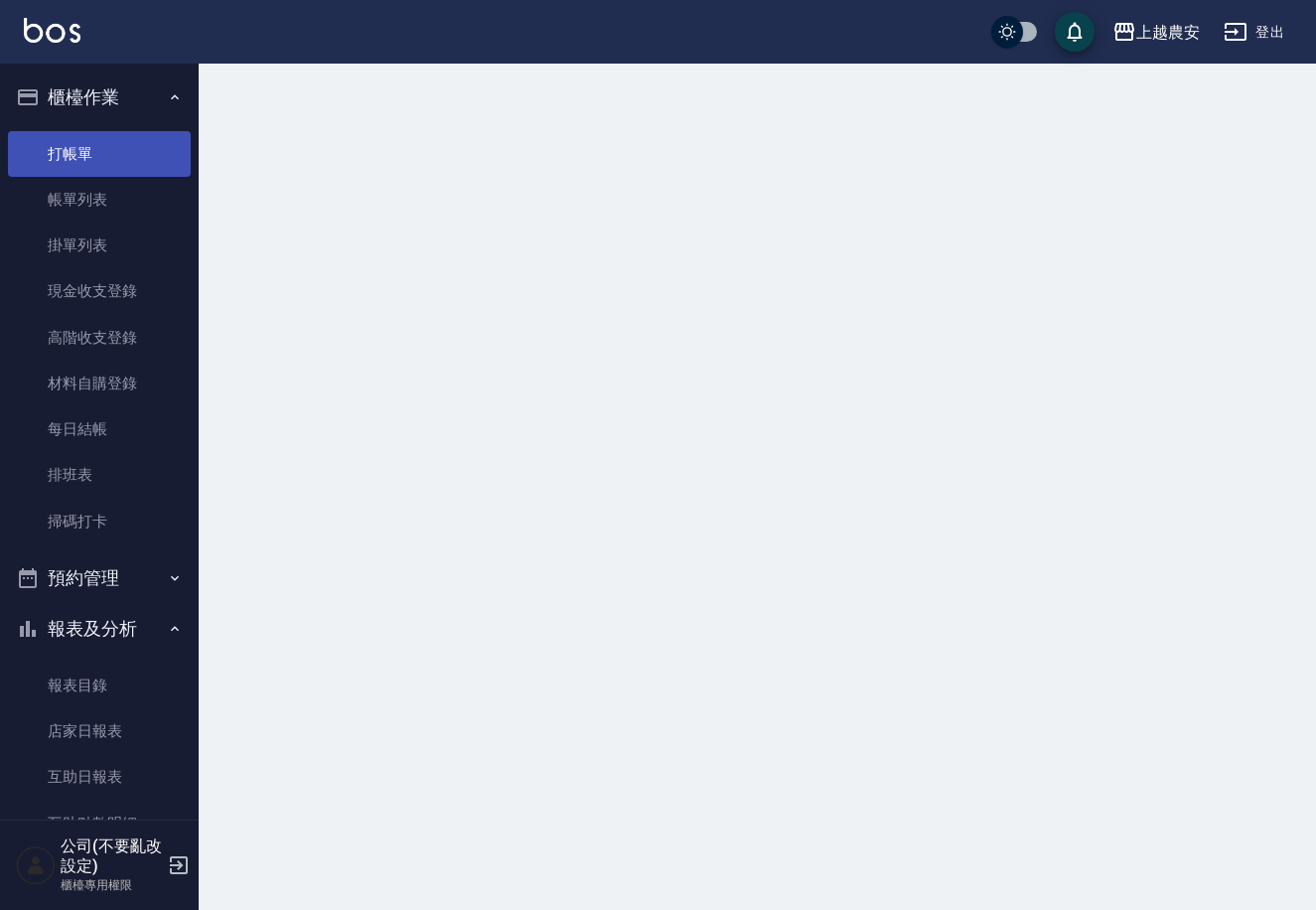 scroll, scrollTop: 0, scrollLeft: 0, axis: both 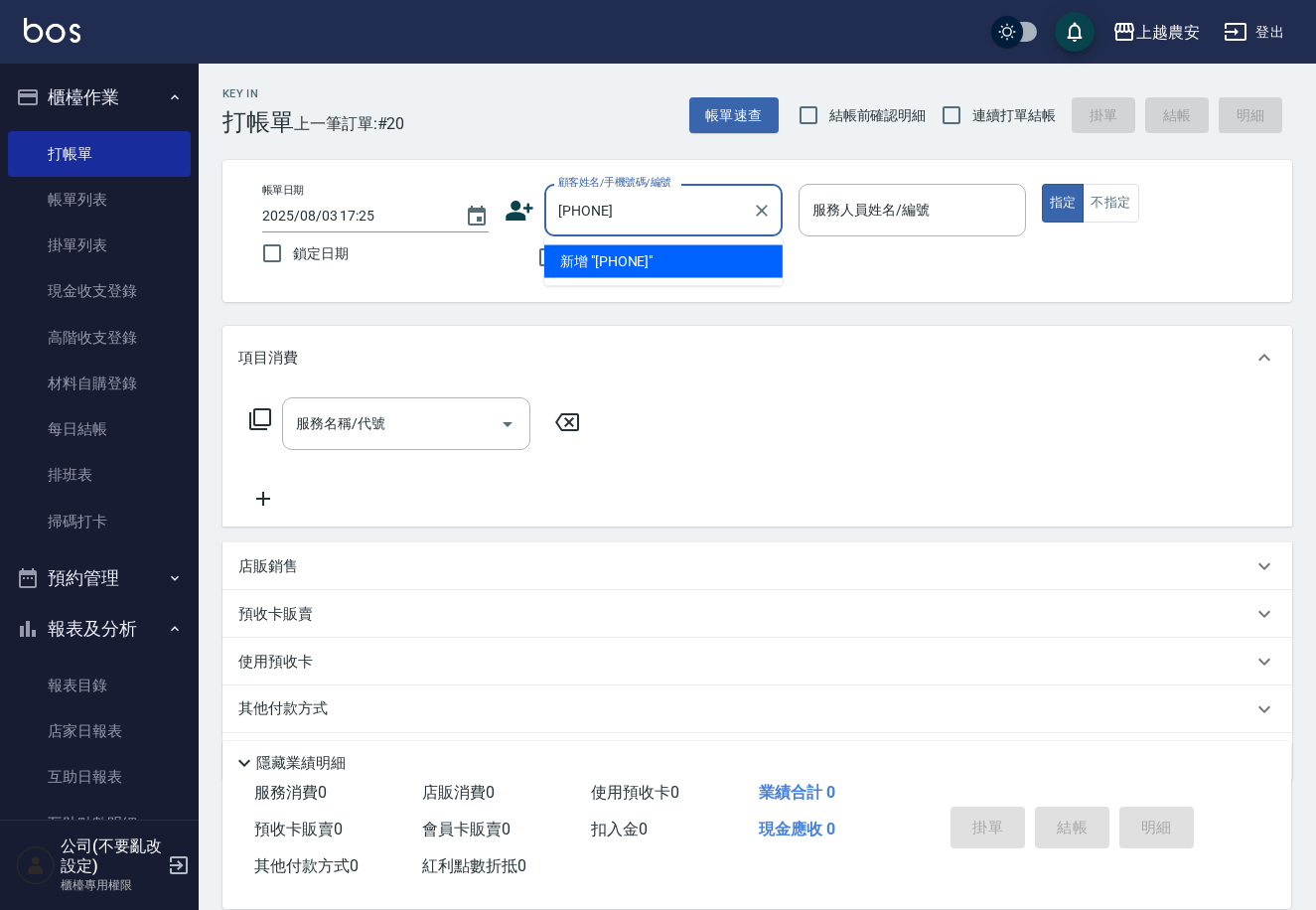 type on "[PHONE]" 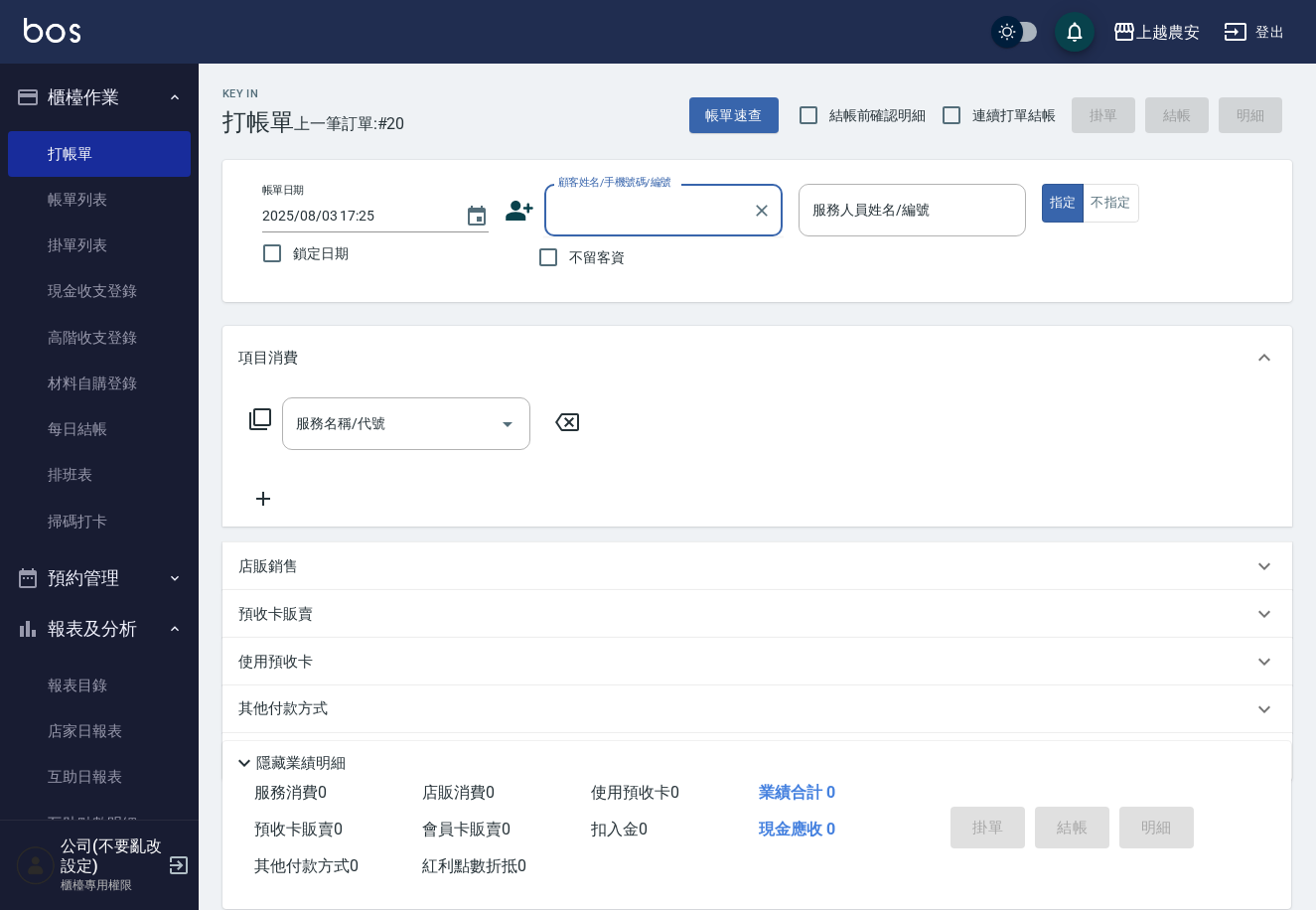 click 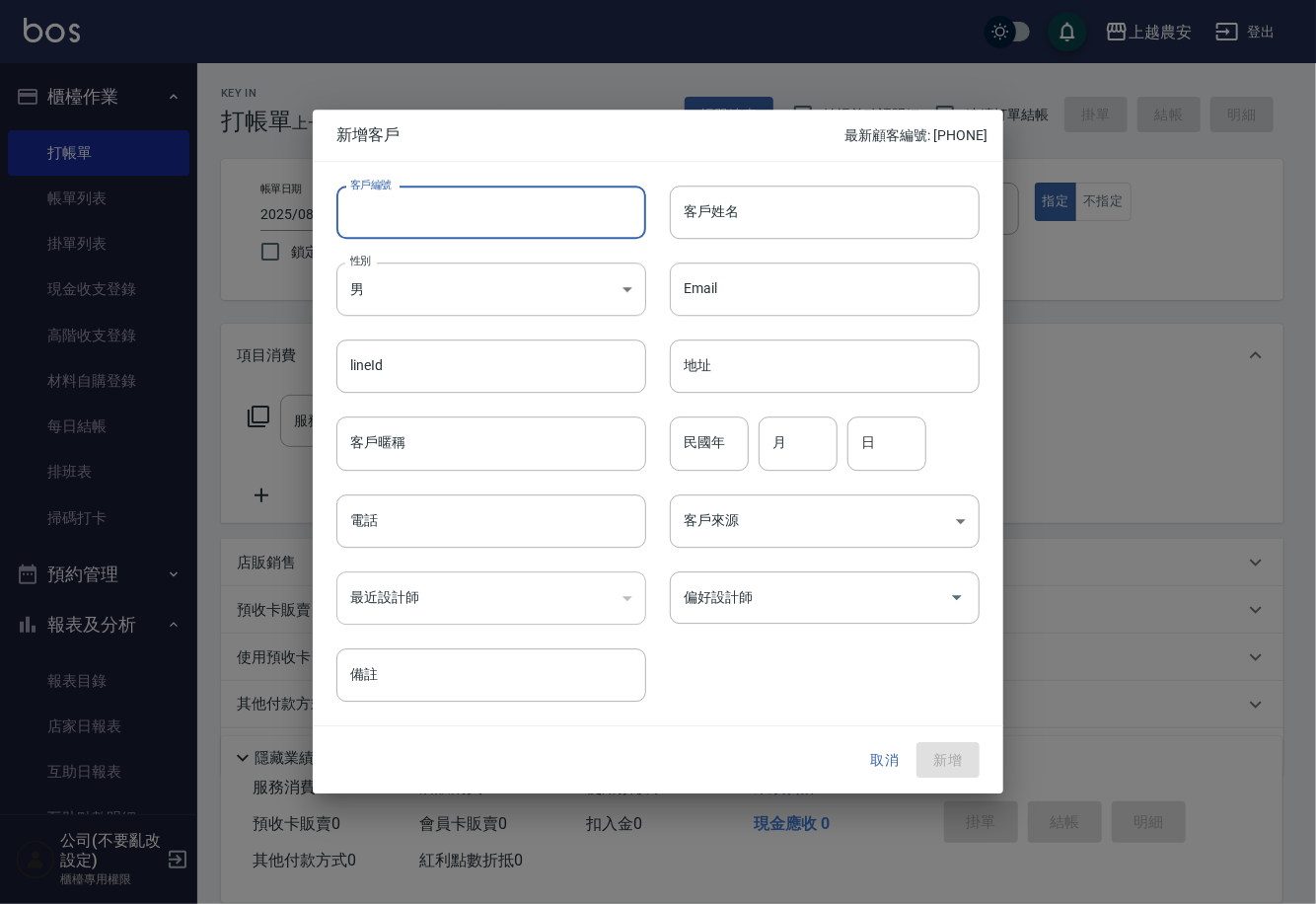 paste on "[PHONE]" 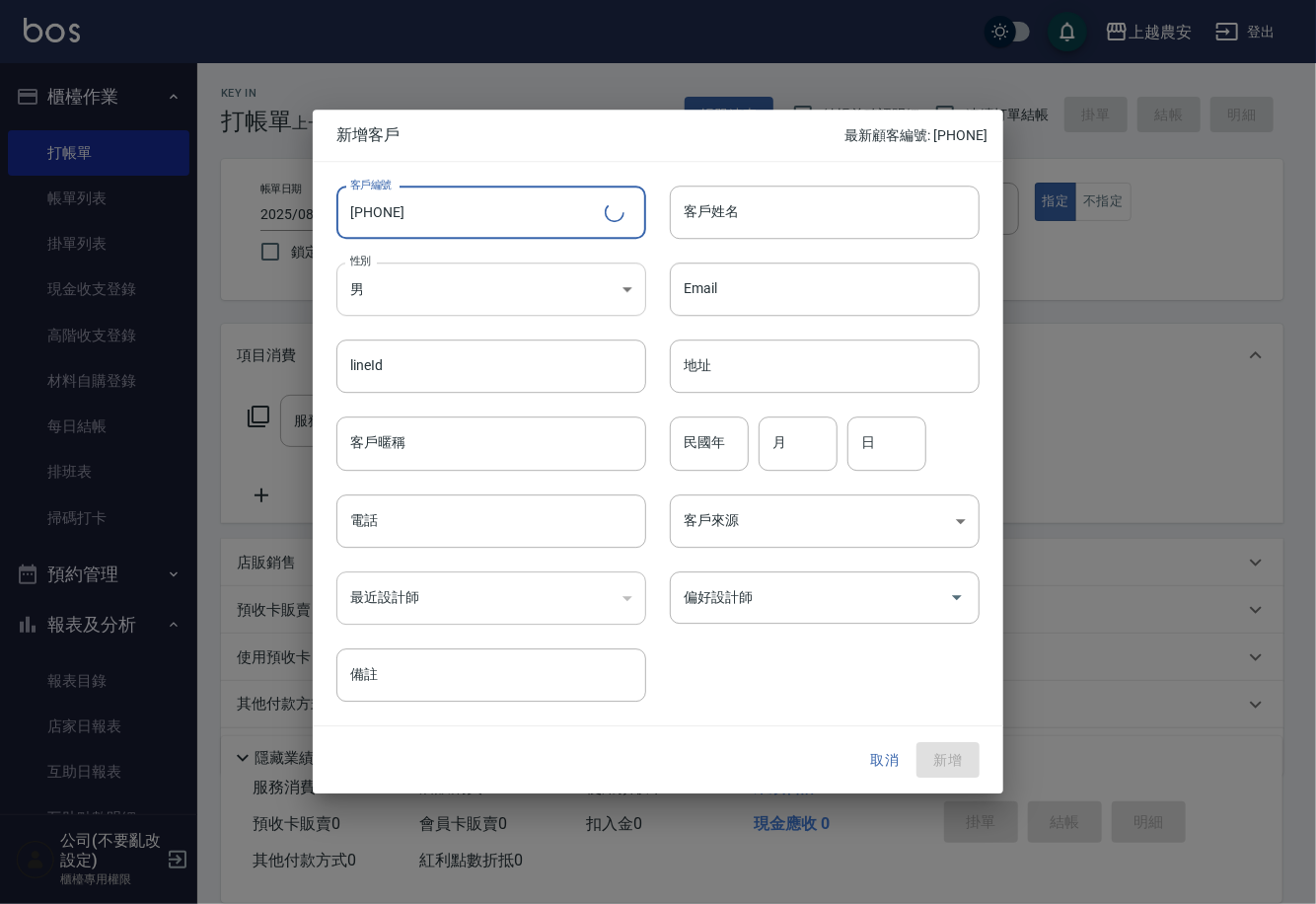 type on "[PHONE]" 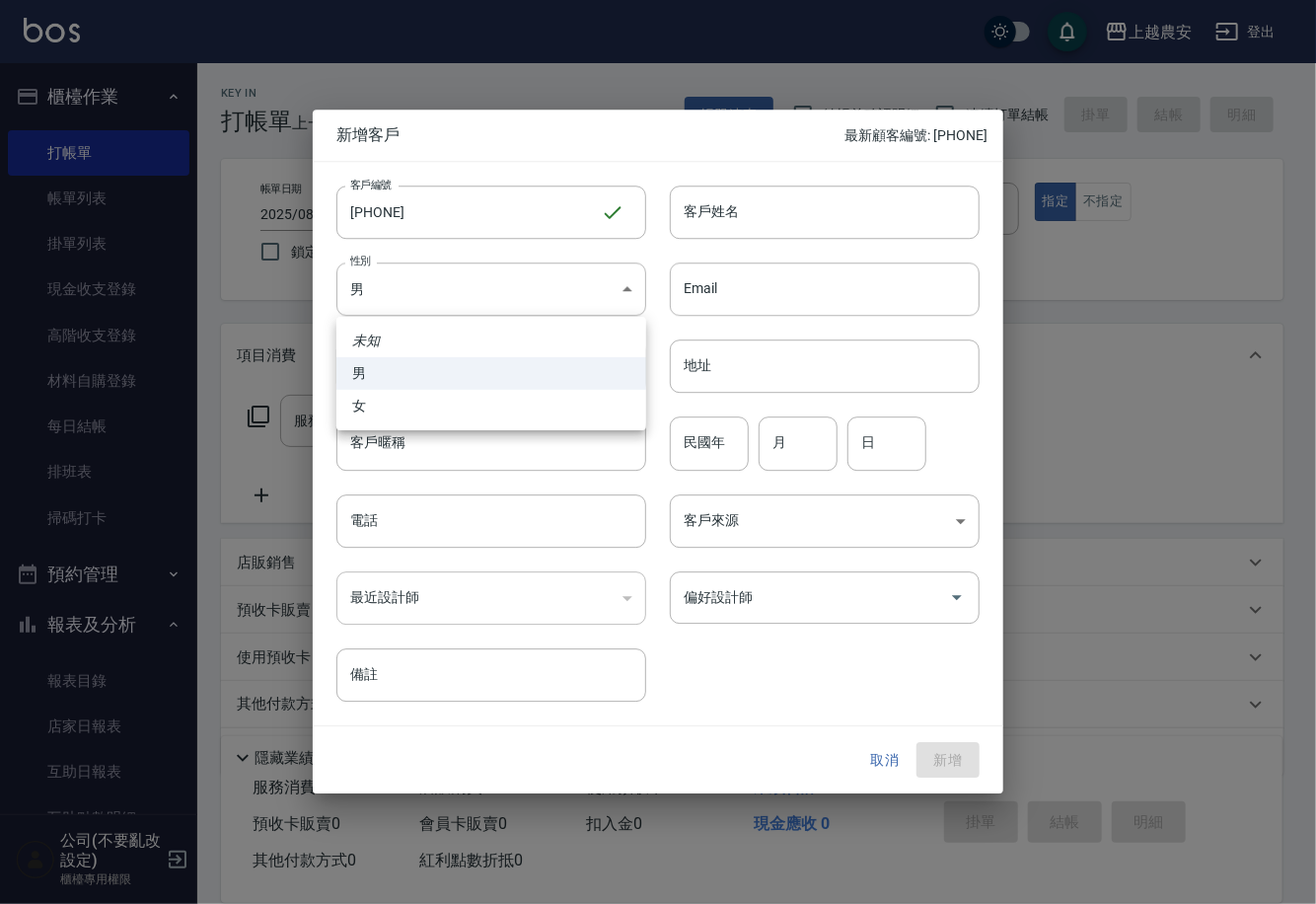 click on "女" at bounding box center (491, 406) 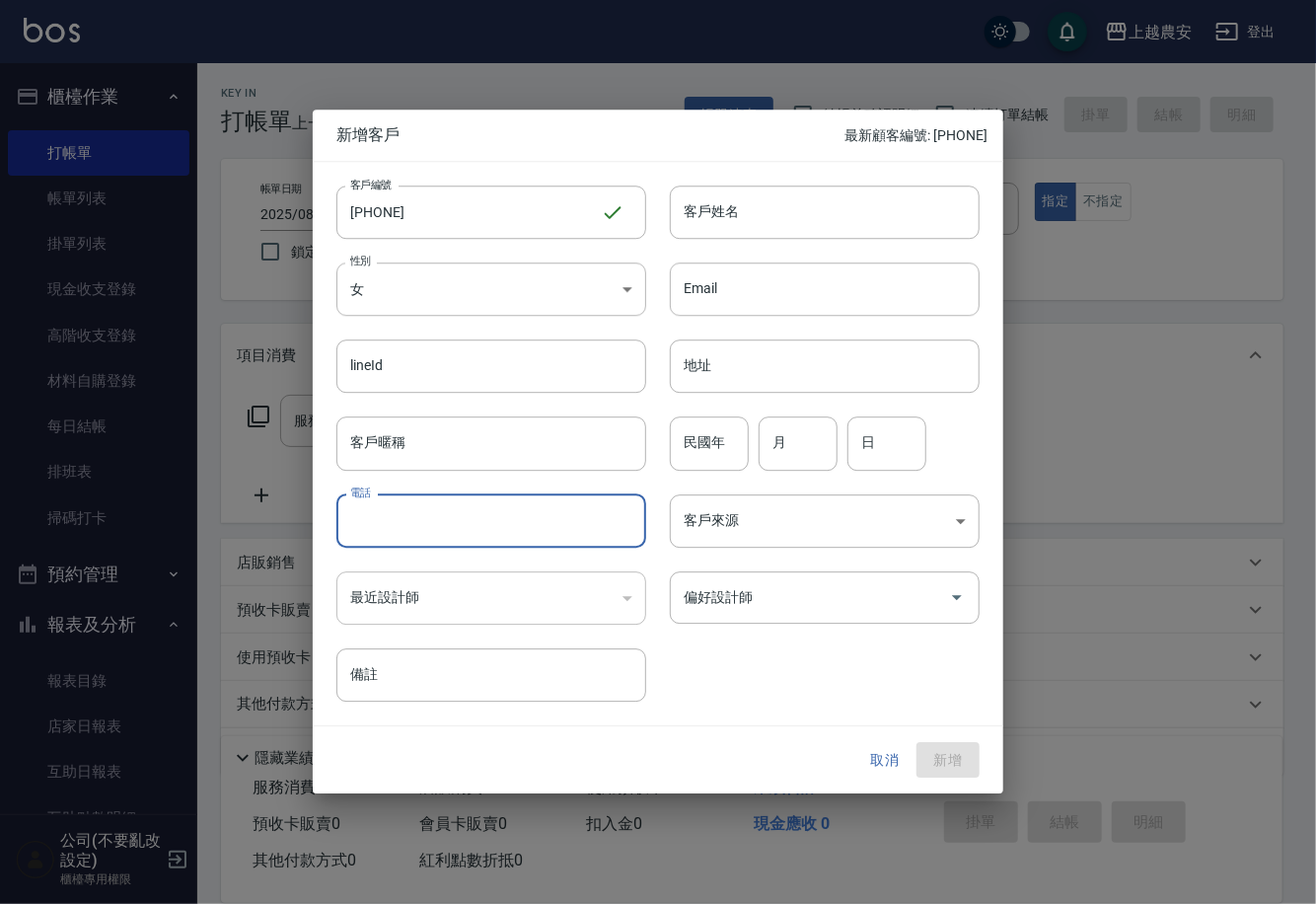 paste on "[PHONE]" 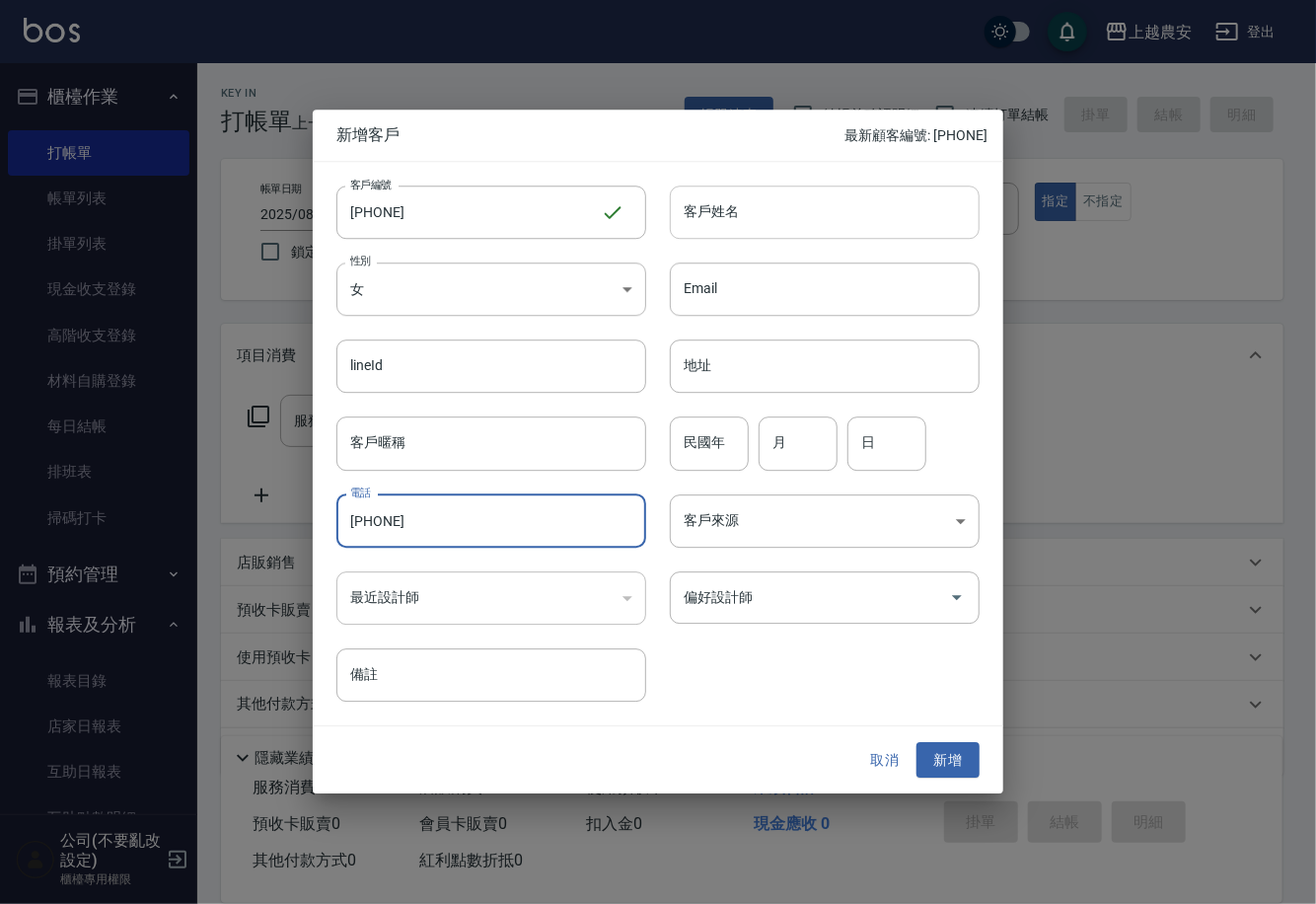 type on "[PHONE]" 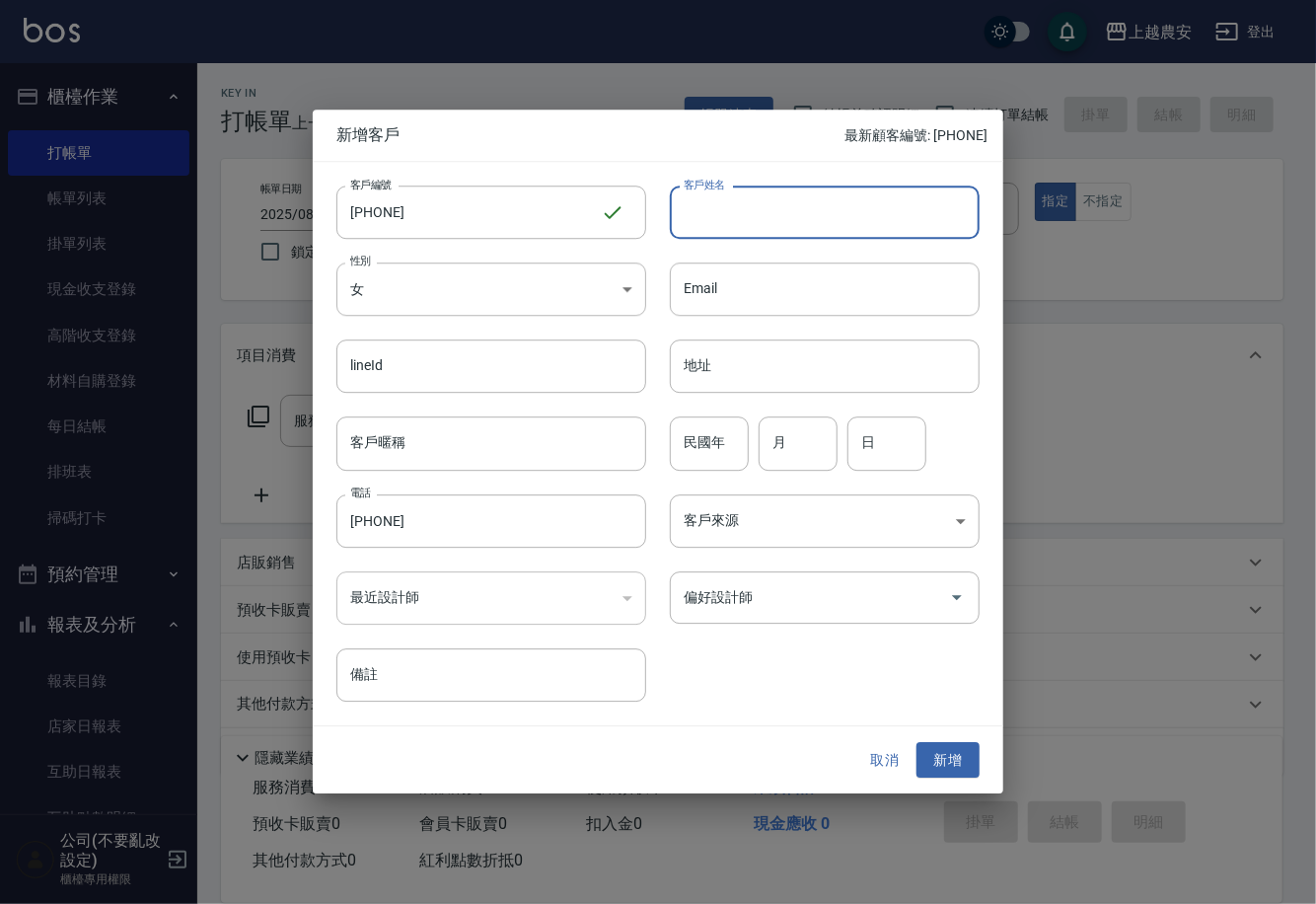 click on "客戶姓名" at bounding box center [825, 212] 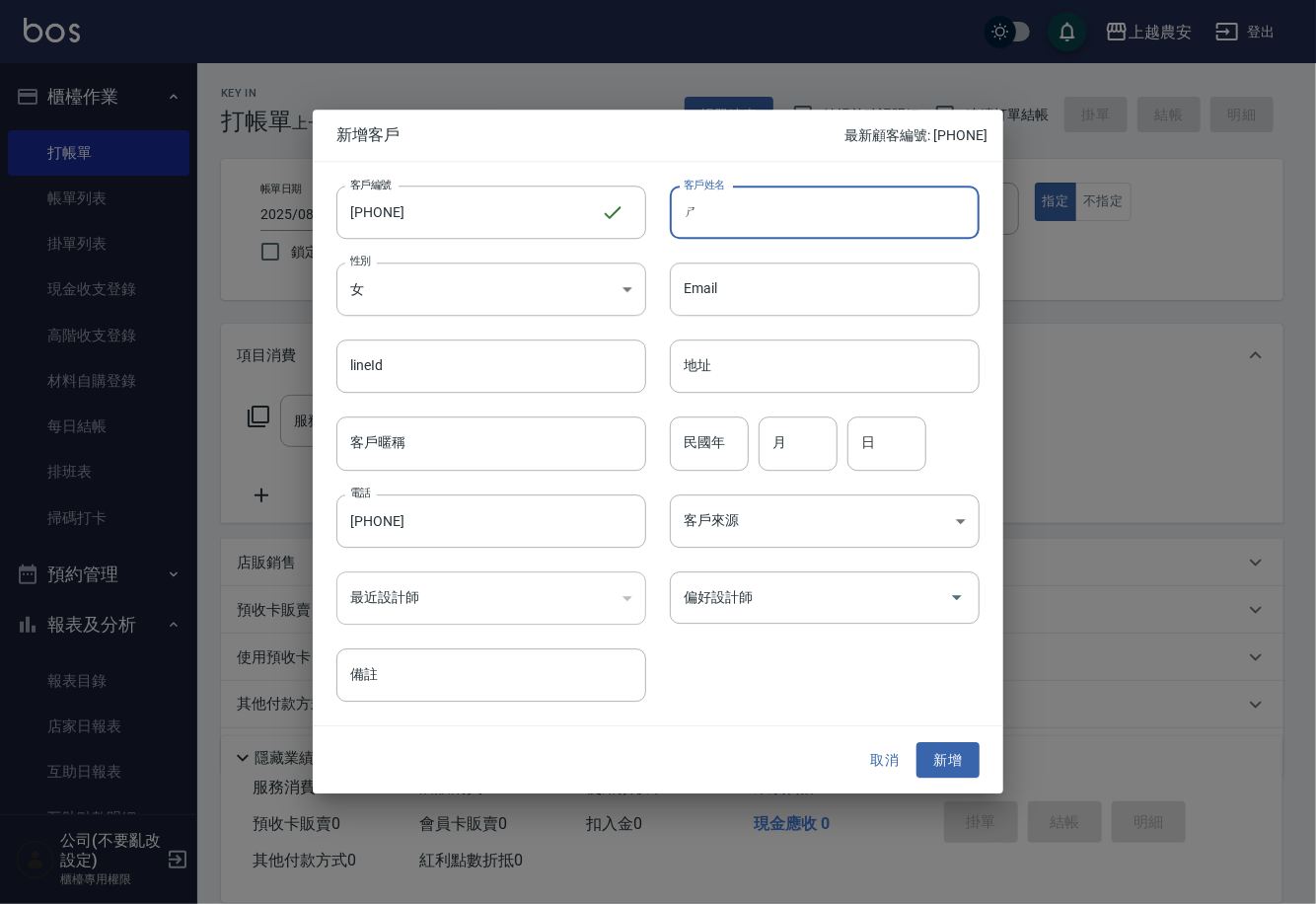 type on "十" 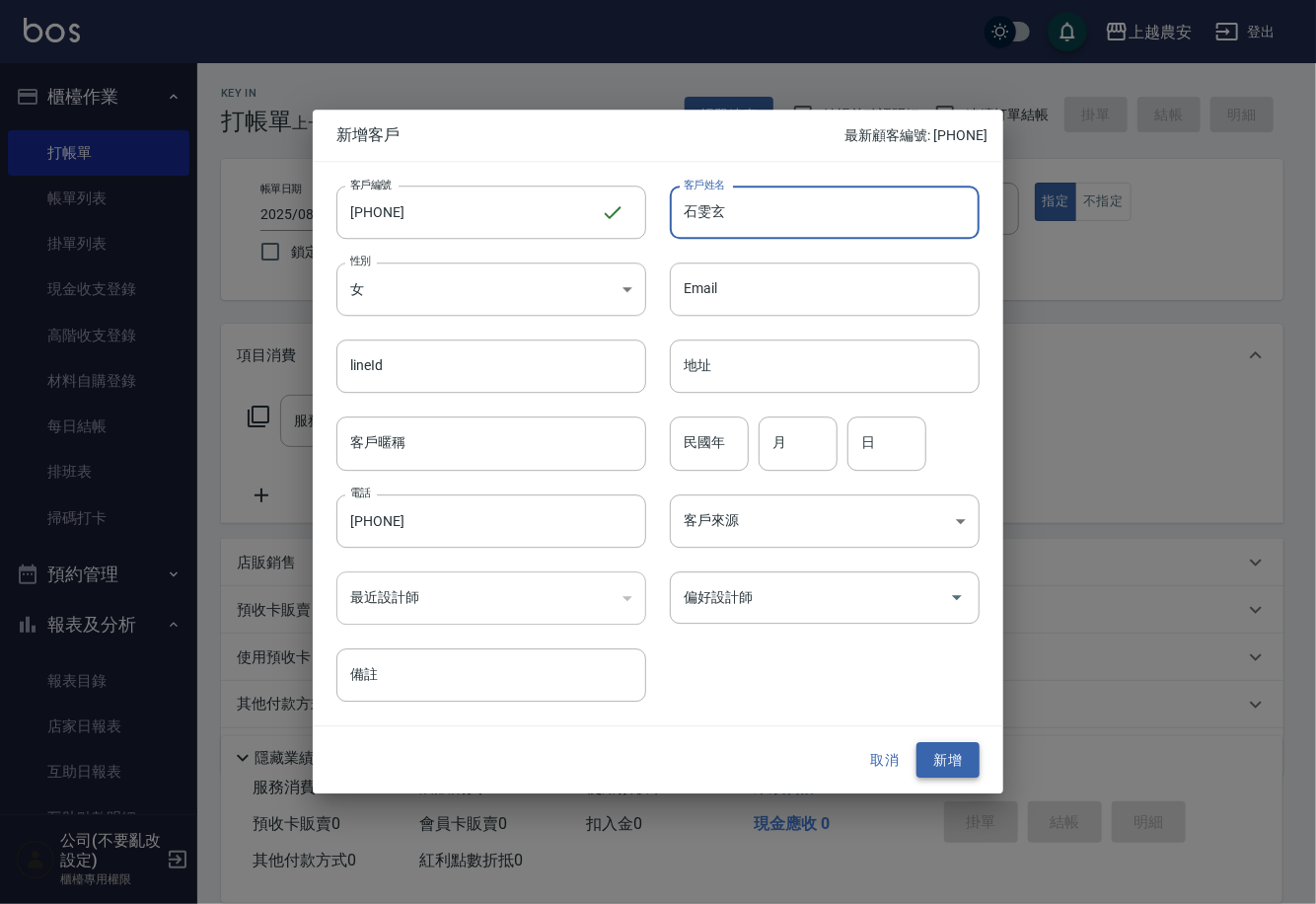 type on "石雯玄" 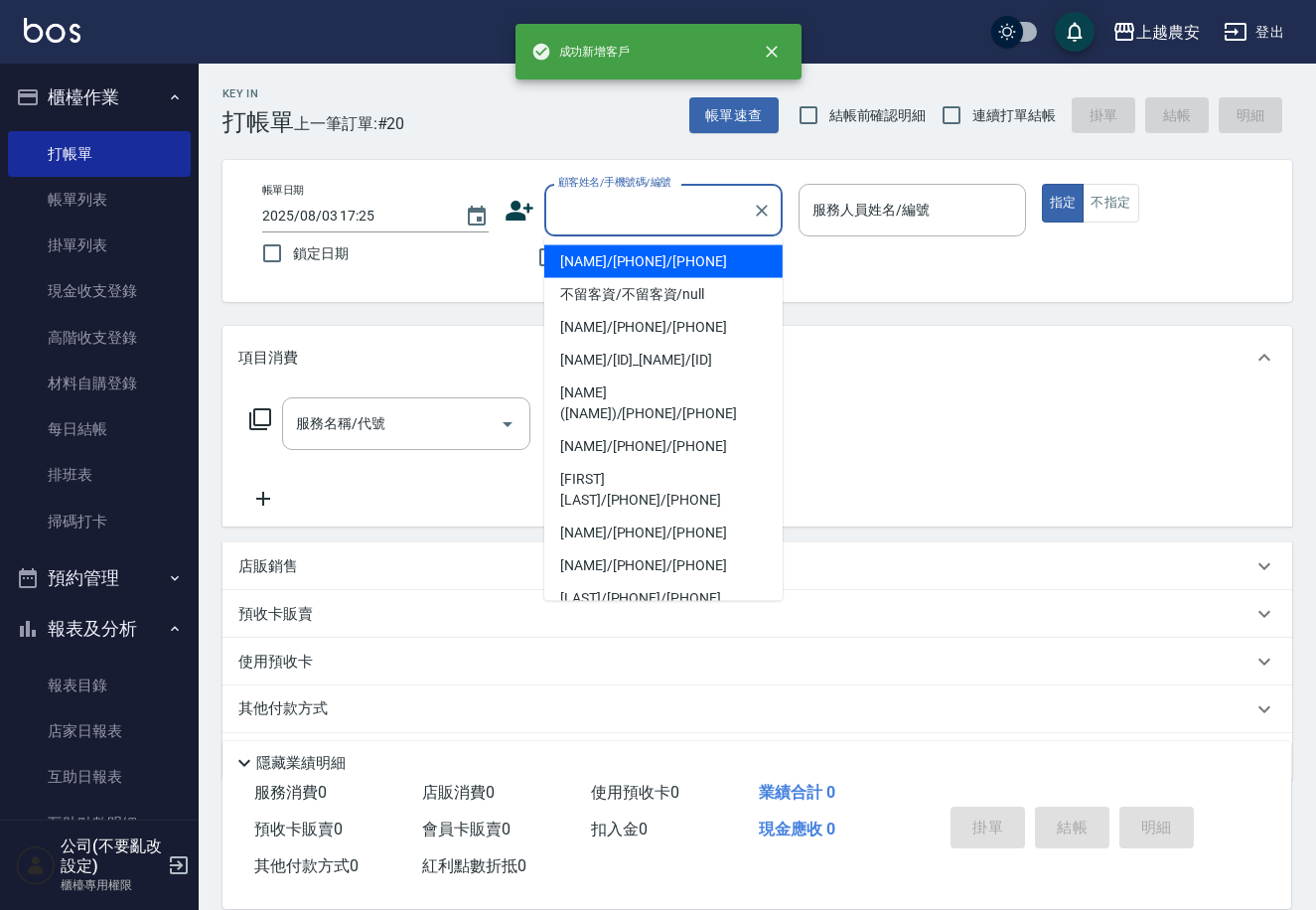 paste on "[PHONE]" 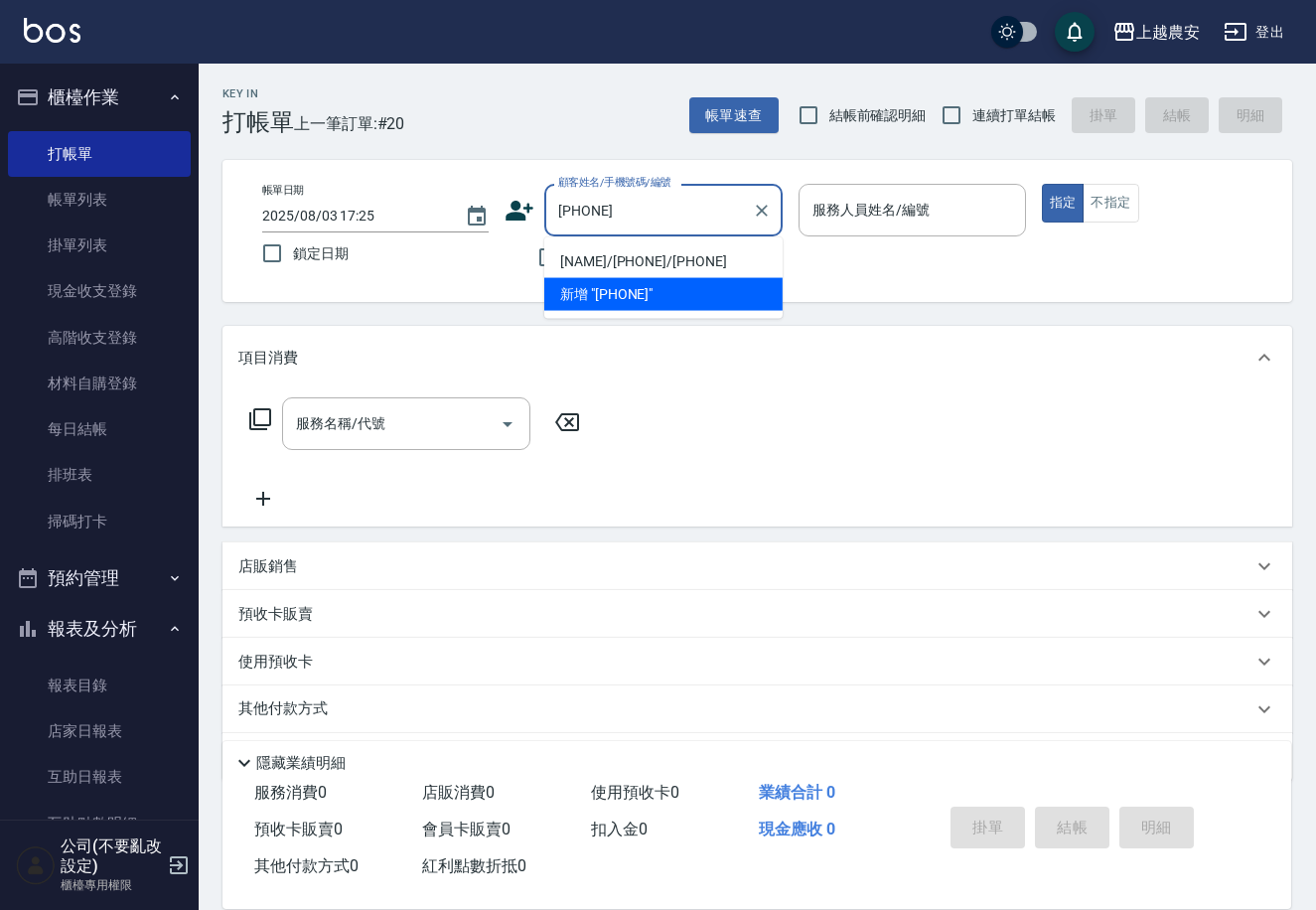 click on "[NAME]/[PHONE]/[PHONE]" at bounding box center [663, 261] 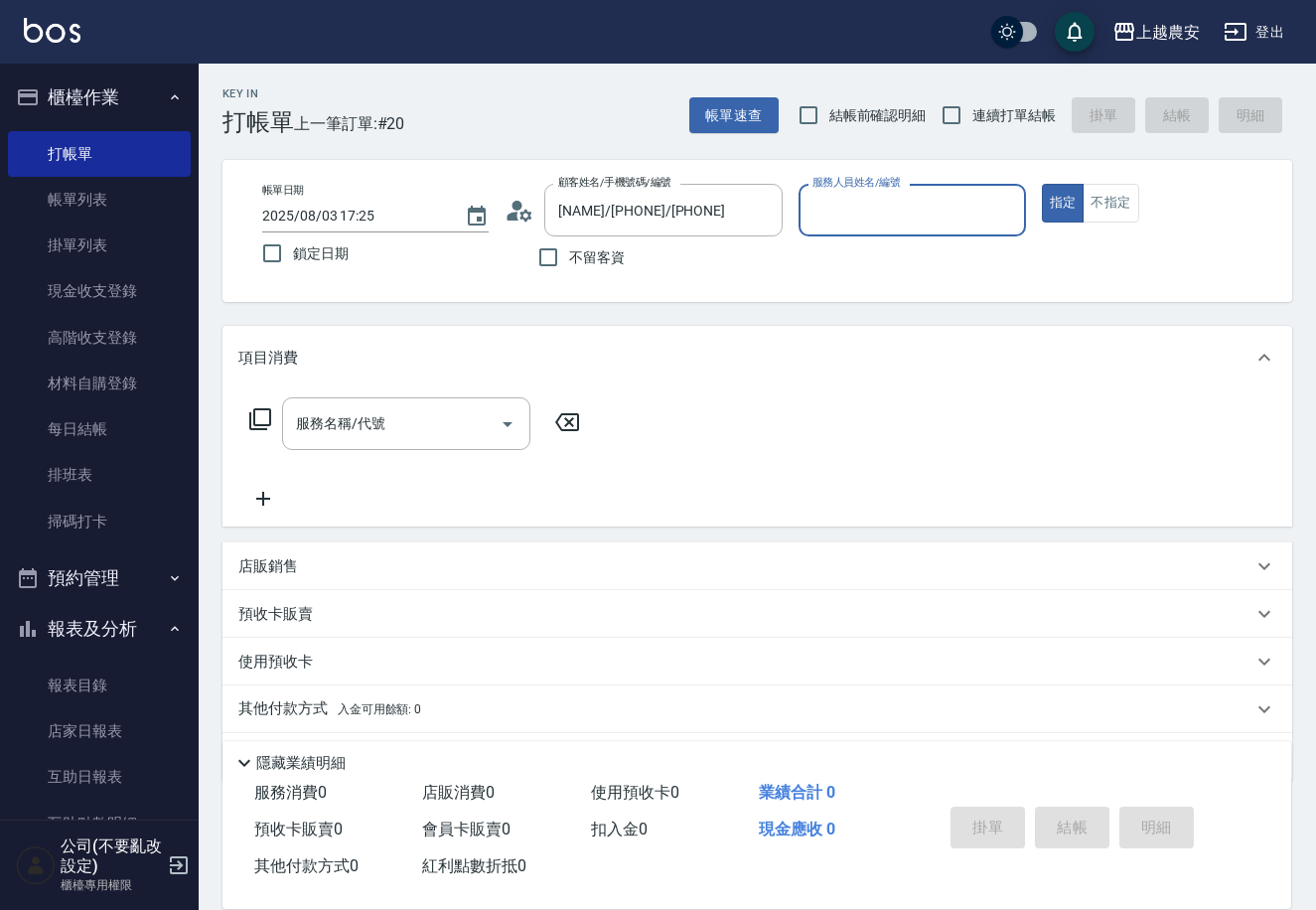 click on "服務人員姓名/編號" at bounding box center [912, 210] 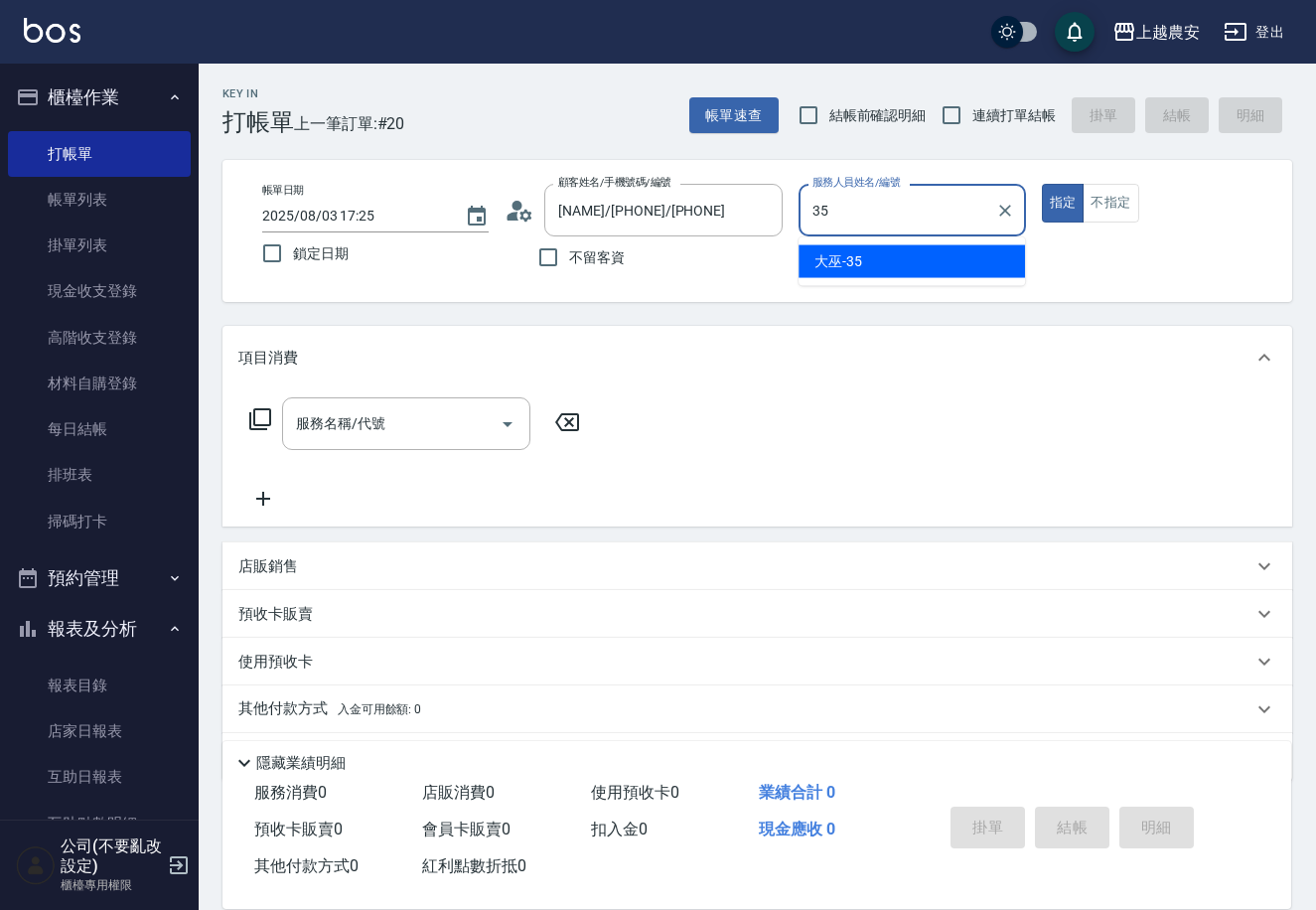 click on "大巫 -35" at bounding box center (838, 261) 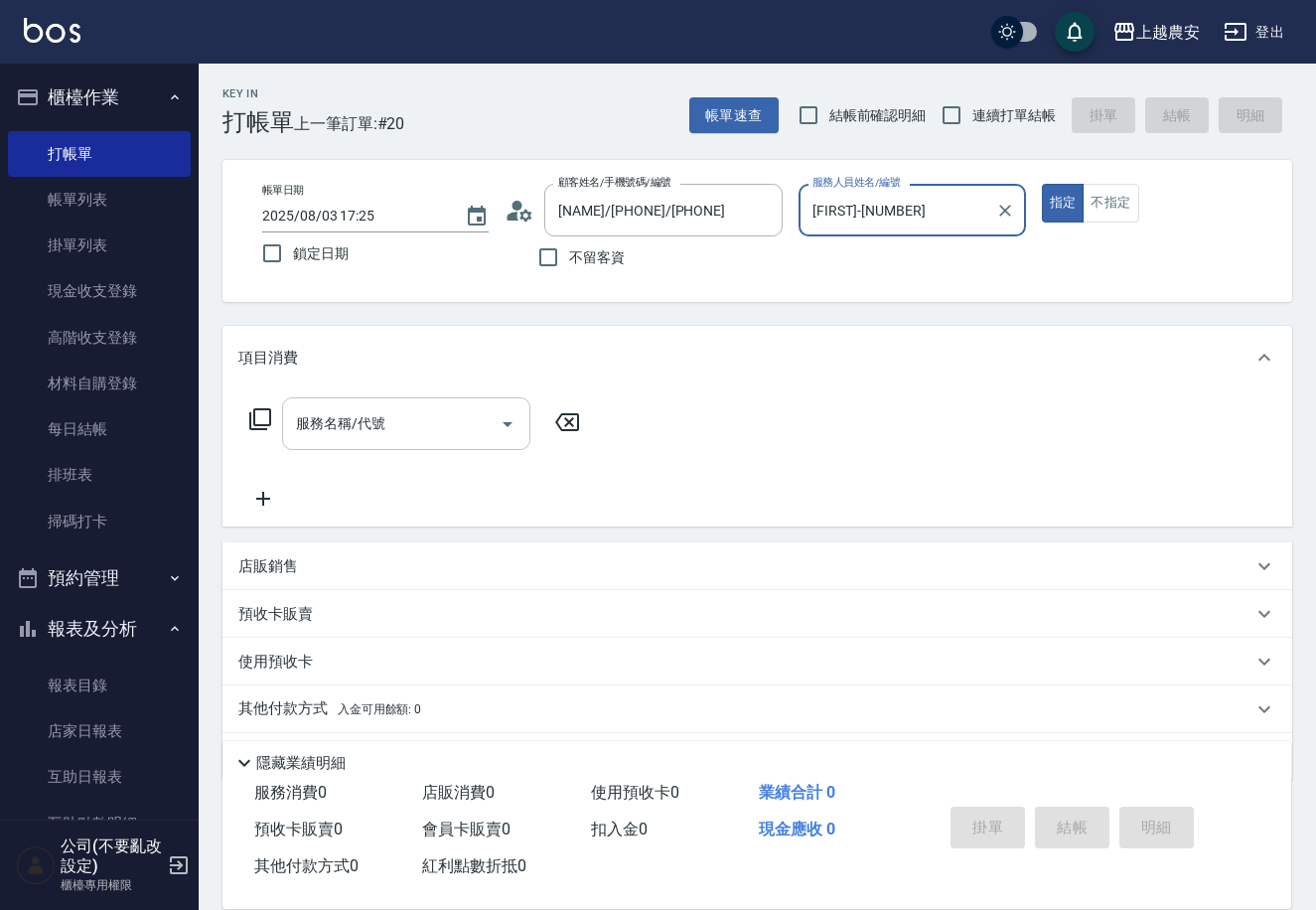 type on "[FIRST]-[NUMBER]" 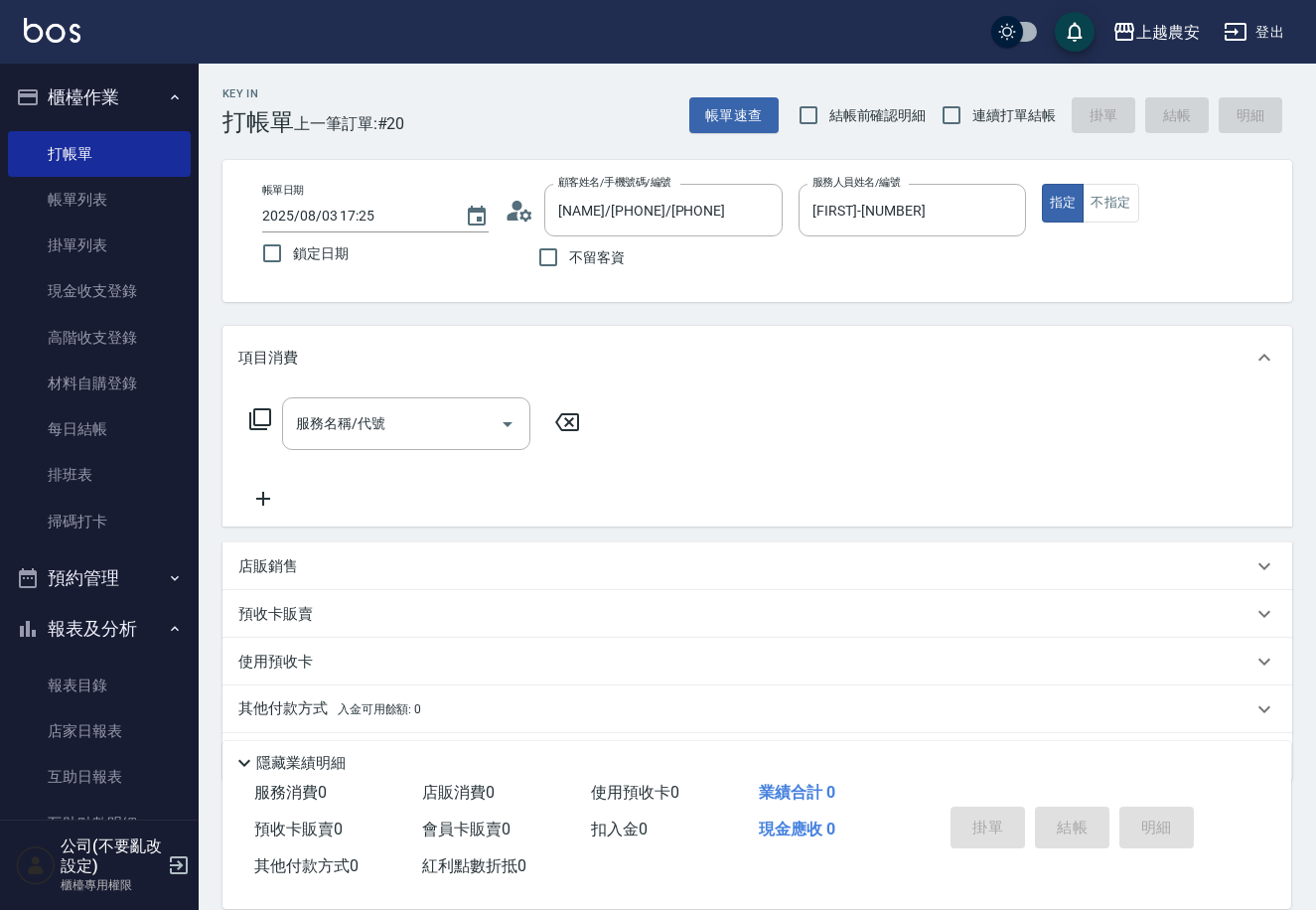 click 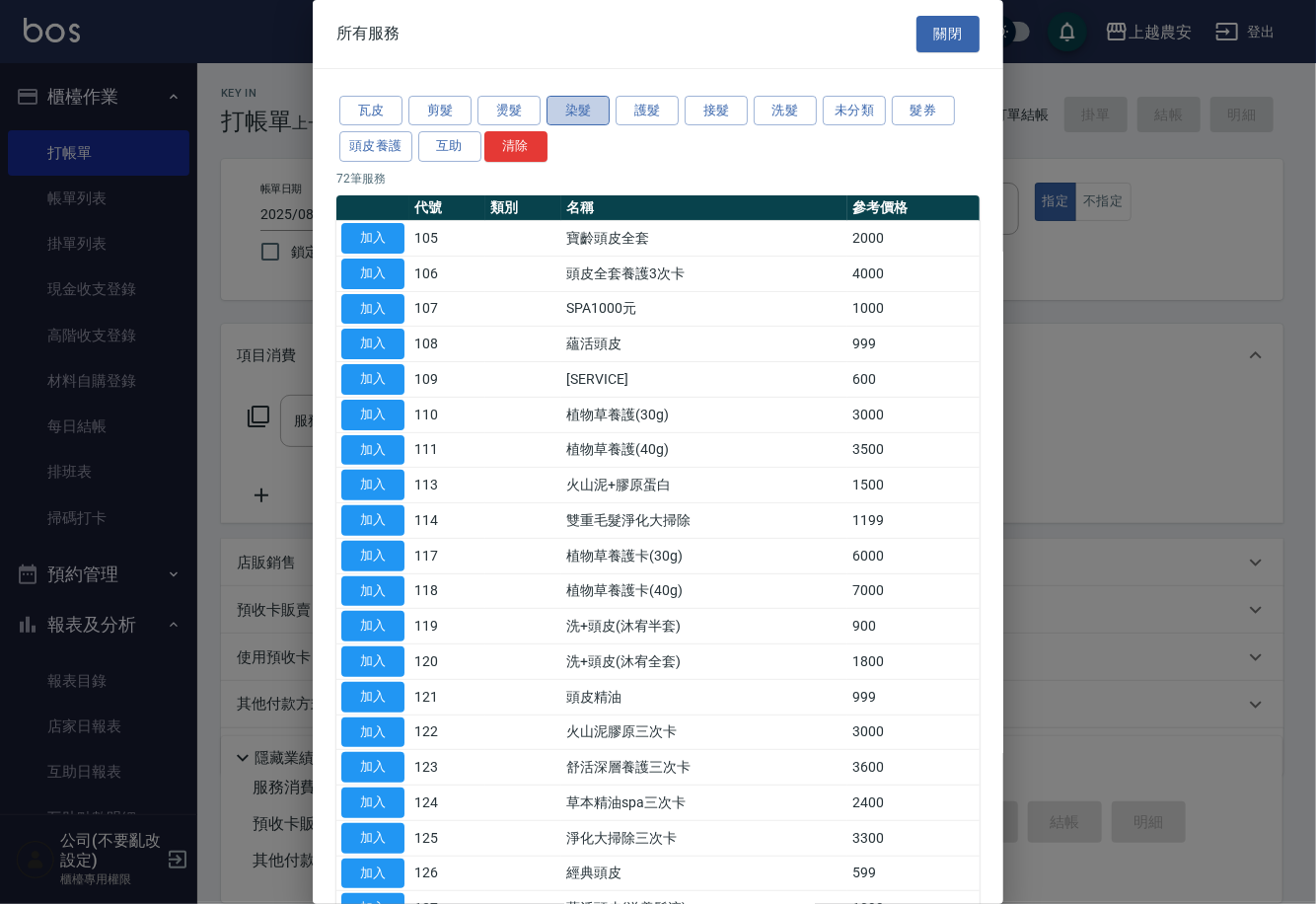 click on "染髮" at bounding box center [578, 111] 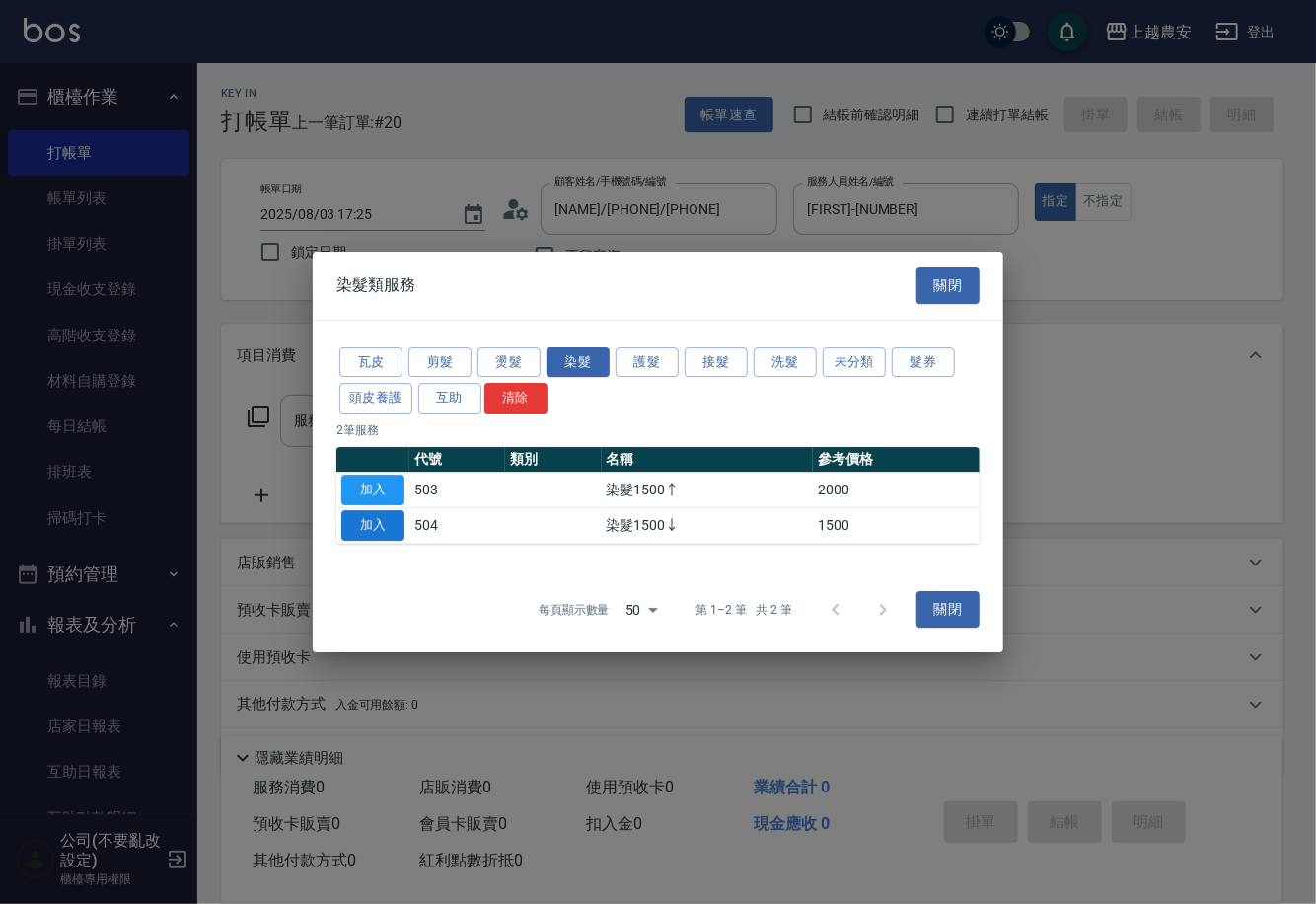click on "加入" at bounding box center [373, 525] 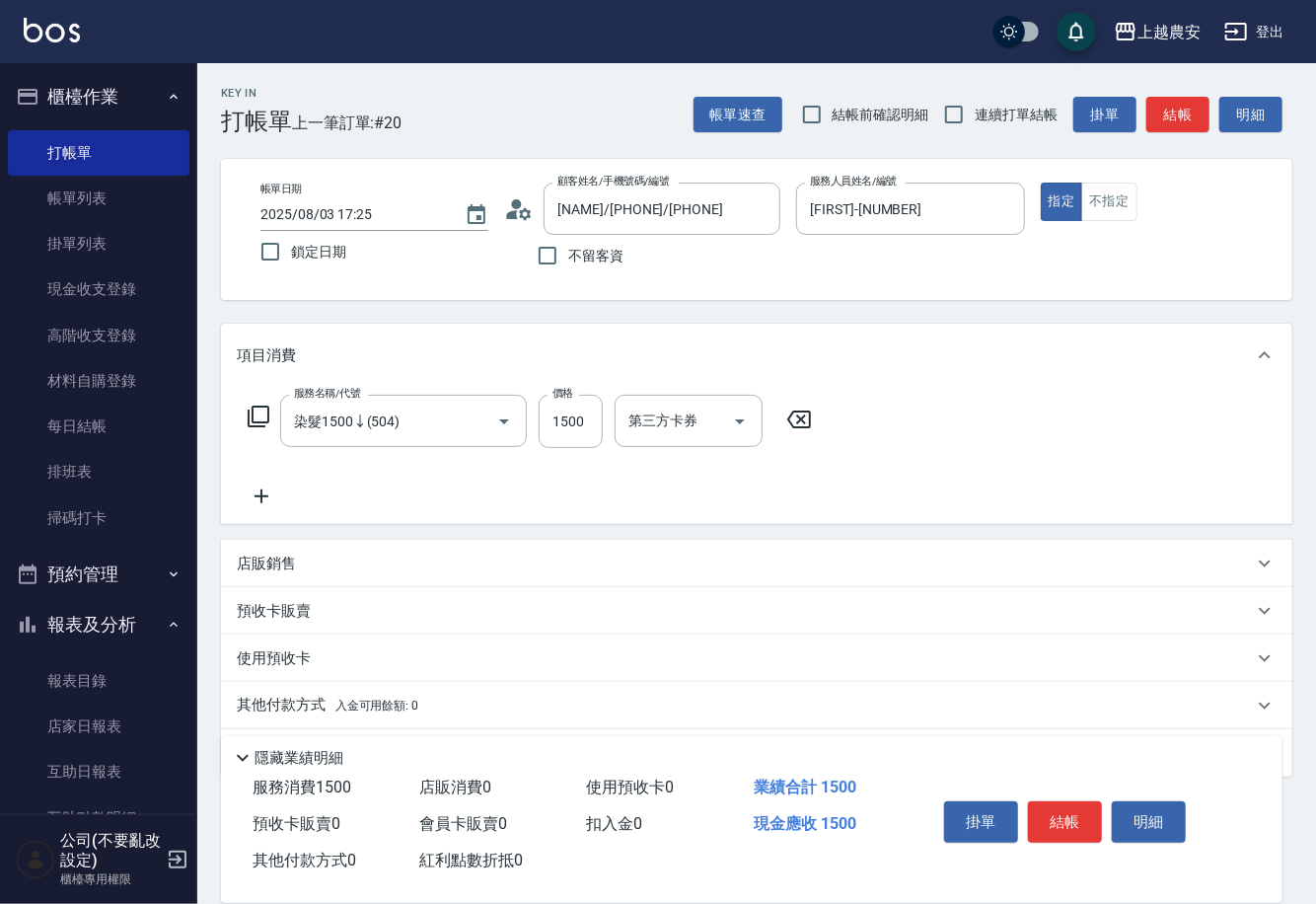 type on "染髮1500↓(504)" 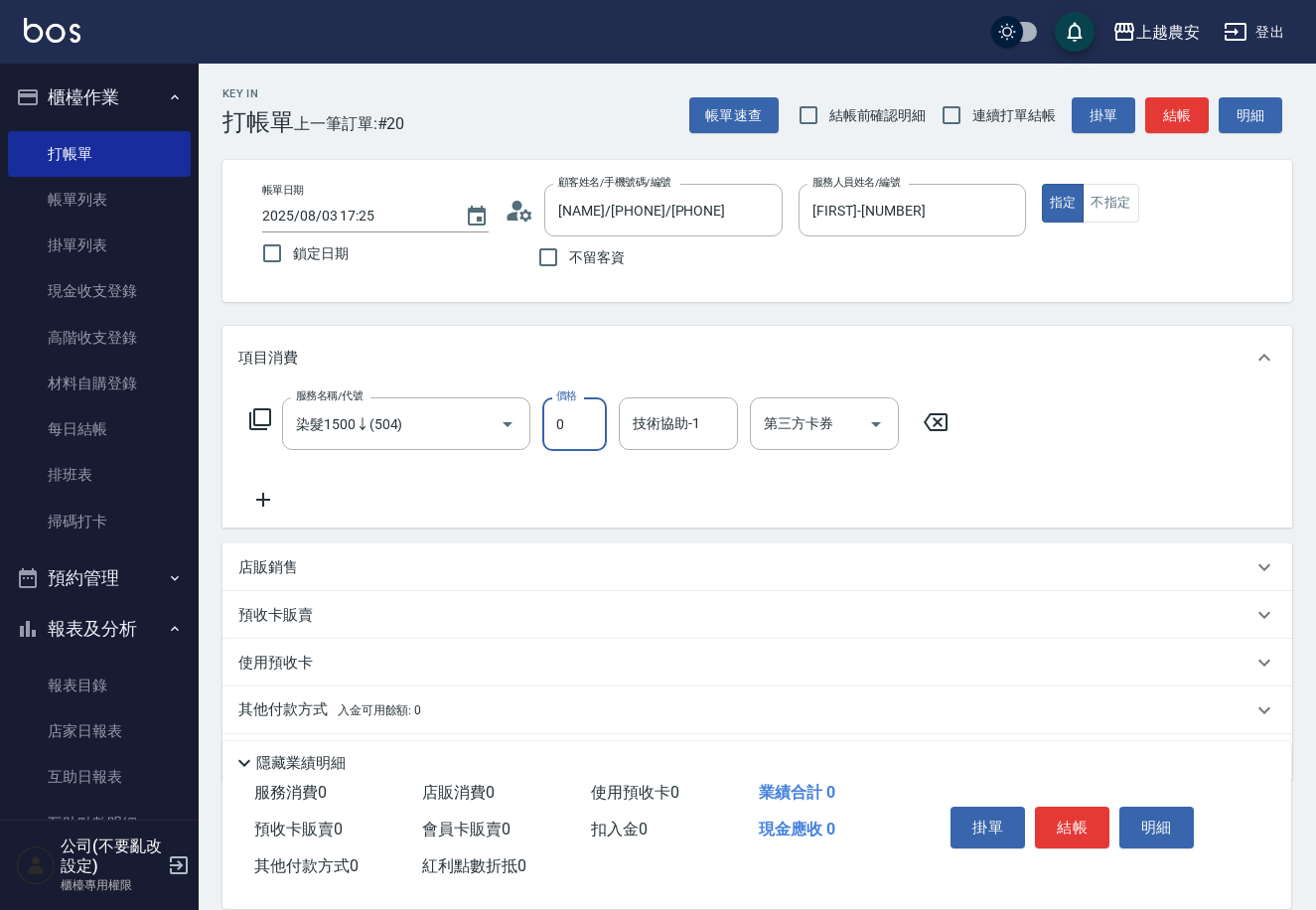 click on "0" at bounding box center (574, 424) 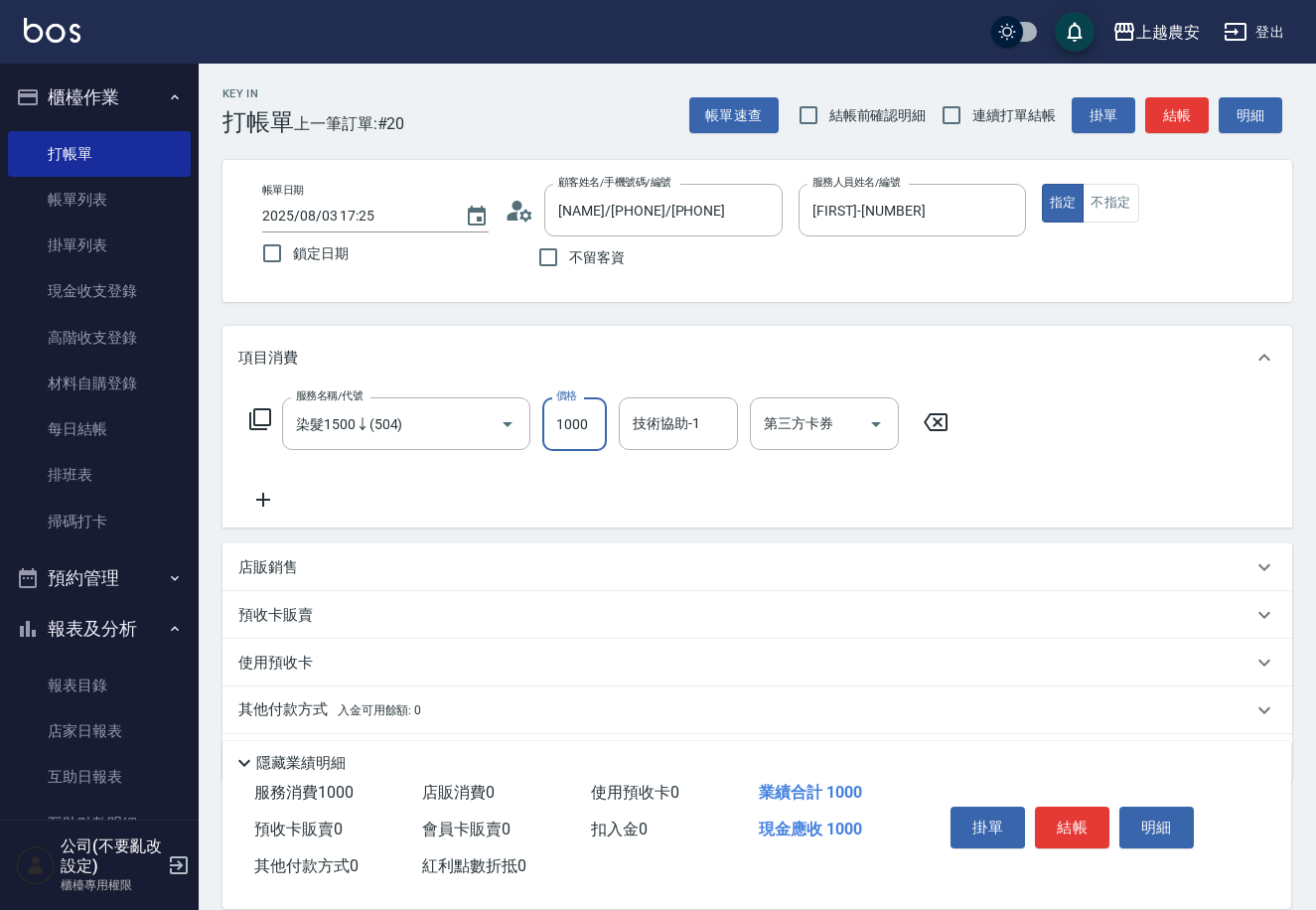 scroll, scrollTop: 59, scrollLeft: 0, axis: vertical 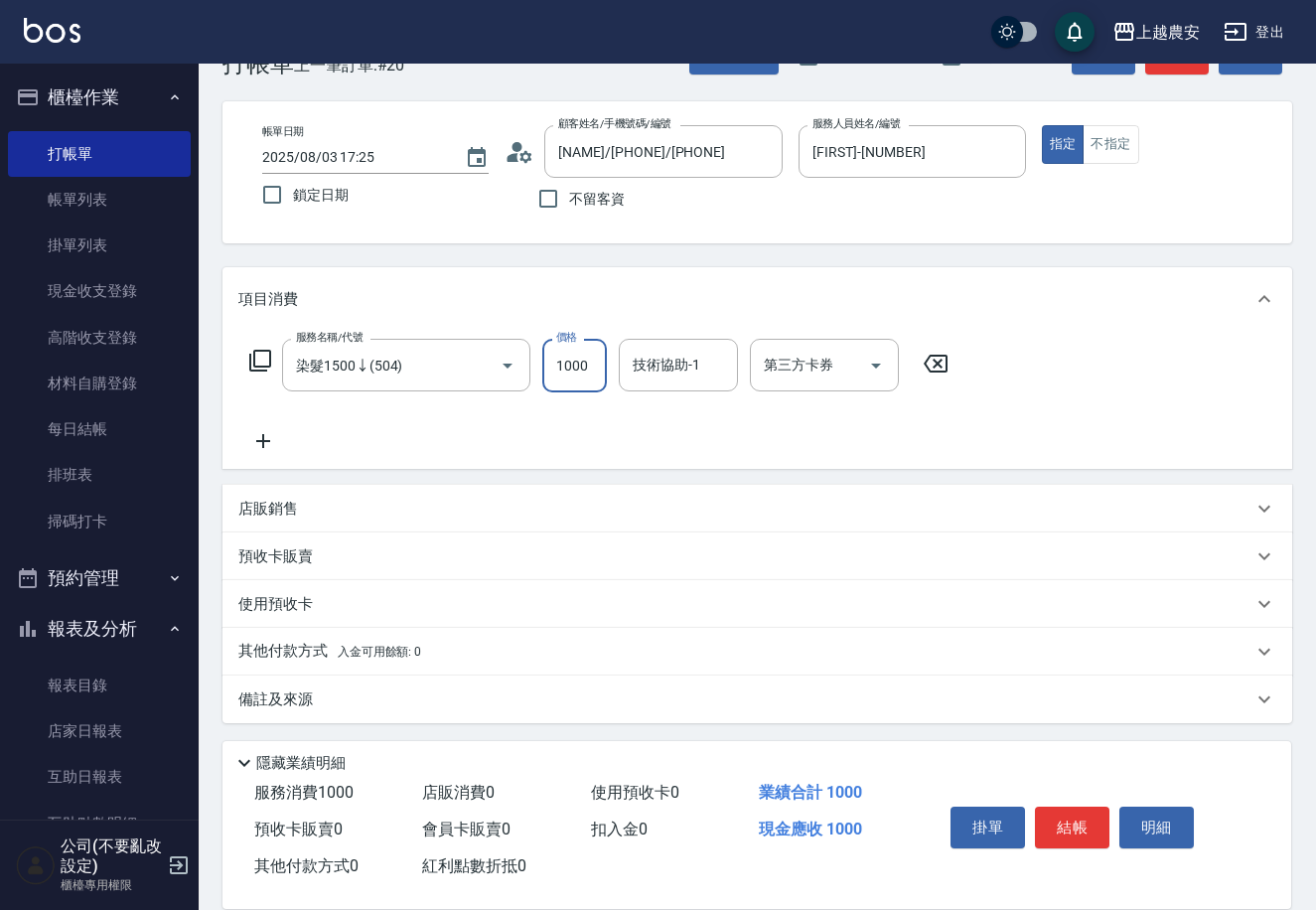 type 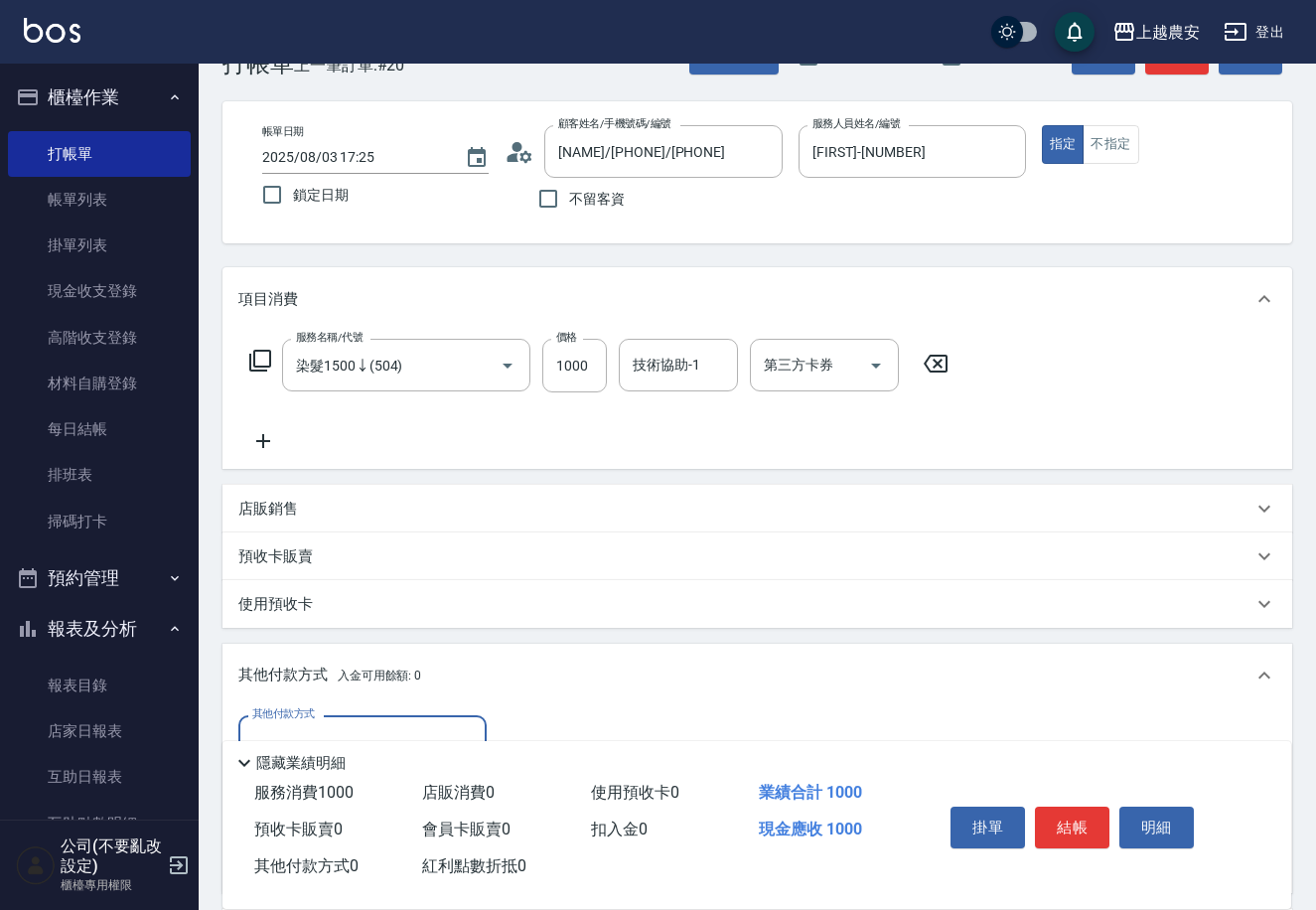 scroll, scrollTop: 0, scrollLeft: 0, axis: both 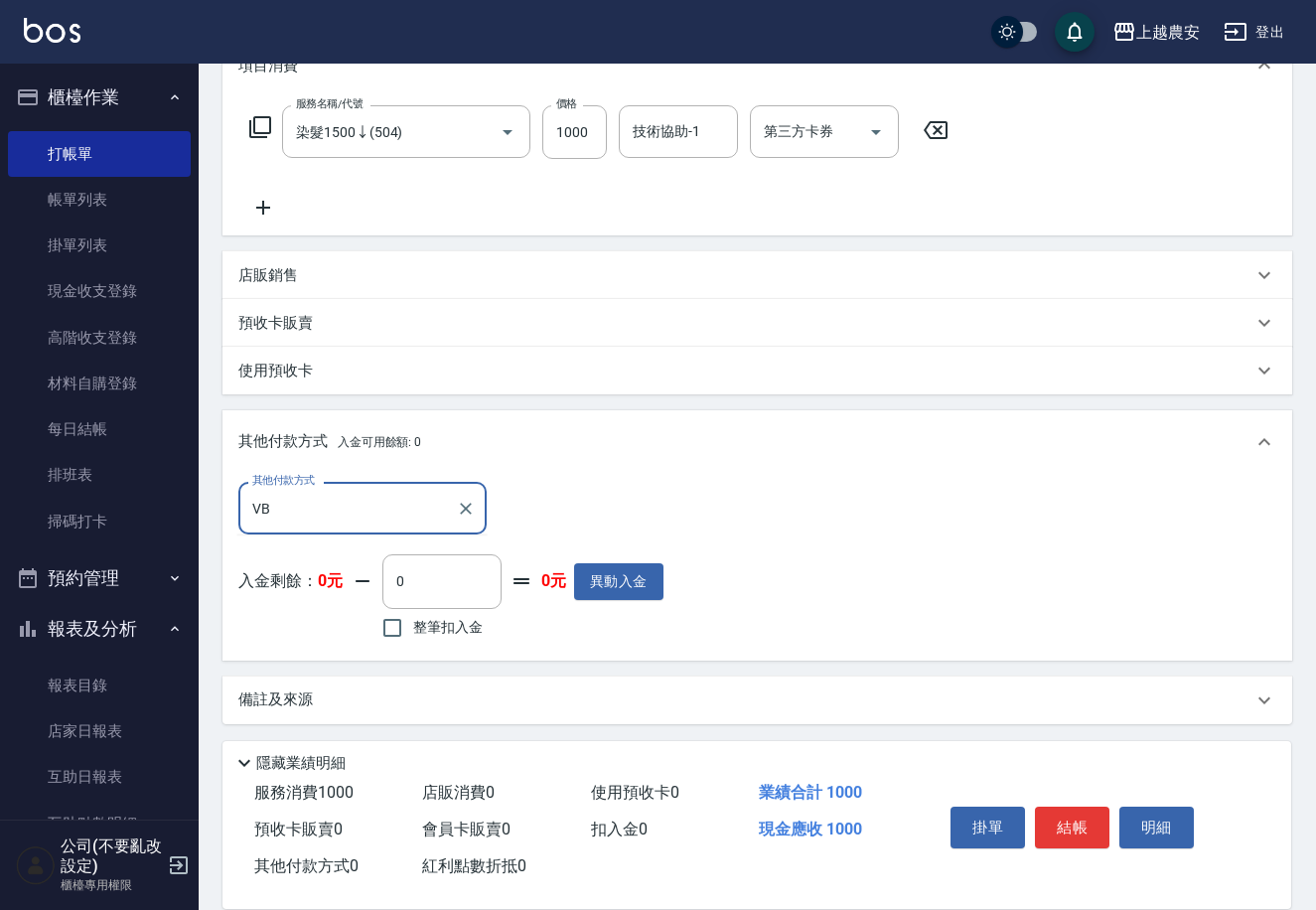 click on "VB" at bounding box center [348, 508] 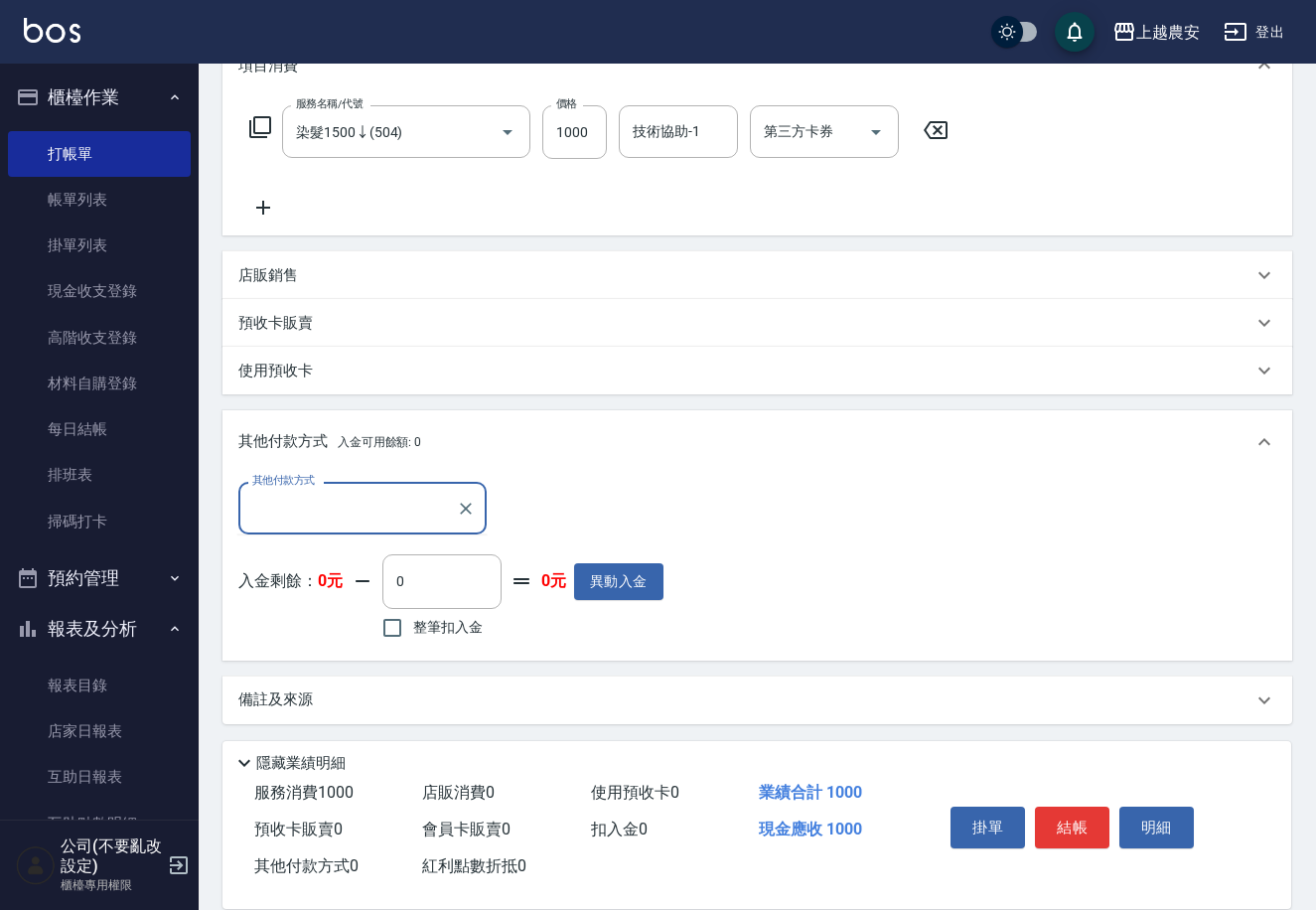 click on "其他付款方式" at bounding box center [348, 508] 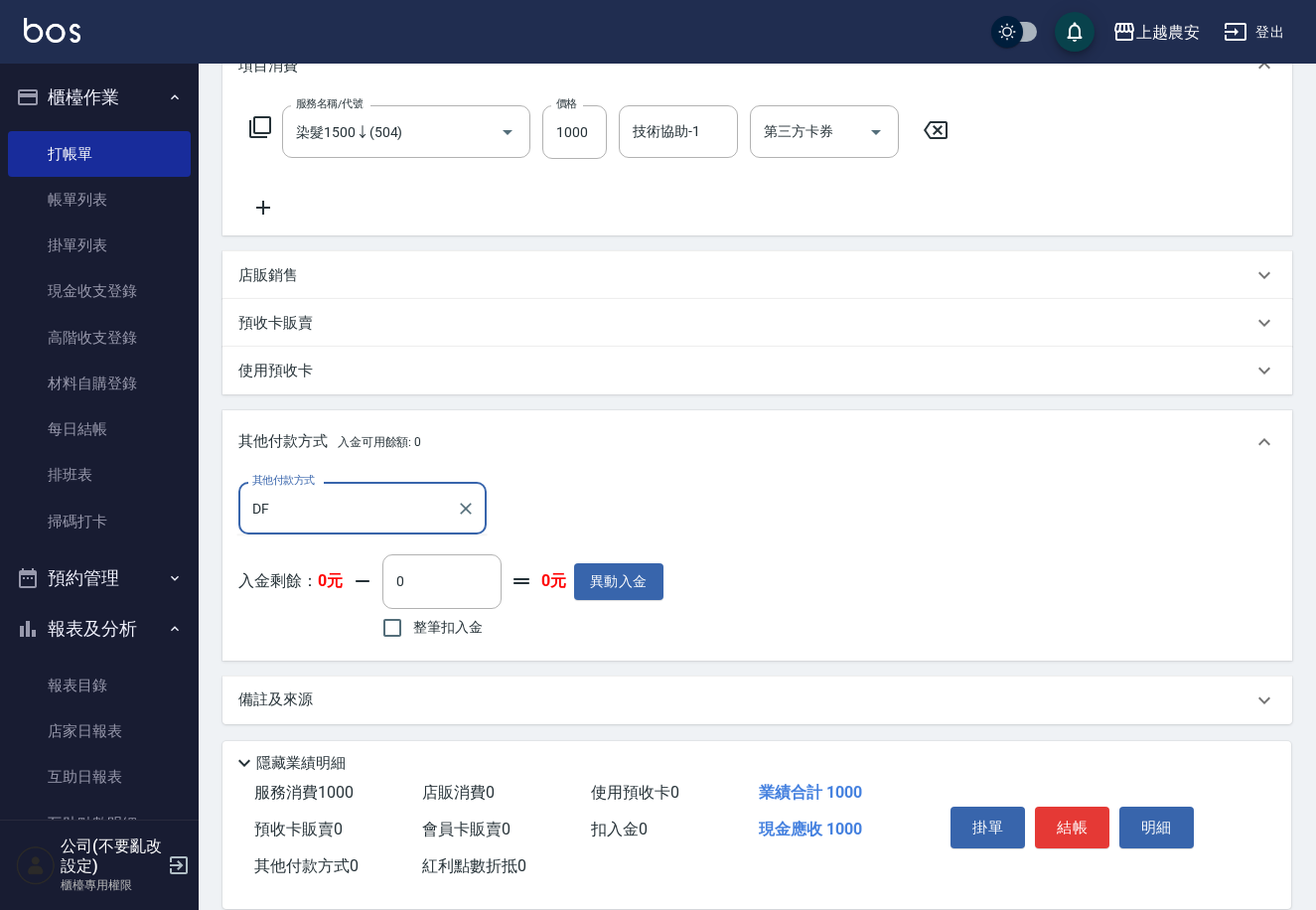 click on "DF" at bounding box center [348, 508] 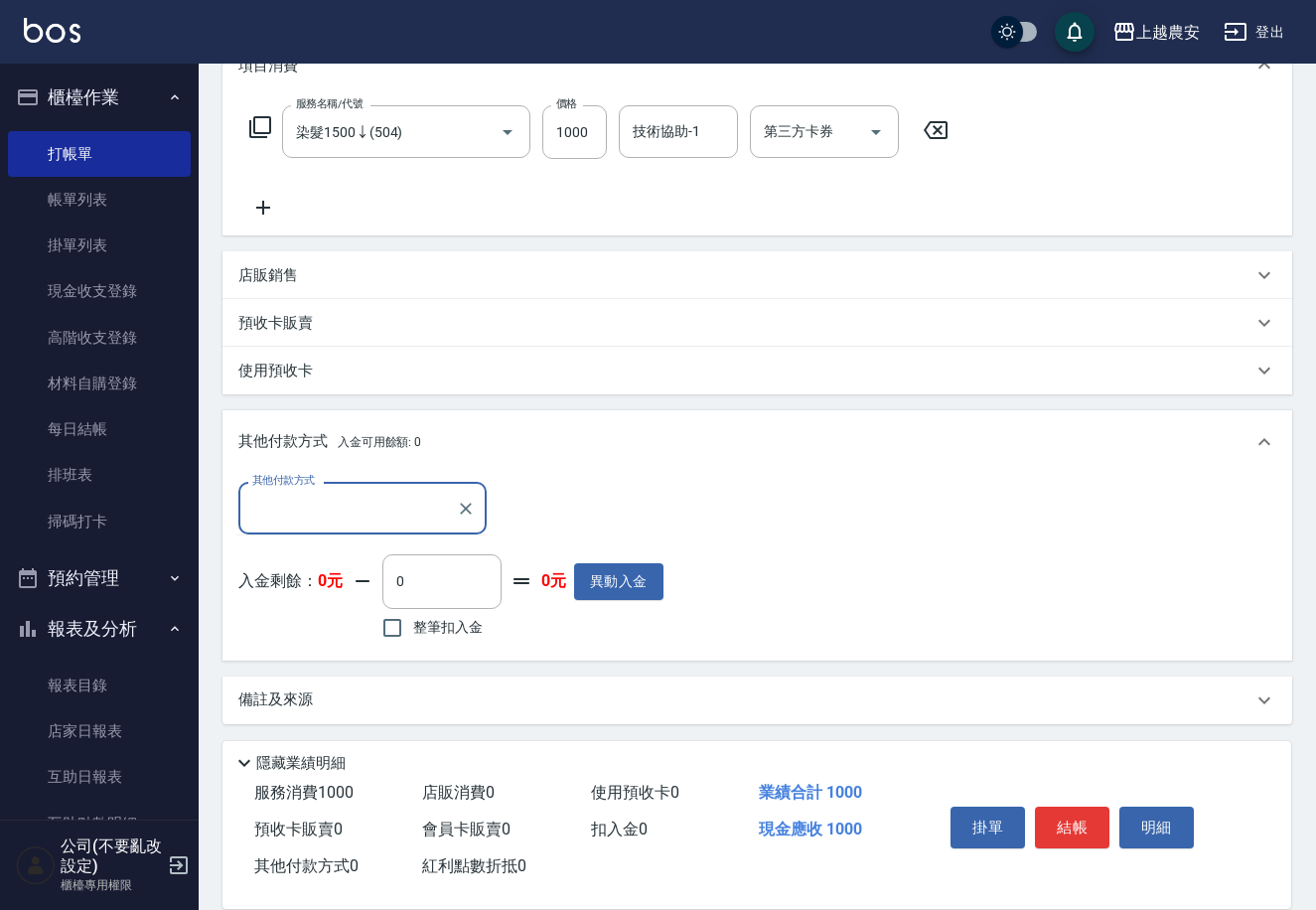 click on "其他付款方式" at bounding box center [348, 508] 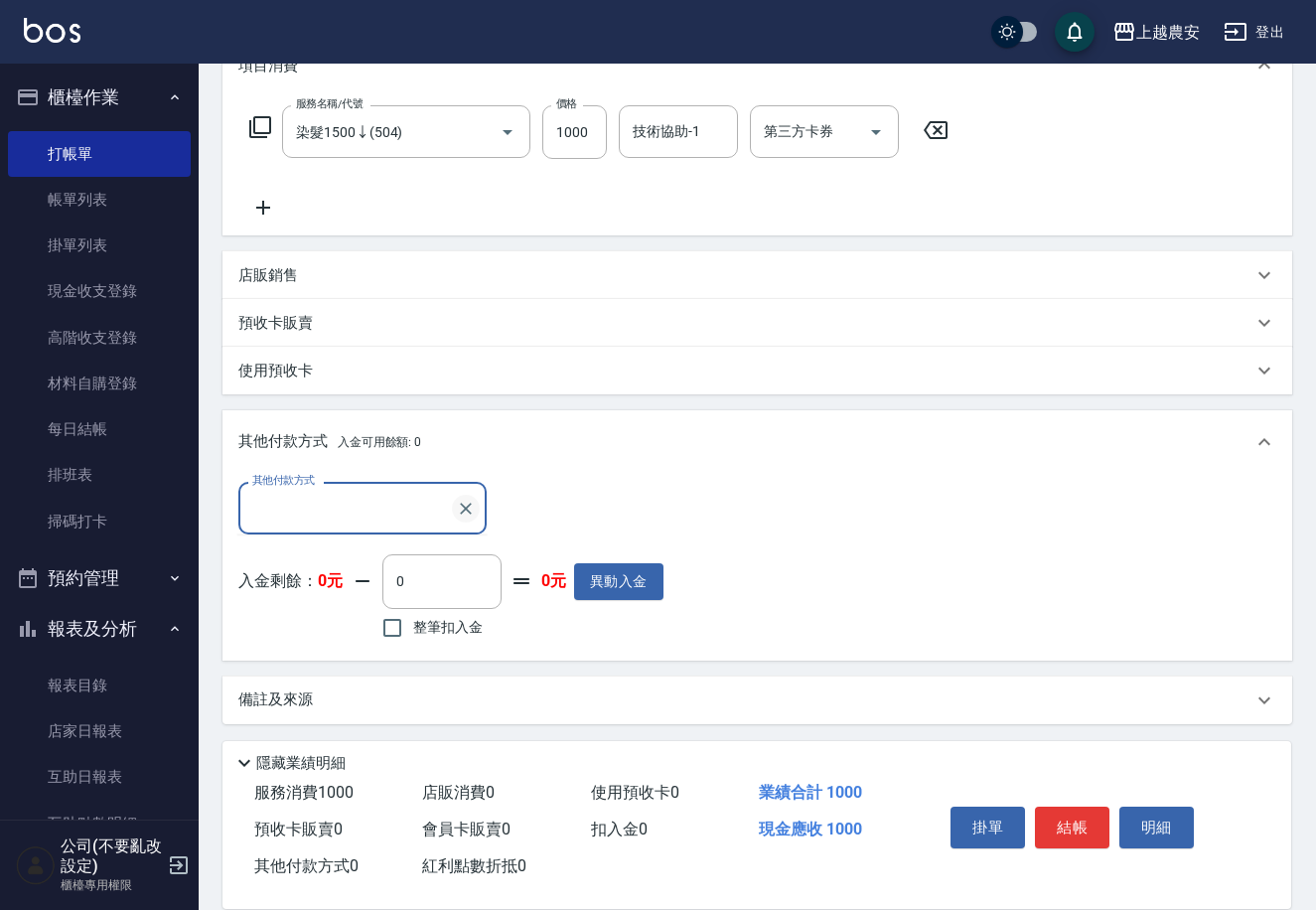 click 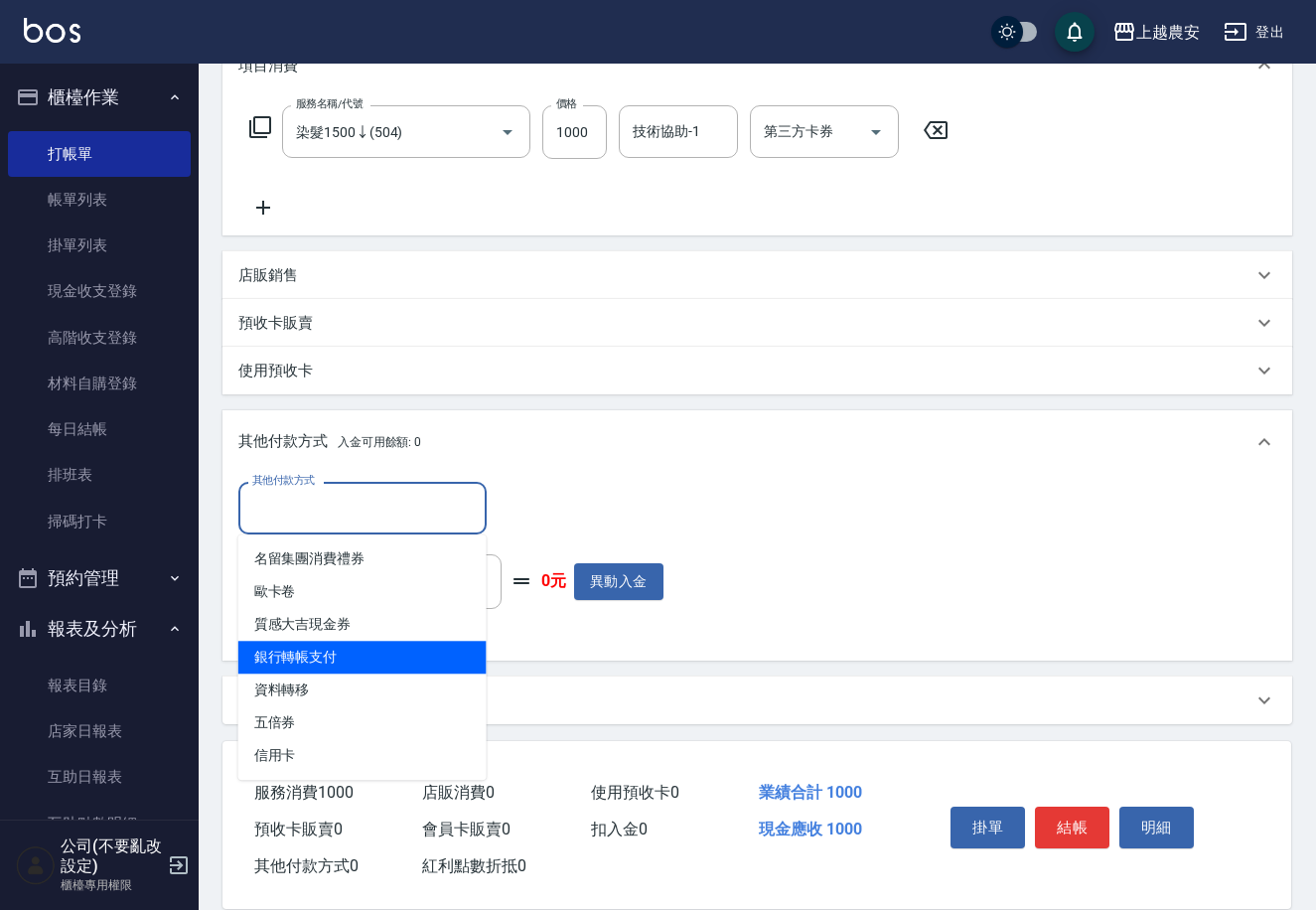 click on "銀行轉帳支付" at bounding box center (363, 657) 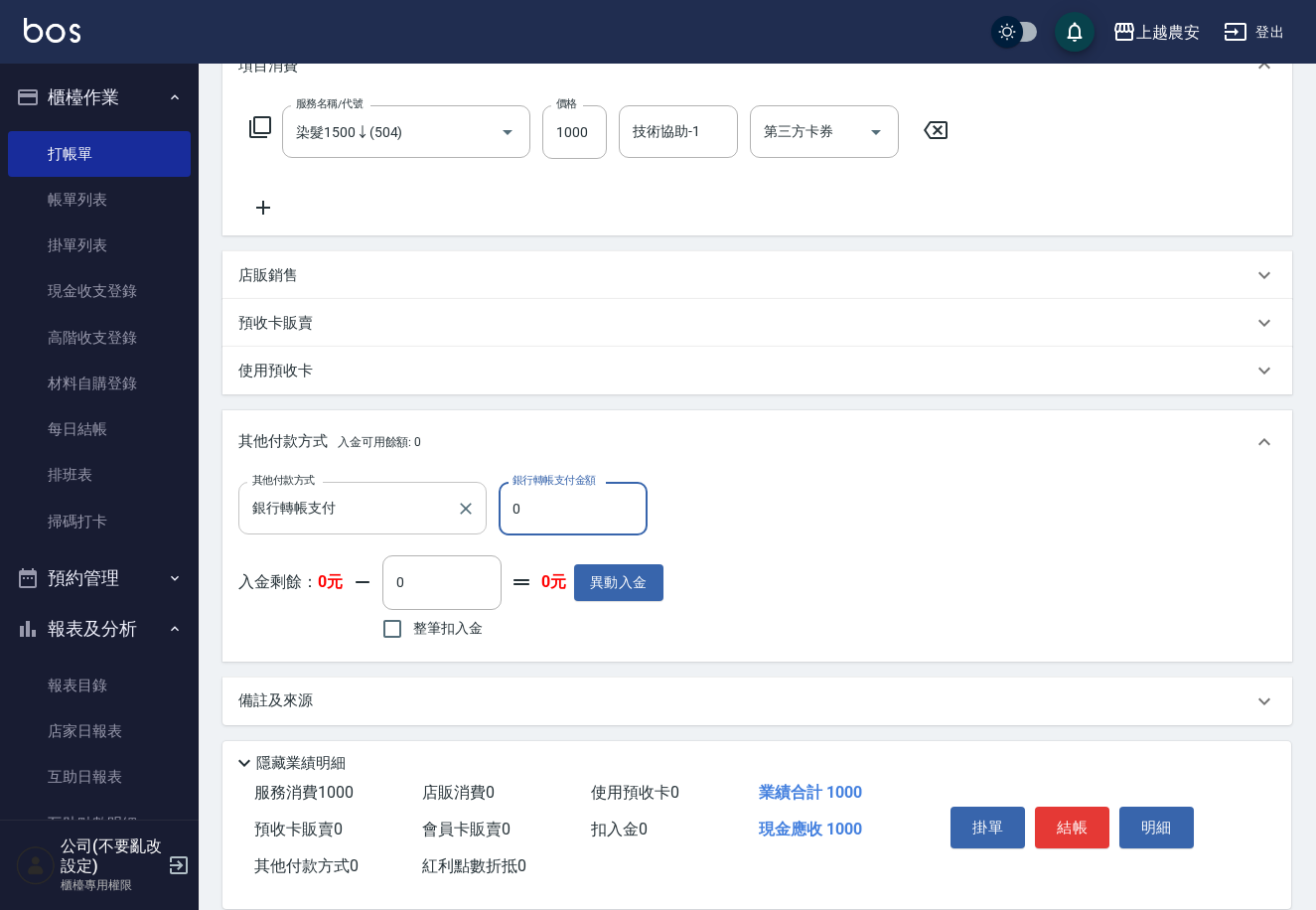 click on "0" at bounding box center [573, 509] 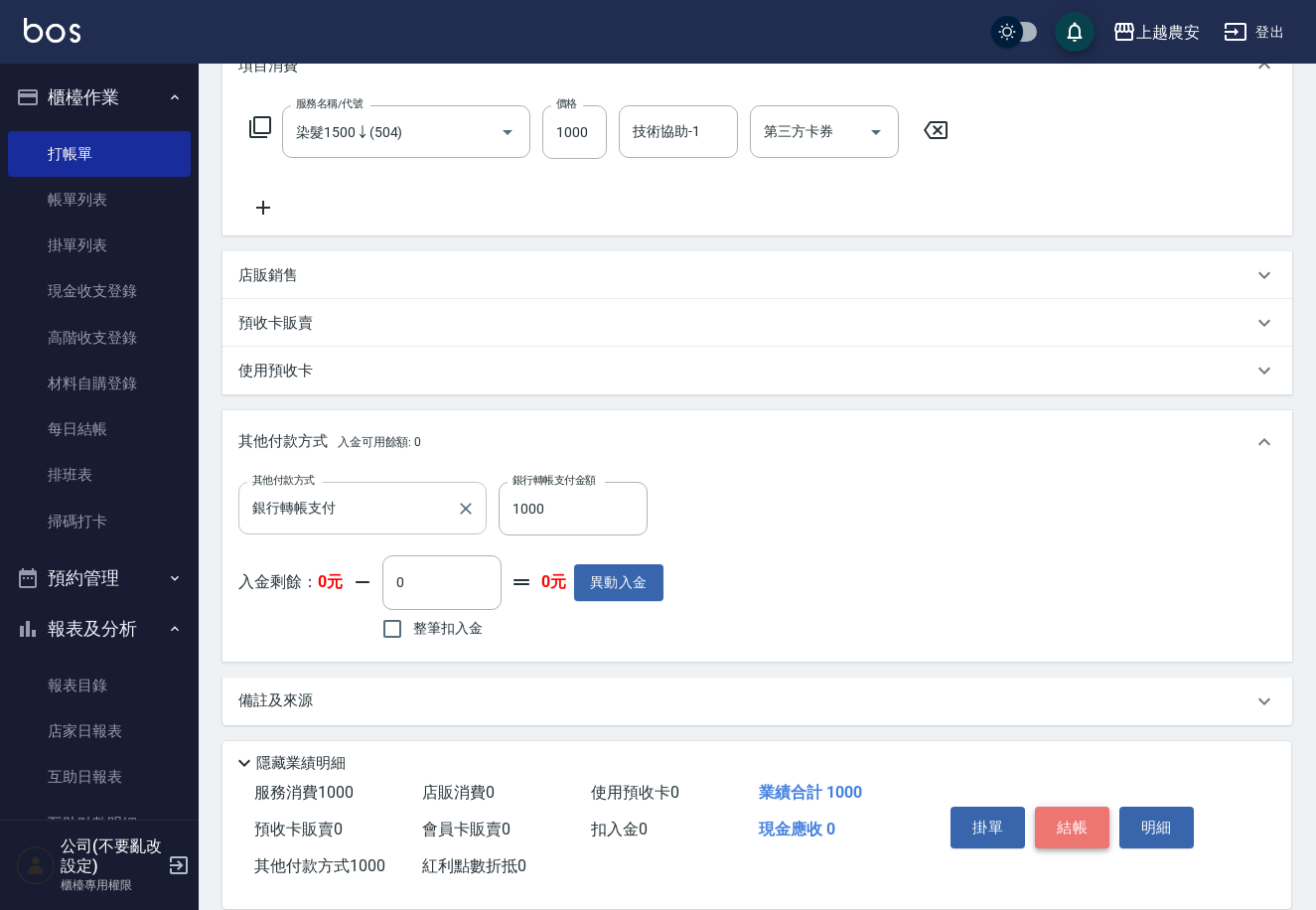 click on "結帳" at bounding box center [1072, 828] 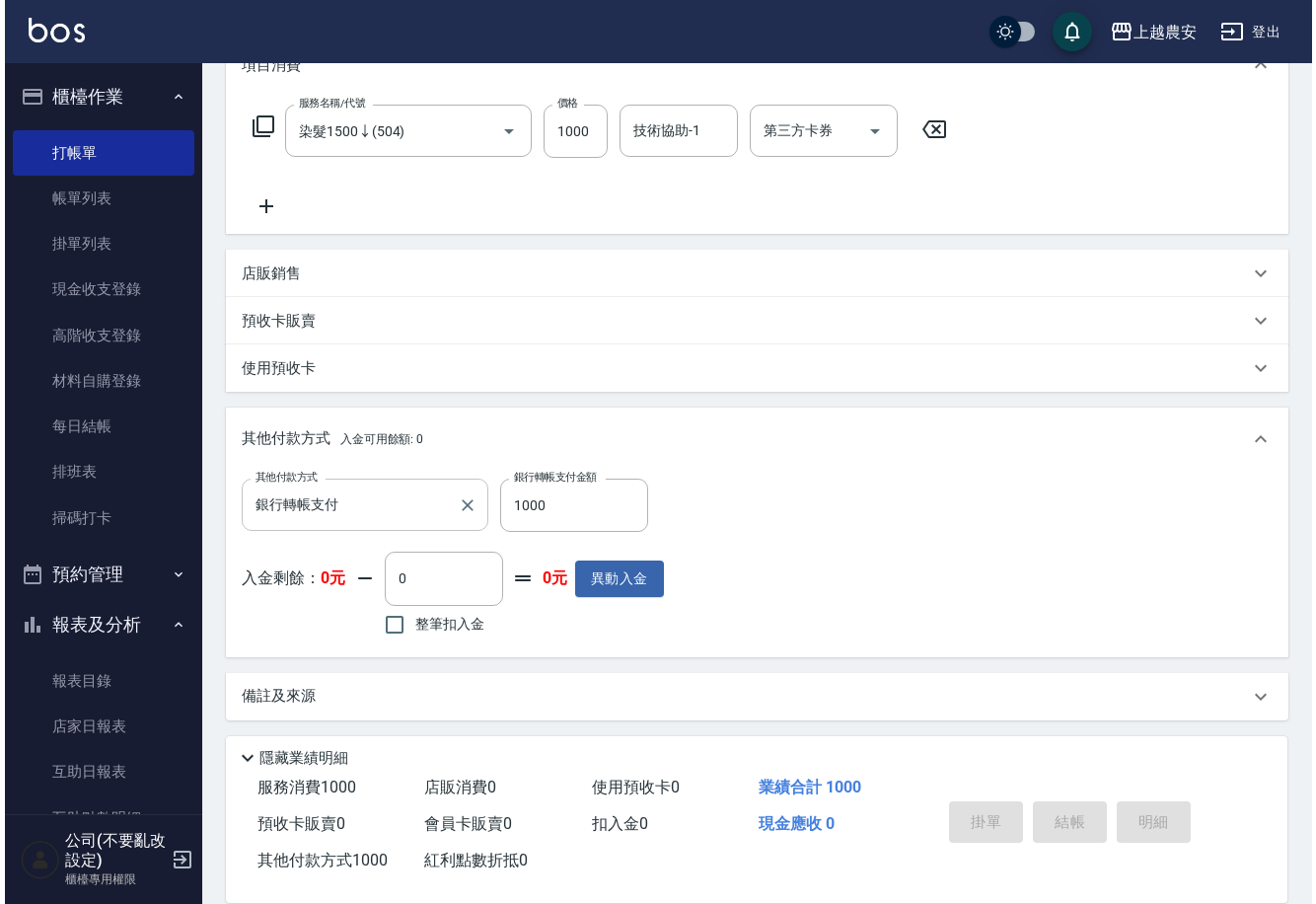scroll, scrollTop: 0, scrollLeft: 0, axis: both 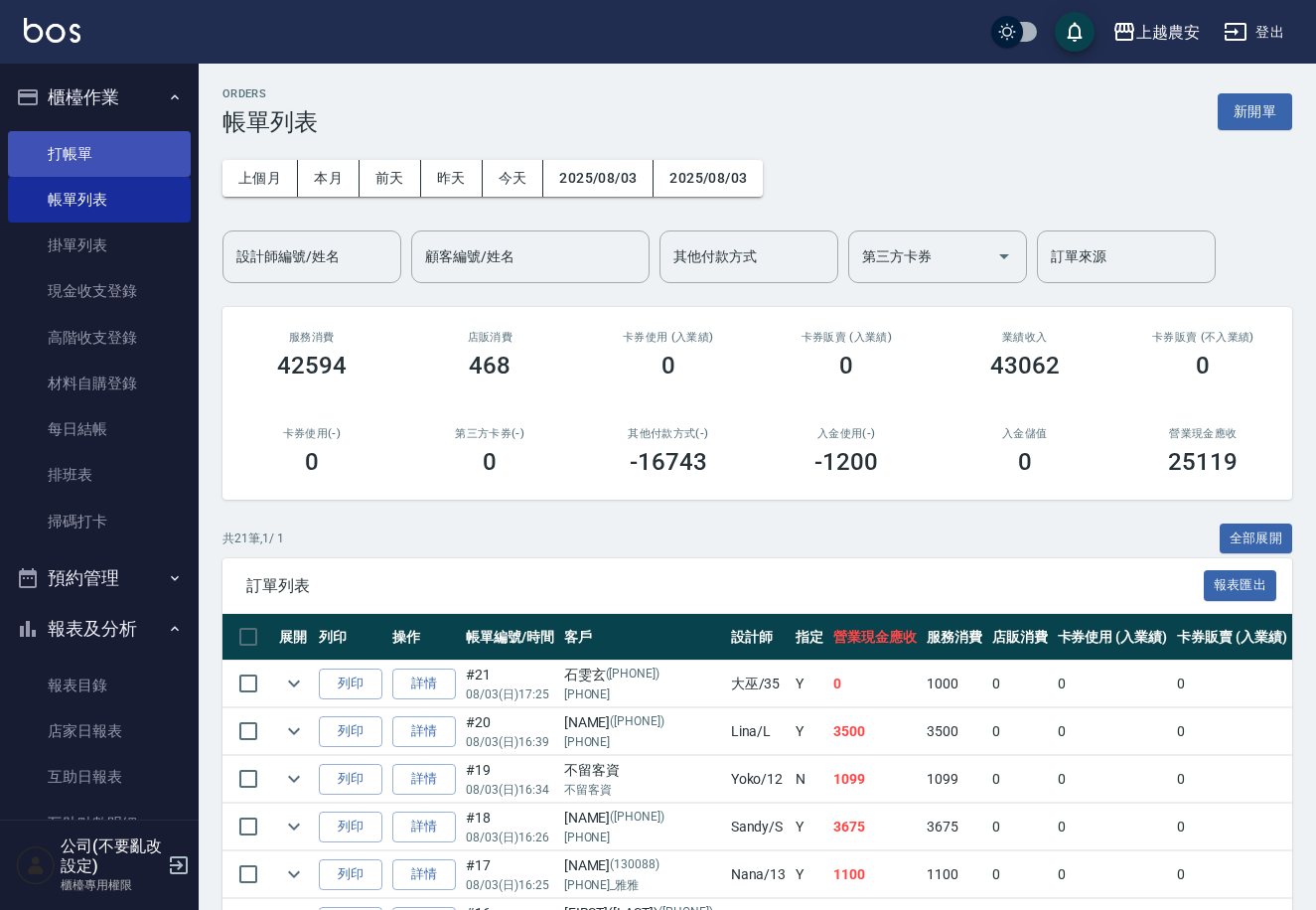 click on "打帳單" at bounding box center [99, 154] 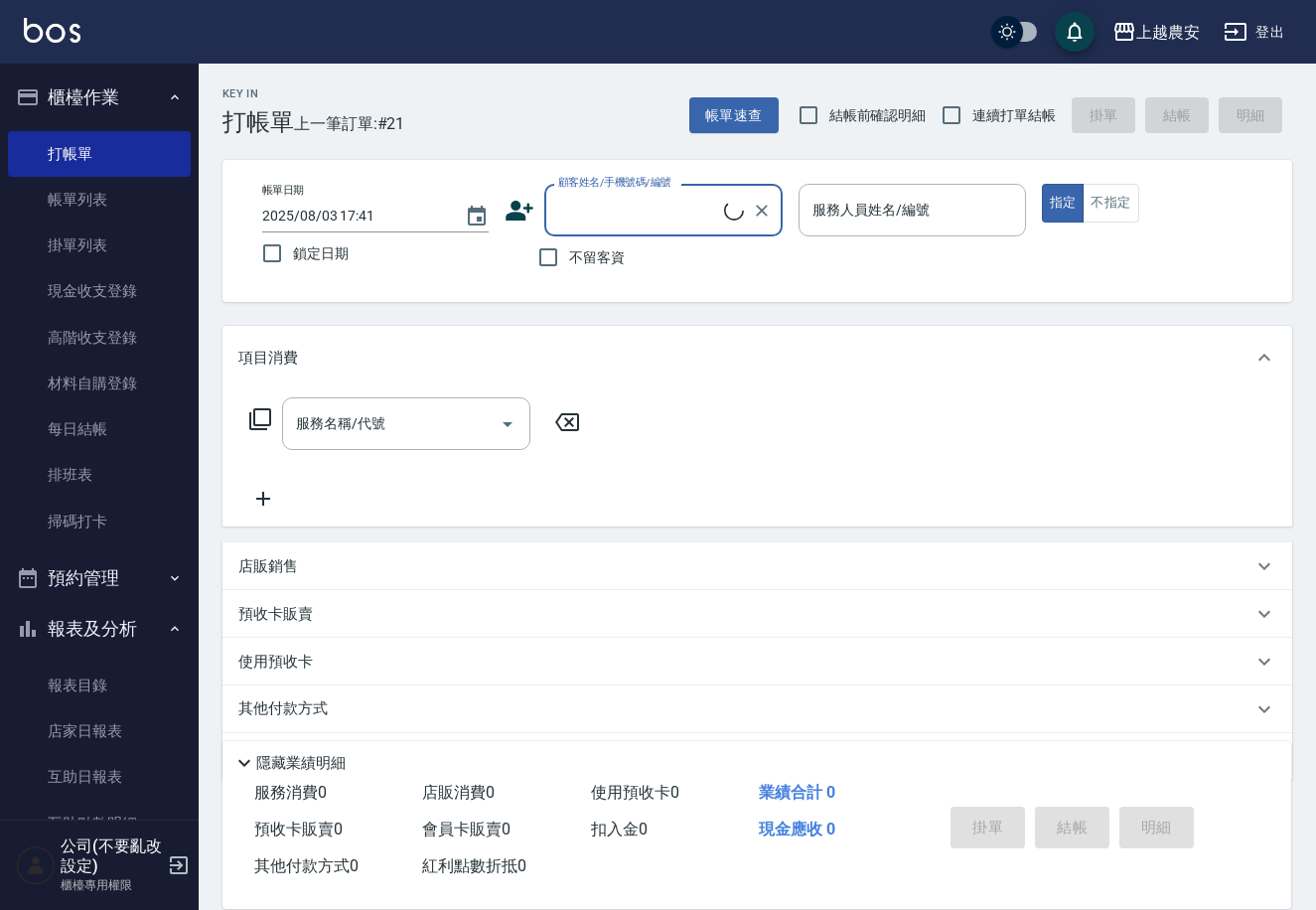 click 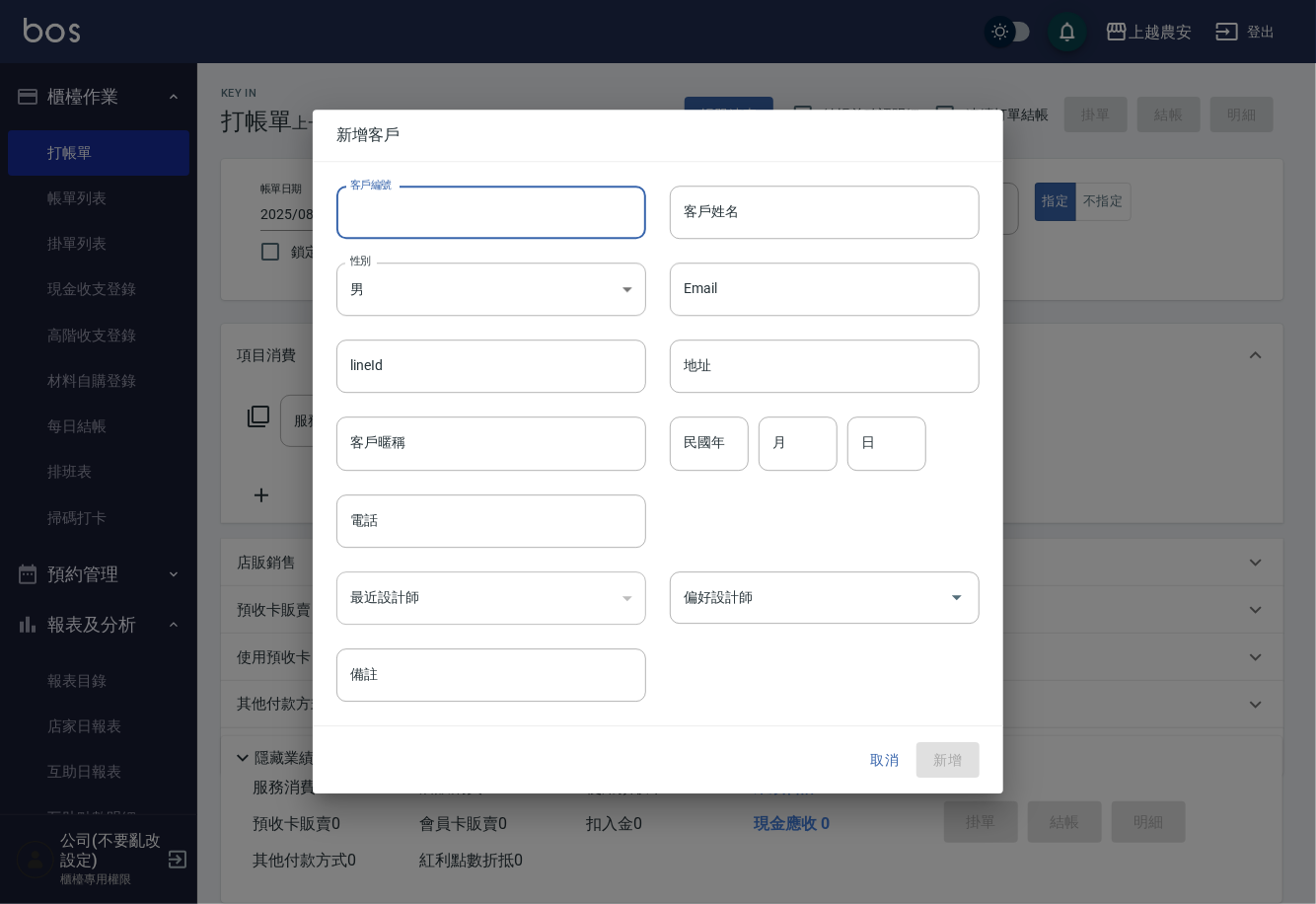 click on "客戶編號" at bounding box center (491, 212) 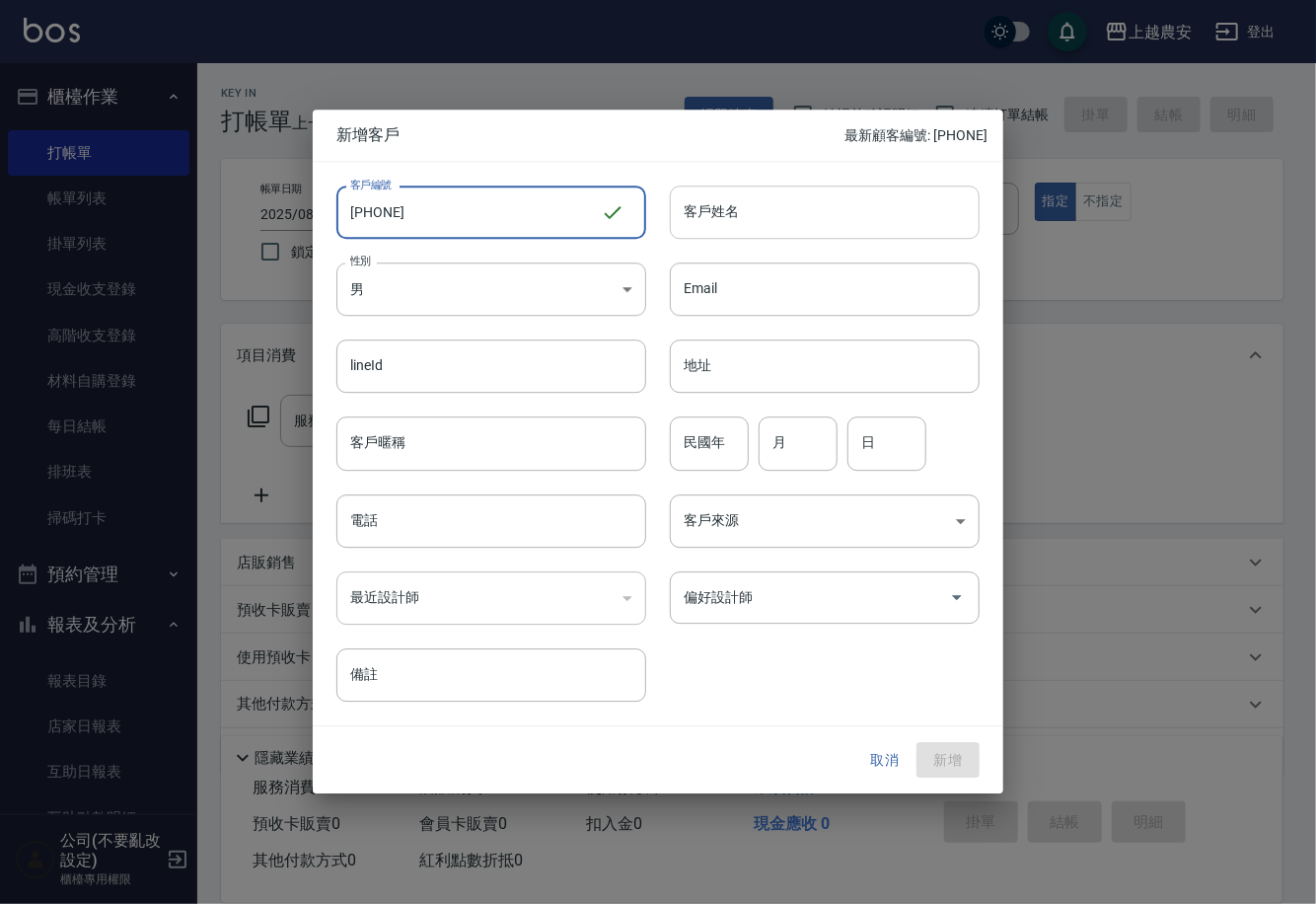 drag, startPoint x: 346, startPoint y: 204, endPoint x: 782, endPoint y: 224, distance: 436.45847 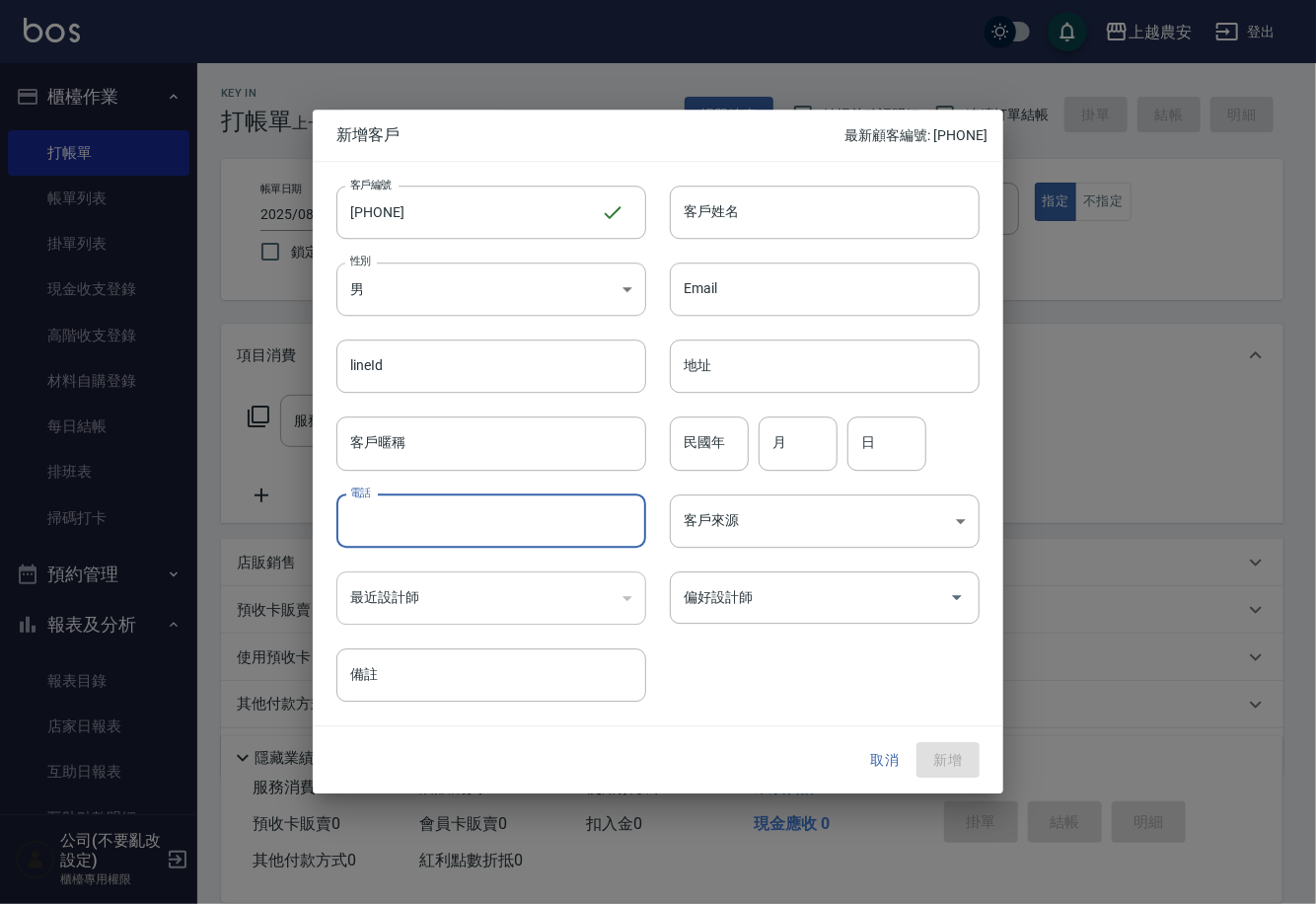 paste on "[PHONE]" 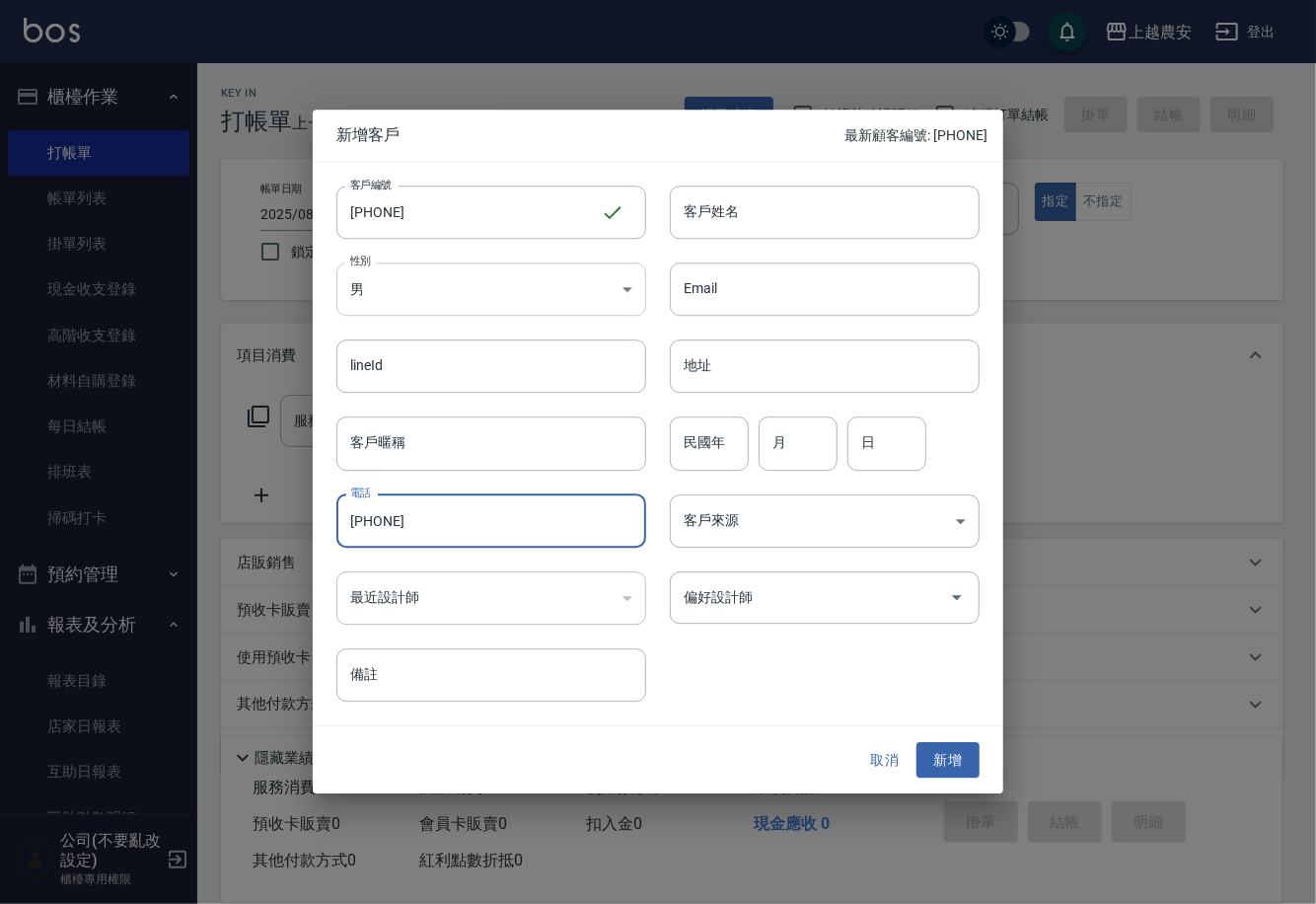 click on "上越農安 登出 櫃檯作業 打帳單 帳單列表 掛單列表 現金收支登錄 高階收支登錄 材料自購登錄 每日結帳 排班表 掃碼打卡 預約管理 預約管理 單日預約紀錄 單週預約紀錄 報表及分析 報表目錄 店家日報表 互助日報表 互助點數明細 設計師日報表 店販抽成明細 客戶管理 客戶列表 卡券管理 入金管理 員工及薪資 員工列表 商品管理 商品分類設定 商品列表 公司(不要亂改設定) 櫃檯專用權限 Key In 打帳單 上一筆訂單:#21 帳單速查 結帳前確認明細 連續打單結帳 掛單 結帳 明細 帳單日期 [DATE] [TIME] 鎖定日期 顧客姓名/手機號碼/編號 顧客姓名/手機號碼/編號 不留客資 服務人員姓名/編號 服務人員姓名/編號 指定 不指定 項目消費 服務名稱/代號 服務名稱/代號 店販銷售 服務人員姓名/編號 服務人員姓名/編號 商品代號/名稱 商品代號/名稱 預收卡販賣 卡券名稱/代號 備註" at bounding box center (658, 481) 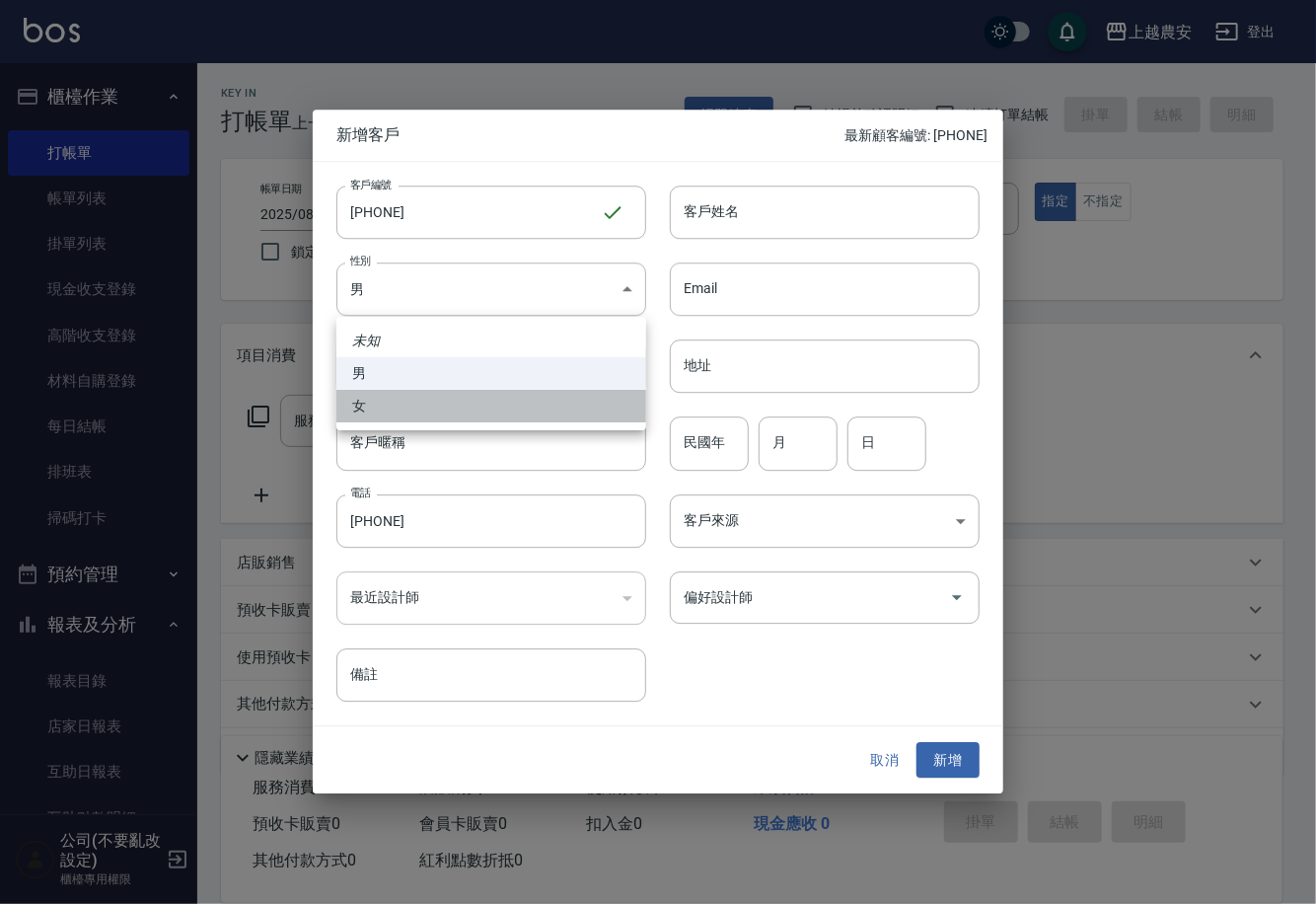 drag, startPoint x: 454, startPoint y: 401, endPoint x: 728, endPoint y: 228, distance: 324.04475 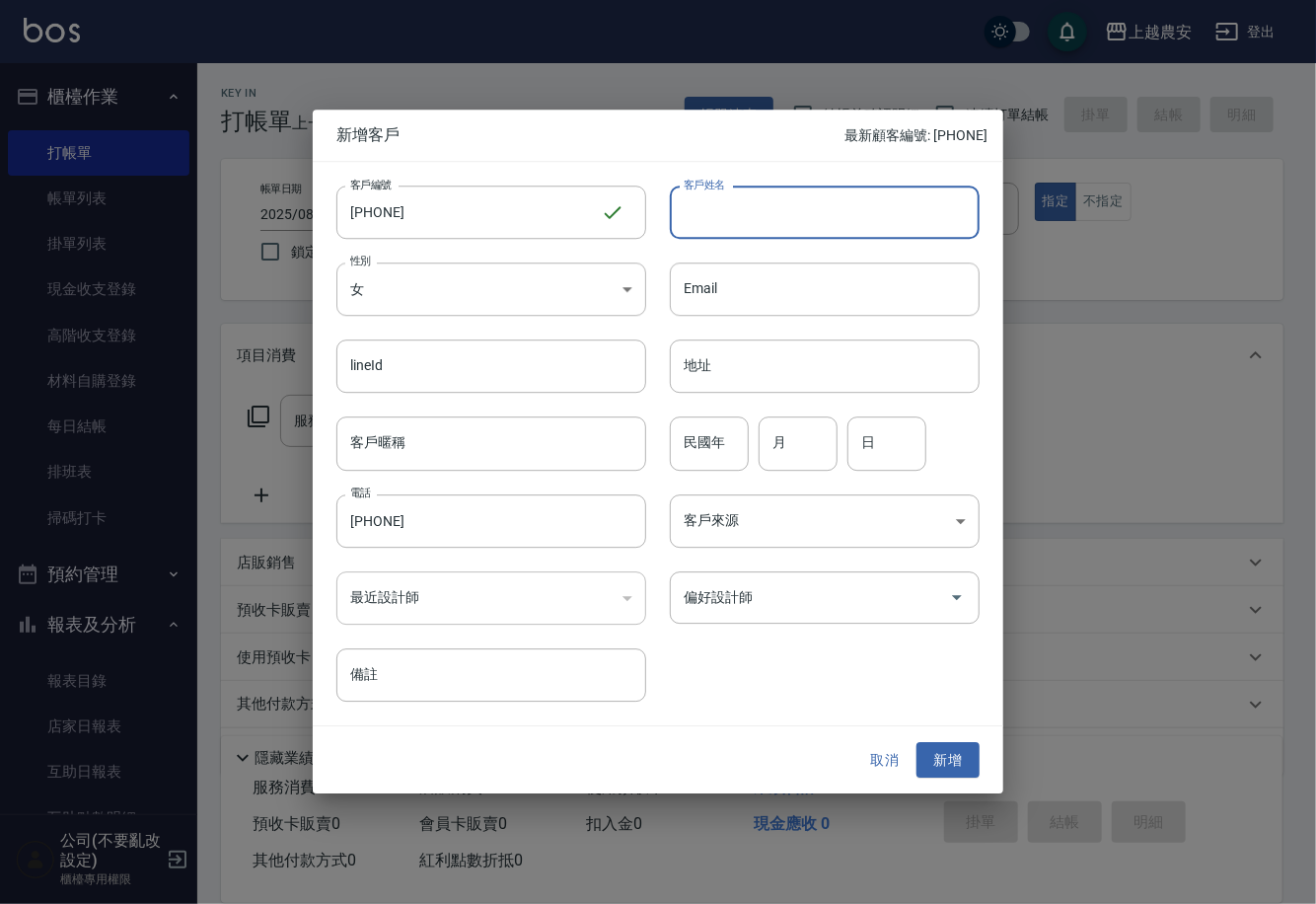 click on "客戶姓名" at bounding box center [825, 212] 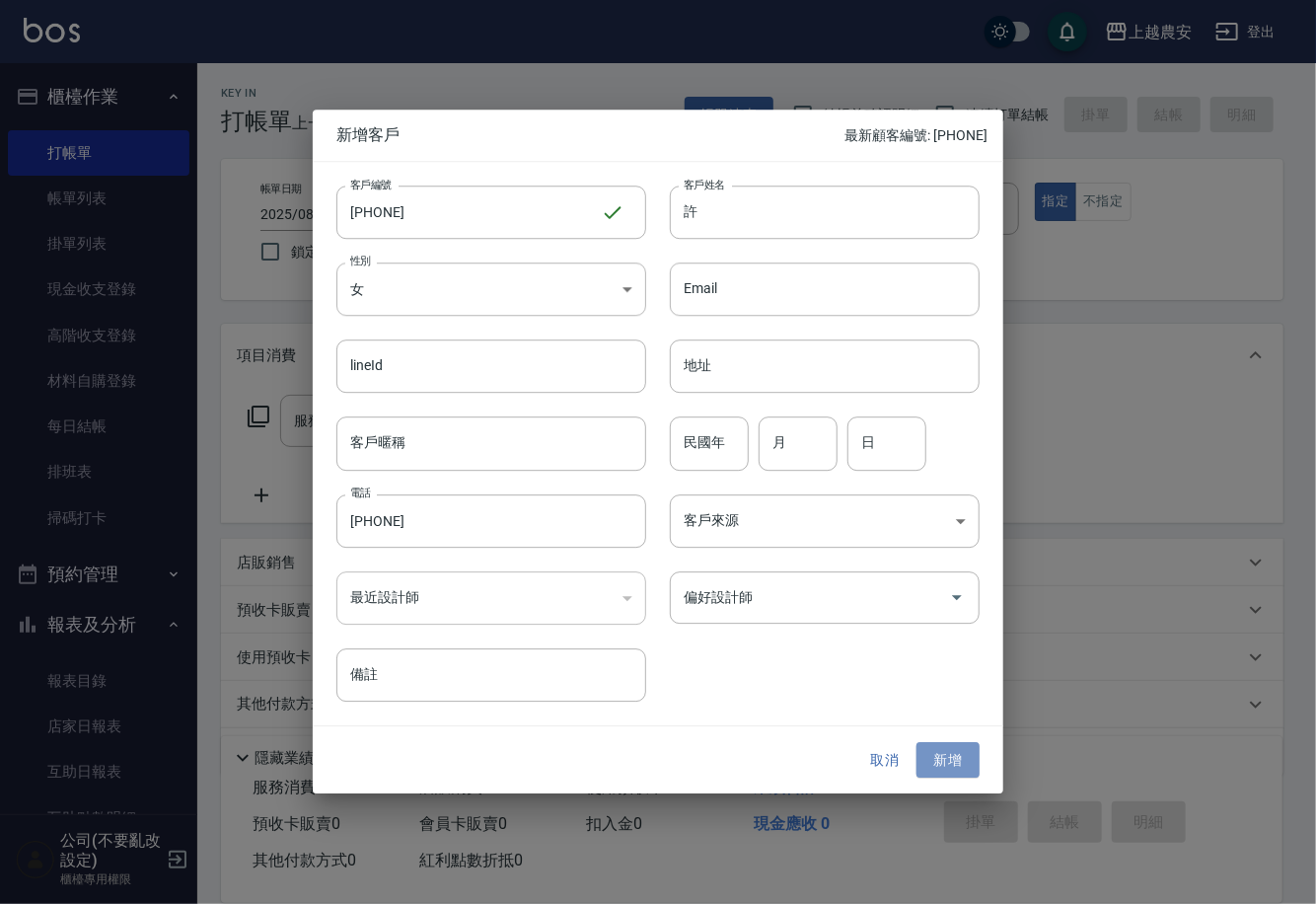 click on "新增" at bounding box center (948, 760) 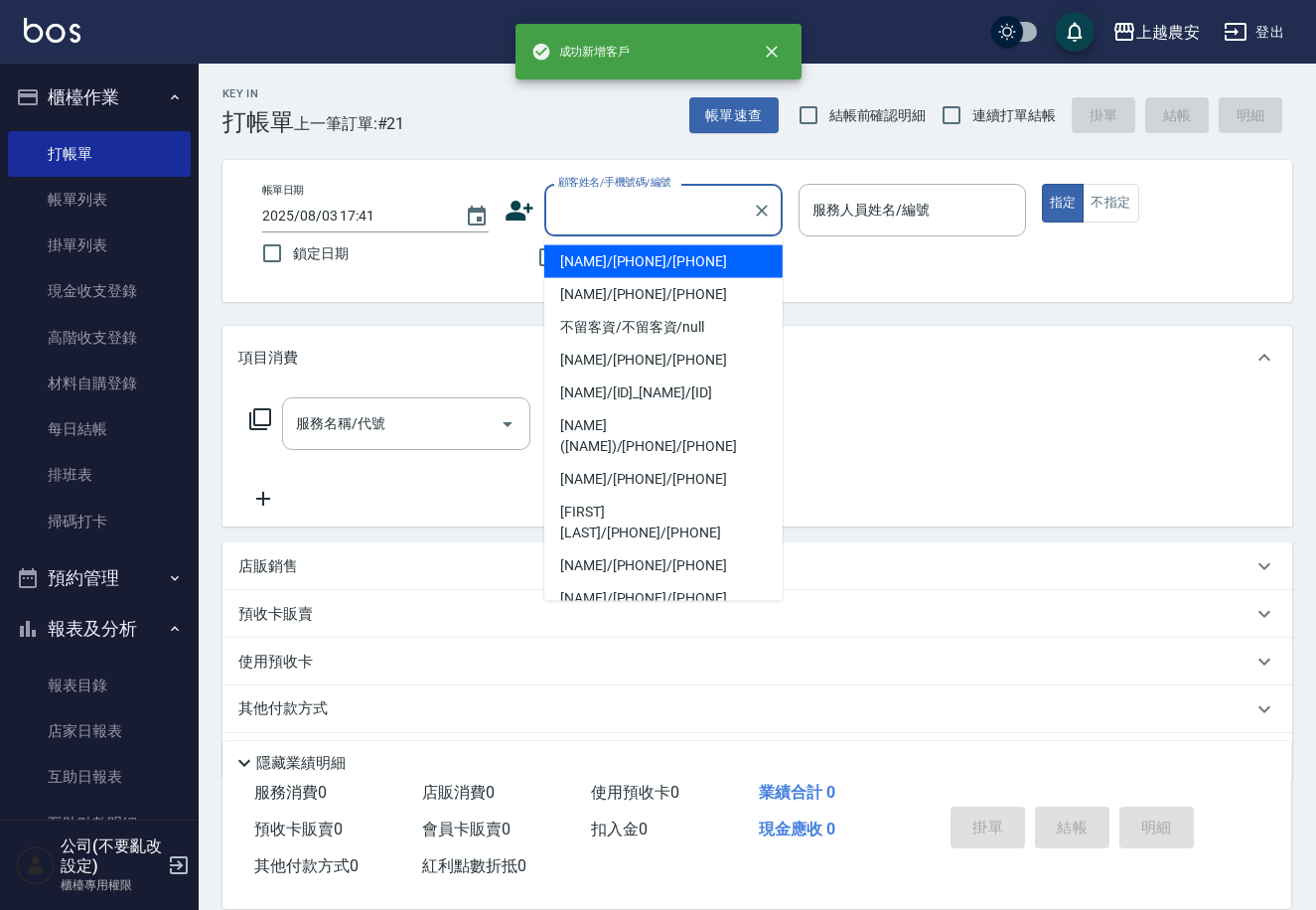 paste on "[PHONE]" 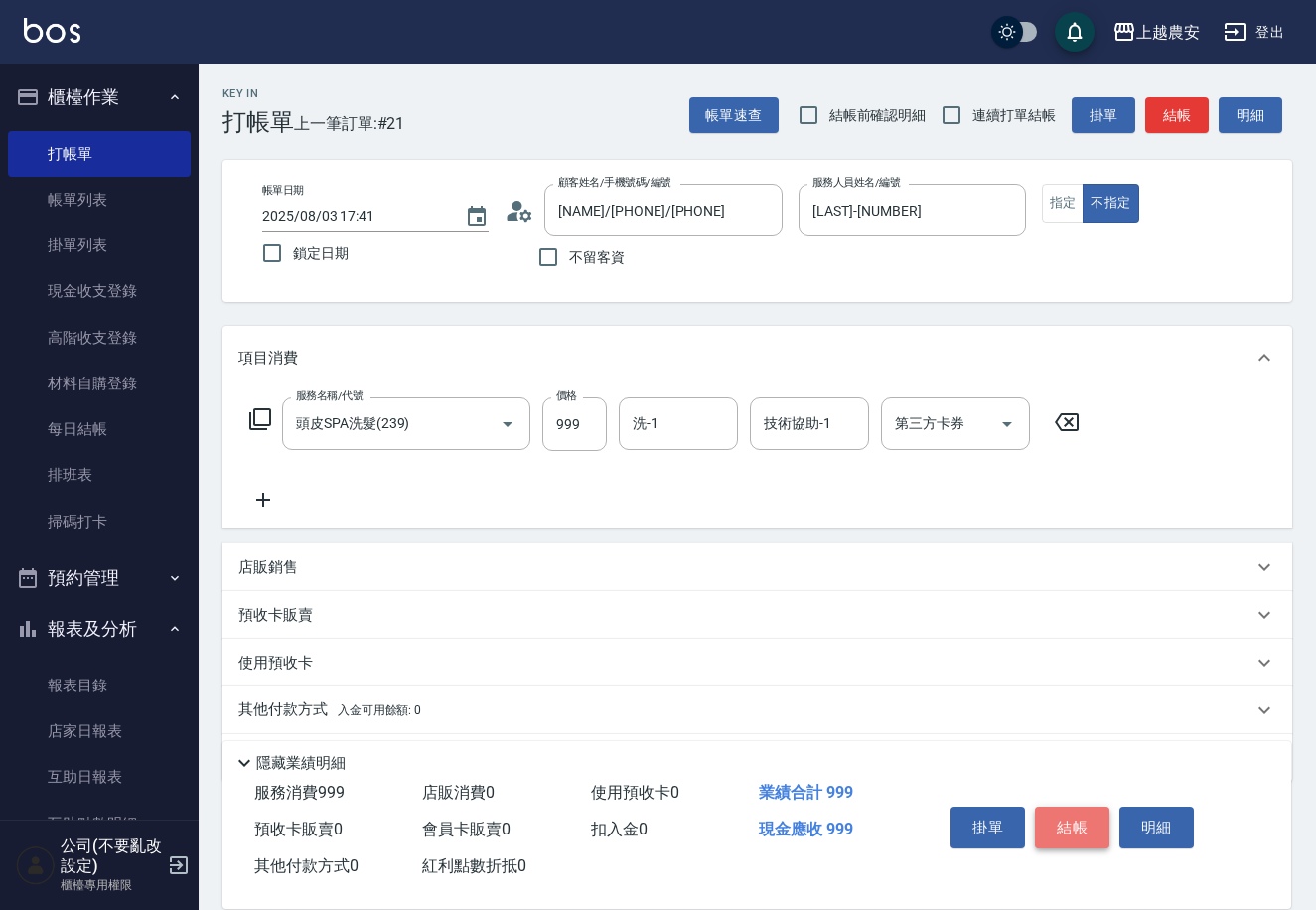 click on "結帳" at bounding box center [1072, 828] 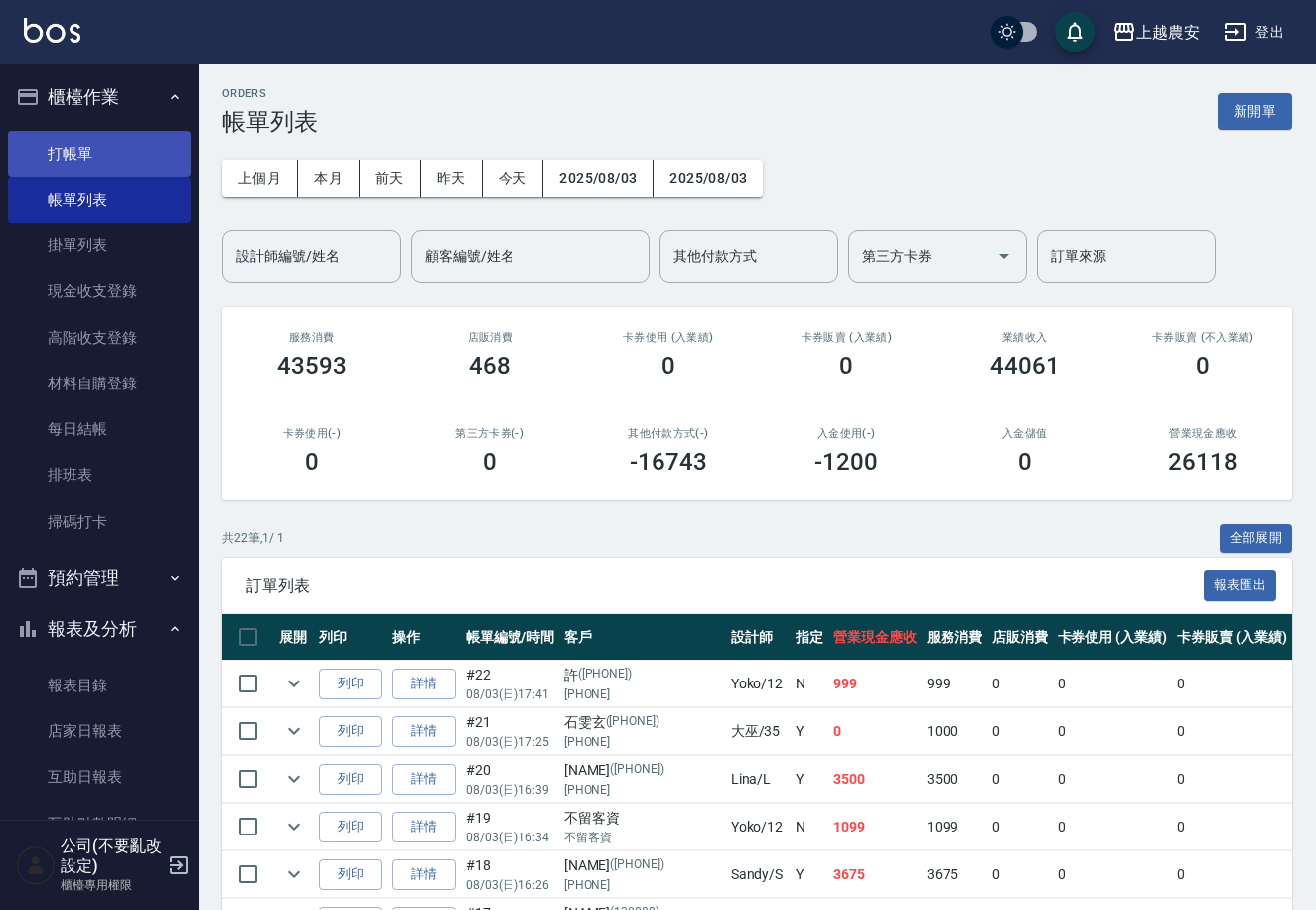 click on "打帳單" at bounding box center (99, 154) 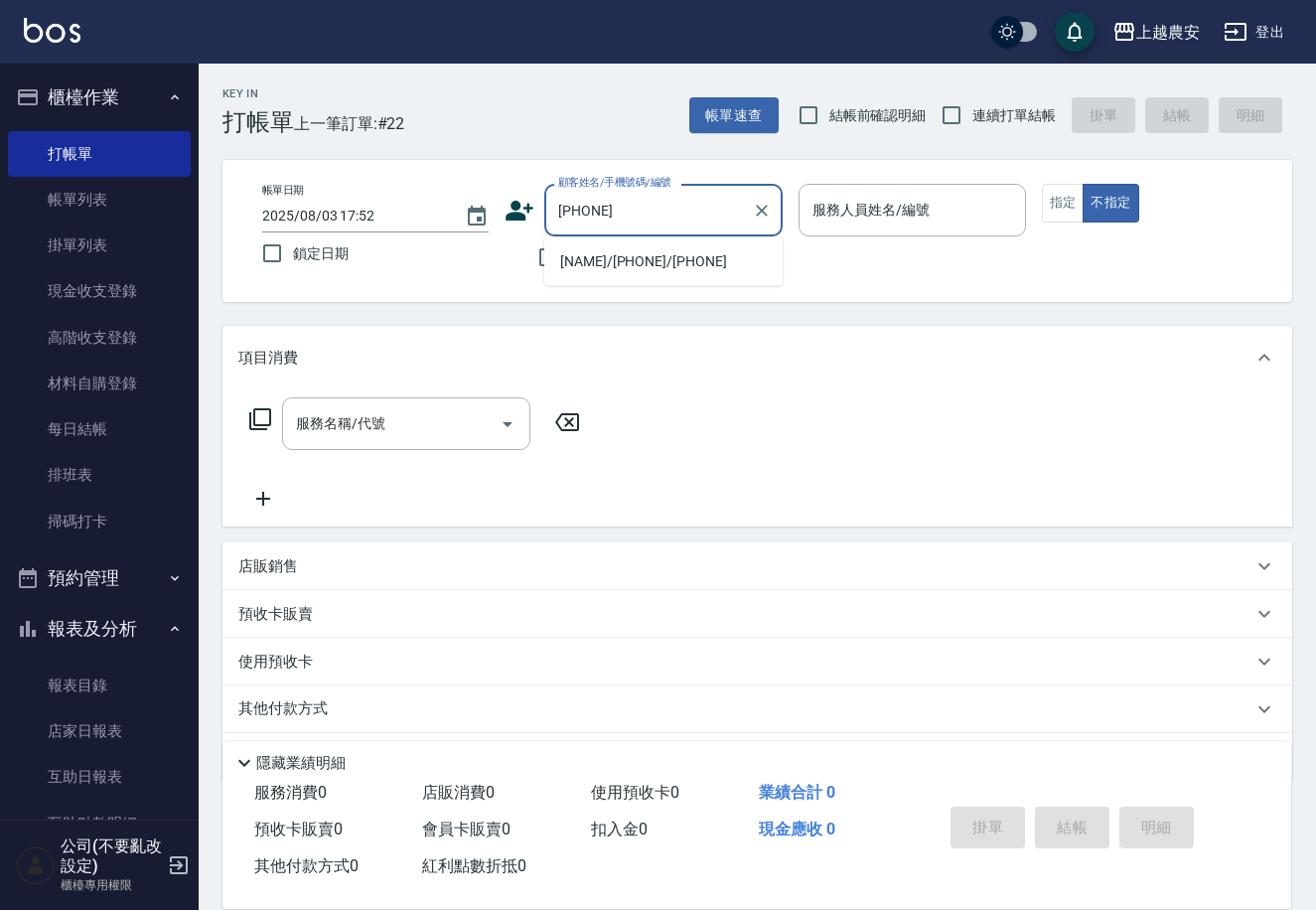 click on "[NAME]/[PHONE]/[PHONE]" at bounding box center (663, 261) 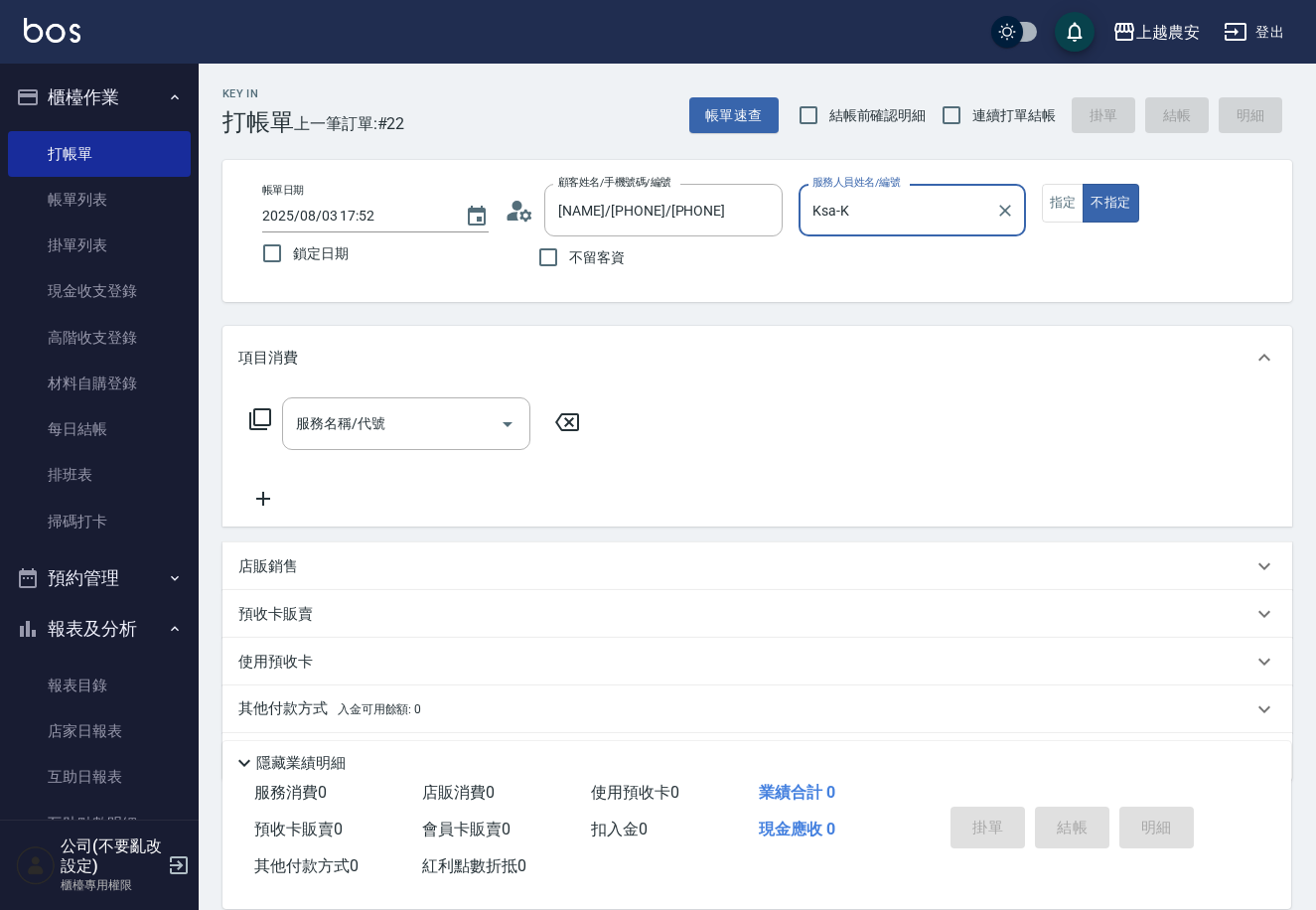 click on "不指定" at bounding box center (1110, 203) 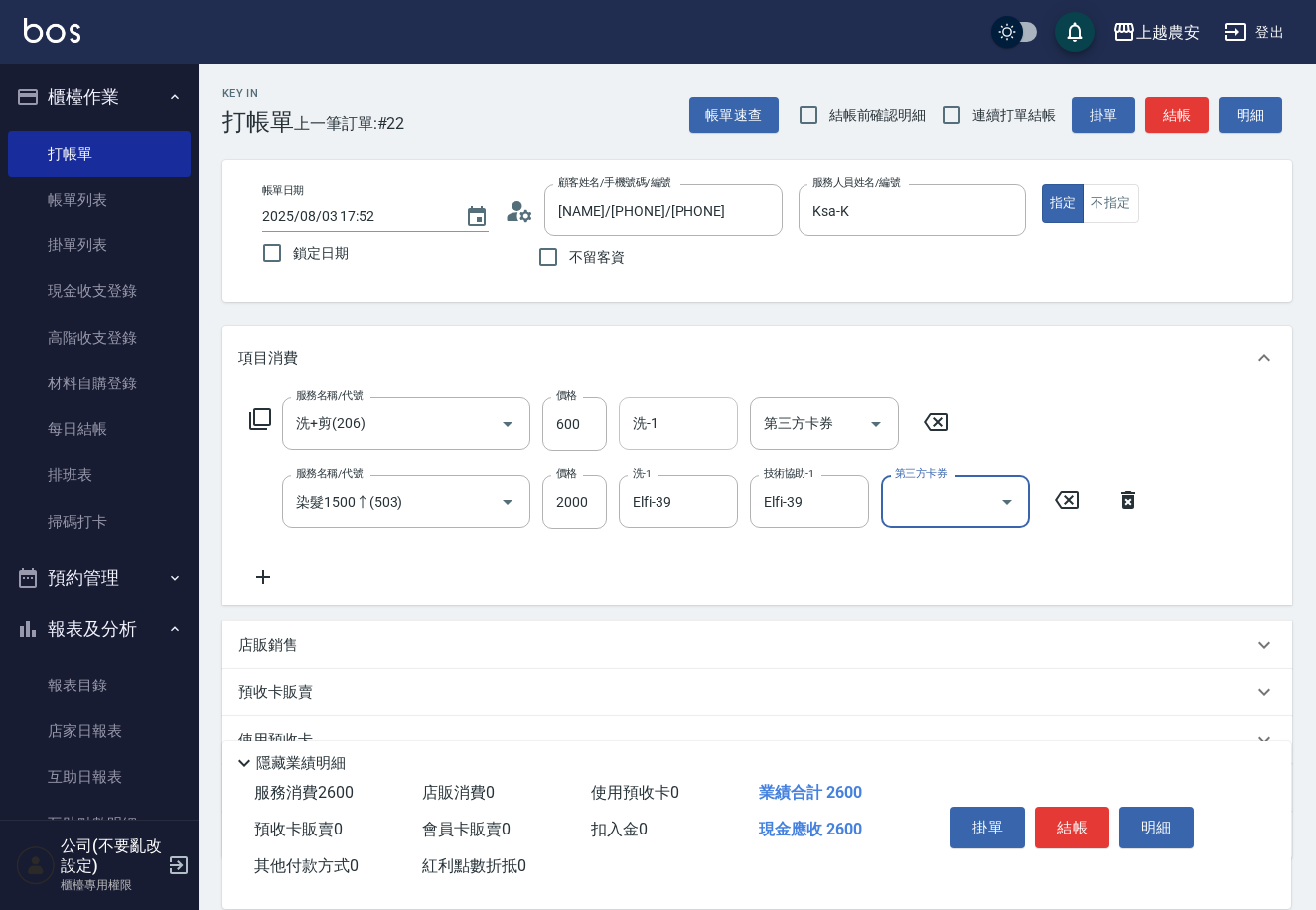 click on "洗-1" at bounding box center (678, 423) 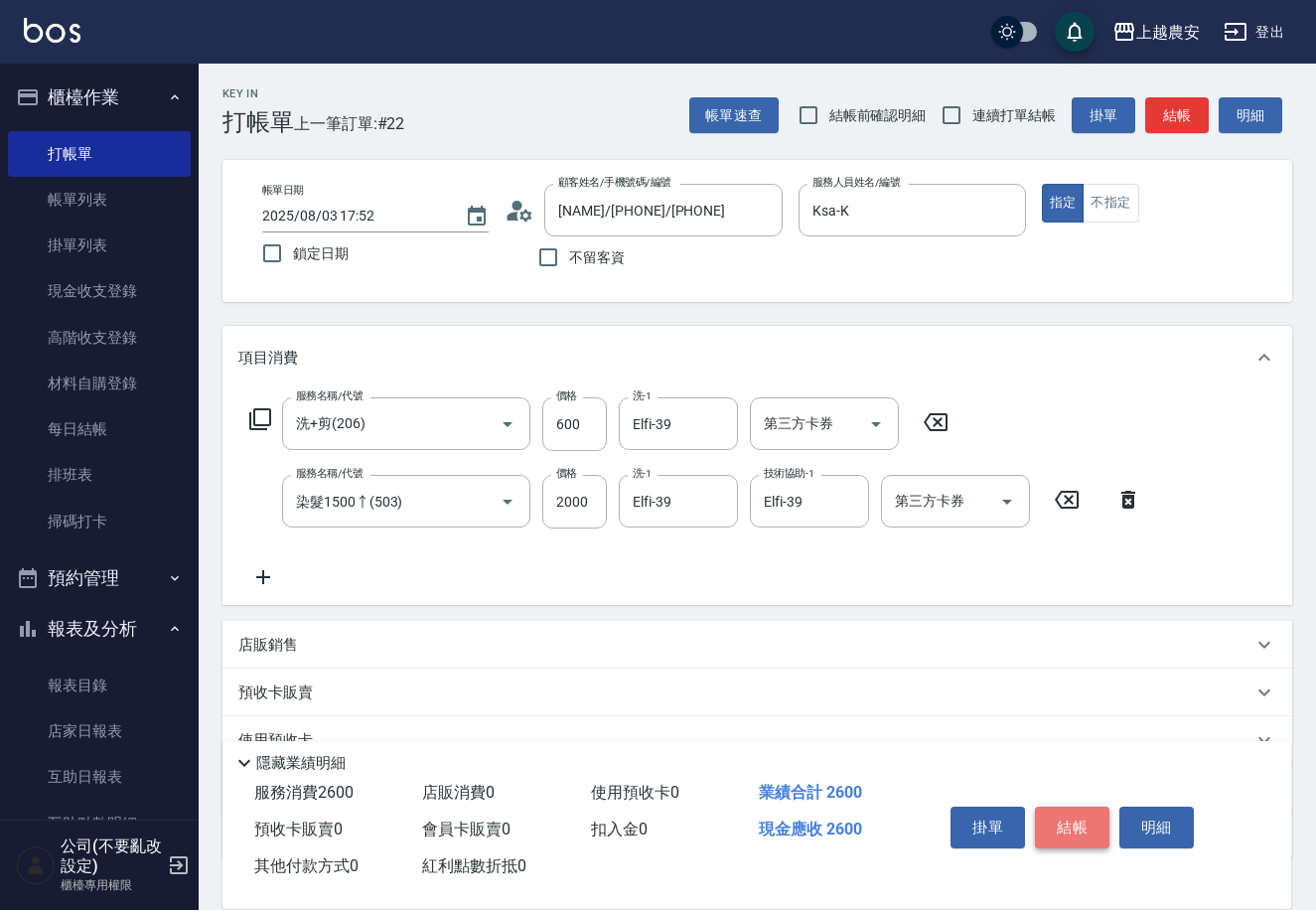 click on "結帳" at bounding box center [1072, 828] 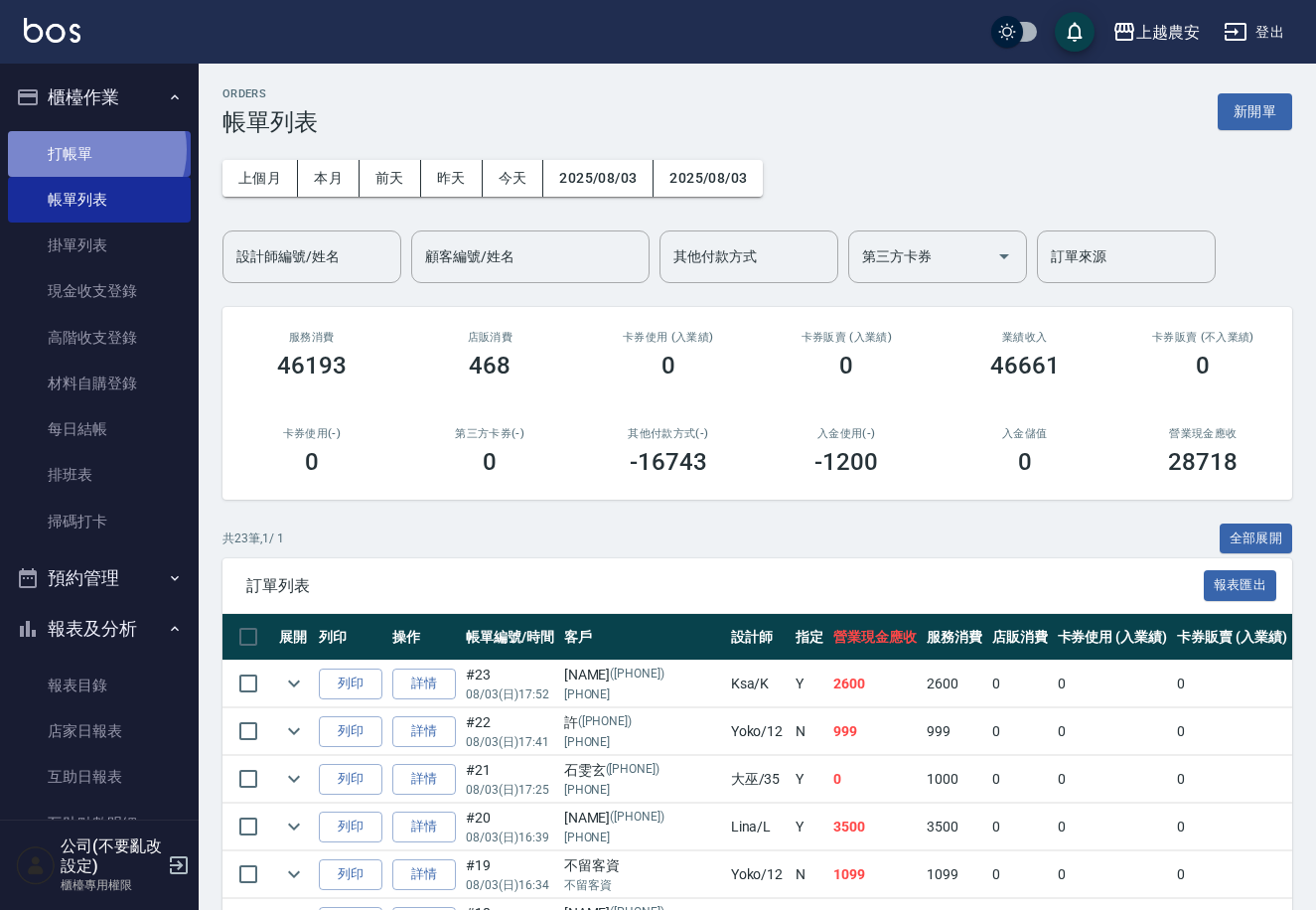 click on "打帳單" at bounding box center (99, 154) 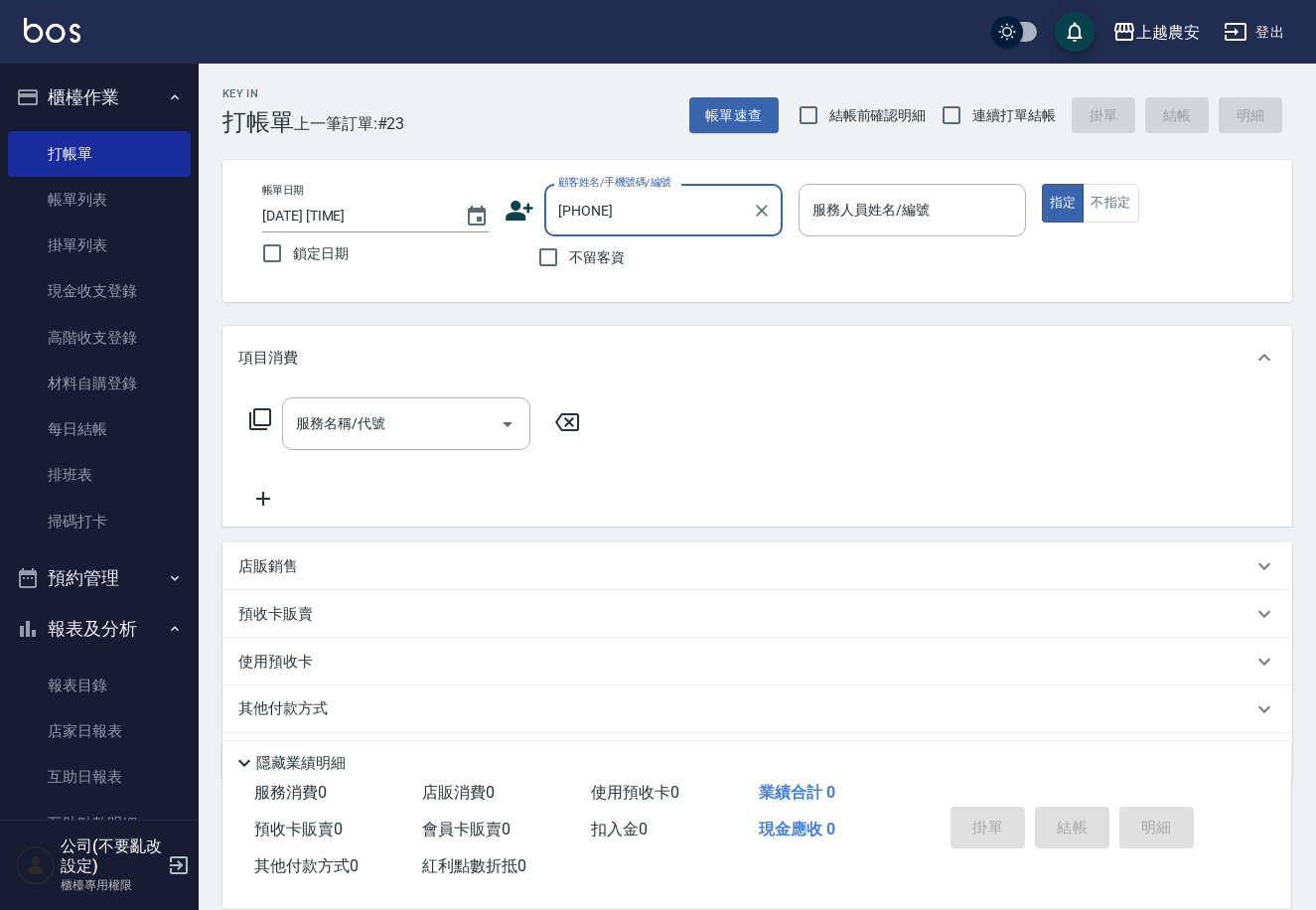 drag, startPoint x: 614, startPoint y: 211, endPoint x: 538, endPoint y: 224, distance: 77.10383 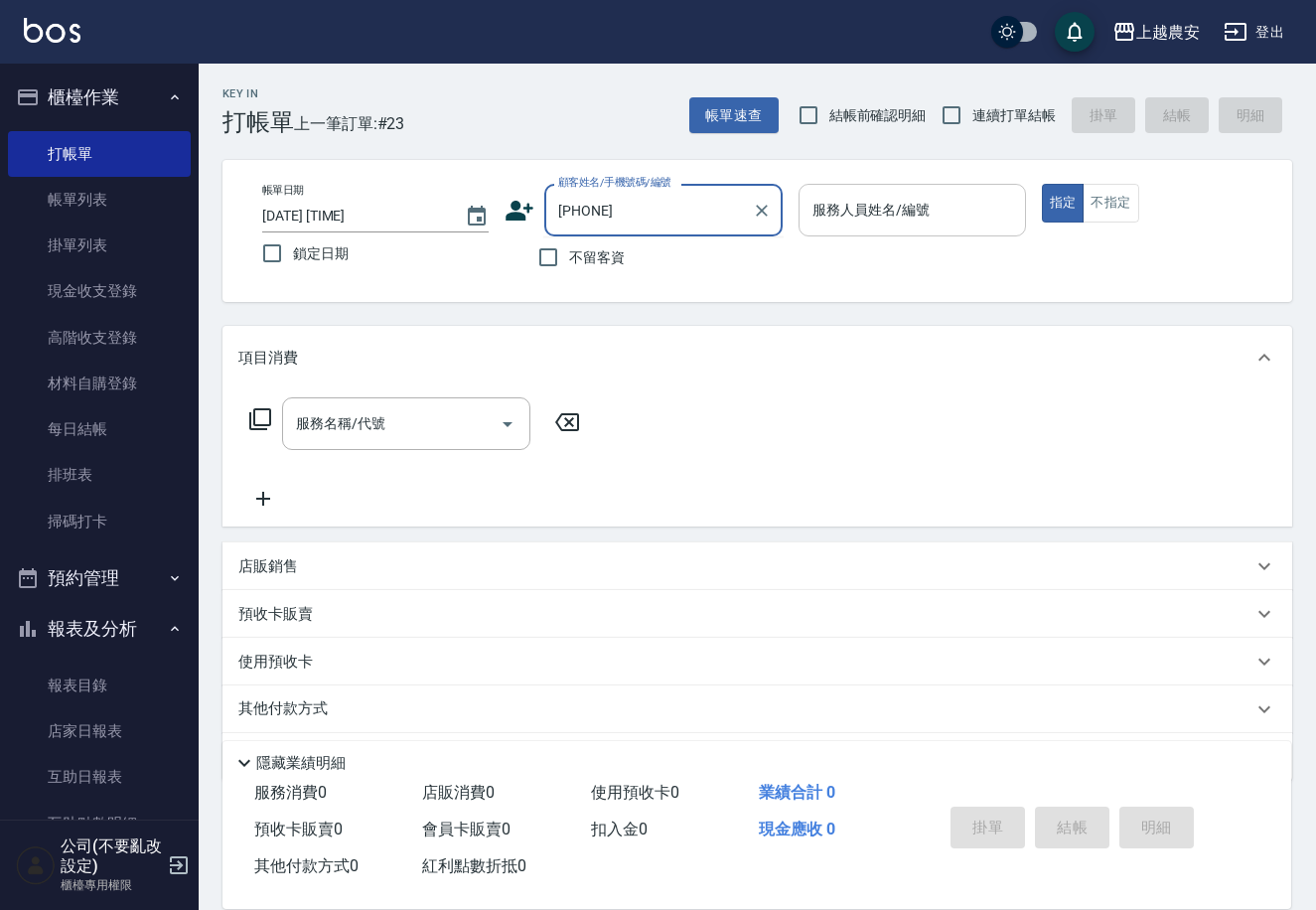 click on "服務人員姓名/編號" at bounding box center [912, 210] 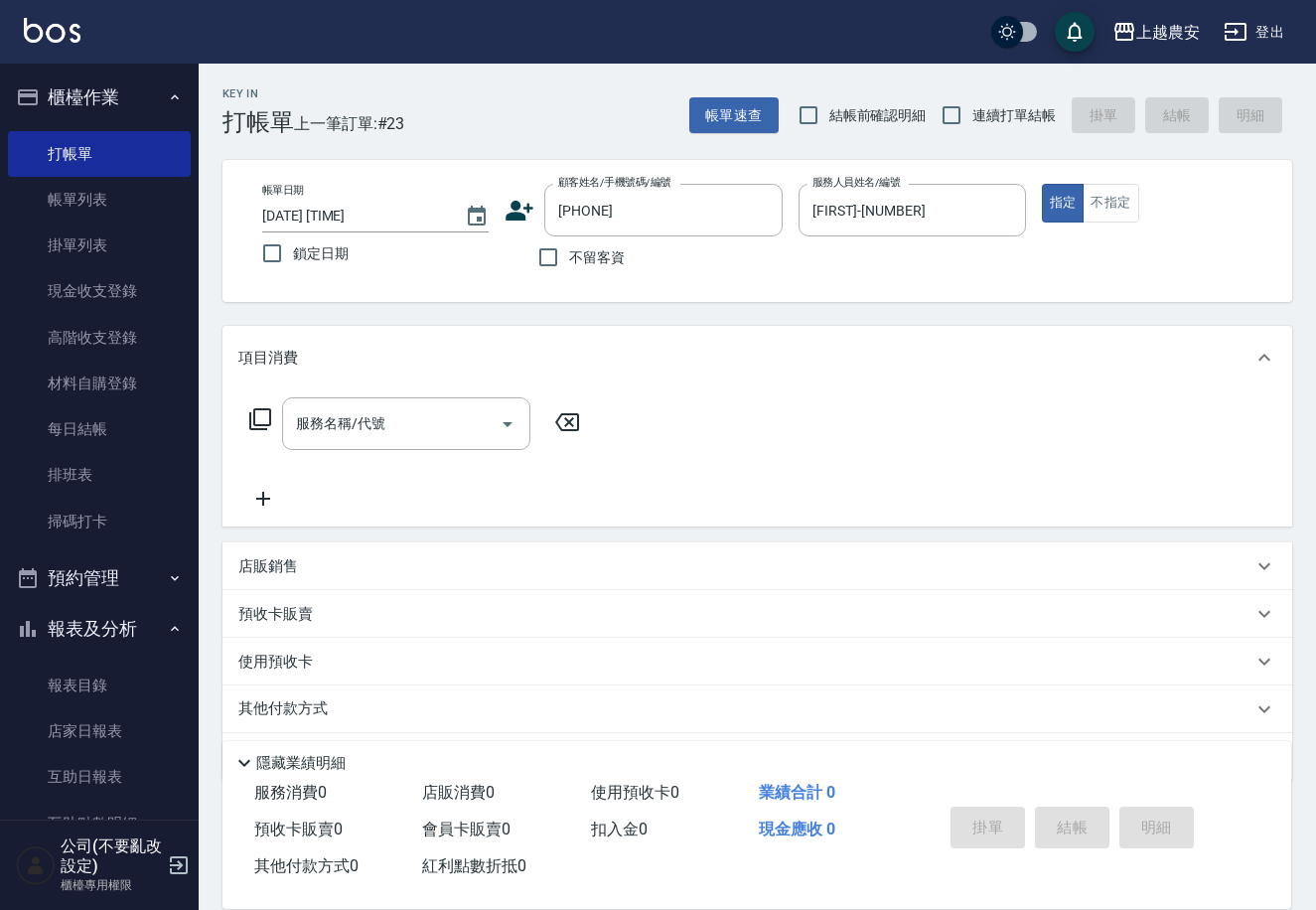 click 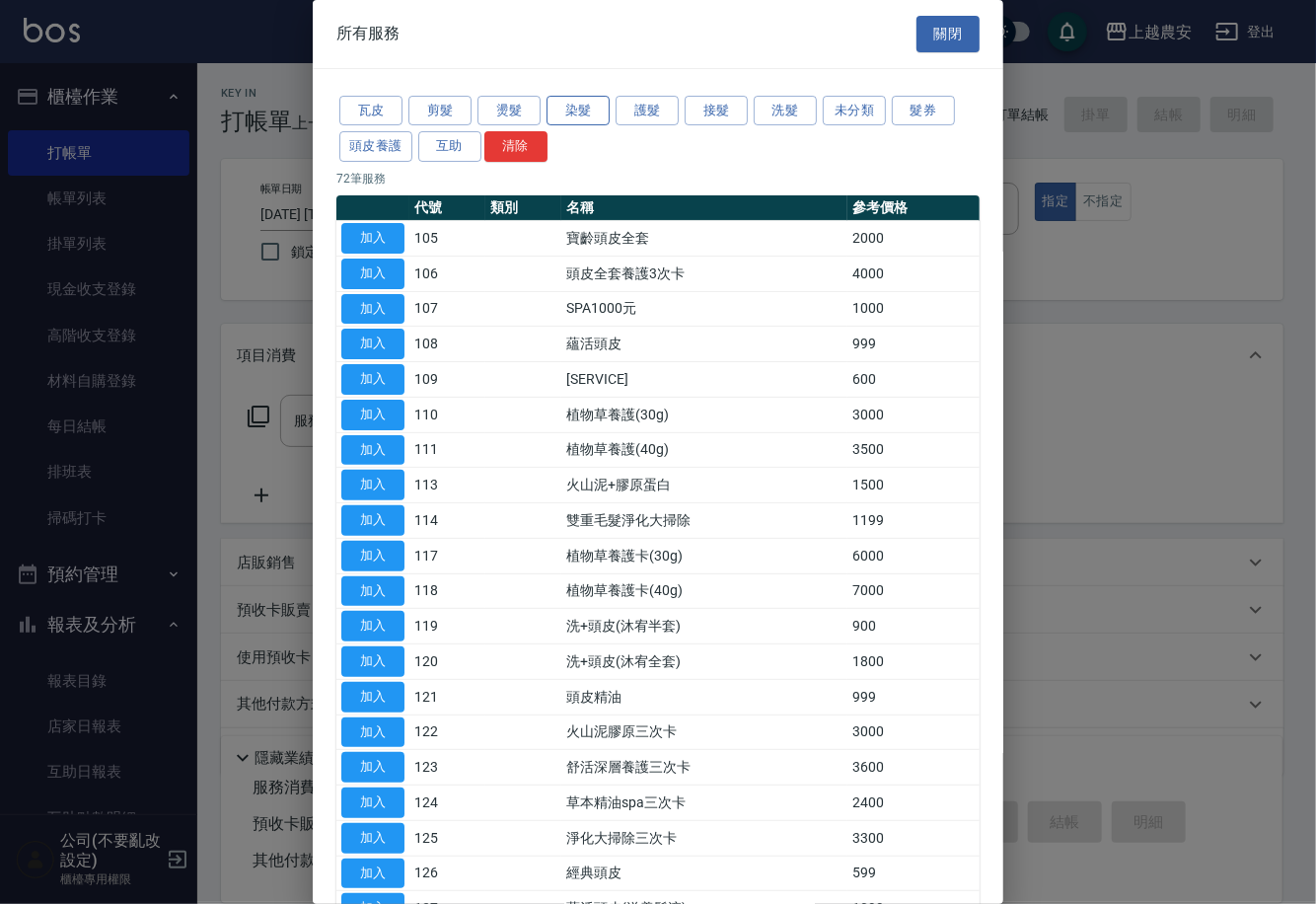 click on "染髮" at bounding box center [578, 111] 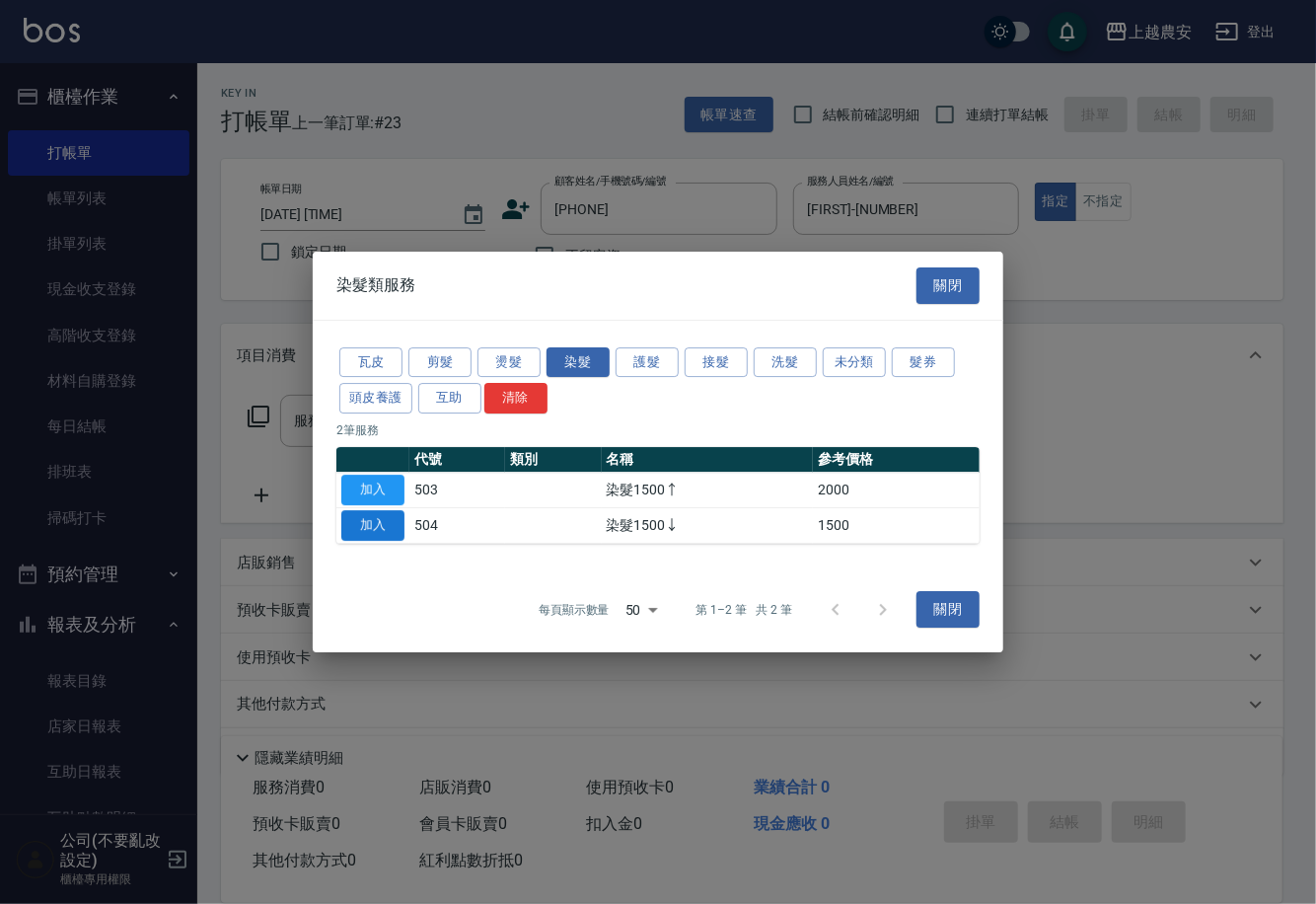 click on "加入" at bounding box center [373, 525] 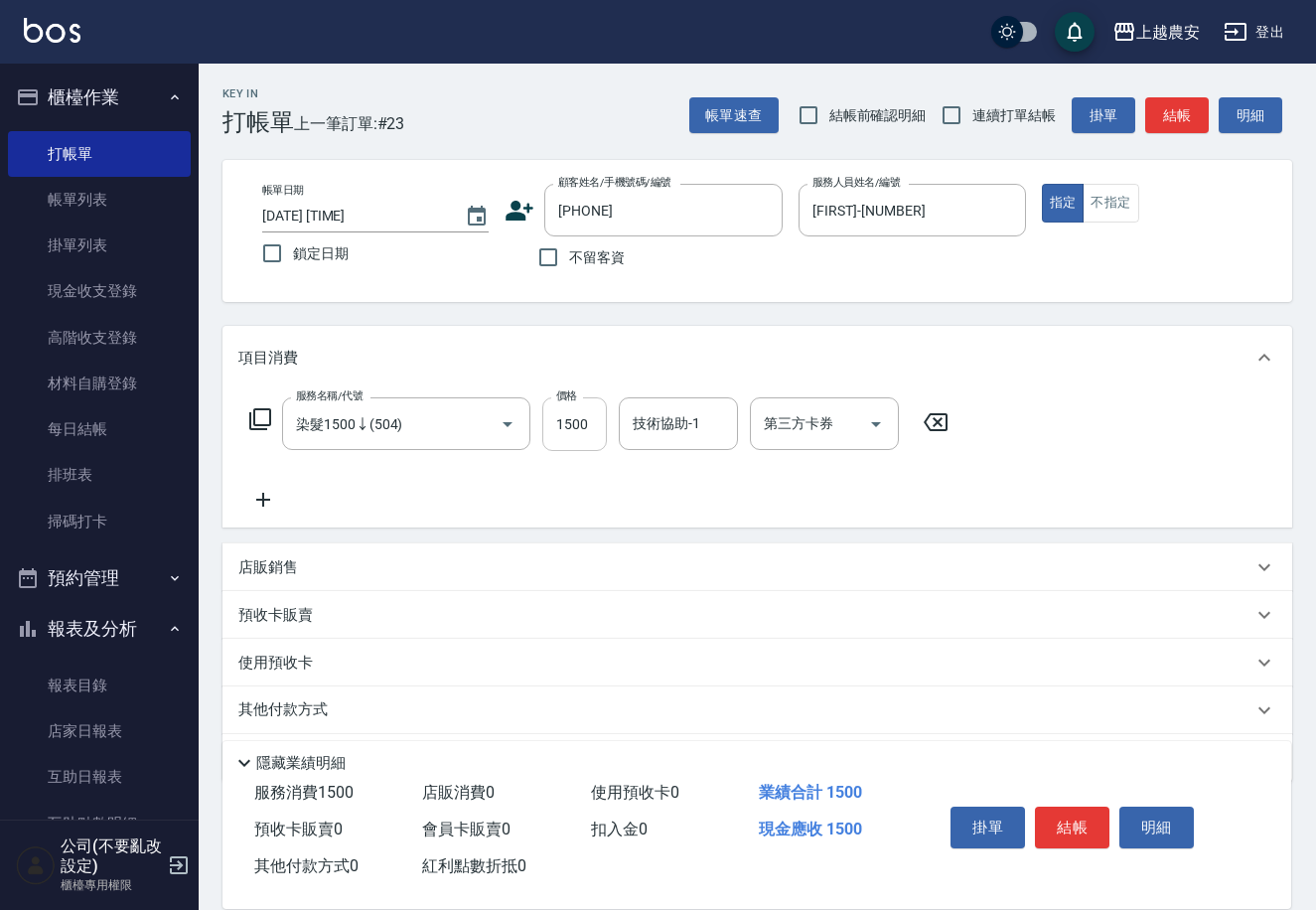 click on "1500" at bounding box center [574, 424] 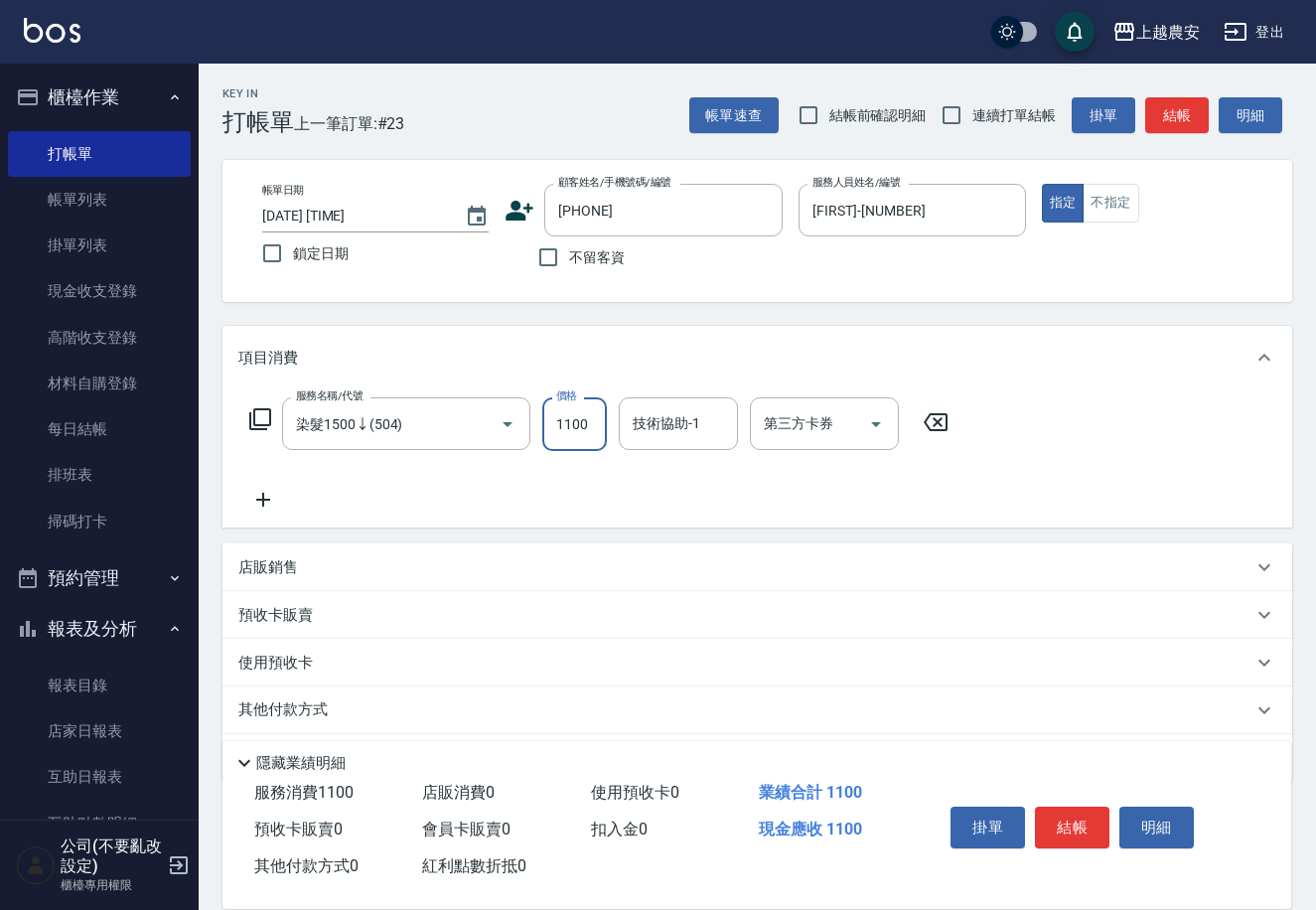 click 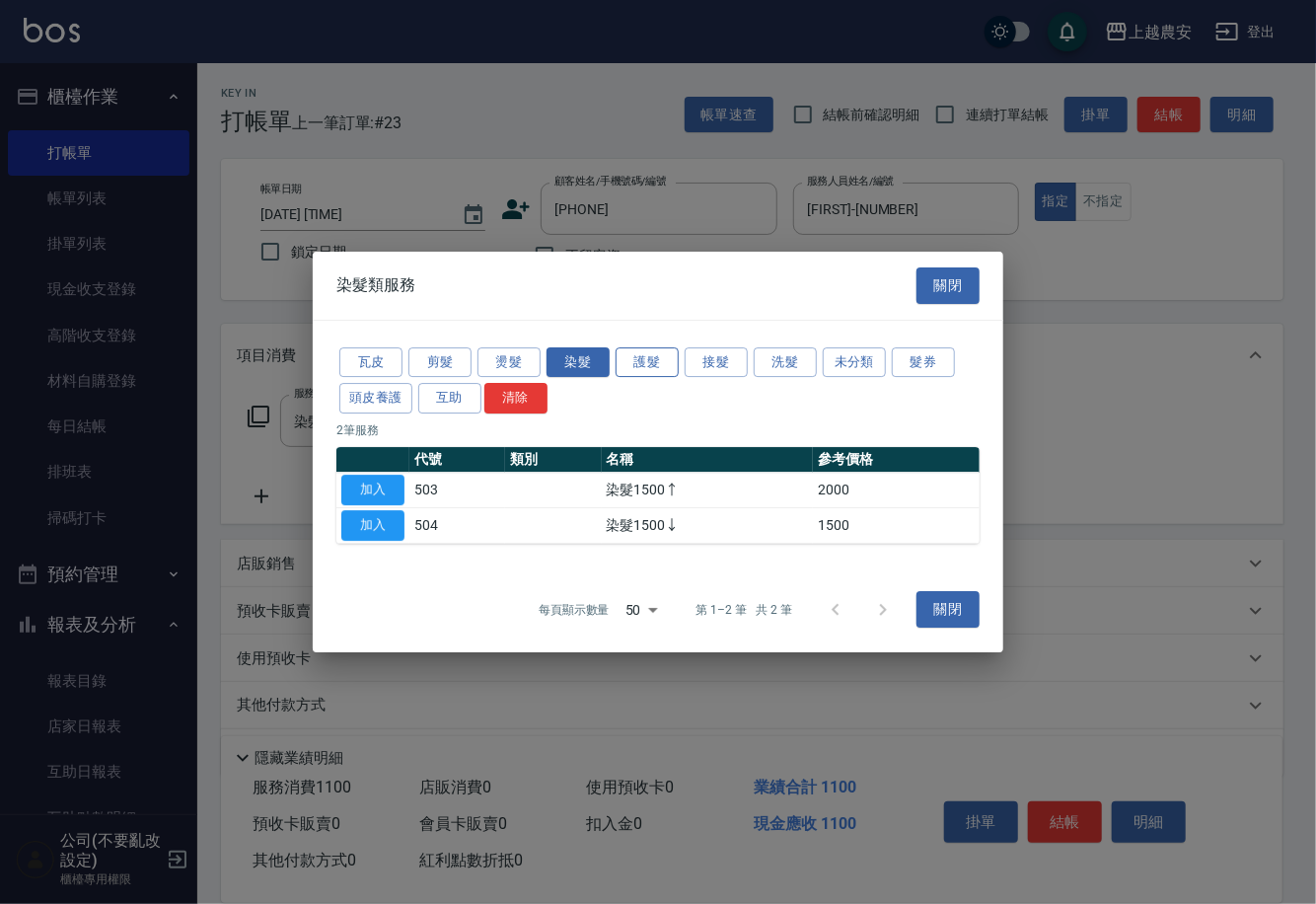 click on "護髮" at bounding box center [647, 362] 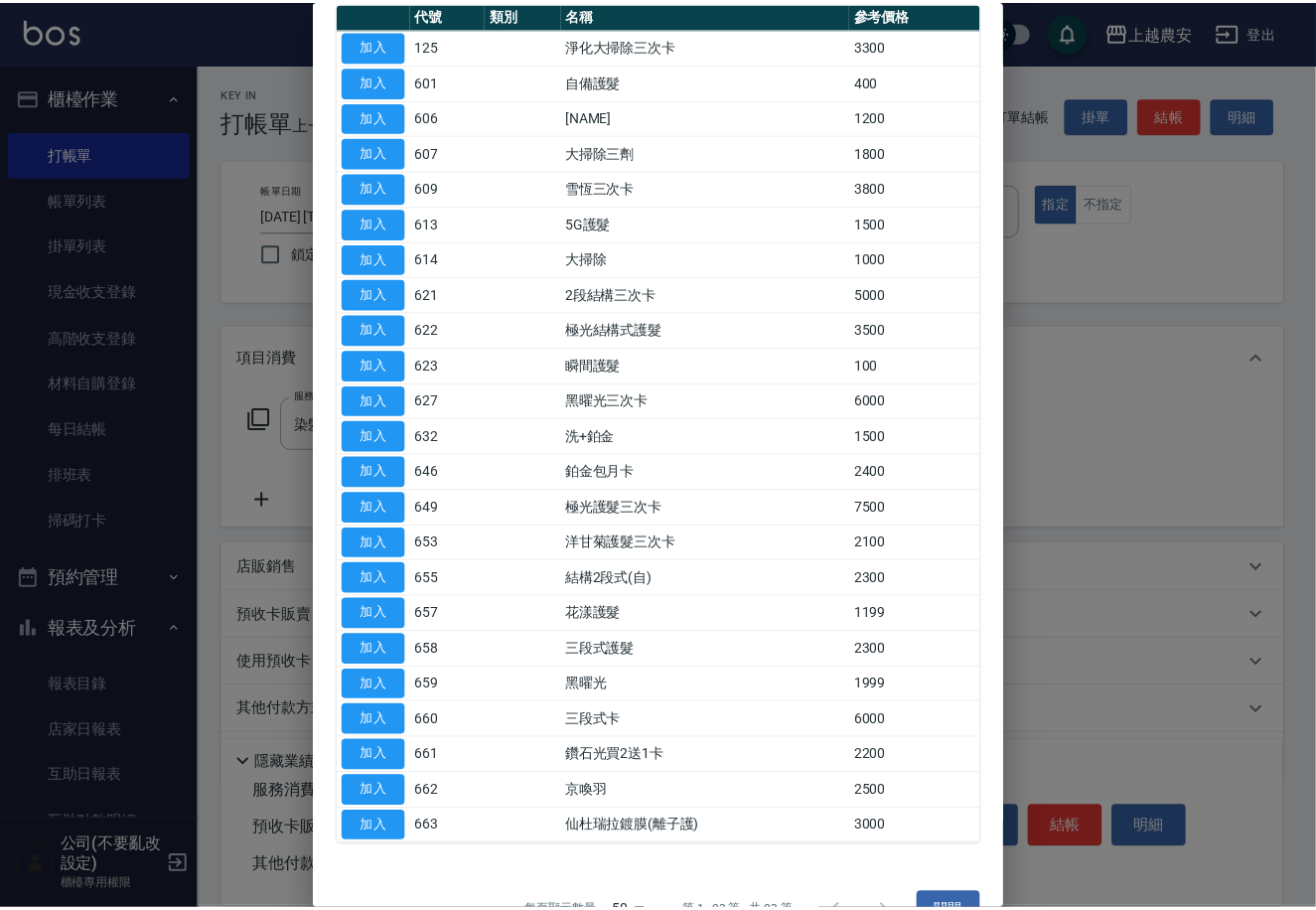 scroll, scrollTop: 237, scrollLeft: 0, axis: vertical 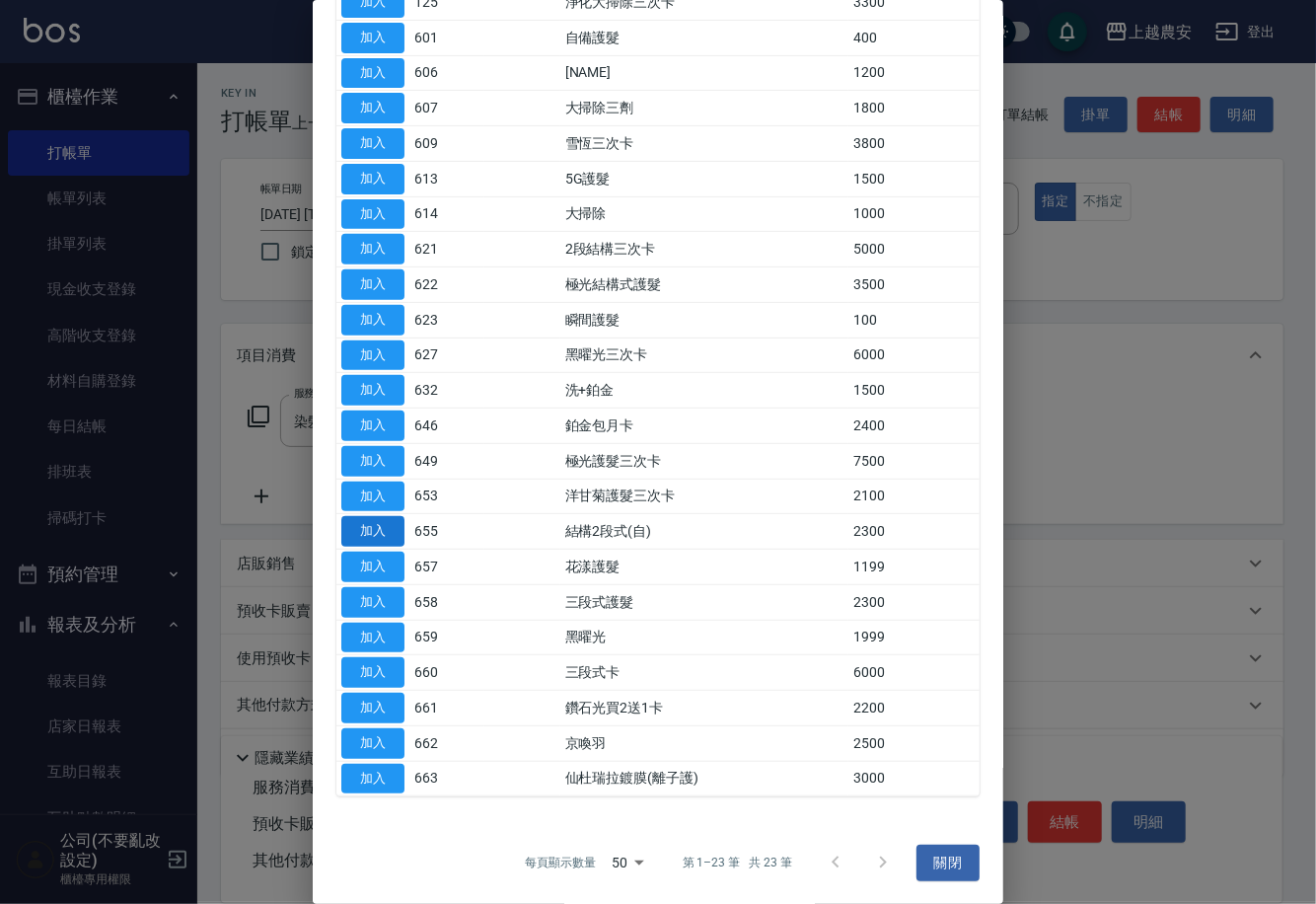 click on "加入" at bounding box center (373, 531) 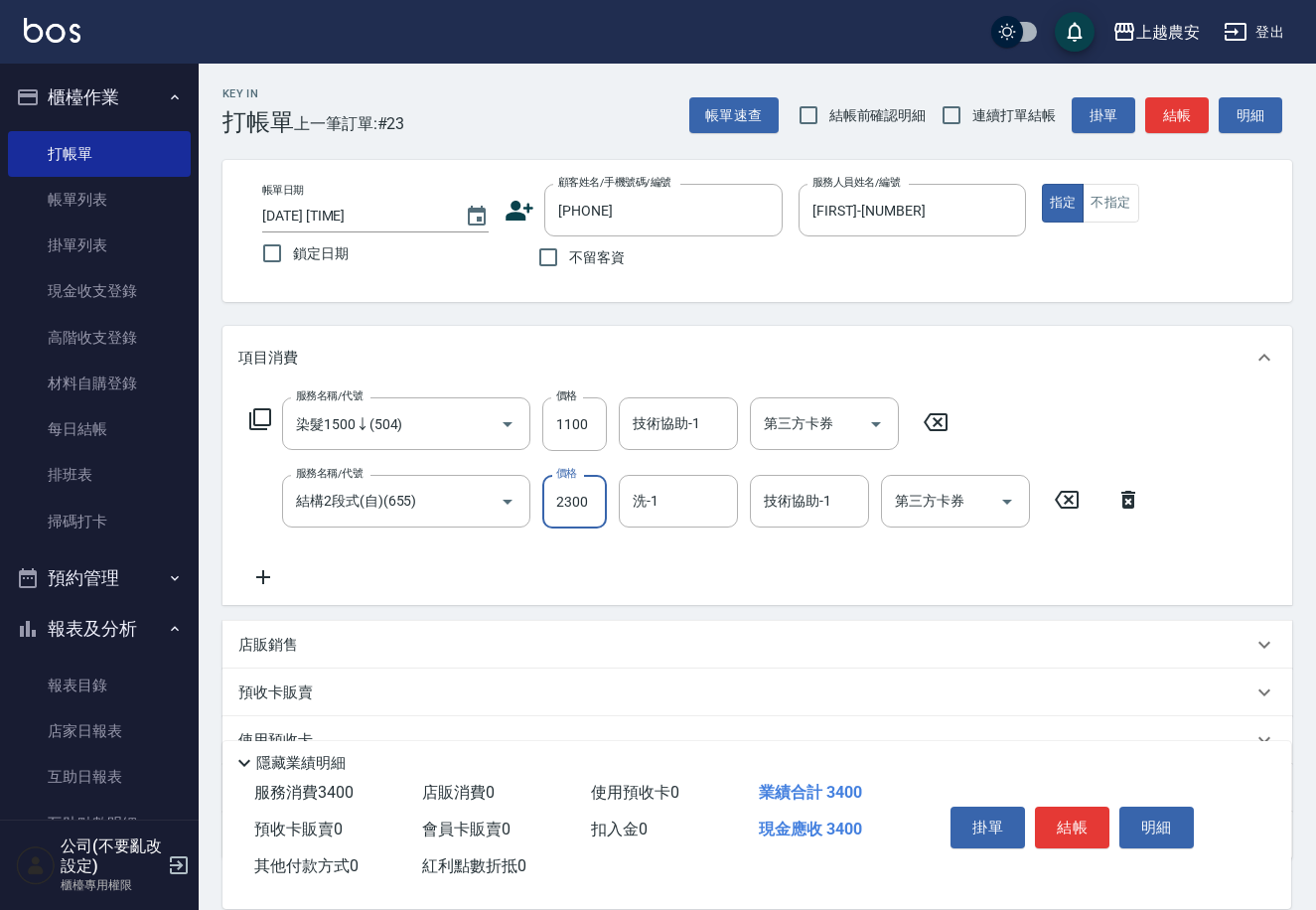click on "2300" at bounding box center (574, 502) 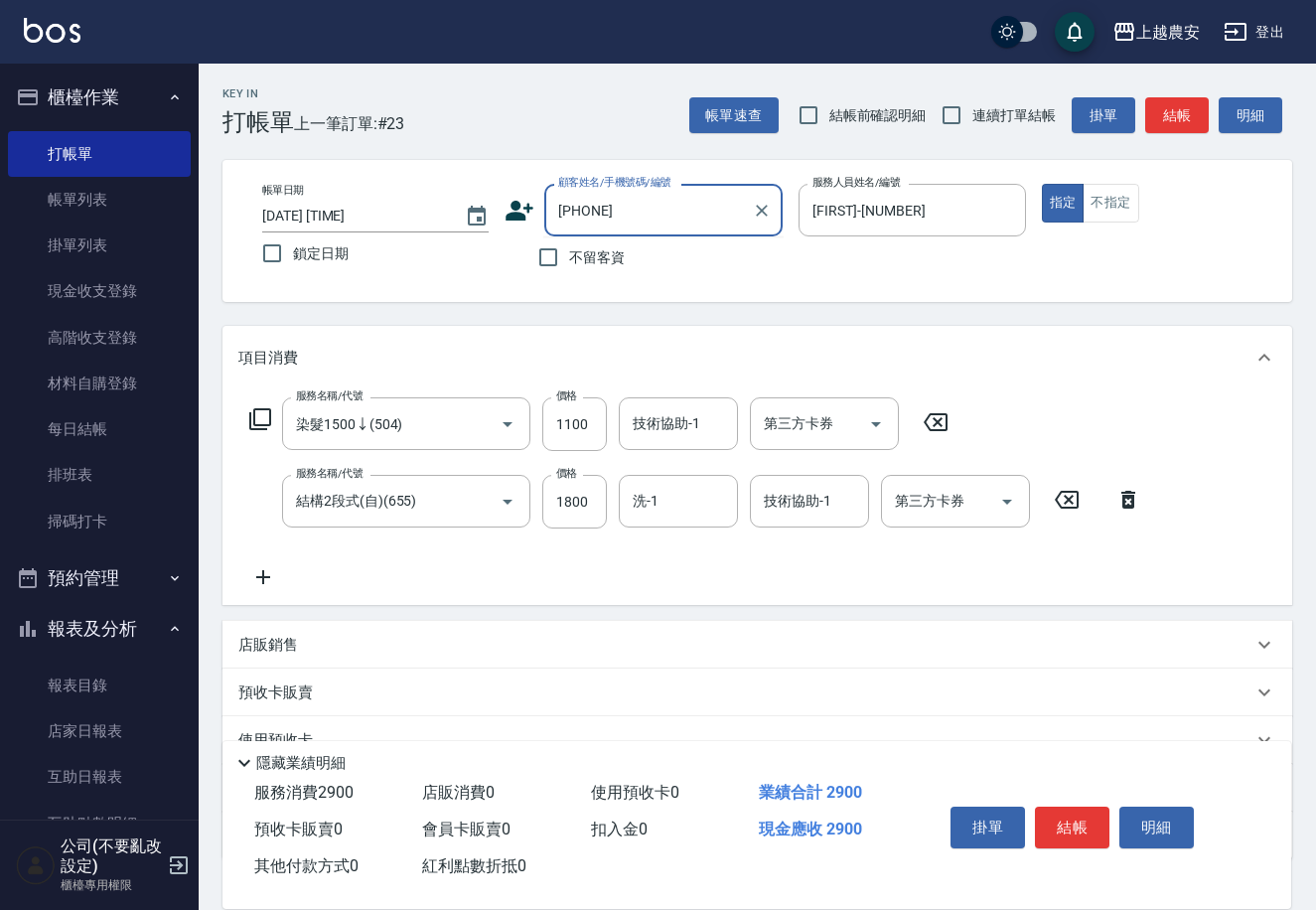drag, startPoint x: 675, startPoint y: 206, endPoint x: 517, endPoint y: 207, distance: 158.00316 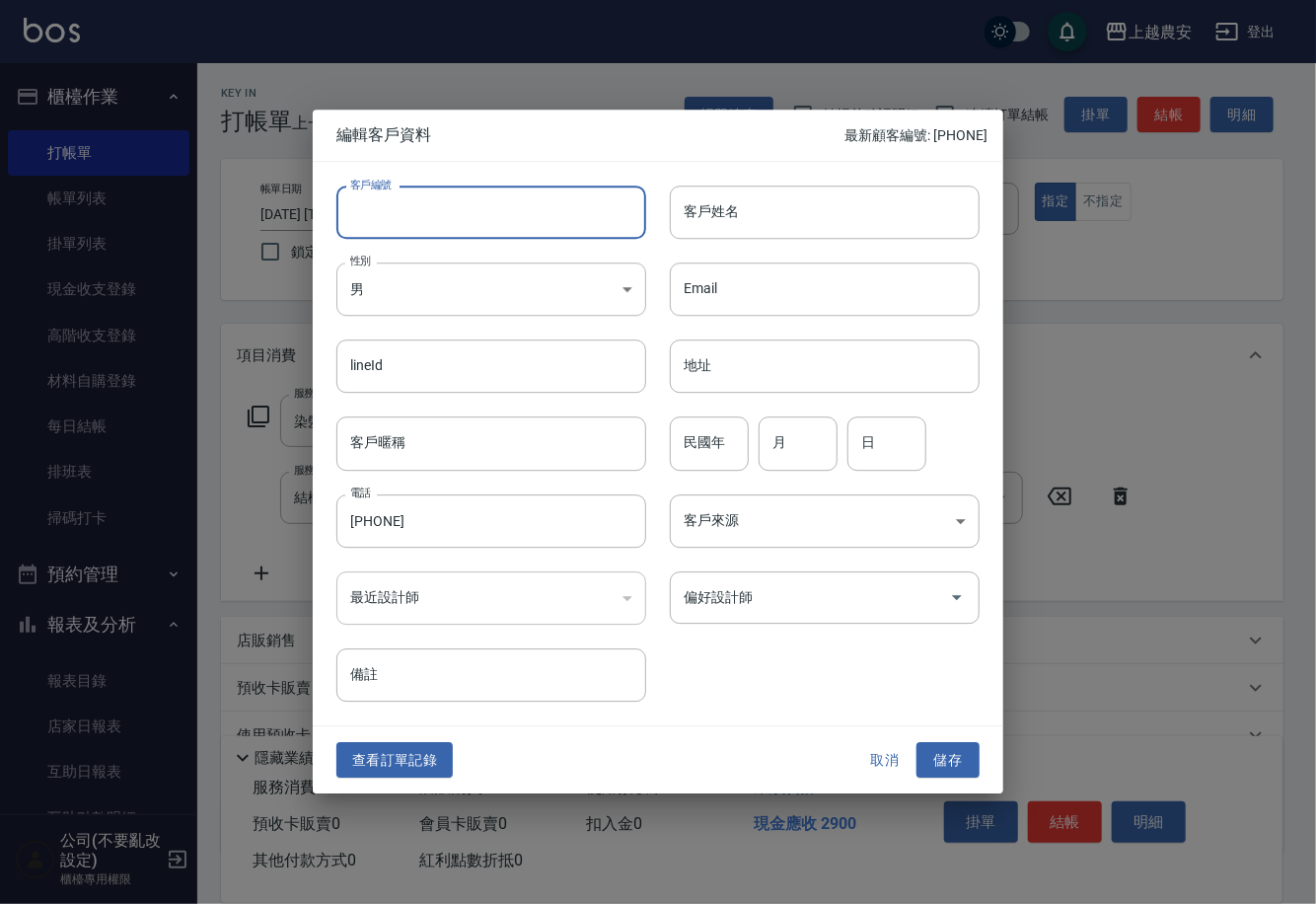 drag, startPoint x: 550, startPoint y: 226, endPoint x: 592, endPoint y: 214, distance: 43.68066 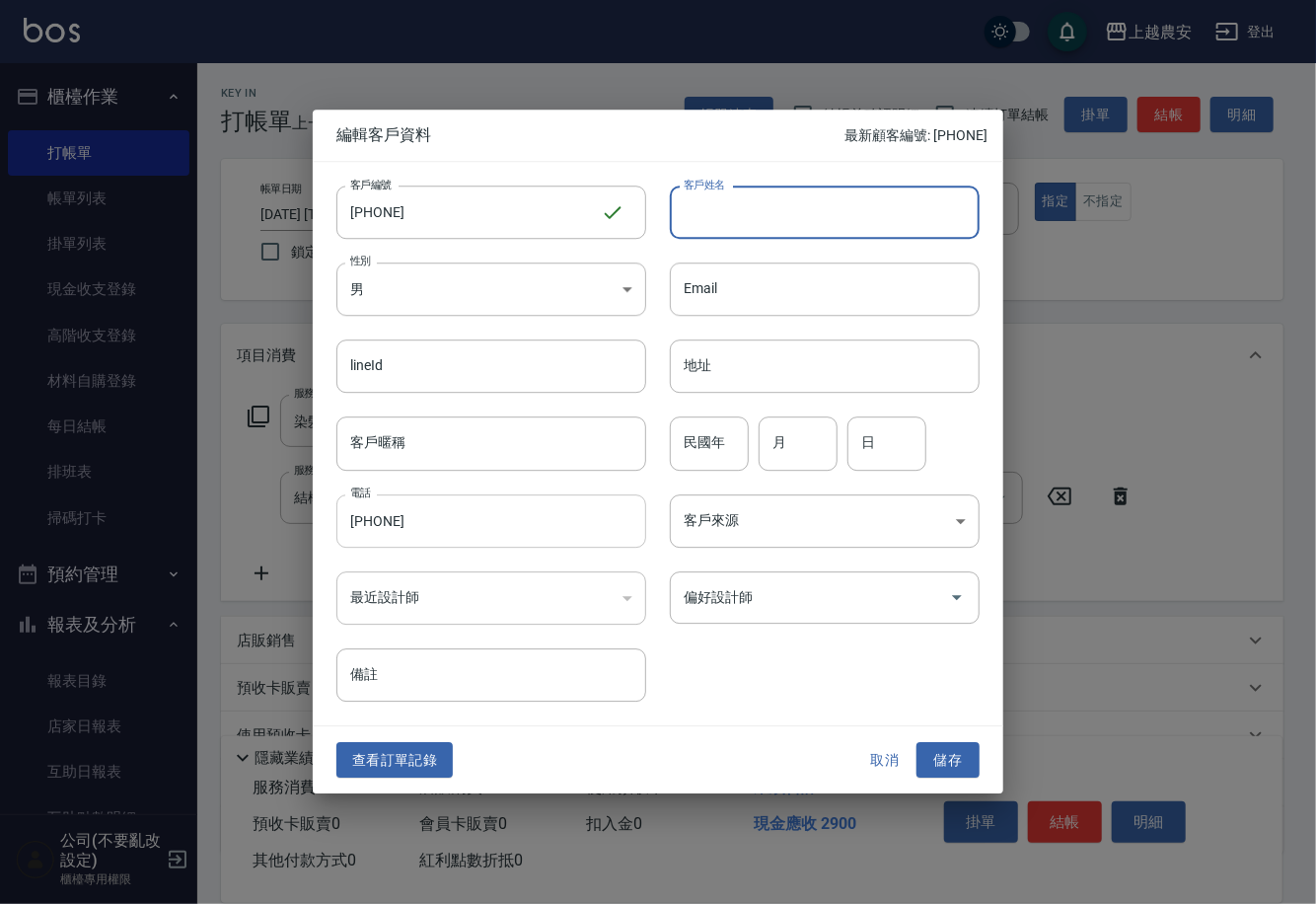 click on "[PHONE]" at bounding box center [491, 521] 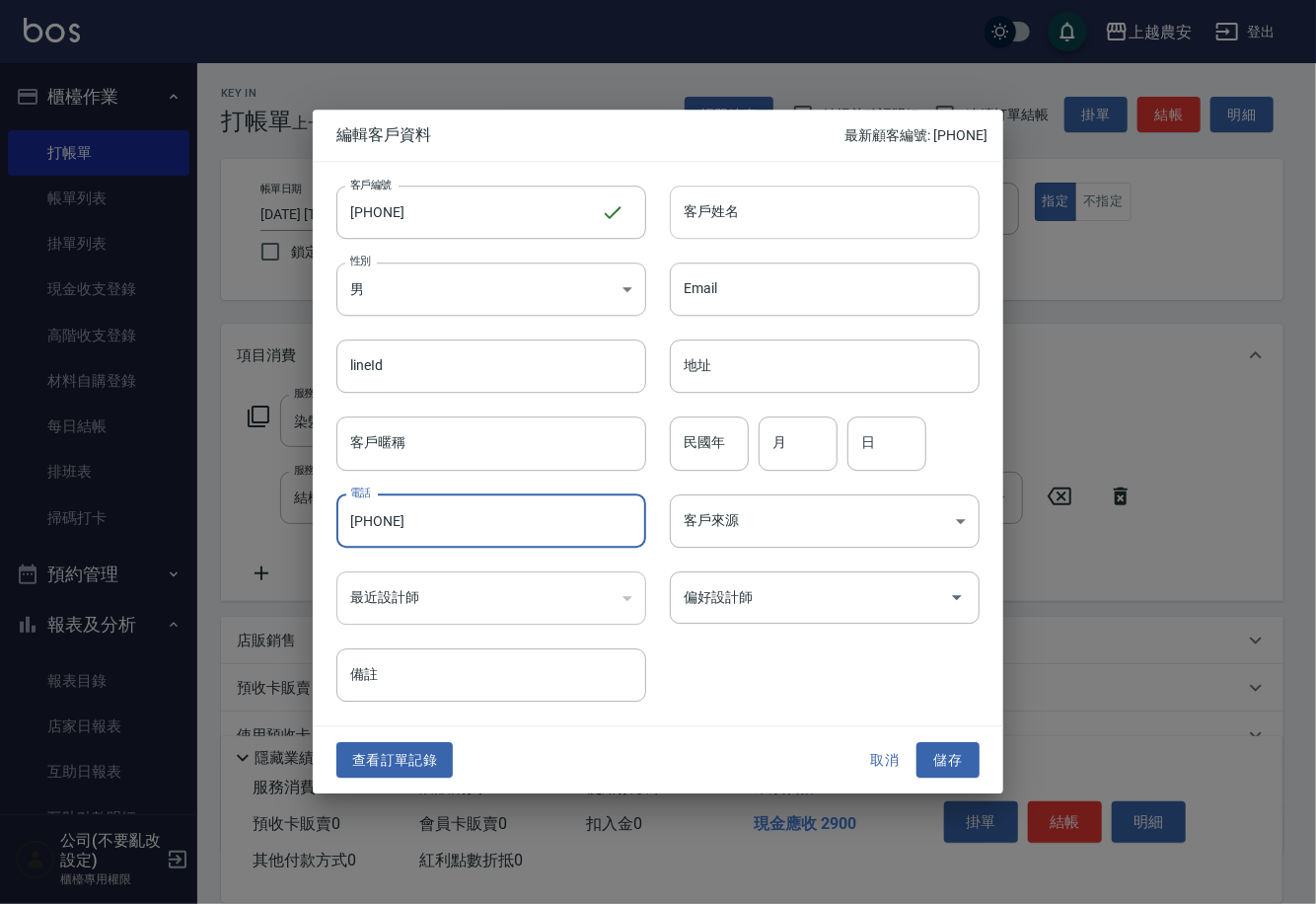 click on "客戶姓名" at bounding box center (825, 212) 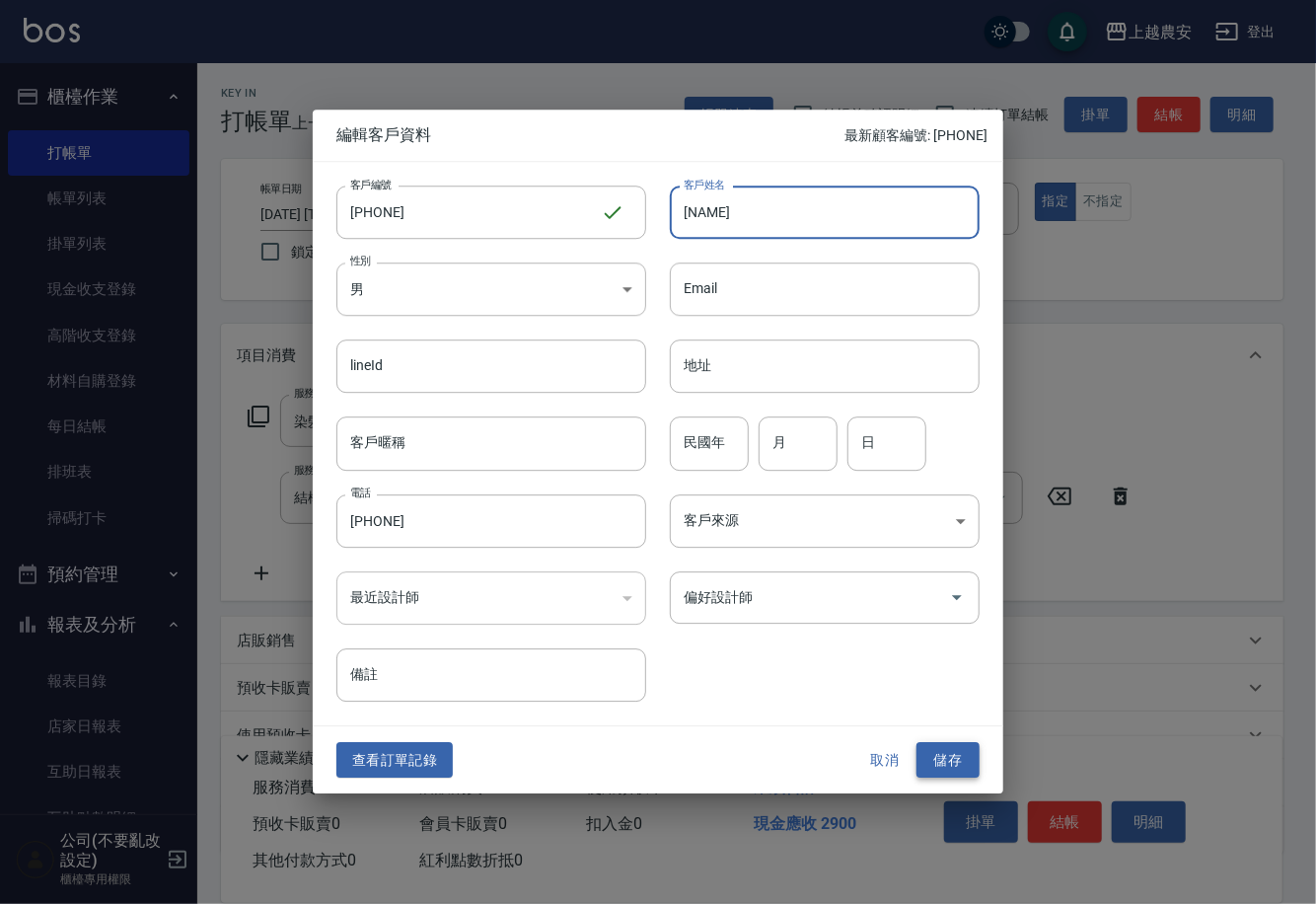 click on "儲存" at bounding box center [948, 760] 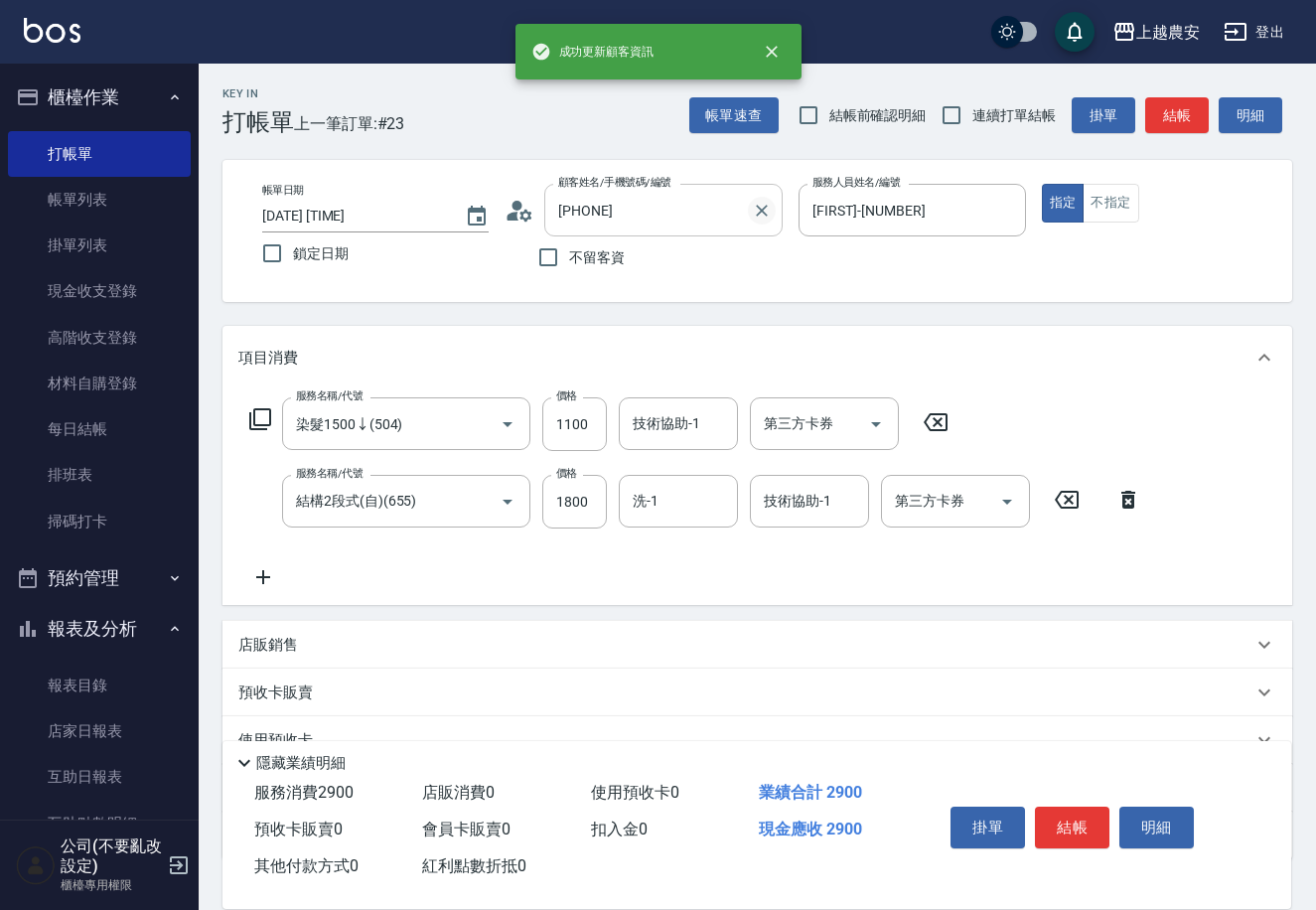 click 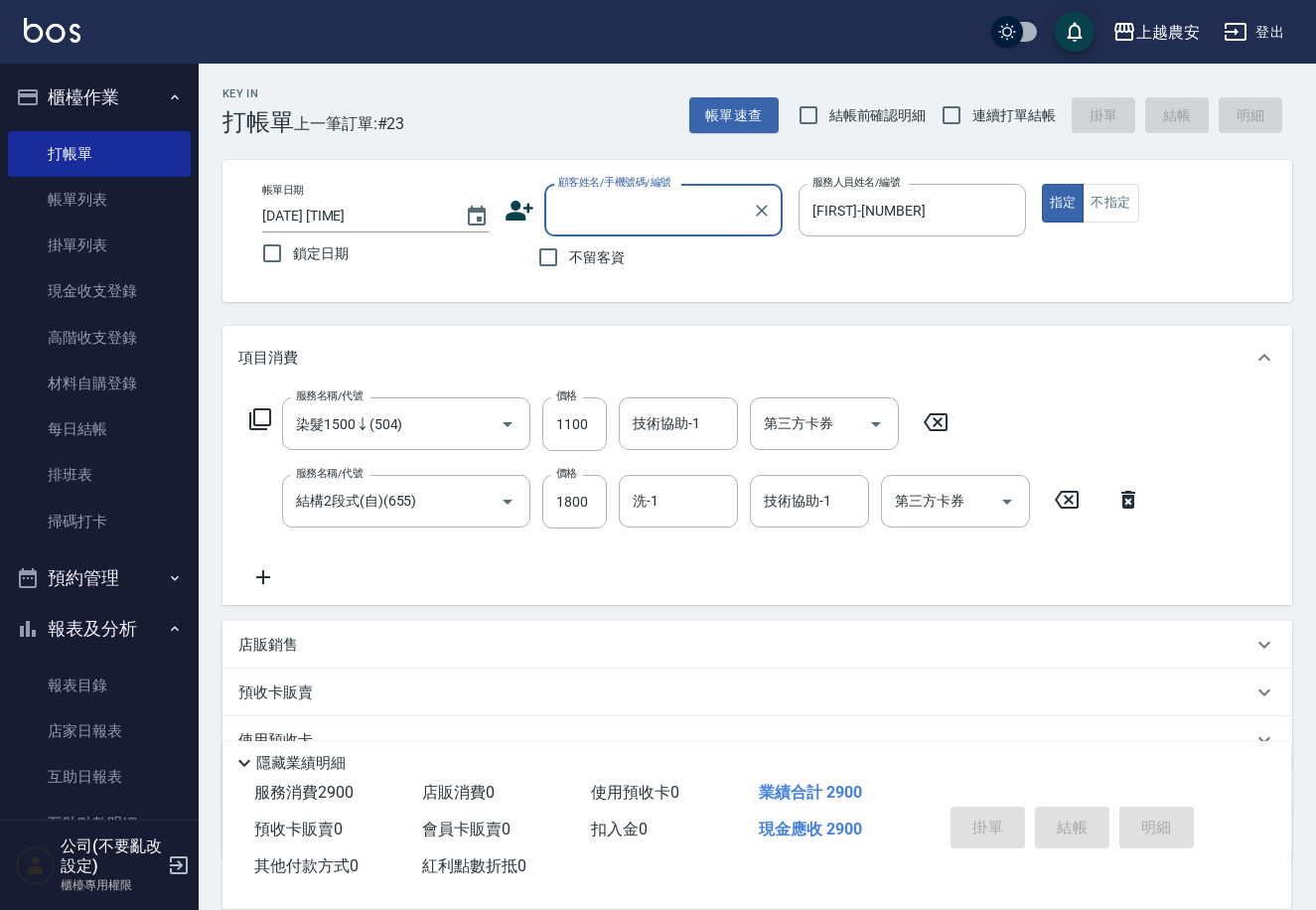 click on "顧客姓名/手機號碼/編號" at bounding box center [649, 210] 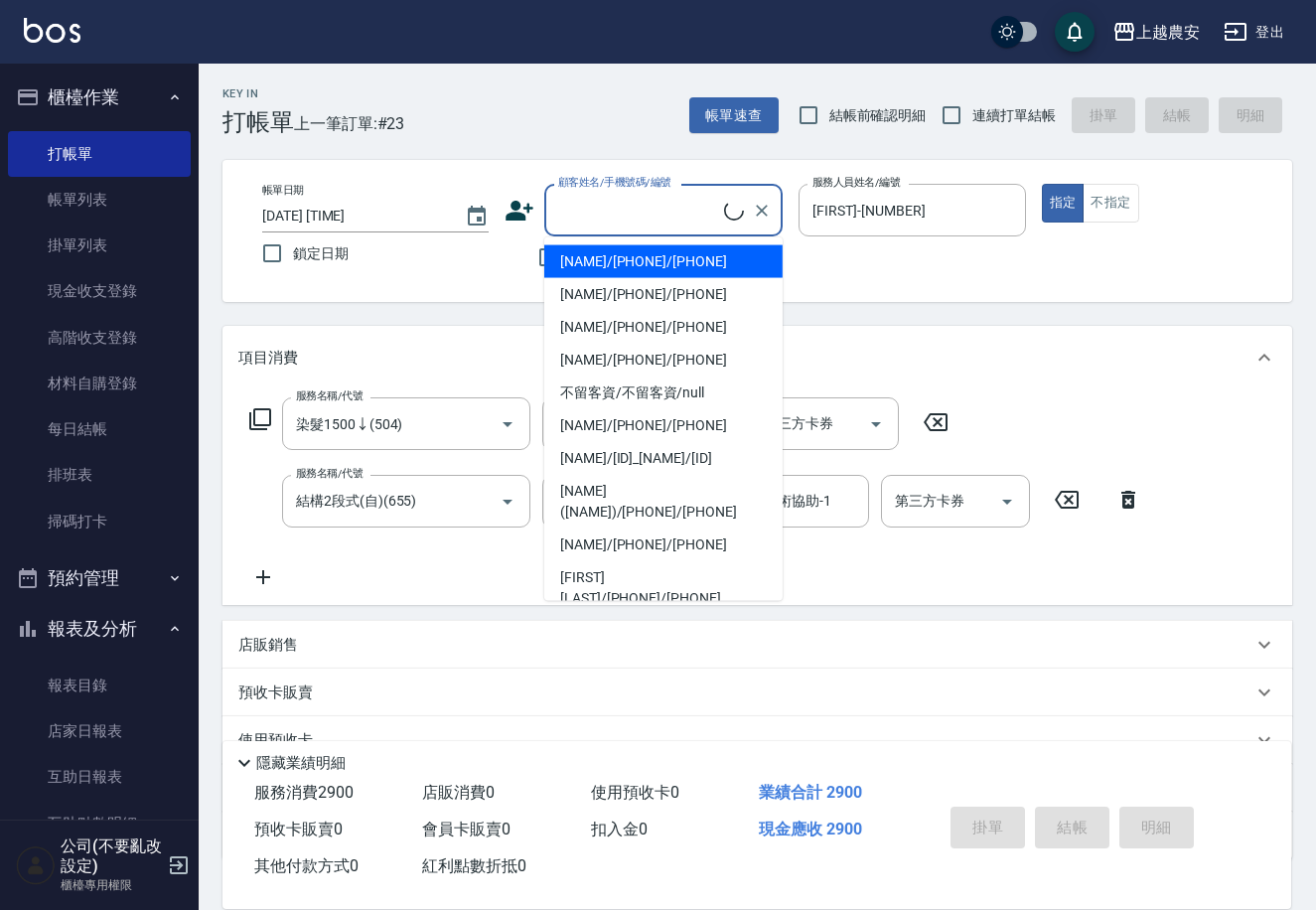 paste on "[PHONE]" 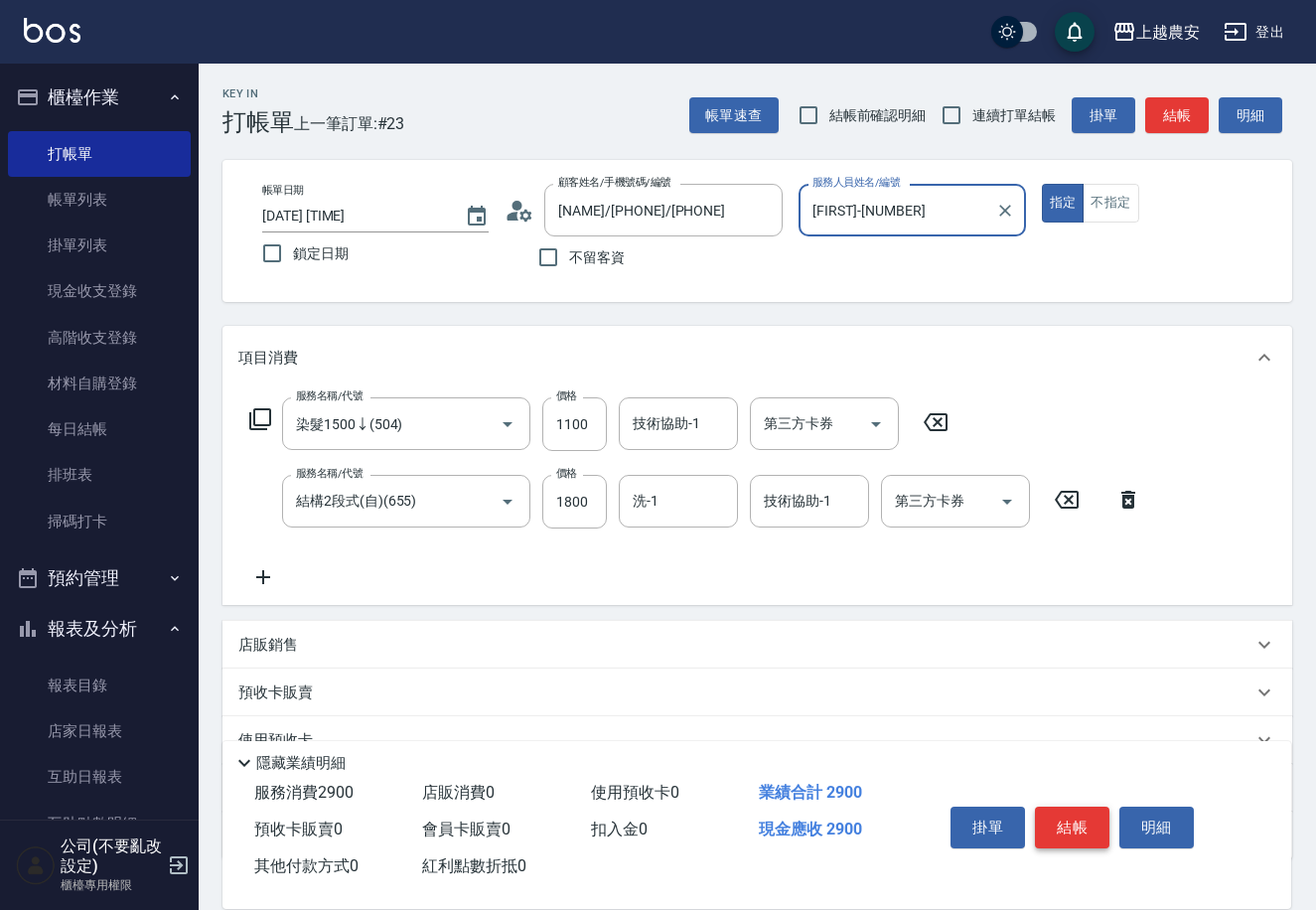 click on "結帳" at bounding box center [1072, 828] 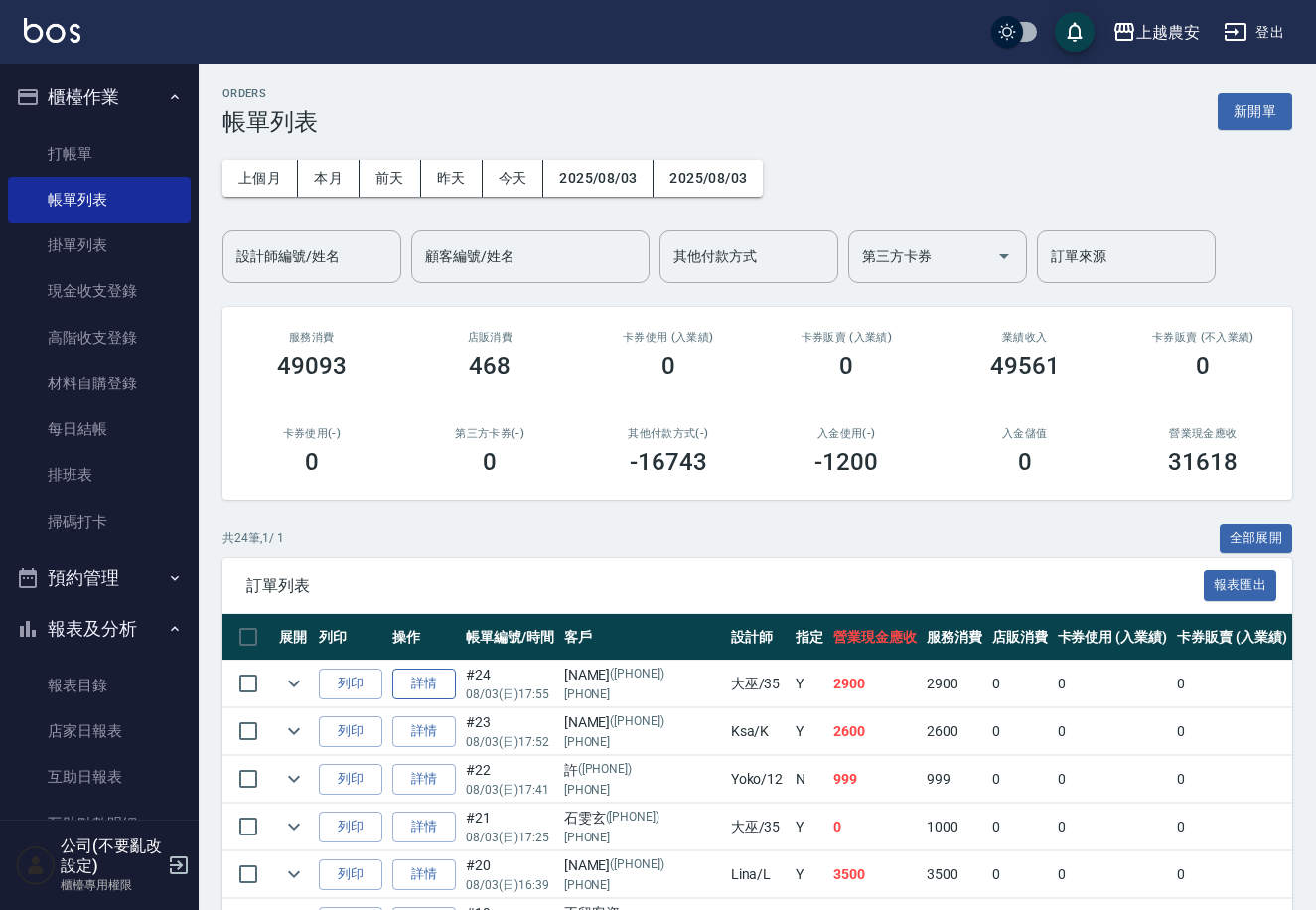 click on "詳情" at bounding box center [424, 683] 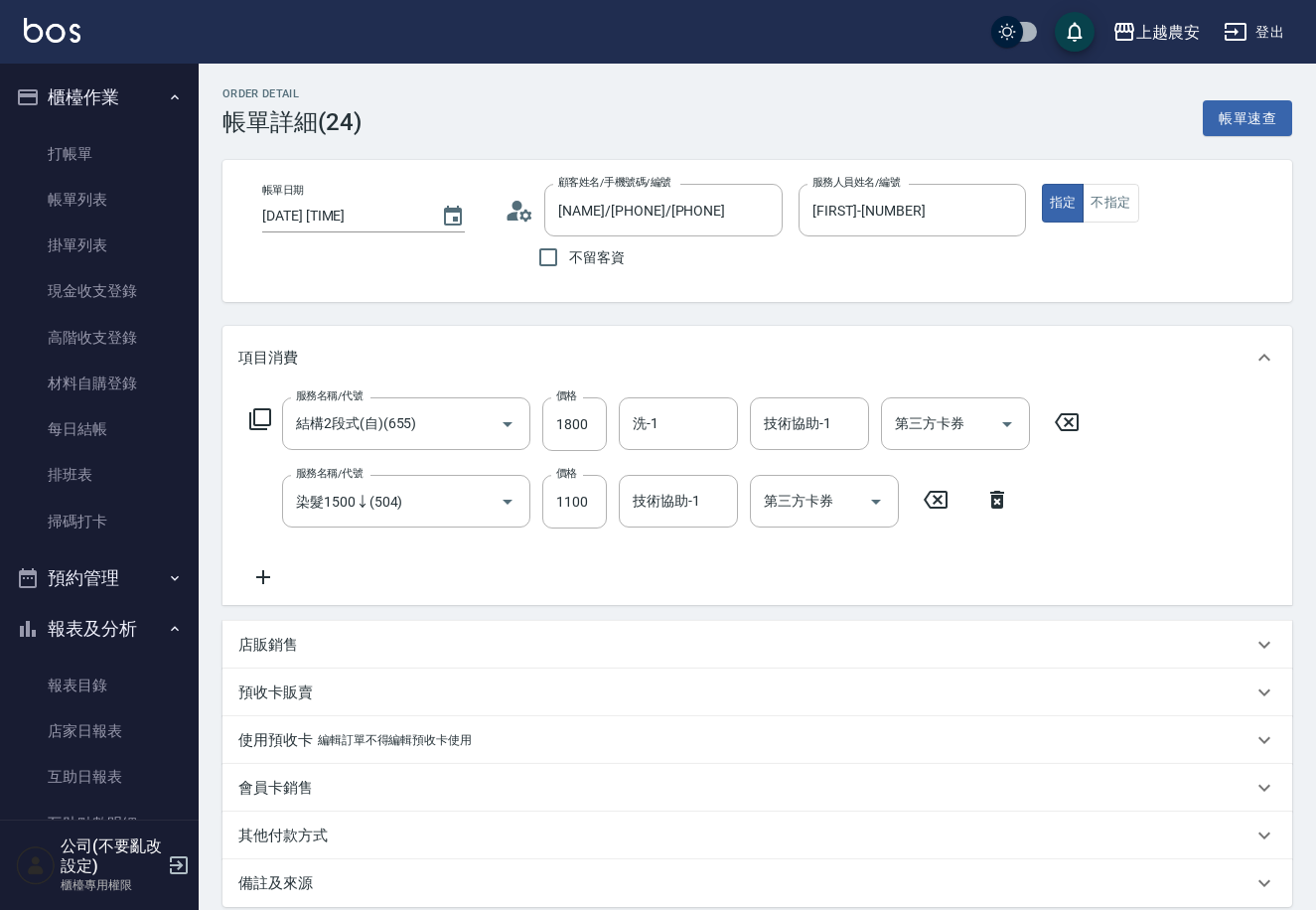 click on "其他付款方式" at bounding box center (745, 835) 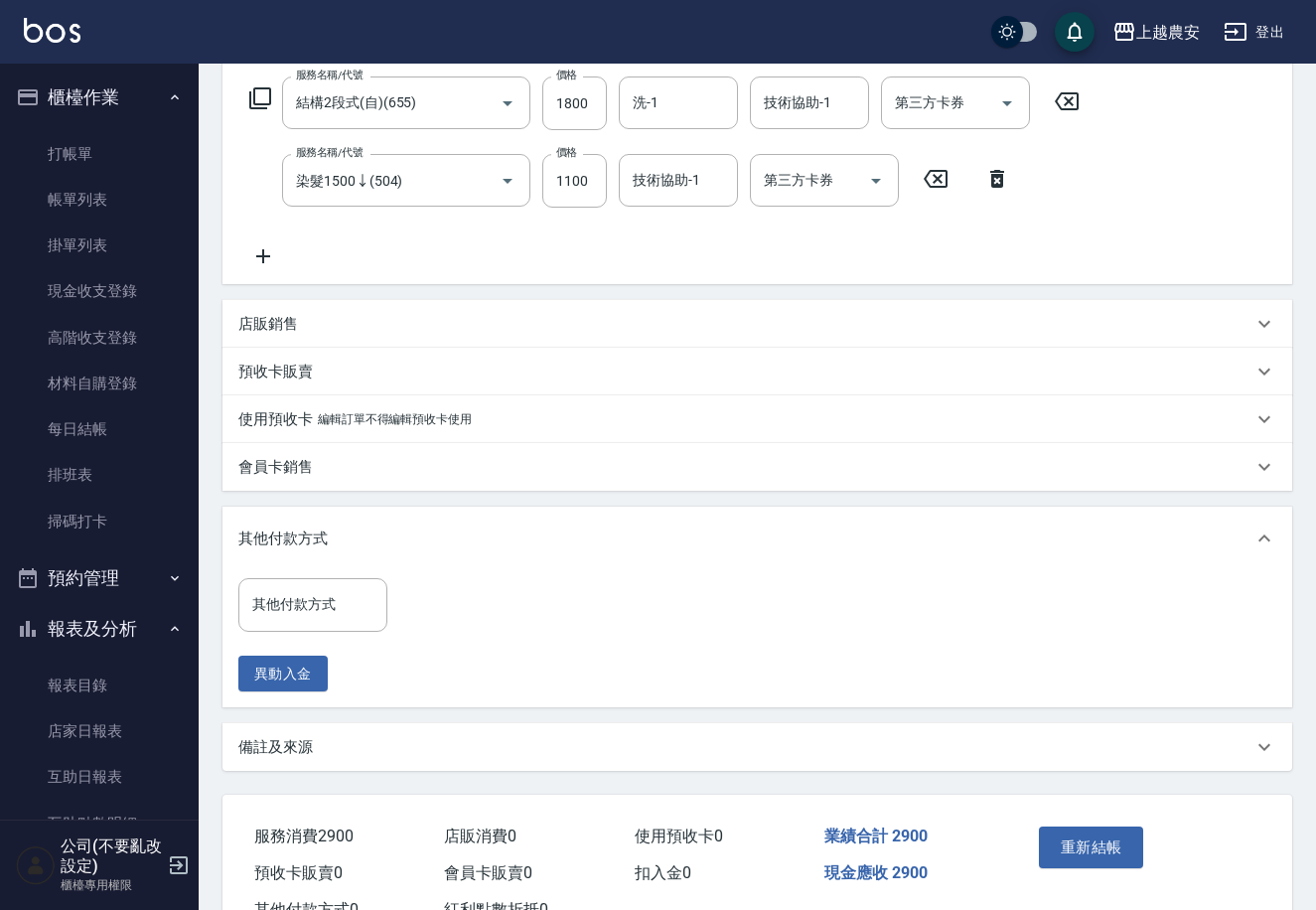 scroll, scrollTop: 391, scrollLeft: 0, axis: vertical 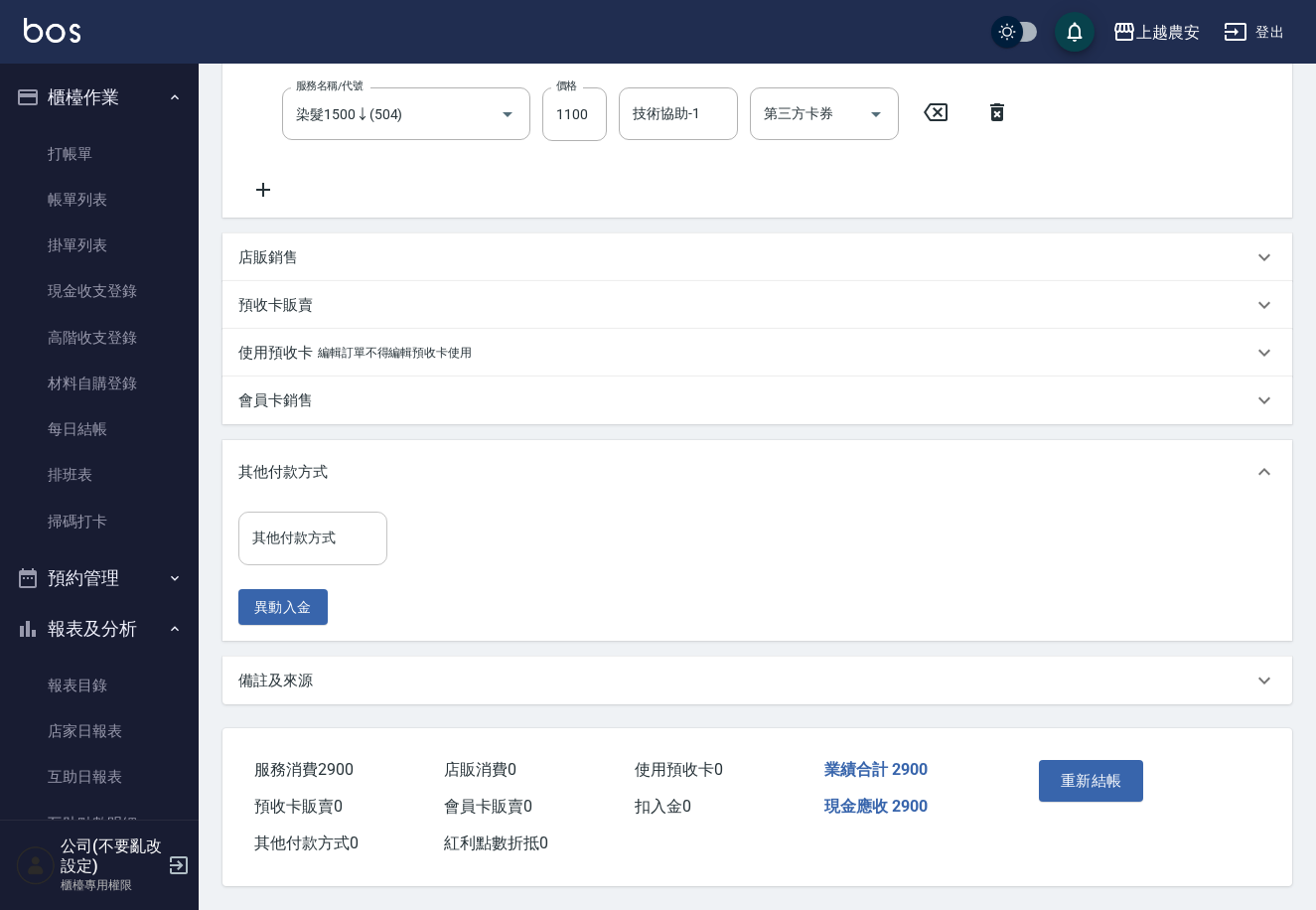 click on "其他付款方式" at bounding box center [313, 537] 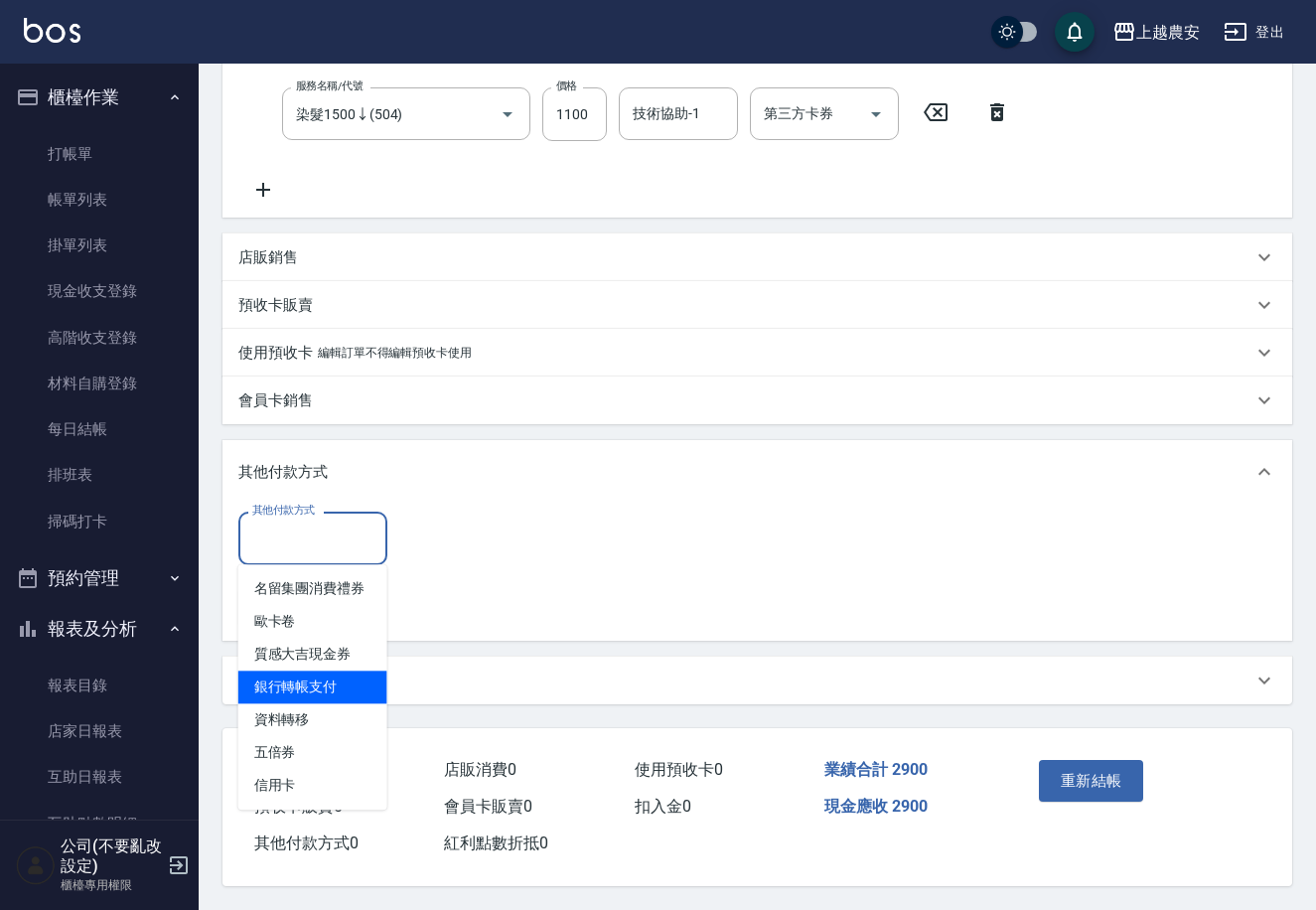 click on "銀行轉帳支付" at bounding box center [313, 686] 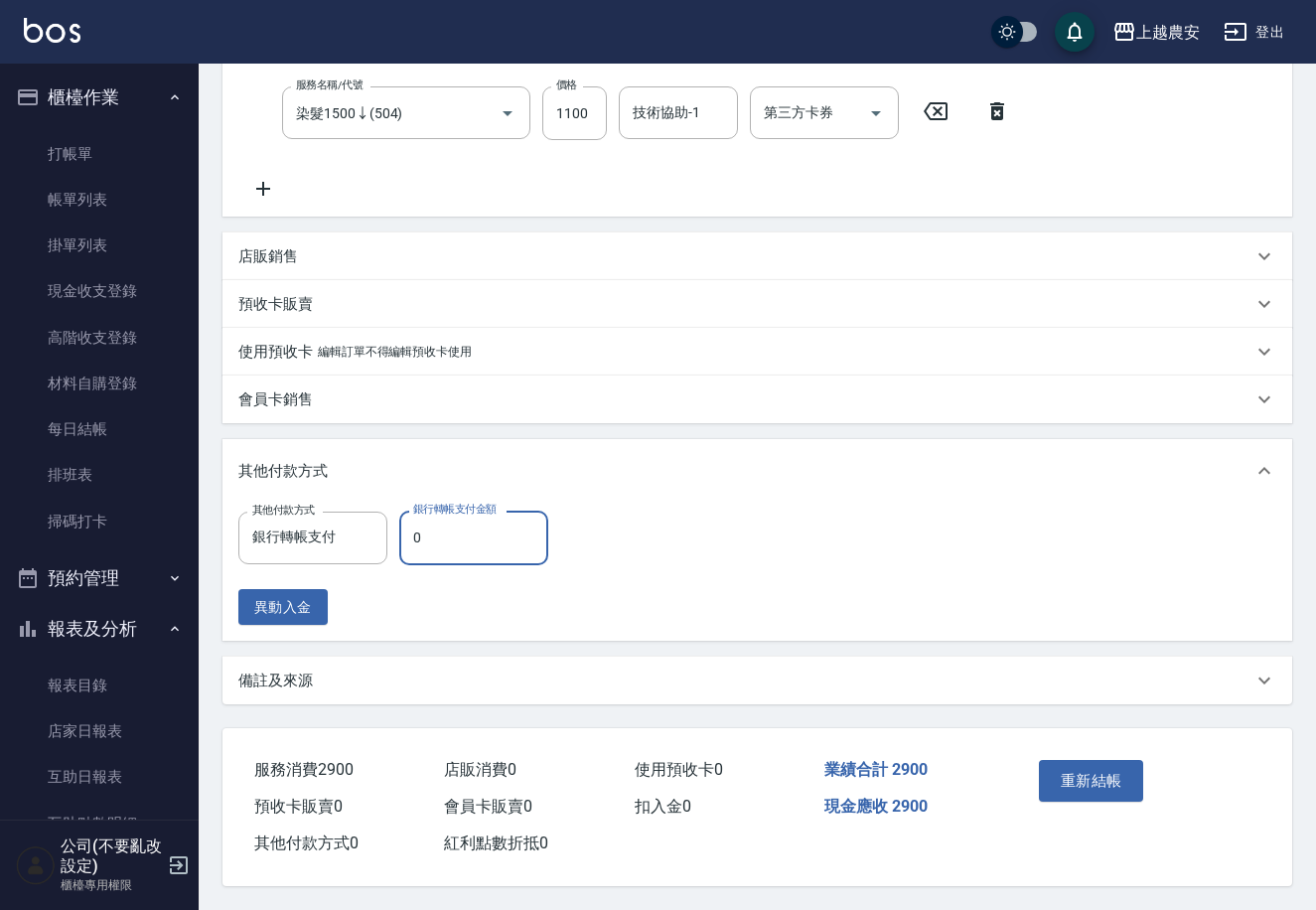 click on "0" at bounding box center [474, 537] 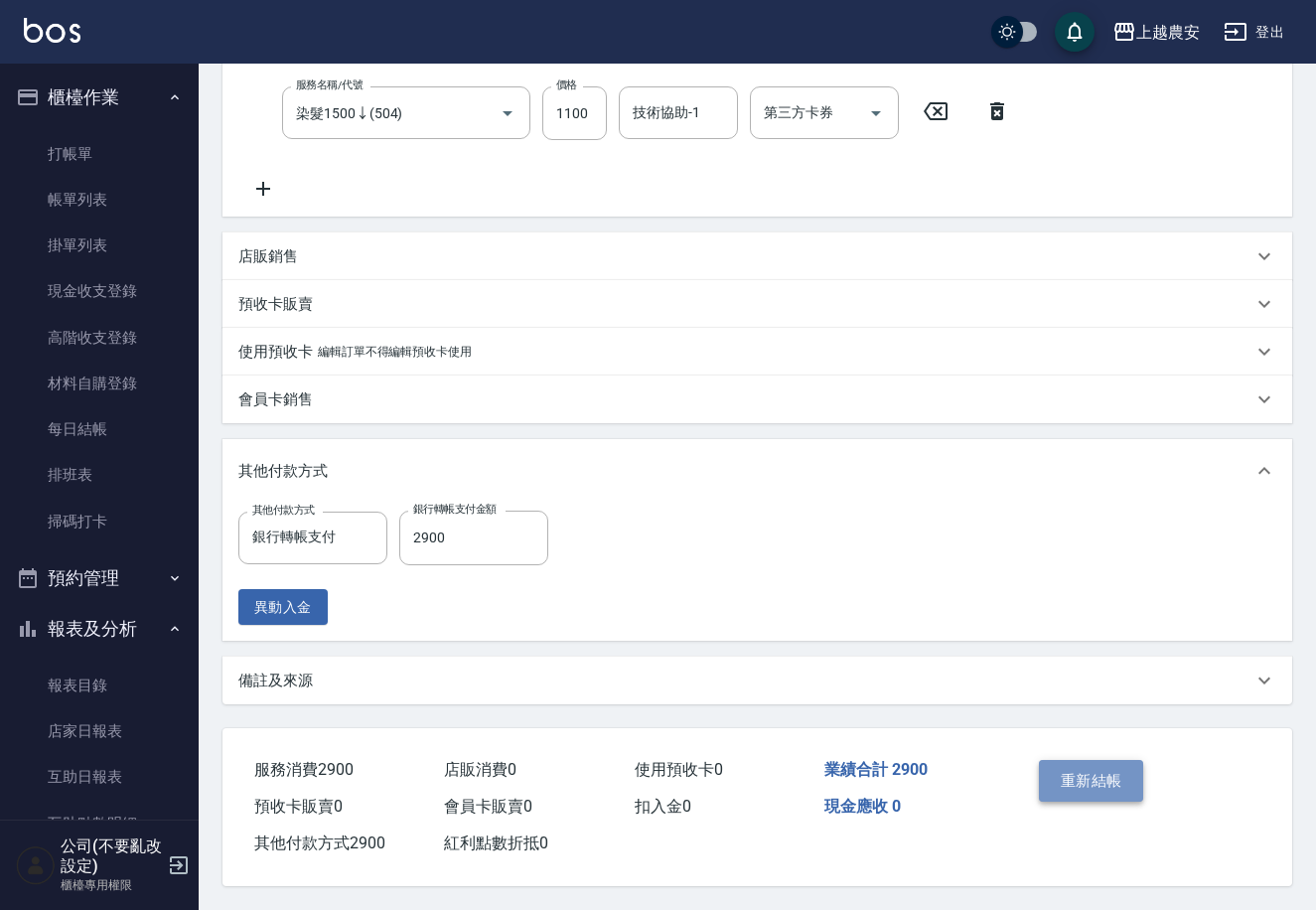click on "重新結帳" at bounding box center [1092, 781] 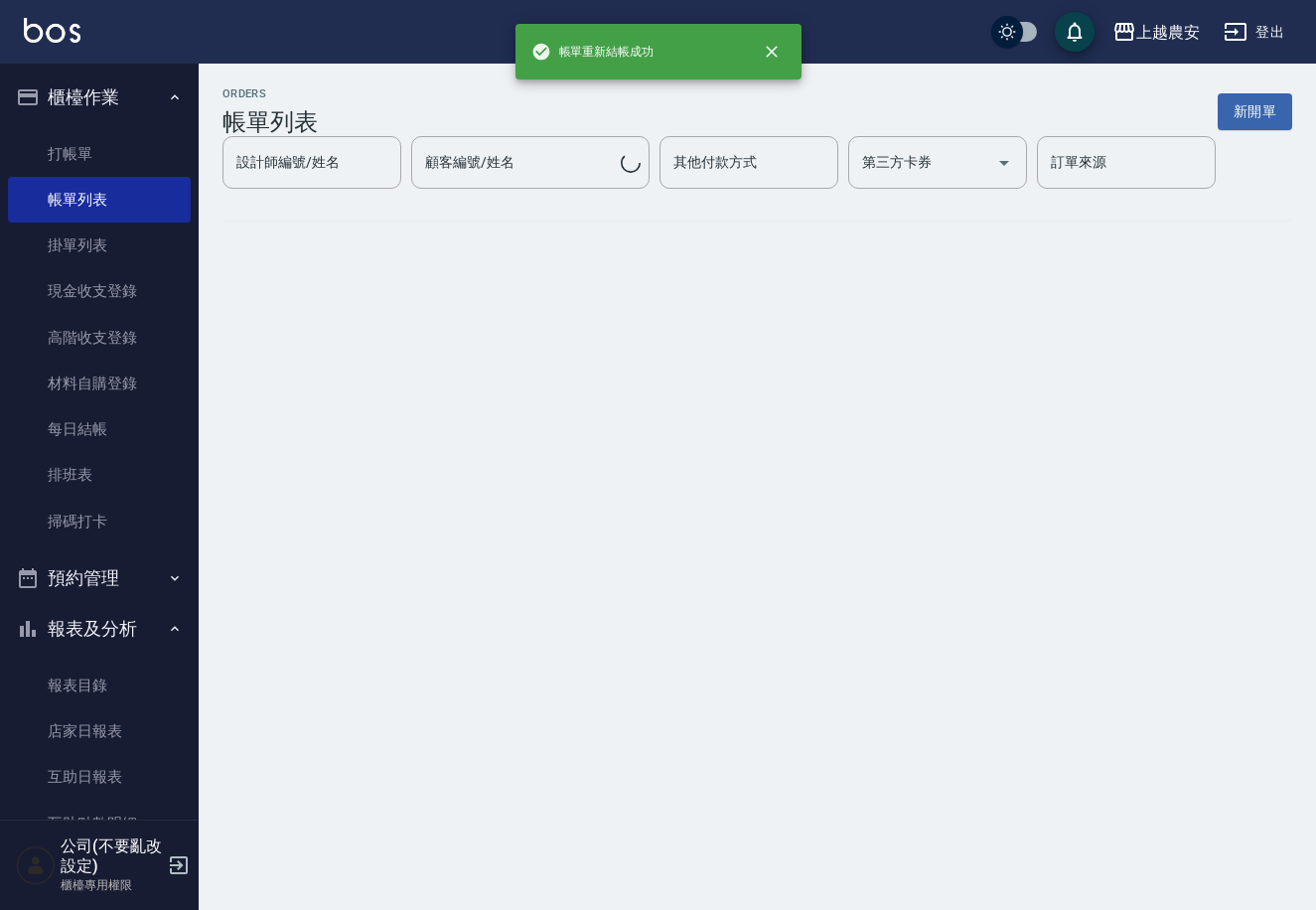 scroll, scrollTop: 0, scrollLeft: 0, axis: both 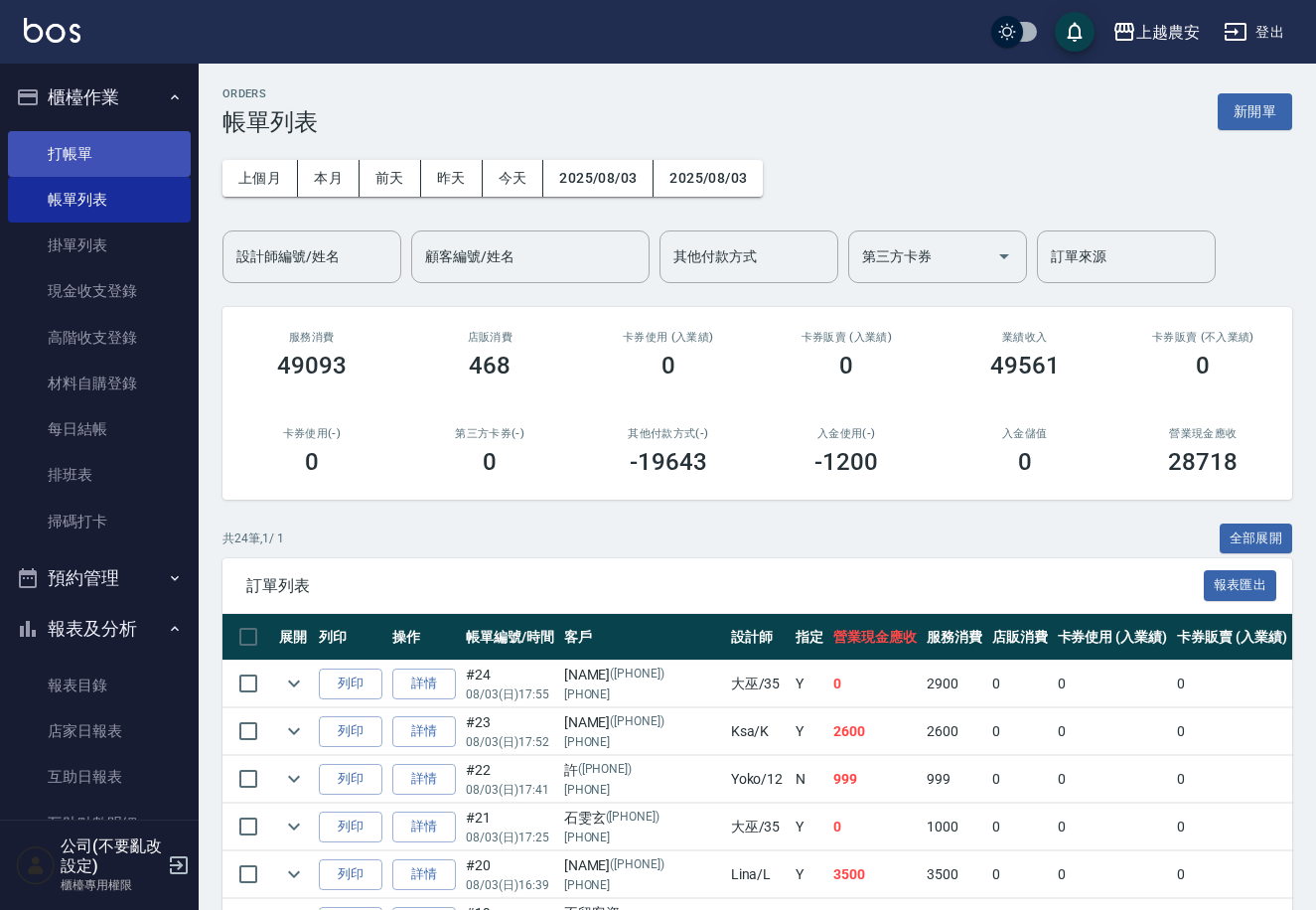 click on "打帳單" at bounding box center (99, 154) 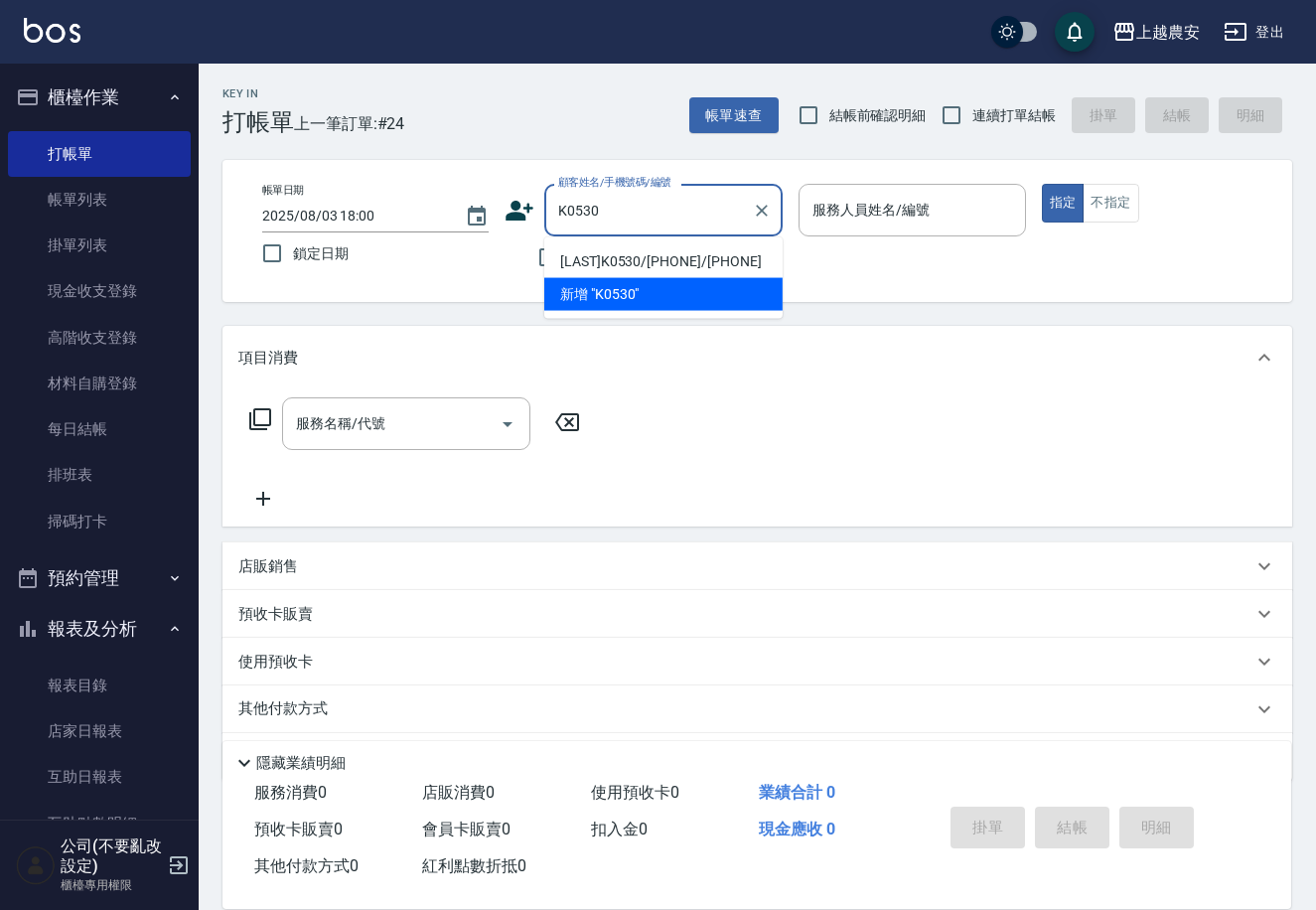 click on "[LAST]K0530/[PHONE]/[PHONE]" at bounding box center (663, 261) 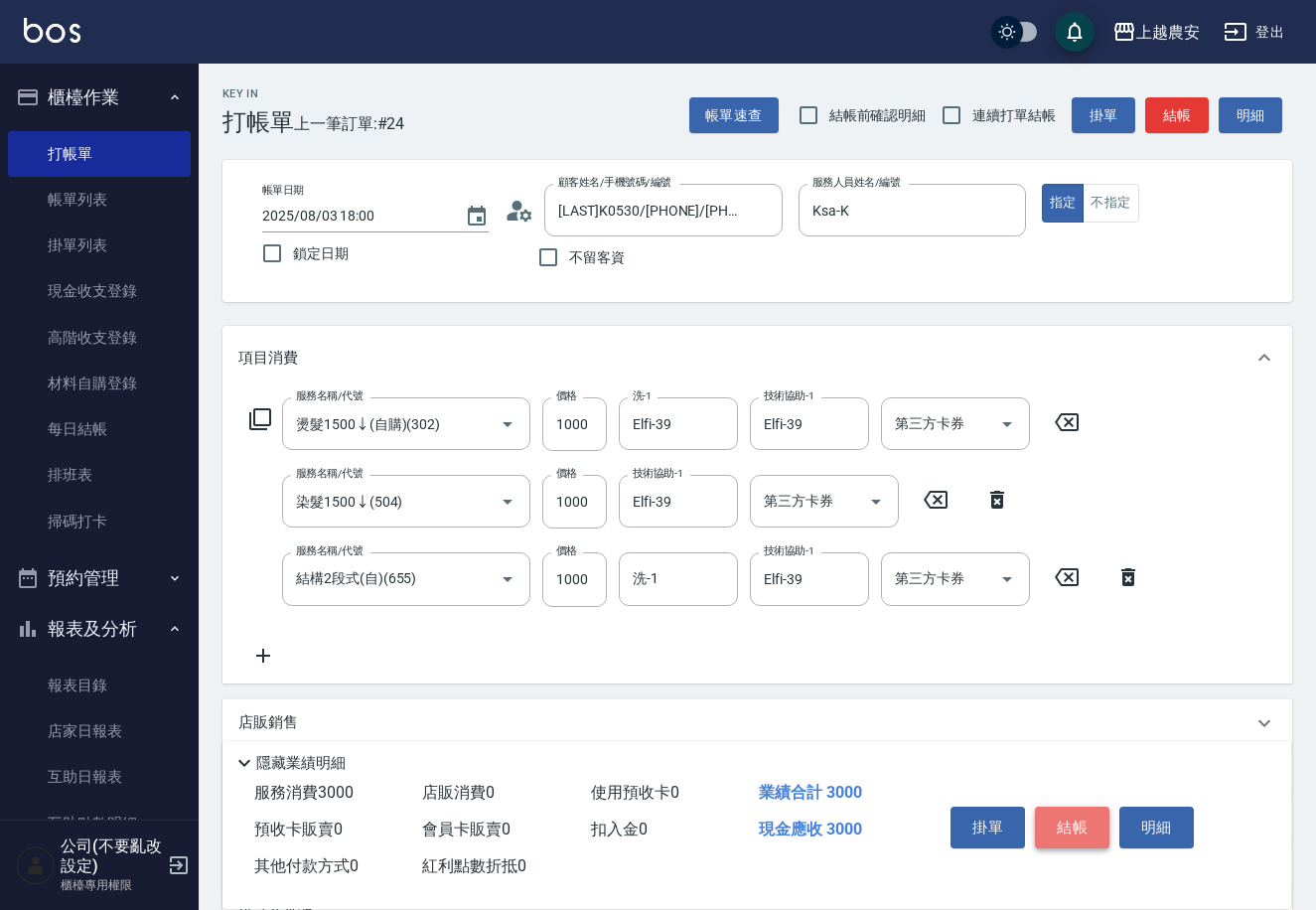 click on "結帳" at bounding box center (1072, 828) 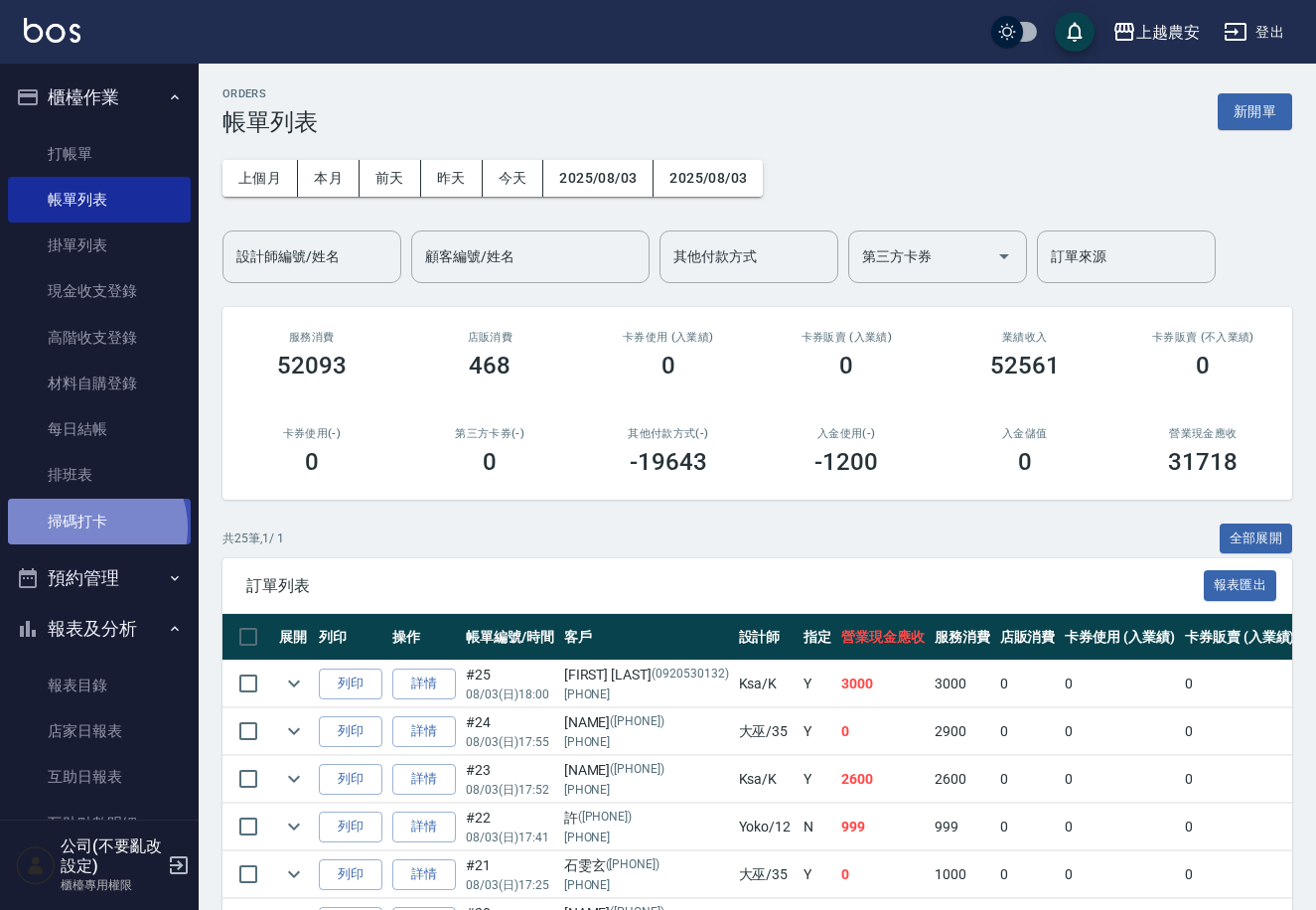 click on "掃碼打卡" at bounding box center (99, 522) 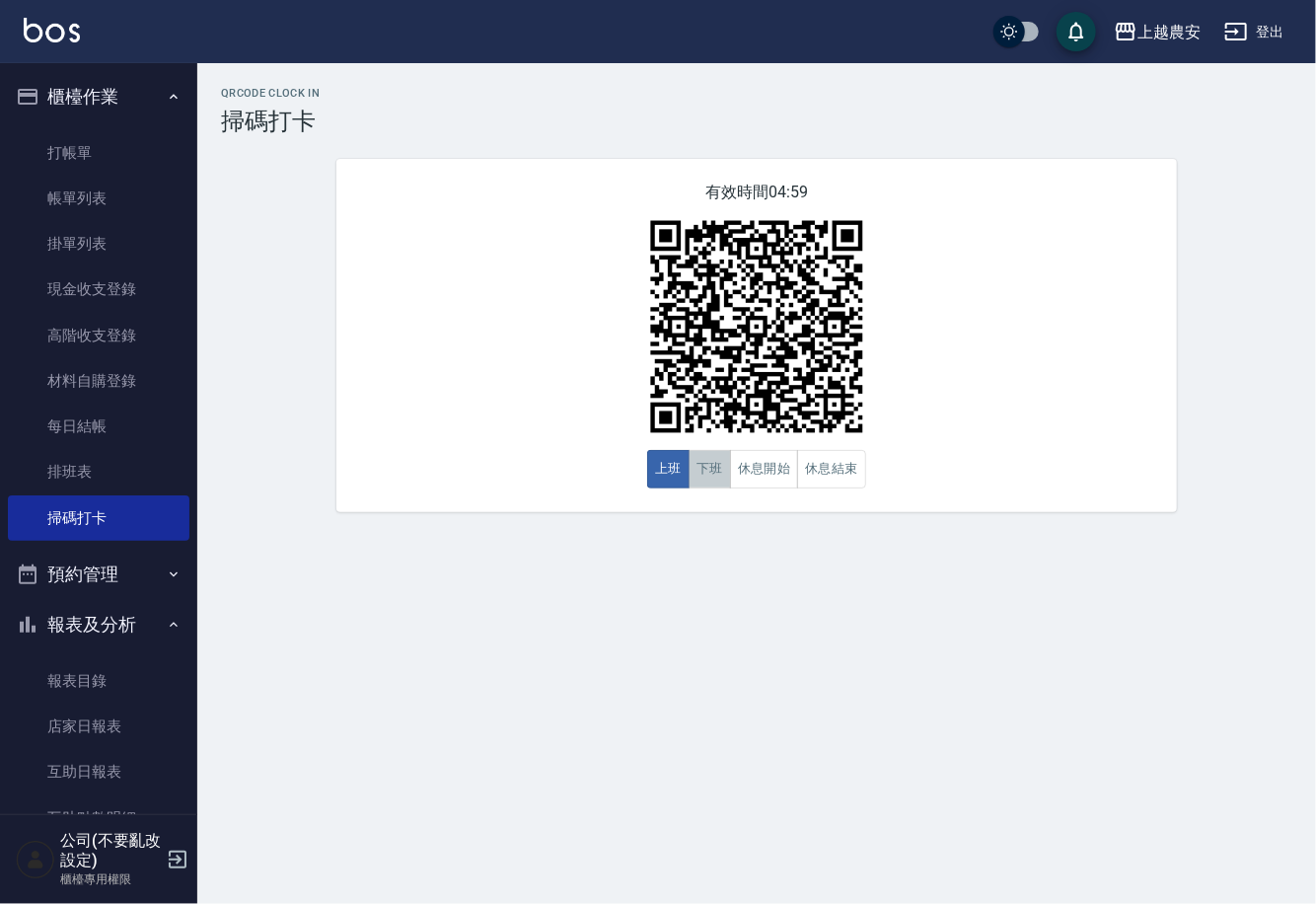 click on "下班" at bounding box center (709, 469) 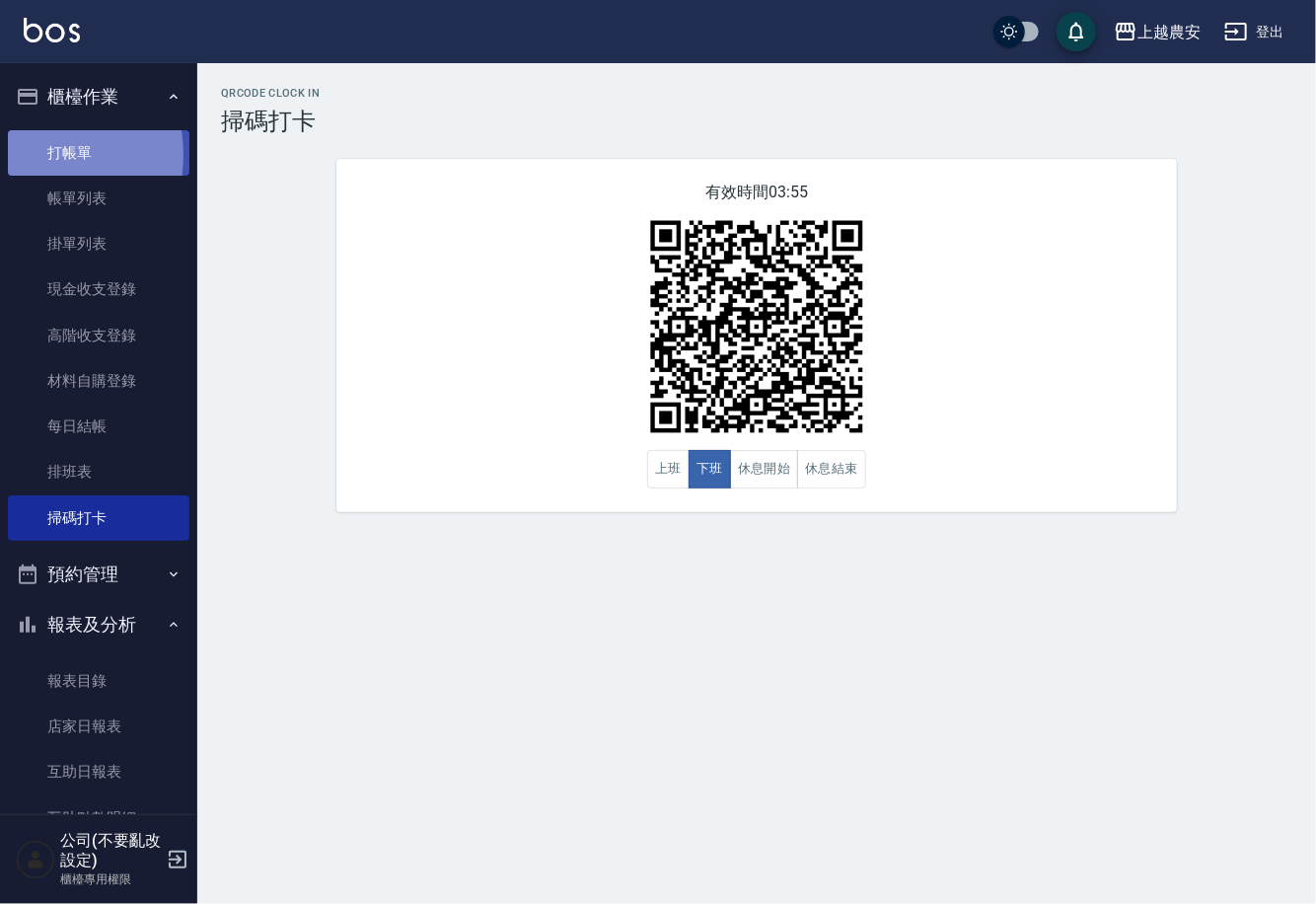 click on "打帳單" at bounding box center [99, 153] 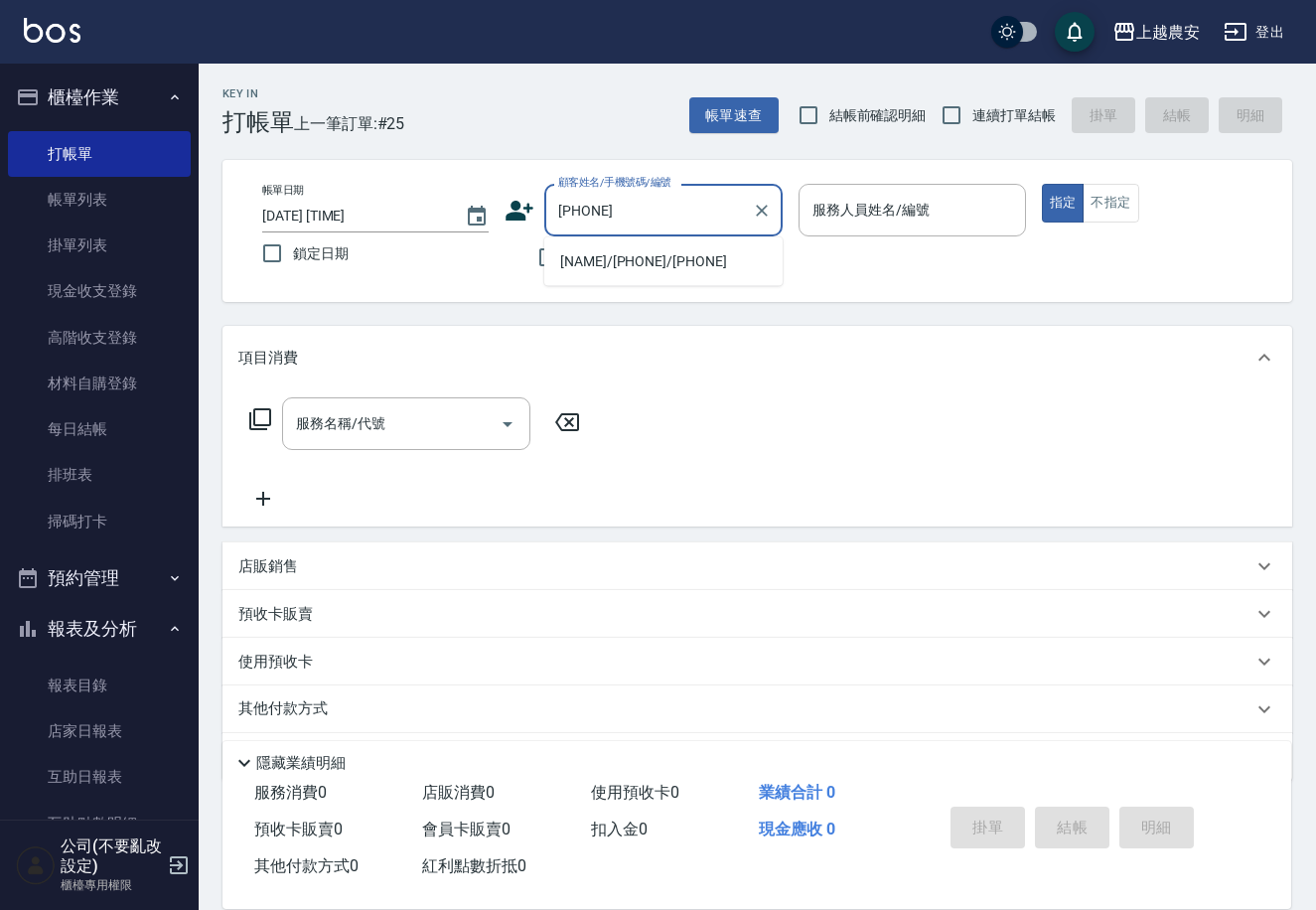 click on "[NAME]/[PHONE]/[PHONE]" at bounding box center [663, 261] 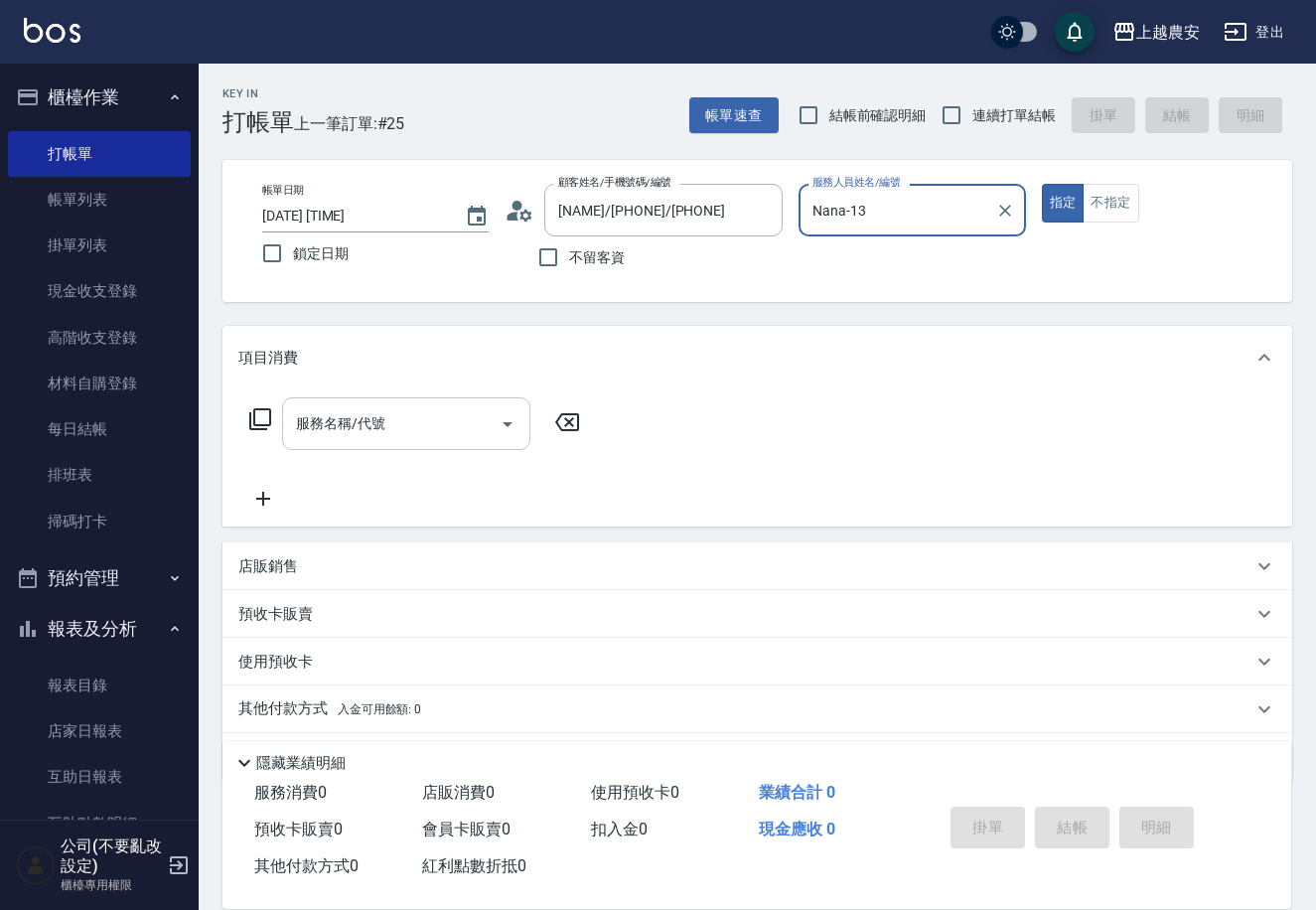 click on "服務名稱/代號 服務名稱/代號" at bounding box center (406, 423) 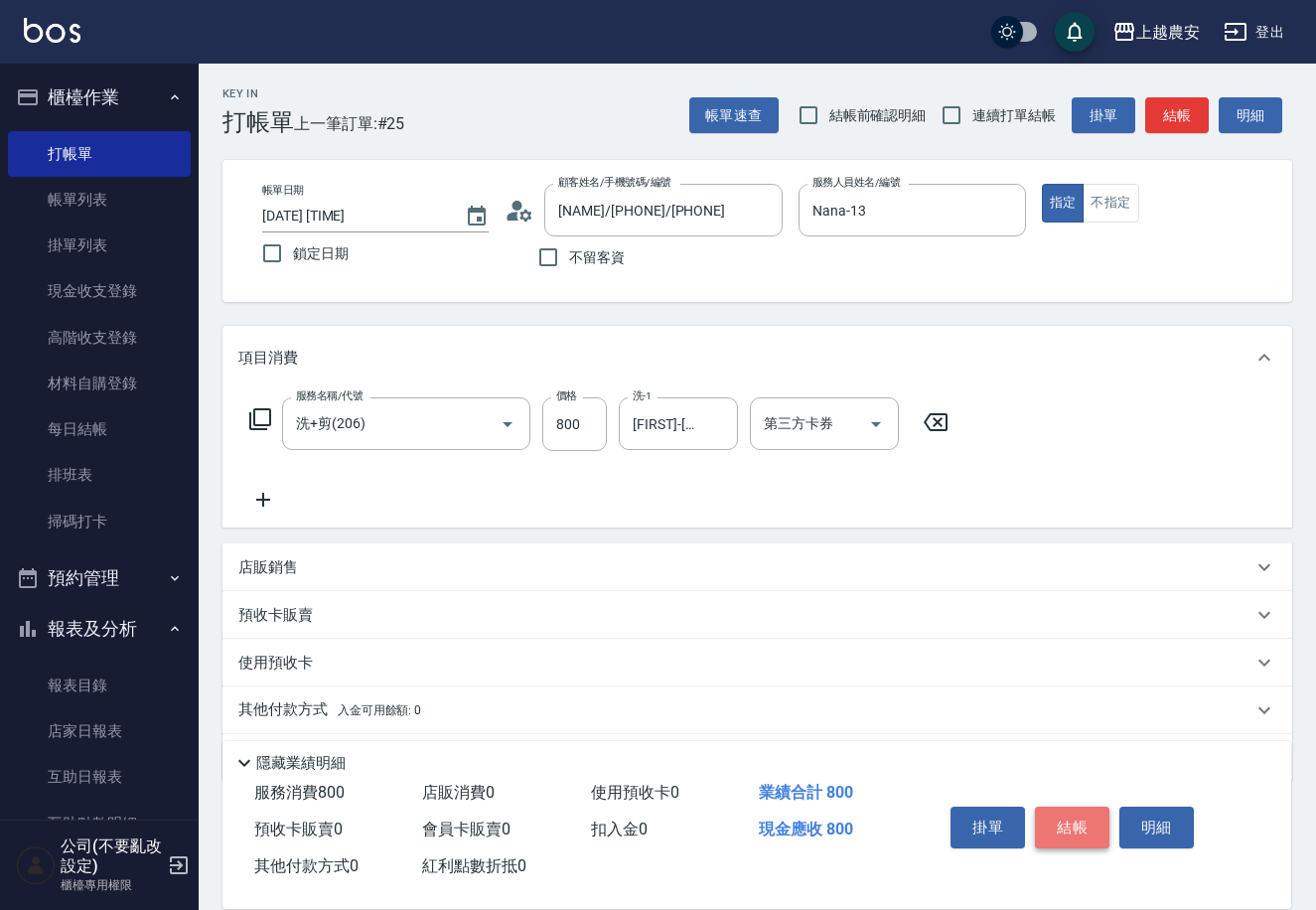 click on "結帳" at bounding box center [1072, 828] 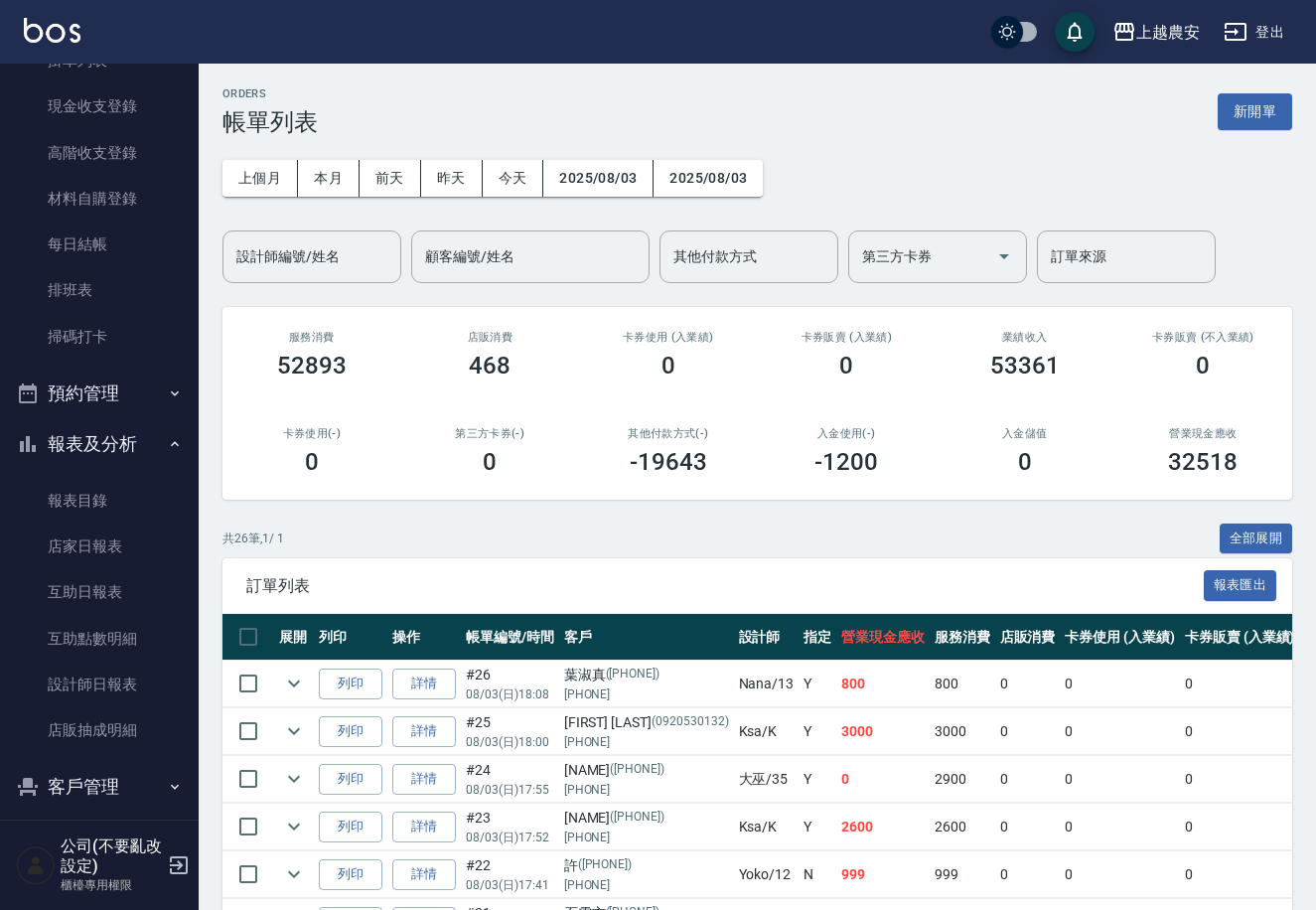 scroll, scrollTop: 192, scrollLeft: 0, axis: vertical 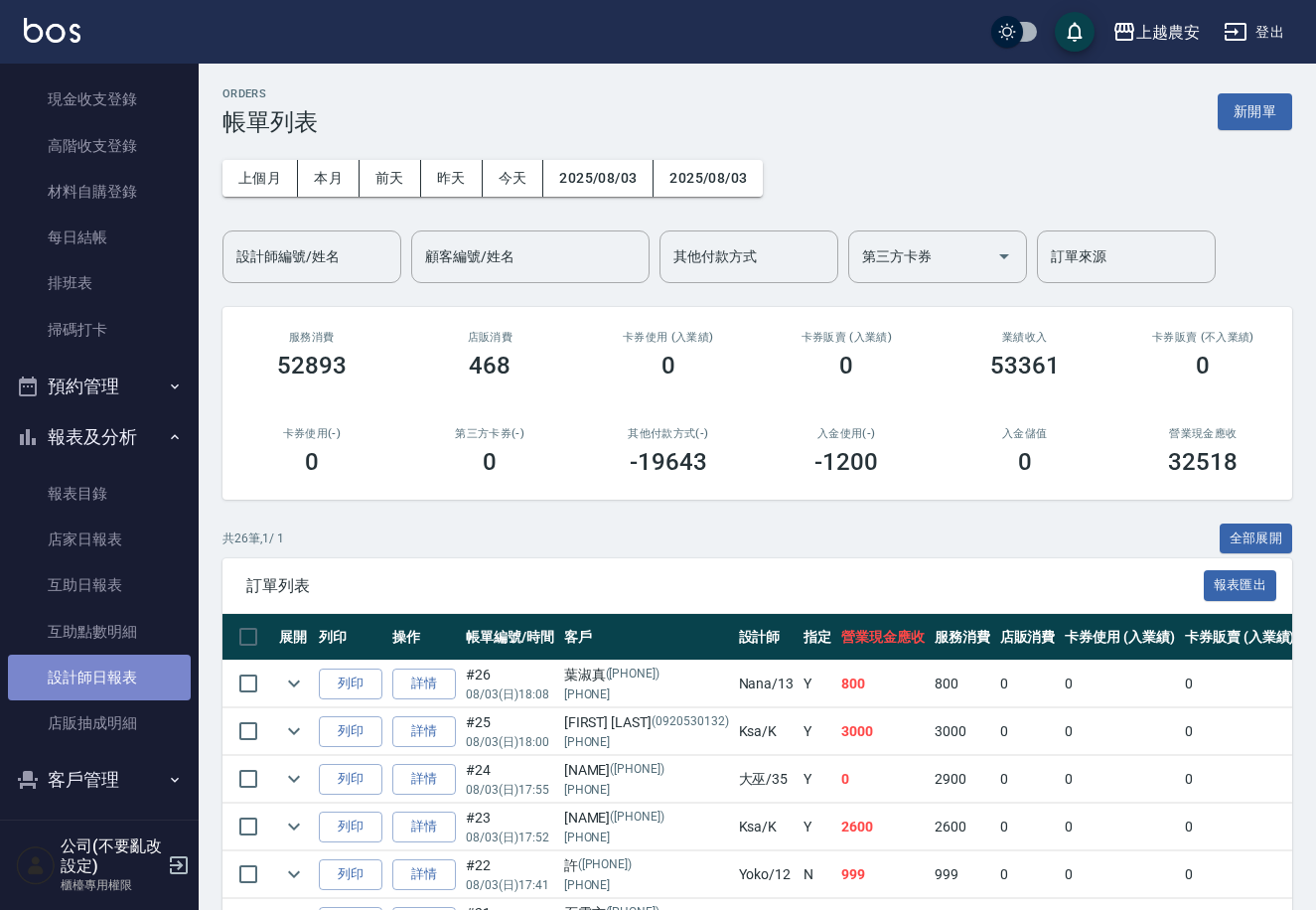 click on "設計師日報表" at bounding box center [99, 678] 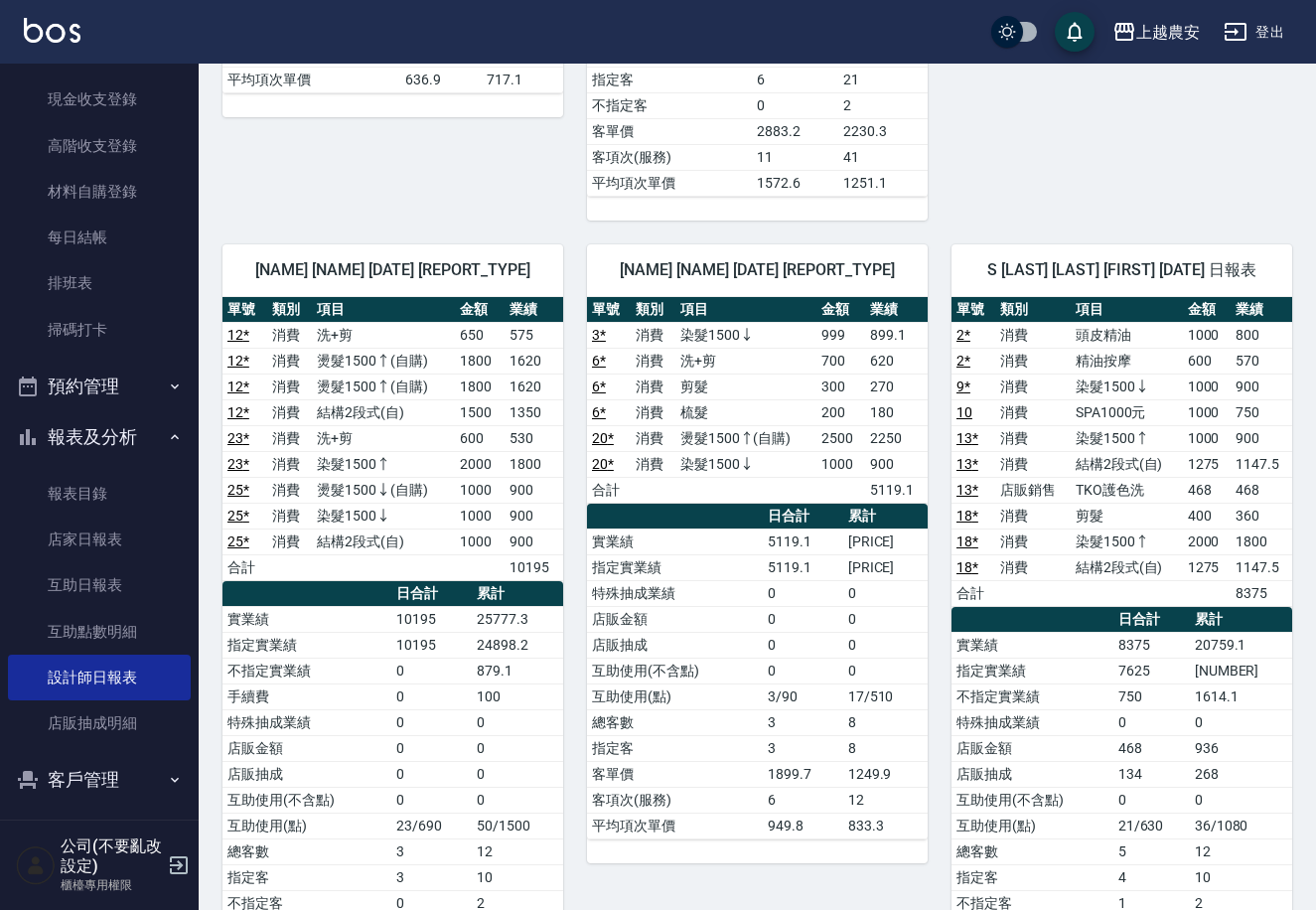 scroll, scrollTop: 957, scrollLeft: 0, axis: vertical 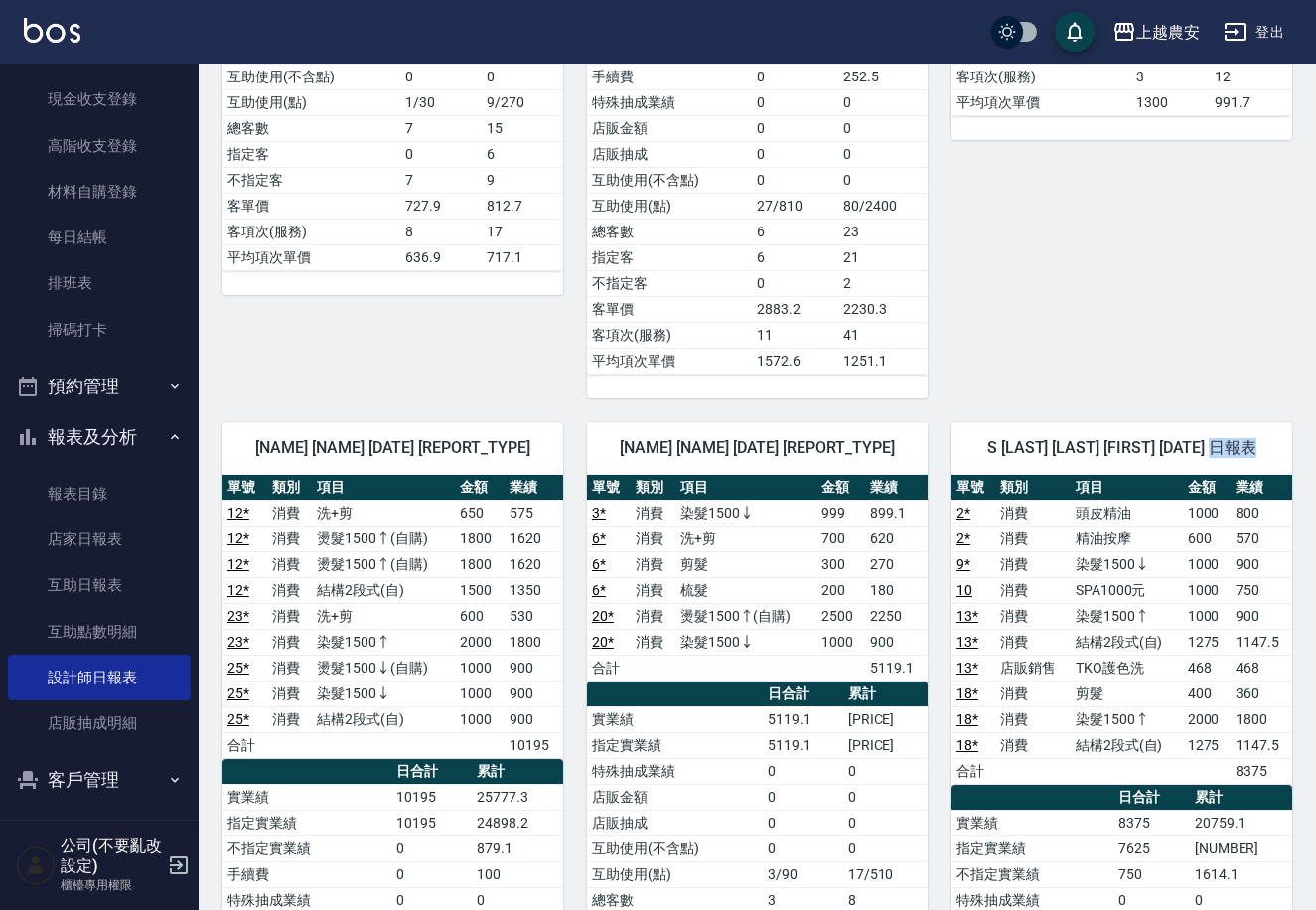 drag, startPoint x: 1295, startPoint y: 500, endPoint x: 1295, endPoint y: 429, distance: 71 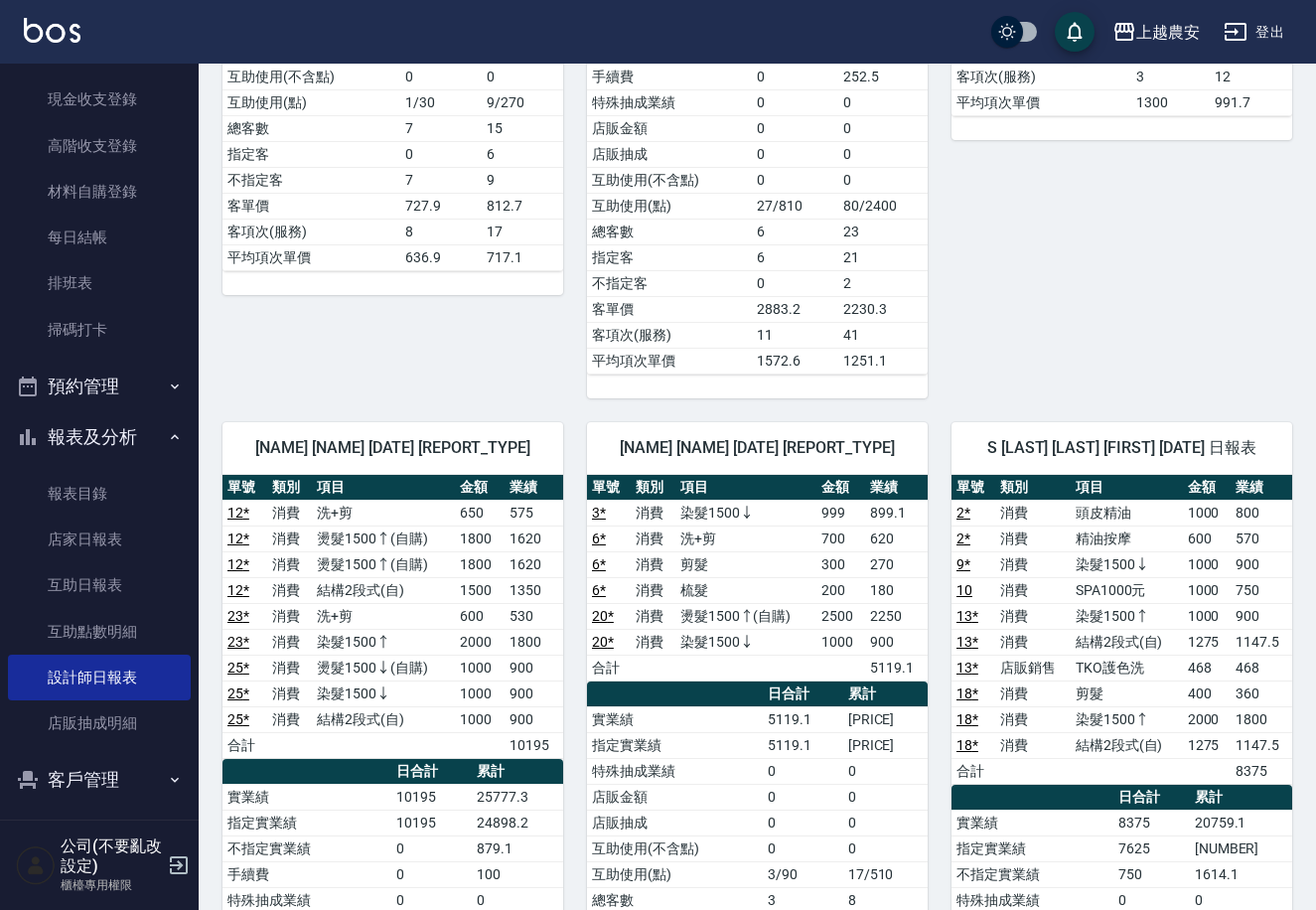 drag, startPoint x: 1160, startPoint y: 360, endPoint x: 1323, endPoint y: 359, distance: 163.00307 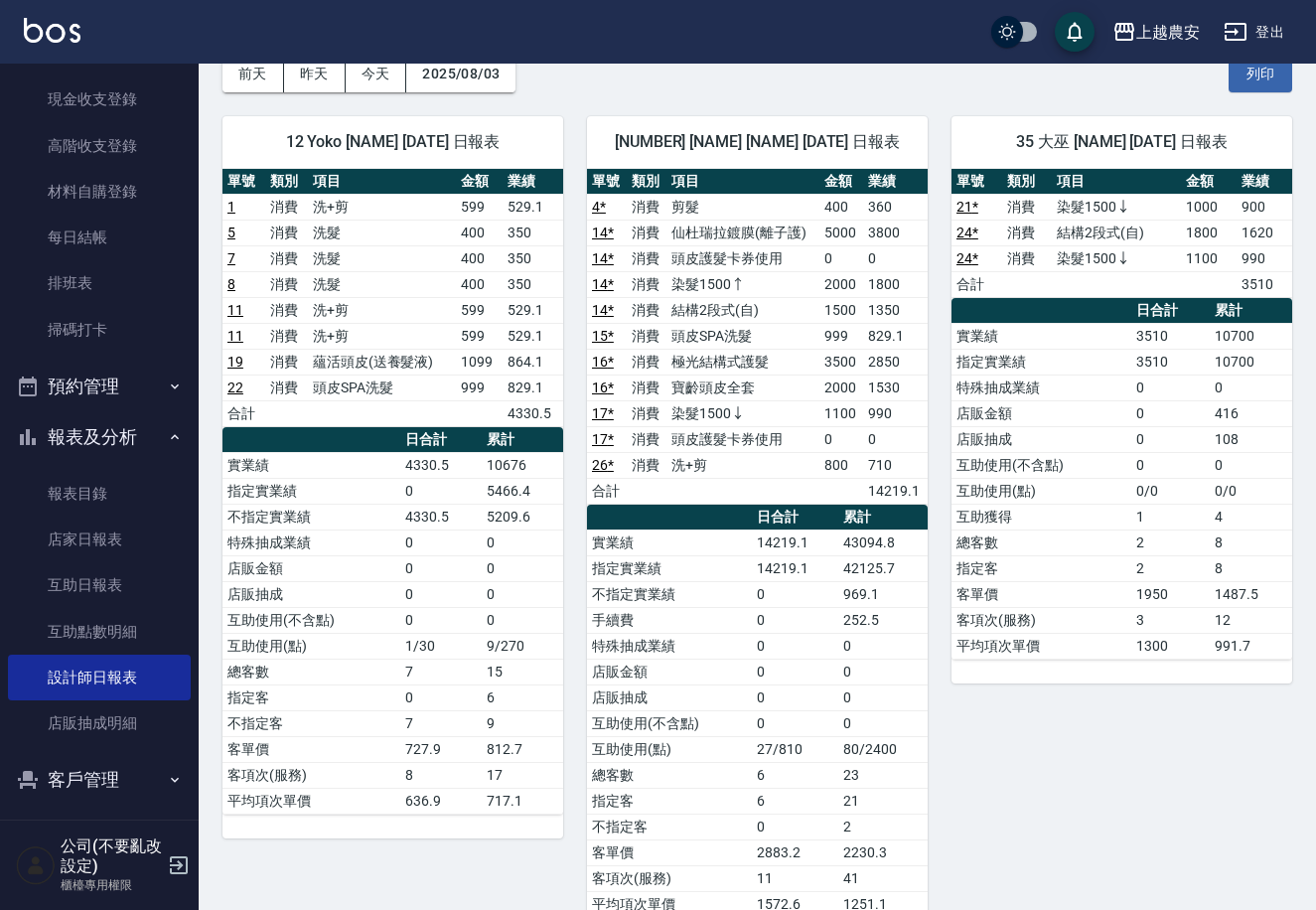 scroll, scrollTop: 101, scrollLeft: 0, axis: vertical 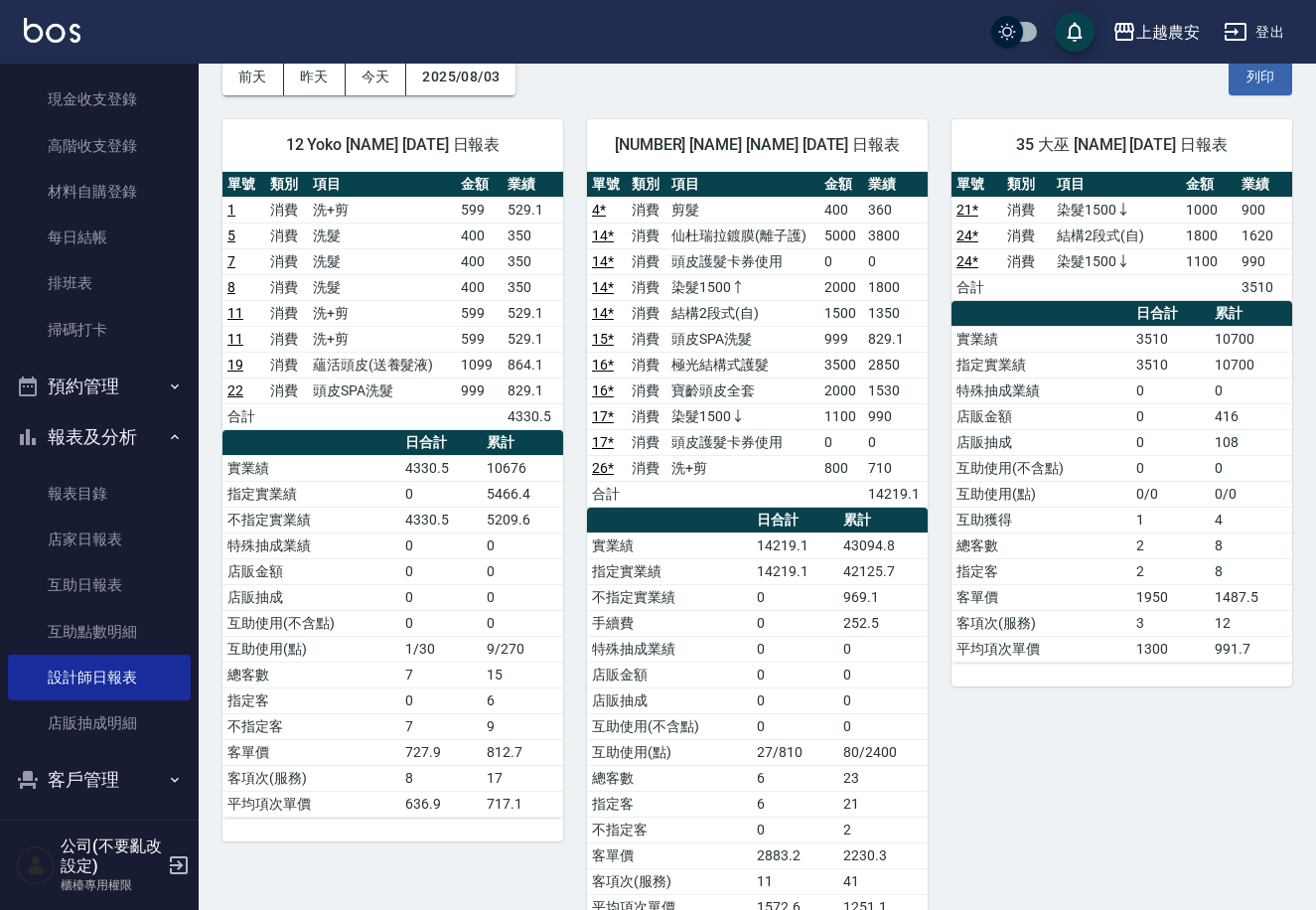 drag, startPoint x: 184, startPoint y: 220, endPoint x: 181, endPoint y: 75, distance: 145.03103 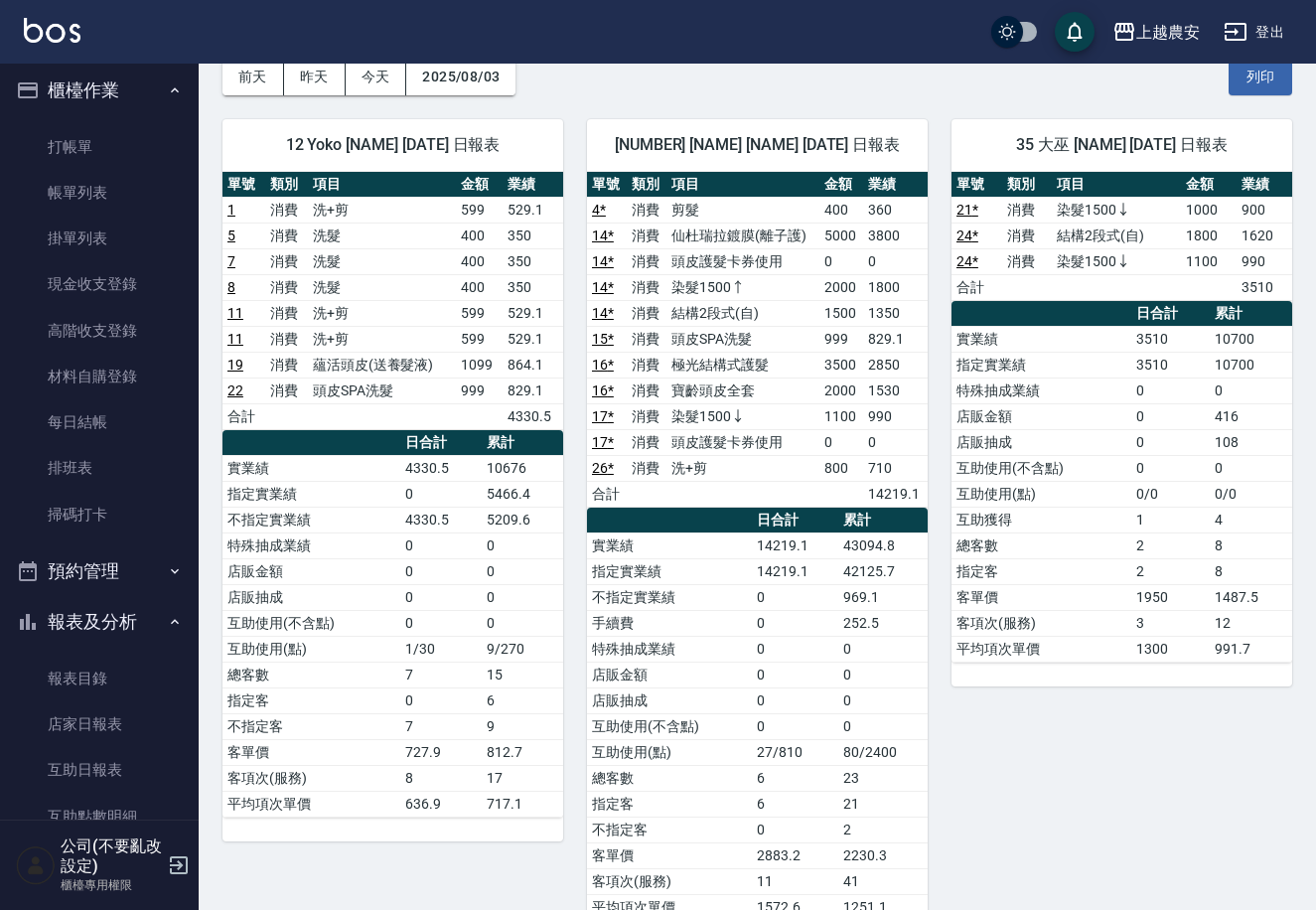 scroll, scrollTop: 0, scrollLeft: 0, axis: both 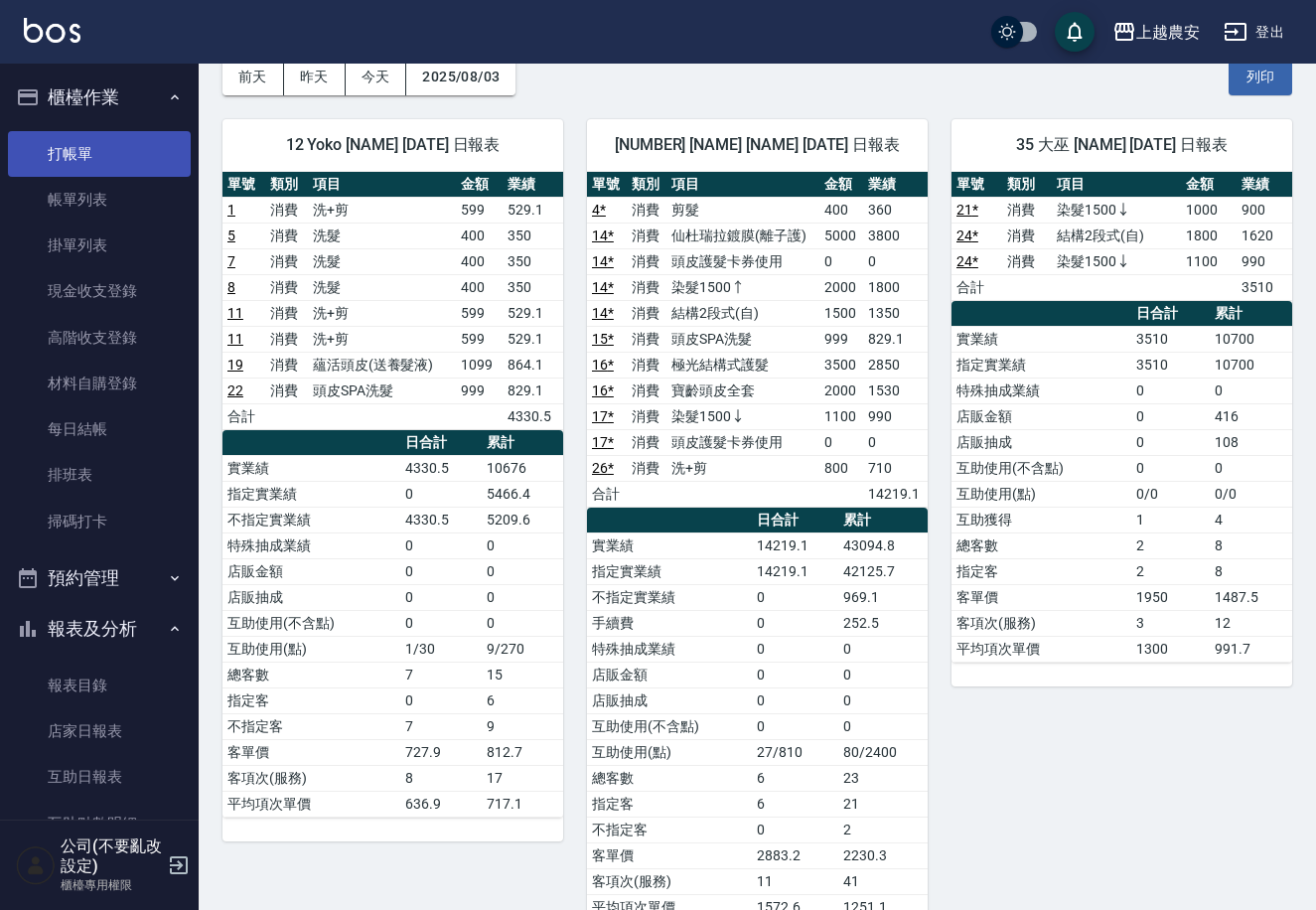 click on "打帳單" at bounding box center [99, 154] 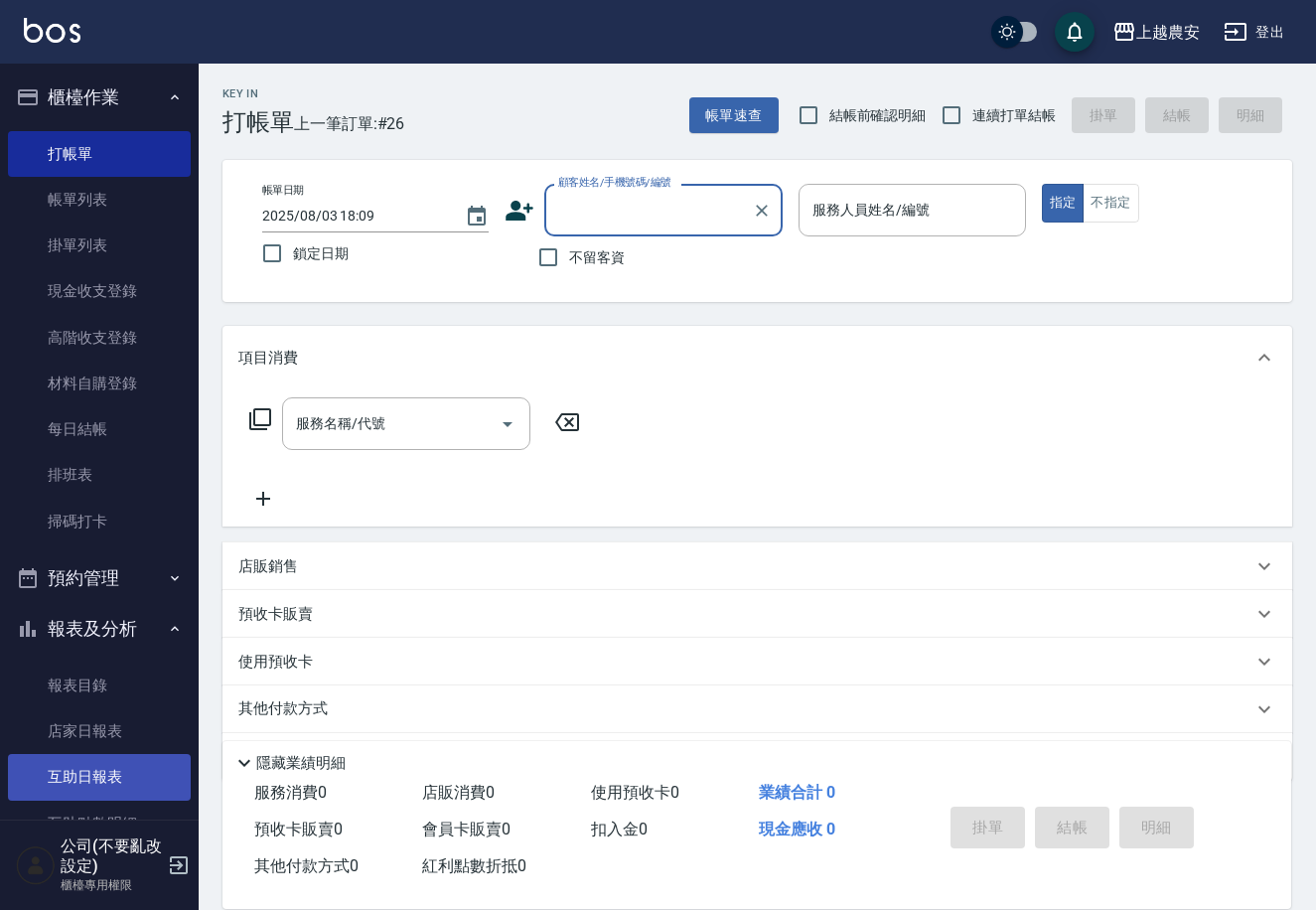 click on "互助日報表" at bounding box center [99, 777] 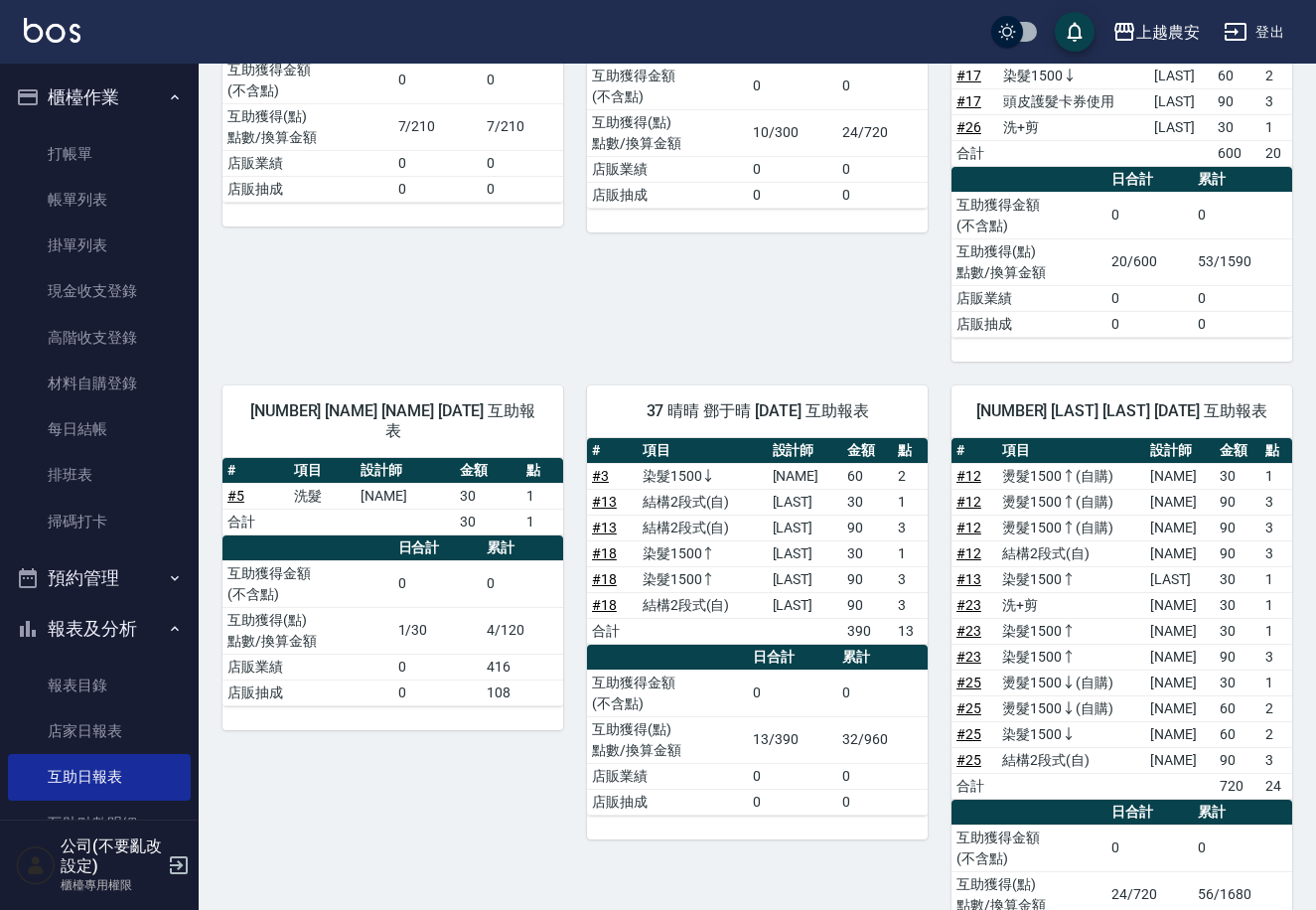 scroll, scrollTop: 0, scrollLeft: 0, axis: both 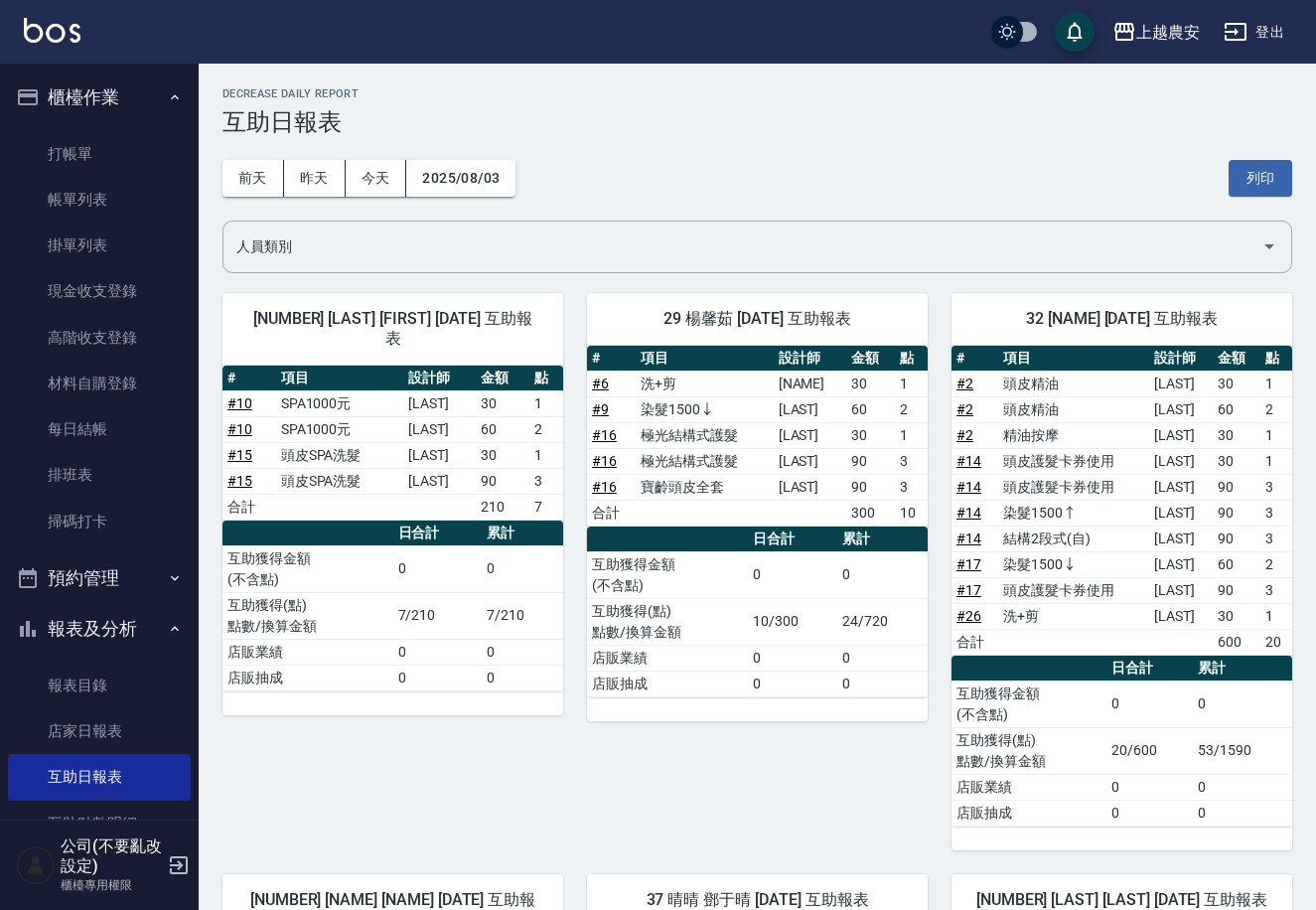 drag, startPoint x: 1320, startPoint y: 126, endPoint x: 664, endPoint y: 168, distance: 657.343 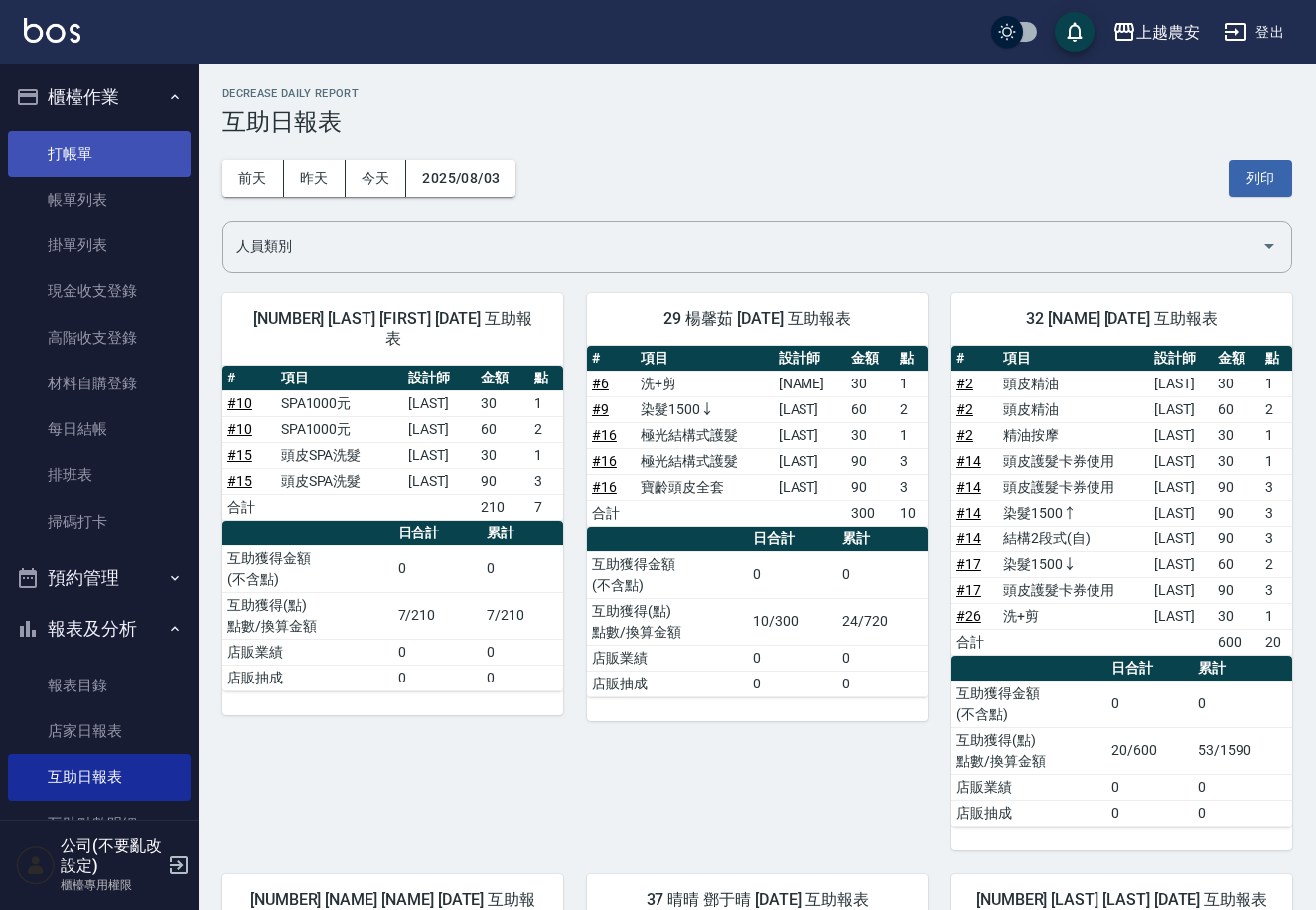click on "打帳單" at bounding box center [99, 154] 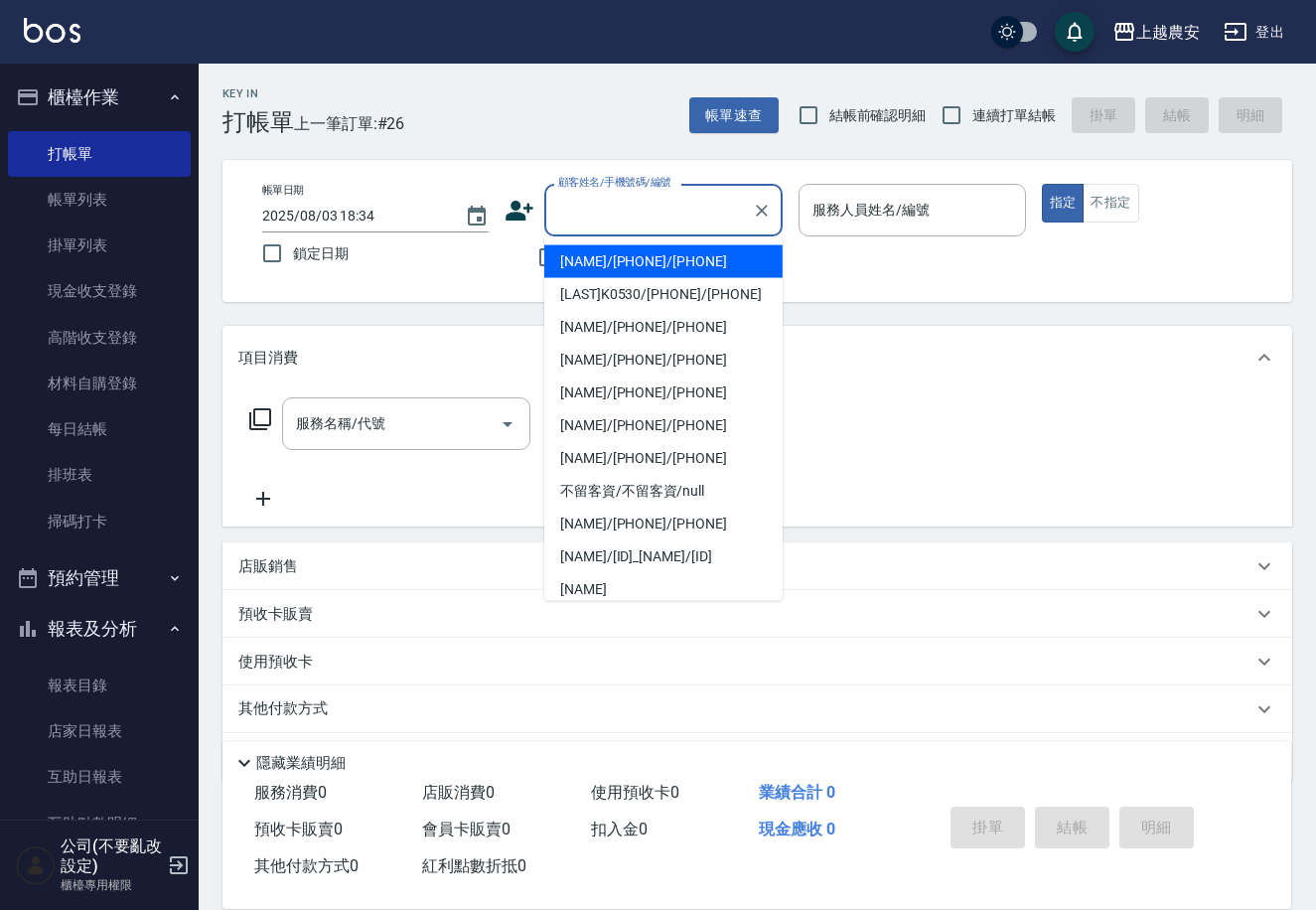 click on "顧客姓名/手機號碼/編號" at bounding box center [649, 210] 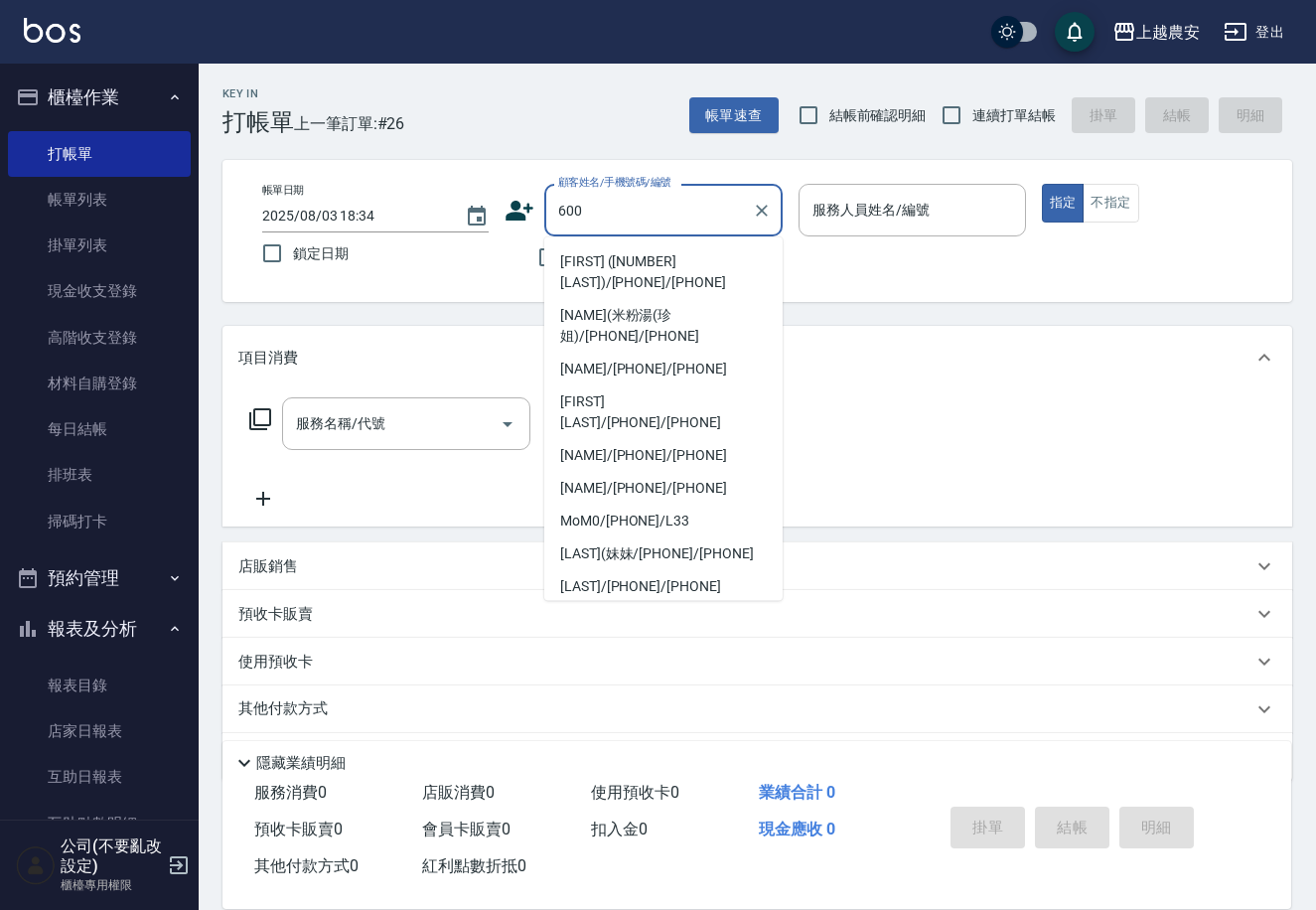 click on "[FIRST] ([NUMBER] [LAST])/[PHONE]/[PHONE]" at bounding box center (663, 272) 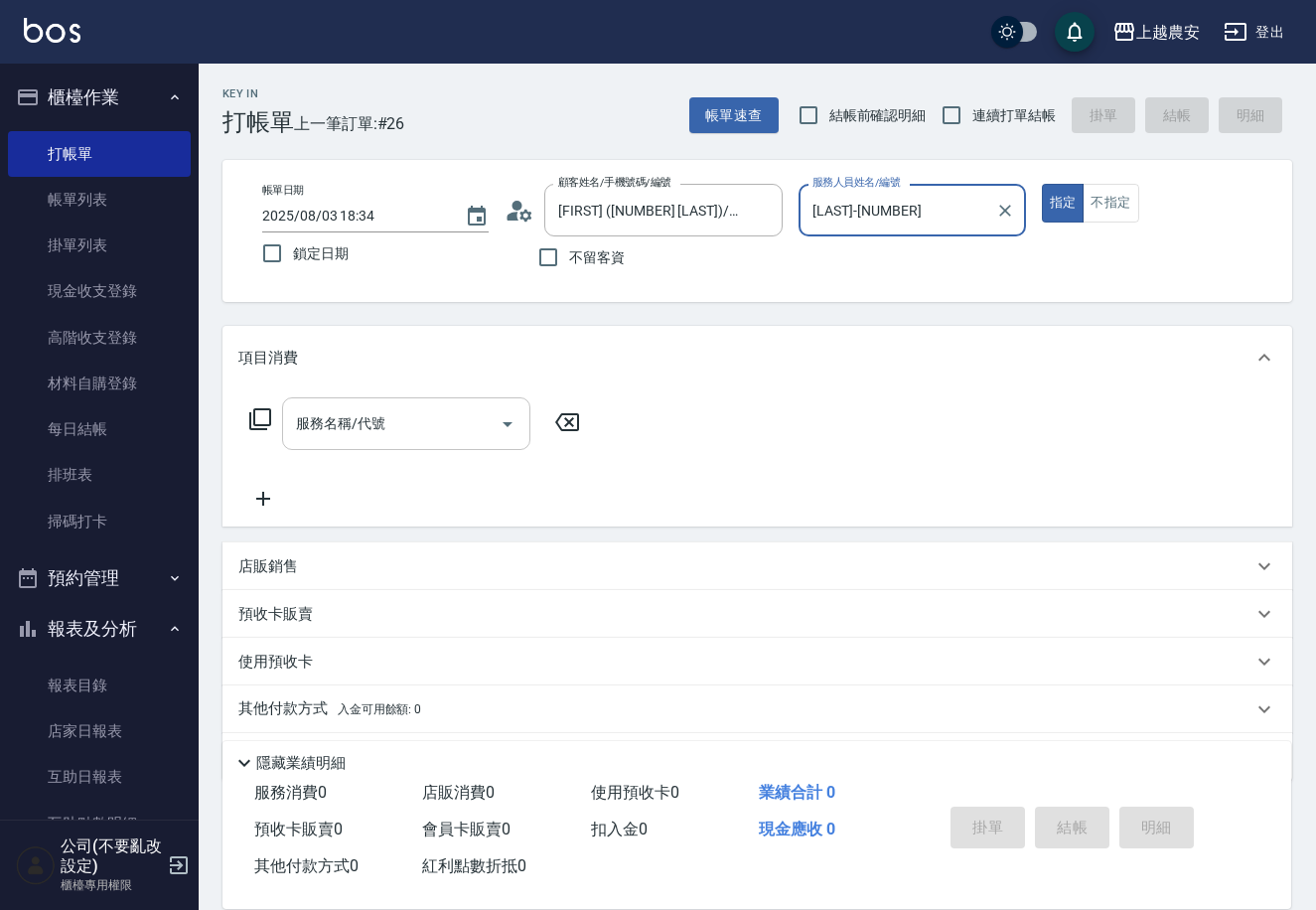 click on "服務名稱/代號" at bounding box center [391, 423] 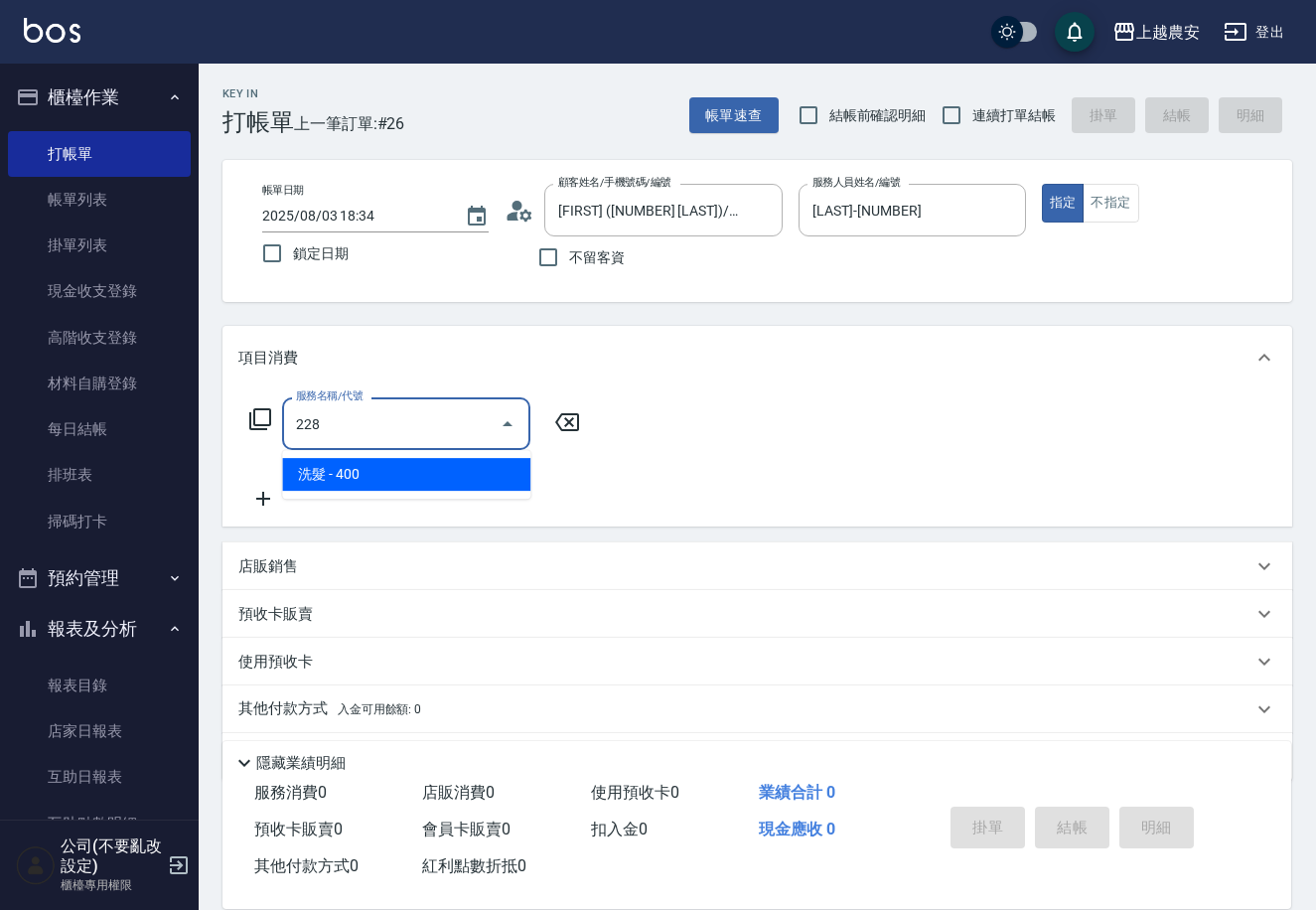 click on "洗髮 - 400" at bounding box center (406, 474) 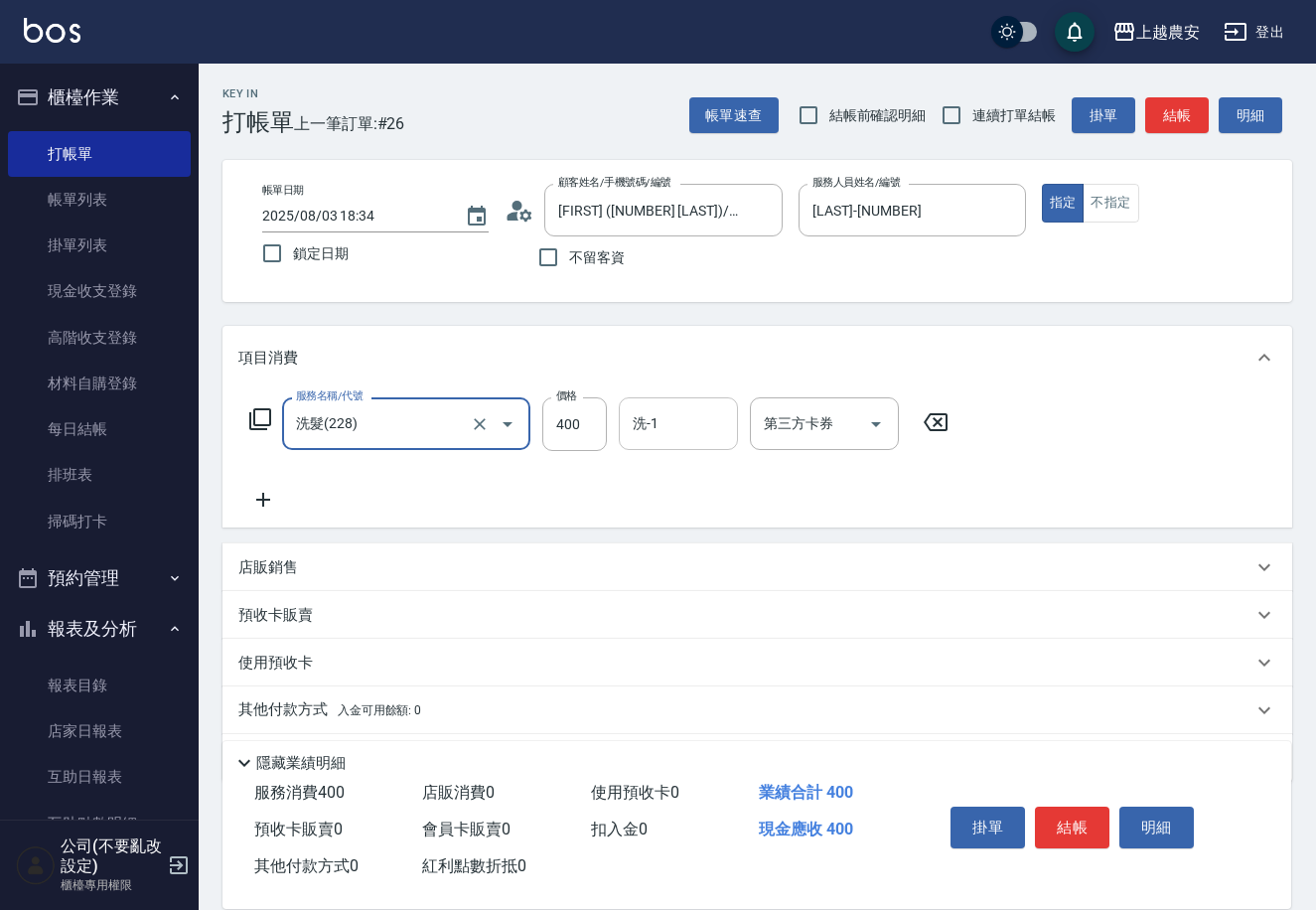 click on "洗-1" at bounding box center [678, 423] 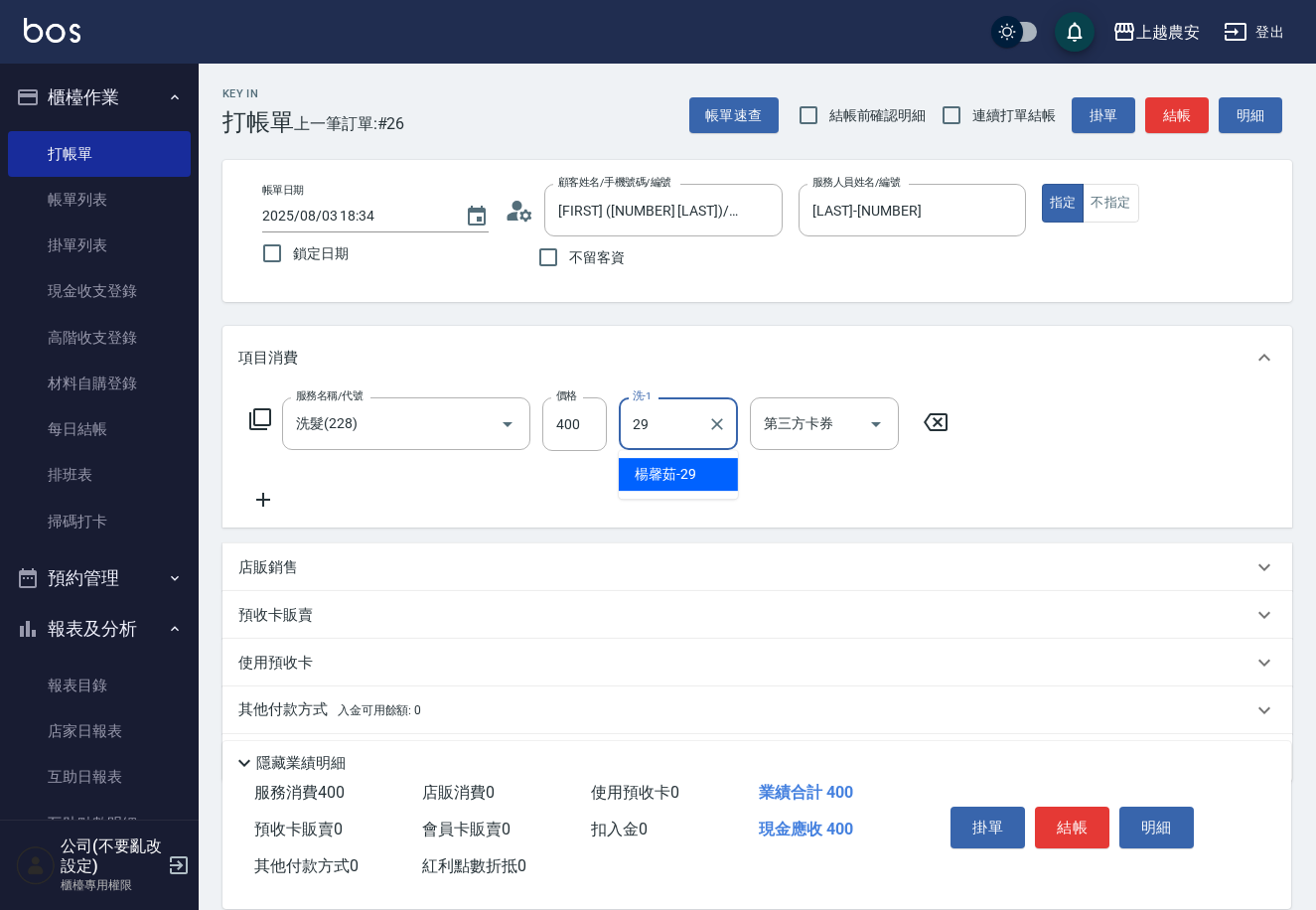 click on "[NAME] -29" at bounding box center [665, 474] 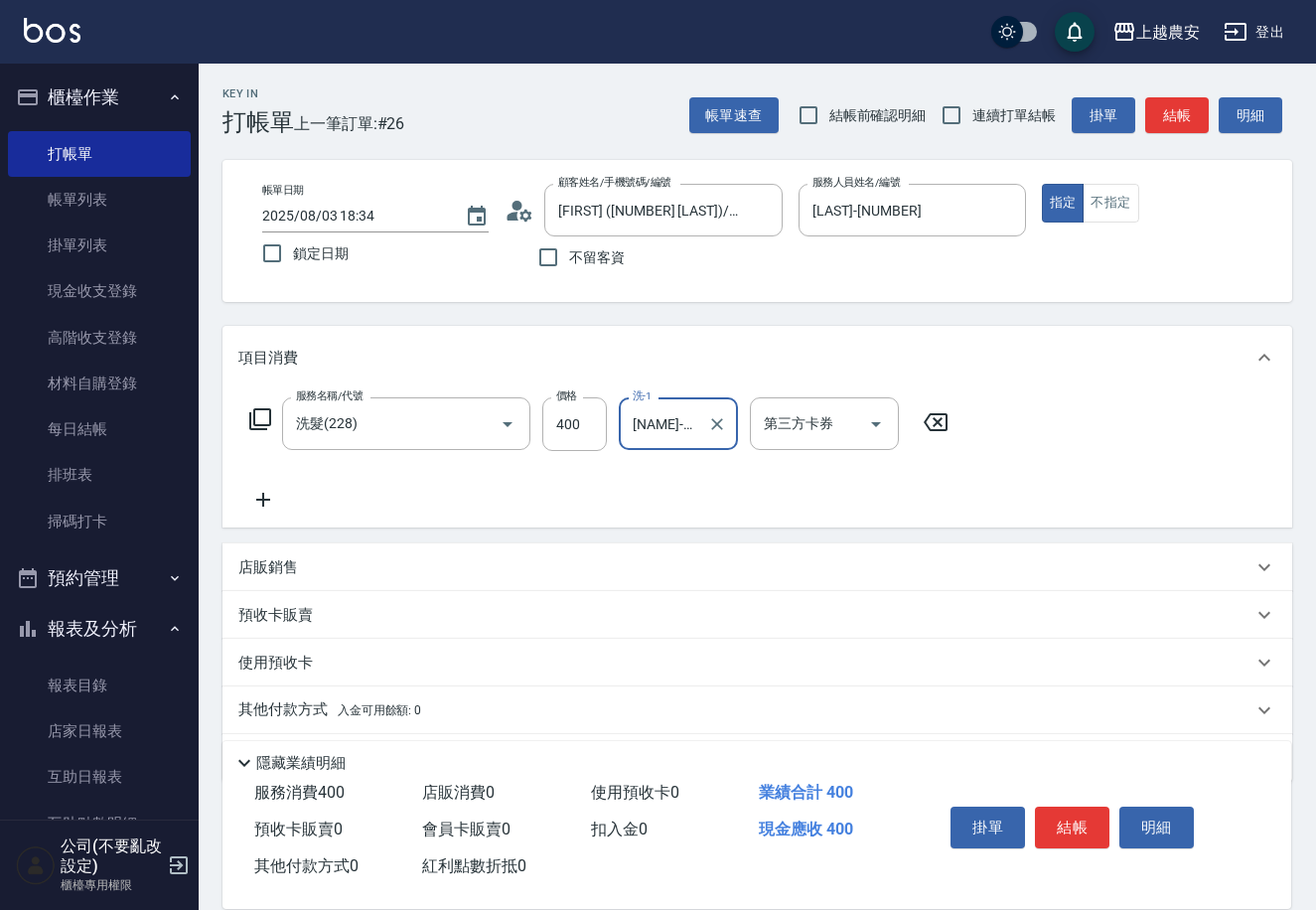 click on "服務名稱/代號 洗髮(228) 服務名稱/代號 價格 400 價格 洗-1 楊馨茹-29 洗-1 第三方卡券 第三方卡券" at bounding box center [599, 454] 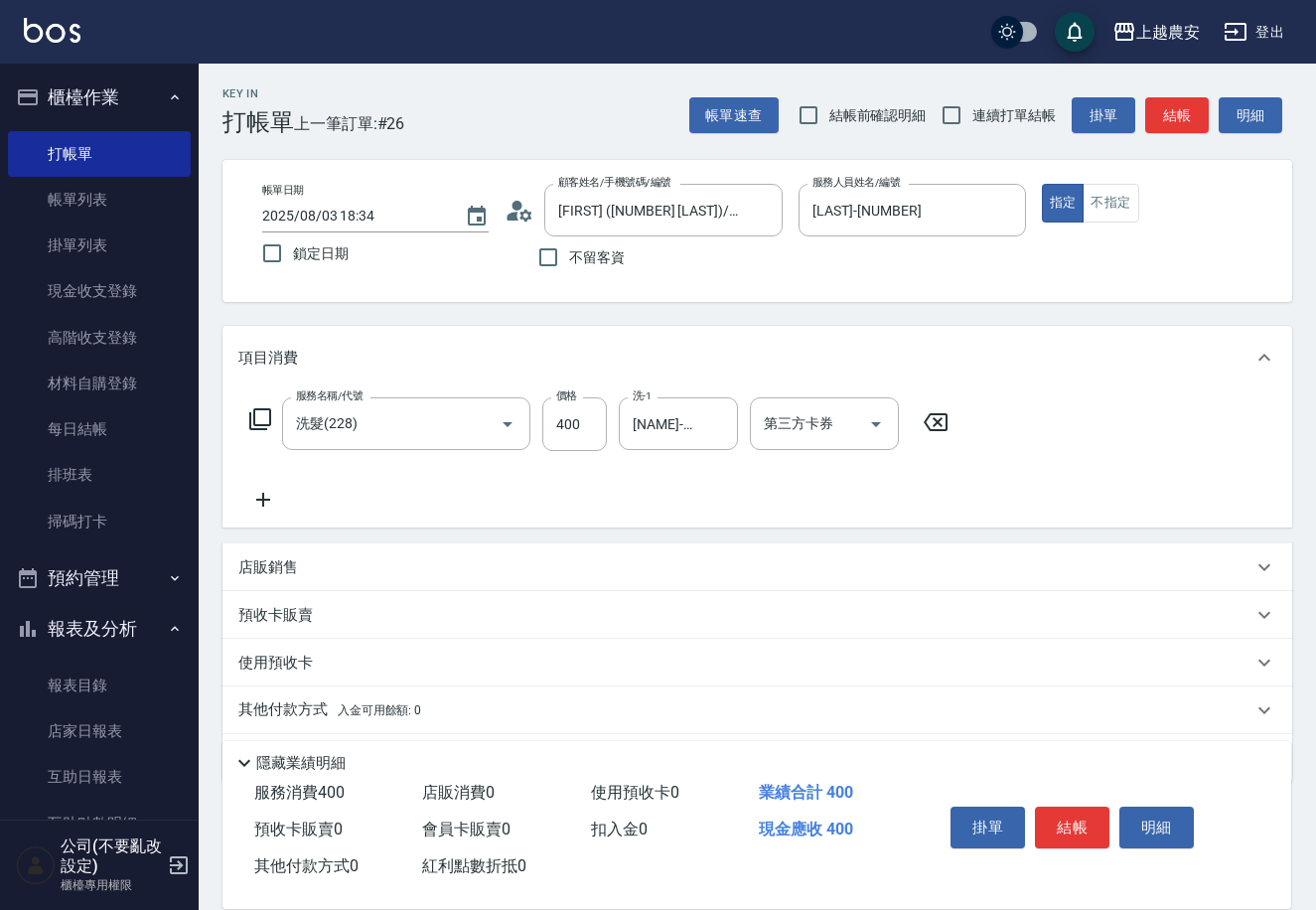 click 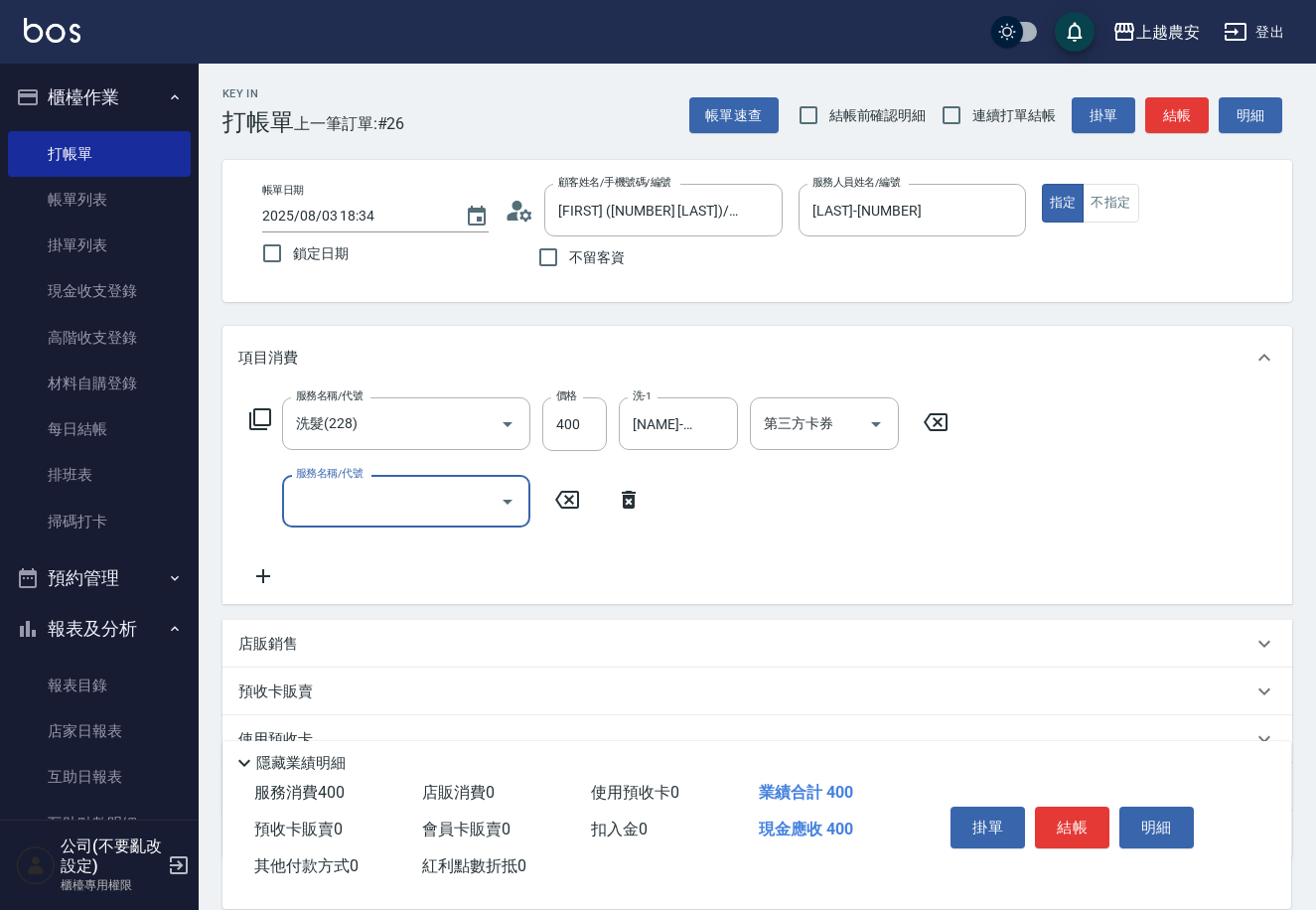 click on "服務名稱/代號" at bounding box center [391, 501] 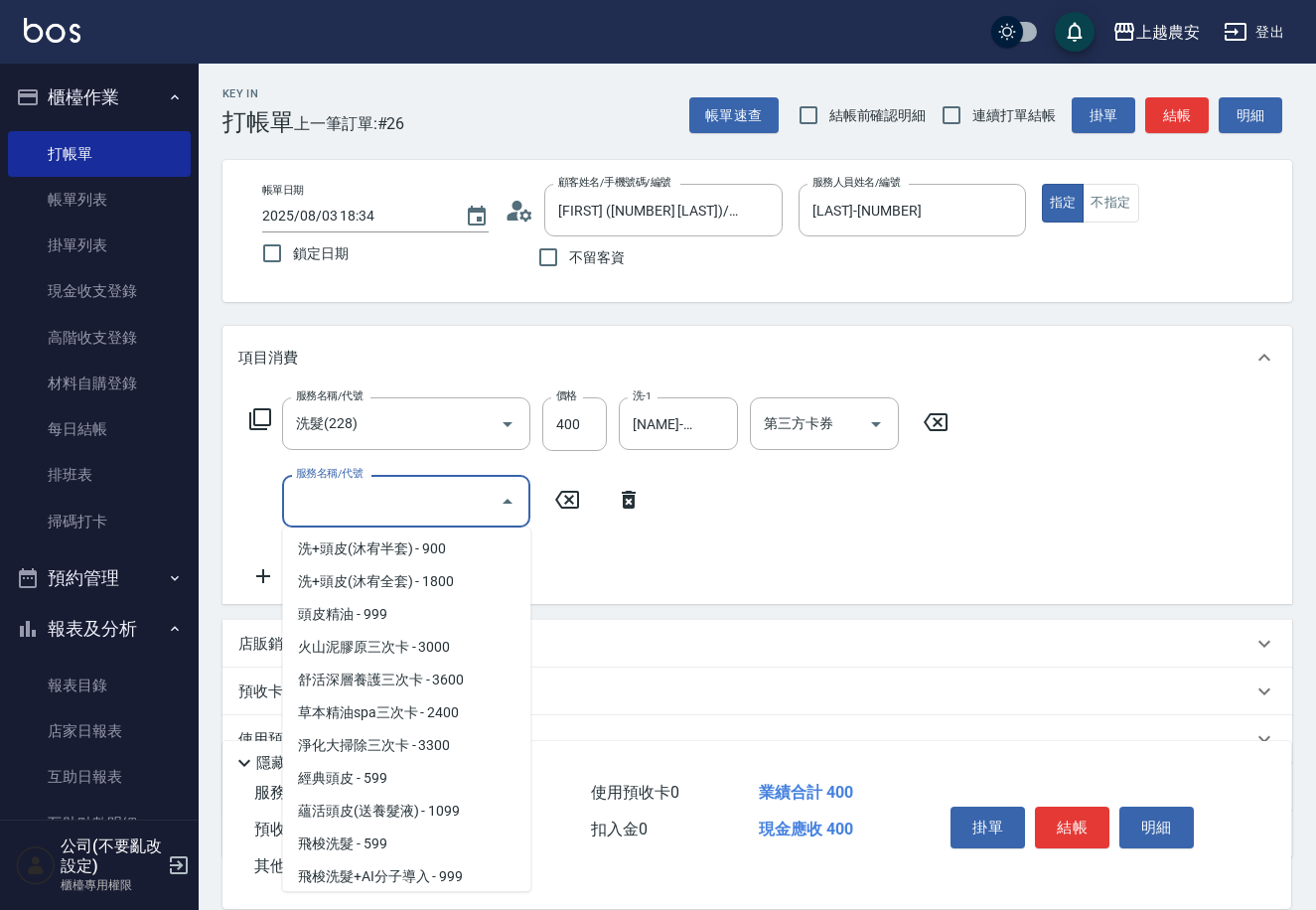 scroll, scrollTop: 296, scrollLeft: 0, axis: vertical 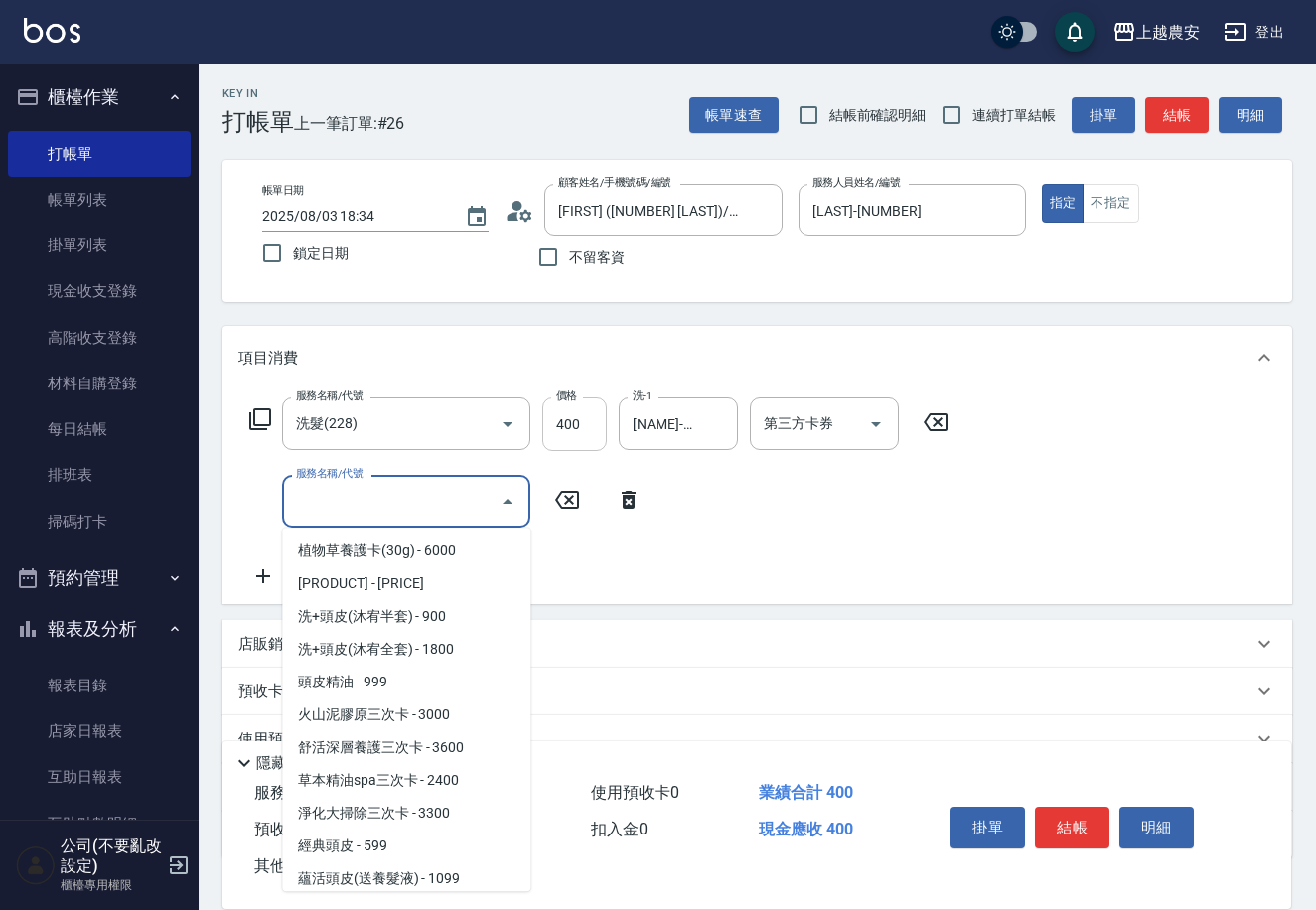 click on "400" at bounding box center [574, 424] 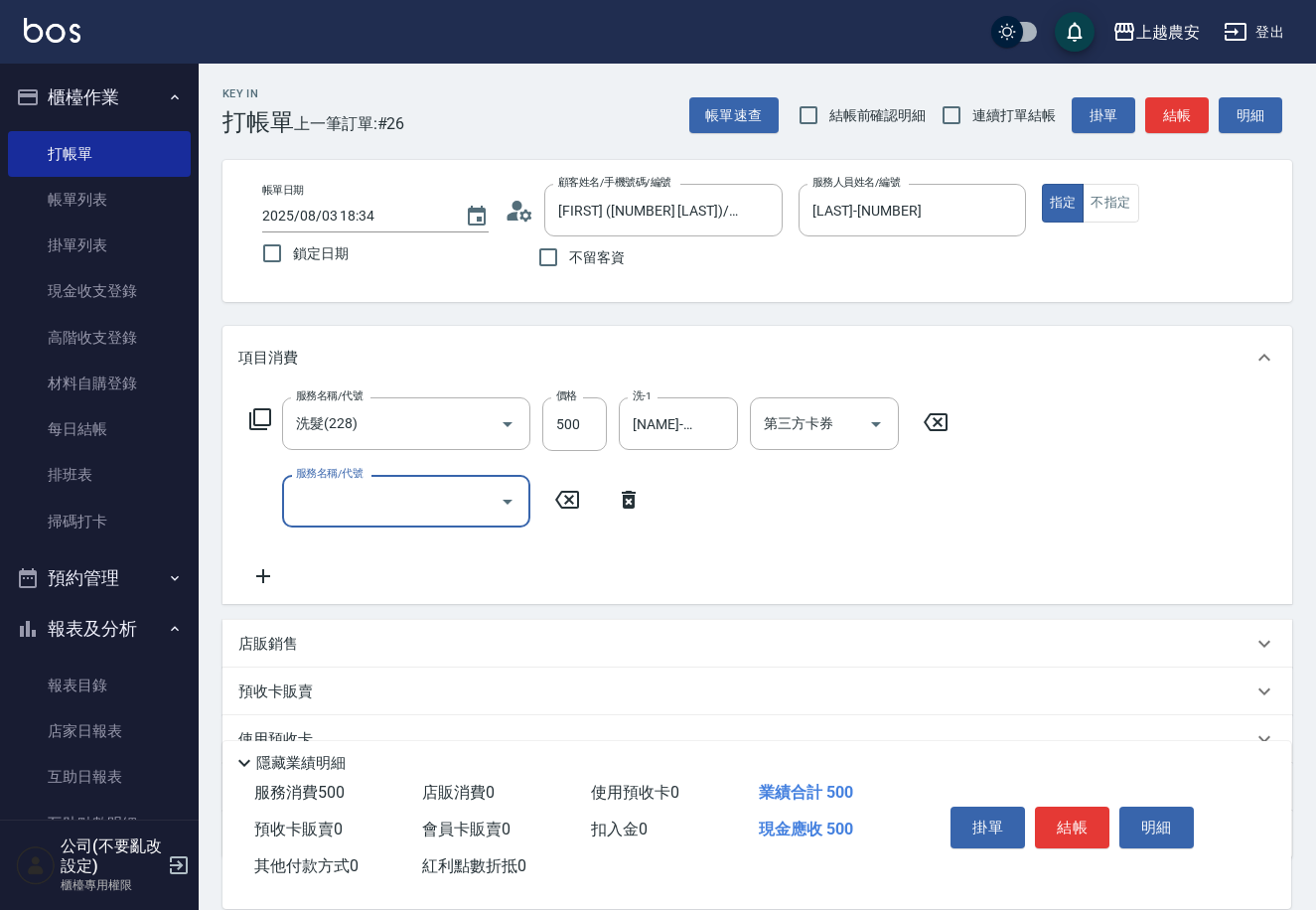 click on "服務名稱/代號" at bounding box center [391, 501] 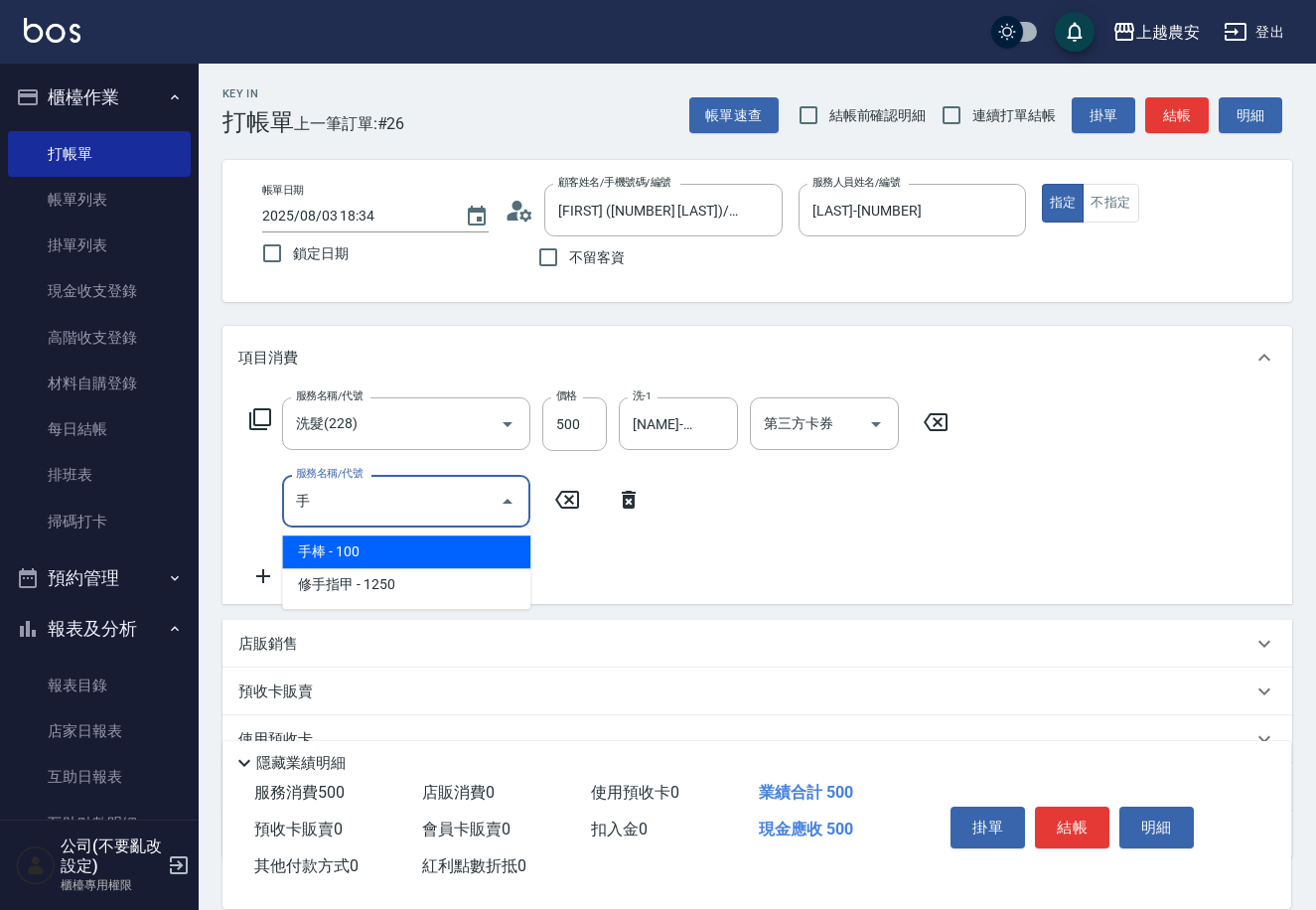 click on "手棒 - 100" at bounding box center [406, 551] 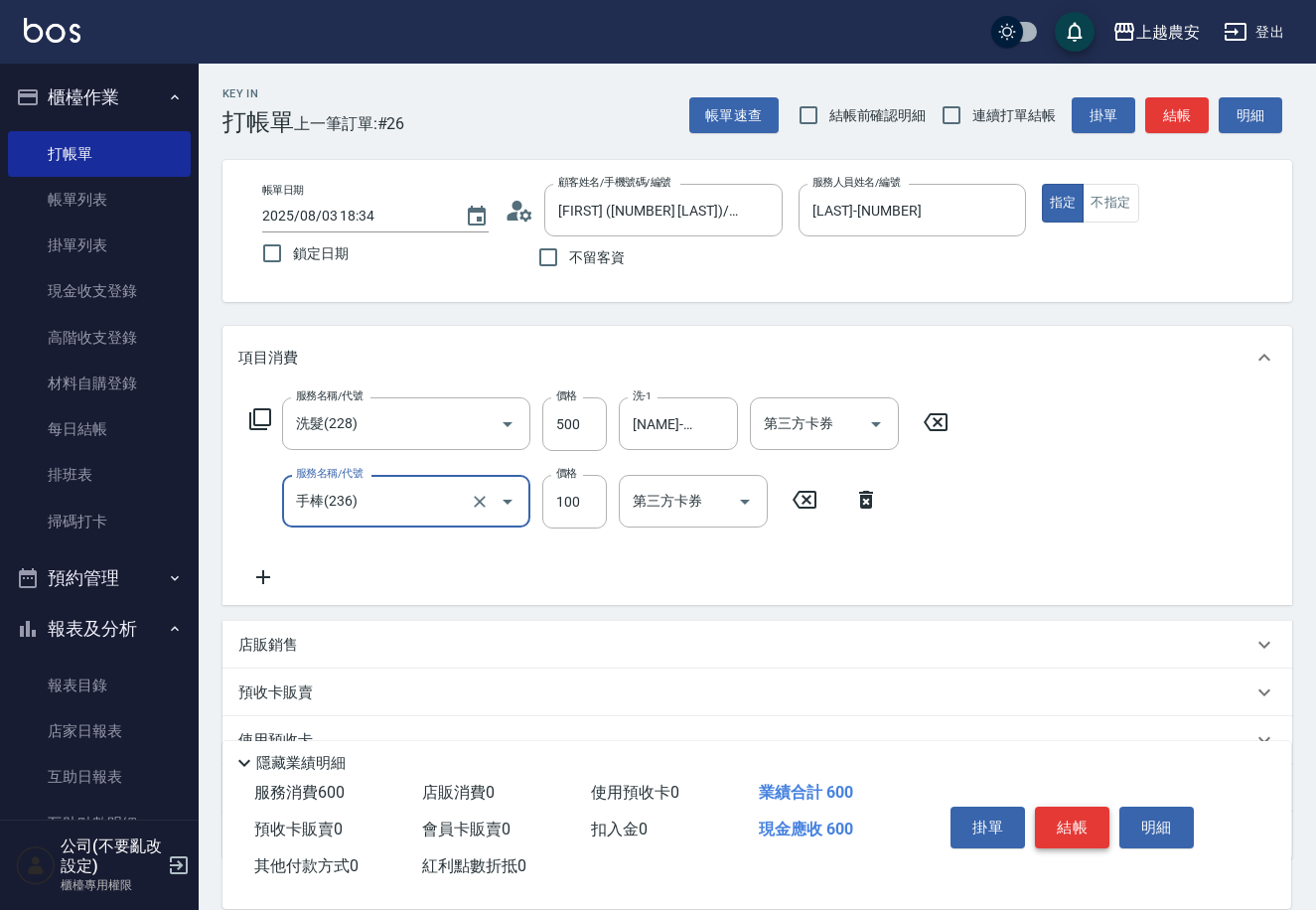click on "結帳" at bounding box center (1072, 828) 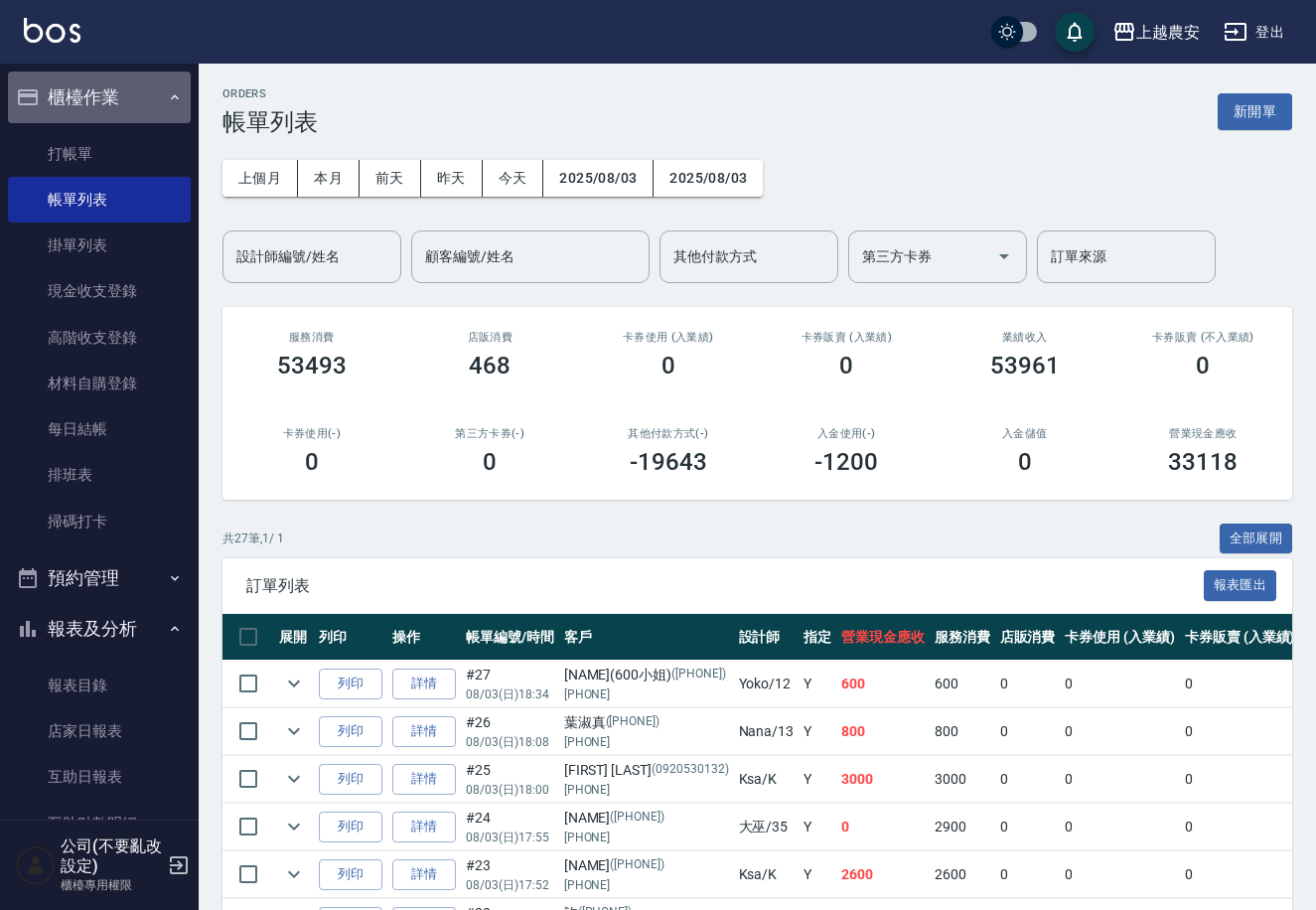 click on "櫃檯作業" at bounding box center [99, 97] 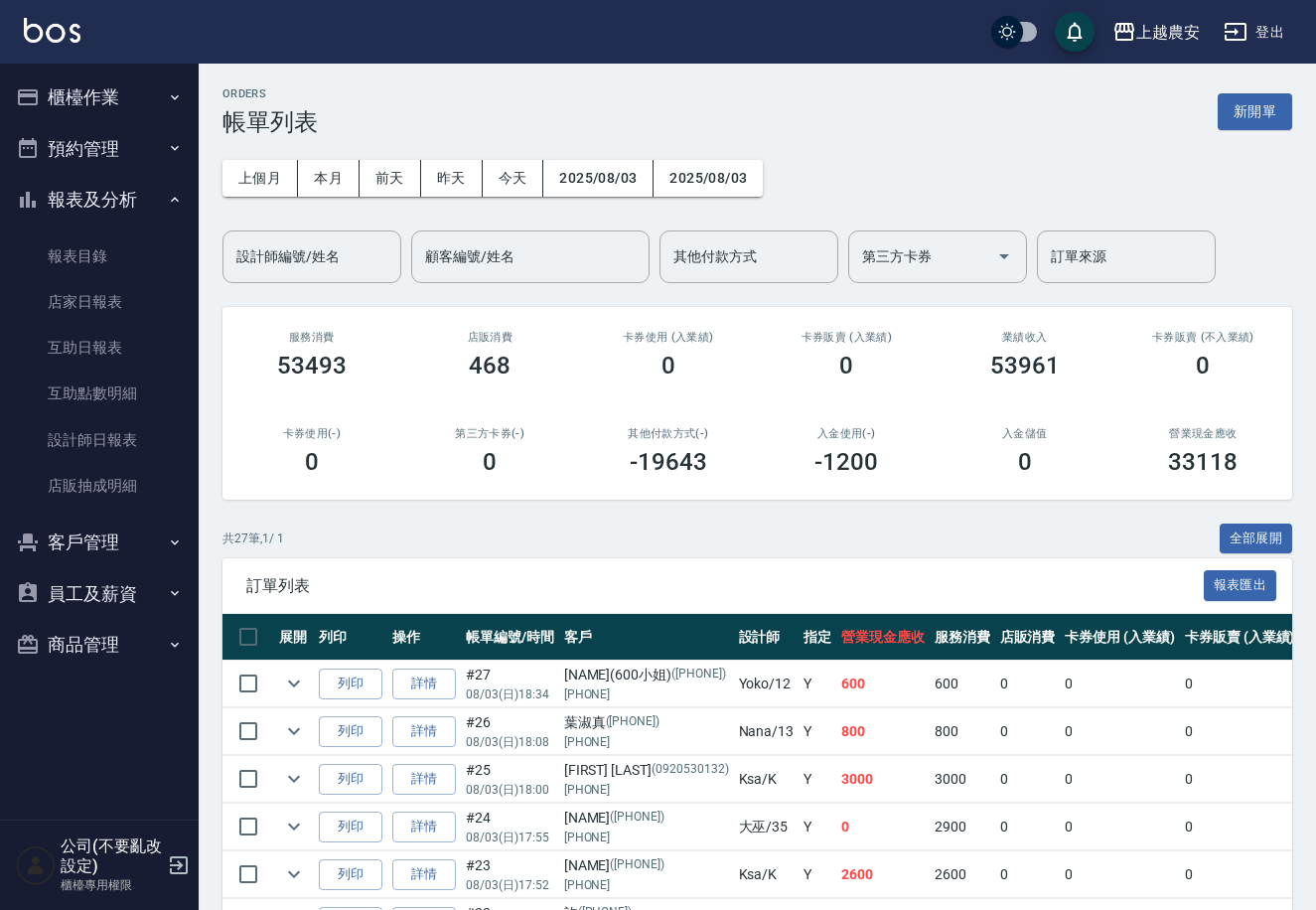 click on "櫃檯作業" at bounding box center [99, 97] 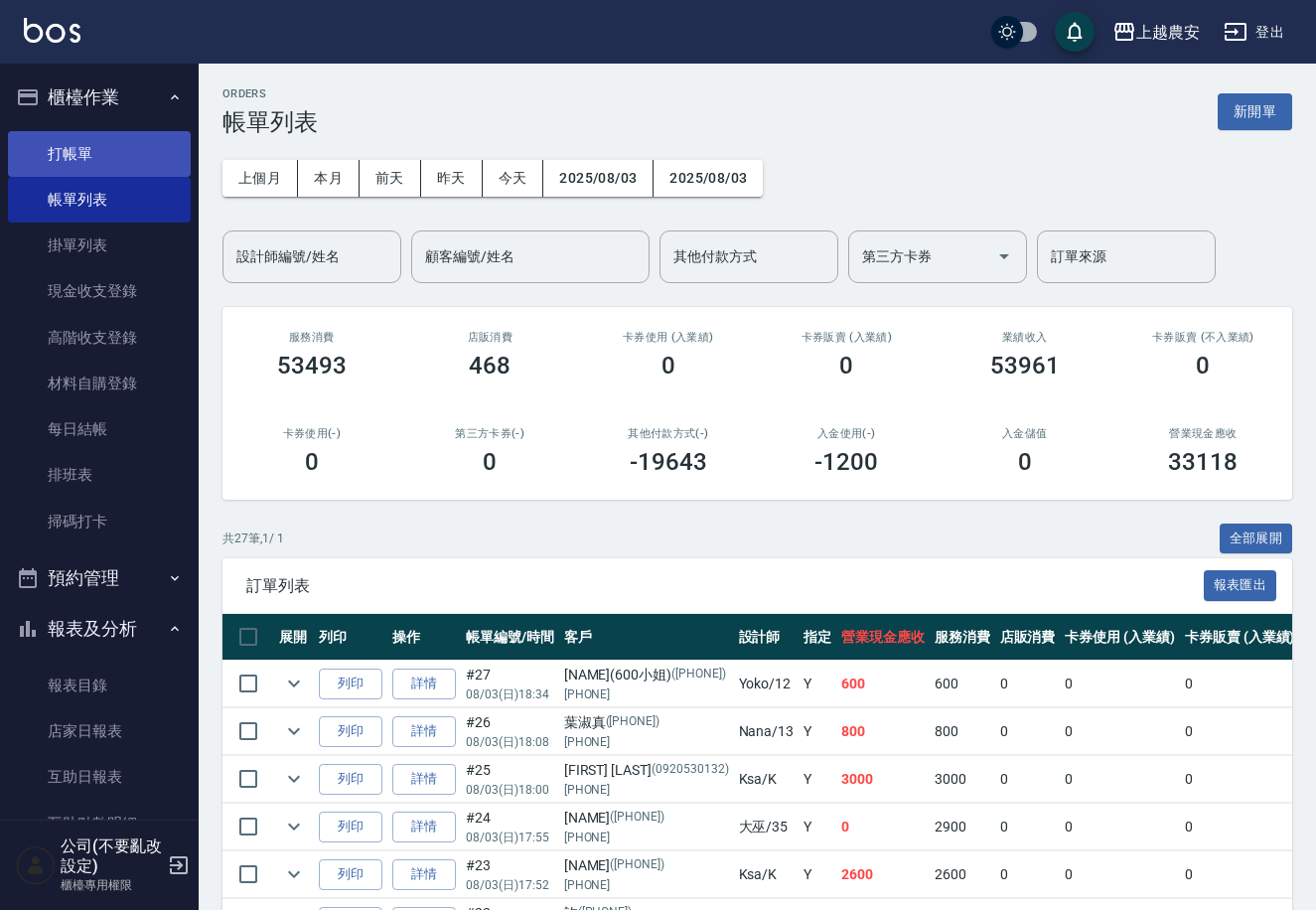 click on "打帳單" at bounding box center [99, 154] 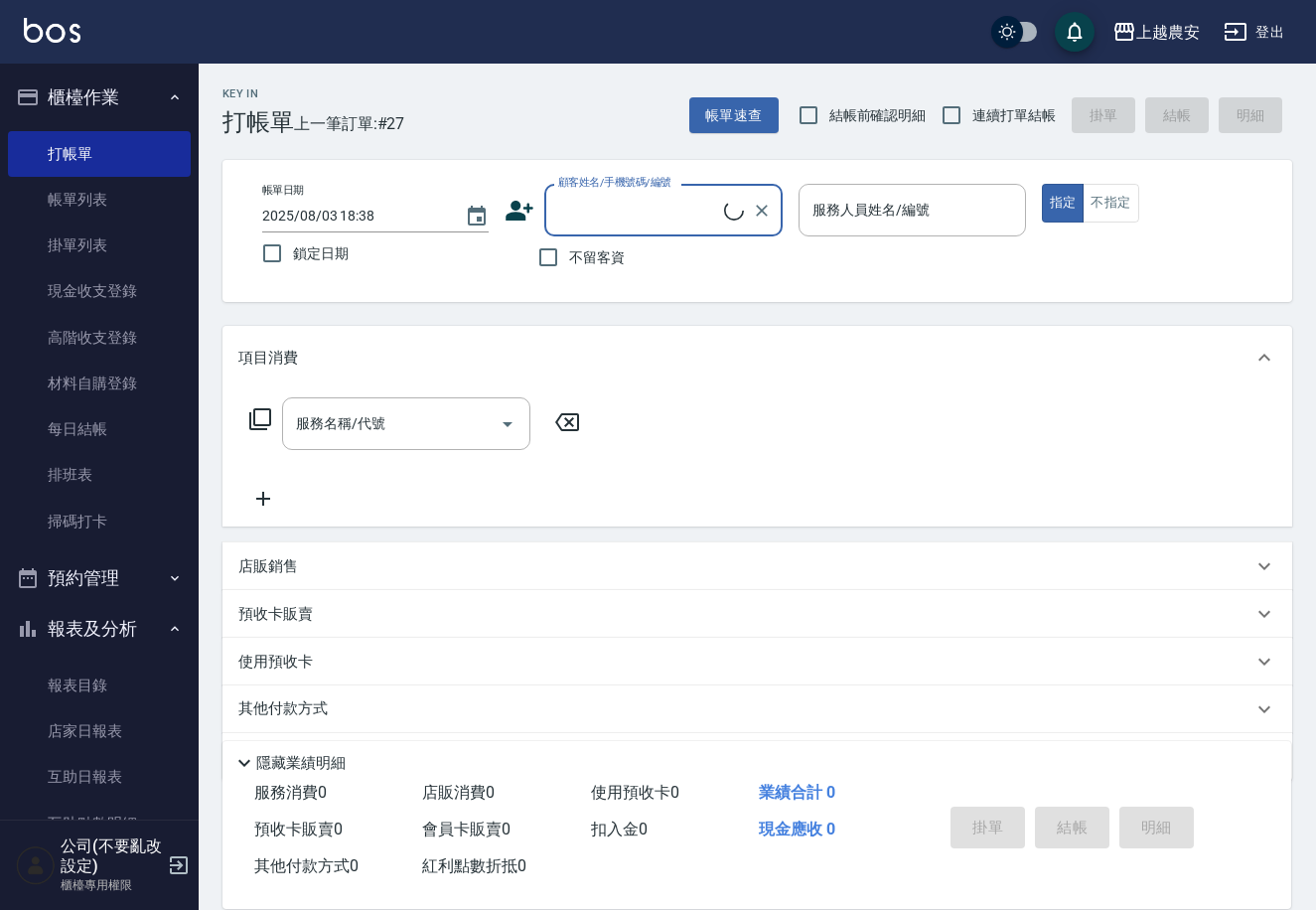 click on "顧客姓名/手機號碼/編號" at bounding box center (639, 210) 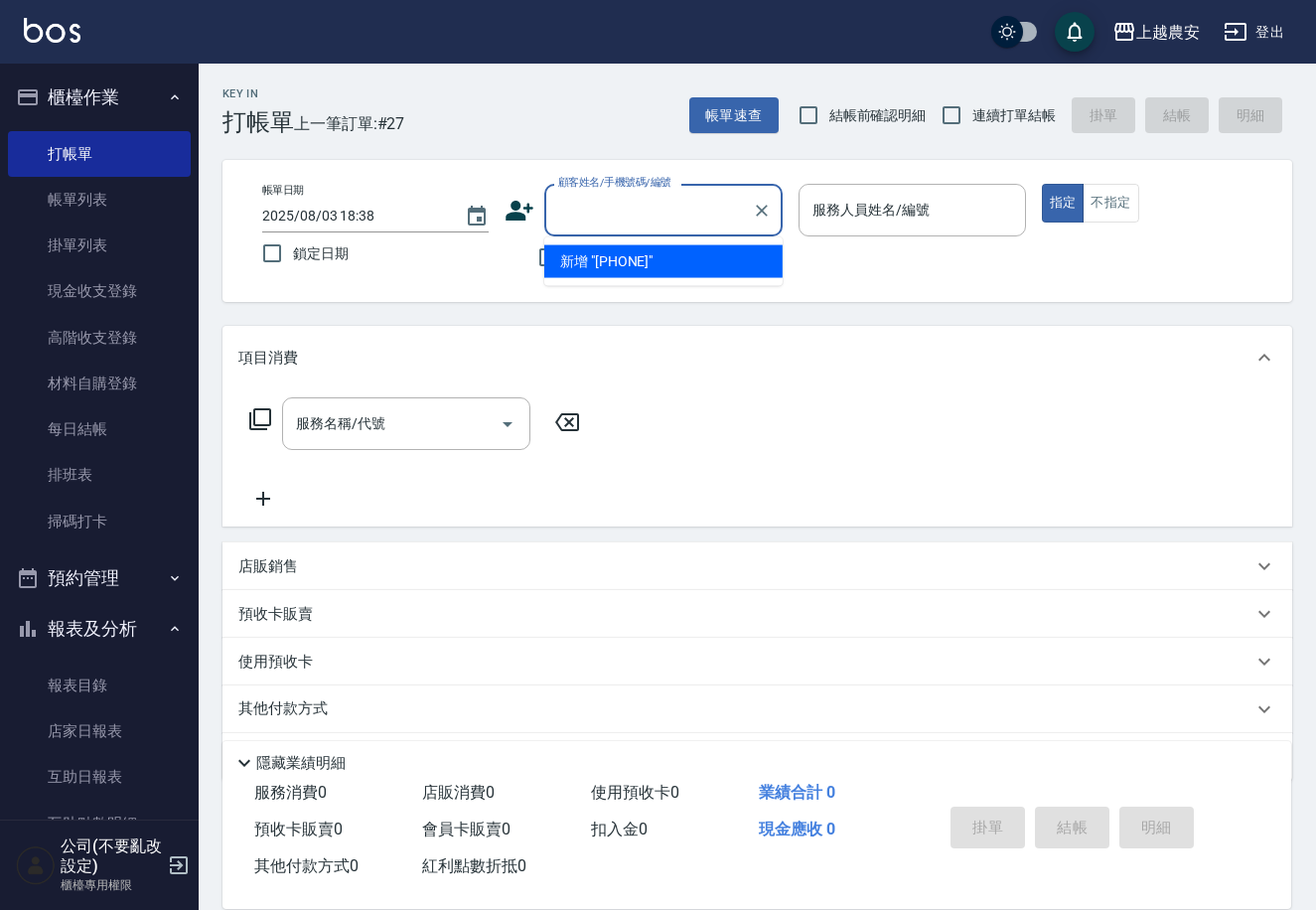click 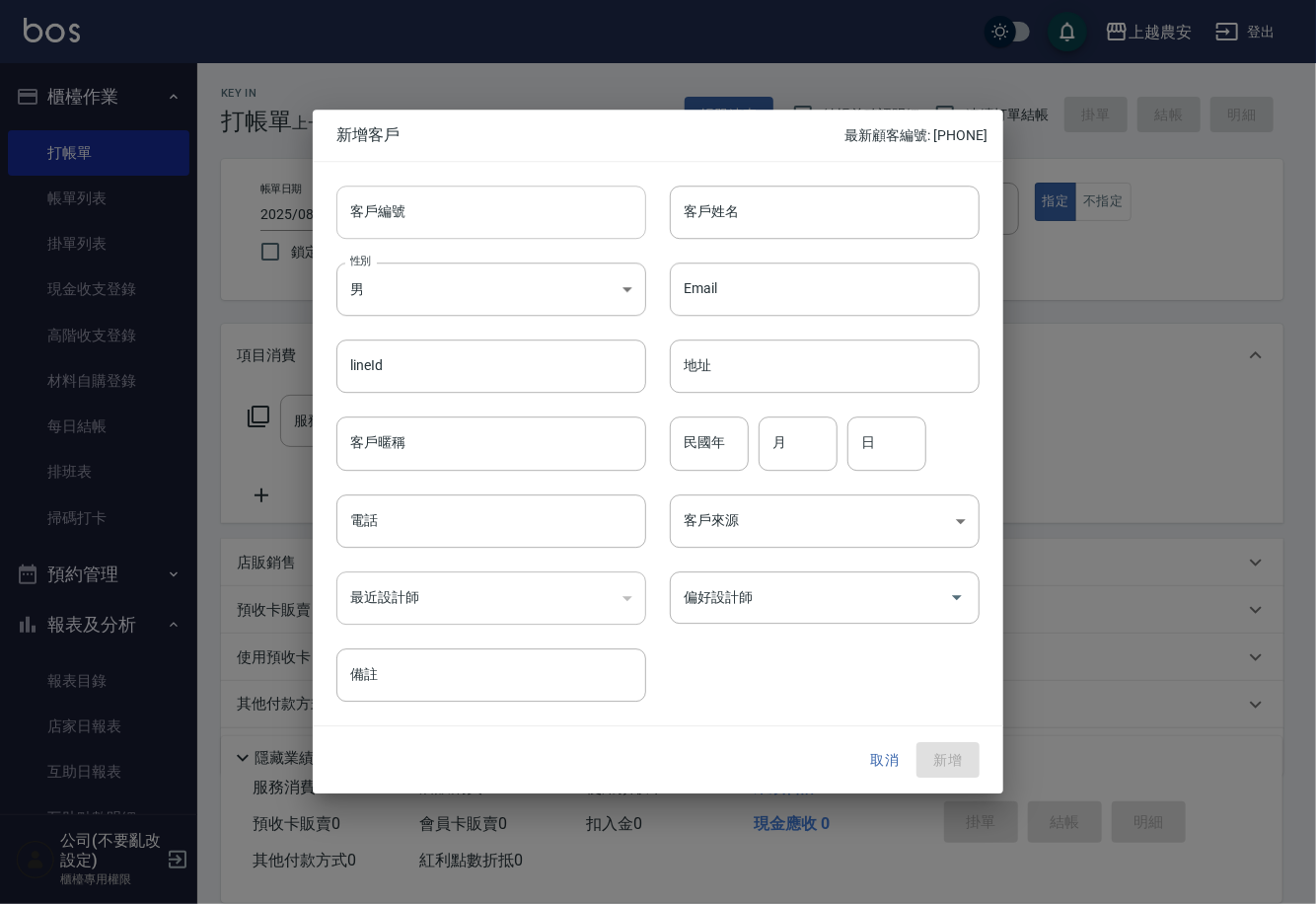 click on "客戶編號" at bounding box center (491, 212) 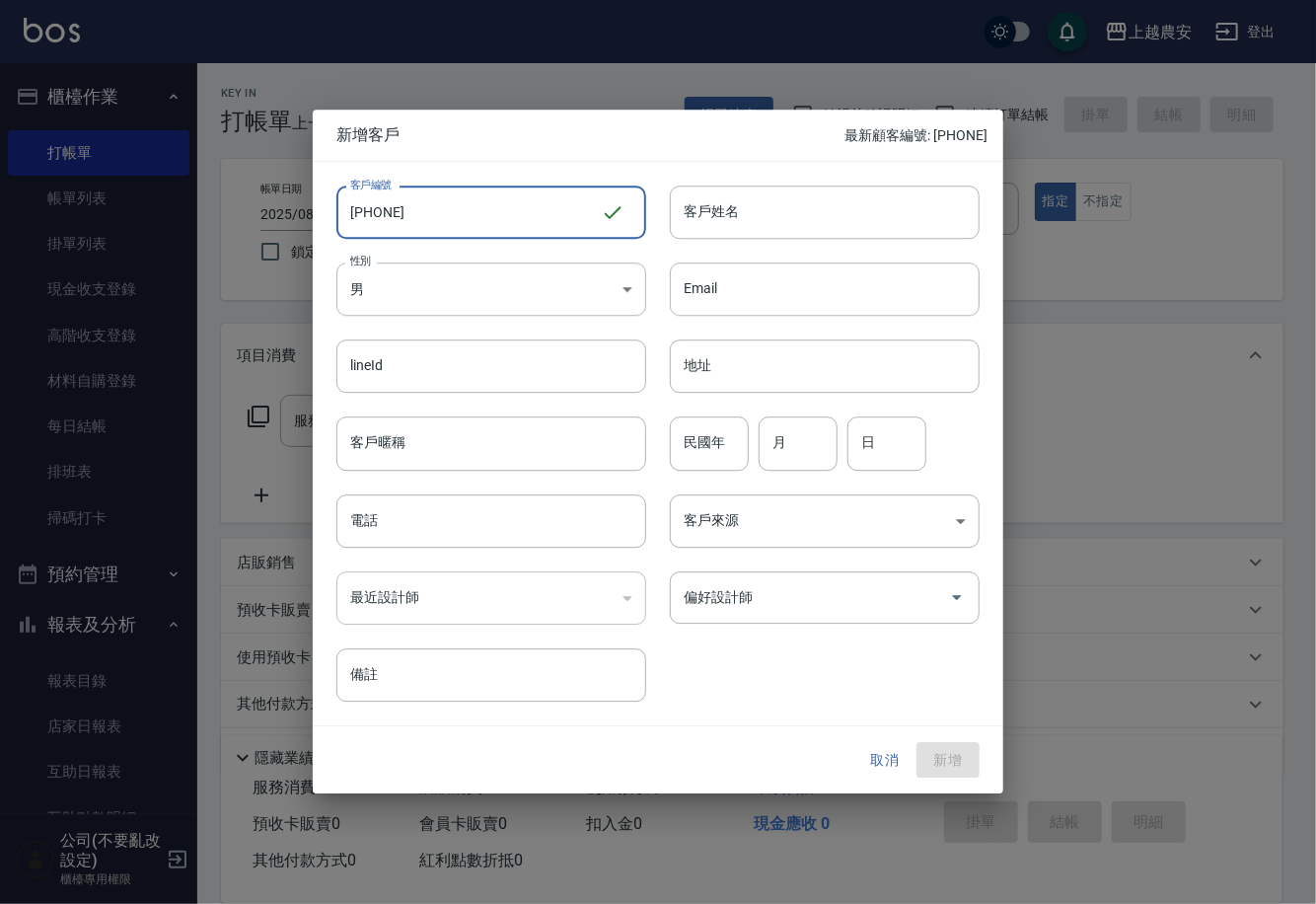 drag, startPoint x: 531, startPoint y: 213, endPoint x: 355, endPoint y: 227, distance: 176.55594 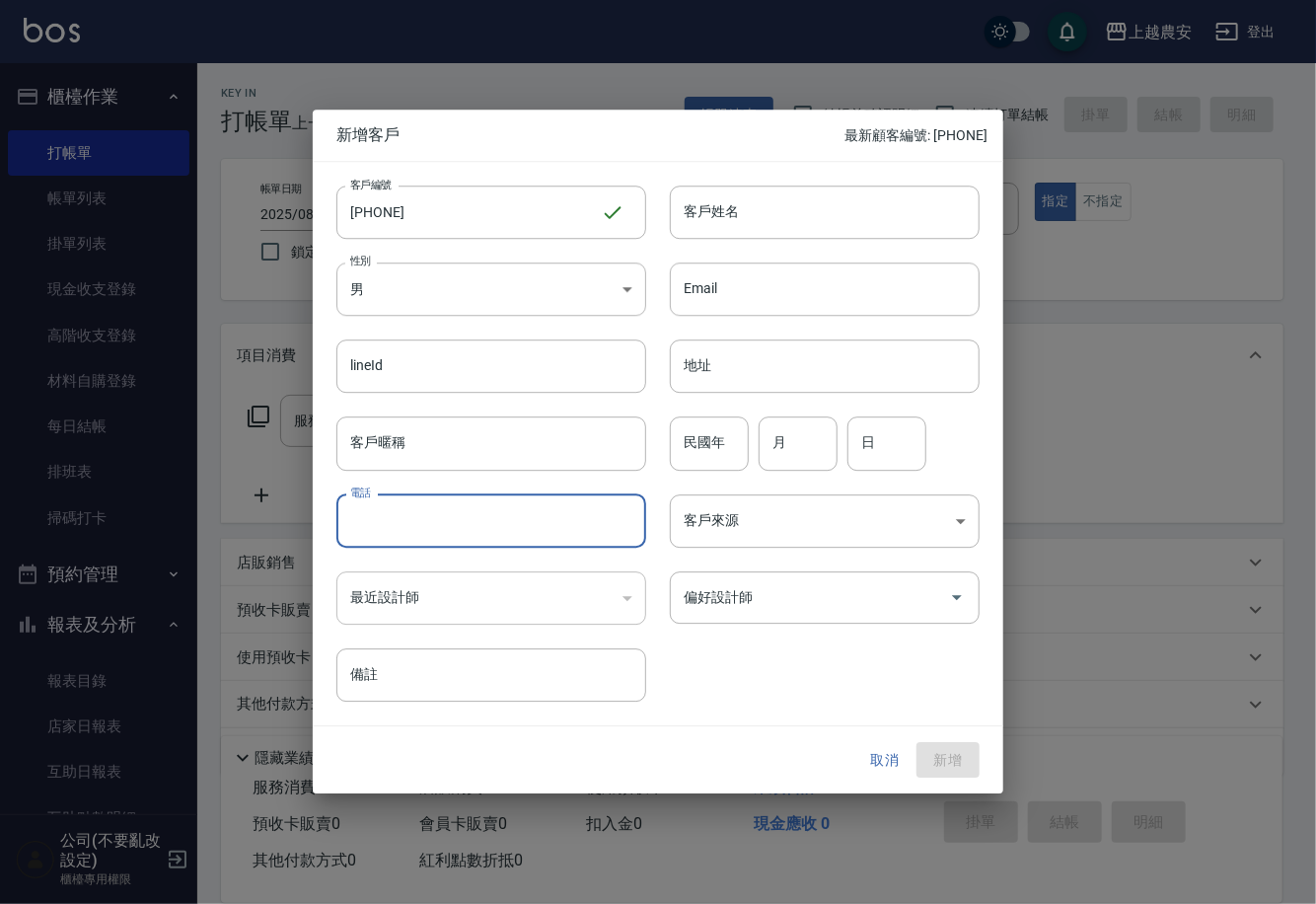 click on "電話" at bounding box center (491, 521) 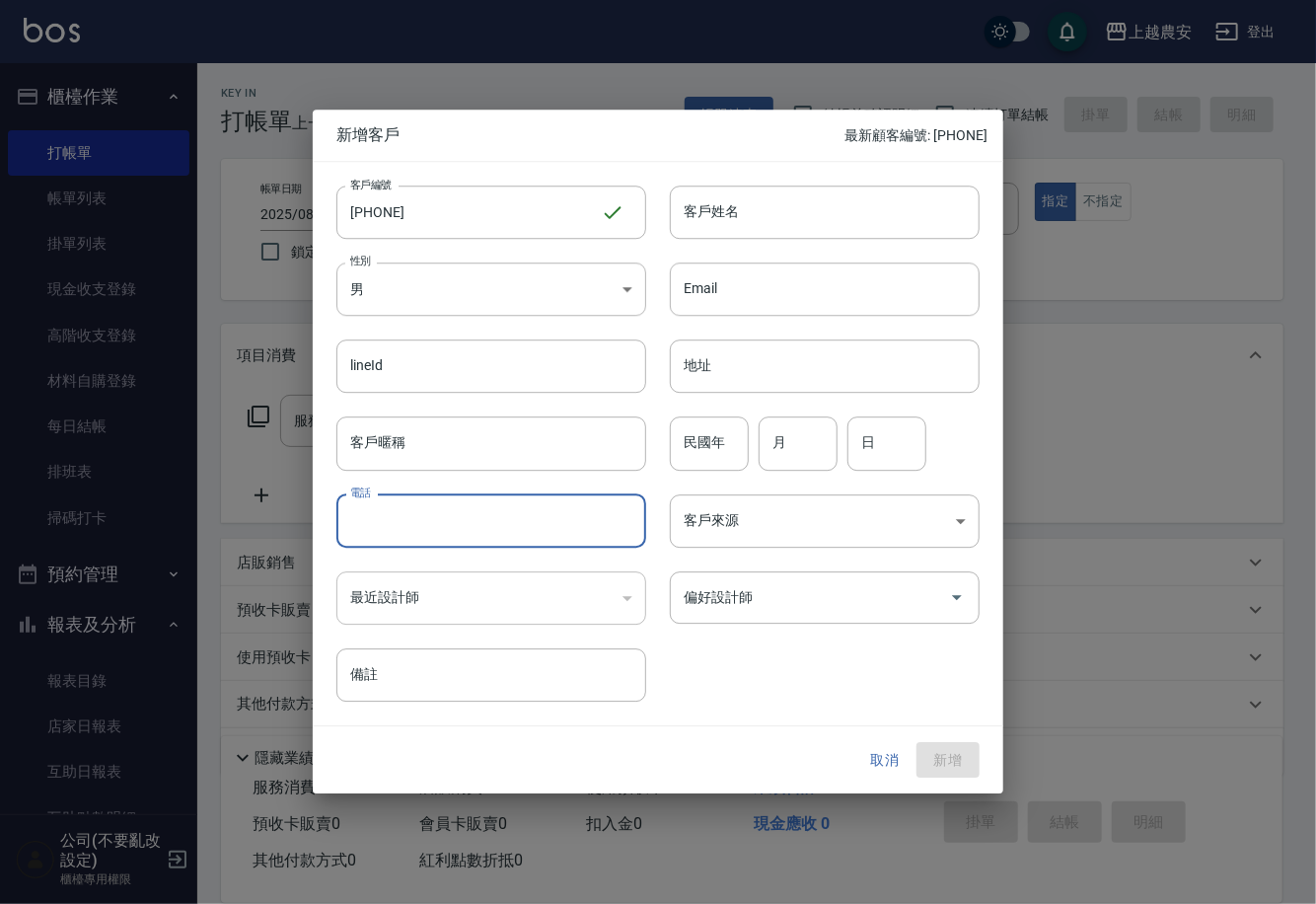 paste on "[PHONE]" 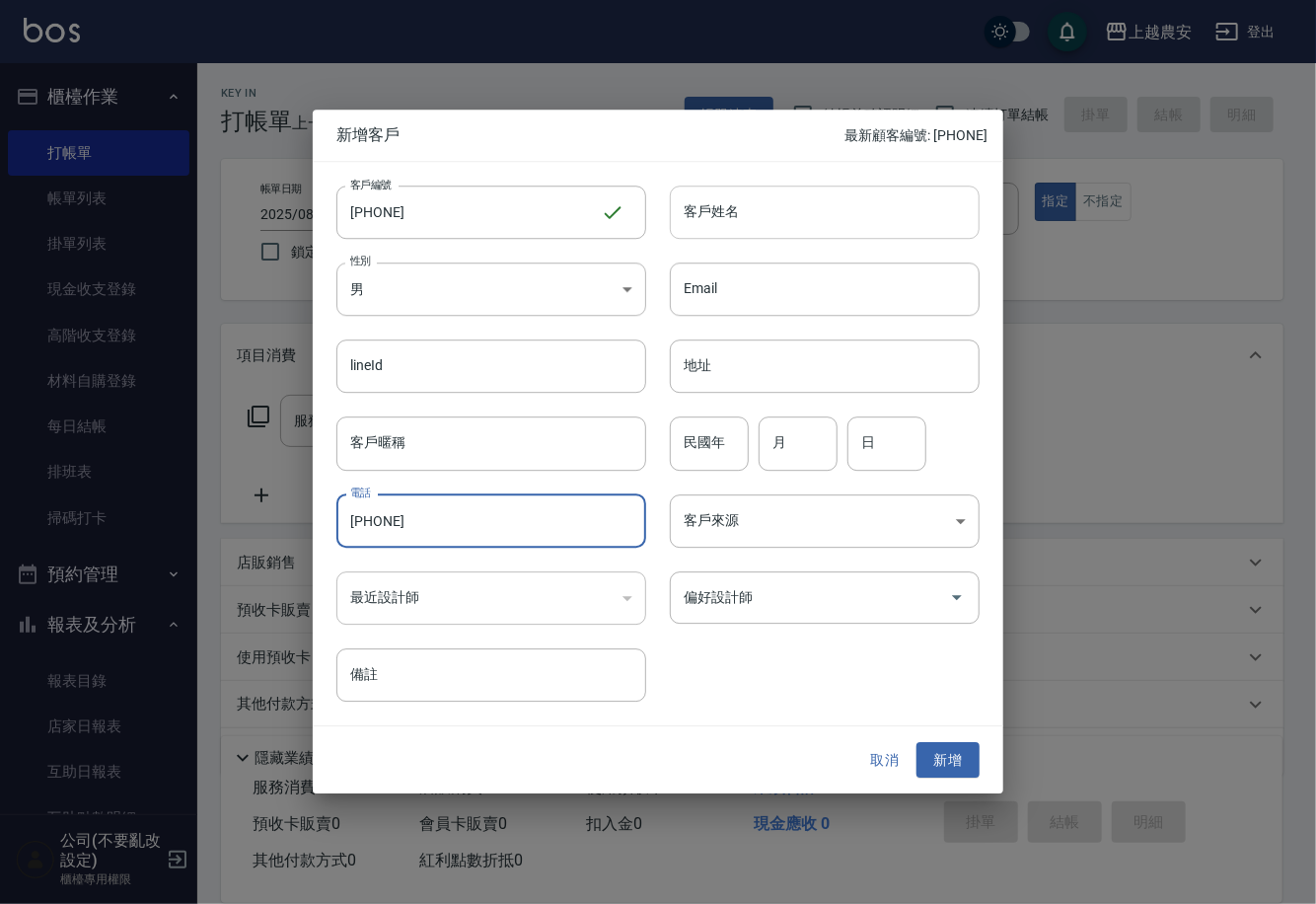 click on "客戶姓名" at bounding box center (825, 212) 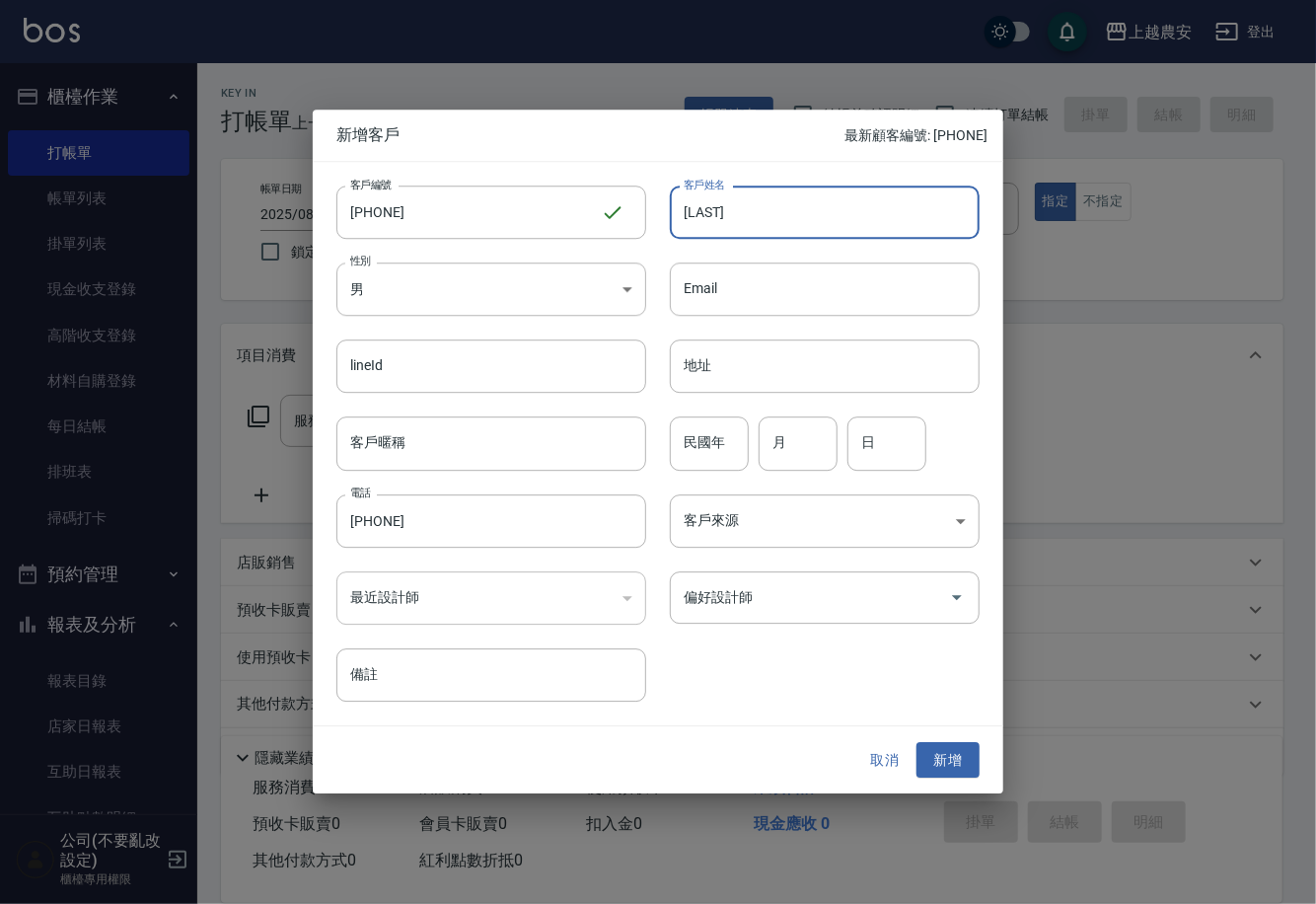 click on "[LAST]" at bounding box center (825, 212) 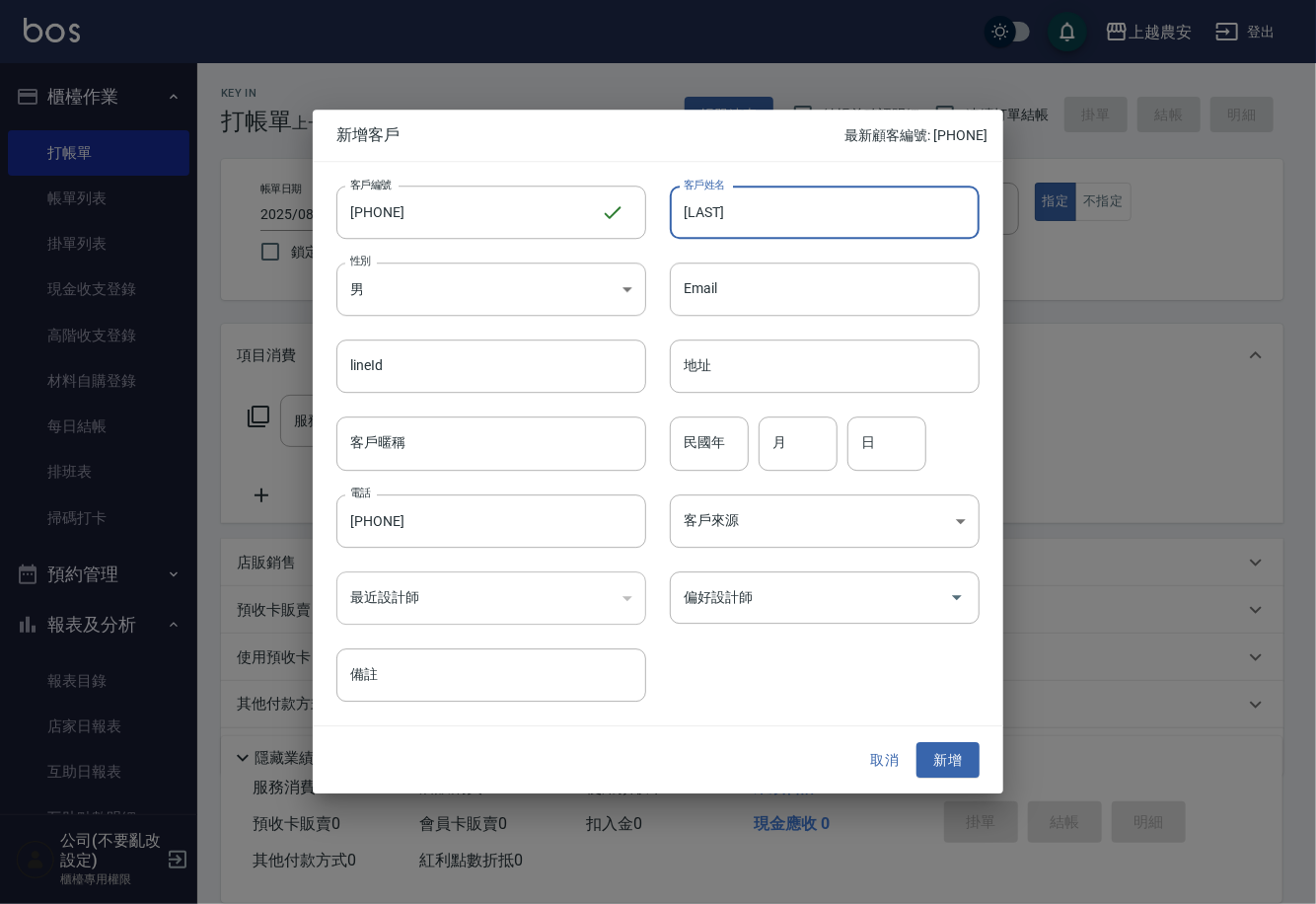 click on "[LAST]" at bounding box center (825, 212) 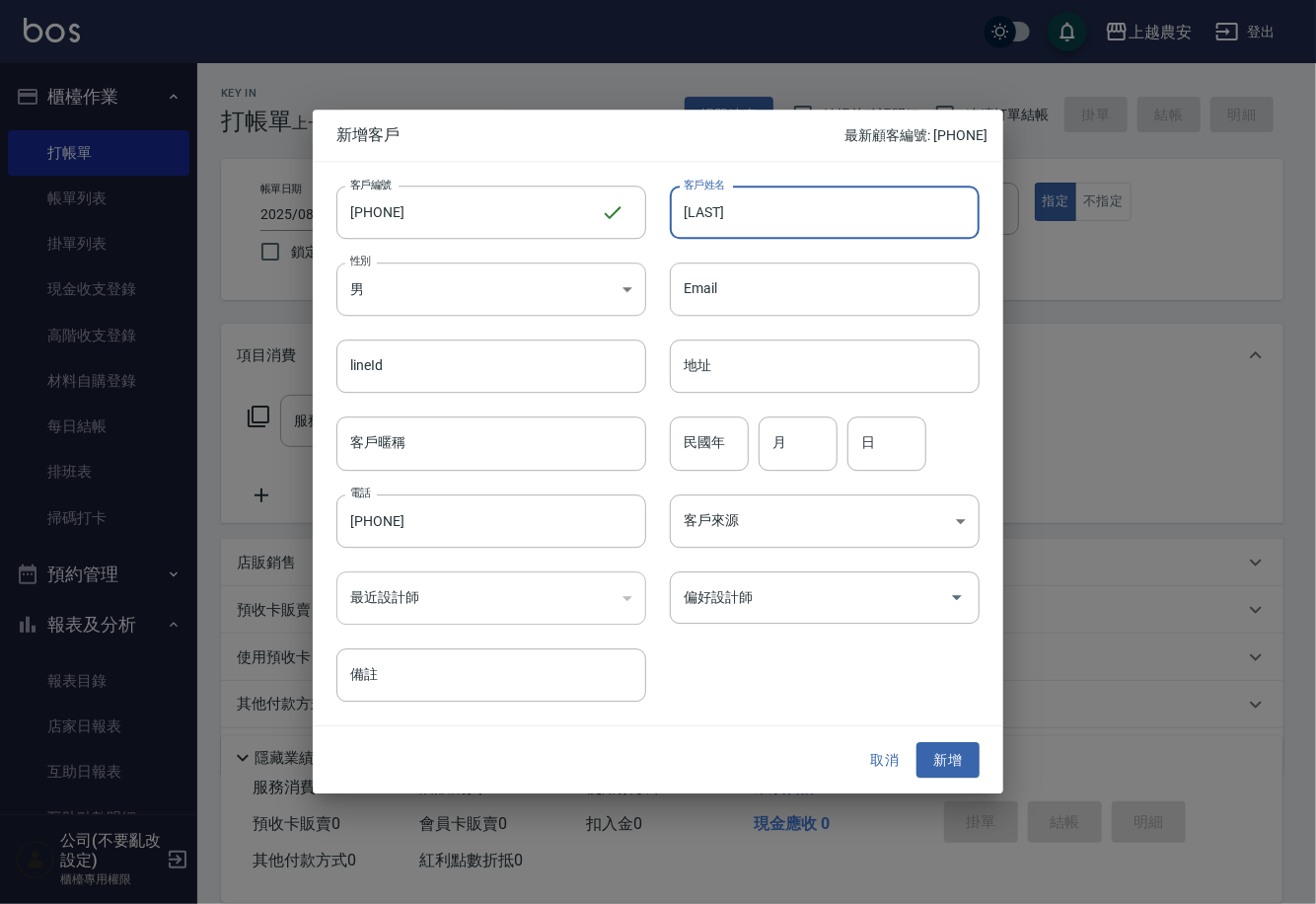 click on "[LAST]" at bounding box center [825, 212] 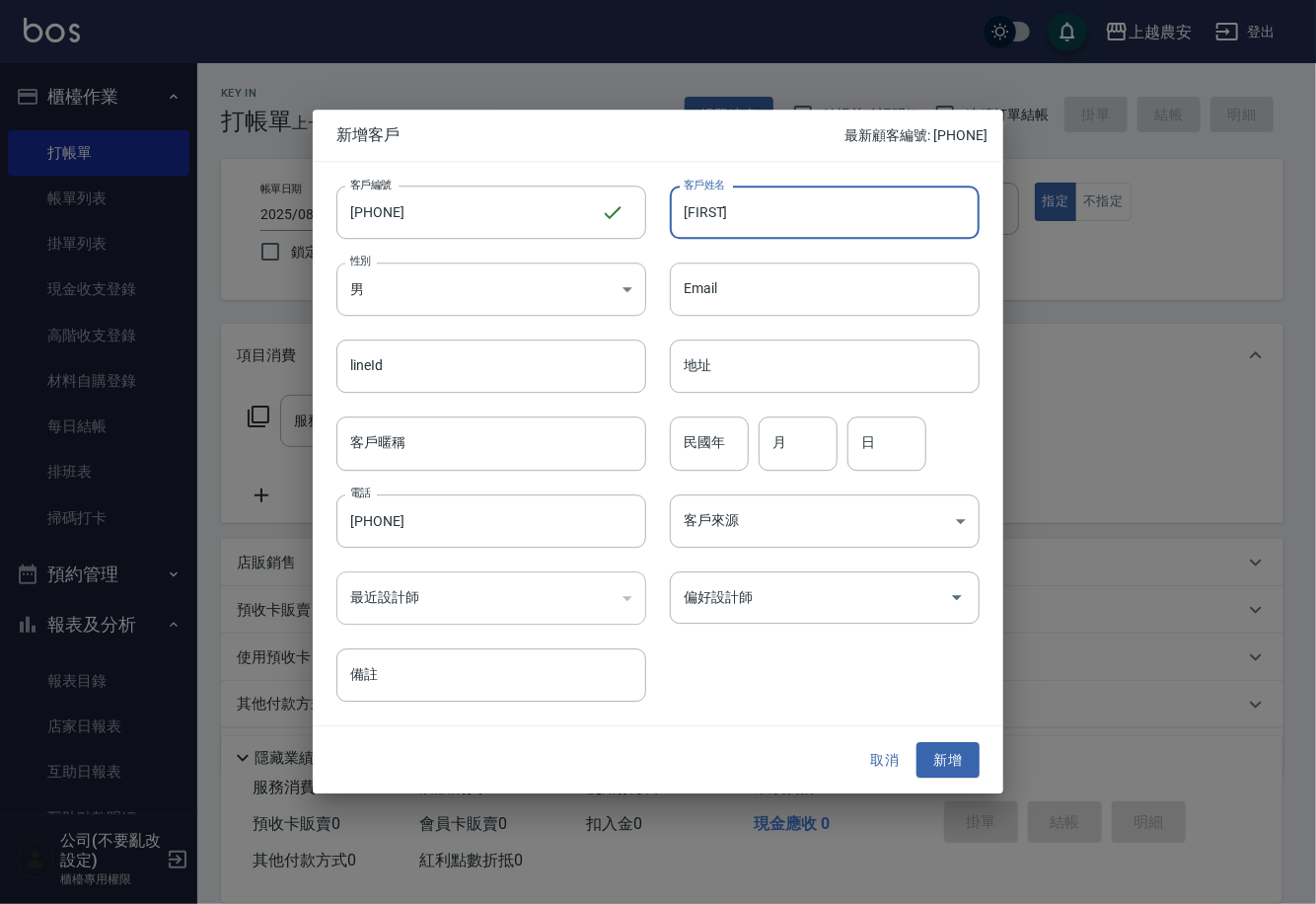 click on "[FIRST]" at bounding box center (825, 212) 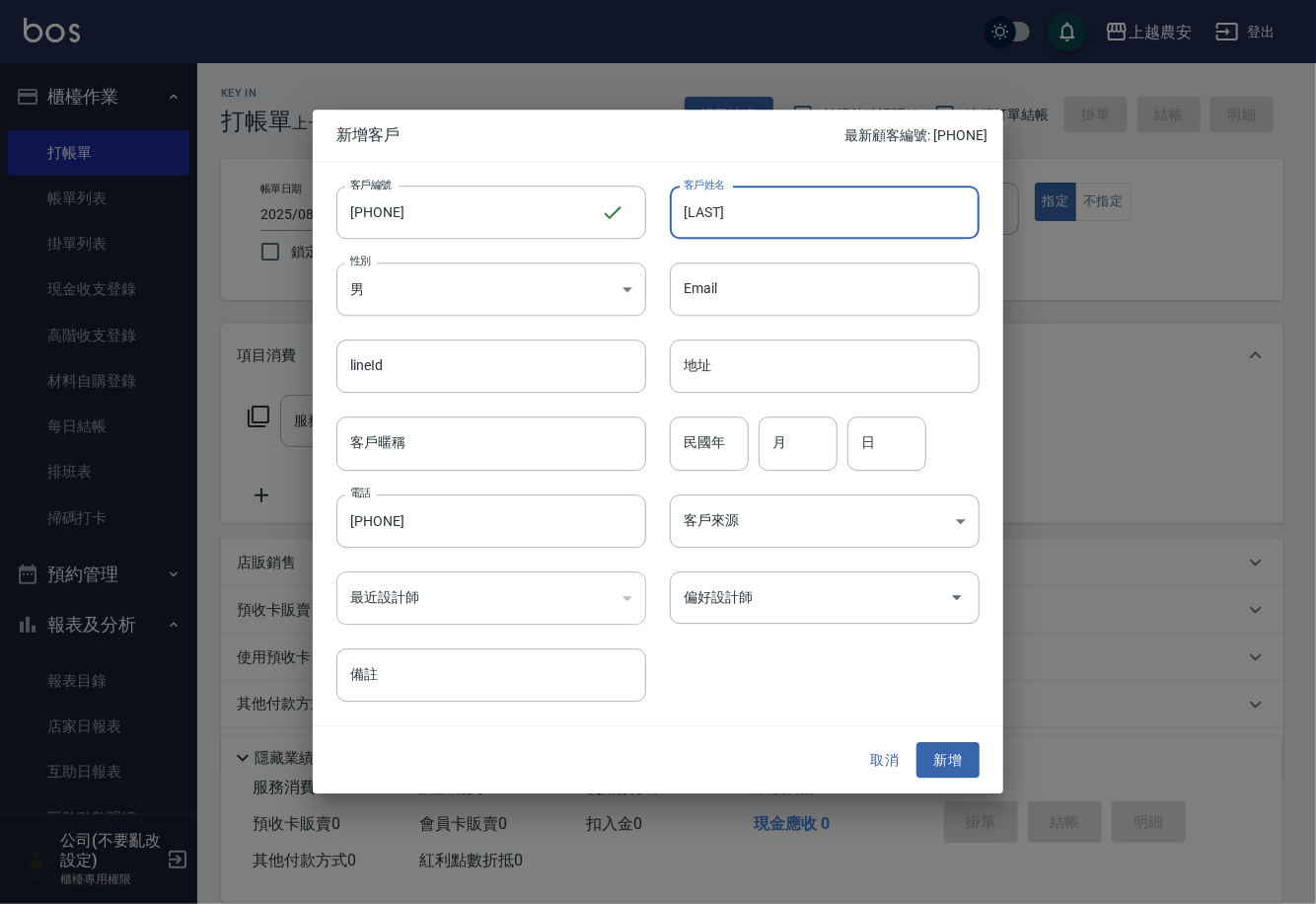 click on "[LAST]" at bounding box center [825, 212] 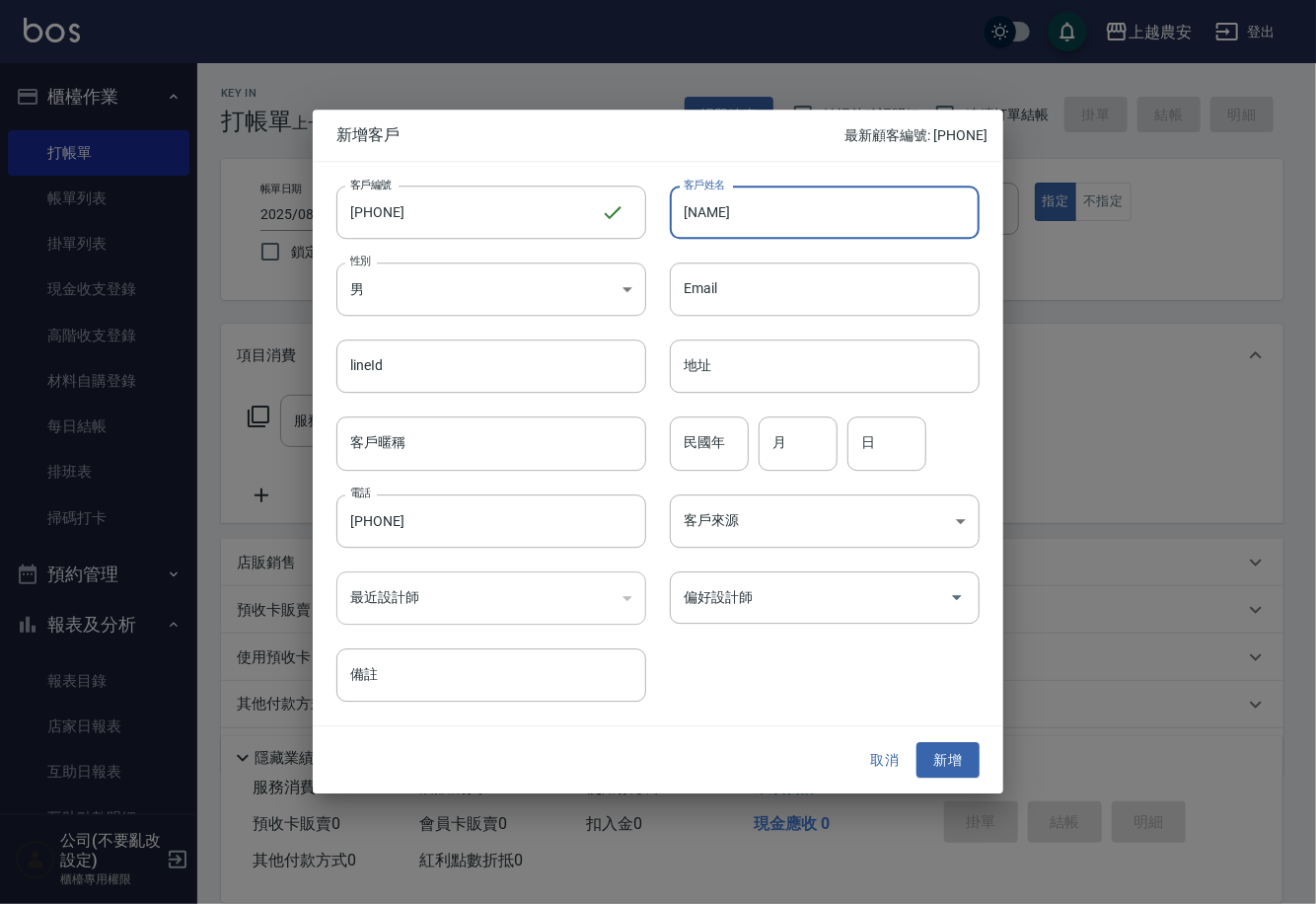 click on "[NAME]" at bounding box center (825, 212) 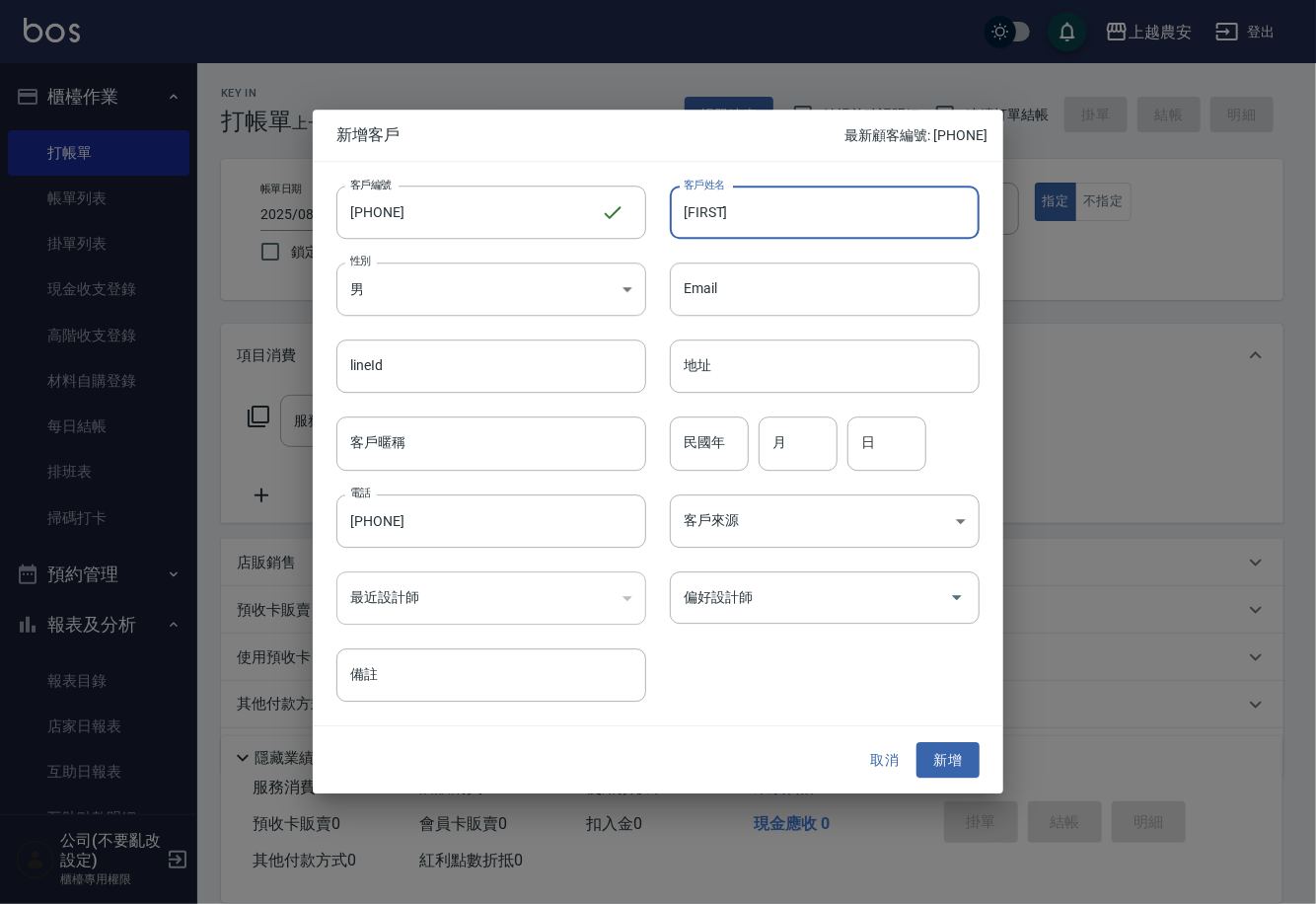 click on "[FIRST]" at bounding box center [825, 212] 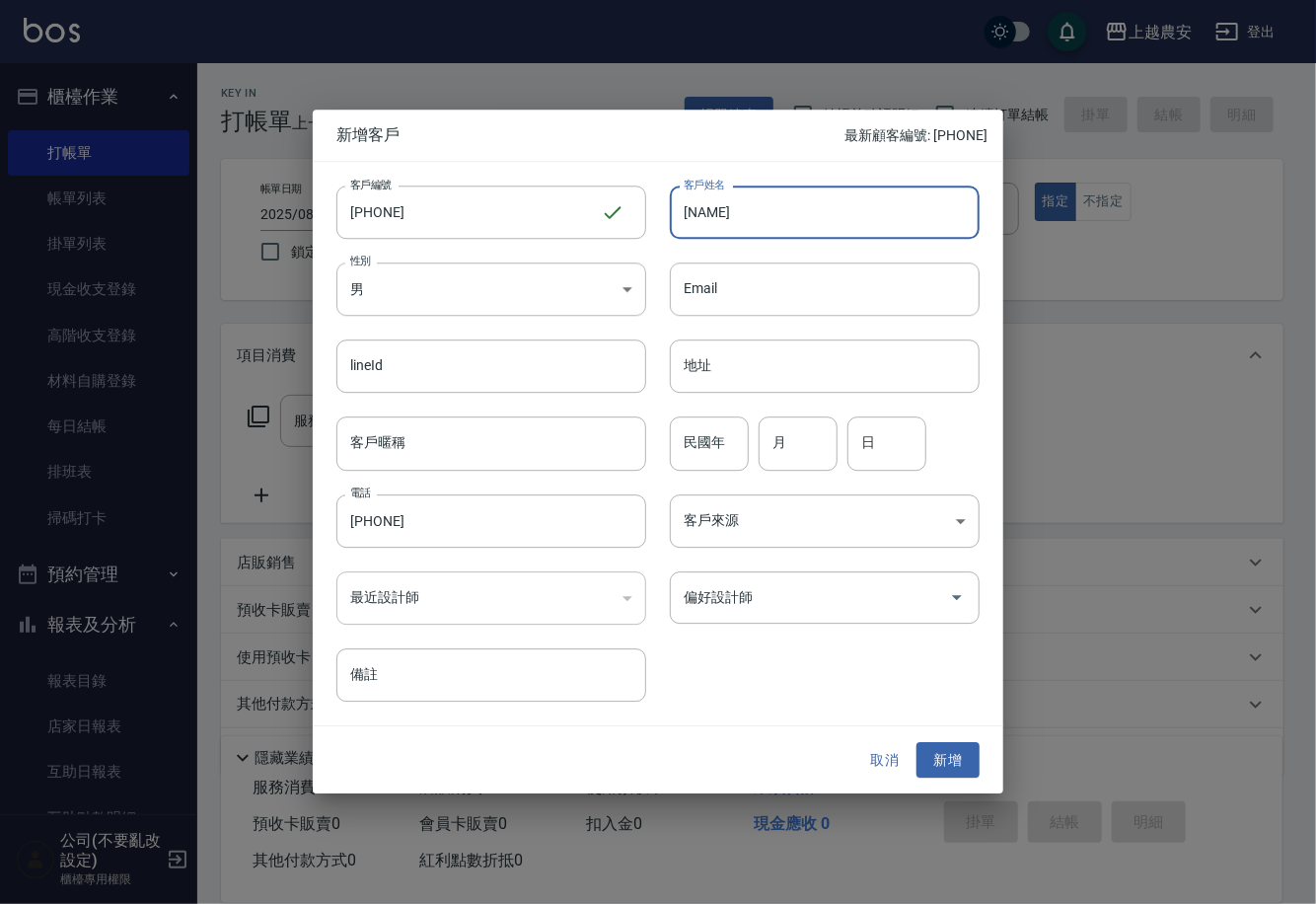 click on "[NAME]" at bounding box center (825, 212) 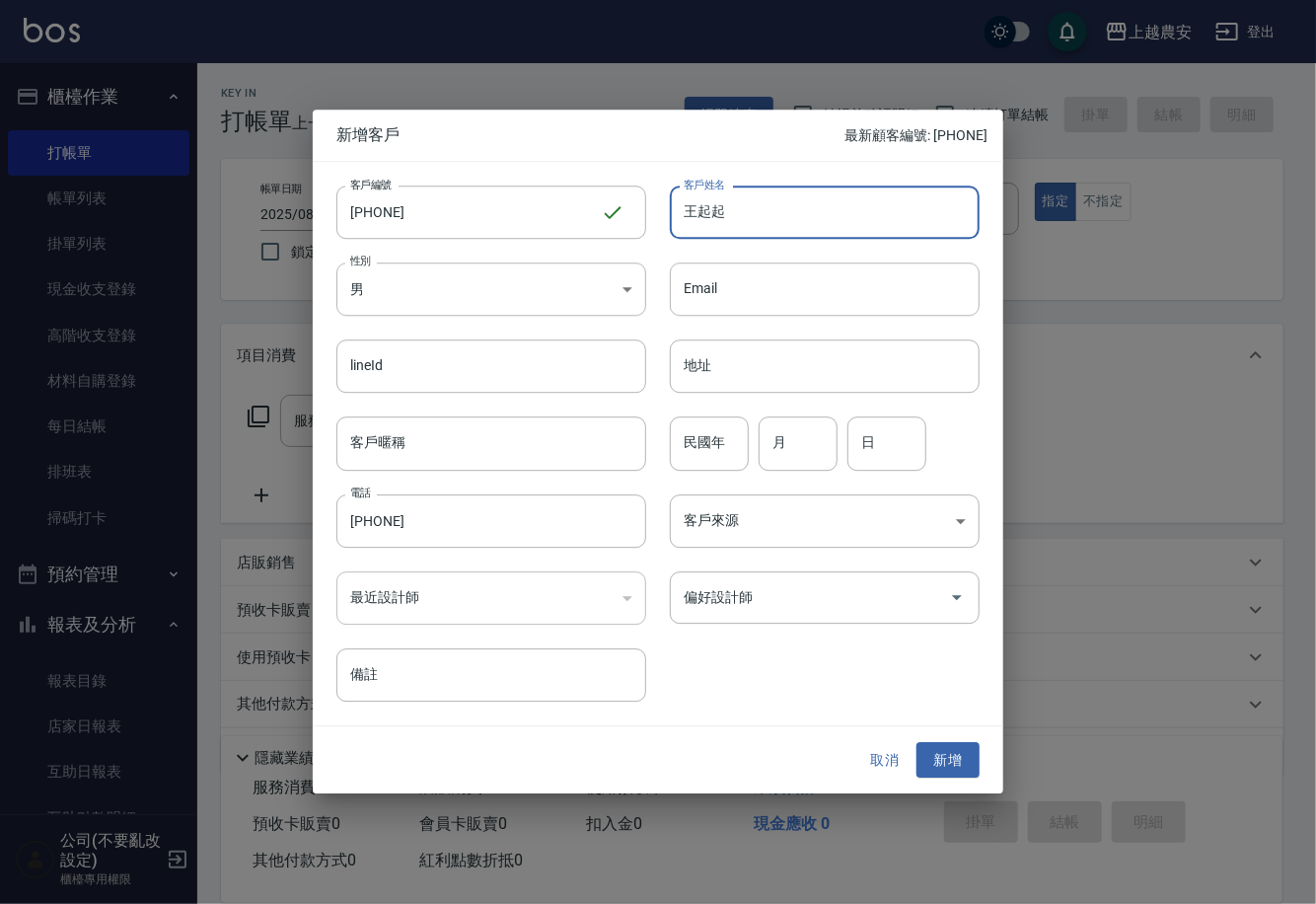 click on "王起起" at bounding box center (825, 212) 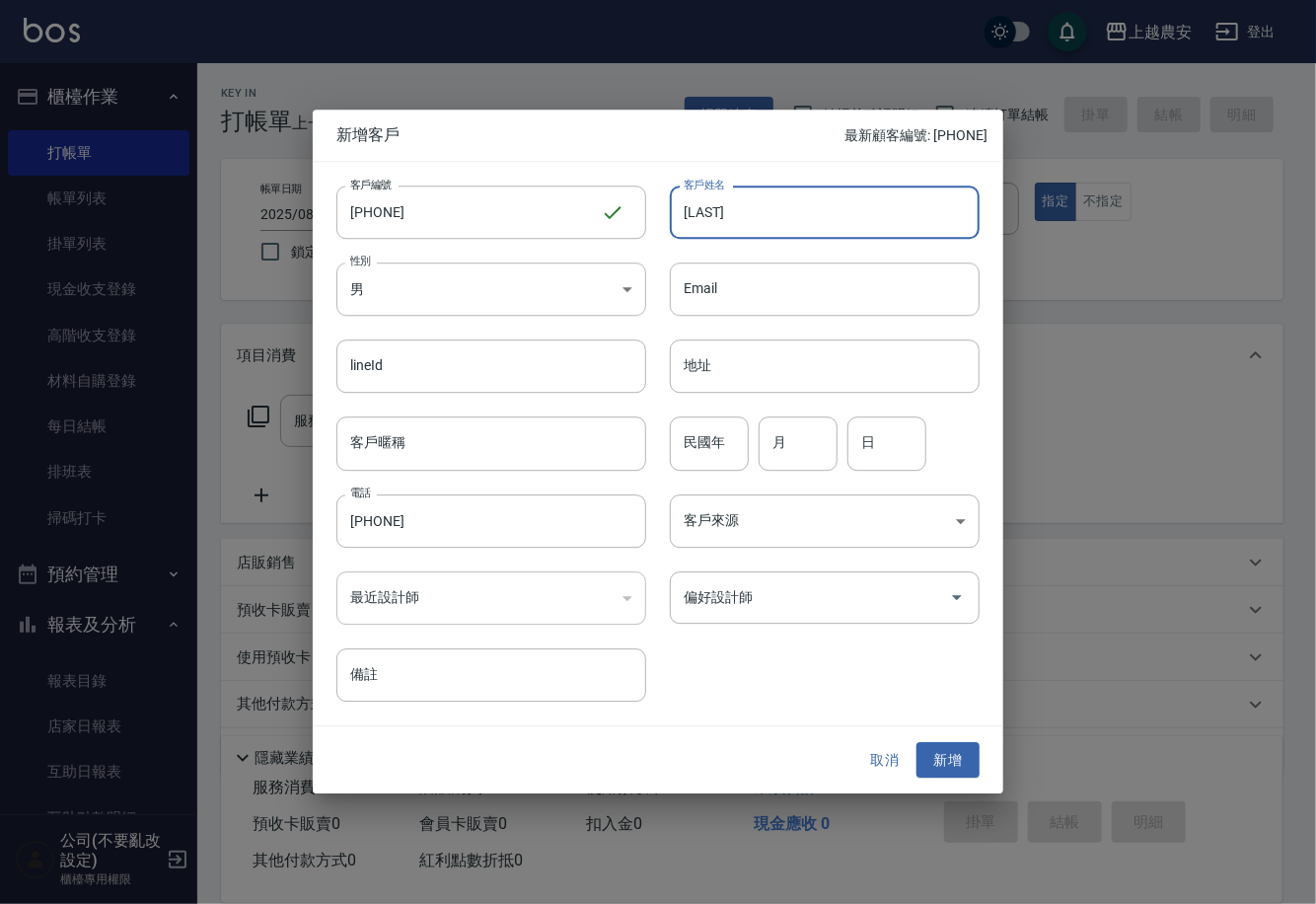 click on "[LAST]" at bounding box center (825, 212) 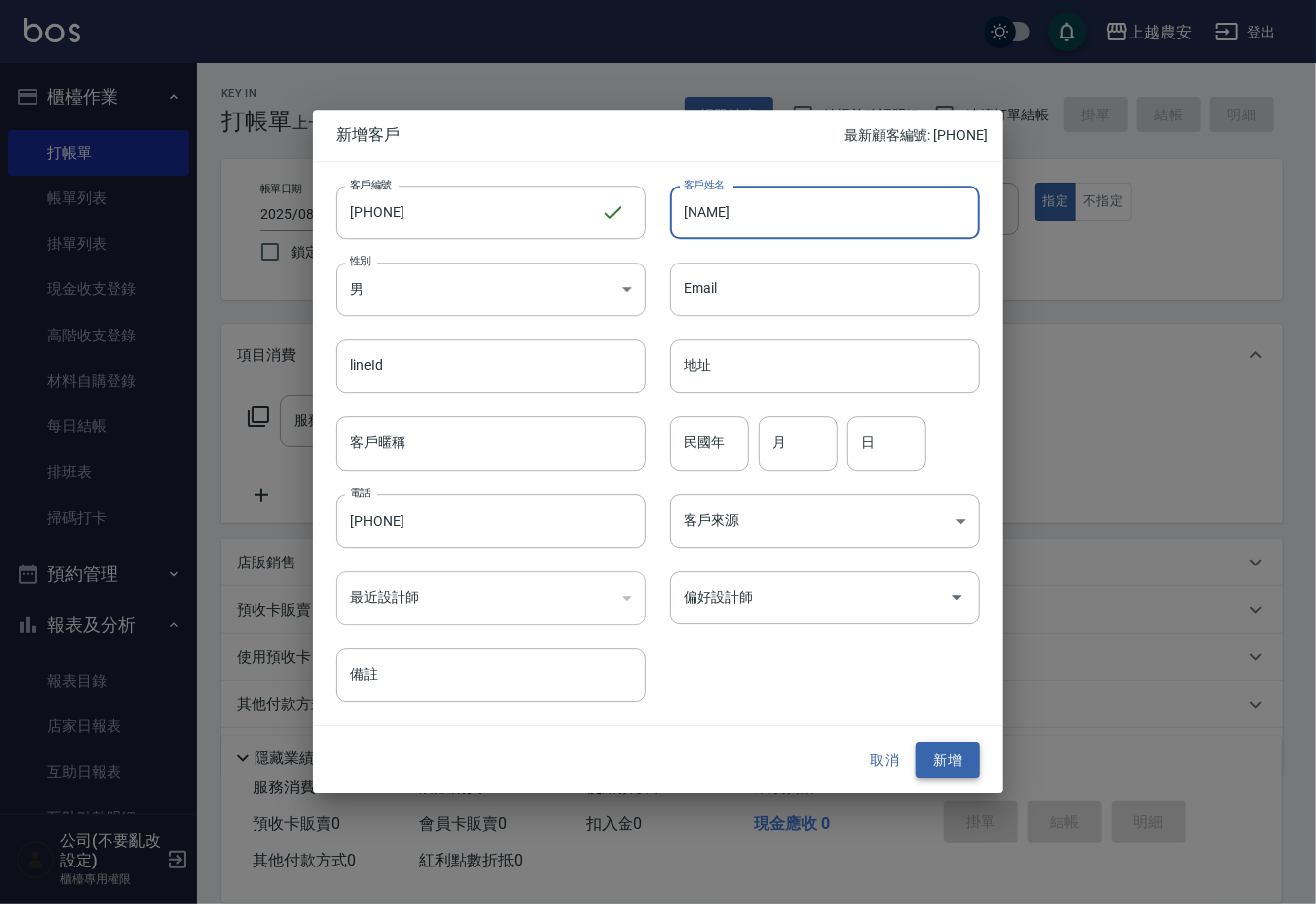 click on "新增" at bounding box center [948, 760] 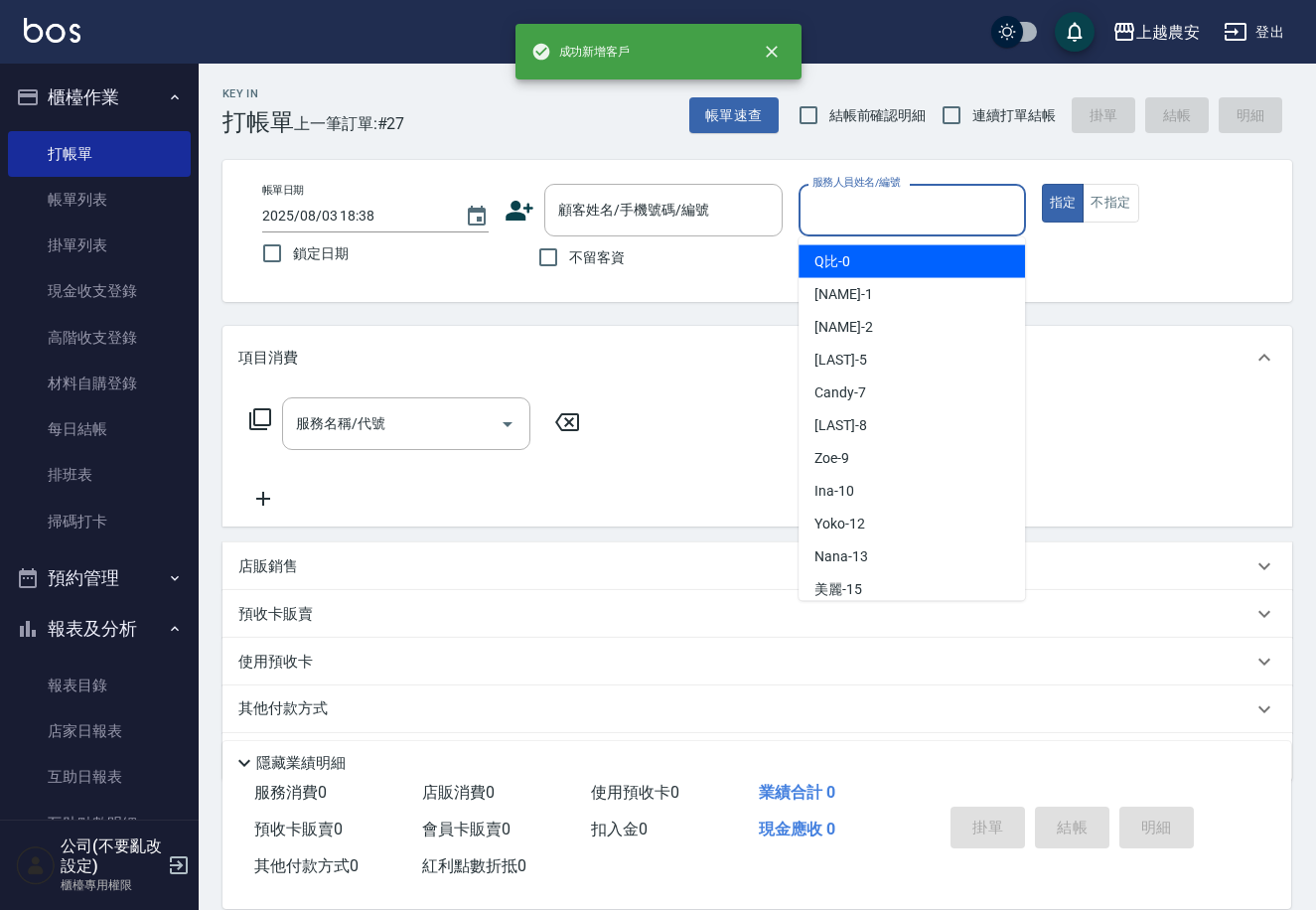 click on "服務人員姓名/編號" at bounding box center [912, 210] 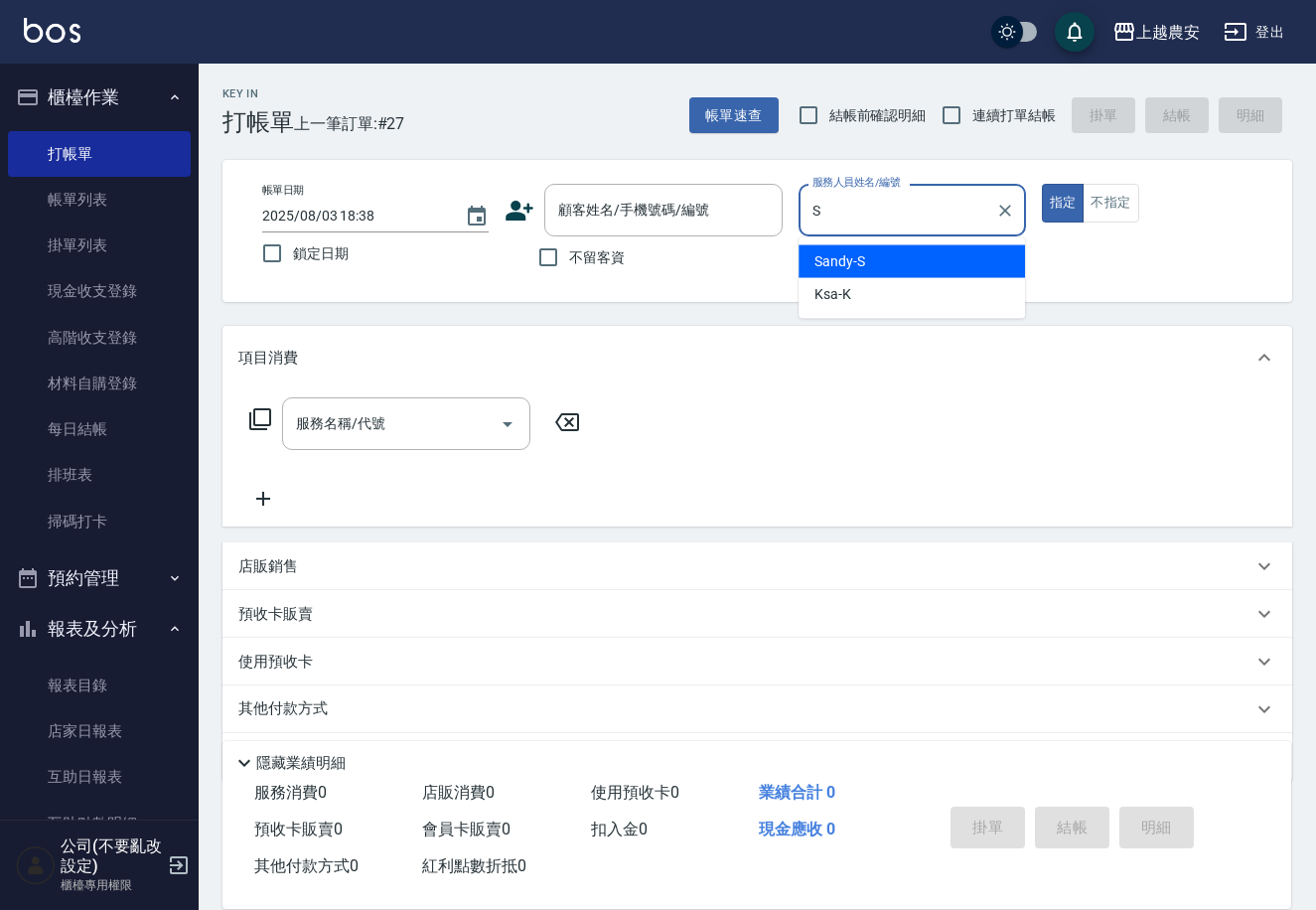 click on "[LAST]-[LAST]" at bounding box center [912, 261] 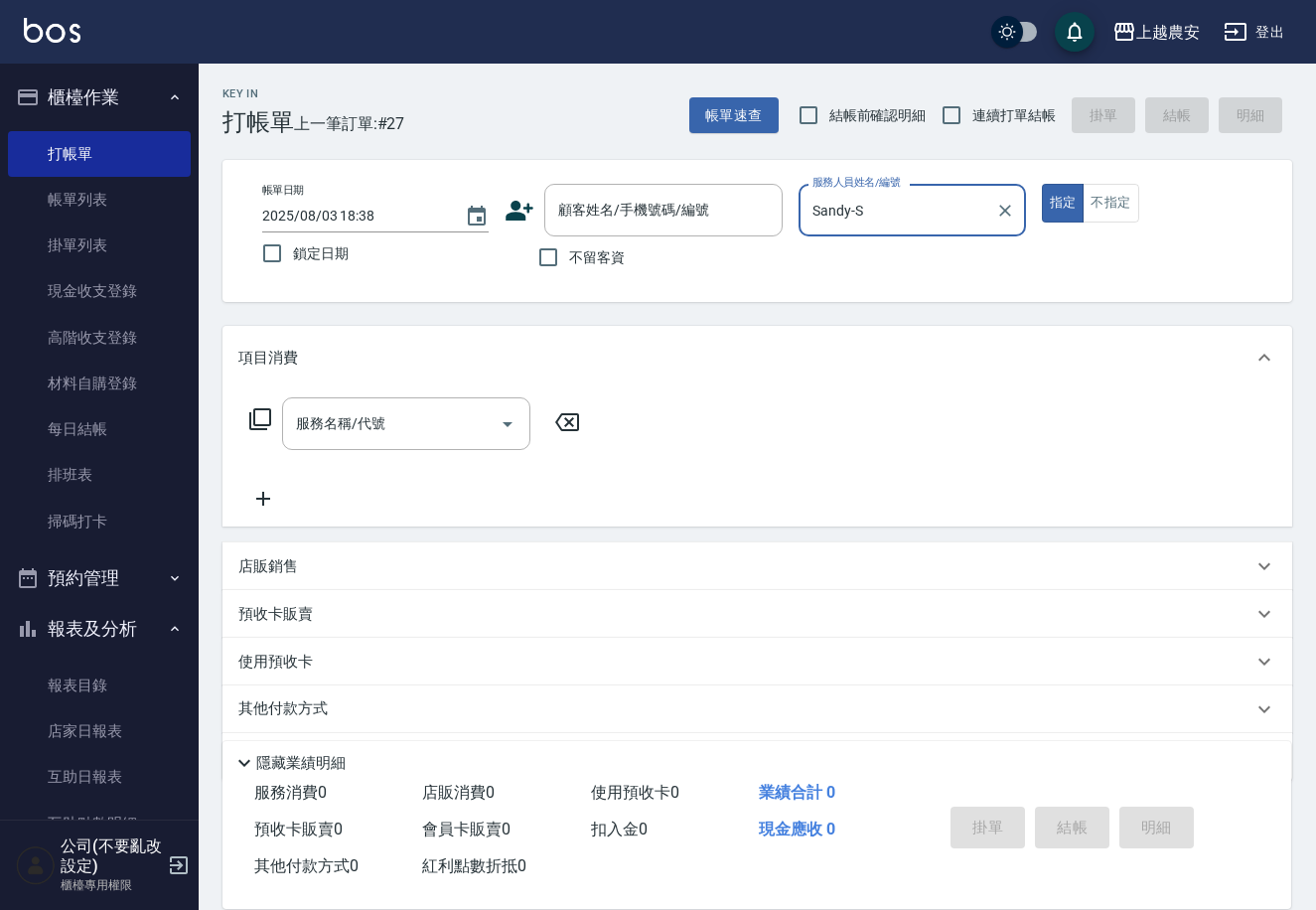 click 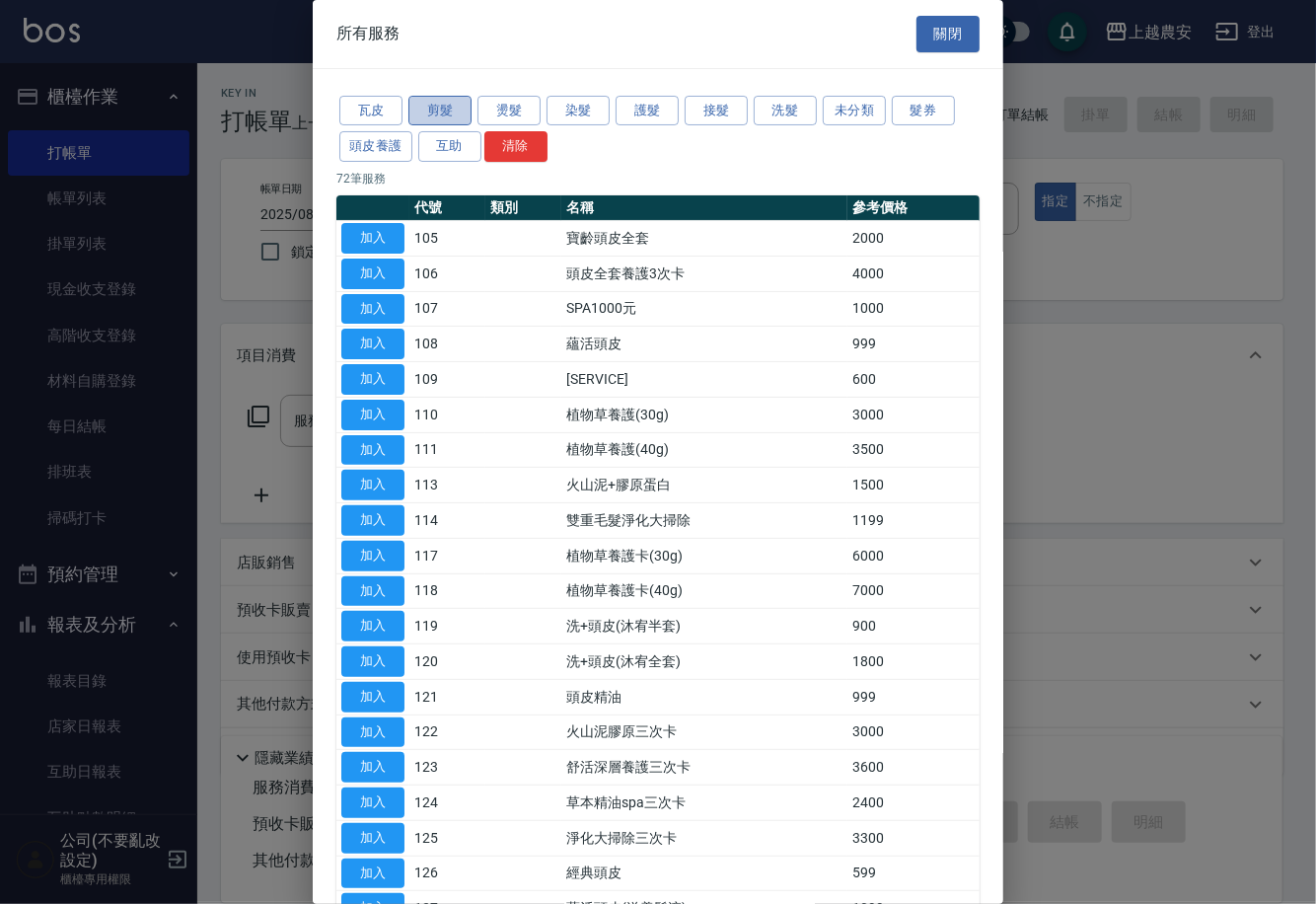 click on "剪髮" at bounding box center [440, 111] 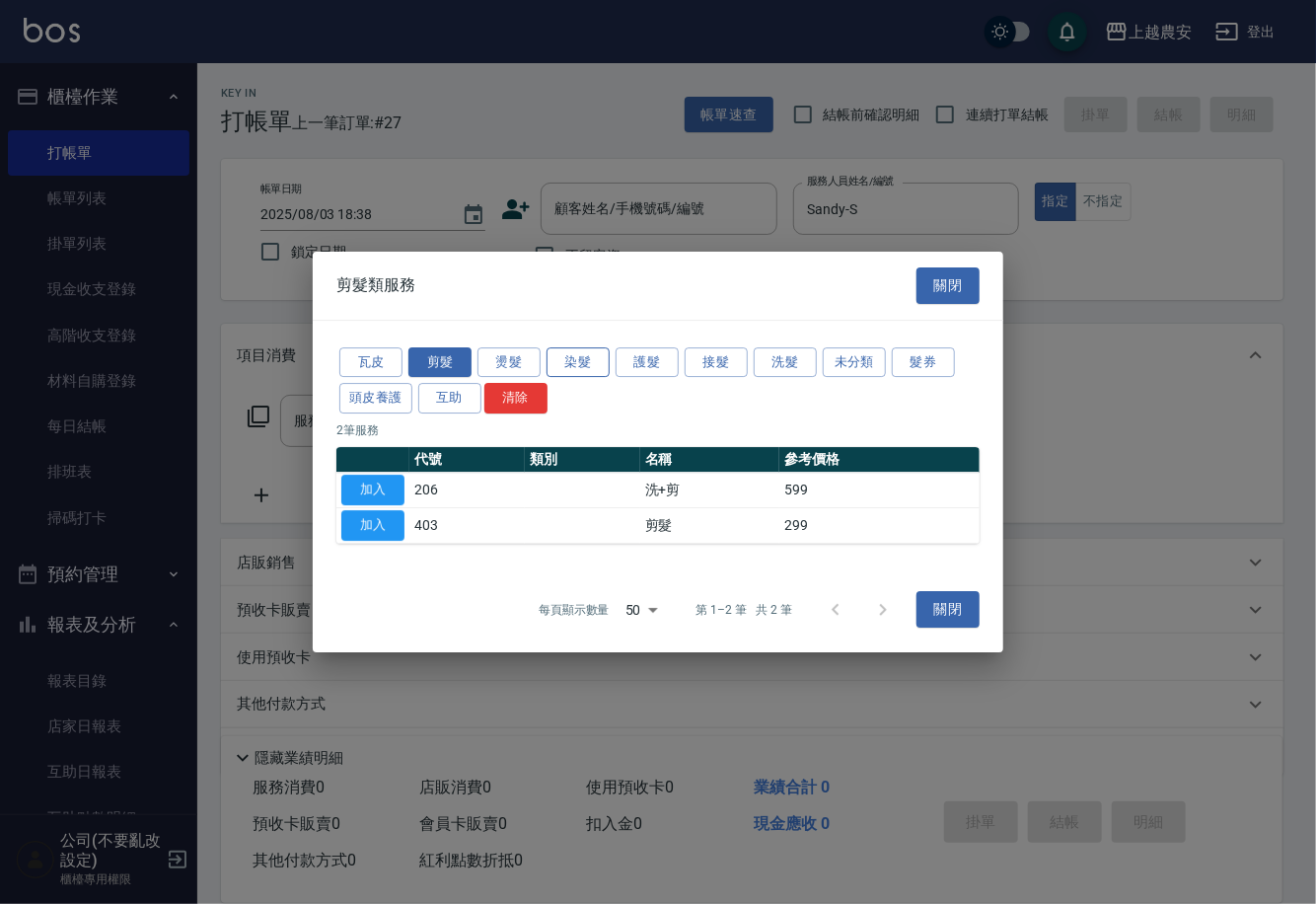 click on "染髮" at bounding box center [578, 362] 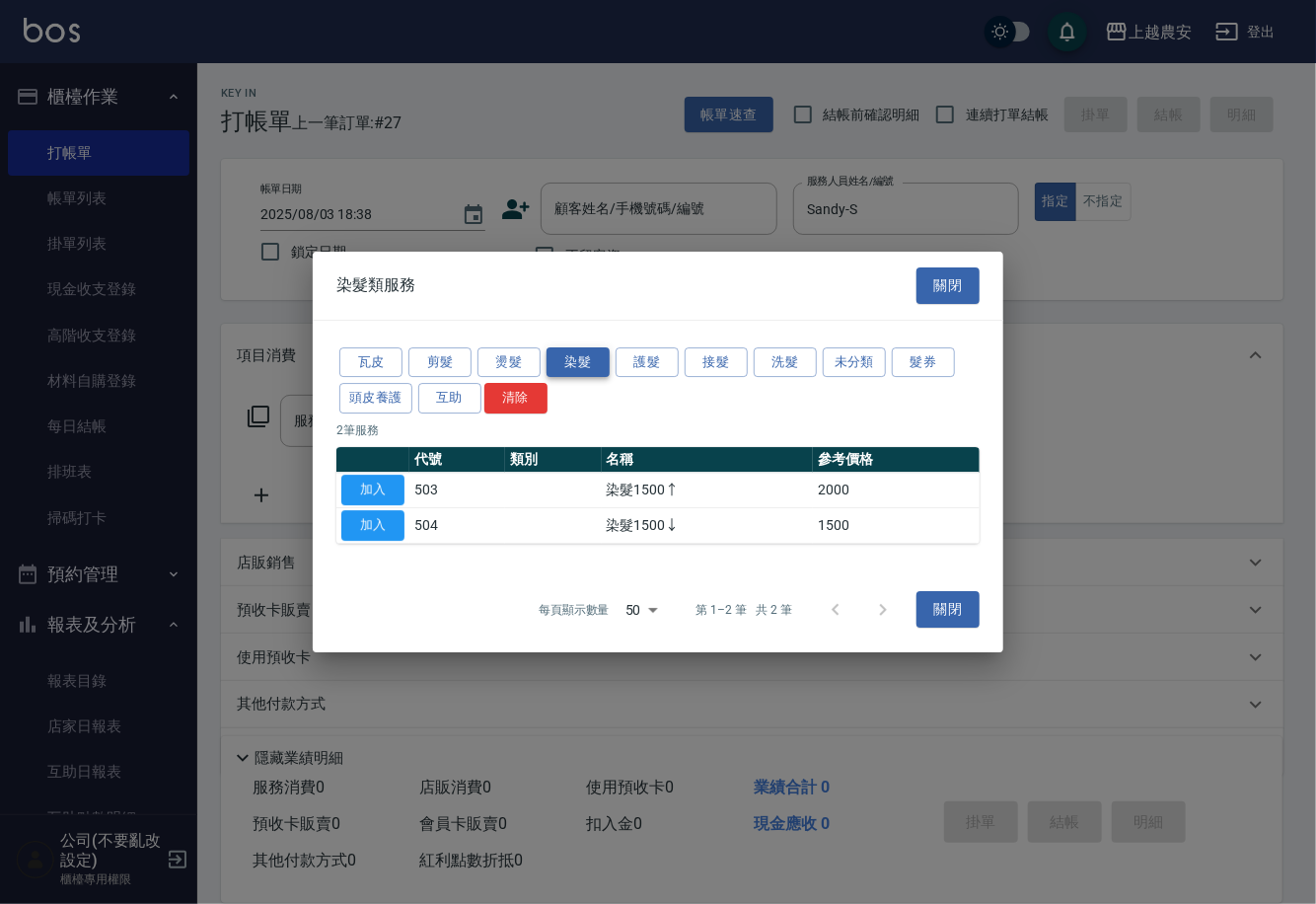 click on "染髮" at bounding box center (578, 362) 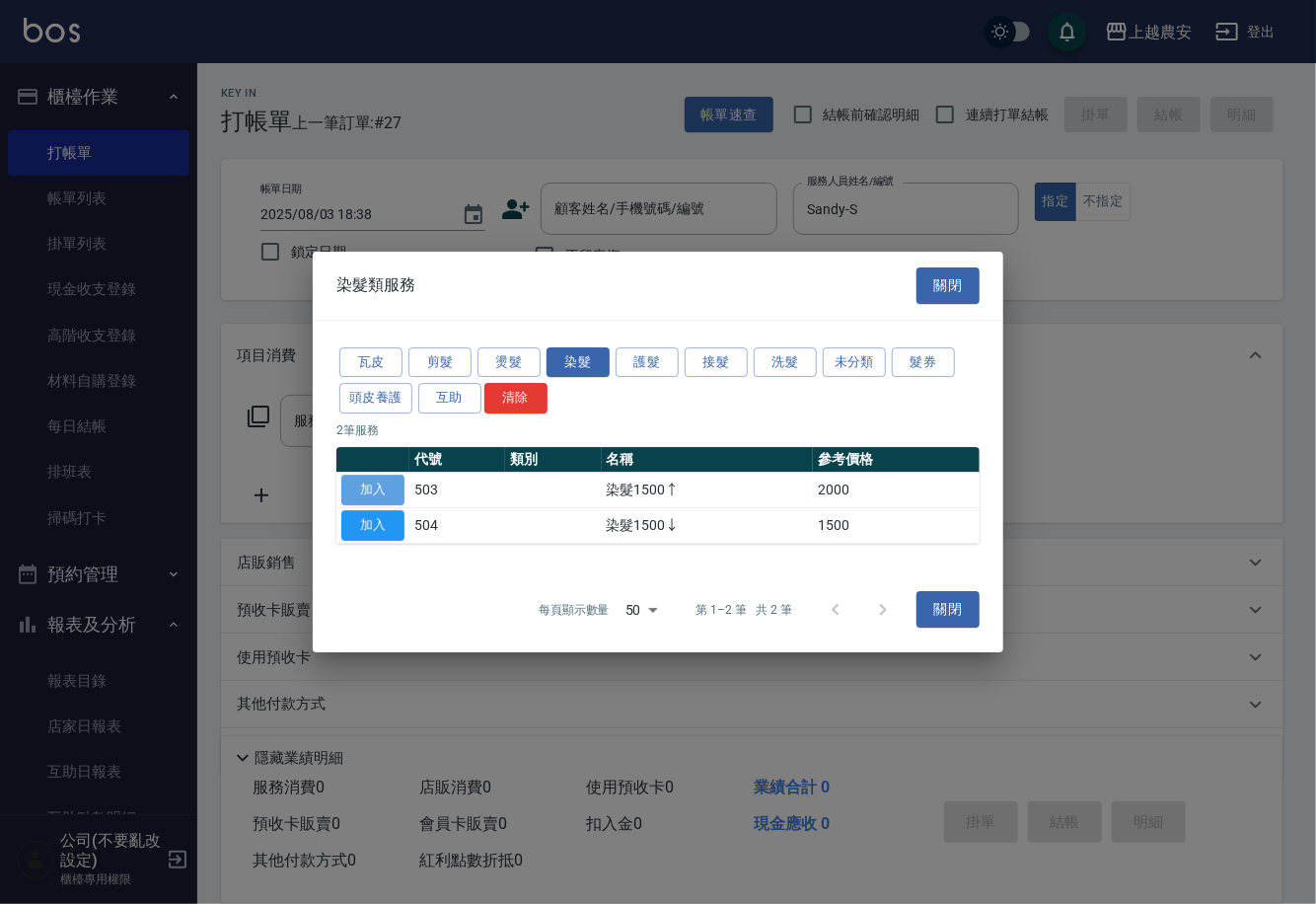 click on "加入" at bounding box center [373, 490] 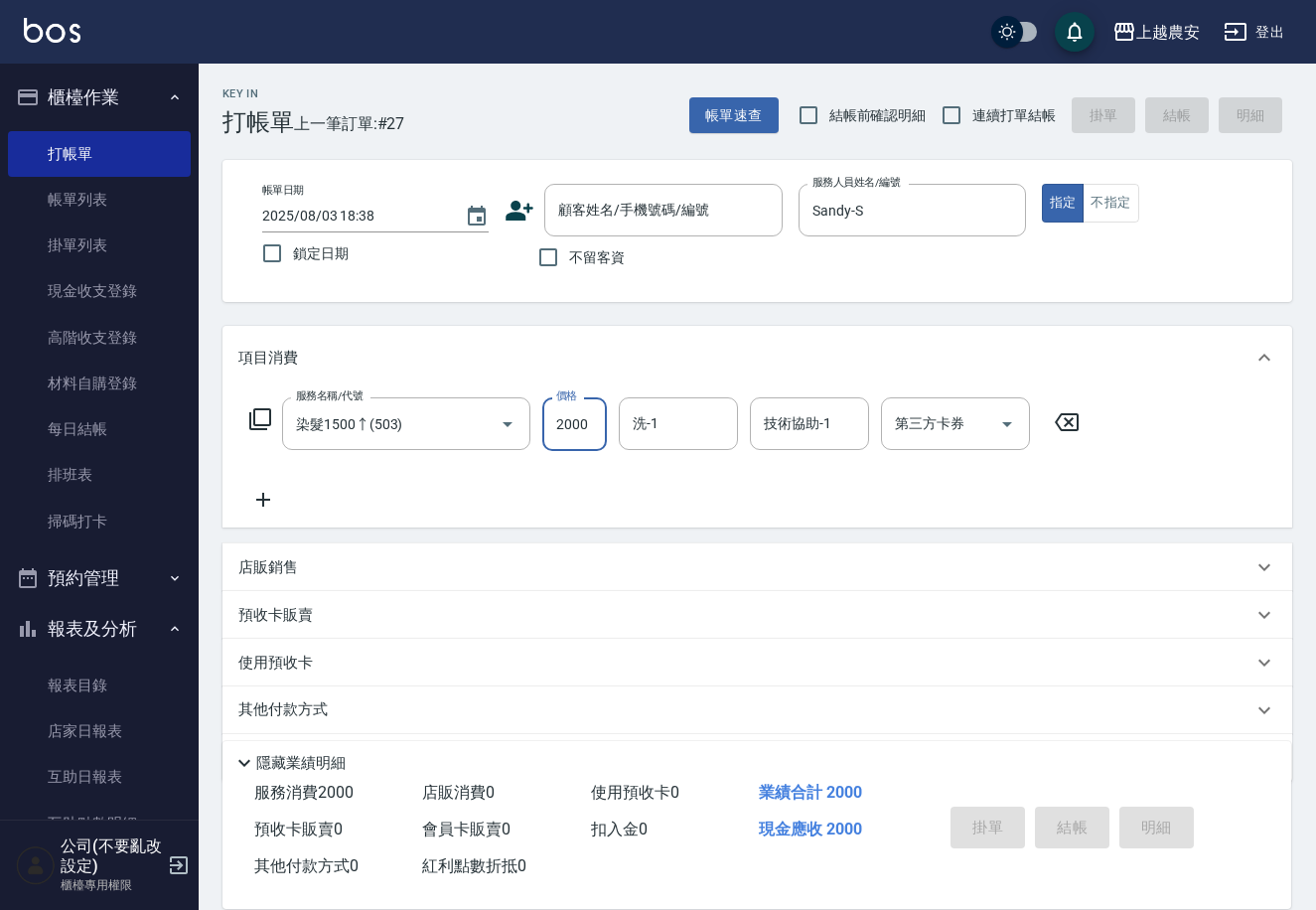 click on "2000" at bounding box center [574, 424] 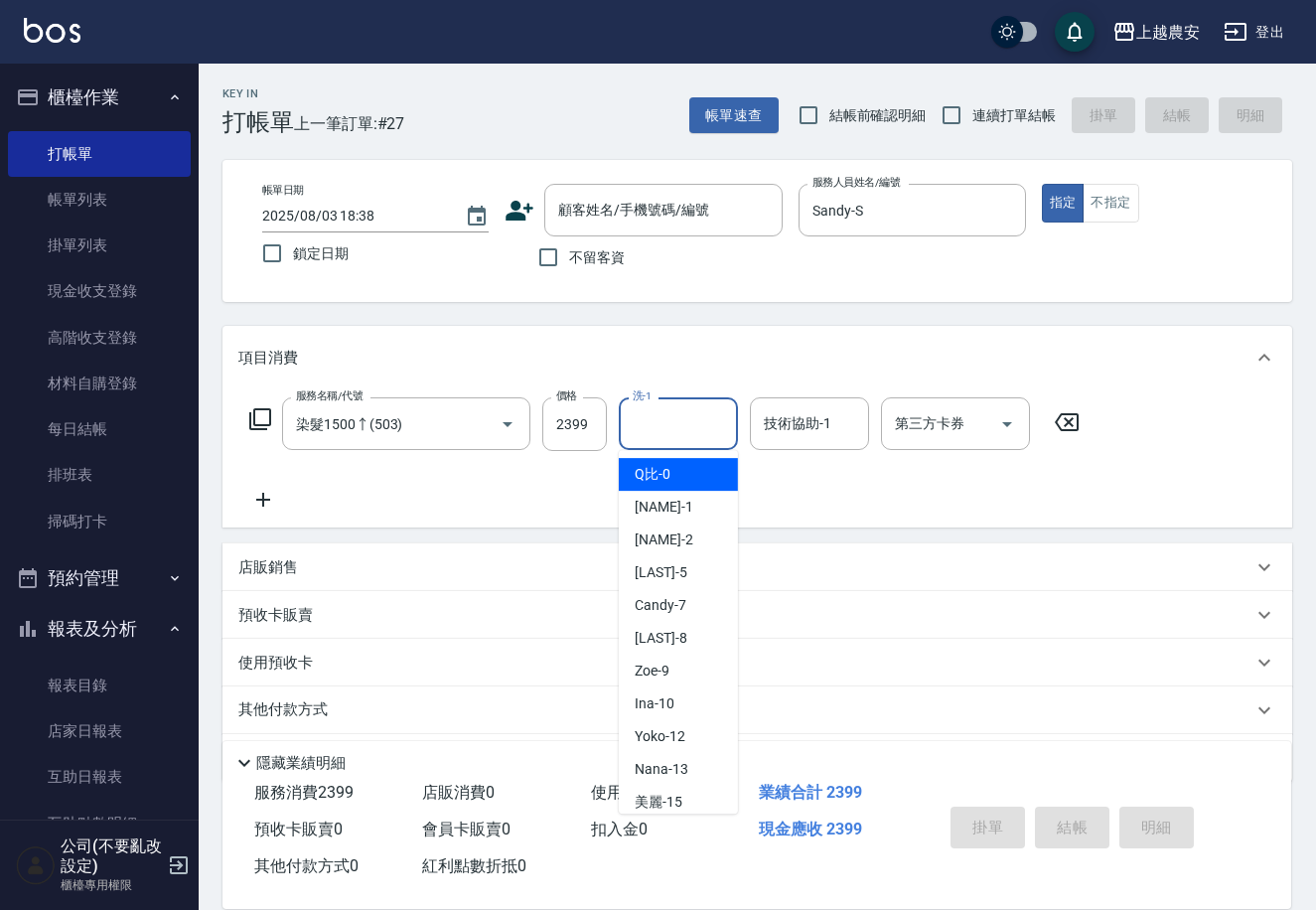 click on "洗-1" at bounding box center (678, 423) 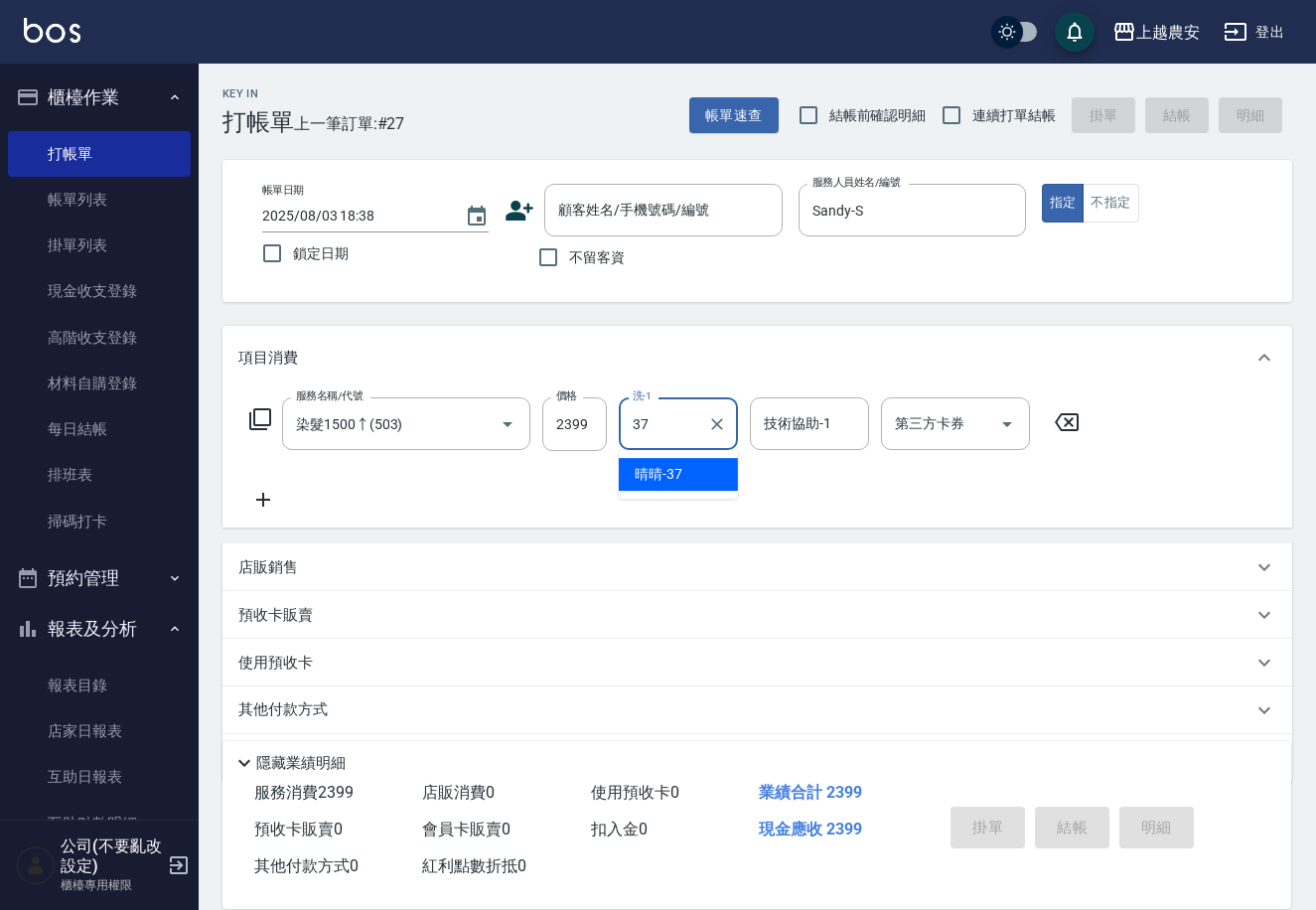 scroll, scrollTop: 59, scrollLeft: 0, axis: vertical 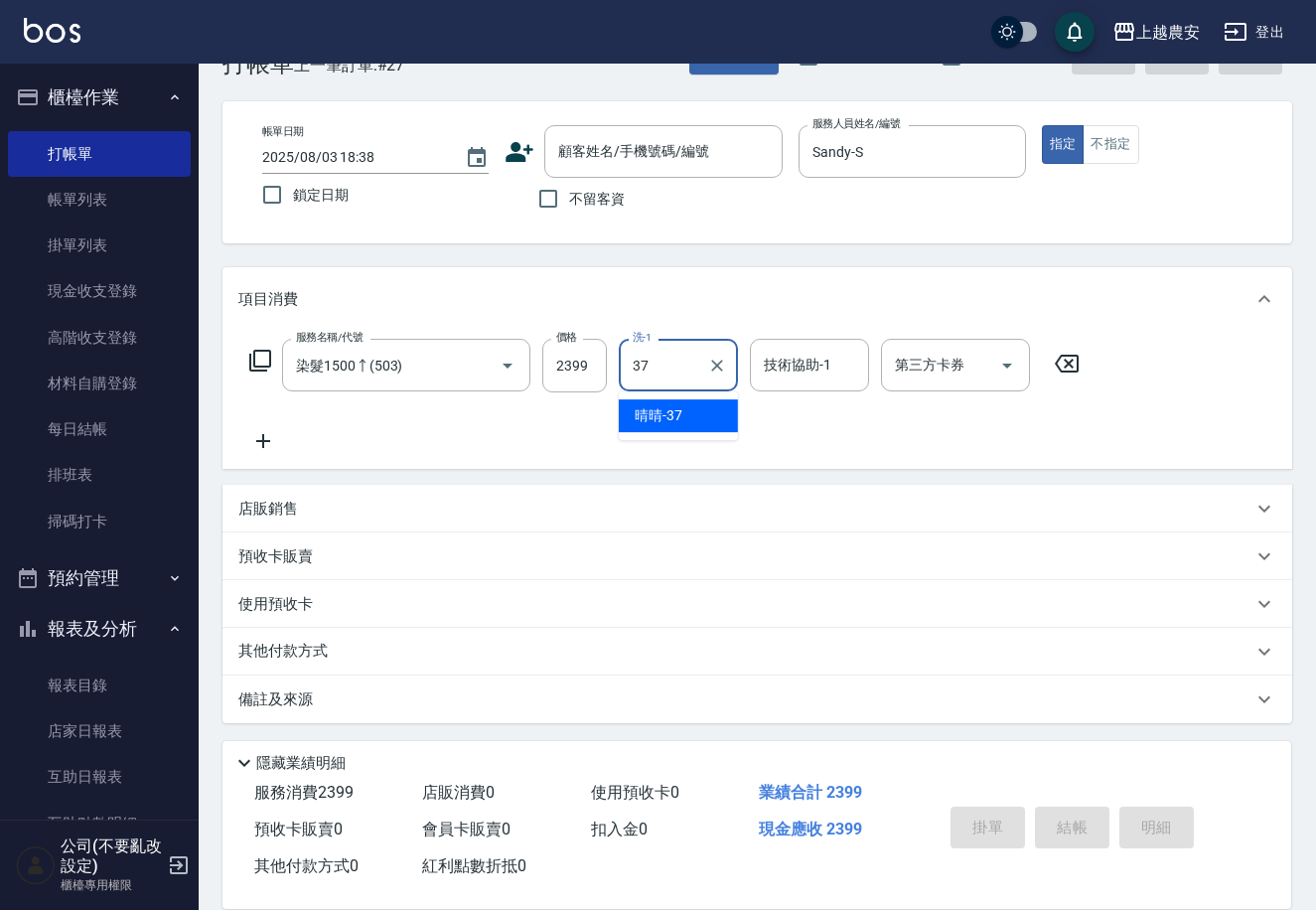 click on "上越農安 登出 櫃檯作業 打帳單 帳單列表 掛單列表 現金收支登錄 高階收支登錄 材料自購登錄 每日結帳 排班表 掃碼打卡 預約管理 預約管理 單日預約紀錄 單週預約紀錄 報表及分析 報表目錄 店家日報表 互助日報表 互助點數明細 設計師日報表 店販抽成明細 客戶管理 客戶列表 卡券管理 入金管理 員工及薪資 員工列表 商品管理 商品分類設定 商品列表 公司(不要亂改設定) 櫃檯專用權限 Key In 打帳單 上一筆訂單:#27 帳單速查 結帳前確認明細 連續打單結帳 掛單 結帳 明細 帳單日期 2025/08/03 18:38 鎖定日期 顧客姓名/手機號碼/編號 顧客姓名/手機號碼/編號 不留客資 服務人員姓名/編號 Sandy-S 服務人員姓名/編號 指定 不指定 項目消費 服務名稱/代號 染髮1500↑(503) 服務名稱/代號 價格 2399 價格 洗-1 37 洗-1 技術協助-1 技術協助-1 第三方卡券 第三方卡券 店販銷售 預收卡販賣" at bounding box center (658, 426) 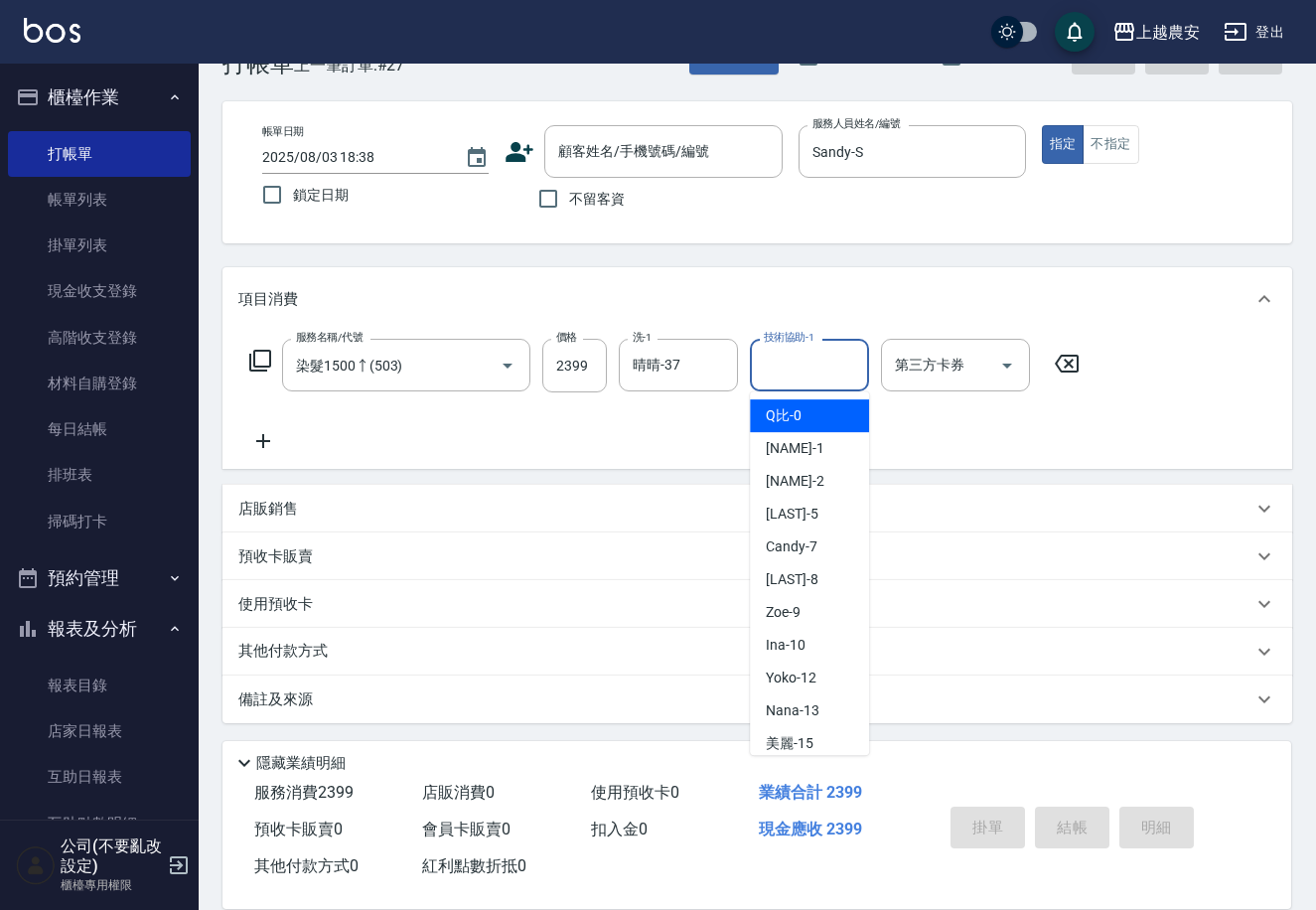 click on "技術協助-1" at bounding box center (809, 365) 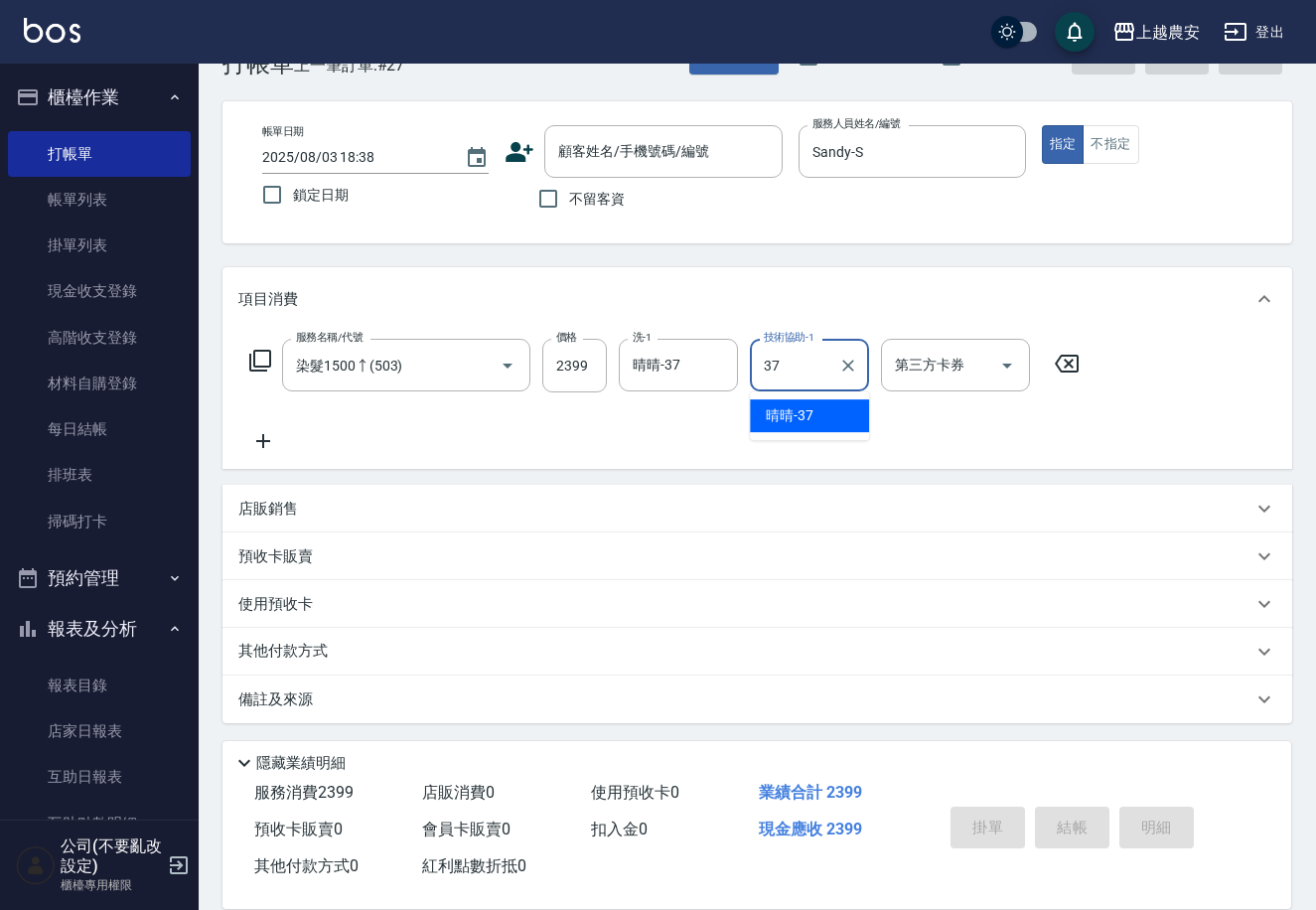 click on "[NAME] -37" at bounding box center [809, 415] 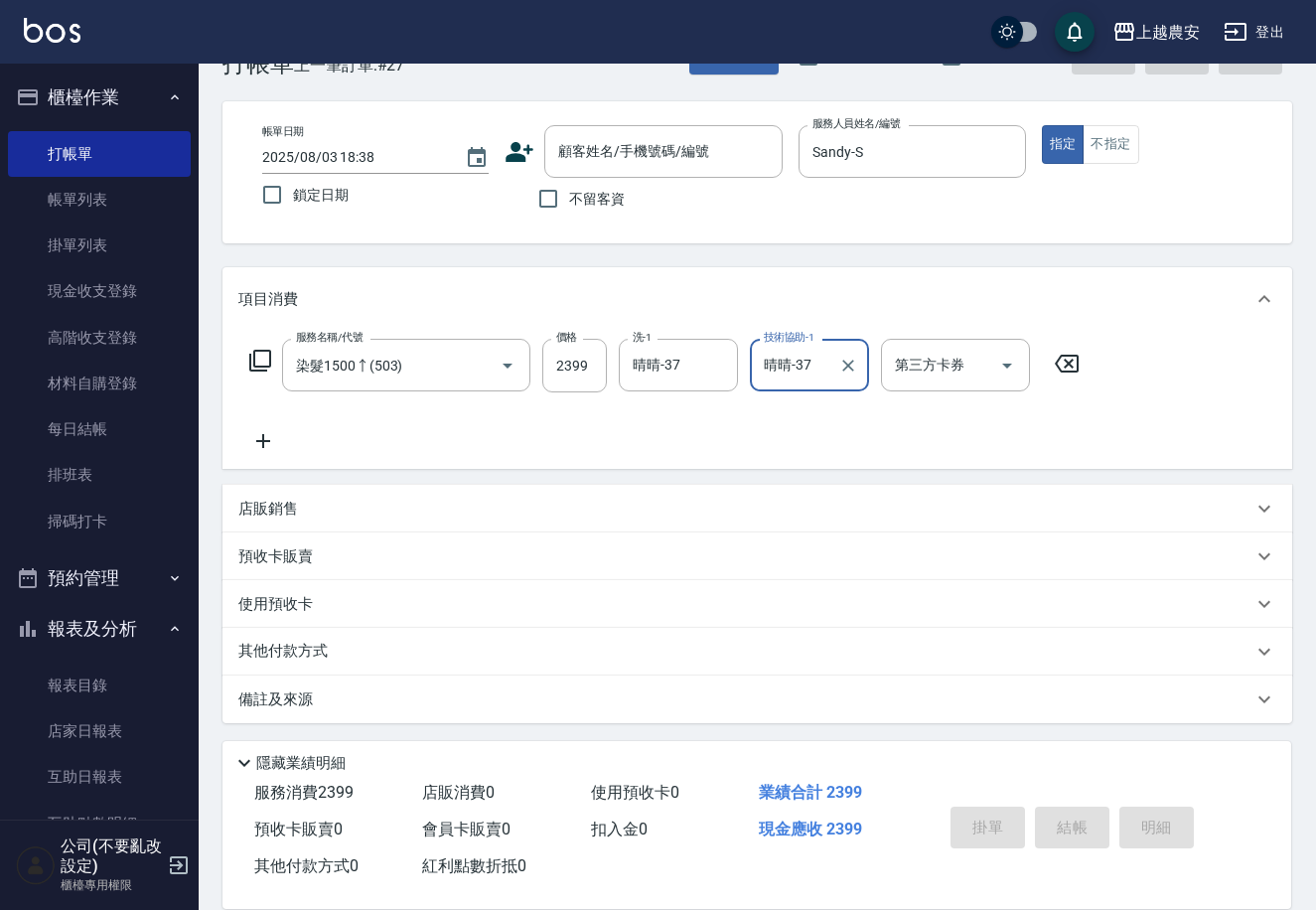 click 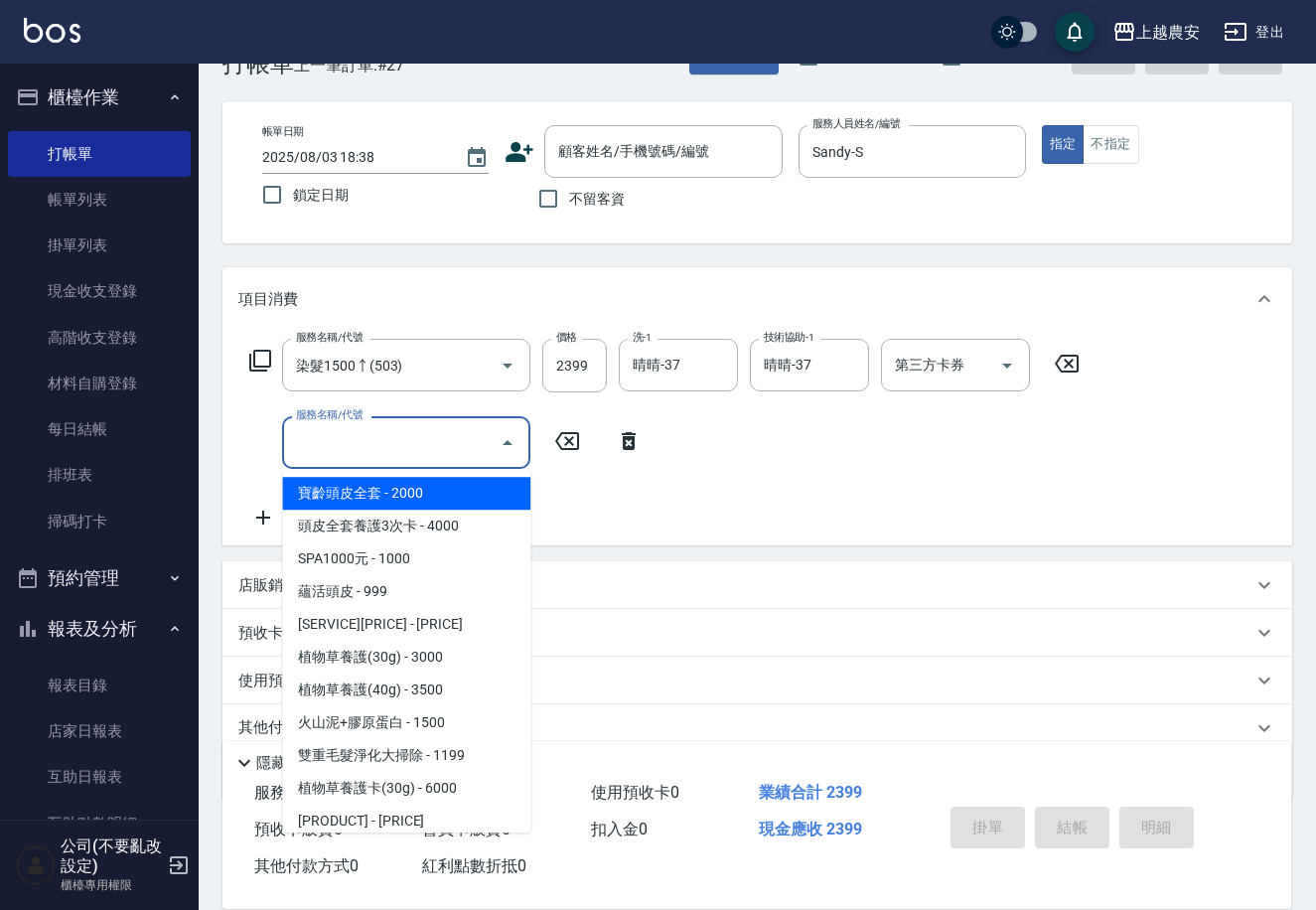 click on "服務名稱/代號" at bounding box center (391, 442) 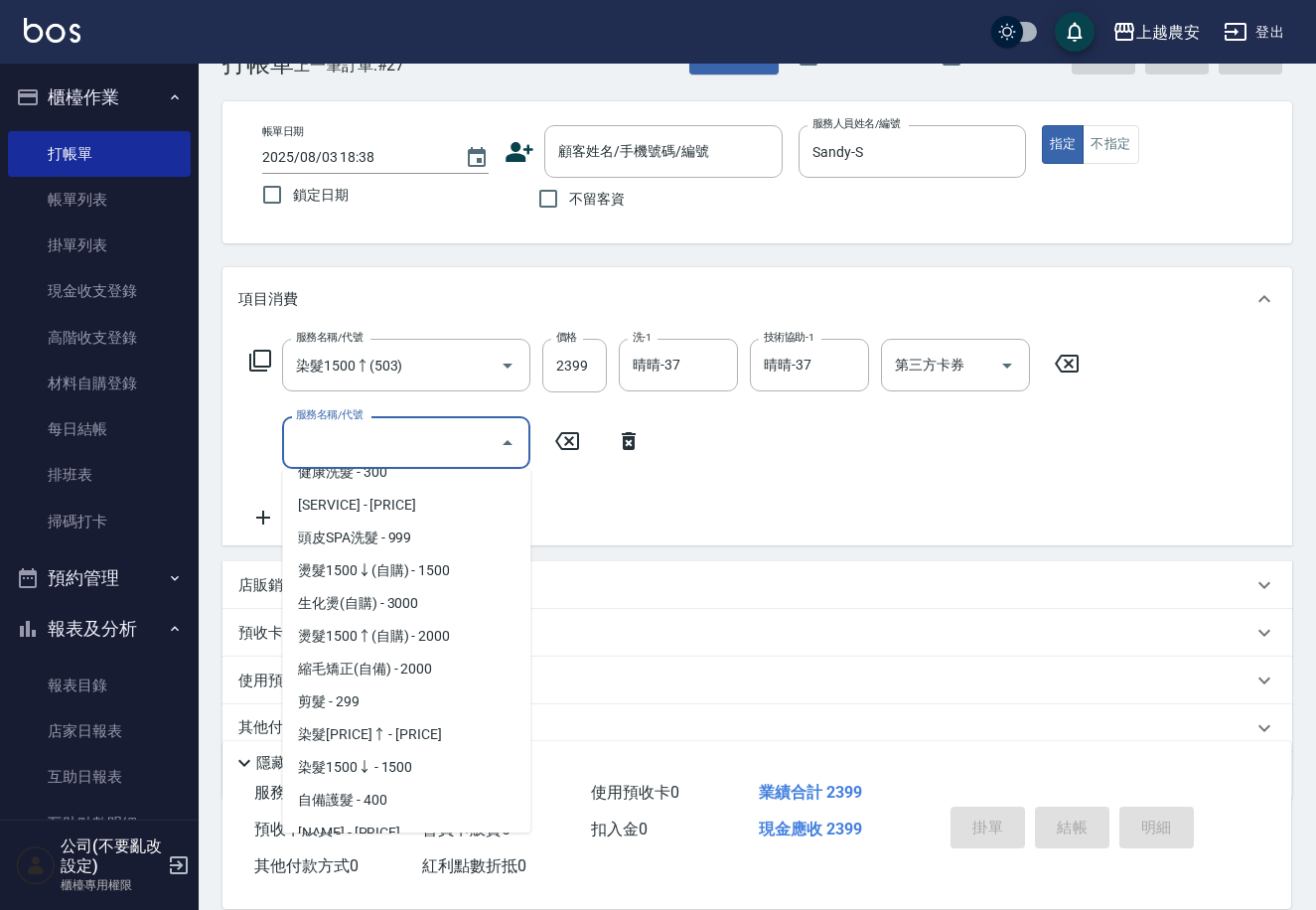 scroll, scrollTop: 1019, scrollLeft: 0, axis: vertical 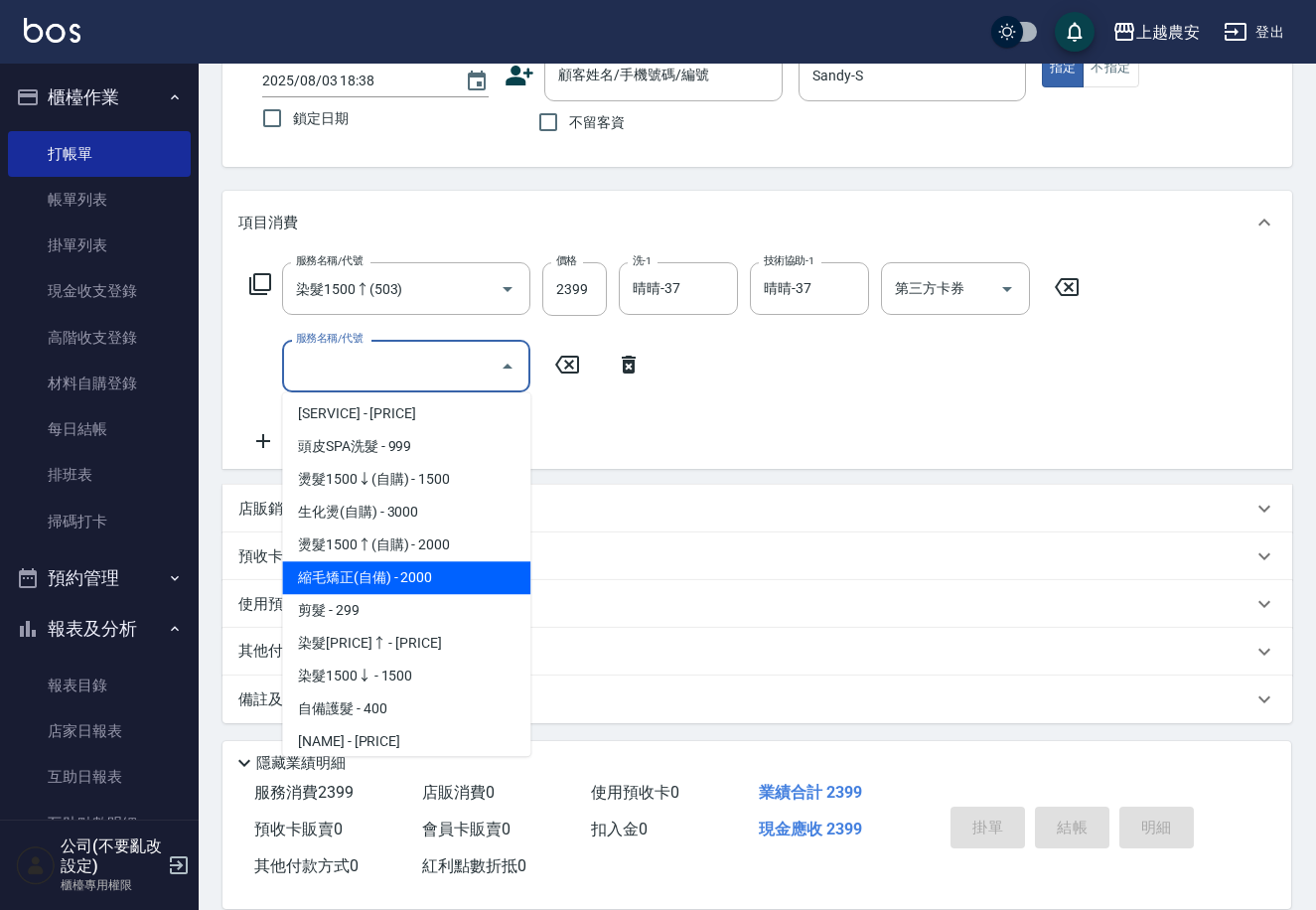 click on "寶齡頭皮全套 - [PRICE] 頭皮全套養護3次卡 - [PRICE] SPA[PRICE]元 - [PRICE] 蘊活頭皮 - [PRICE] SPA[PRICE]元 - [PRICE] 植物草養護(30g) - [PRICE] 植物草養護(40g) - [PRICE] 火山泥+膠原蛋白 - [PRICE] 雙重毛髮淨化大掃除 - [PRICE] 植物草養護卡(30g) - [PRICE] 植物草養護卡(40g) - [PRICE] 洗+頭皮(沐宥半套) - [PRICE] 洗+頭皮(沐宥全套) - [PRICE] 頭皮精油 - [PRICE] 火山泥膠原三次卡 - [PRICE] 舒活深層養護三次卡 - [PRICE] 草本精油spa三次卡 - [PRICE] 淨化大掃除三次卡 - [PRICE] 經典頭皮 - [PRICE] 蘊活頭皮(送養髮液) - [PRICE] 飛梭洗髮 - [PRICE] 飛梭洗髮+AI分子導入 - [PRICE] 梳髮 - [PRICE] 洗+剪 - [PRICE] 洗髮券消費 - [PRICE] 洗髮券消費(健洗) - [PRICE] 日本人洗髮(坐洗) - [PRICE] 精油按摩 - [PRICE] 洗髮 - [PRICE] 手棒 - [PRICE] 健康洗髮 - [PRICE] 精油洗髮 - [PRICE] 頭皮SPA洗髮 - [PRICE] 燙髮[PRICE]↓(自購) - [PRICE] 生化燙(自購) - [PRICE] 燙髮[PRICE]↑(自購) - [PRICE] 縮毛矯正(自備) - [PRICE] 剪髮 - [PRICE] 染髮[PRICE]↑ - [PRICE] 染髮[PRICE]↓ - [PRICE] 自備護髮 - [PRICE] 互助 - [NUMBER]" at bounding box center (406, 574) 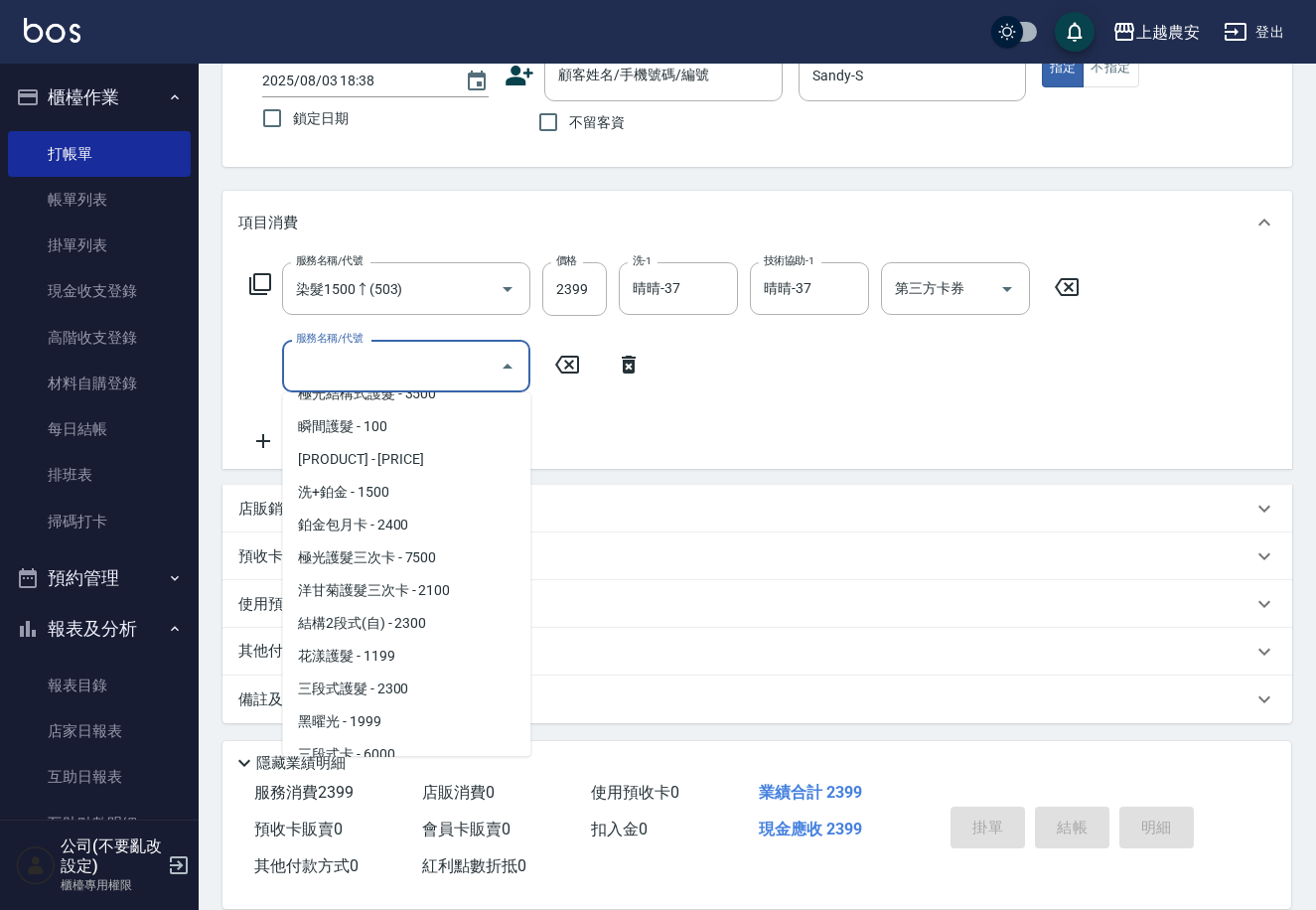 scroll, scrollTop: 1578, scrollLeft: 0, axis: vertical 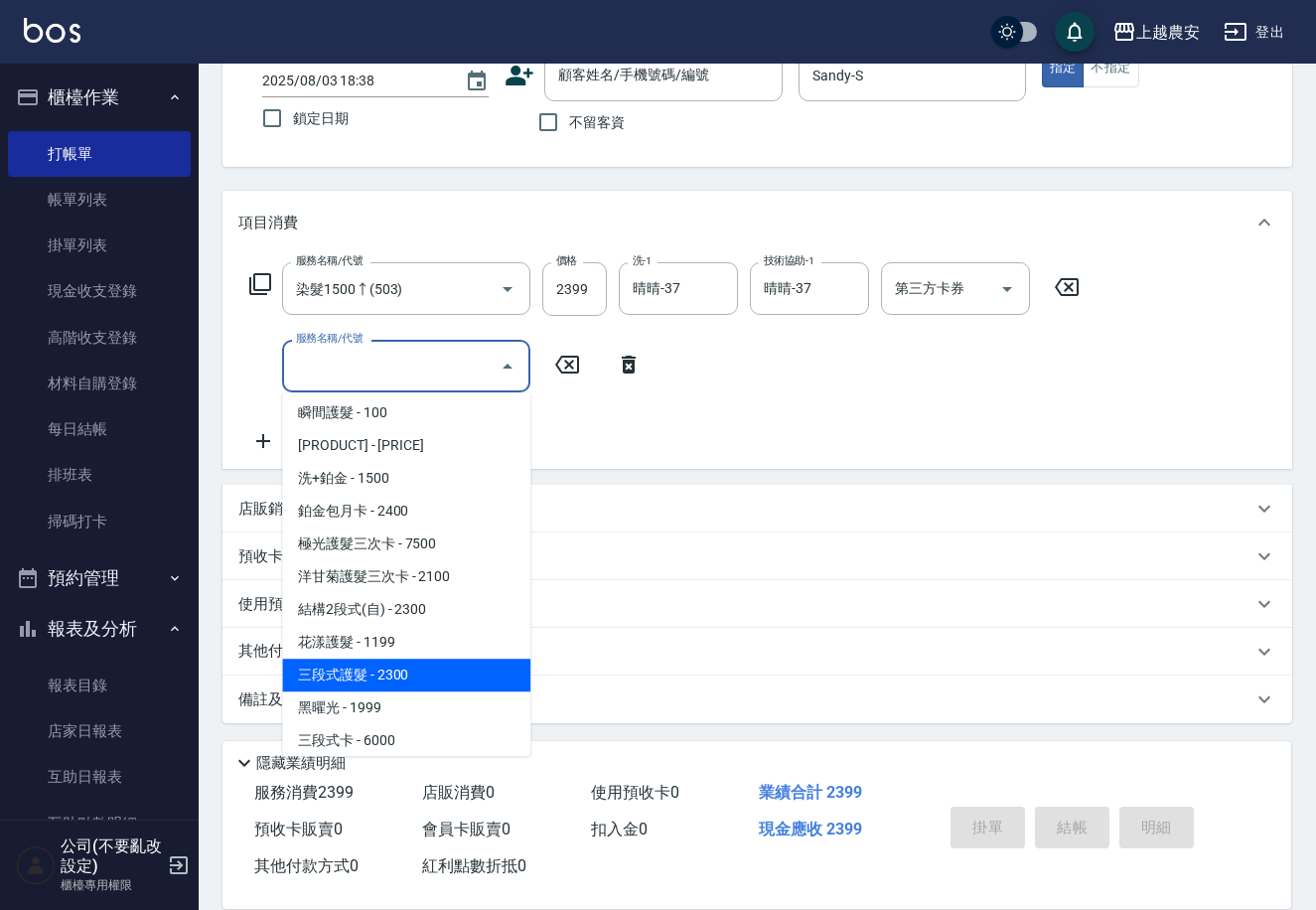 click on "三段式護髮 - 2300" at bounding box center (406, 675) 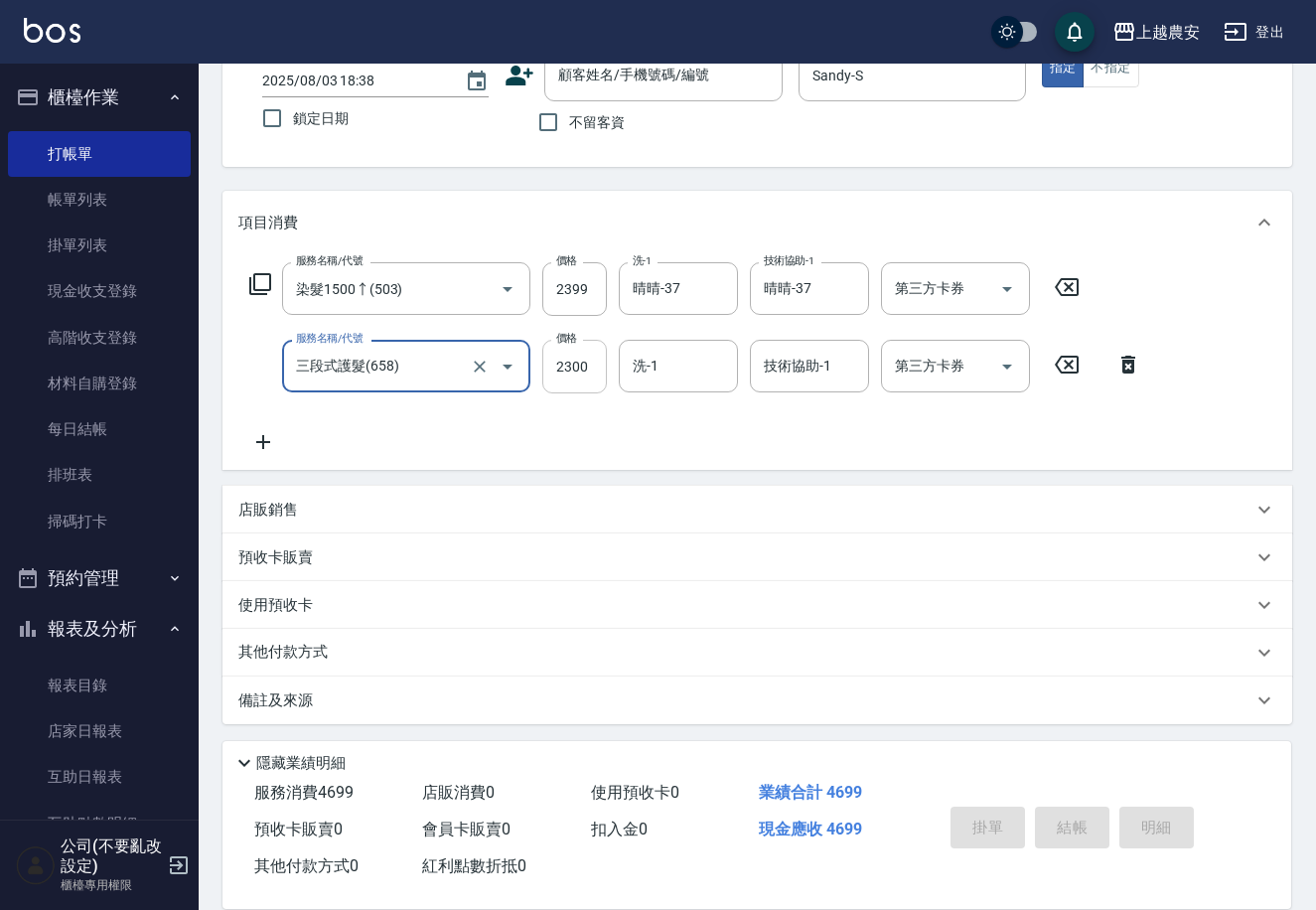 click on "2300" at bounding box center [574, 367] 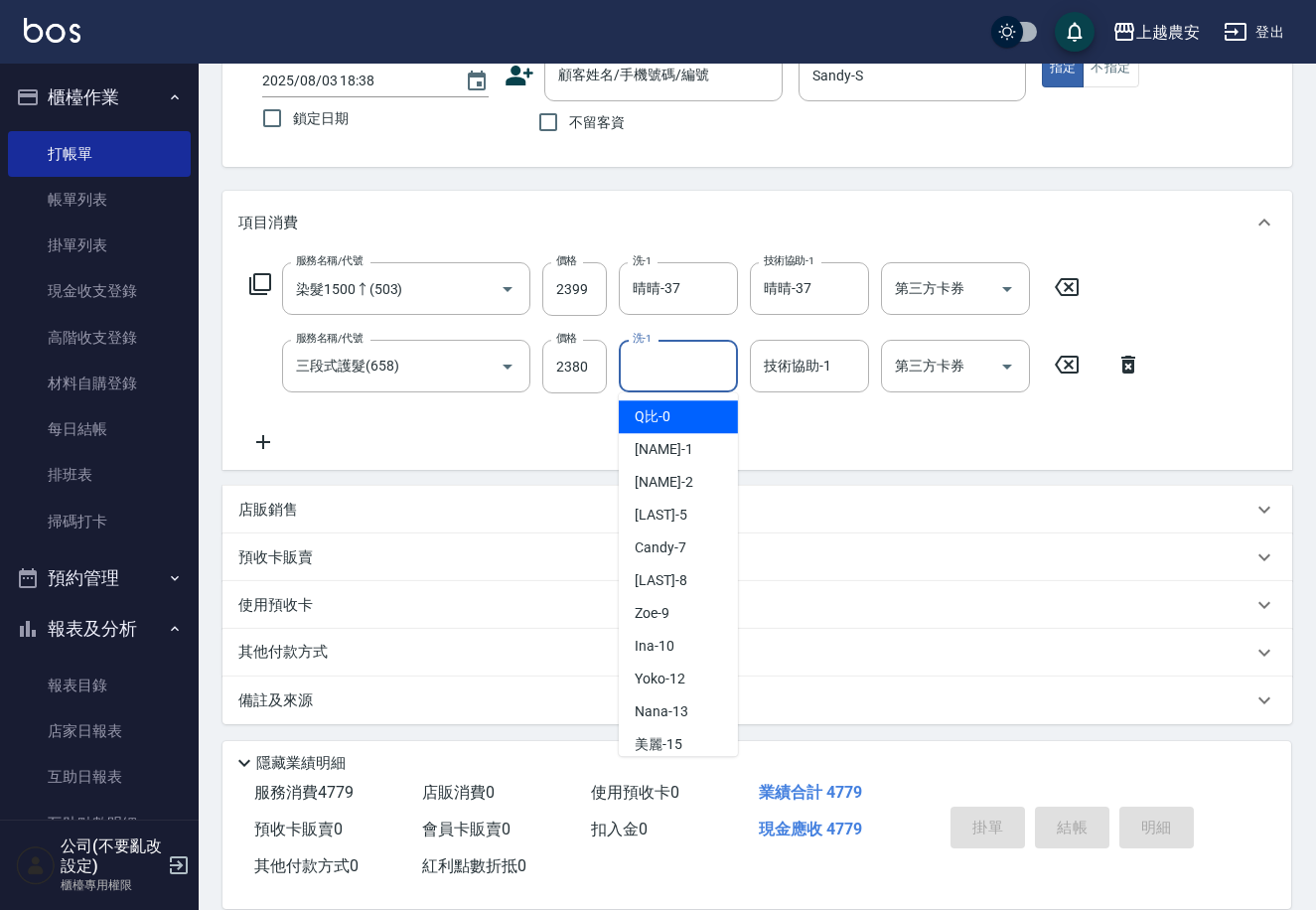 click on "洗-1" at bounding box center (678, 366) 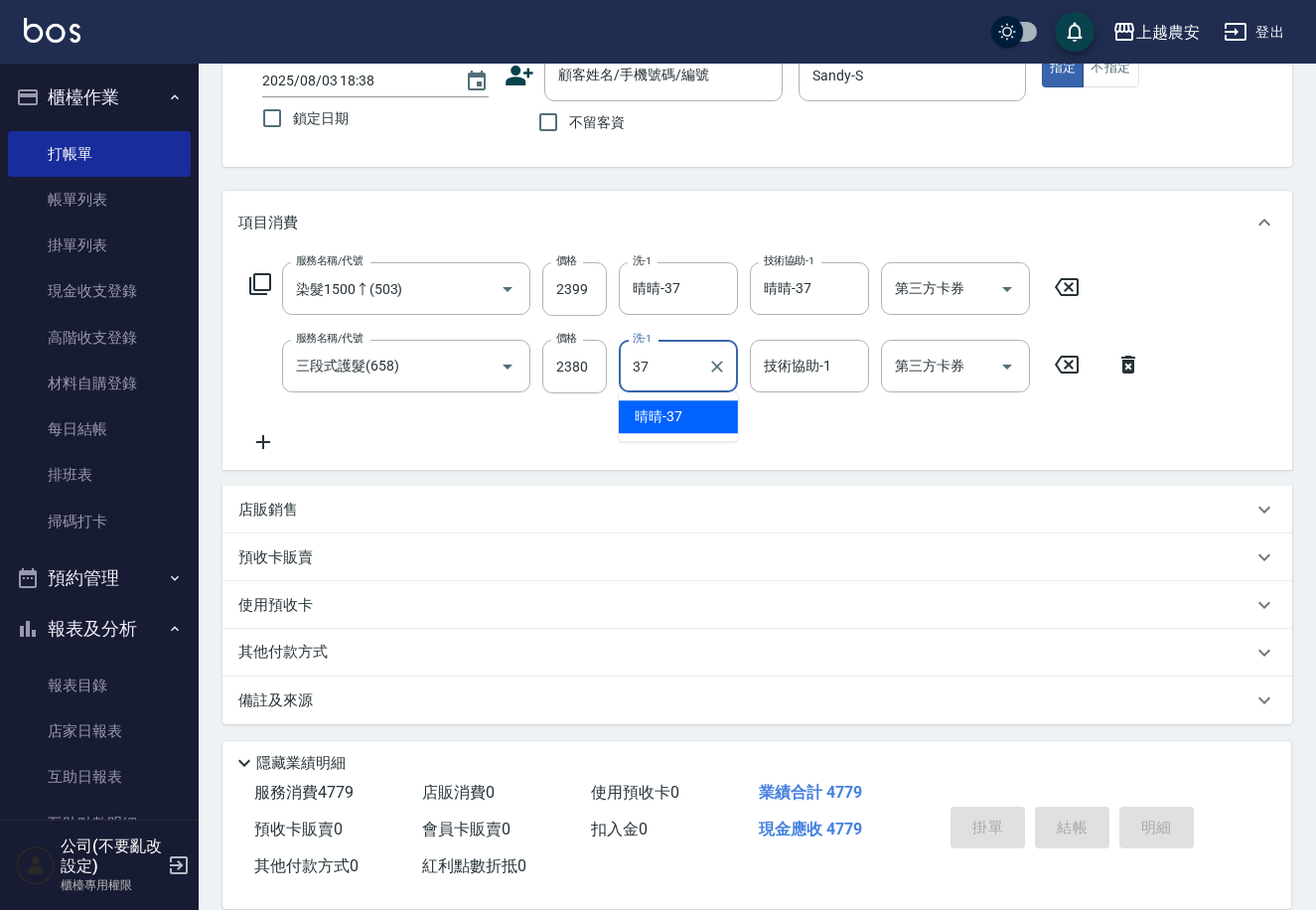 click on "[NAME] -37" at bounding box center [678, 416] 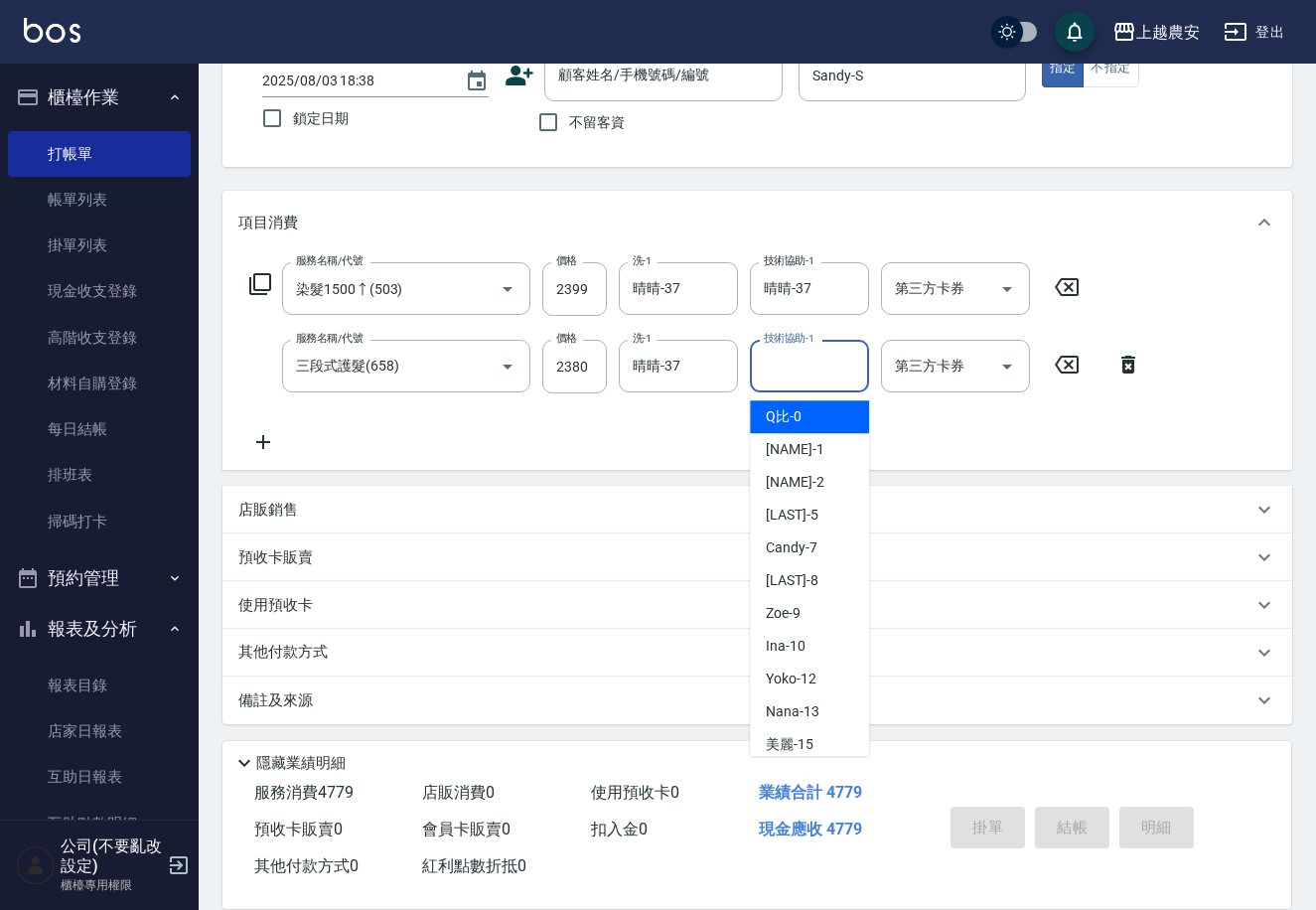 click on "技術協助-1" at bounding box center [809, 366] 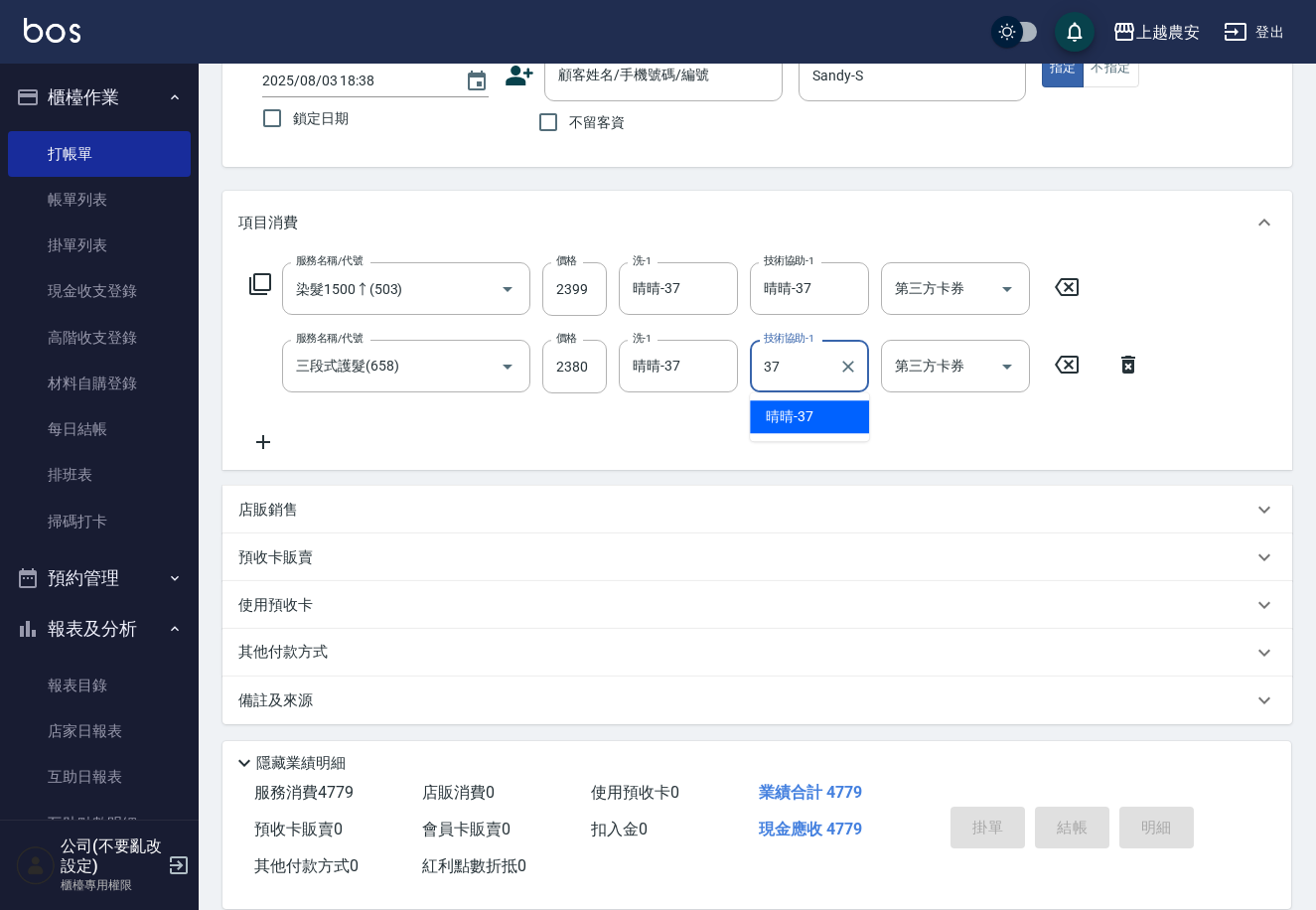 click on "[NAME] -37" at bounding box center (809, 416) 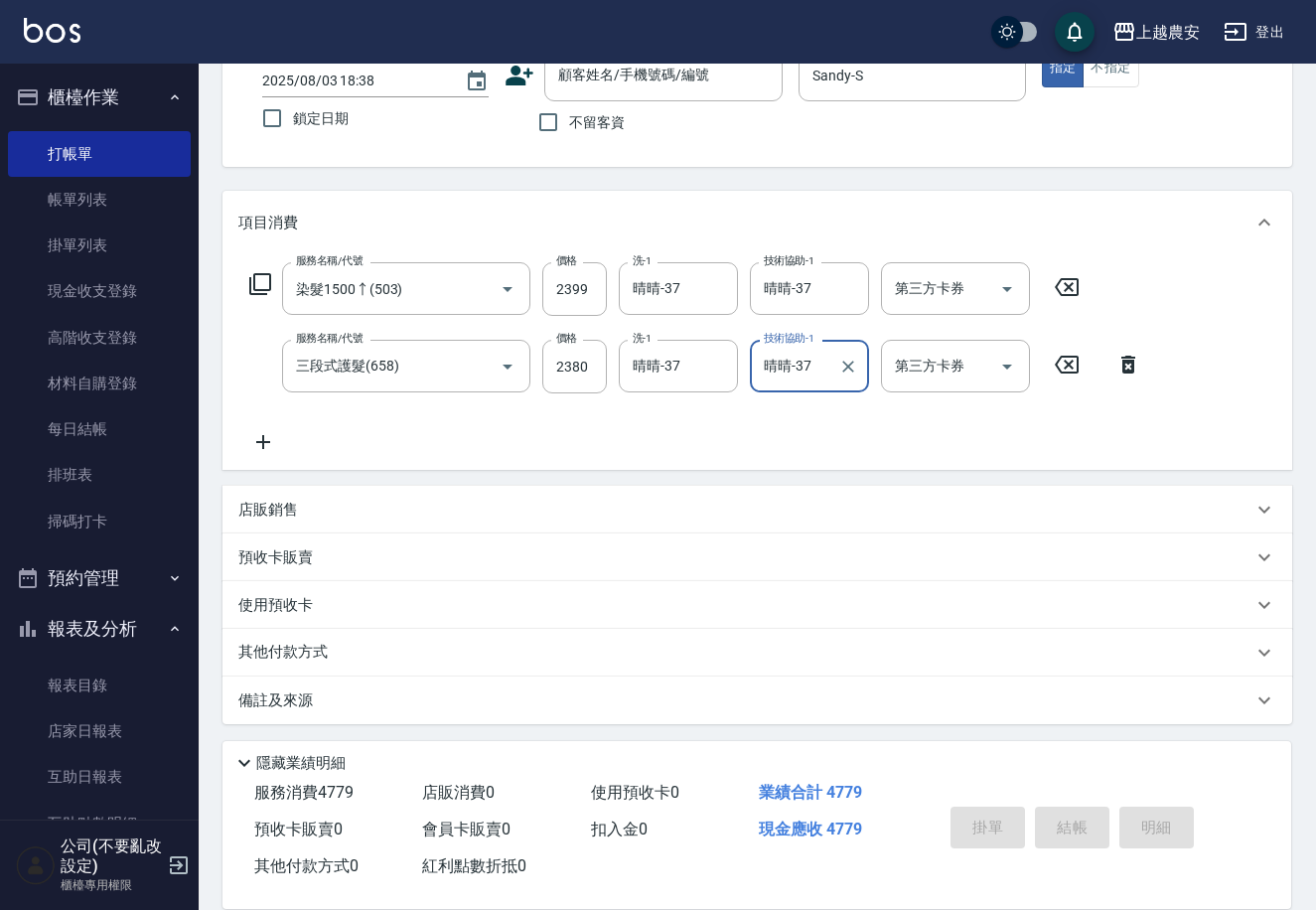 click on "店販銷售" at bounding box center [268, 510] 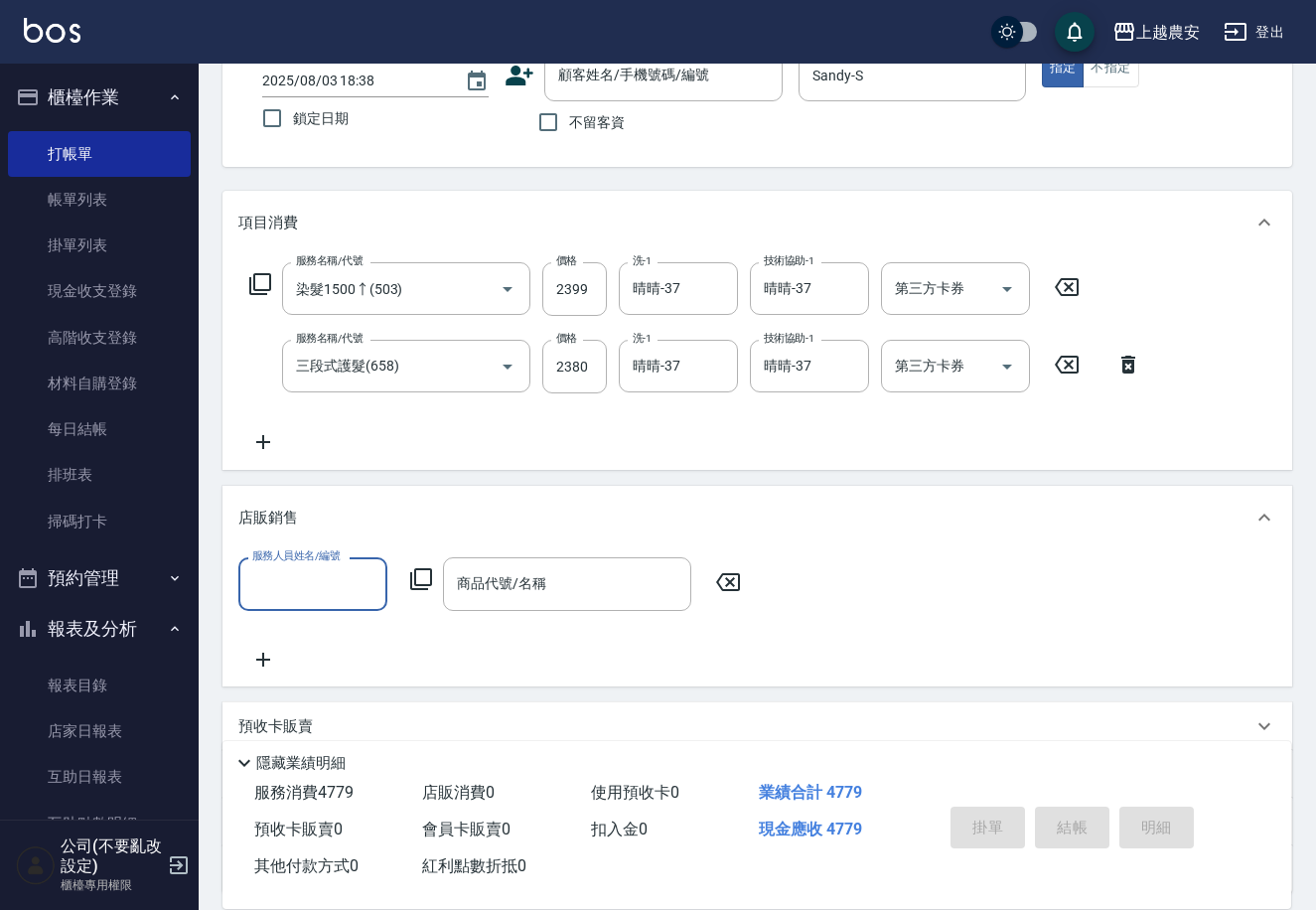 scroll, scrollTop: 1, scrollLeft: 0, axis: vertical 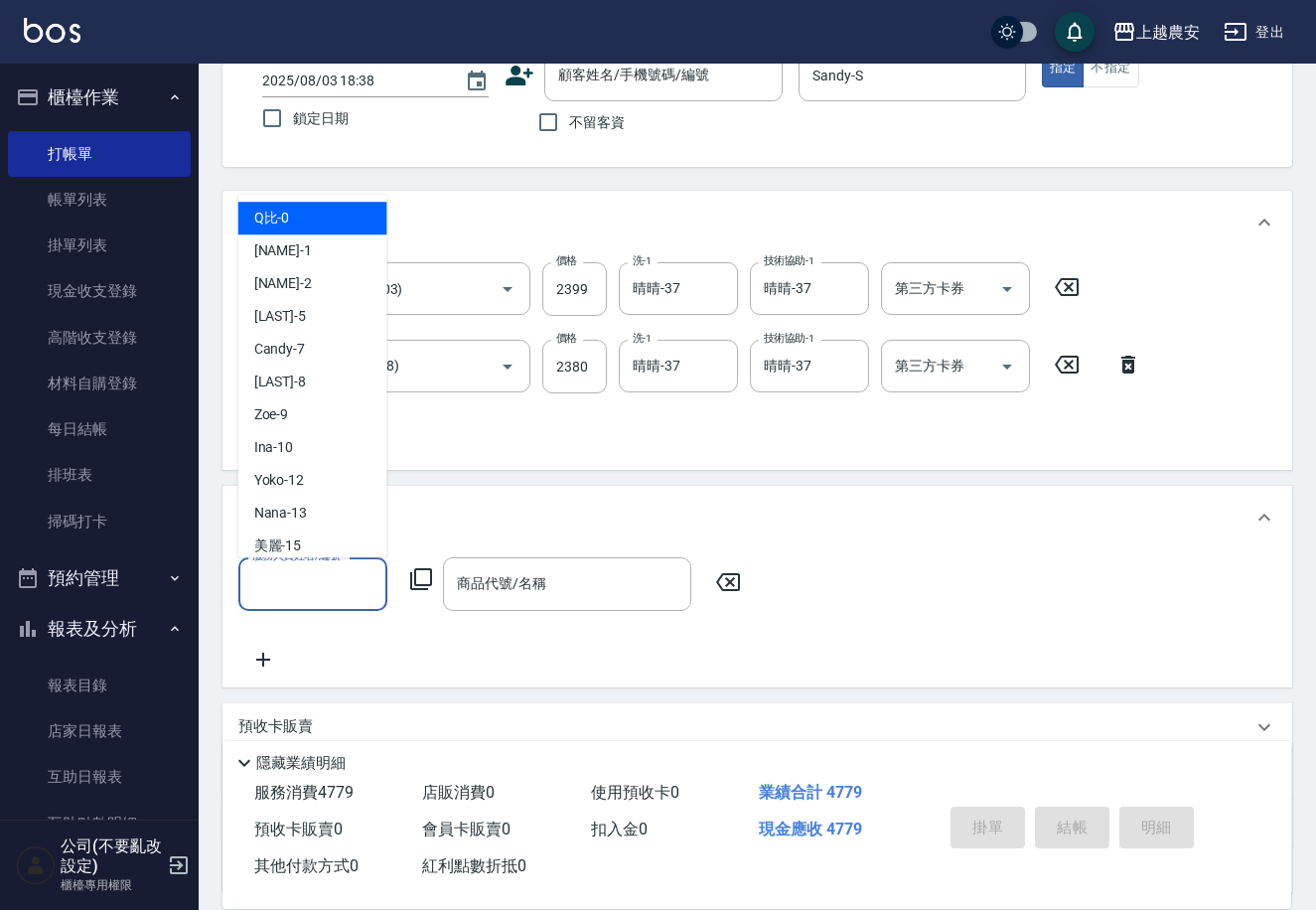 click on "服務人員姓名/編號" at bounding box center (313, 583) 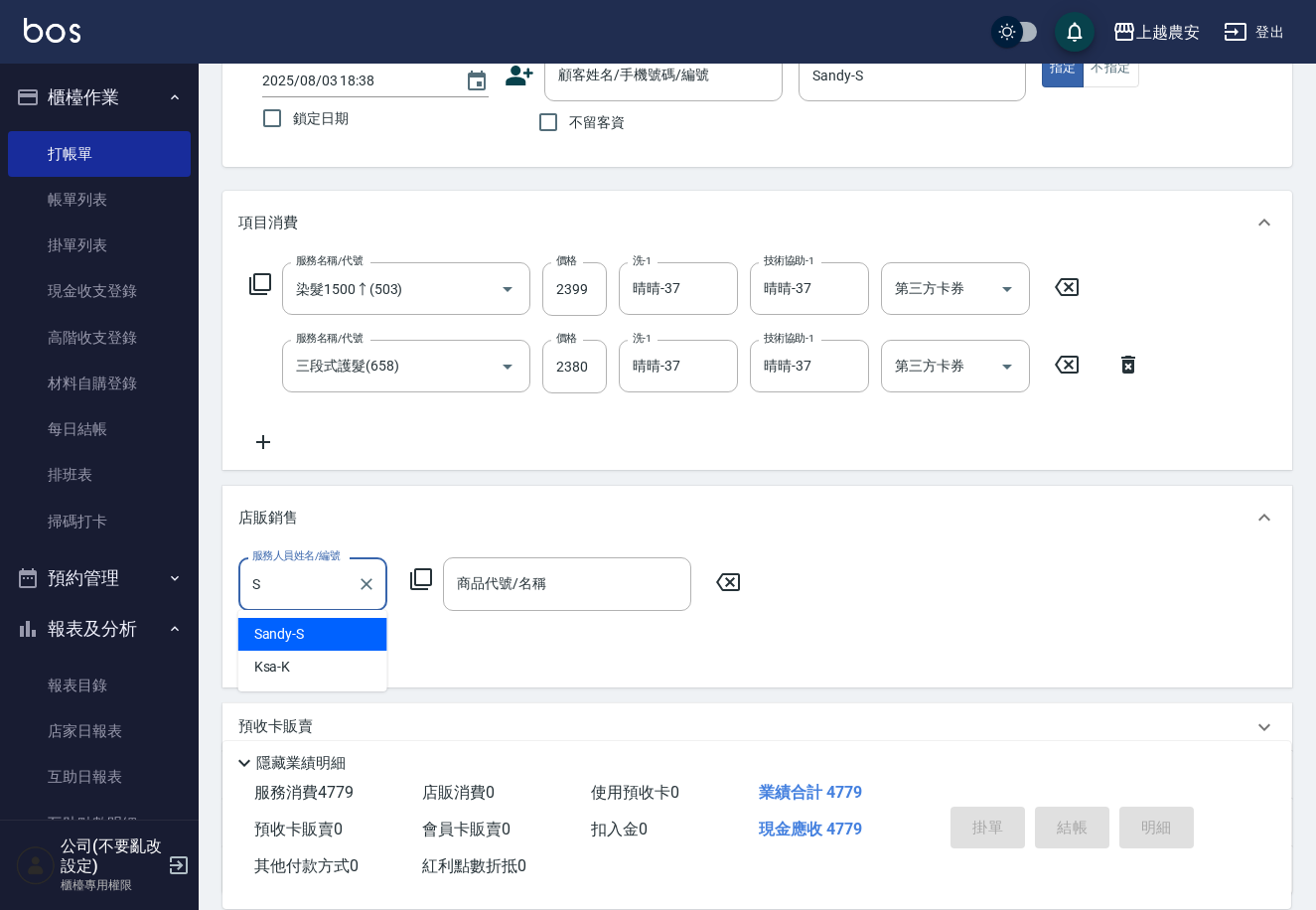 click on "[LAST]-[LAST]" at bounding box center (313, 634) 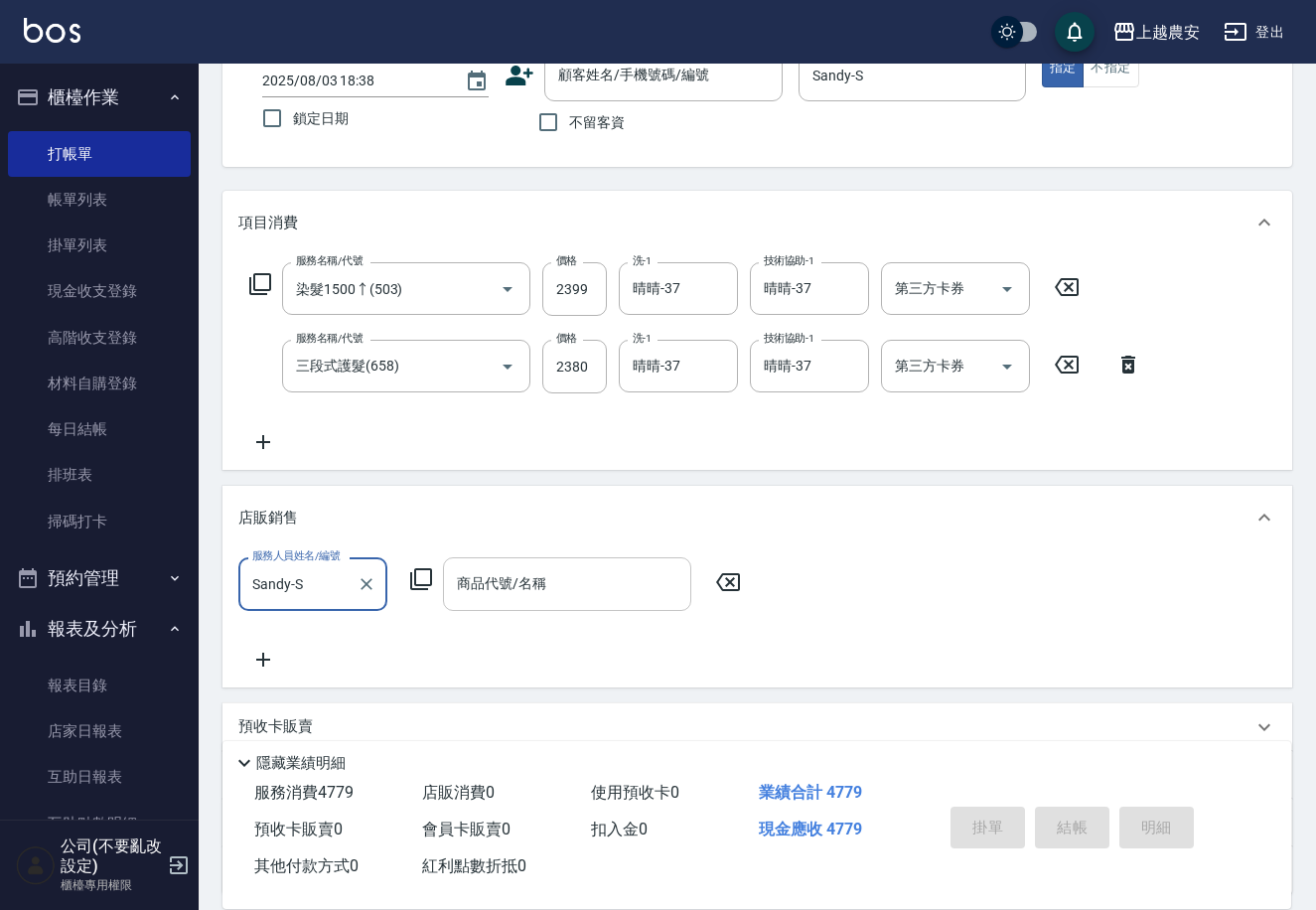 click on "商品代號/名稱 商品代號/名稱" at bounding box center (567, 583) 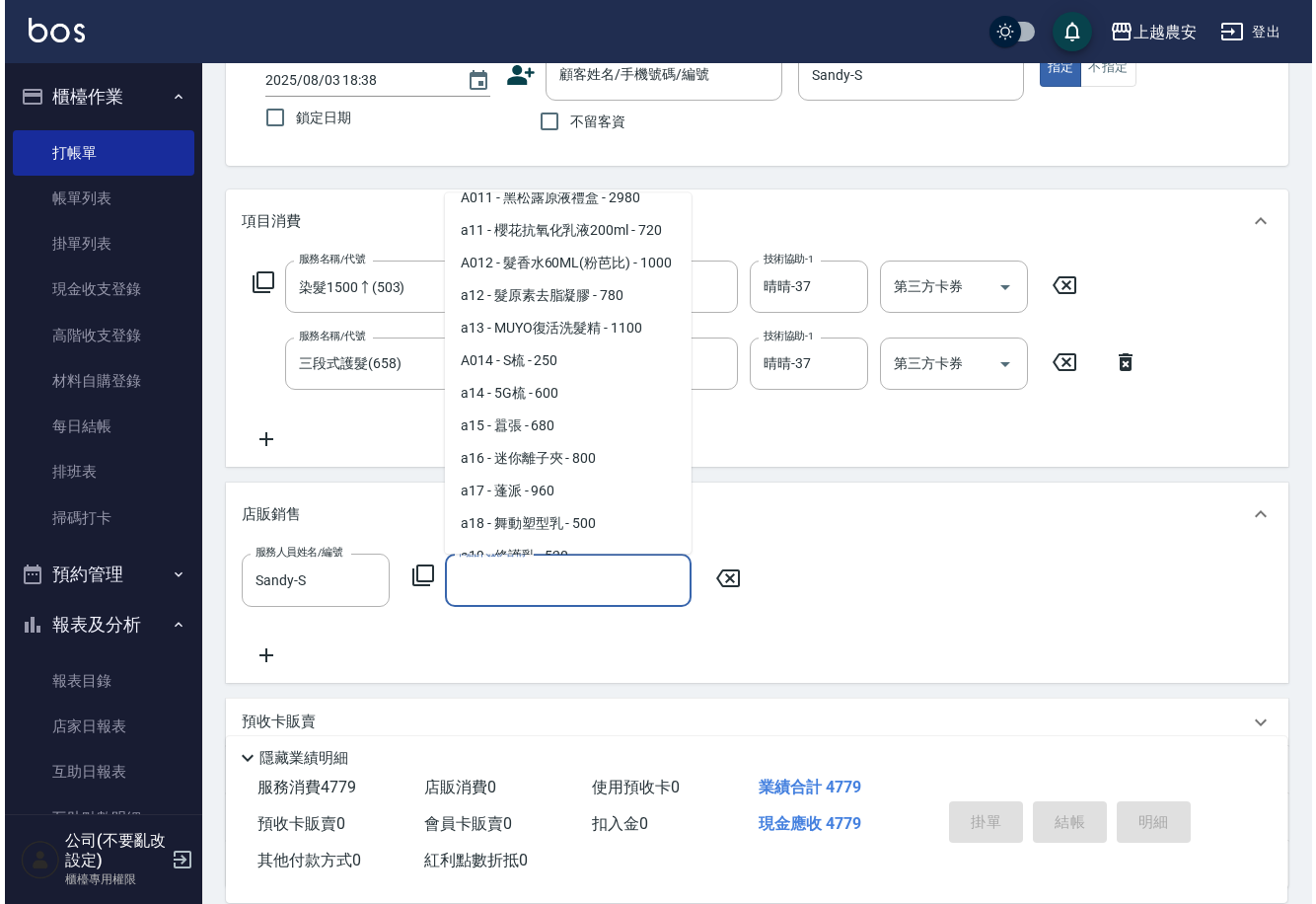 scroll, scrollTop: 4026, scrollLeft: 0, axis: vertical 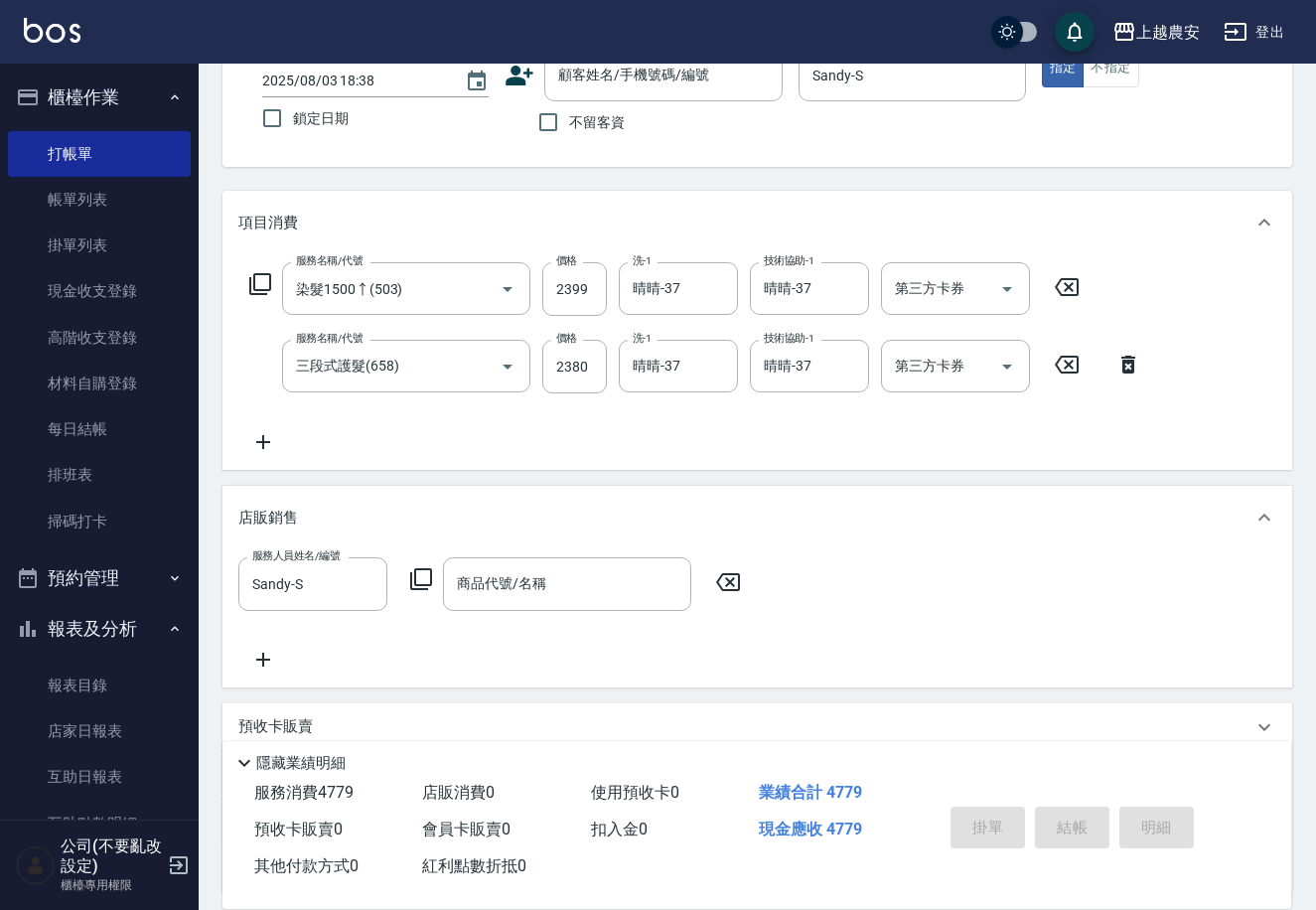 click 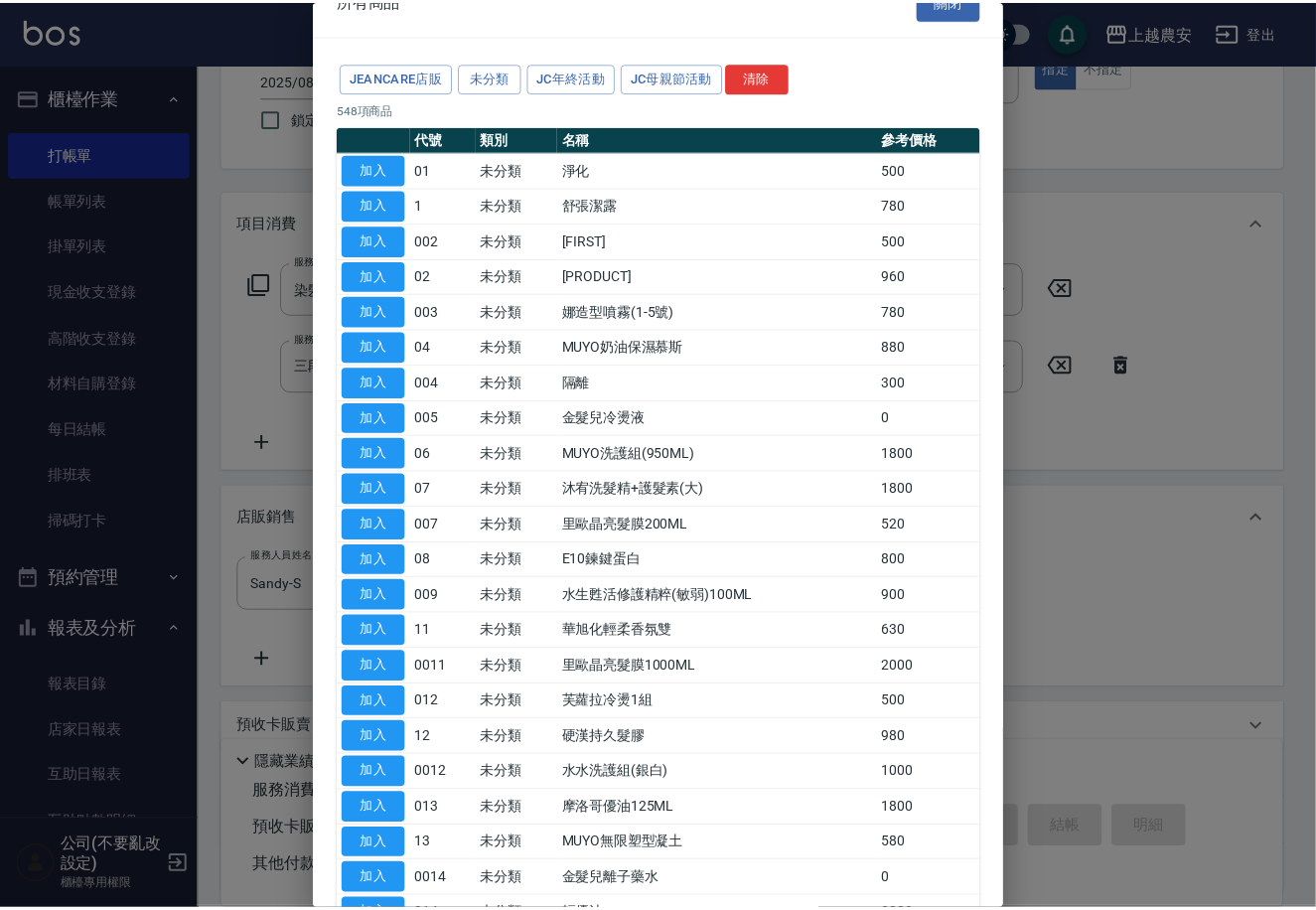 scroll, scrollTop: 0, scrollLeft: 0, axis: both 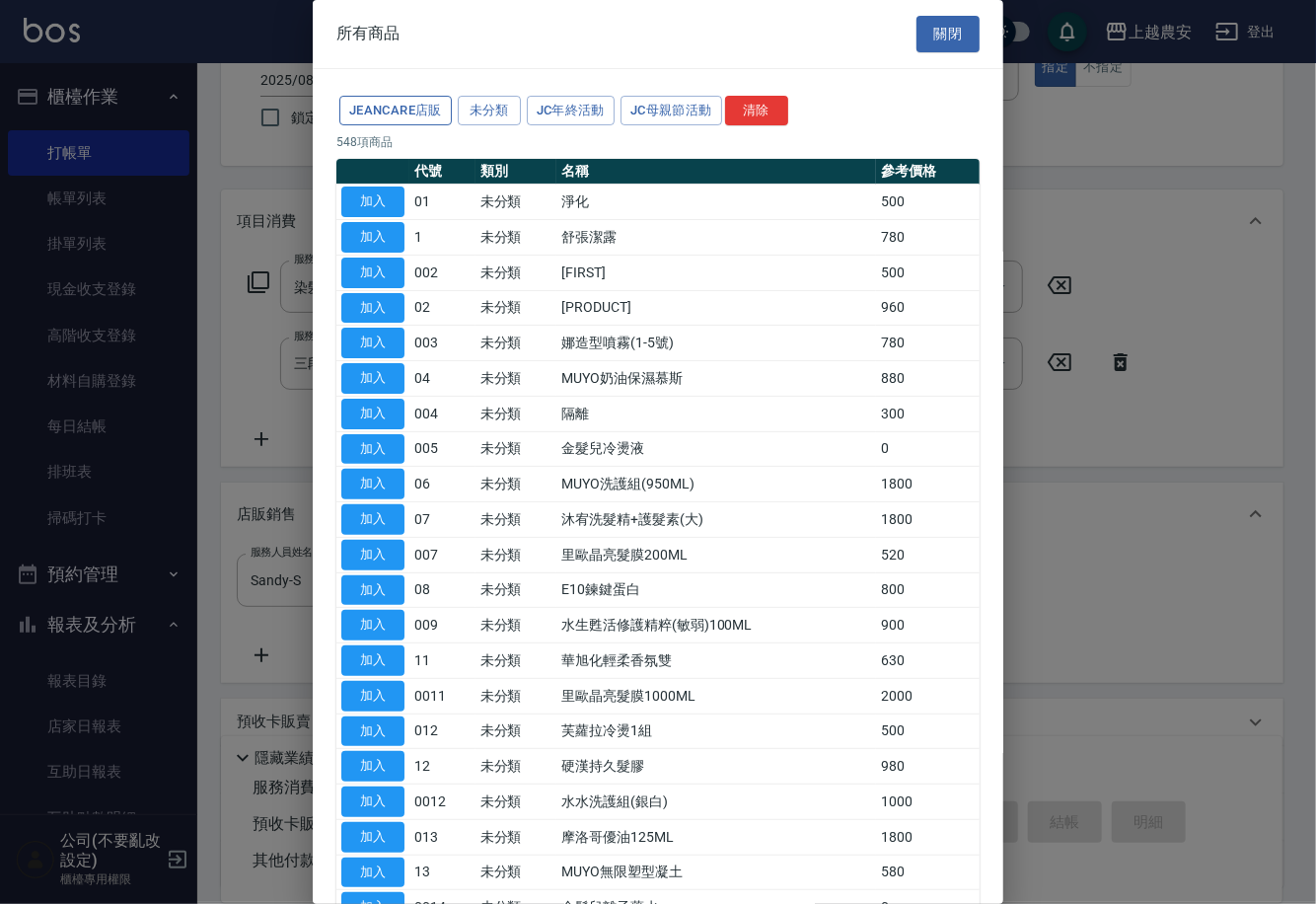 click on "JeanCare店販" at bounding box center [396, 111] 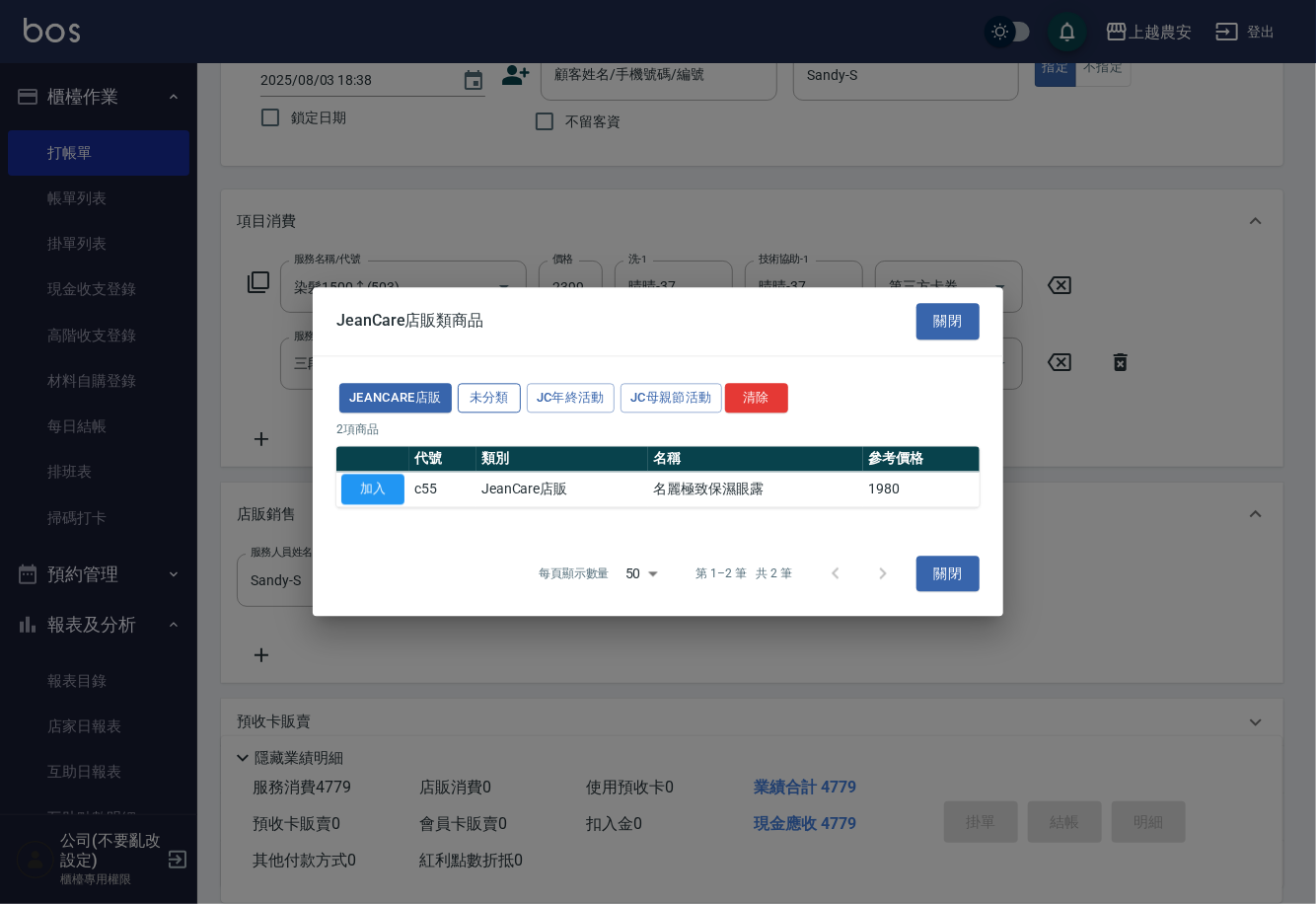 click on "未分類" at bounding box center [489, 398] 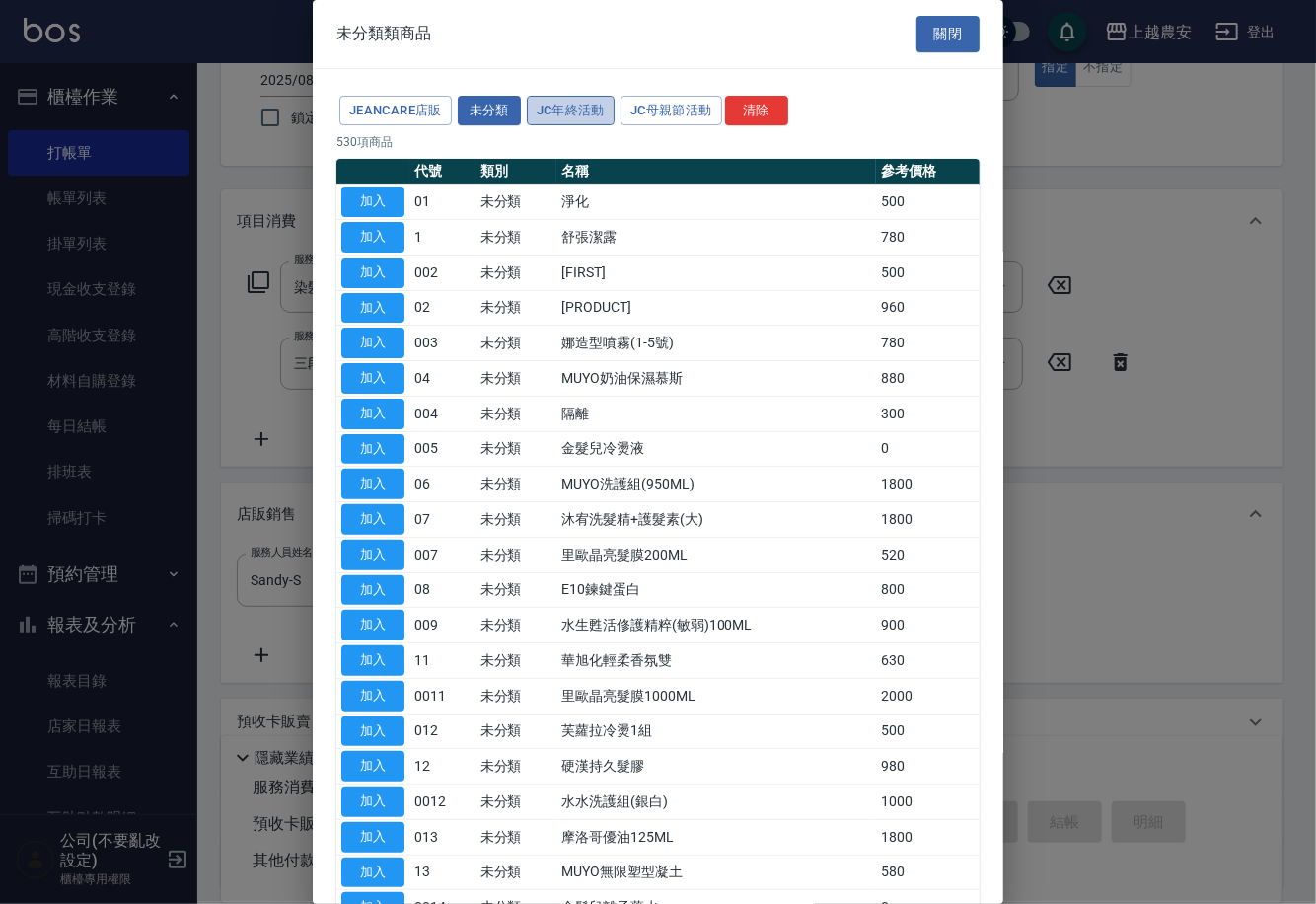 click on "JC年終活動" at bounding box center [570, 111] 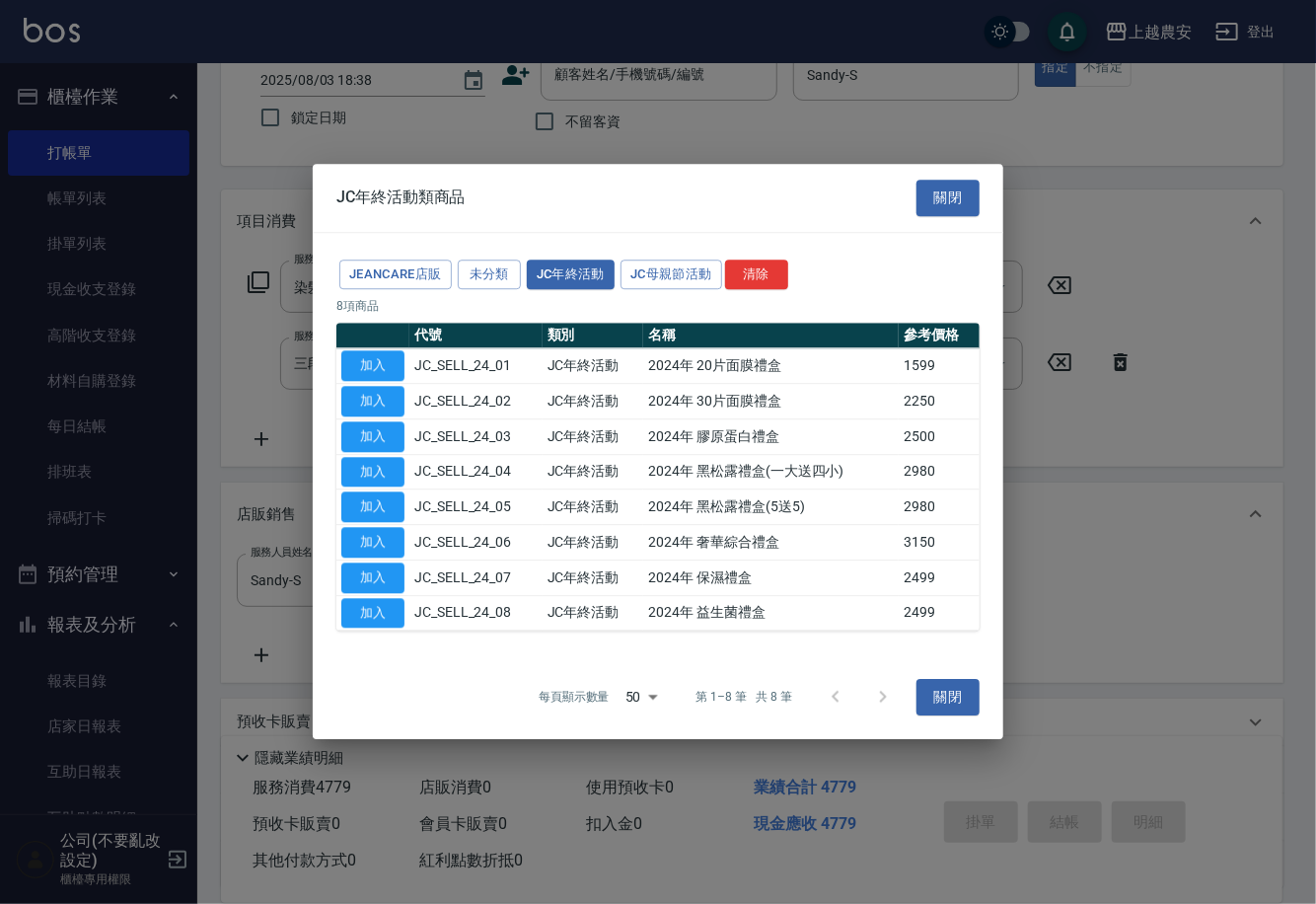 click on "關閉" at bounding box center (948, 197) 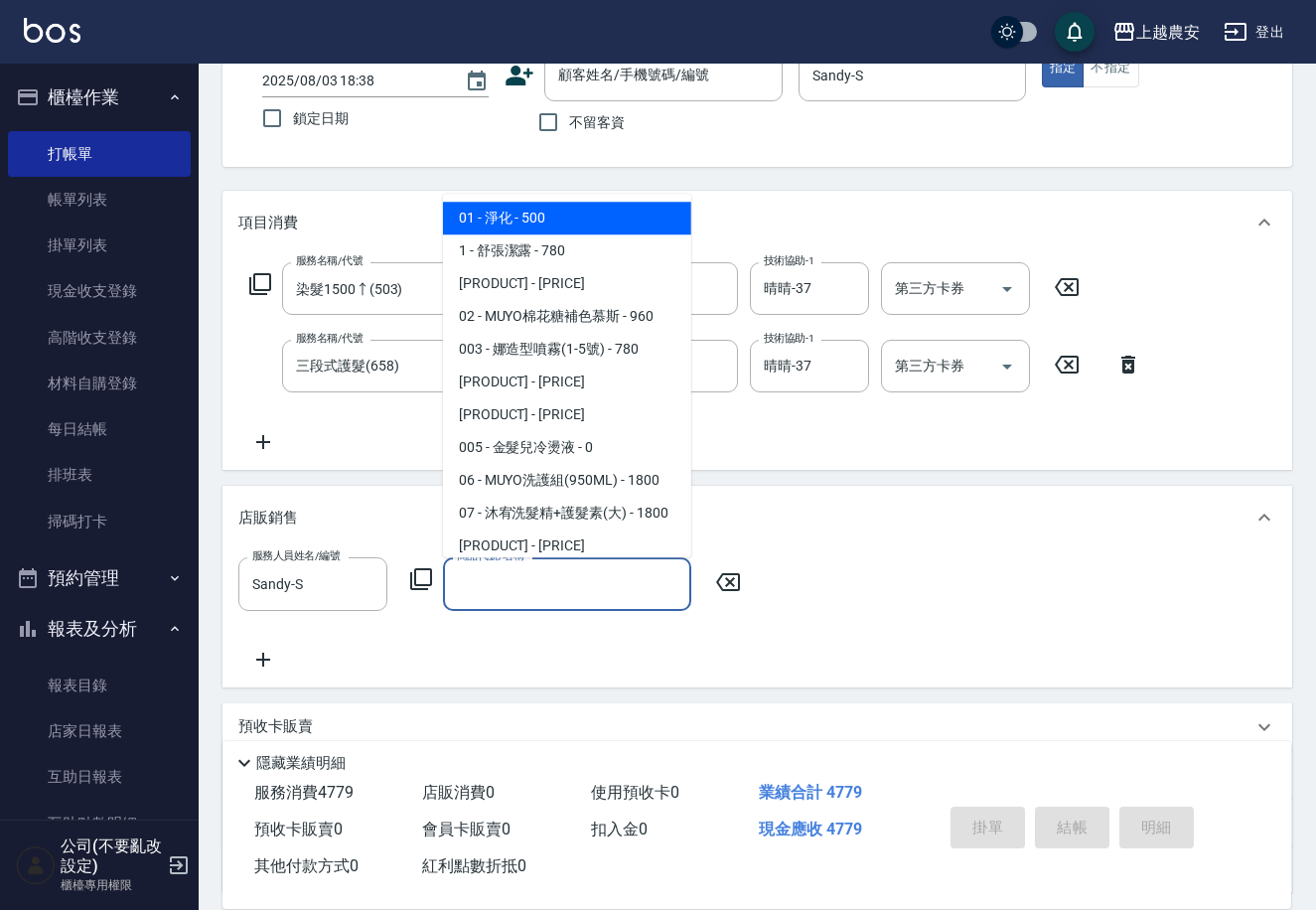 click on "商品代號/名稱 商品代號/名稱" at bounding box center (567, 583) 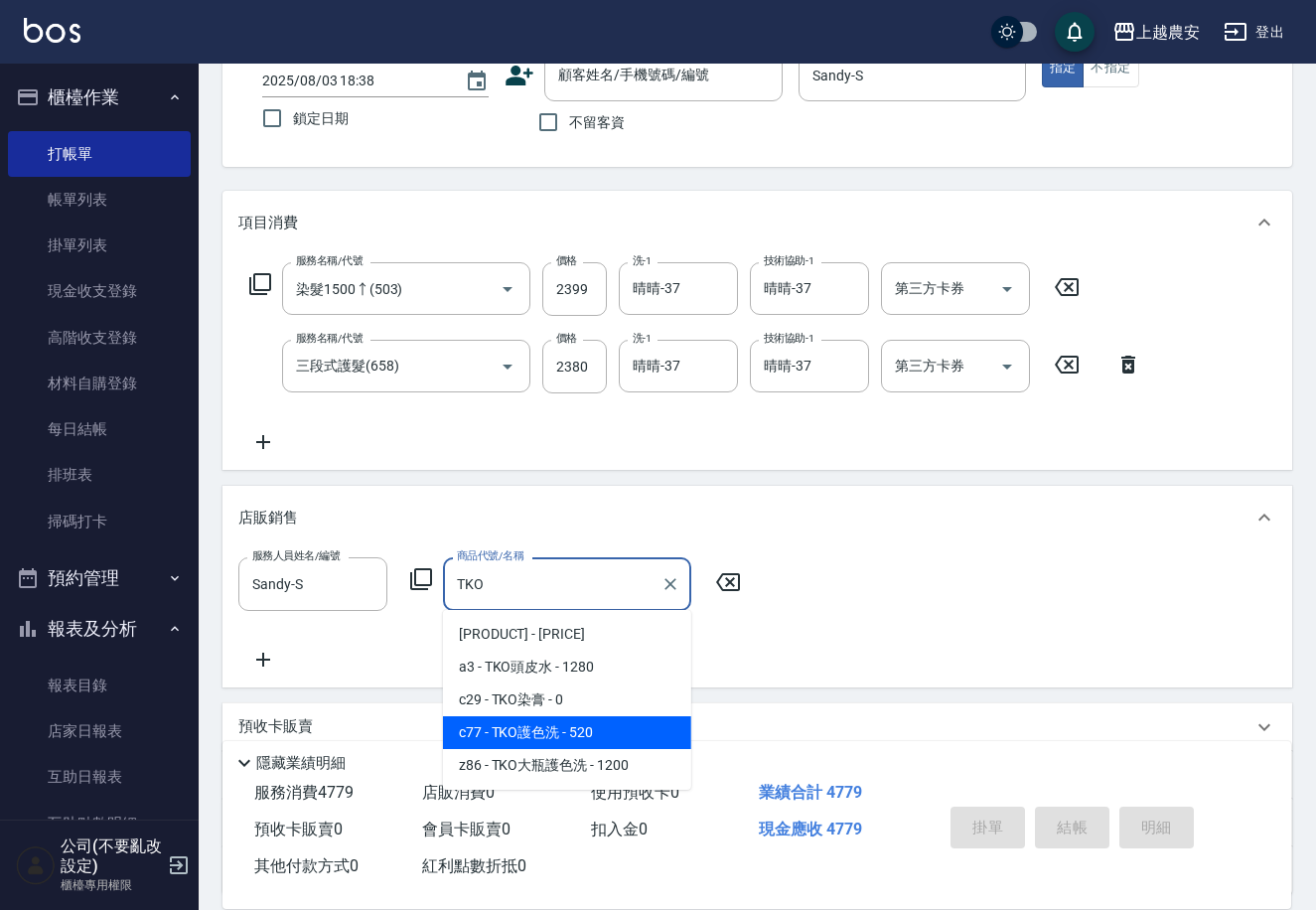 click on "c77 - TKO護色洗 - 520" at bounding box center (567, 732) 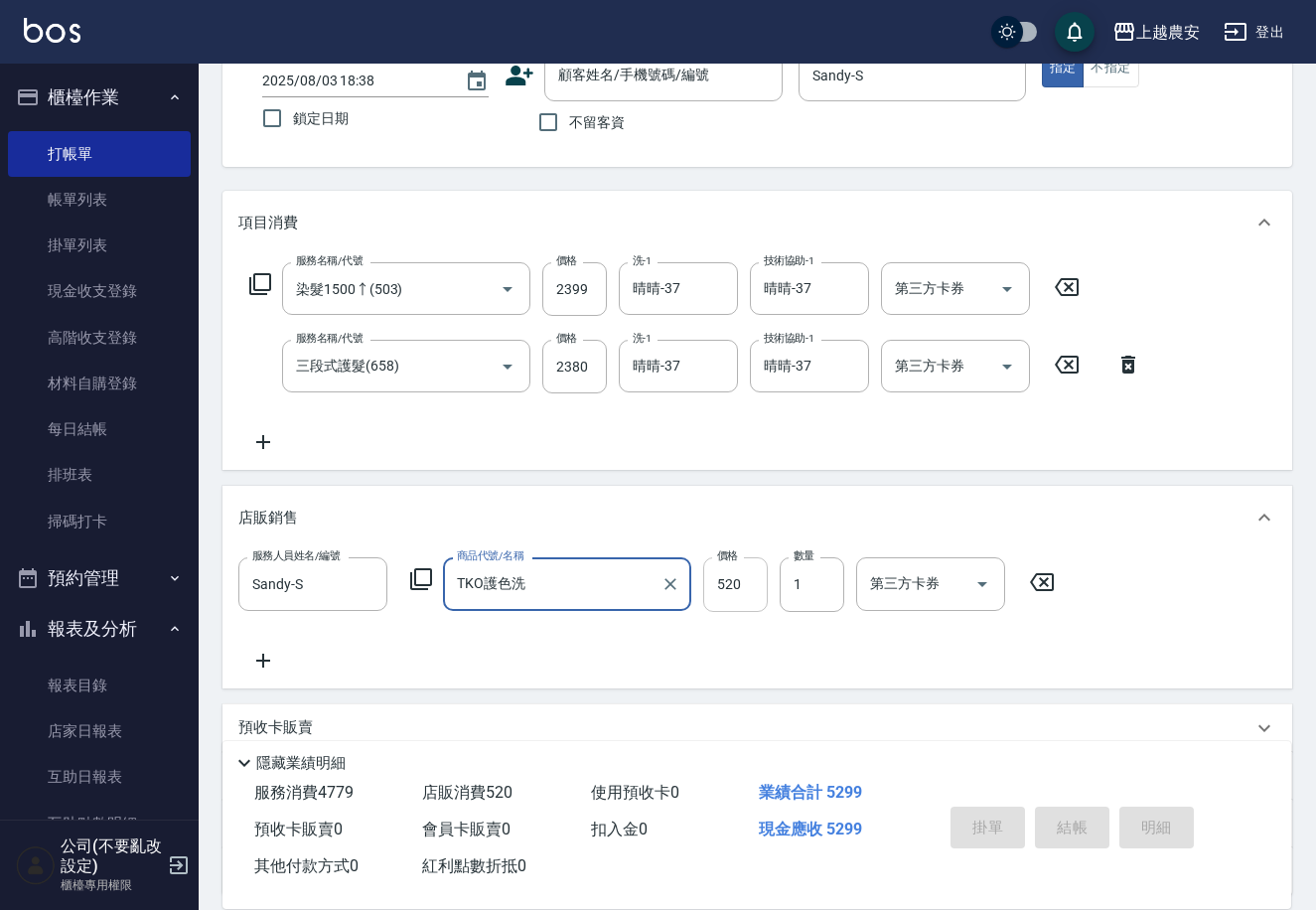 click on "520" at bounding box center [735, 584] 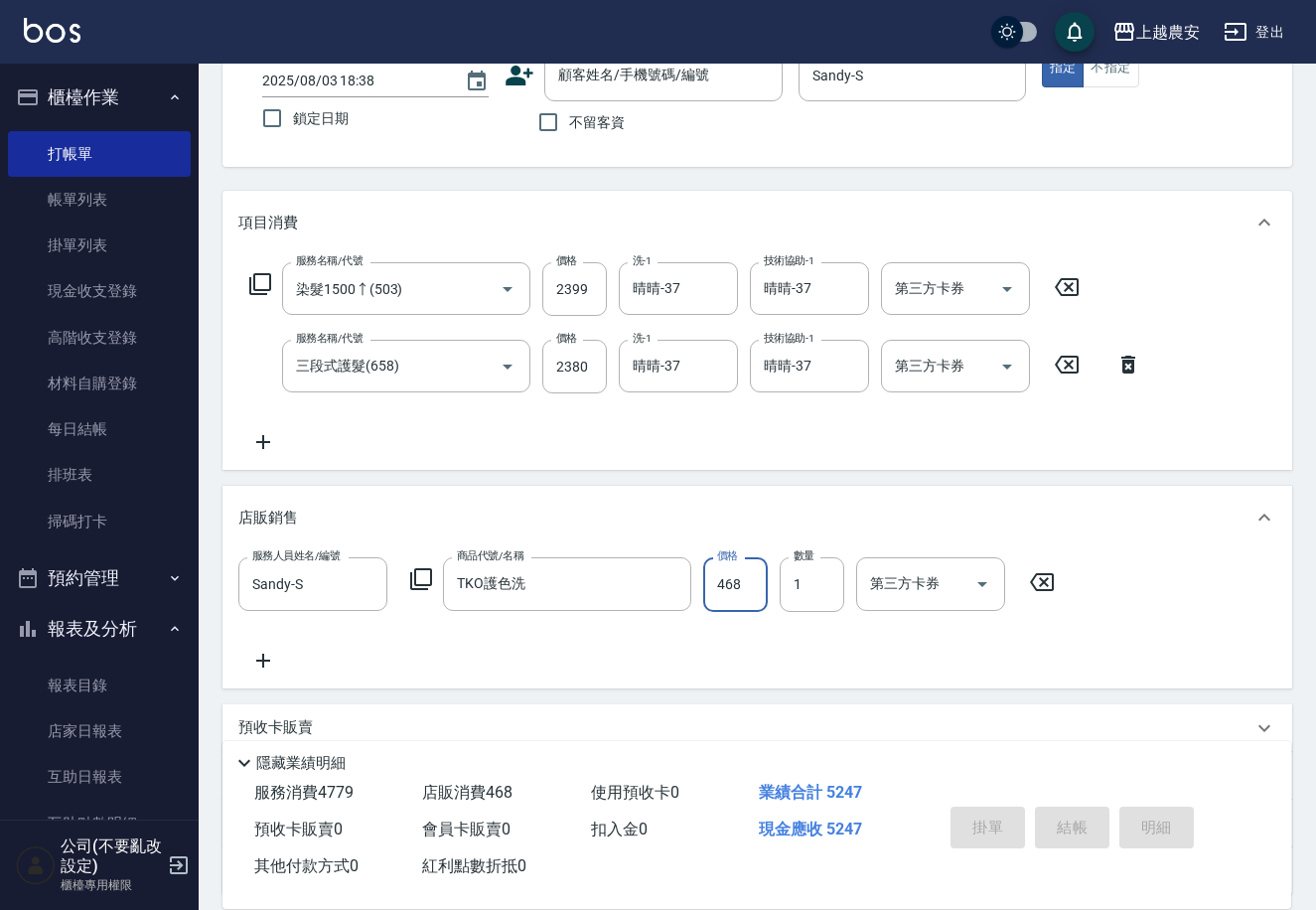 click 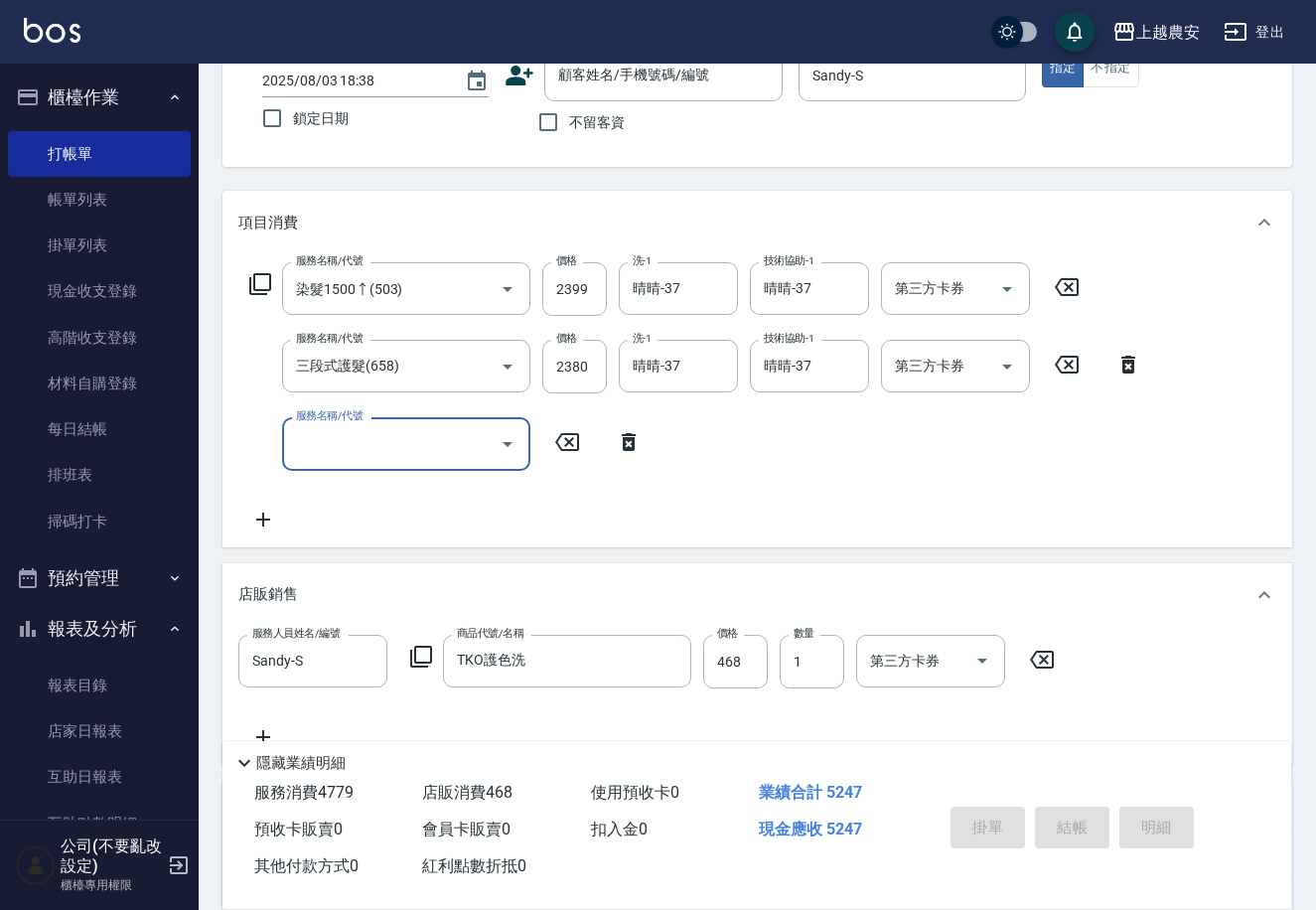 click on "服務名稱/代號" at bounding box center [391, 443] 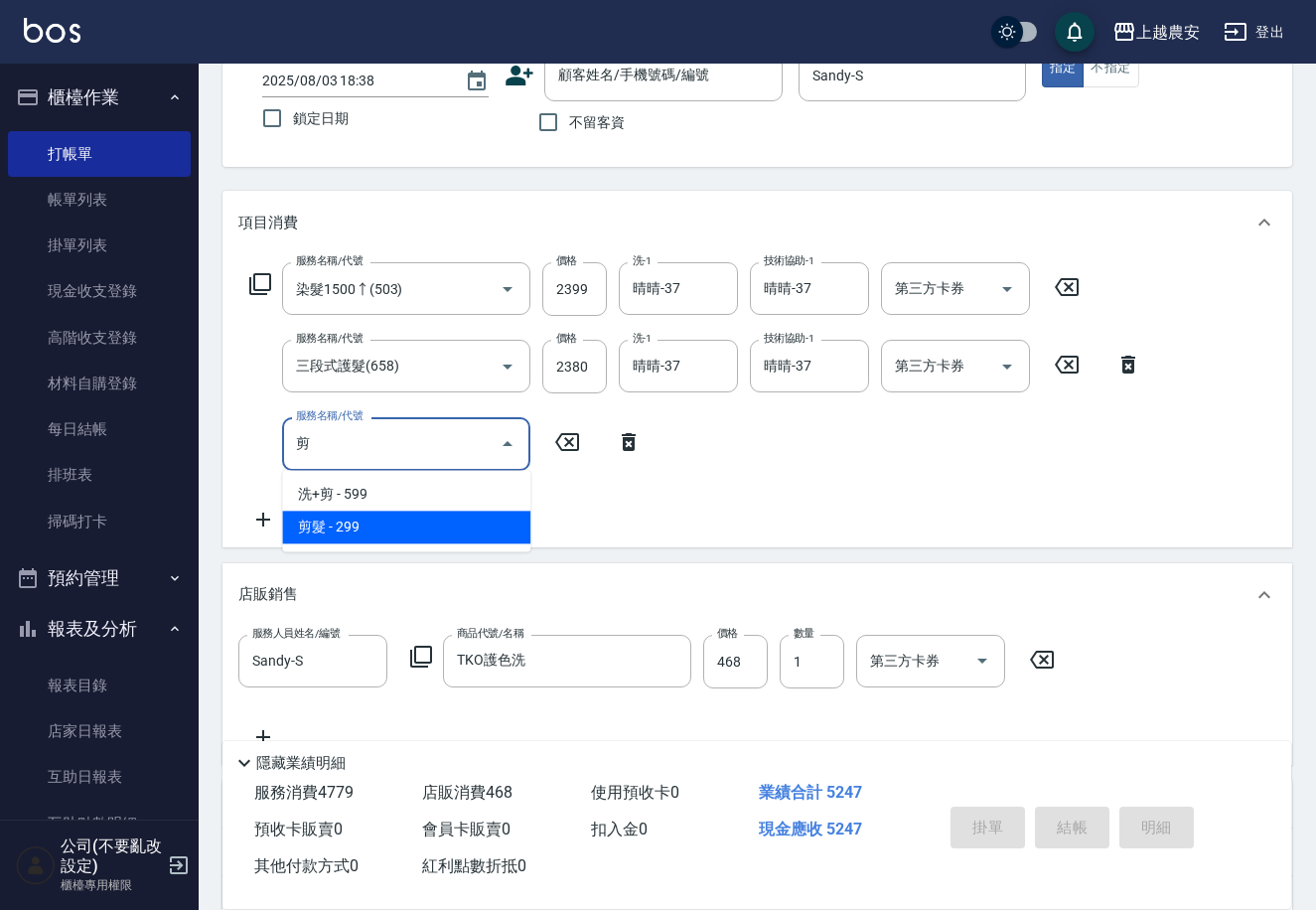 click on "剪髮 - 299" at bounding box center [406, 527] 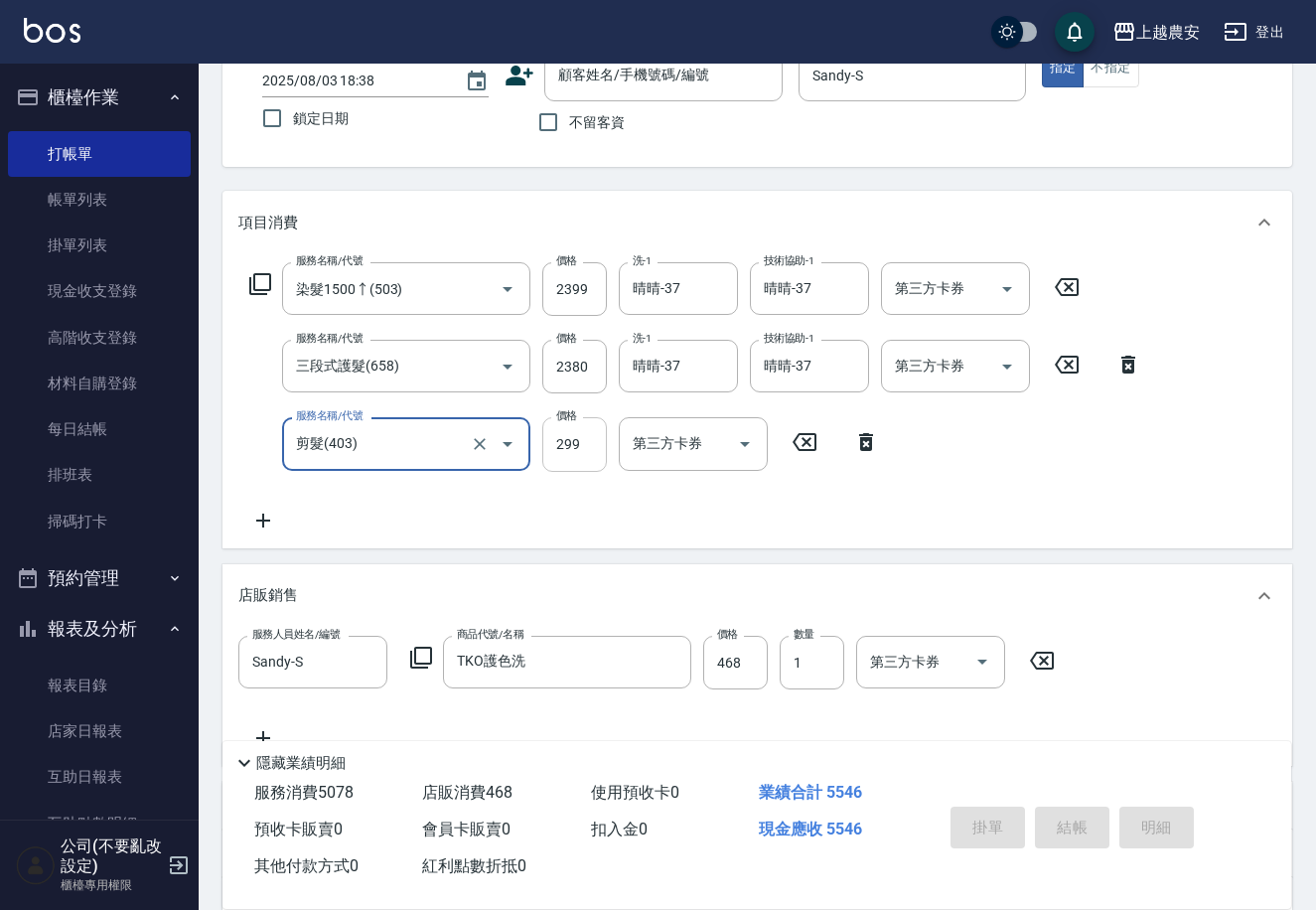 click on "299" at bounding box center (574, 444) 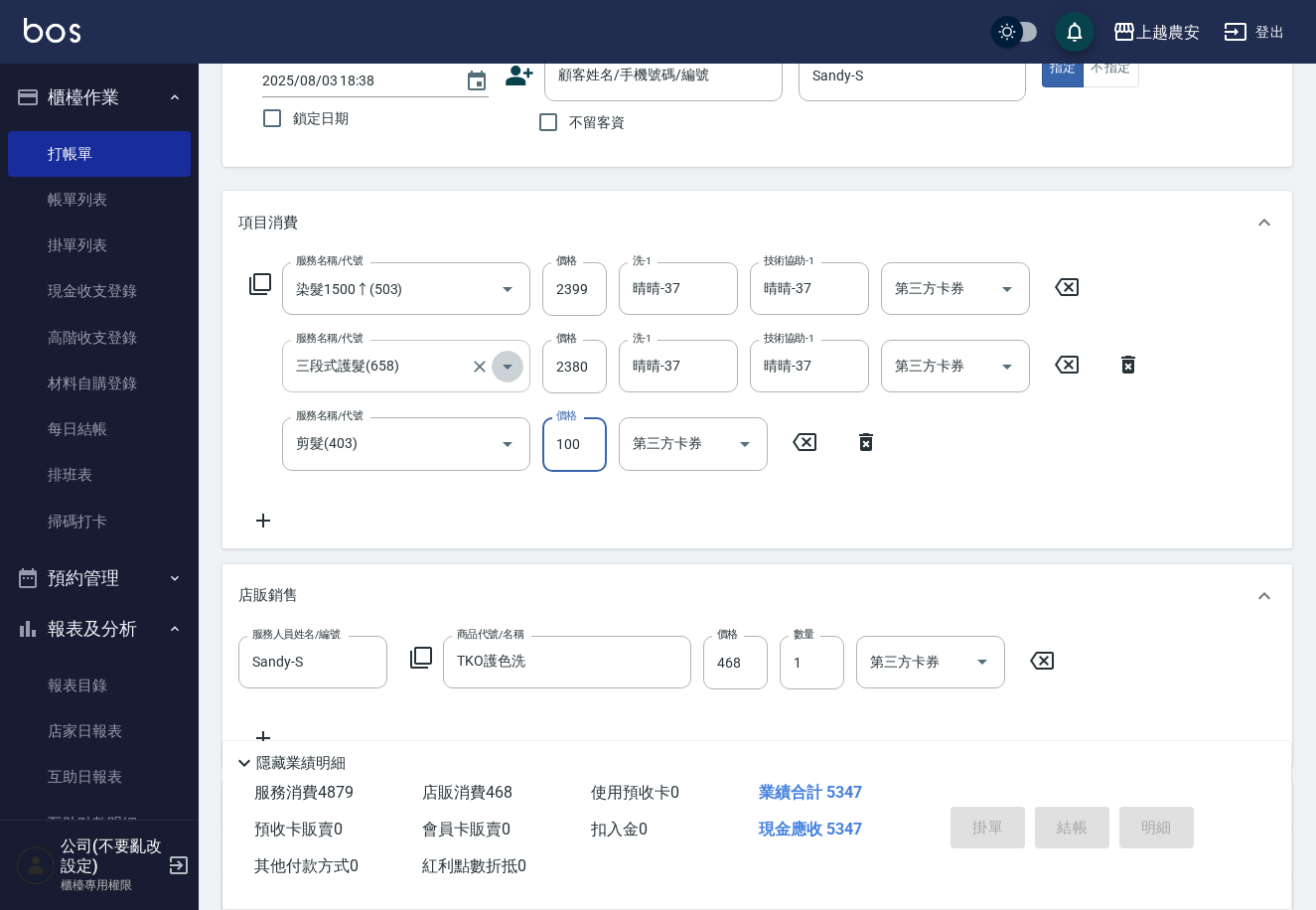click 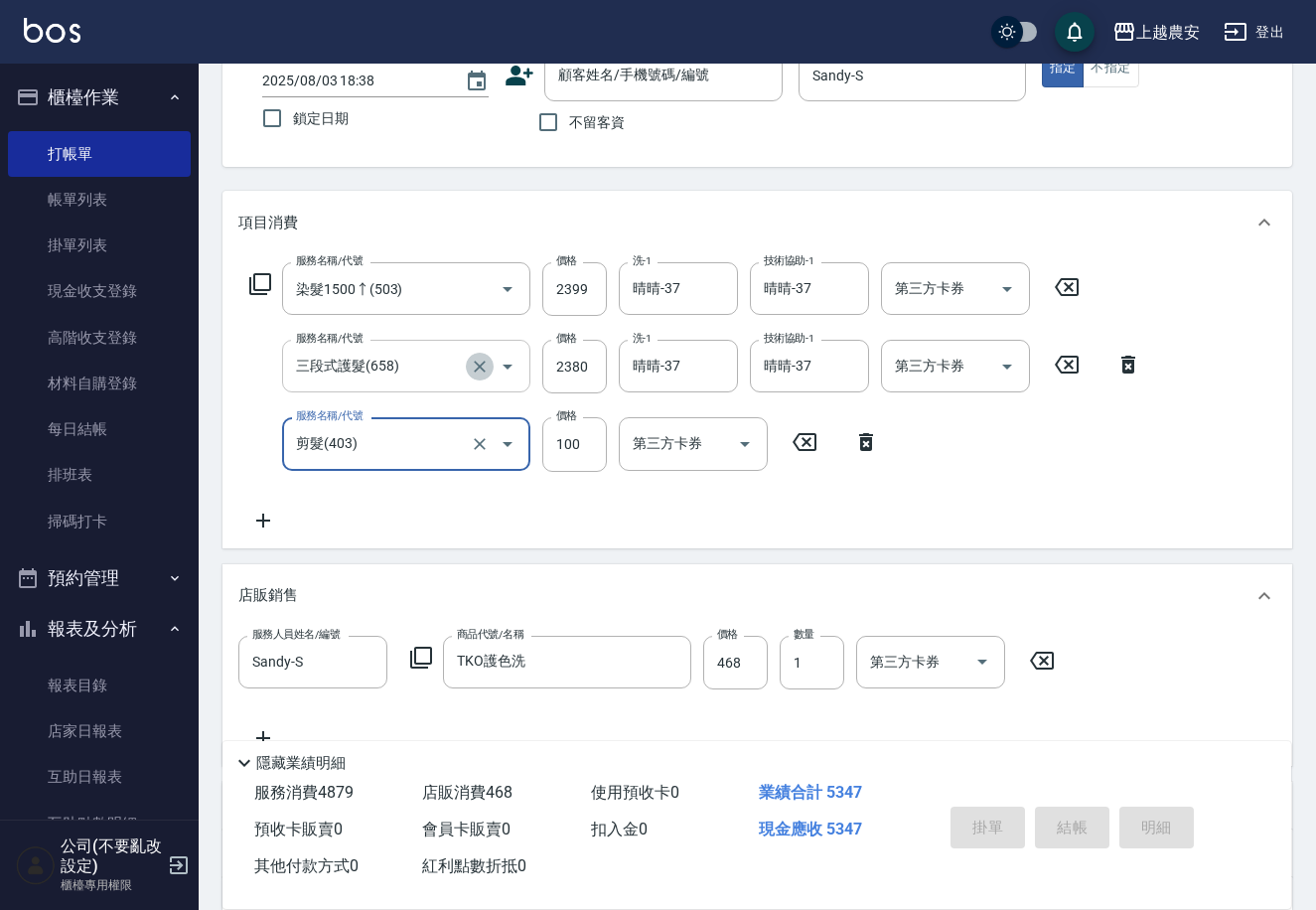 click at bounding box center [480, 367] 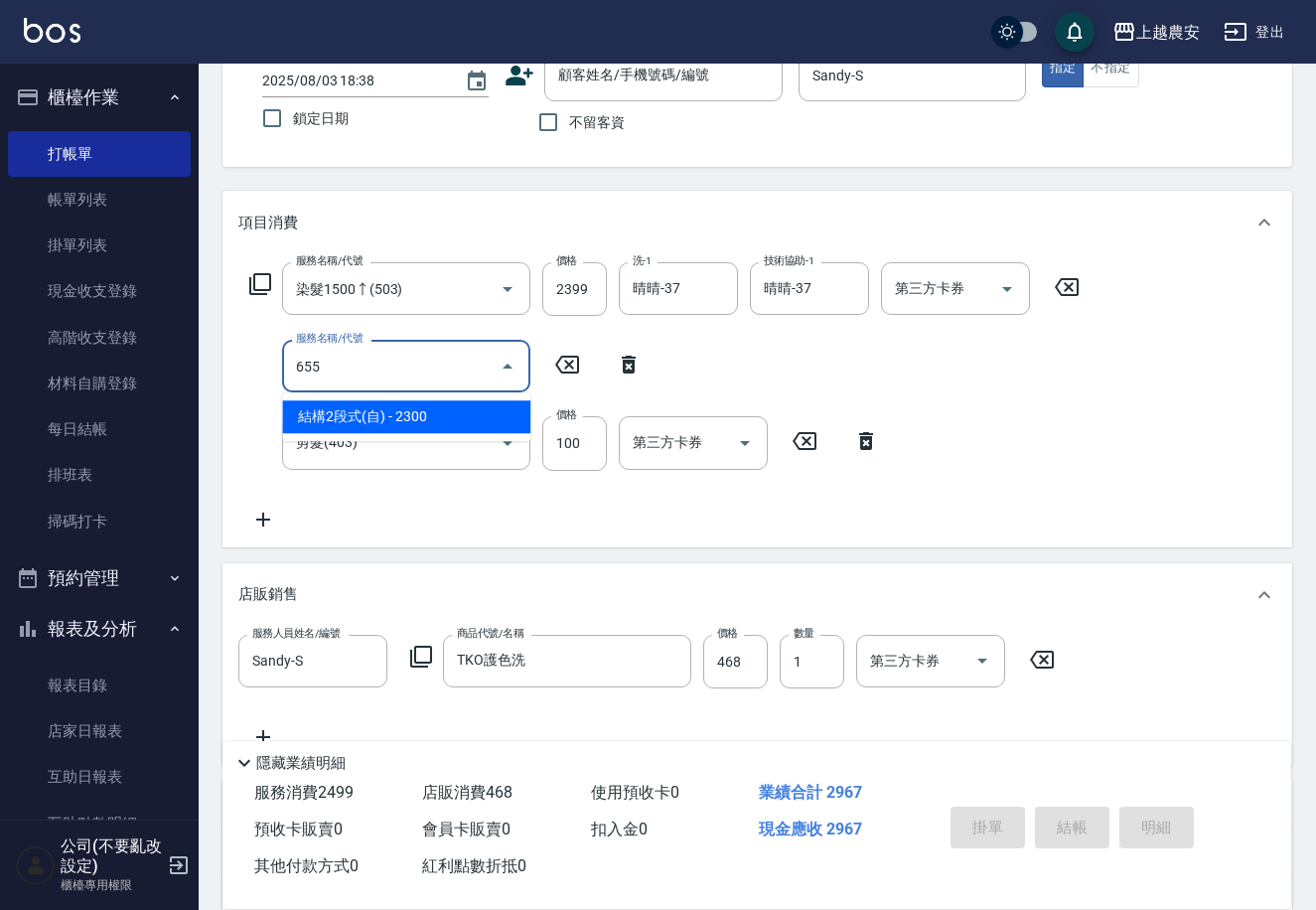 click on "結構2段式(自) - 2300" at bounding box center [406, 416] 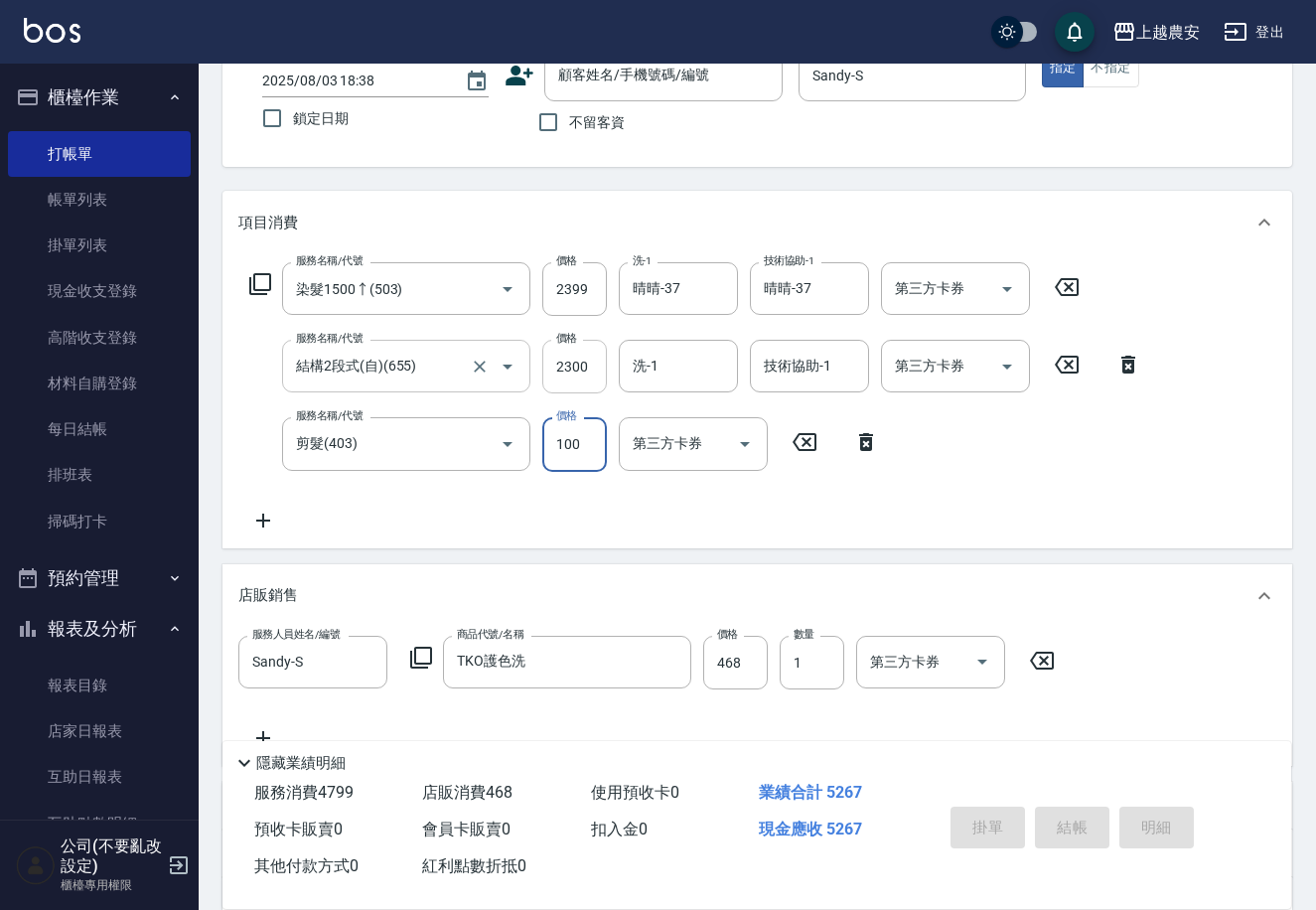 click on "2300" at bounding box center (574, 367) 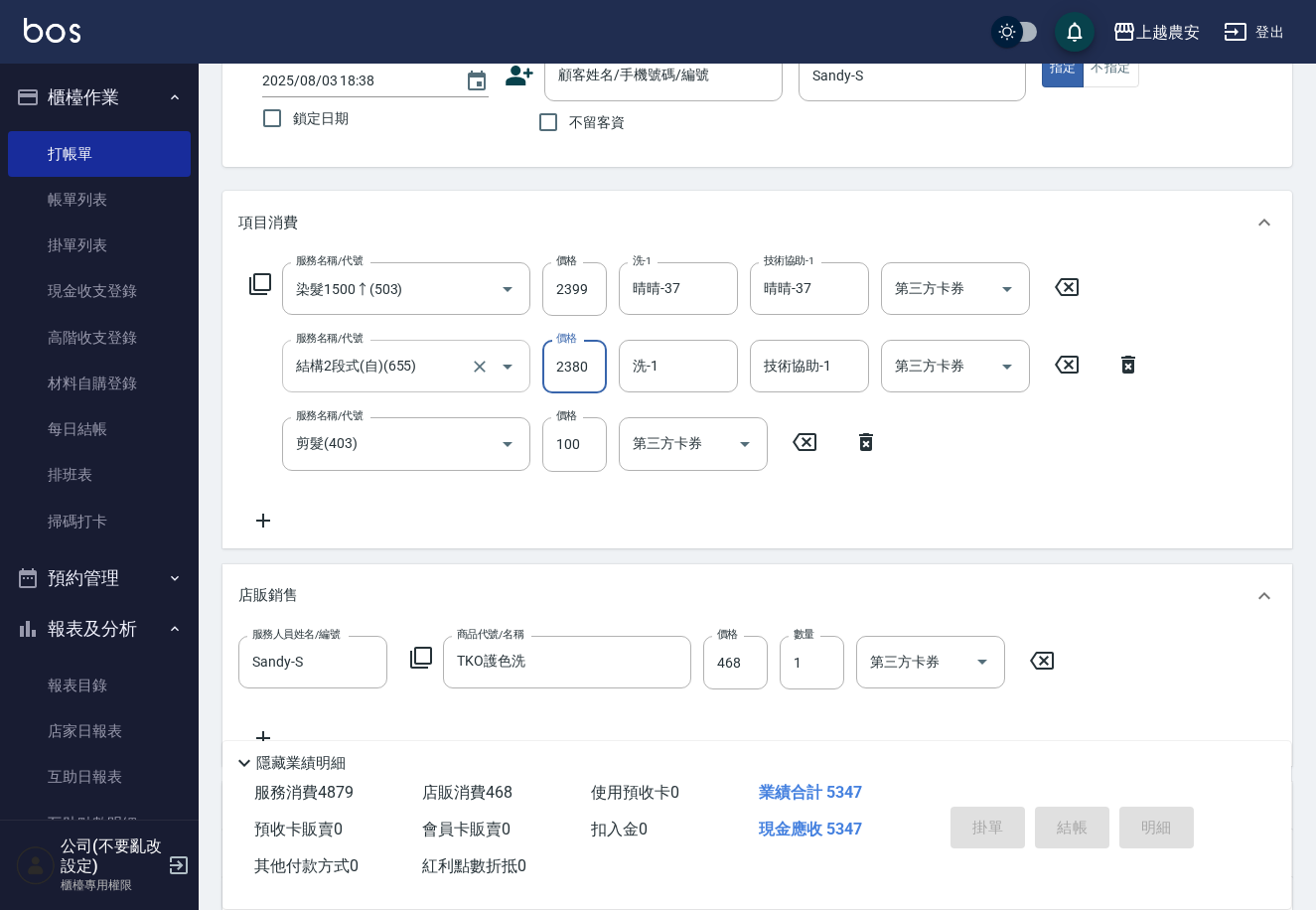 click on "服務名稱/代號 染髮1500↑(503) 服務名稱/代號 價格 2399 價格 洗-1 晴晴-37 洗-1 技術協助-1 晴晴-37 技術協助-1 第三方卡券 第三方卡券 服務名稱/代號 結構2段式(自)(655) 服務名稱/代號 價格 2380 價格 洗-1 洗-1 技術協助-1 技術協助-1 第三方卡券 第三方卡券 服務名稱/代號 剪髮(403) 服務名稱/代號 價格 100 價格 第三方卡券 第三方卡券" at bounding box center [695, 396] 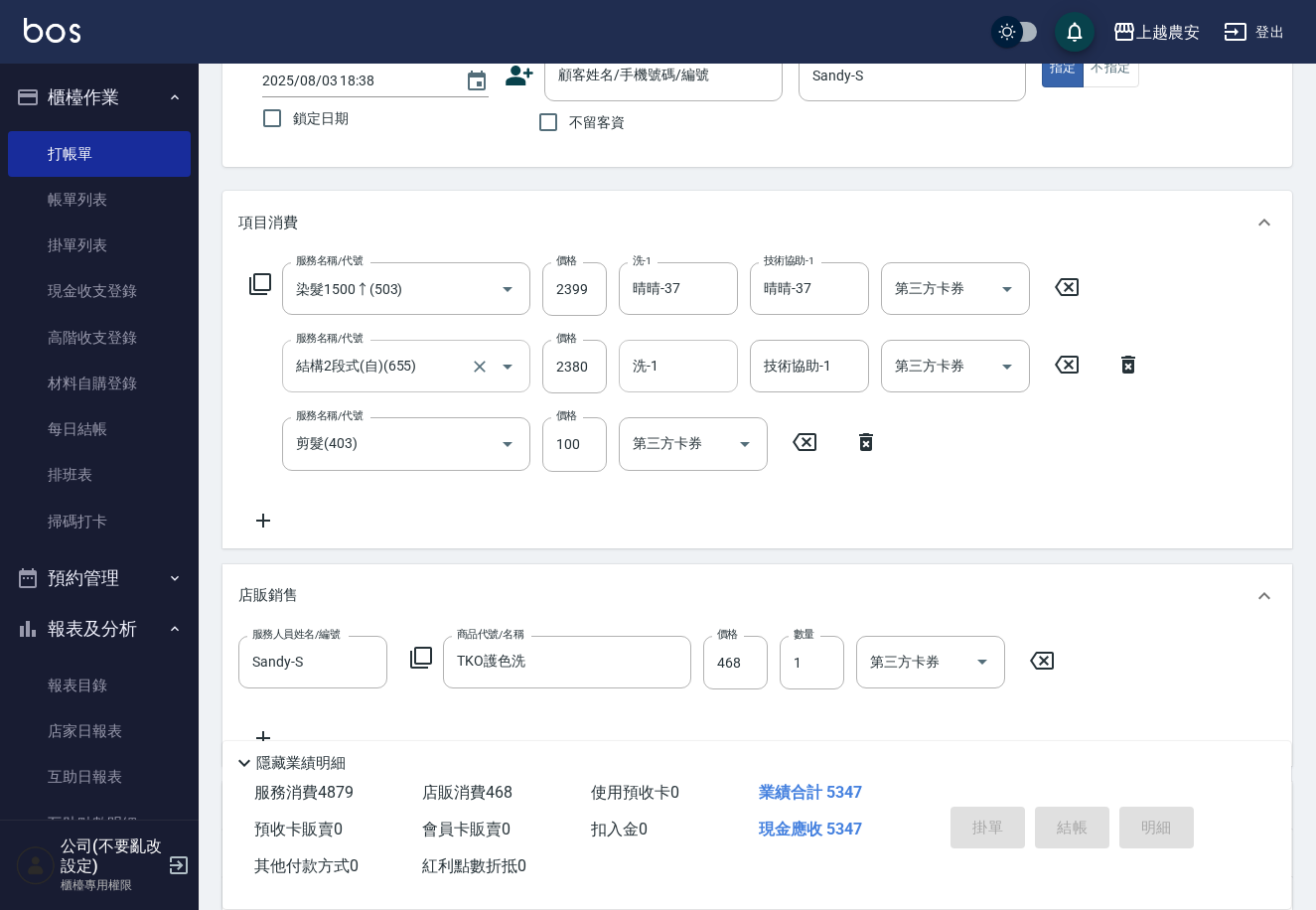 click on "洗-1" at bounding box center (678, 366) 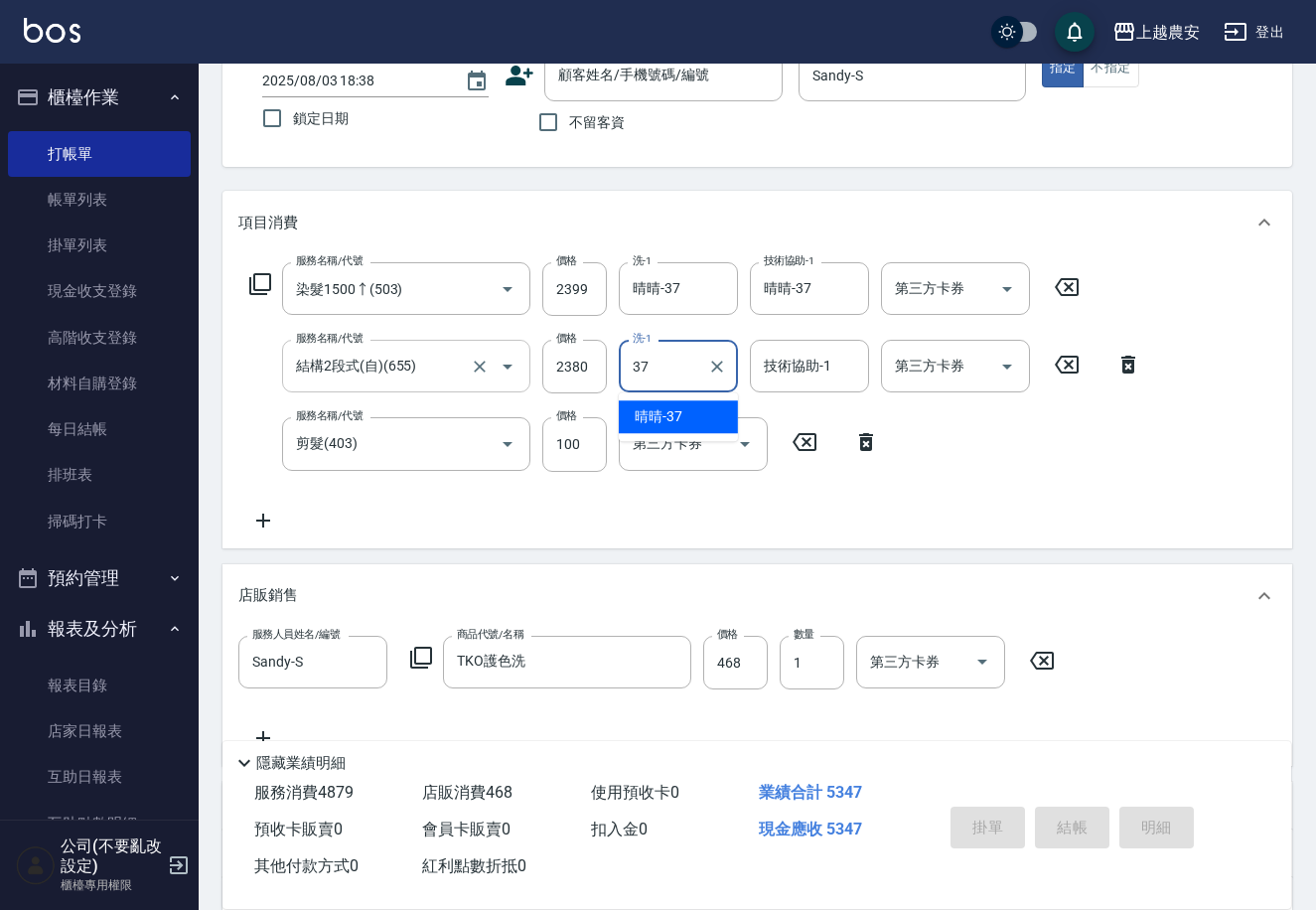 drag, startPoint x: 701, startPoint y: 414, endPoint x: 722, endPoint y: 394, distance: 29 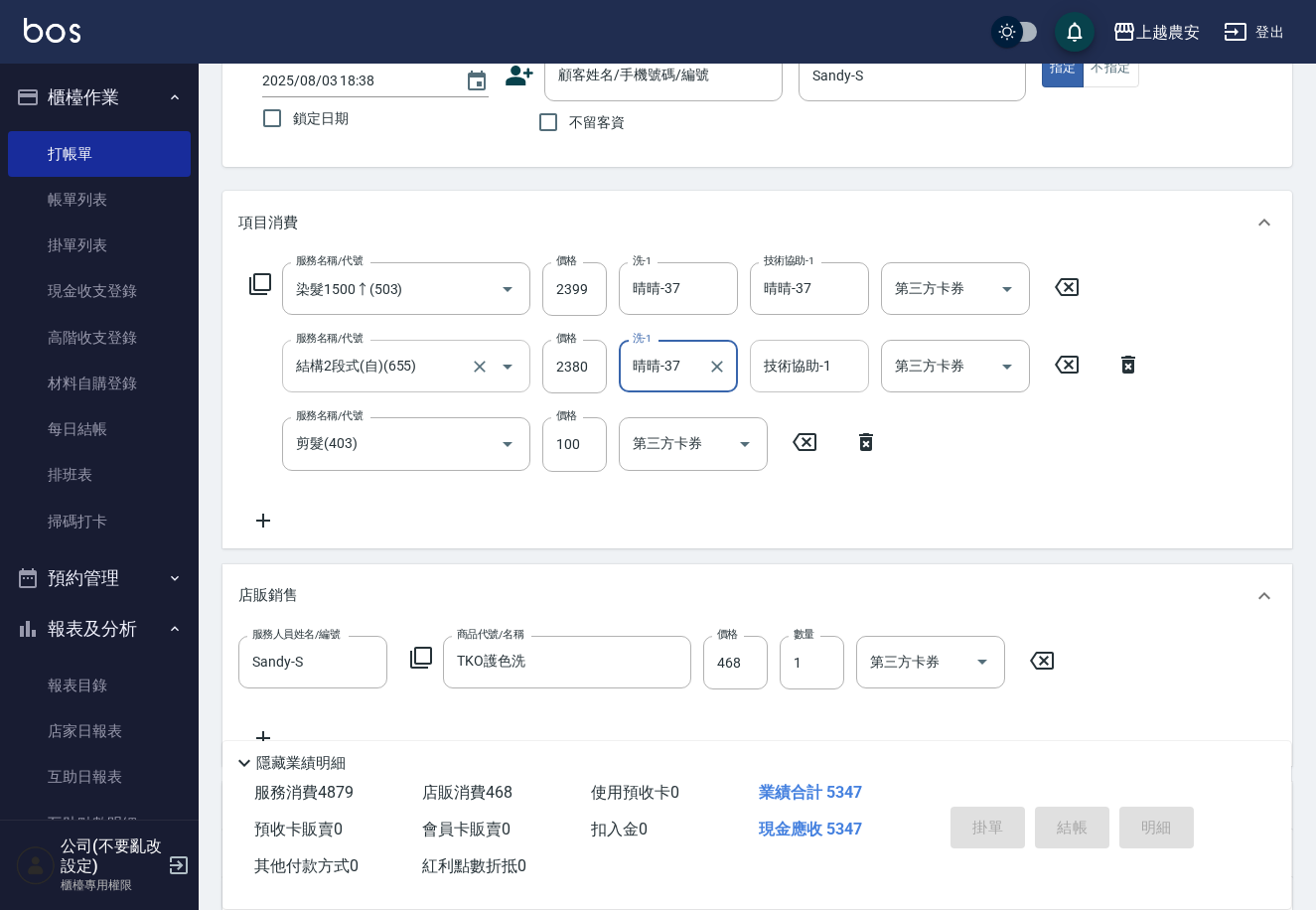click on "技術協助-1" at bounding box center [809, 366] 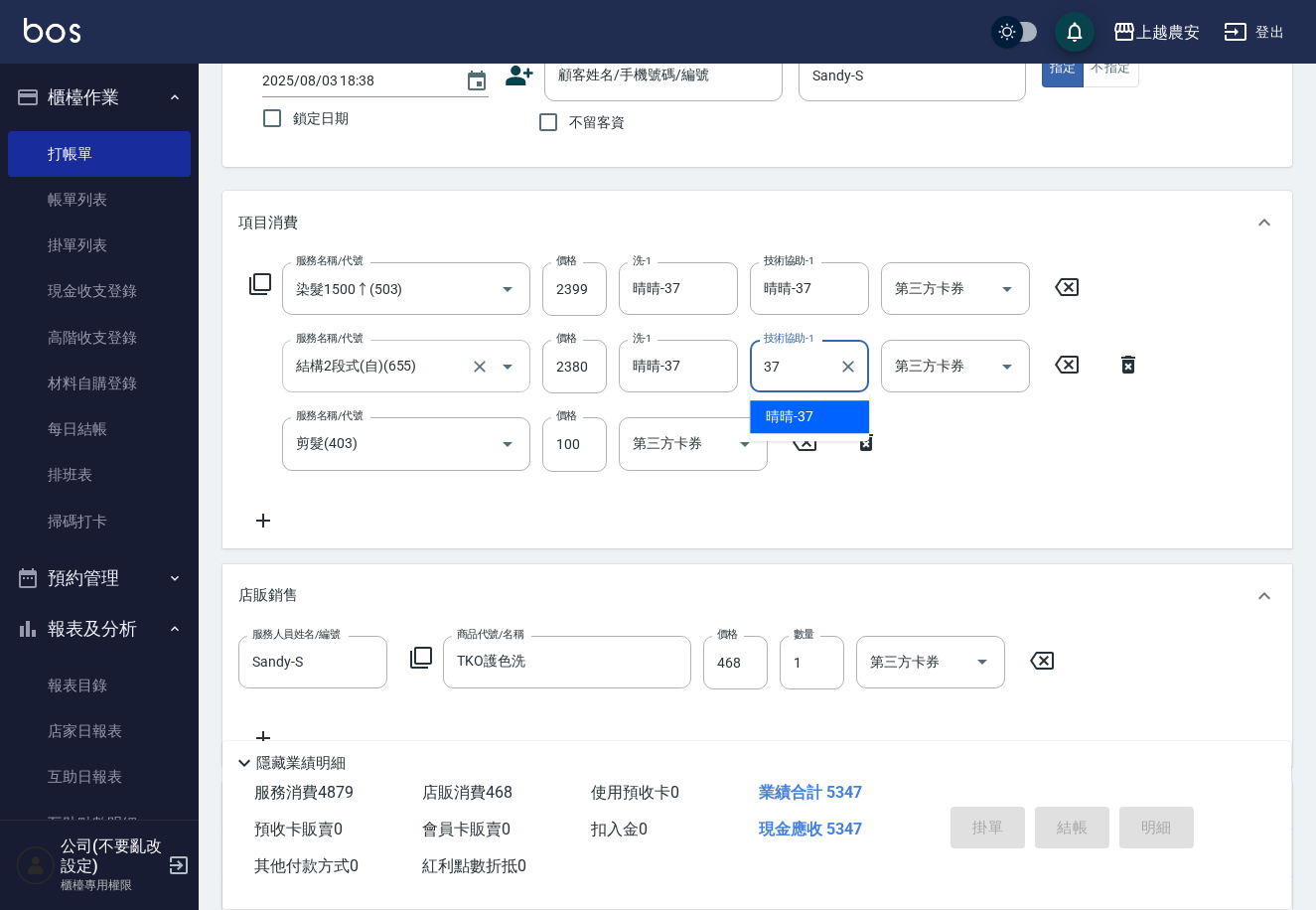 click on "[NAME] -37" at bounding box center (790, 416) 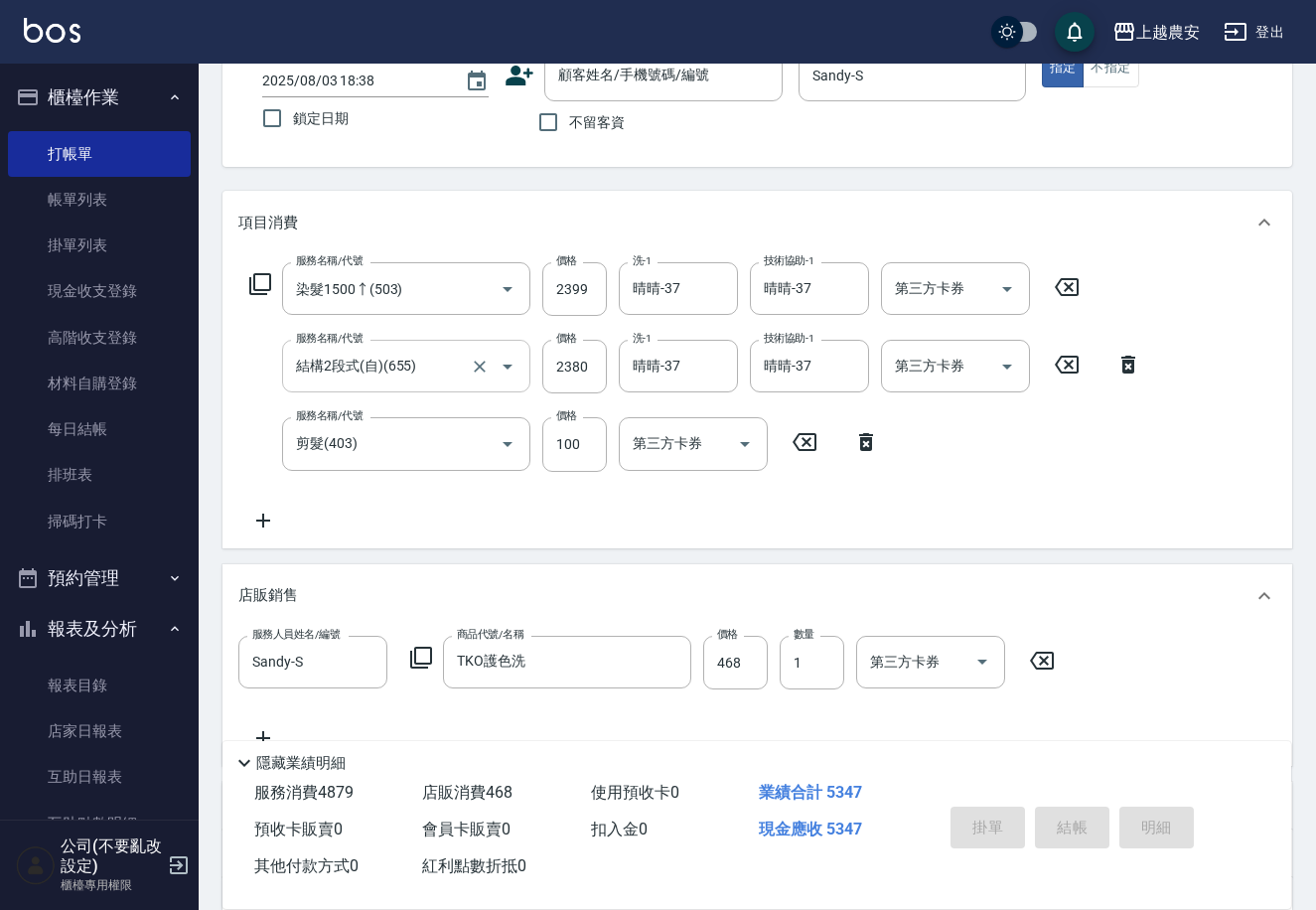 click on "店販銷售" at bounding box center (757, 596) 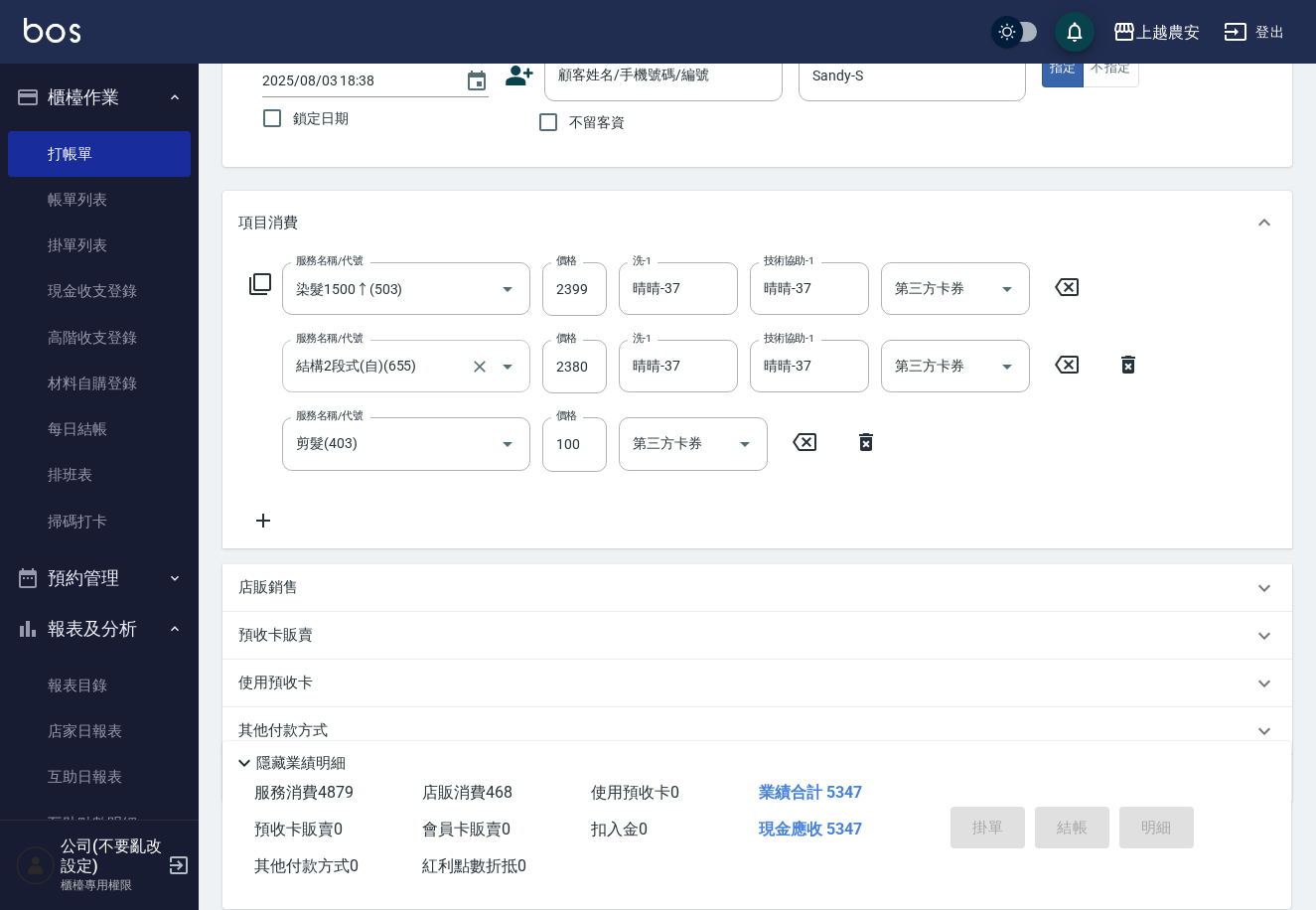 click on "店販銷售" at bounding box center [757, 588] 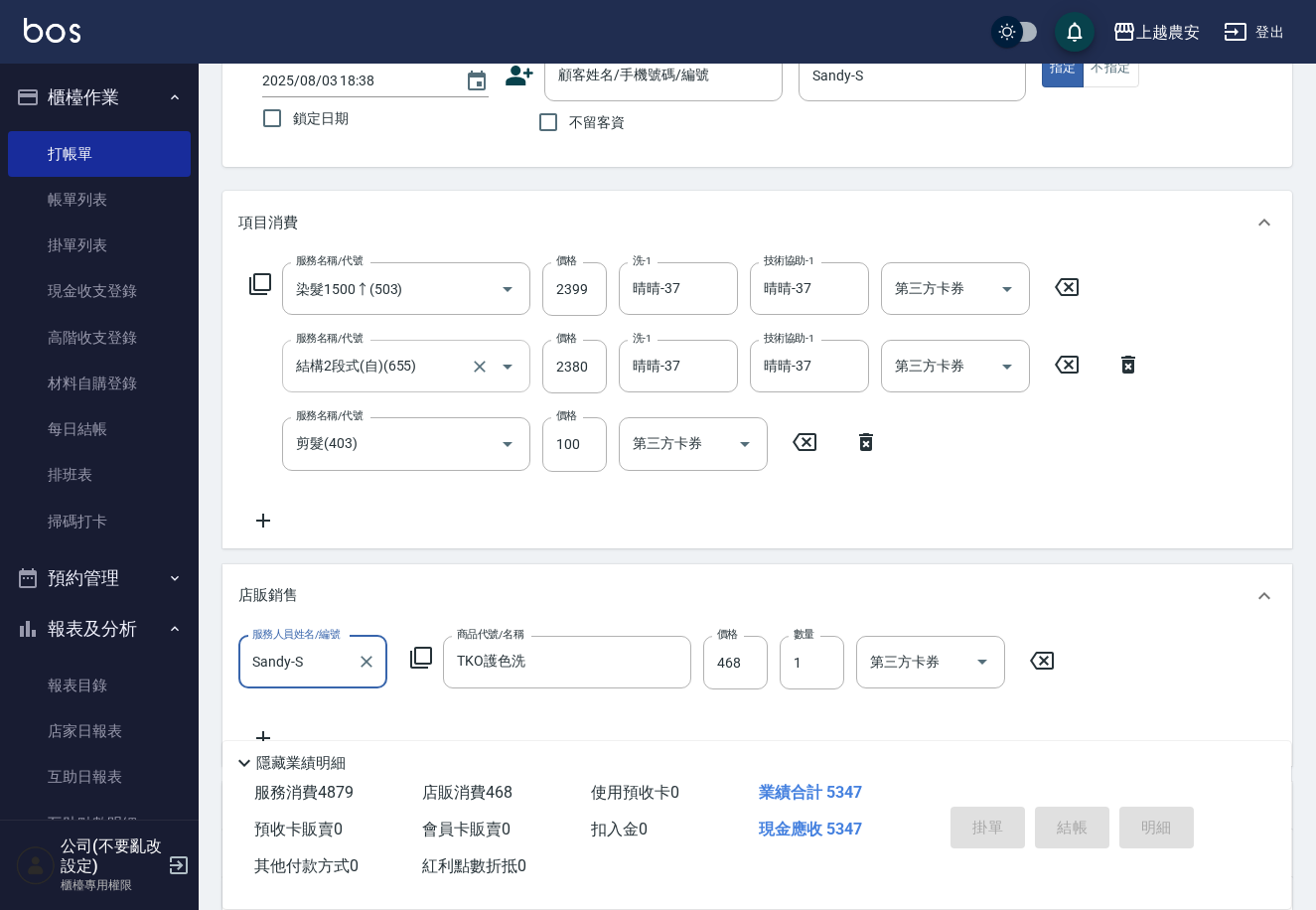 scroll, scrollTop: 1, scrollLeft: 0, axis: vertical 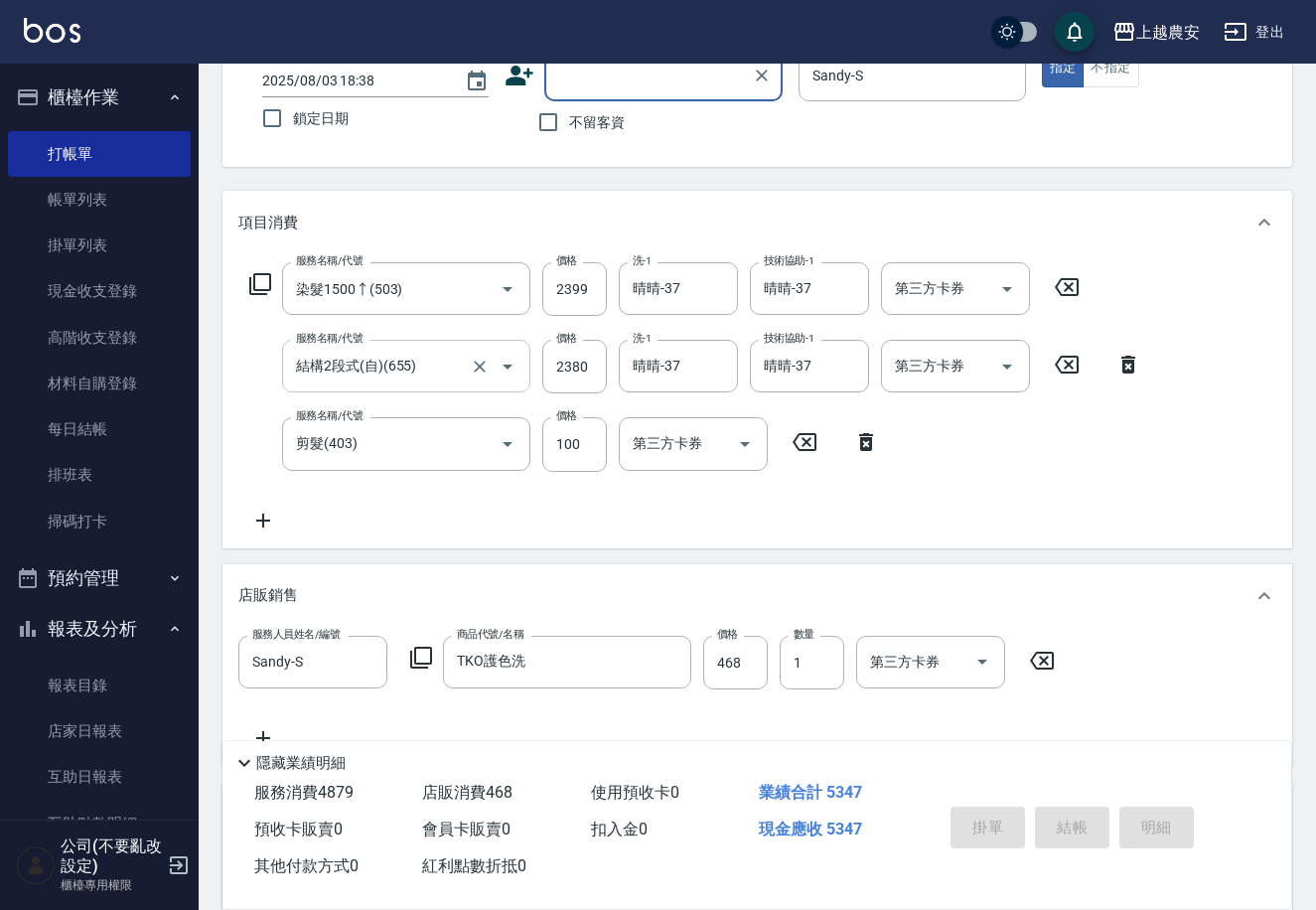 click on "顧客姓名/手機號碼/編號" at bounding box center (649, 75) 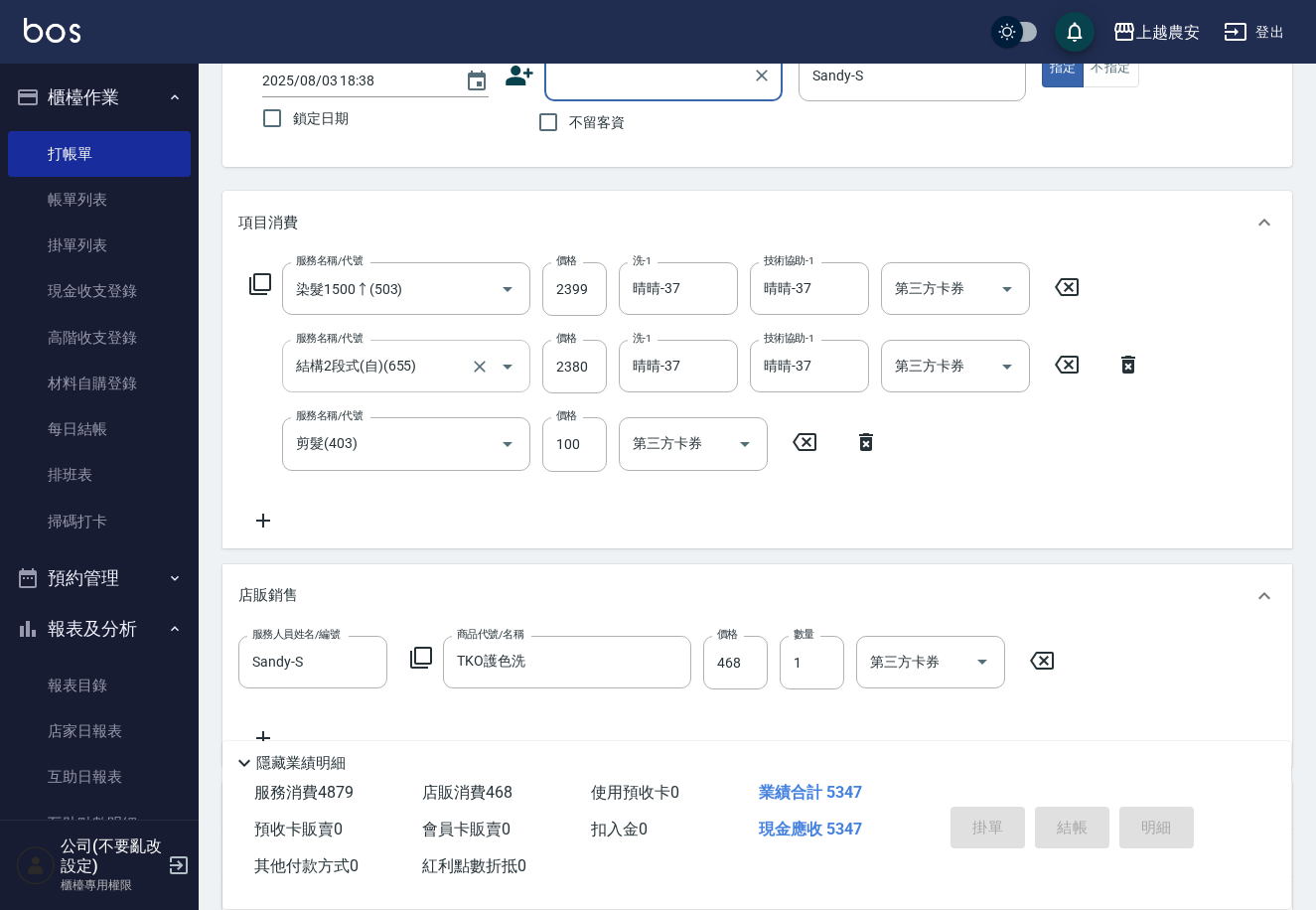 paste on "[PHONE]" 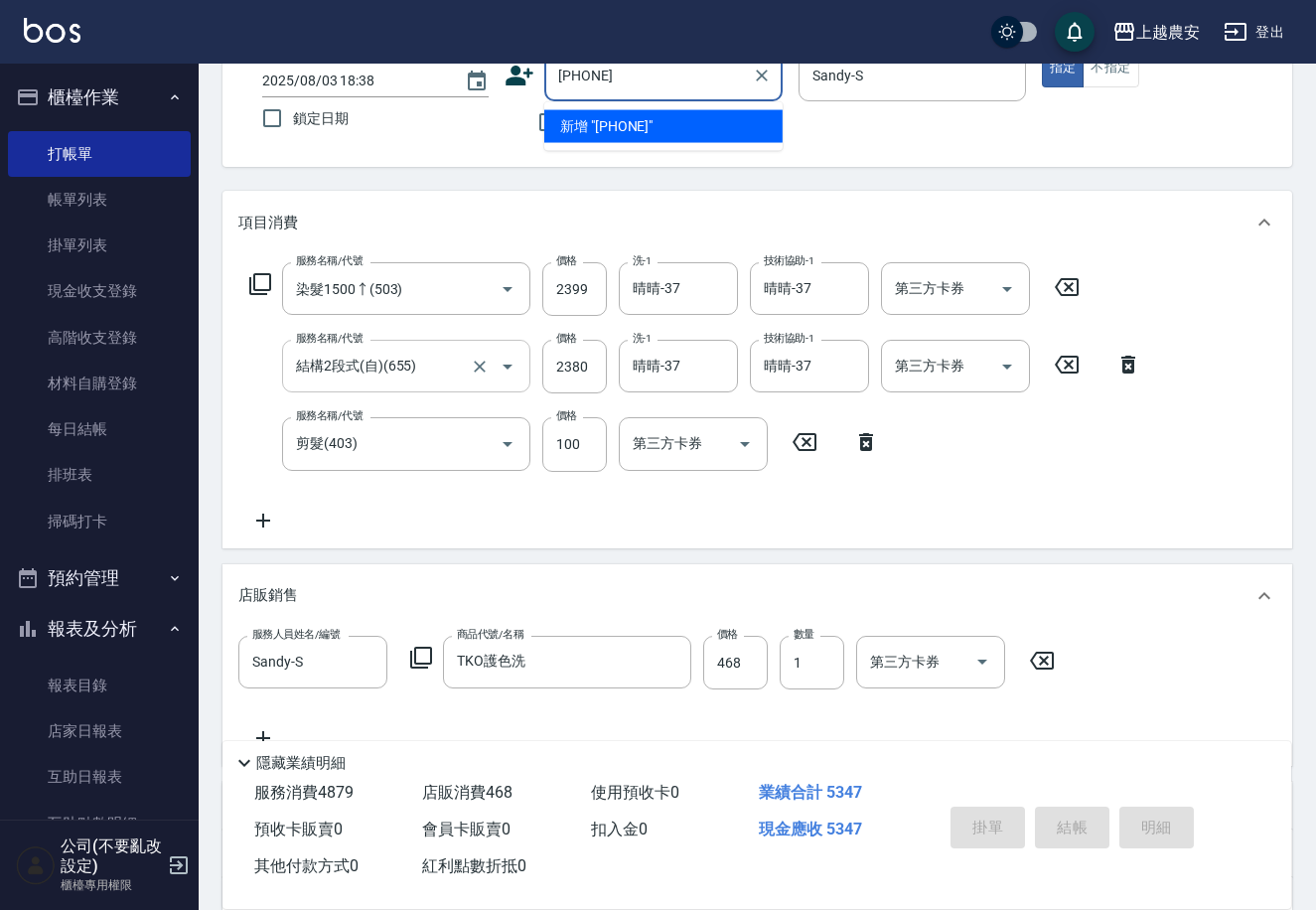 scroll, scrollTop: 0, scrollLeft: 0, axis: both 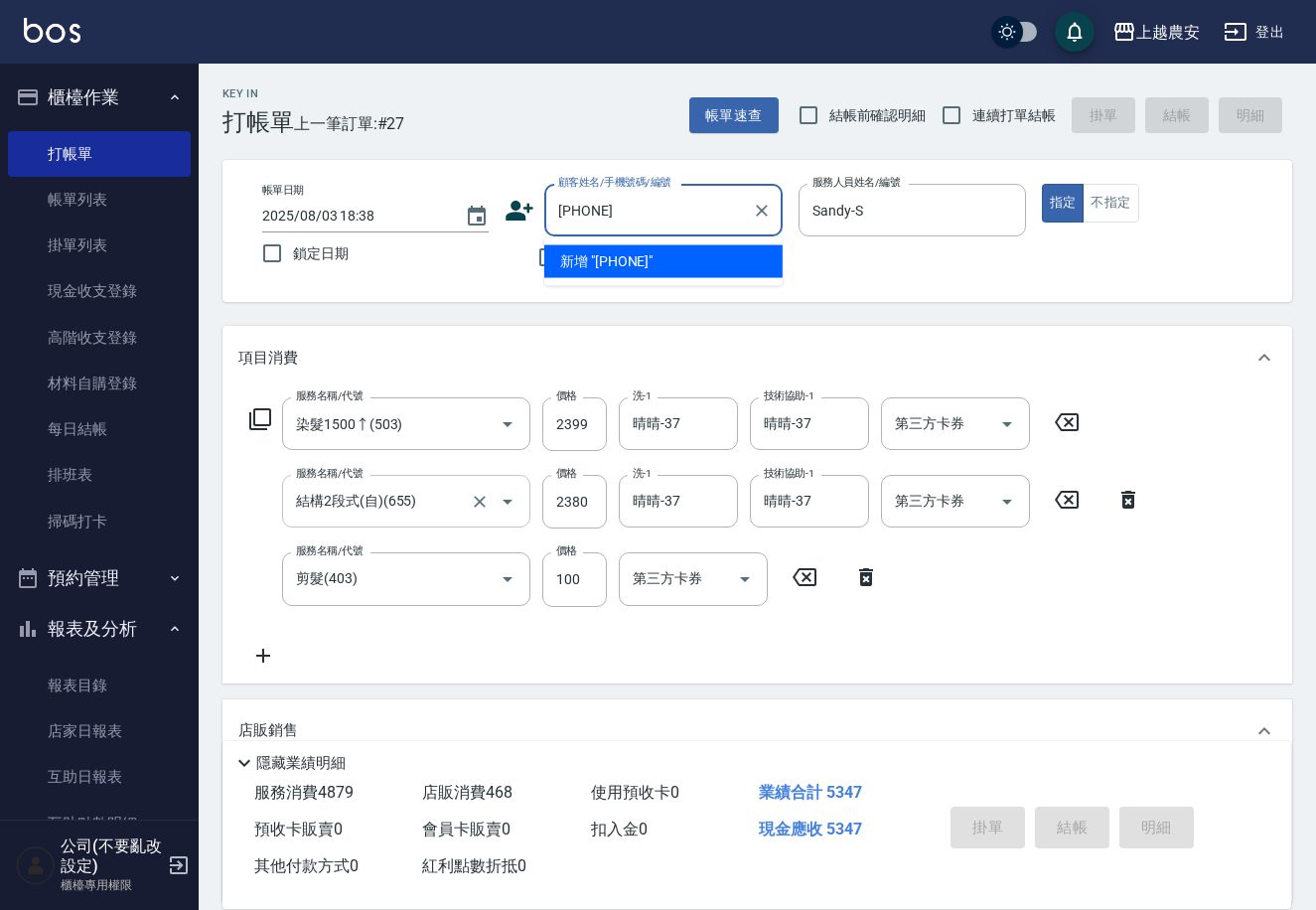 click on "新增 "[PHONE]"" at bounding box center (663, 261) 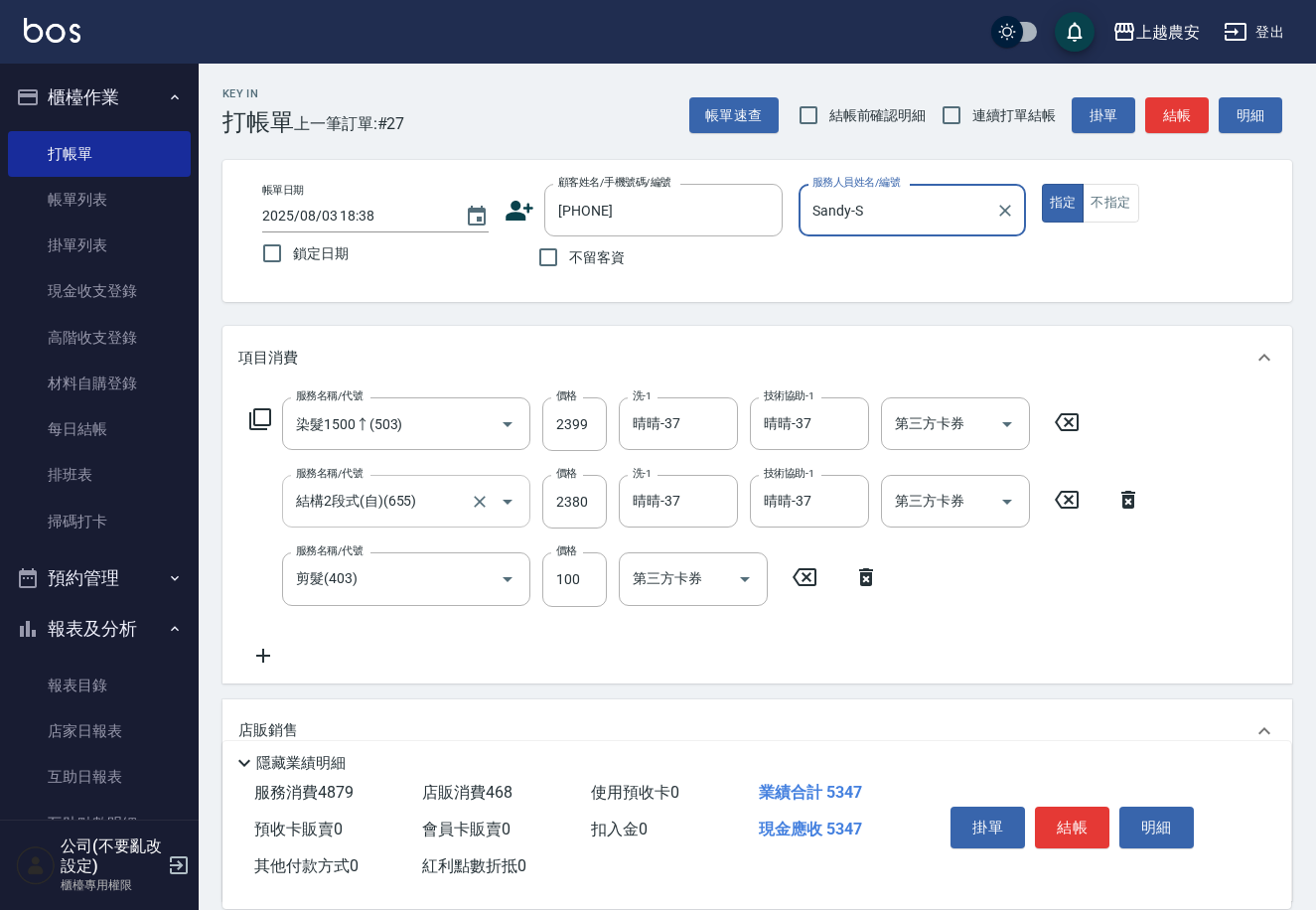click on "顧客姓名/手機號碼/編號 [PHONE] 顧客姓名/手機號碼/編號" at bounding box center [644, 210] 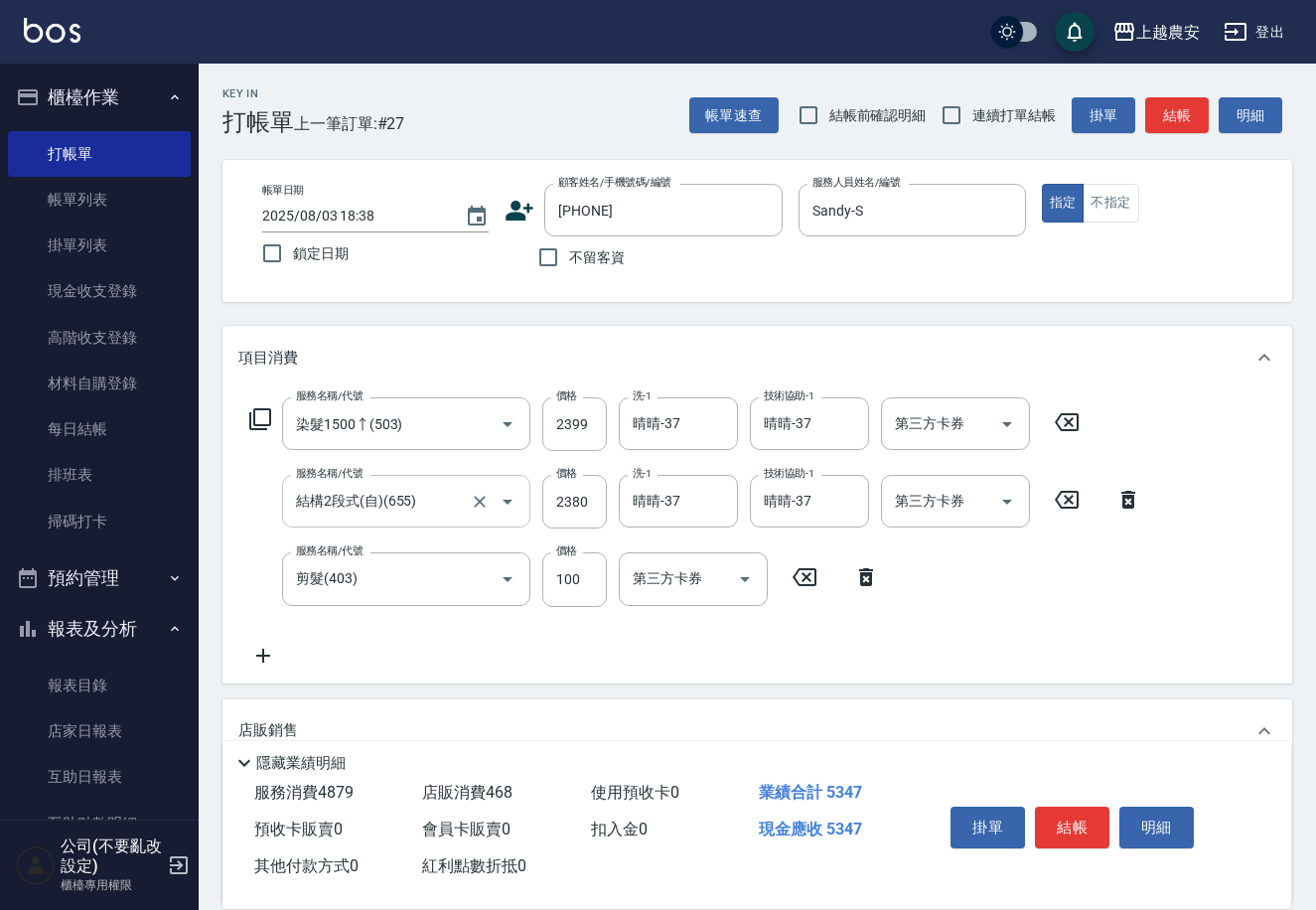 click 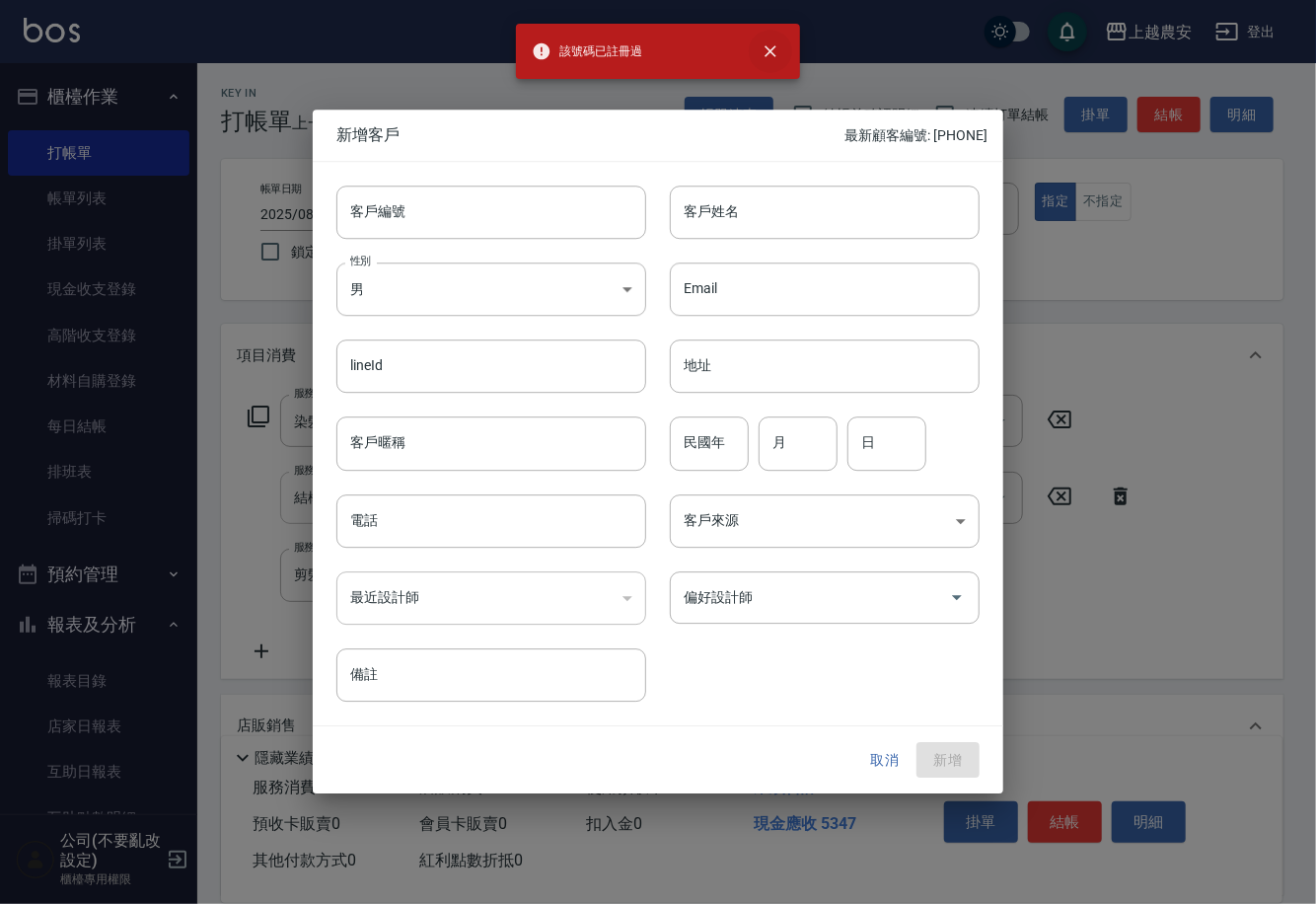 drag, startPoint x: 767, startPoint y: 45, endPoint x: 751, endPoint y: 73, distance: 32.24903 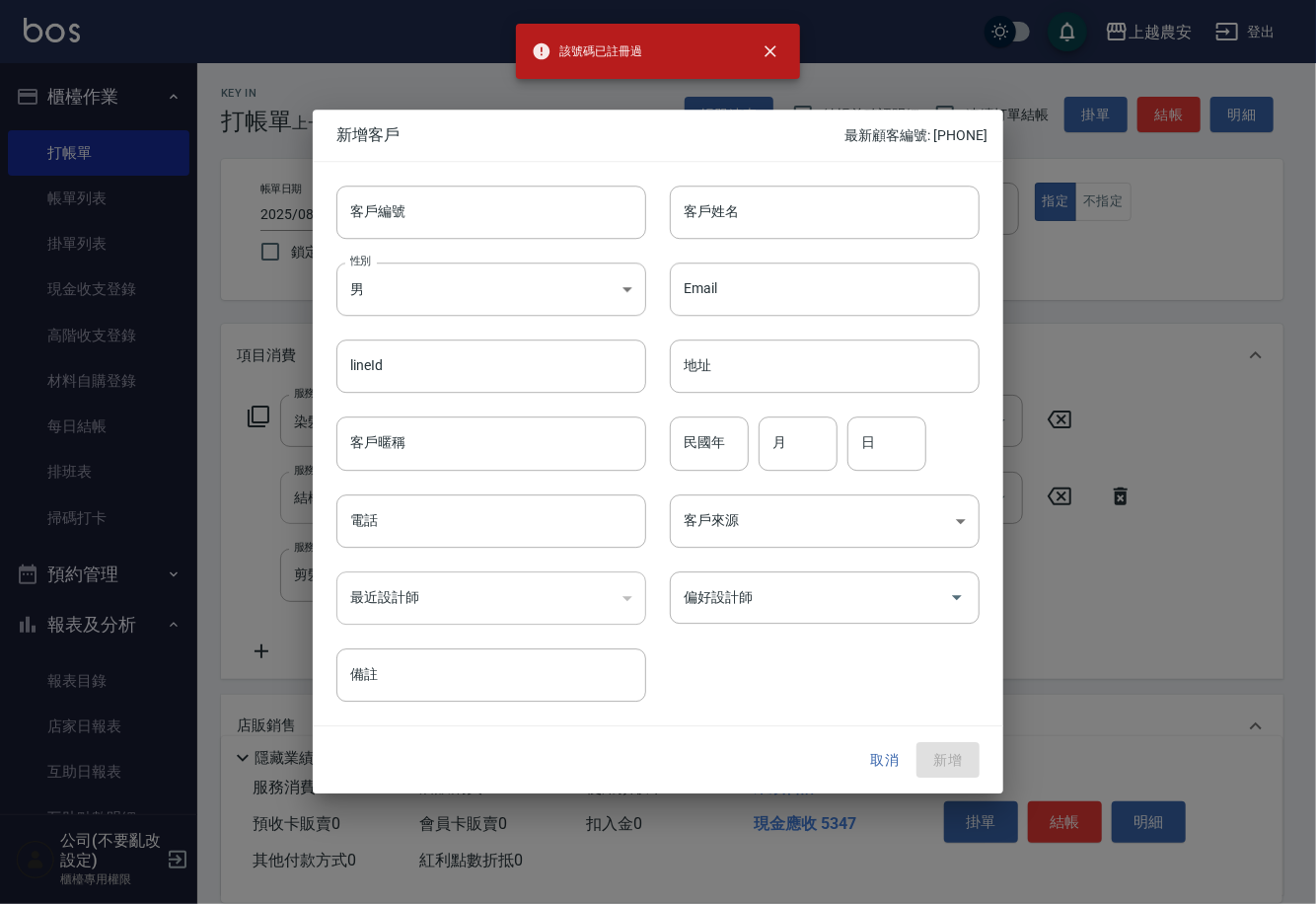 click 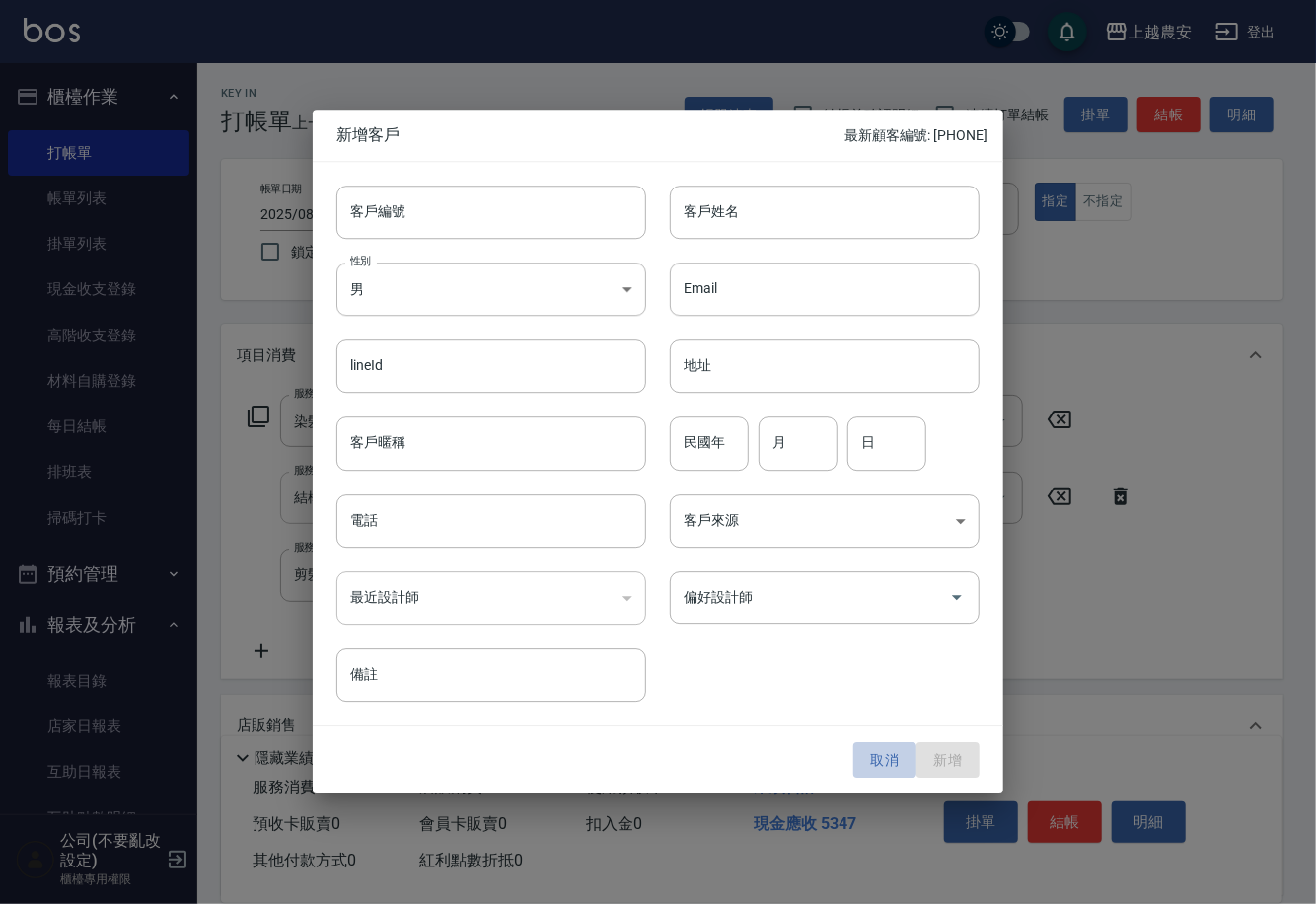 click on "取消" at bounding box center (885, 760) 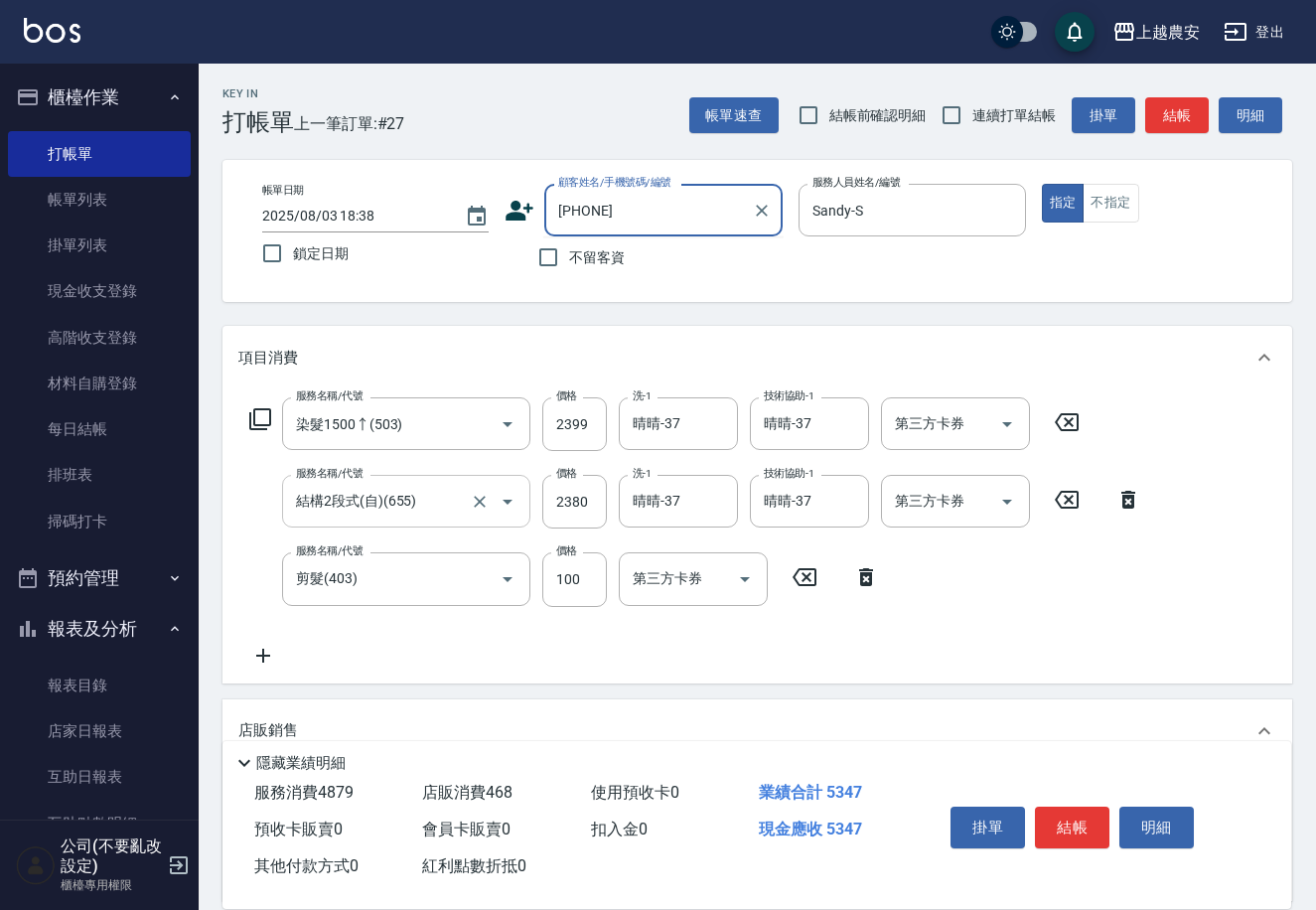 click on "[PHONE]" at bounding box center [649, 210] 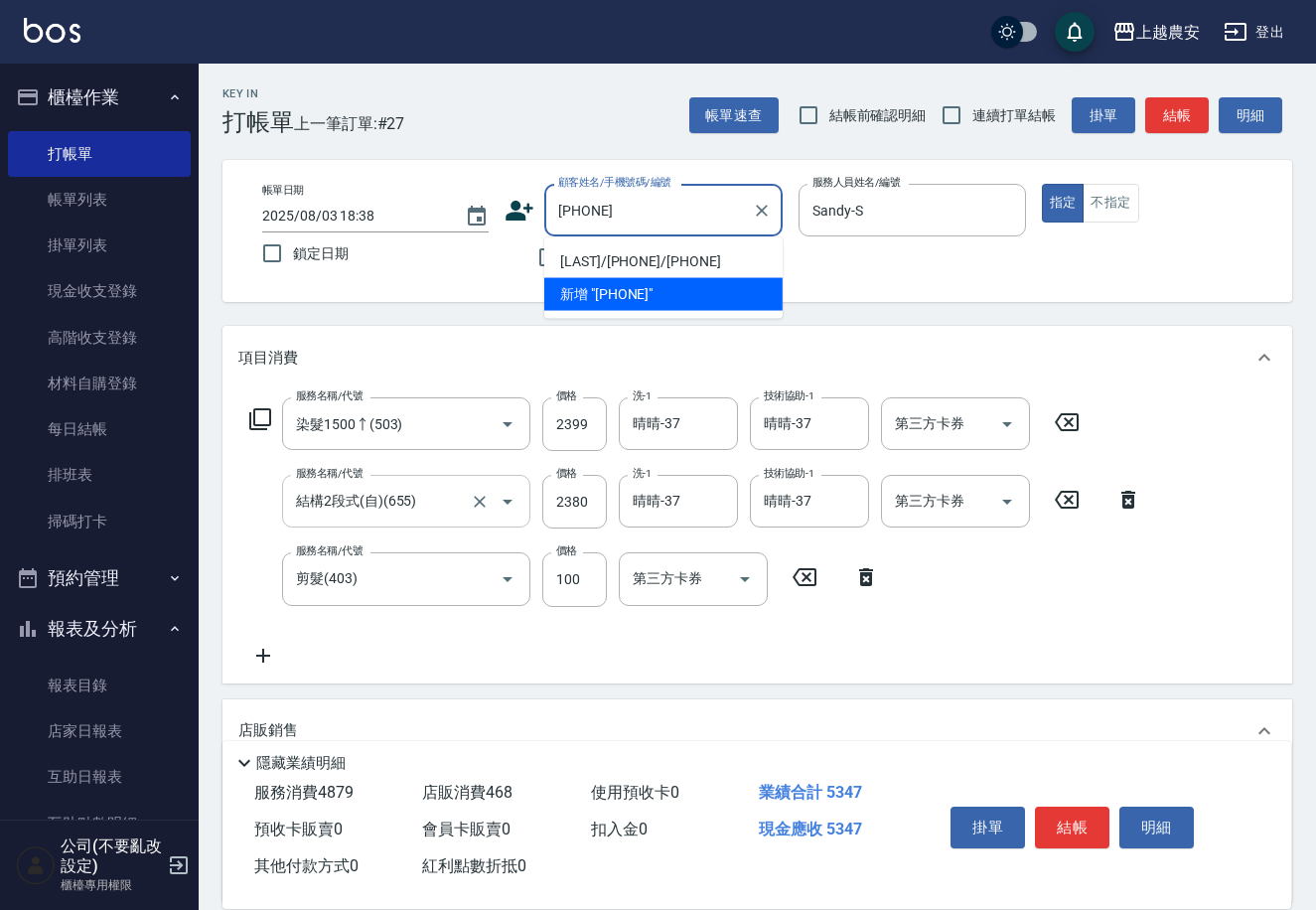 click on "[LAST]/[PHONE]/[PHONE]" at bounding box center [663, 261] 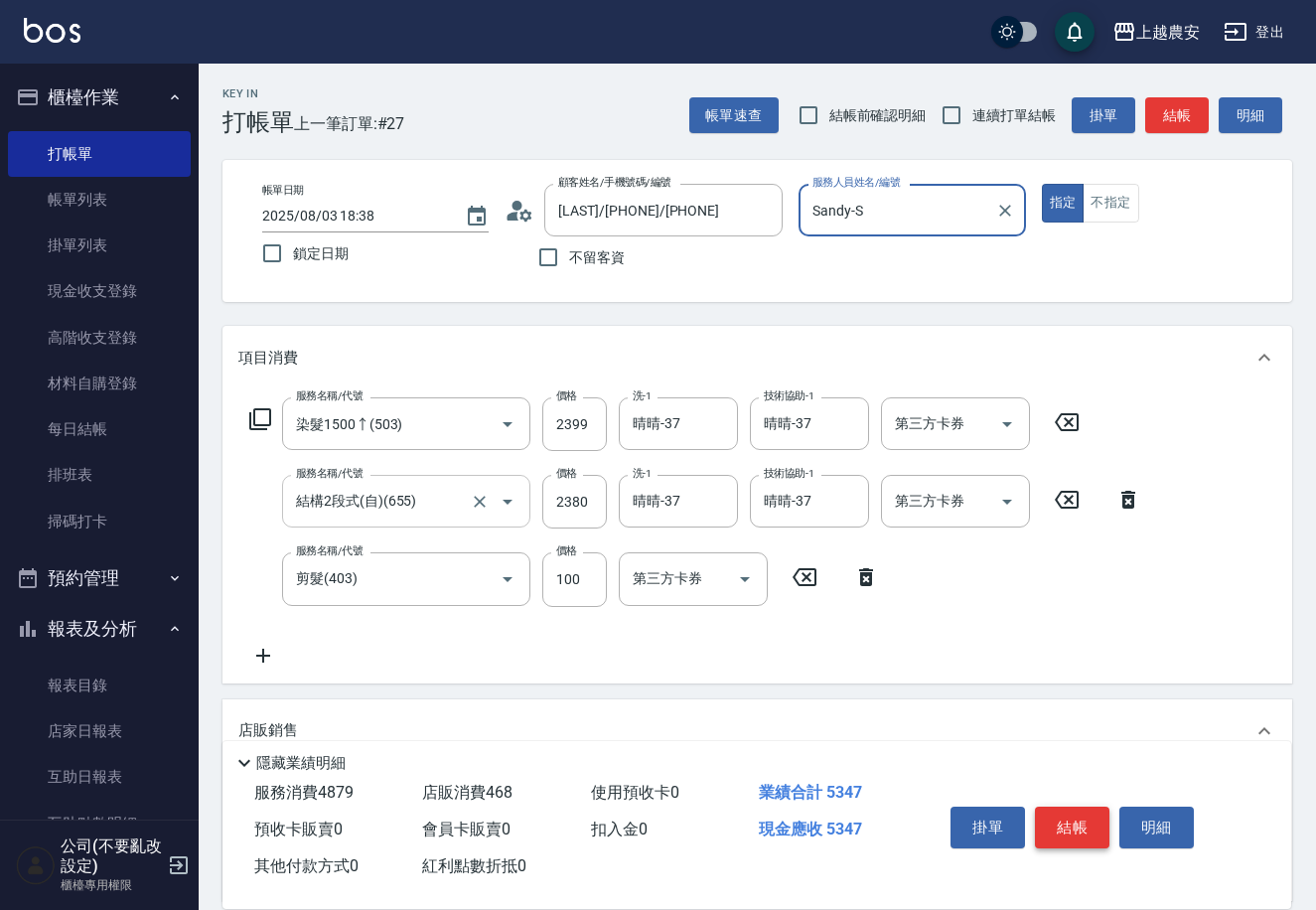 click on "結帳" at bounding box center (1072, 828) 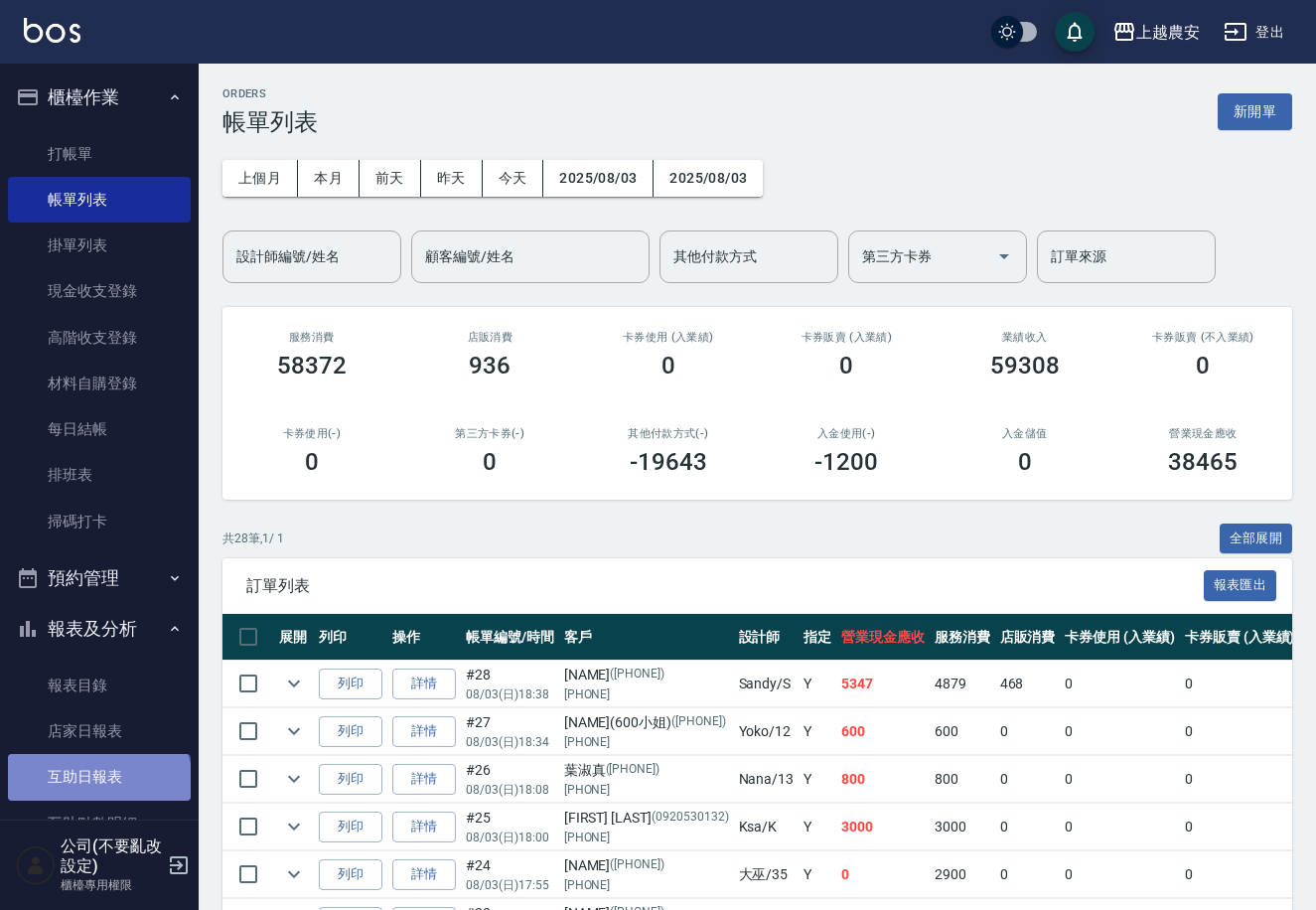 click on "互助日報表" at bounding box center (99, 777) 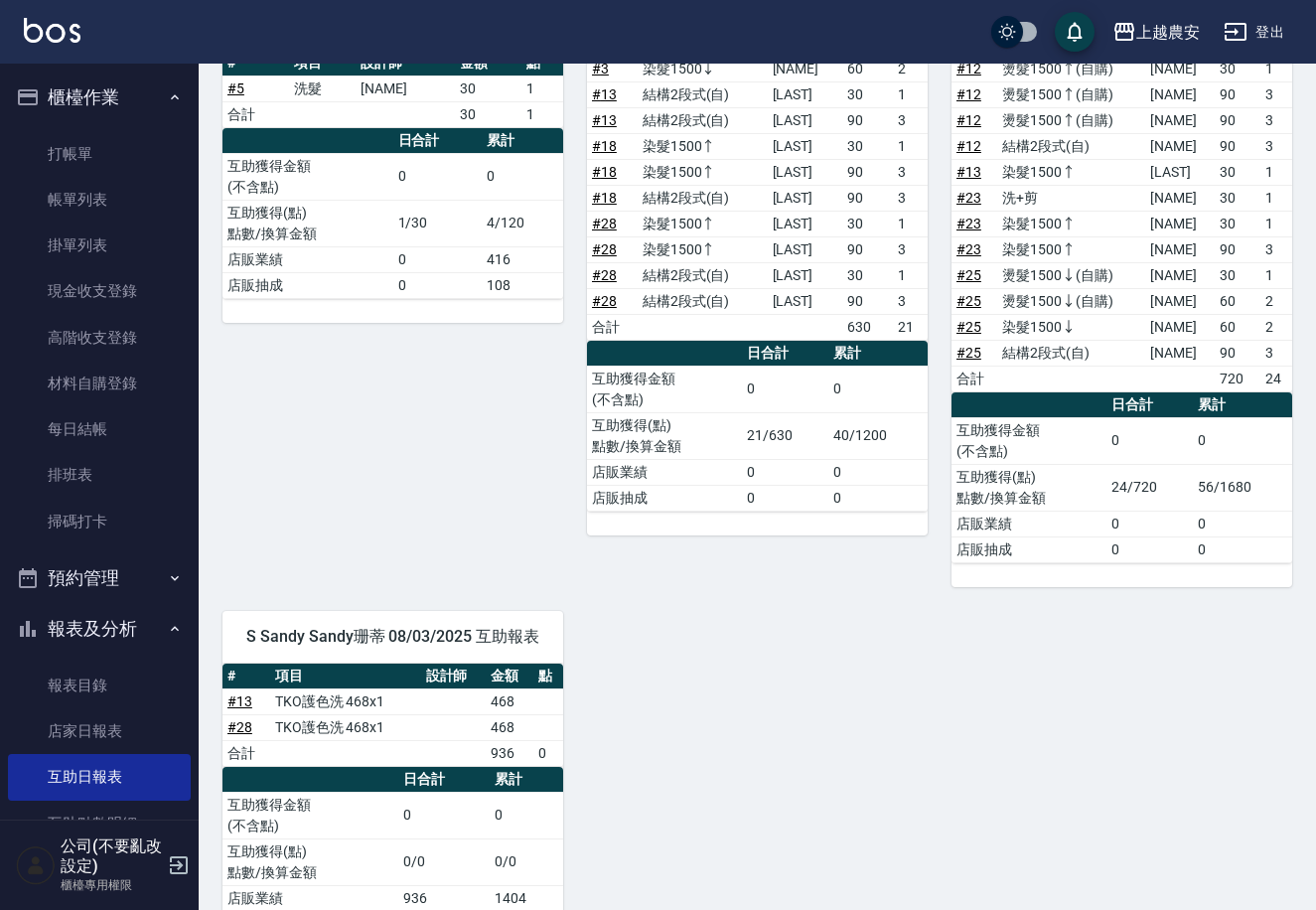 scroll, scrollTop: 918, scrollLeft: 0, axis: vertical 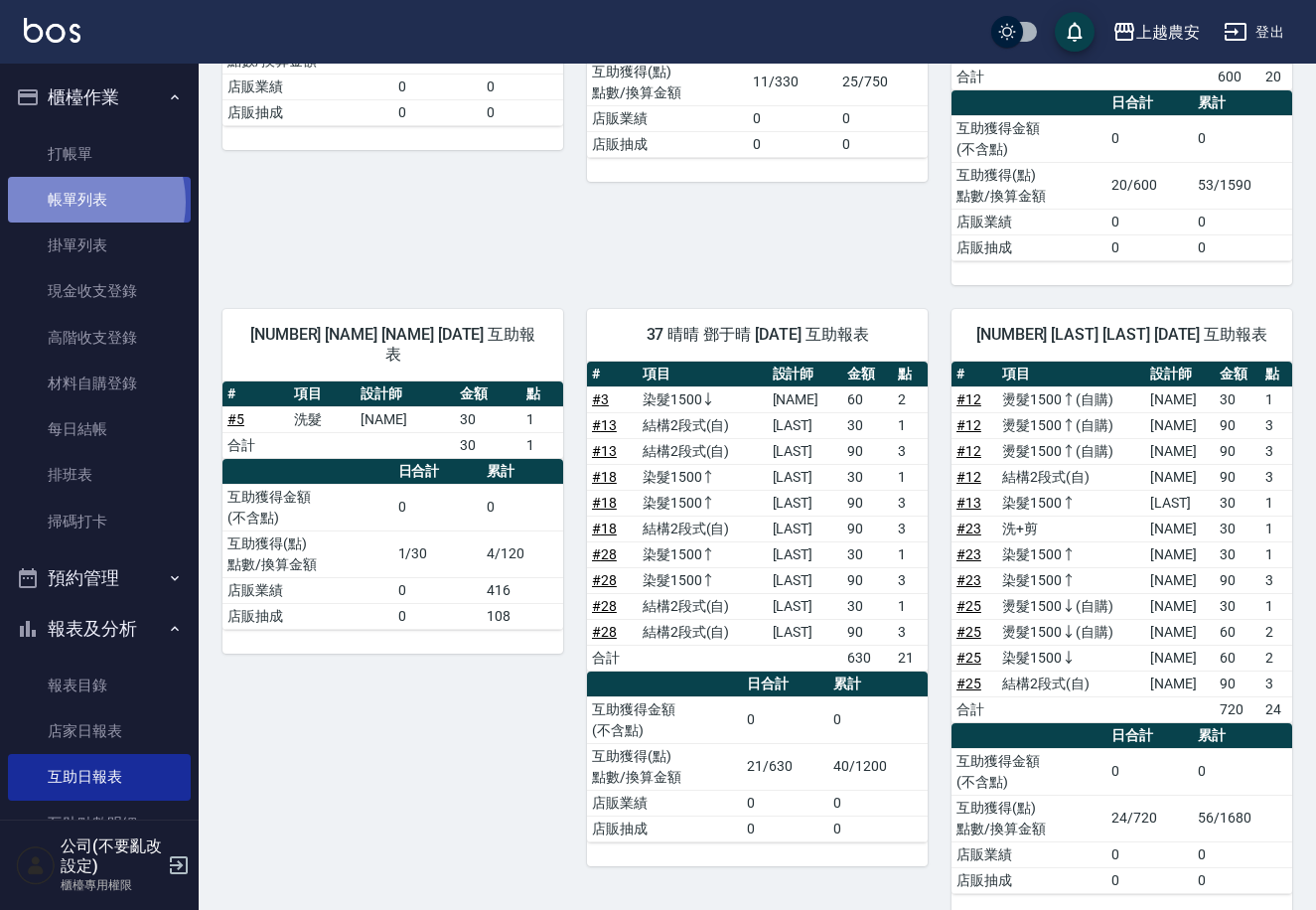 click on "帳單列表" at bounding box center [99, 200] 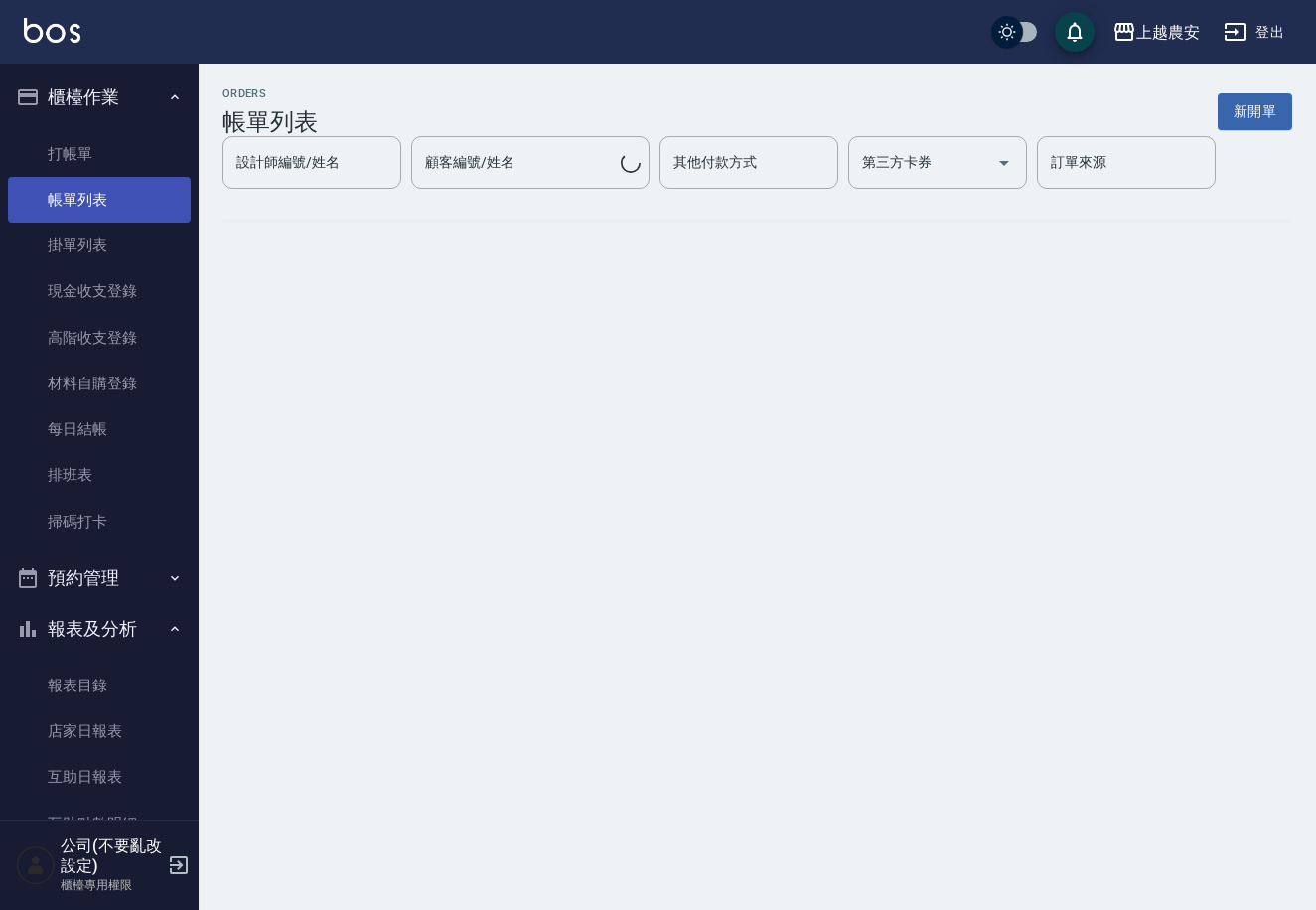 scroll, scrollTop: 0, scrollLeft: 0, axis: both 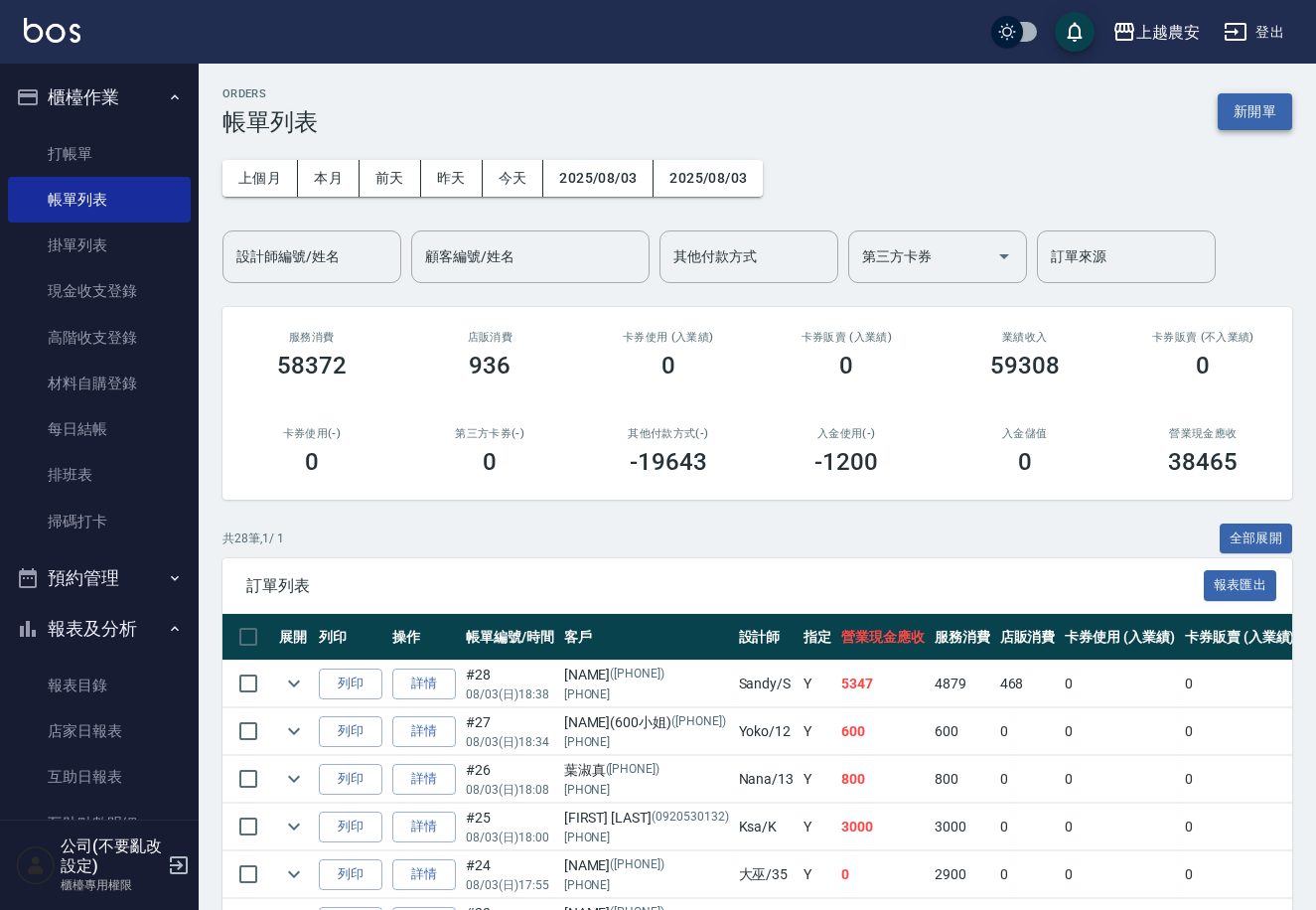 click on "新開單" at bounding box center (1254, 111) 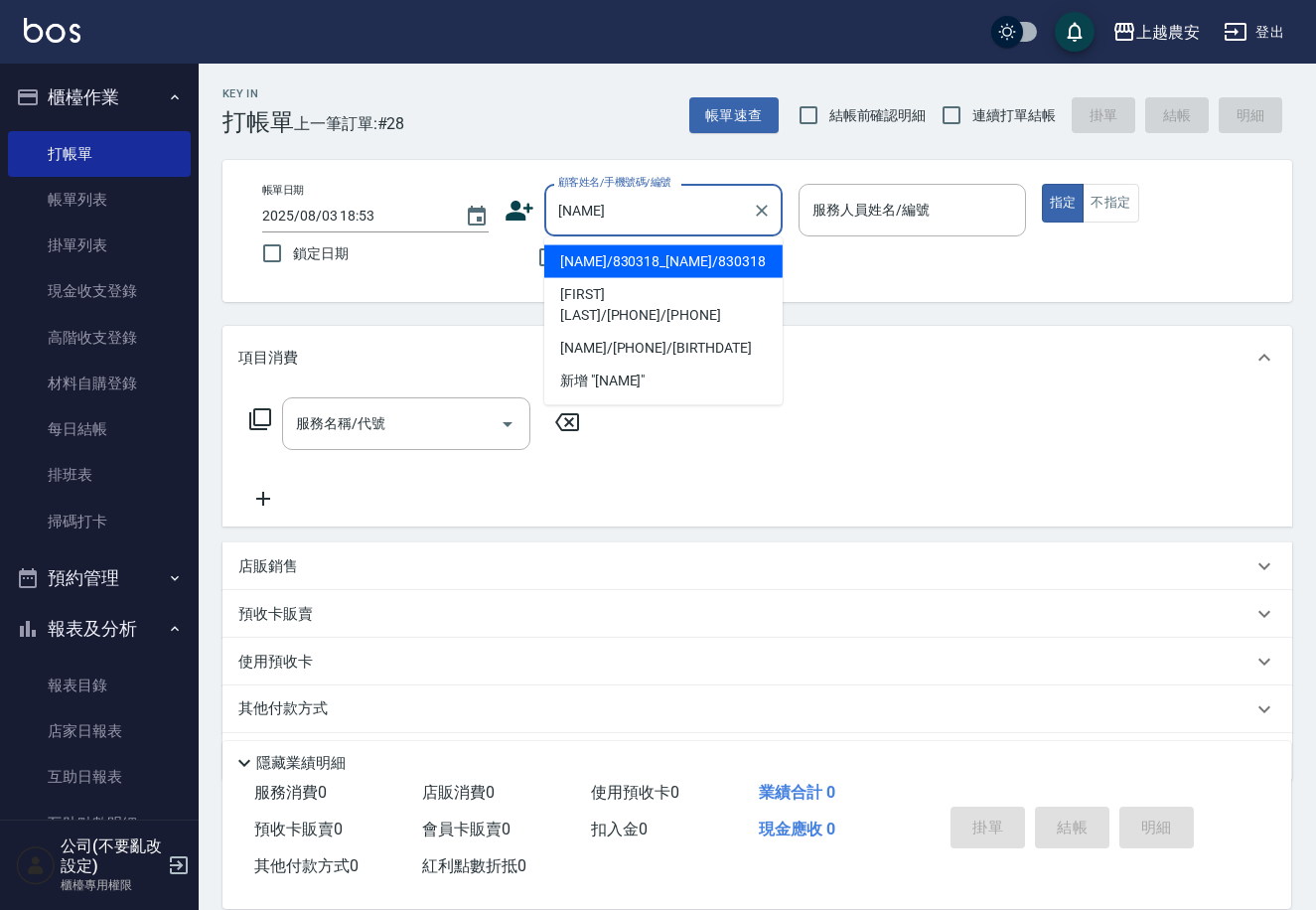 click on "[NAME]/830318_[NAME]/830318" at bounding box center (663, 261) 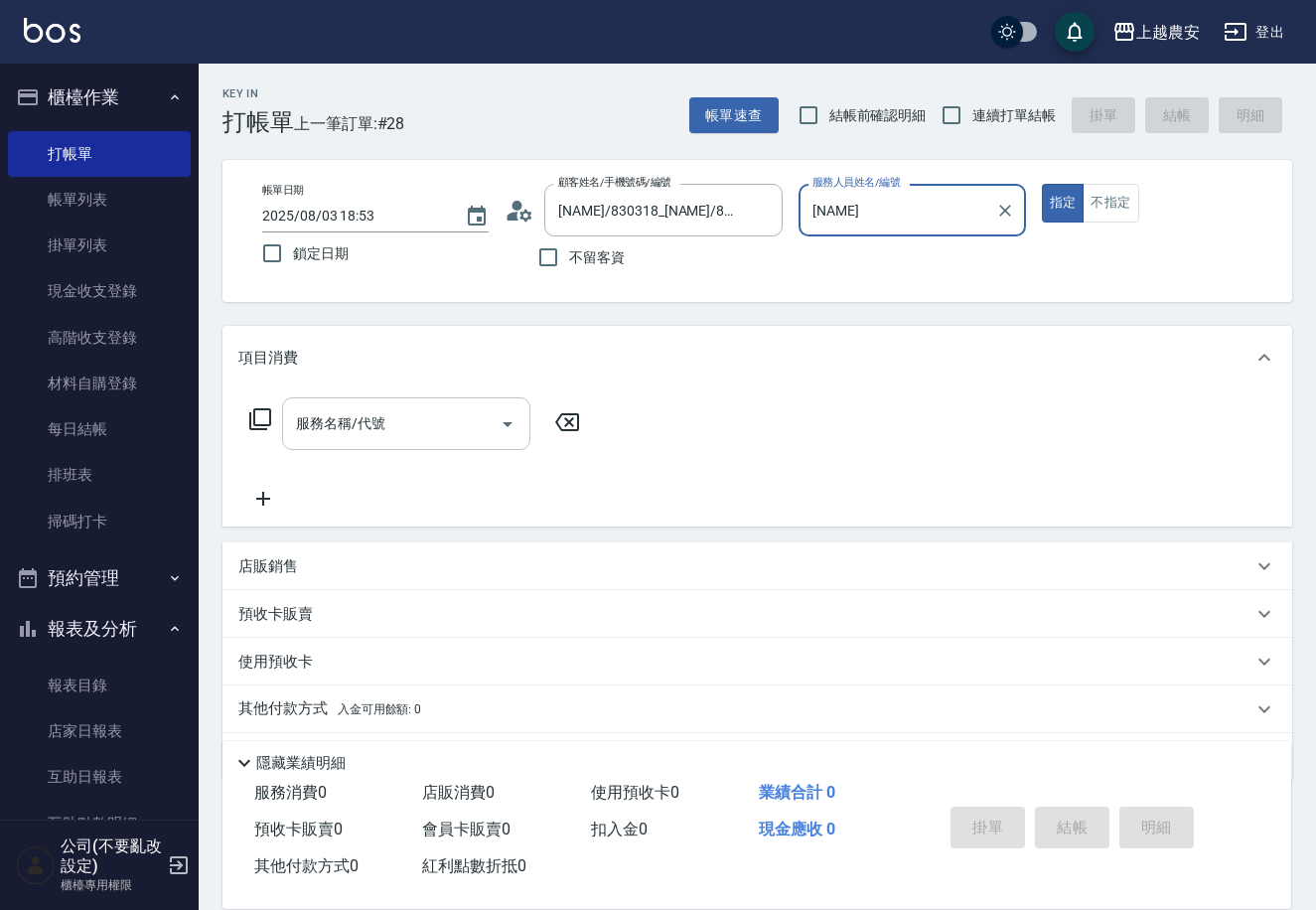 click on "服務名稱/代號" at bounding box center (391, 423) 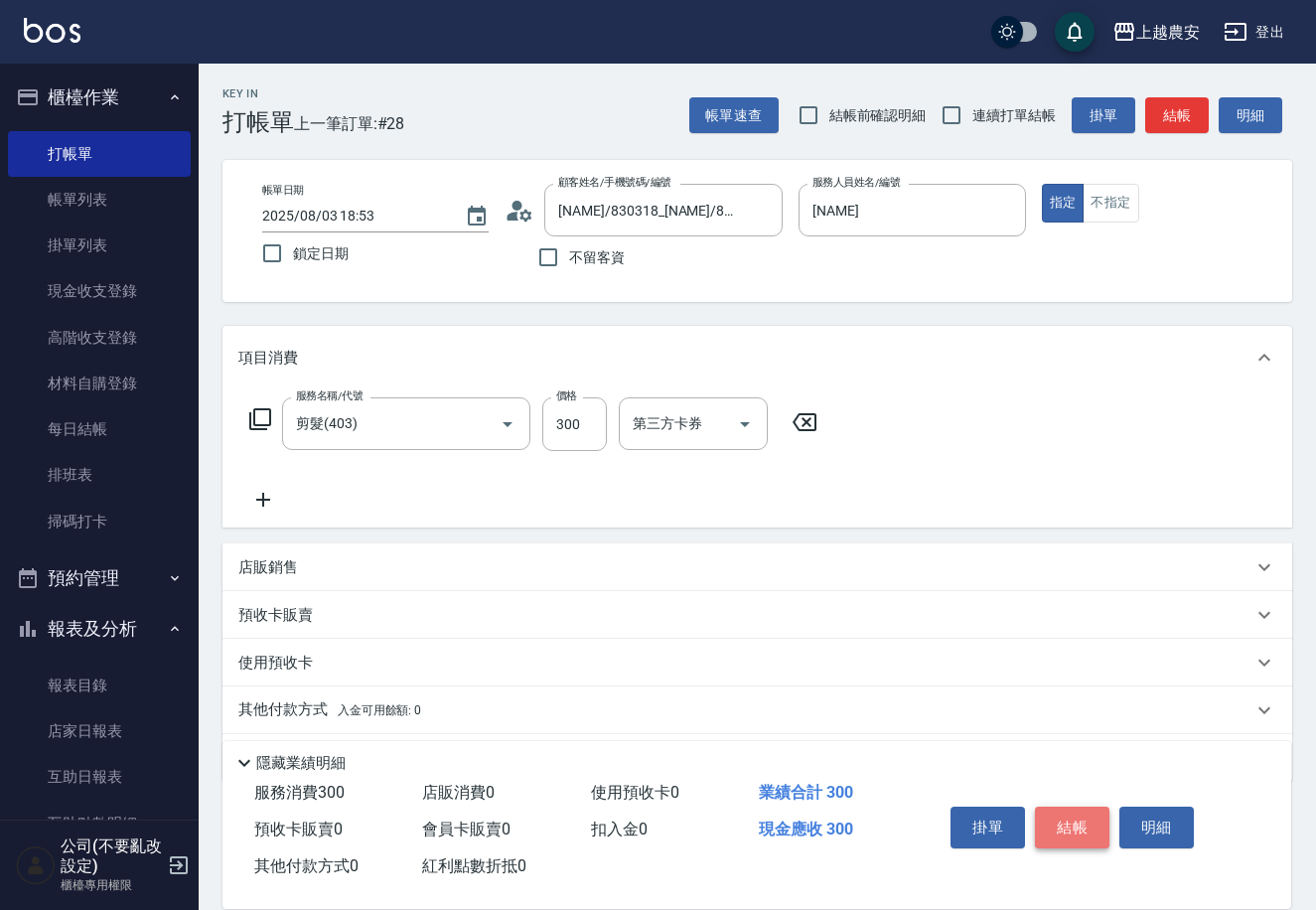 click on "結帳" at bounding box center [1072, 828] 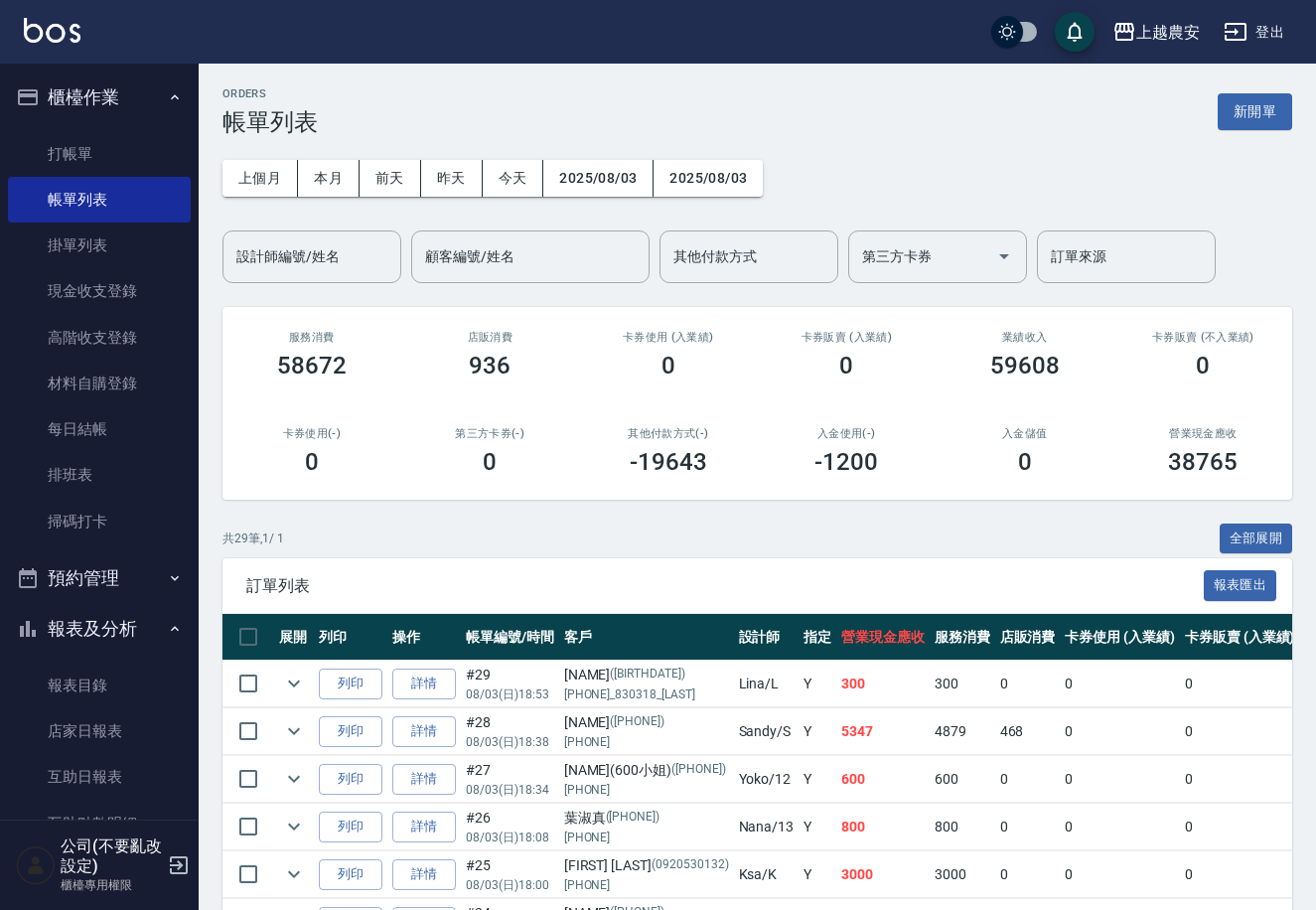 scroll, scrollTop: 302, scrollLeft: 0, axis: vertical 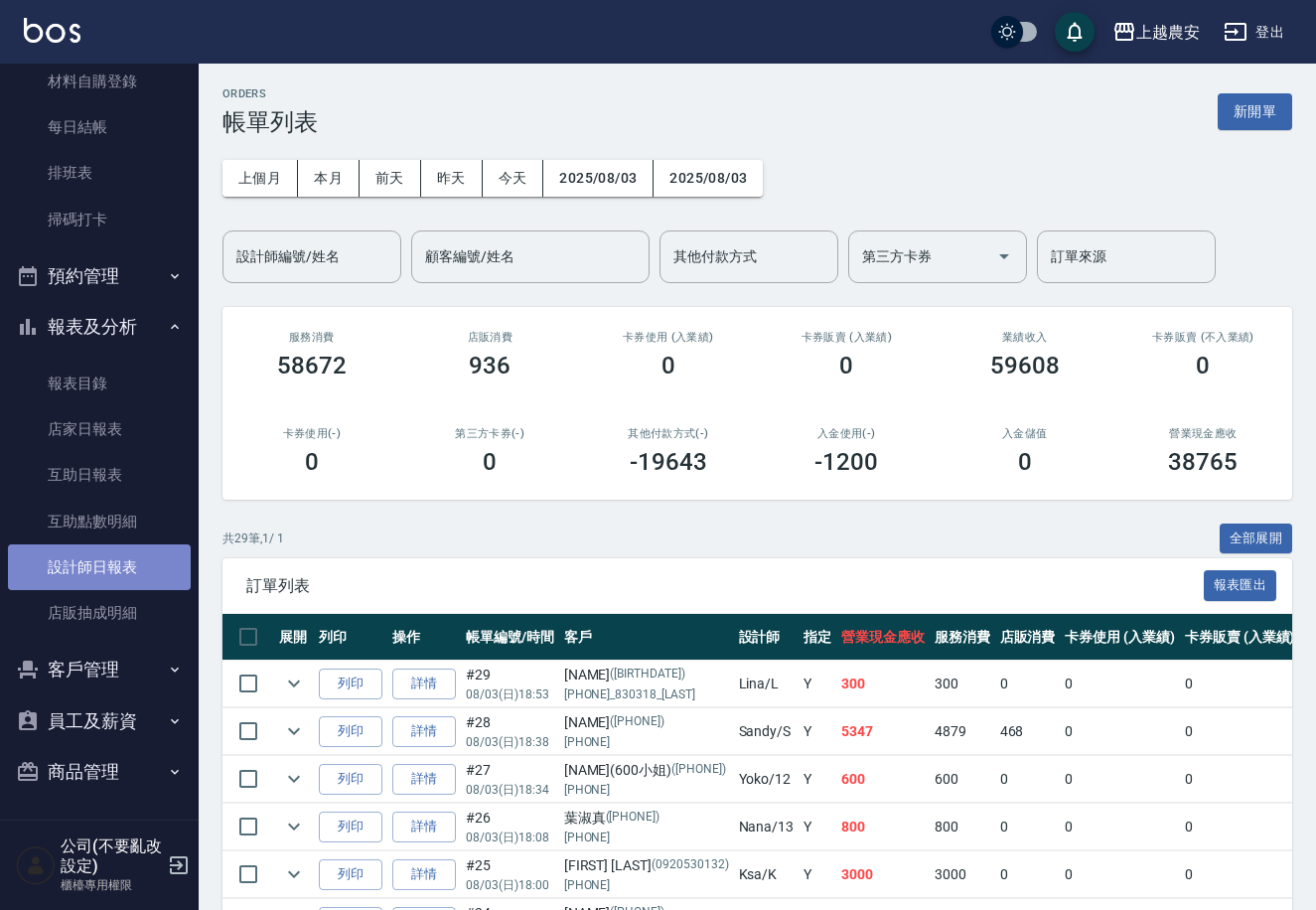 click on "設計師日報表" at bounding box center (99, 567) 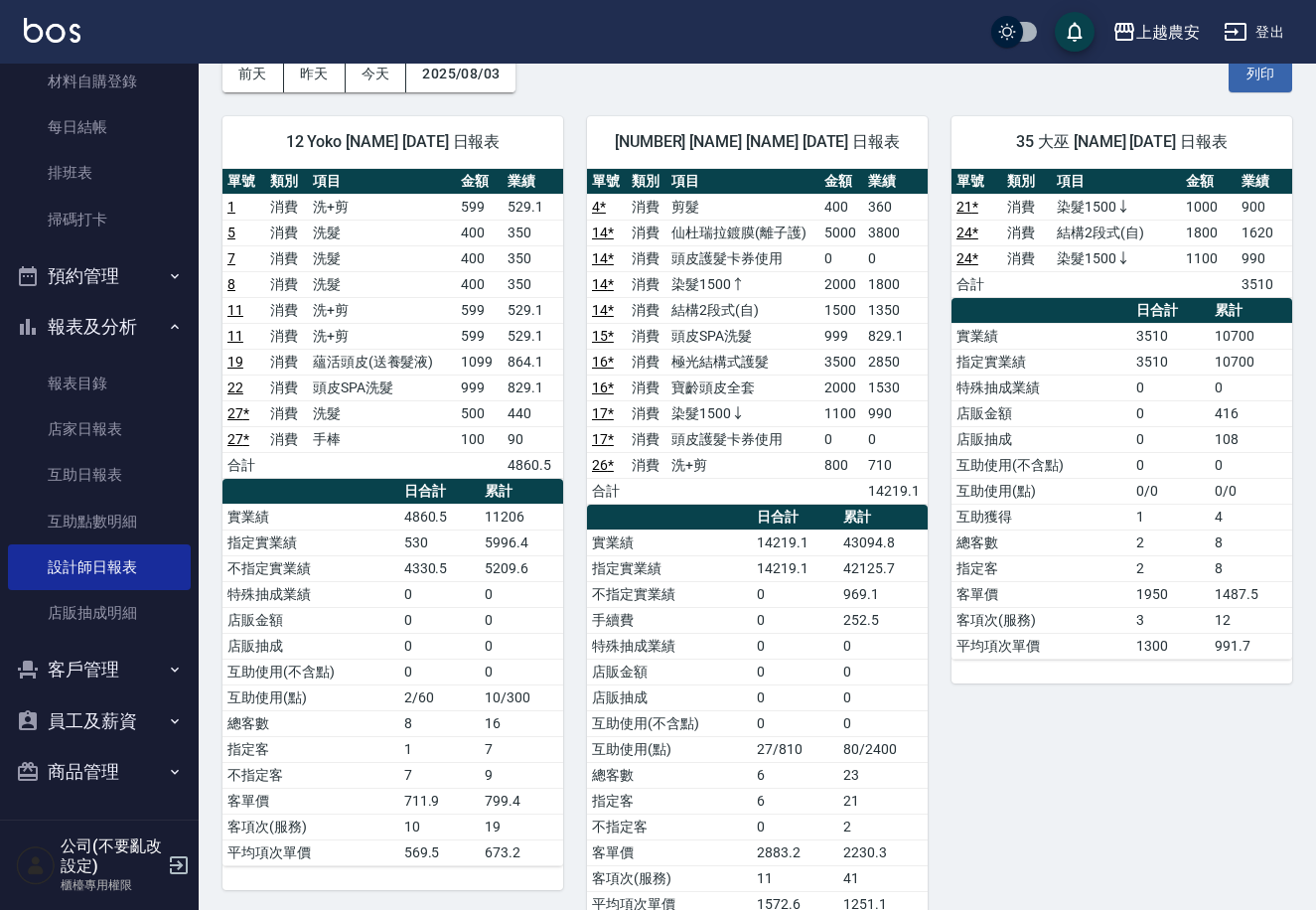 scroll, scrollTop: 71, scrollLeft: 0, axis: vertical 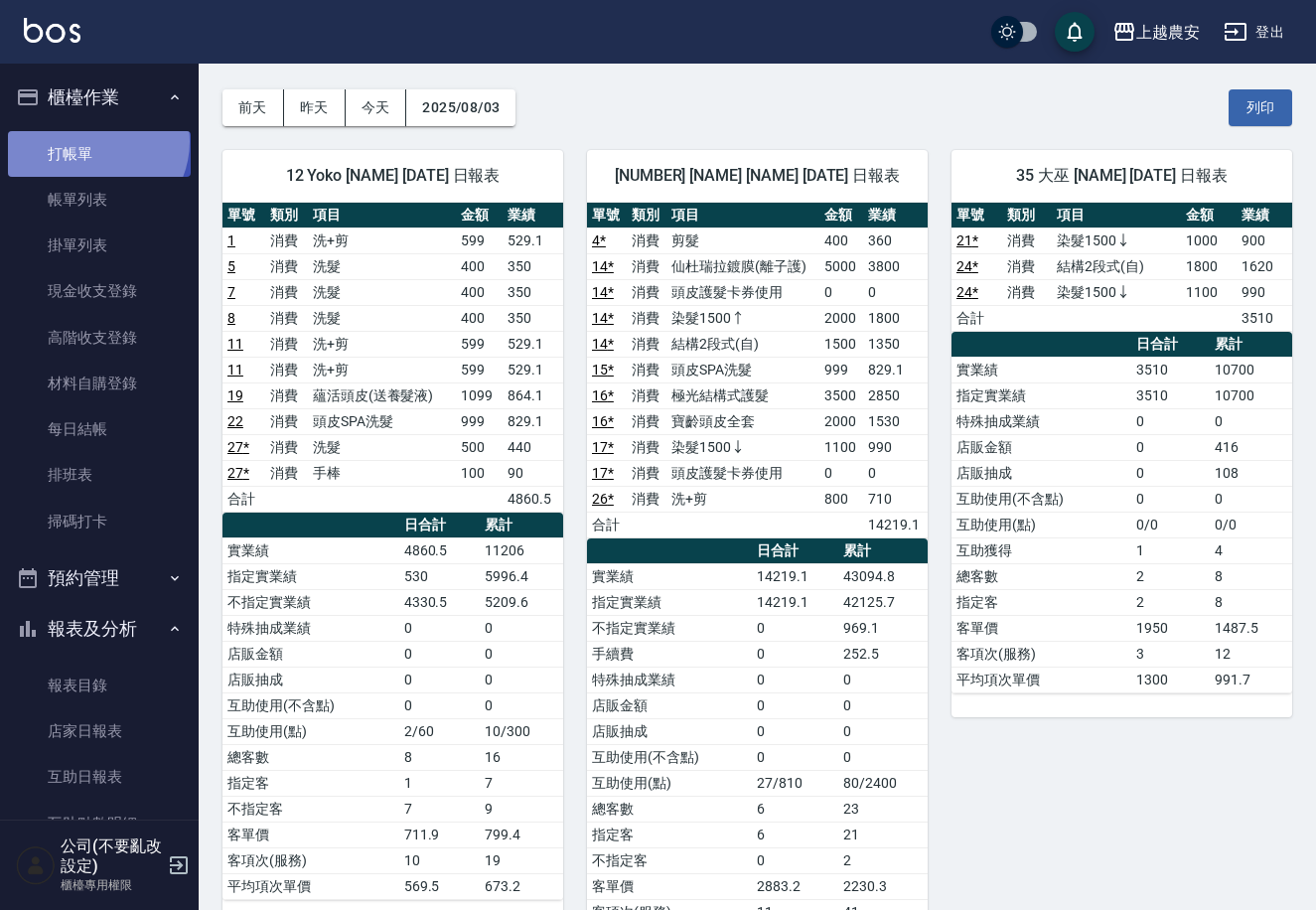 click on "打帳單" at bounding box center [99, 154] 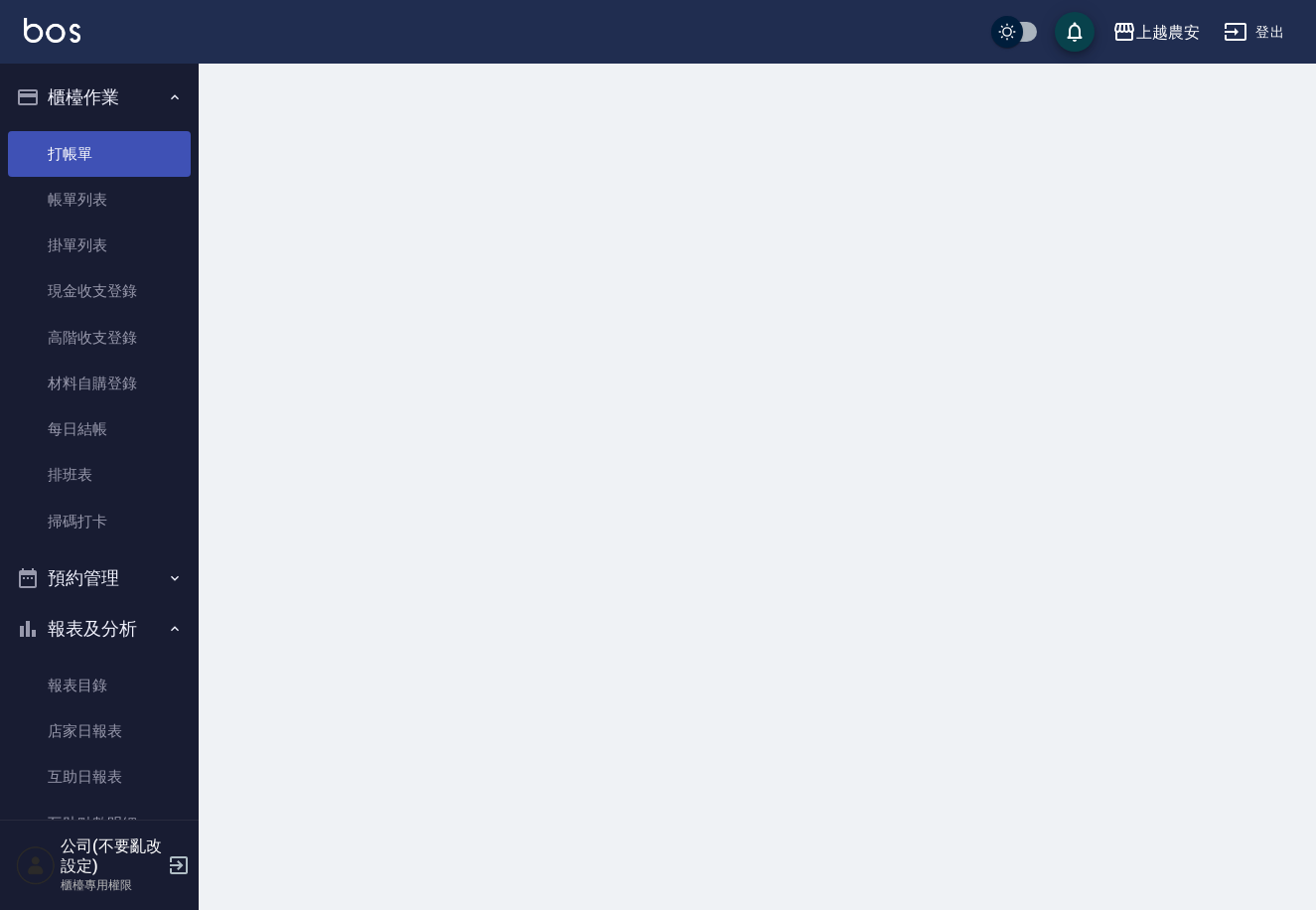 scroll, scrollTop: 0, scrollLeft: 0, axis: both 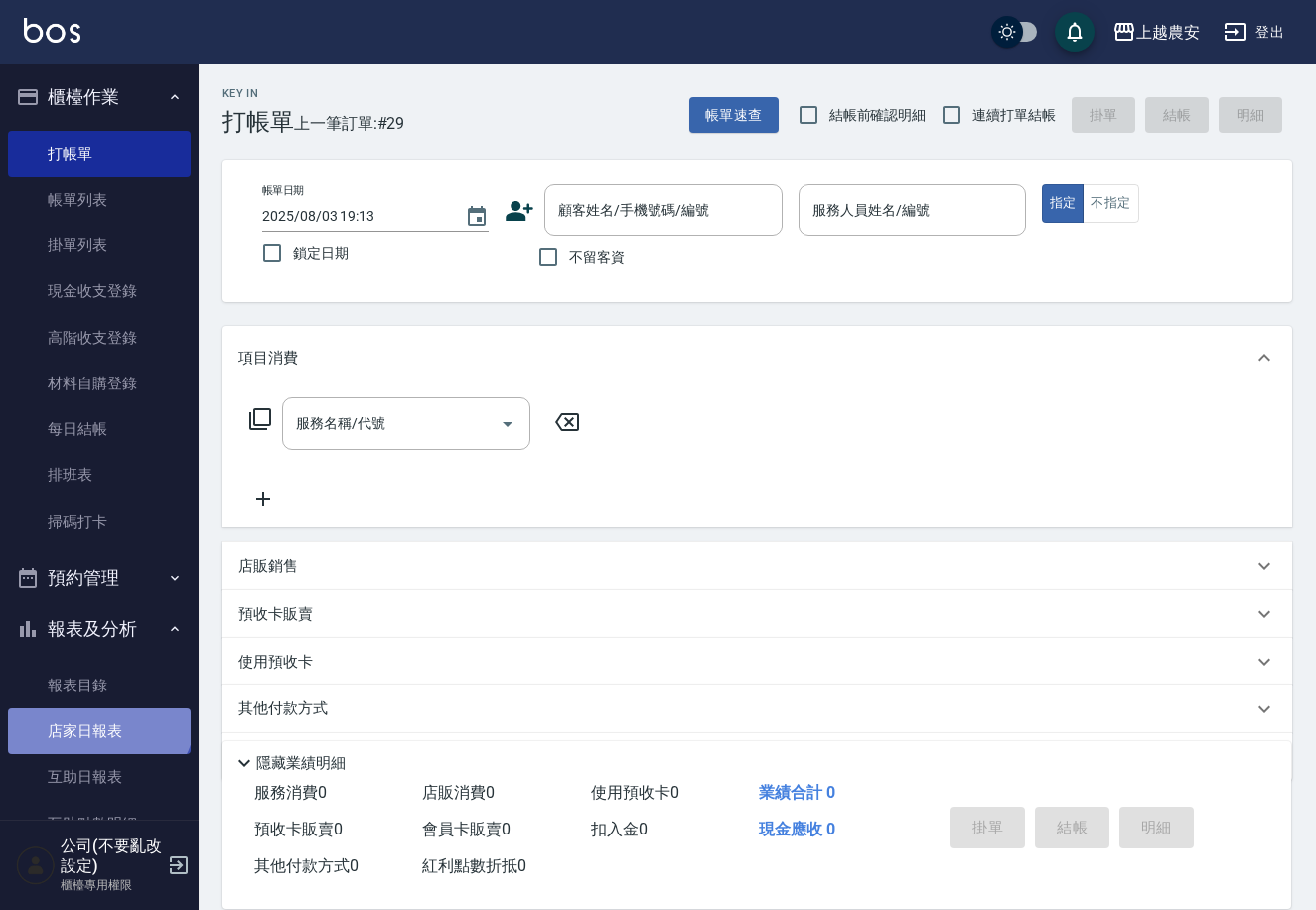 click on "店家日報表" at bounding box center [99, 731] 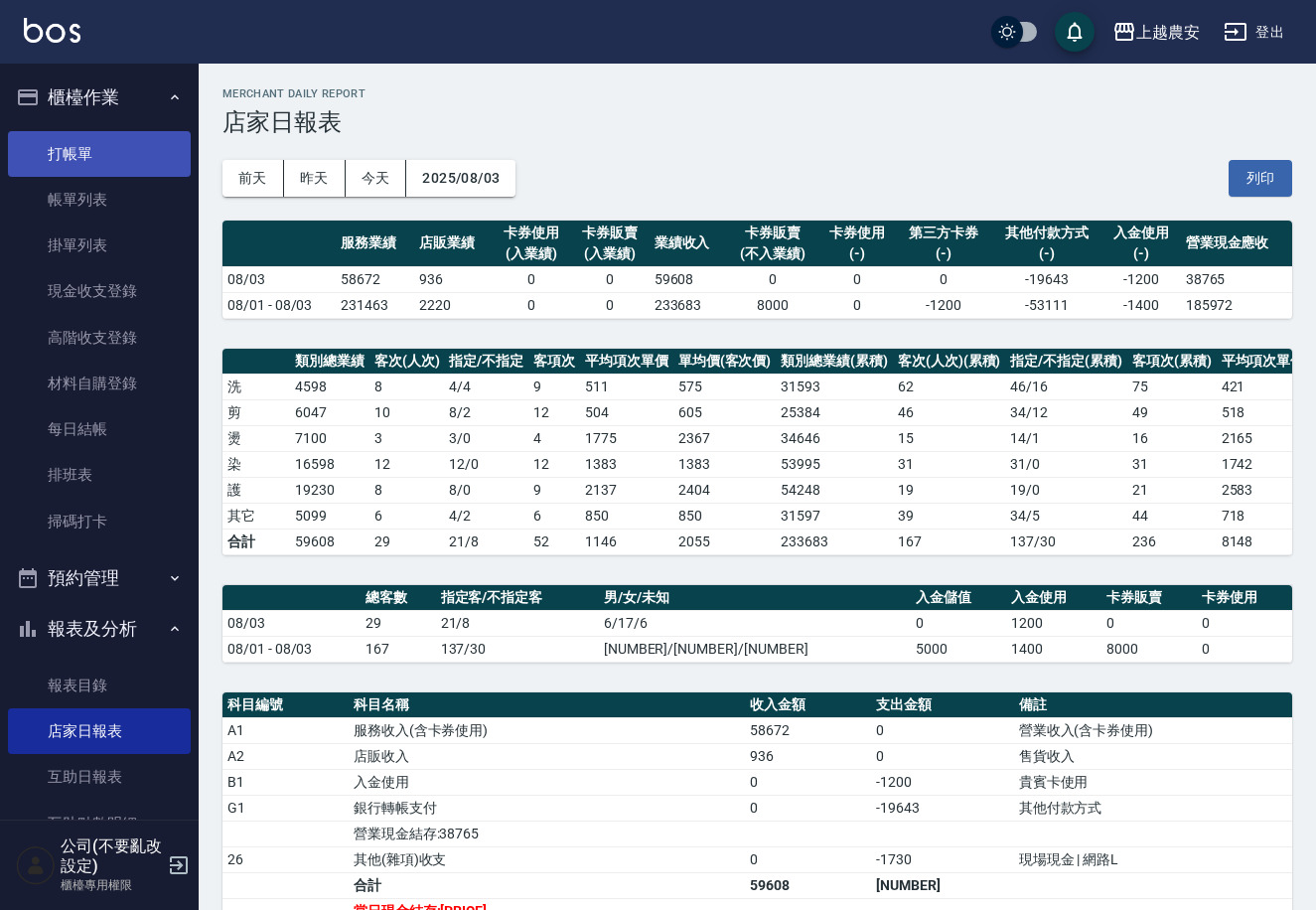 click on "打帳單" at bounding box center (99, 154) 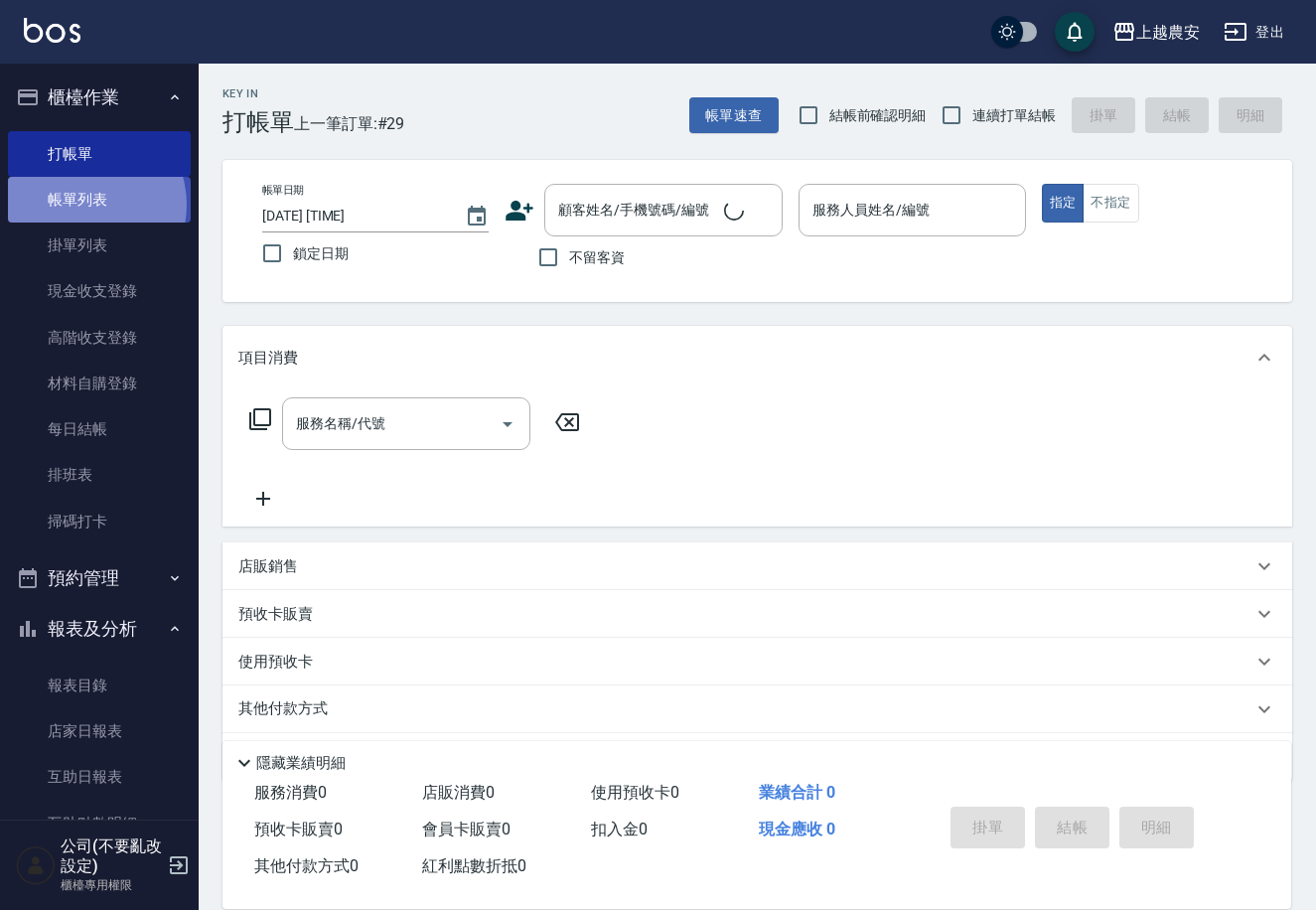 click on "帳單列表" at bounding box center (99, 200) 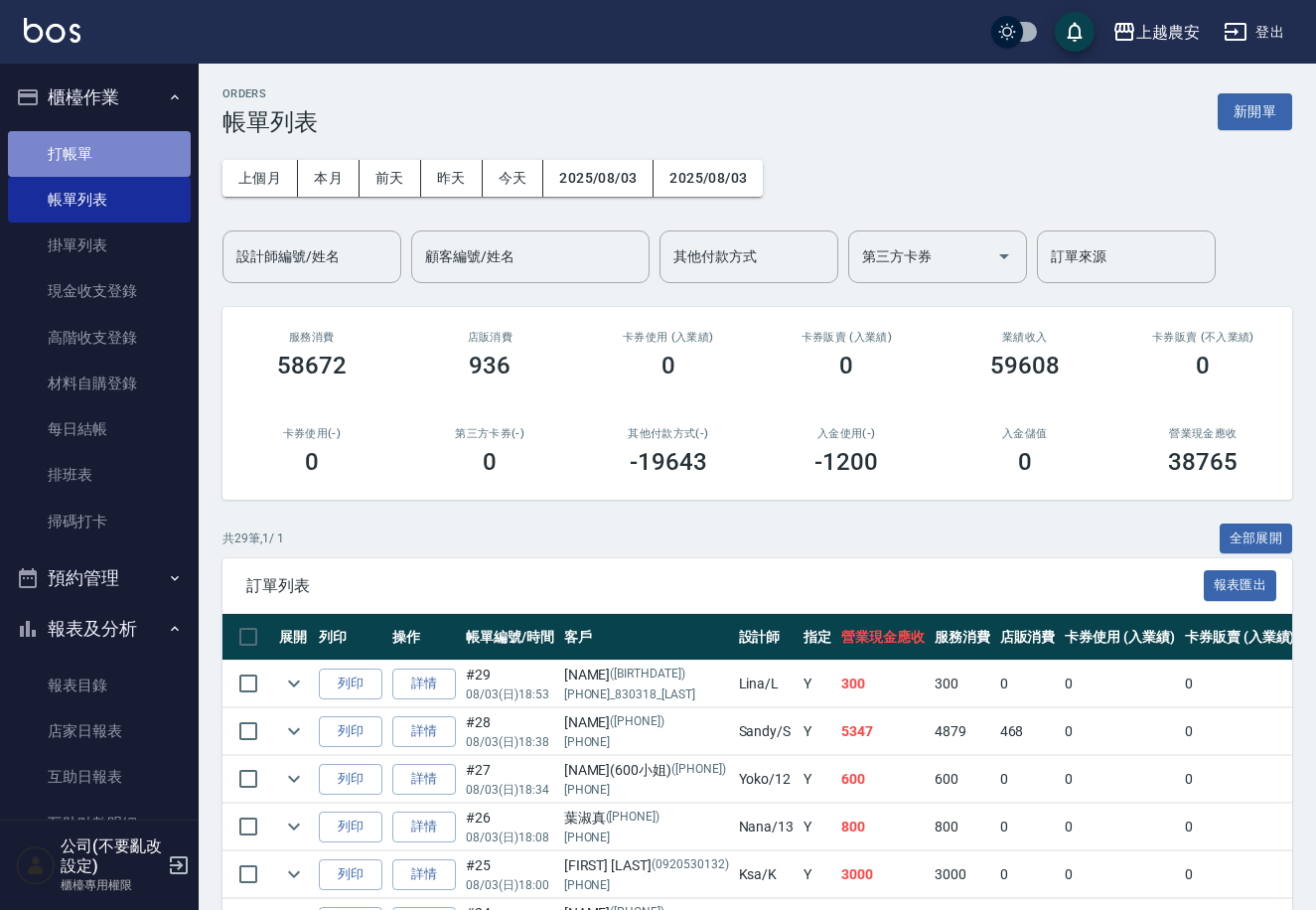 click on "打帳單" at bounding box center (99, 154) 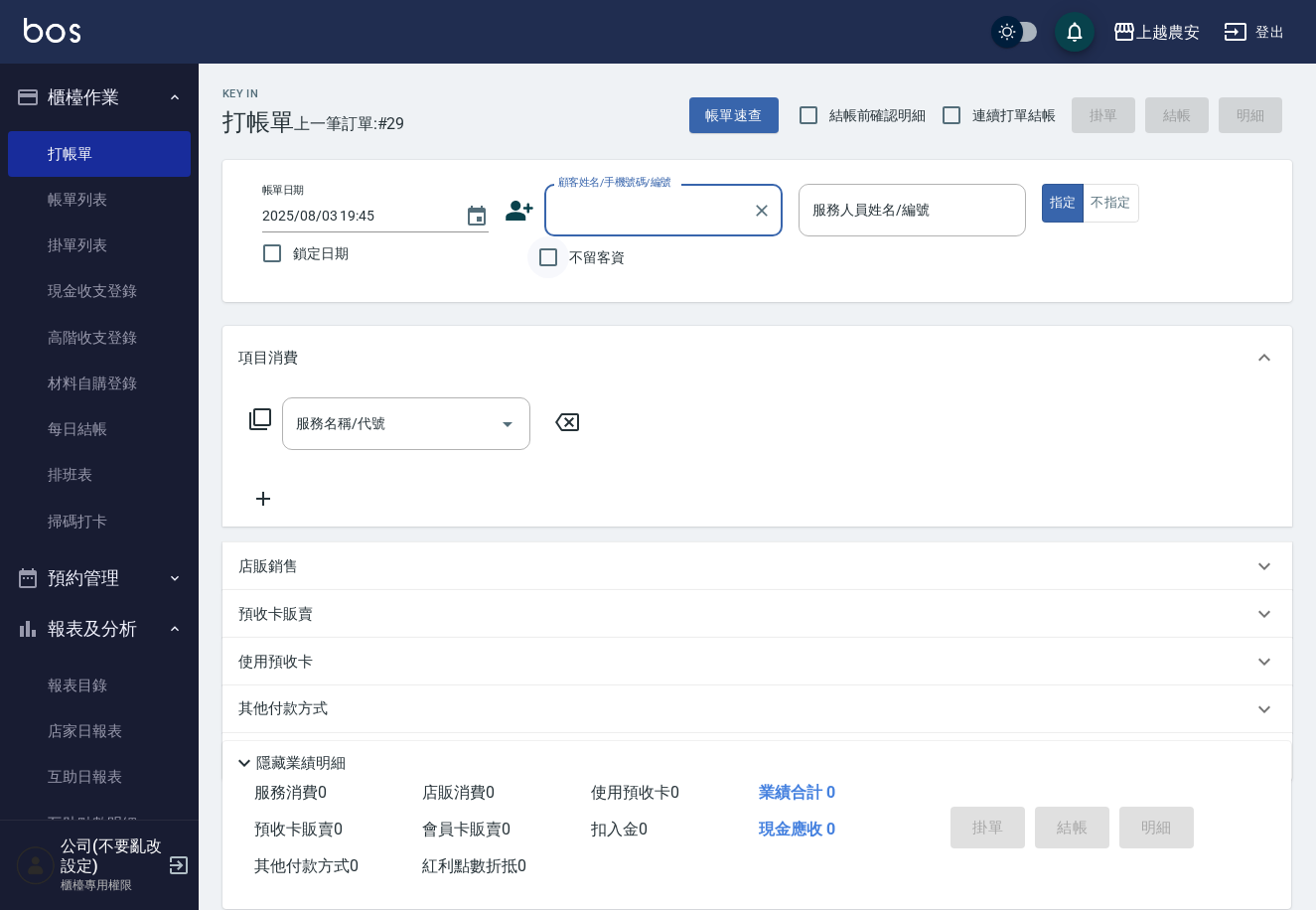 click on "不留客資" at bounding box center [548, 257] 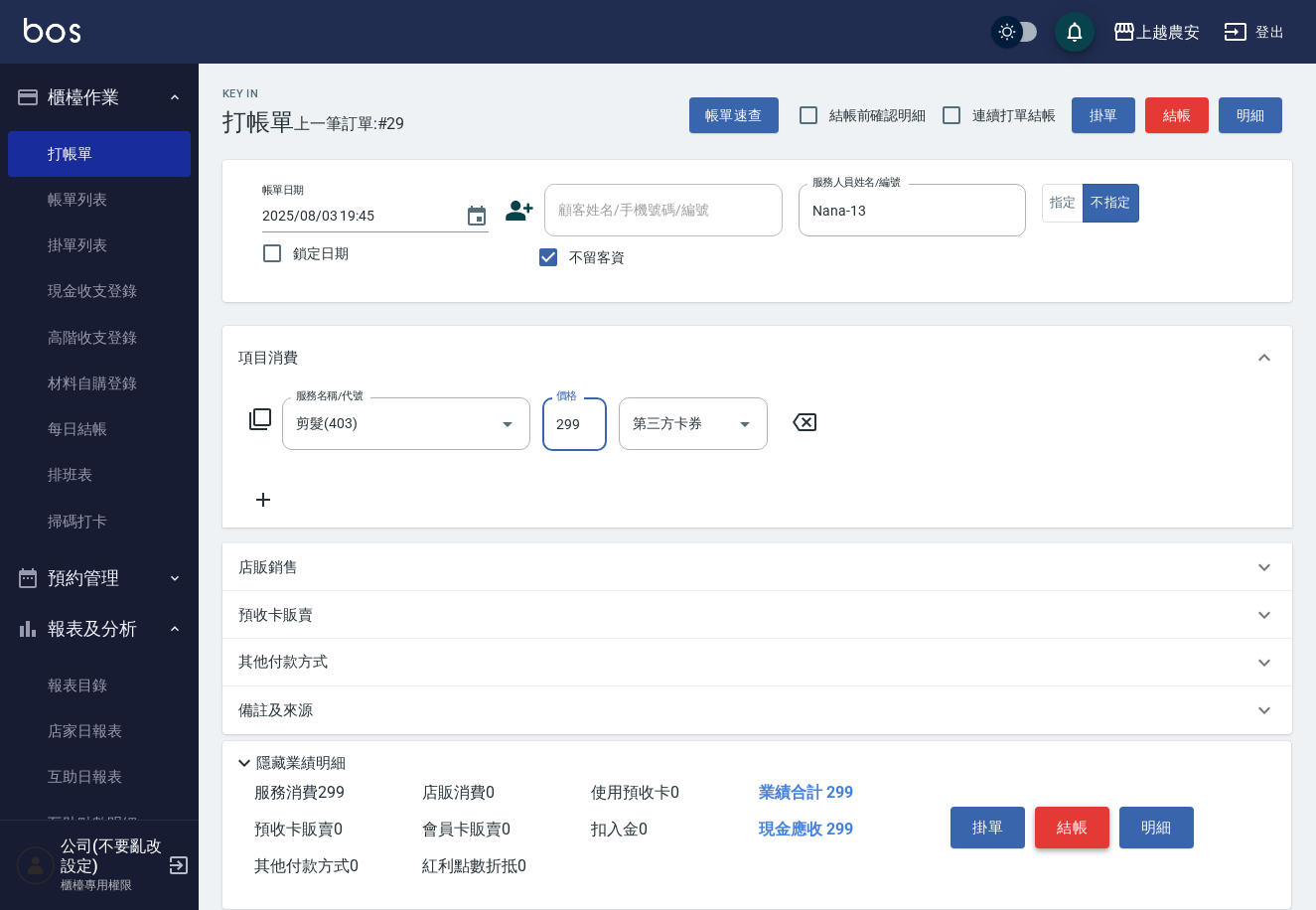 click on "結帳" at bounding box center (1072, 828) 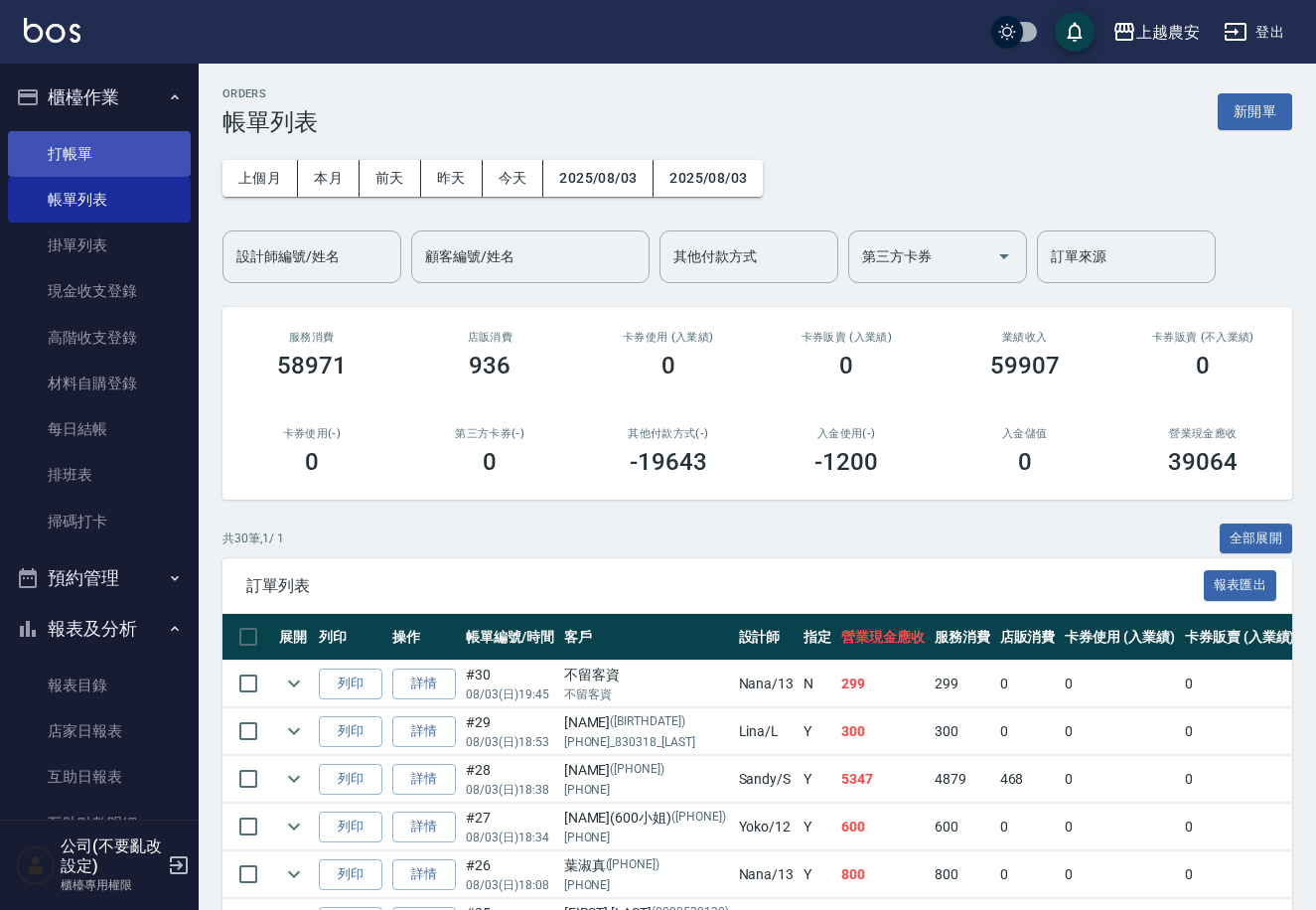 click on "帳單列表" at bounding box center [99, 200] 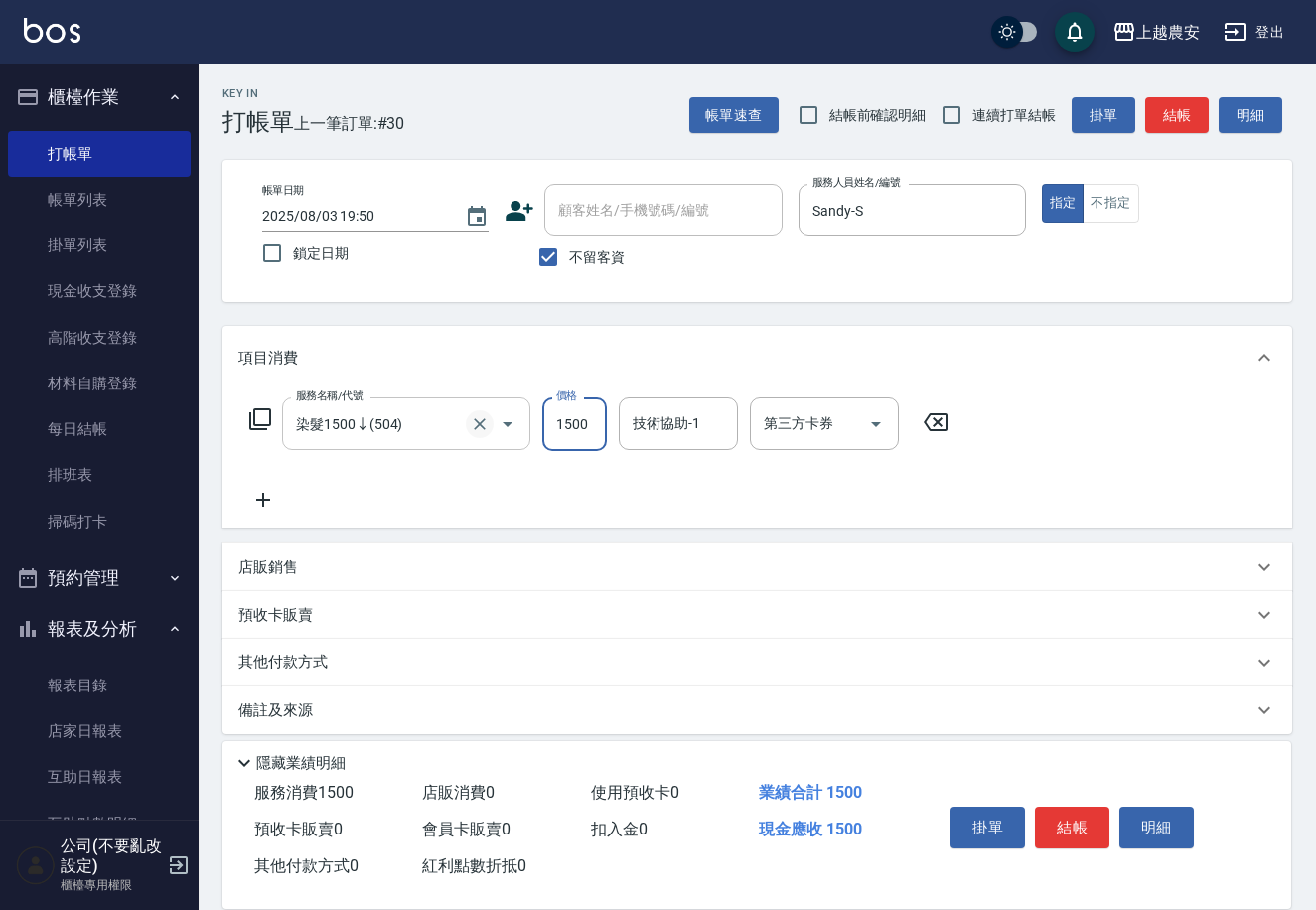 click 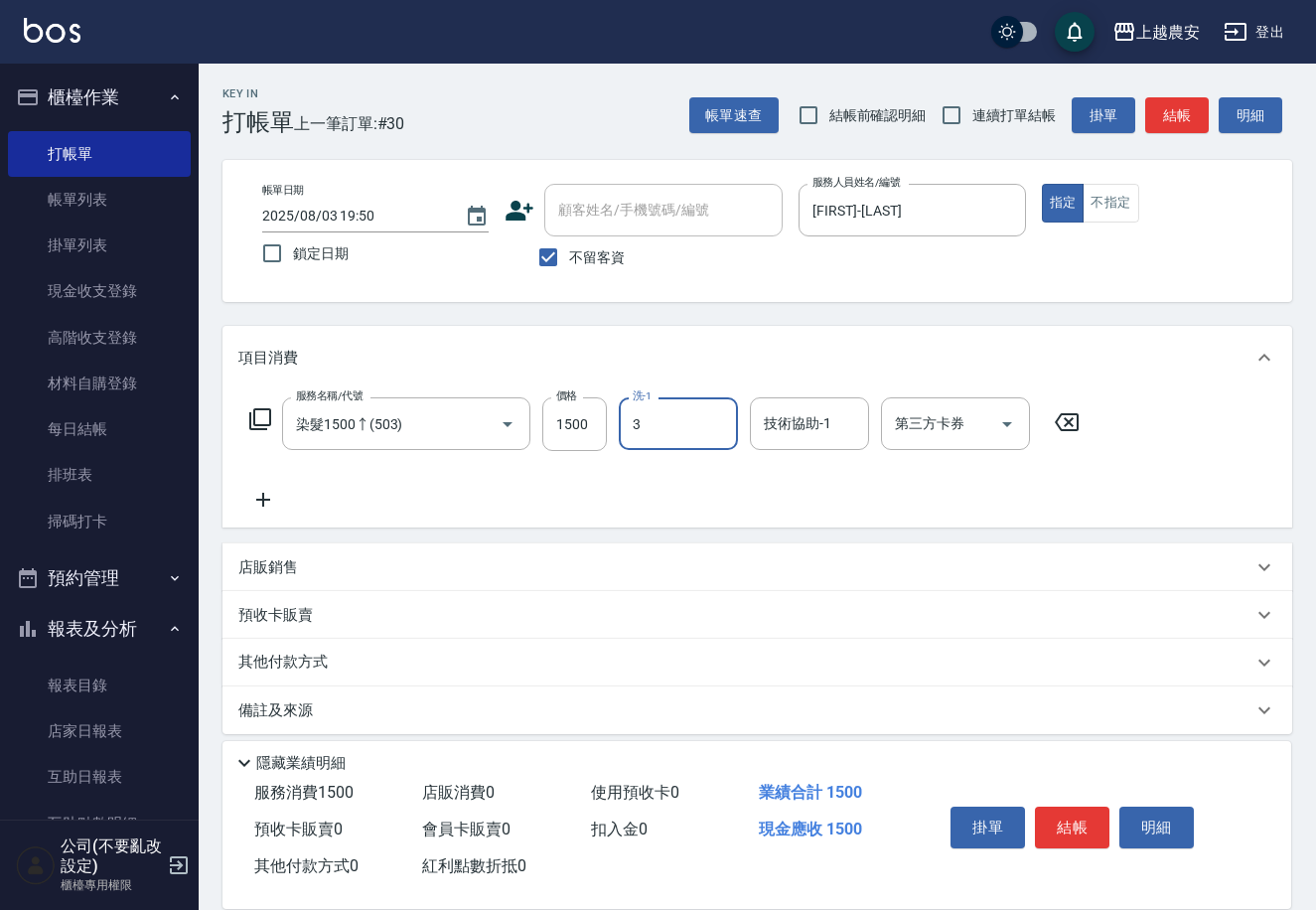 scroll, scrollTop: 0, scrollLeft: 0, axis: both 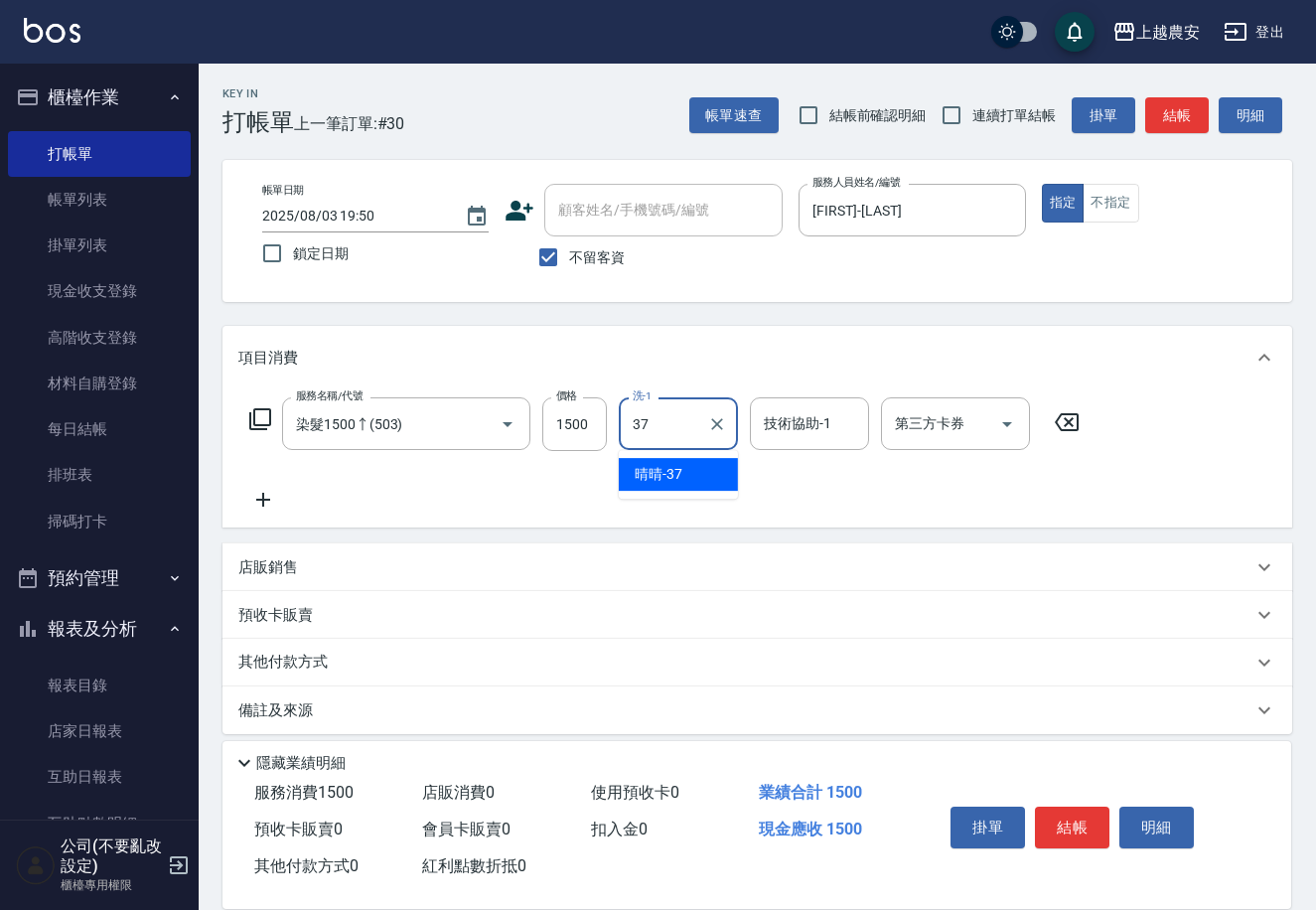 type on "[FIRST]-[AGE]" 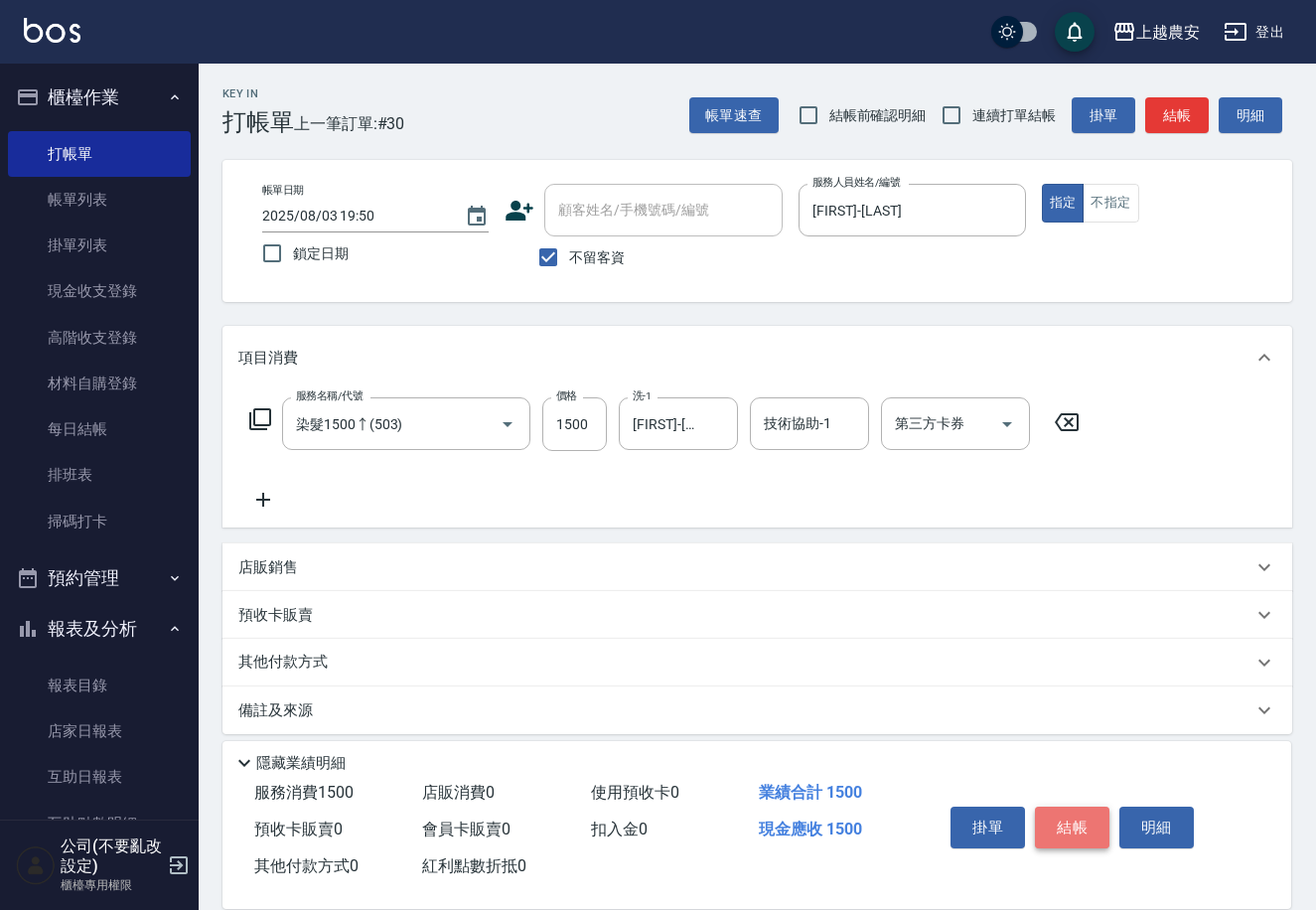 click on "結帳" at bounding box center (1072, 828) 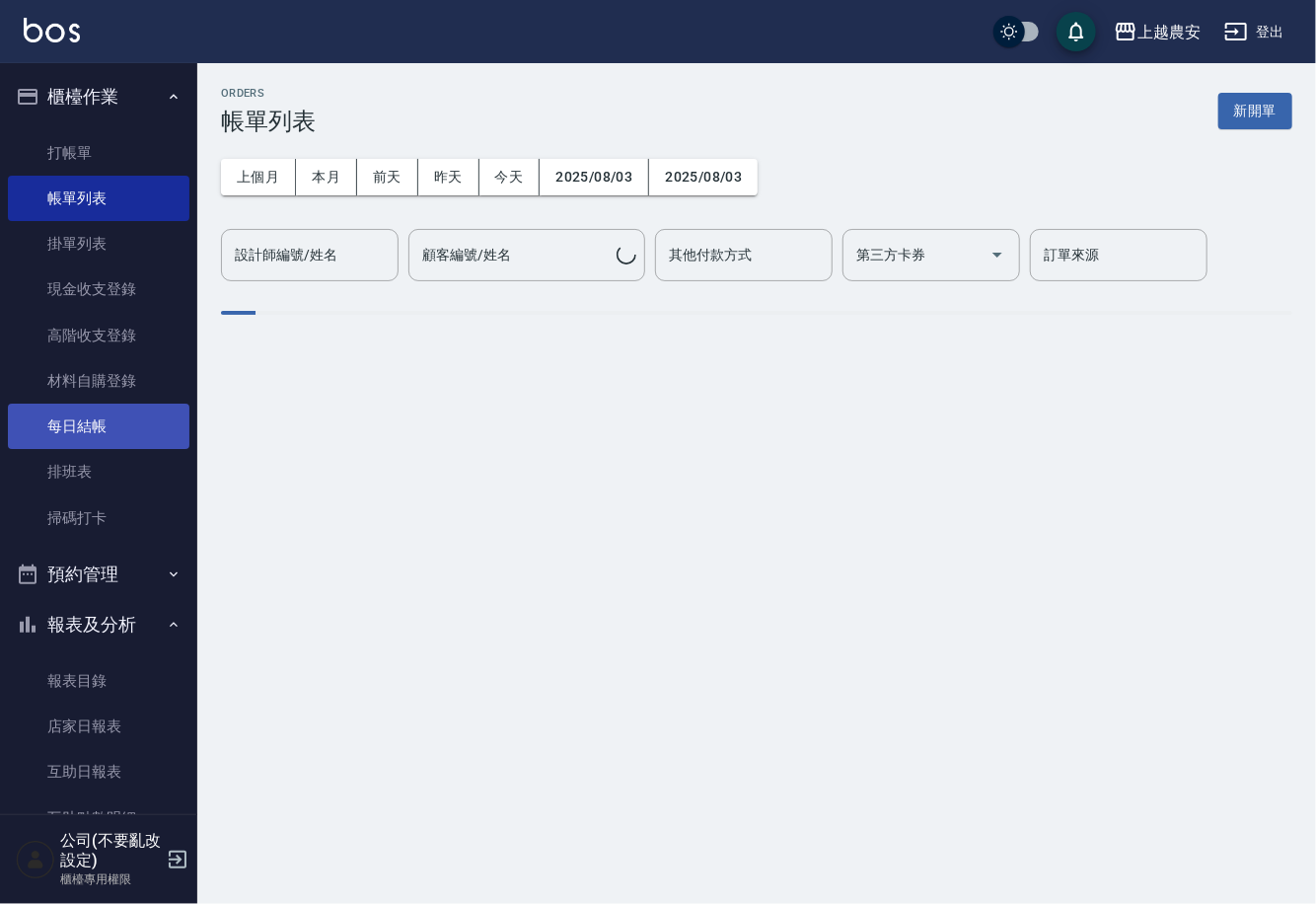 click on "每日結帳" at bounding box center [99, 426] 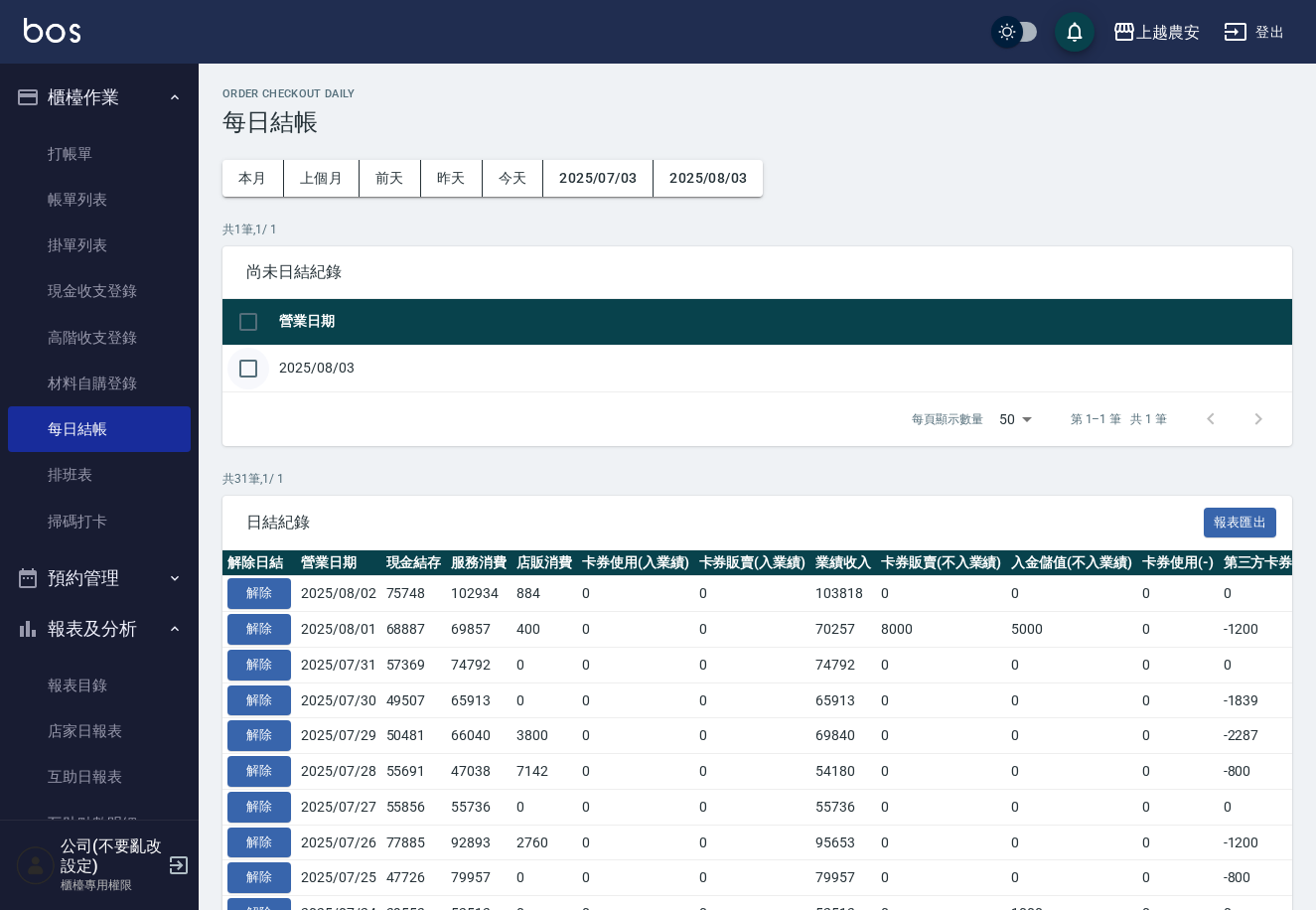 click at bounding box center (248, 369) 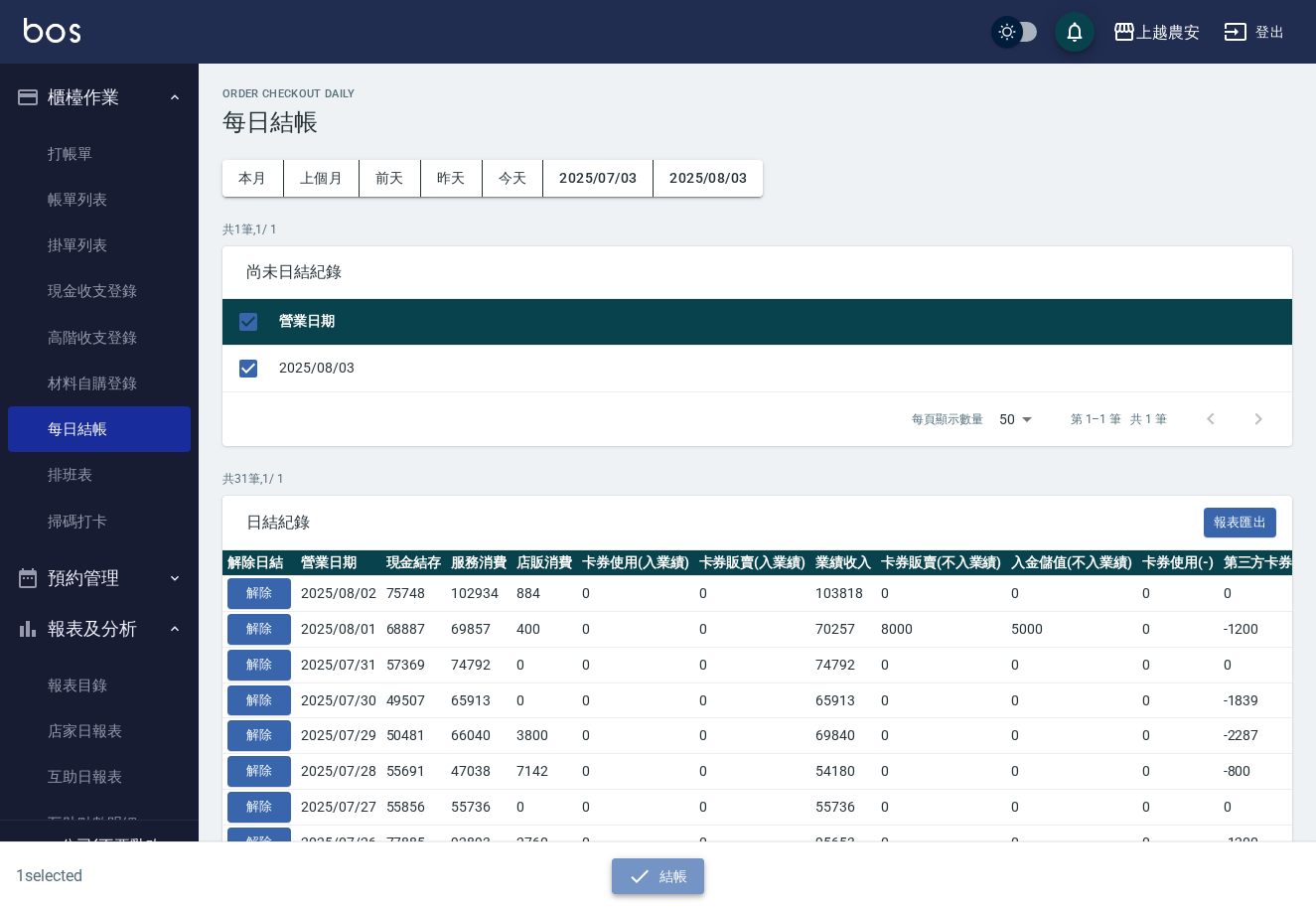 click 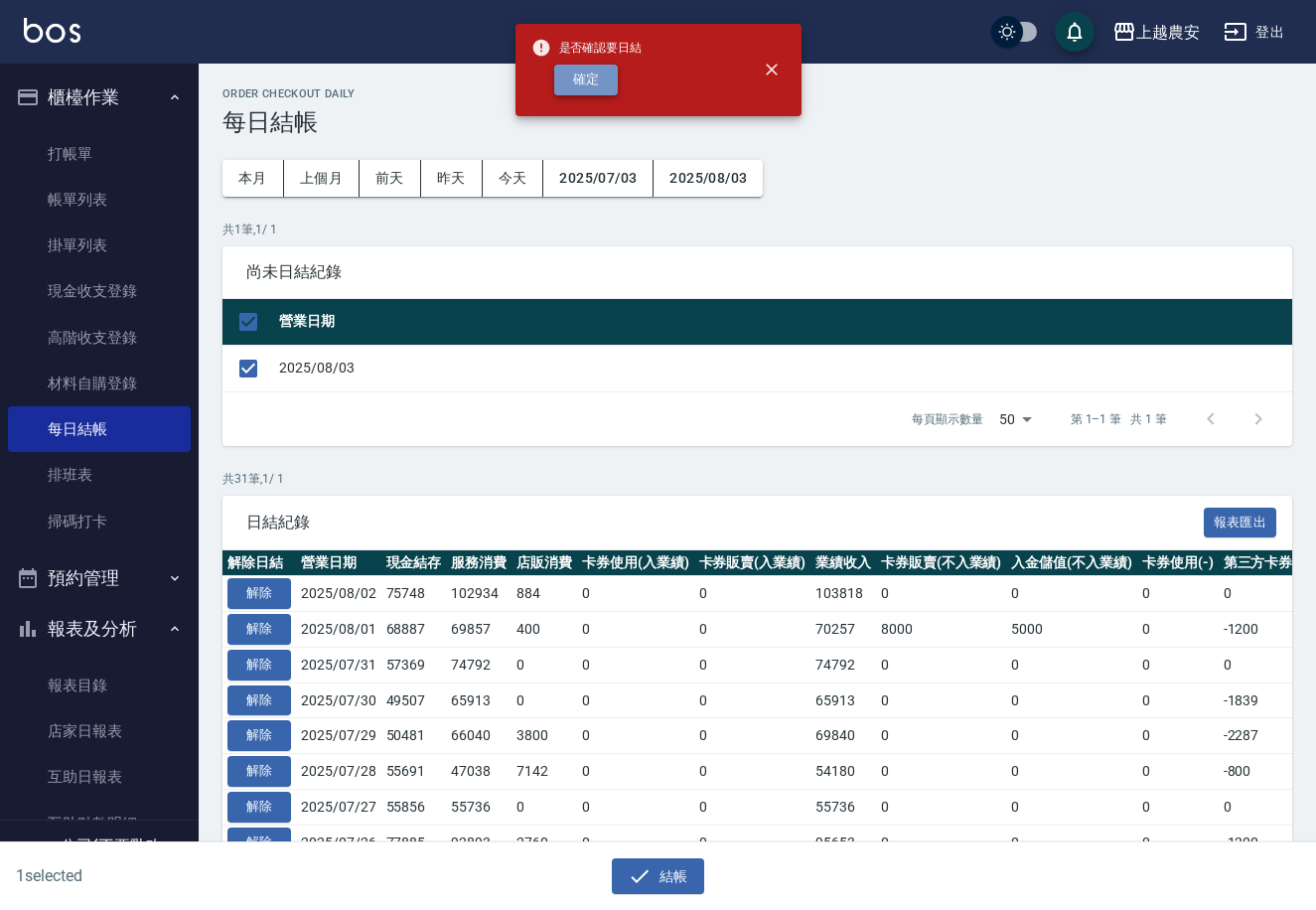 click on "確定" at bounding box center [586, 79] 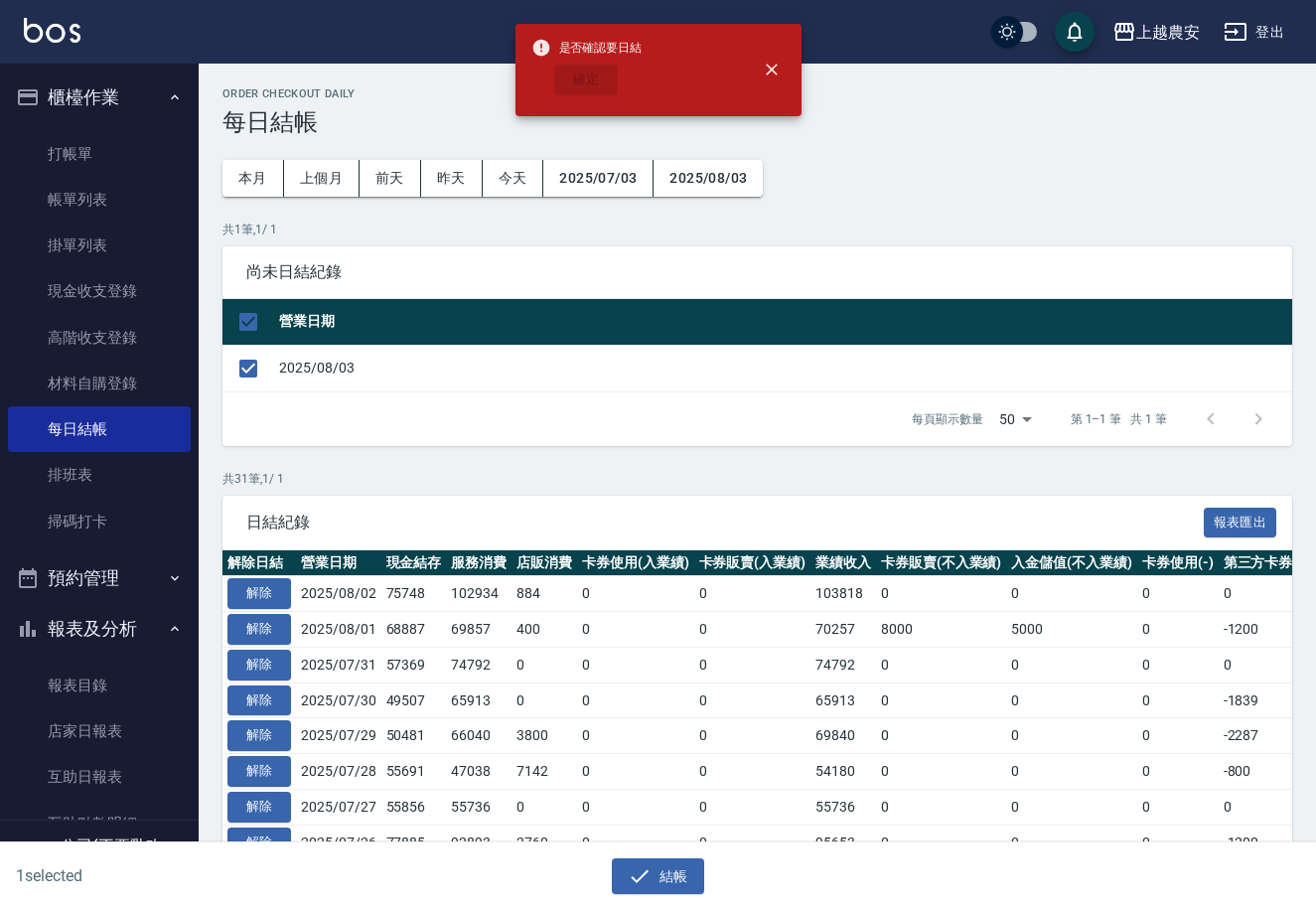 checkbox on "false" 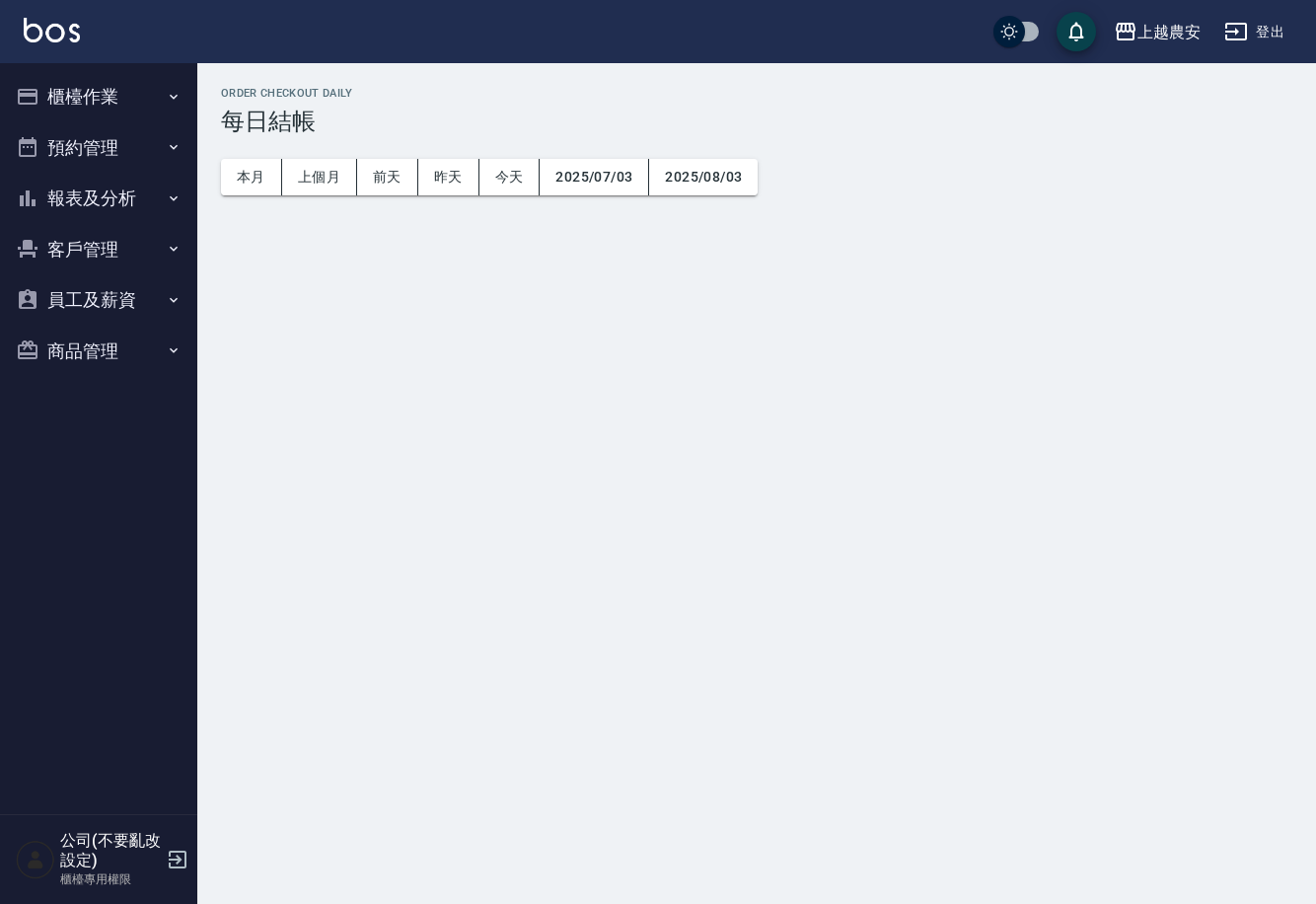scroll, scrollTop: 0, scrollLeft: 0, axis: both 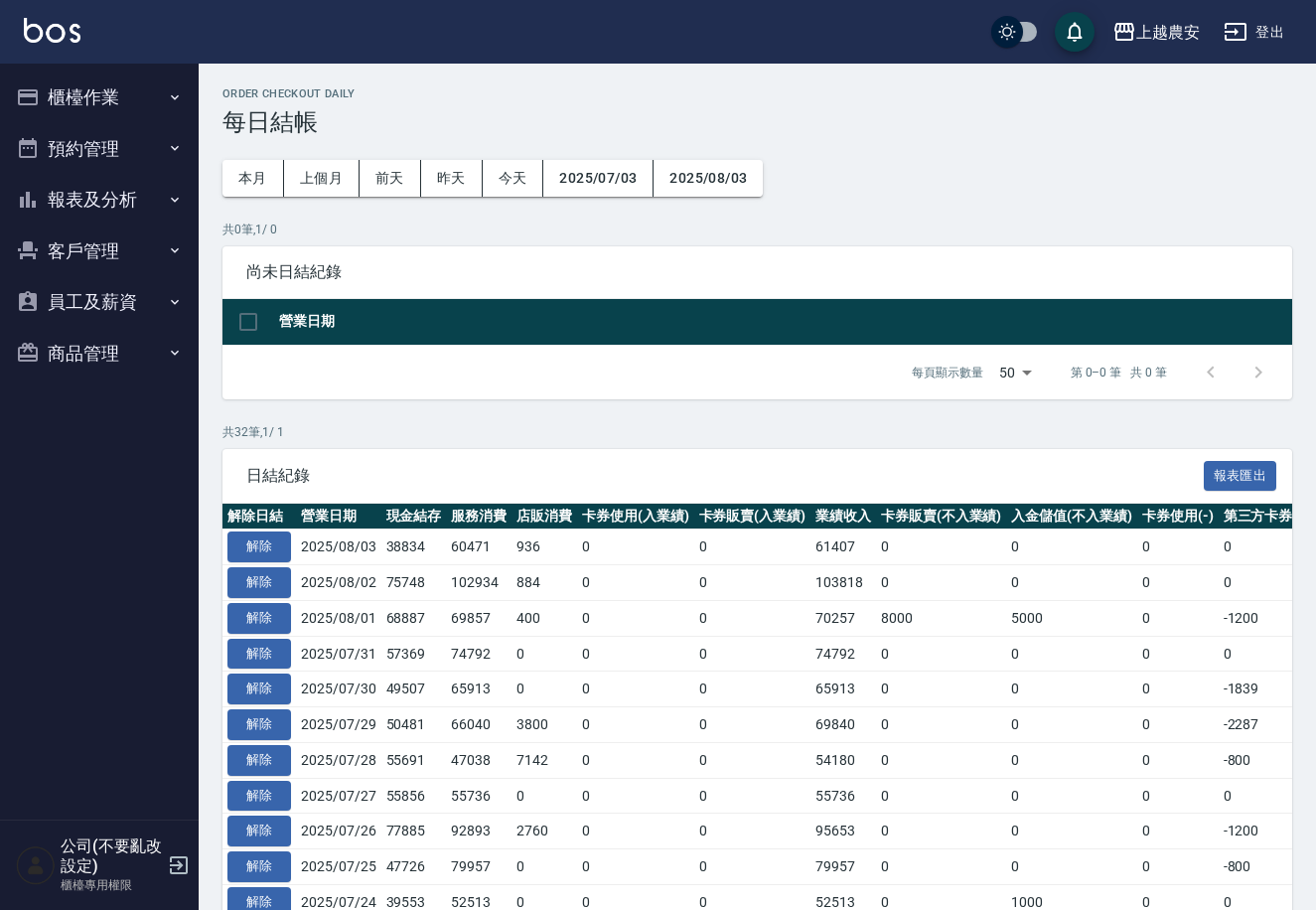 click on "報表及分析" at bounding box center [99, 200] 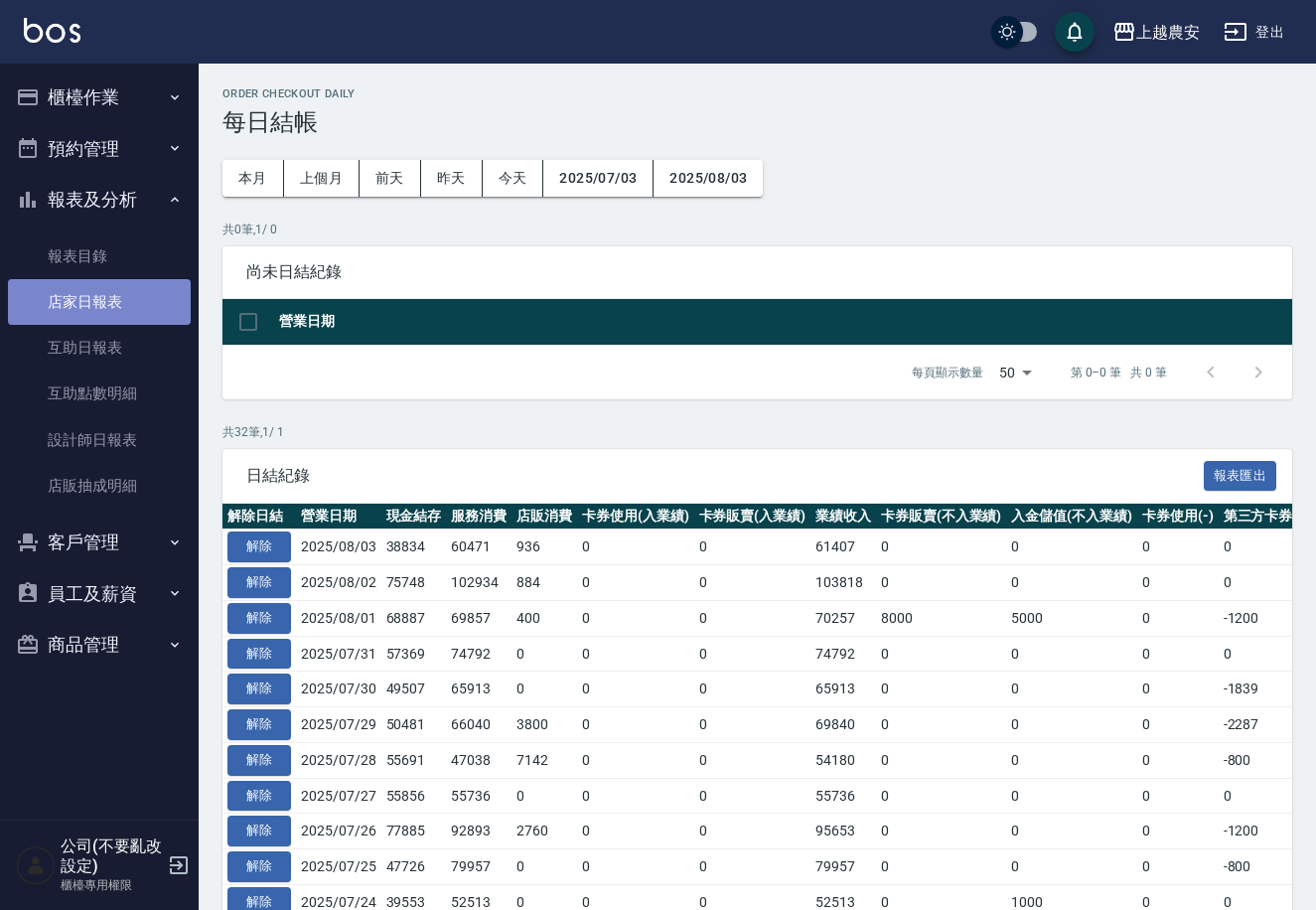 click on "店家日報表" at bounding box center [99, 302] 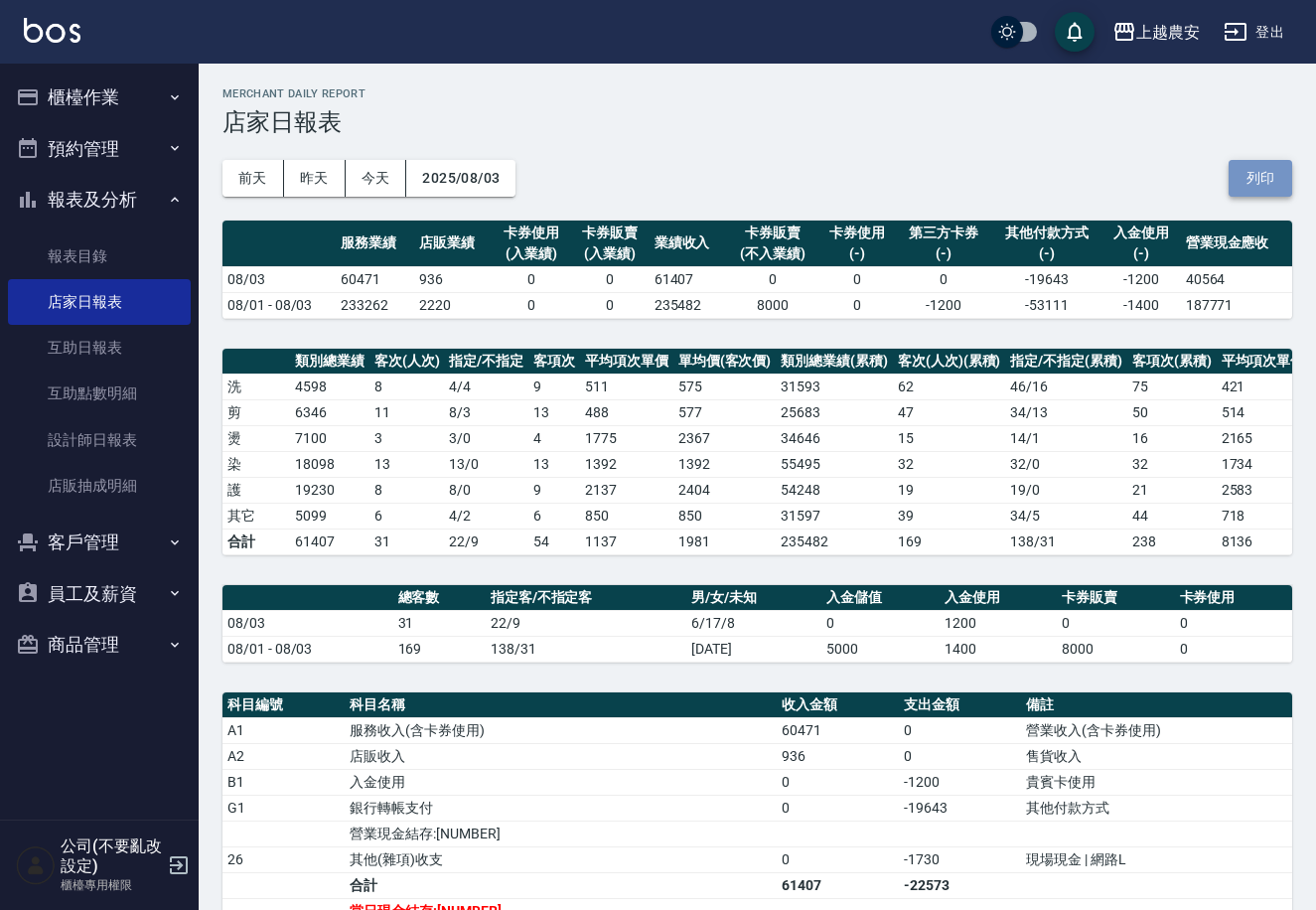 click on "列印" at bounding box center (1260, 178) 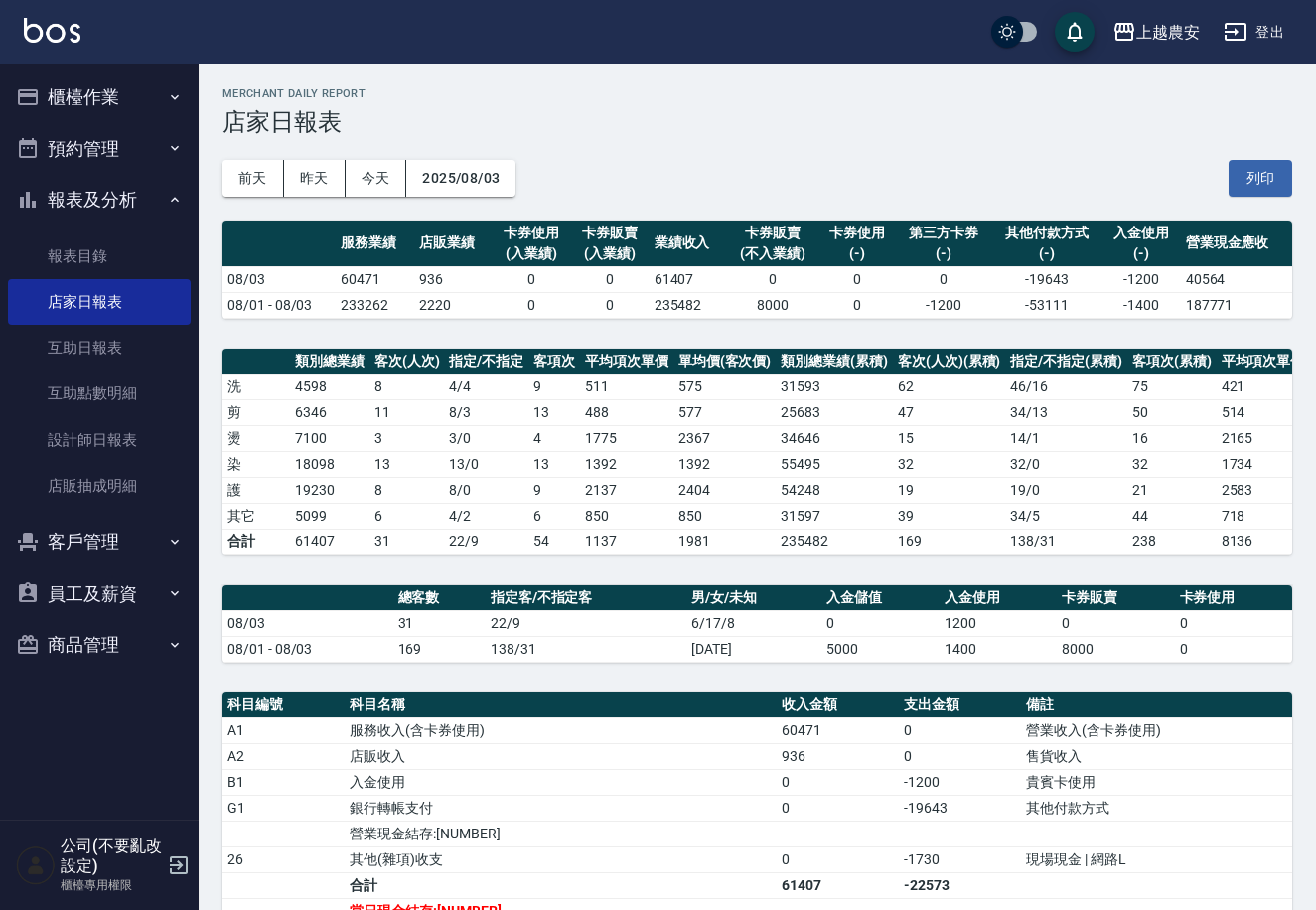 click on "櫃檯作業" at bounding box center (99, 97) 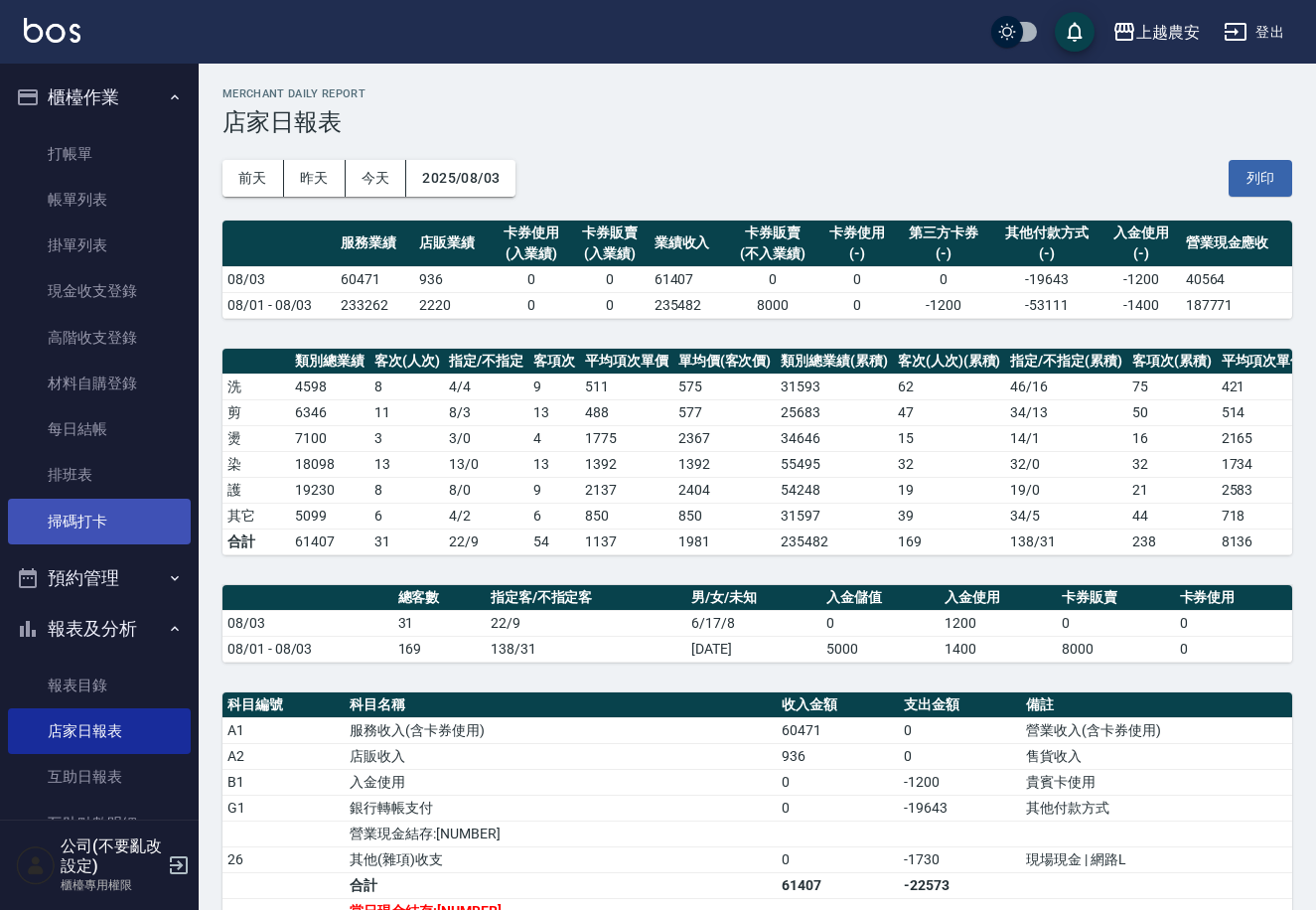 click on "掃碼打卡" at bounding box center [99, 522] 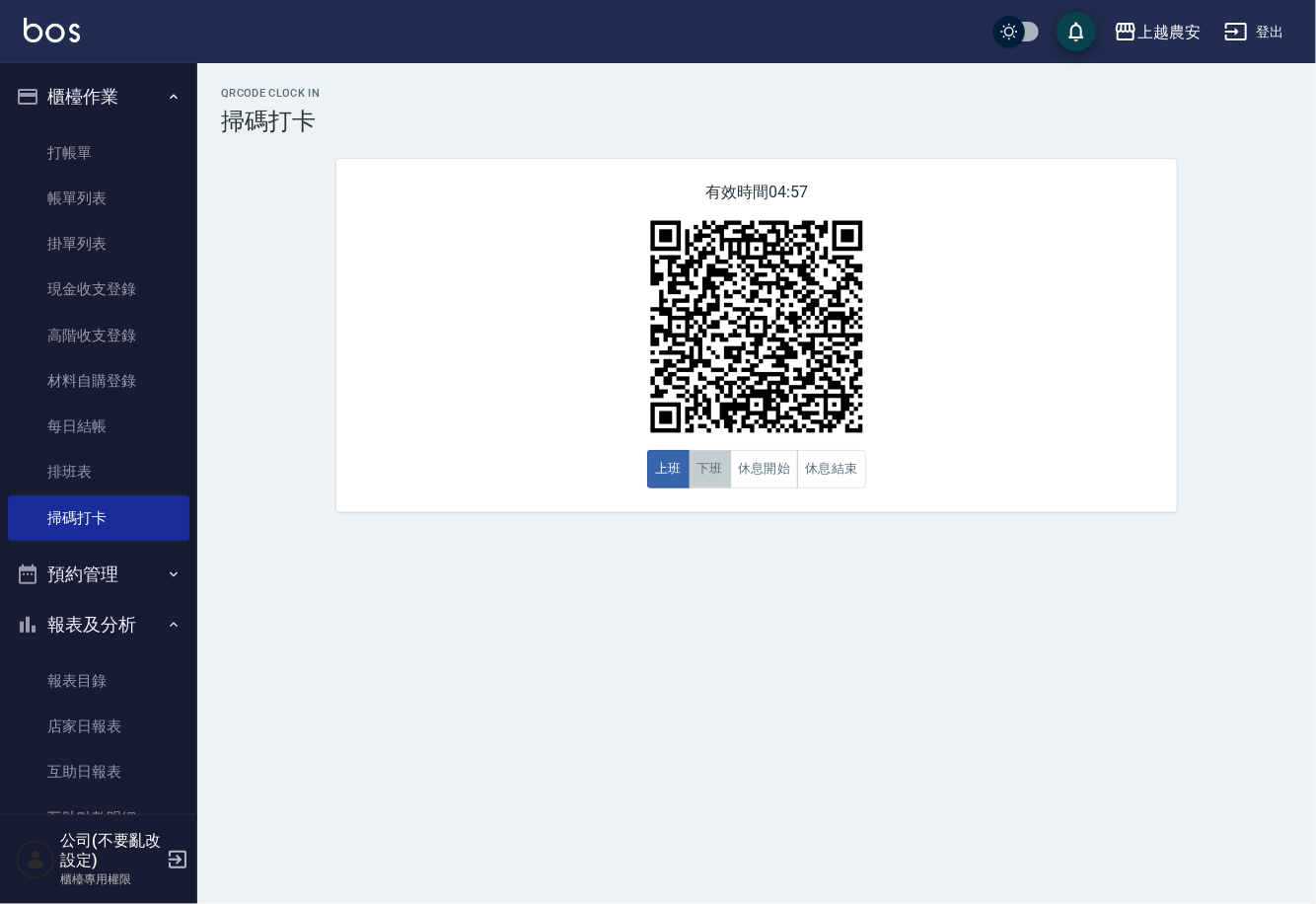 click on "下班" at bounding box center [709, 469] 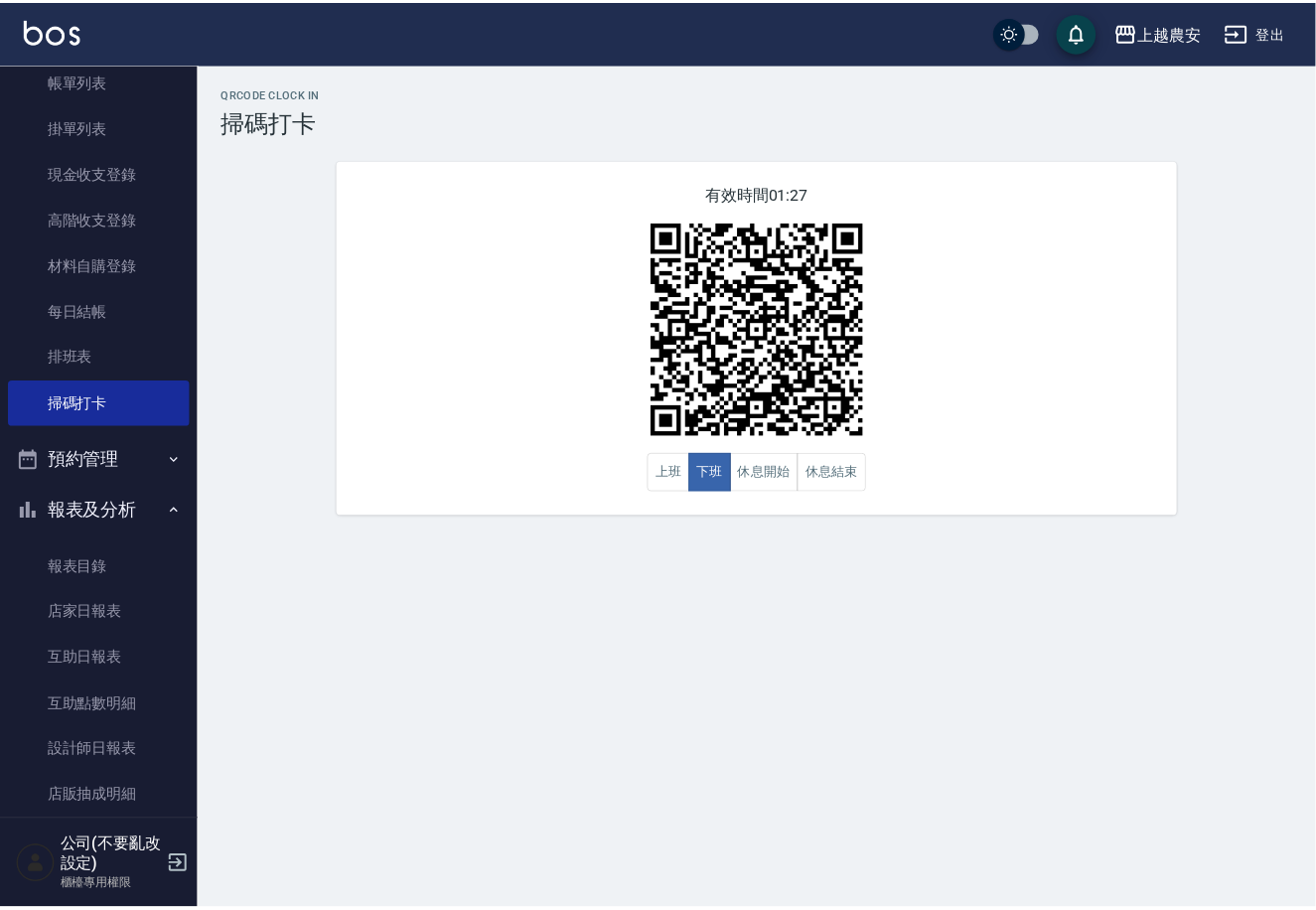 scroll, scrollTop: 184, scrollLeft: 0, axis: vertical 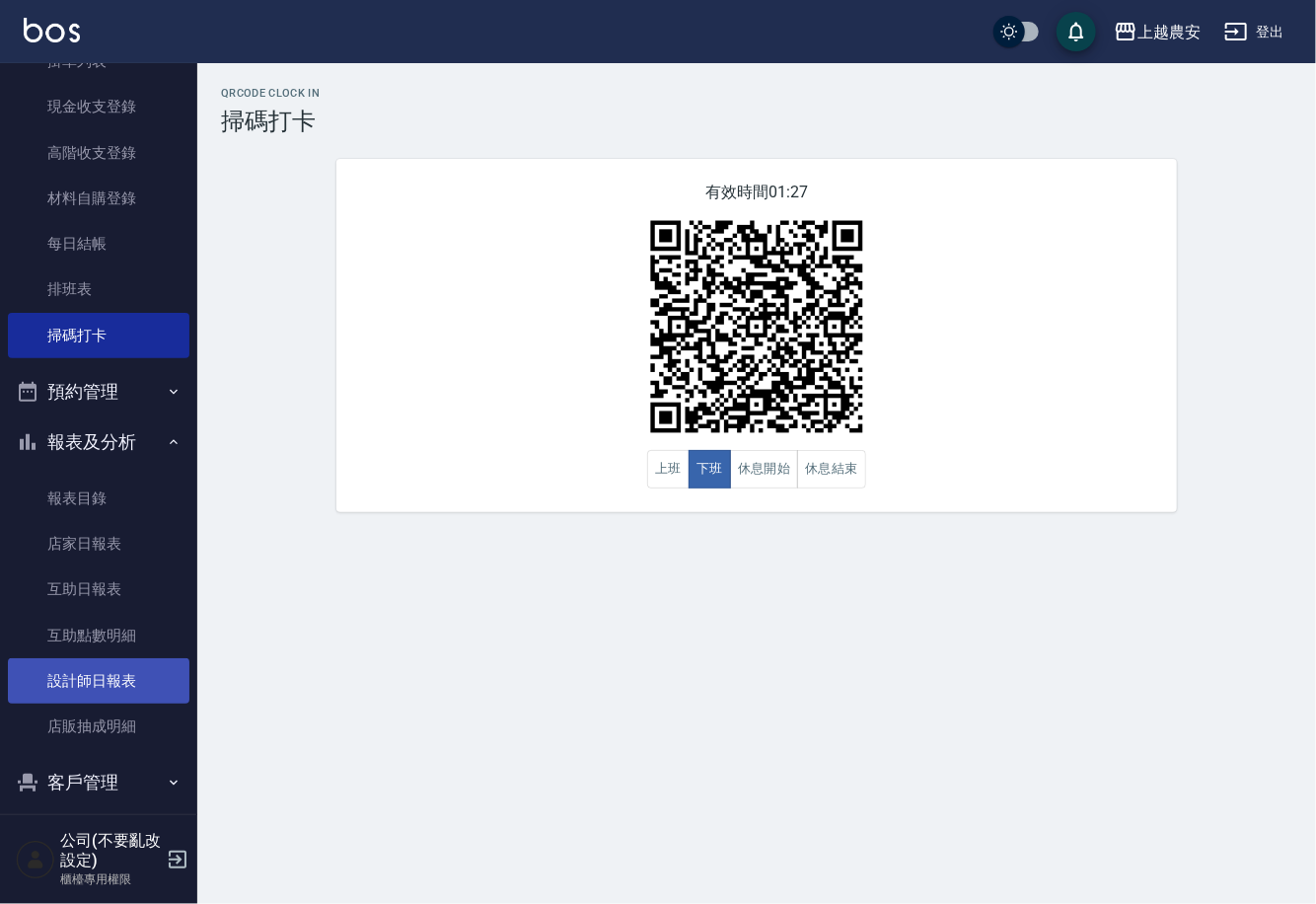 click on "設計師日報表" at bounding box center (99, 681) 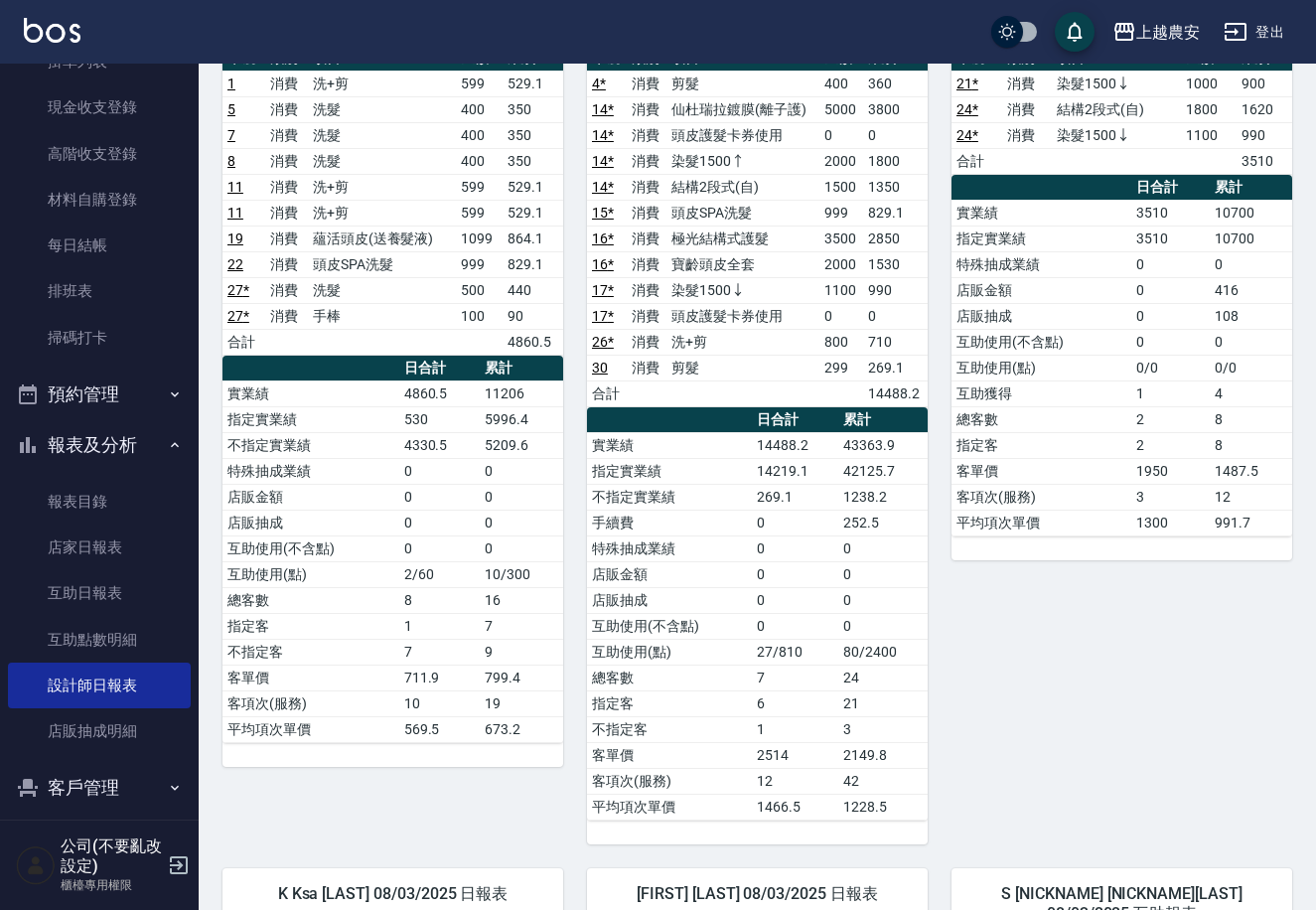scroll, scrollTop: 229, scrollLeft: 0, axis: vertical 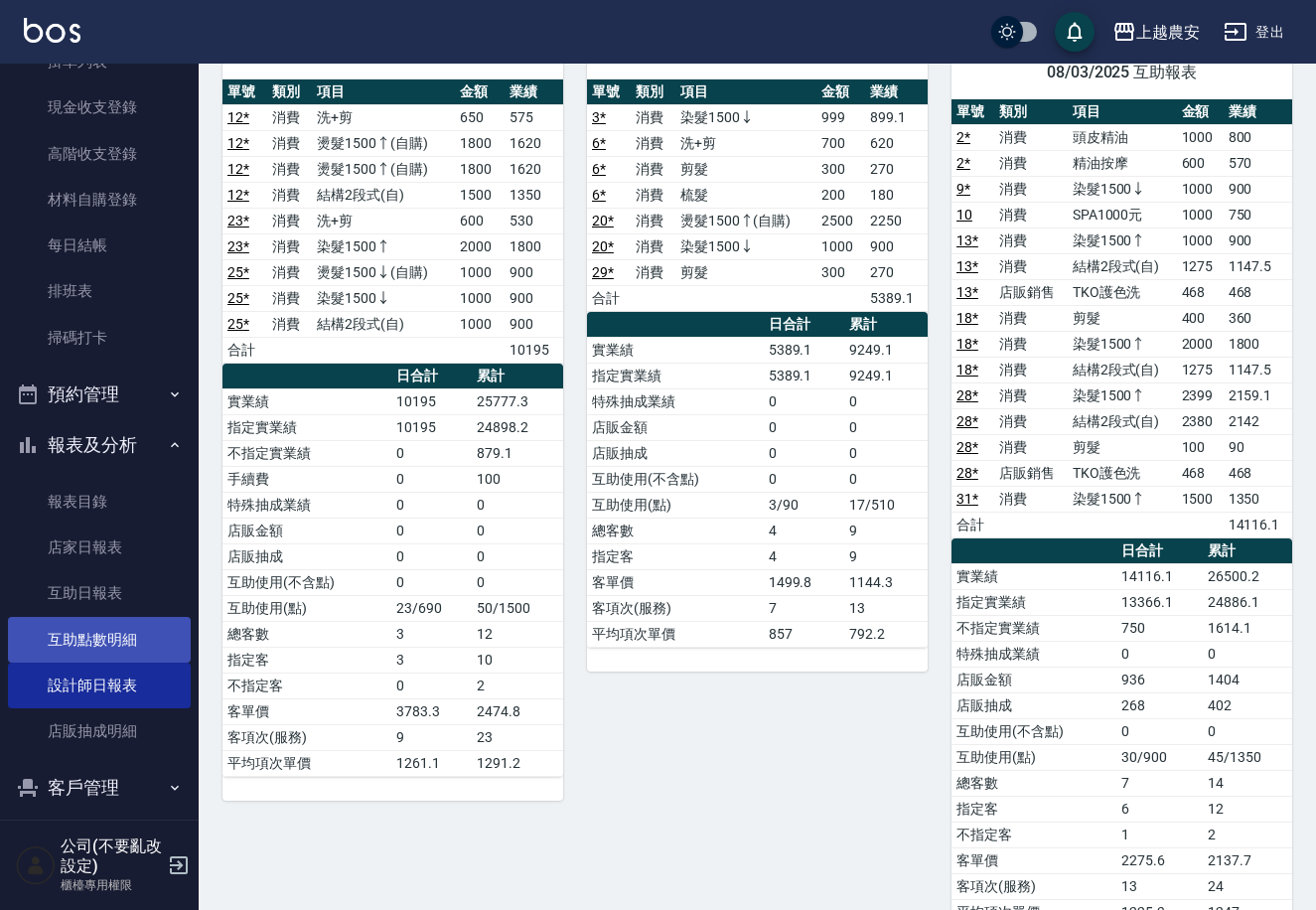 click on "互助點數明細" at bounding box center [99, 640] 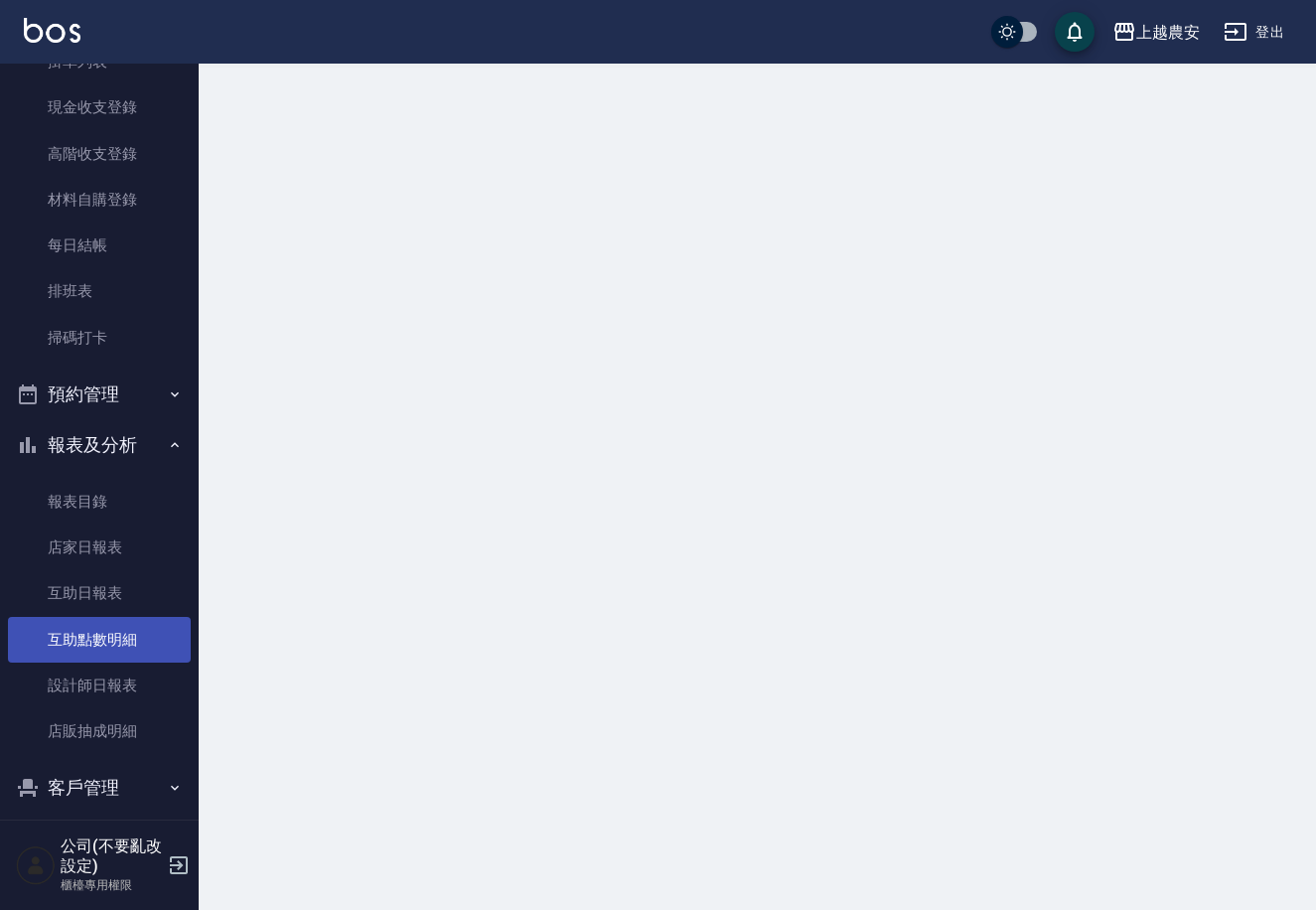 scroll, scrollTop: 0, scrollLeft: 0, axis: both 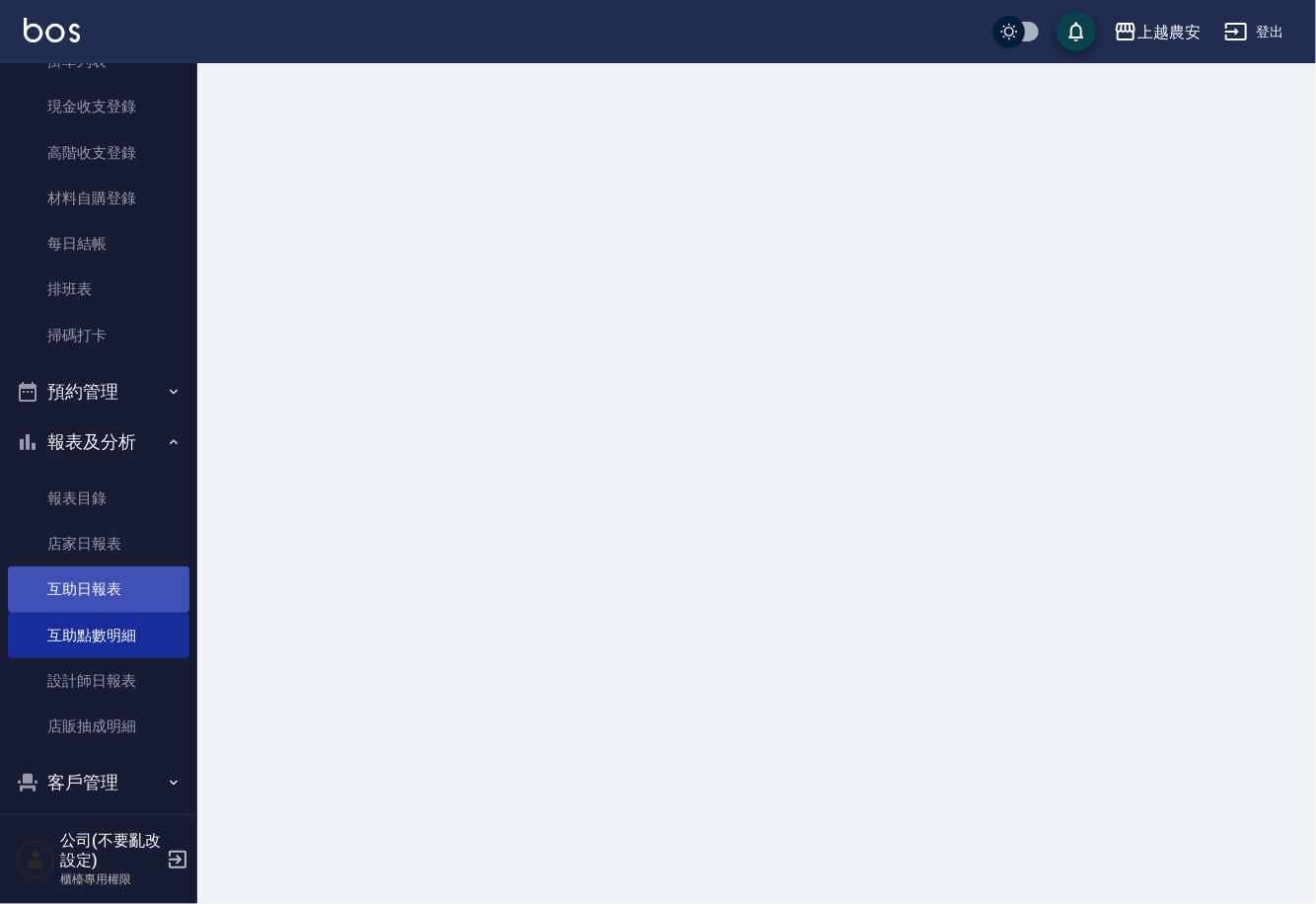 click on "互助日報表" at bounding box center [99, 589] 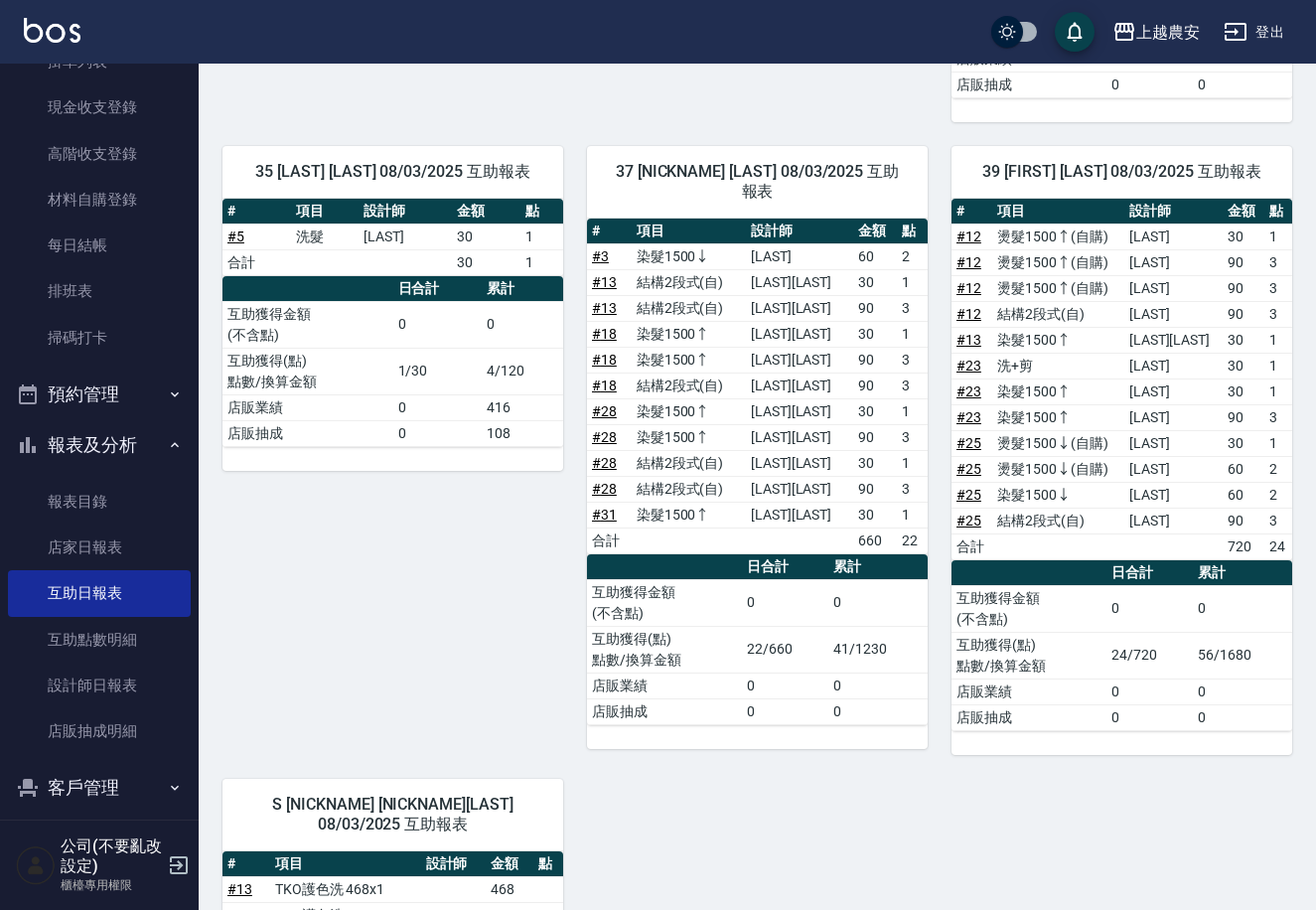 scroll, scrollTop: 704, scrollLeft: 0, axis: vertical 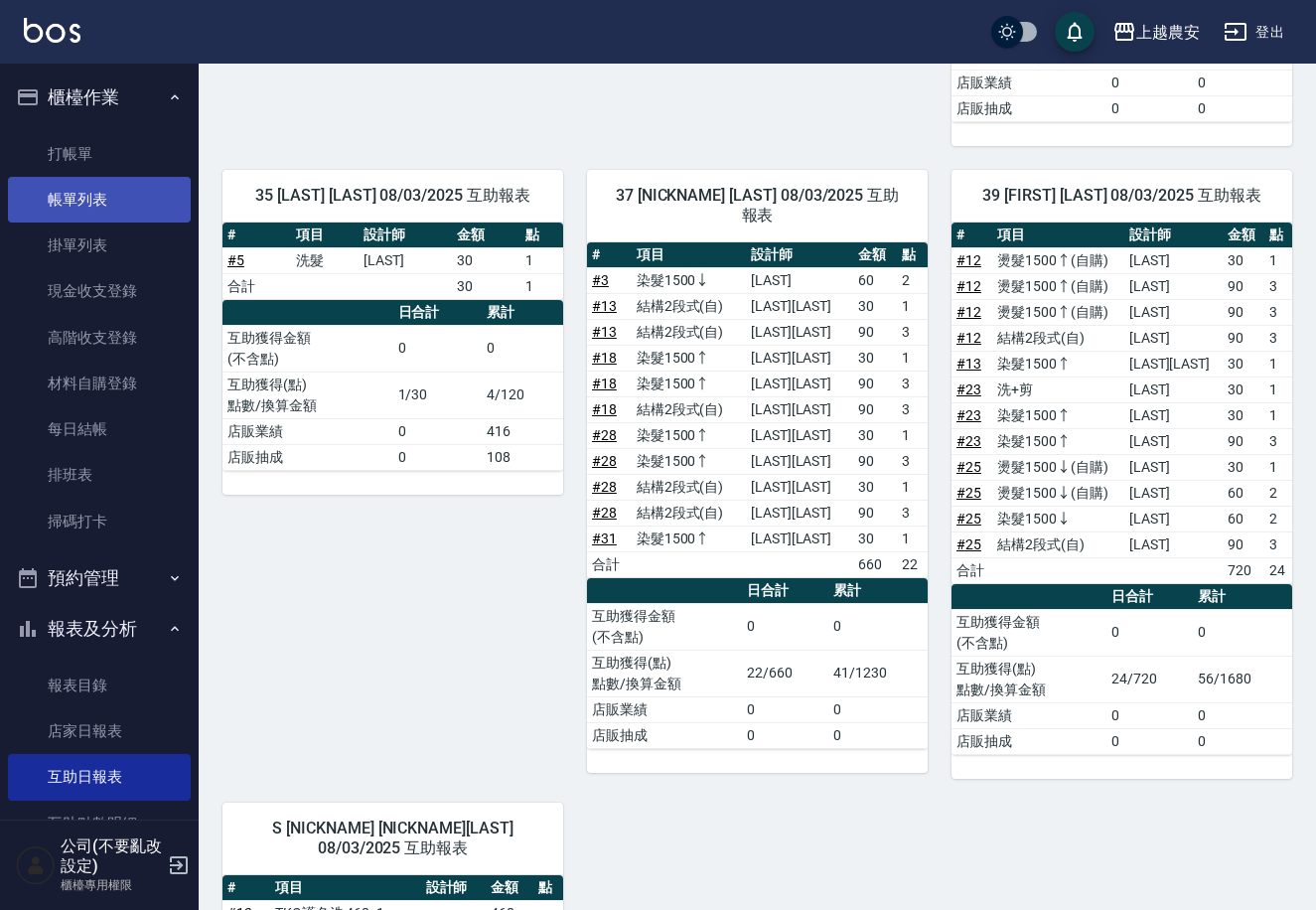 click on "帳單列表" at bounding box center [99, 200] 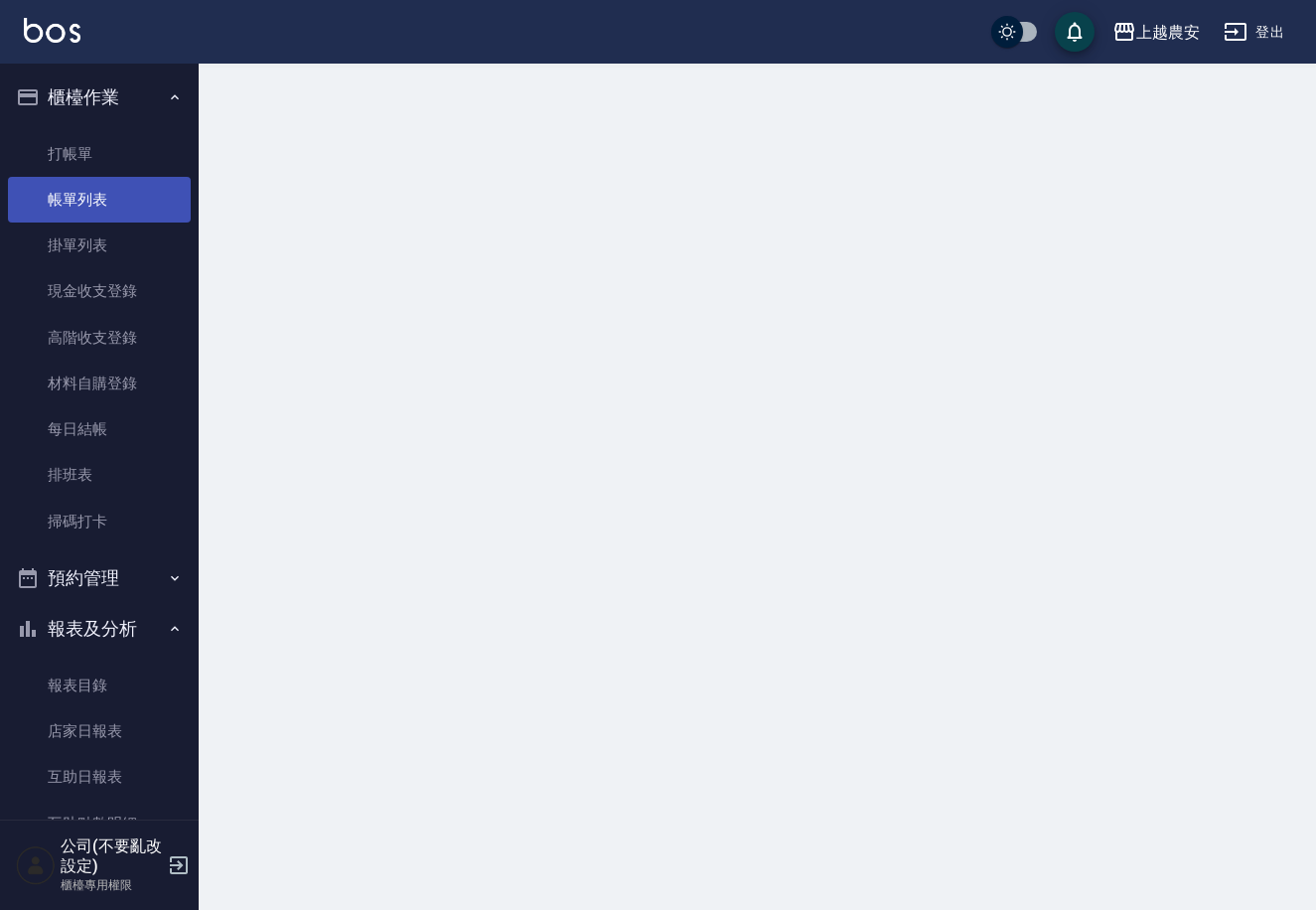scroll, scrollTop: 0, scrollLeft: 0, axis: both 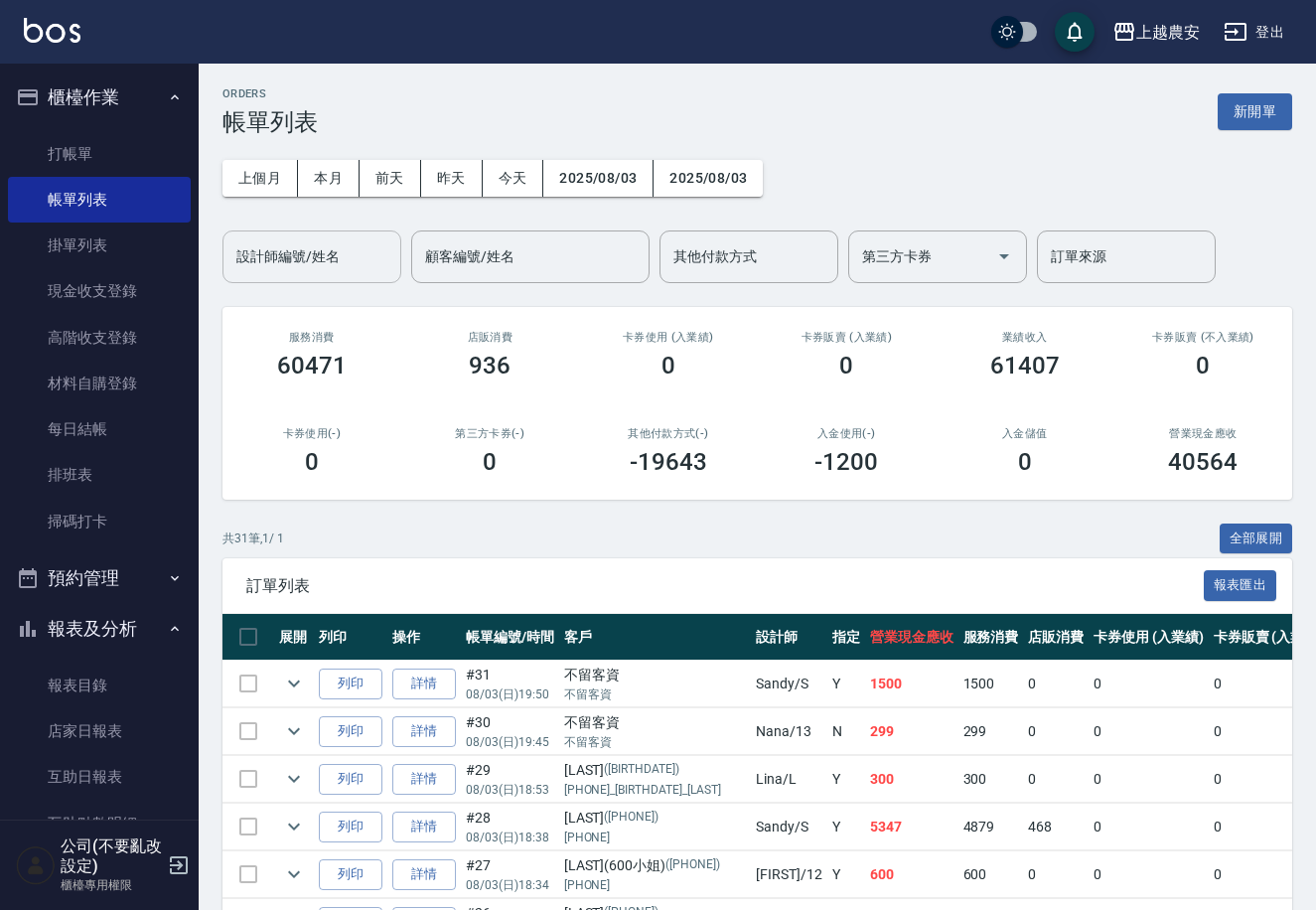 click on "設計師編號/姓名" at bounding box center [312, 256] 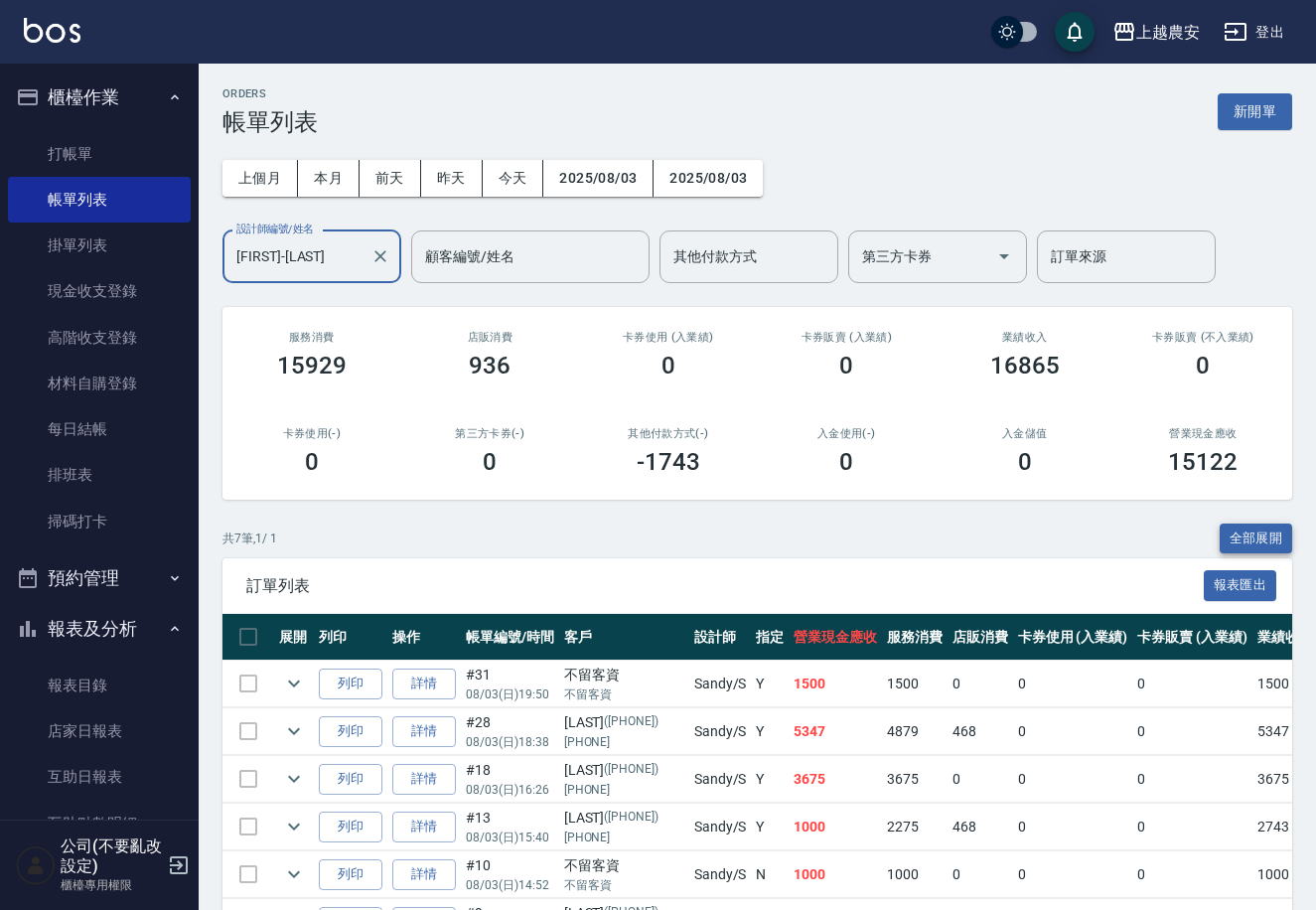 type on "Sandy-S" 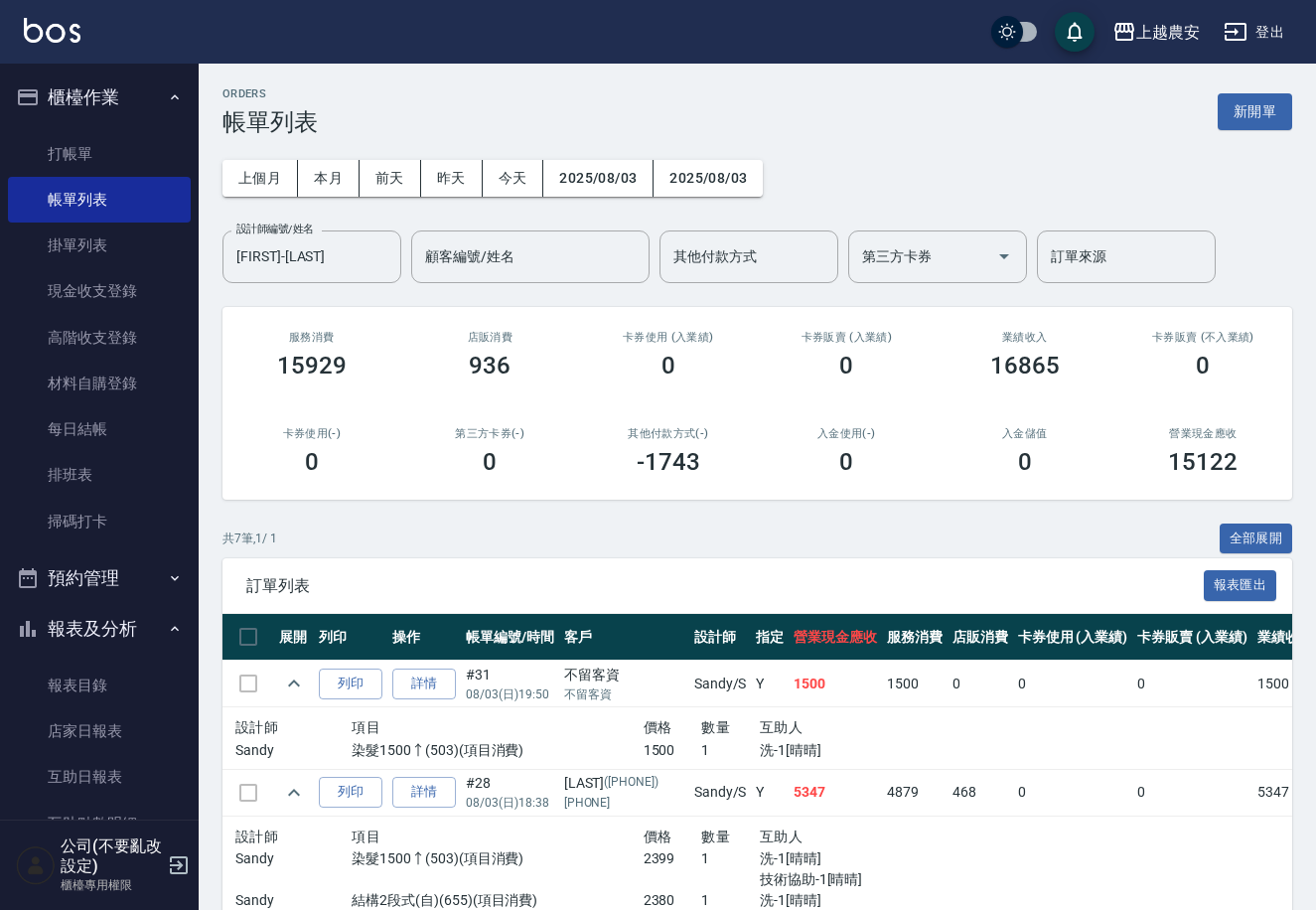 scroll, scrollTop: 797, scrollLeft: 0, axis: vertical 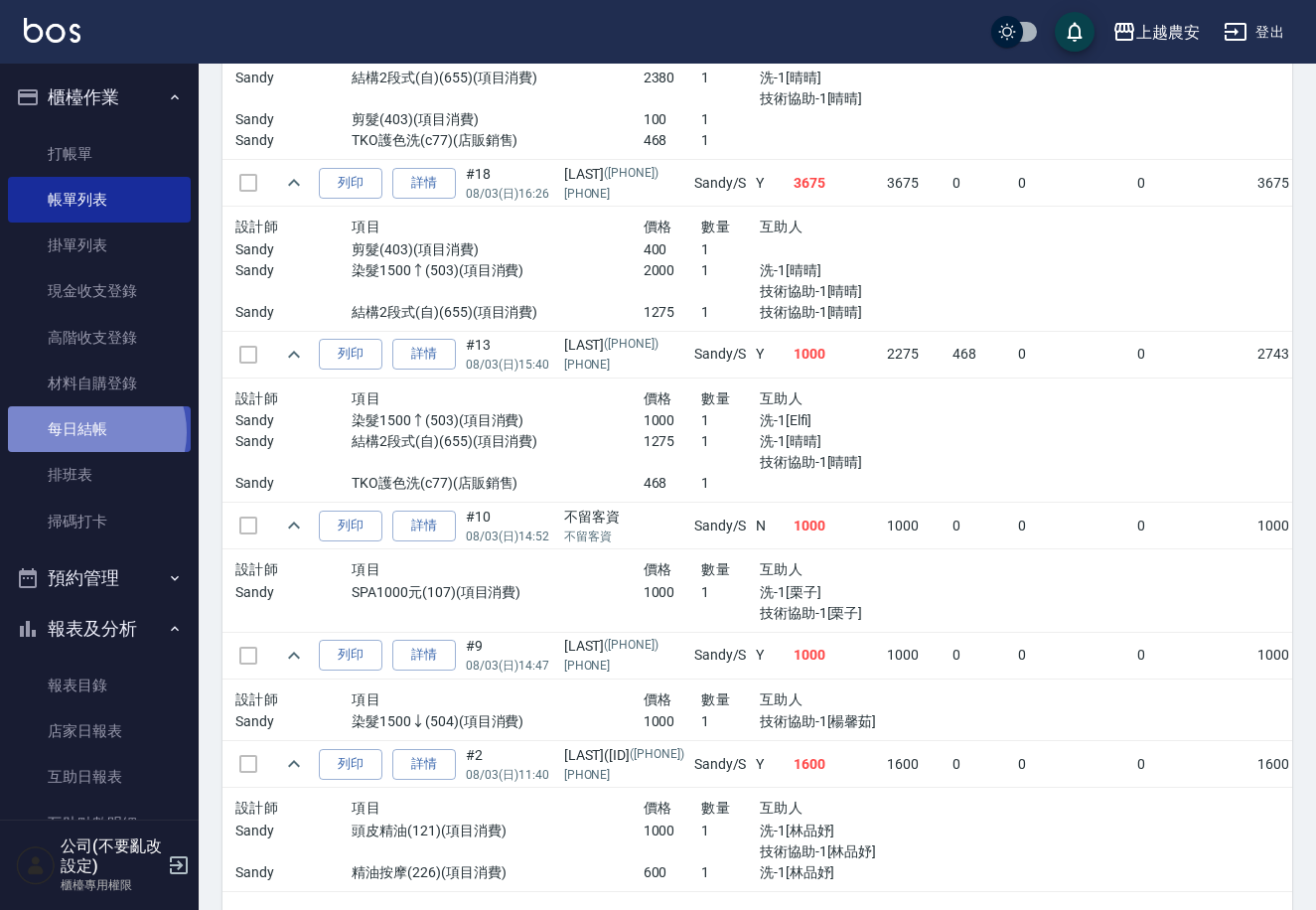 click on "每日結帳" at bounding box center [99, 429] 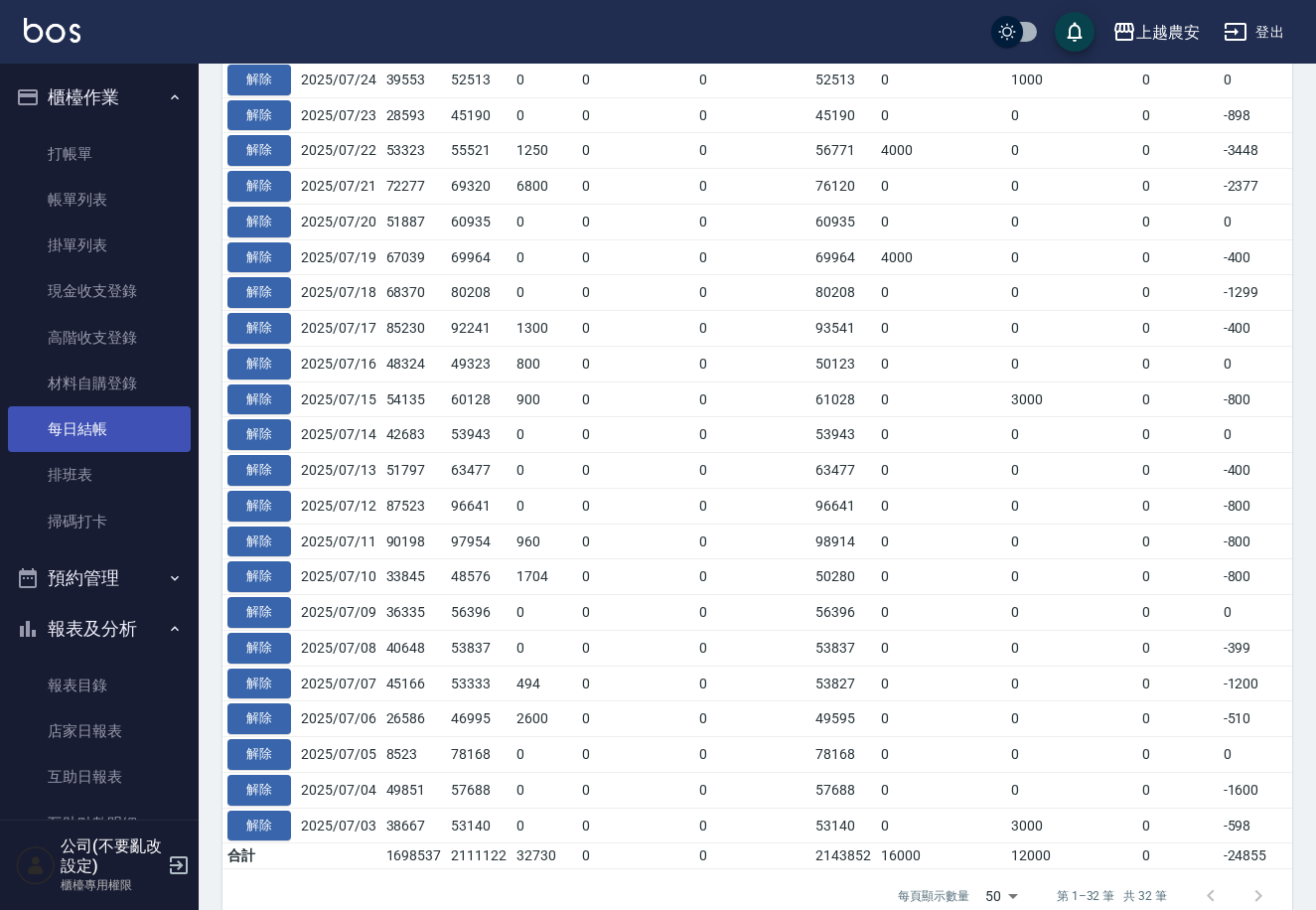 scroll, scrollTop: 0, scrollLeft: 0, axis: both 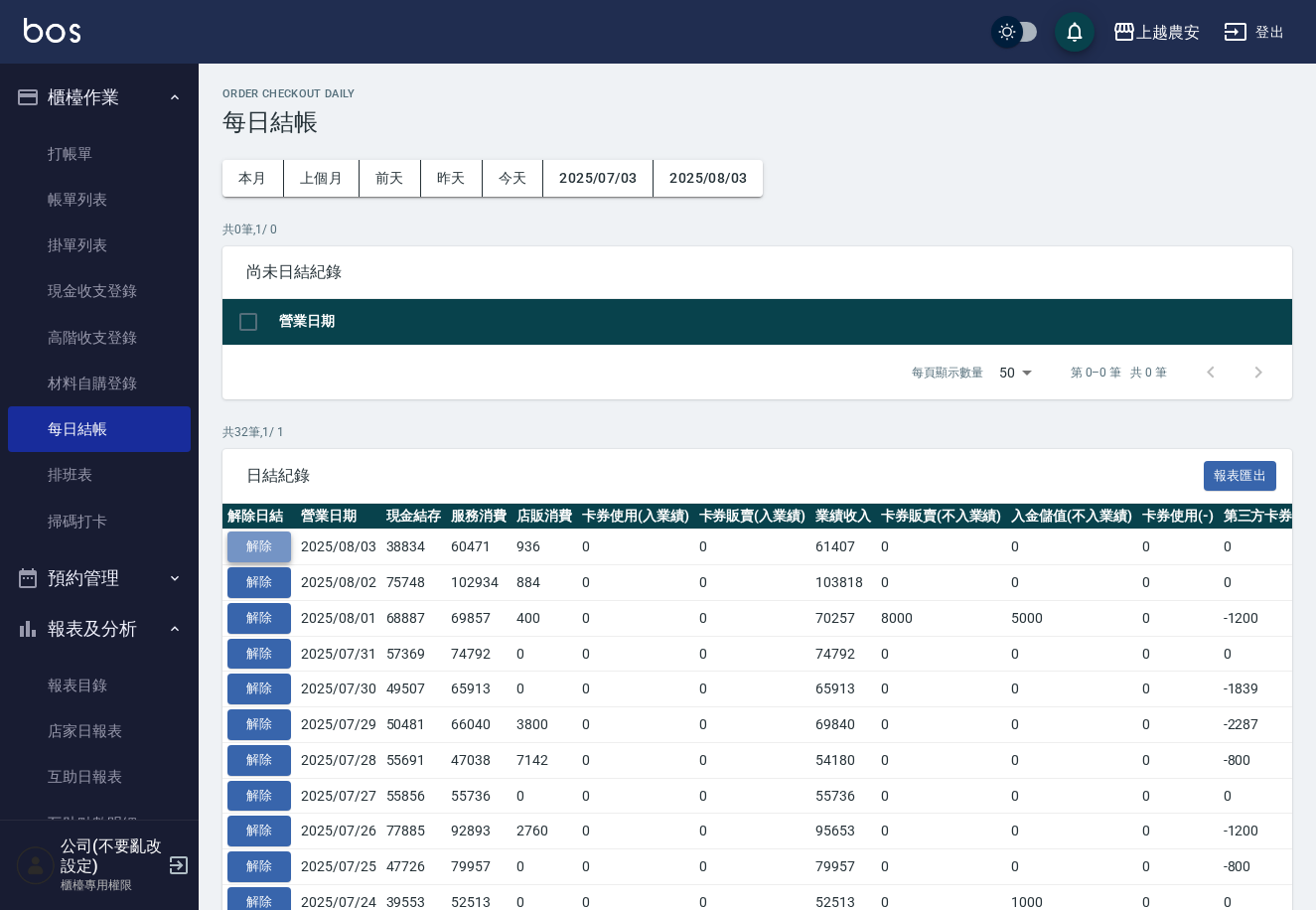 click on "解除" at bounding box center (259, 546) 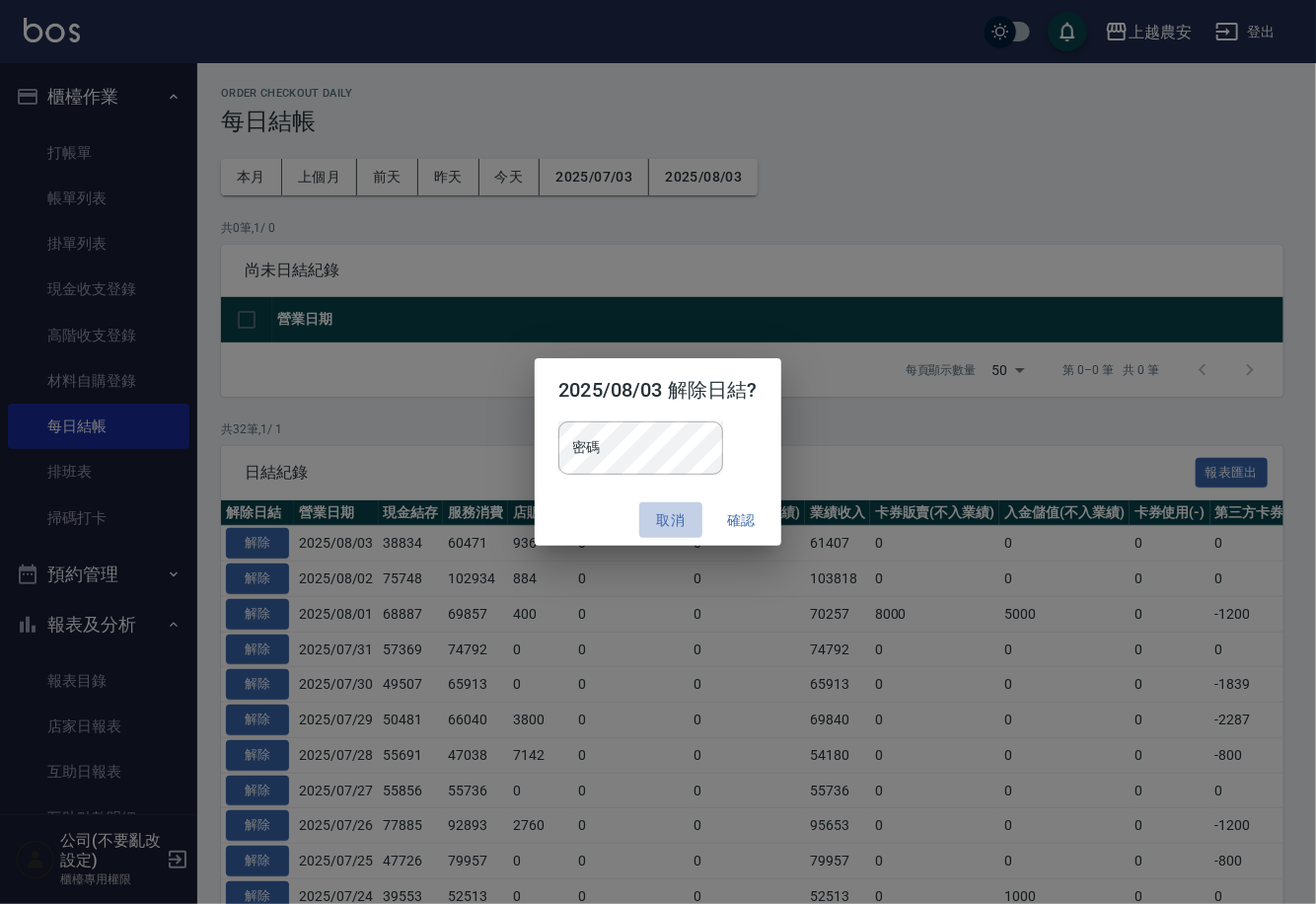 click on "取消" at bounding box center (671, 520) 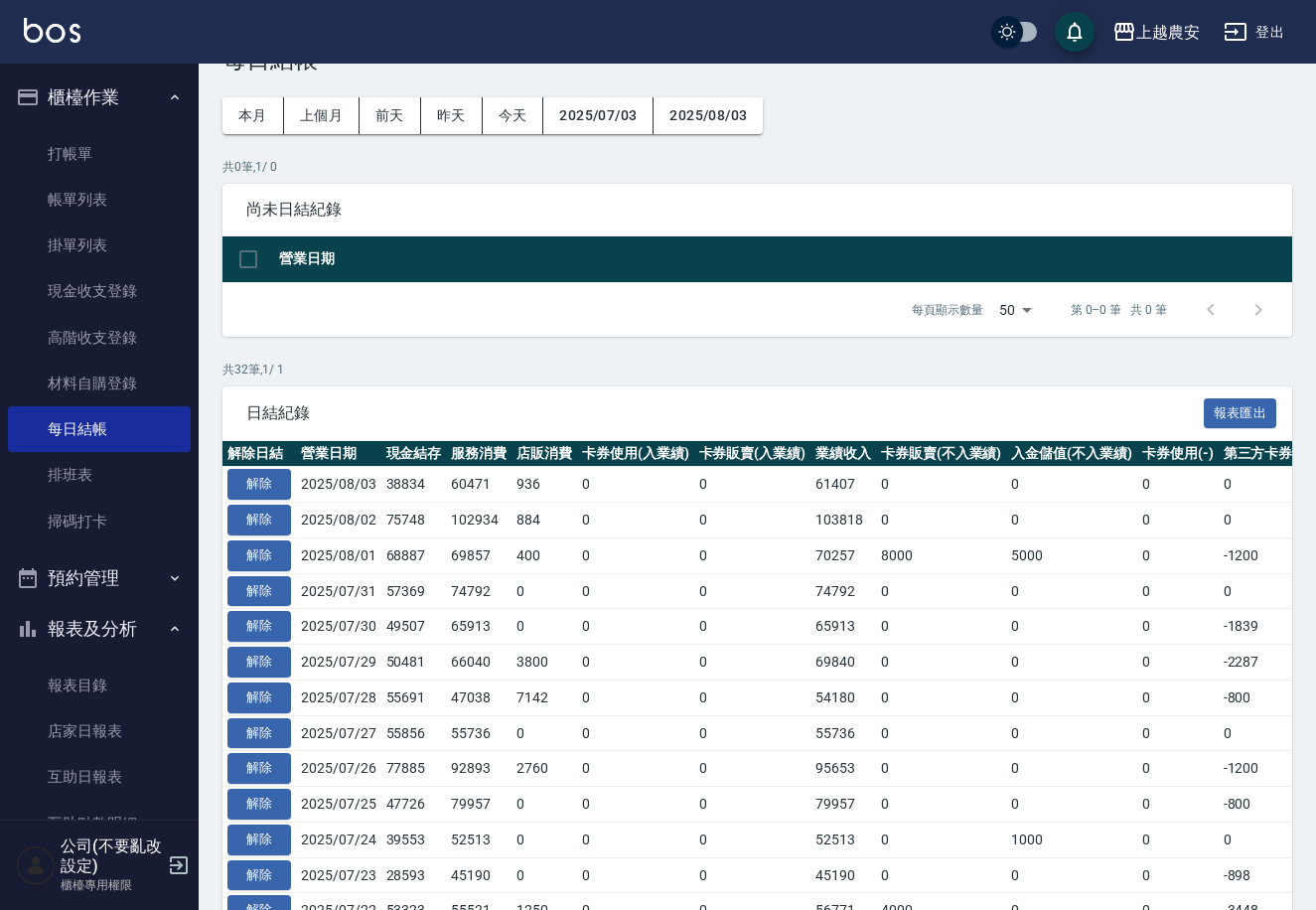 scroll, scrollTop: 34, scrollLeft: 0, axis: vertical 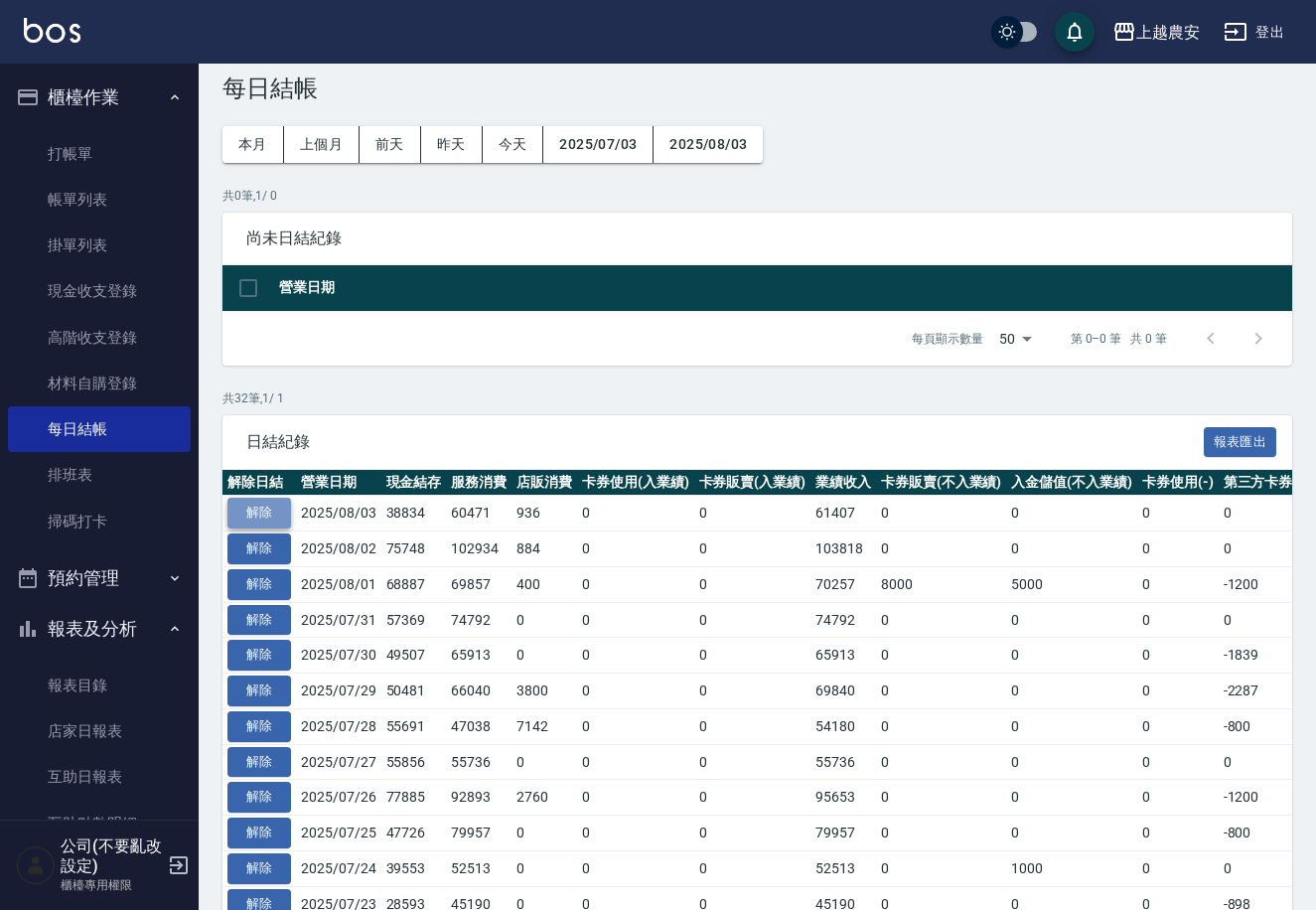 click on "解除" at bounding box center (259, 513) 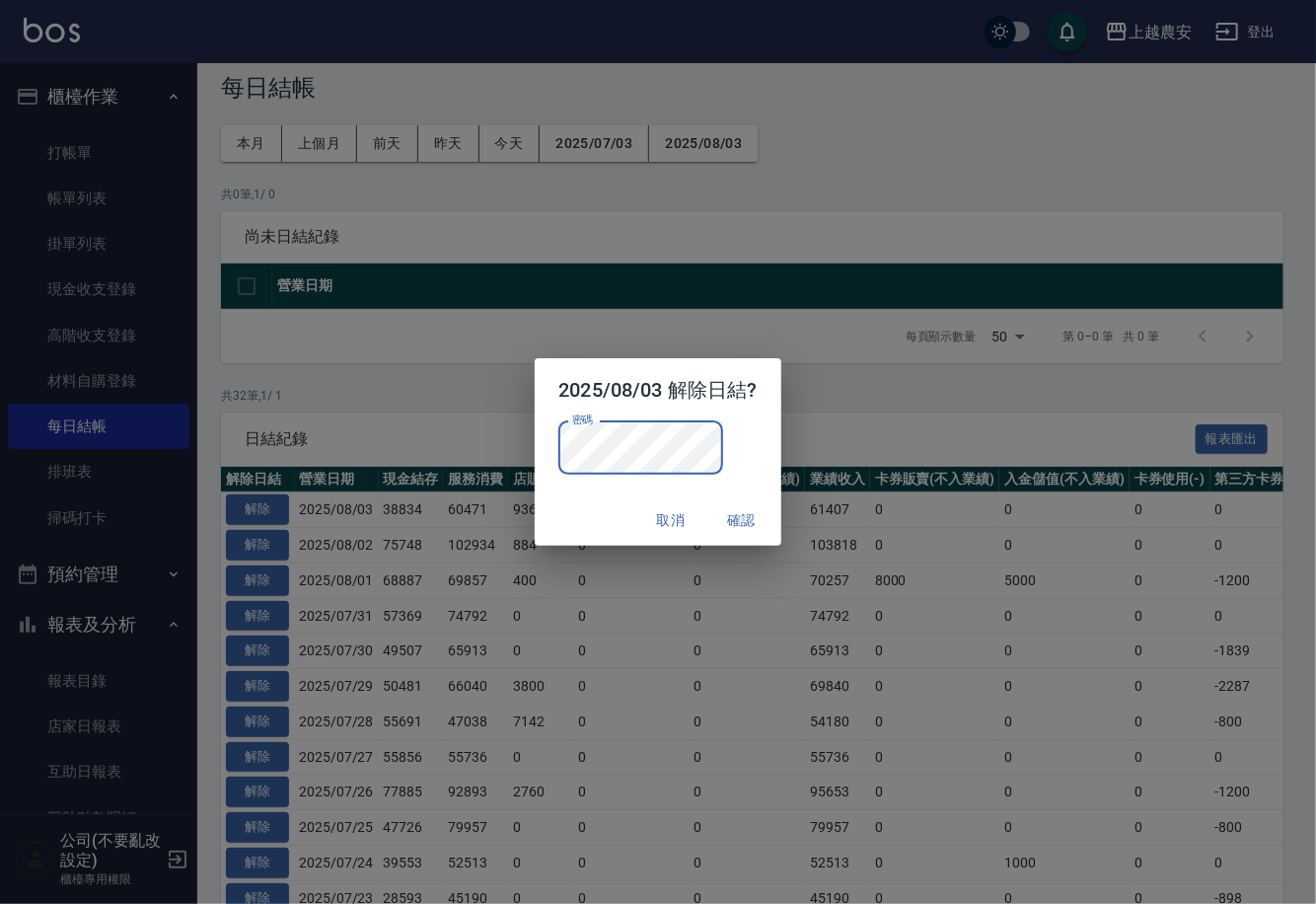 click on "確認" at bounding box center (742, 520) 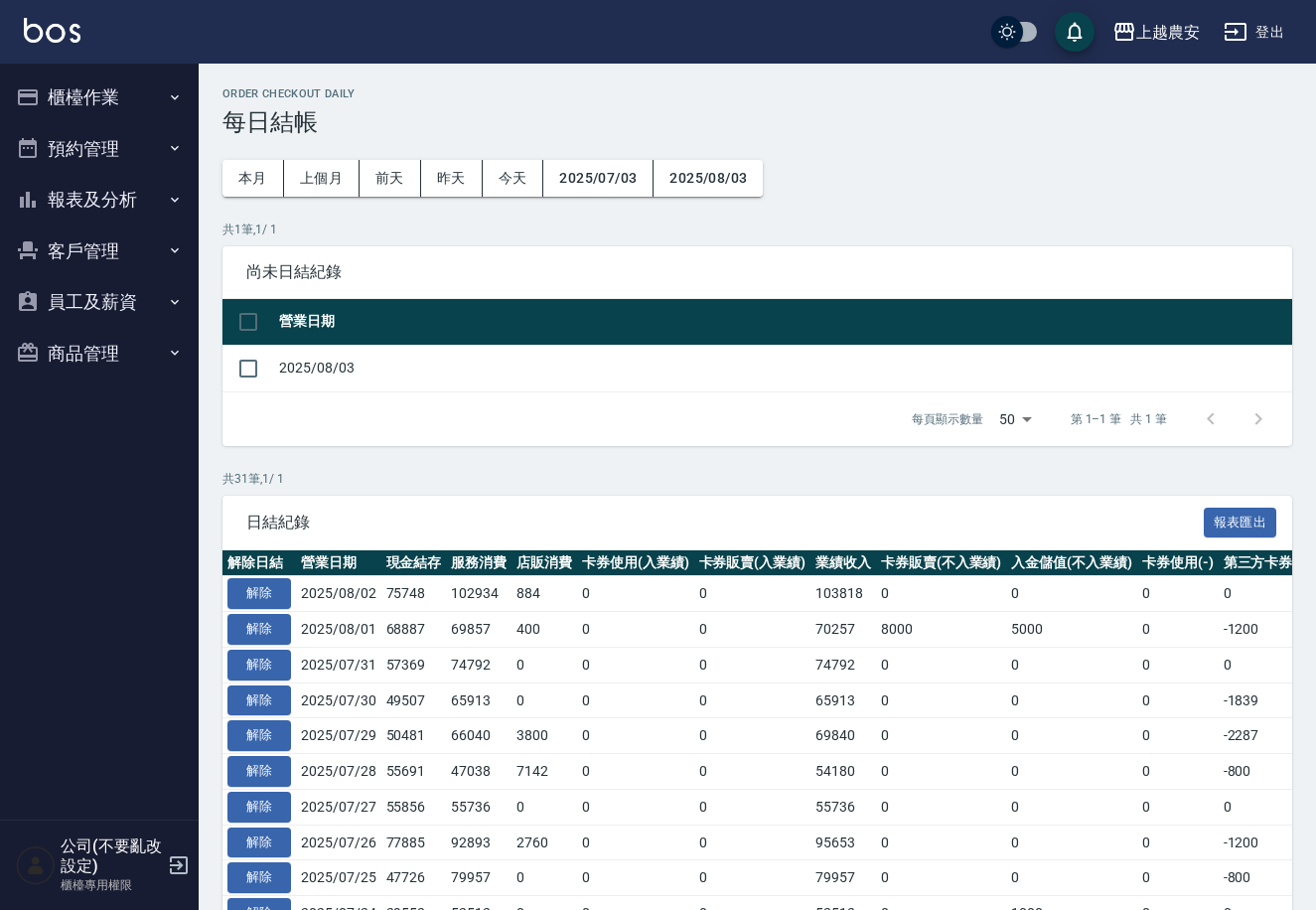 scroll, scrollTop: 34, scrollLeft: 0, axis: vertical 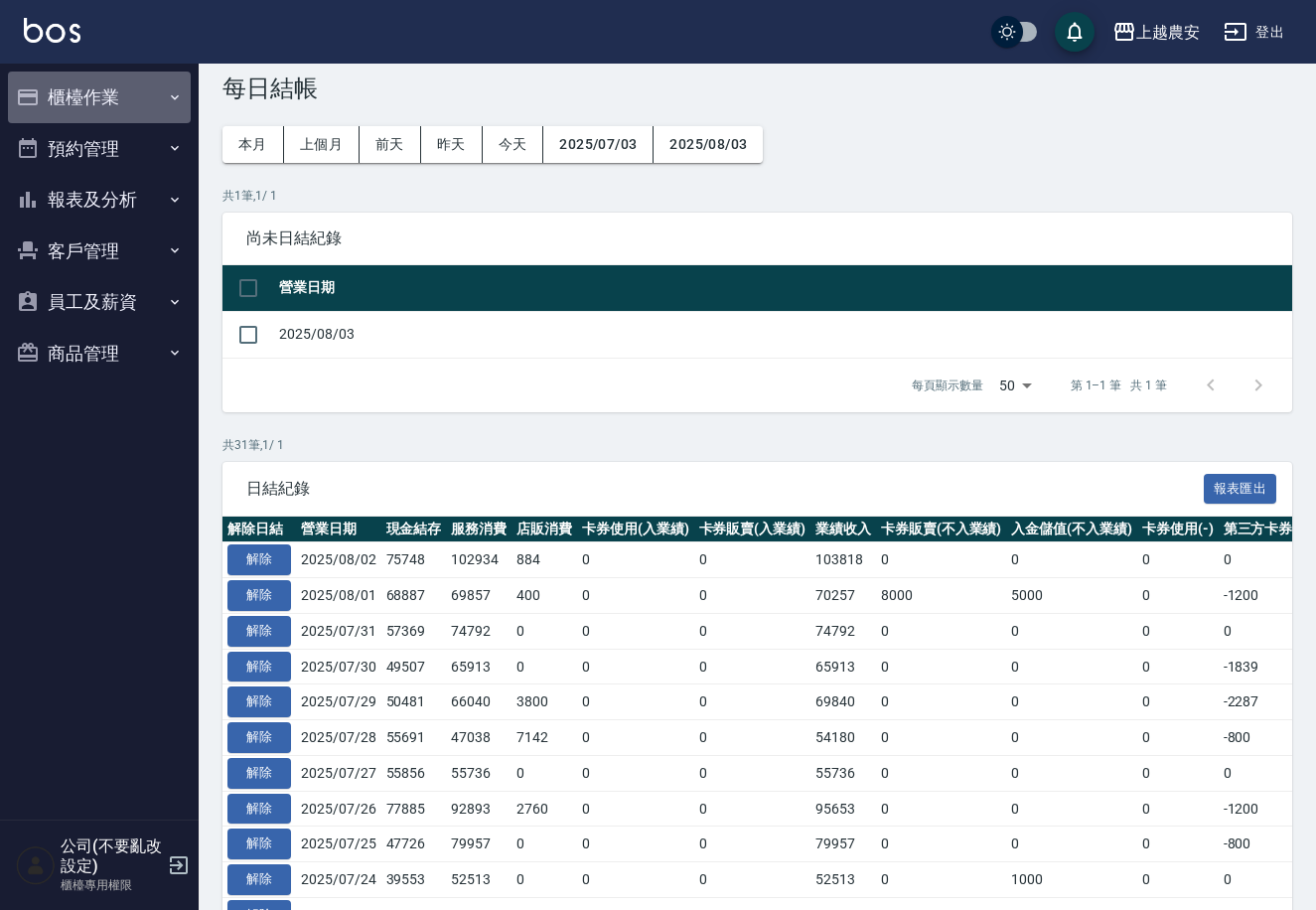 click on "櫃檯作業" at bounding box center [99, 97] 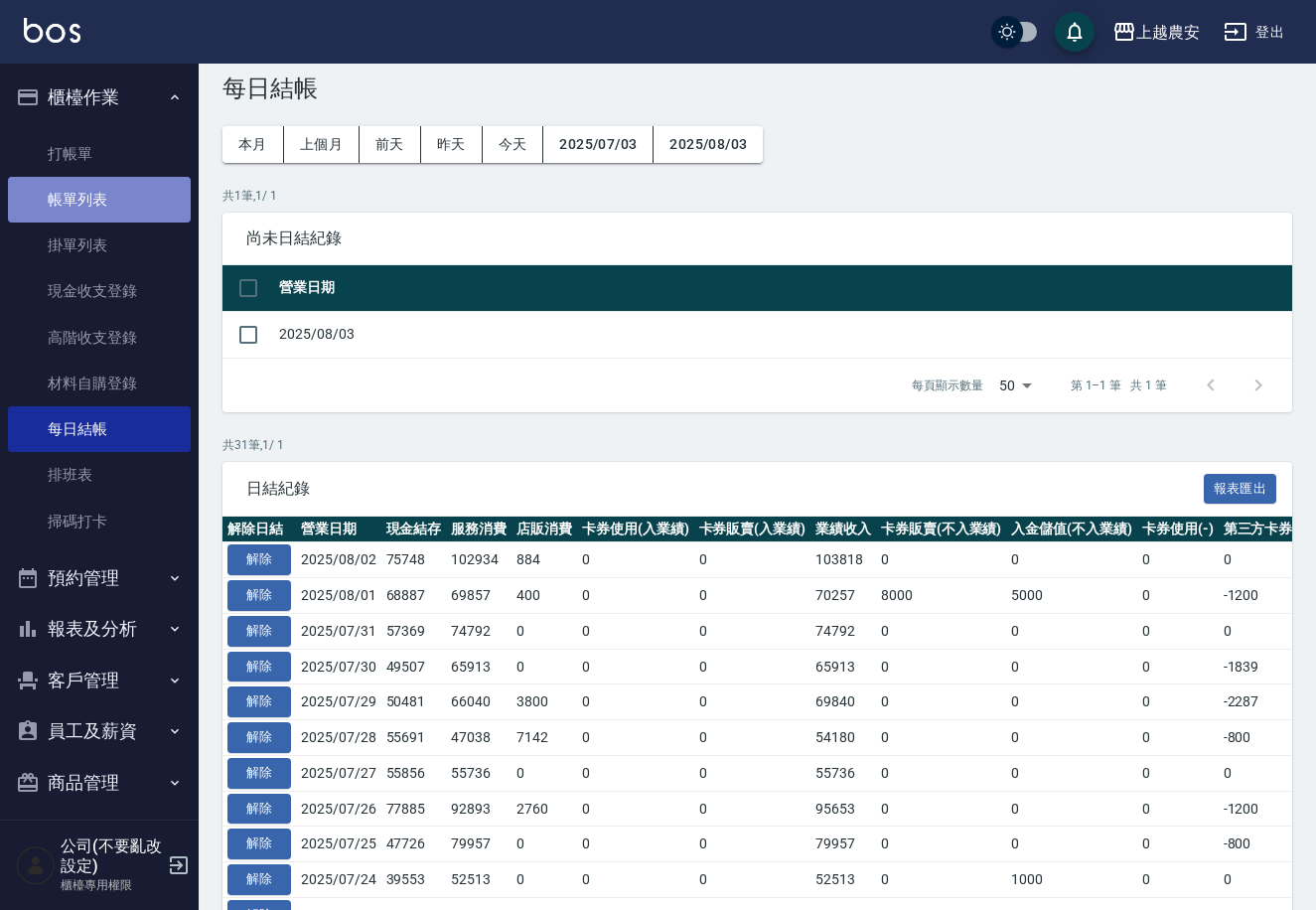 click on "帳單列表" at bounding box center (99, 200) 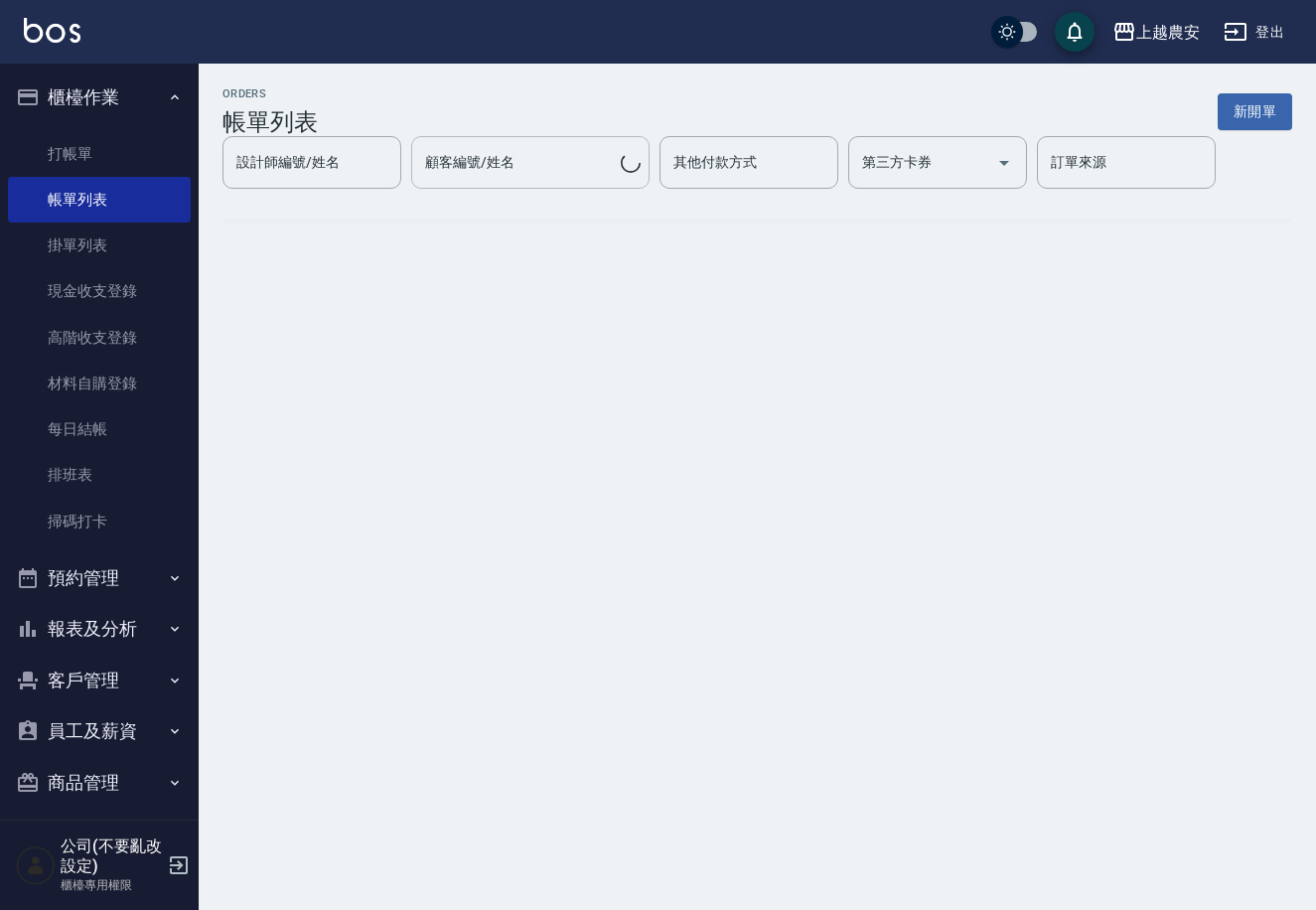 scroll, scrollTop: 0, scrollLeft: 0, axis: both 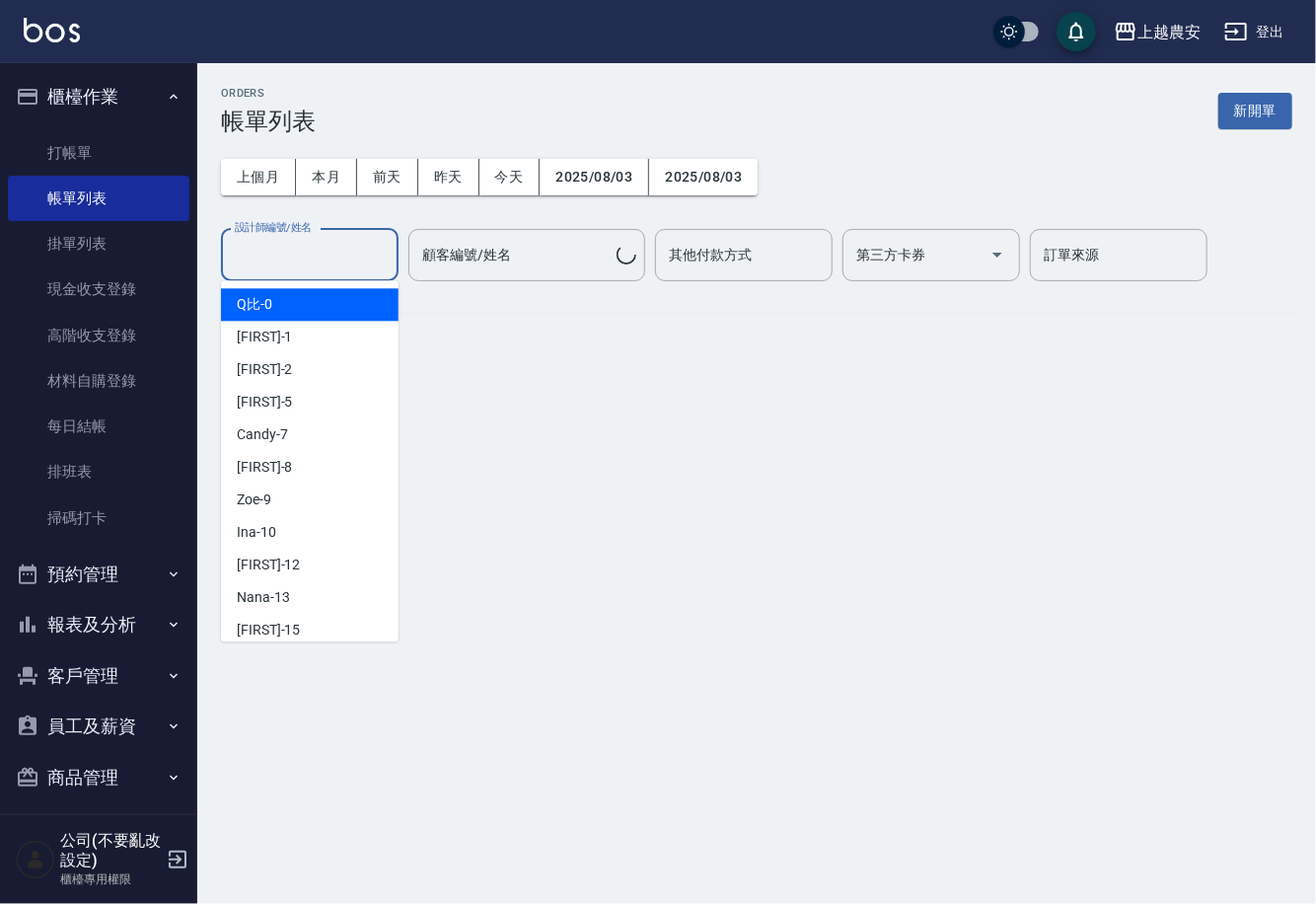 click on "設計師編號/姓名" at bounding box center [310, 255] 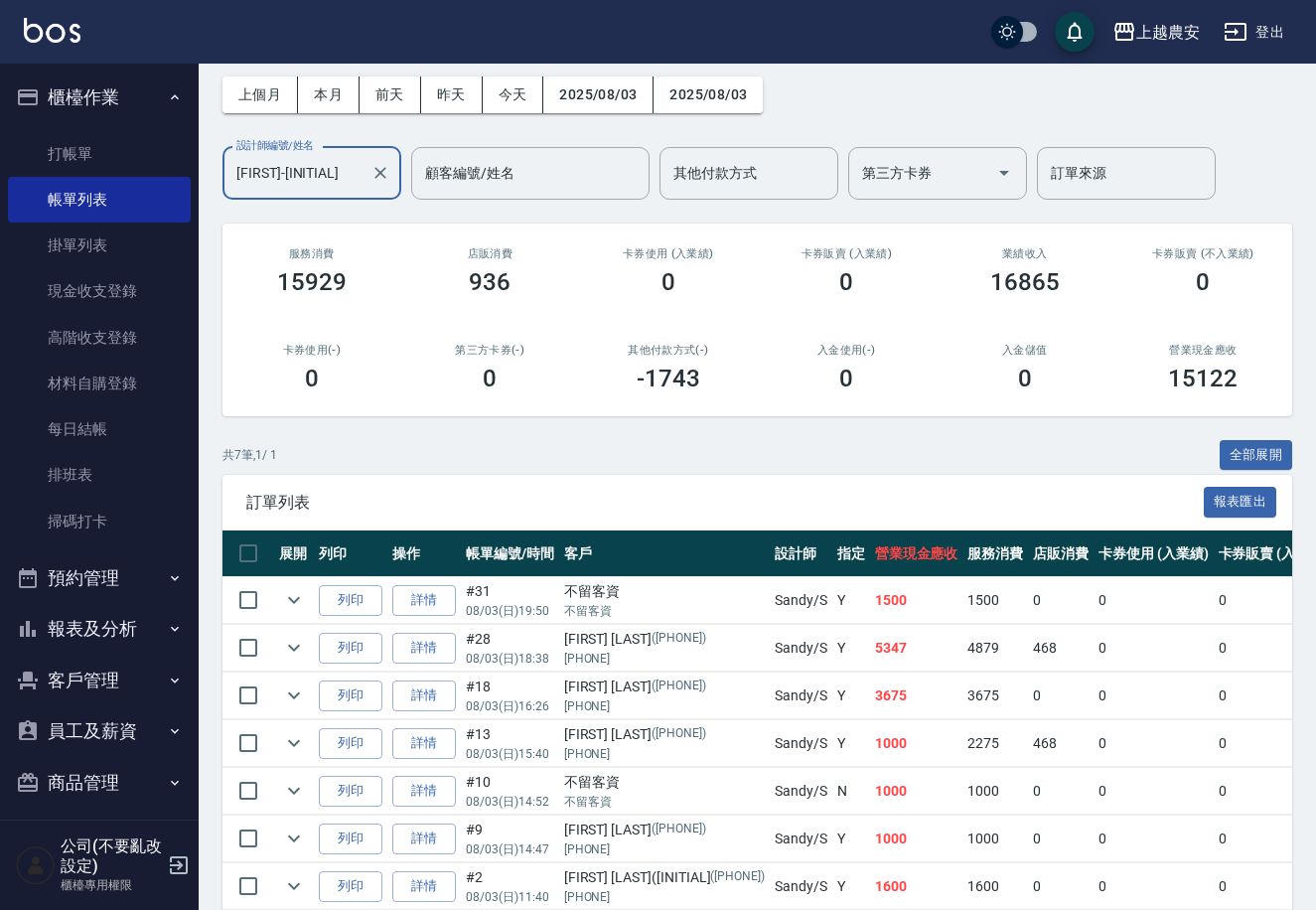 scroll, scrollTop: 91, scrollLeft: 0, axis: vertical 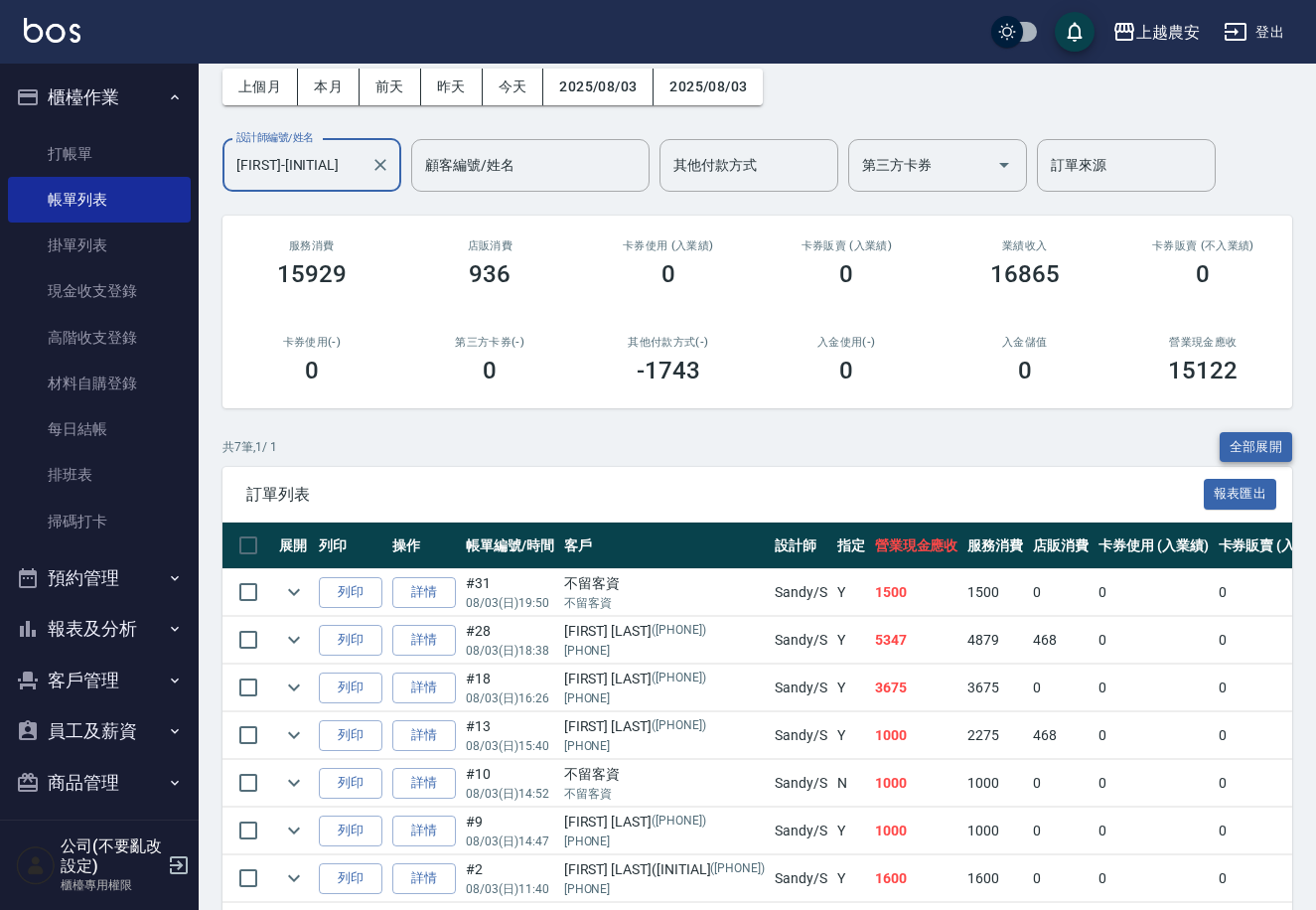 type on "Sandy-S" 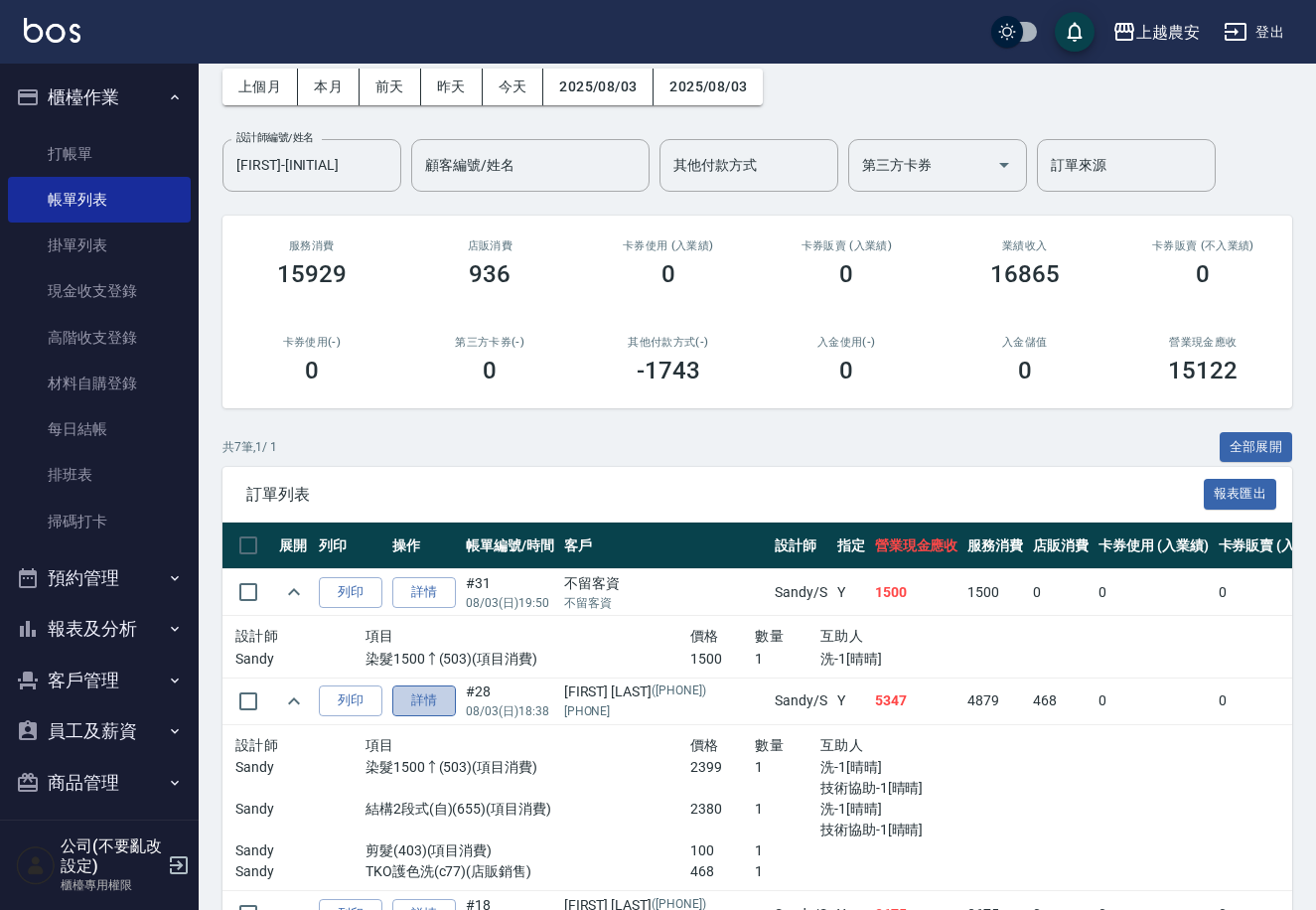 click on "詳情" at bounding box center [424, 700] 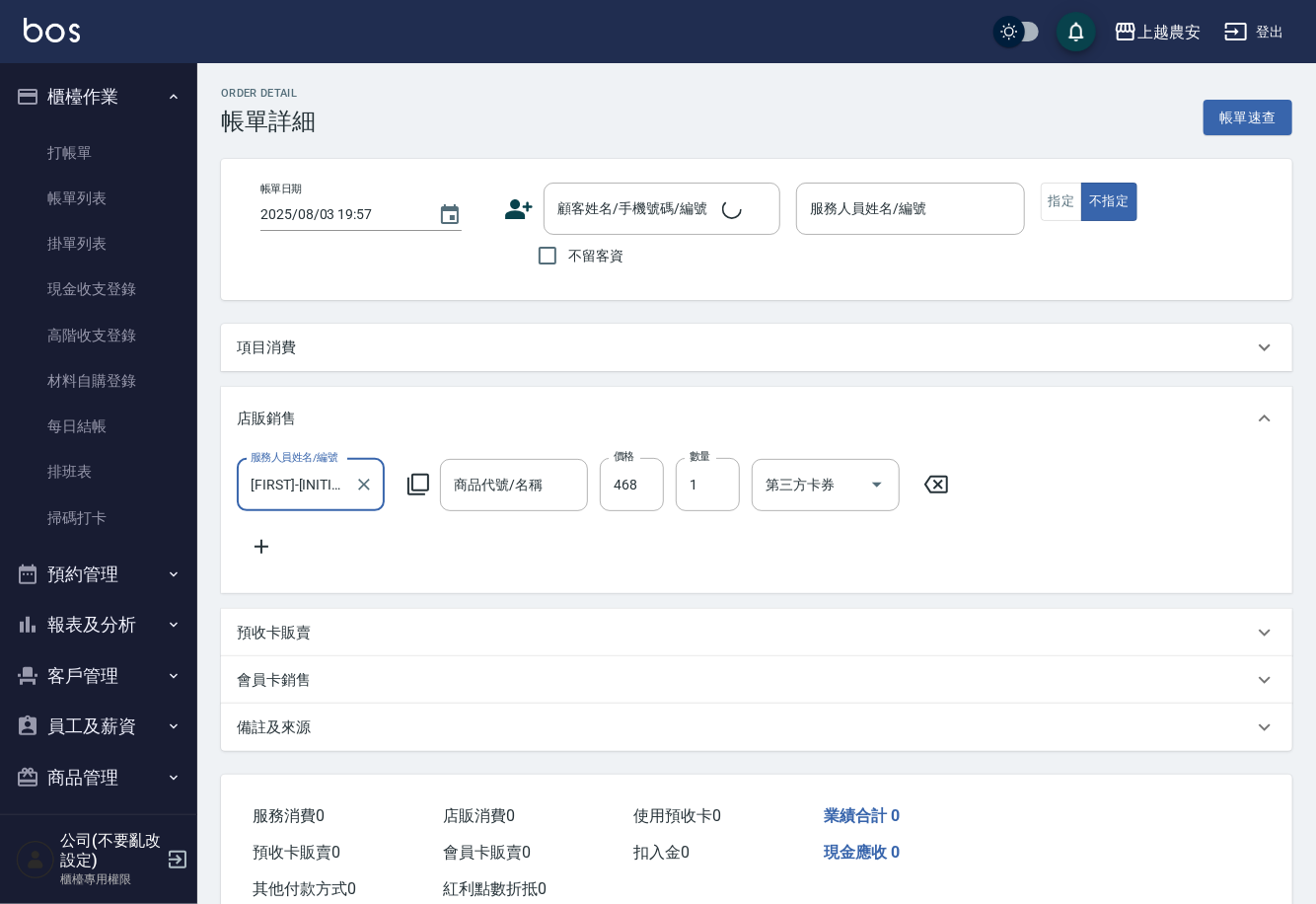 type on "2025/08/03 18:38" 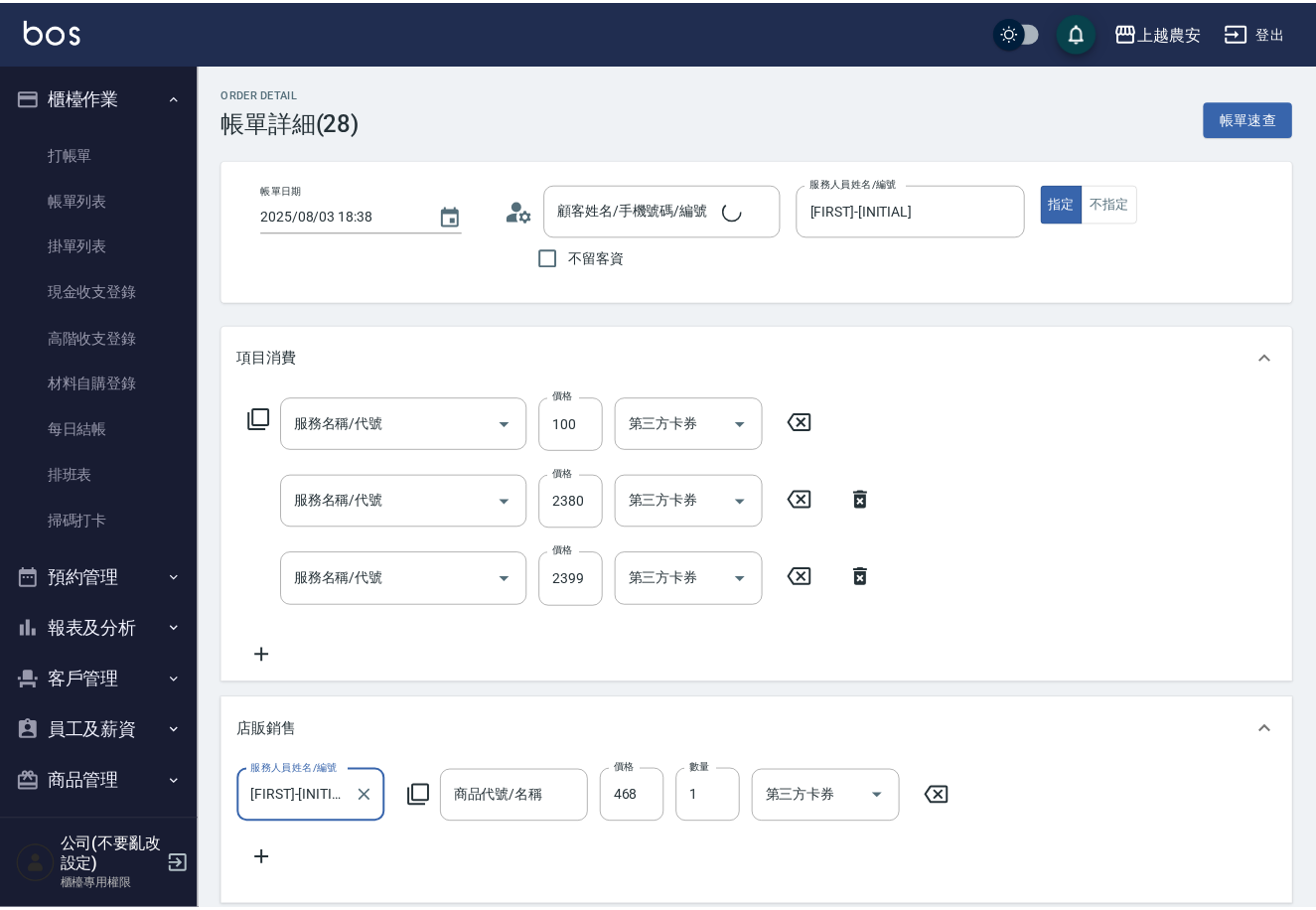 scroll, scrollTop: 0, scrollLeft: 0, axis: both 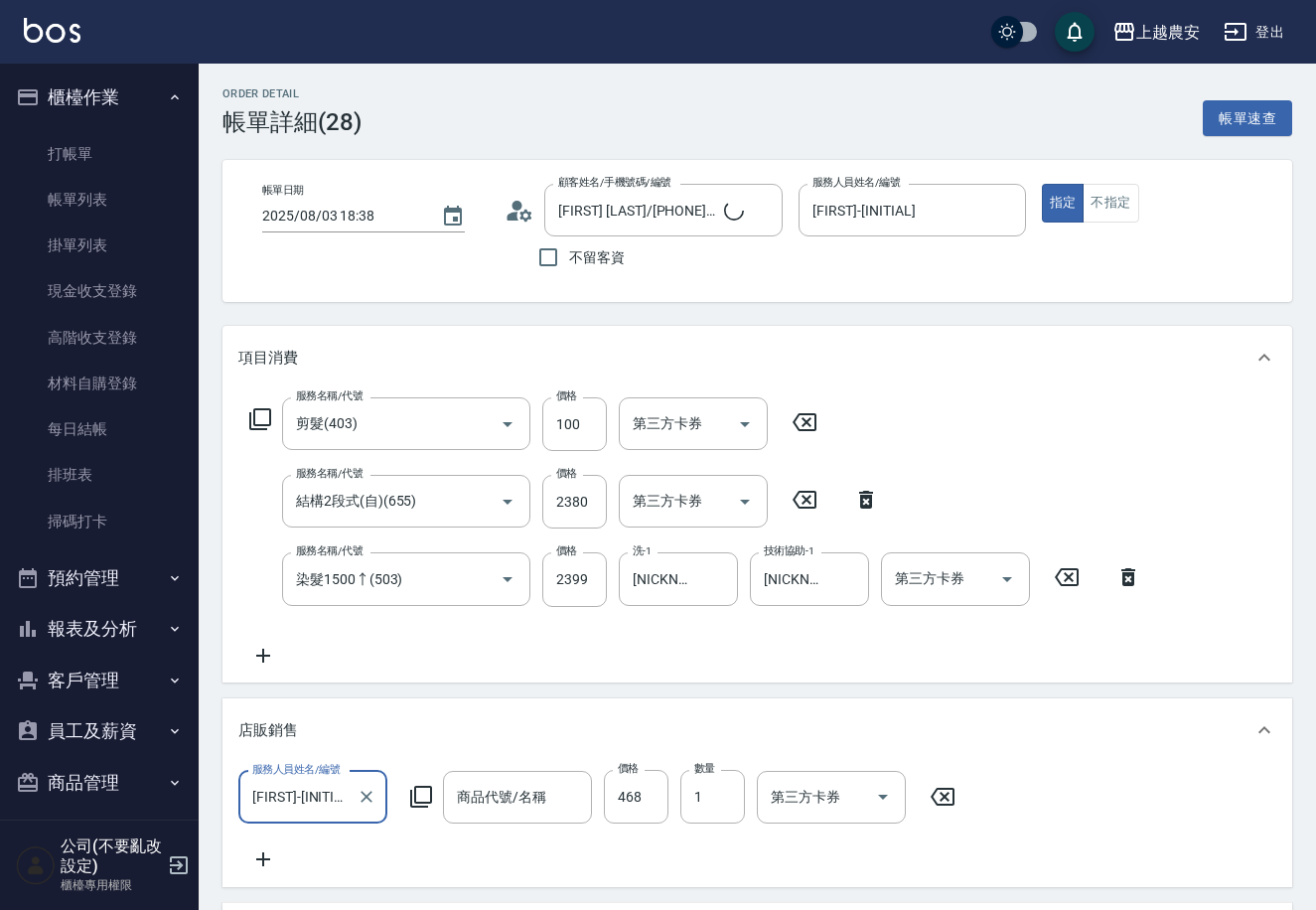 type on "王楷沂/0905183650/0905183650" 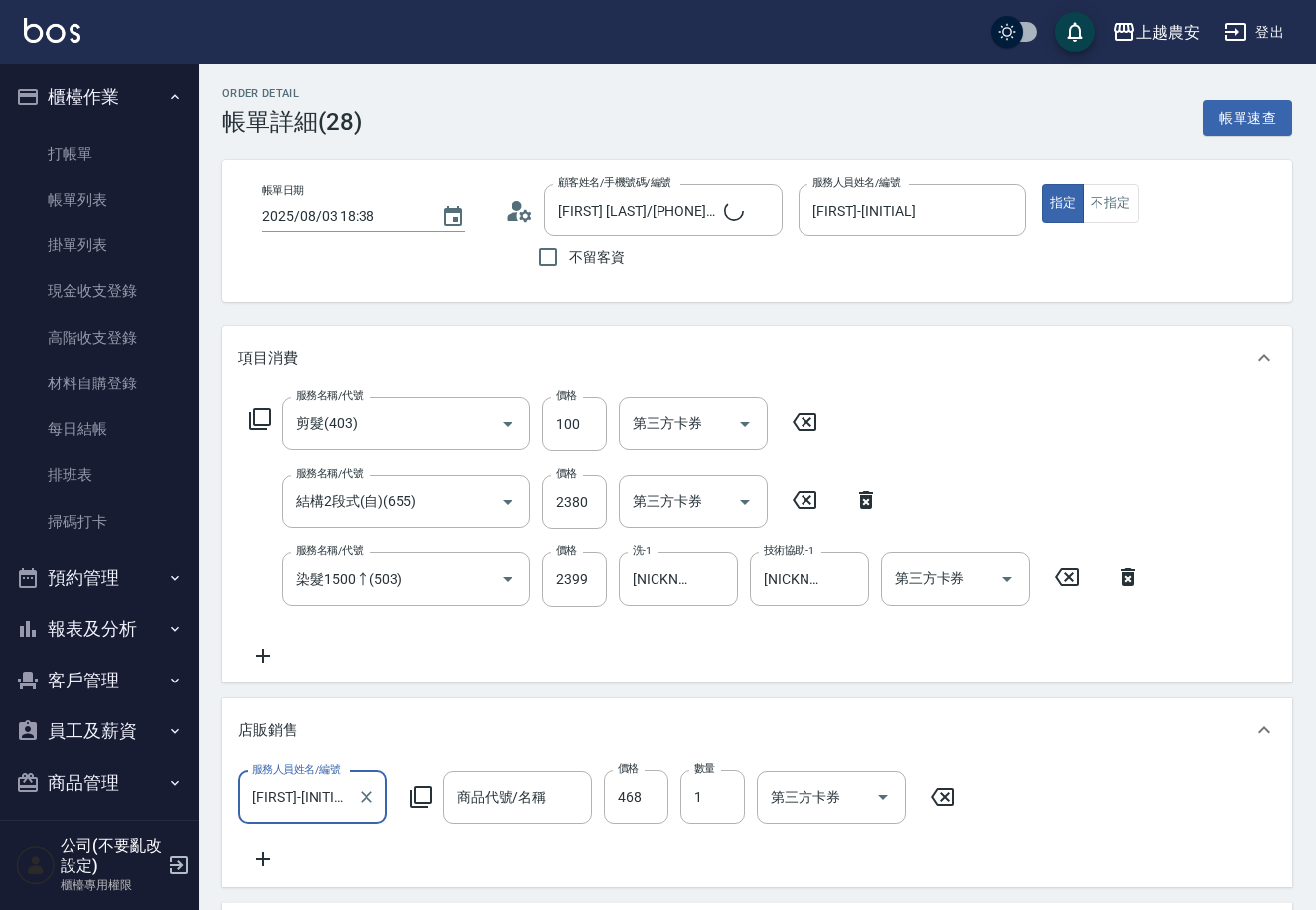type on "剪髮(403)" 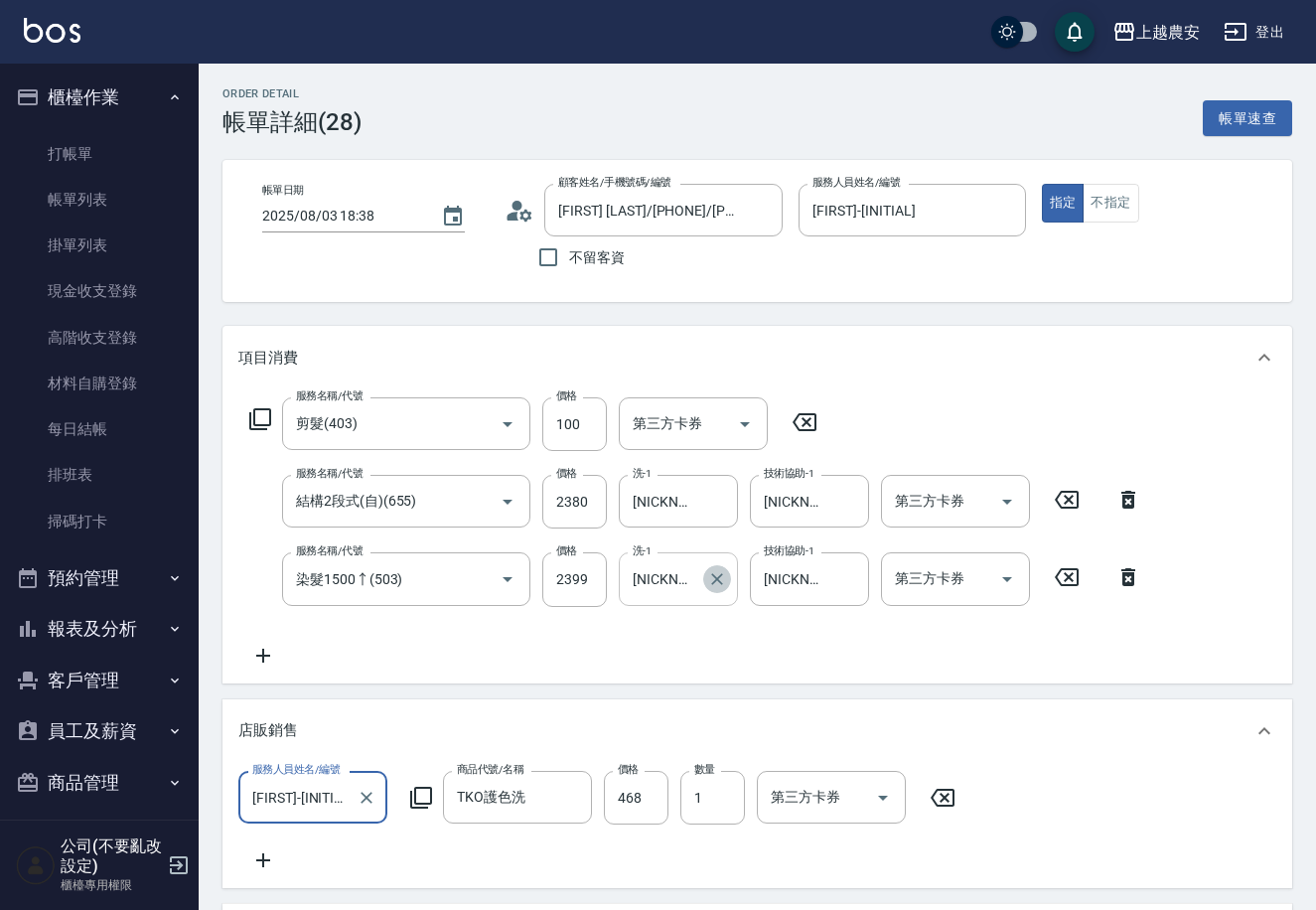 click 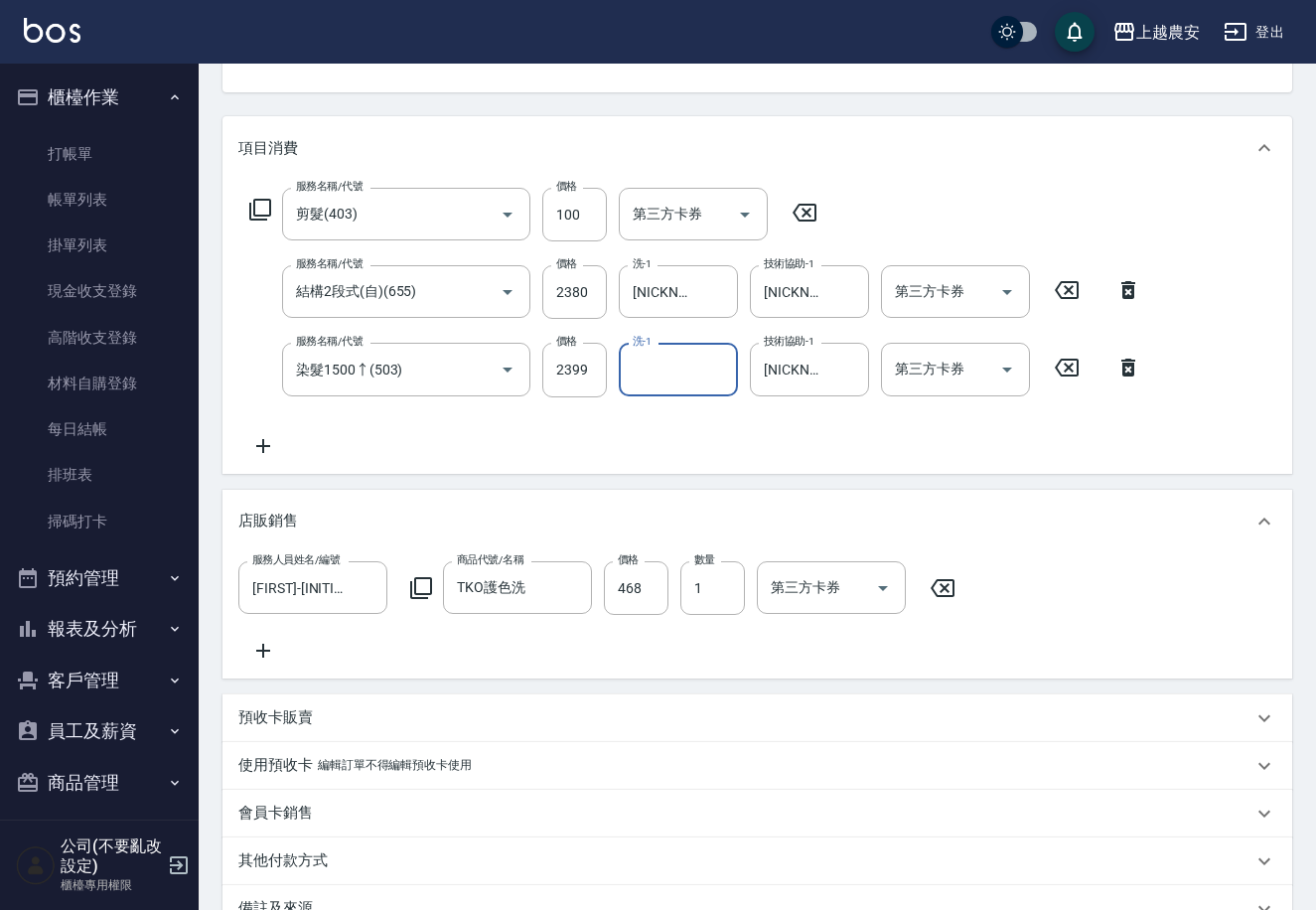 scroll, scrollTop: 460, scrollLeft: 0, axis: vertical 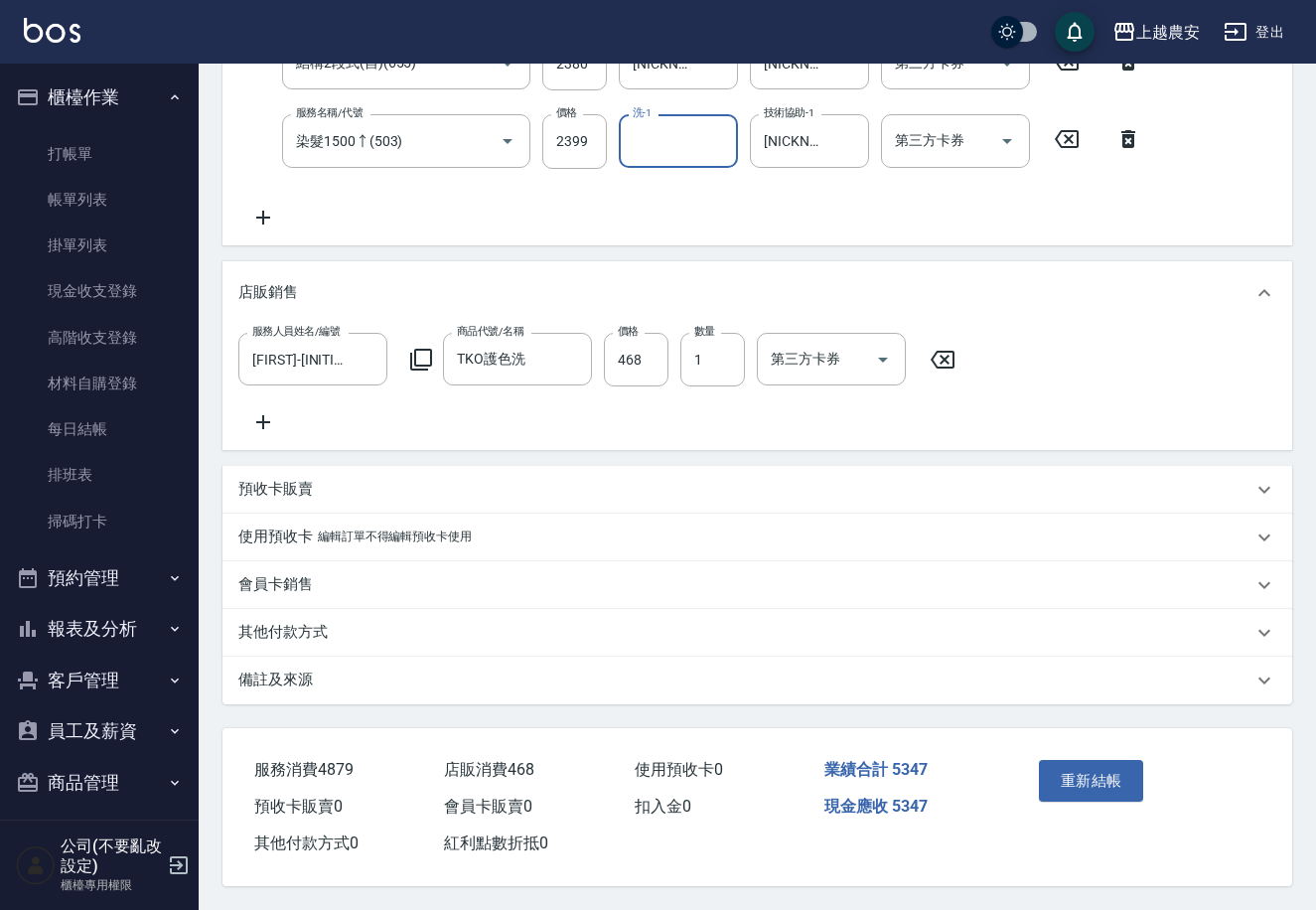click on "重新結帳" at bounding box center [1092, 781] 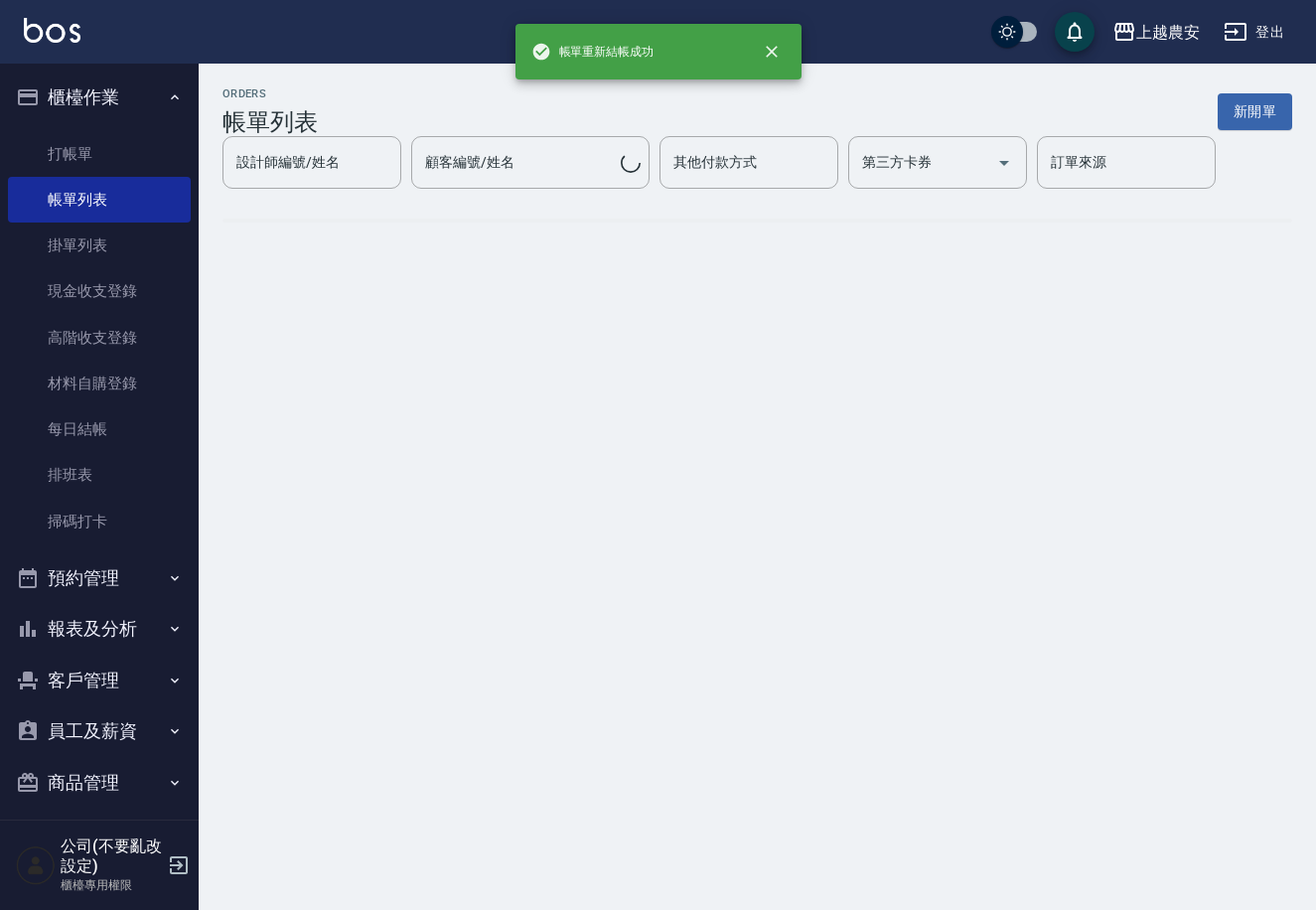 scroll, scrollTop: 0, scrollLeft: 0, axis: both 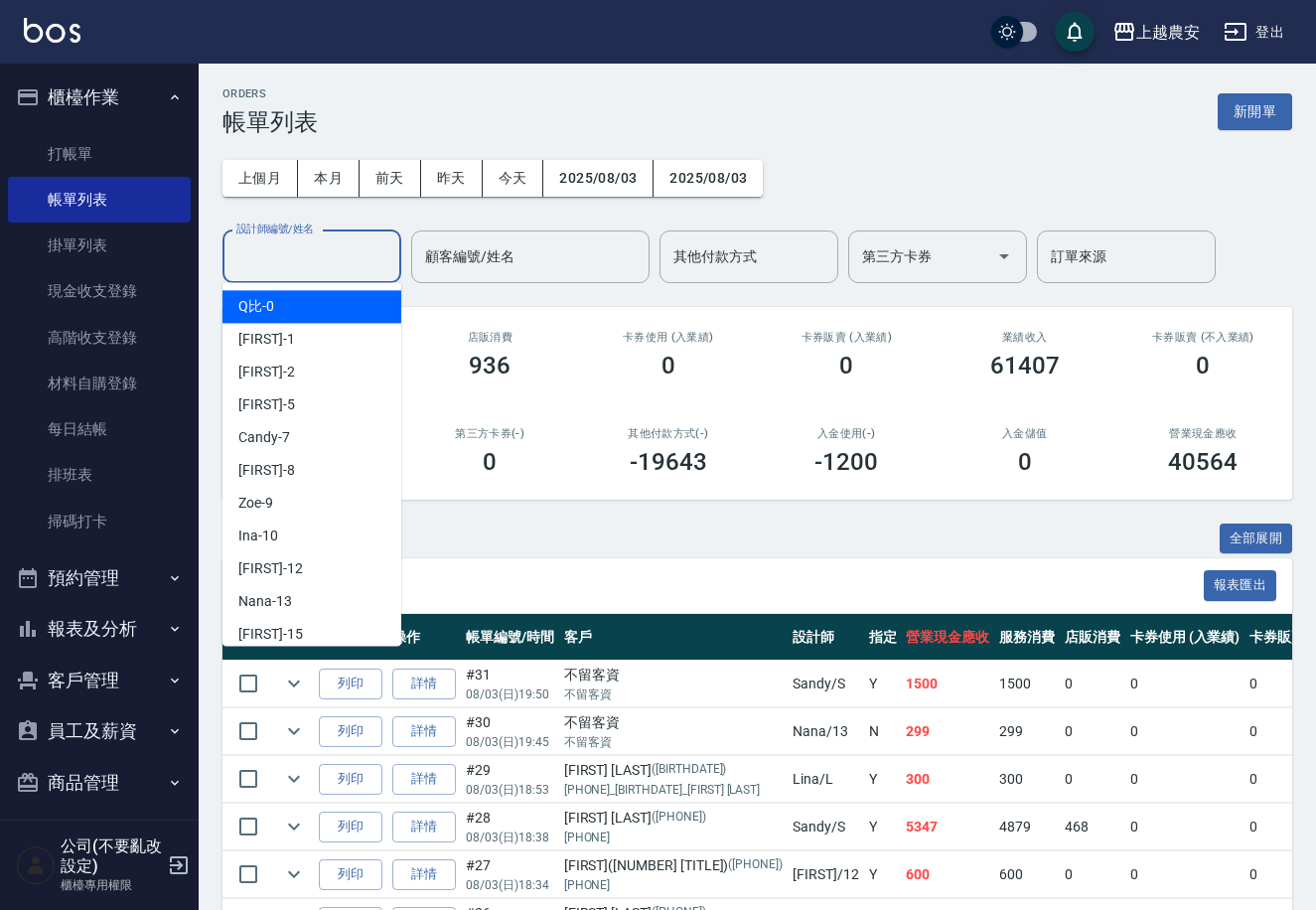 click on "設計師編號/姓名" at bounding box center [312, 256] 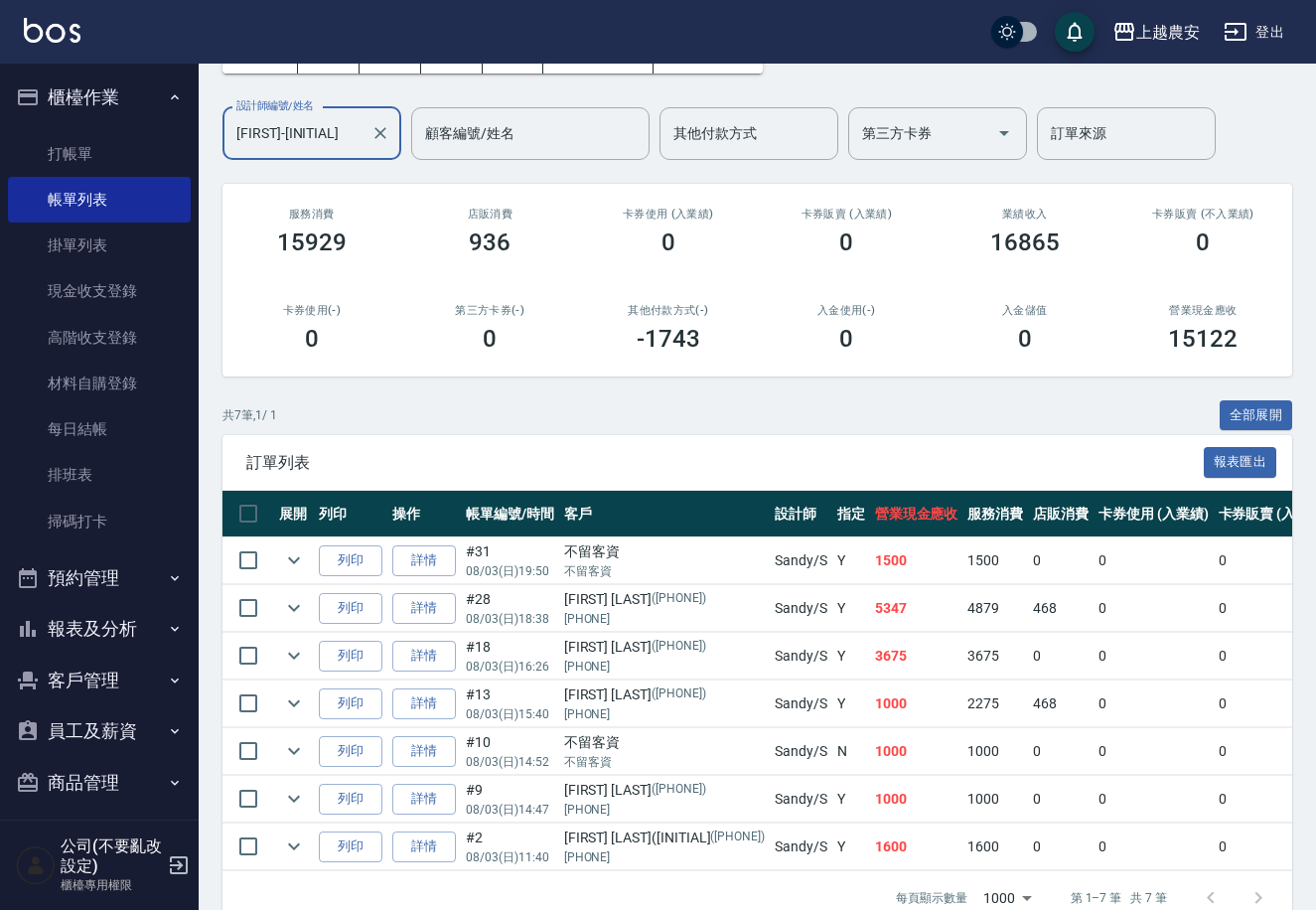 scroll, scrollTop: 180, scrollLeft: 0, axis: vertical 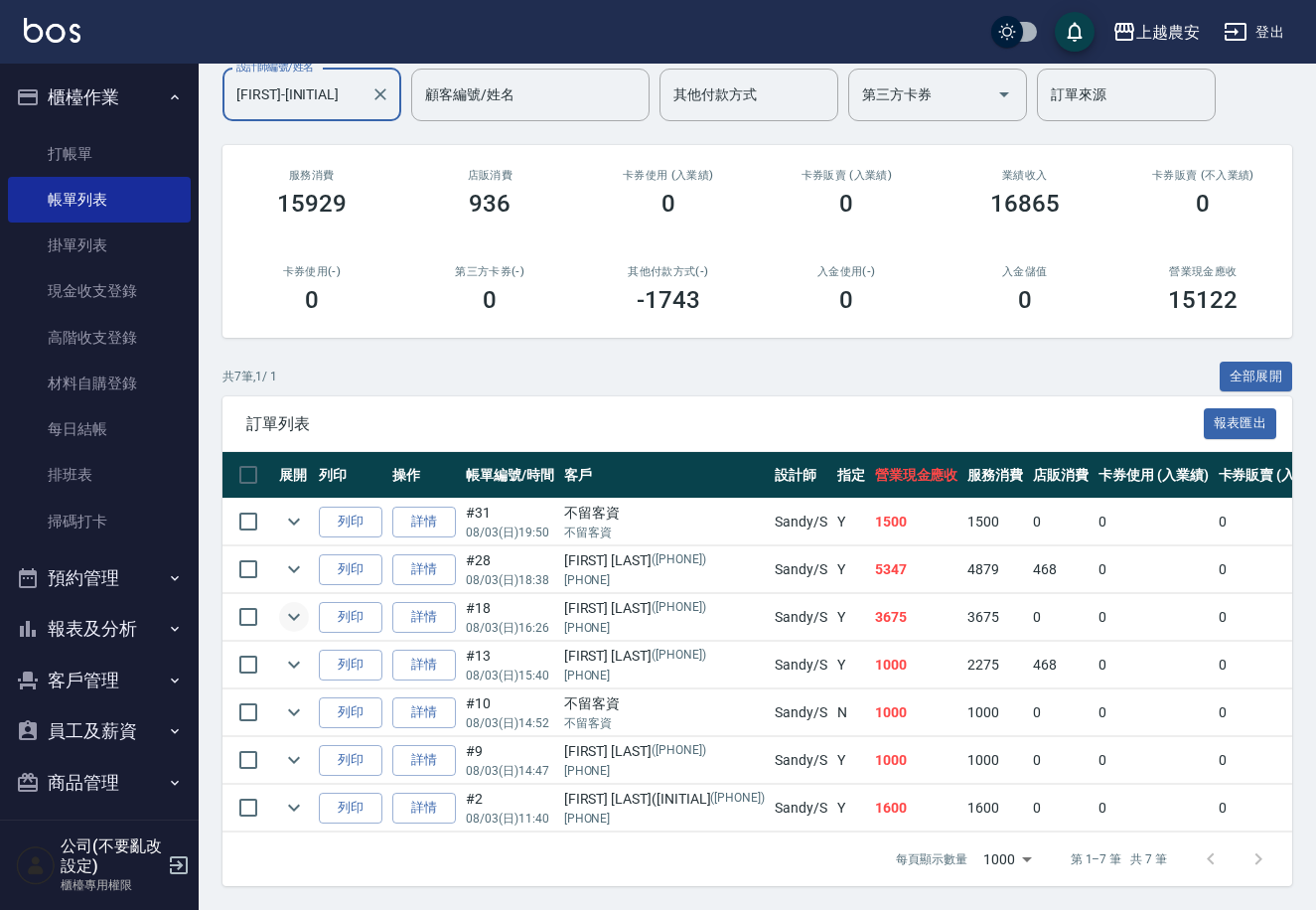 type on "Sandy-S" 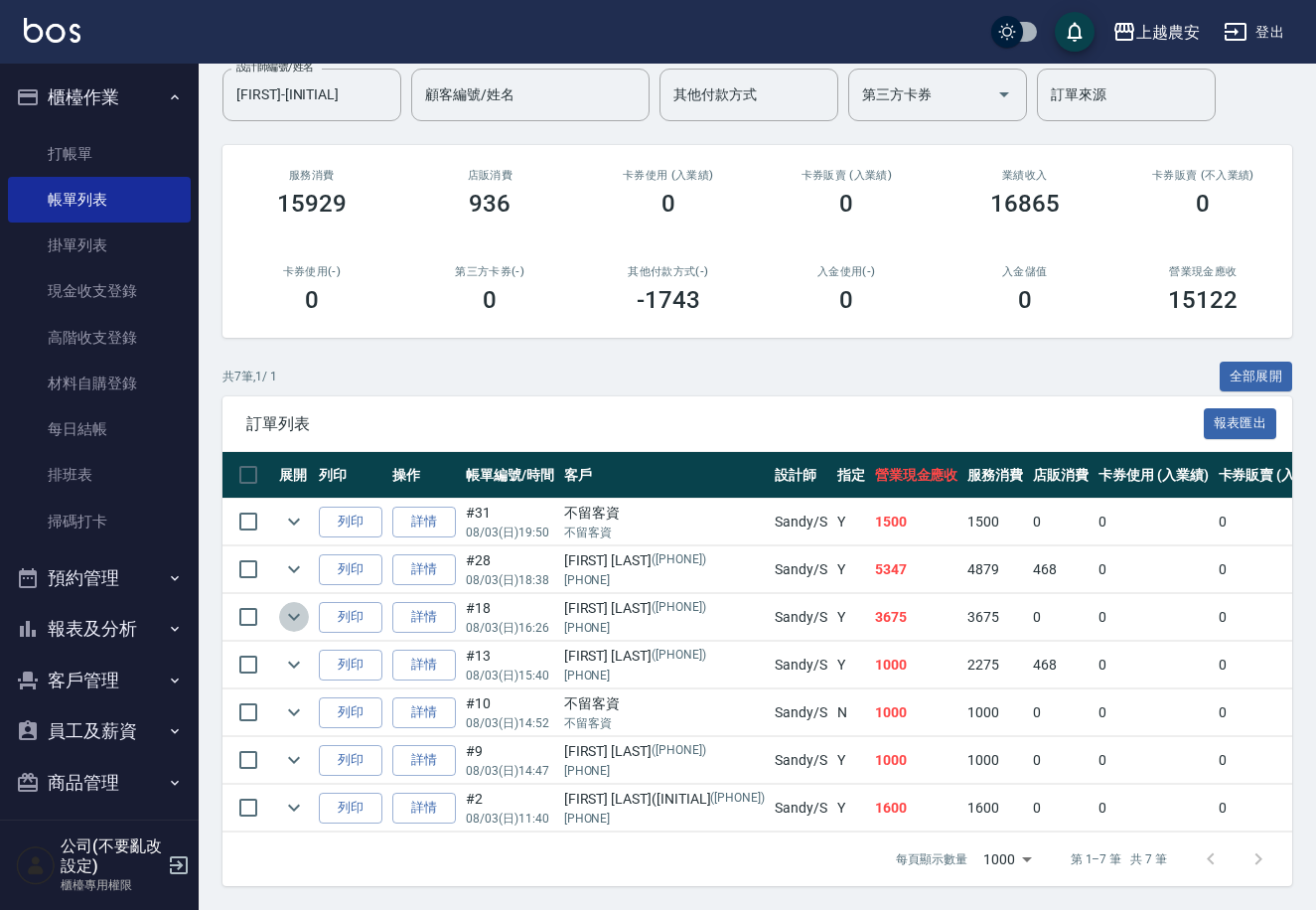 click 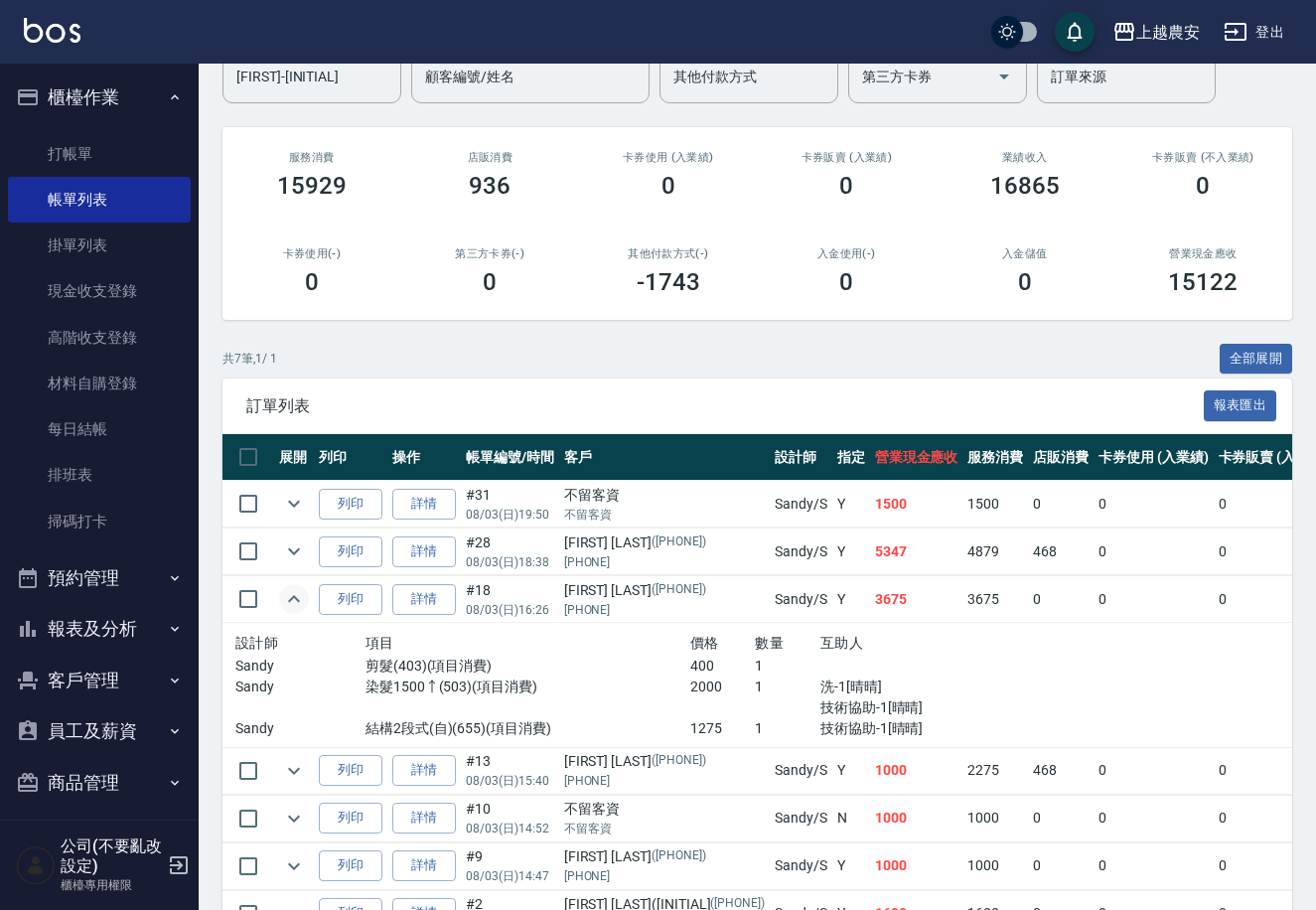 scroll, scrollTop: 303, scrollLeft: 0, axis: vertical 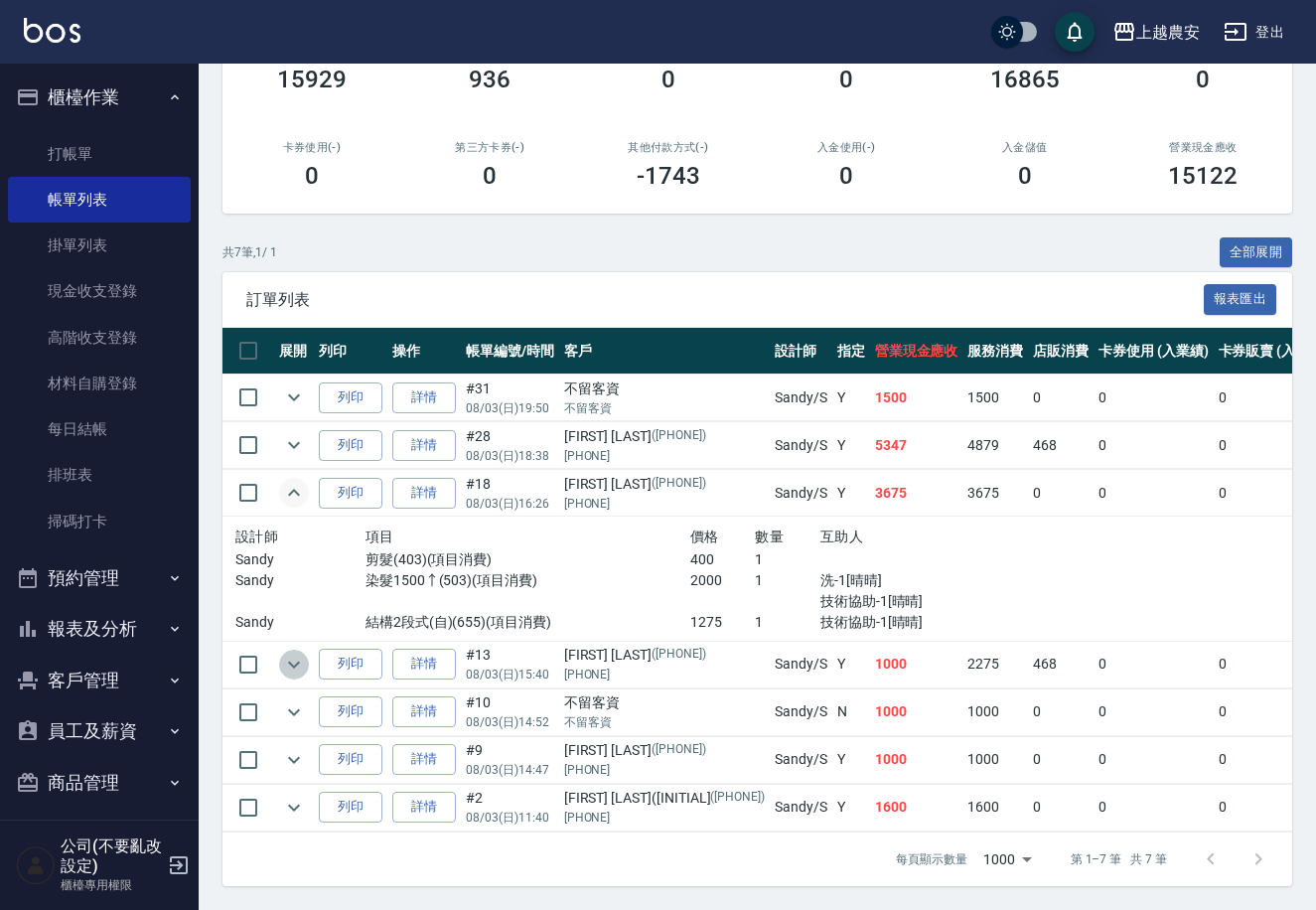 click 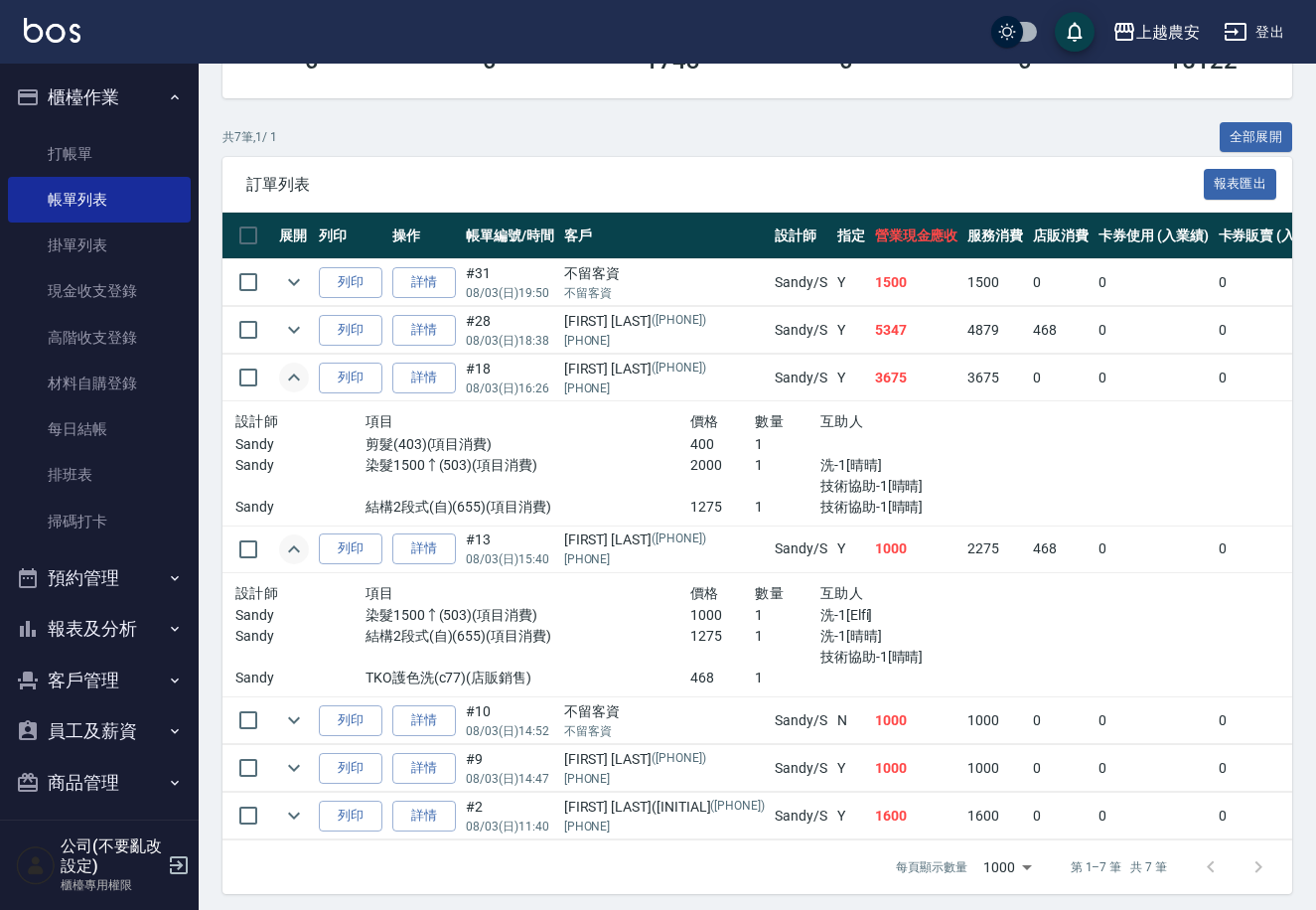 scroll, scrollTop: 427, scrollLeft: 0, axis: vertical 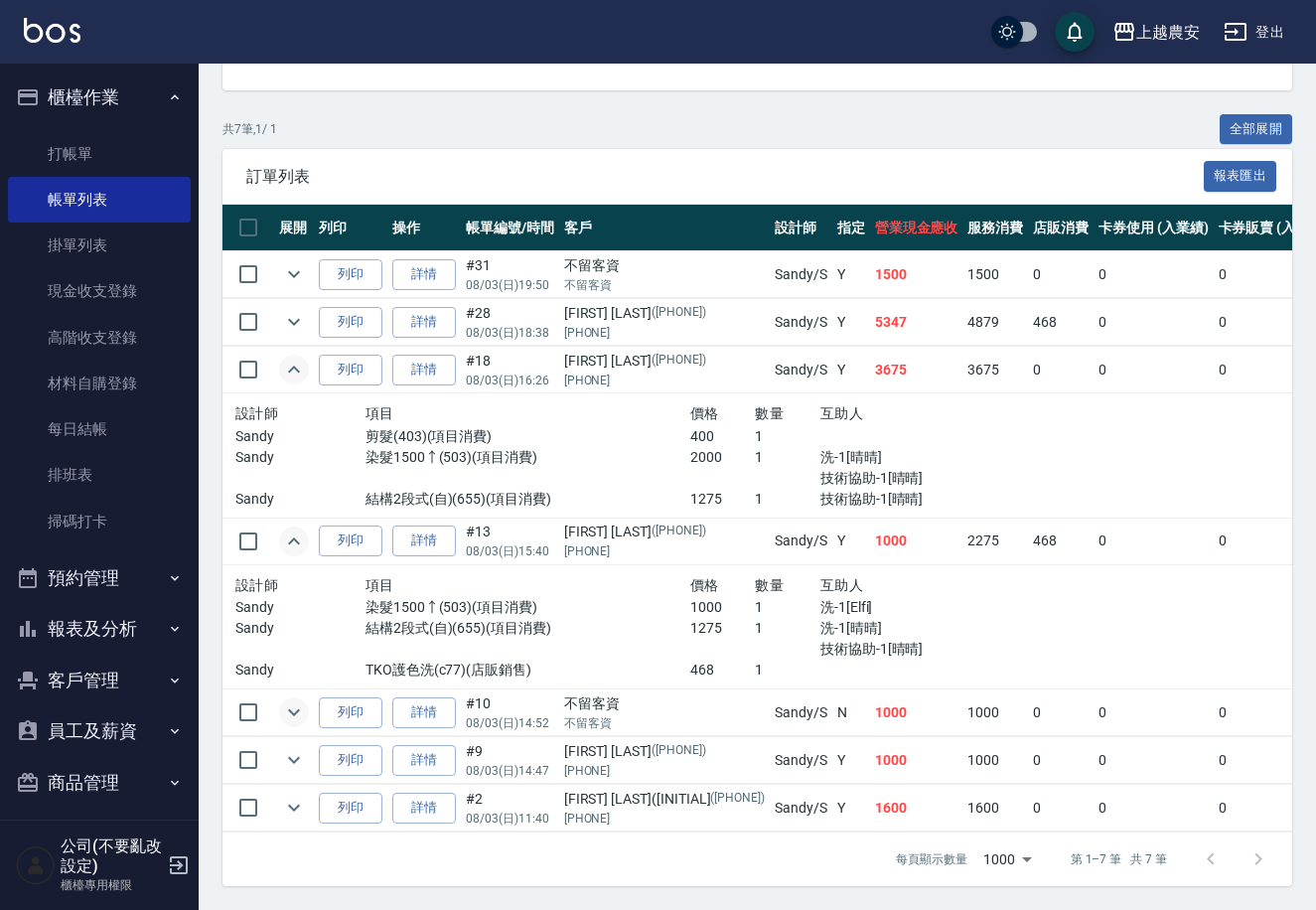 click 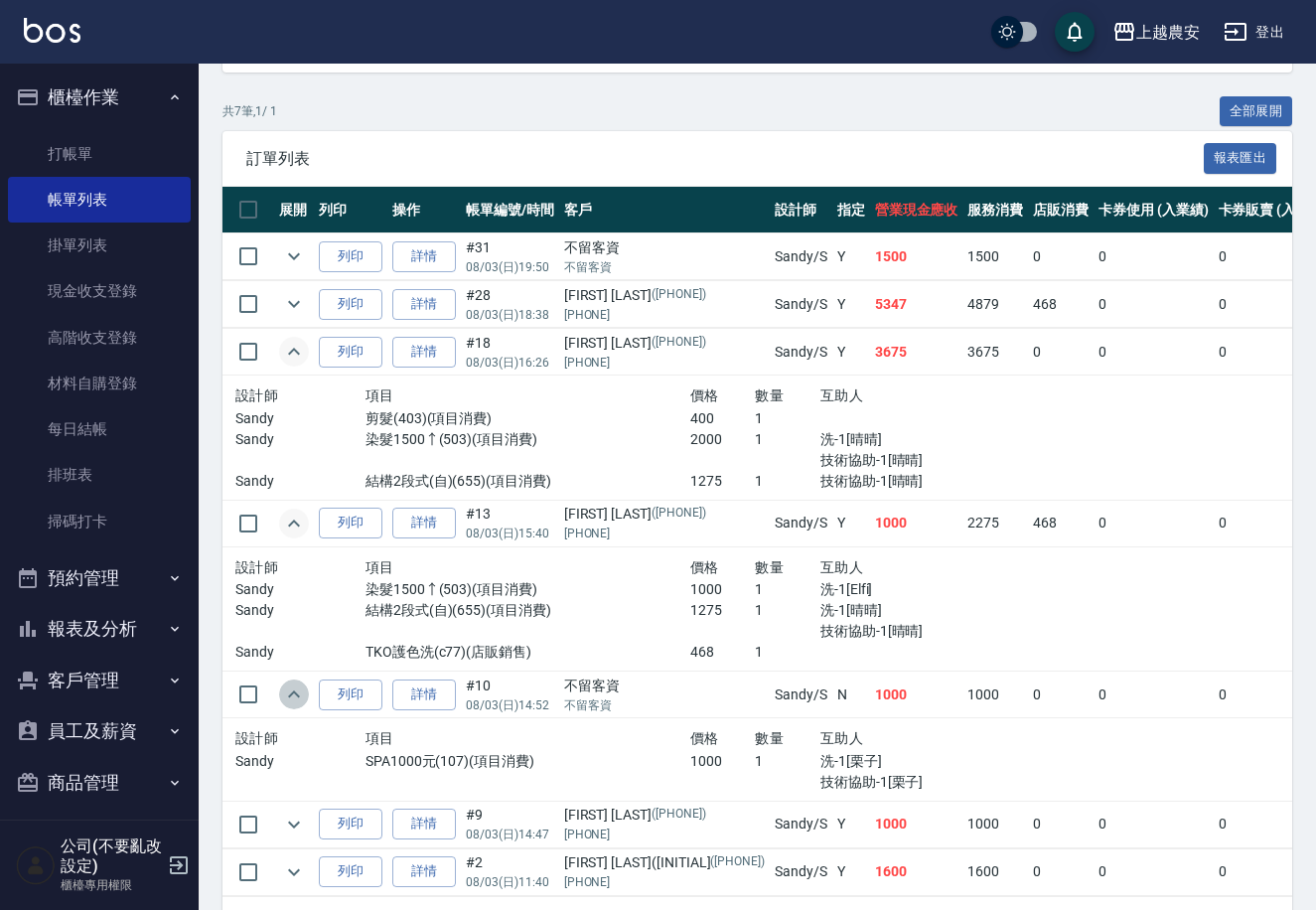 click at bounding box center [294, 694] 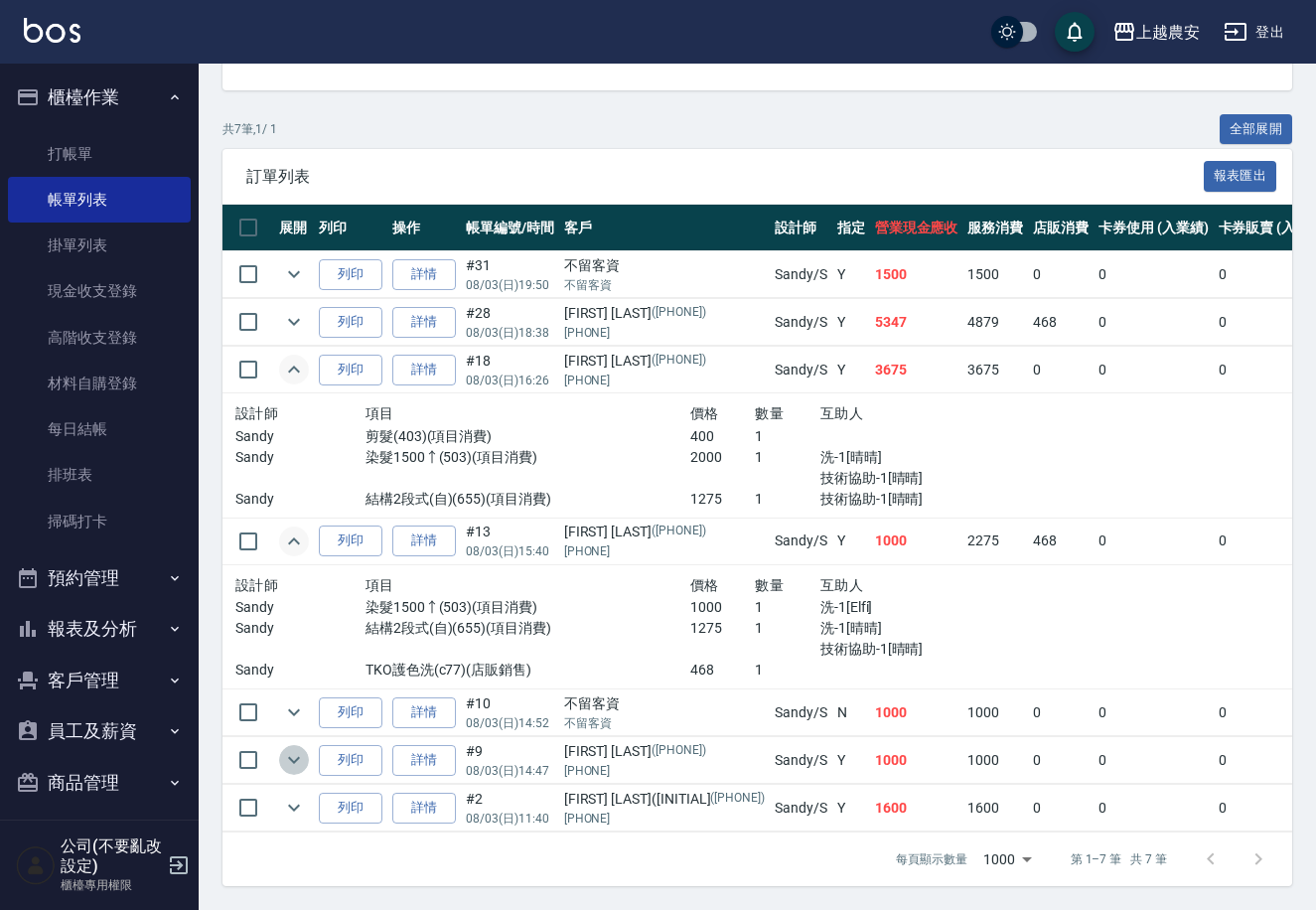 click 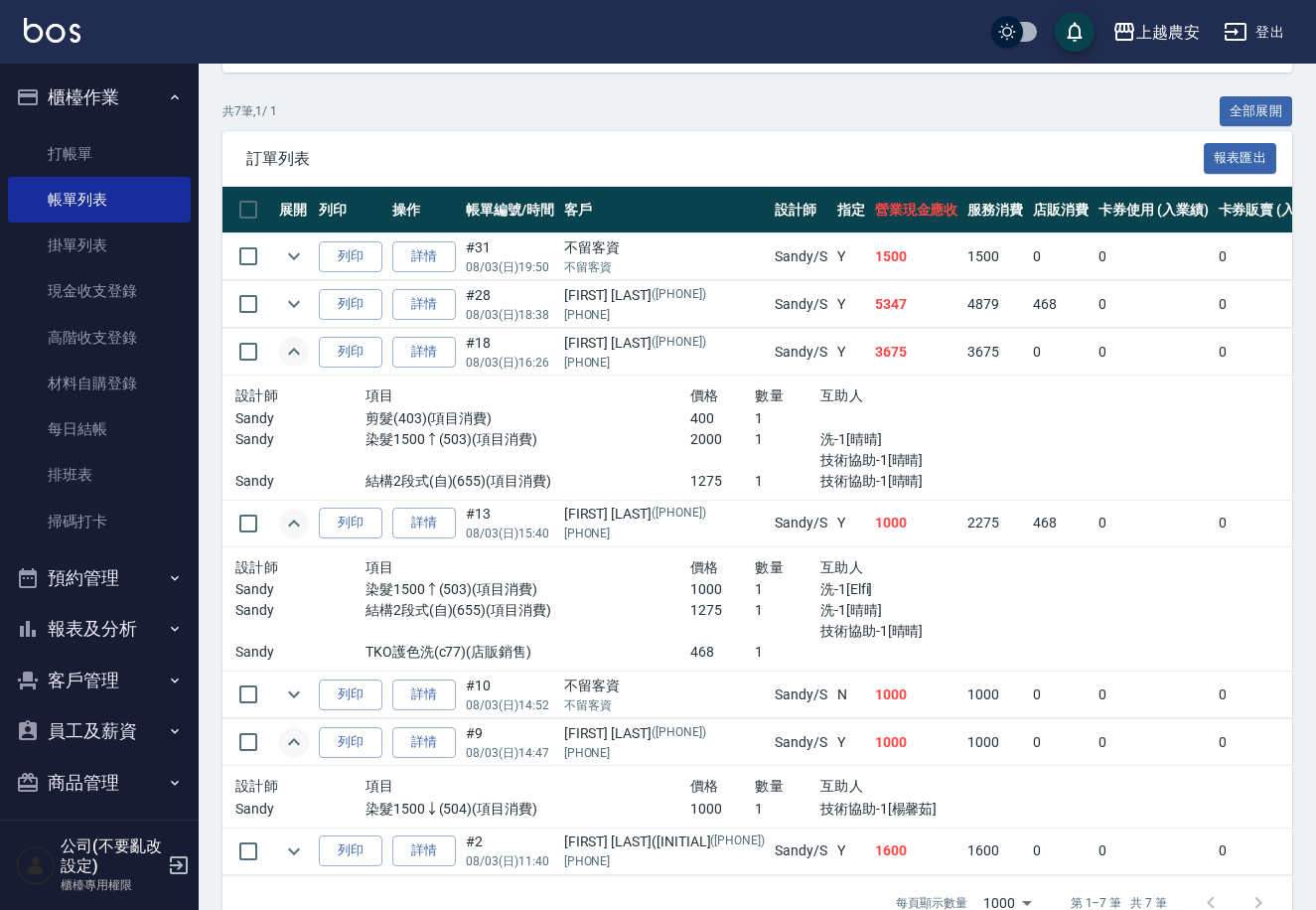 click 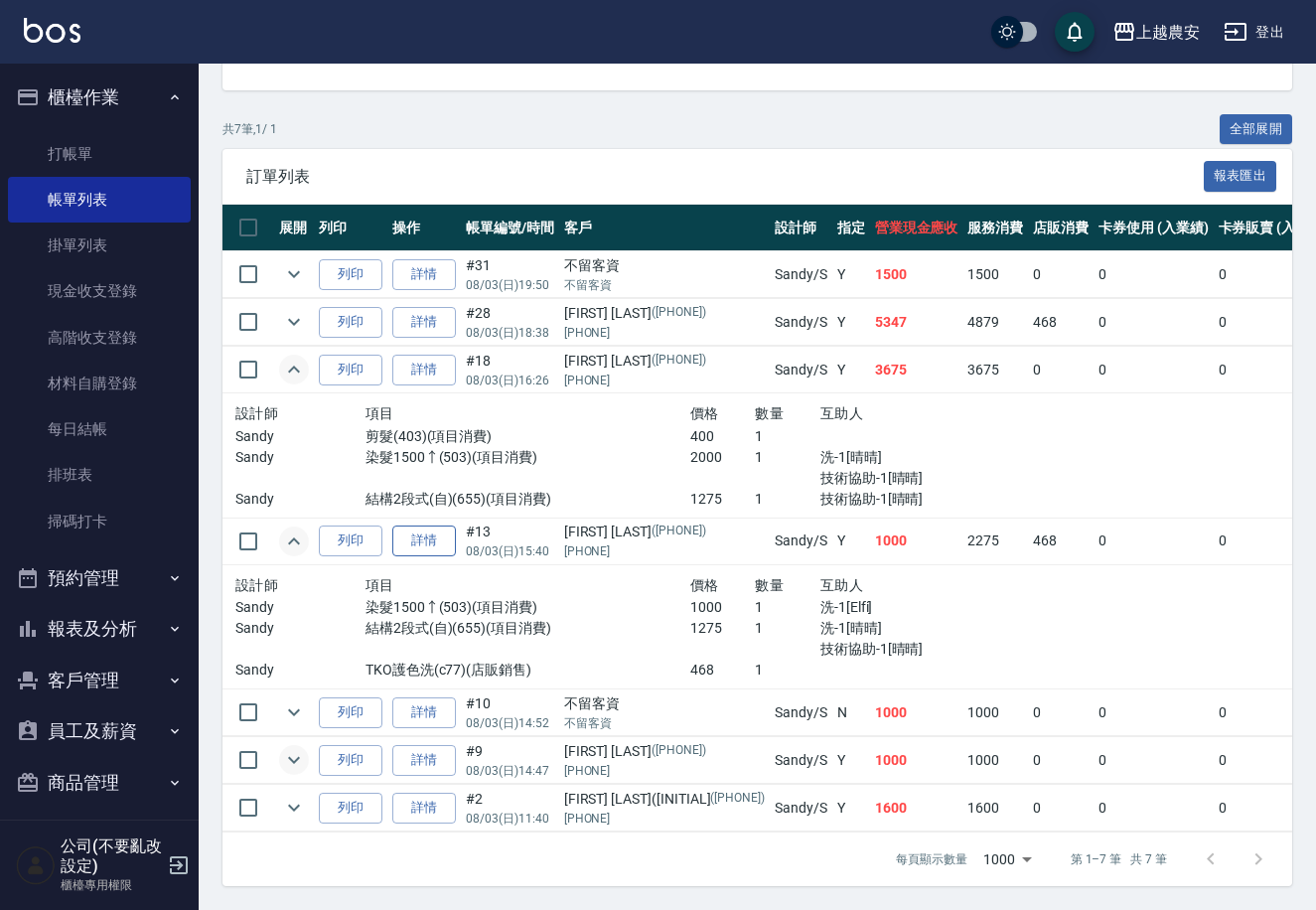 click on "詳情" at bounding box center [424, 540] 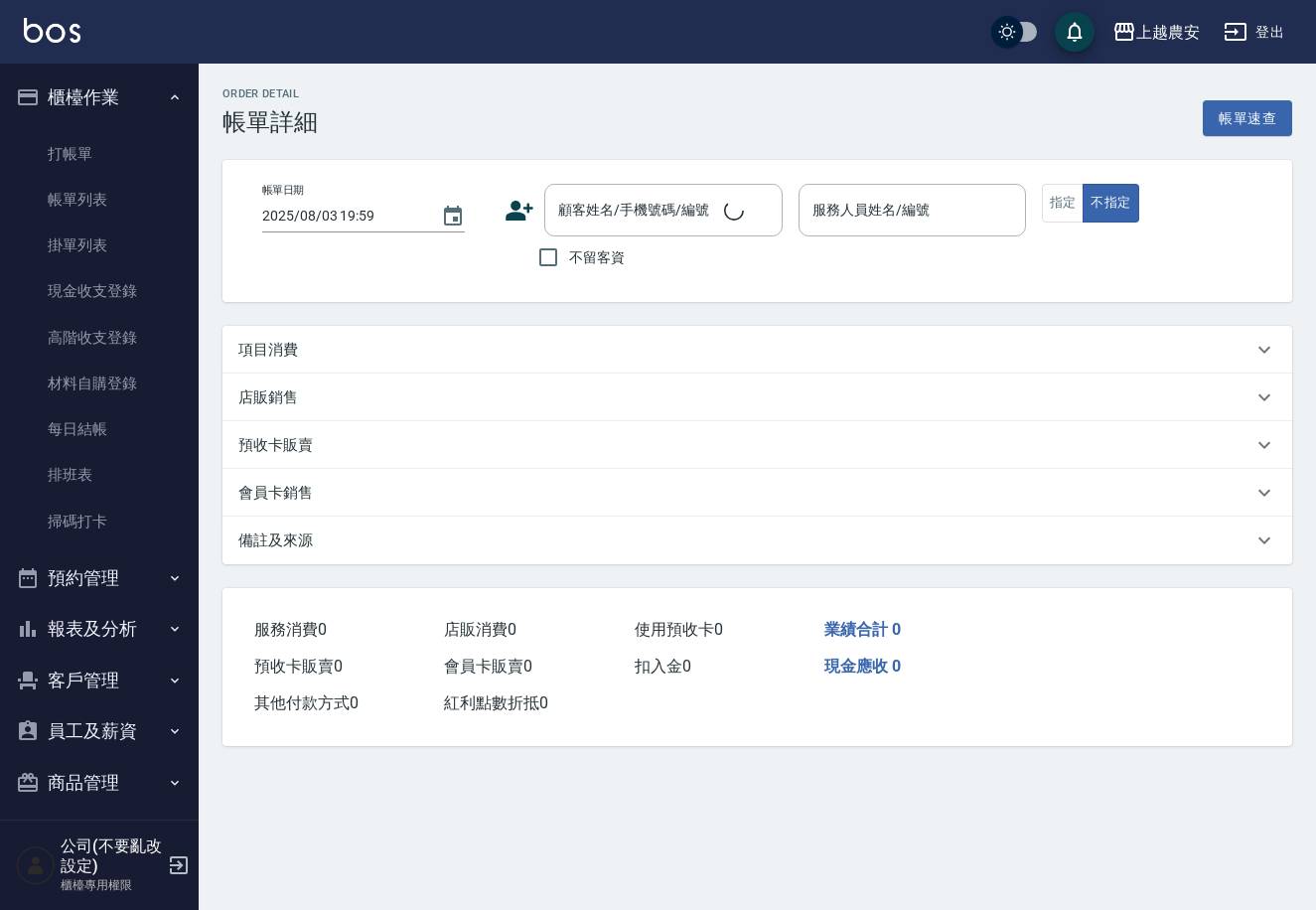 scroll, scrollTop: 0, scrollLeft: 0, axis: both 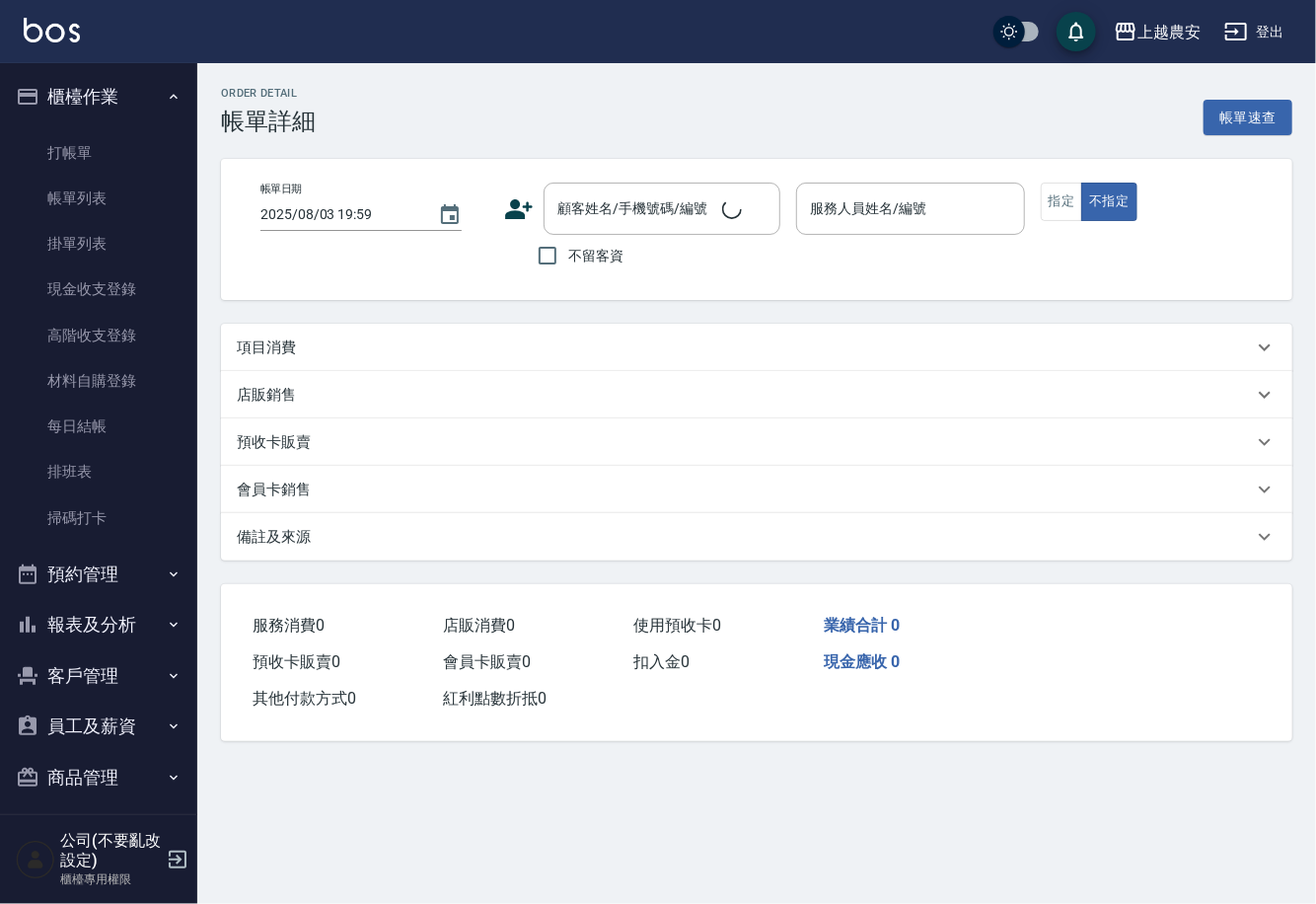 type on "2025/08/03 15:40" 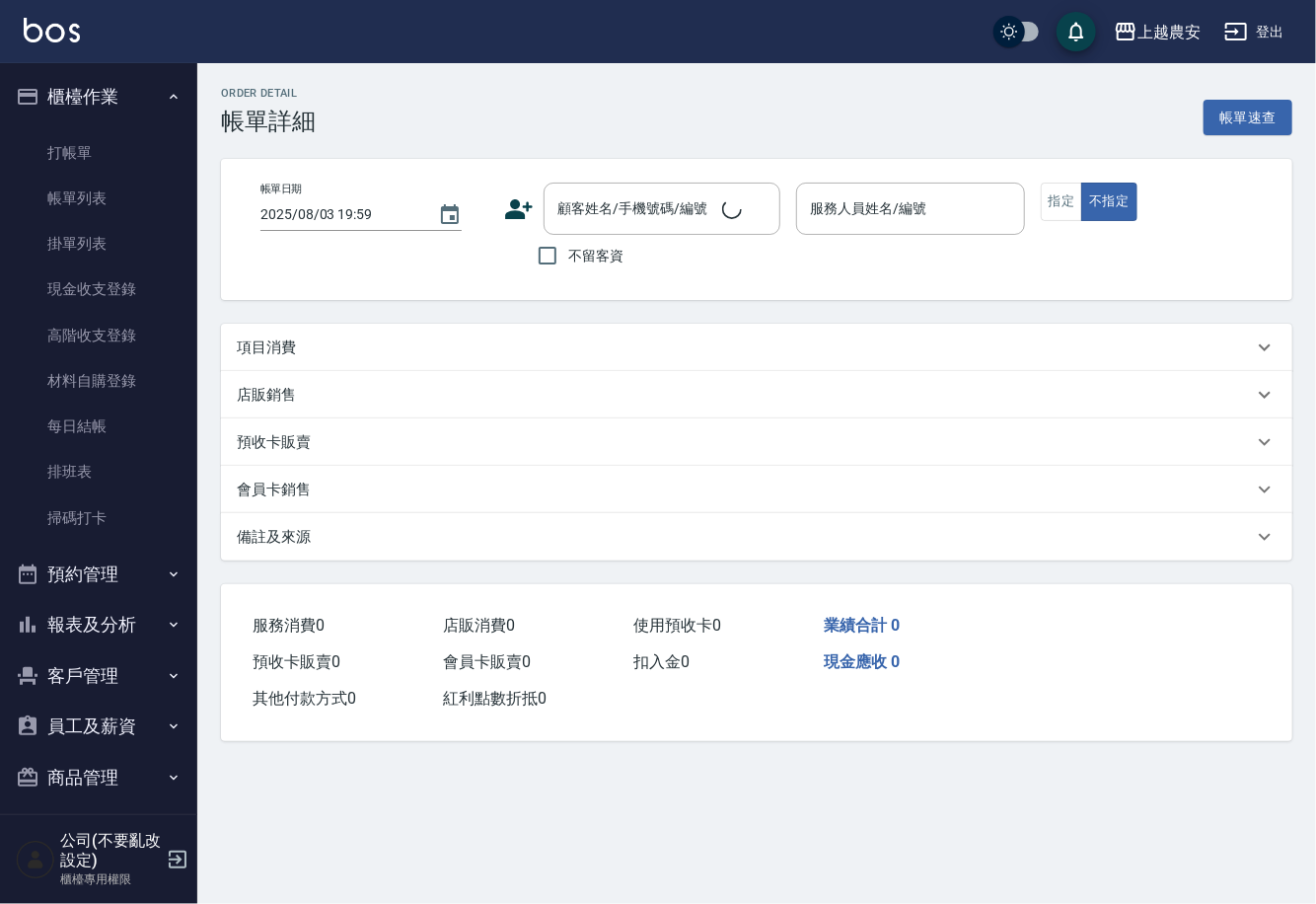 type on "Sandy-S" 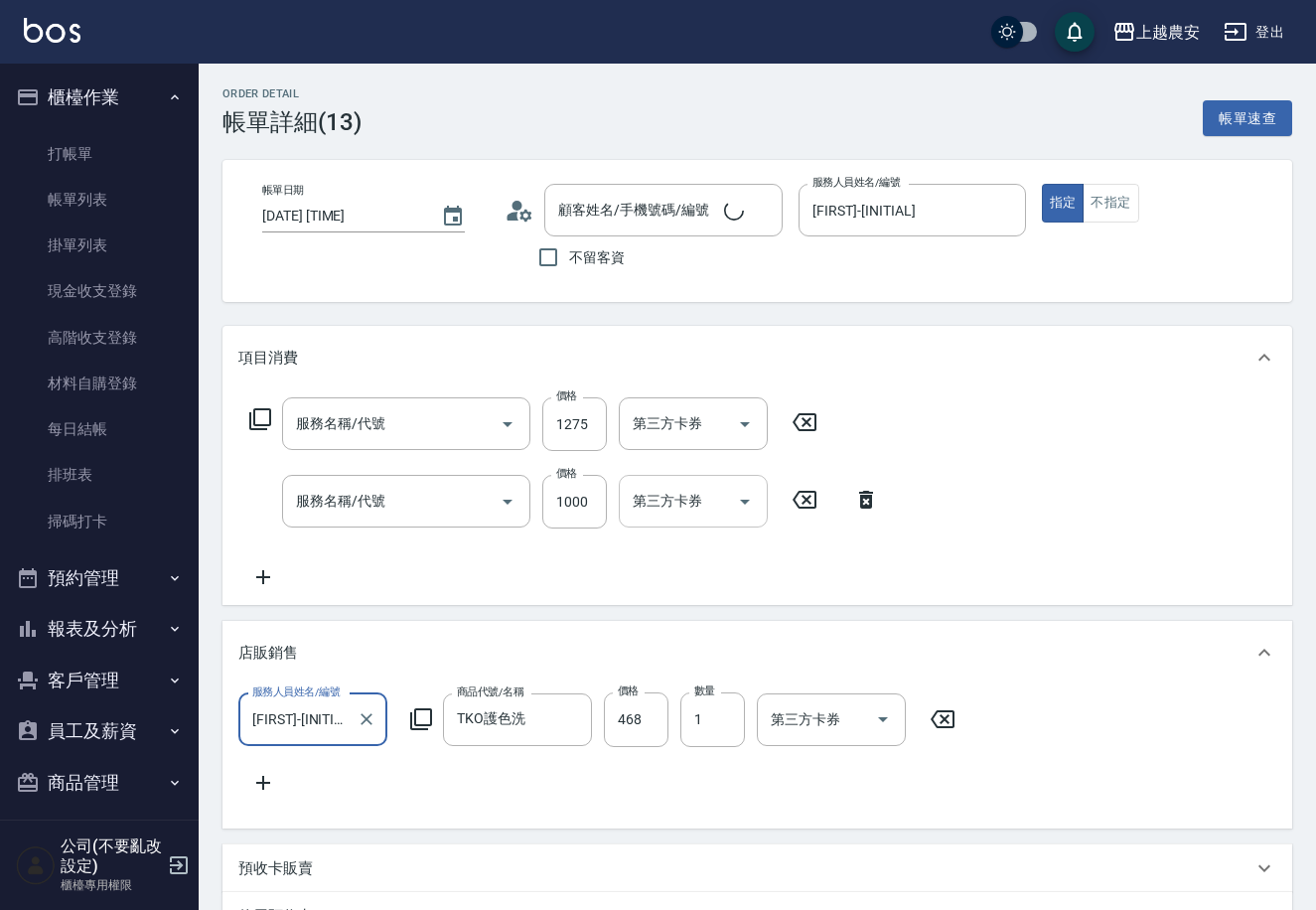 type on "林侃瑜/0930766315/0930766315" 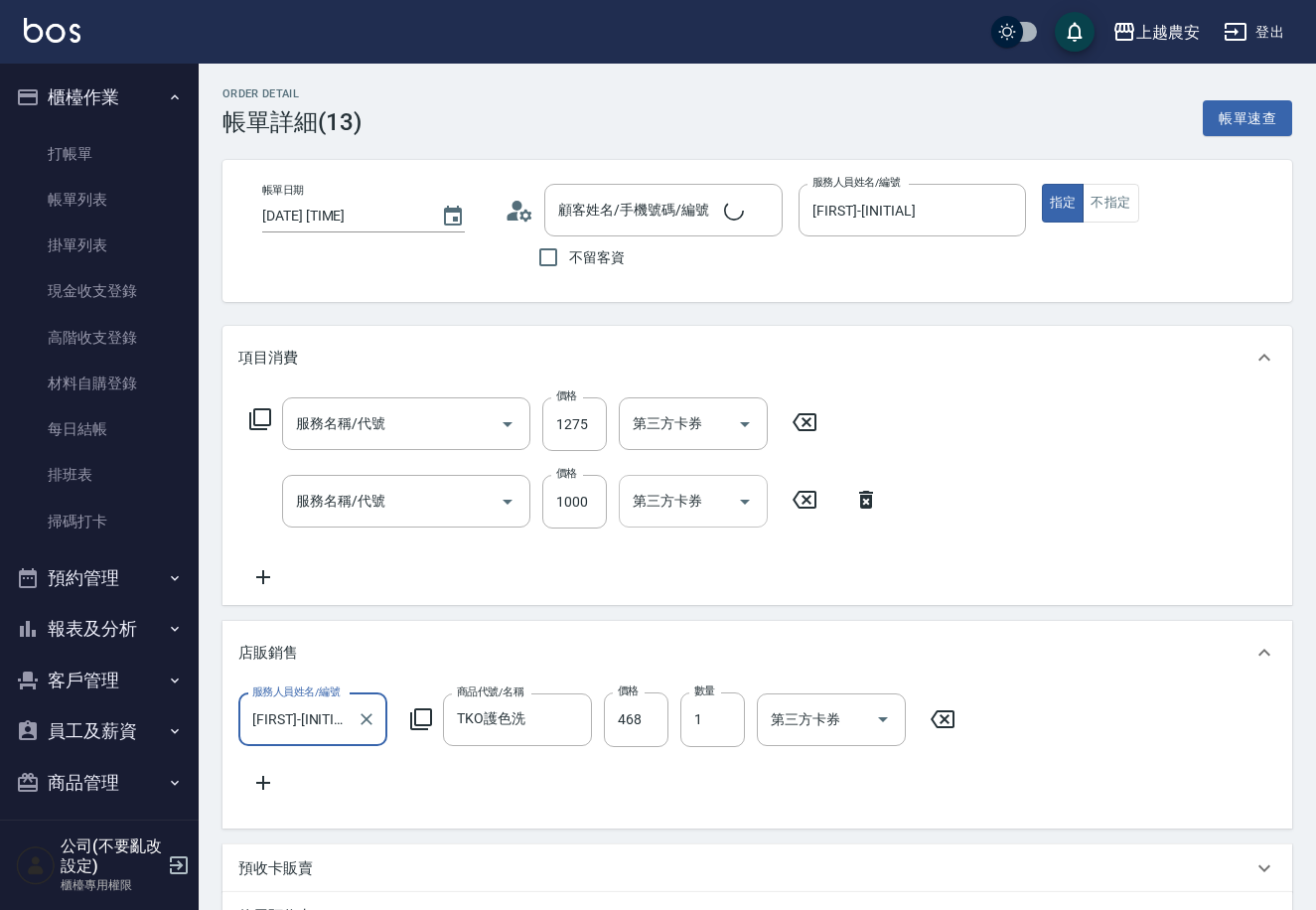 scroll, scrollTop: 0, scrollLeft: 0, axis: both 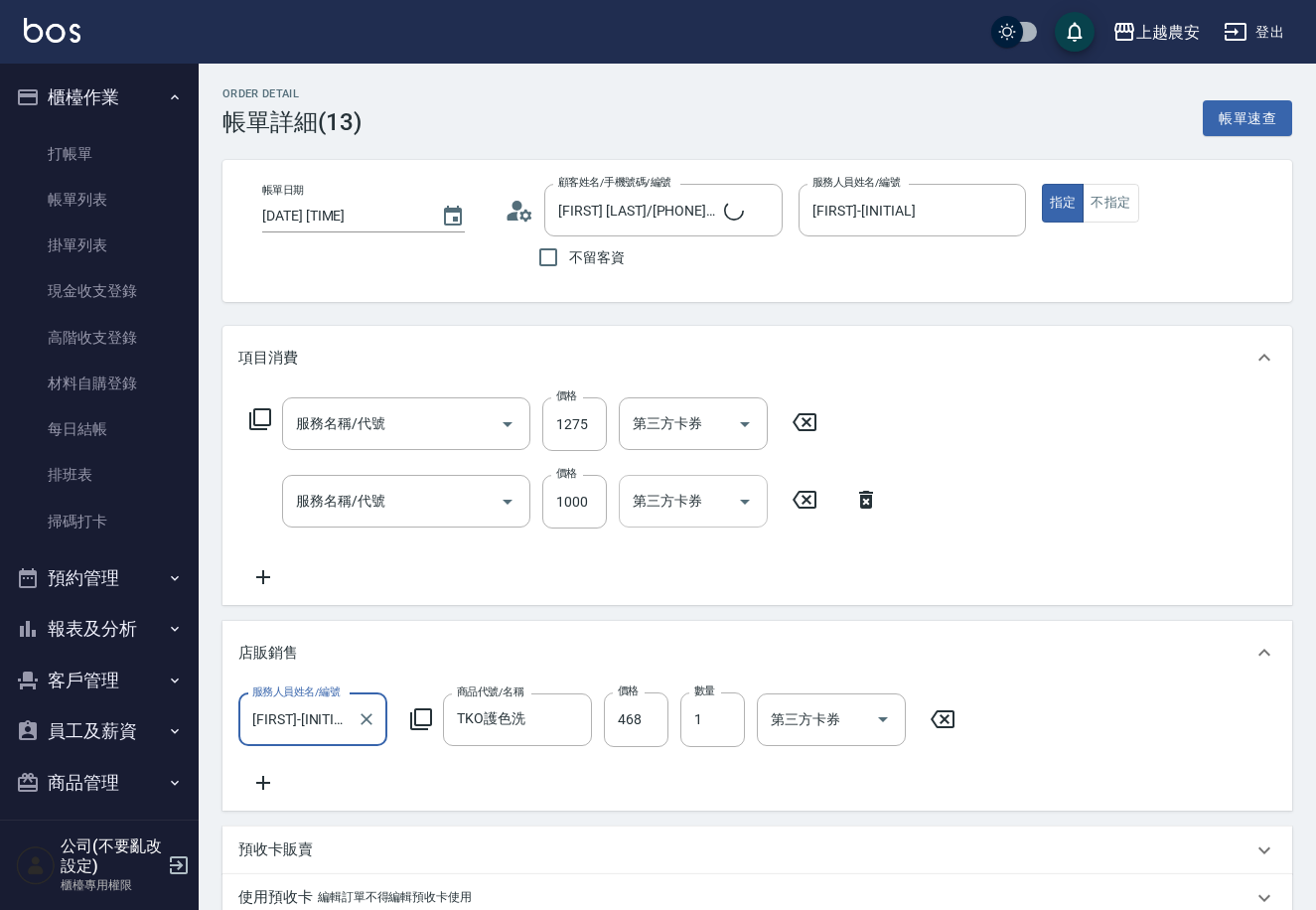 type on "結構2段式(自)(655)" 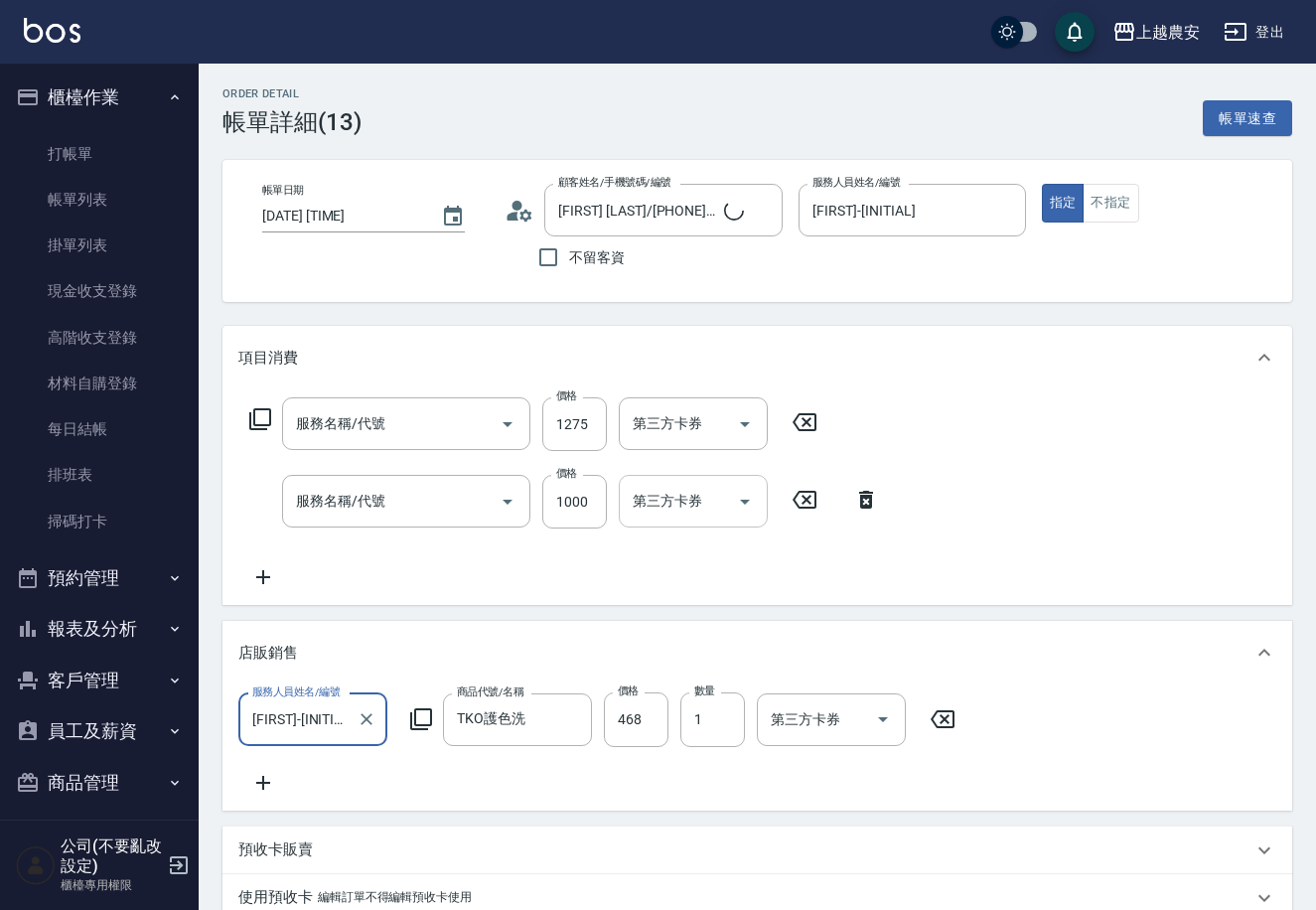 type on "染髮1500↑(503)" 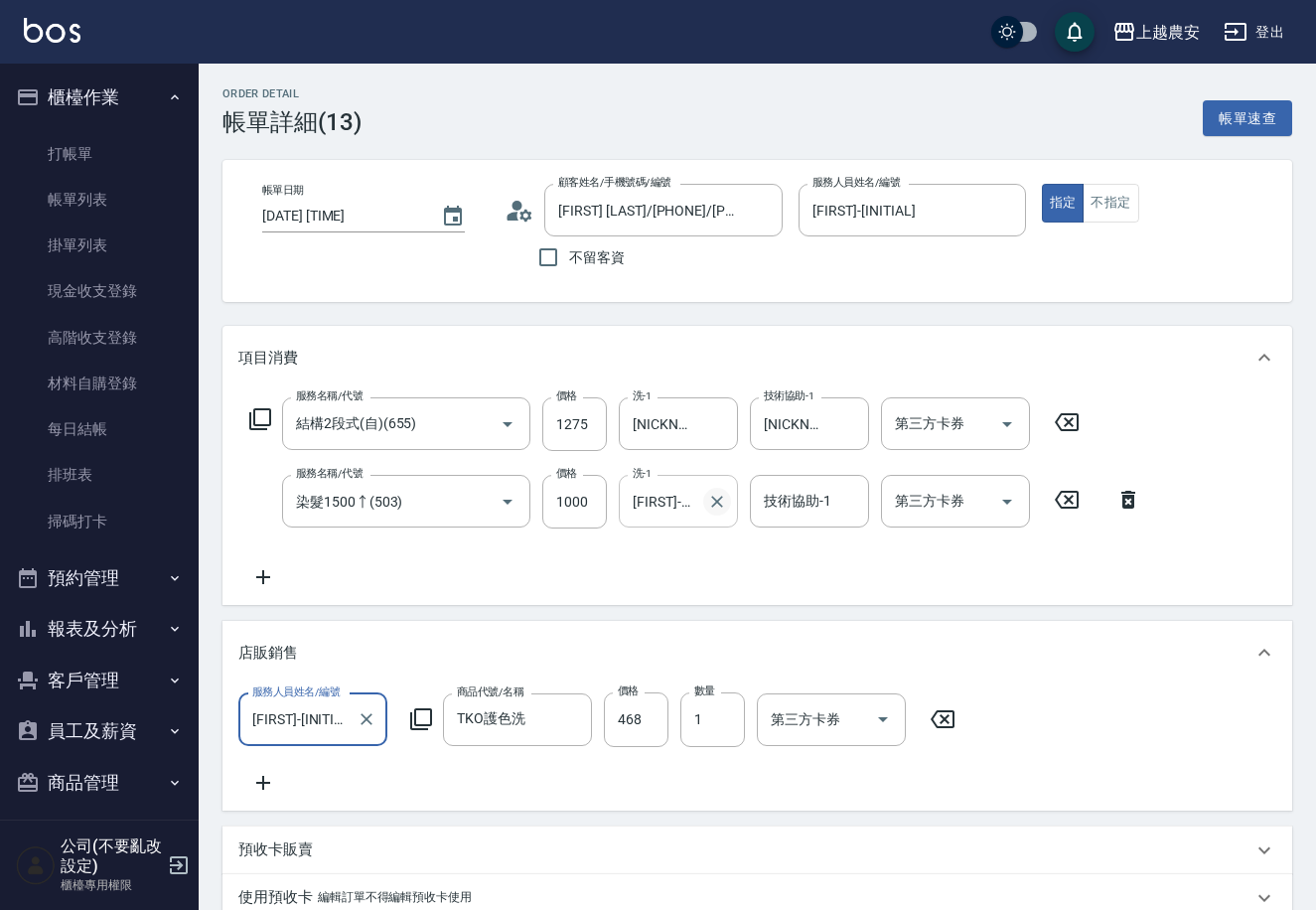 click 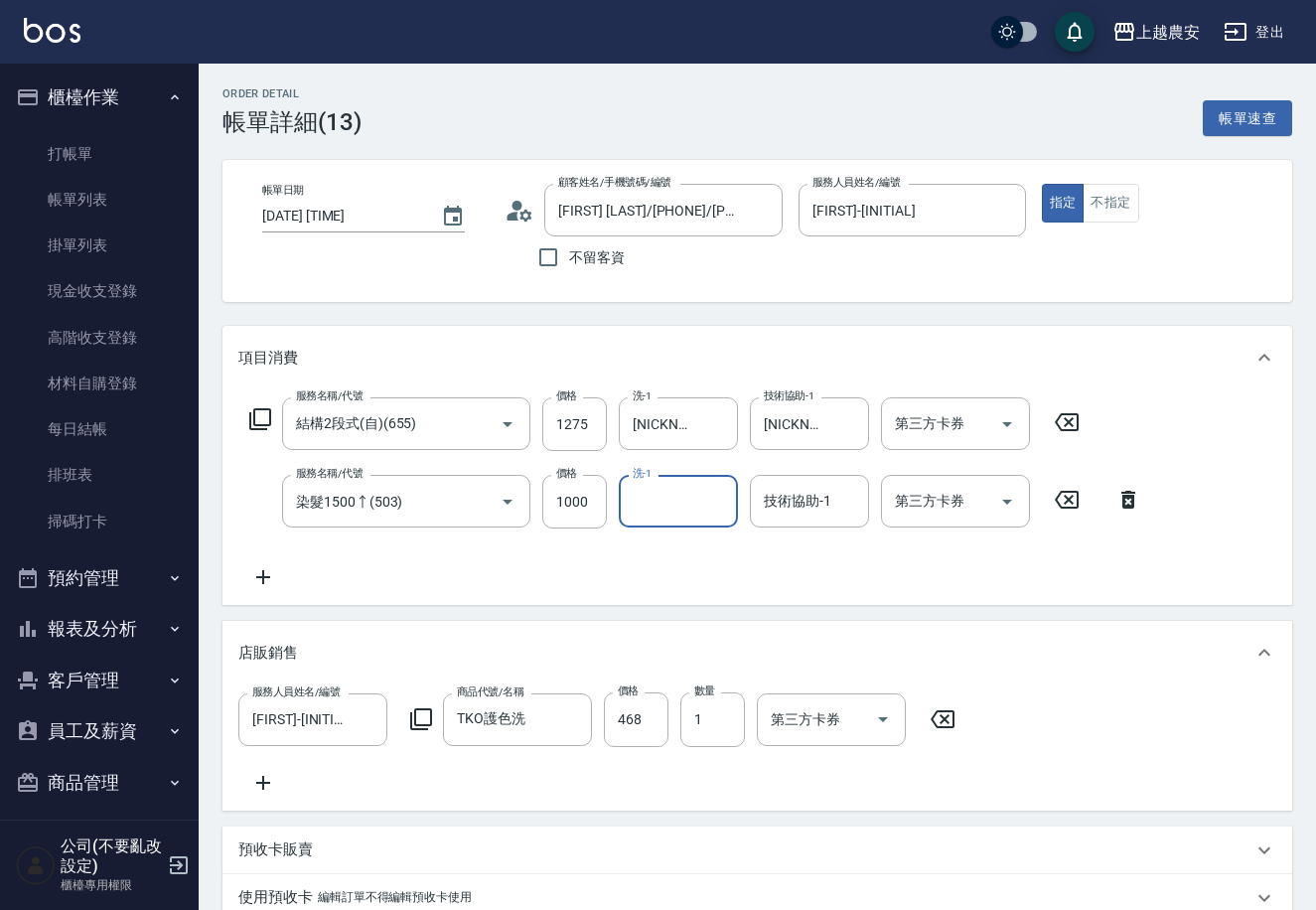 click on "洗-1" at bounding box center [678, 501] 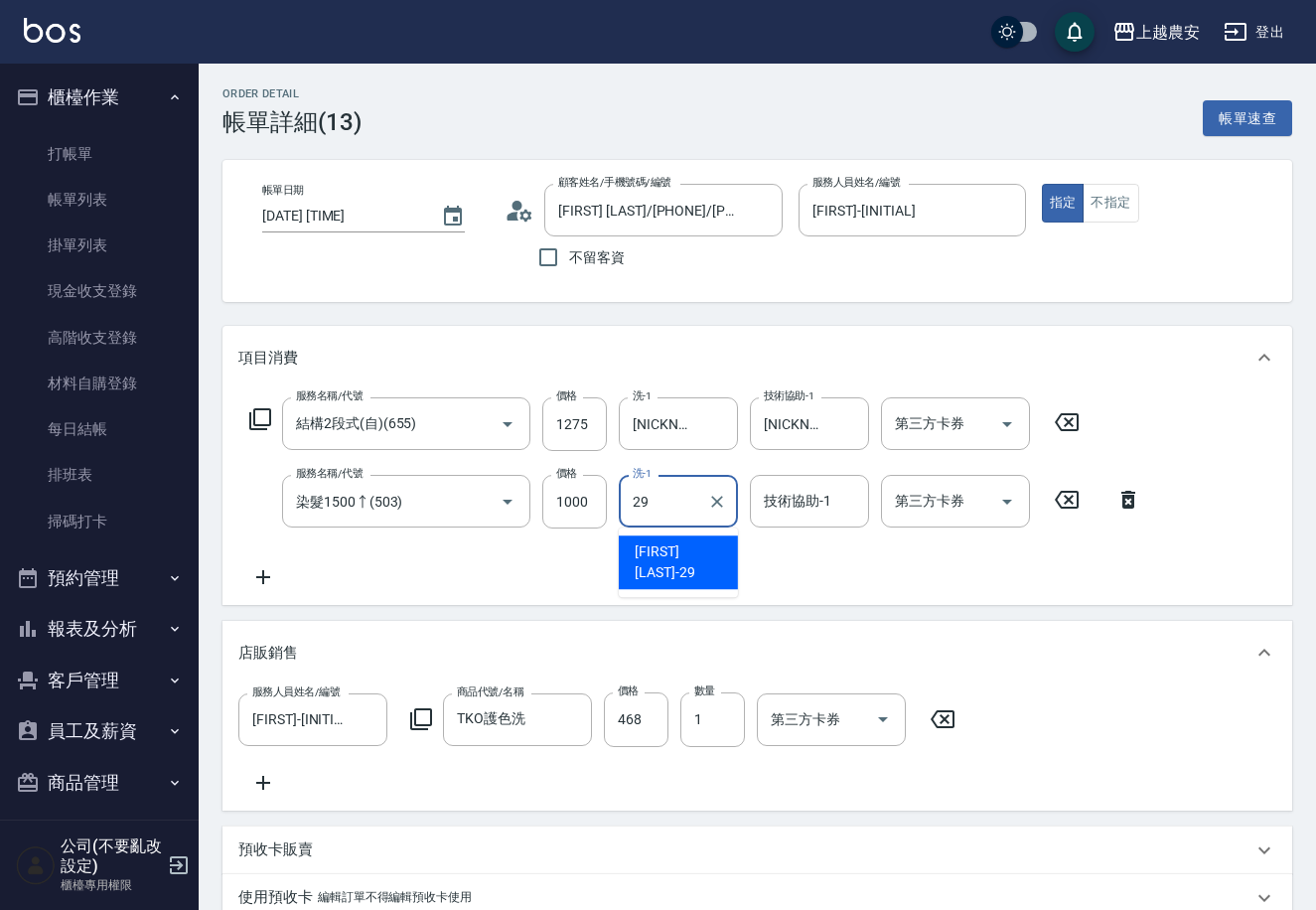 type on "[NAME]-29" 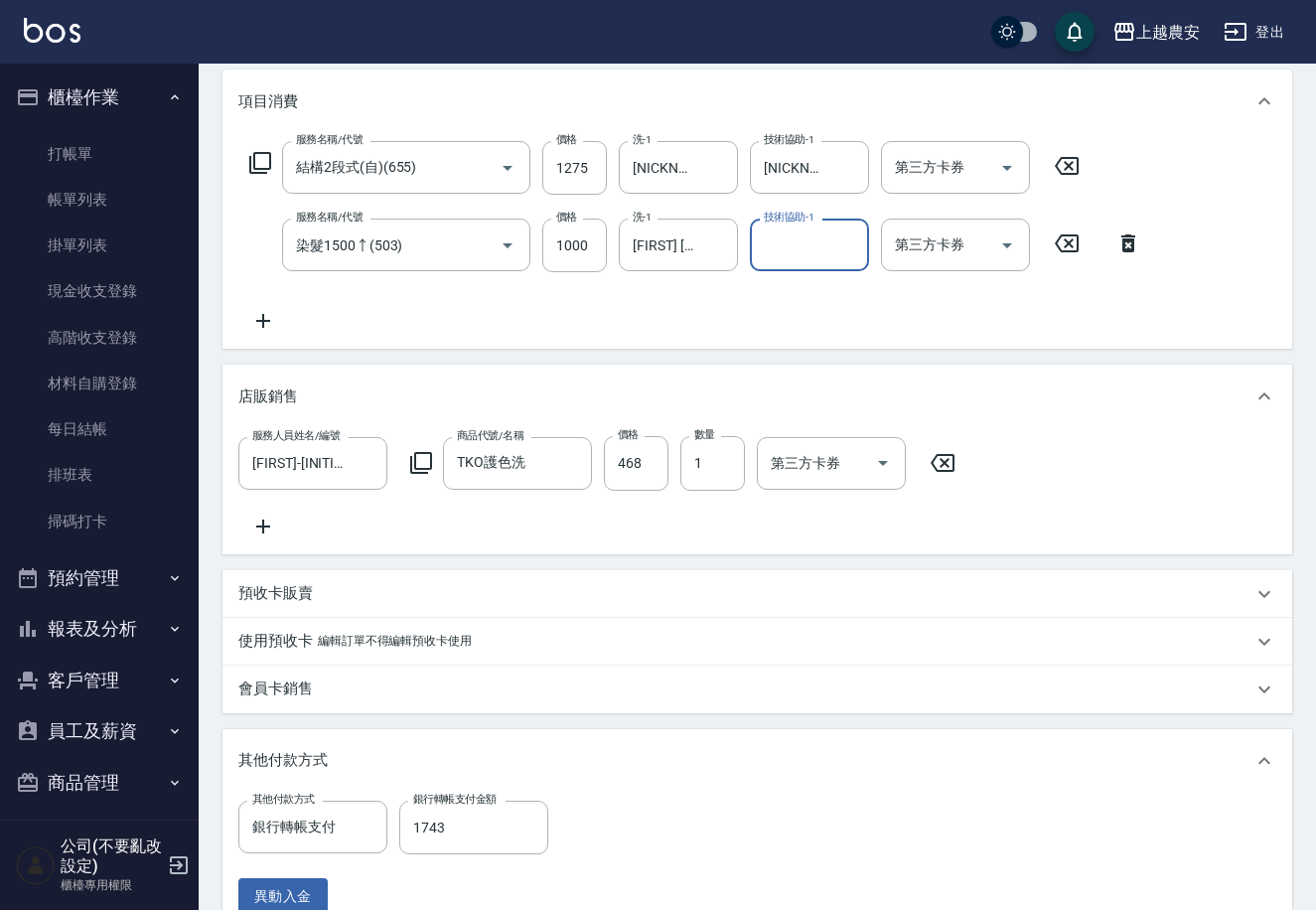 scroll, scrollTop: 285, scrollLeft: 0, axis: vertical 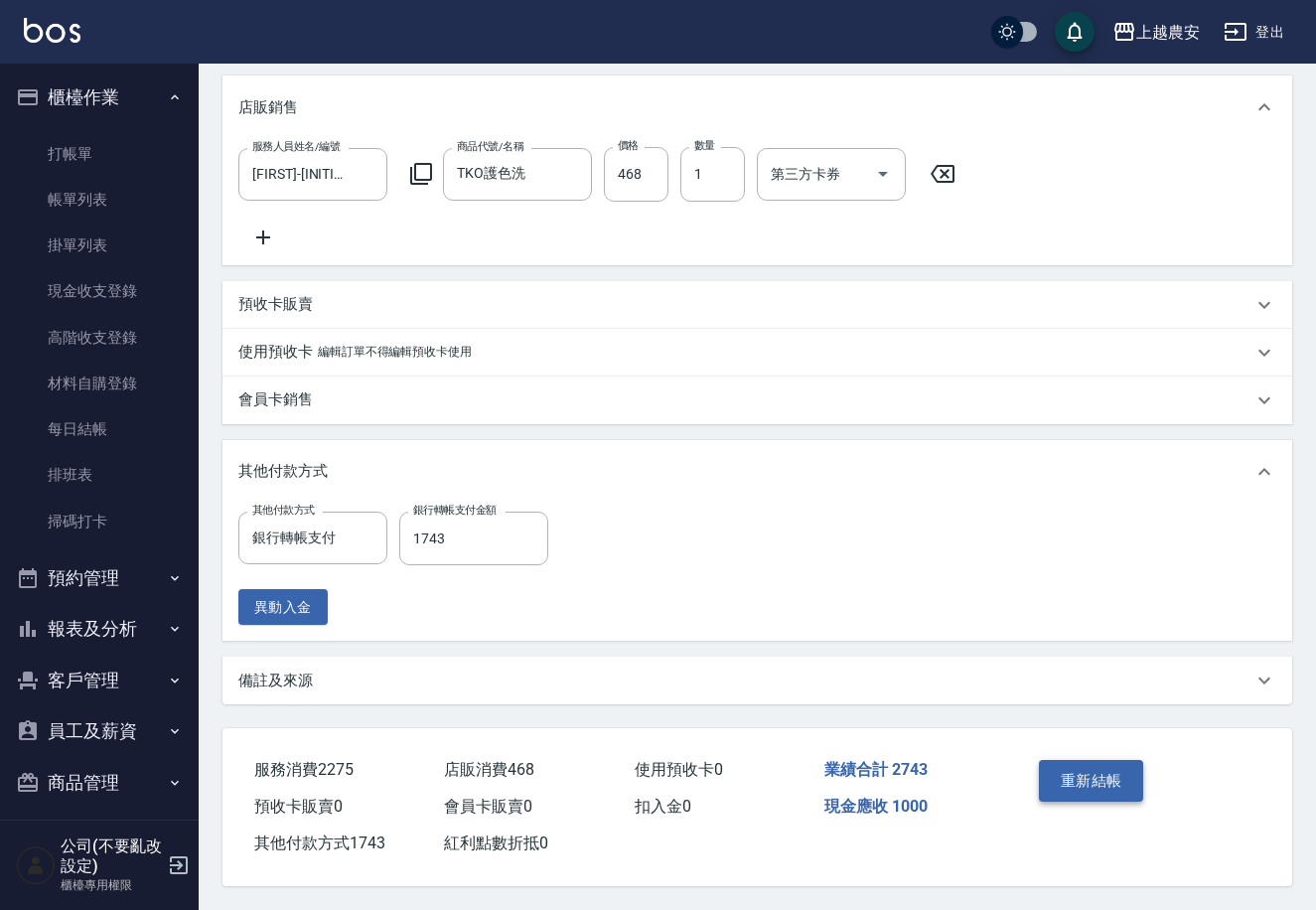 click on "重新結帳" at bounding box center [1092, 781] 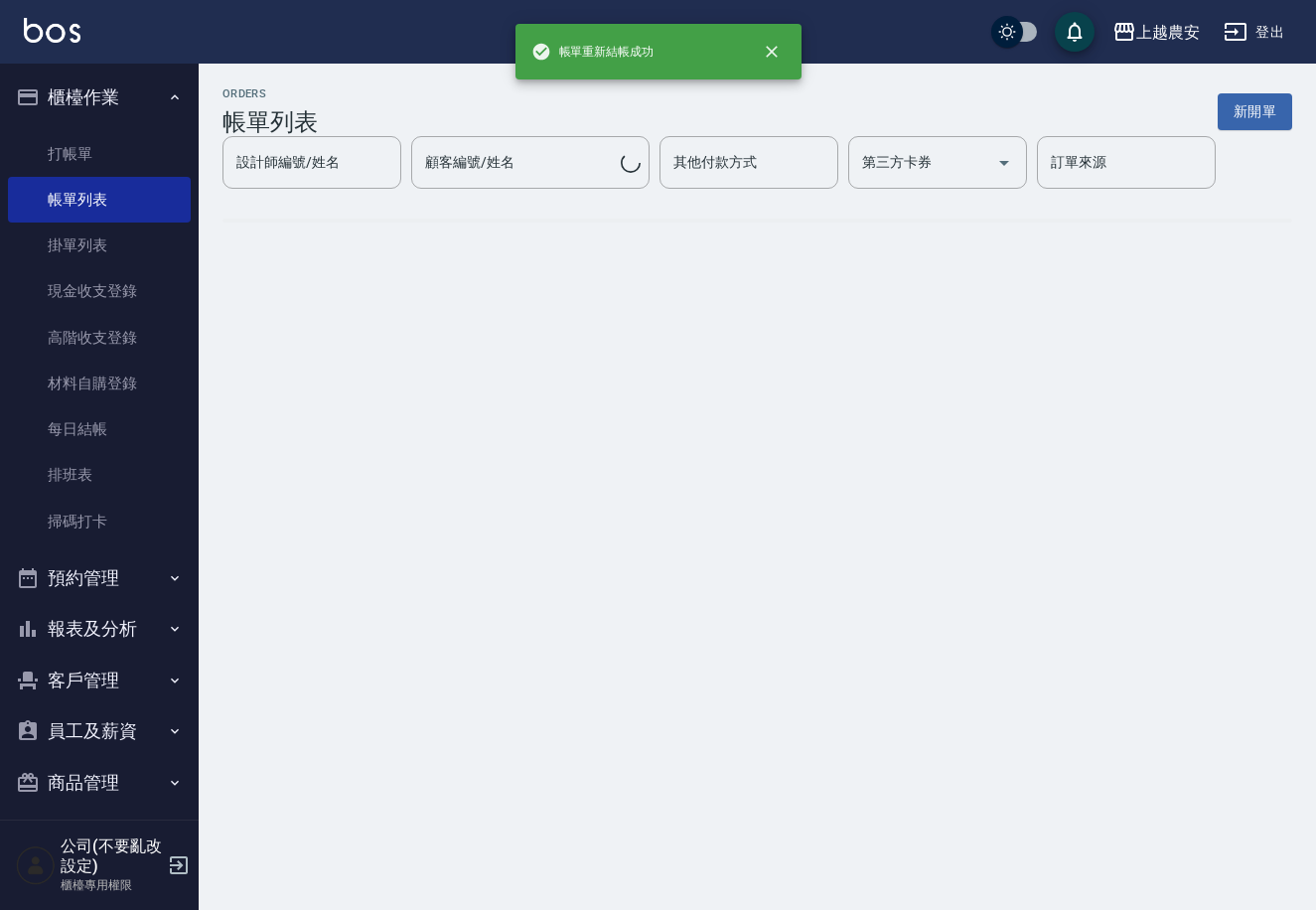 scroll, scrollTop: 0, scrollLeft: 0, axis: both 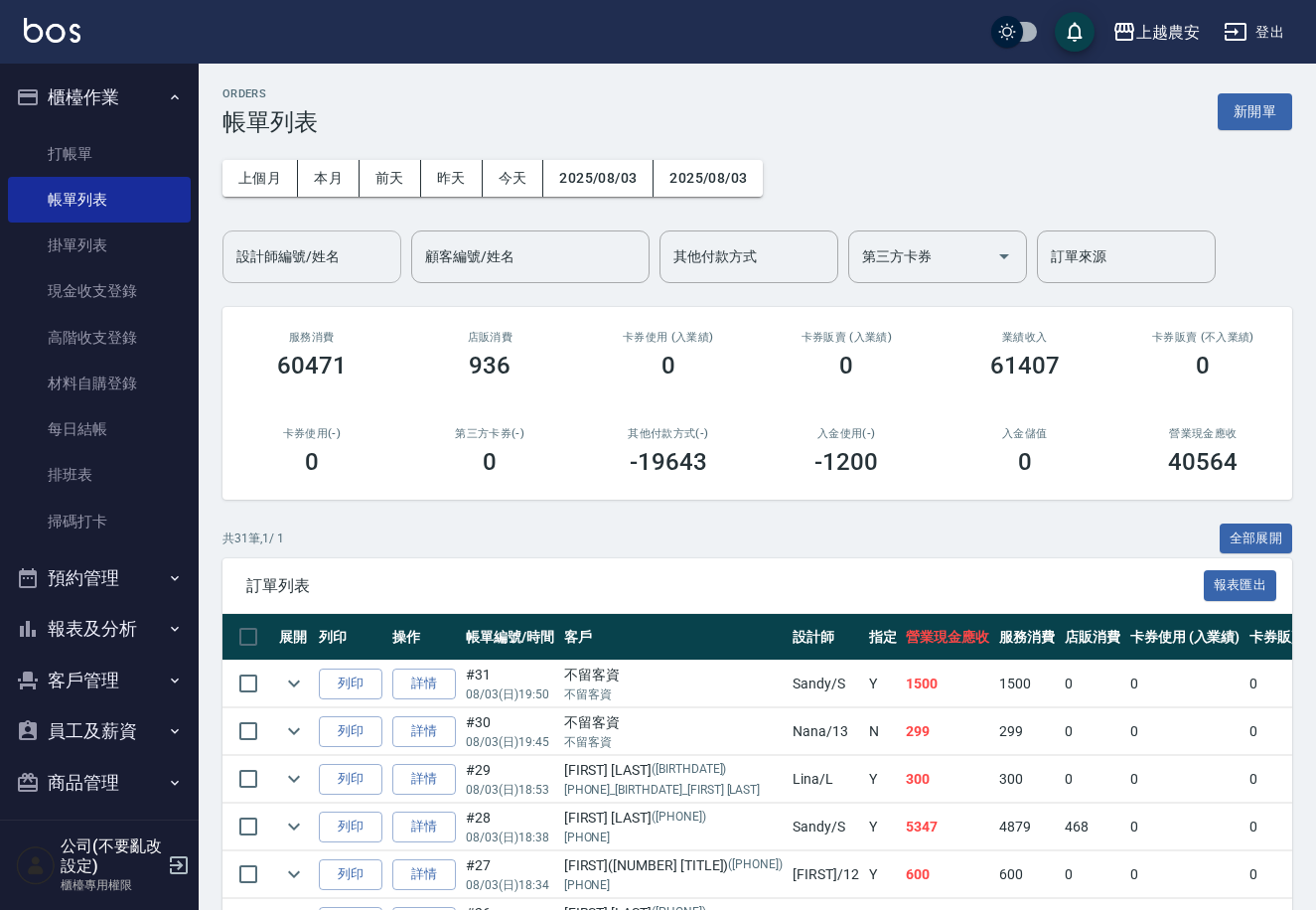 click on "設計師編號/姓名" at bounding box center [312, 256] 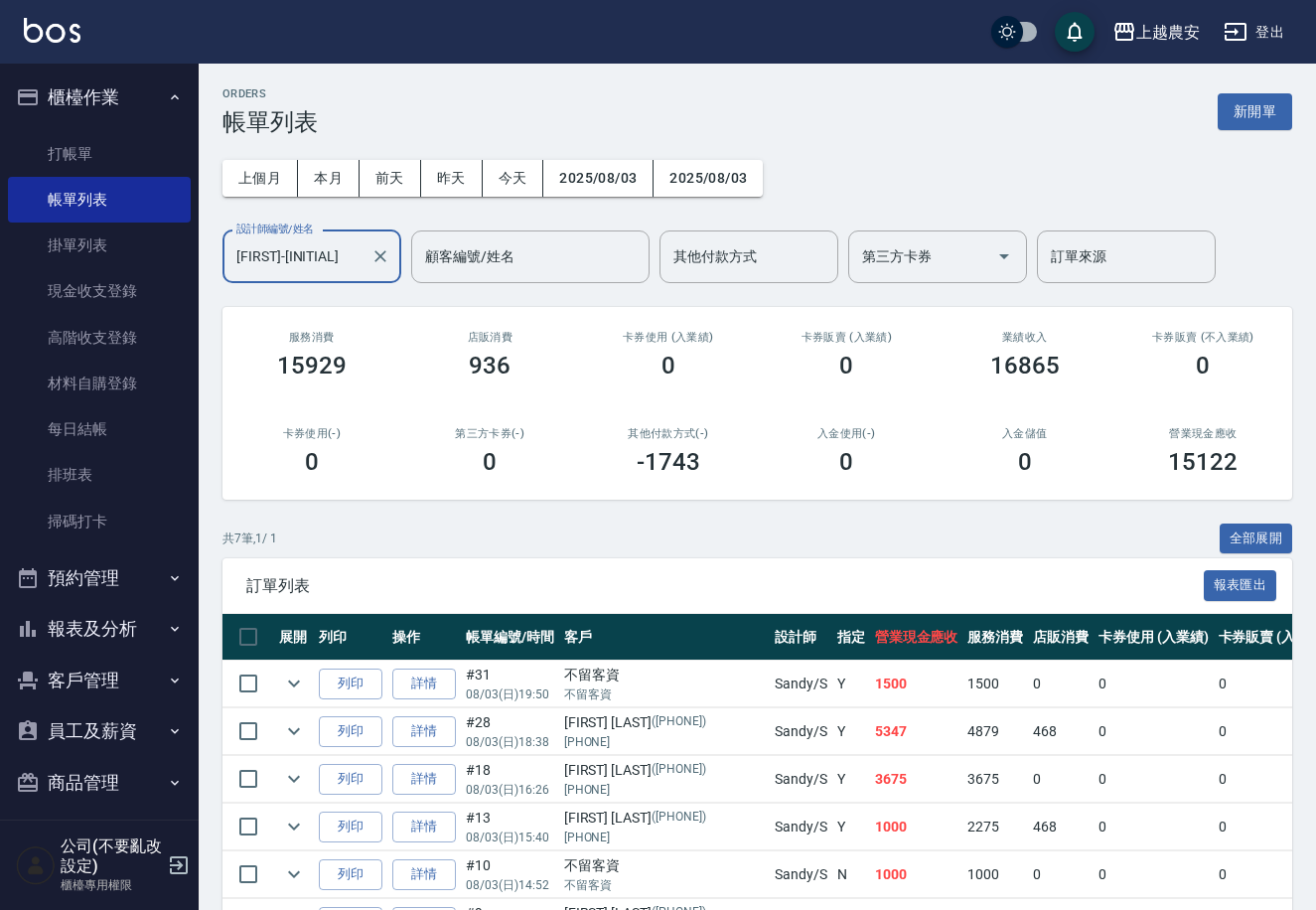 scroll, scrollTop: 180, scrollLeft: 0, axis: vertical 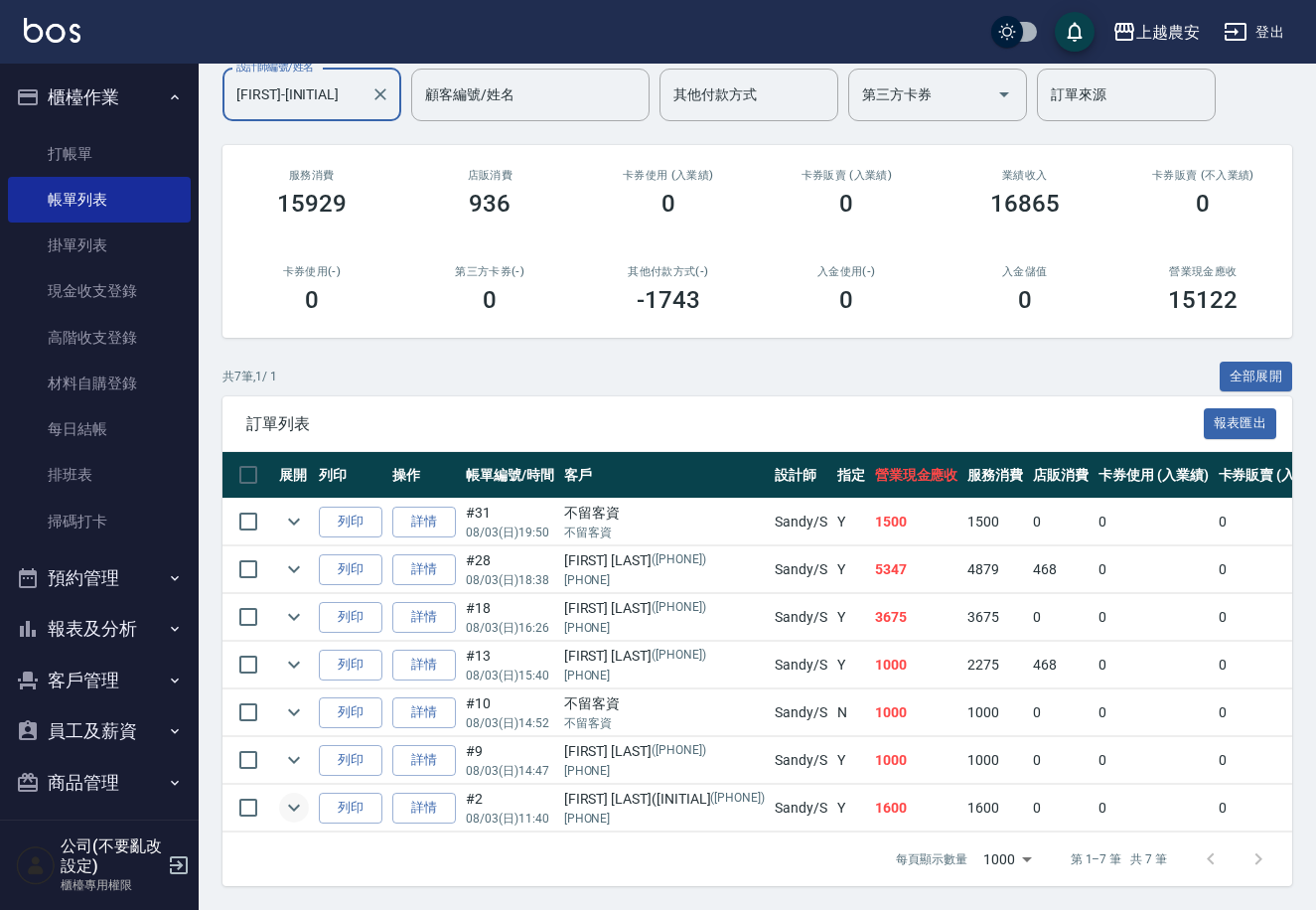 type on "Sandy-S" 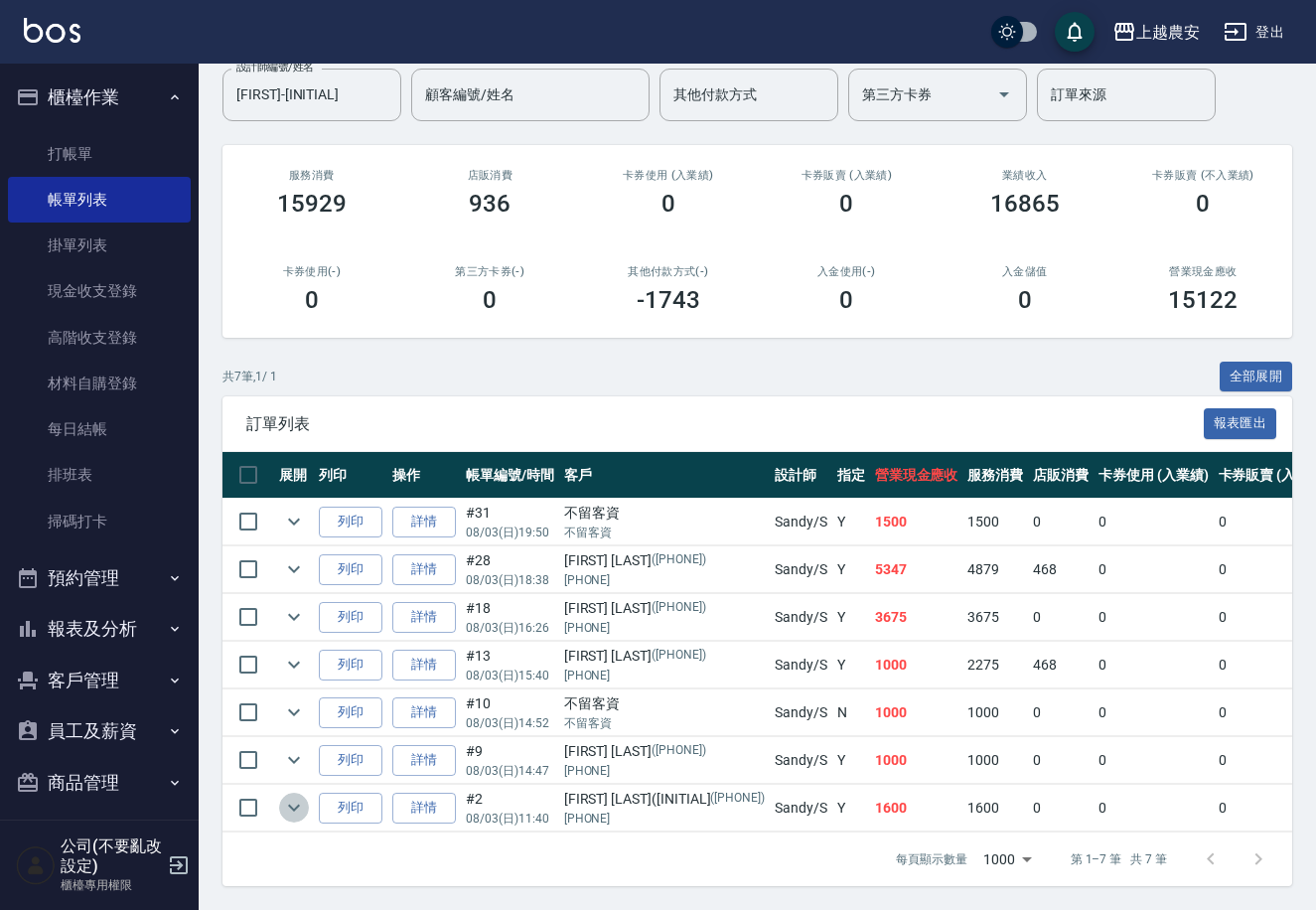 click 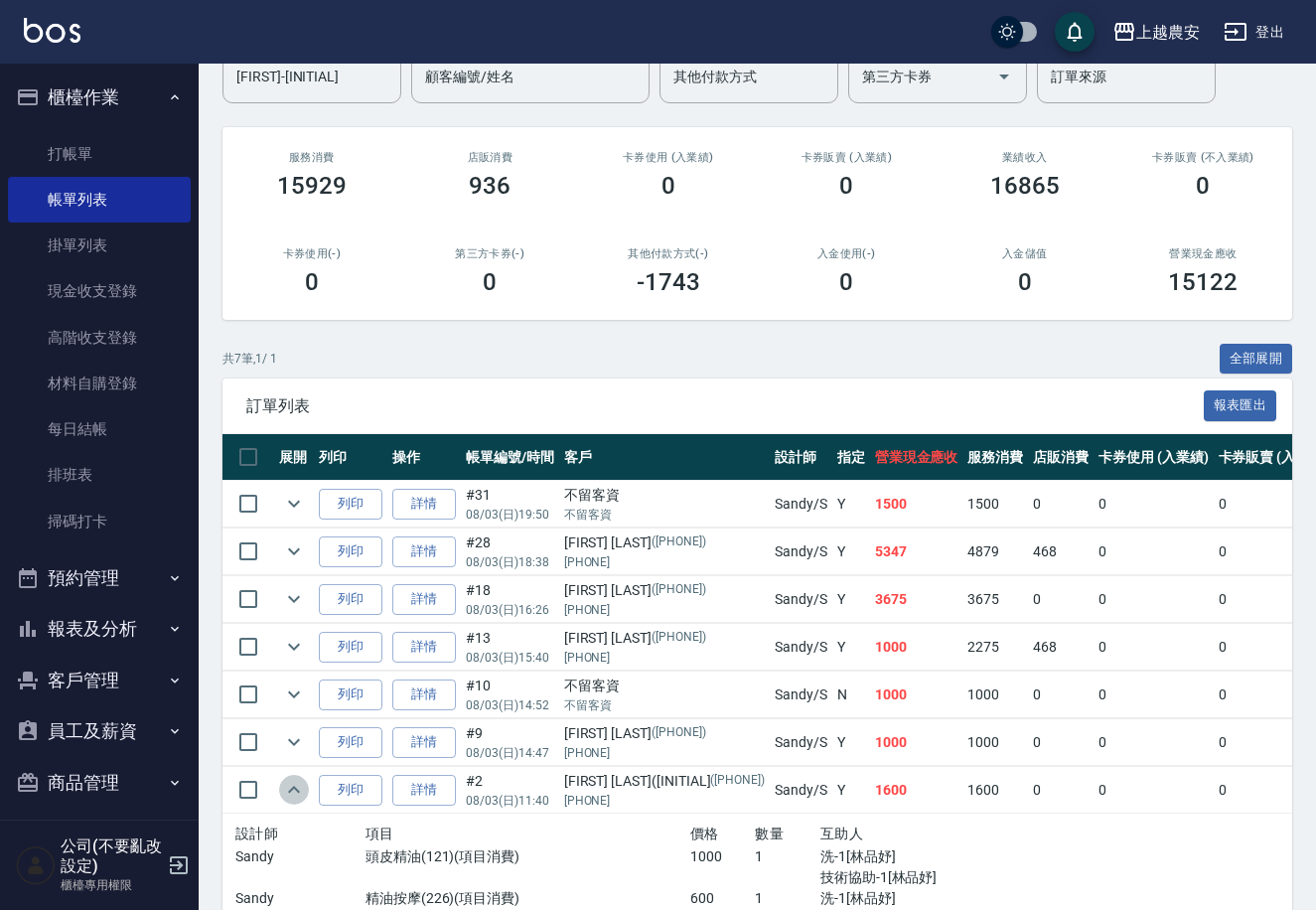 click 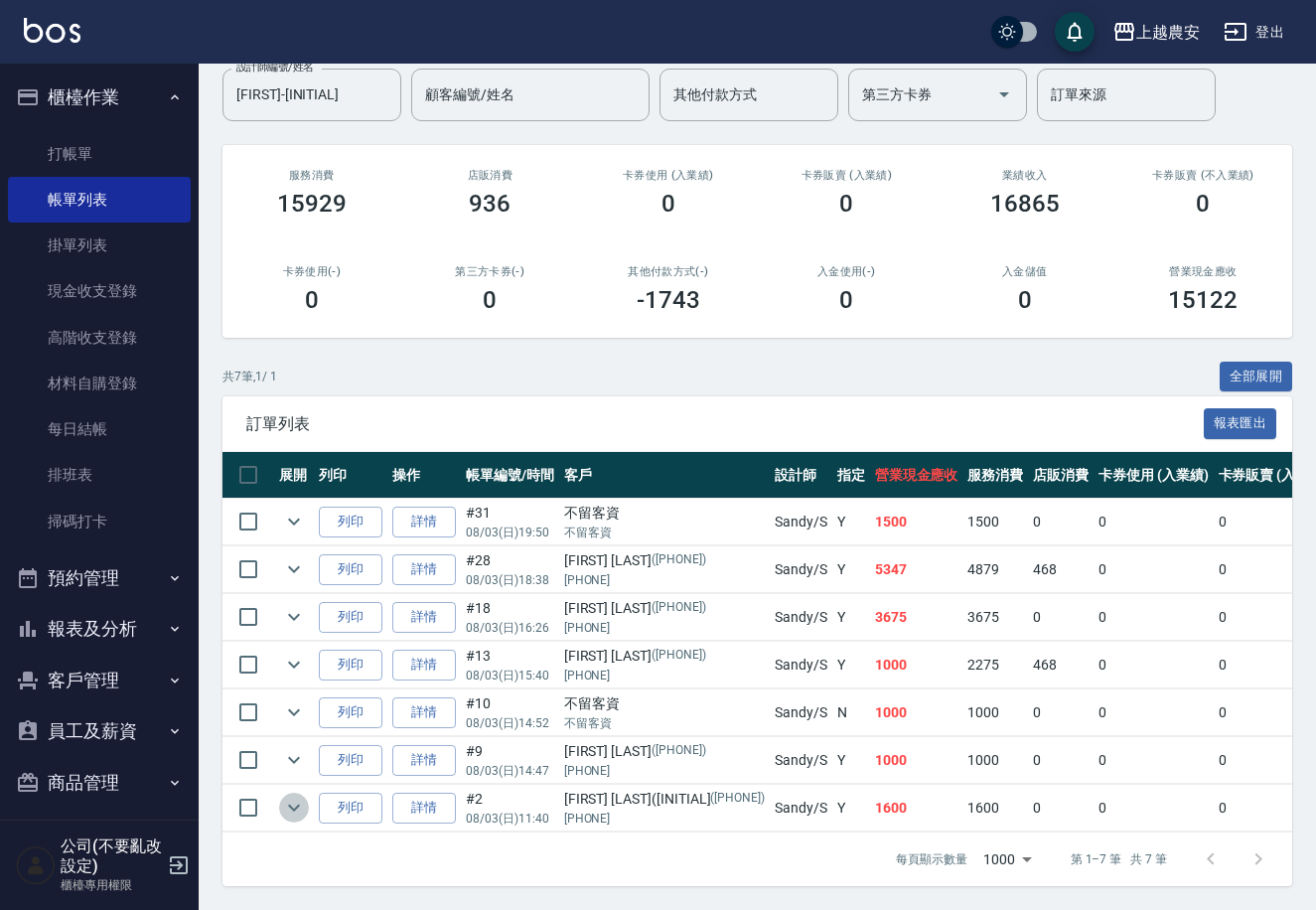 click 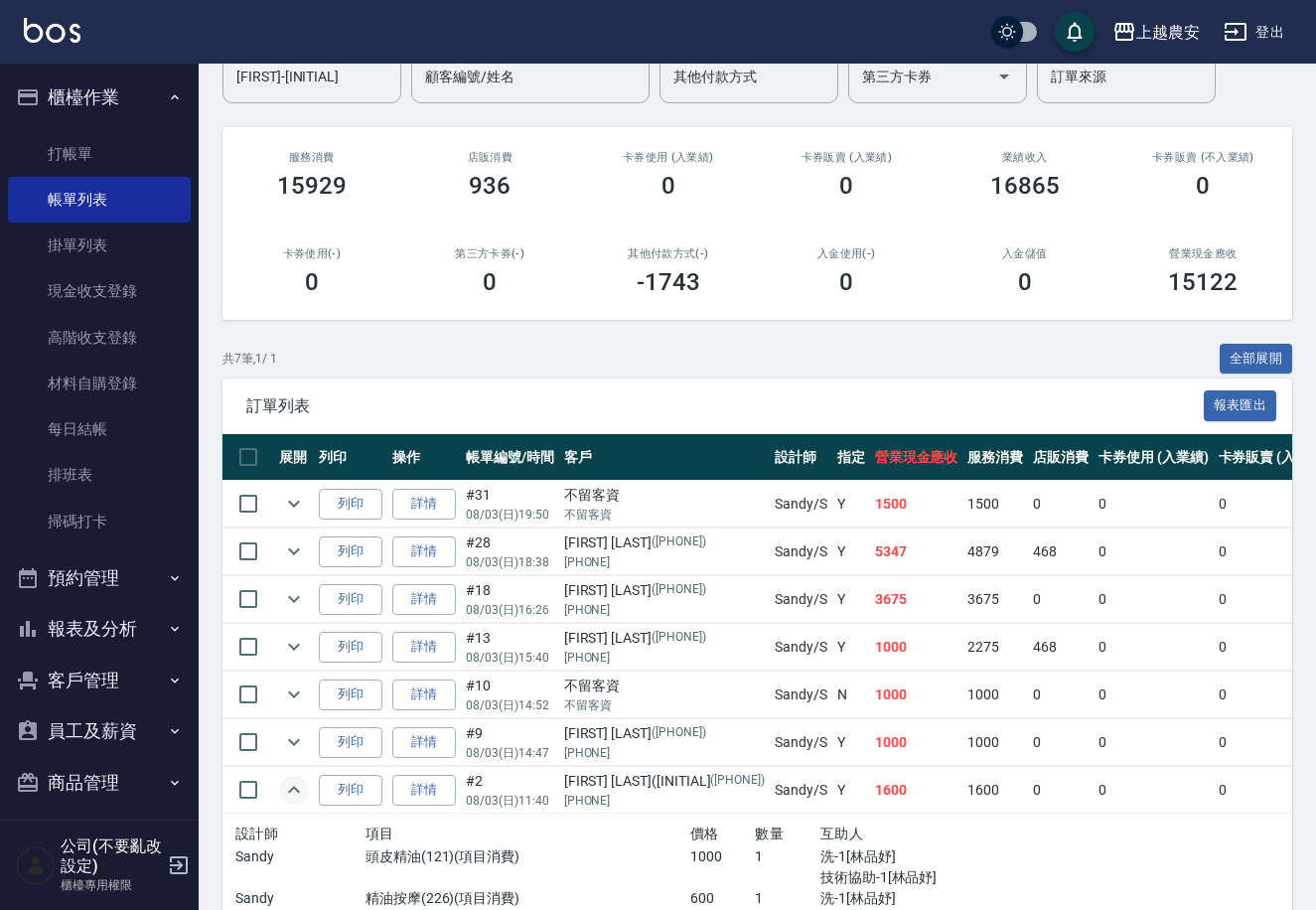 click 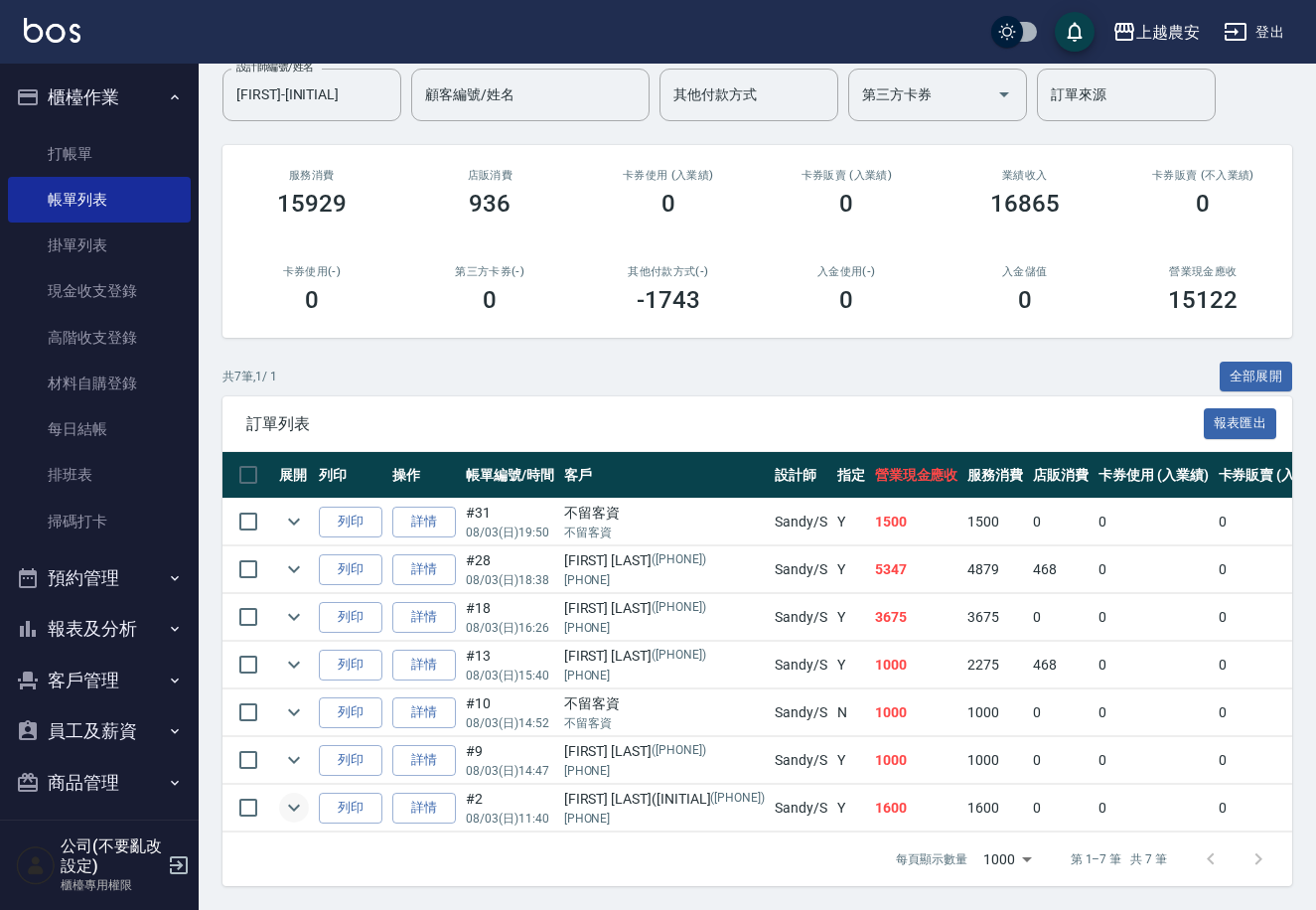 click at bounding box center (294, 760) 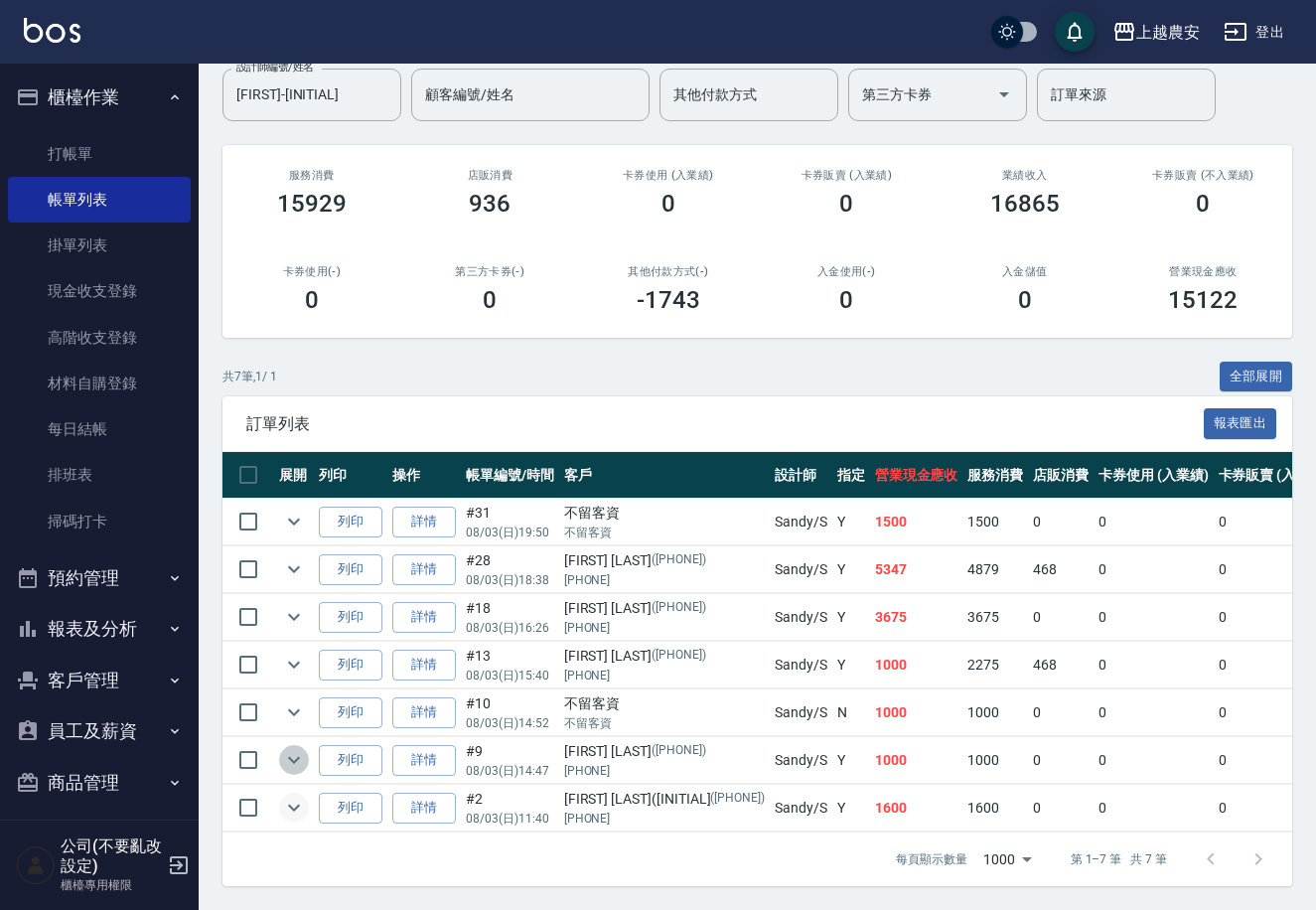 click 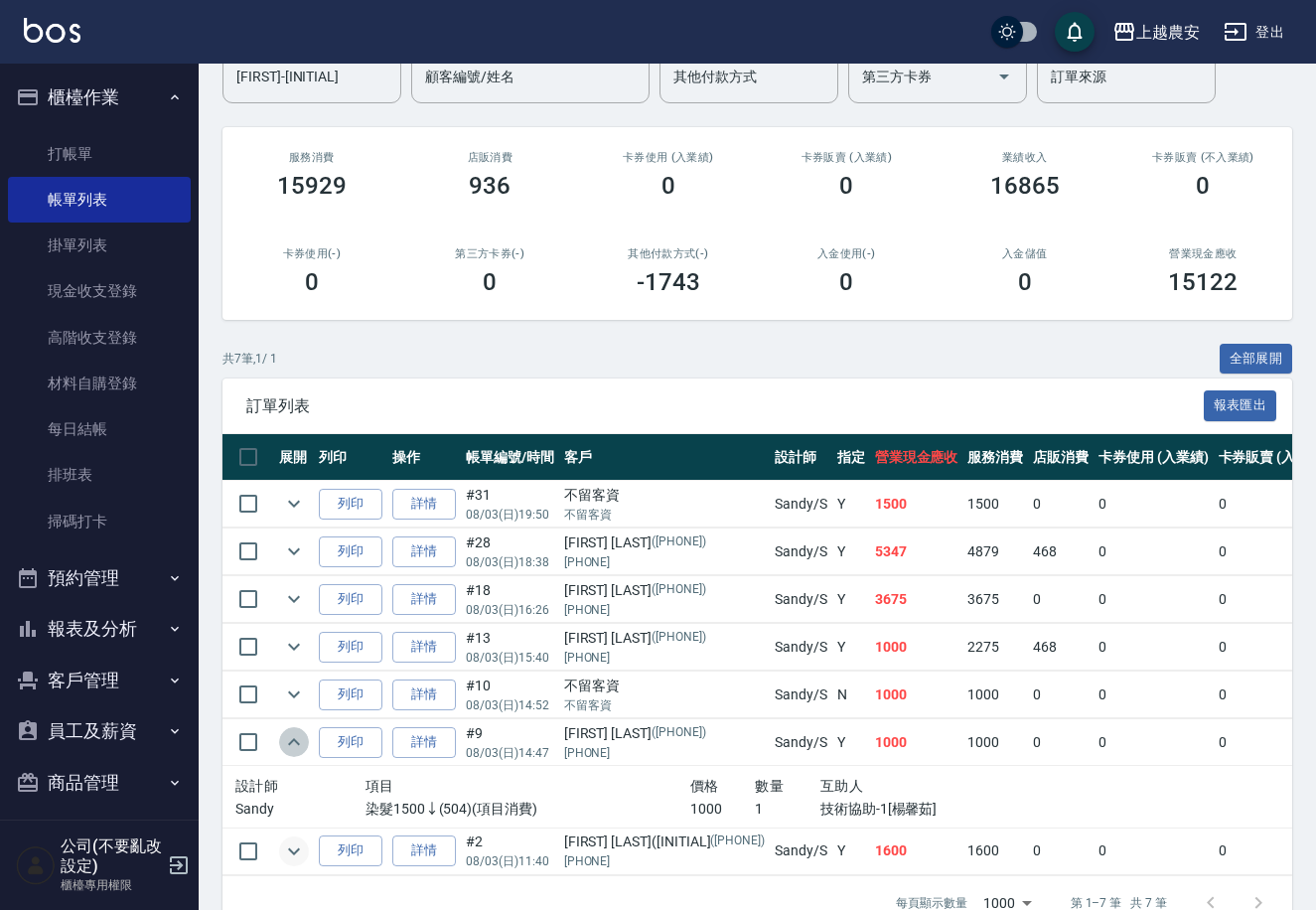 click 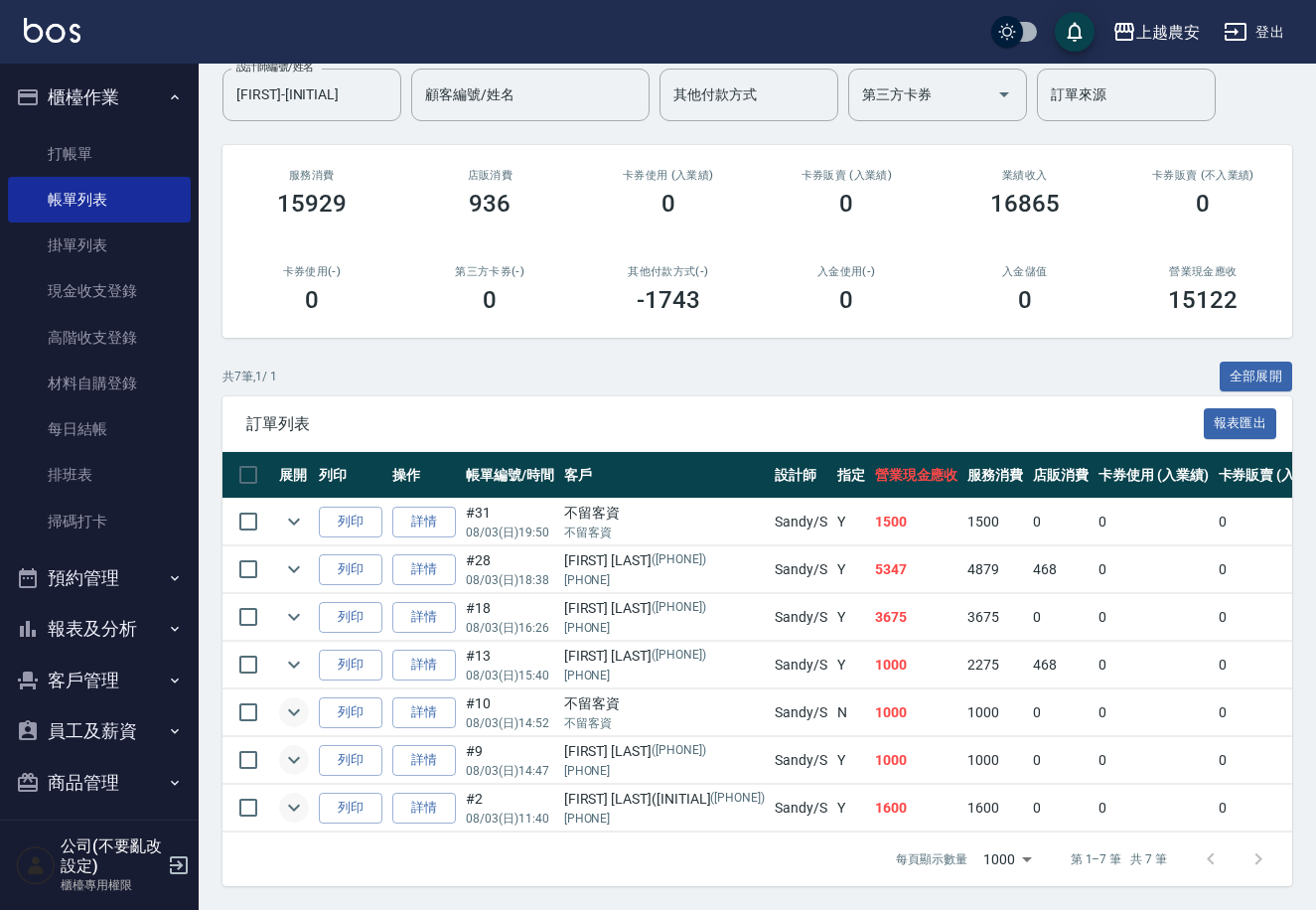 click at bounding box center (294, 712) 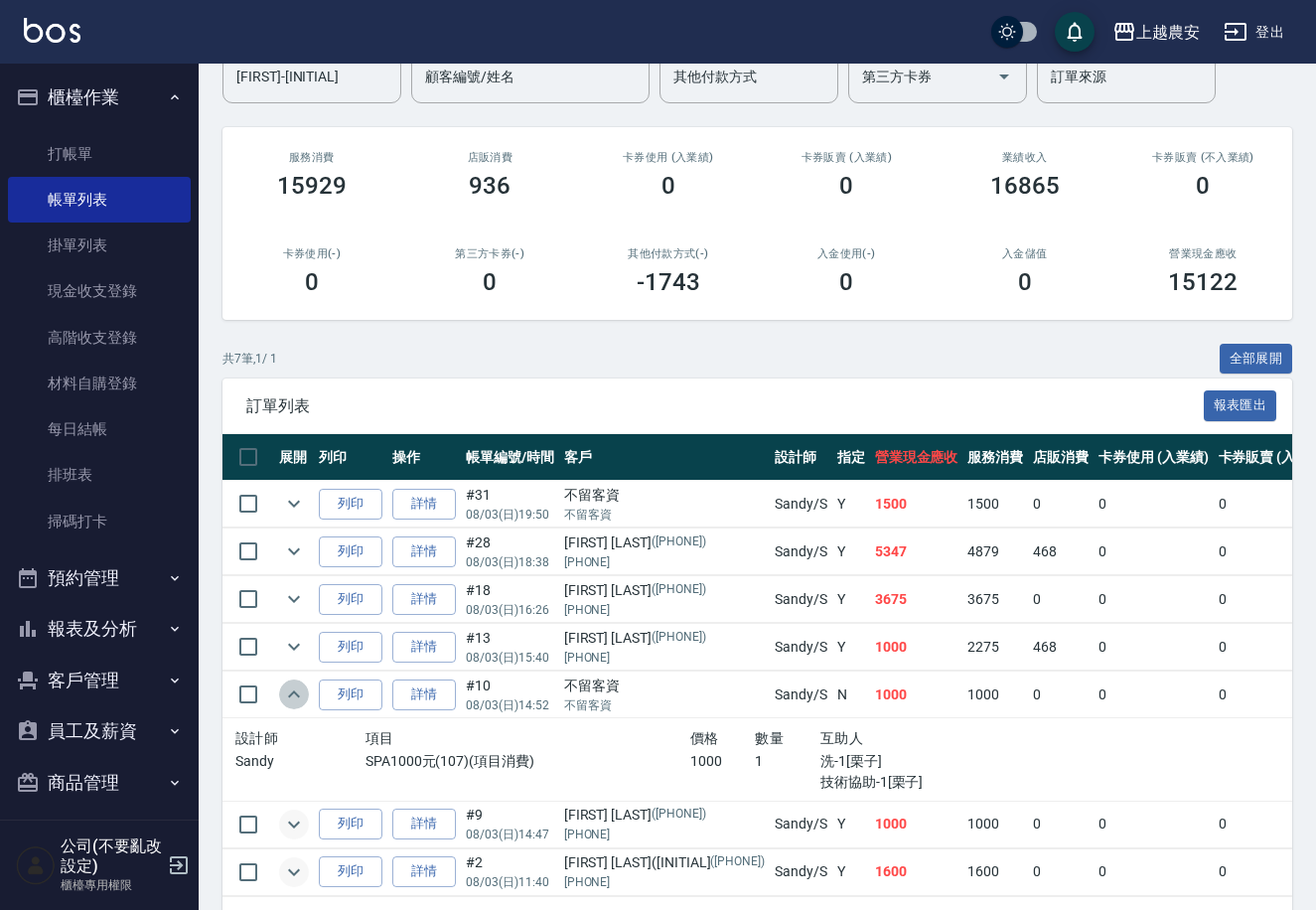 click at bounding box center [294, 694] 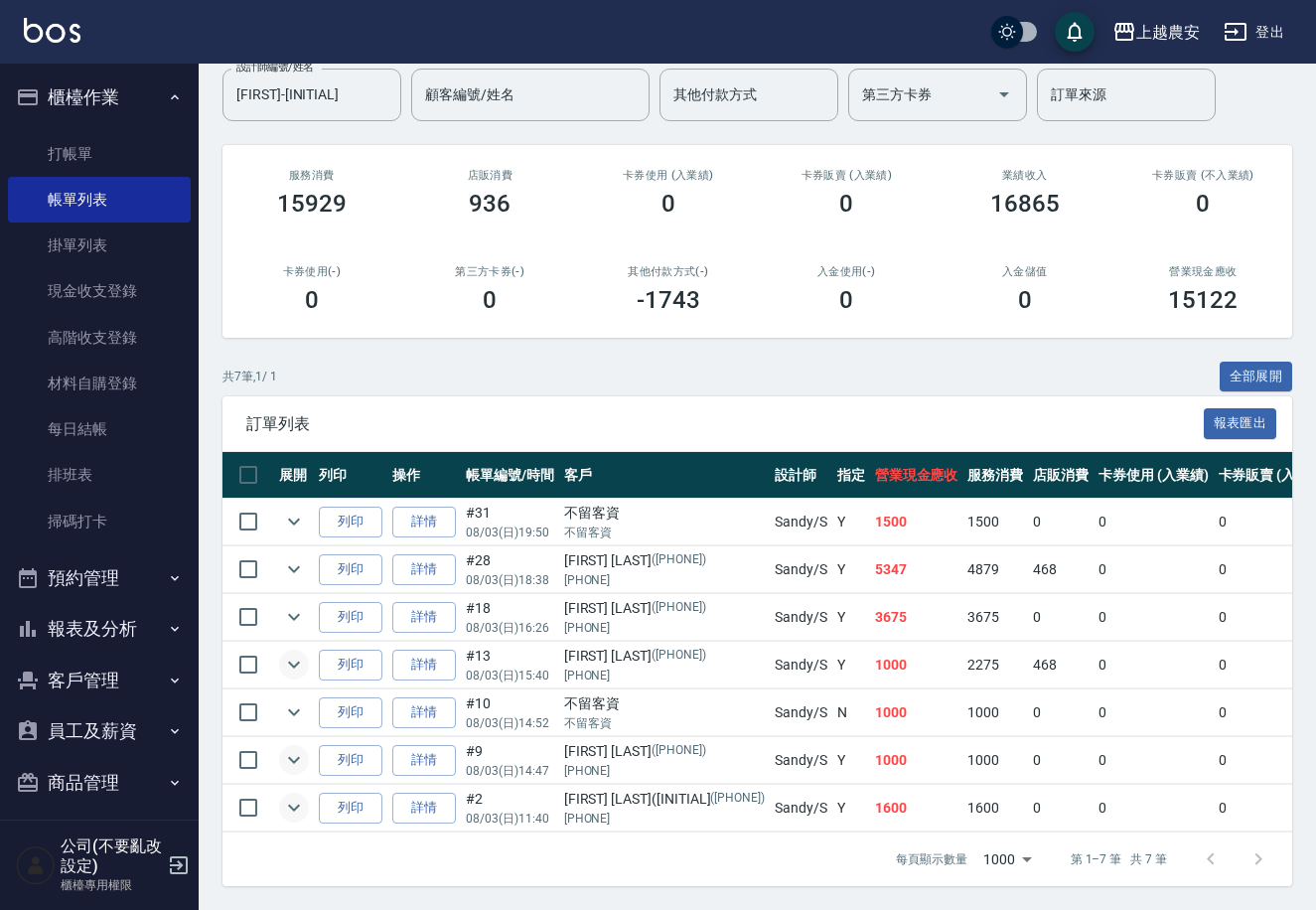 click 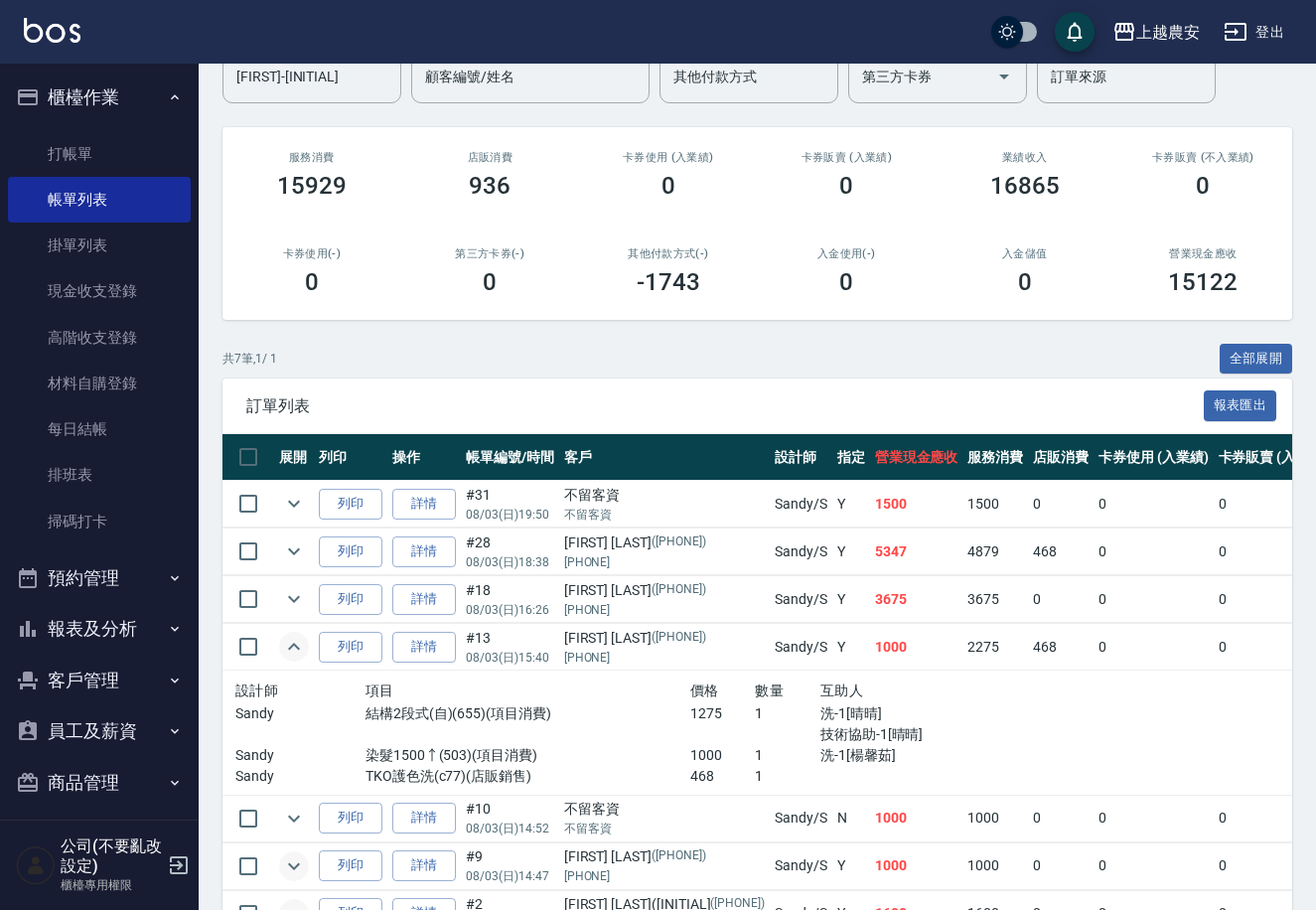 click 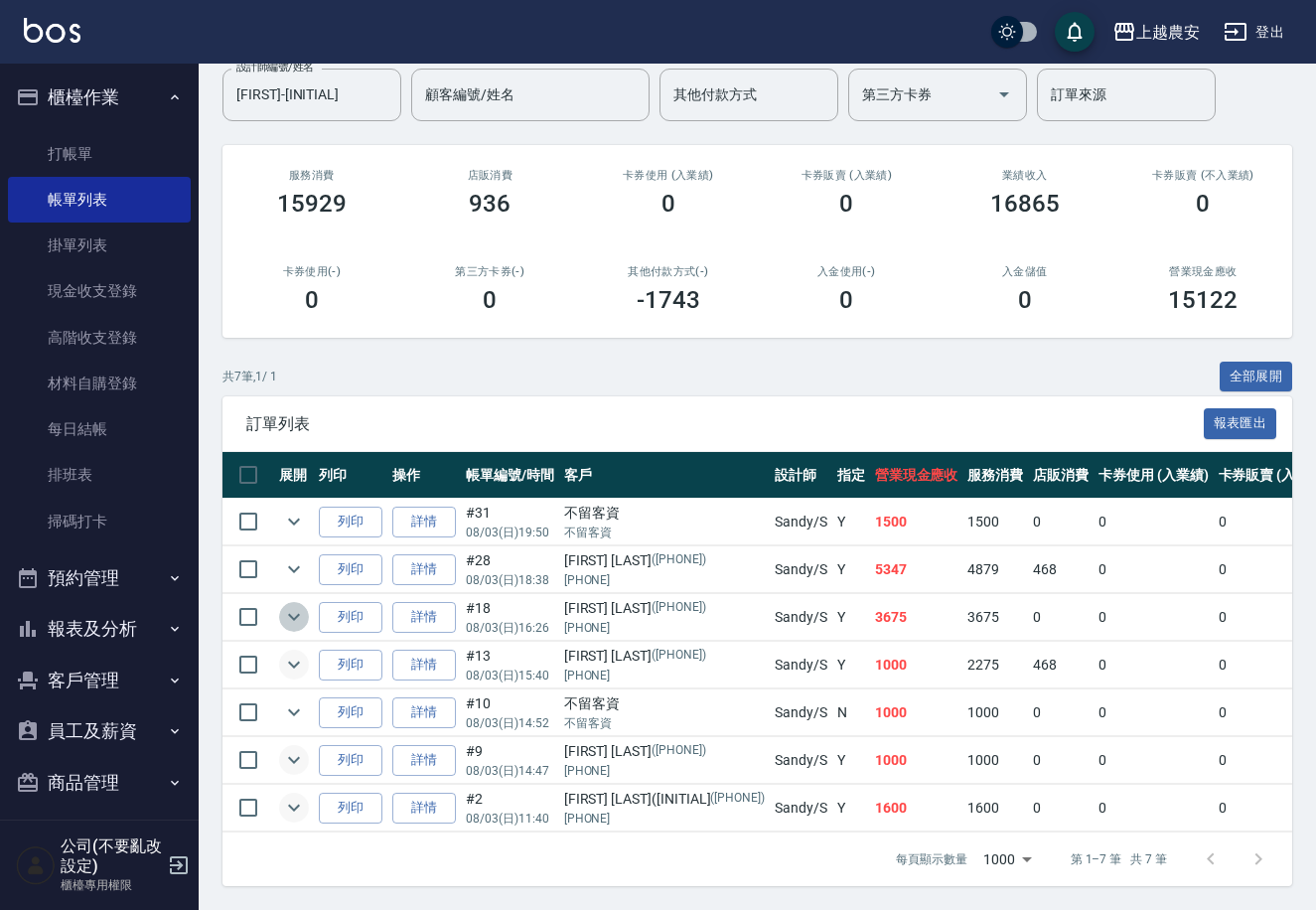 click 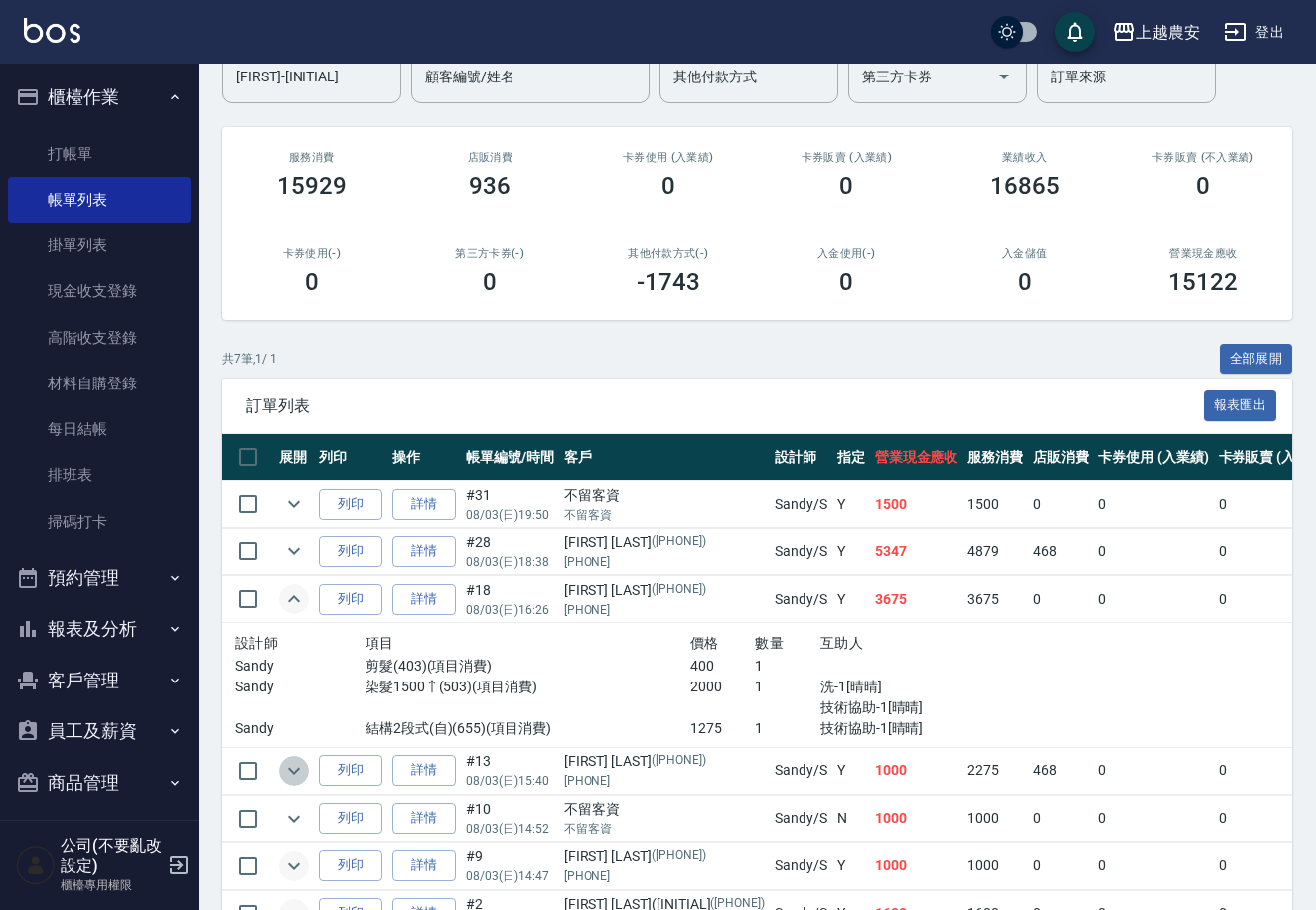 click 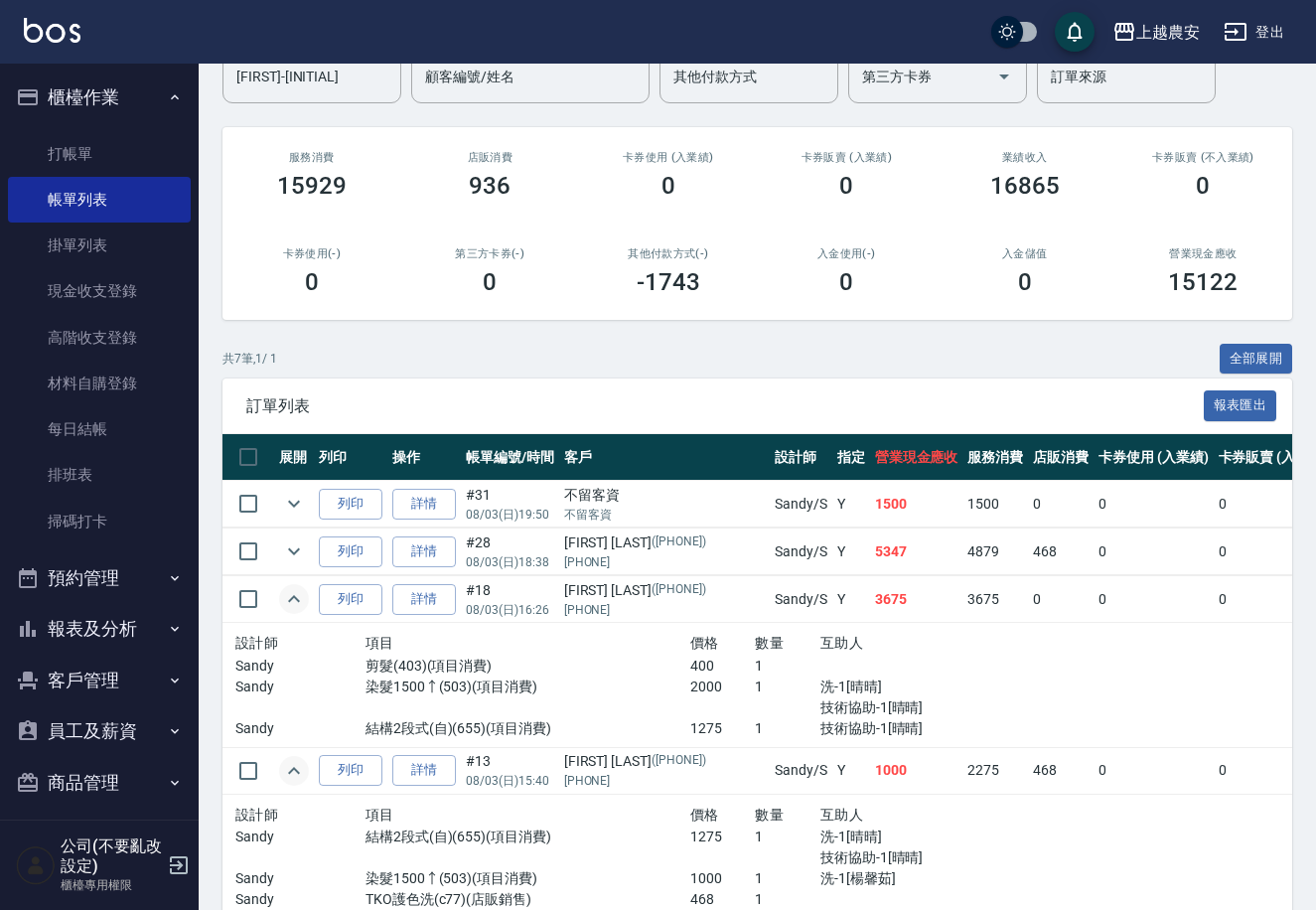 click 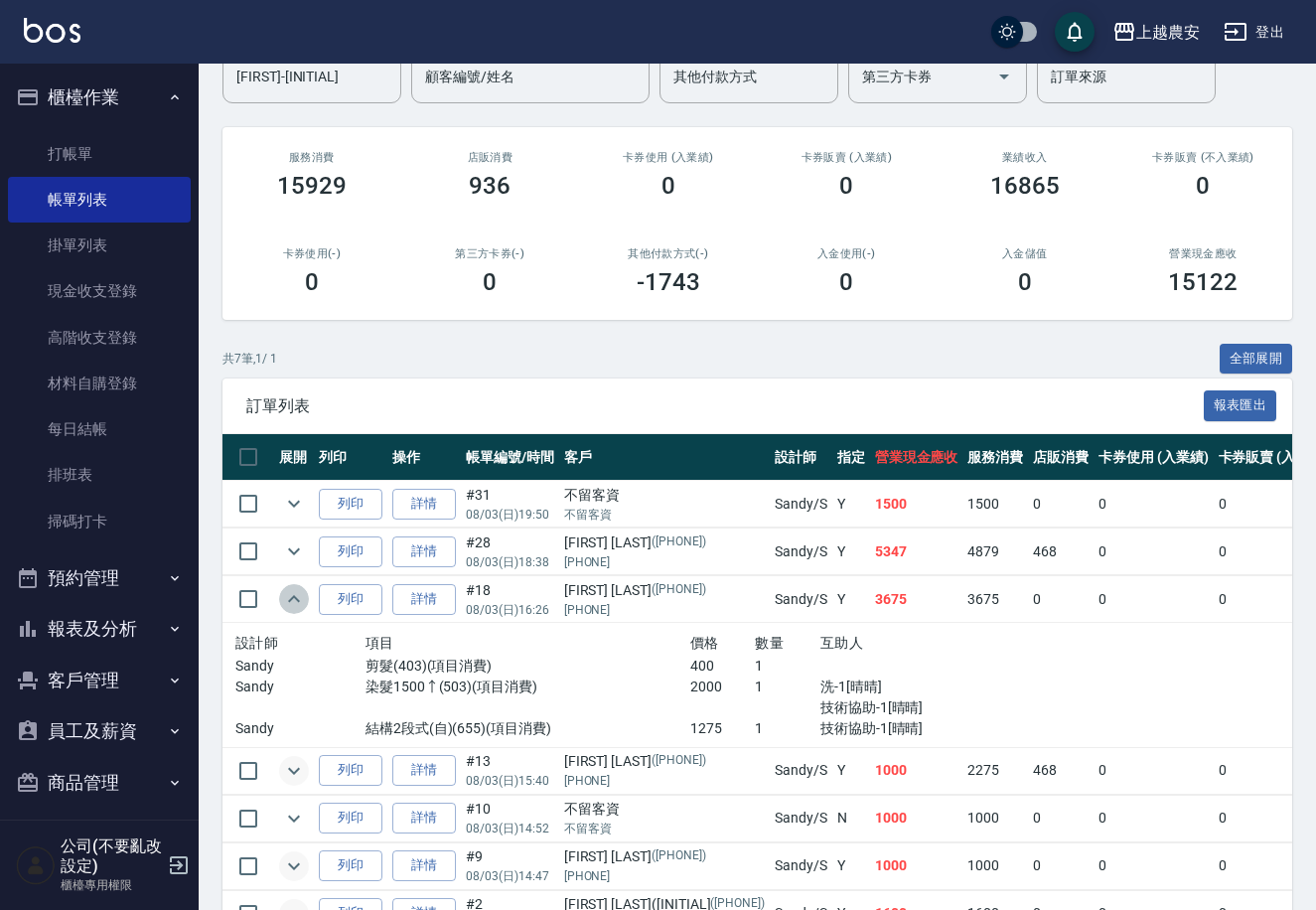 click 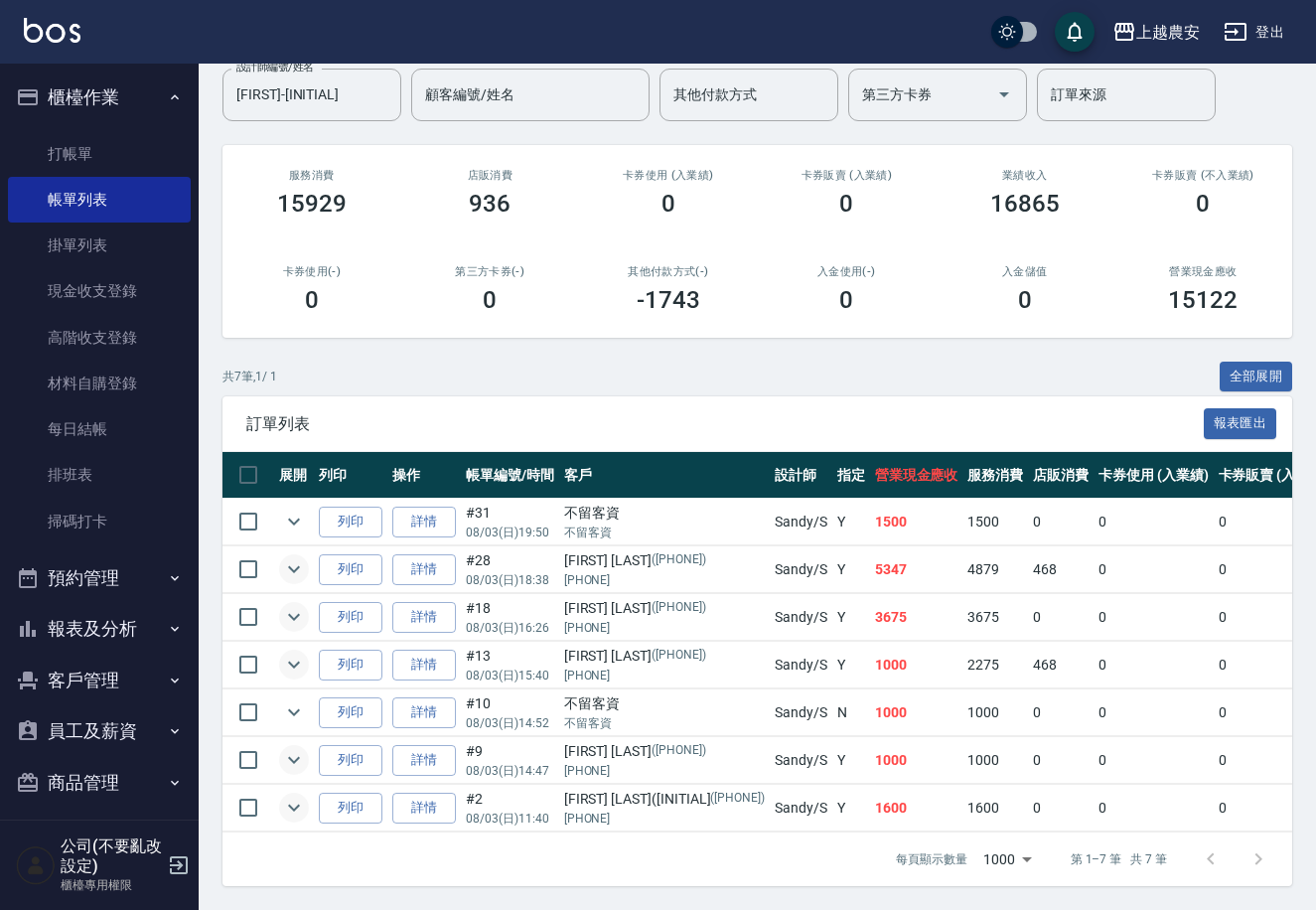 click 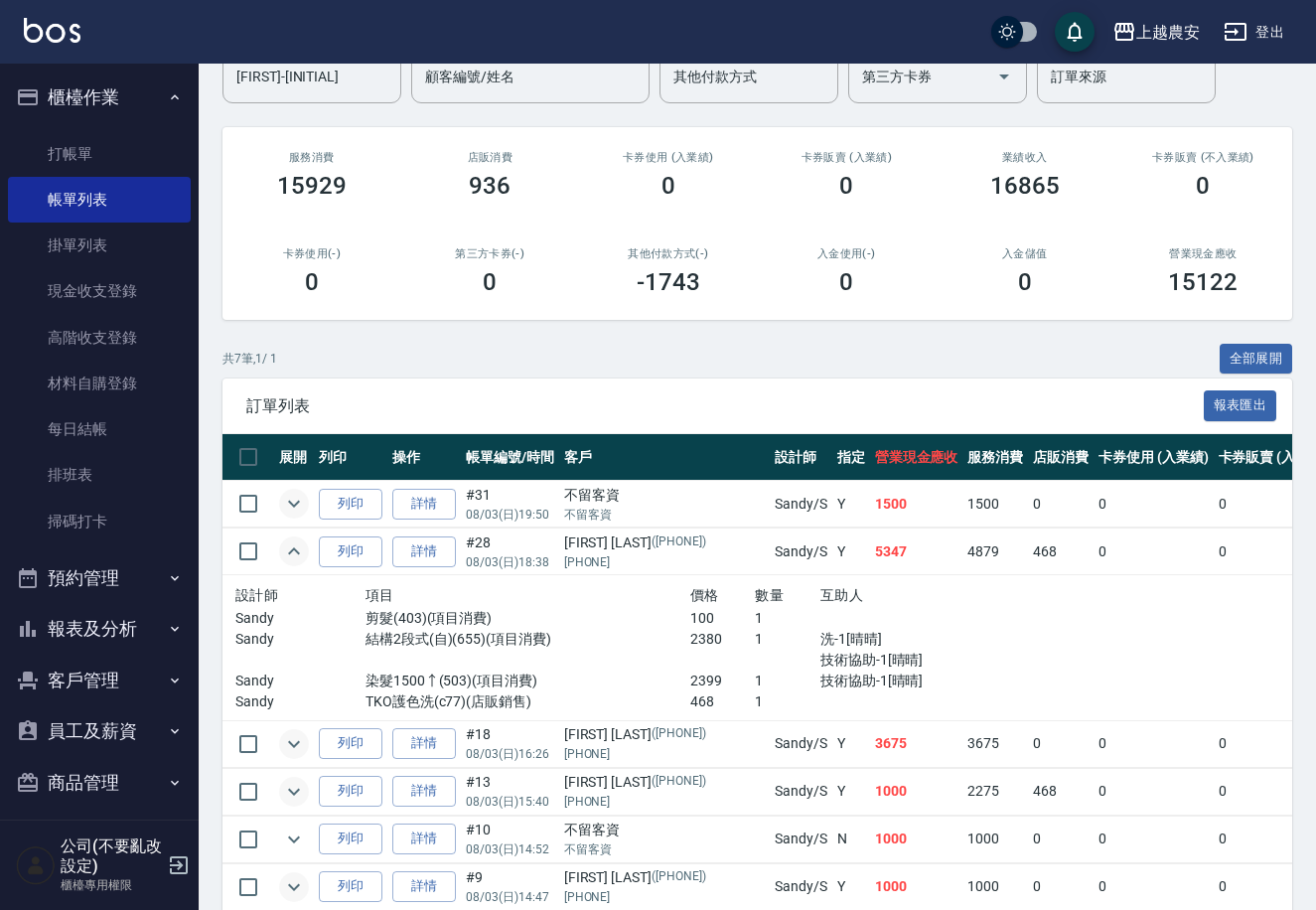 click 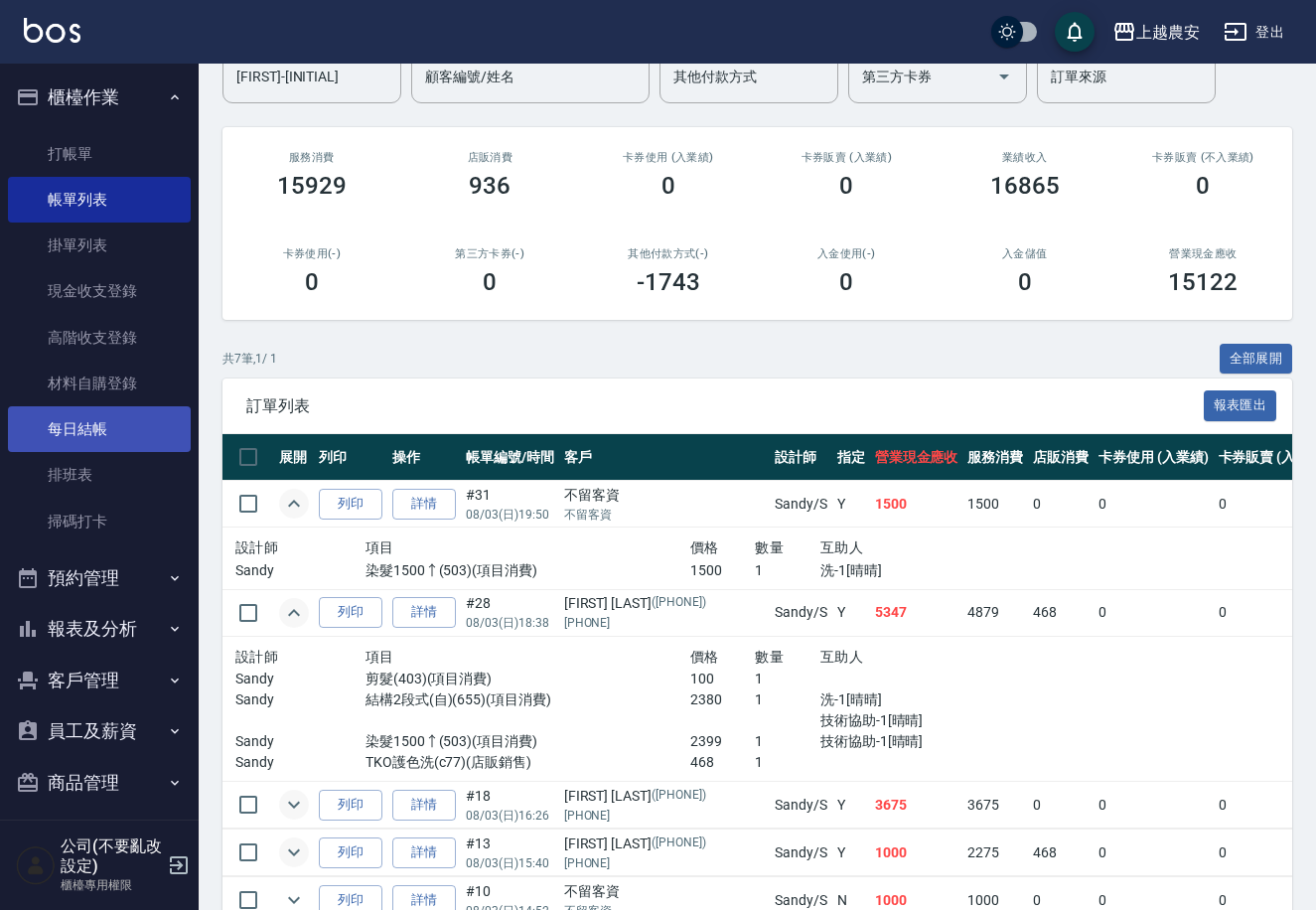 click on "每日結帳" at bounding box center (99, 429) 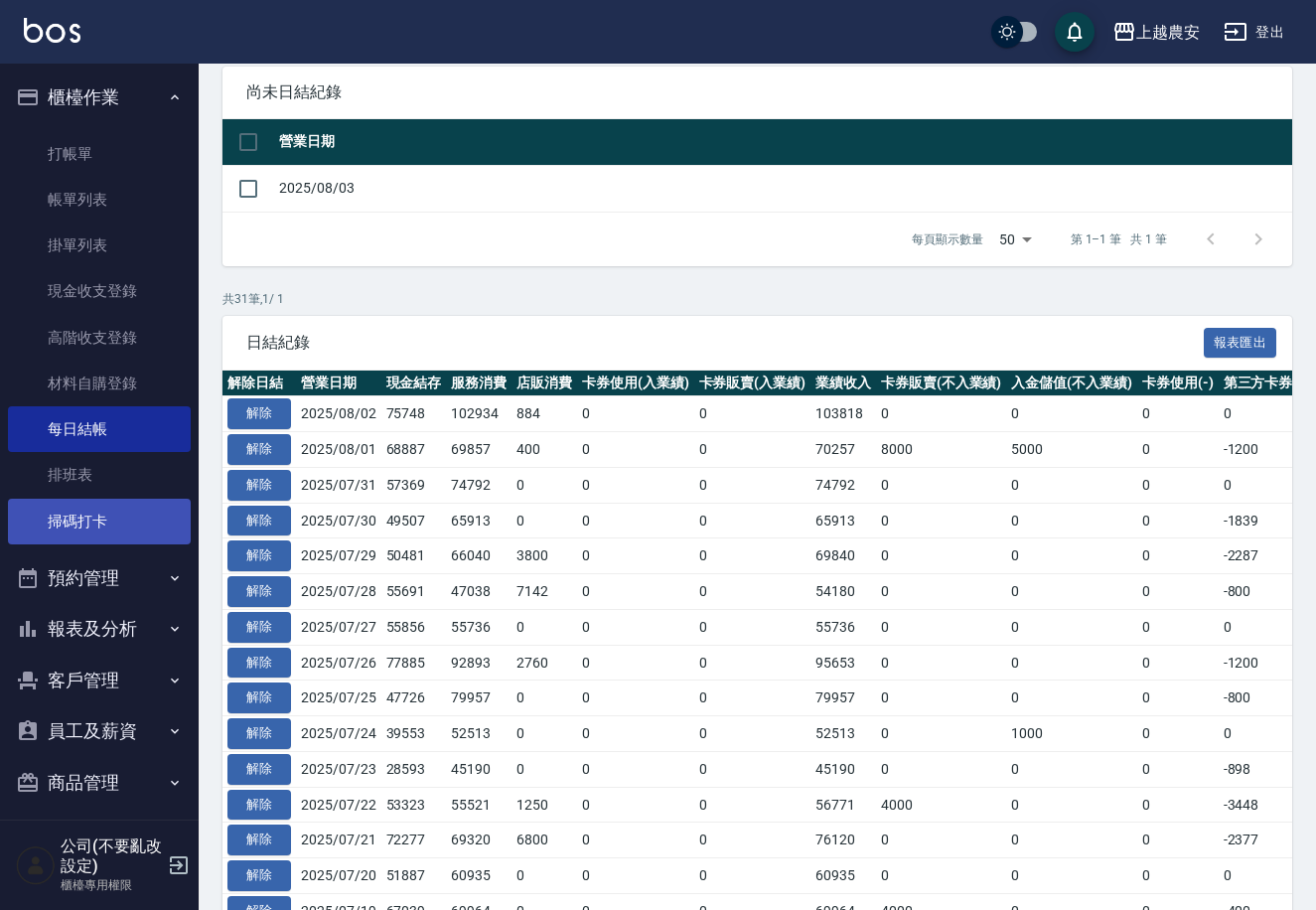 scroll, scrollTop: 0, scrollLeft: 0, axis: both 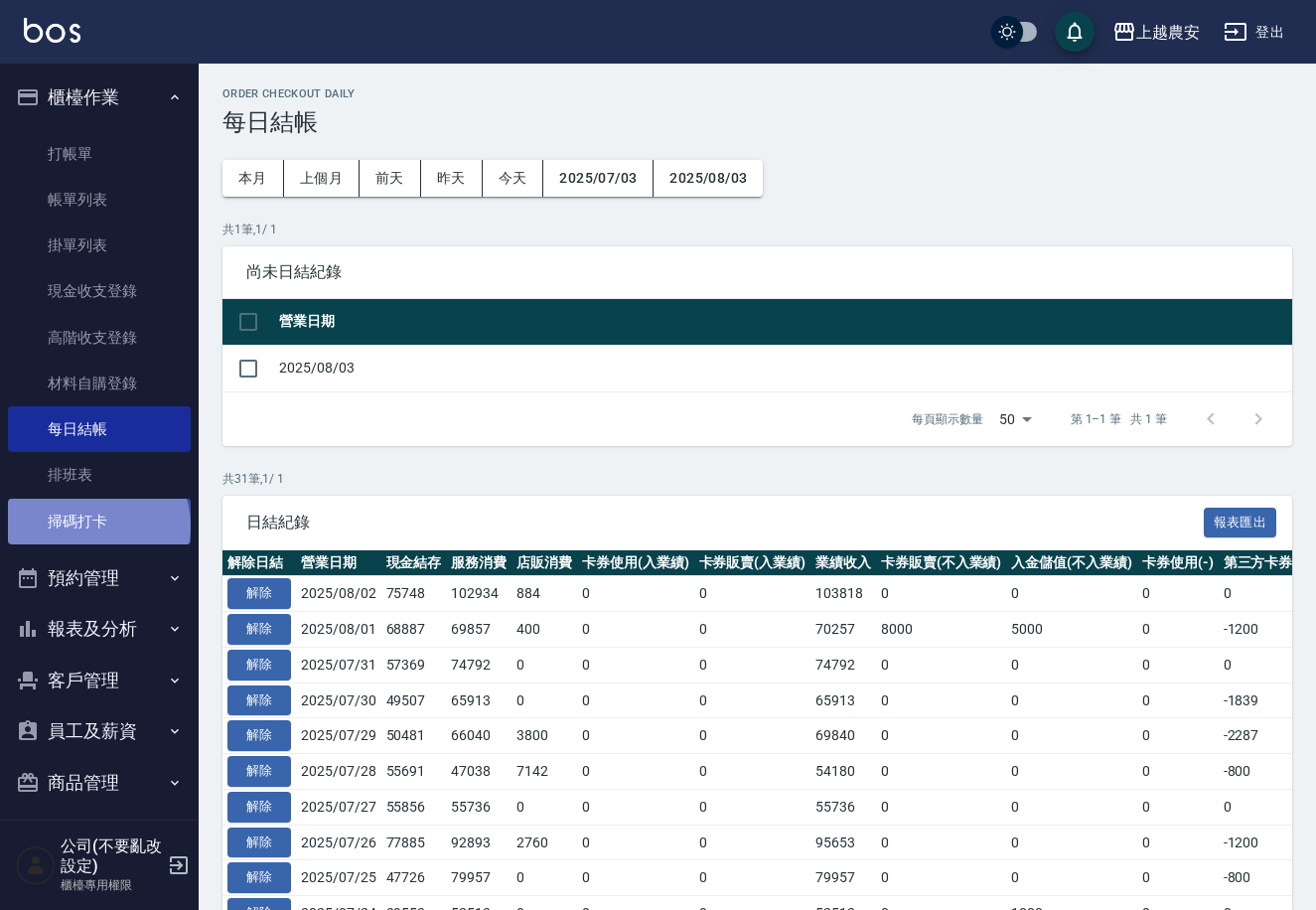 click on "掃碼打卡" at bounding box center (99, 522) 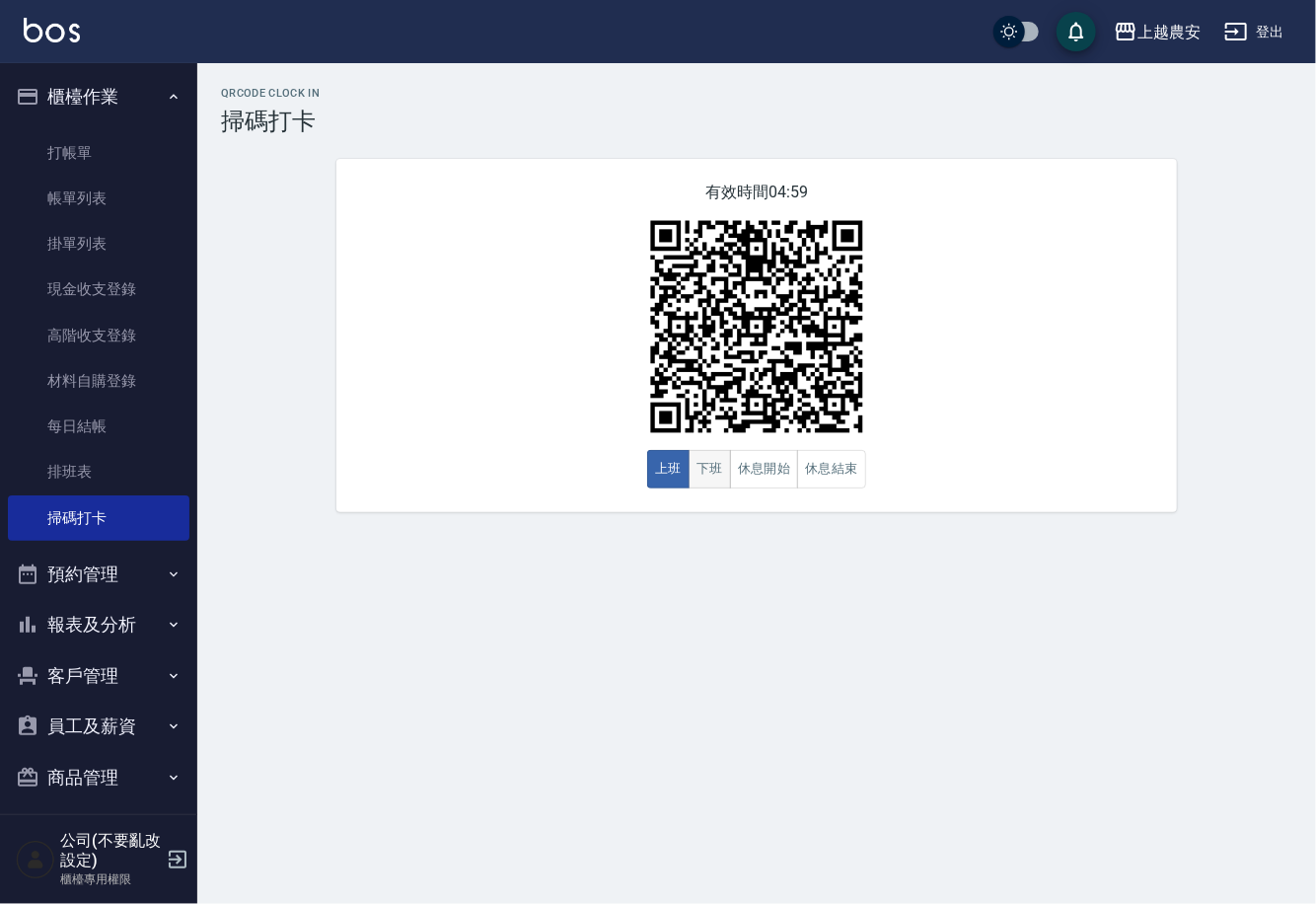 click on "下班" at bounding box center [709, 469] 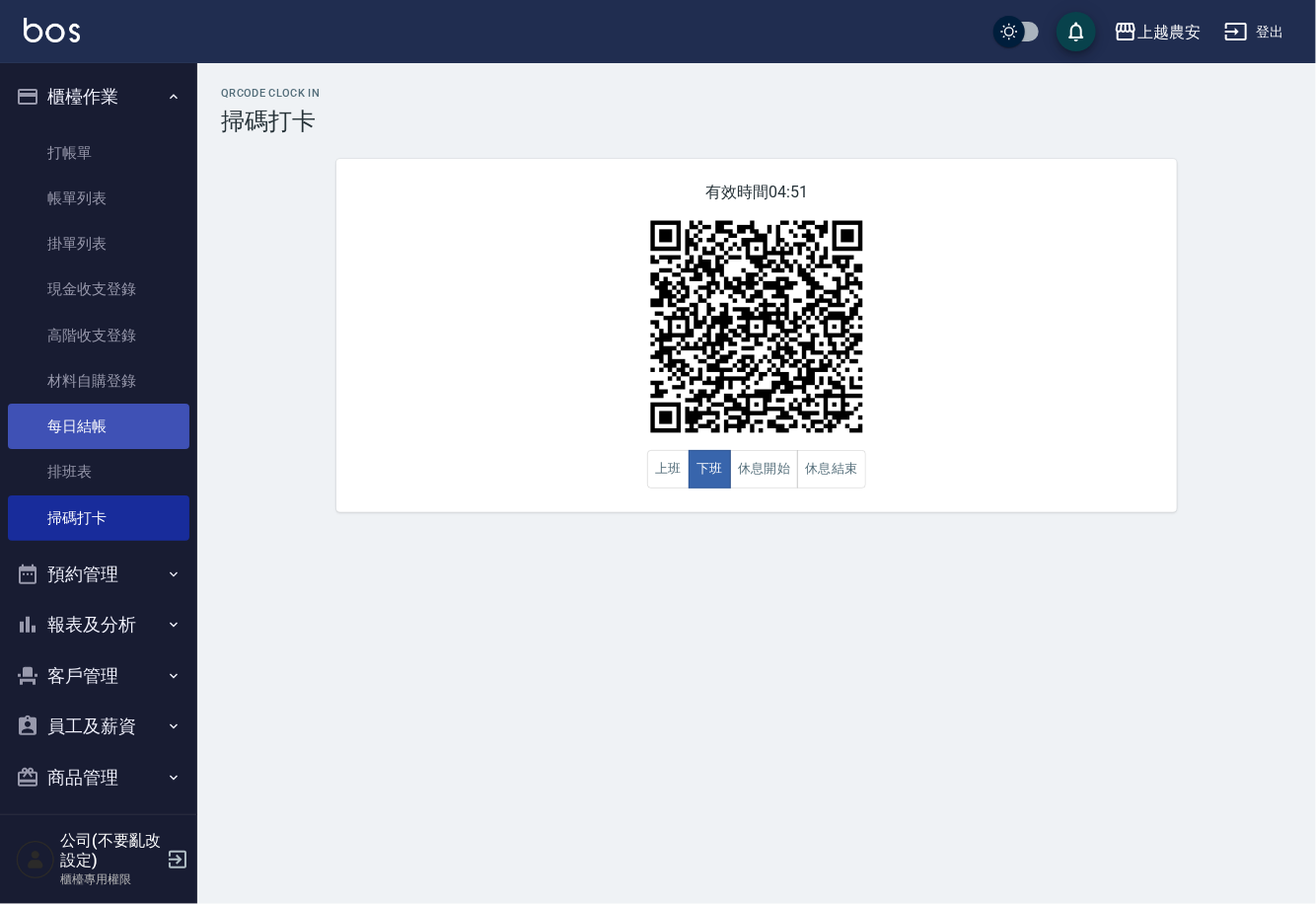 click on "每日結帳" at bounding box center (99, 426) 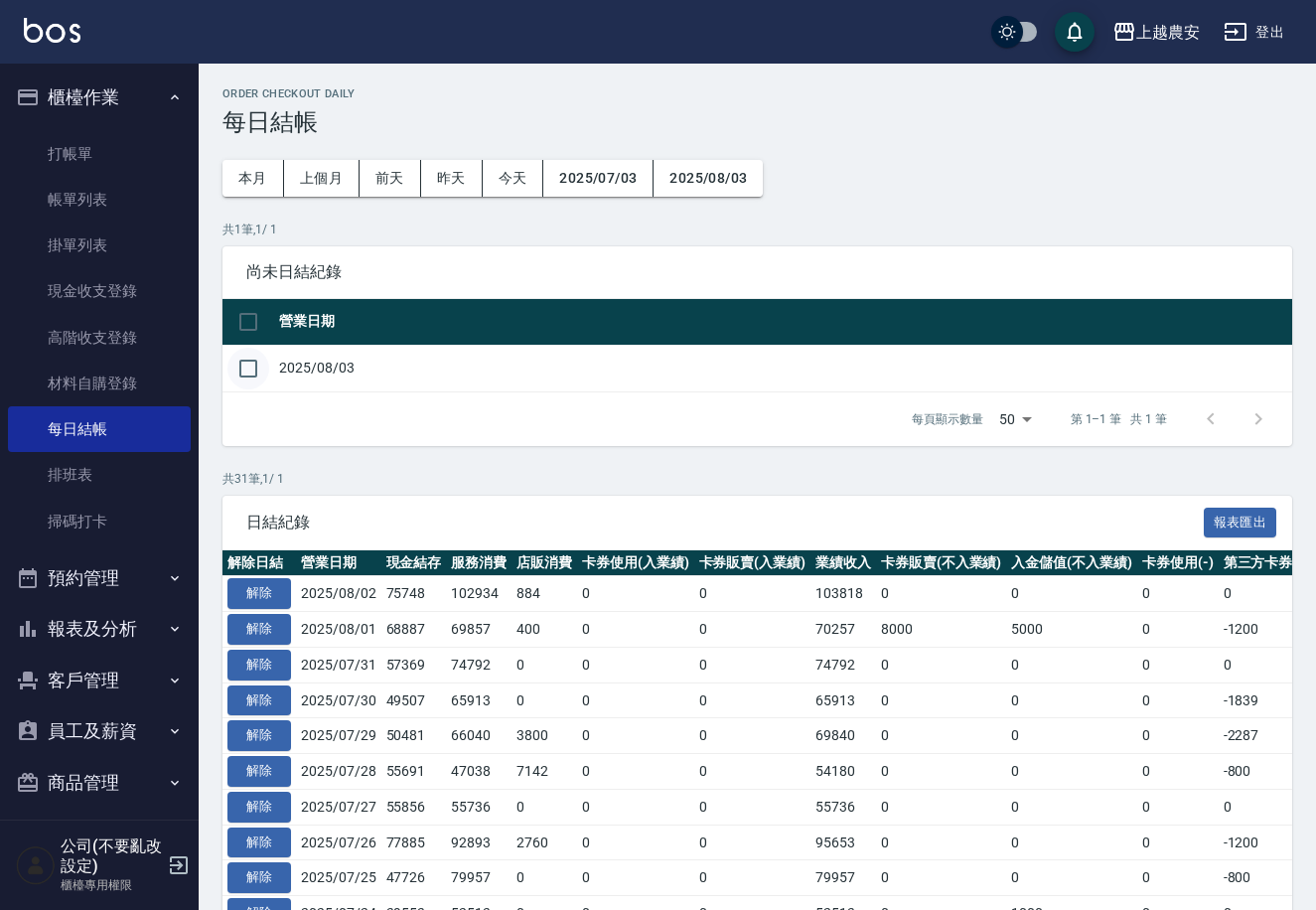 click at bounding box center (248, 369) 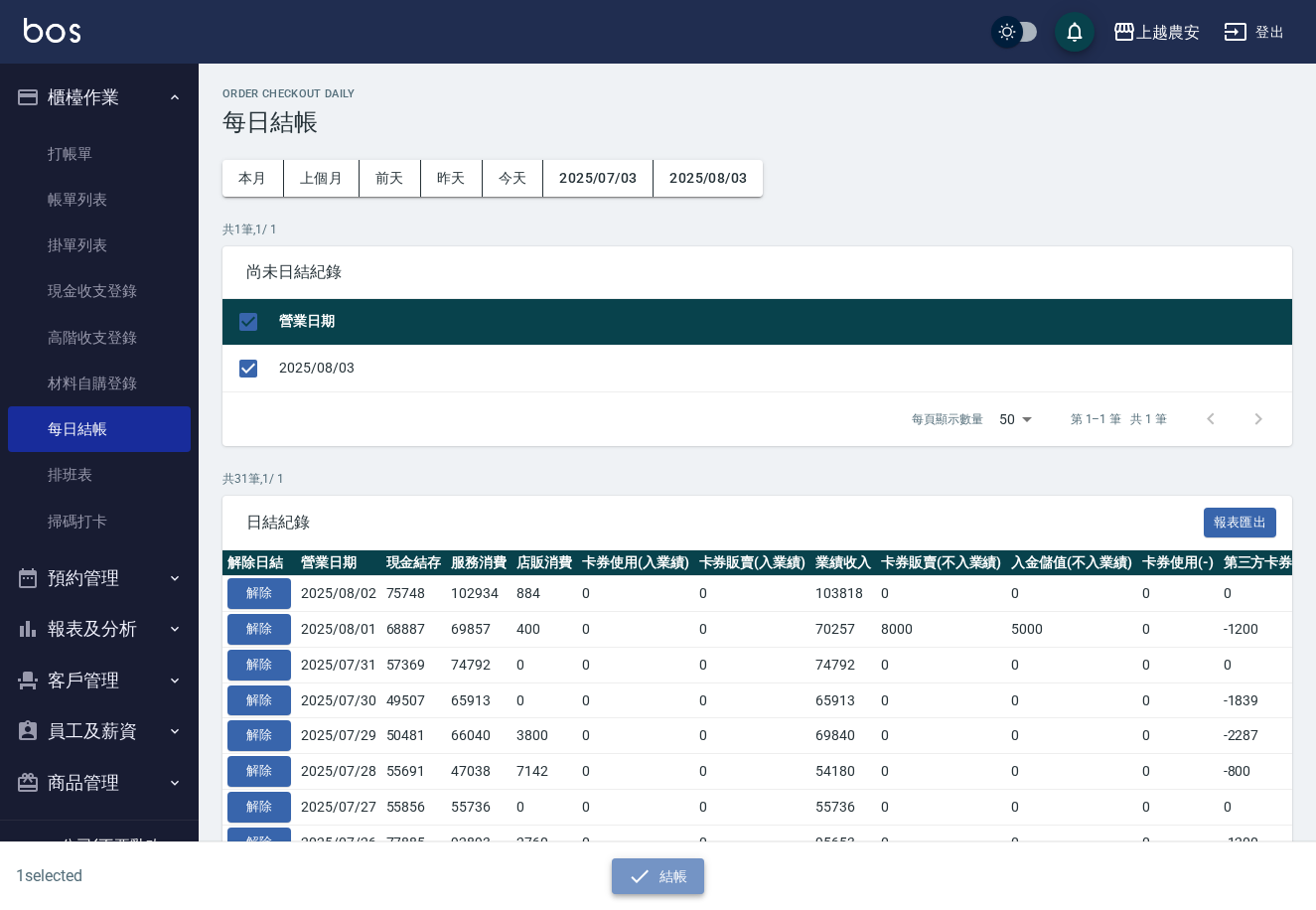 click on "結帳" at bounding box center (658, 876) 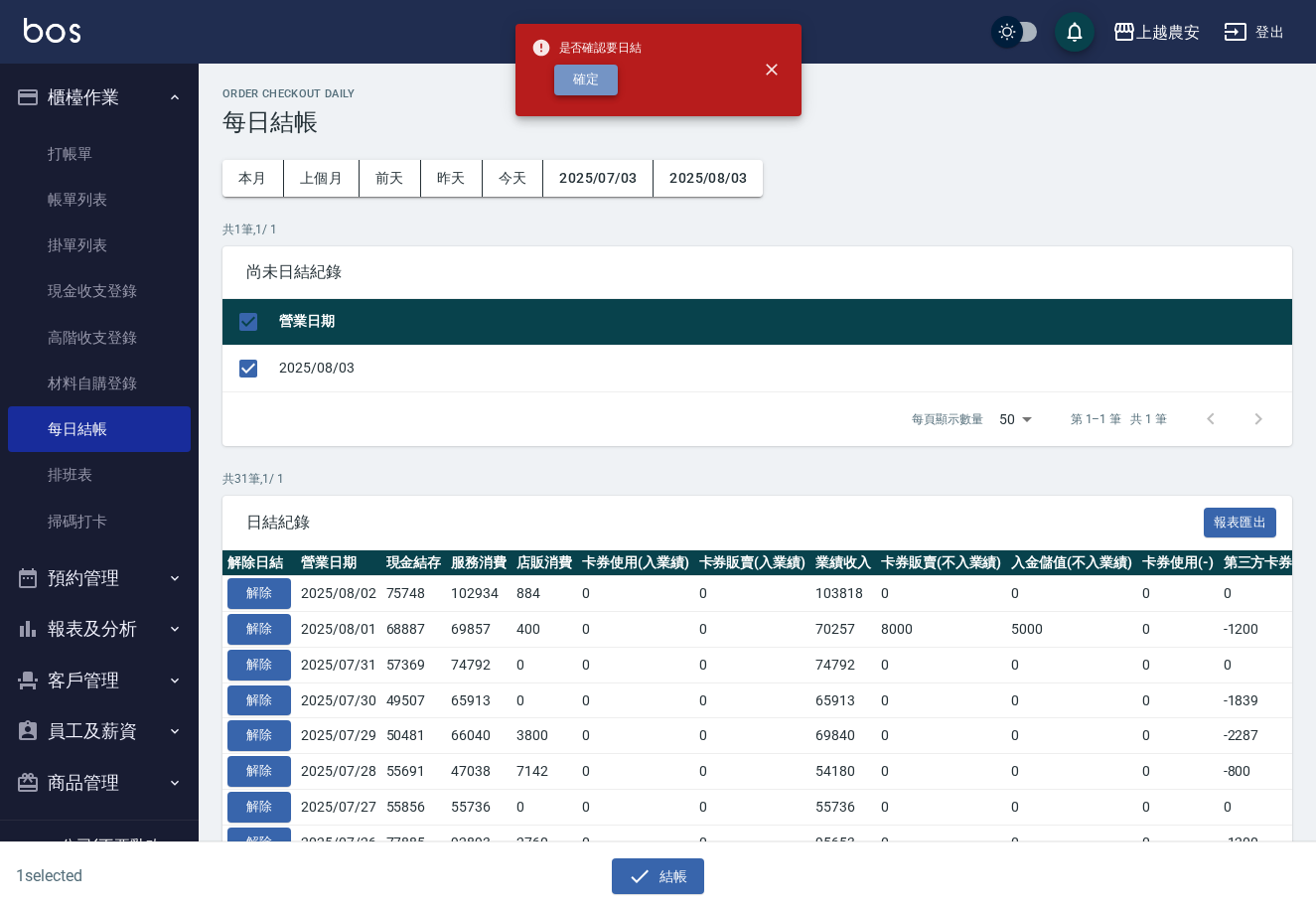 click on "確定" at bounding box center [586, 79] 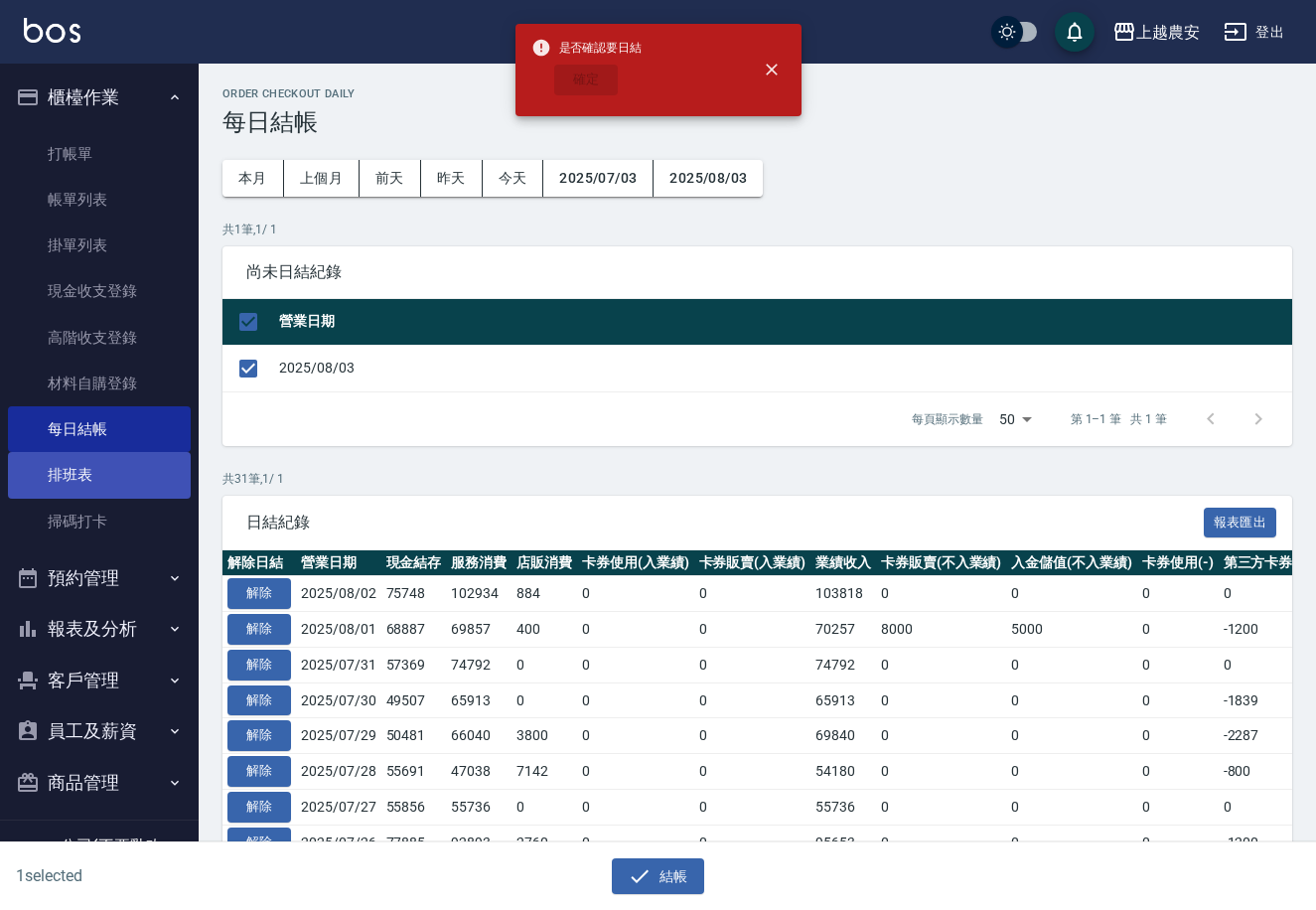checkbox on "false" 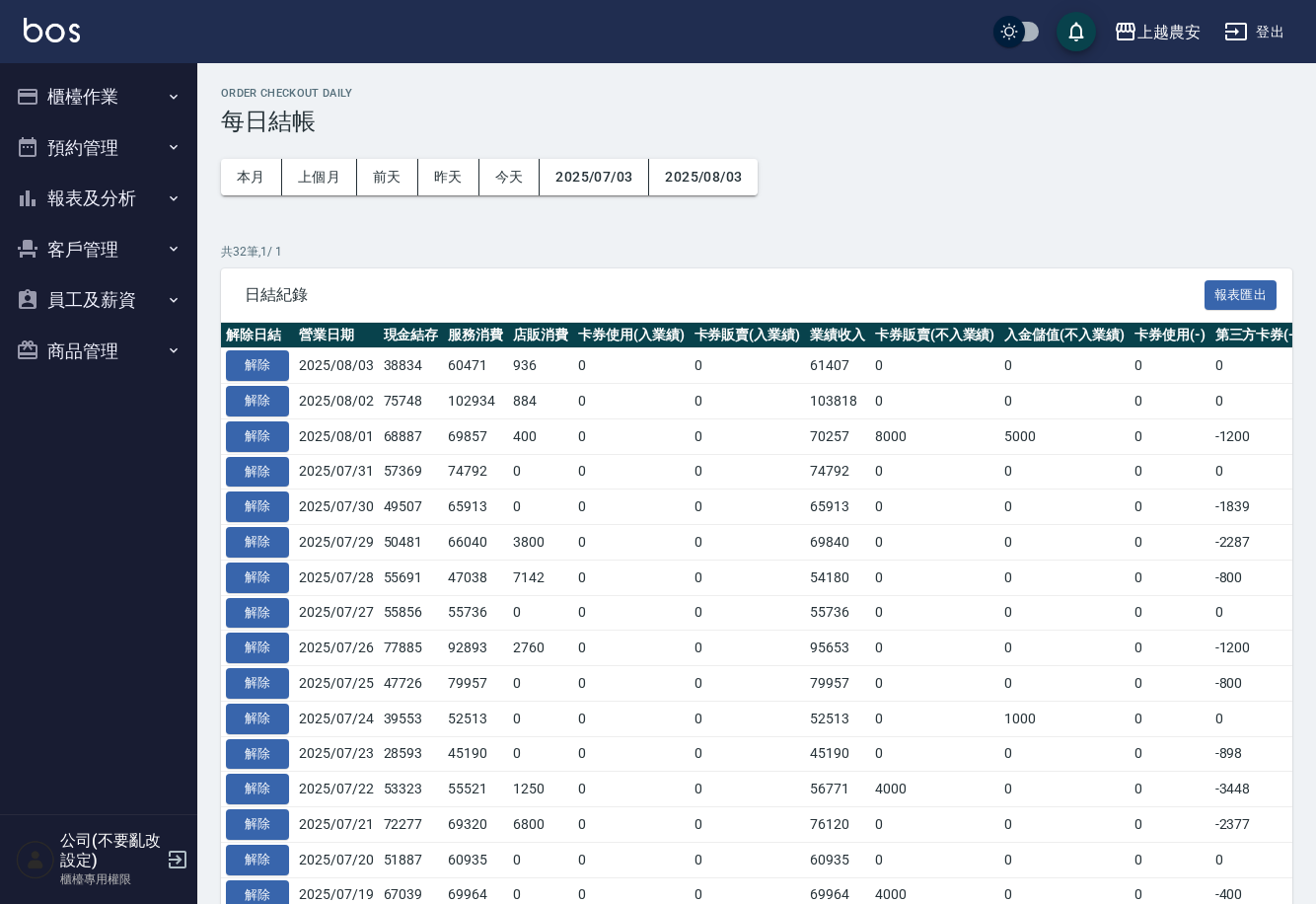 scroll, scrollTop: 0, scrollLeft: 0, axis: both 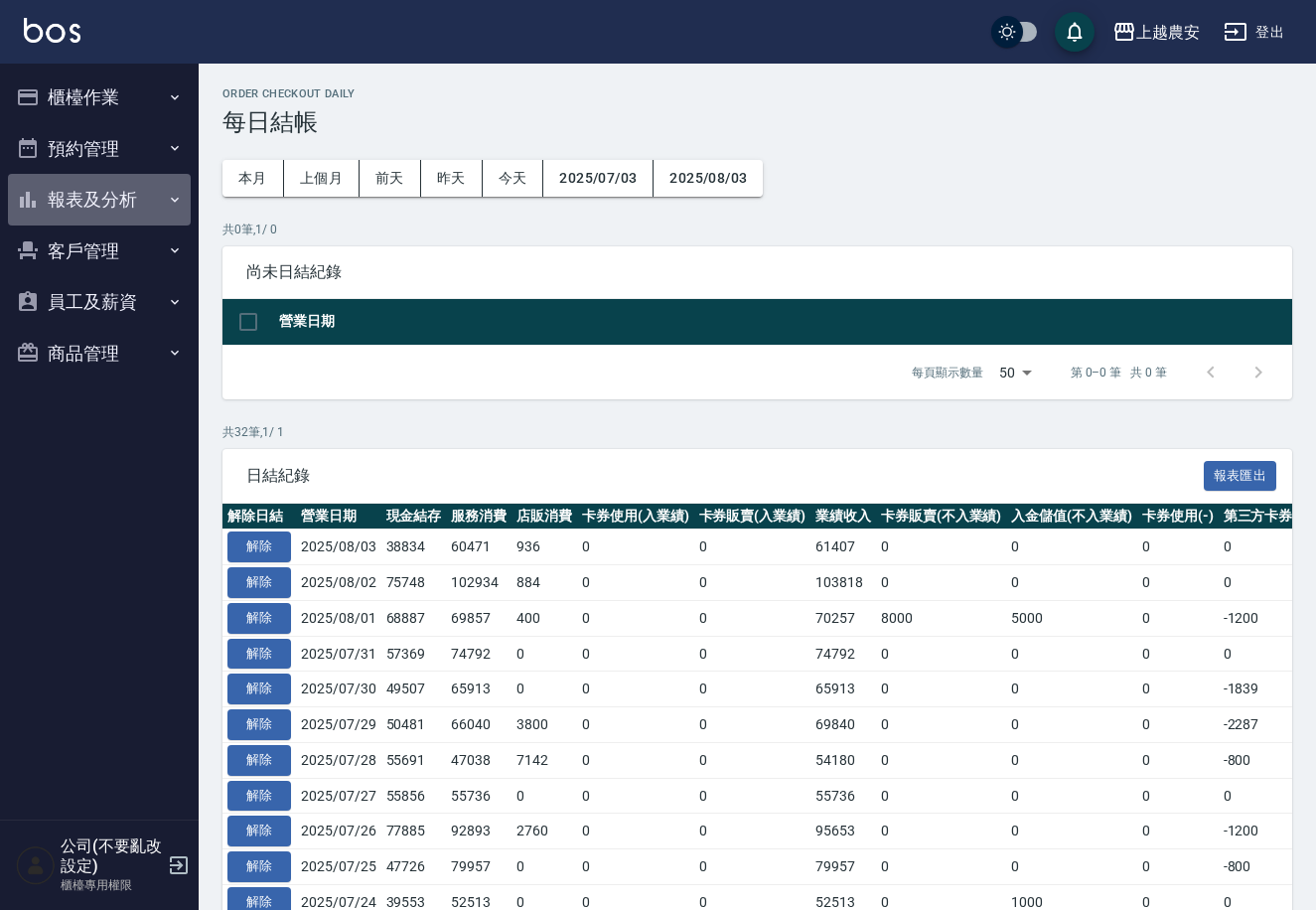 click on "報表及分析" at bounding box center (99, 200) 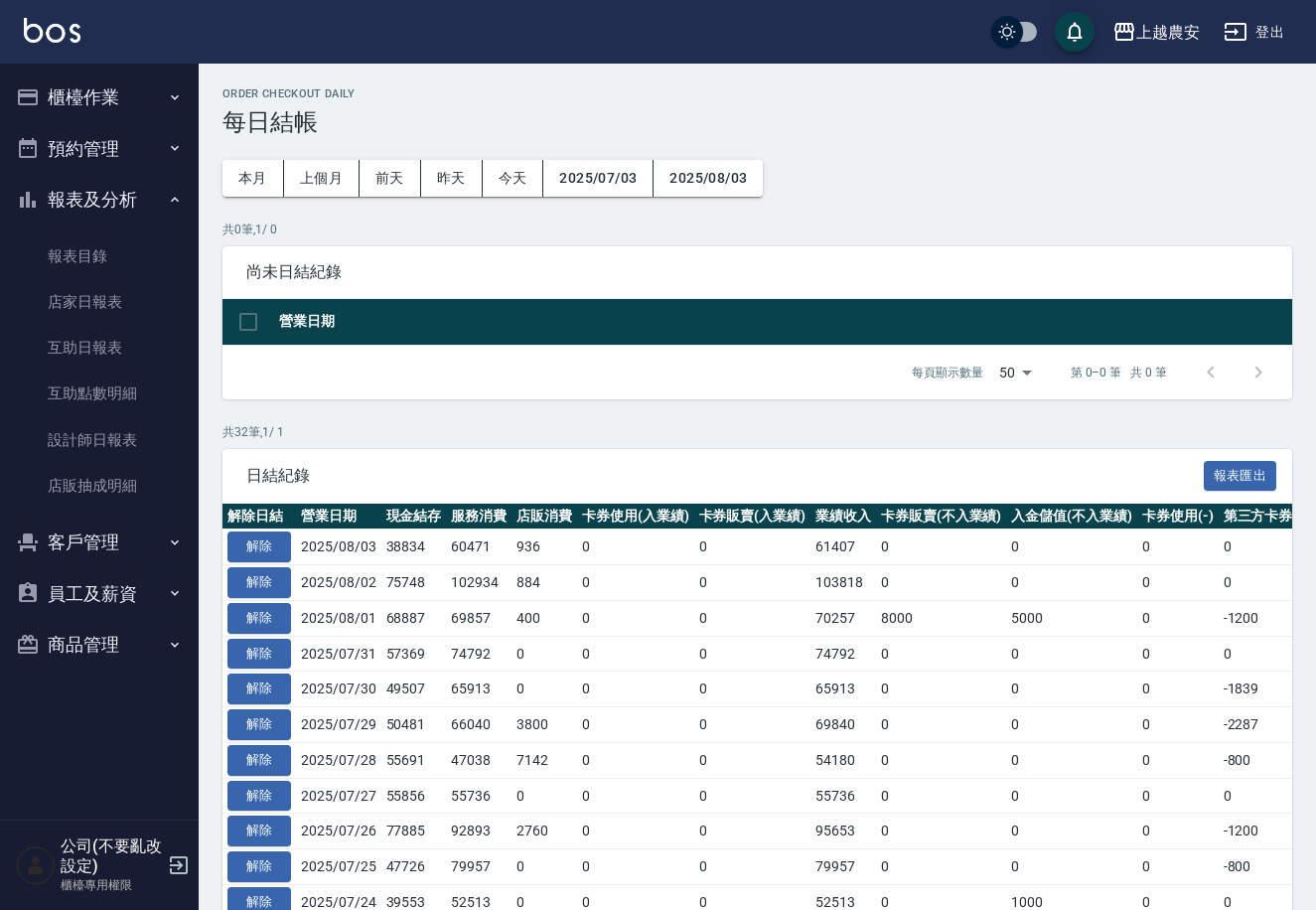 click on "預約管理" at bounding box center (99, 149) 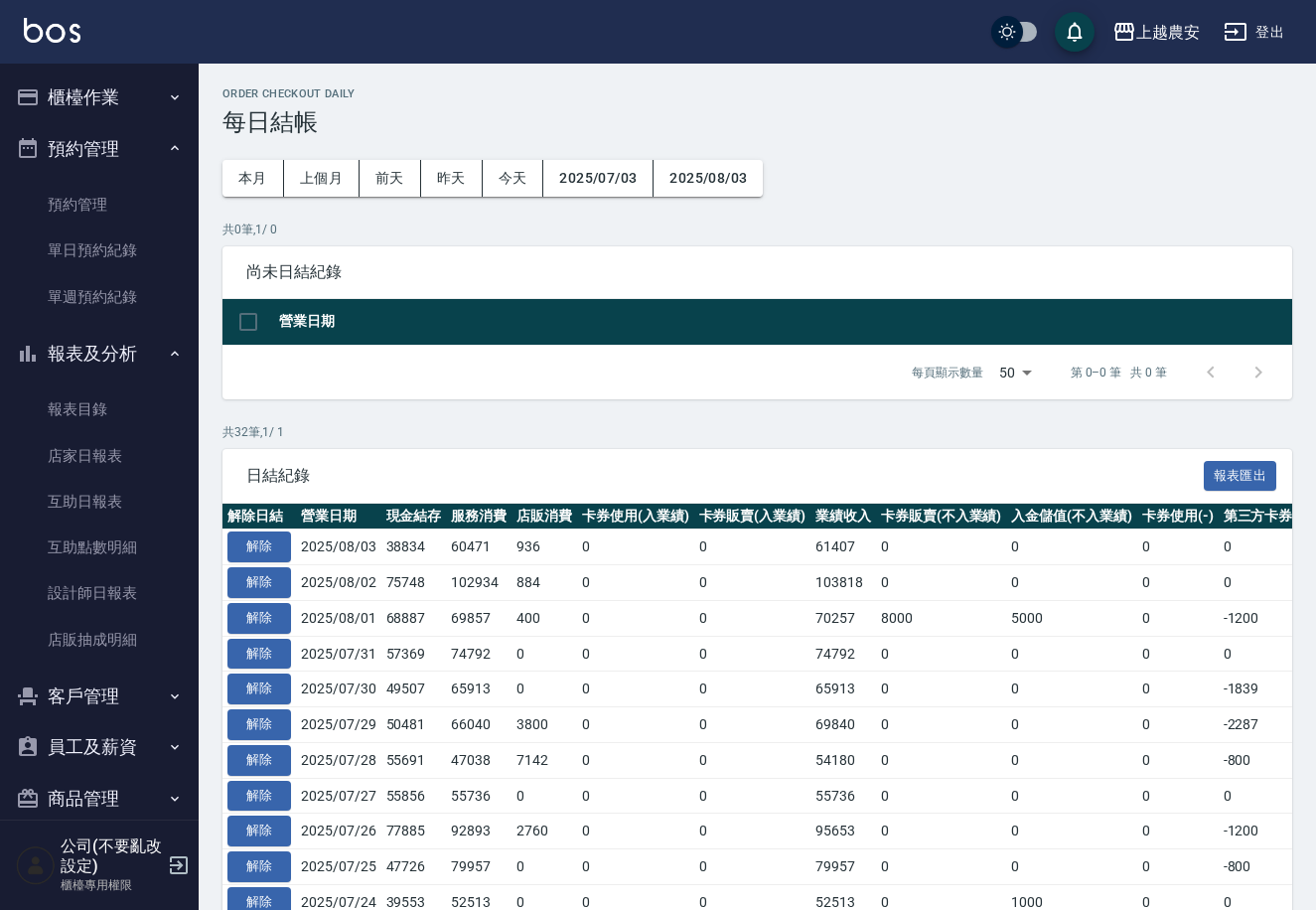 click on "櫃檯作業" at bounding box center (99, 97) 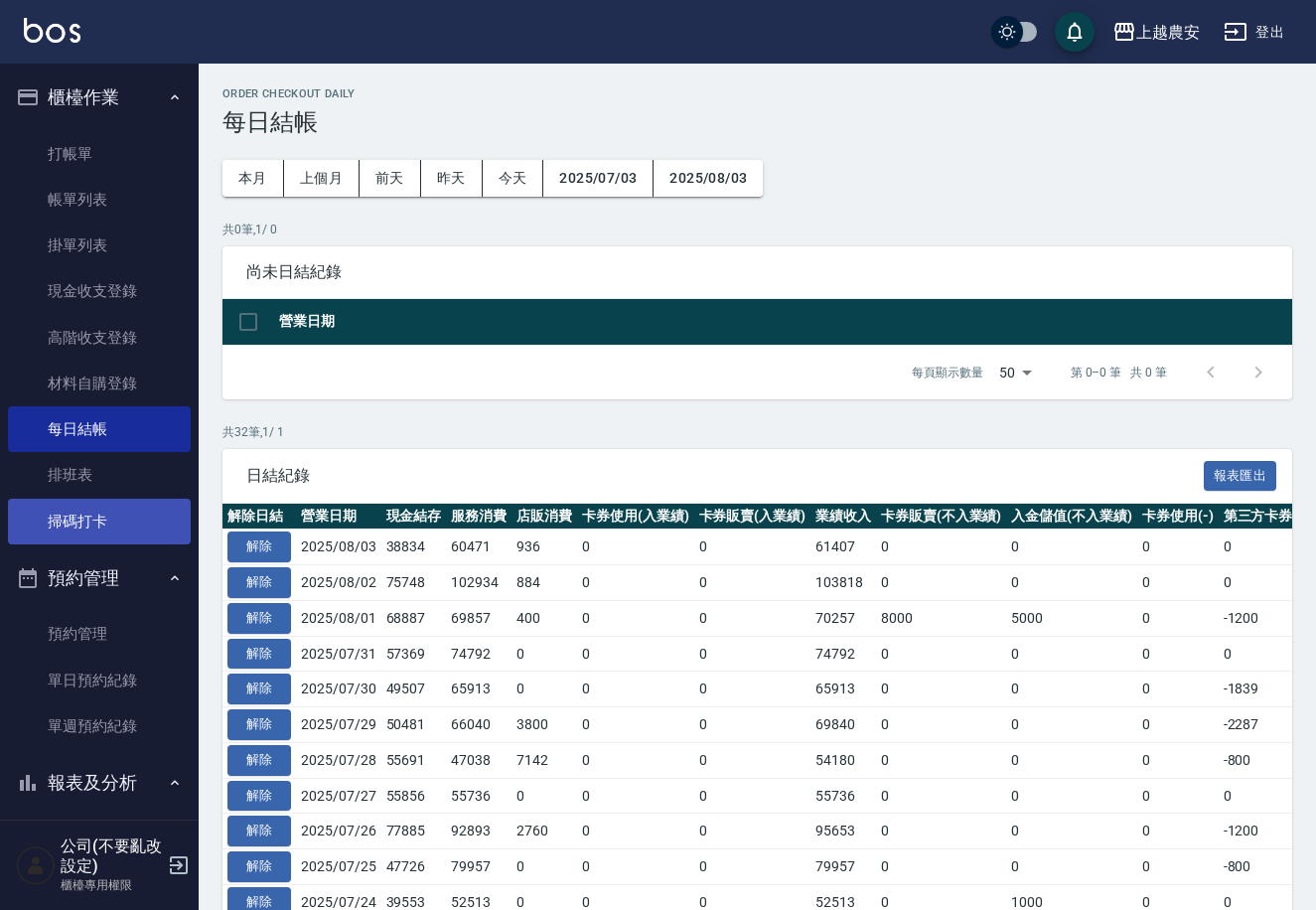 click on "掃碼打卡" at bounding box center [99, 522] 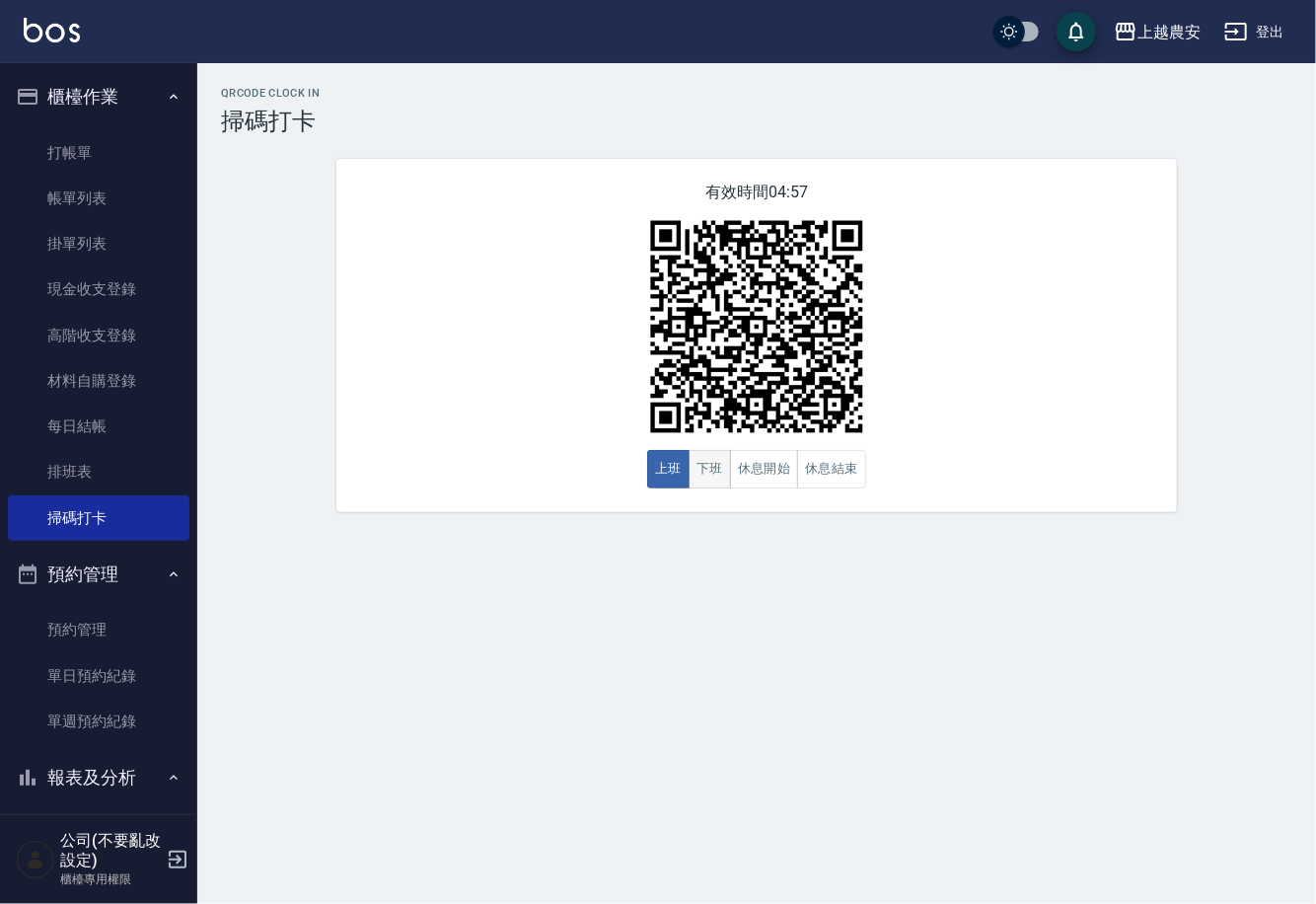 click on "下班" at bounding box center [709, 469] 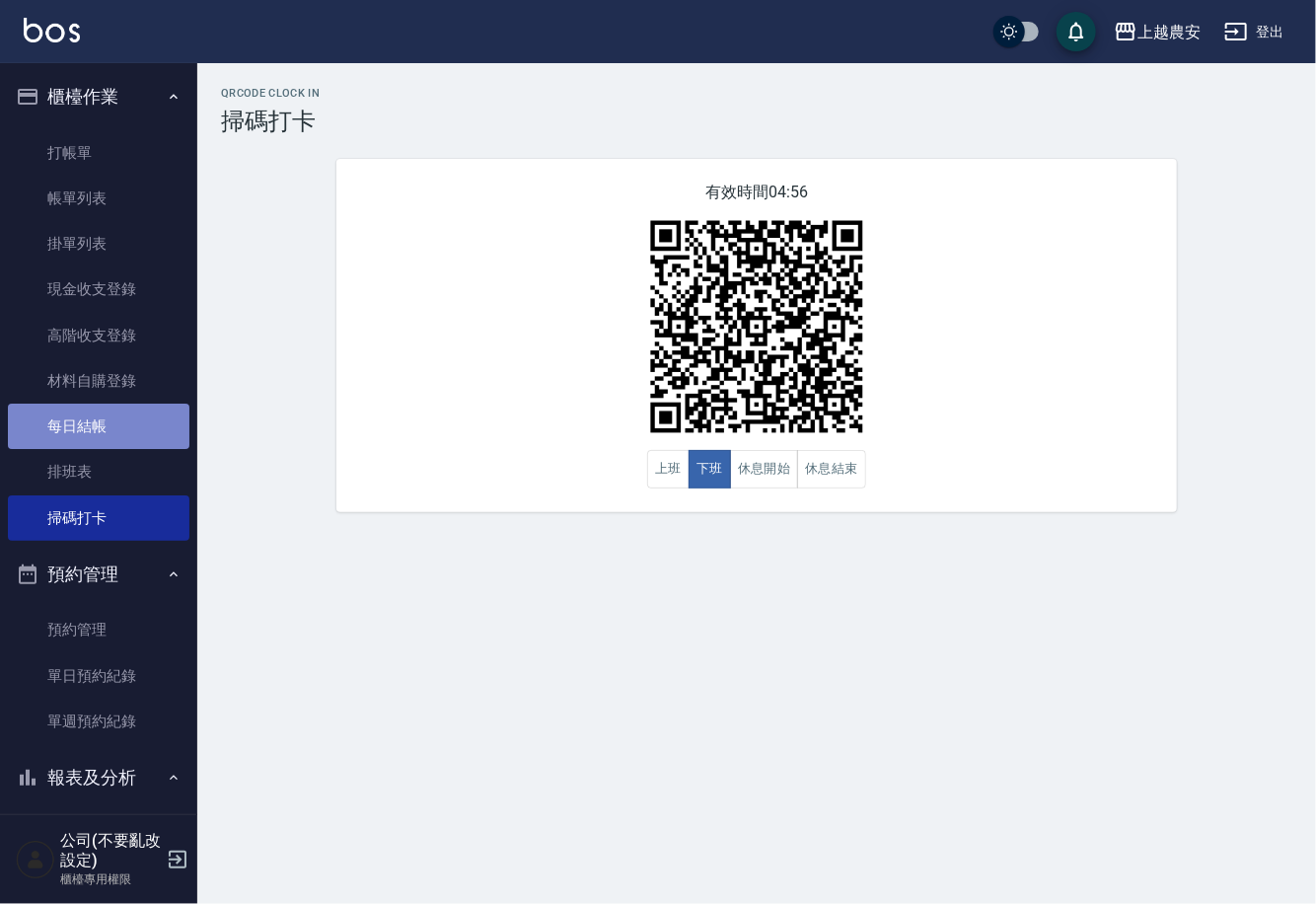 click on "每日結帳" at bounding box center [99, 426] 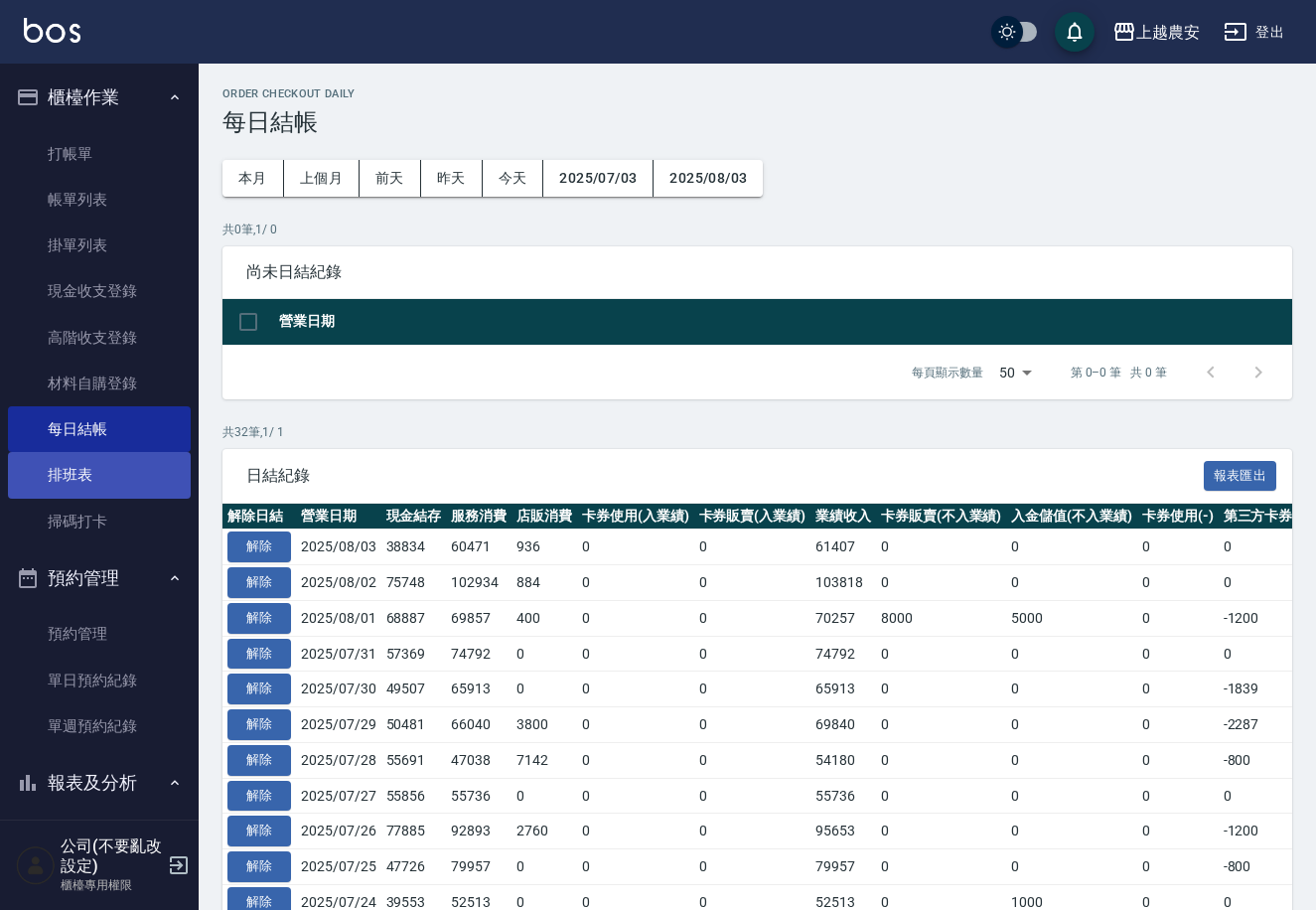 click on "排班表" at bounding box center (99, 475) 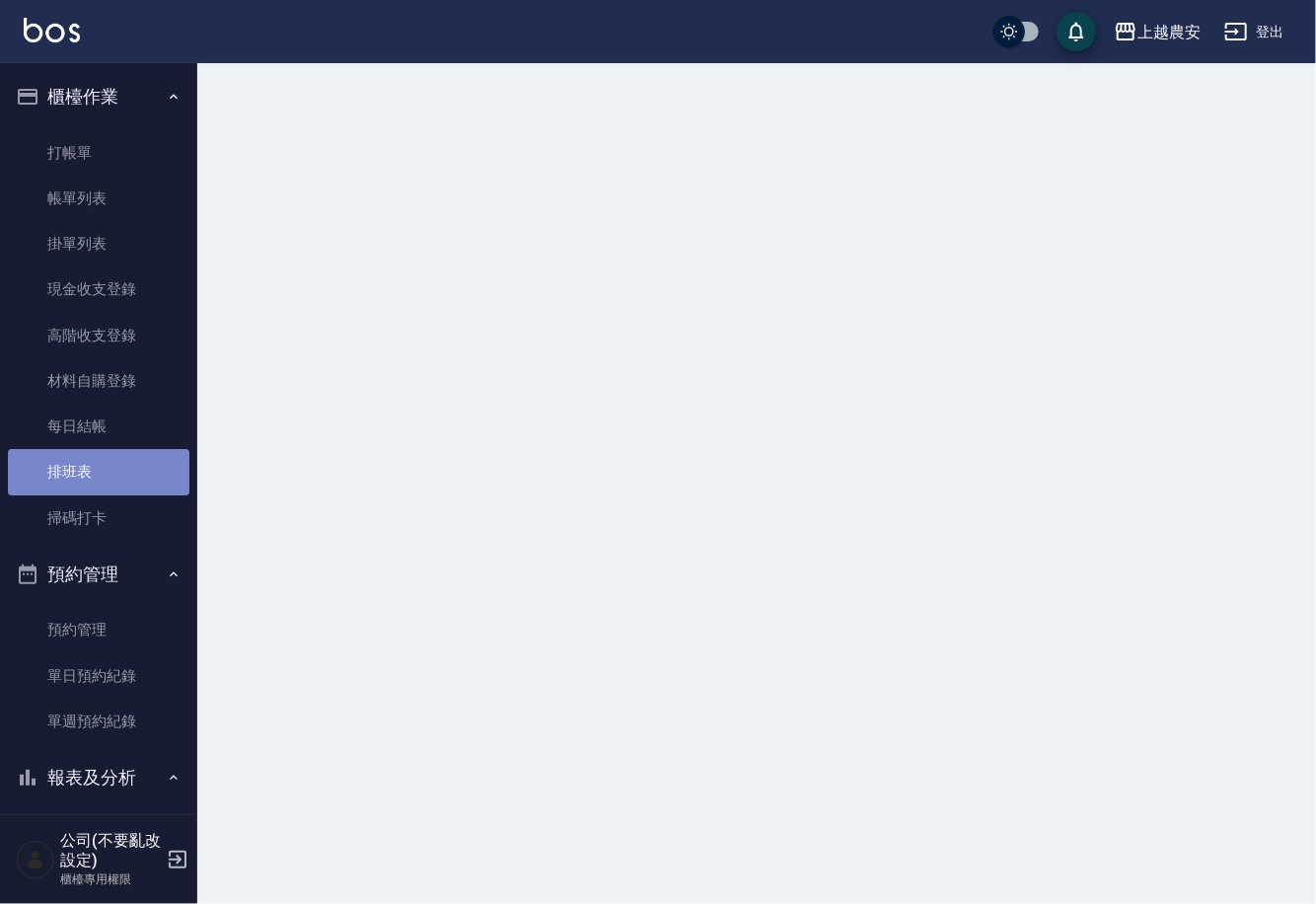 click on "排班表" at bounding box center (99, 472) 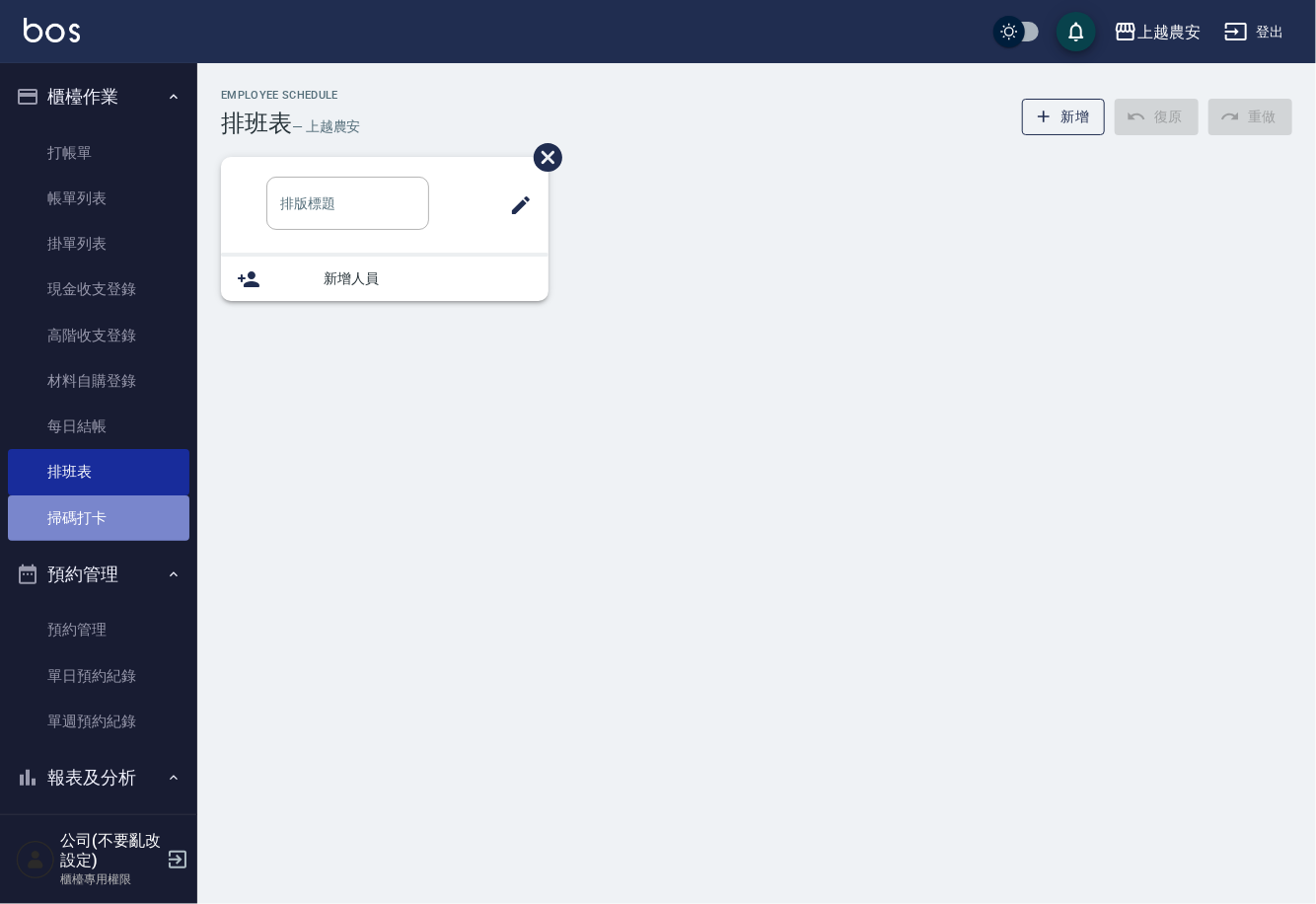 click on "掃碼打卡" at bounding box center [99, 518] 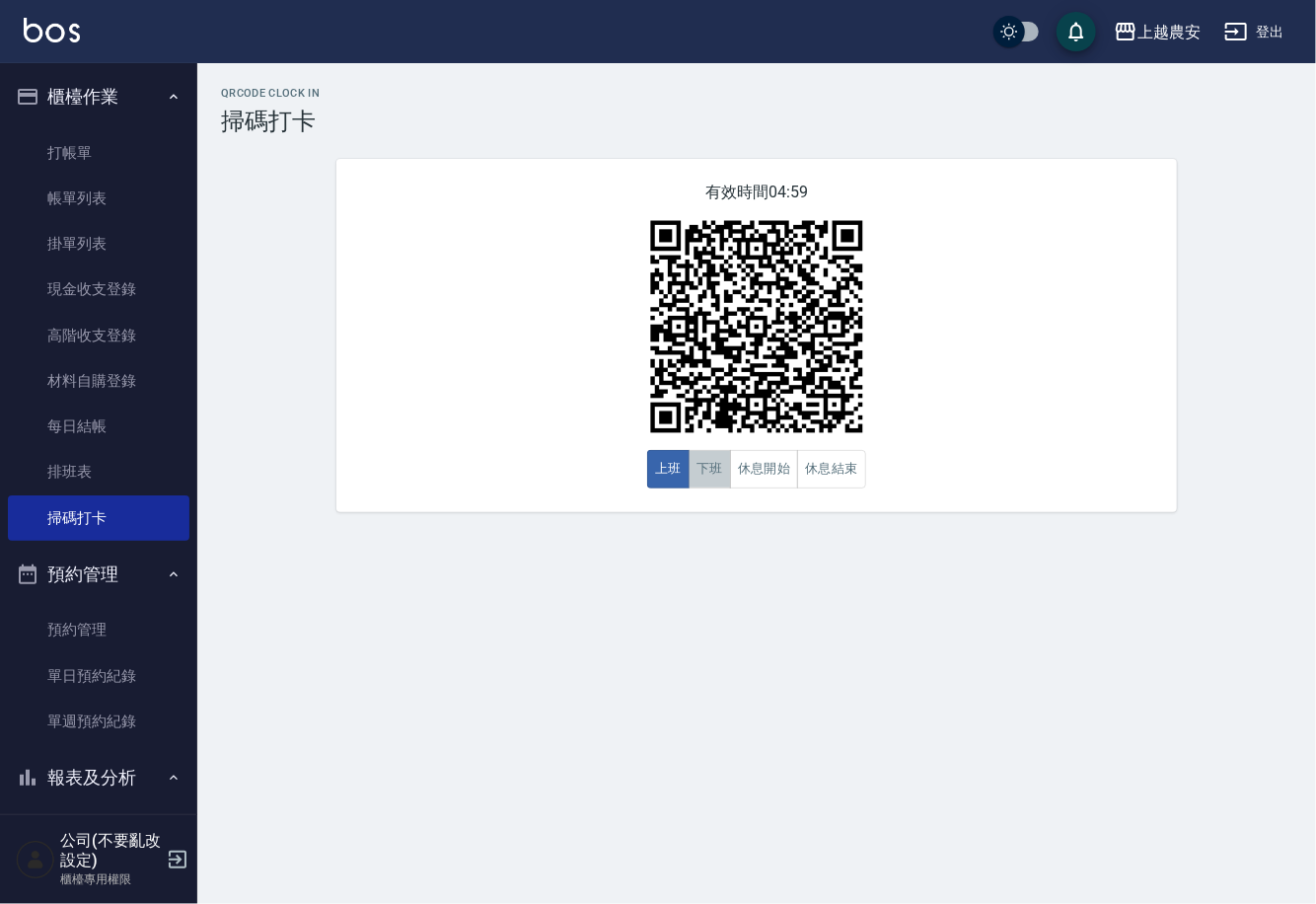 click on "下班" at bounding box center [709, 469] 